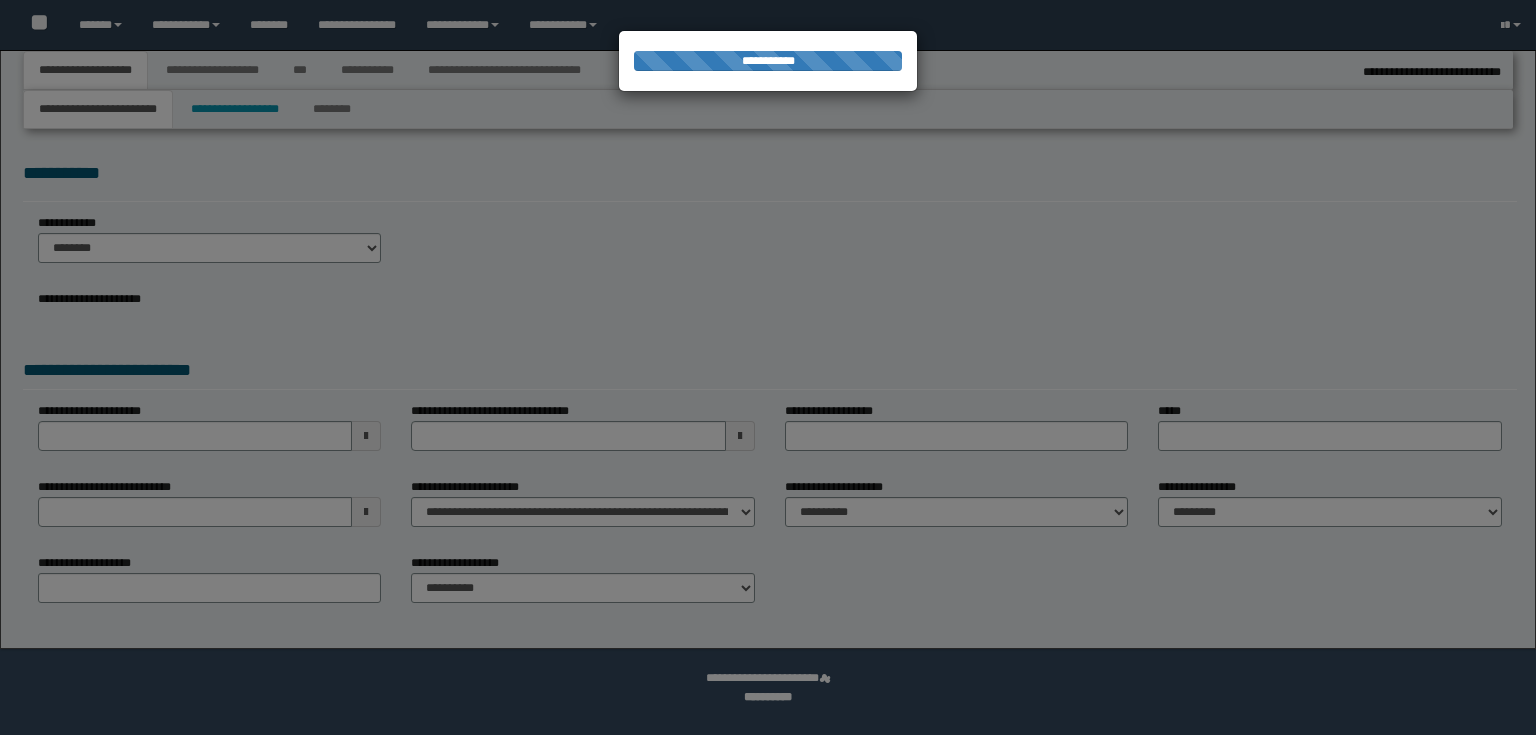 select on "*" 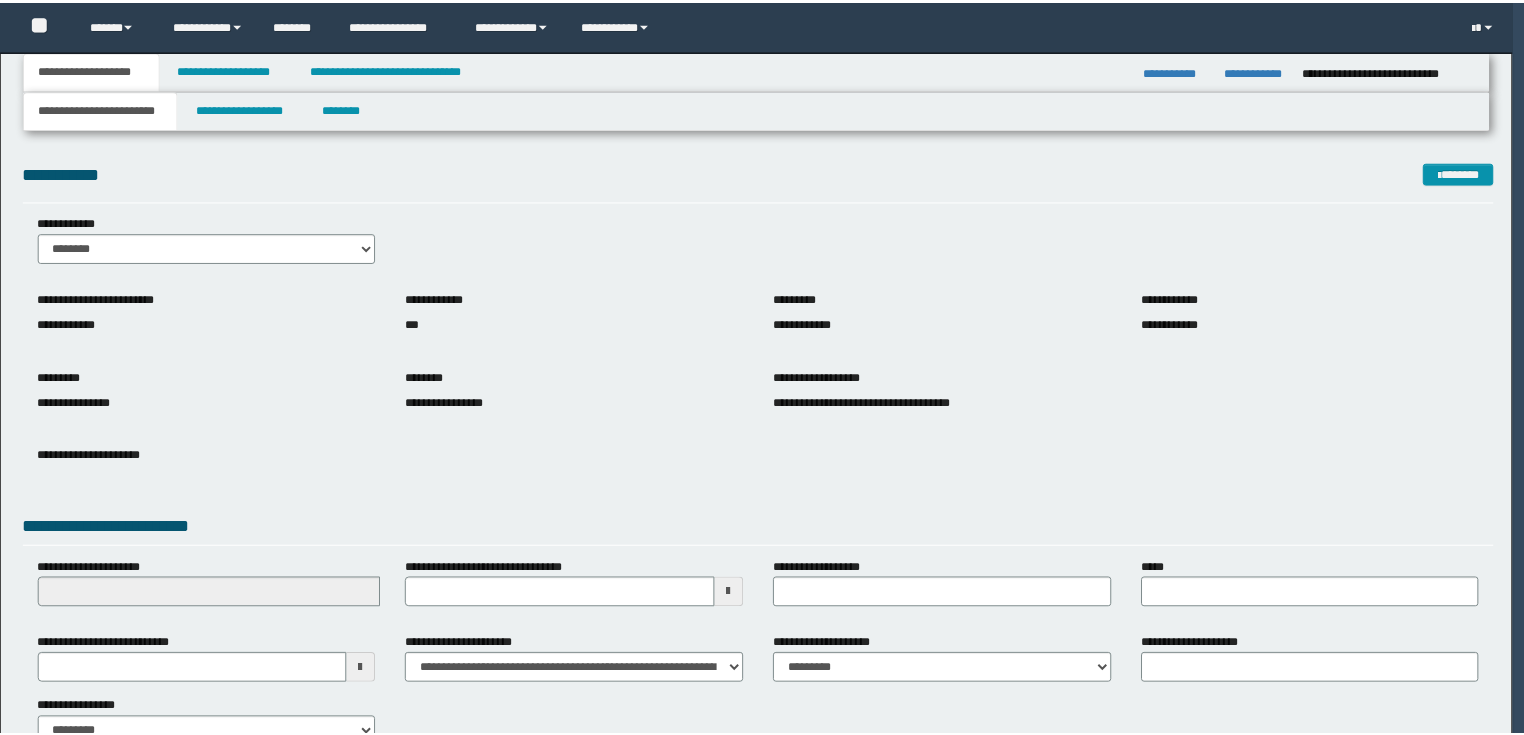 scroll, scrollTop: 0, scrollLeft: 0, axis: both 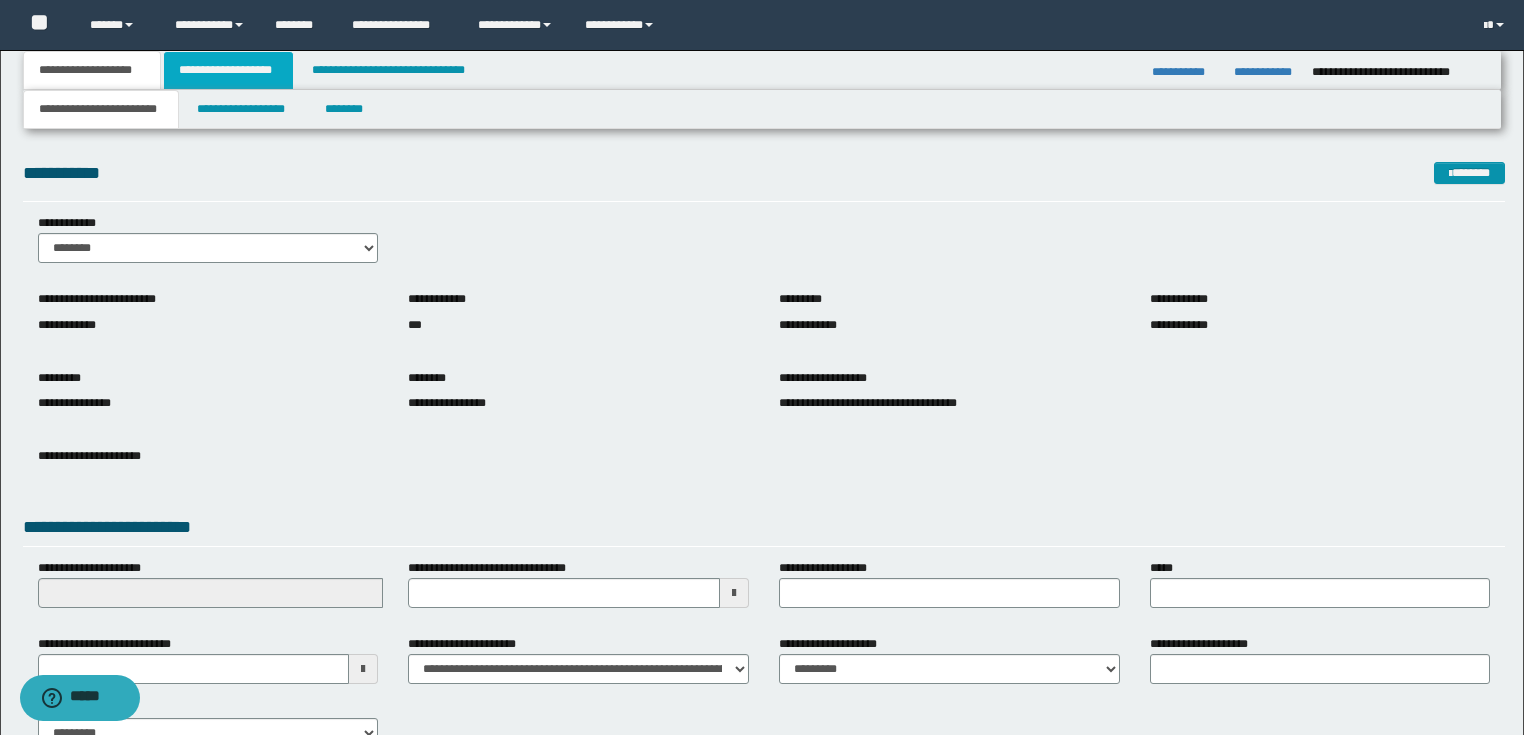 click on "**********" at bounding box center [228, 70] 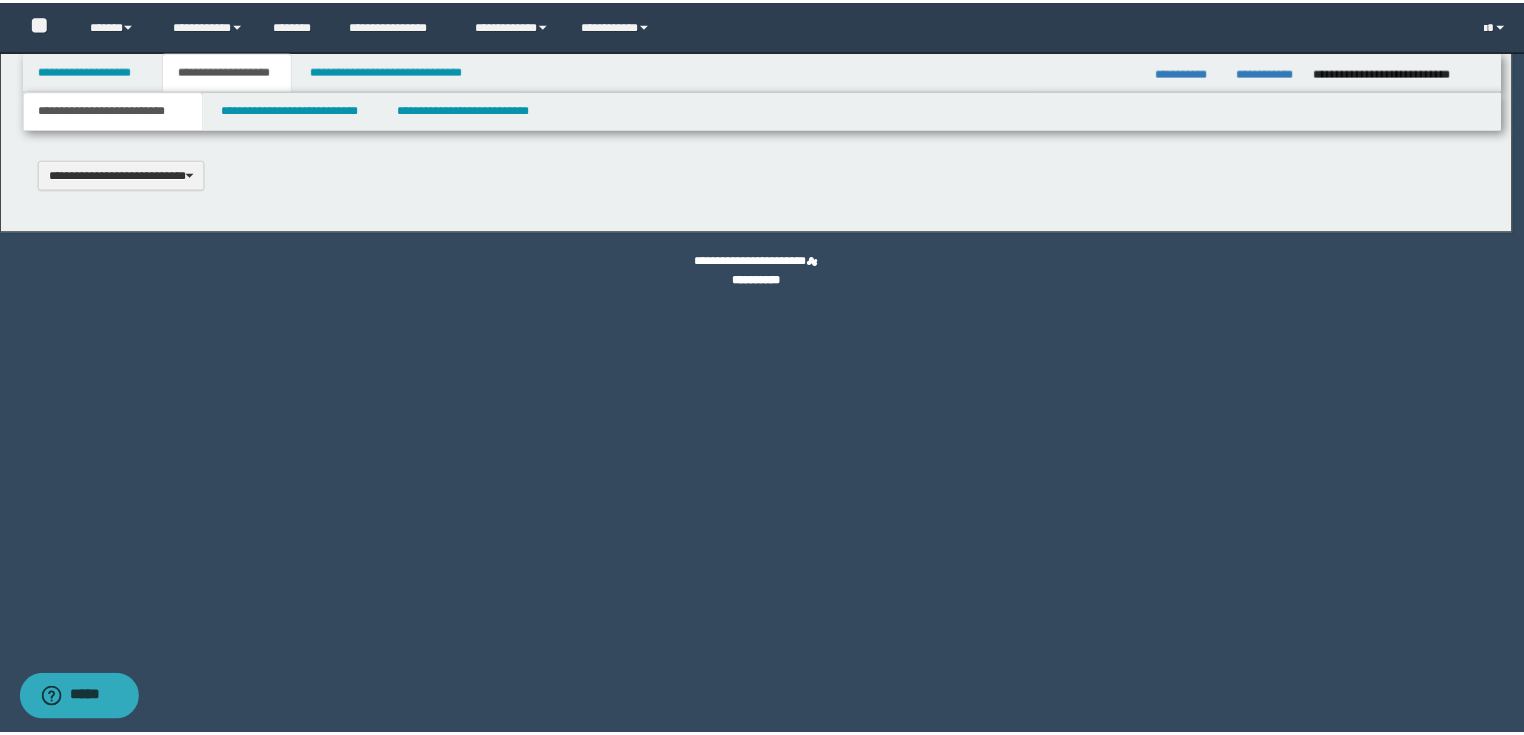 scroll, scrollTop: 0, scrollLeft: 0, axis: both 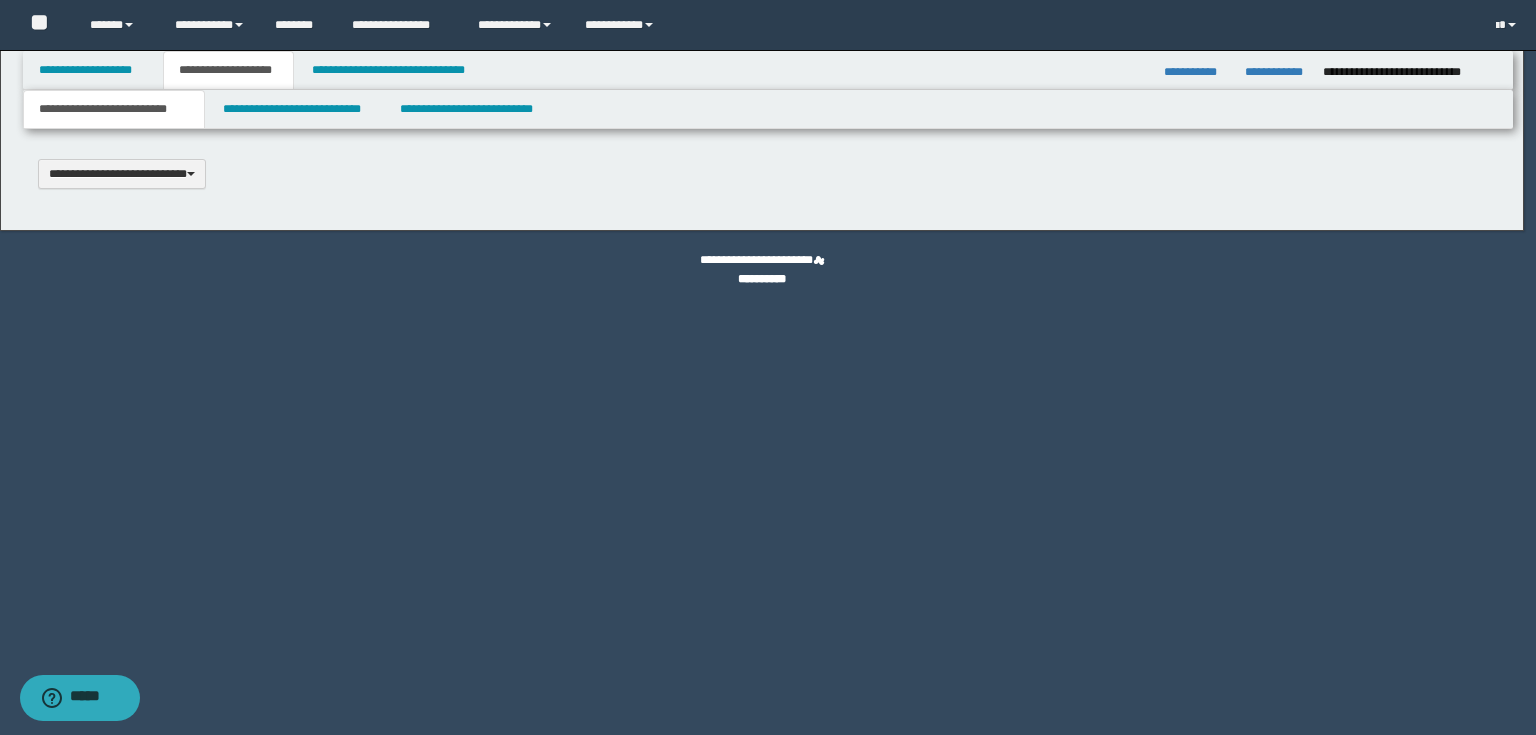 type 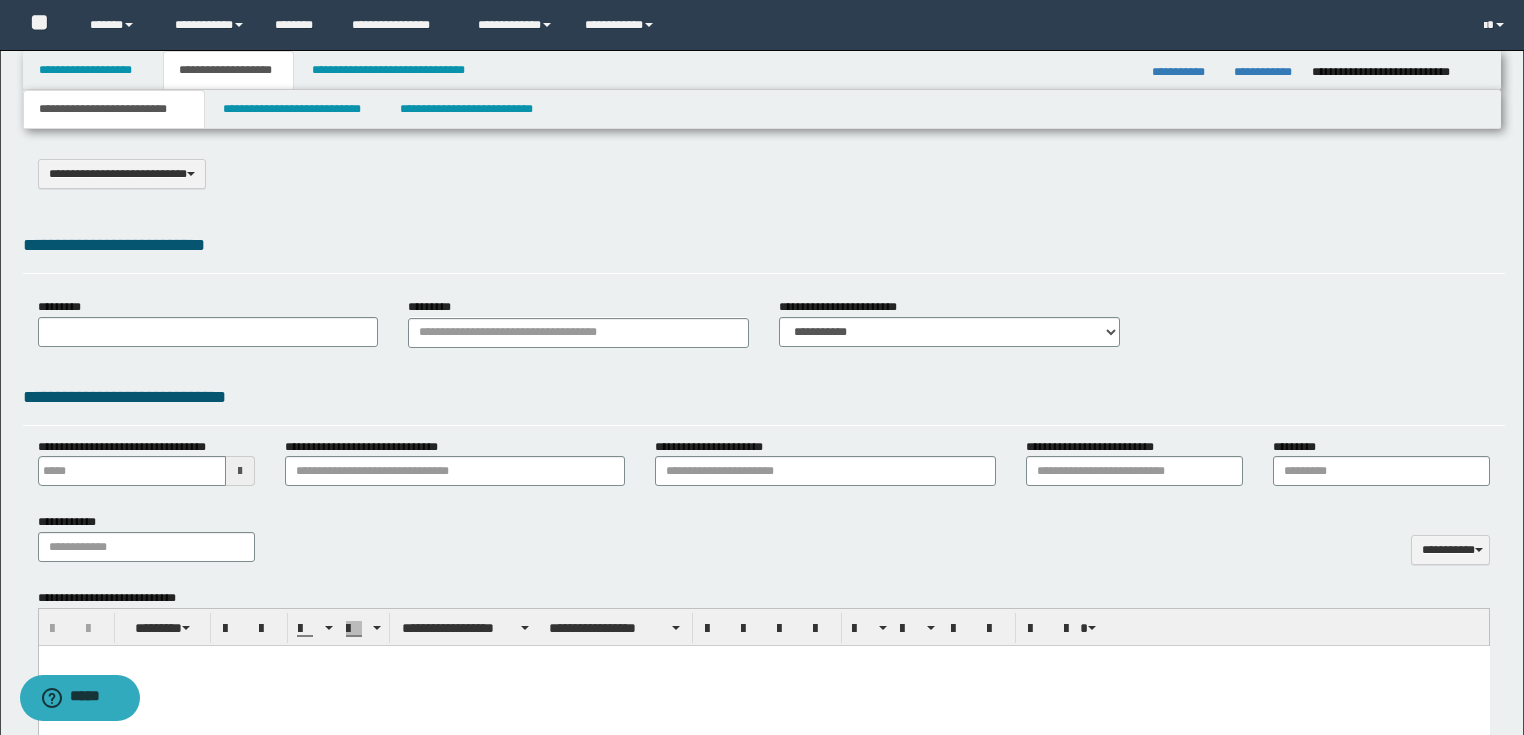 type on "**********" 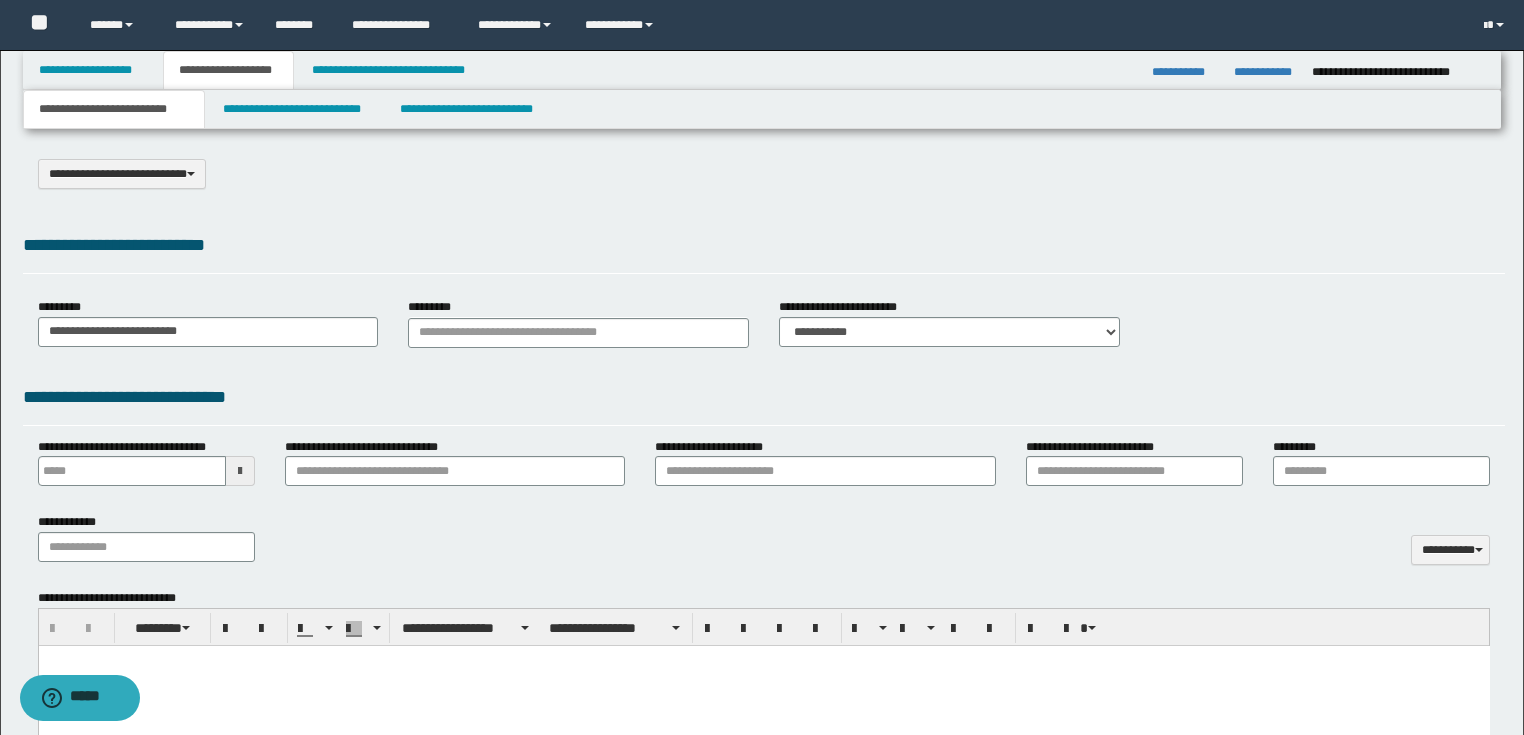 select on "*" 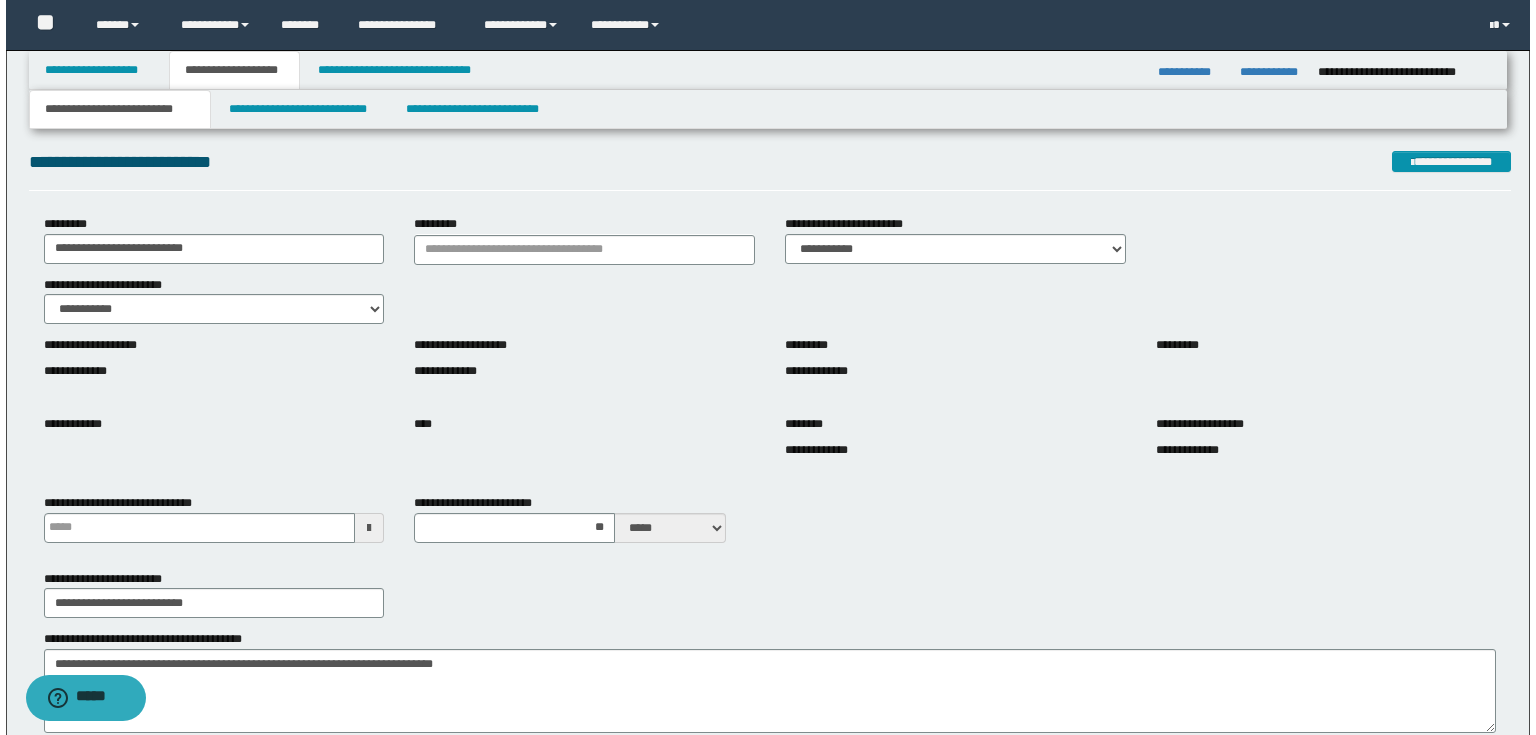 scroll, scrollTop: 0, scrollLeft: 0, axis: both 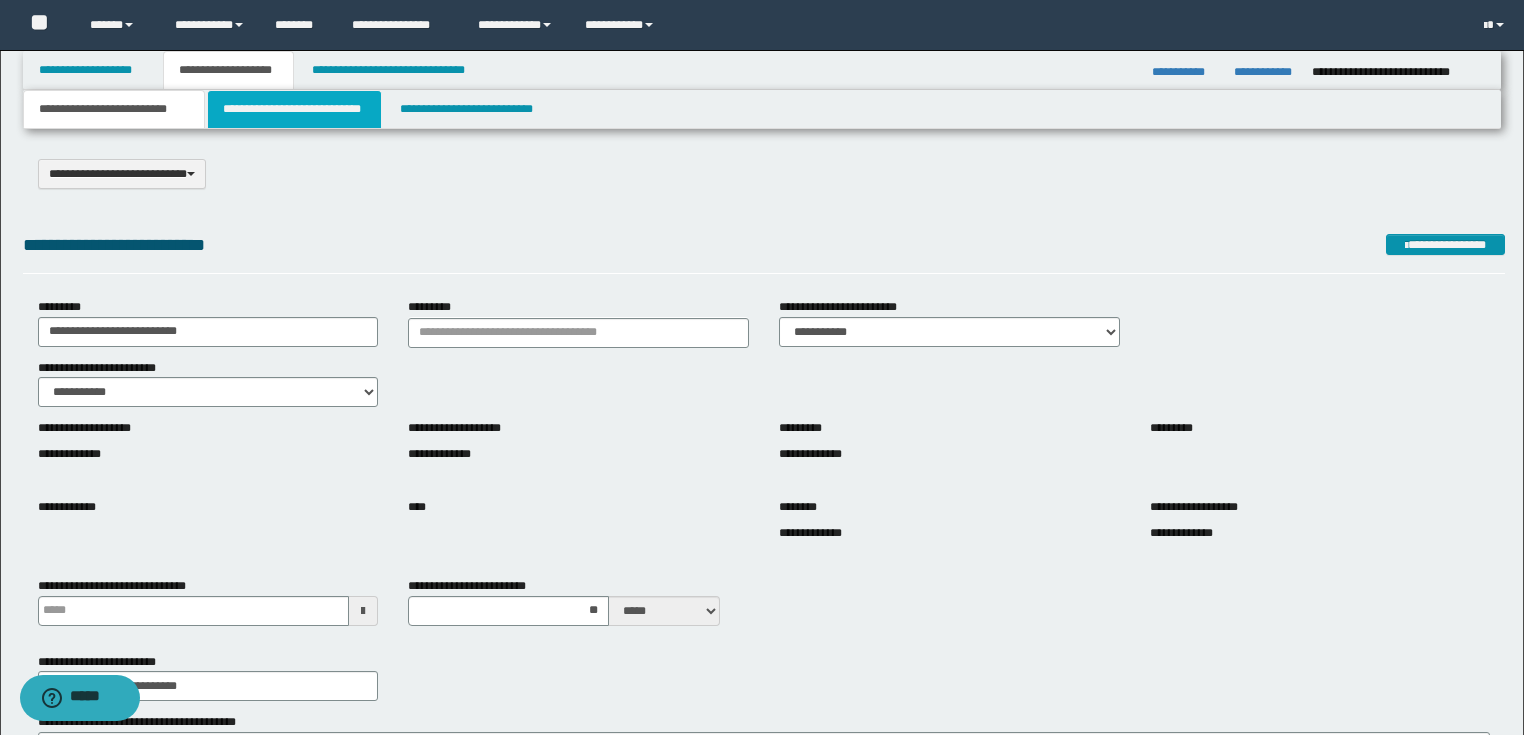 click on "**********" at bounding box center (294, 109) 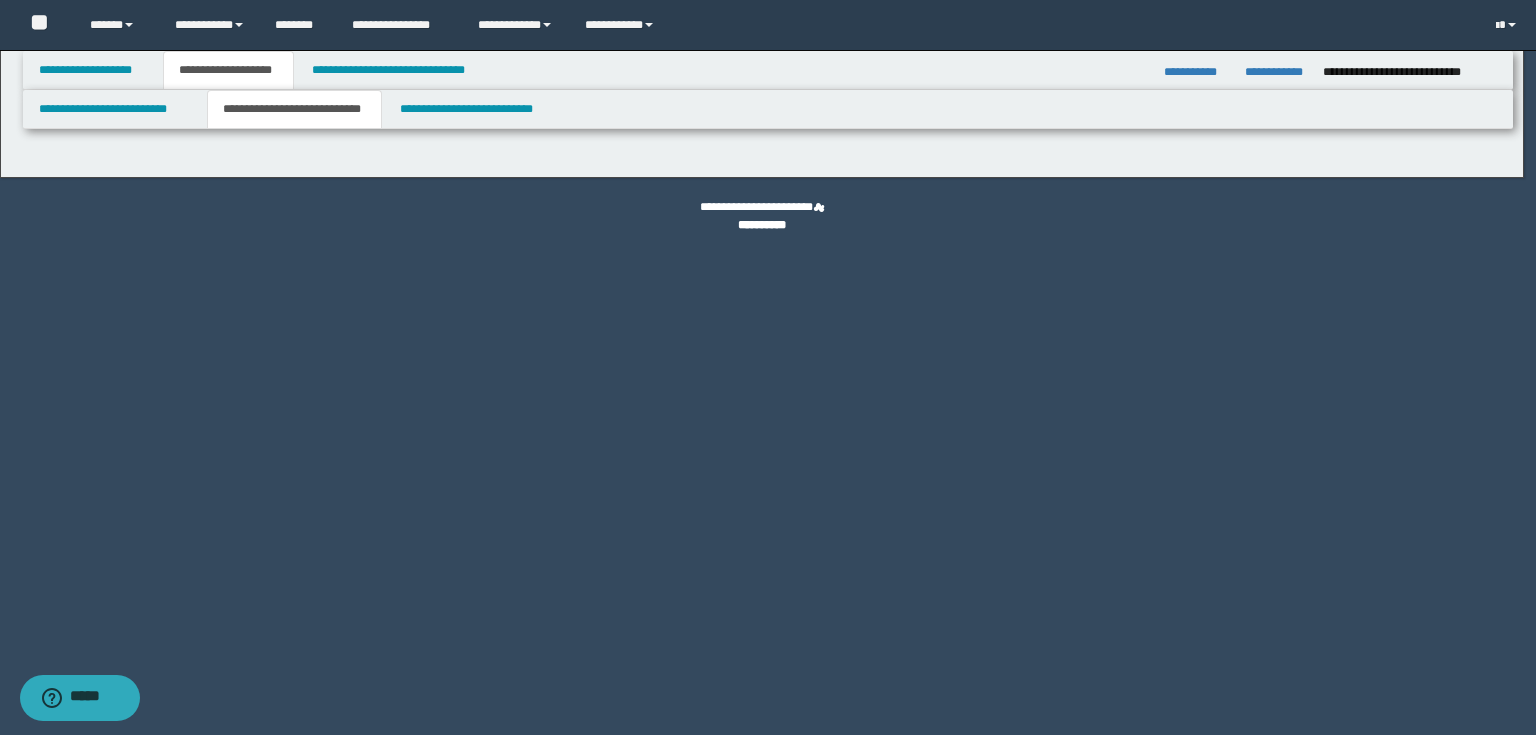 select on "*" 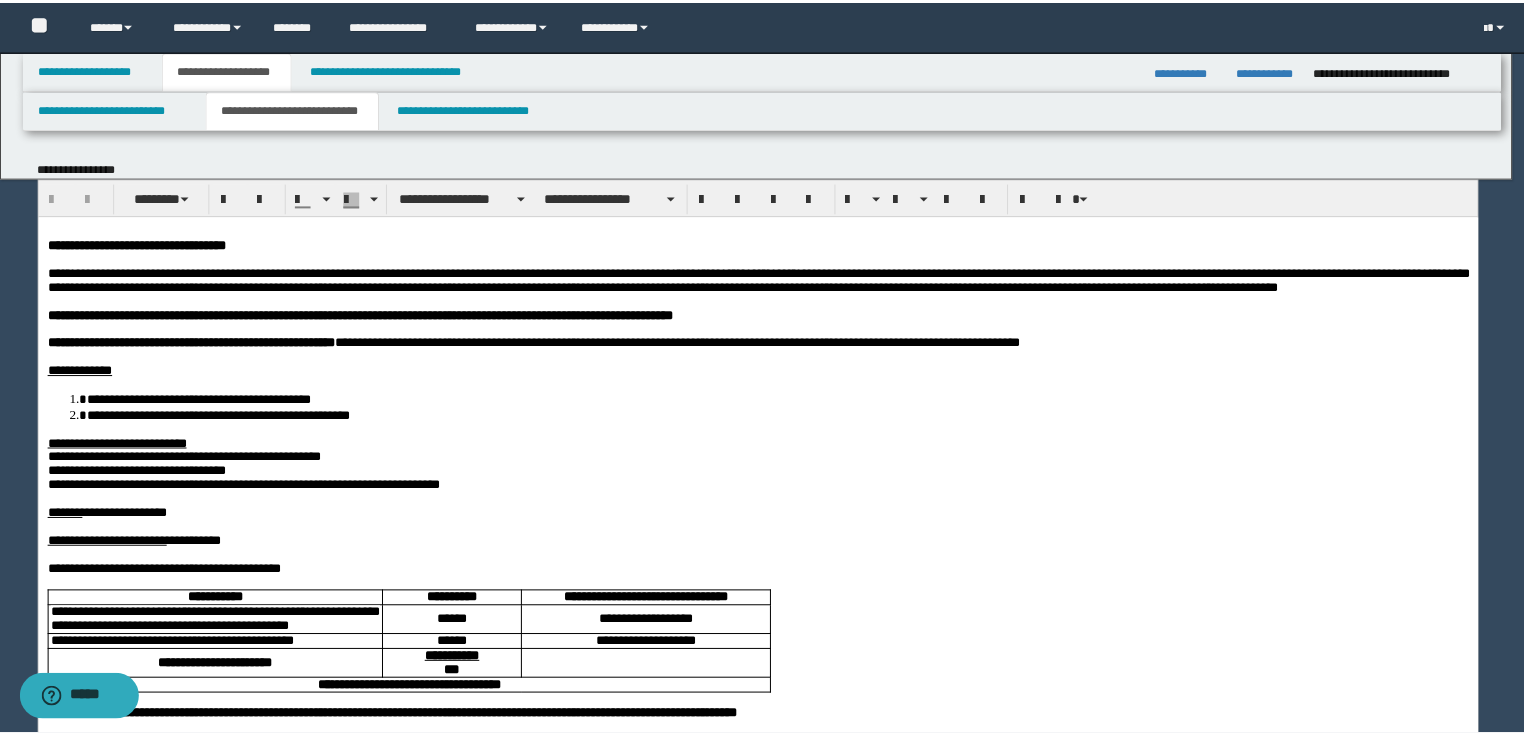scroll, scrollTop: 0, scrollLeft: 0, axis: both 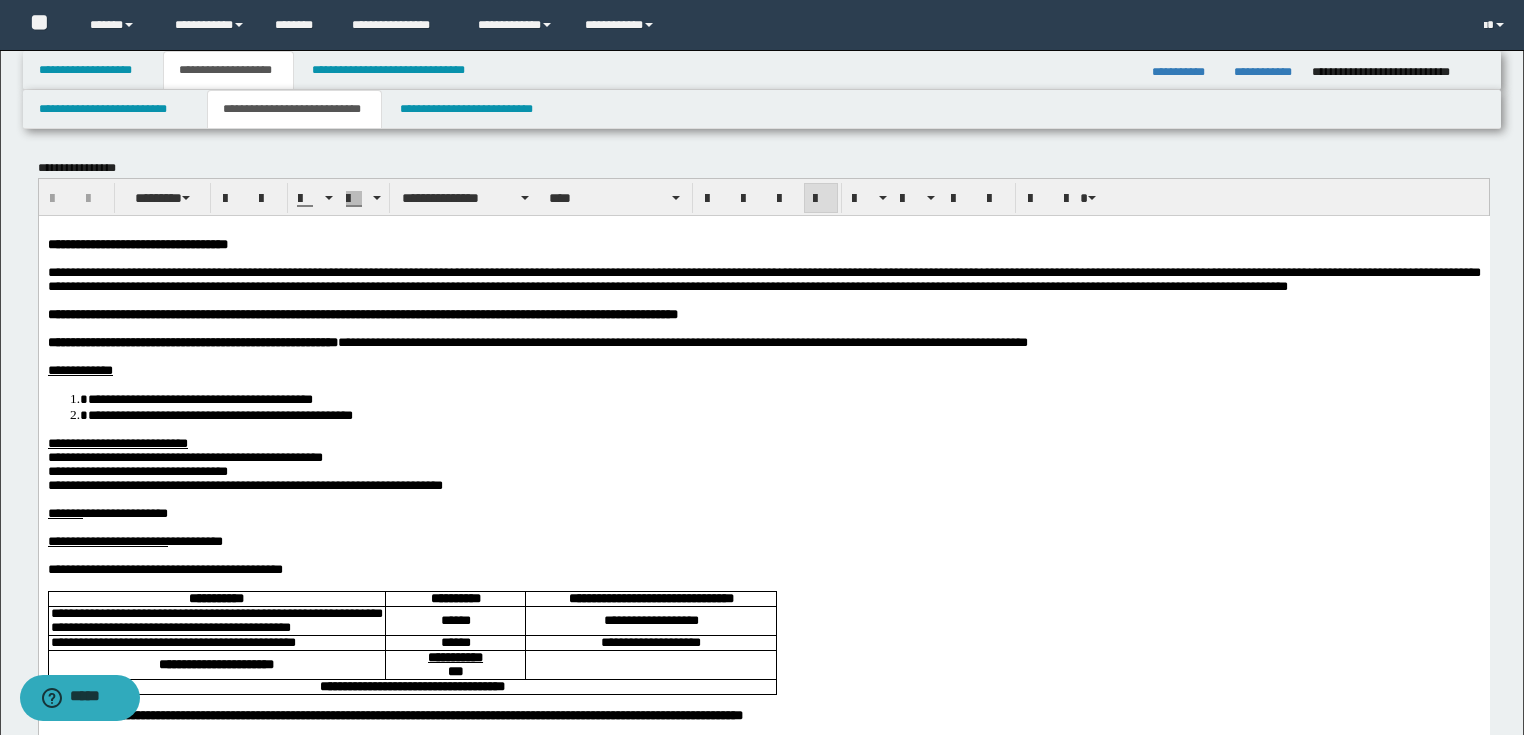 click on "**********" at bounding box center (763, 278) 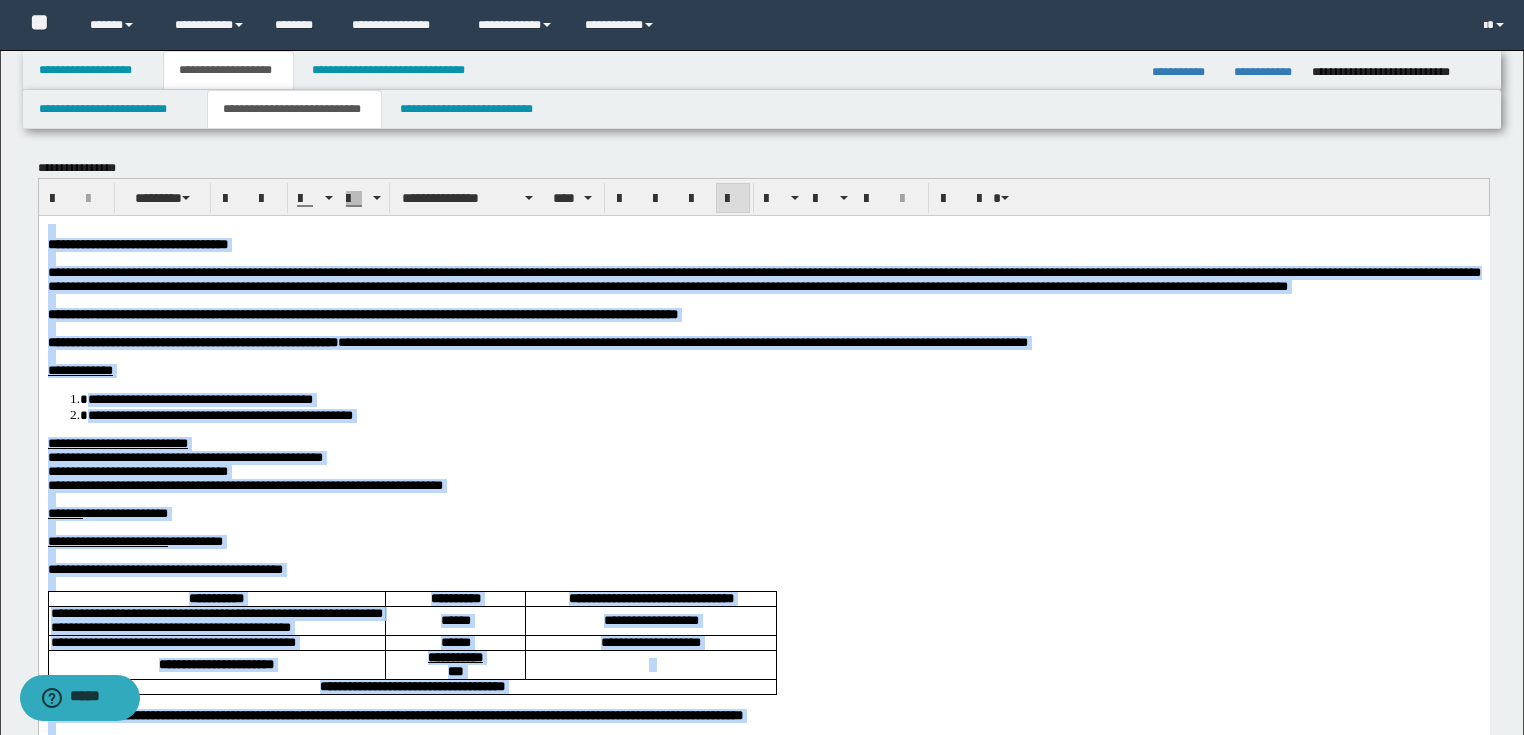 click on "**********" at bounding box center [763, 443] 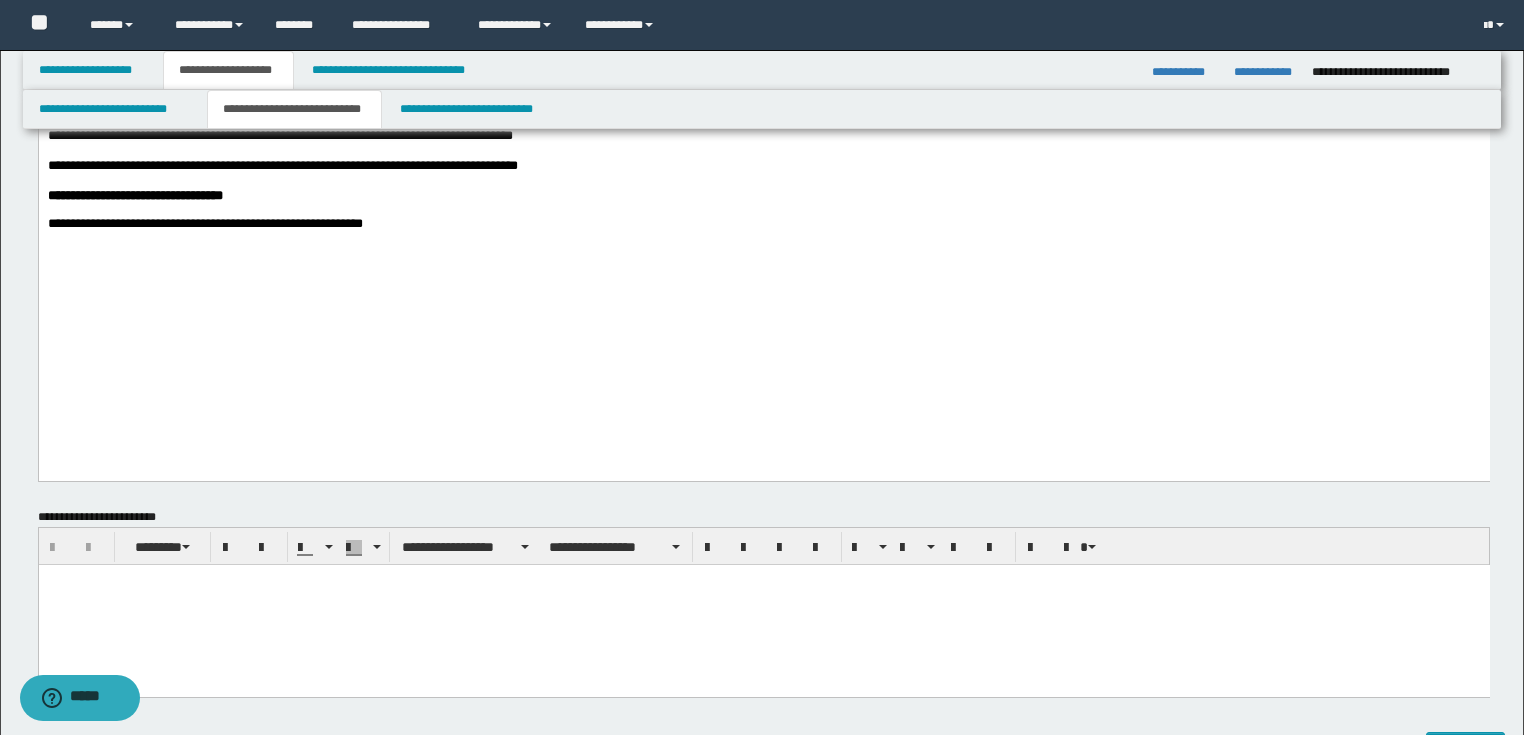 scroll, scrollTop: 320, scrollLeft: 0, axis: vertical 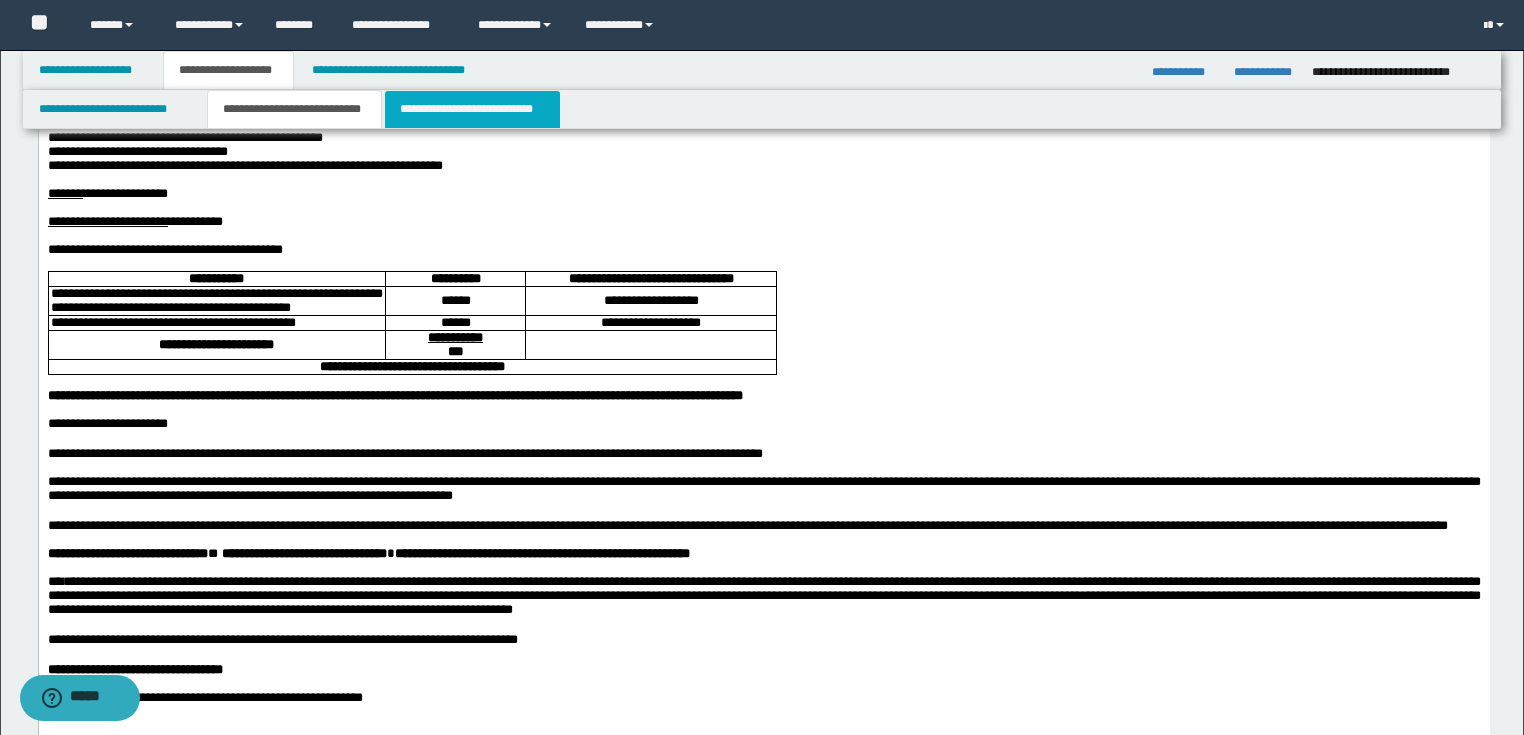 click on "**********" at bounding box center [472, 109] 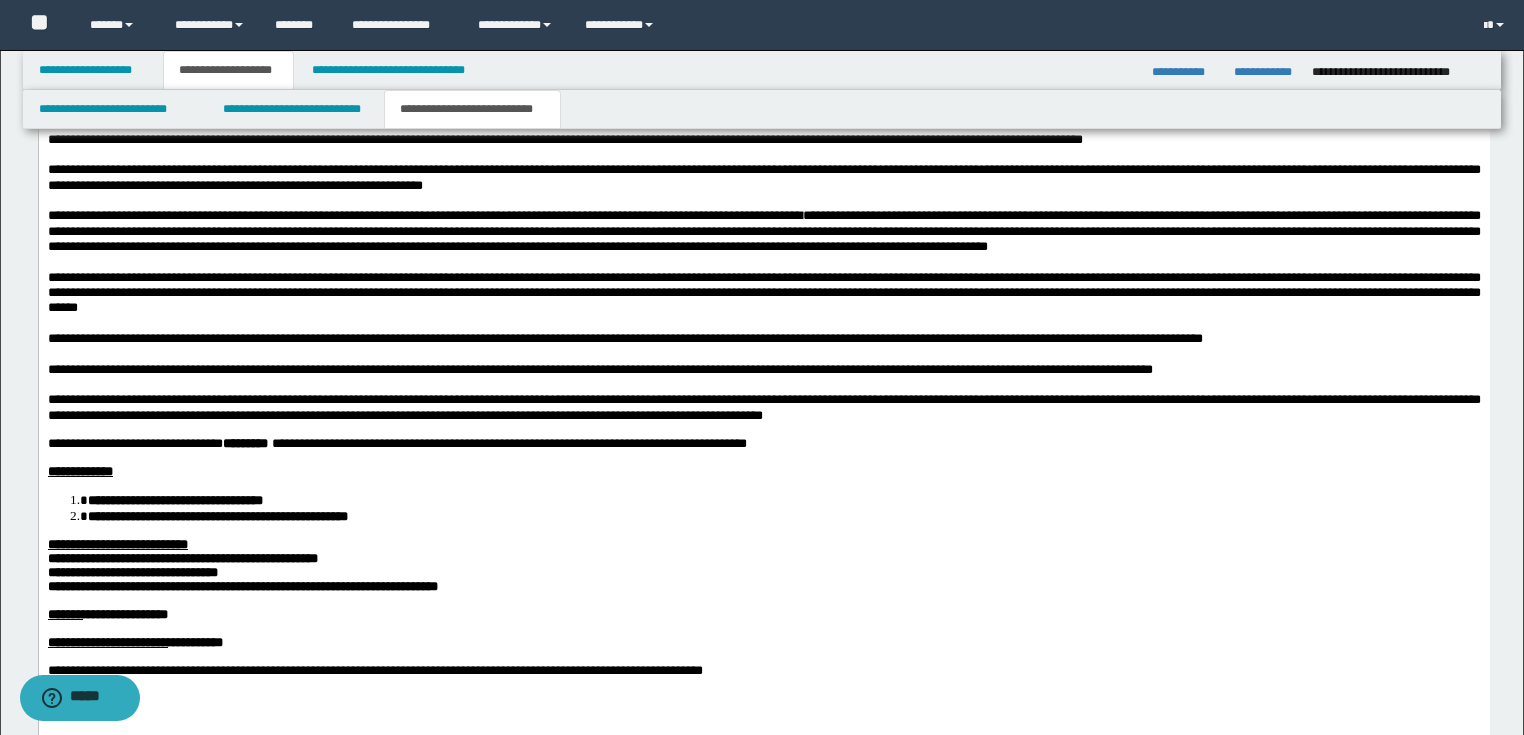 scroll, scrollTop: 1600, scrollLeft: 0, axis: vertical 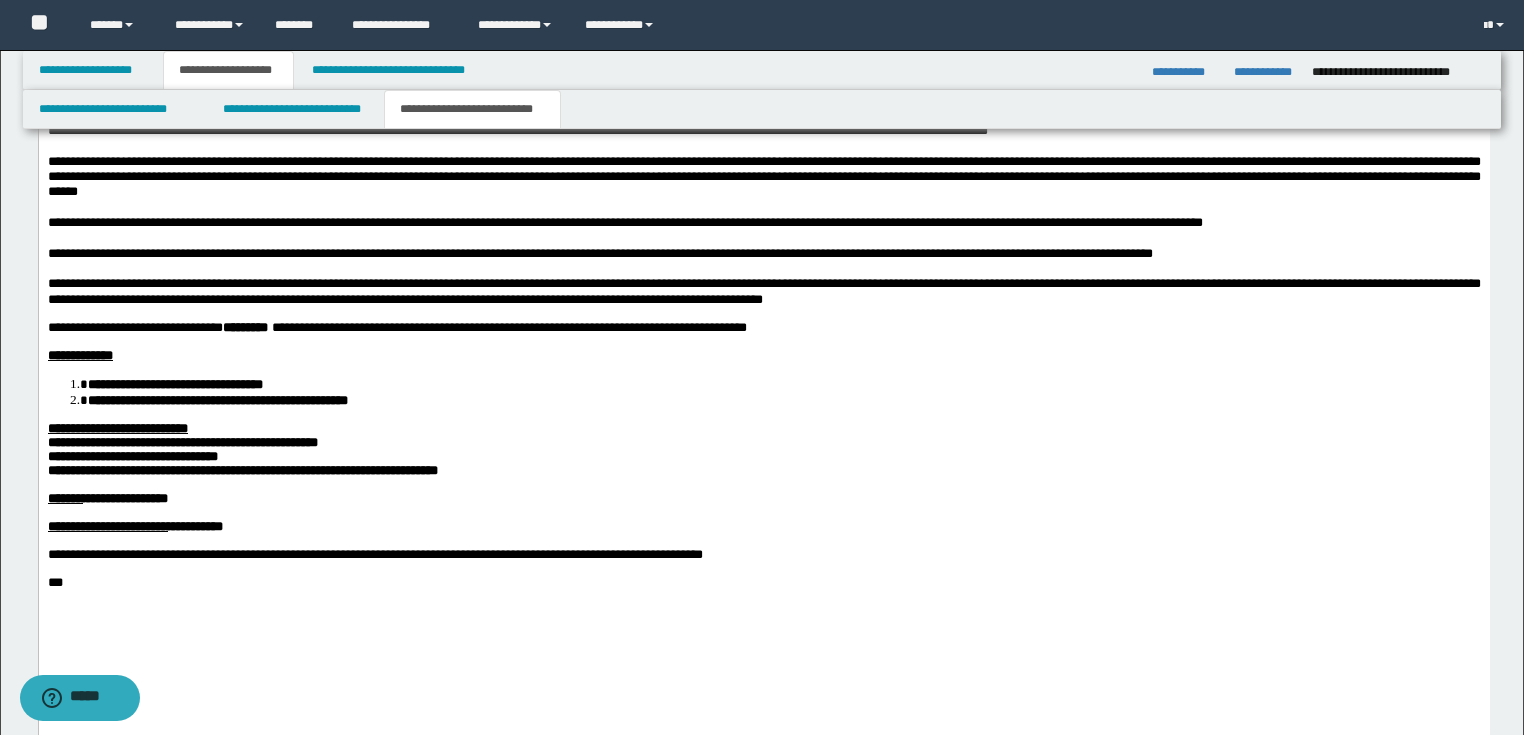 drag, startPoint x: 561, startPoint y: 156, endPoint x: 562, endPoint y: 396, distance: 240.00209 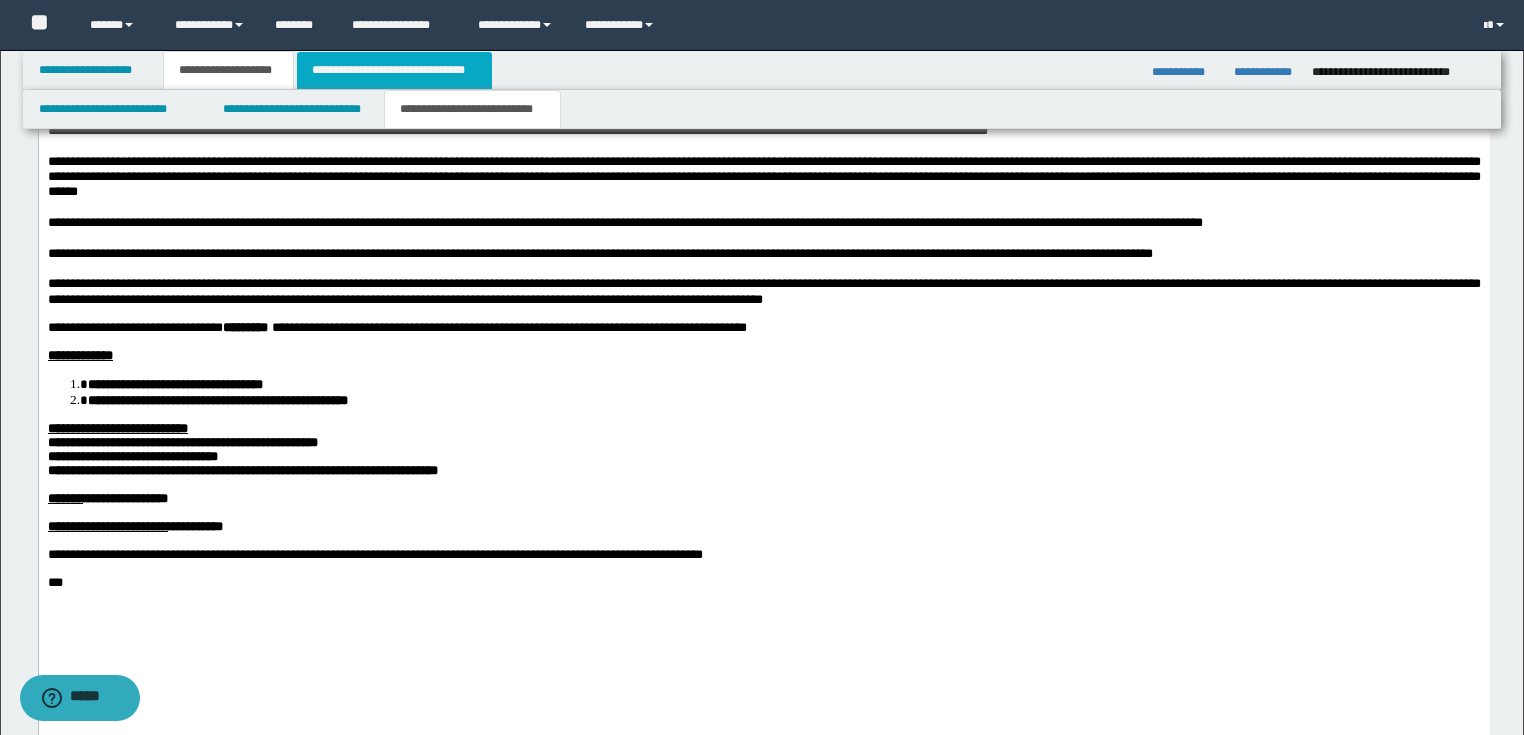 click on "**********" at bounding box center [394, 70] 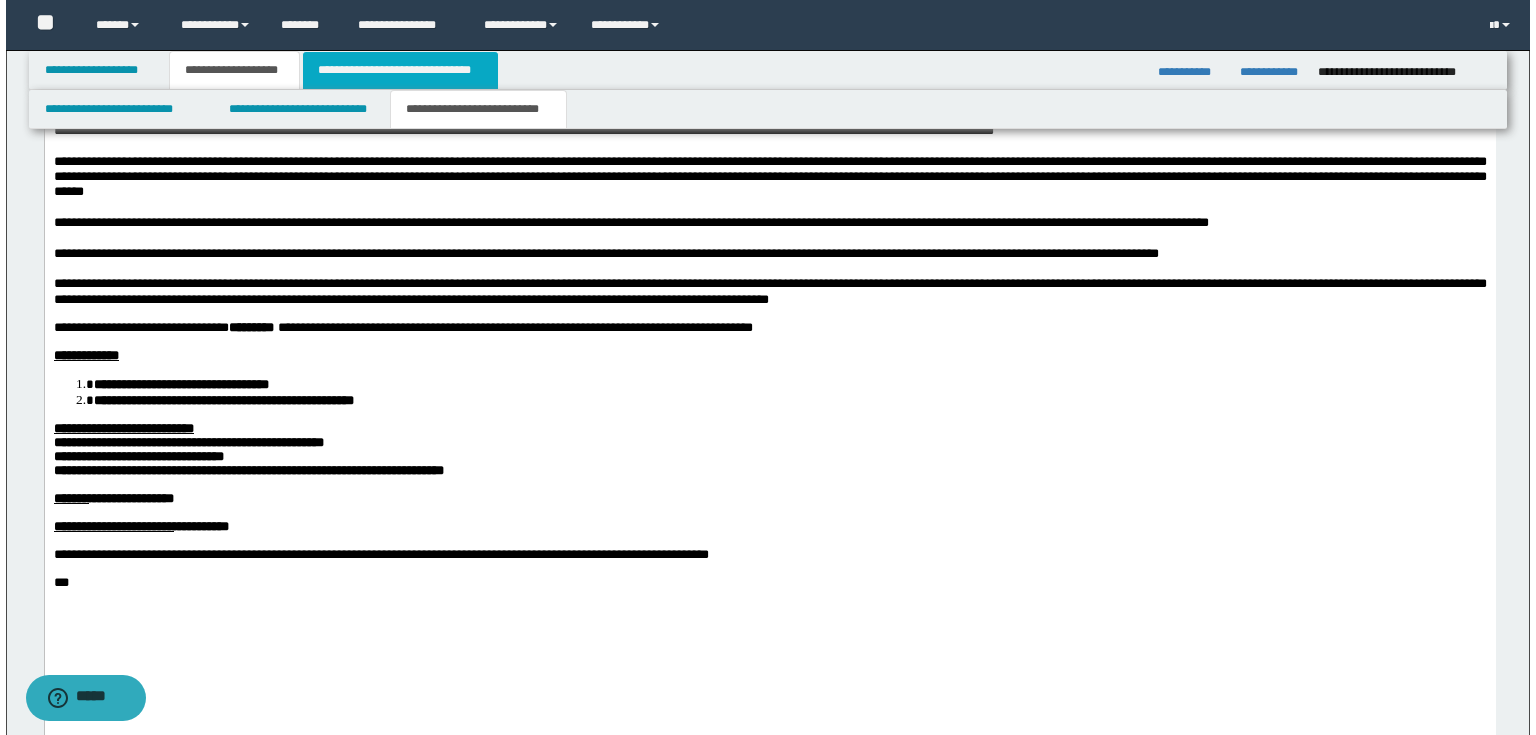 scroll, scrollTop: 0, scrollLeft: 0, axis: both 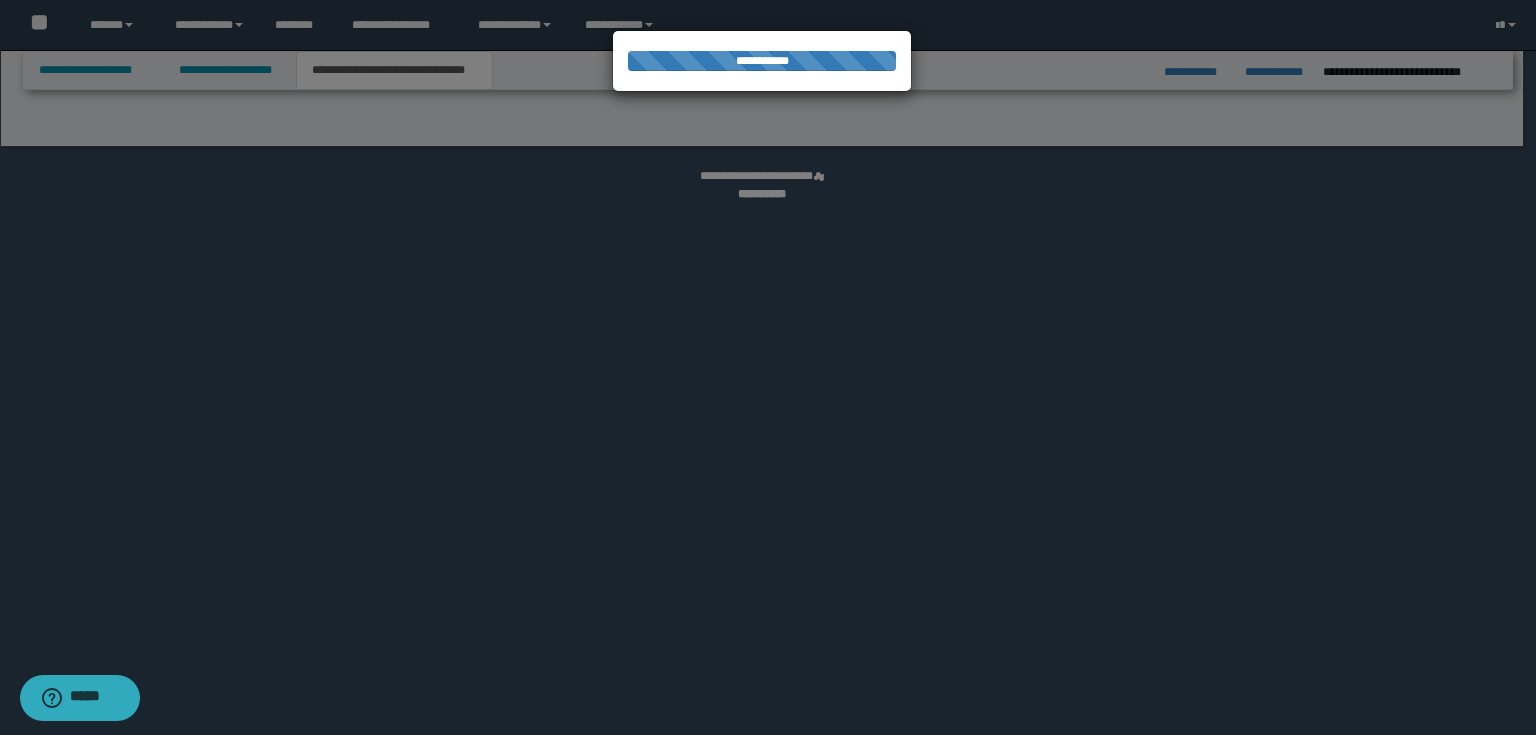 select on "*" 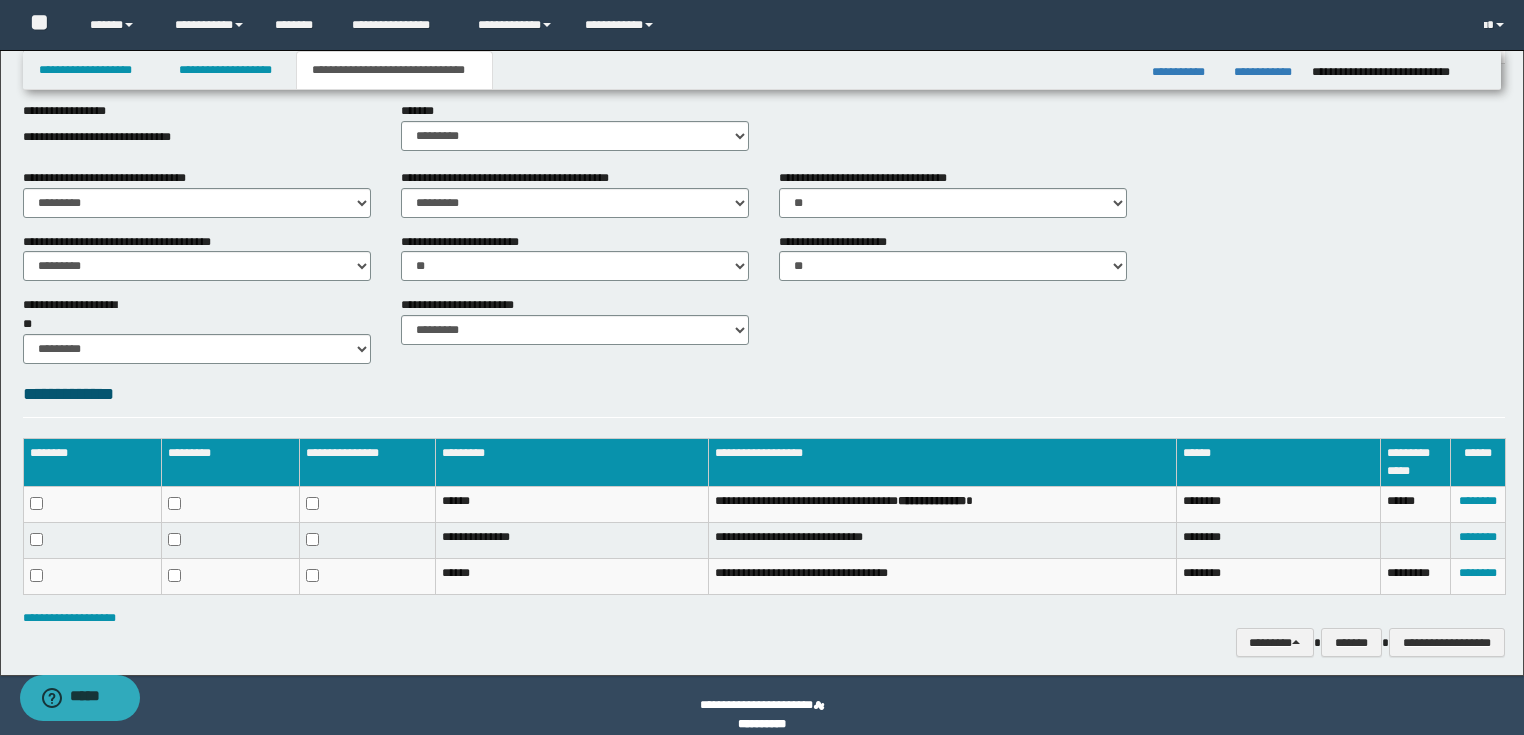 scroll, scrollTop: 530, scrollLeft: 0, axis: vertical 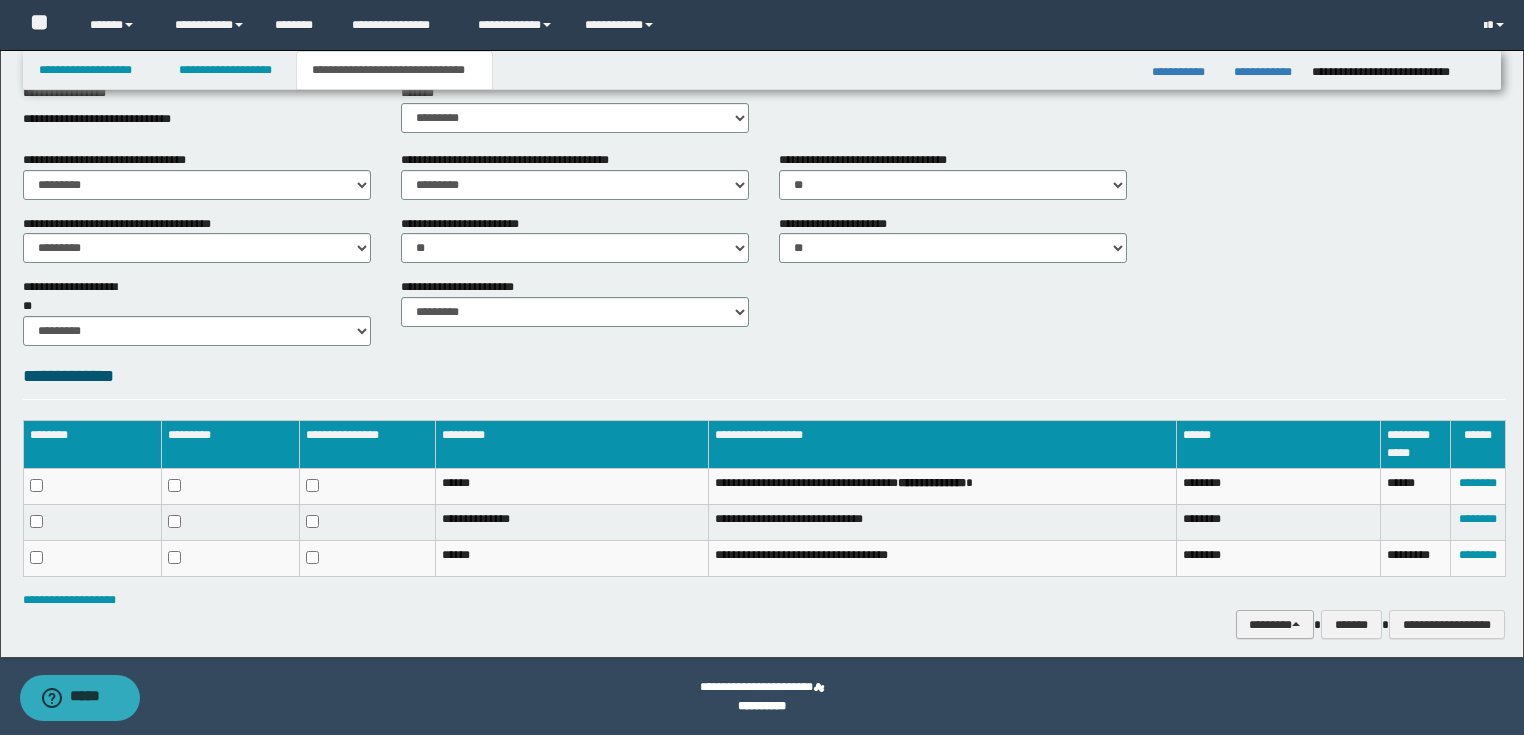 click on "********" at bounding box center [1275, 625] 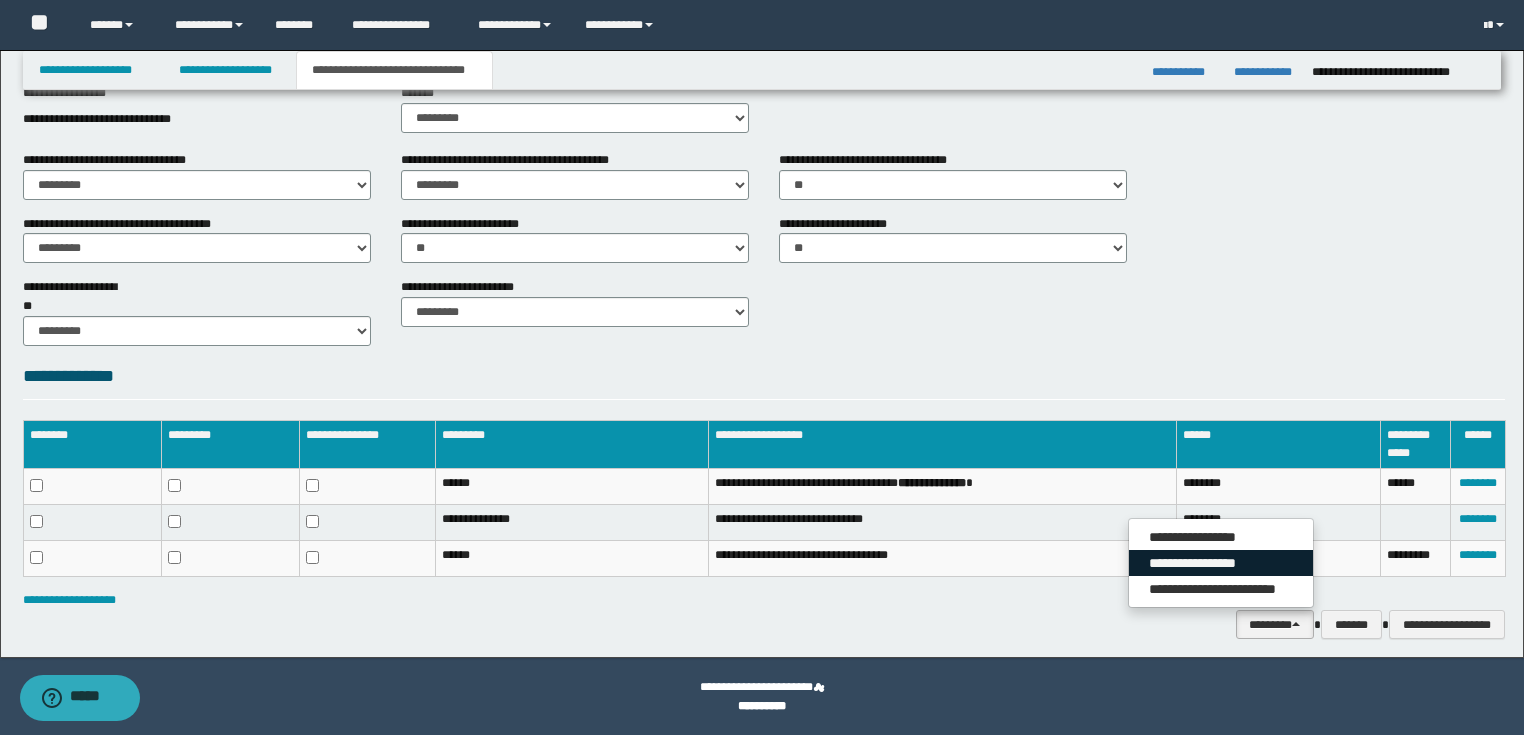 click on "**********" at bounding box center (1221, 563) 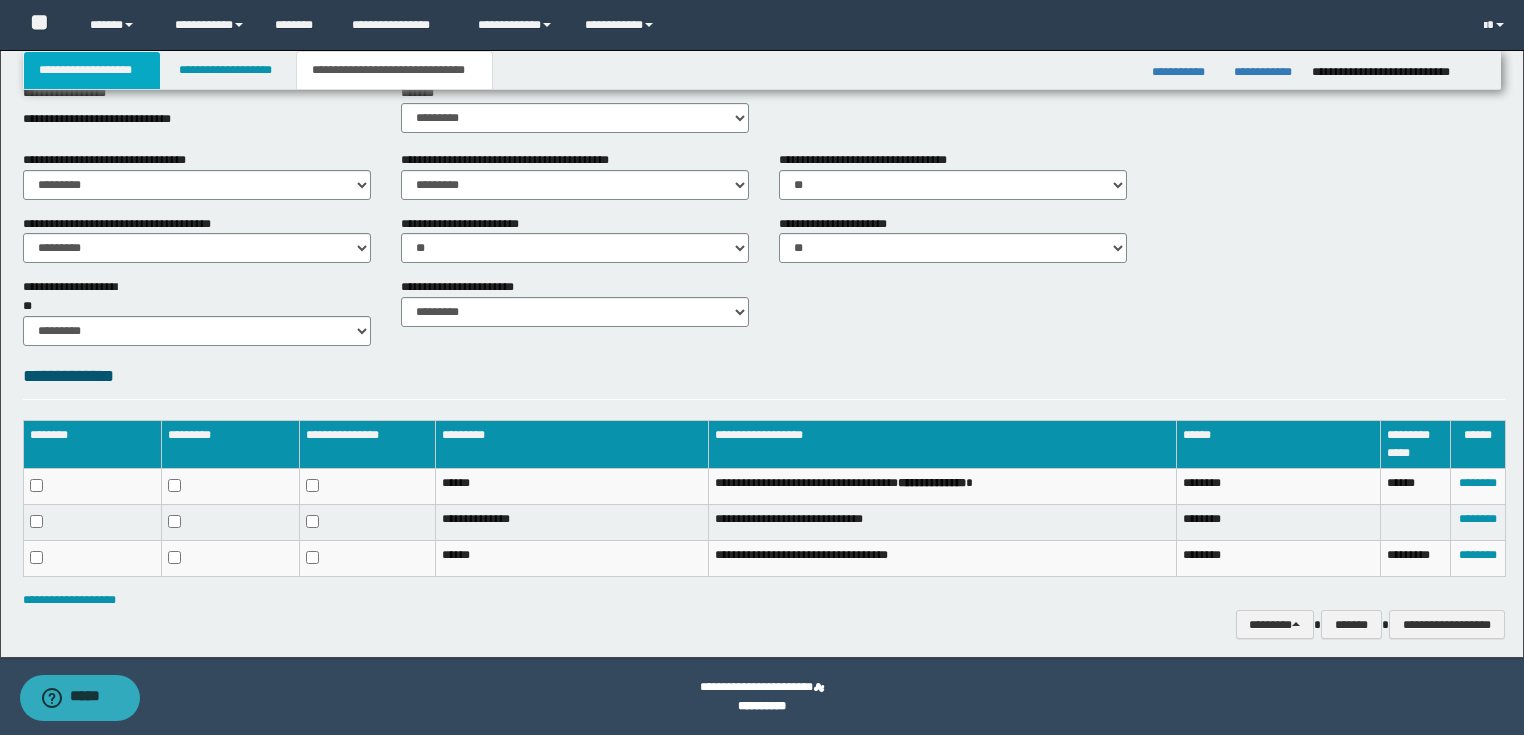 click on "**********" at bounding box center [92, 70] 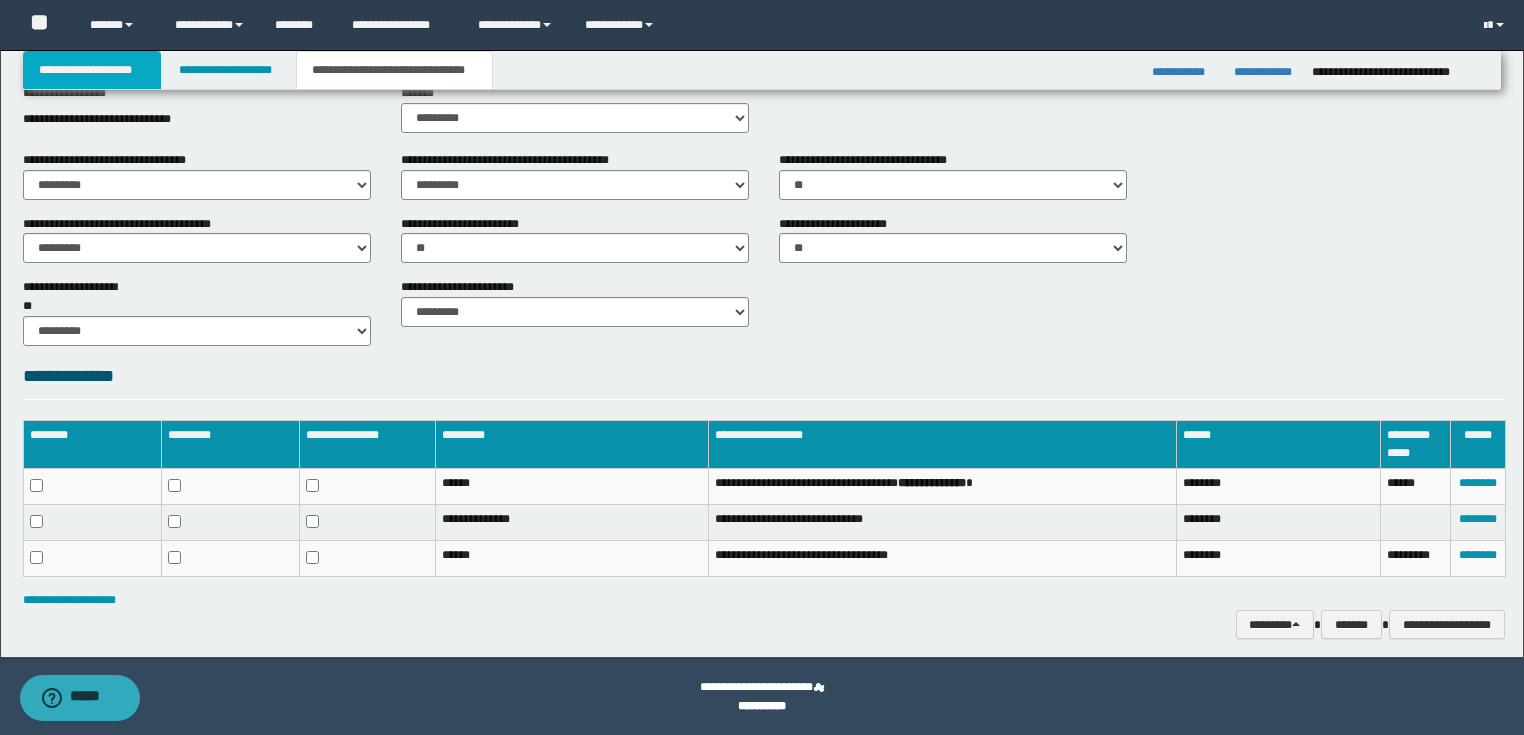 scroll, scrollTop: 212, scrollLeft: 0, axis: vertical 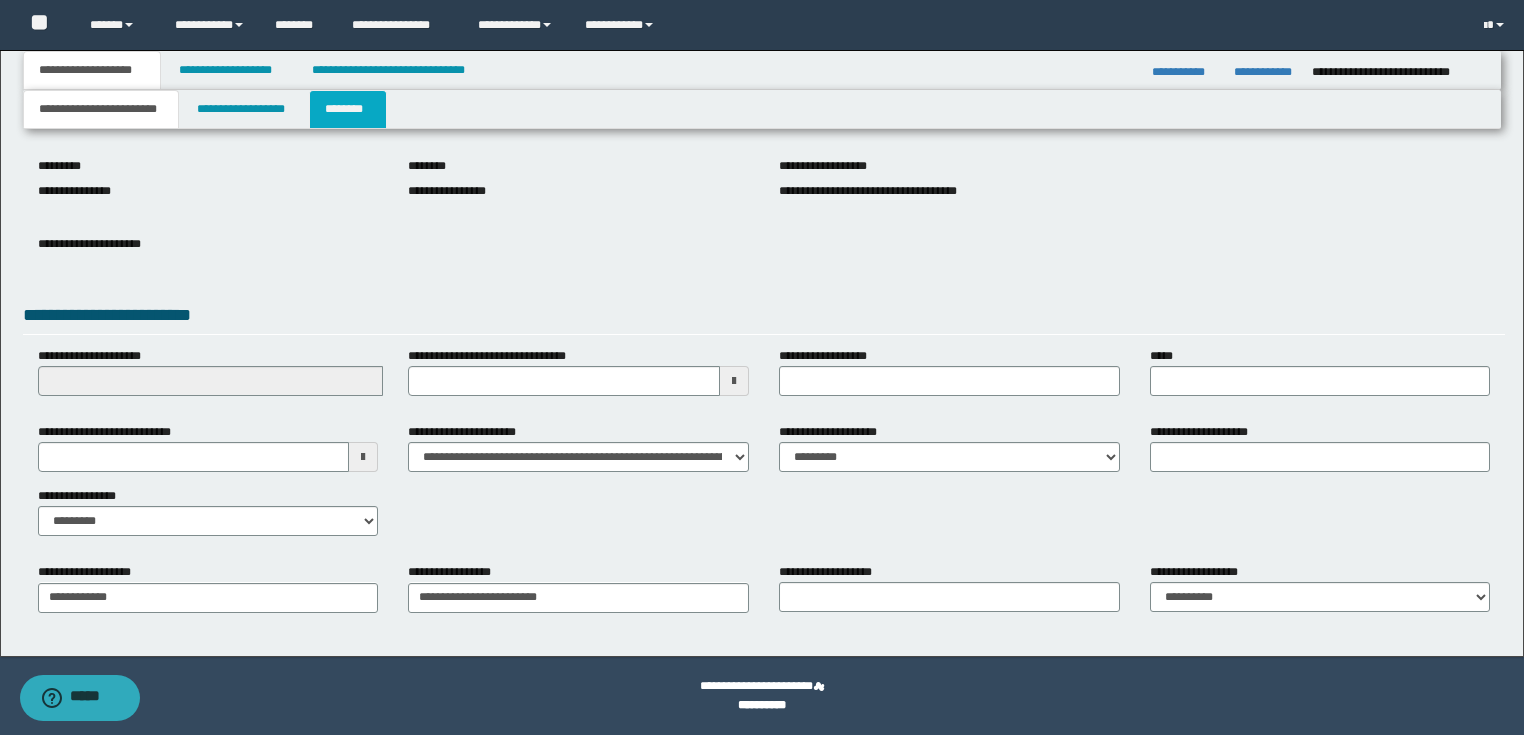 click on "********" at bounding box center (348, 109) 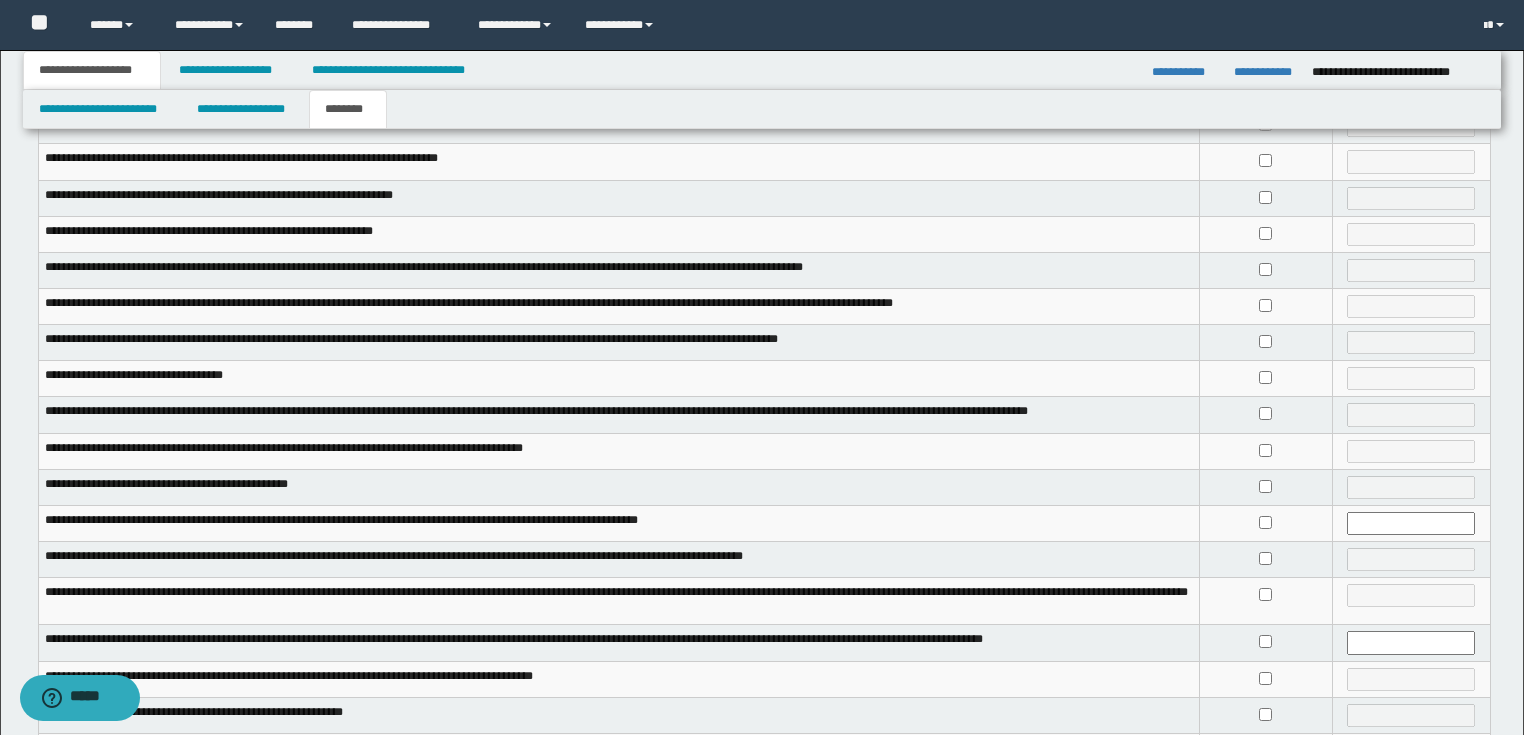 scroll, scrollTop: 374, scrollLeft: 0, axis: vertical 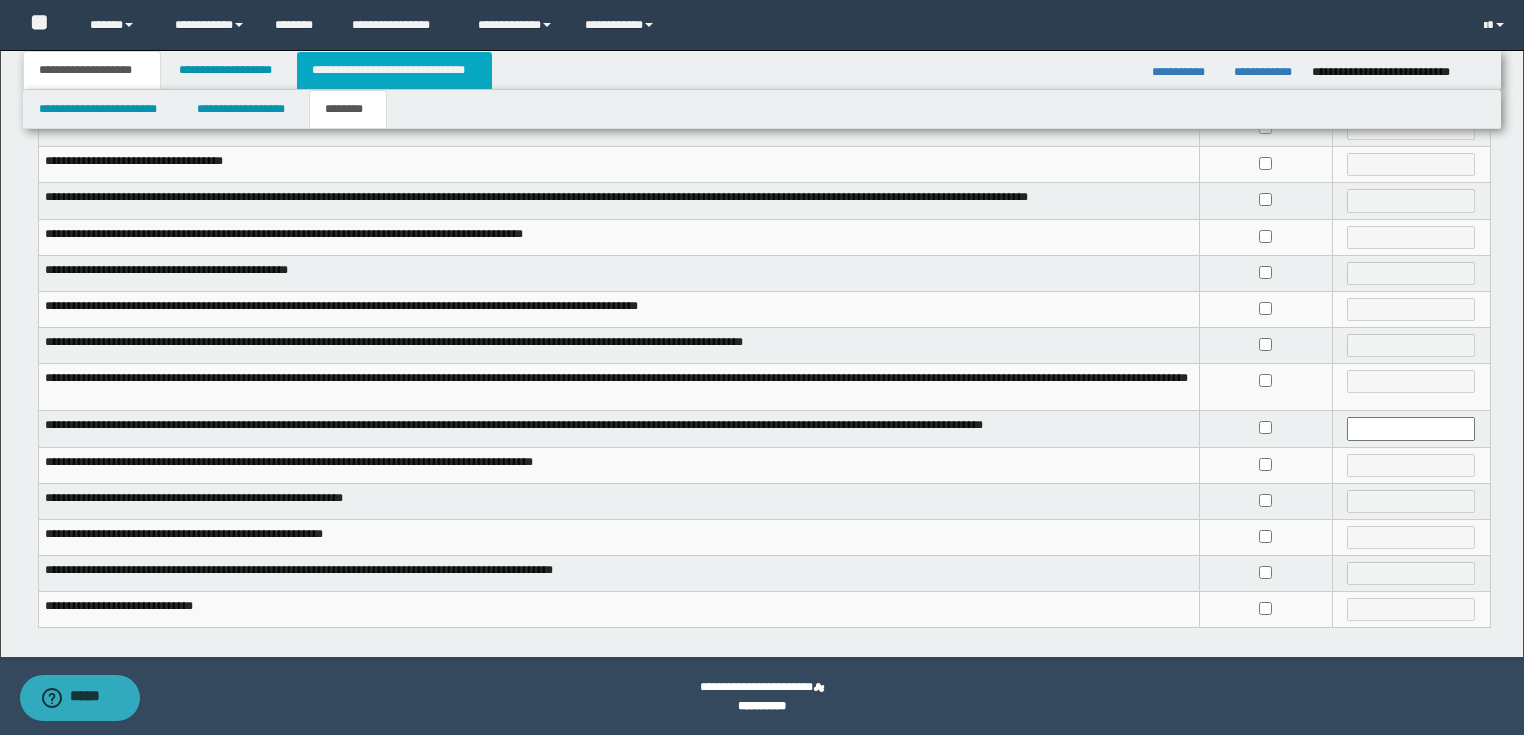 click on "**********" at bounding box center [394, 70] 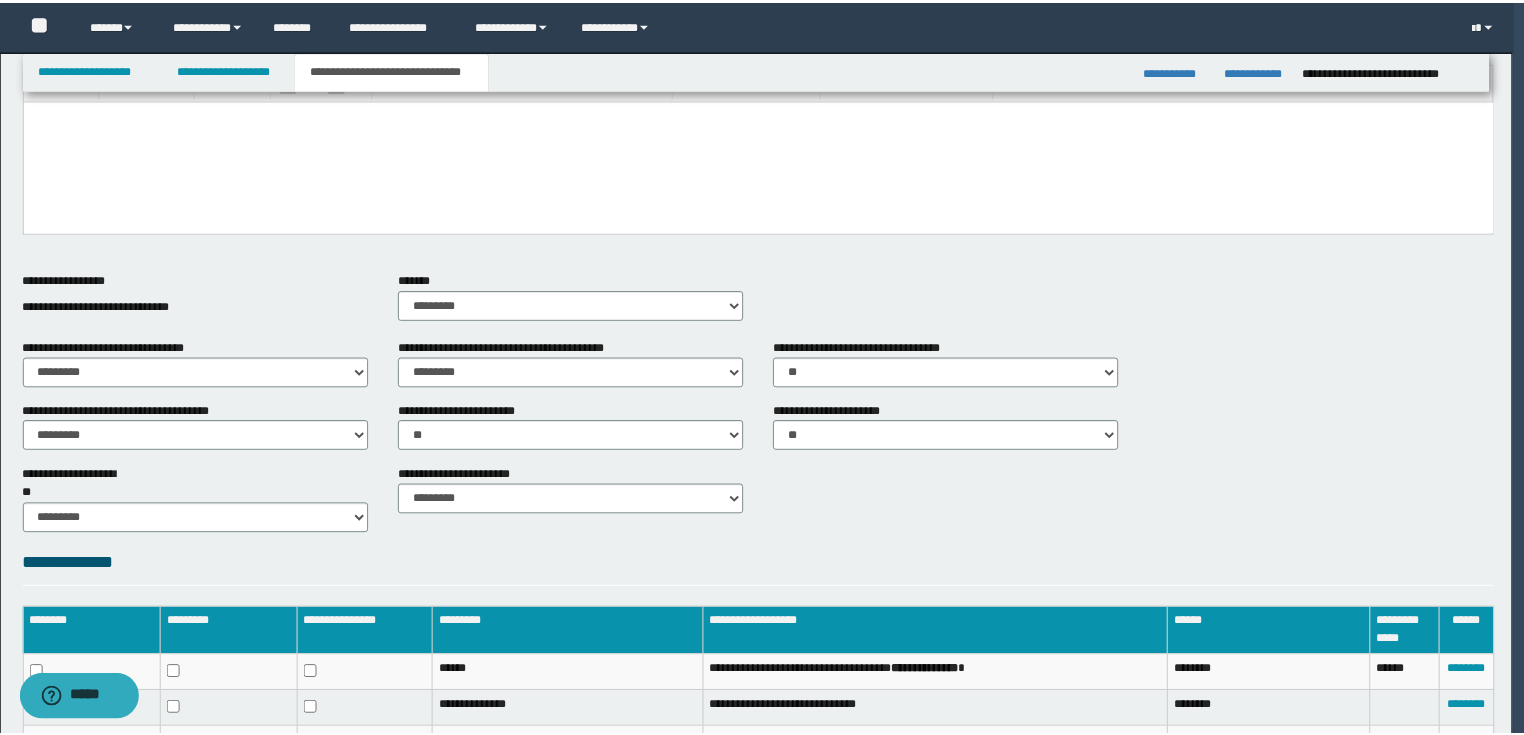scroll, scrollTop: 530, scrollLeft: 0, axis: vertical 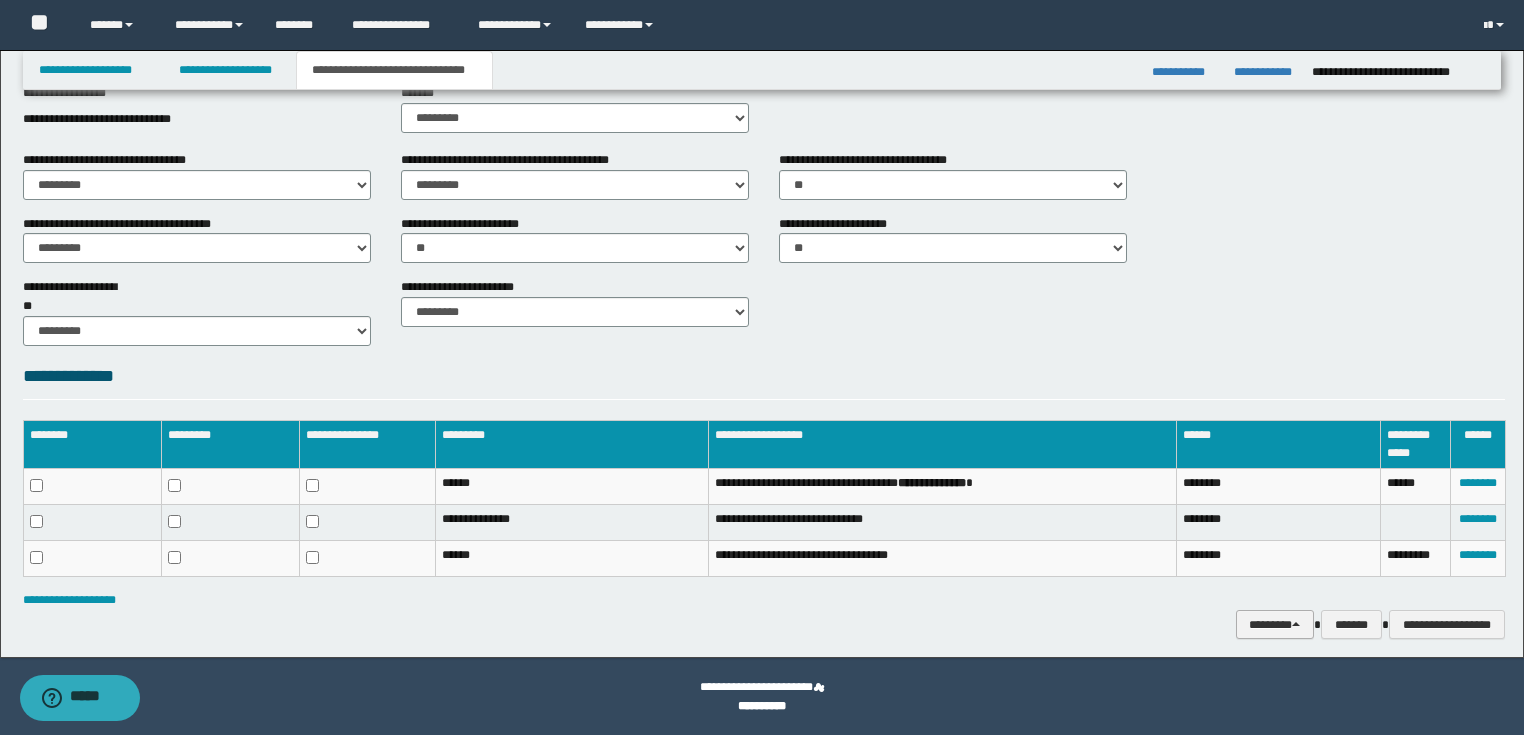 drag, startPoint x: 1284, startPoint y: 621, endPoint x: 1292, endPoint y: 580, distance: 41.773197 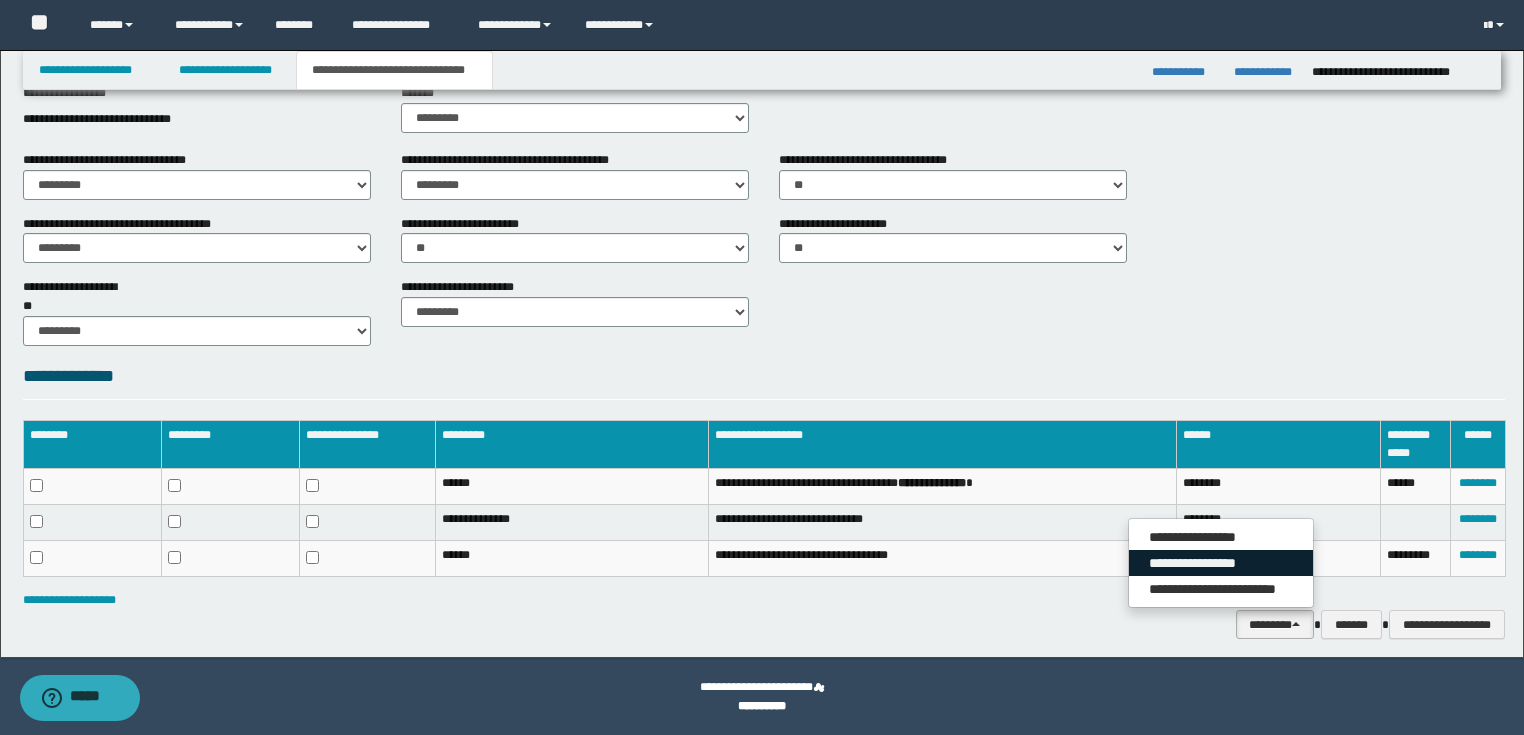 click on "**********" at bounding box center [1221, 563] 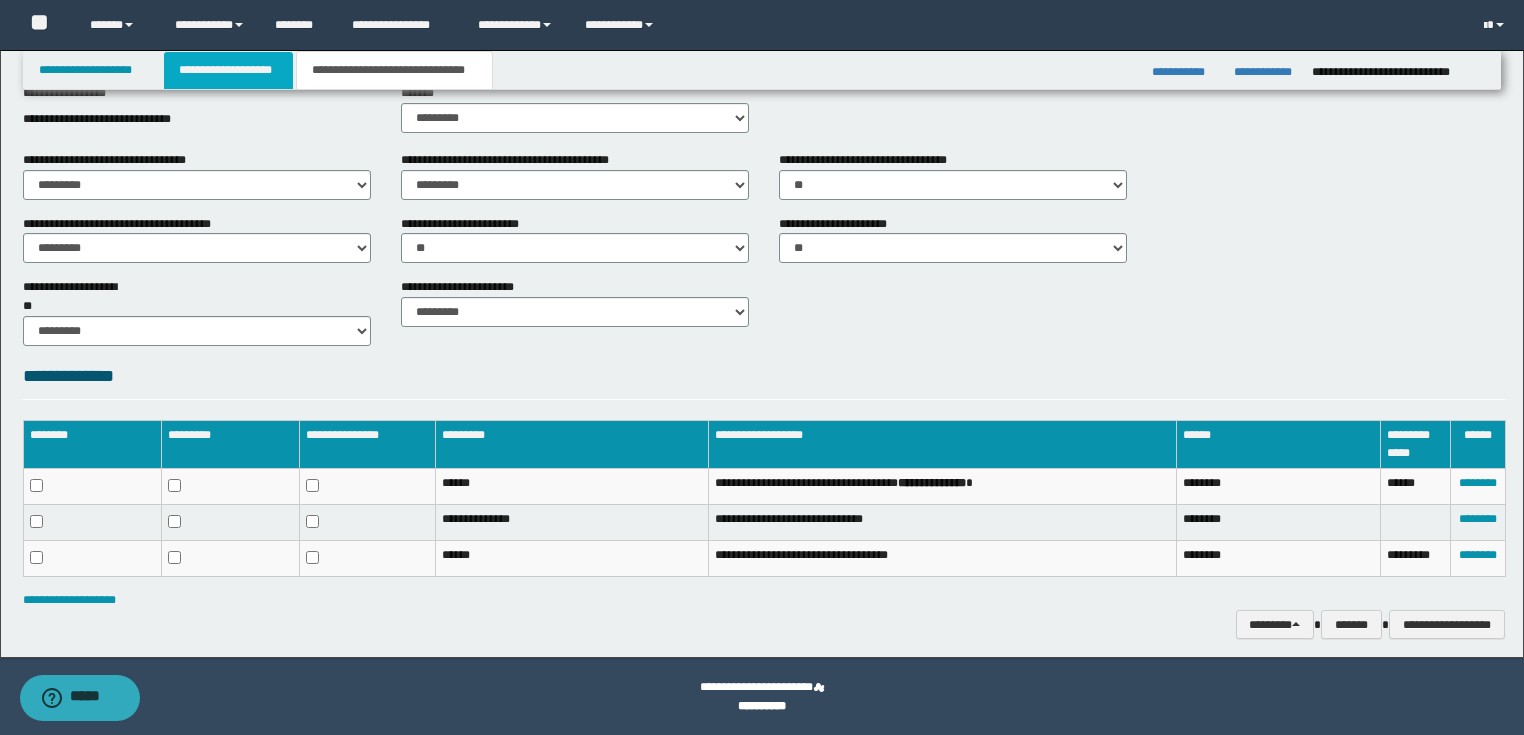 click on "**********" at bounding box center (228, 70) 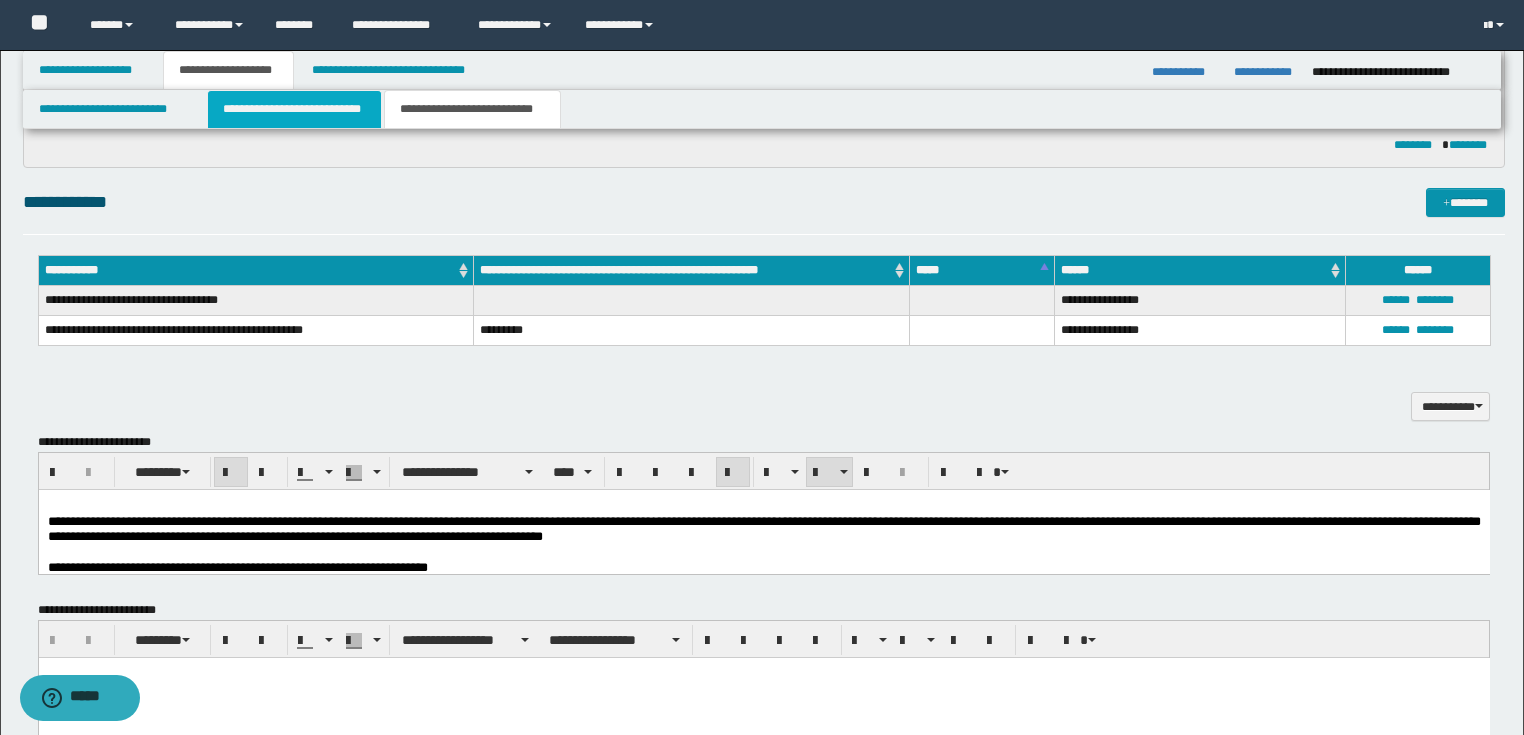 click on "**********" at bounding box center [294, 109] 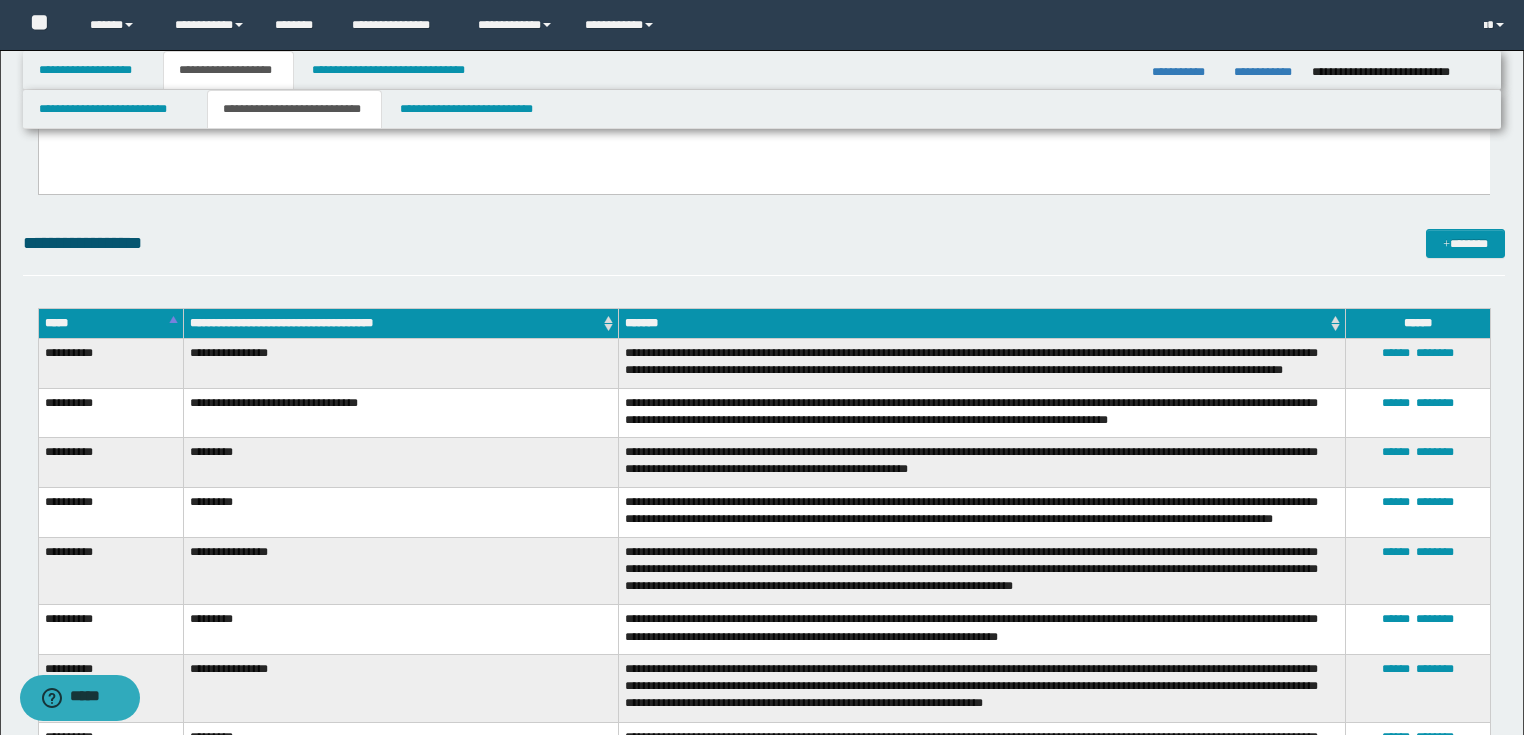 scroll, scrollTop: 81, scrollLeft: 0, axis: vertical 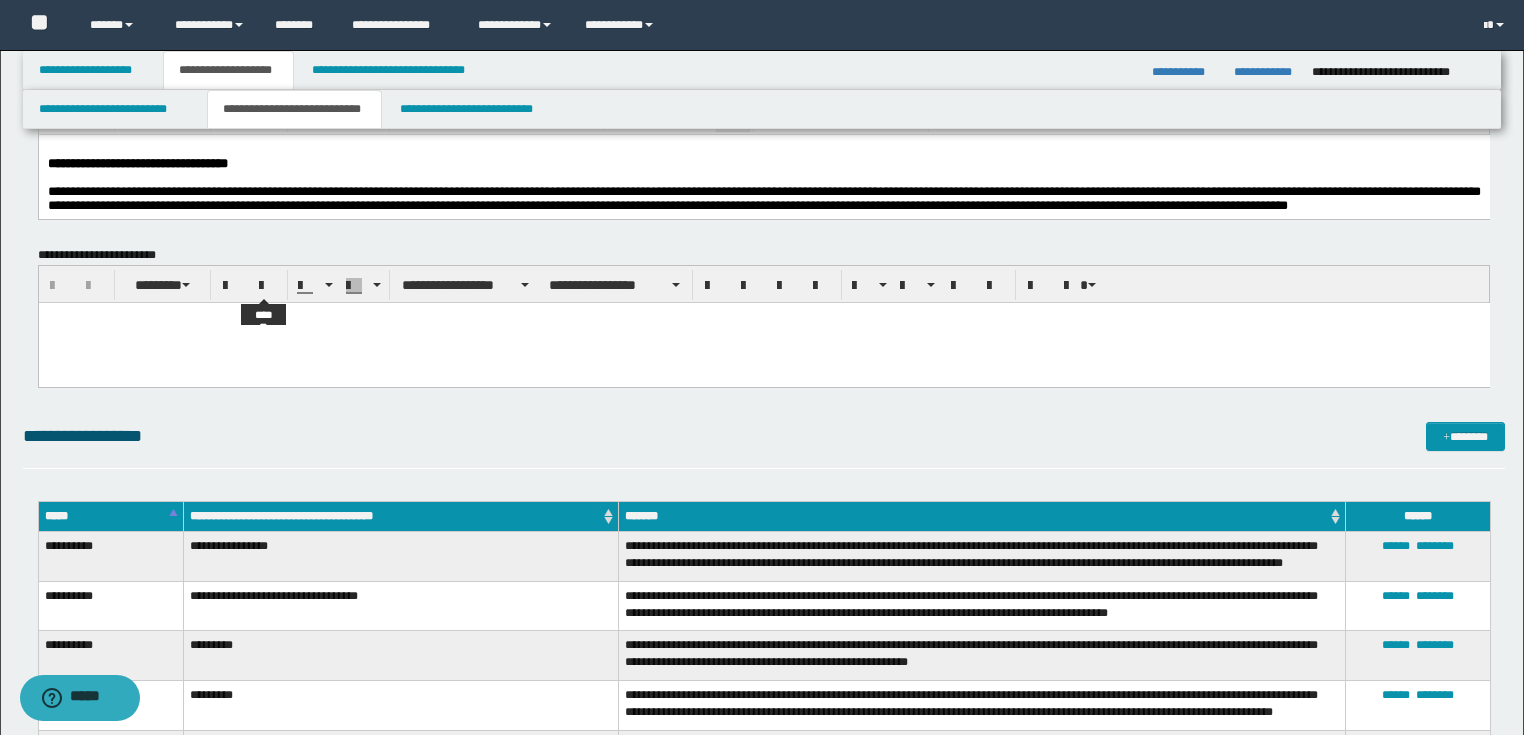 click at bounding box center [763, 342] 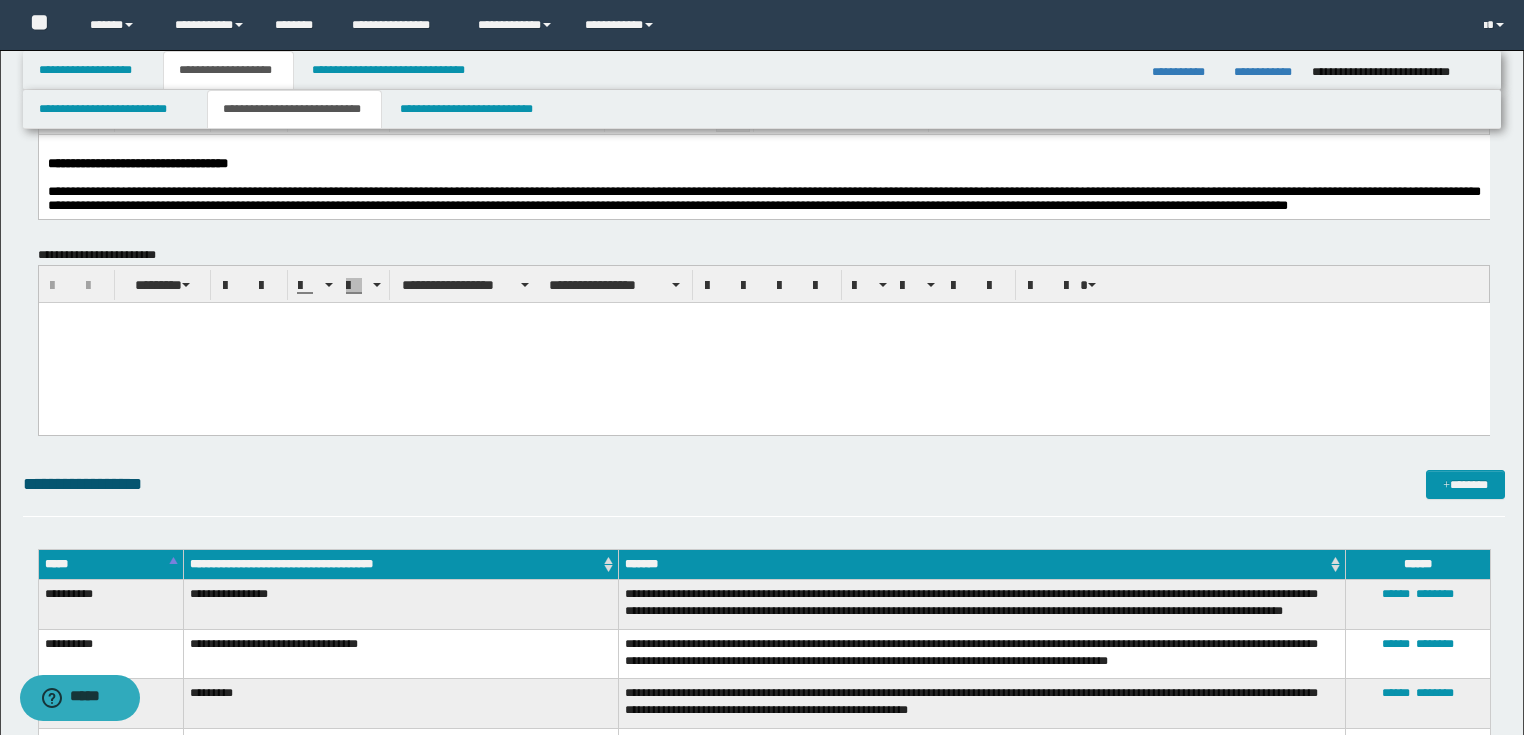 click at bounding box center [763, 177] 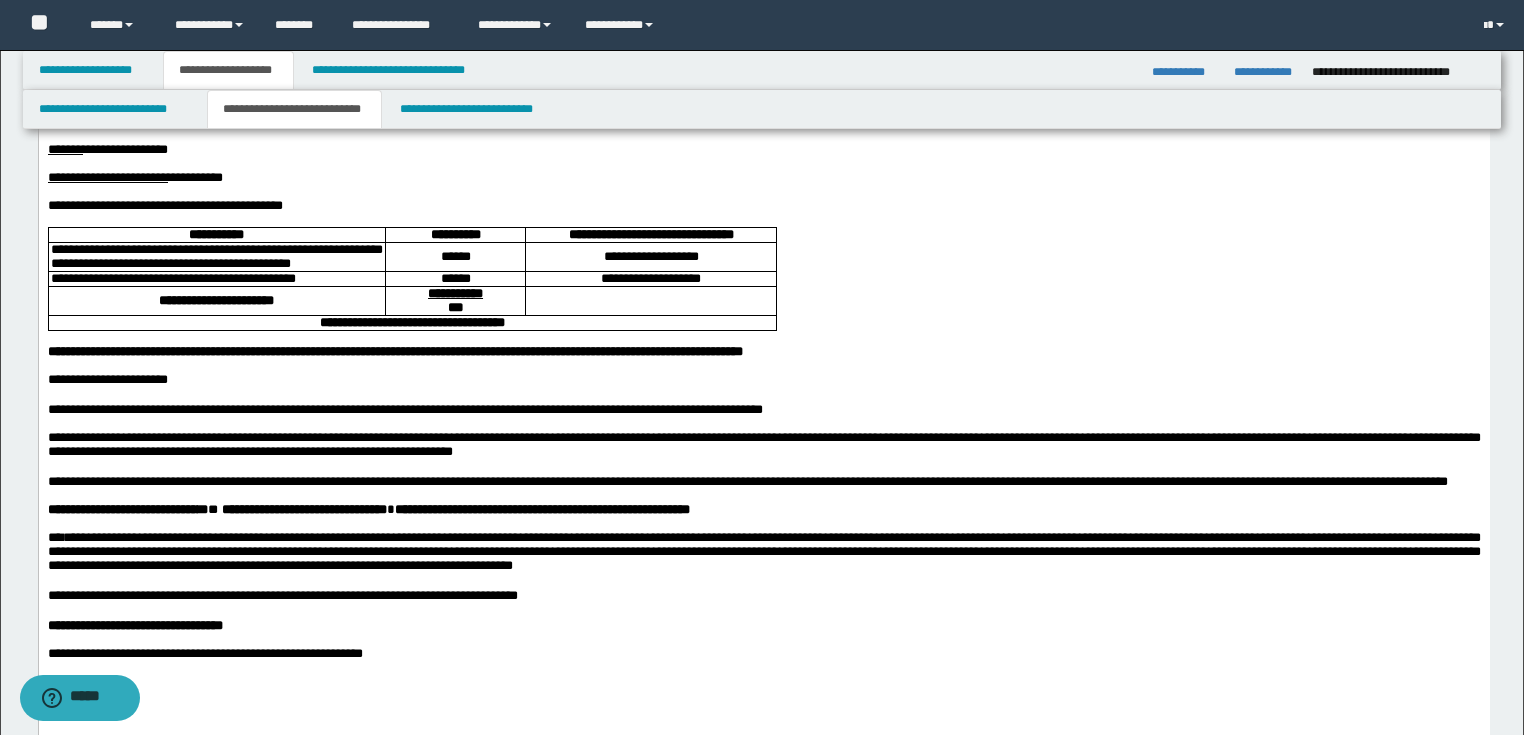 scroll, scrollTop: 641, scrollLeft: 0, axis: vertical 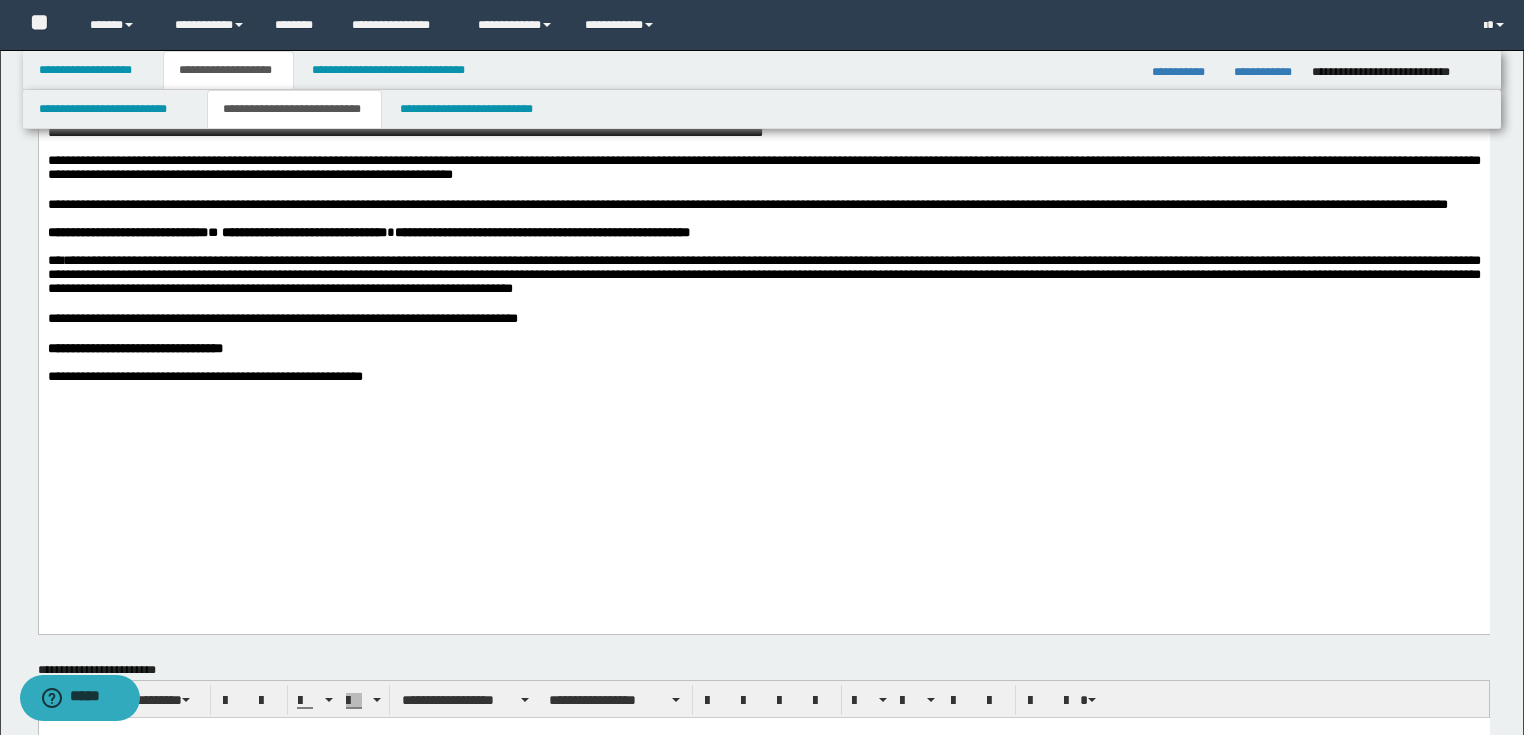 click on "**********" at bounding box center (763, 16) 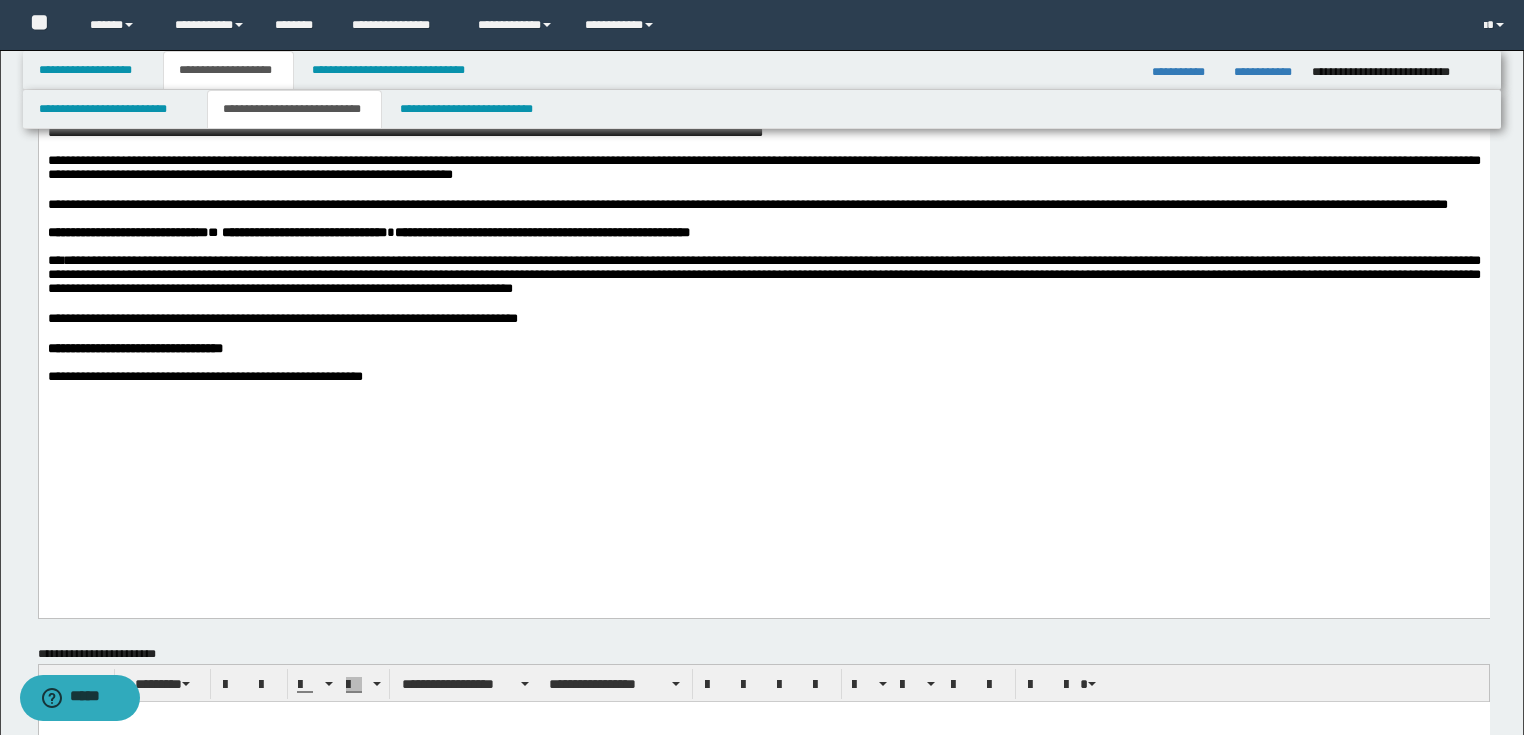 click on "**********" at bounding box center [763, 320] 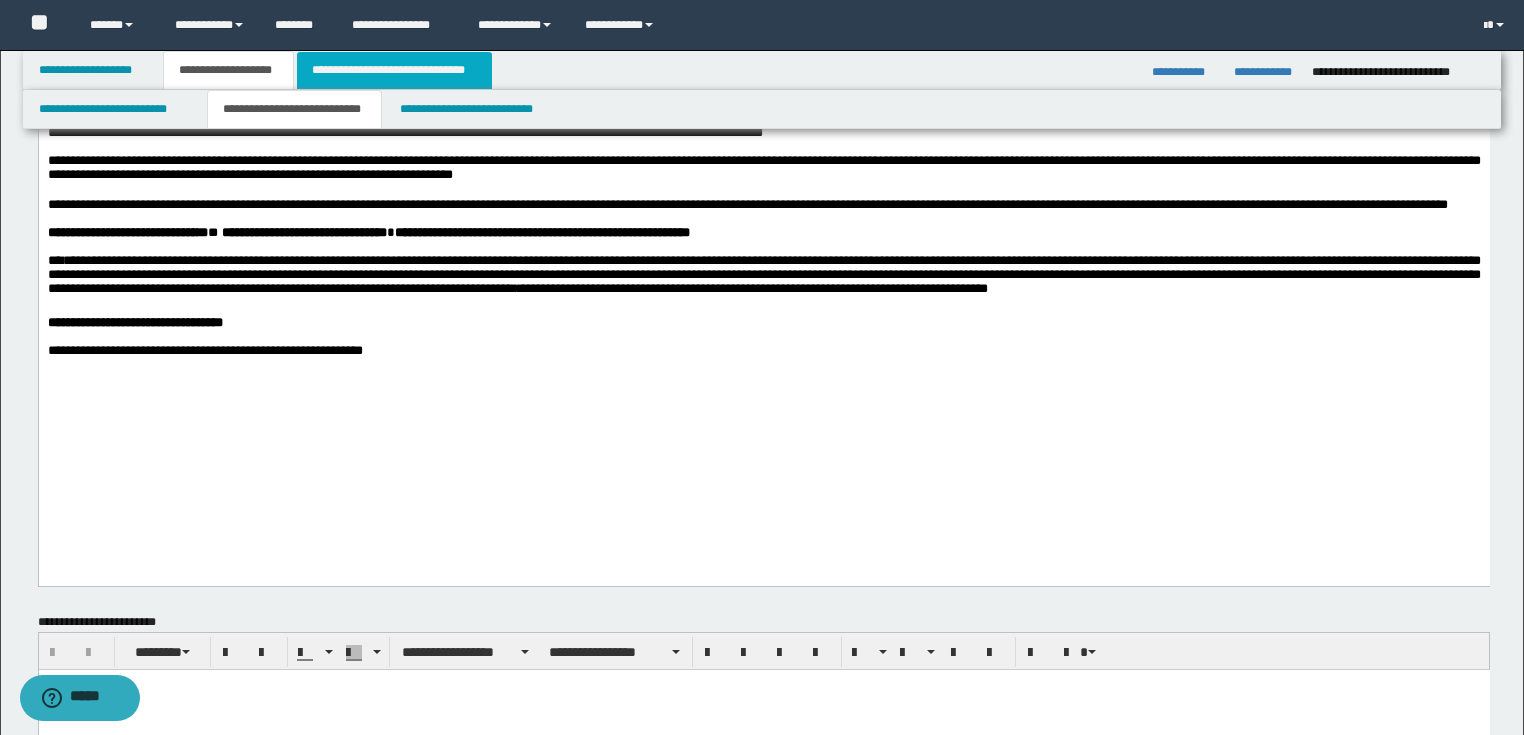 click on "**********" at bounding box center (394, 70) 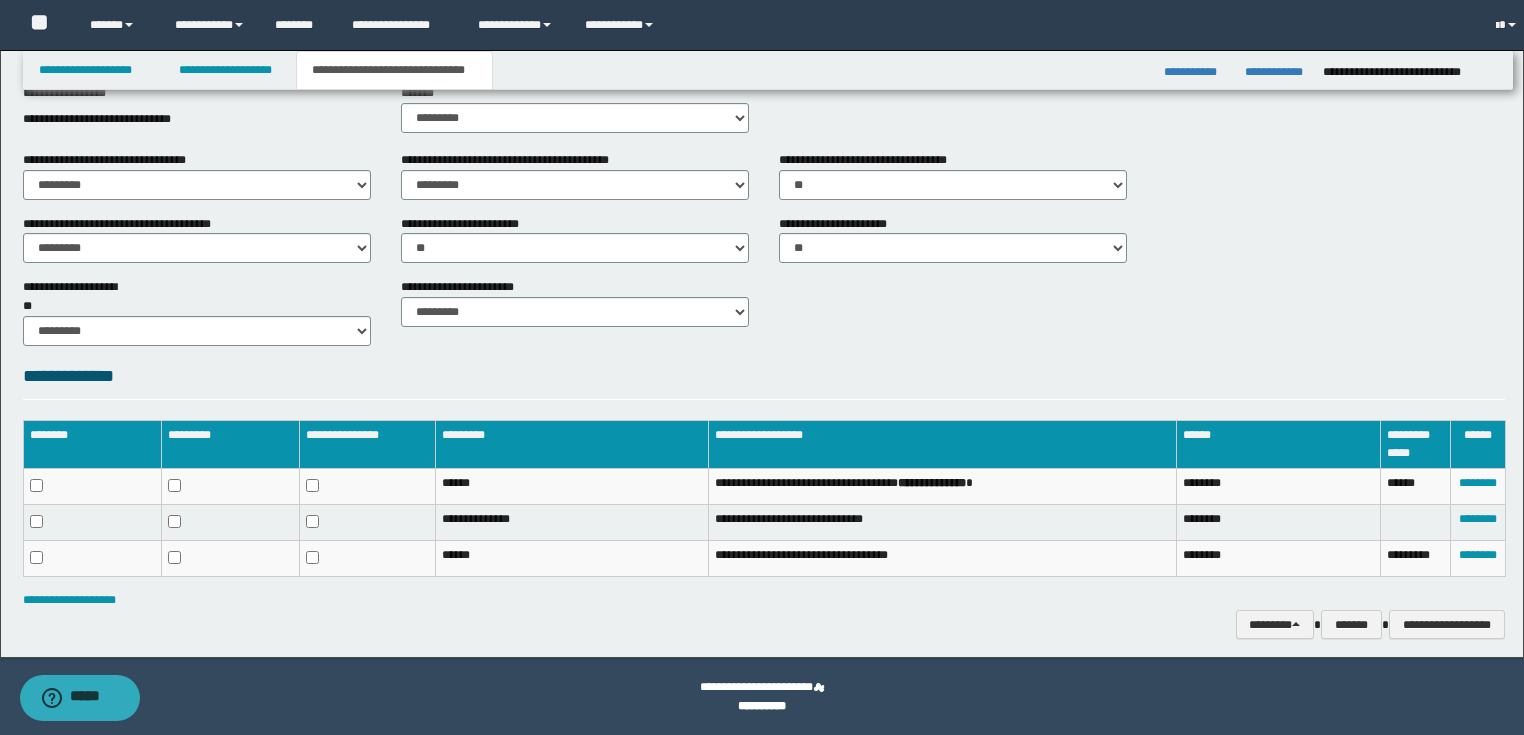 scroll, scrollTop: 530, scrollLeft: 0, axis: vertical 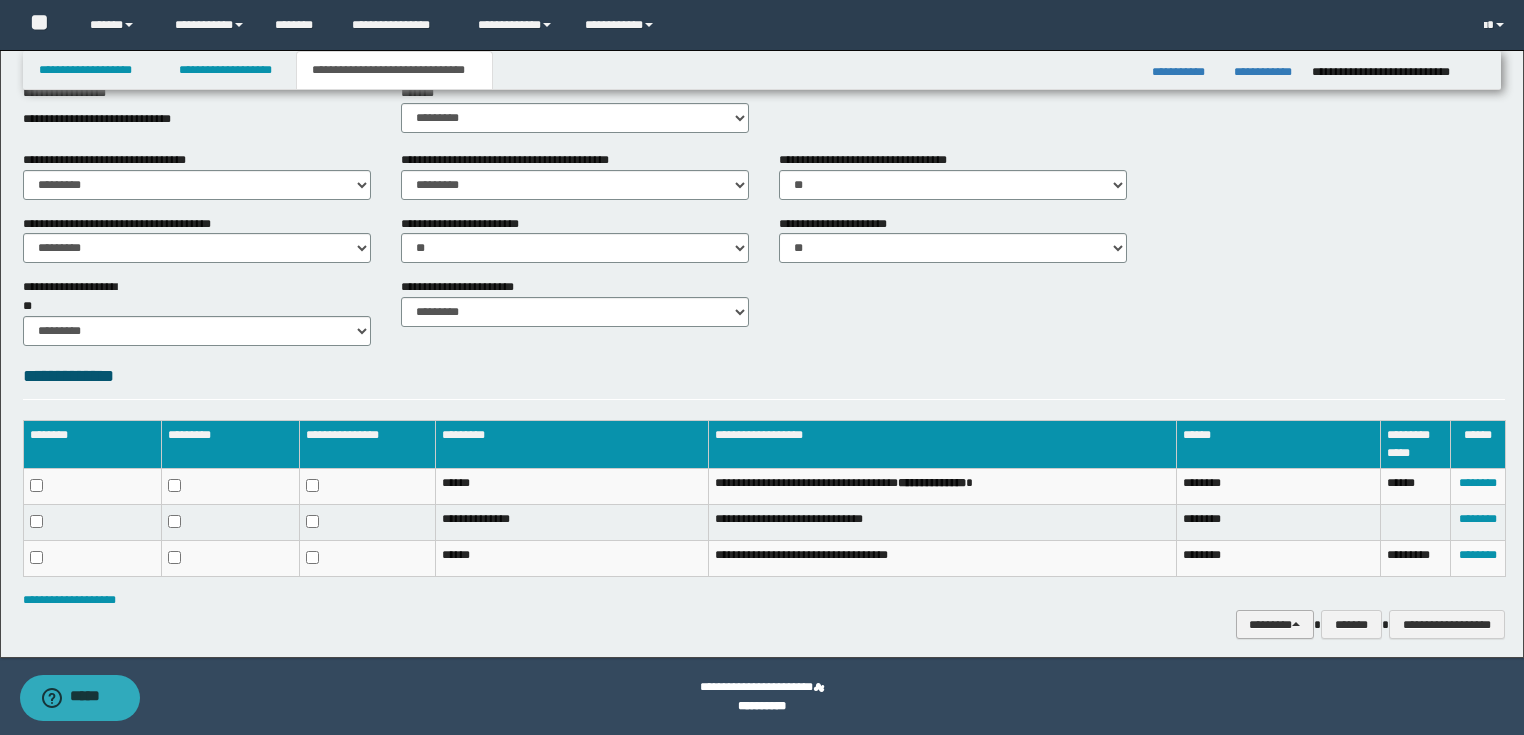 click on "********" at bounding box center (1275, 625) 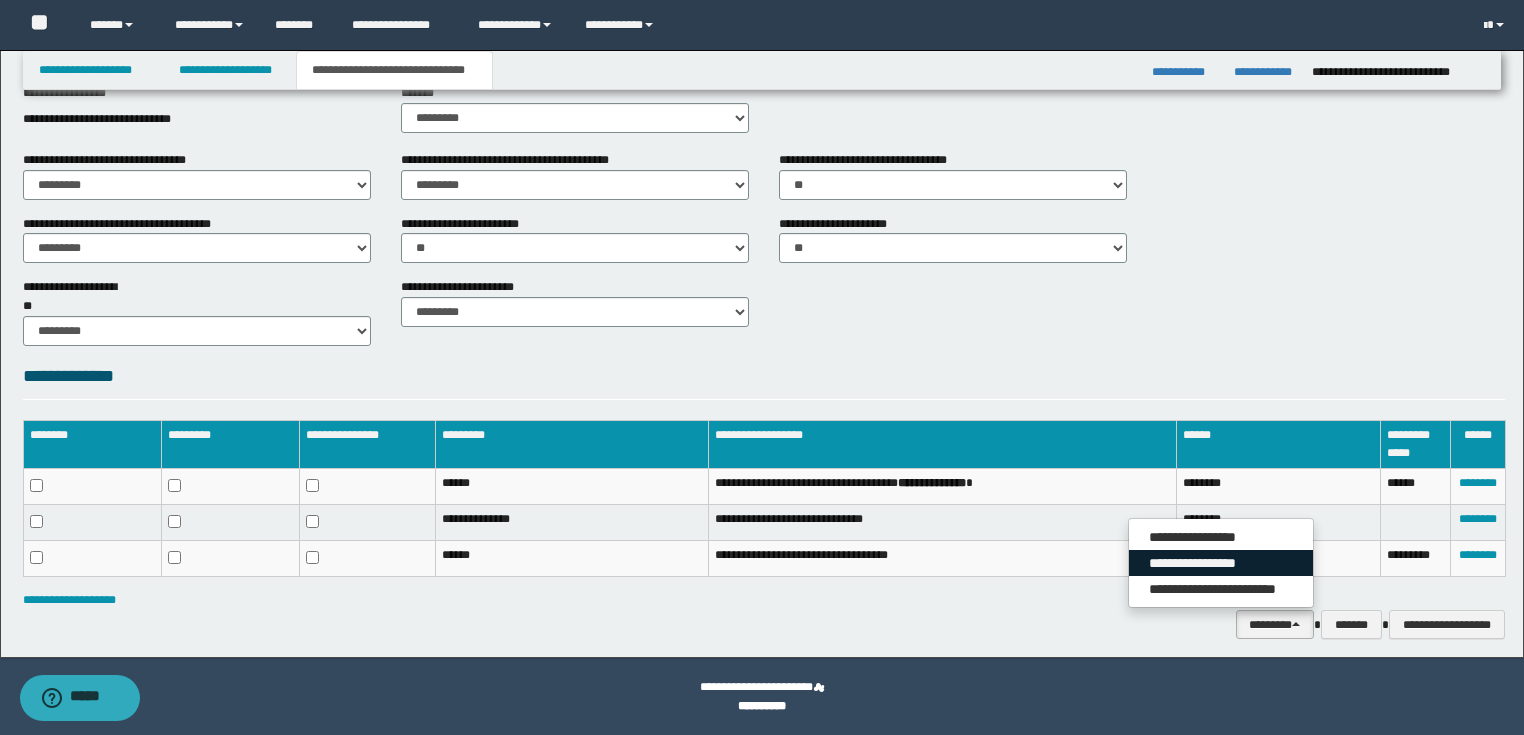 click on "**********" at bounding box center (1221, 563) 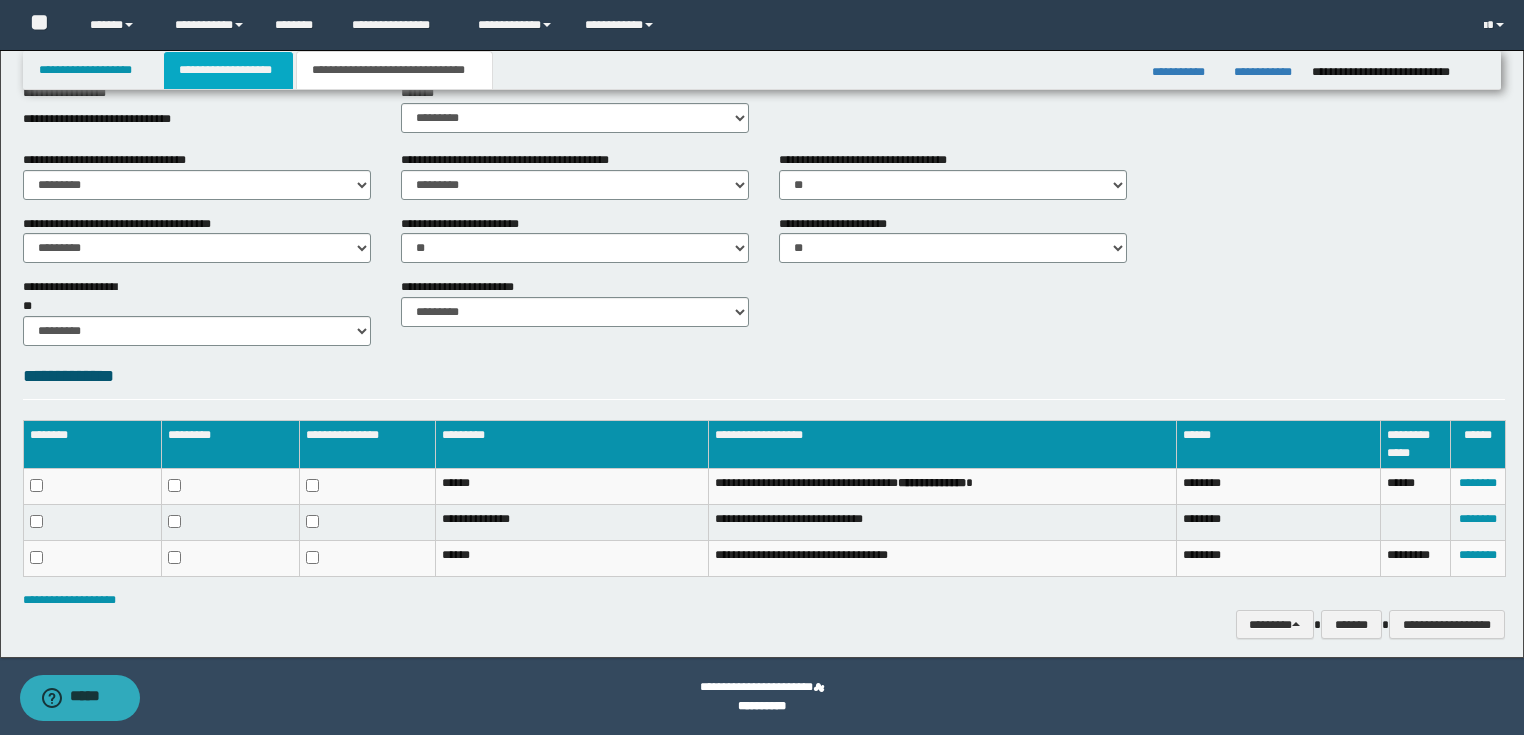 click on "**********" at bounding box center (228, 70) 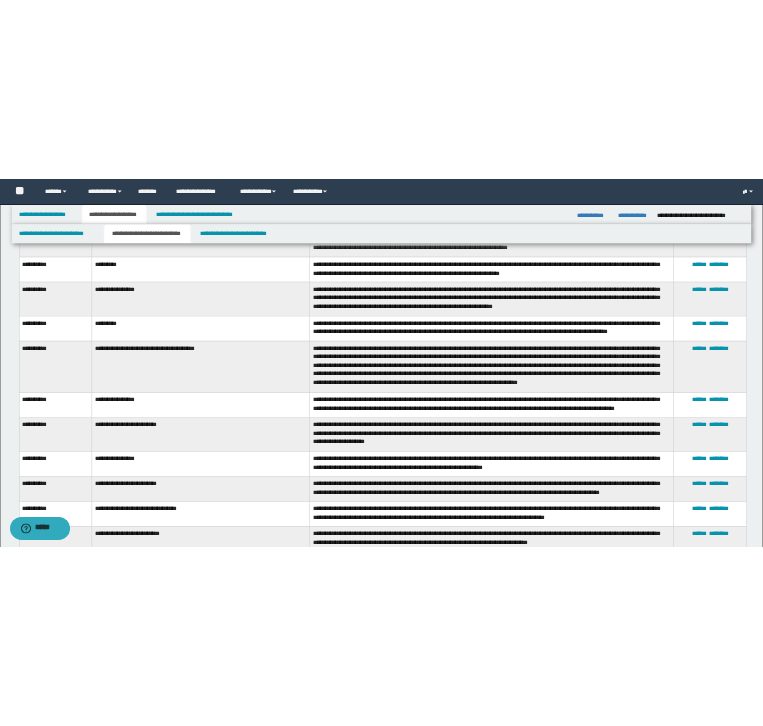 scroll, scrollTop: 1691, scrollLeft: 0, axis: vertical 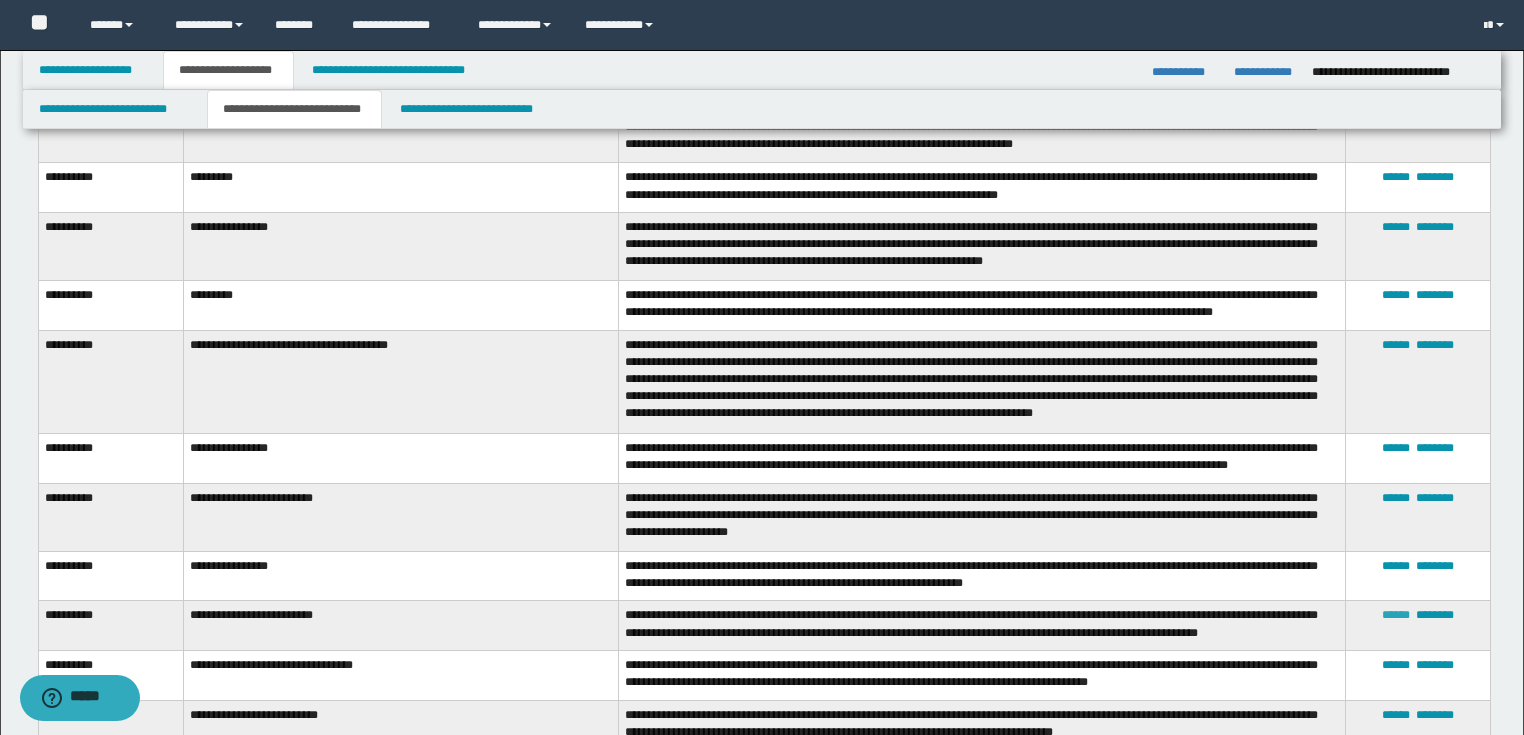 click on "******" at bounding box center (1396, 615) 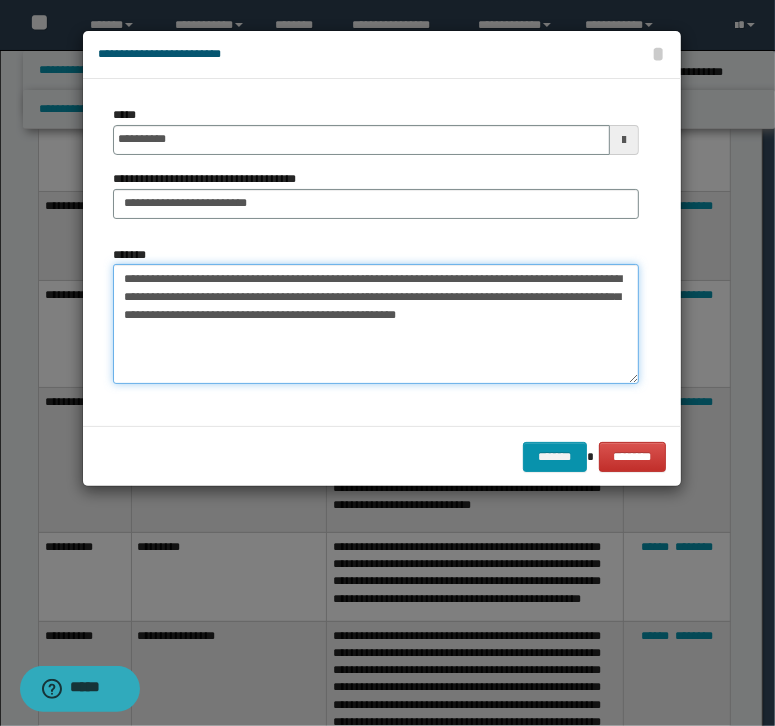 click on "**********" at bounding box center (376, 324) 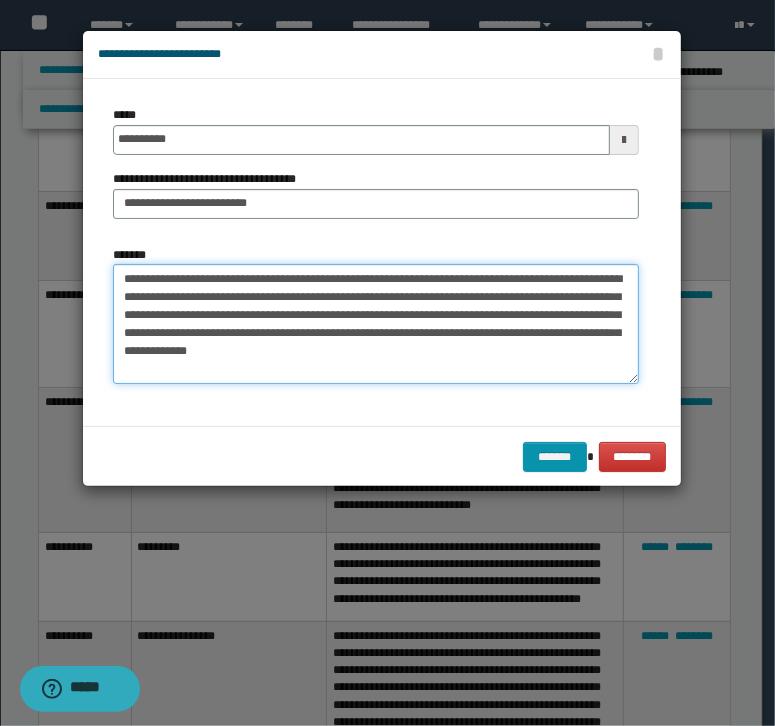 click on "**********" at bounding box center (376, 324) 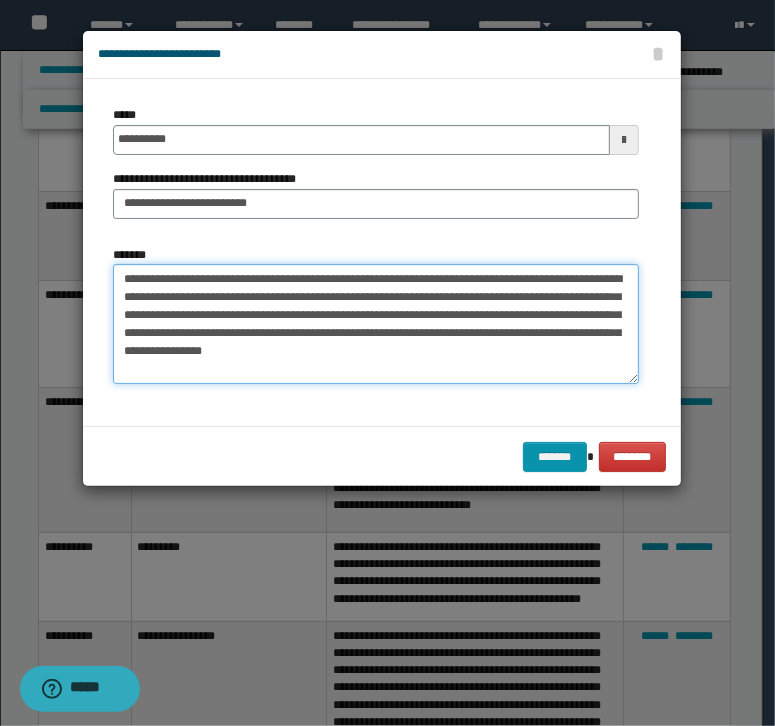 click on "**********" at bounding box center [376, 324] 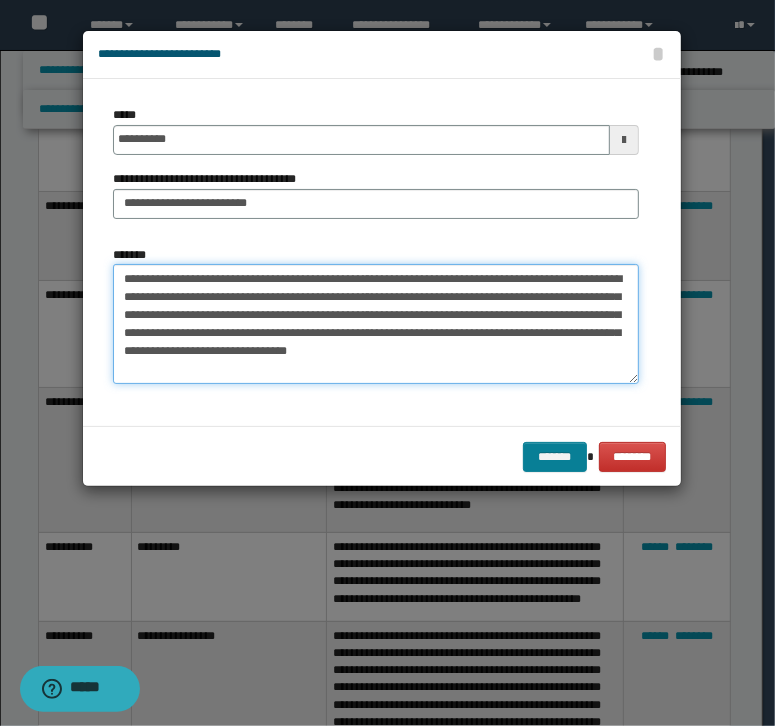 type on "**********" 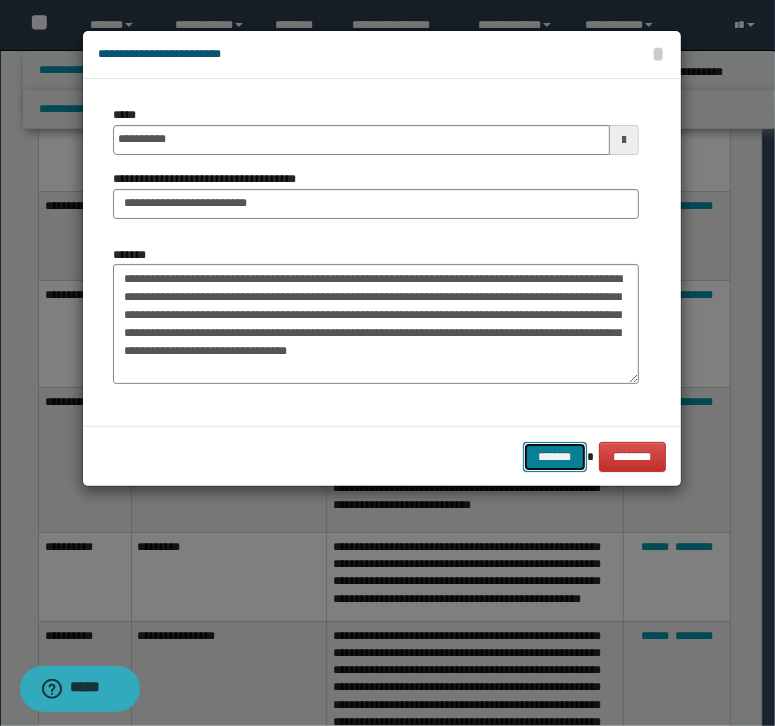 click on "*******" at bounding box center (555, 457) 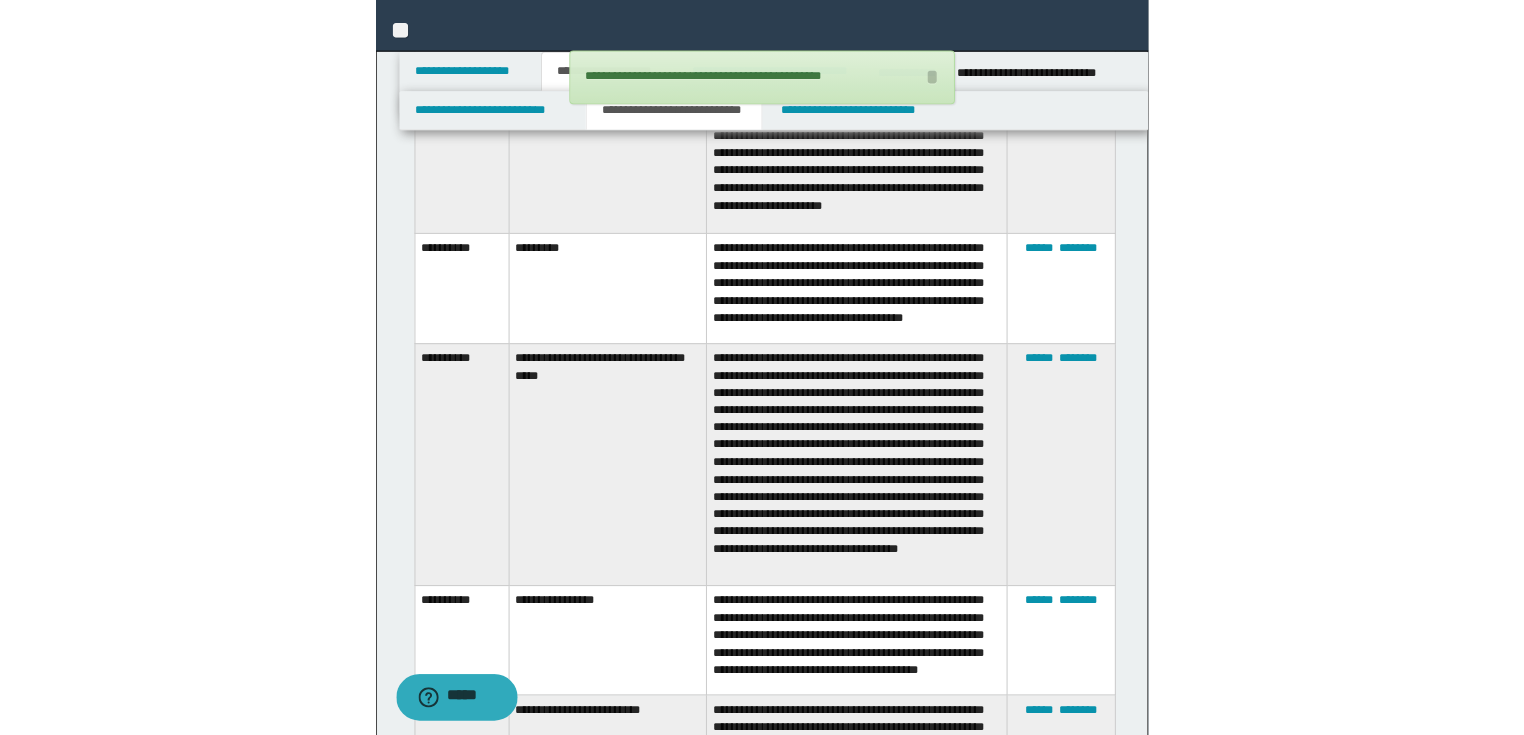 scroll, scrollTop: 2251, scrollLeft: 0, axis: vertical 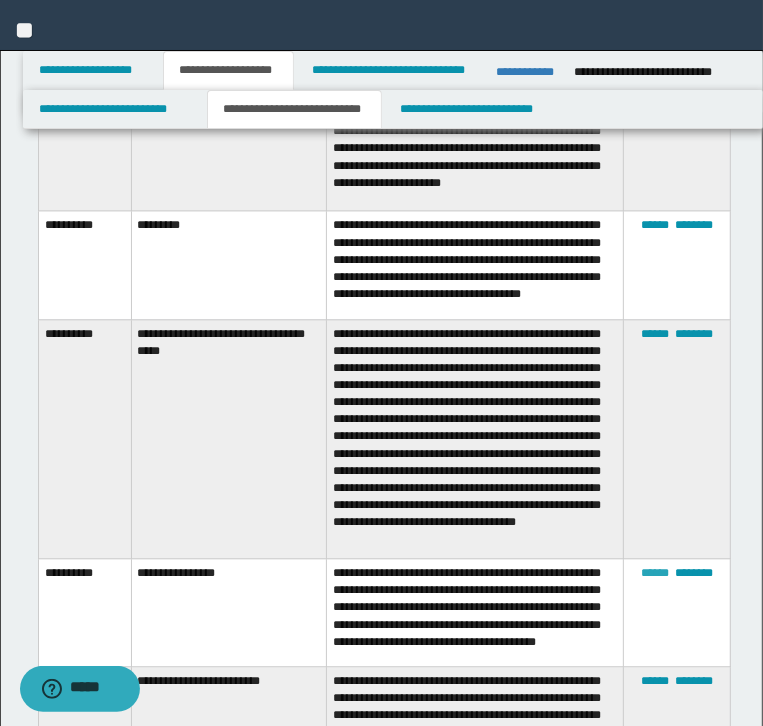 click on "******" at bounding box center [655, 573] 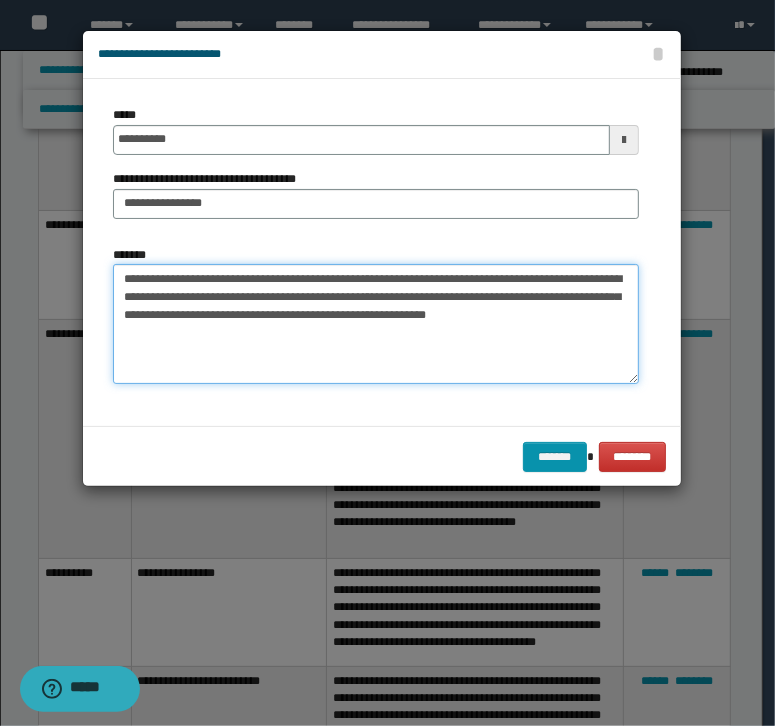 click on "**********" at bounding box center (376, 324) 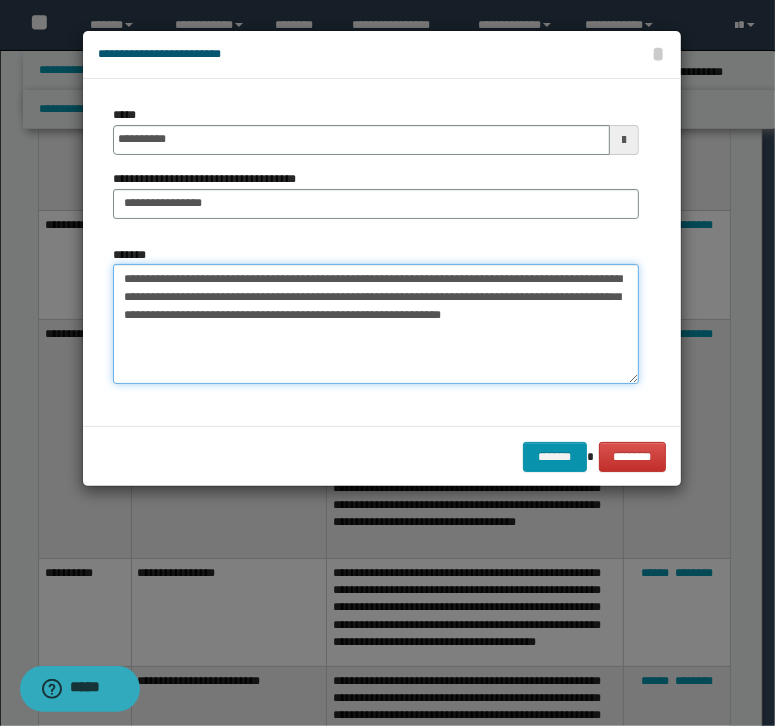 click on "**********" at bounding box center (376, 324) 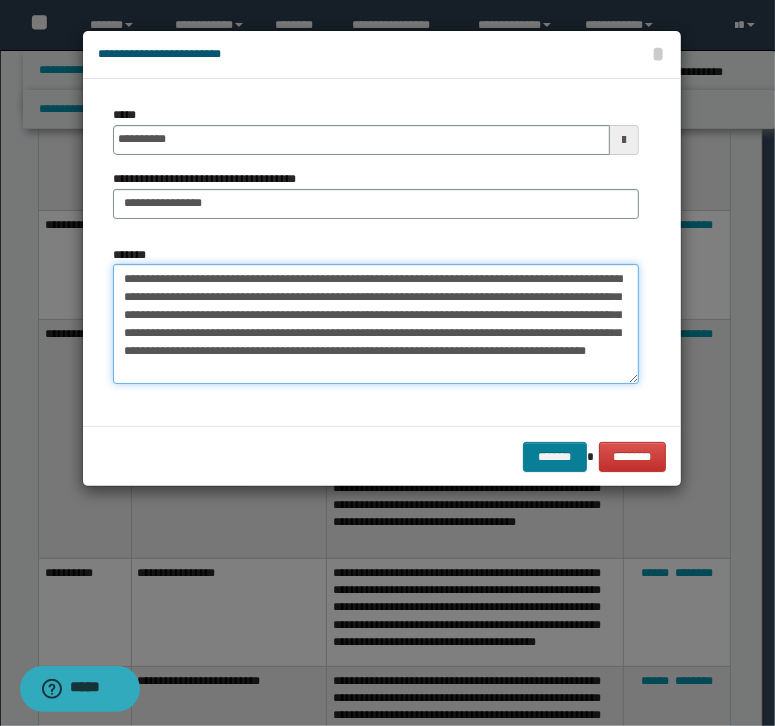 type on "**********" 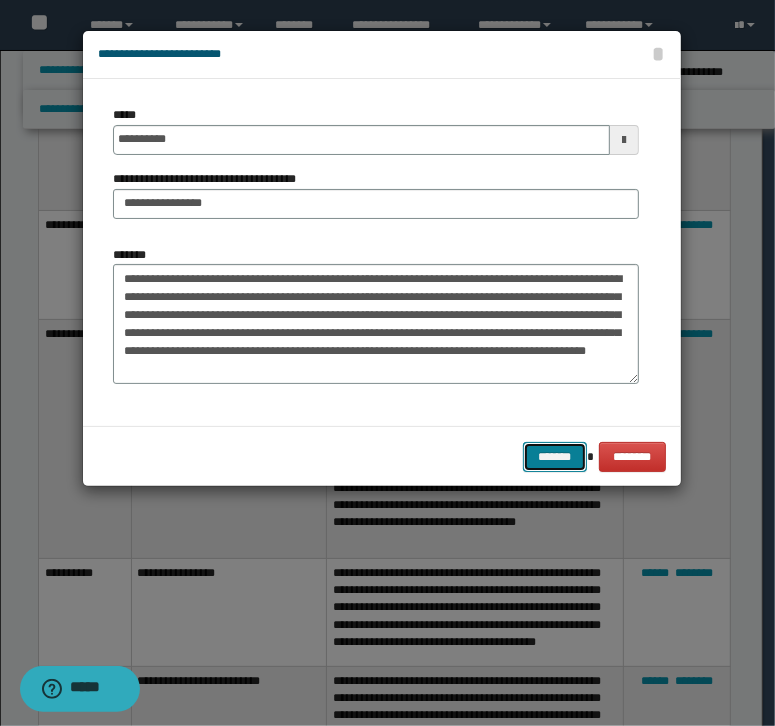 click on "*******" at bounding box center [555, 457] 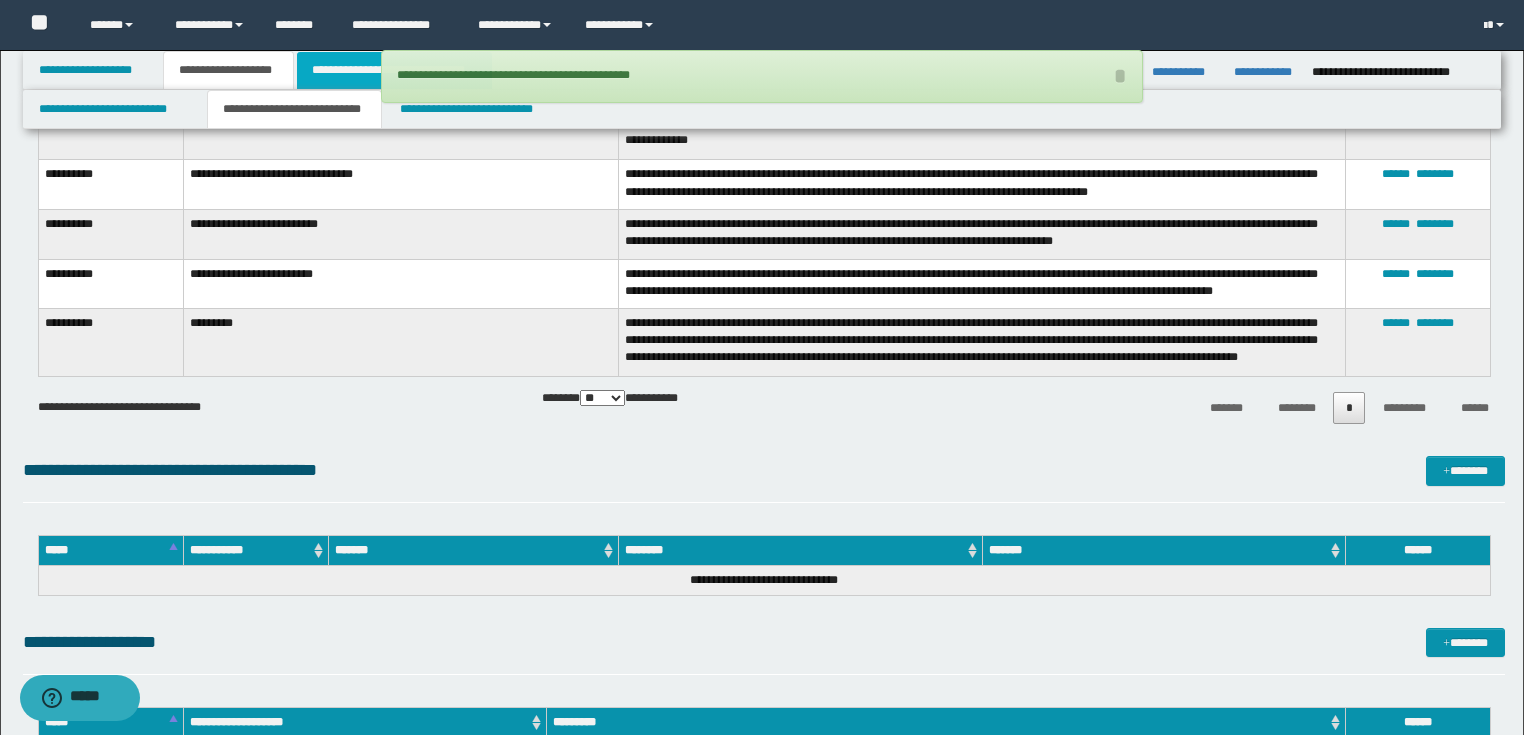 click on "**********" at bounding box center [394, 70] 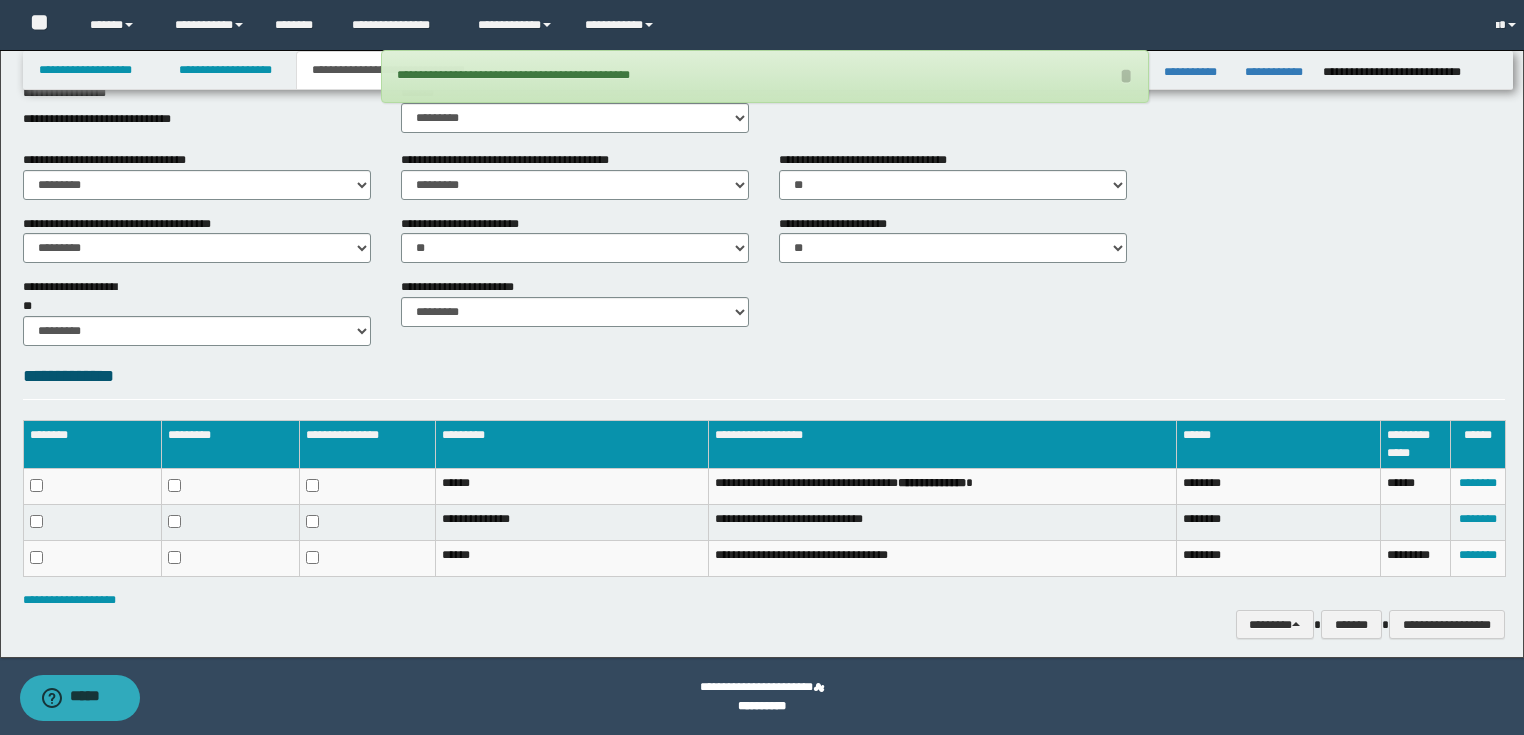 scroll, scrollTop: 530, scrollLeft: 0, axis: vertical 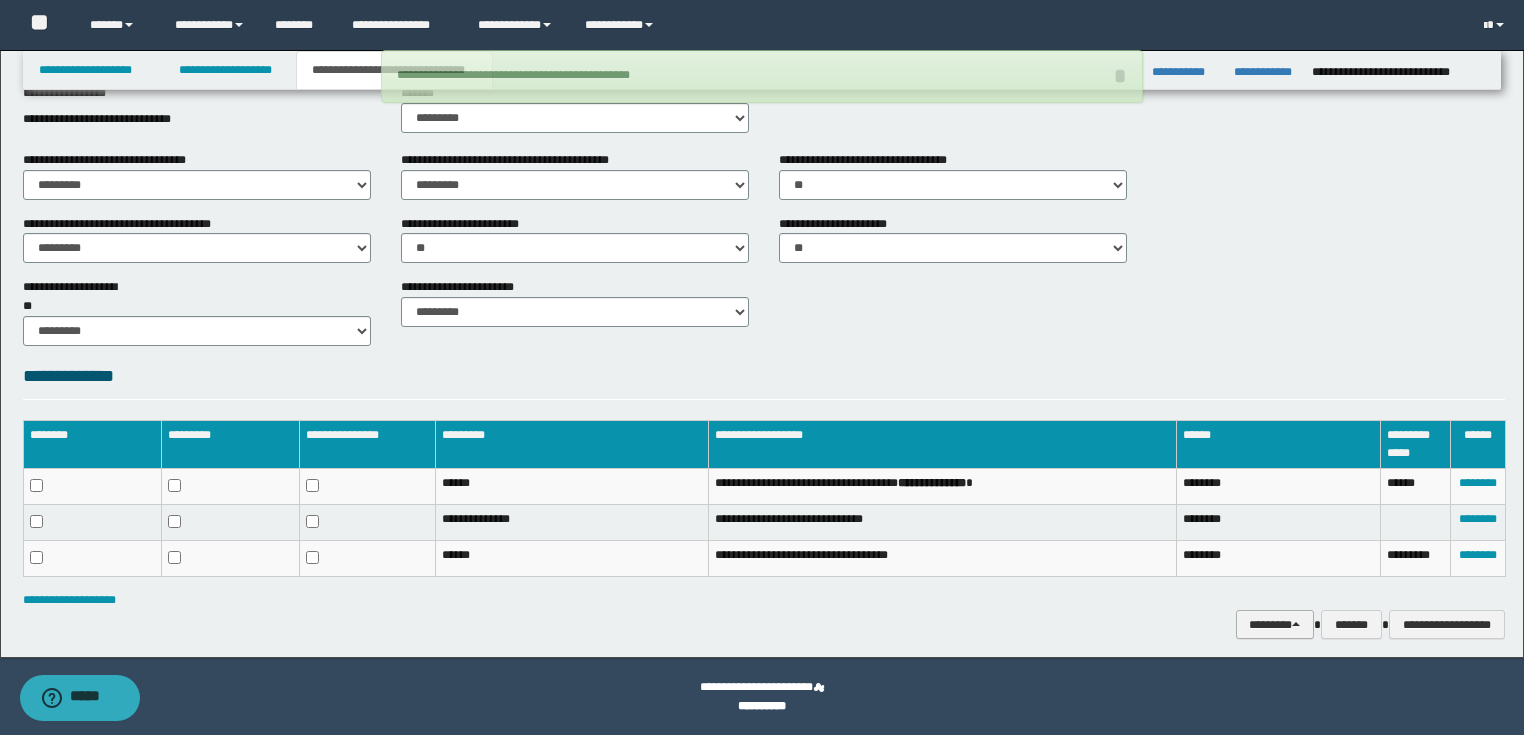 click at bounding box center [1296, 624] 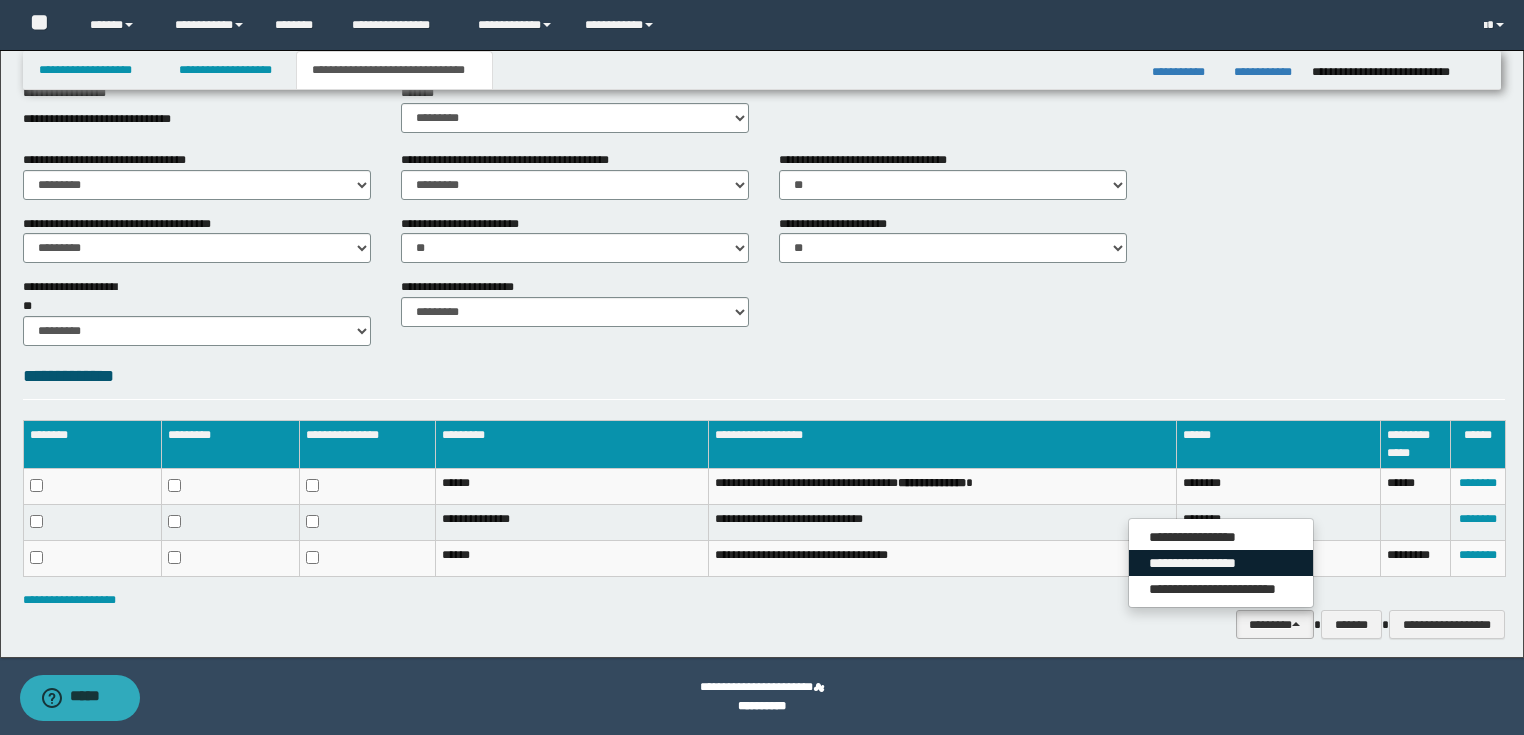click on "**********" at bounding box center [1221, 563] 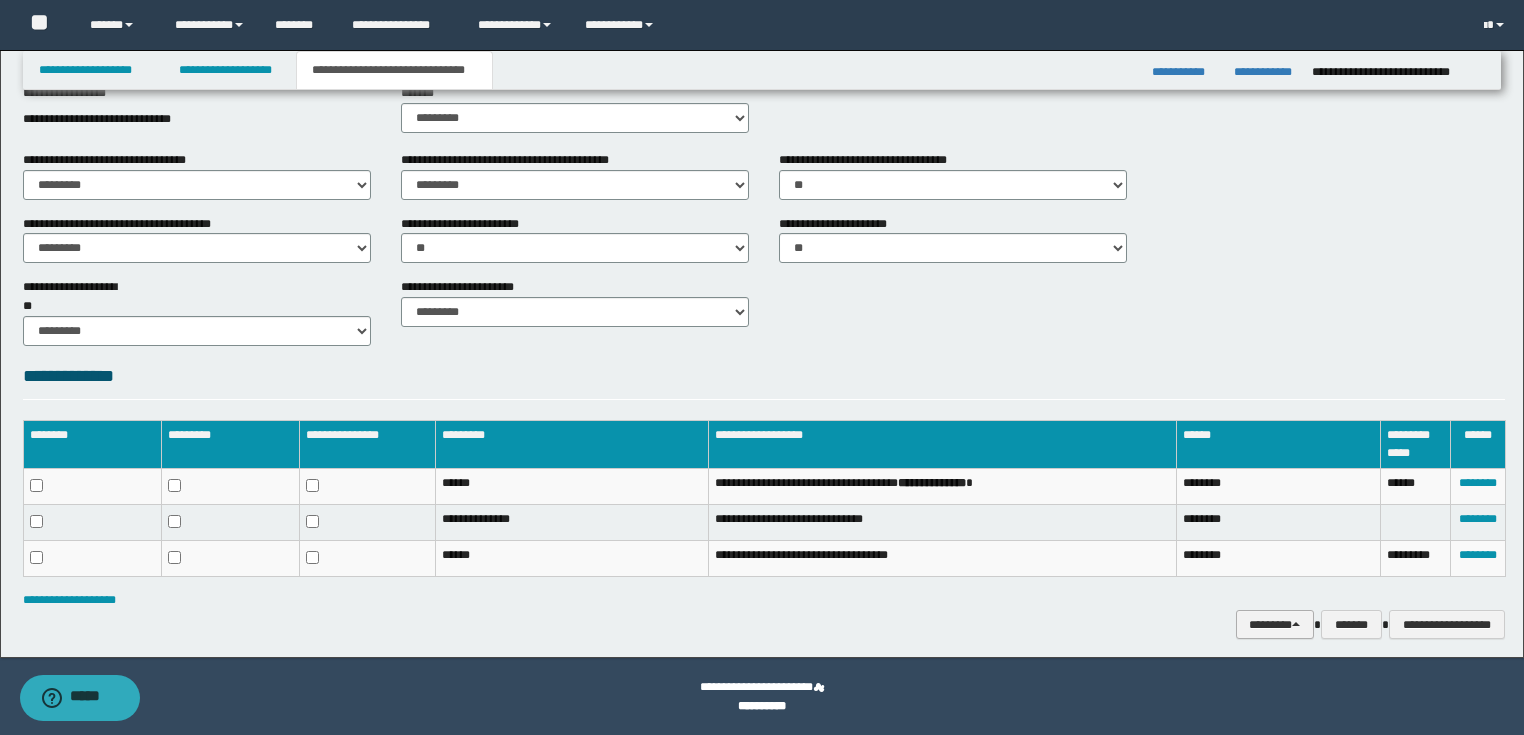 click on "********" at bounding box center [1275, 625] 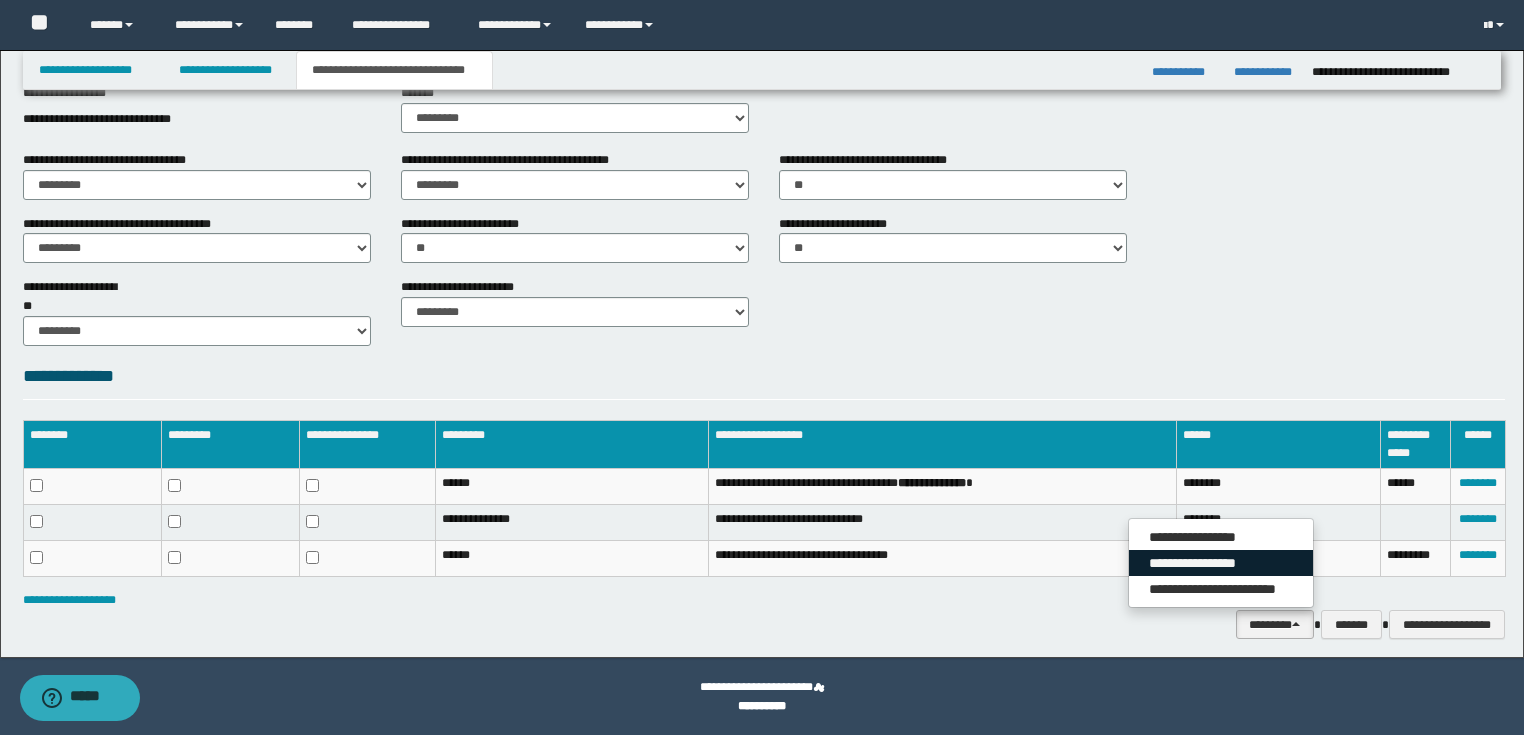 click on "**********" at bounding box center [1221, 563] 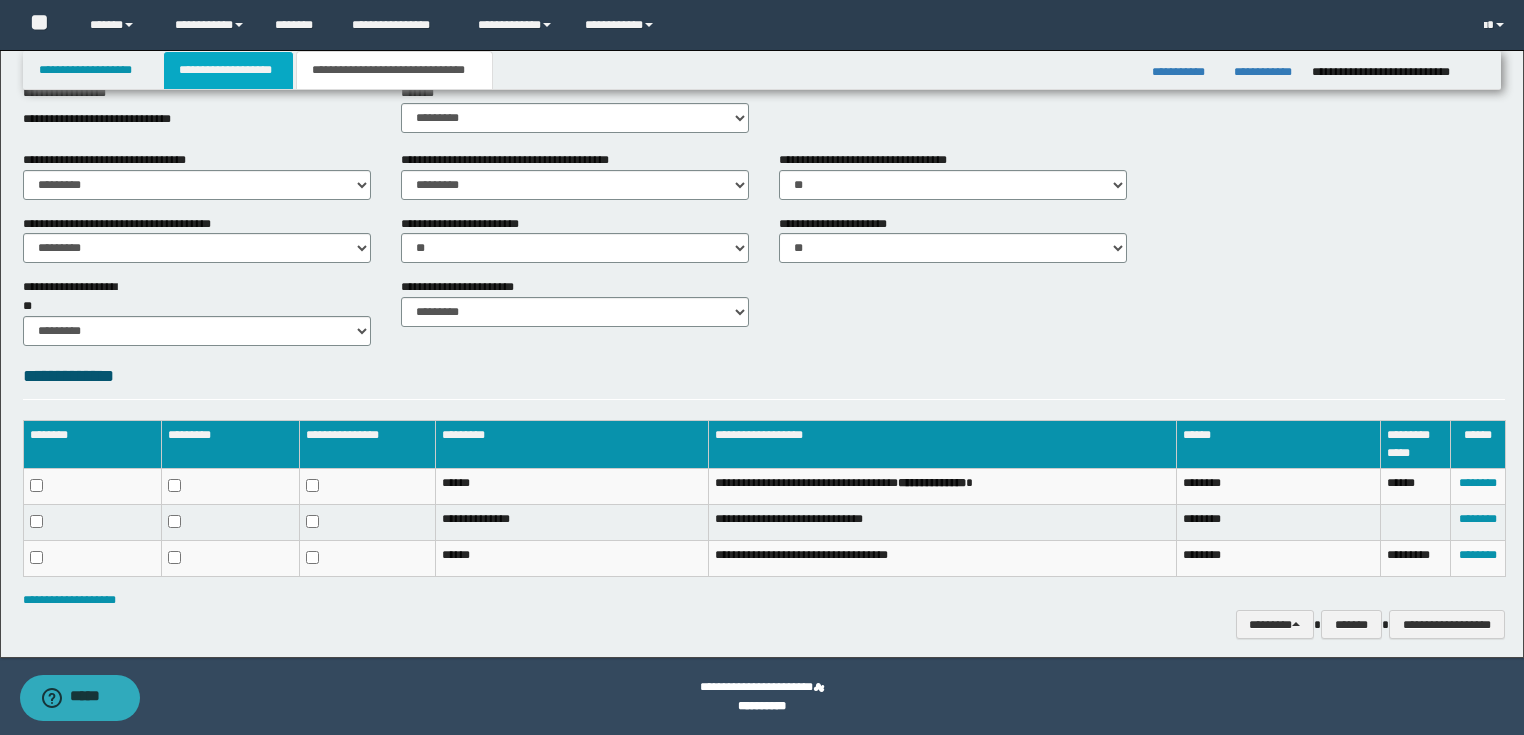 drag, startPoint x: 251, startPoint y: 79, endPoint x: 958, endPoint y: 702, distance: 942.32587 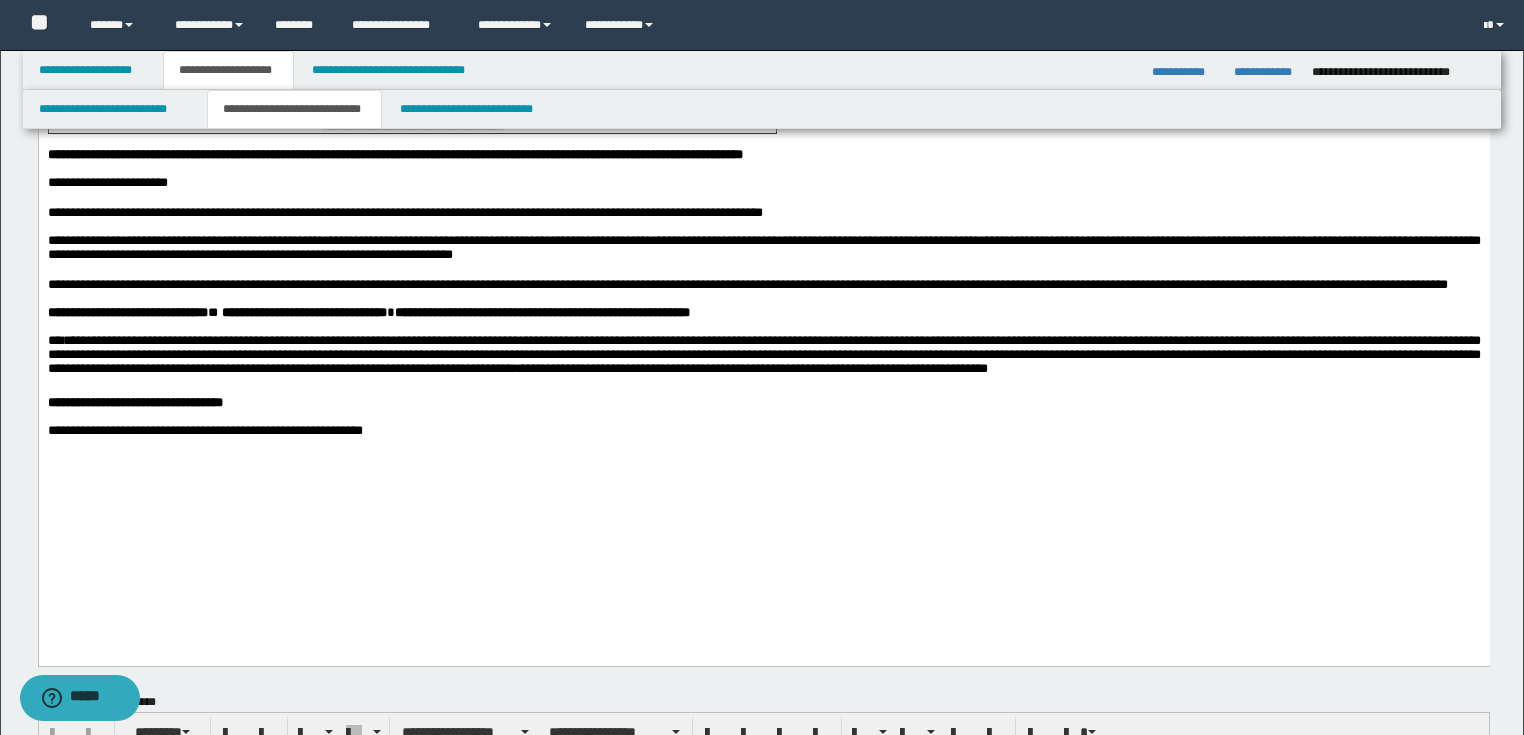 click on "**********" at bounding box center [762, -194] 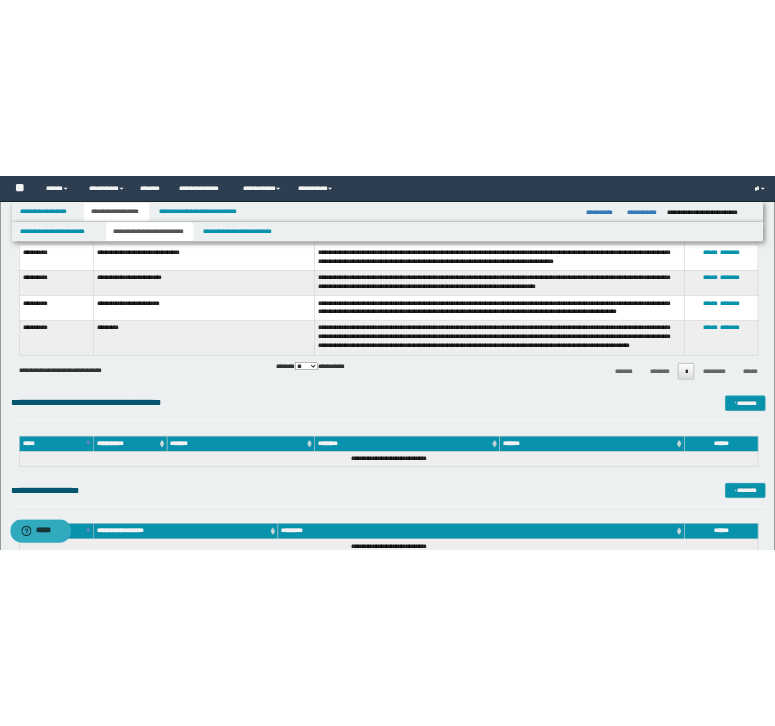 scroll, scrollTop: 2091, scrollLeft: 0, axis: vertical 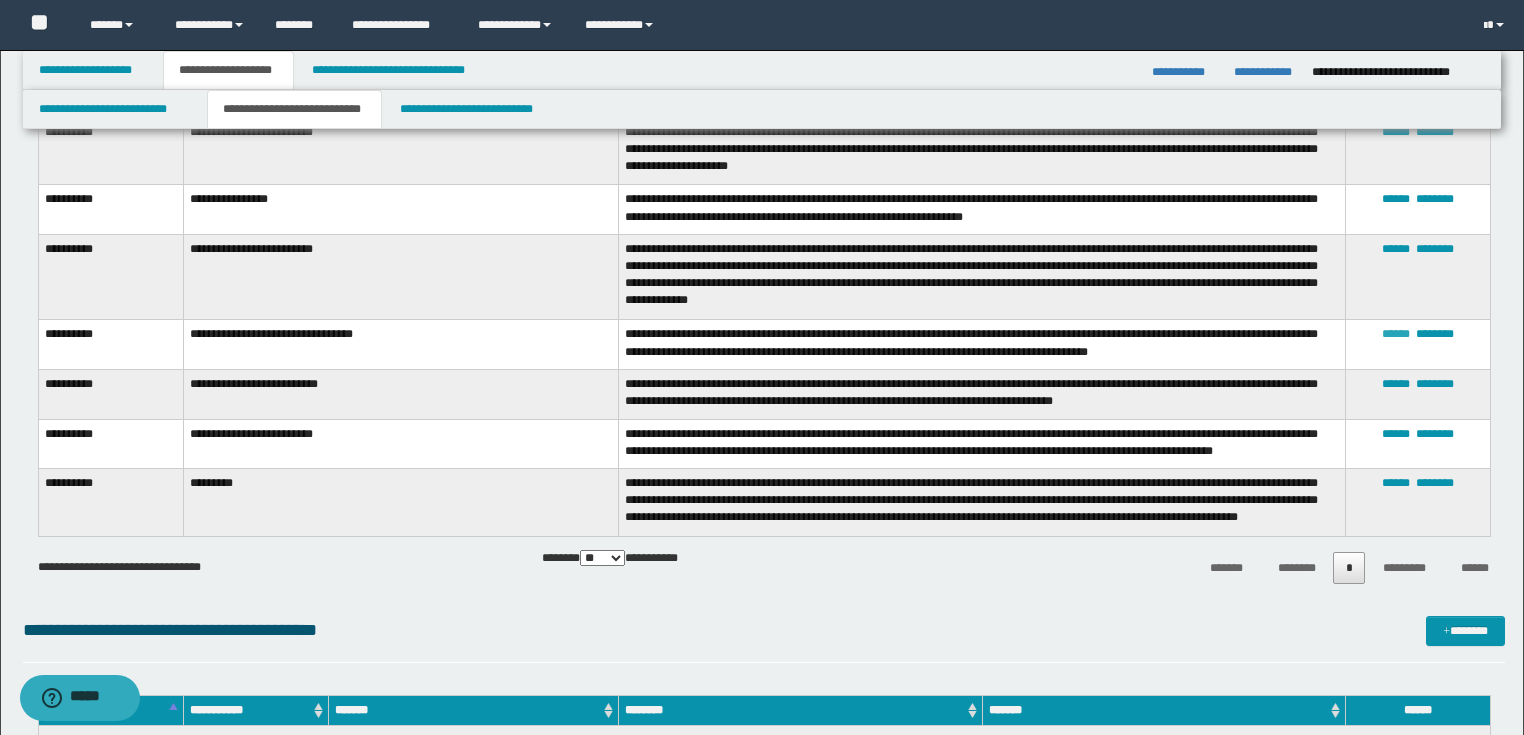 click on "******" at bounding box center [1396, 334] 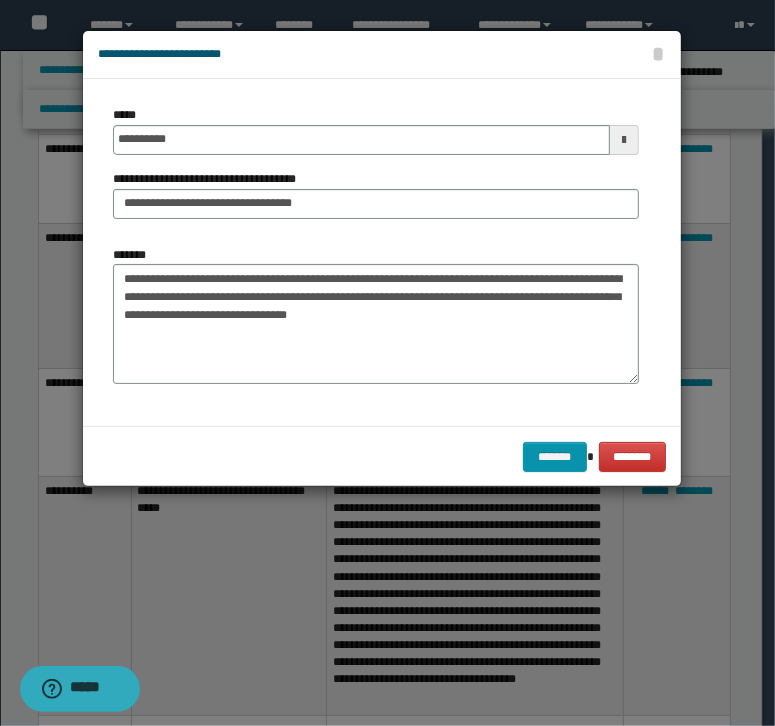 click on "**********" at bounding box center (376, 170) 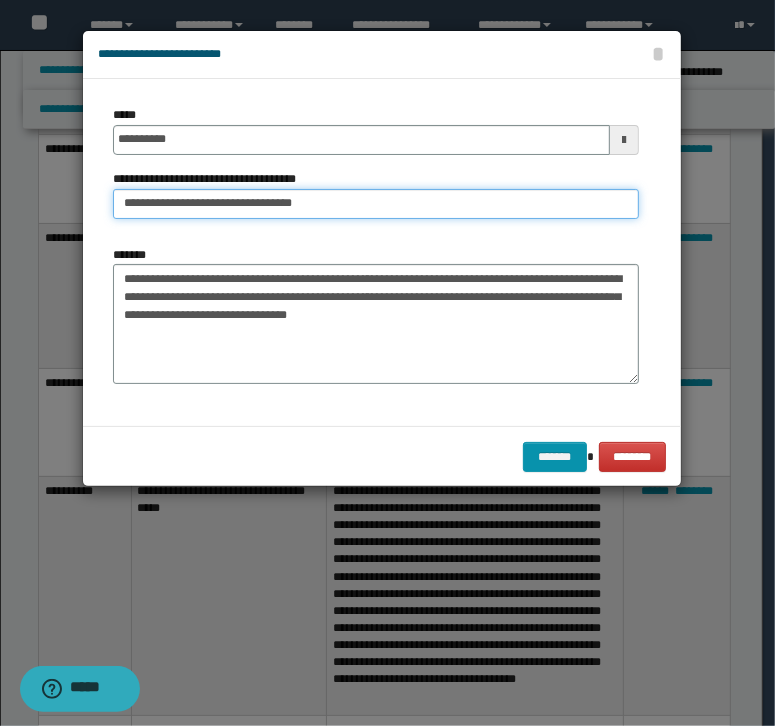 click on "**********" at bounding box center (376, 204) 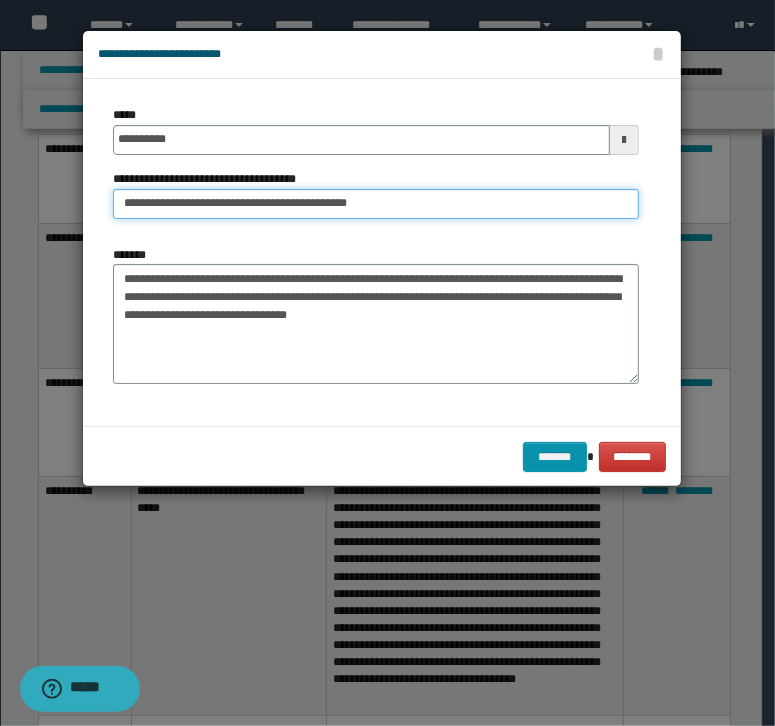 type on "**********" 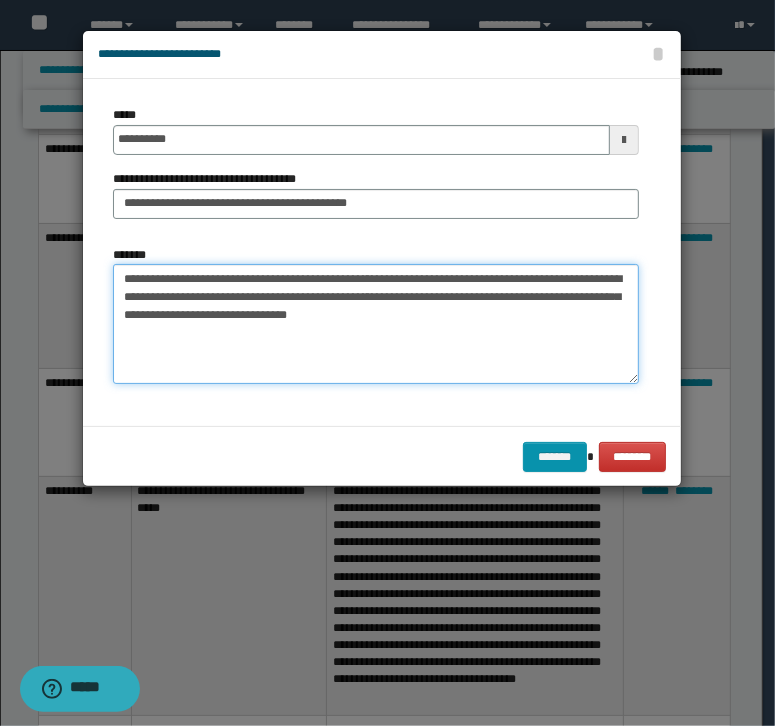 click on "**********" at bounding box center (376, 324) 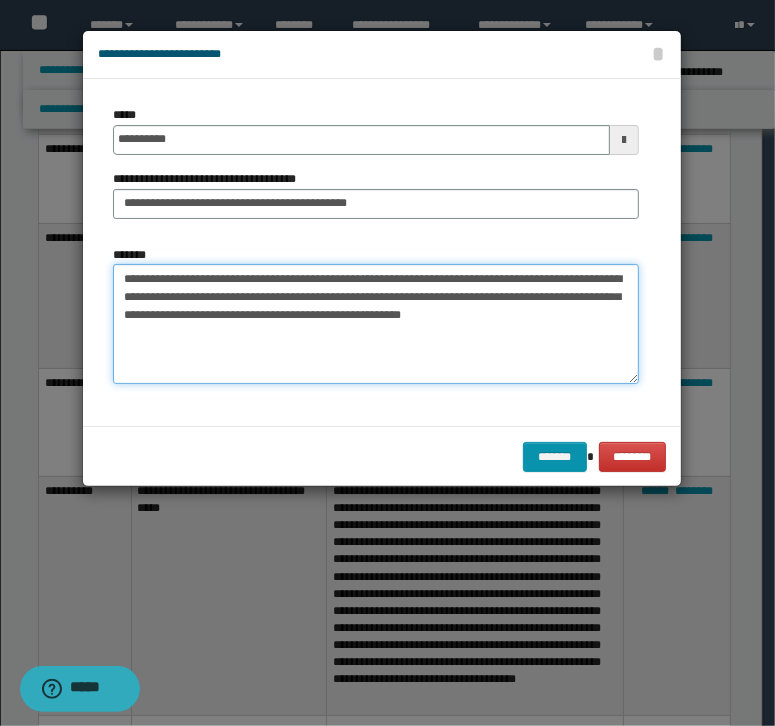 click on "**********" at bounding box center (376, 324) 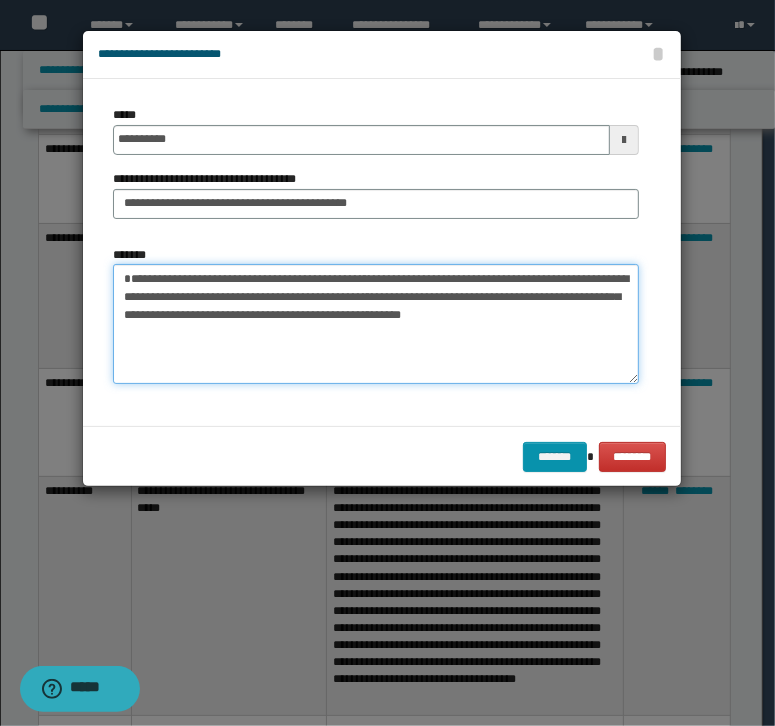 click on "**********" at bounding box center (376, 324) 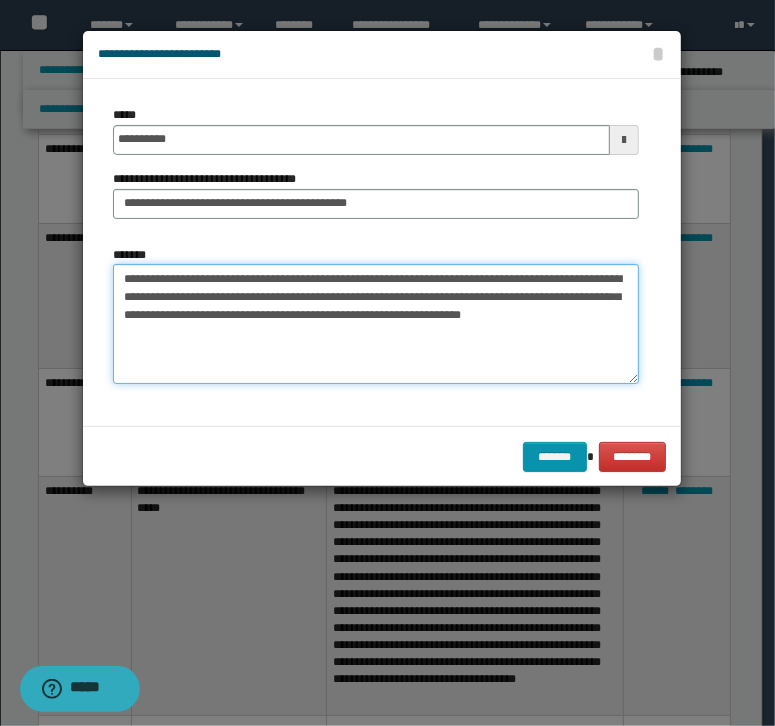 paste on "**********" 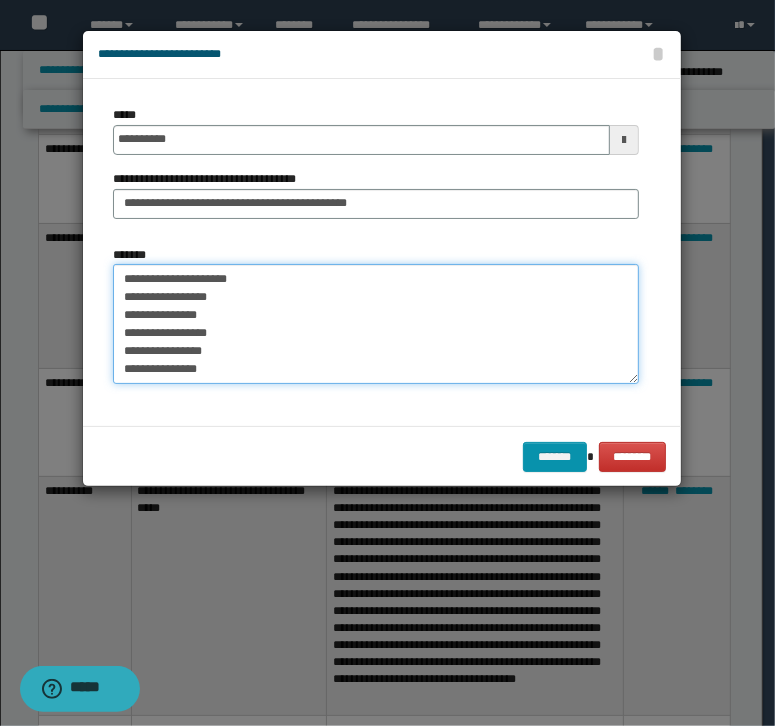 scroll, scrollTop: 66, scrollLeft: 0, axis: vertical 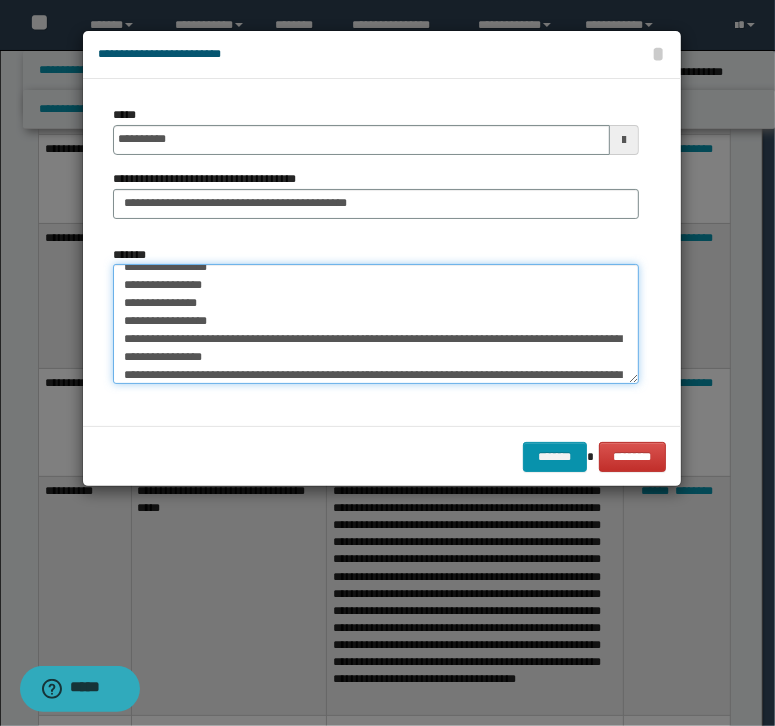 drag, startPoint x: 360, startPoint y: 356, endPoint x: 292, endPoint y: 318, distance: 77.89737 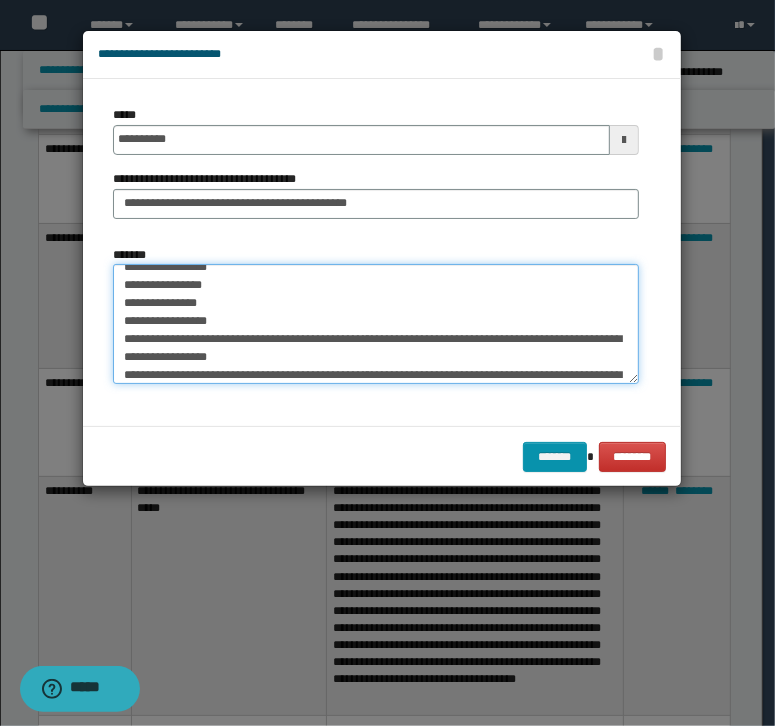 click on "**********" at bounding box center (376, 324) 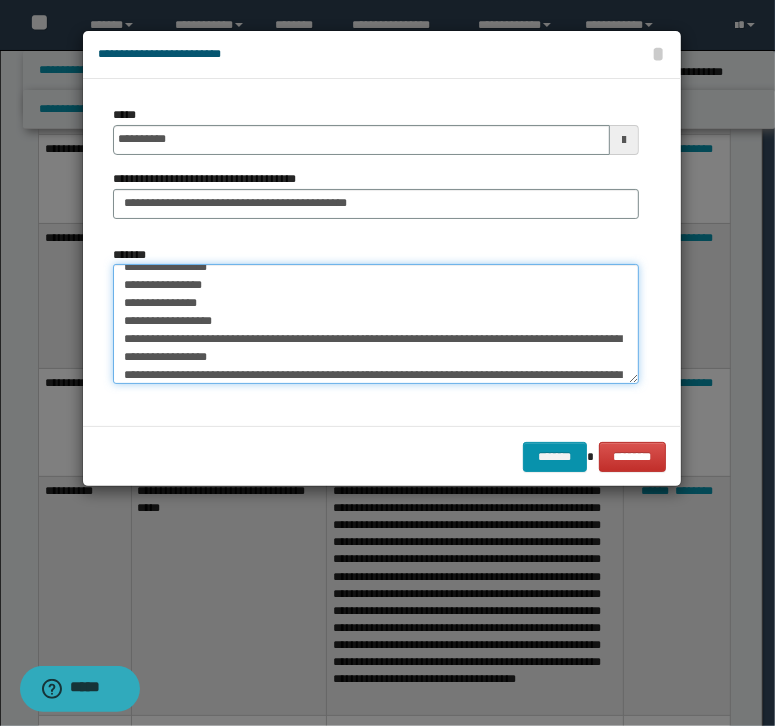 click on "**********" at bounding box center [376, 324] 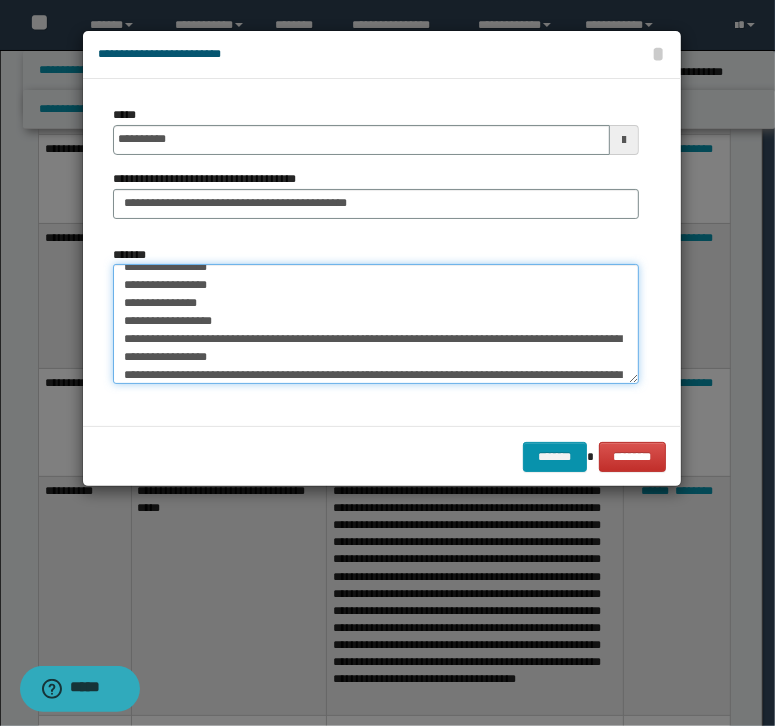 click on "**********" at bounding box center [376, 324] 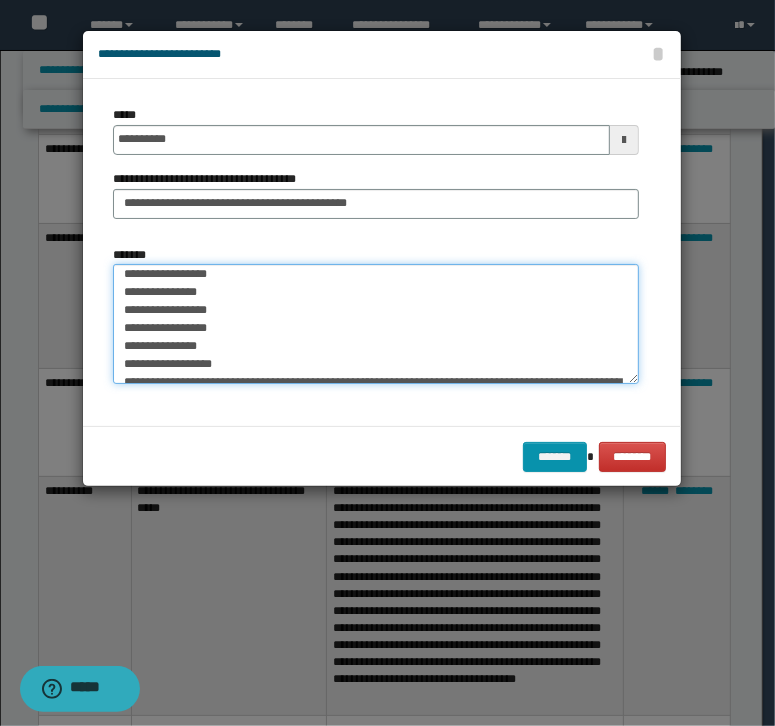 scroll, scrollTop: 0, scrollLeft: 0, axis: both 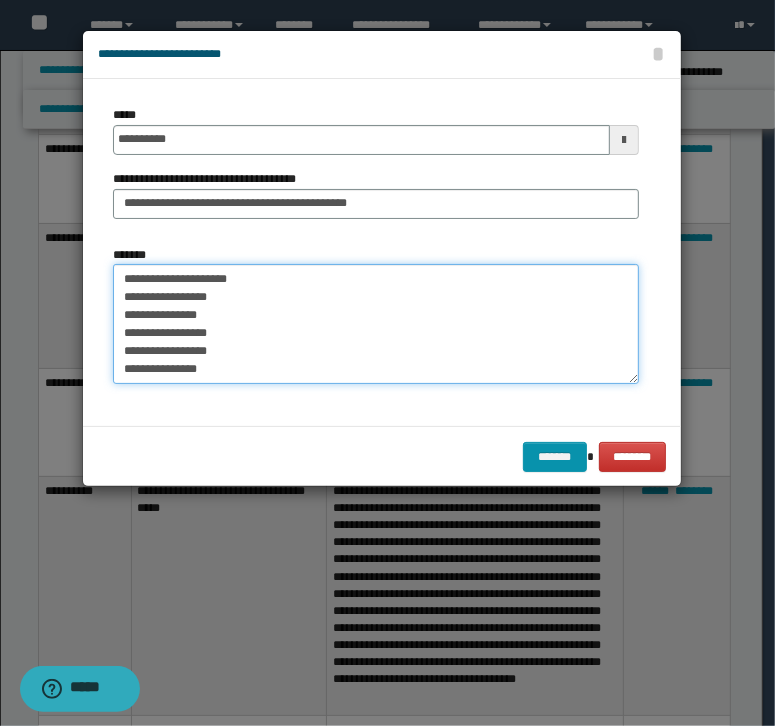 click on "**********" at bounding box center (376, 324) 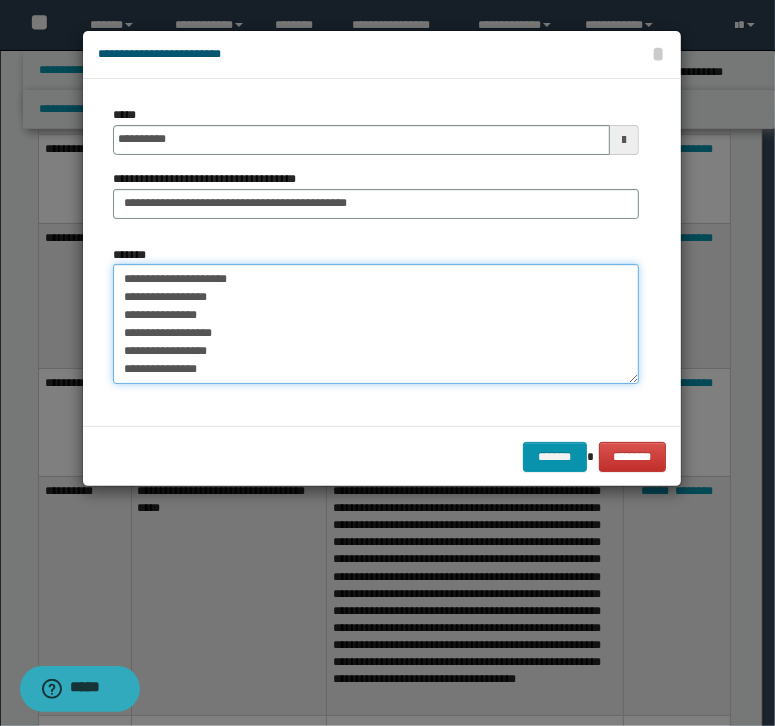 click on "**********" at bounding box center (376, 324) 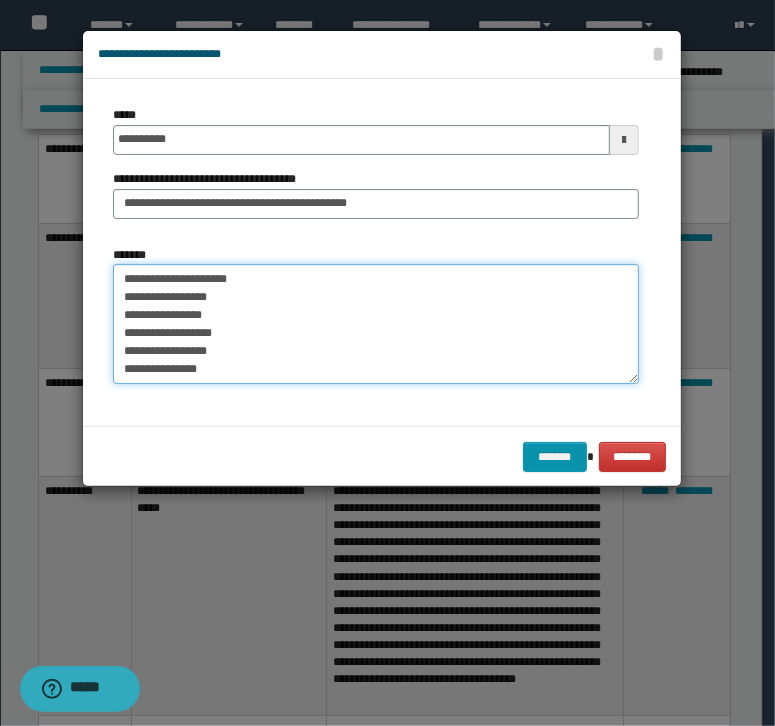 click on "**********" at bounding box center (376, 324) 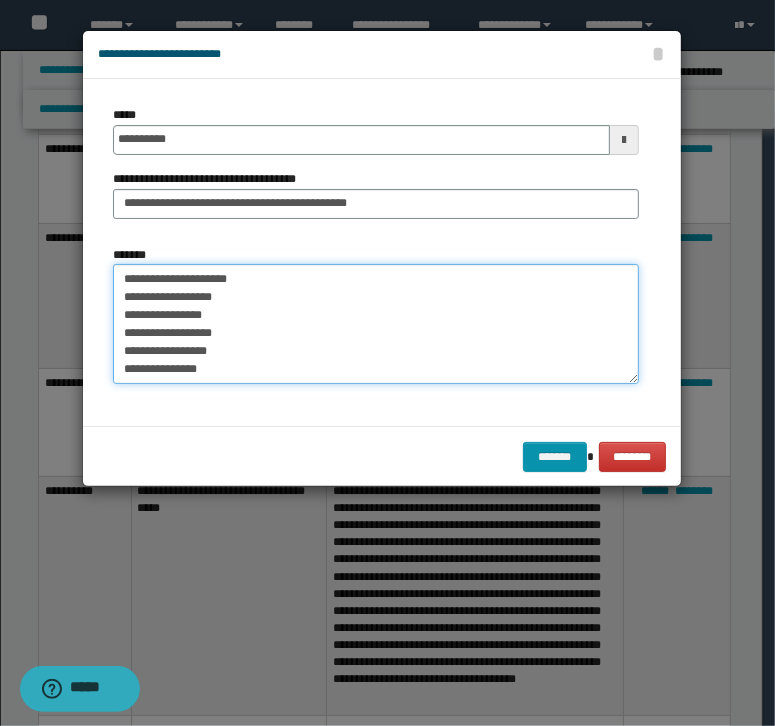 drag, startPoint x: 292, startPoint y: 283, endPoint x: 185, endPoint y: 280, distance: 107.042046 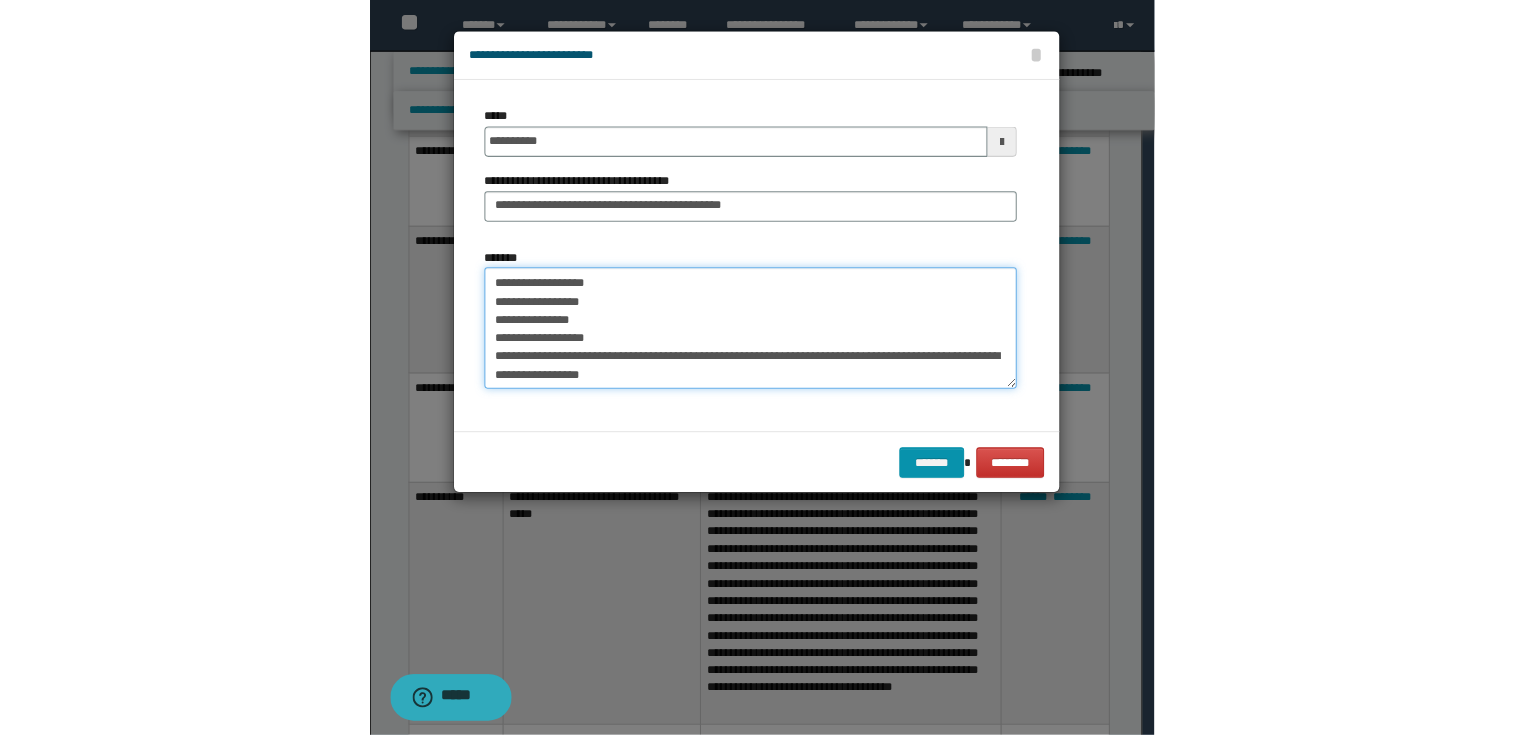 scroll, scrollTop: 125, scrollLeft: 0, axis: vertical 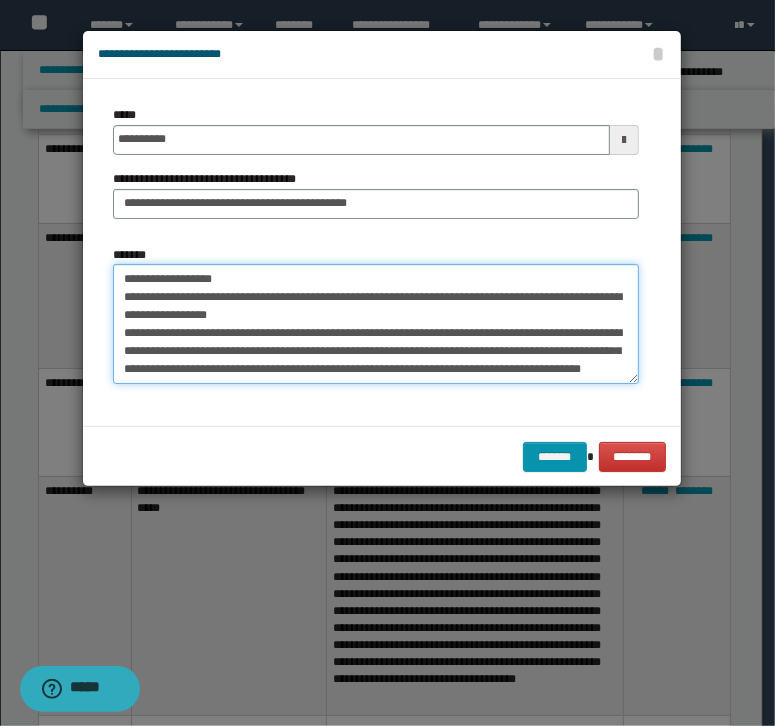 click on "**********" at bounding box center (376, 324) 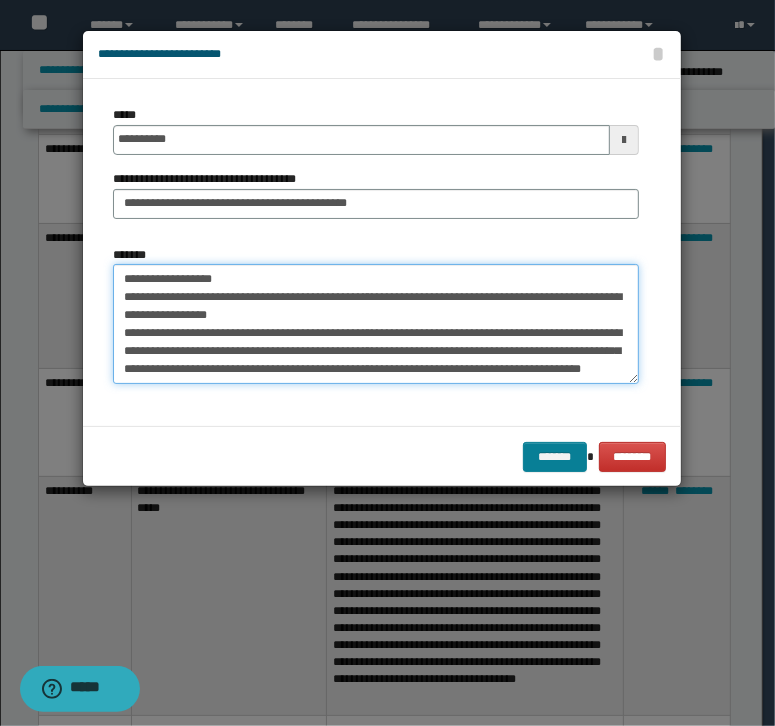 type on "**********" 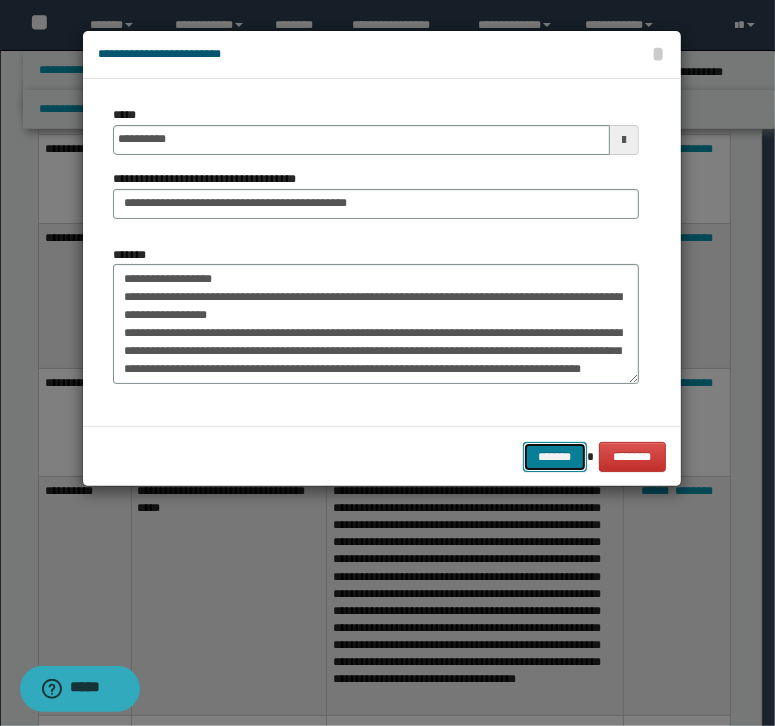 click on "*******" at bounding box center [555, 457] 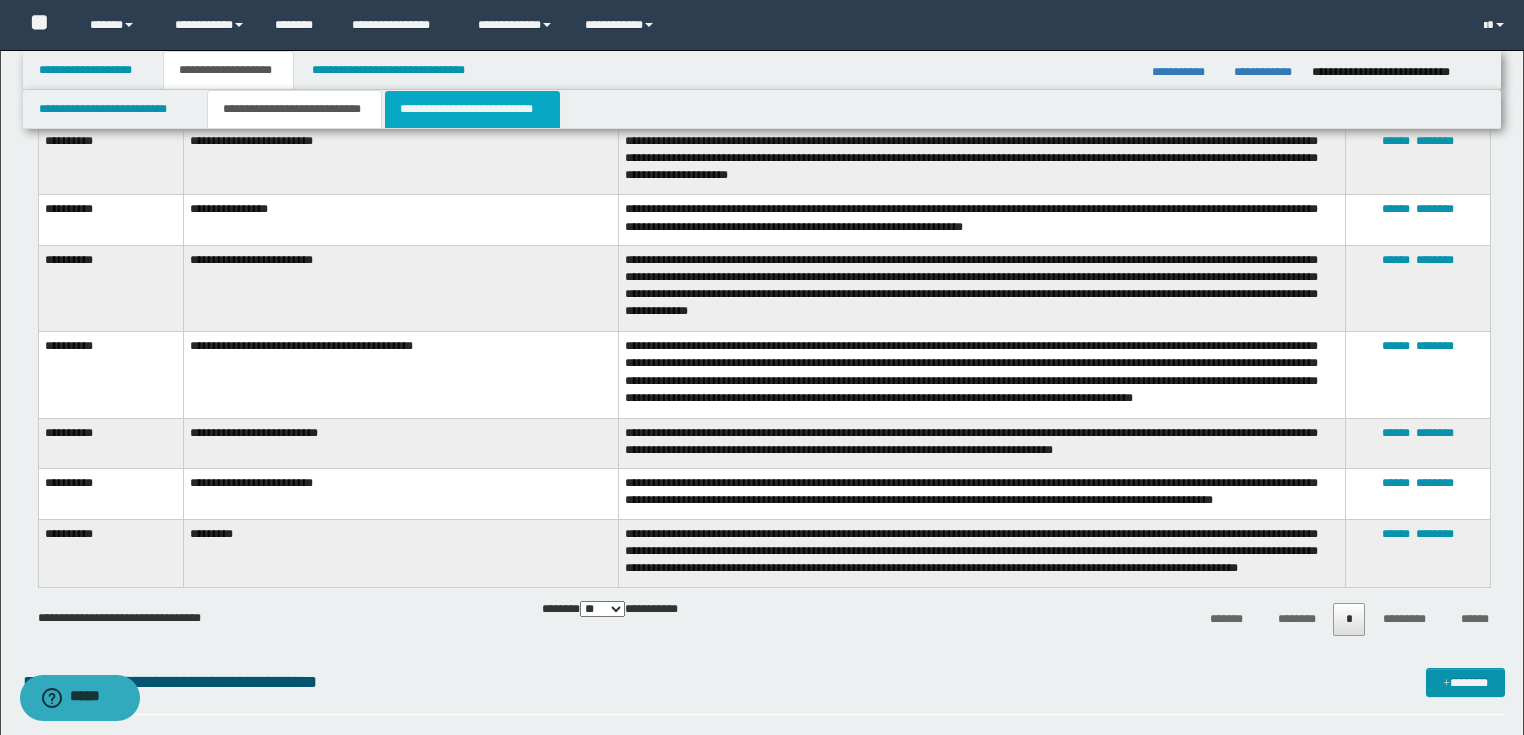 click on "**********" at bounding box center (472, 109) 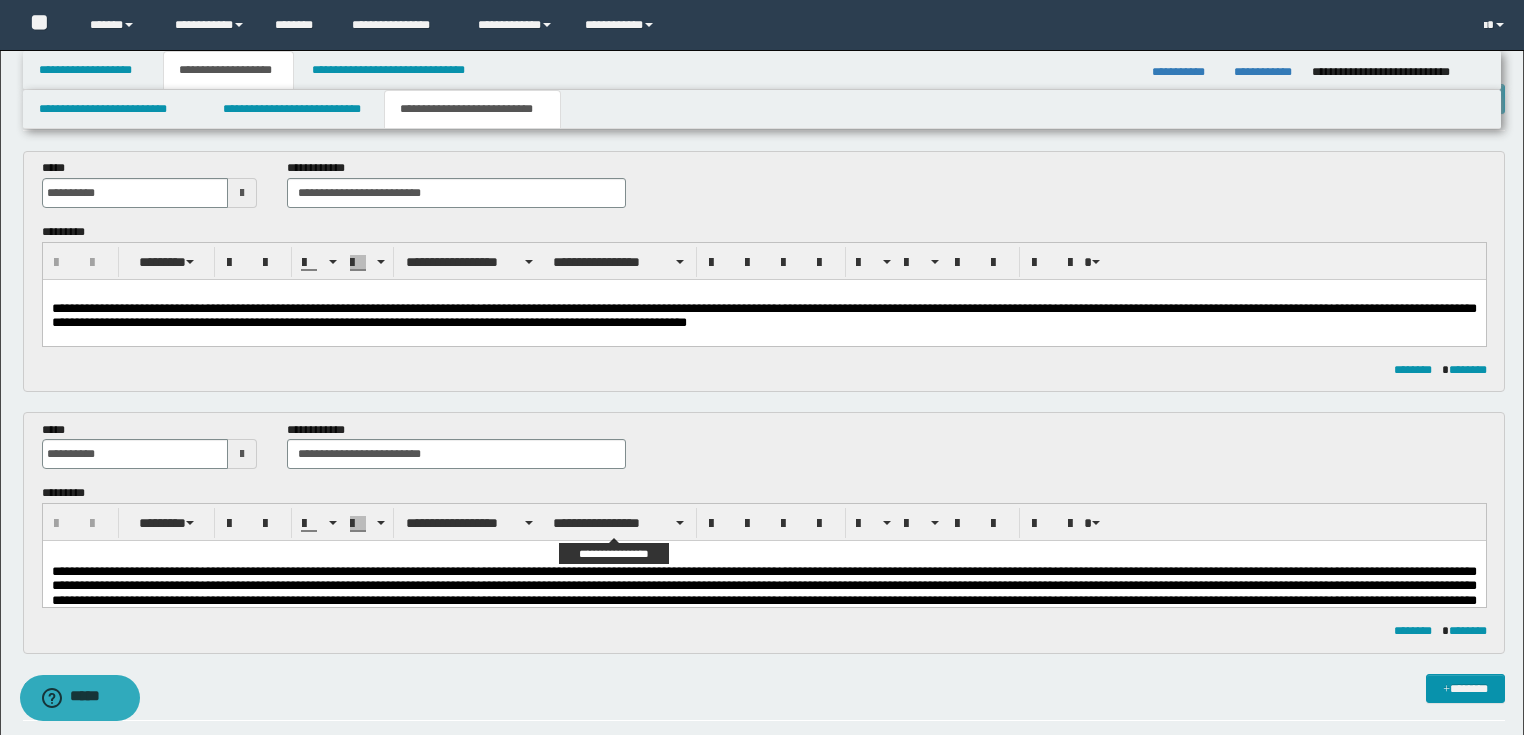 scroll, scrollTop: 0, scrollLeft: 0, axis: both 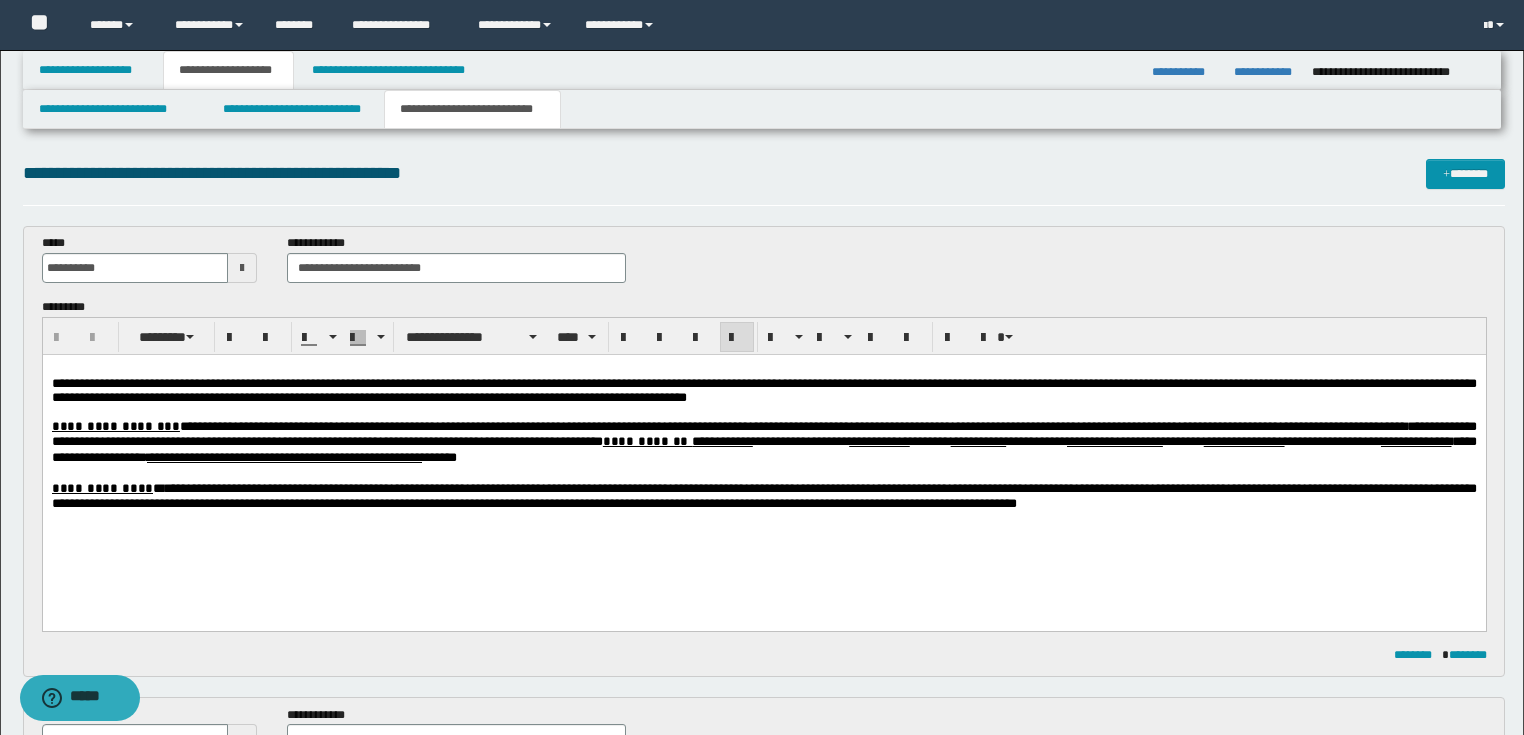 click on "**********" at bounding box center [763, 390] 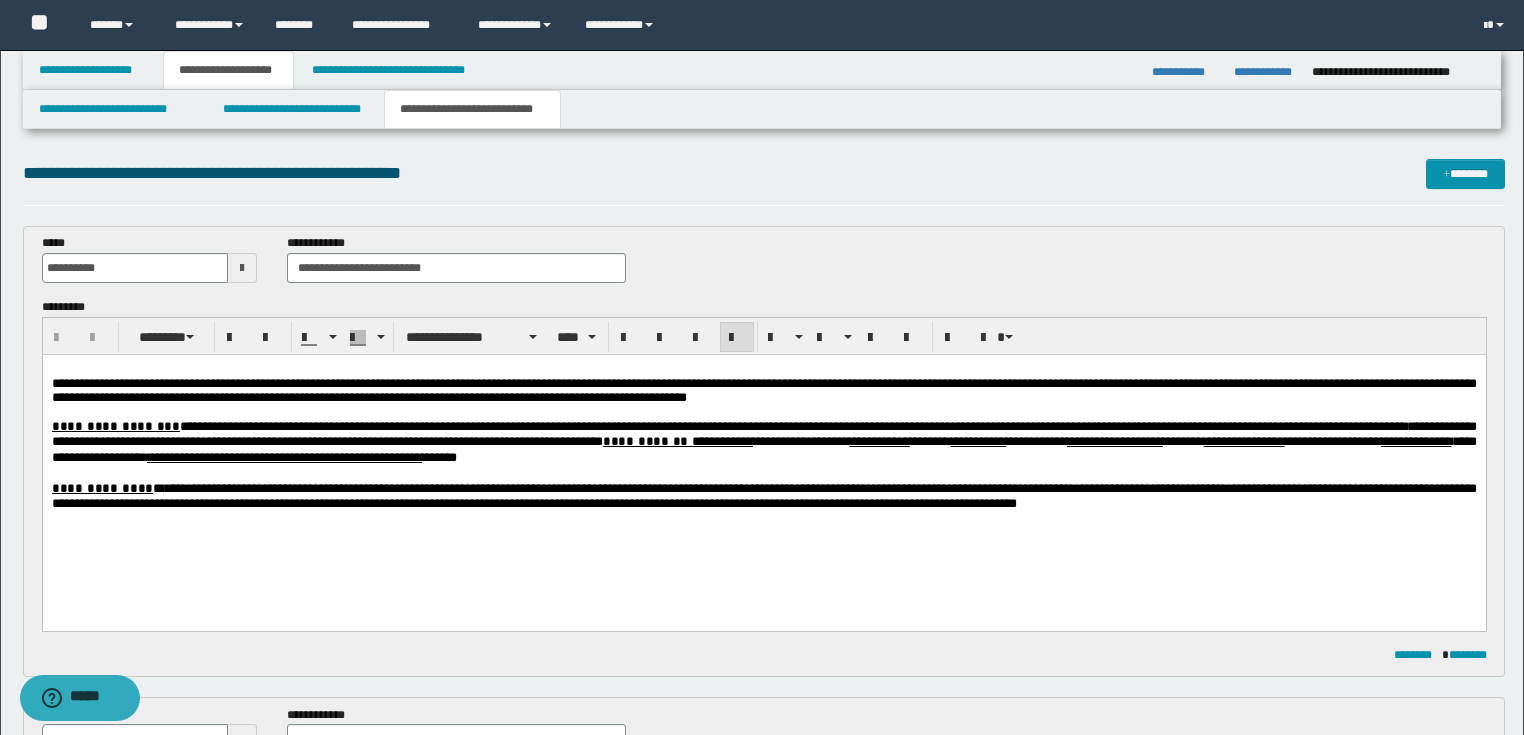 click on "**********" at bounding box center (763, 461) 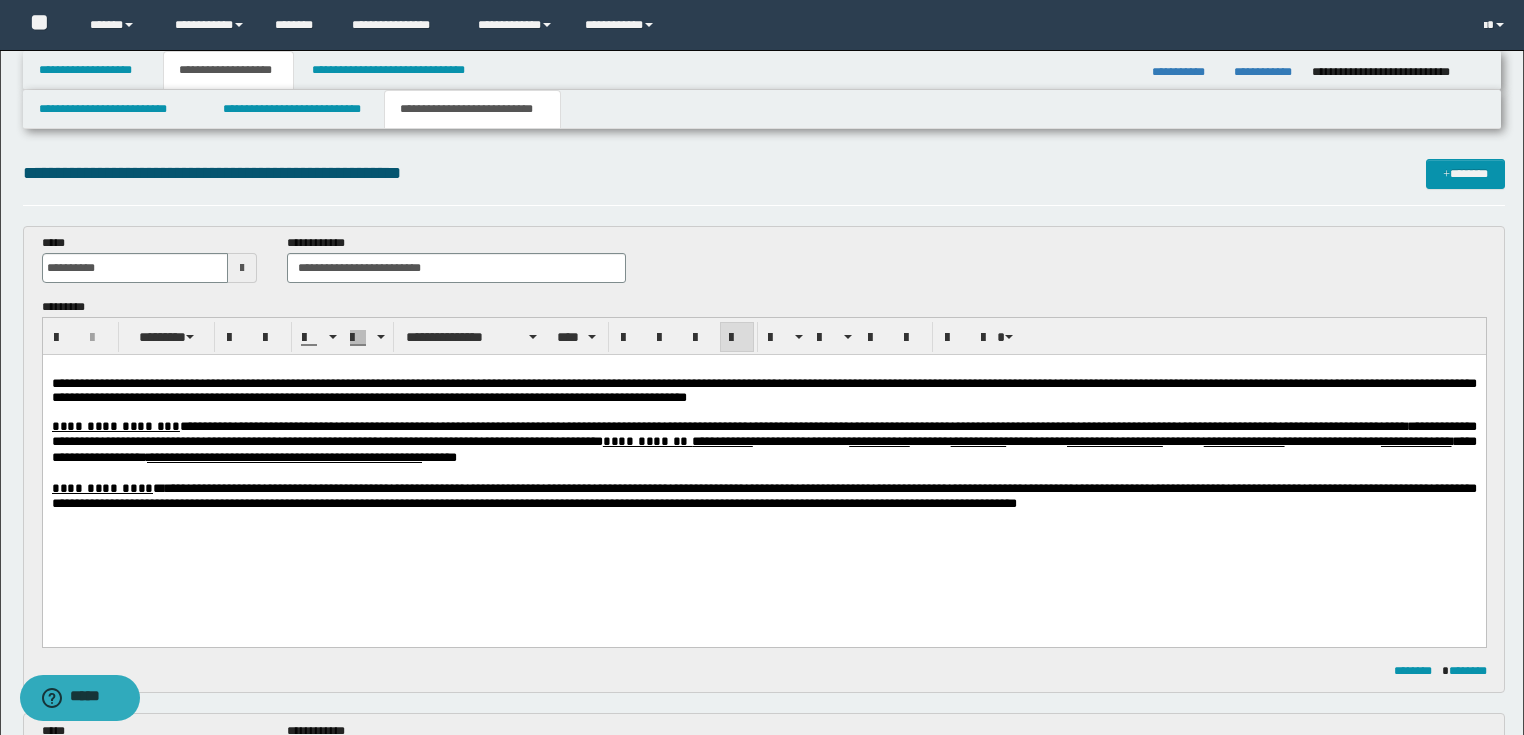 scroll, scrollTop: 560, scrollLeft: 0, axis: vertical 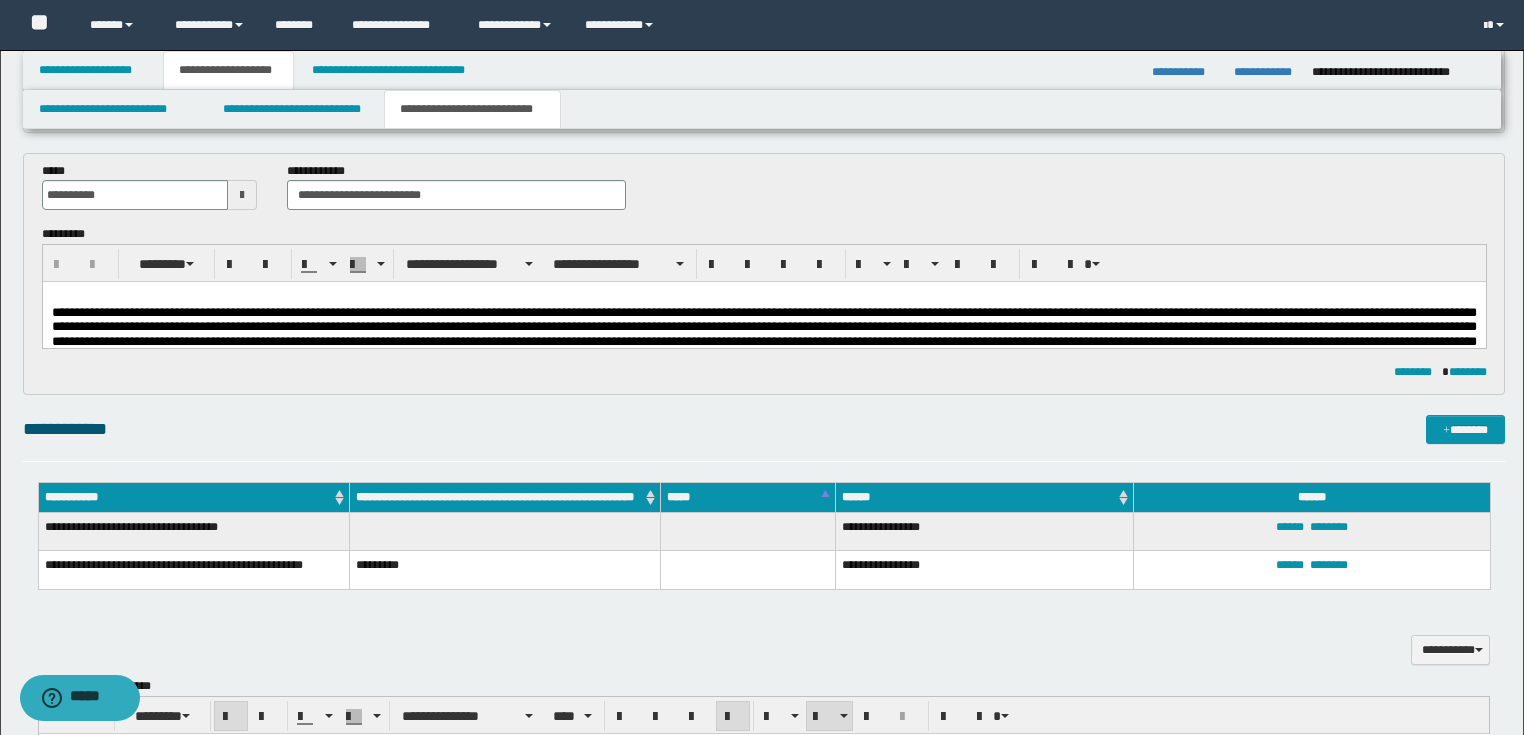 click on "**********" at bounding box center (764, 294) 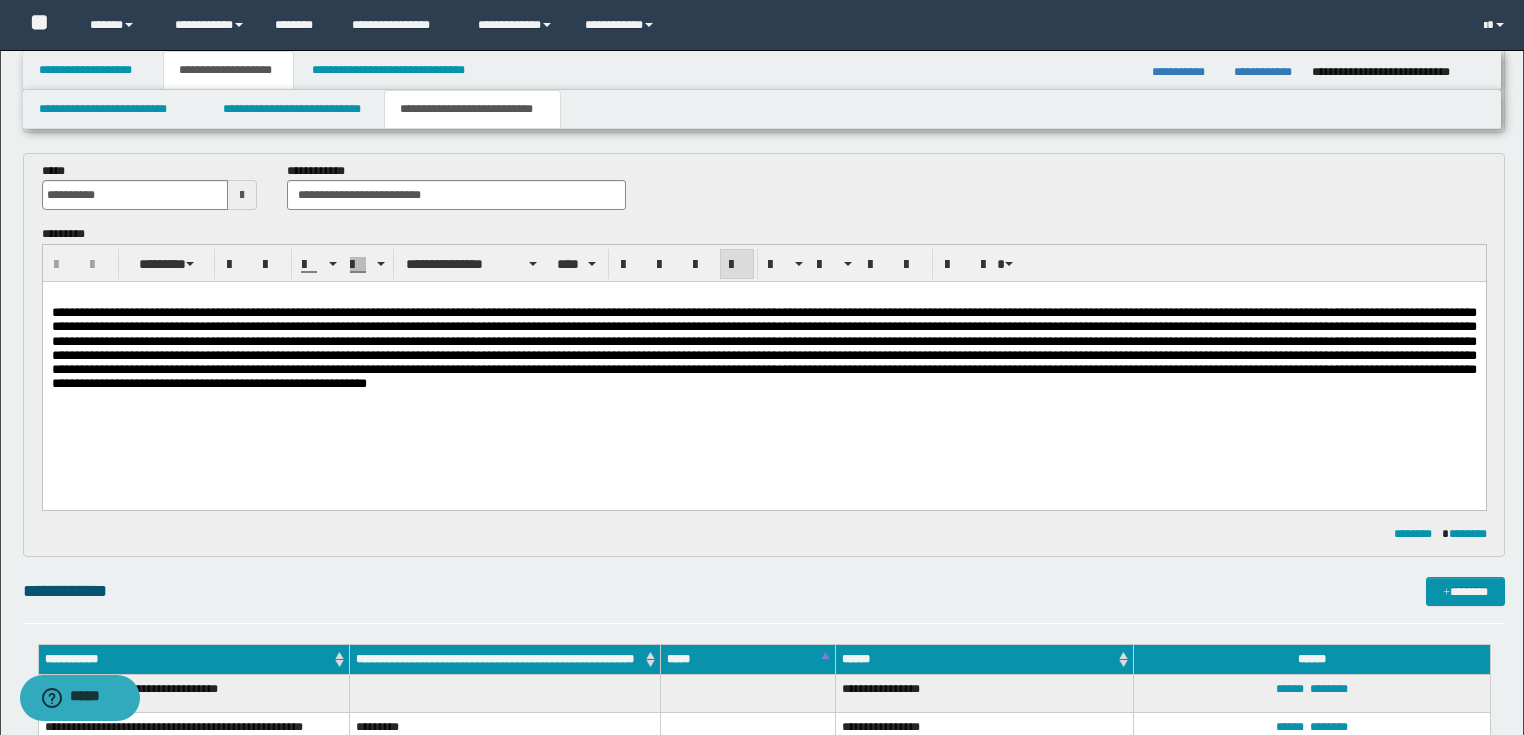 click at bounding box center [763, 348] 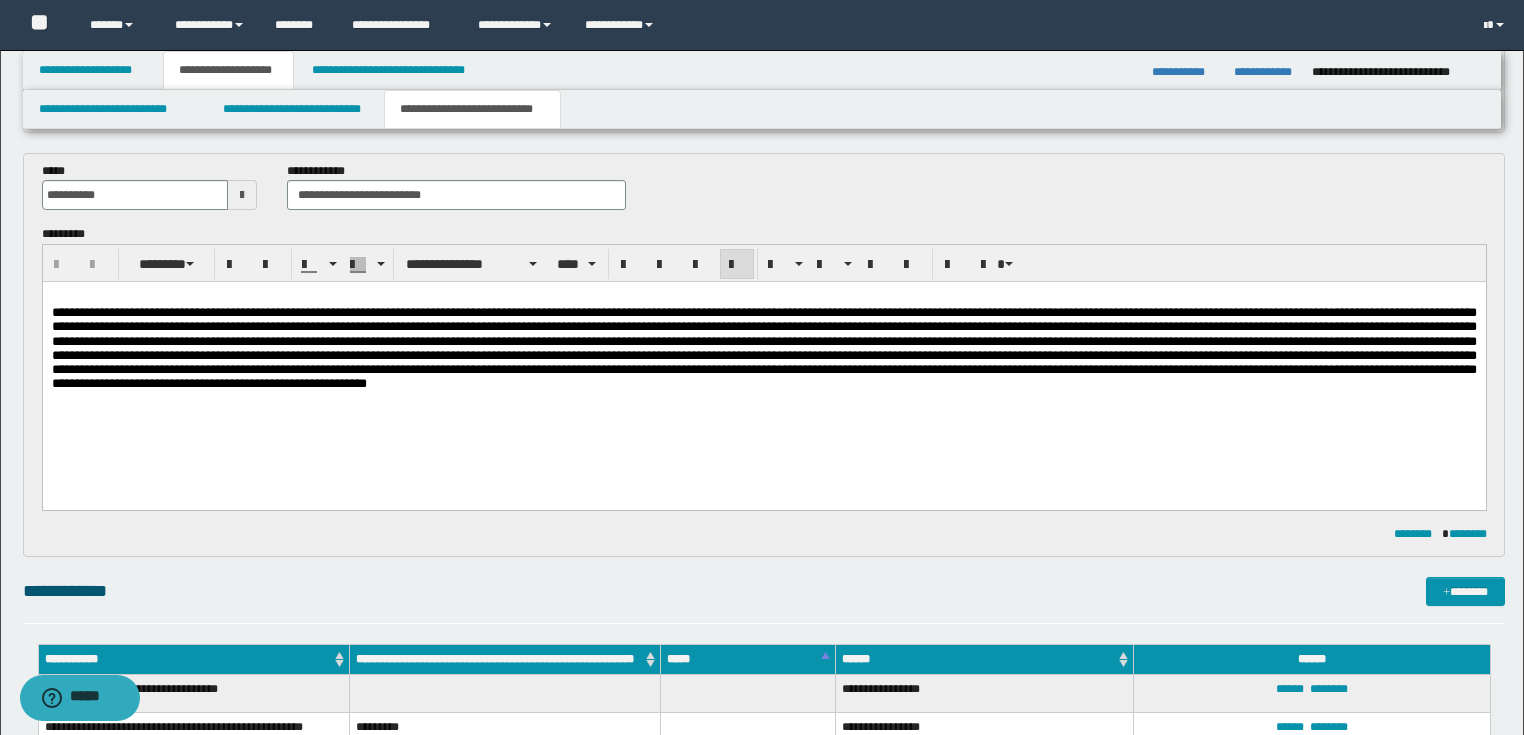 click at bounding box center (763, 366) 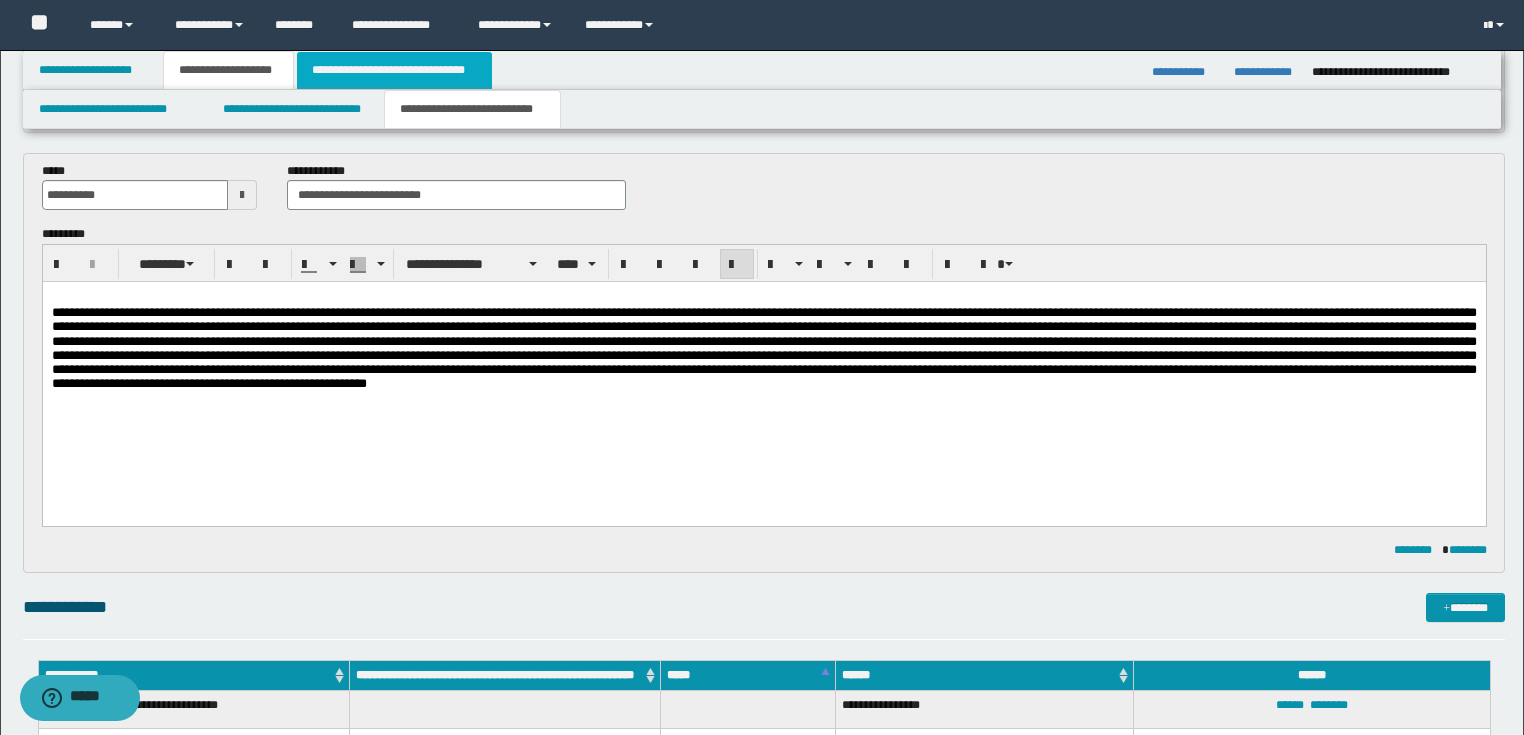 click on "**********" at bounding box center (394, 70) 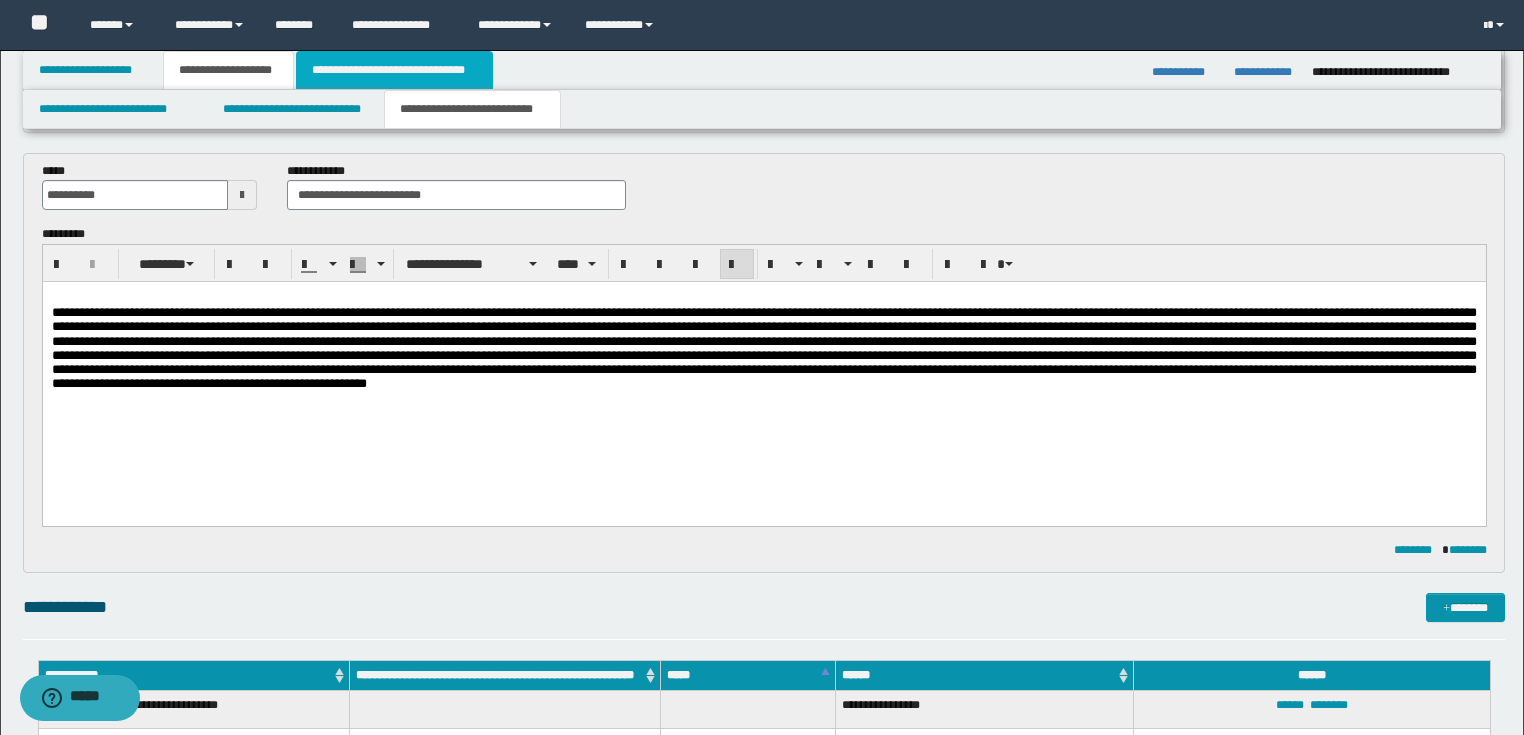 type on "*****" 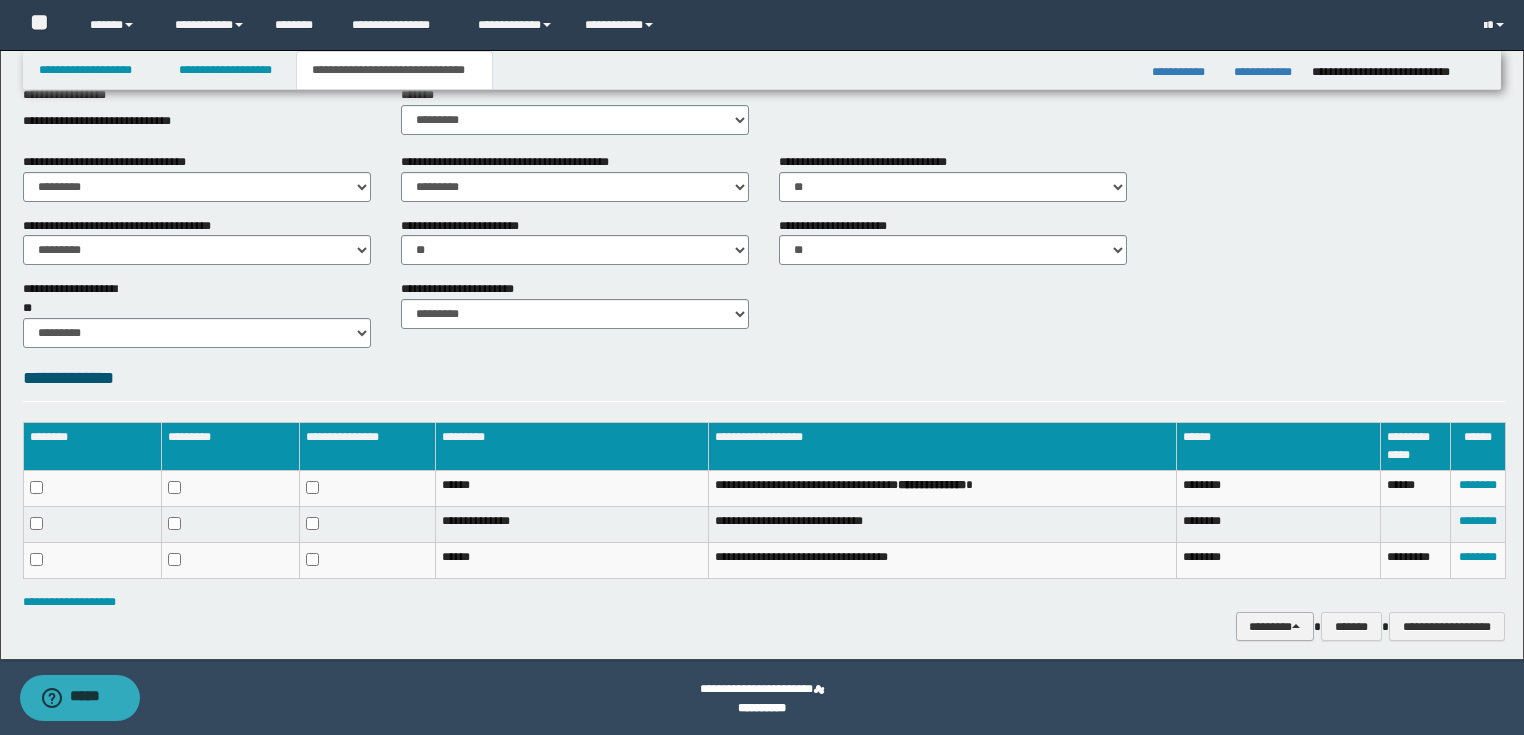 click on "********" at bounding box center (1275, 627) 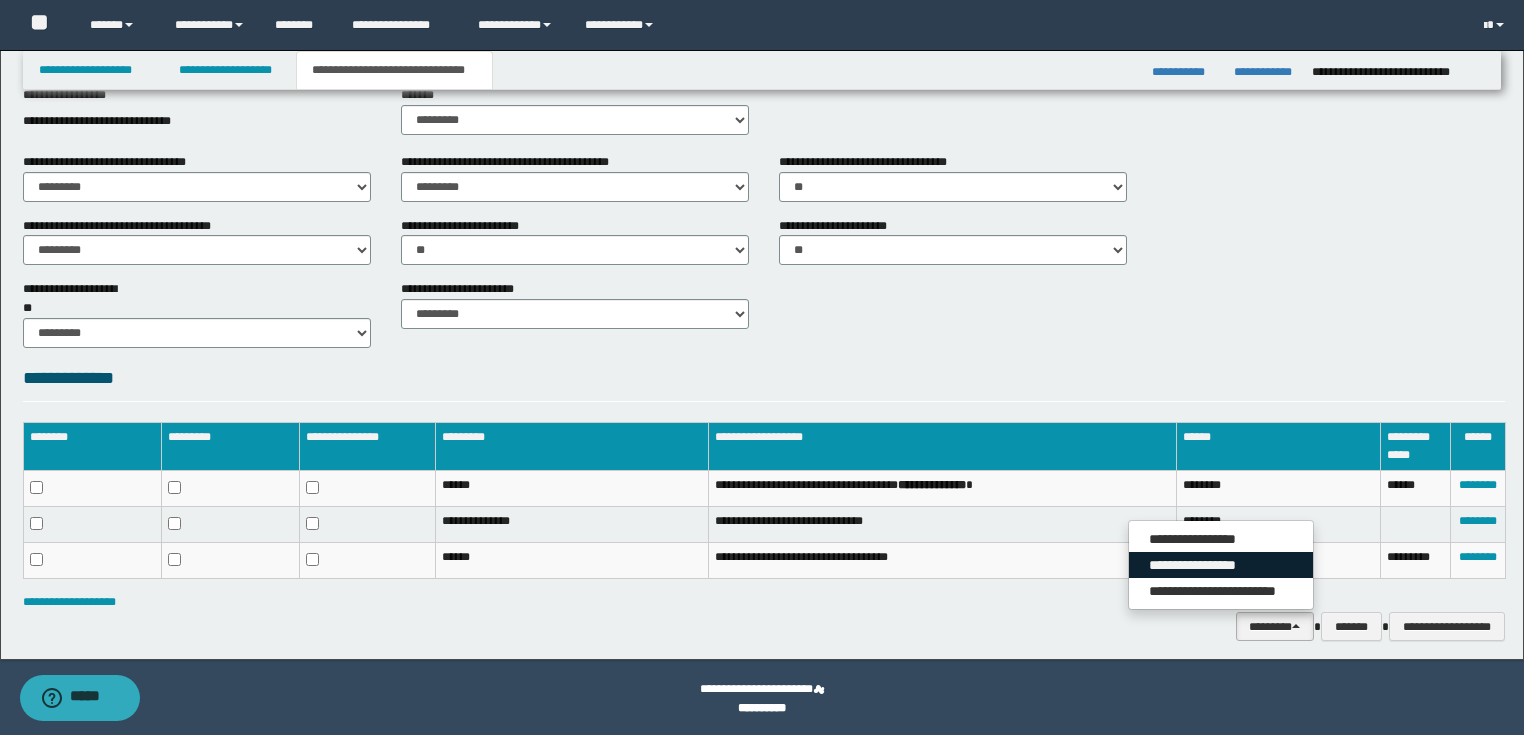 click on "**********" at bounding box center [1221, 565] 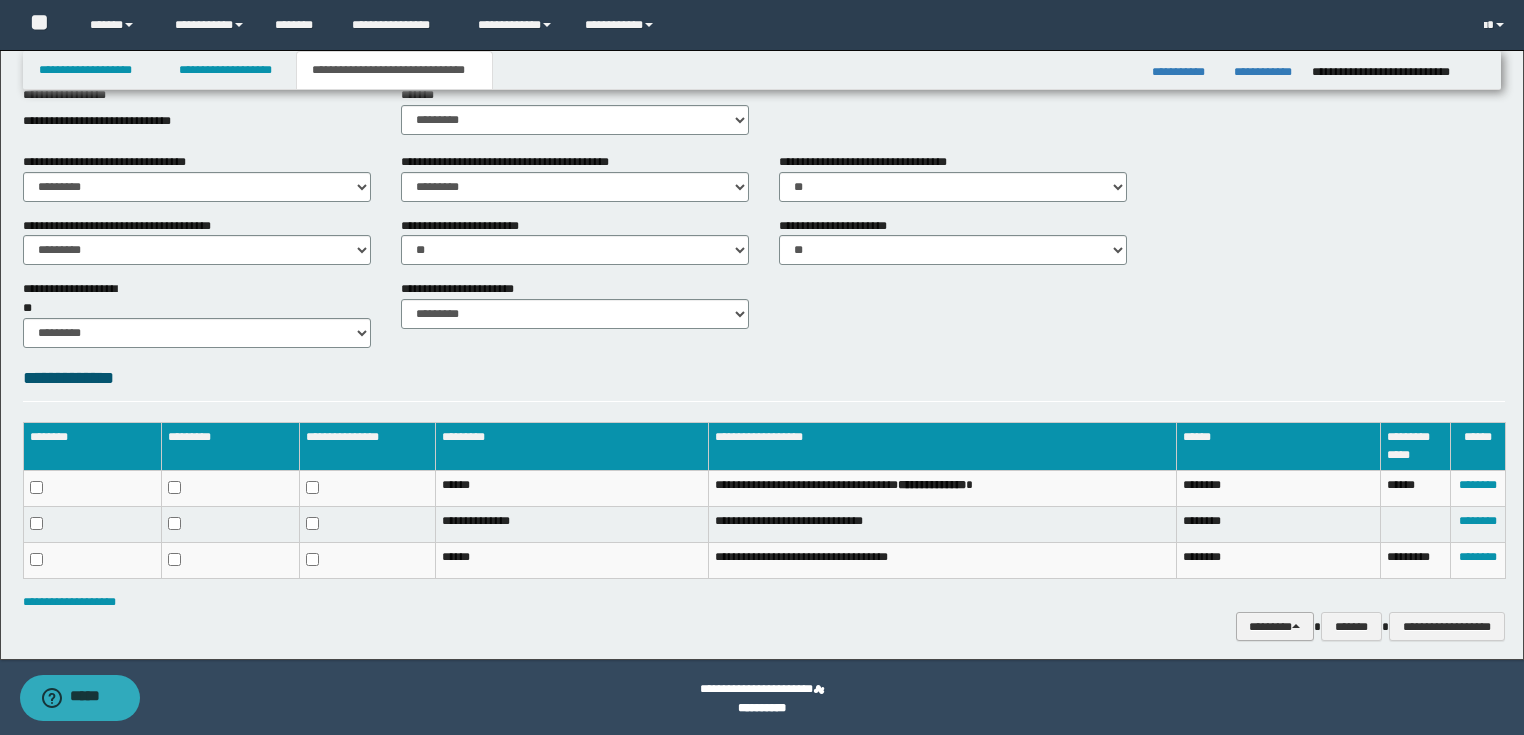 drag, startPoint x: 1312, startPoint y: 0, endPoint x: 1259, endPoint y: 586, distance: 588.39185 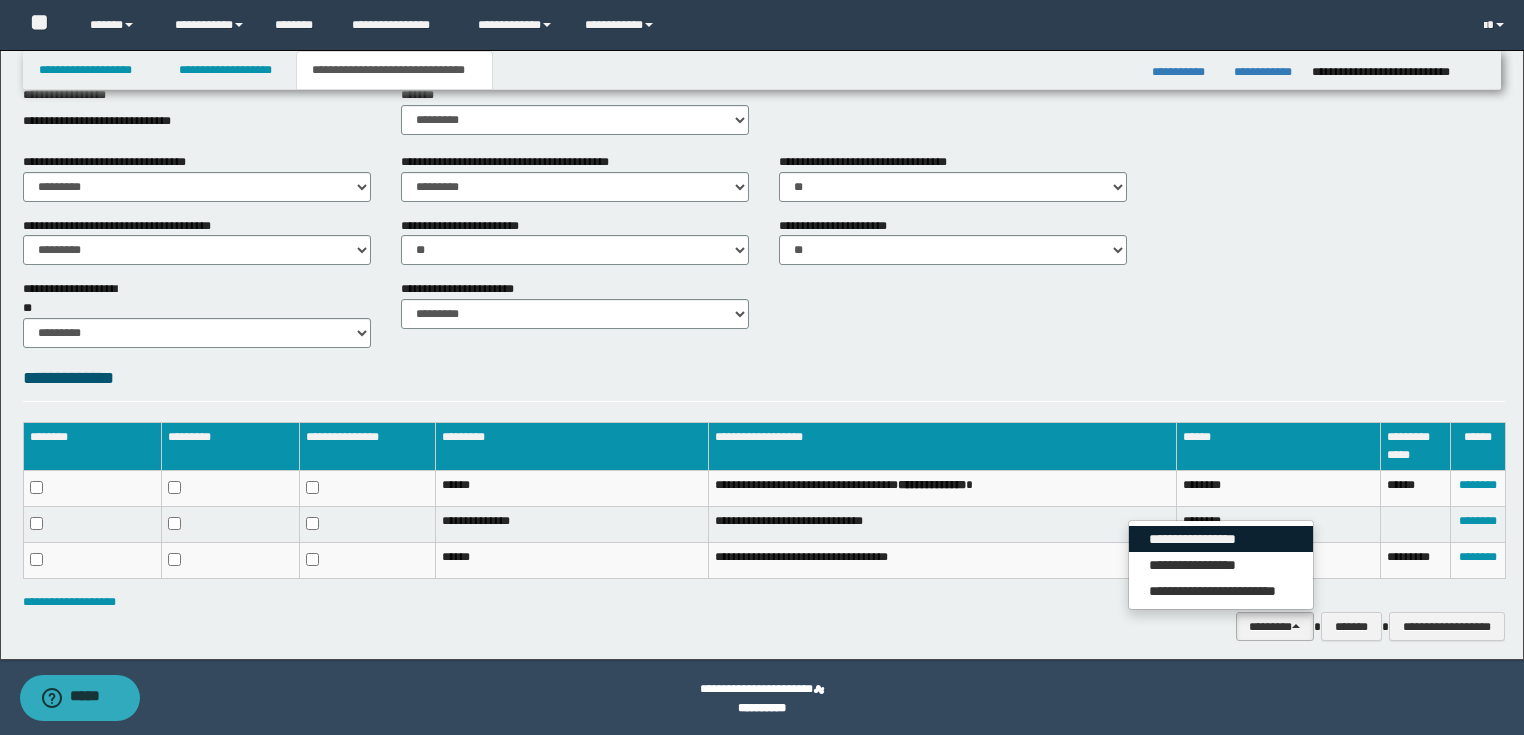 click on "**********" at bounding box center [1221, 539] 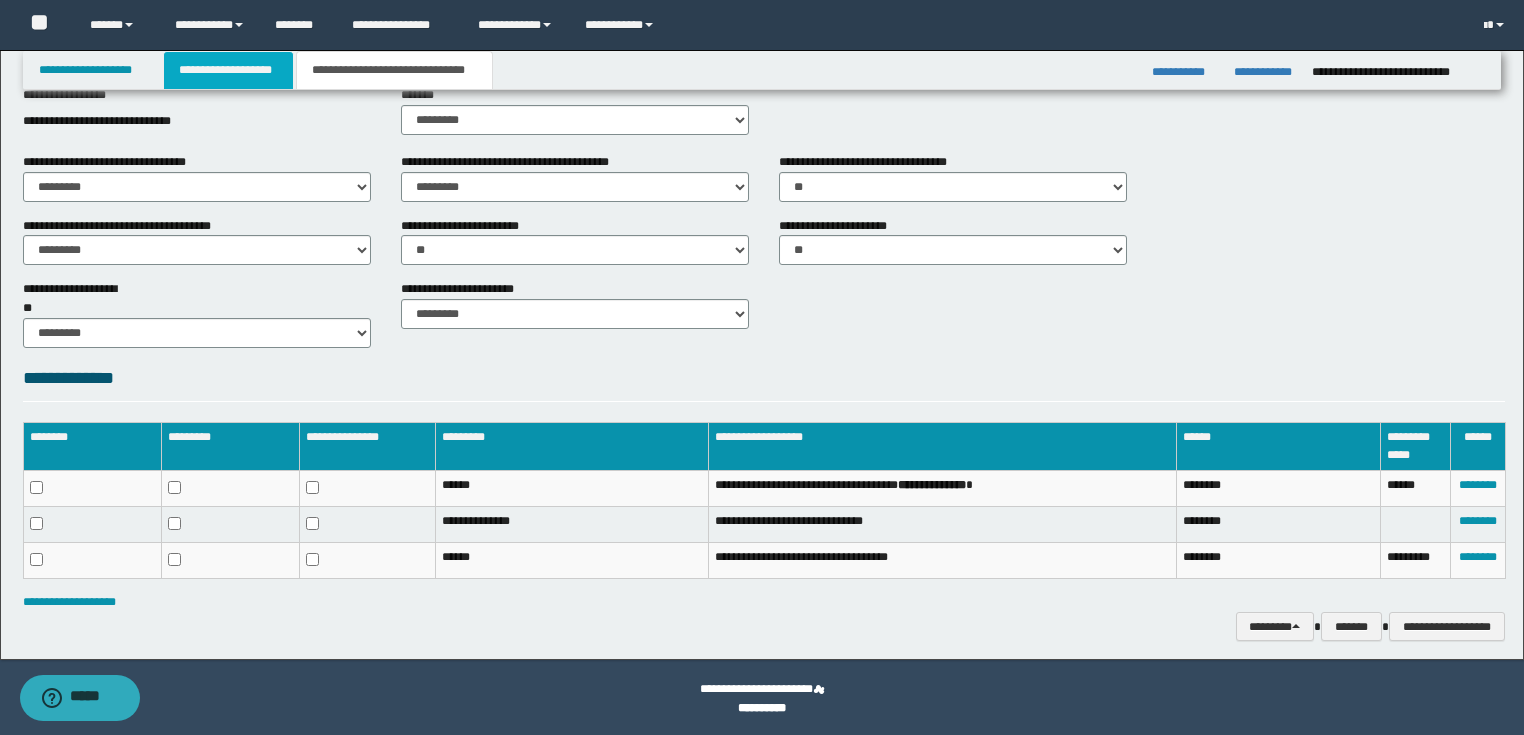 click on "**********" at bounding box center (228, 70) 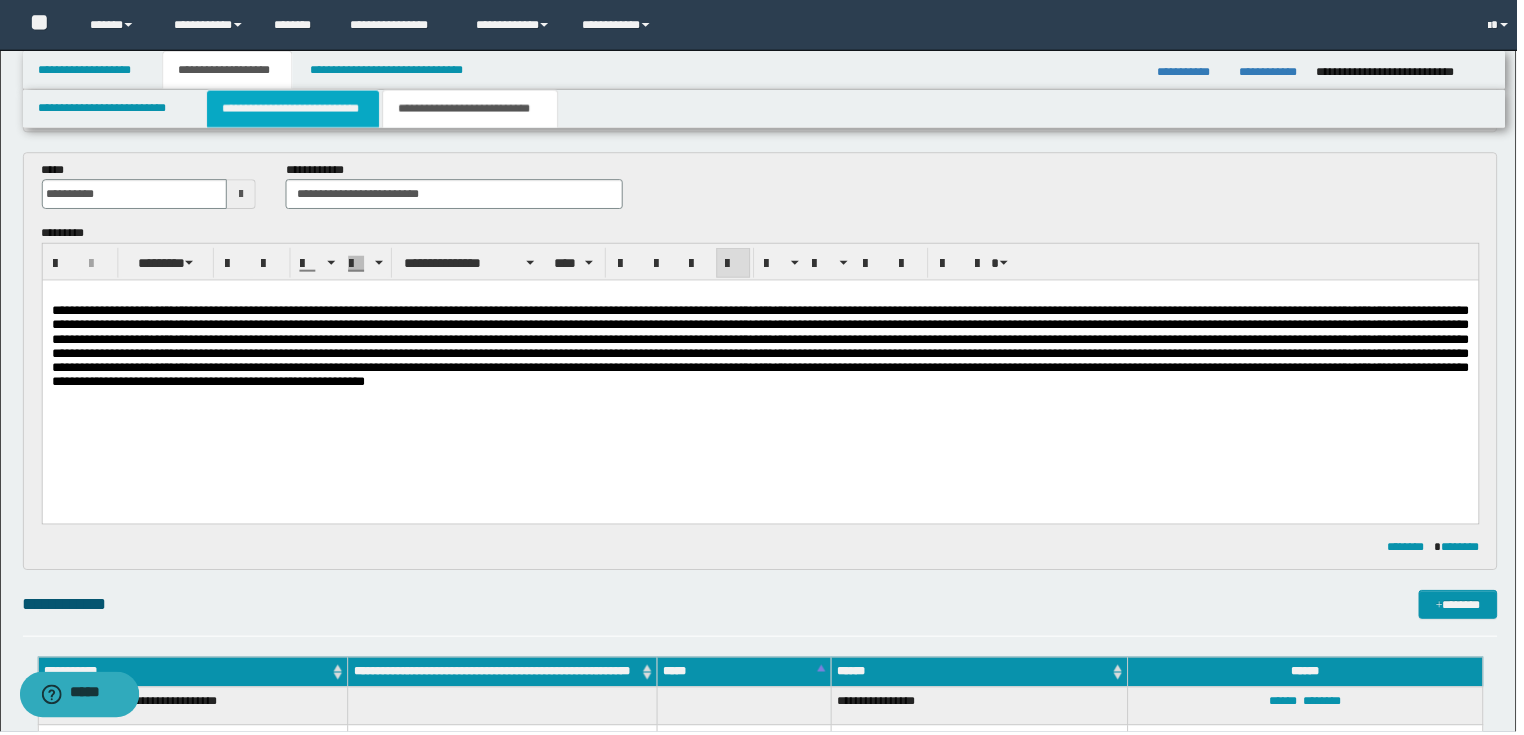 click on "**********" at bounding box center (294, 109) 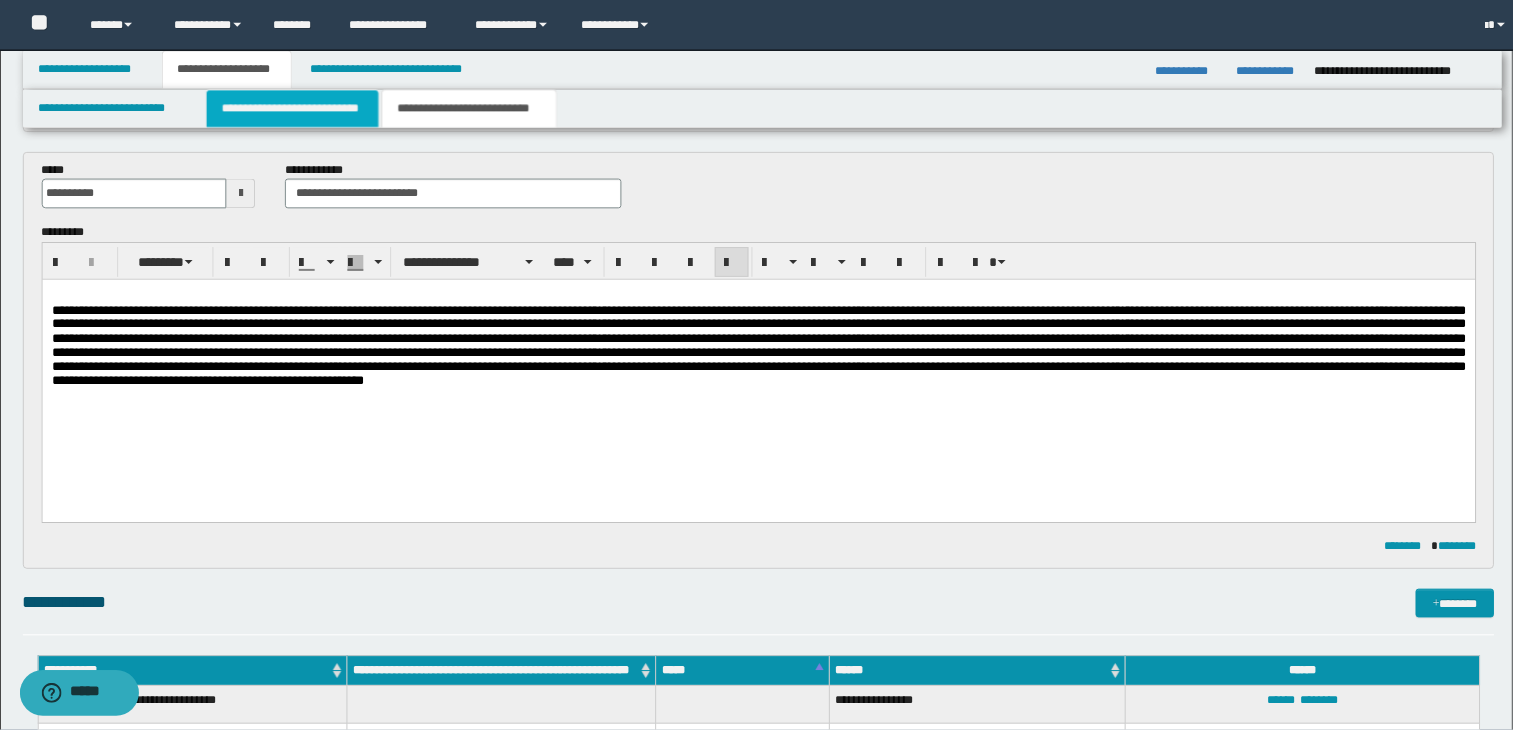 type 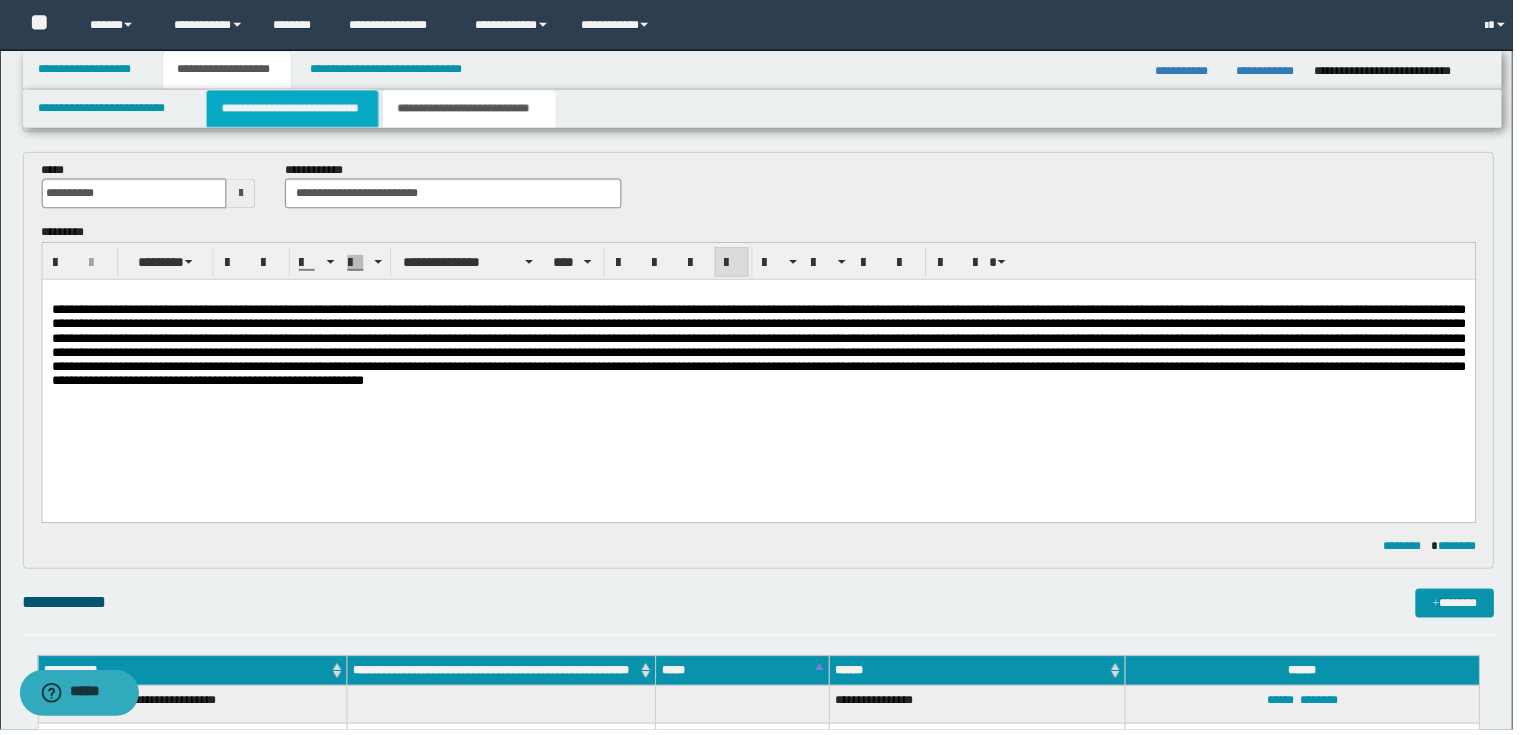 type 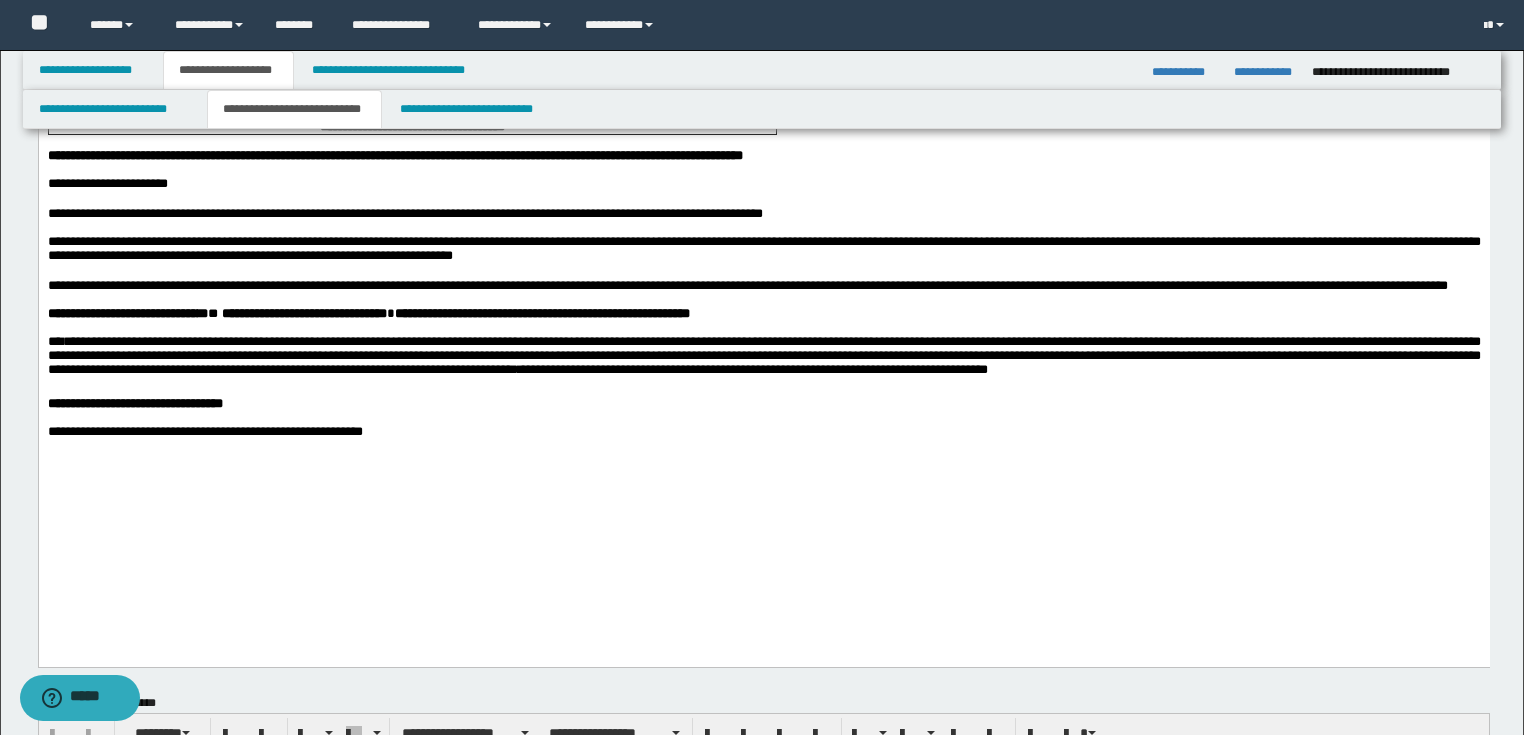 click on "**********" at bounding box center [763, 359] 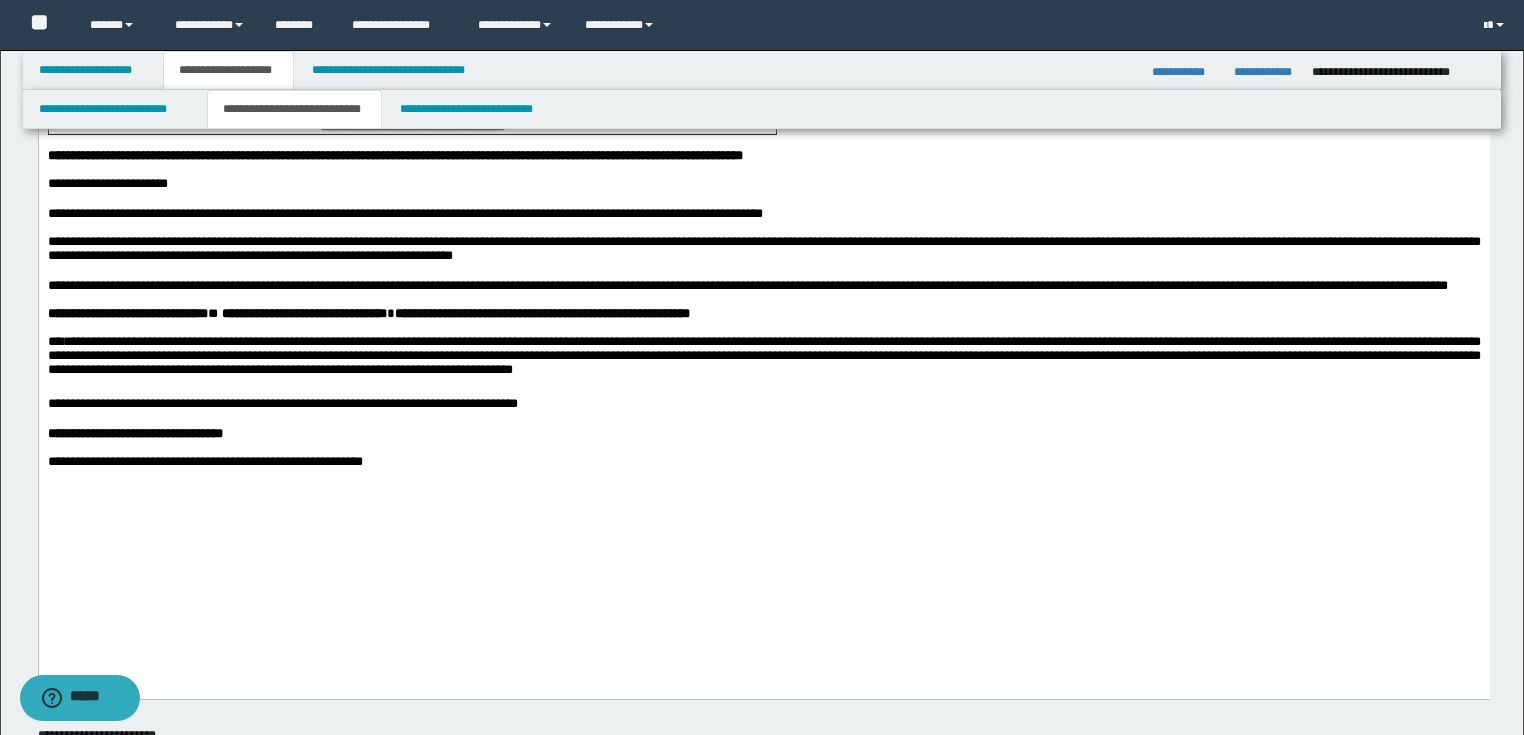 click on "**********" at bounding box center (763, 462) 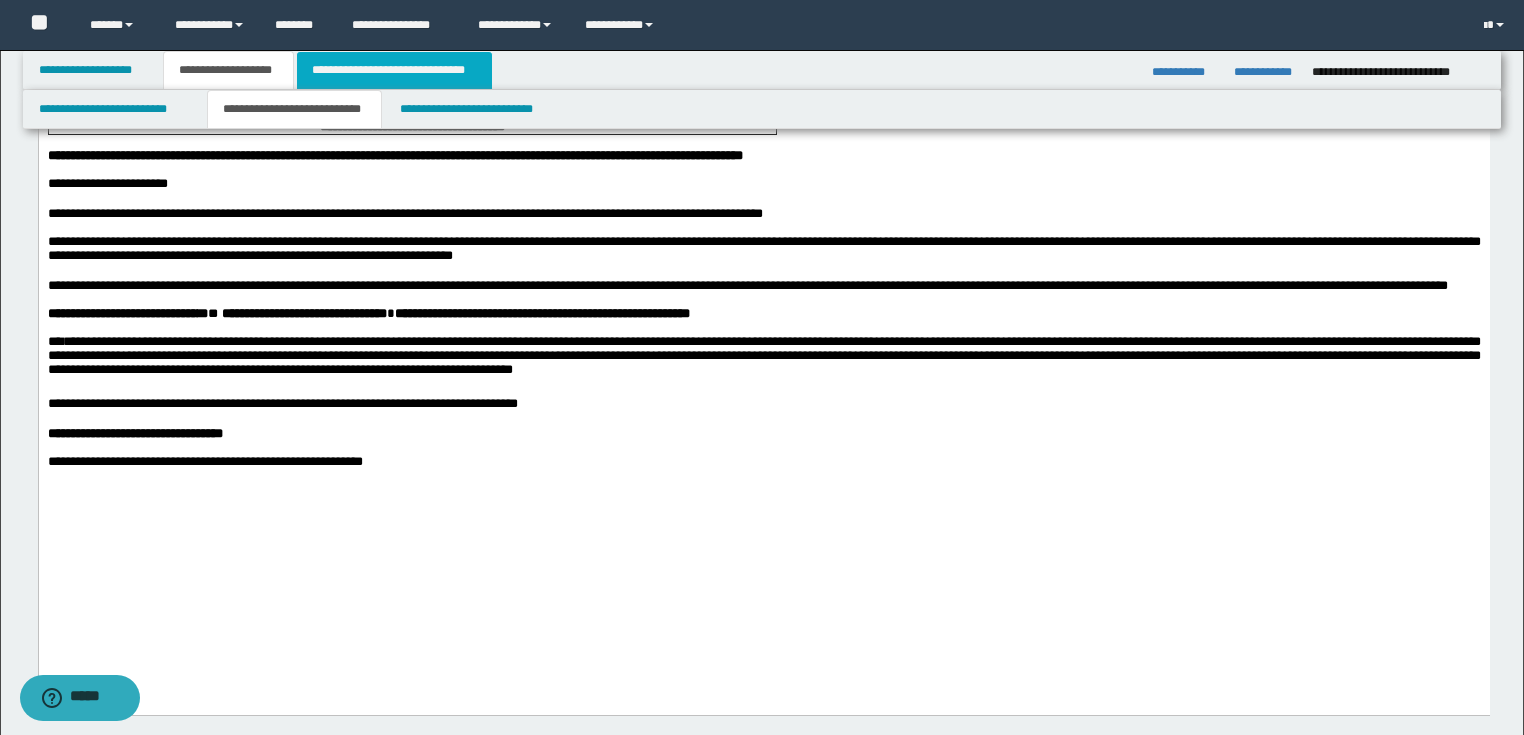 click on "**********" at bounding box center [394, 70] 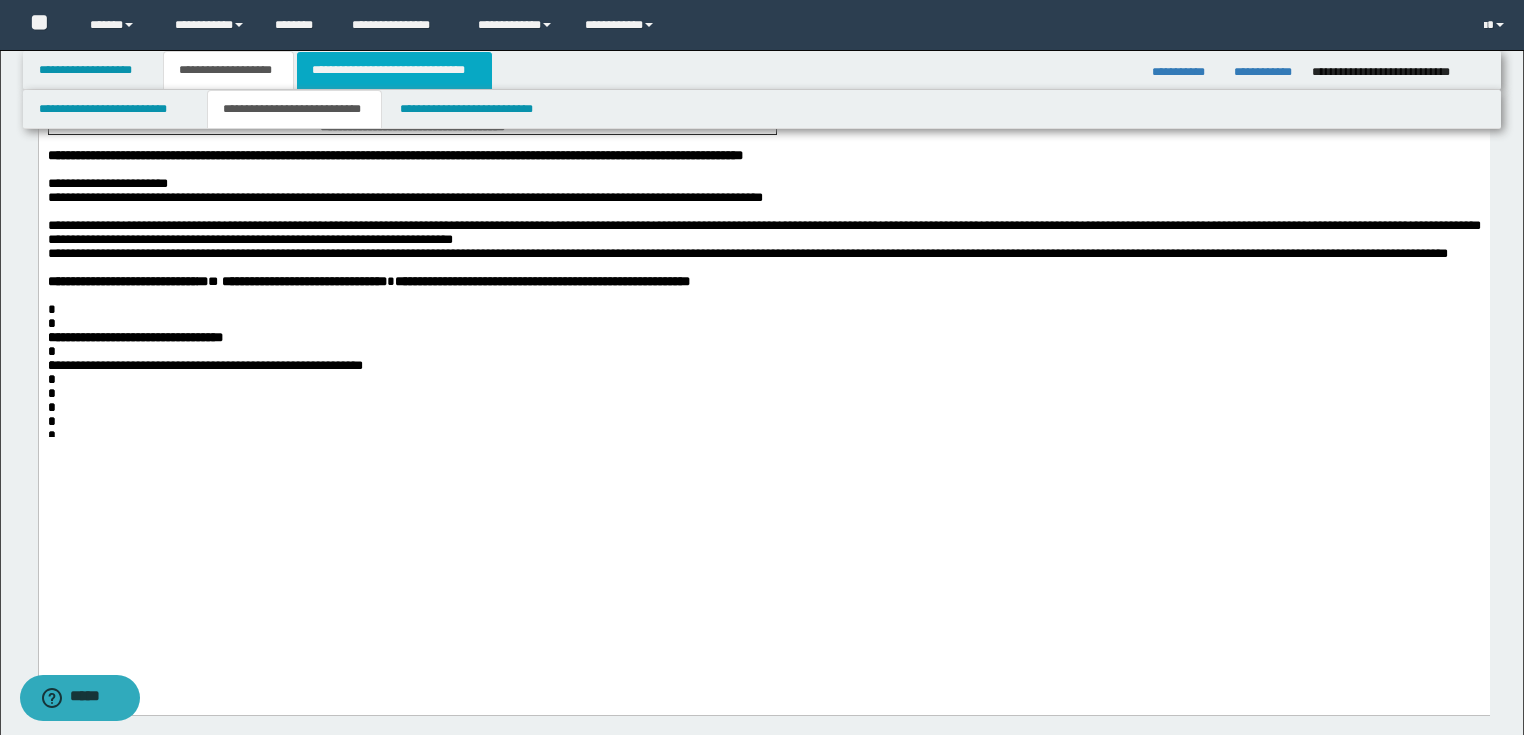 scroll, scrollTop: 528, scrollLeft: 0, axis: vertical 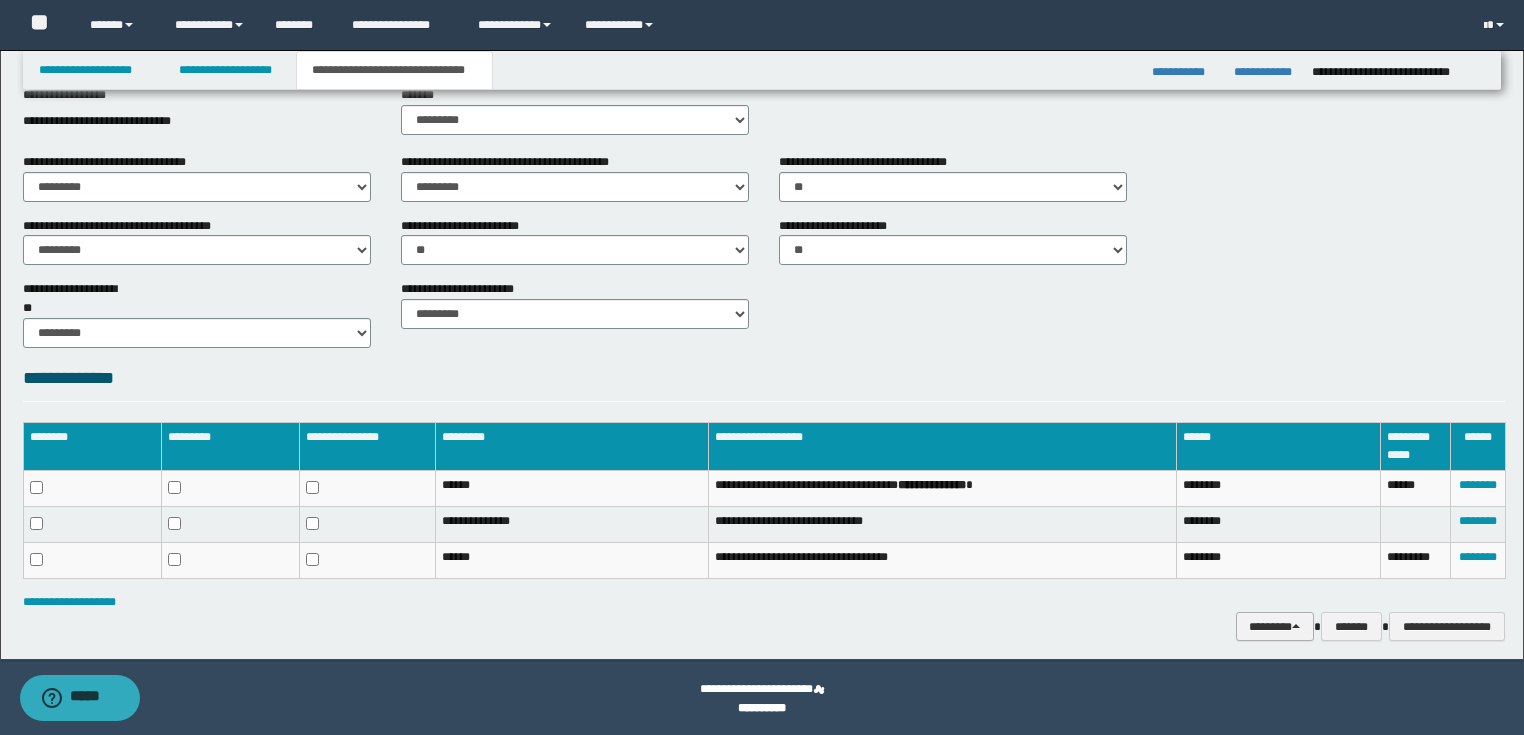 click on "********" at bounding box center [1275, 627] 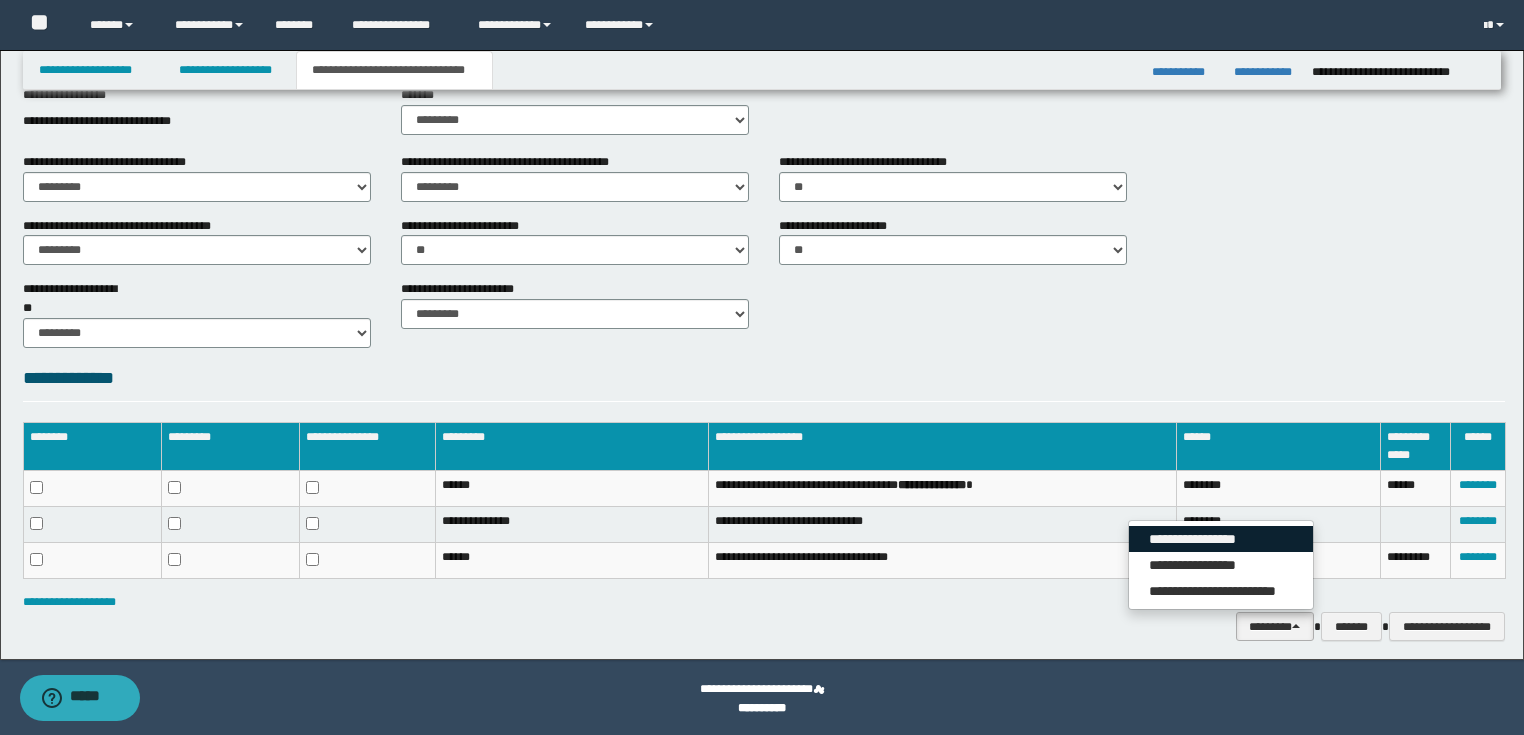 click on "**********" at bounding box center [1221, 539] 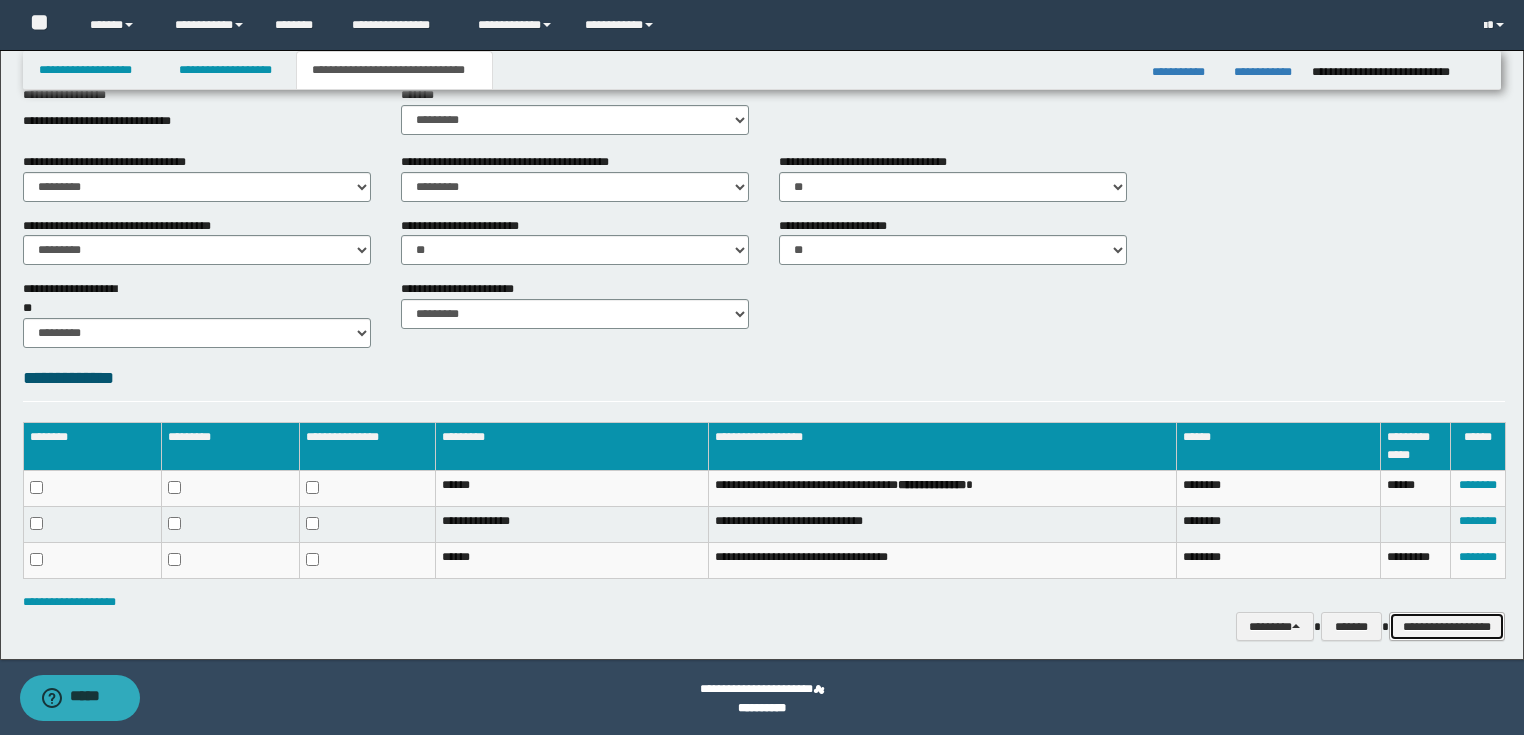 click on "**********" at bounding box center [1447, 627] 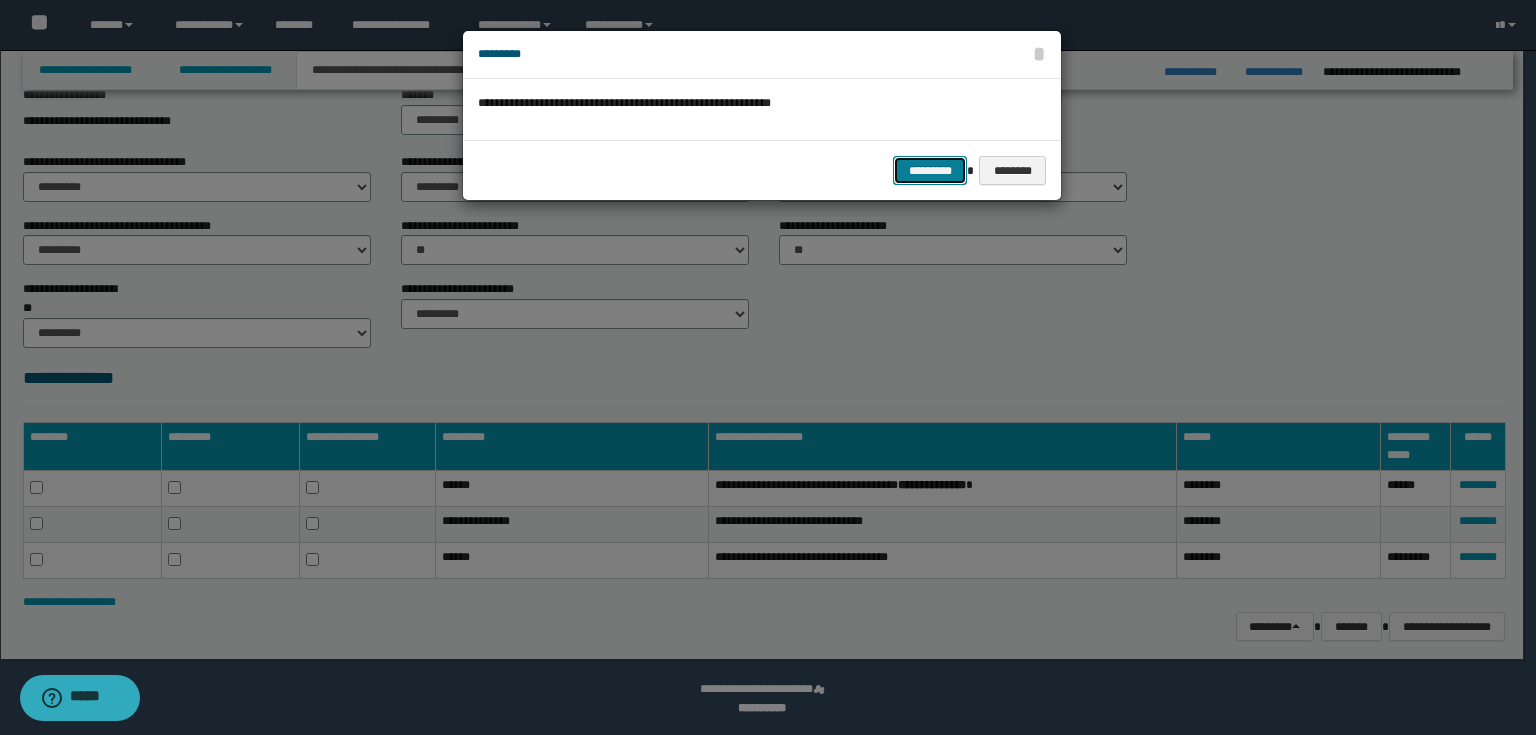 click on "*********" at bounding box center [930, 171] 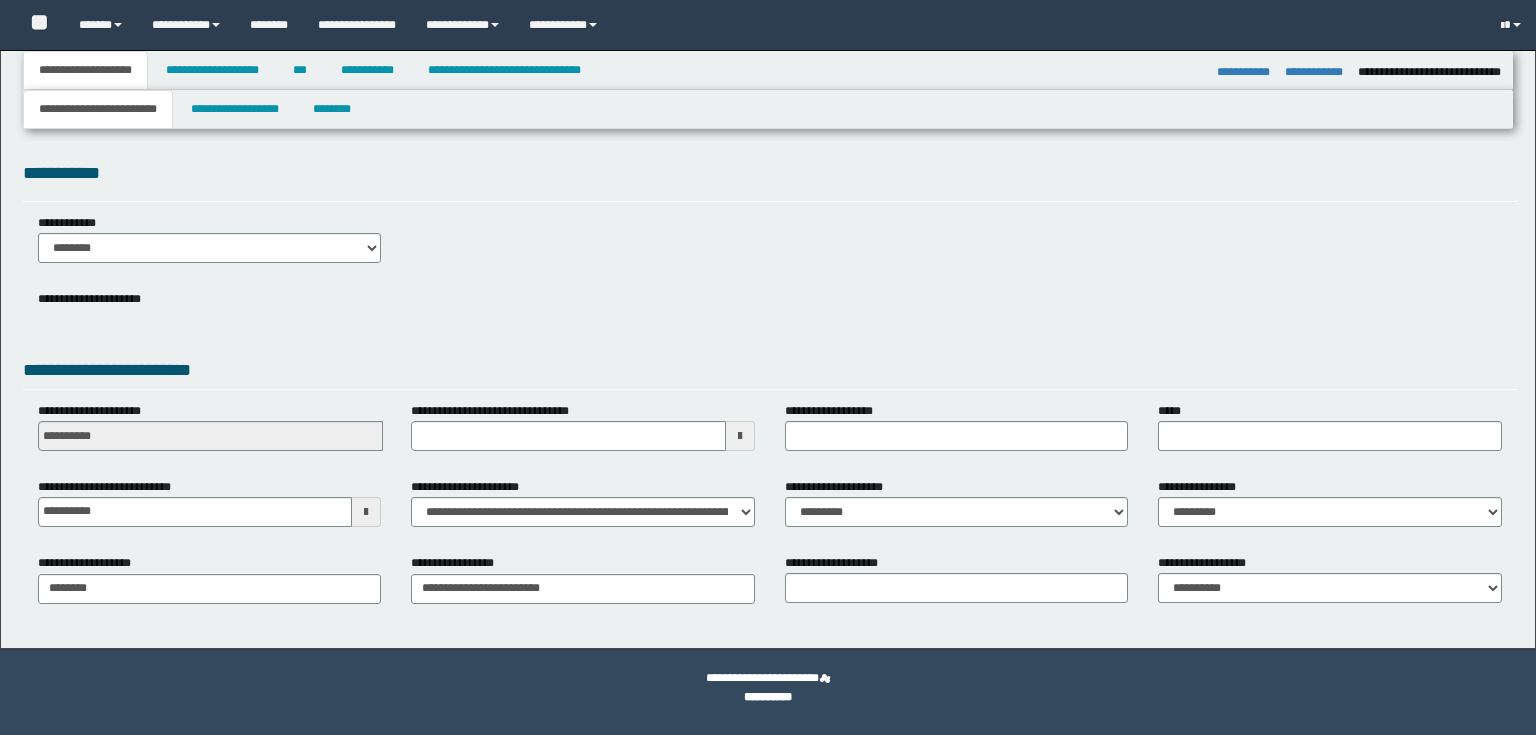 select on "*" 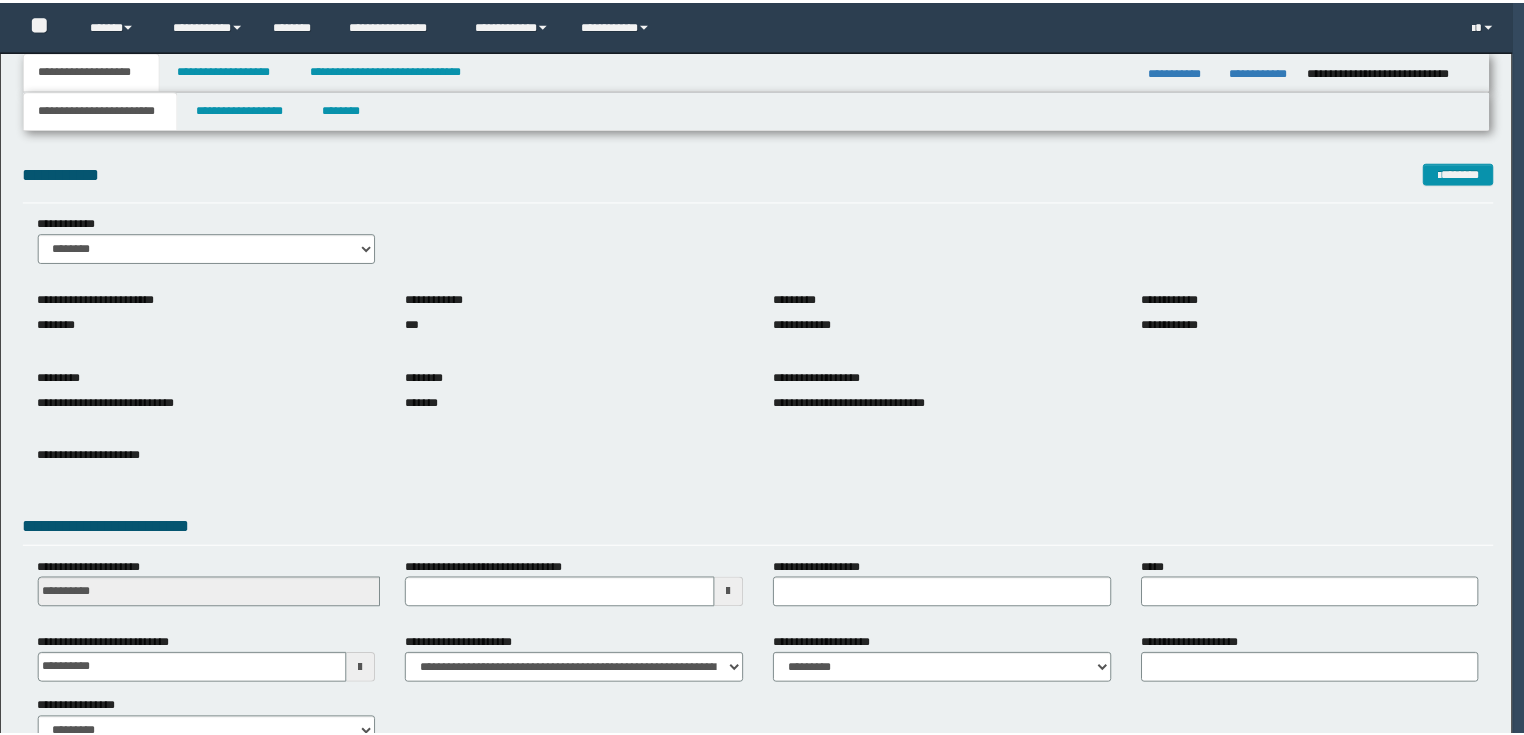 scroll, scrollTop: 0, scrollLeft: 0, axis: both 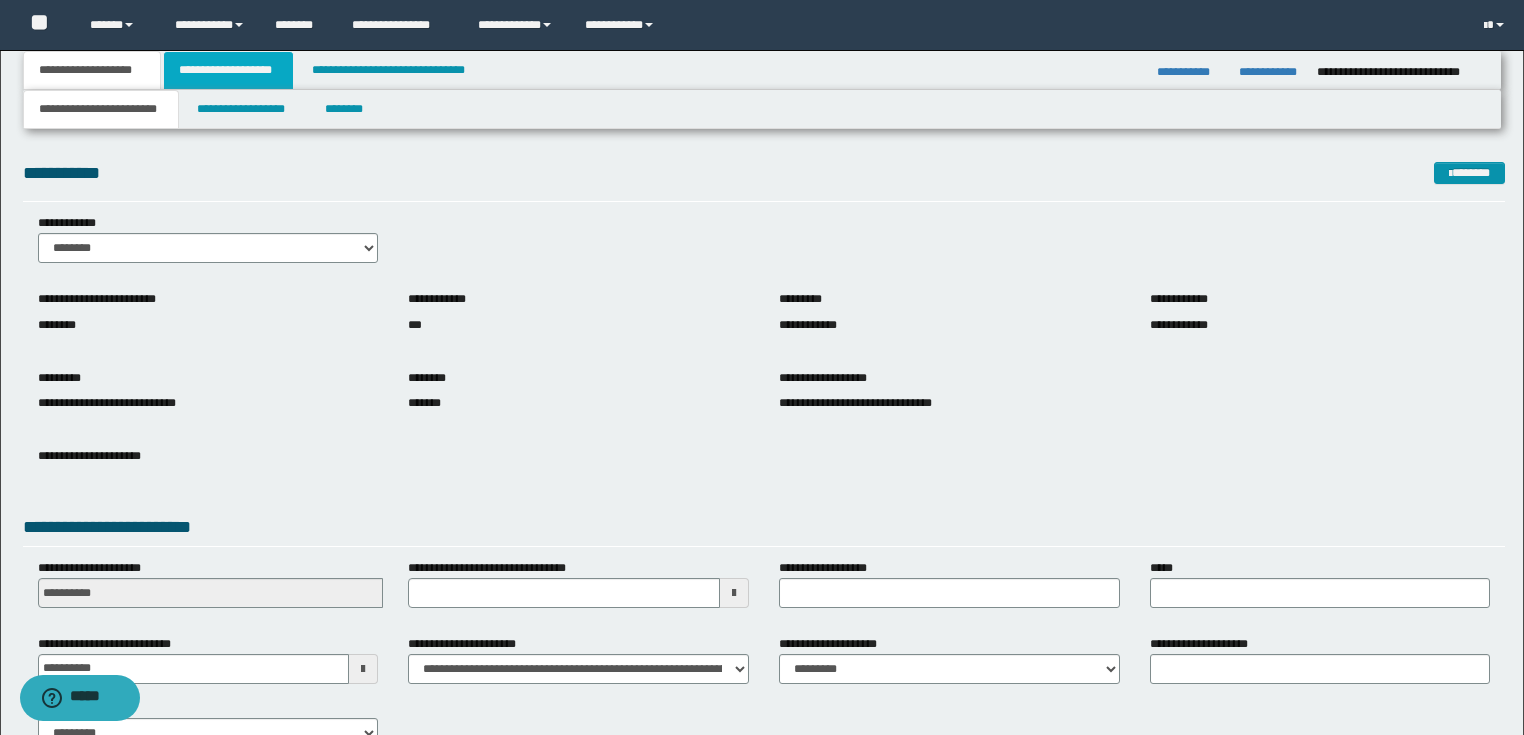 click on "**********" at bounding box center (228, 70) 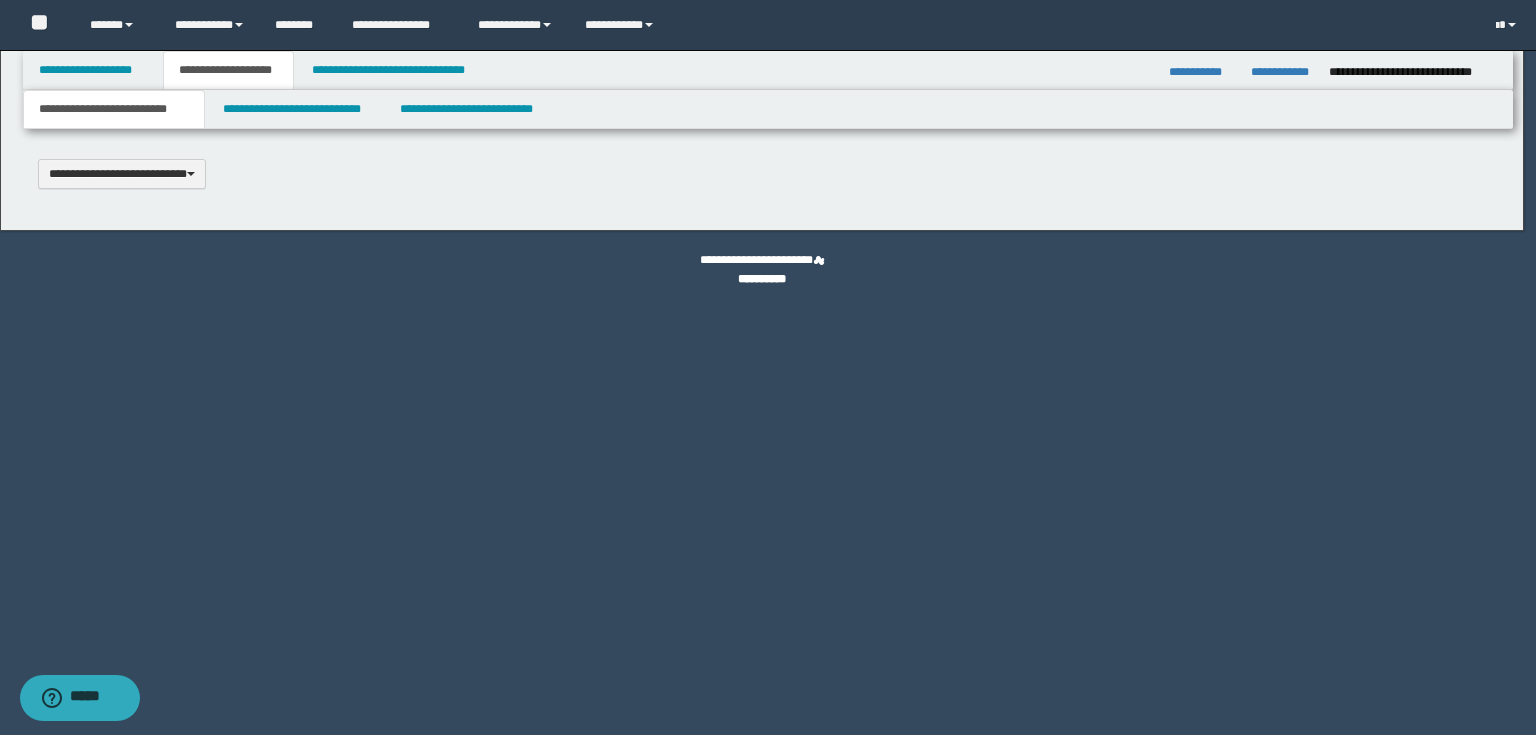 type 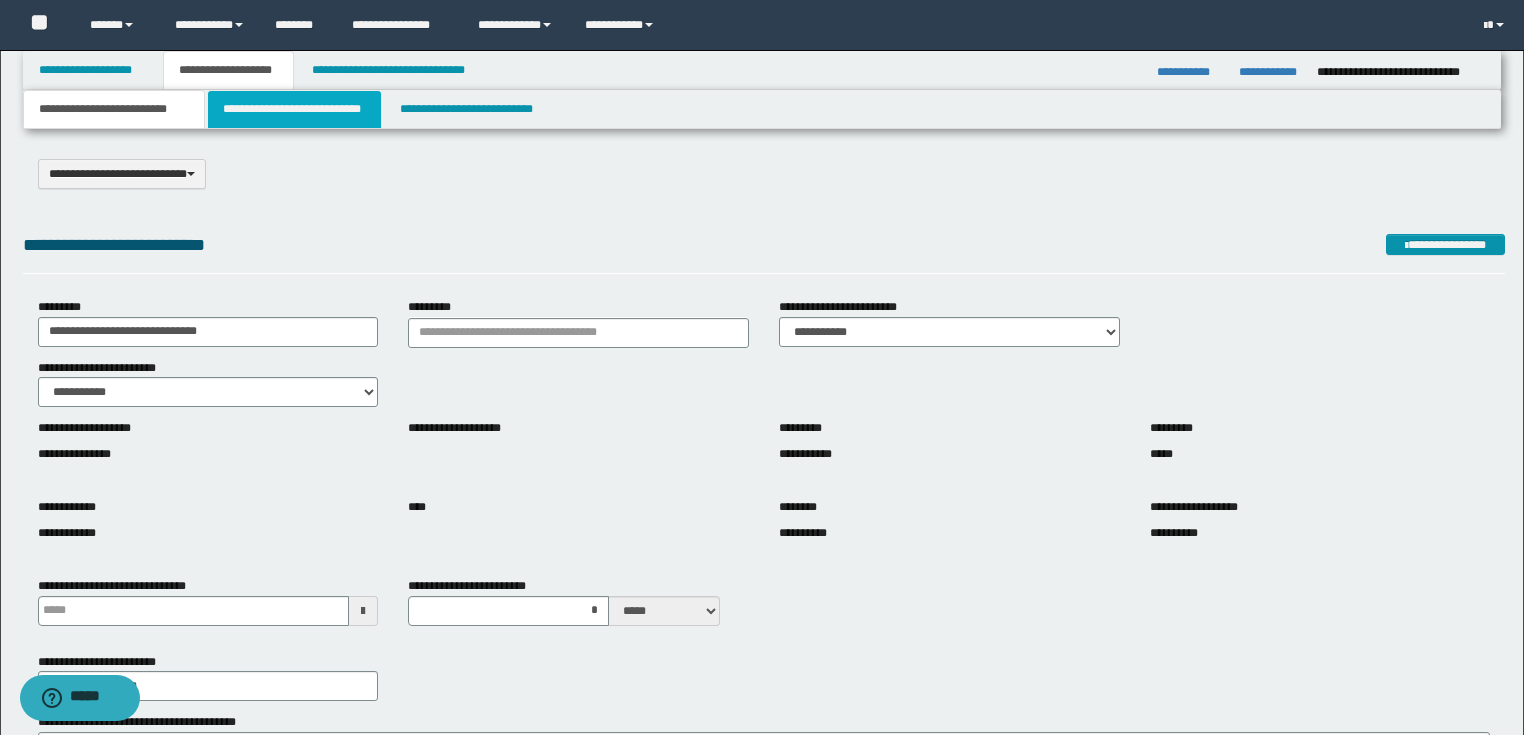 click on "**********" at bounding box center (294, 109) 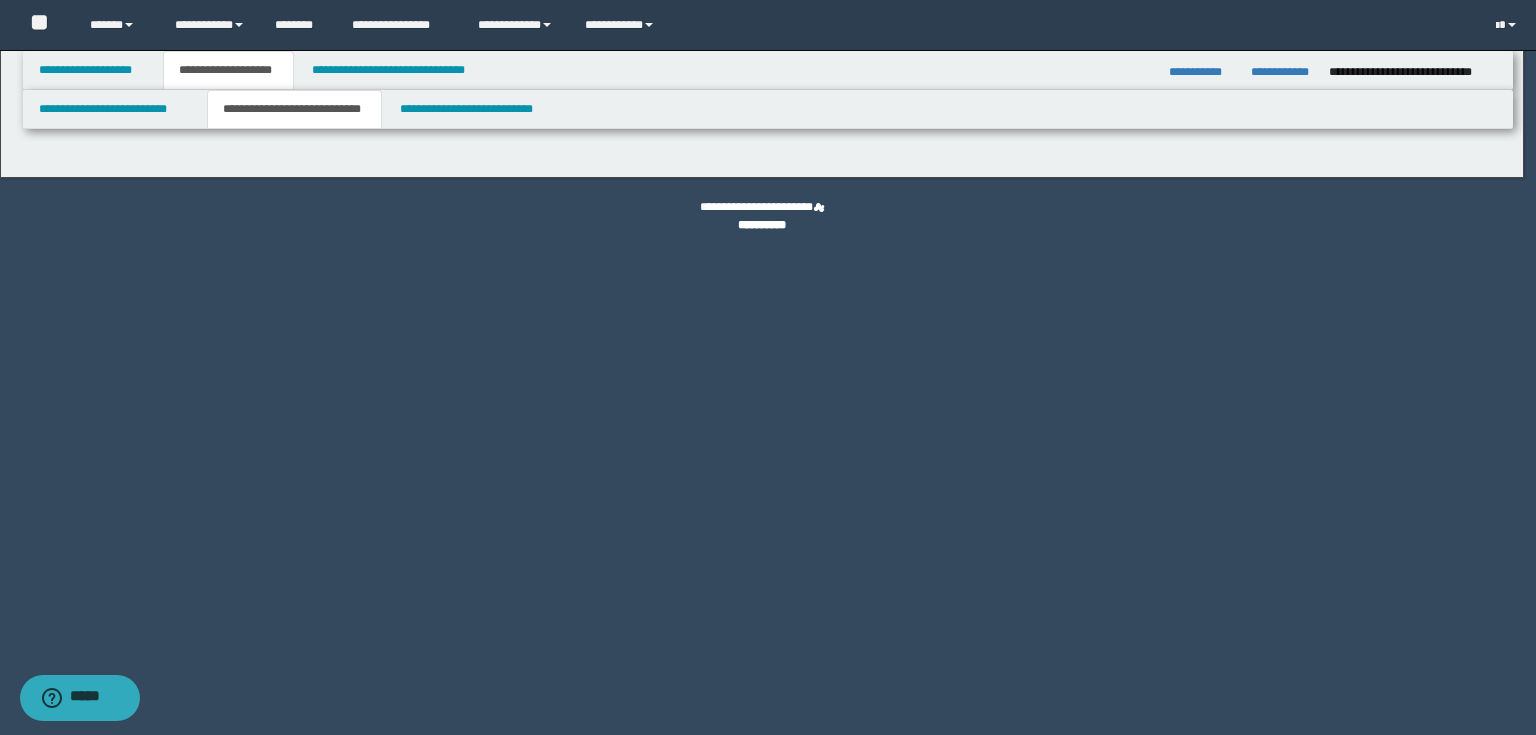 select on "*" 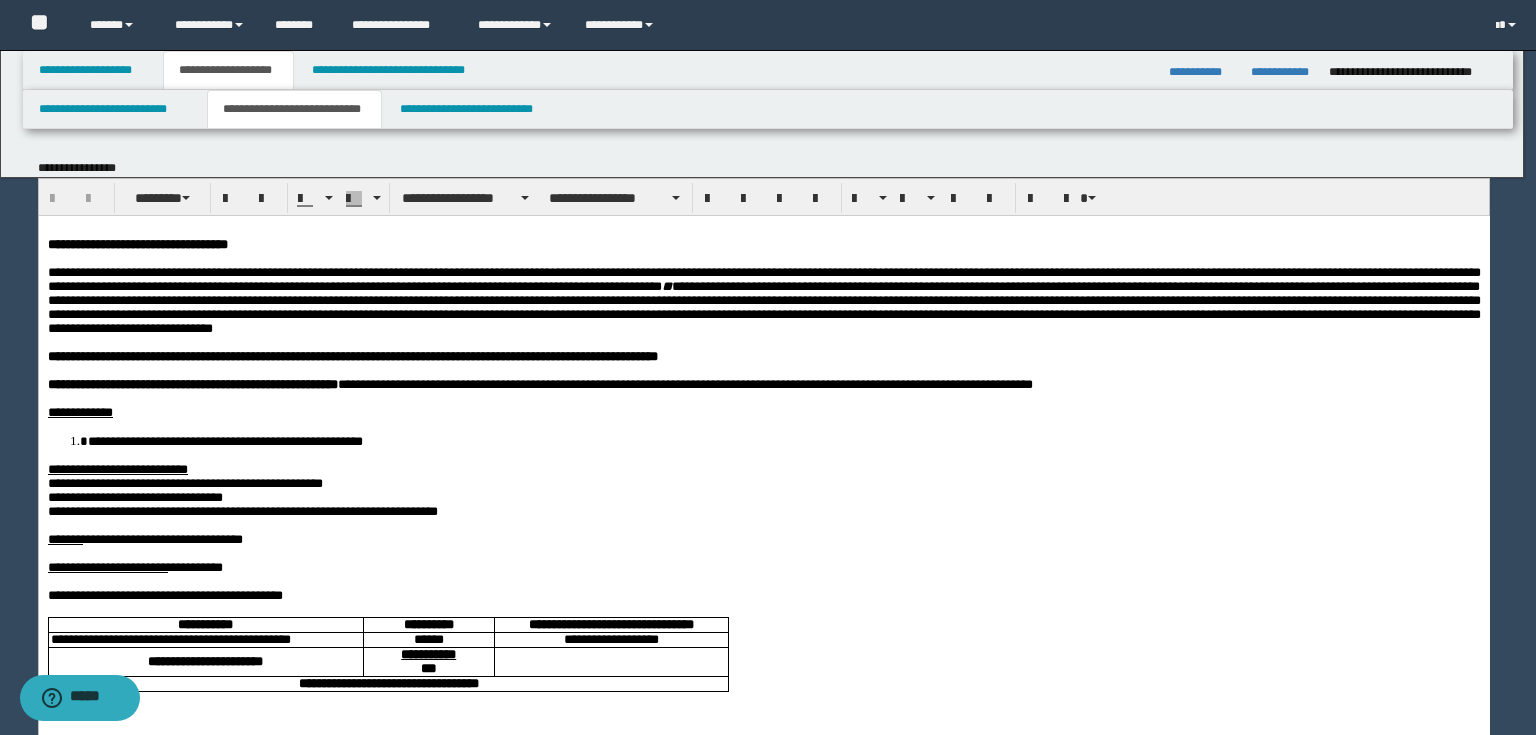 scroll, scrollTop: 0, scrollLeft: 0, axis: both 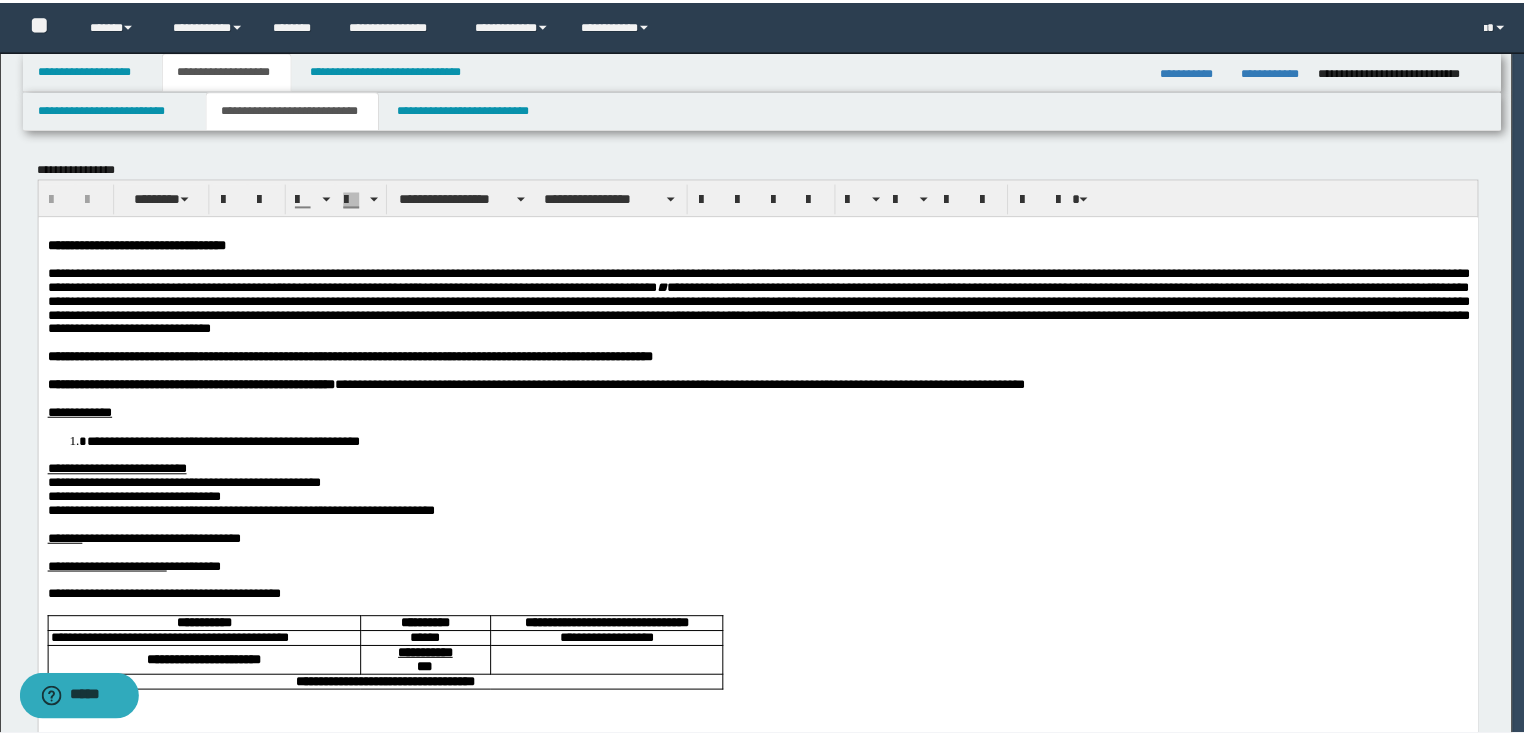 click on "**********" at bounding box center (763, 301) 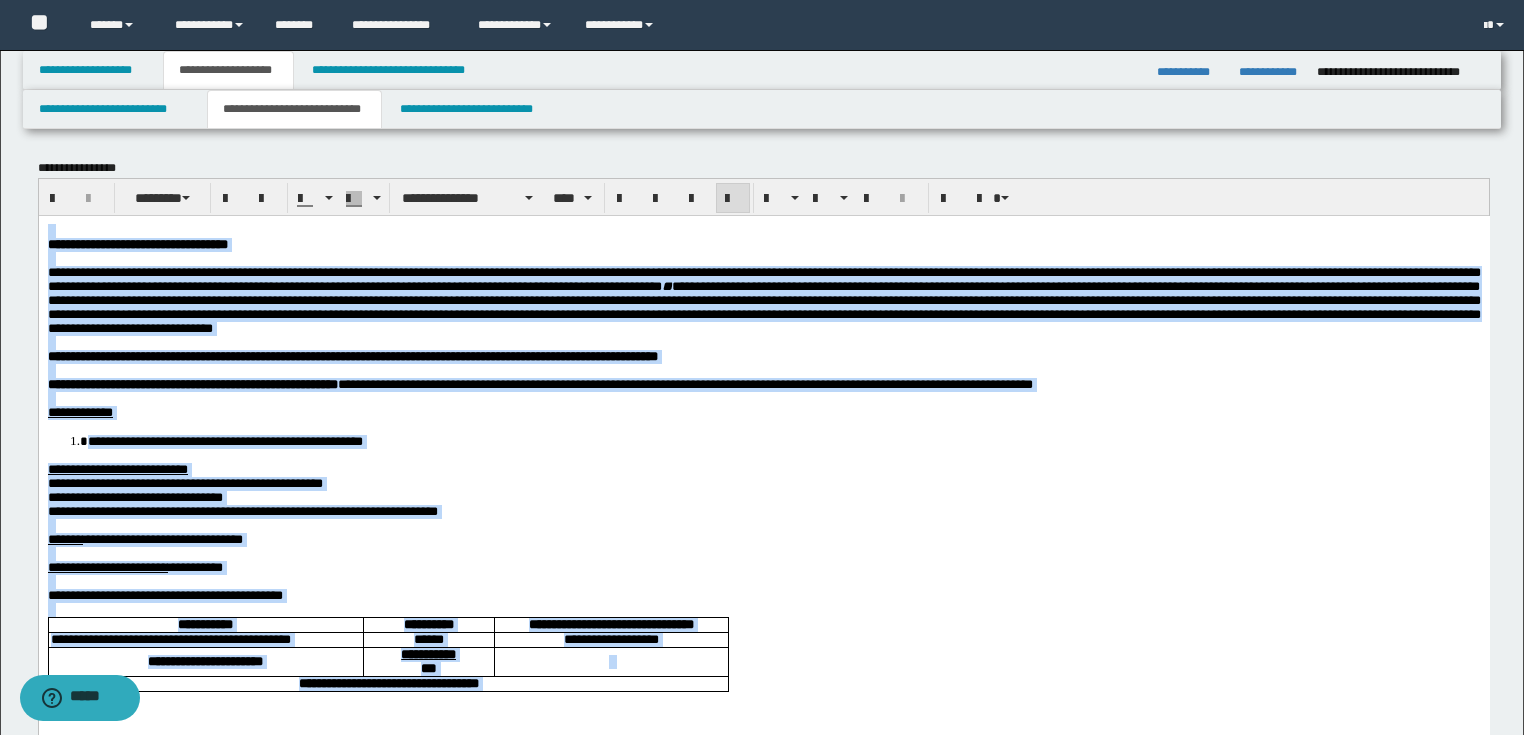 click on "**********" at bounding box center (763, 299) 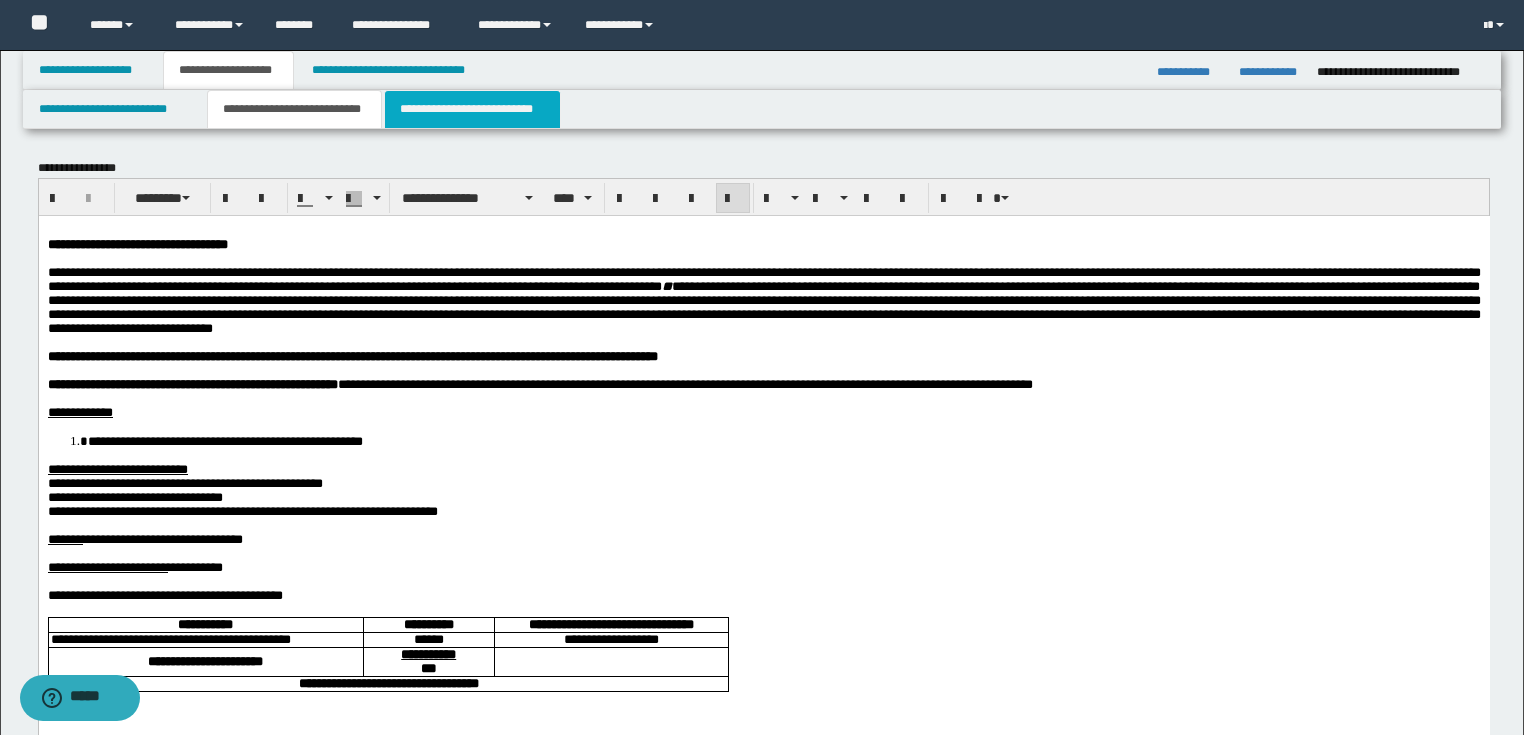 click on "**********" at bounding box center (472, 109) 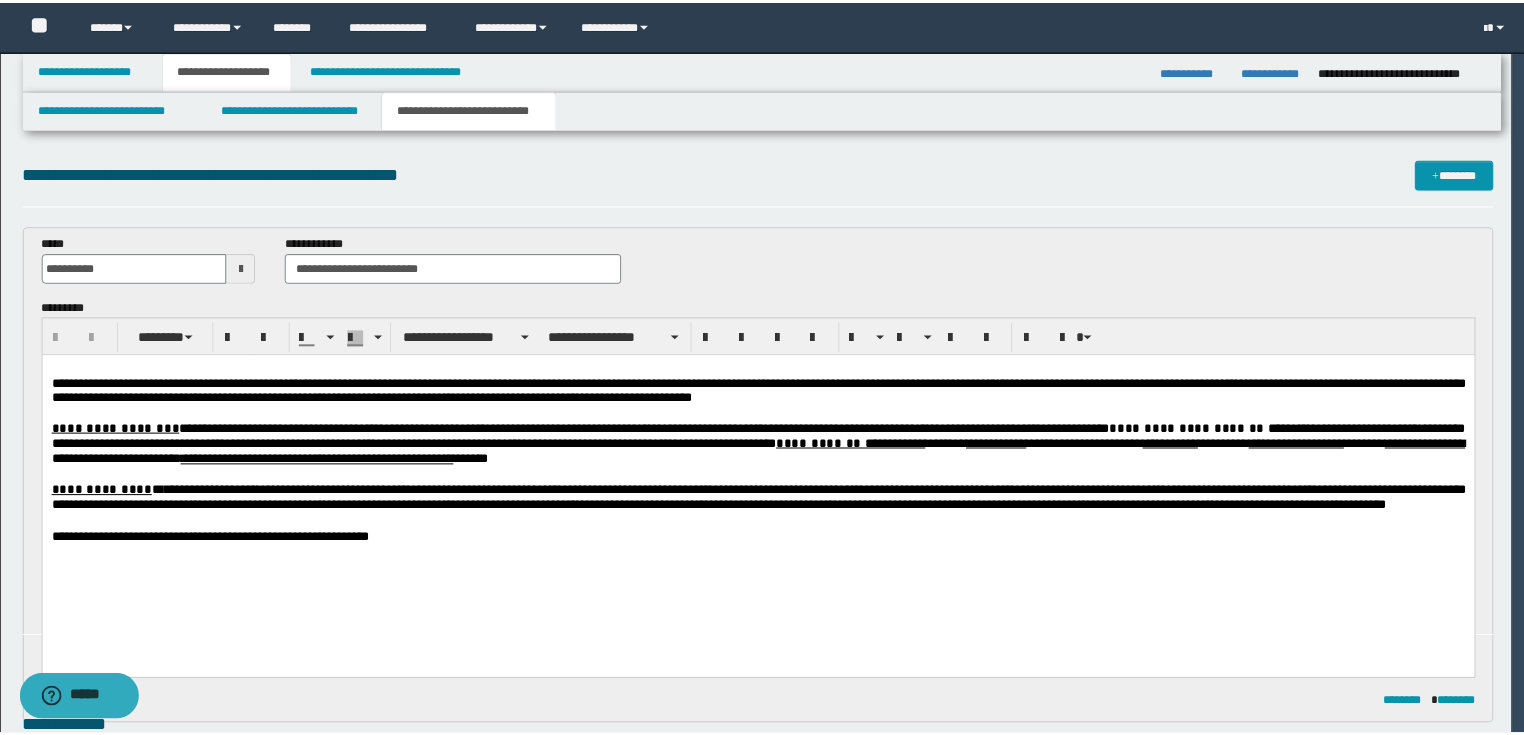 scroll, scrollTop: 0, scrollLeft: 0, axis: both 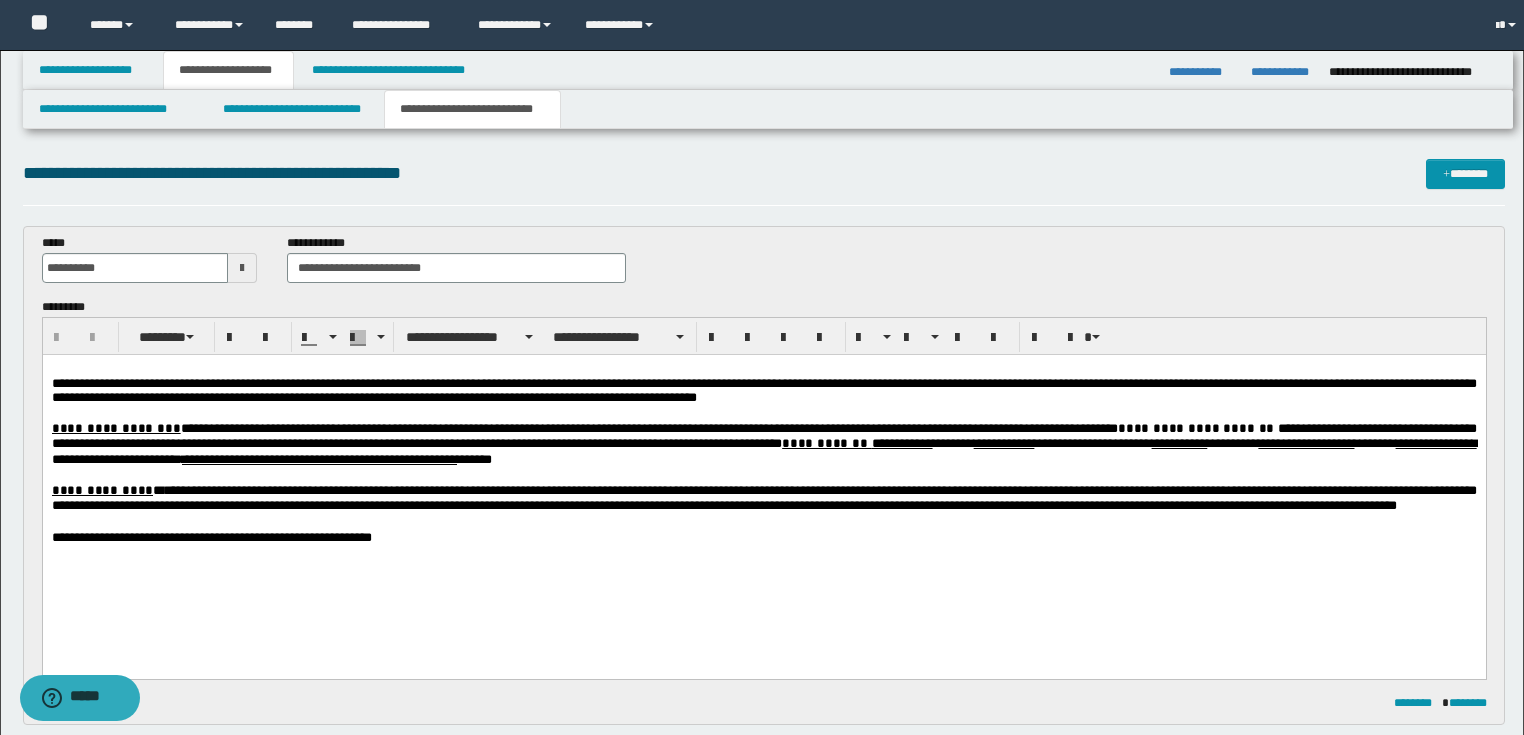 click on "**********" at bounding box center (763, 497) 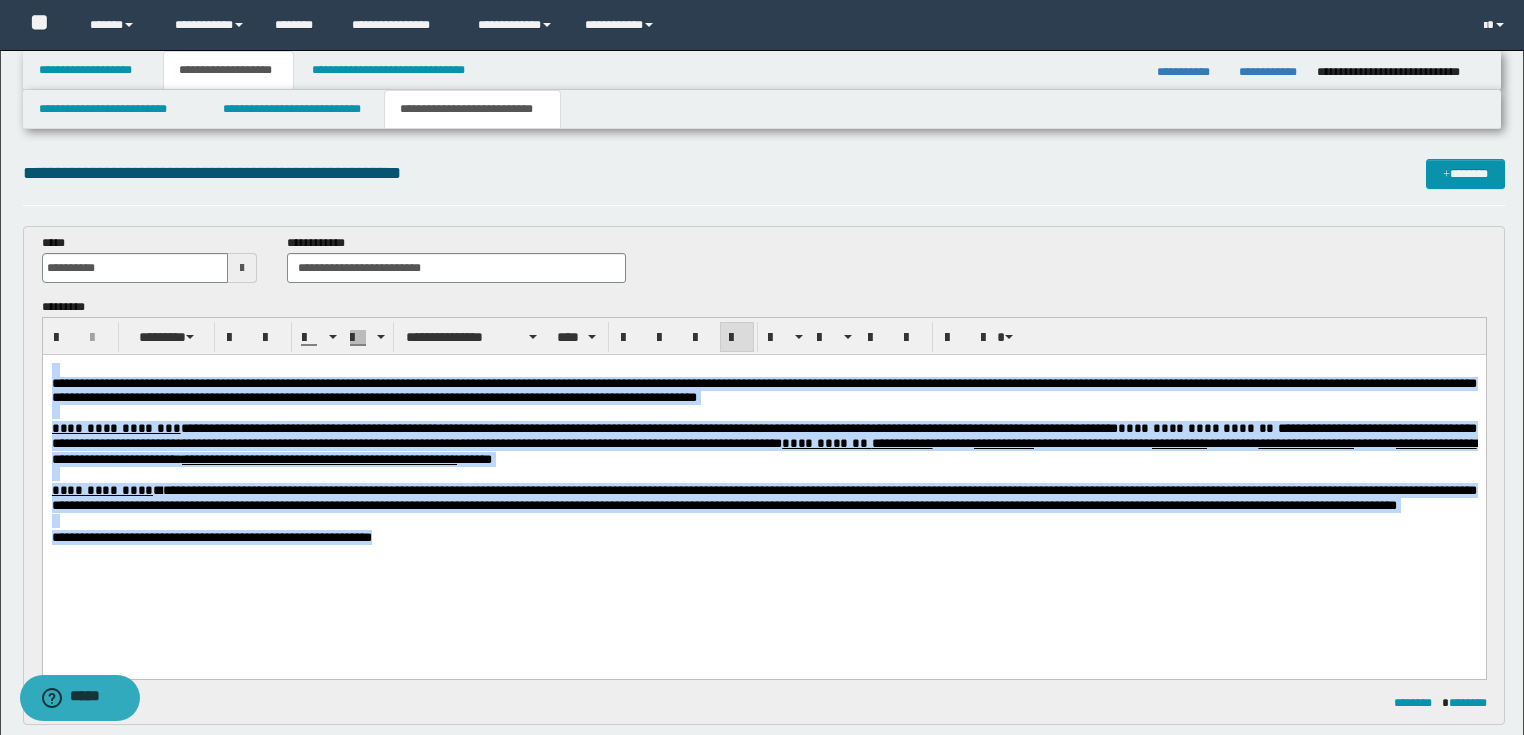 scroll, scrollTop: 560, scrollLeft: 0, axis: vertical 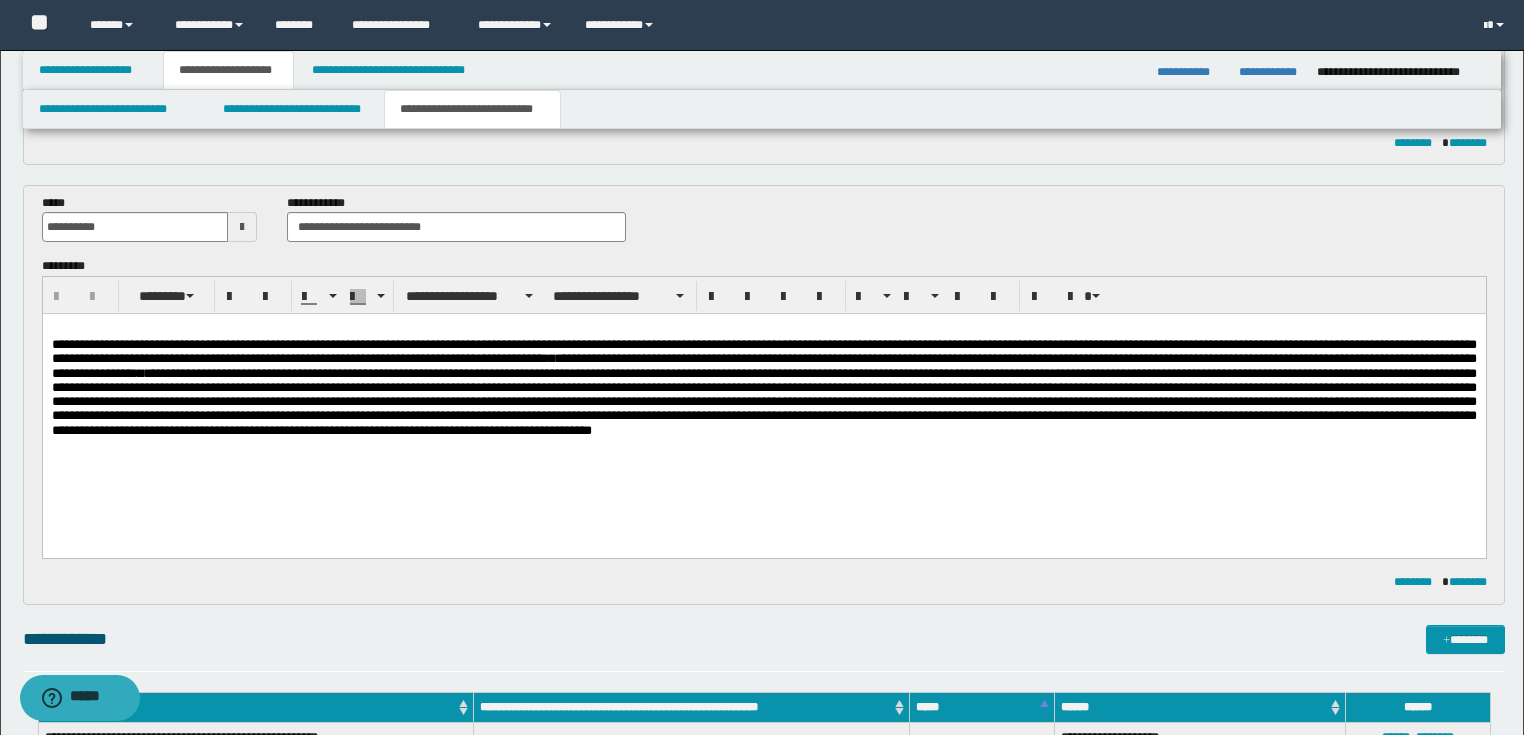 click at bounding box center (763, 402) 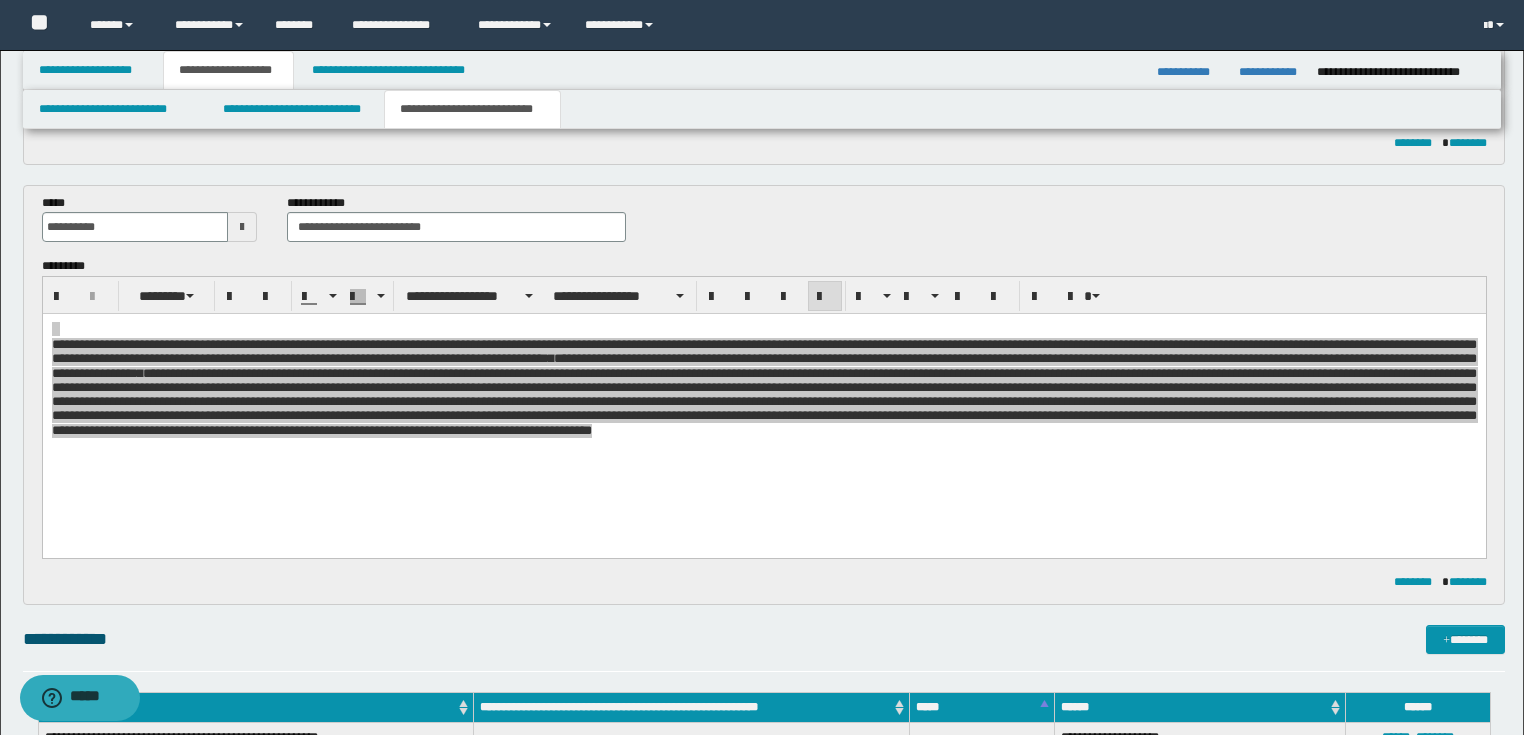 click on "**********" at bounding box center (764, 295) 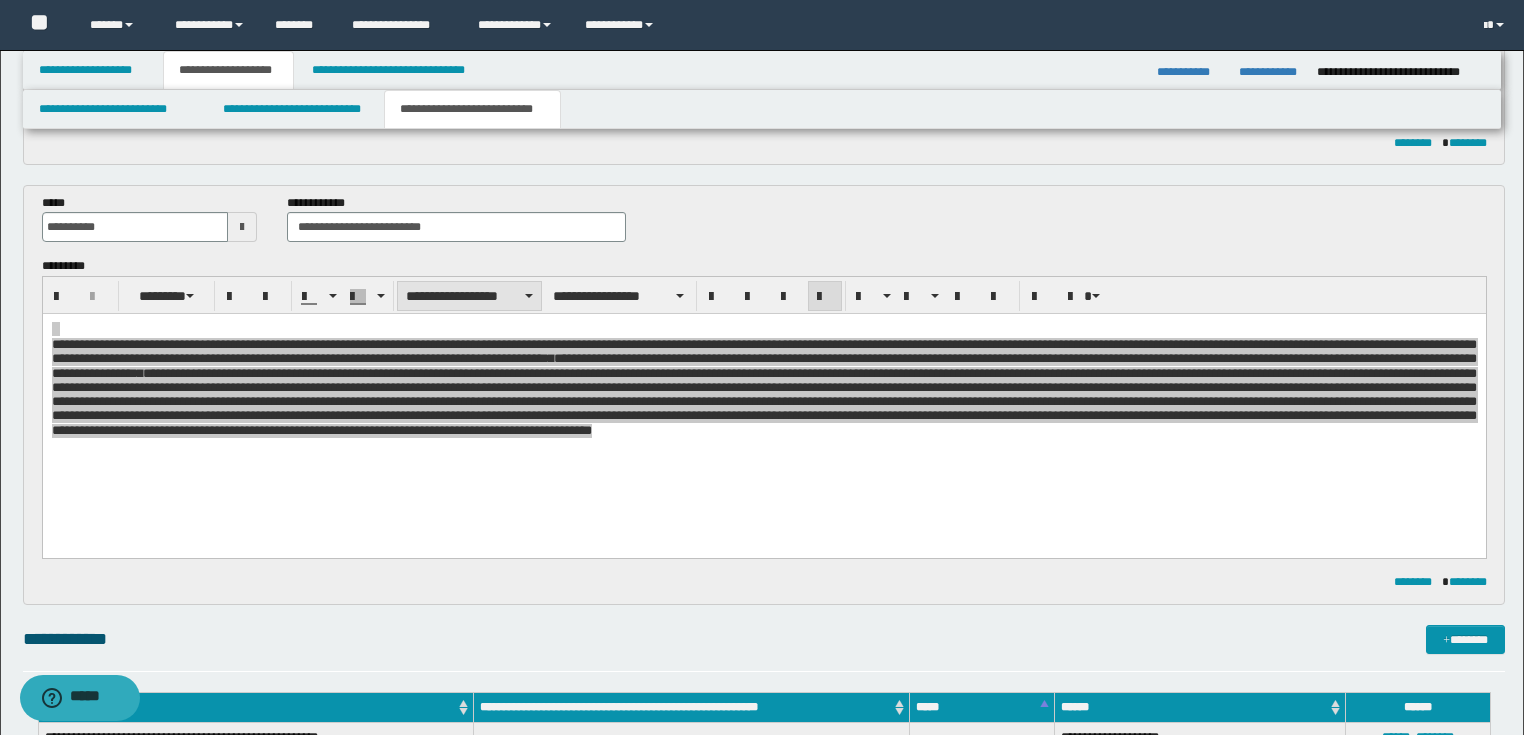 click on "**********" at bounding box center (469, 296) 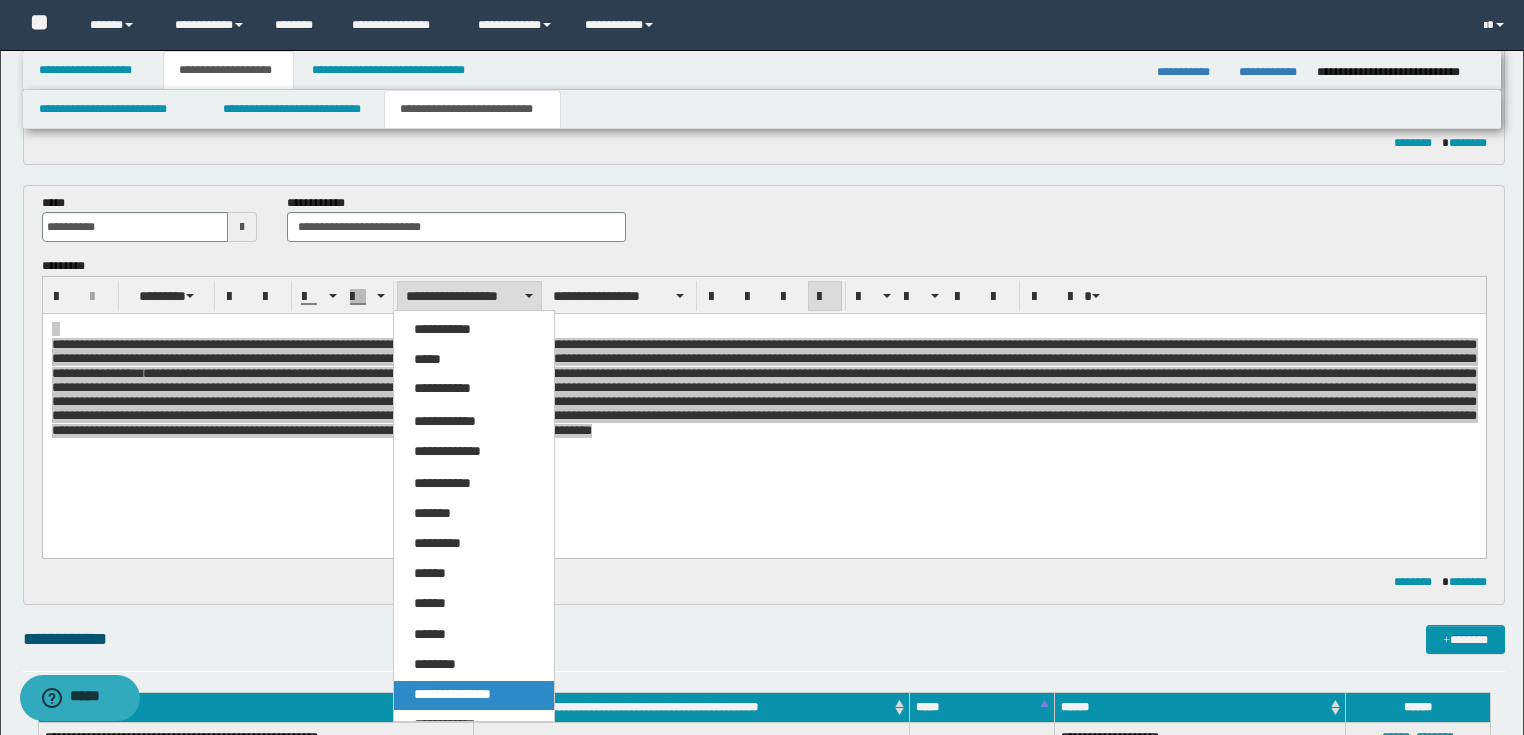 click on "**********" at bounding box center [452, 694] 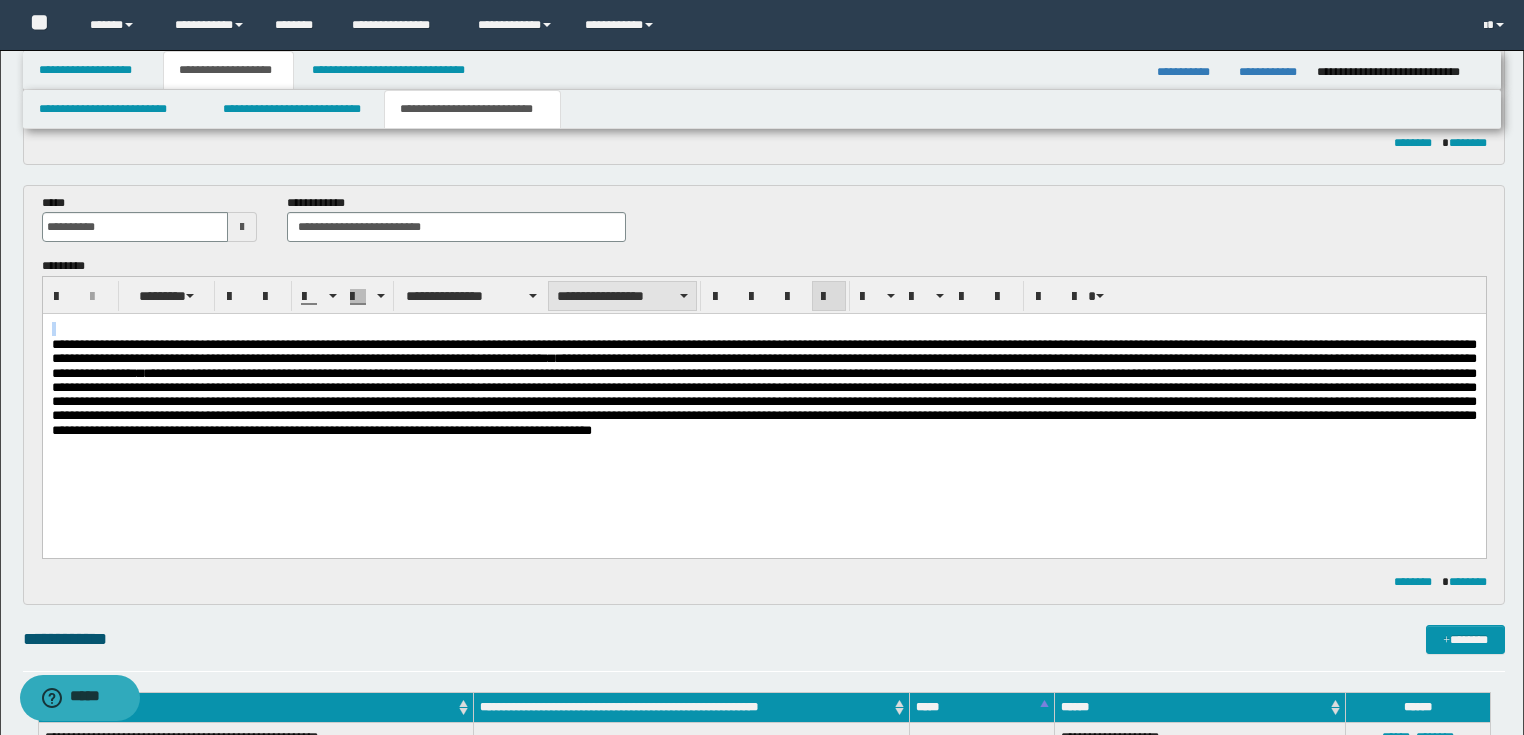 click on "**********" at bounding box center (622, 296) 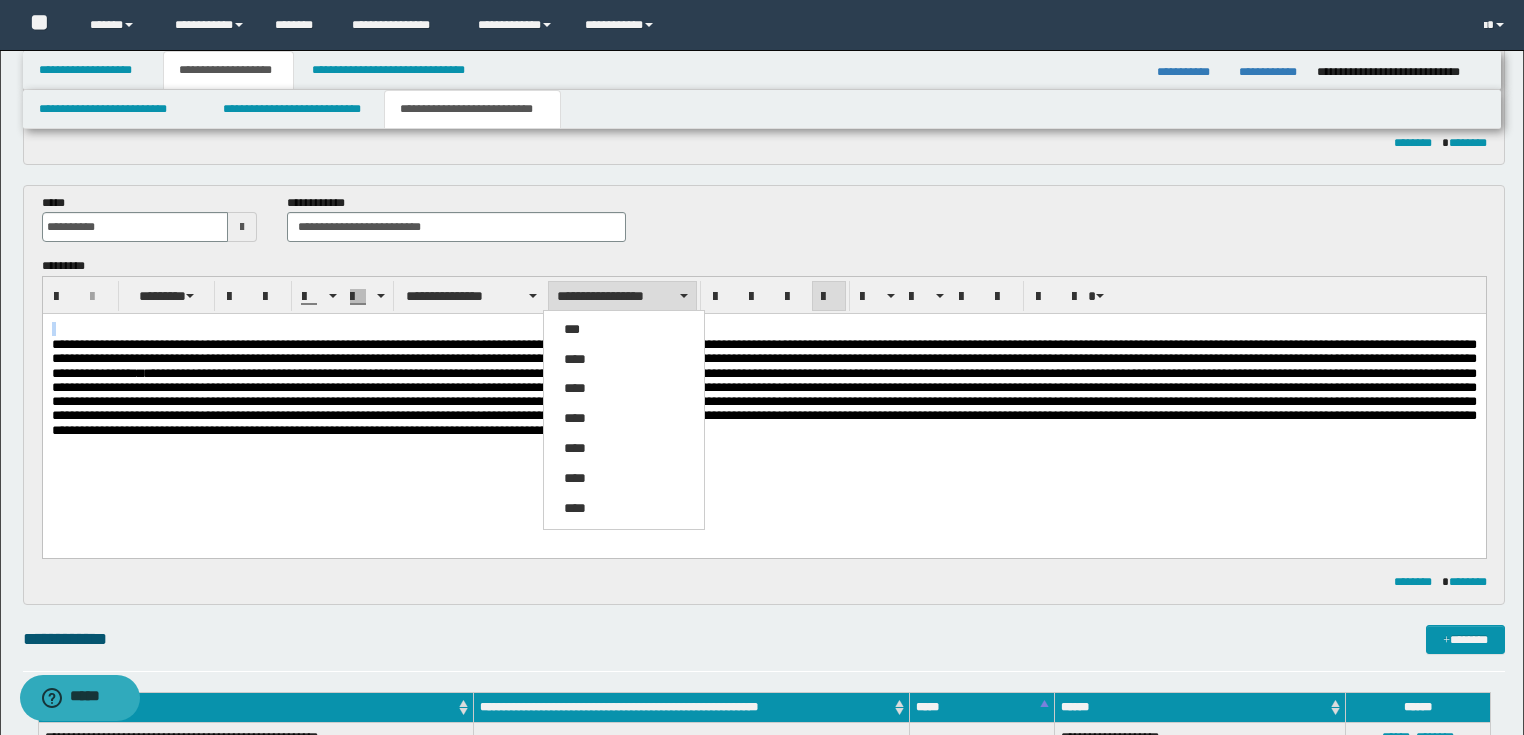 click on "****" at bounding box center [624, 360] 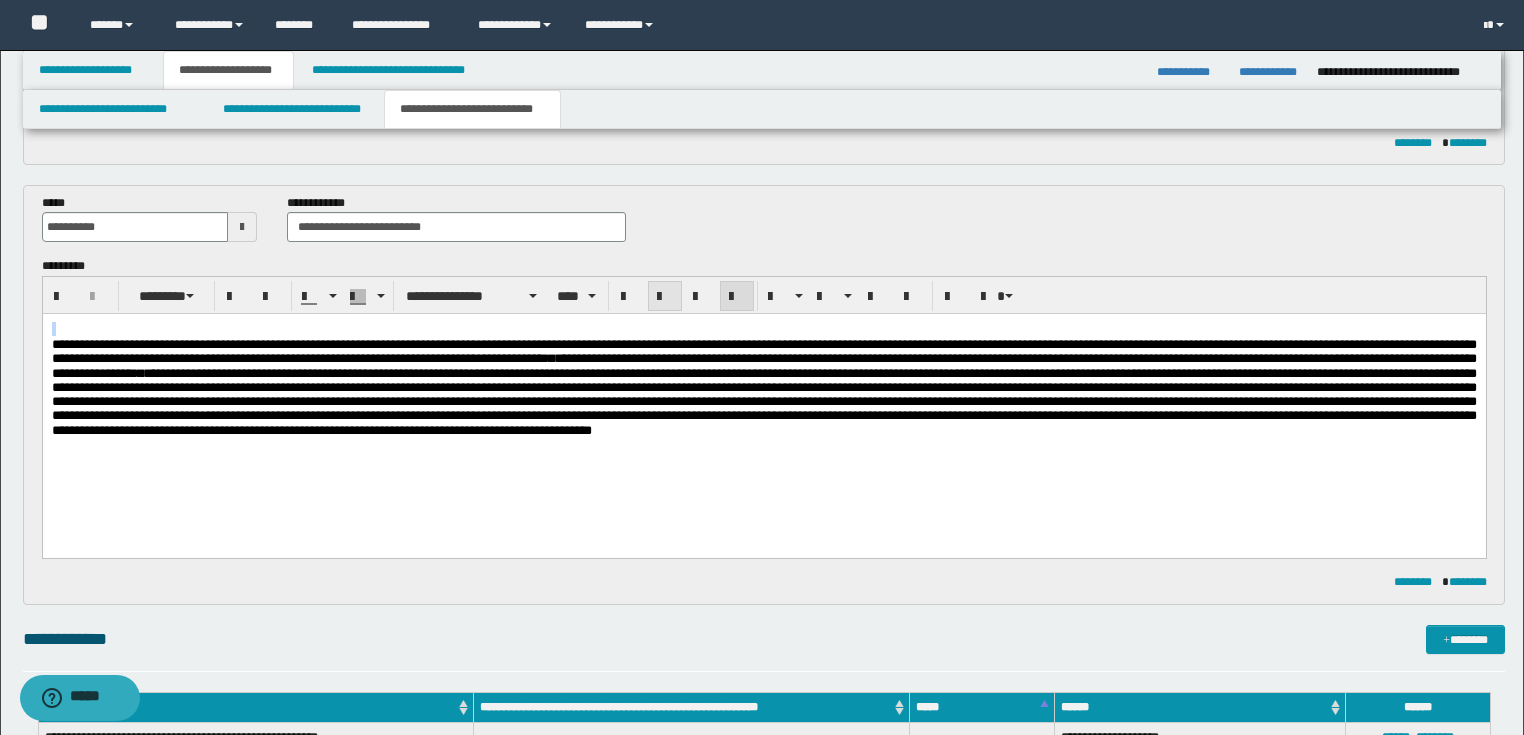 click at bounding box center [665, 297] 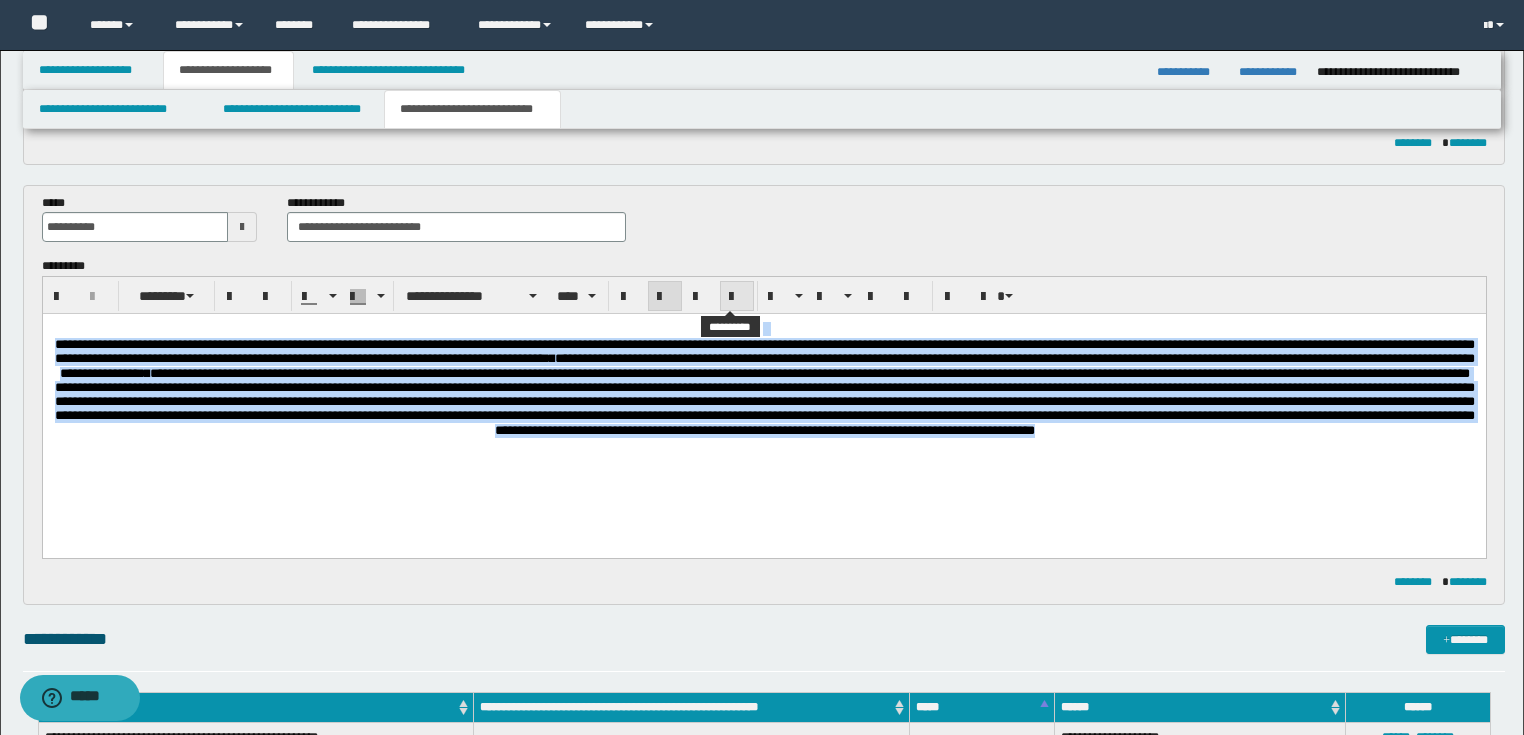 click at bounding box center [737, 297] 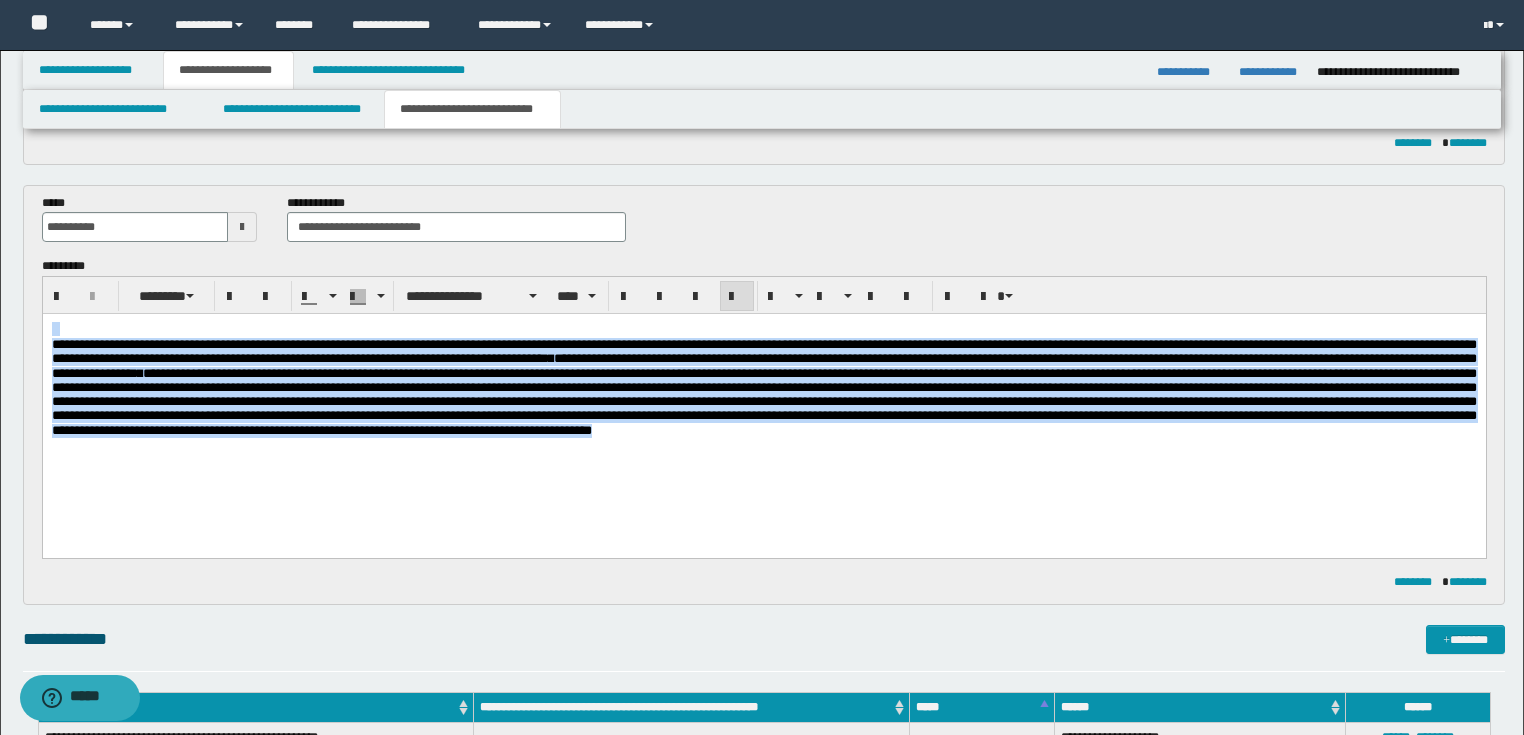 click at bounding box center (763, 402) 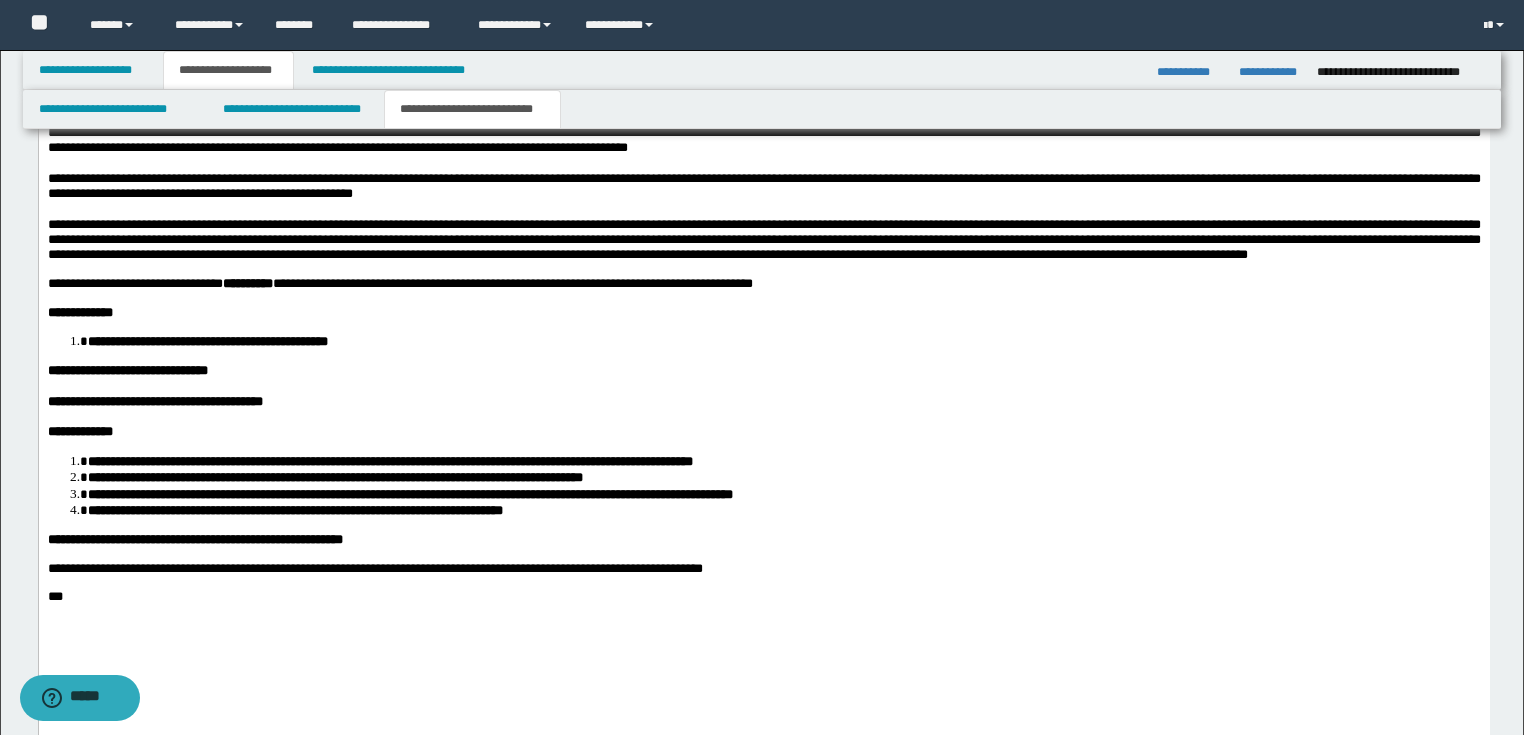 click at bounding box center [763, 385] 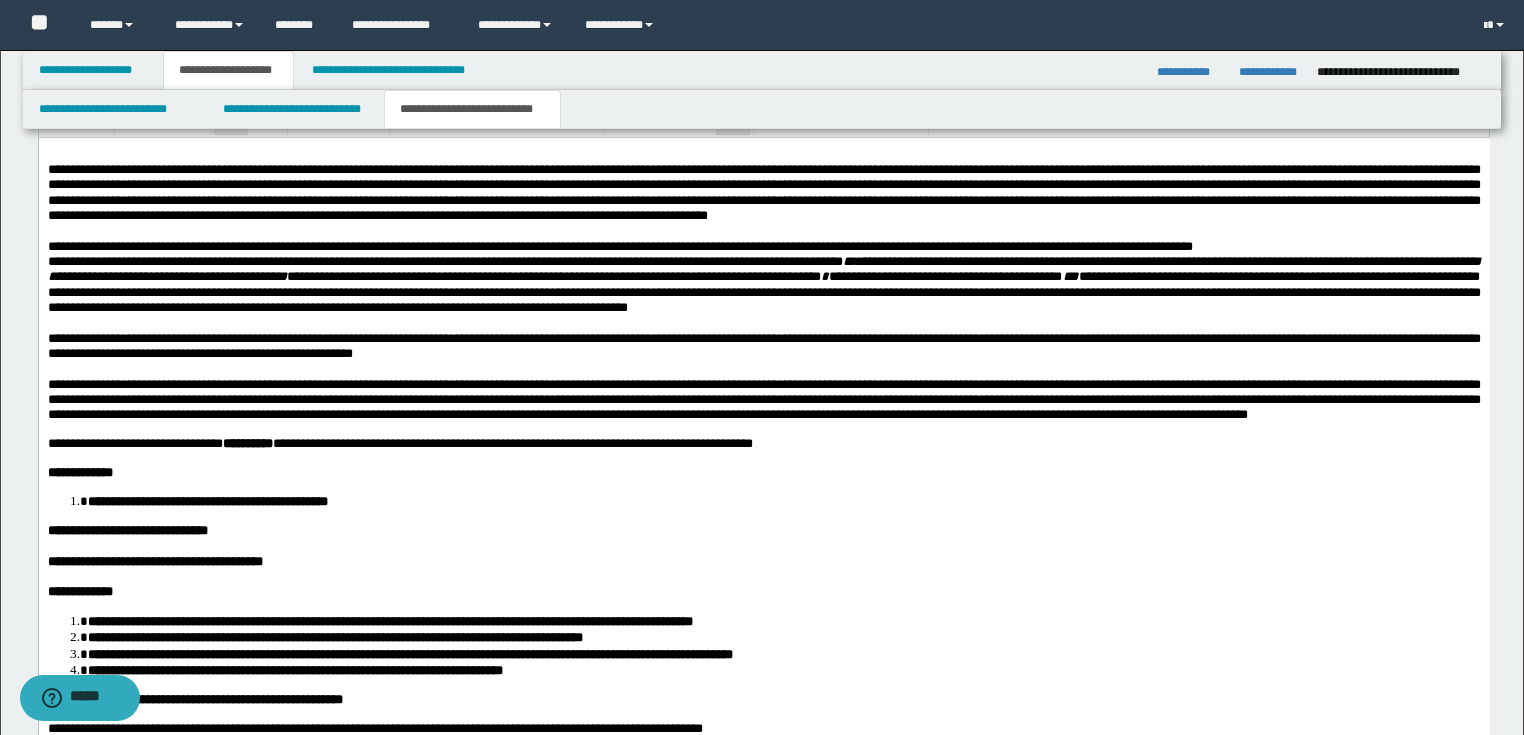 click on "**********" at bounding box center (763, 399) 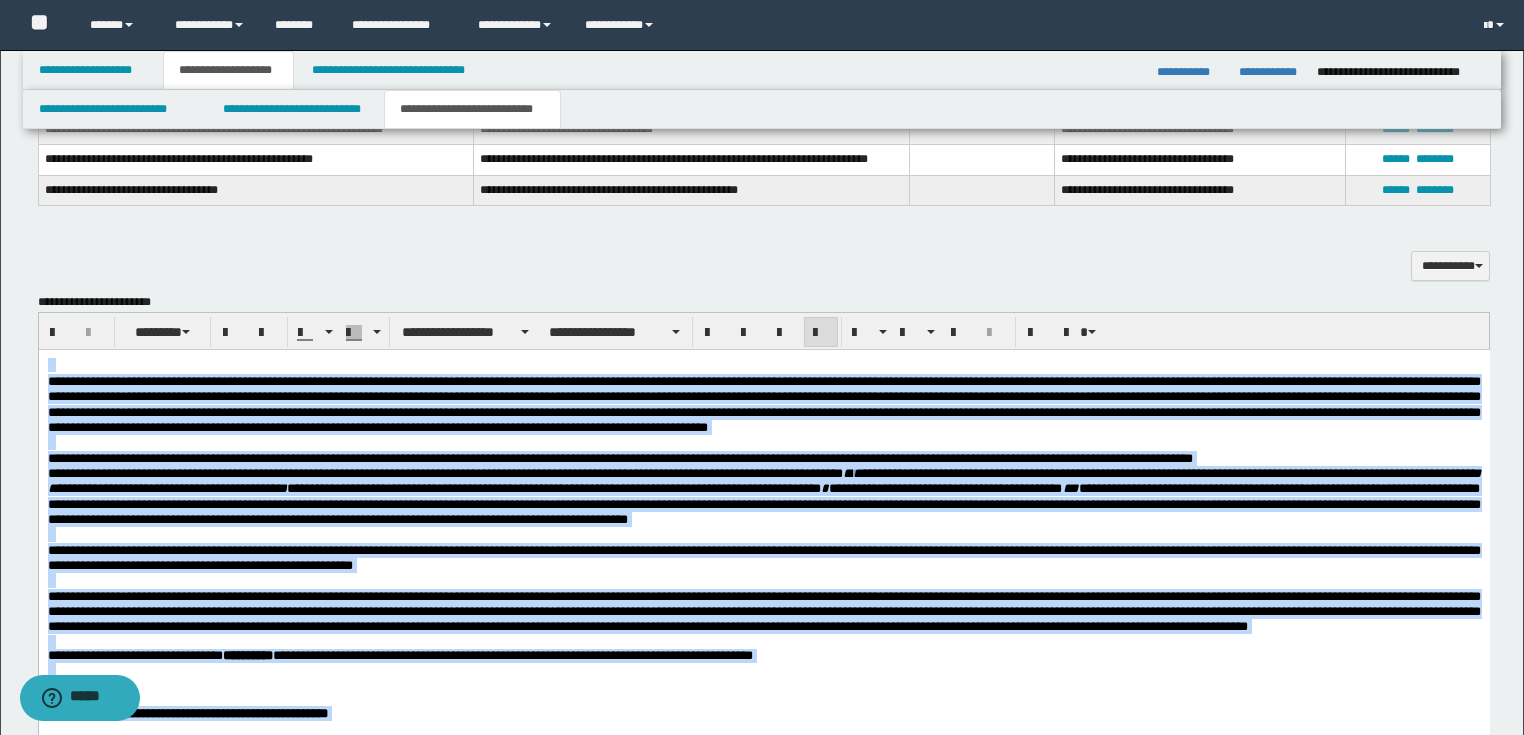 scroll, scrollTop: 1200, scrollLeft: 0, axis: vertical 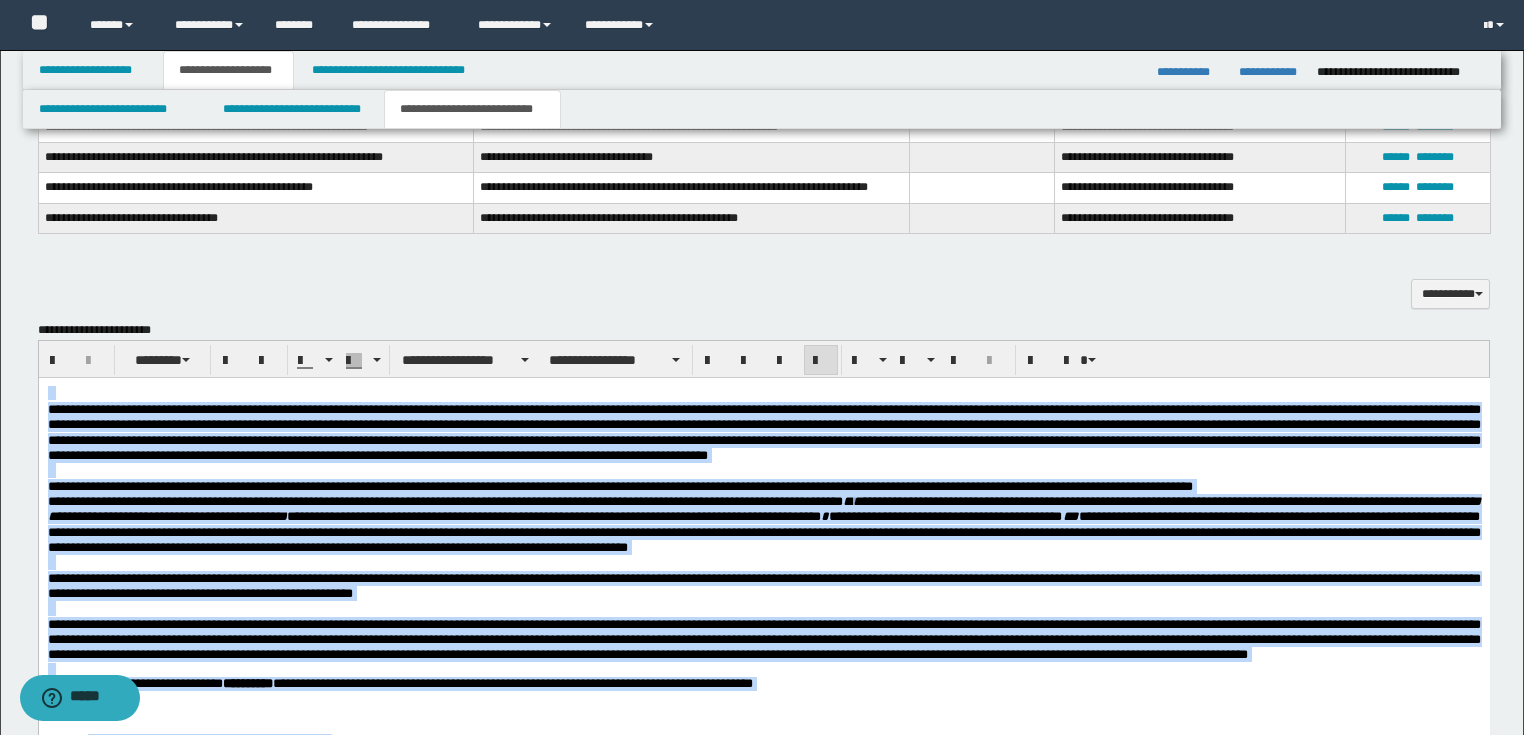 click on "**********" at bounding box center [763, 485] 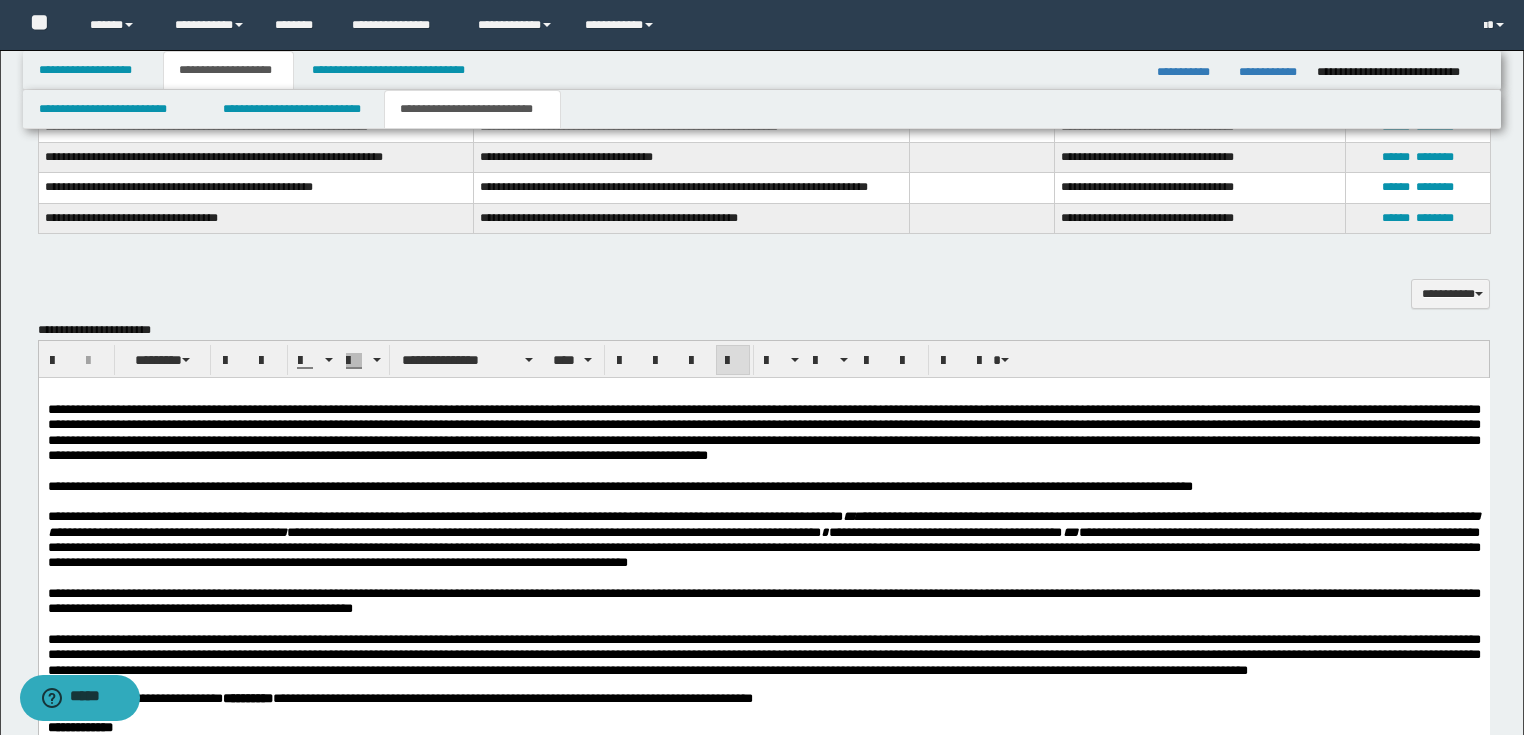 click at bounding box center [763, 469] 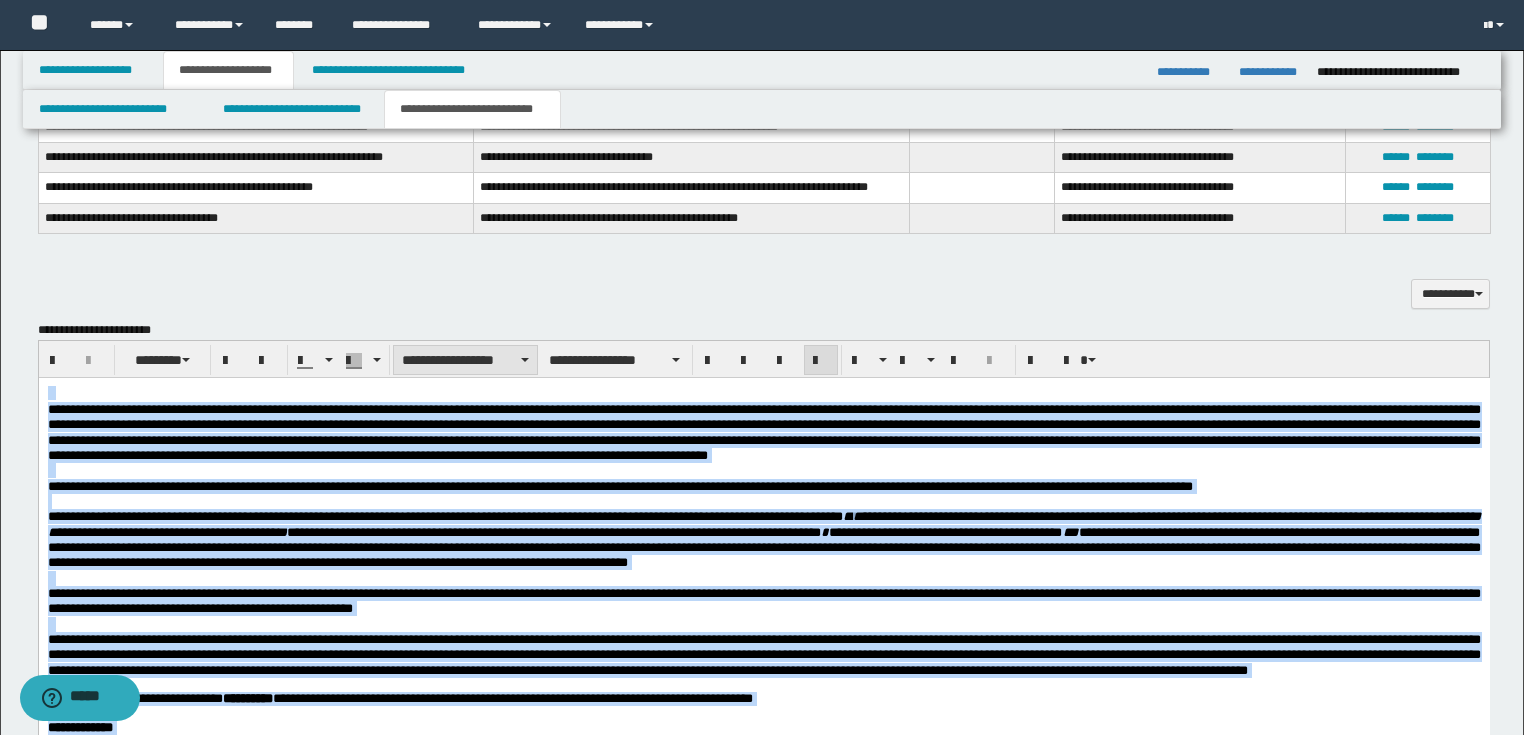 click on "**********" at bounding box center [465, 360] 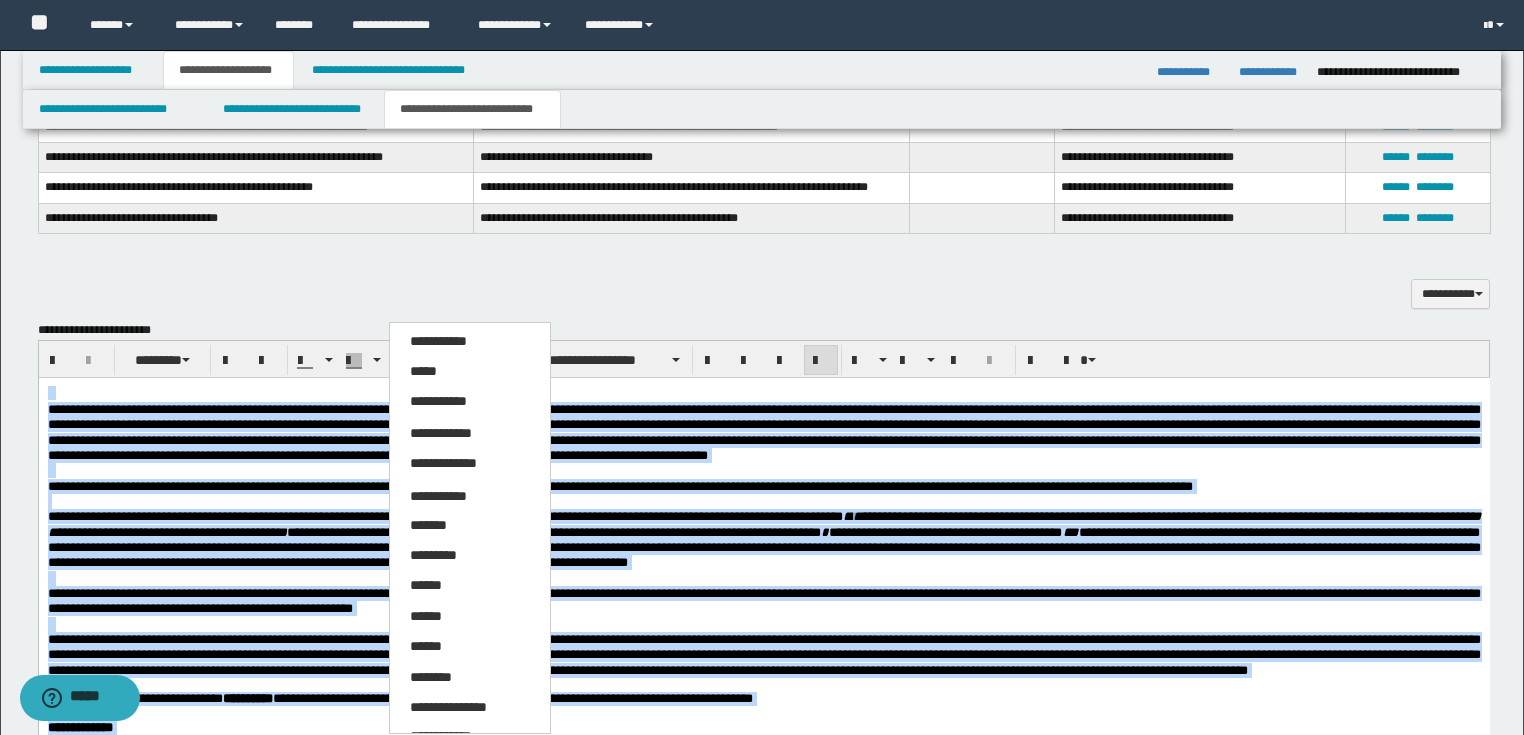 click on "**********" at bounding box center (438, 496) 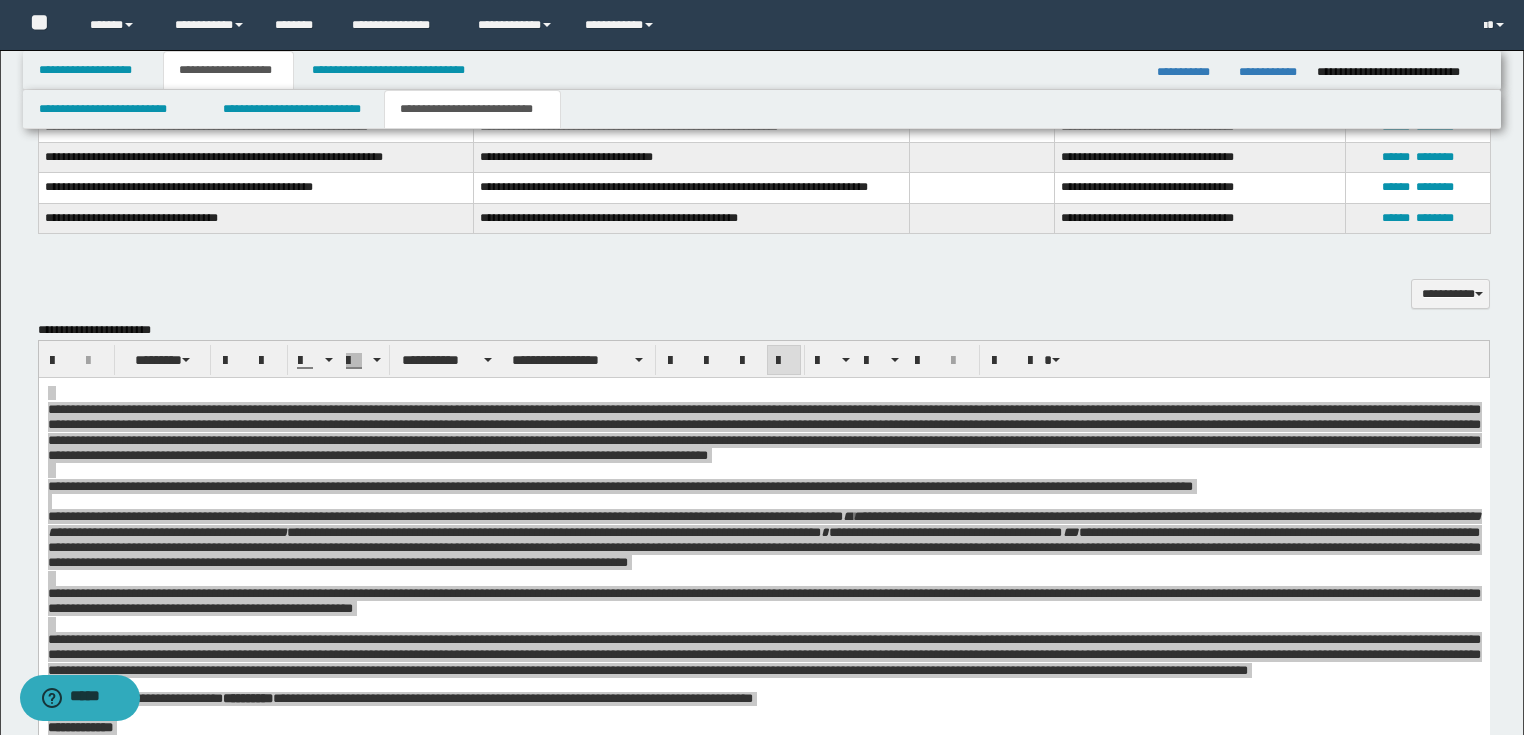 click on "**********" at bounding box center [764, 359] 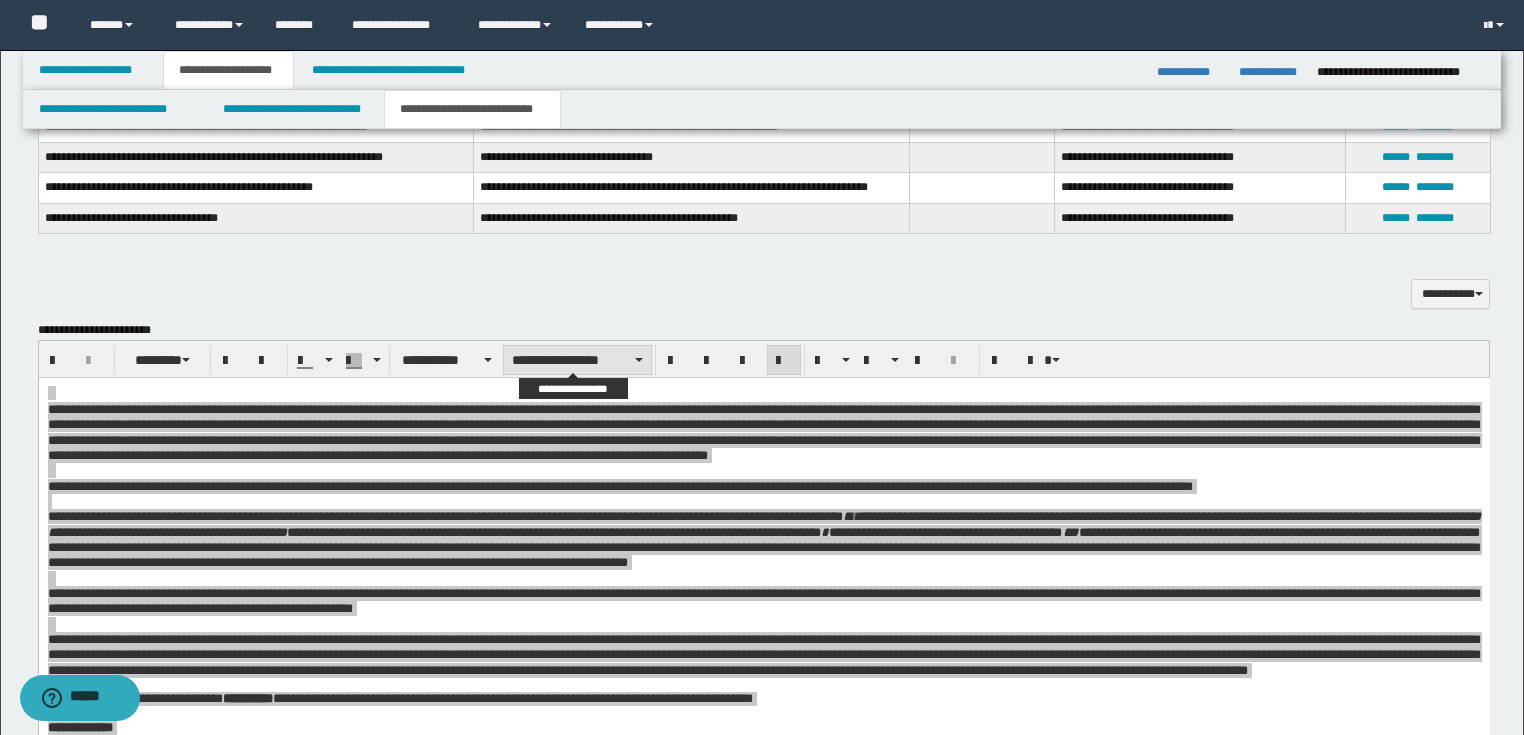drag, startPoint x: 539, startPoint y: 354, endPoint x: 541, endPoint y: 368, distance: 14.142136 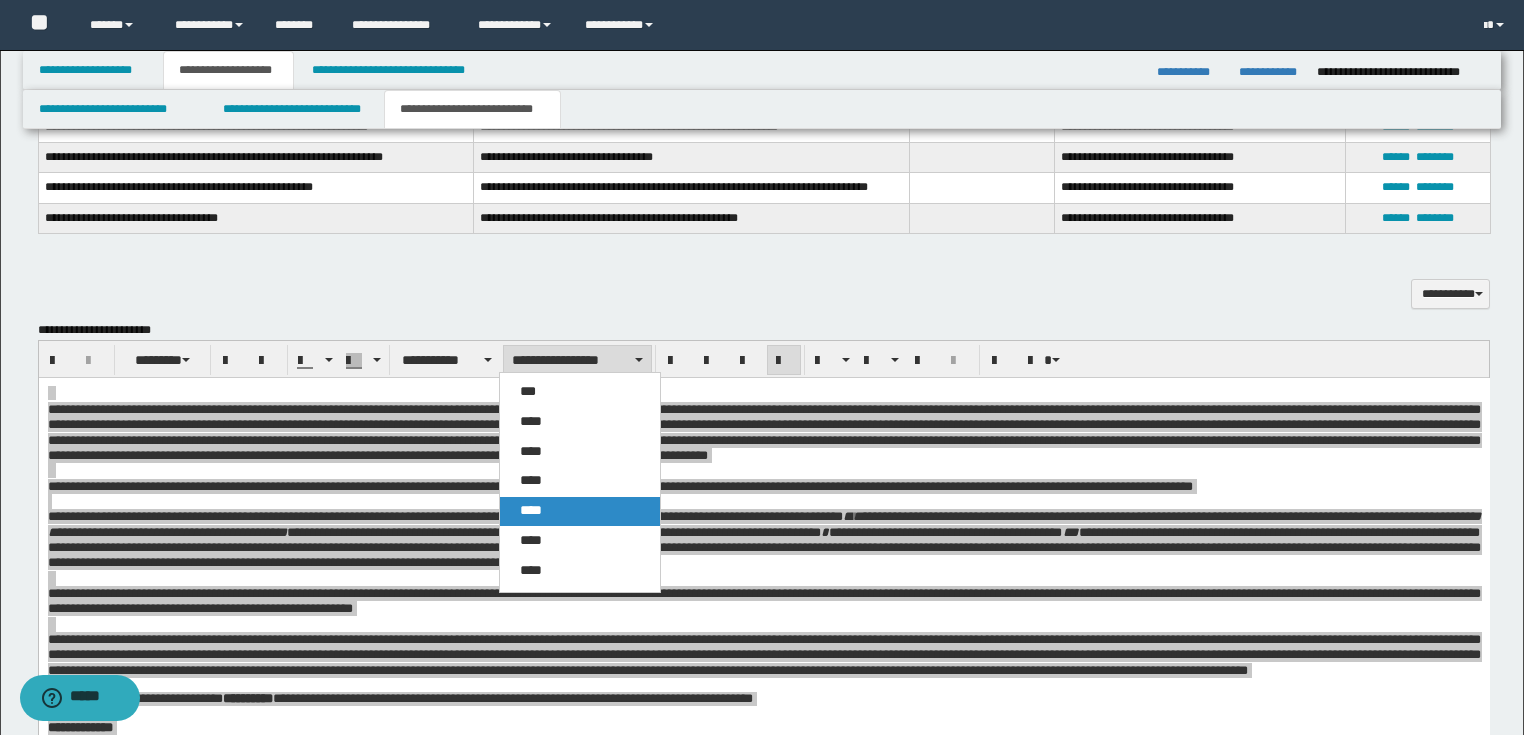 click on "****" at bounding box center (580, 511) 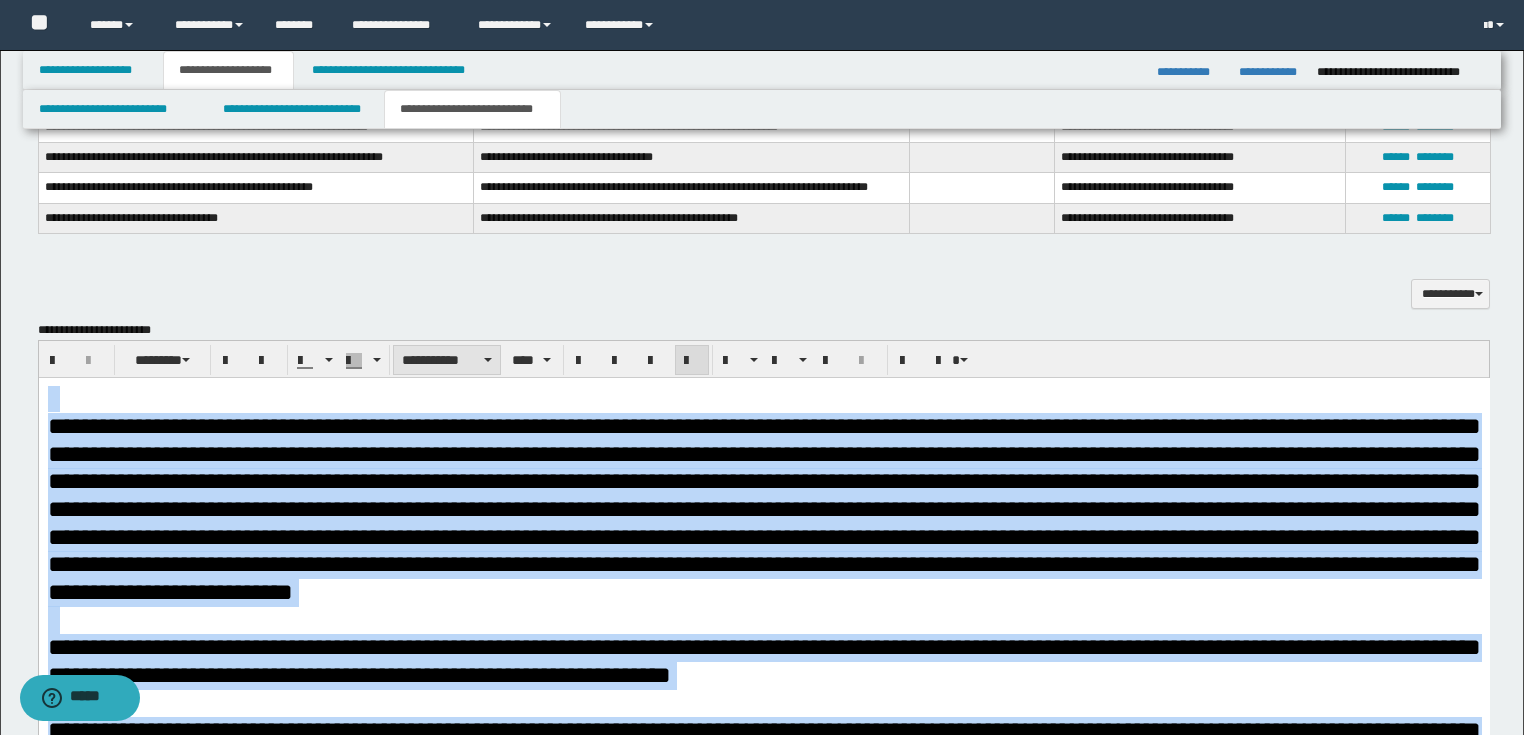 drag, startPoint x: 463, startPoint y: 361, endPoint x: 467, endPoint y: 371, distance: 10.770329 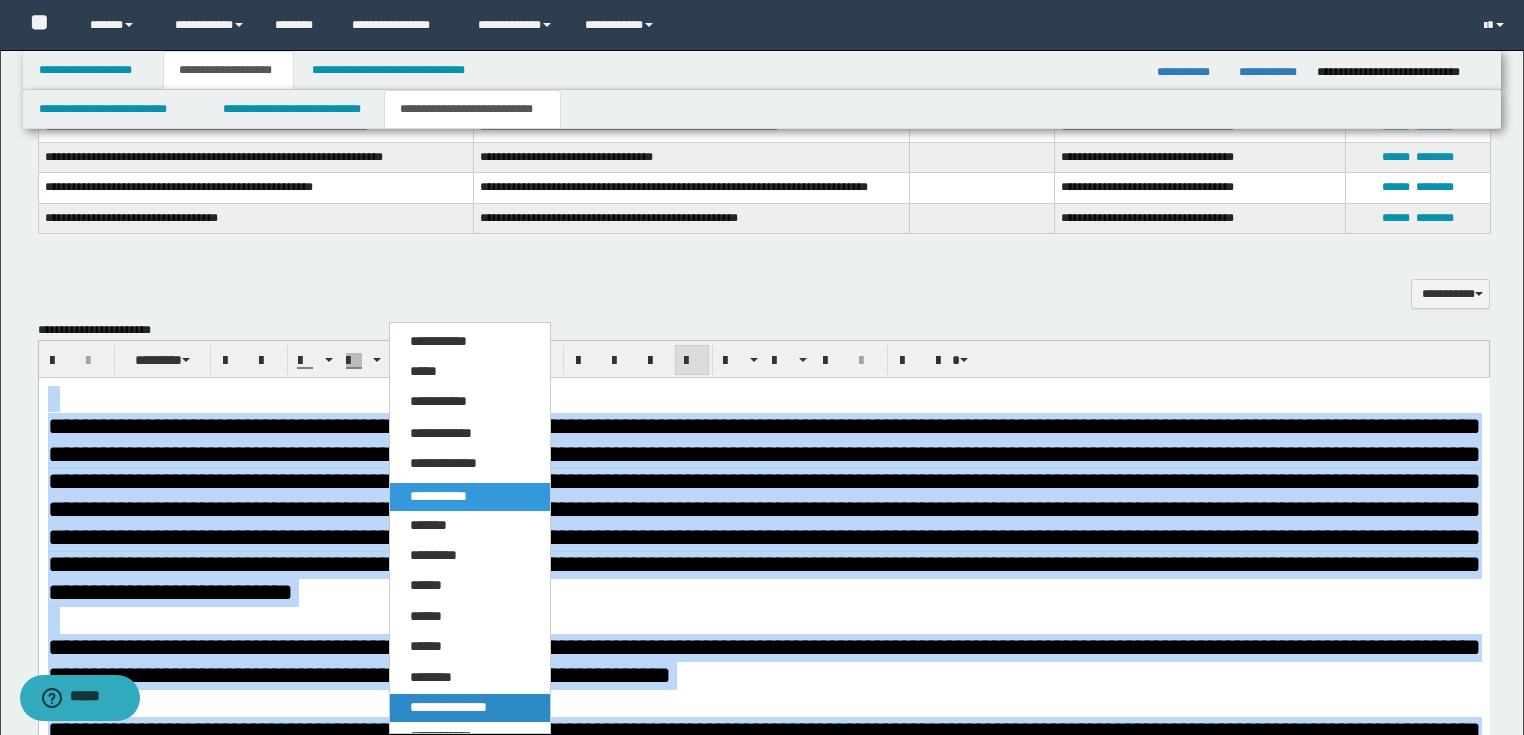 drag, startPoint x: 448, startPoint y: 698, endPoint x: 478, endPoint y: 91, distance: 607.7409 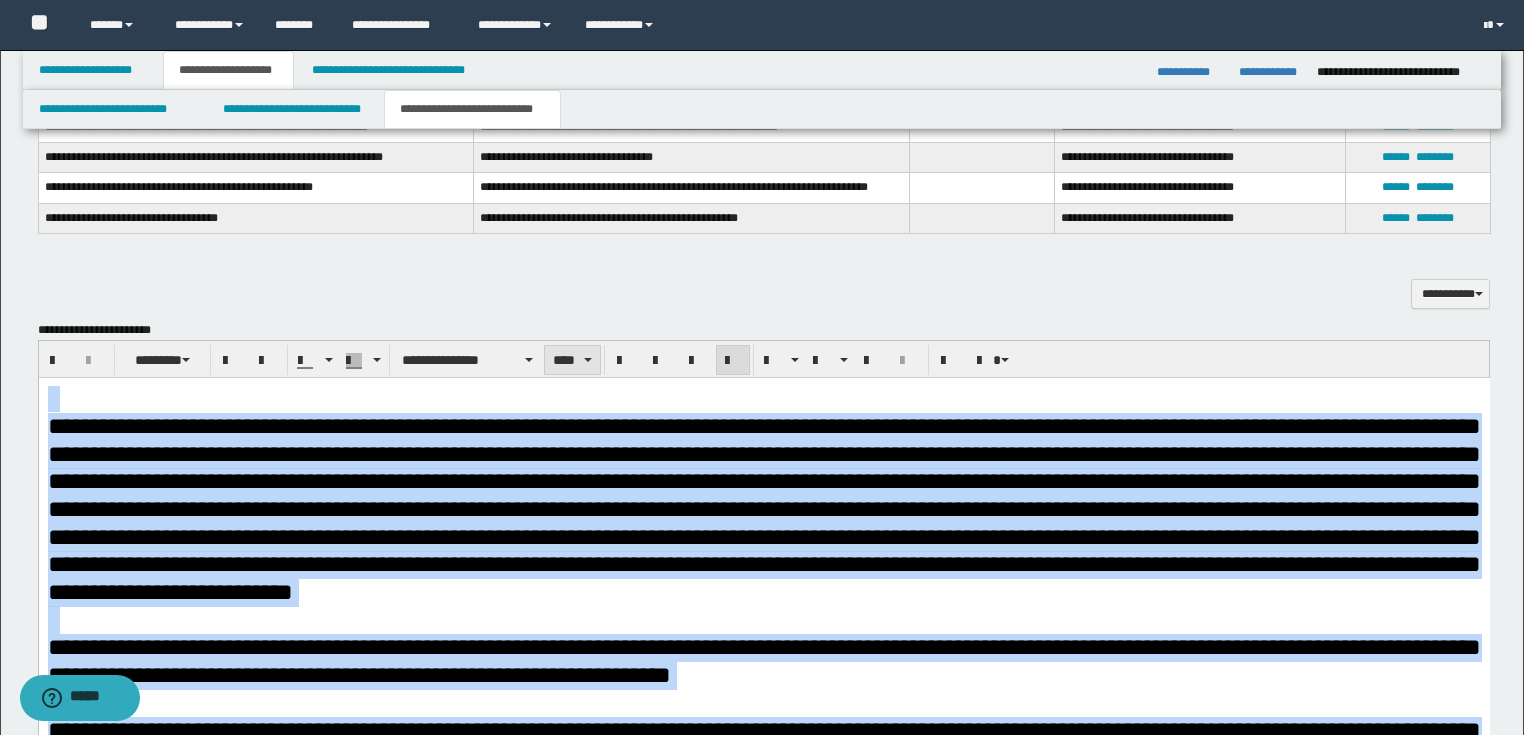 click at bounding box center [588, 360] 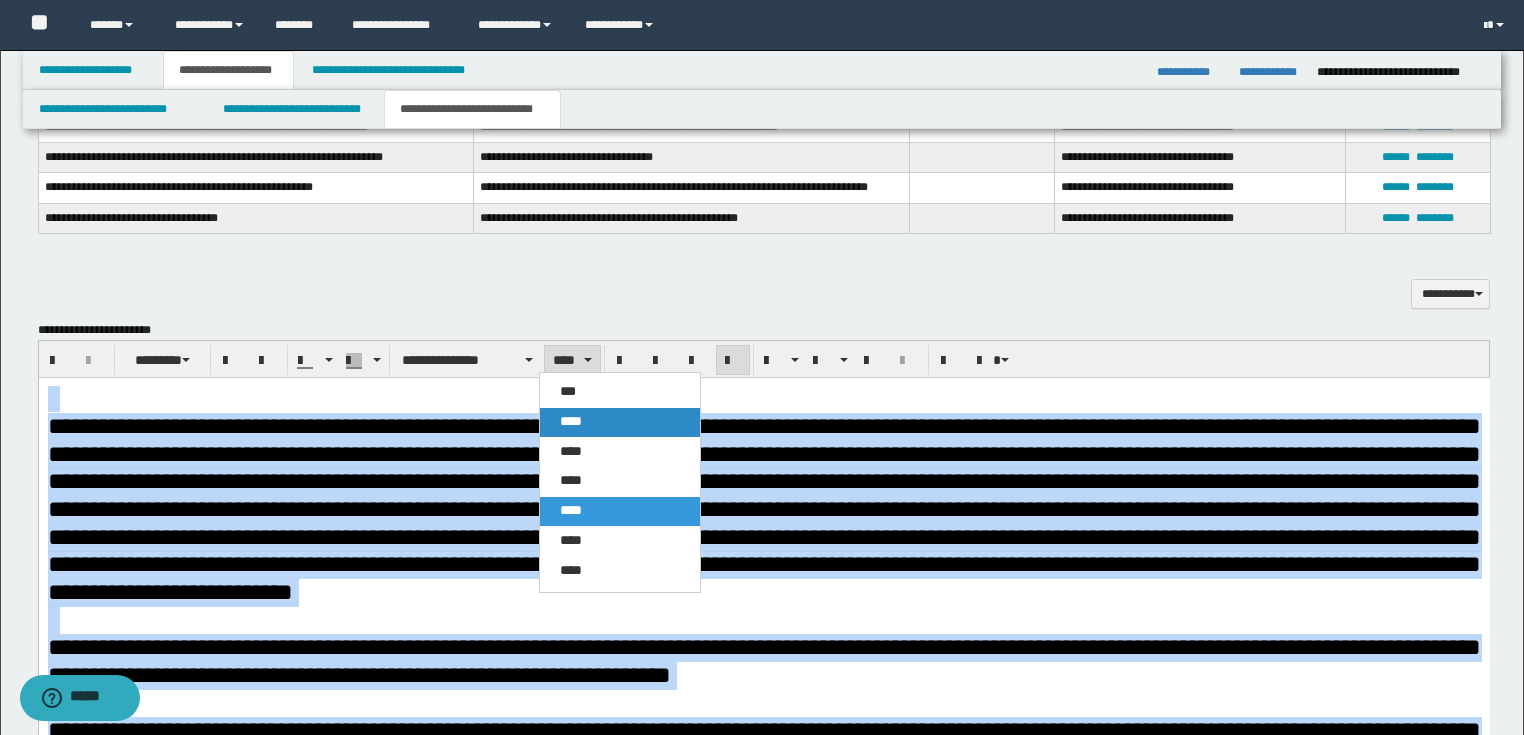 click on "****" at bounding box center [620, 422] 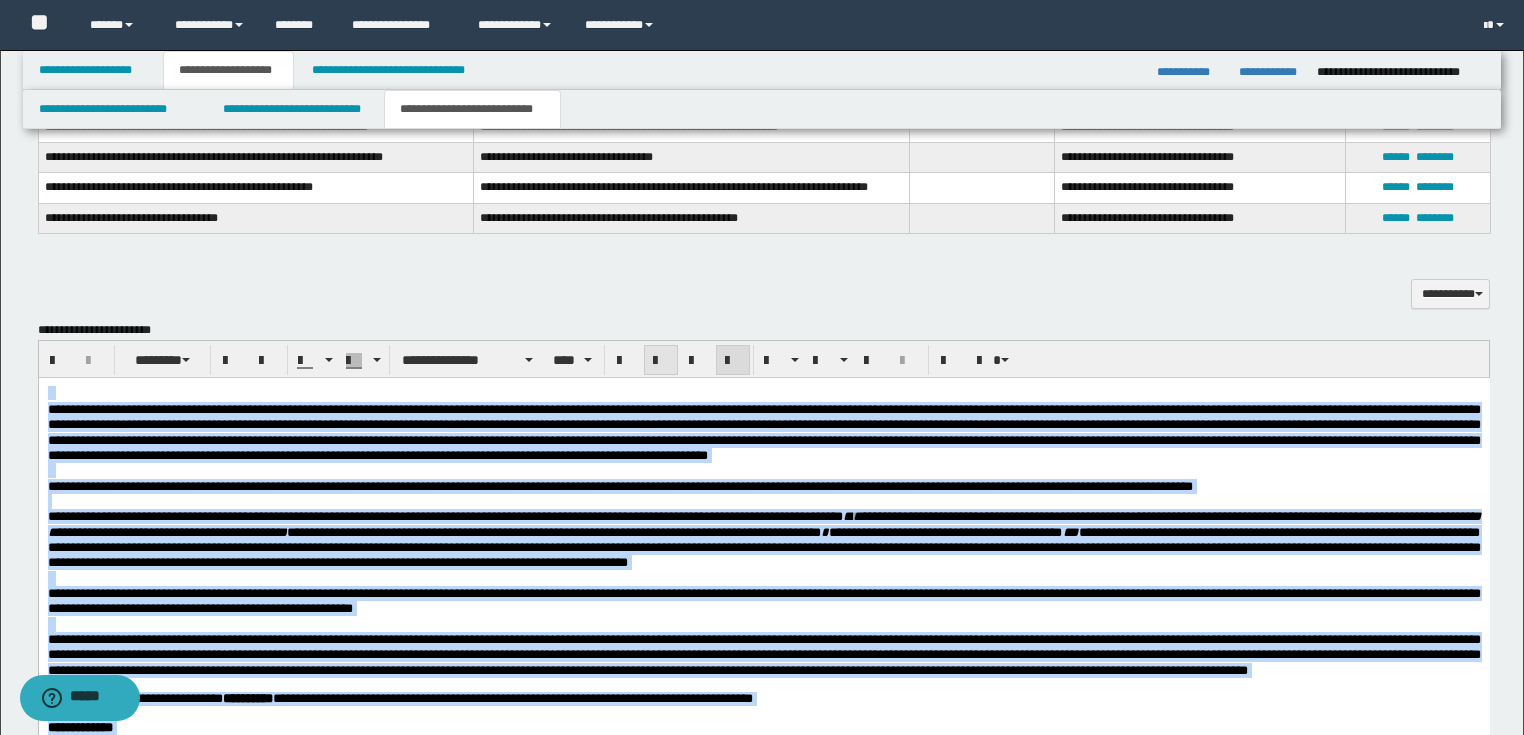 click at bounding box center [661, 361] 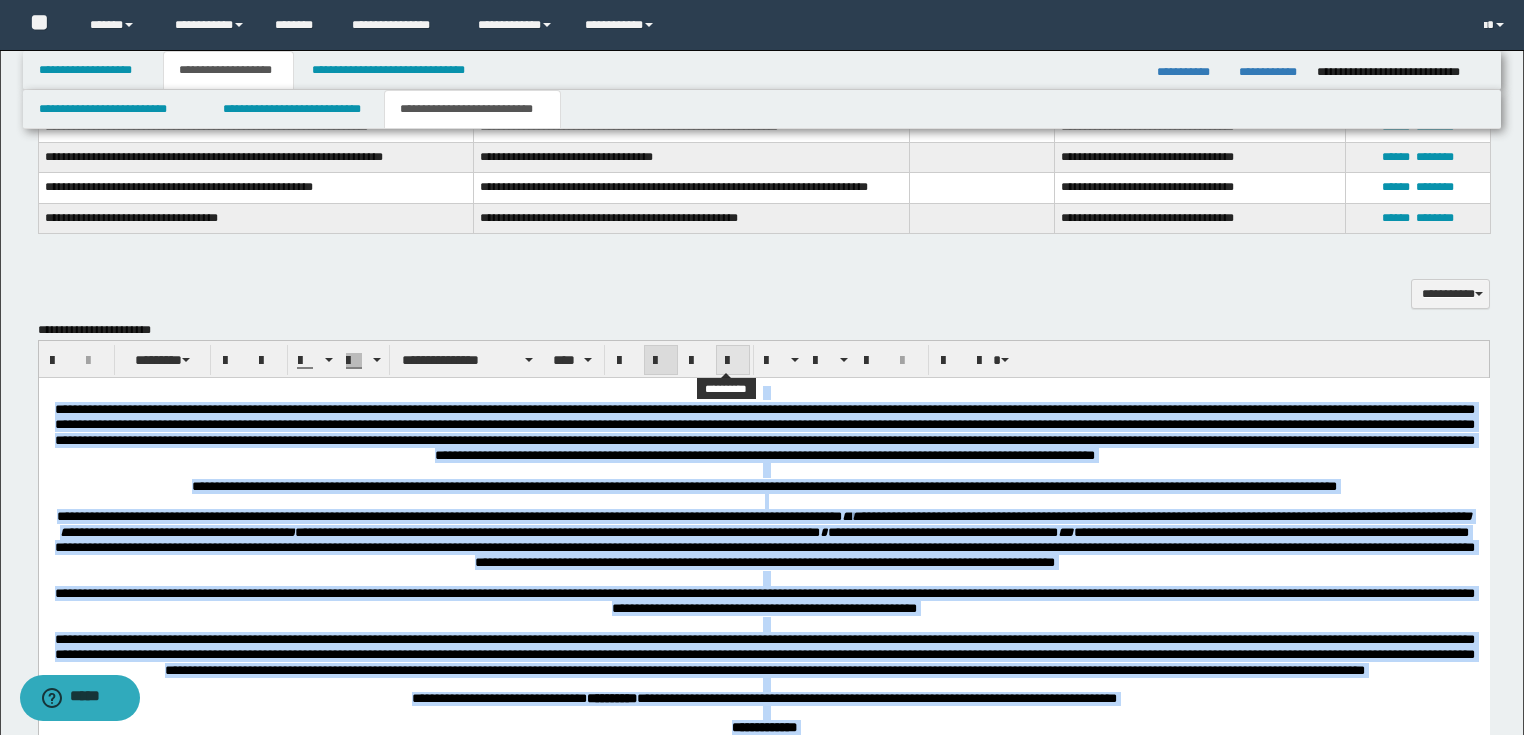 click at bounding box center (733, 360) 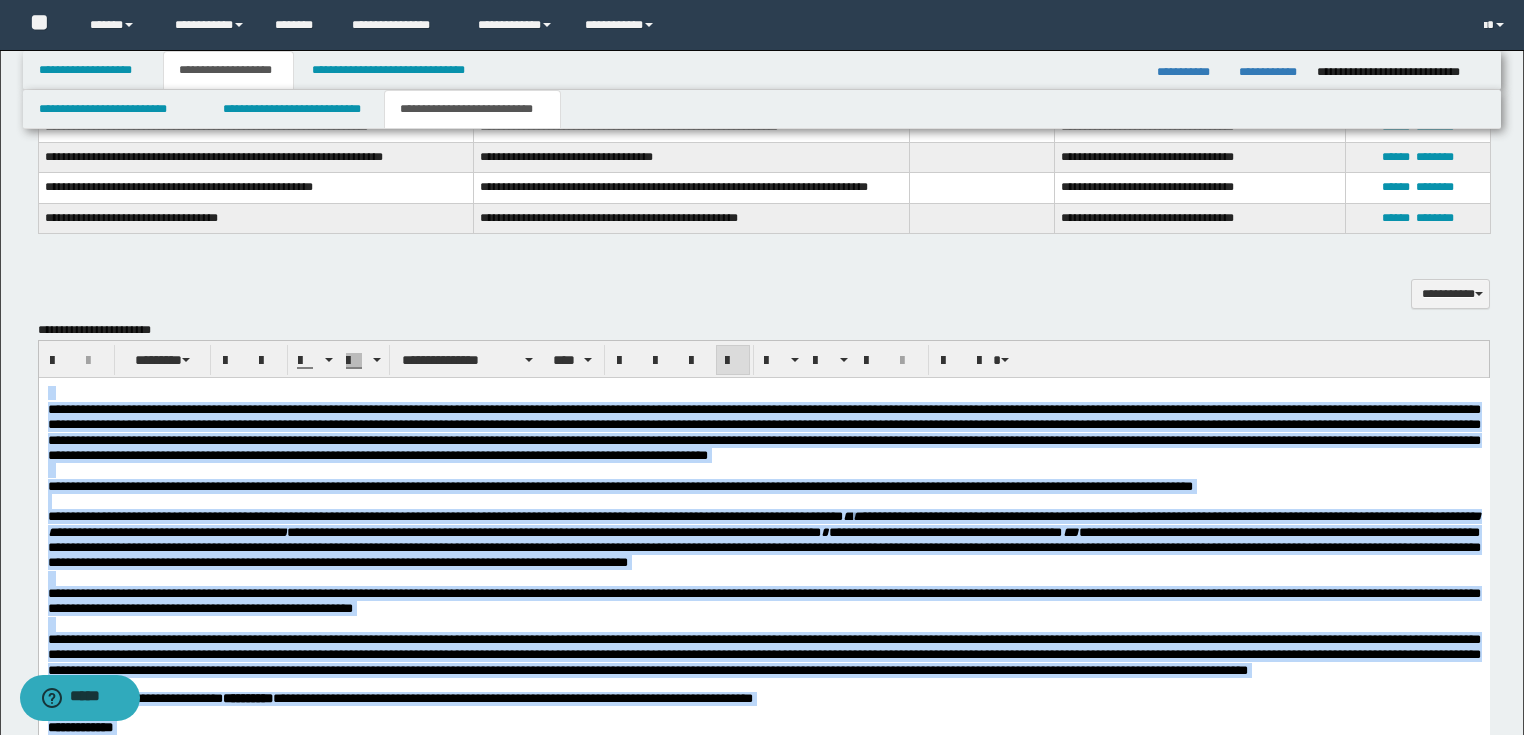 click on "**********" at bounding box center (619, 485) 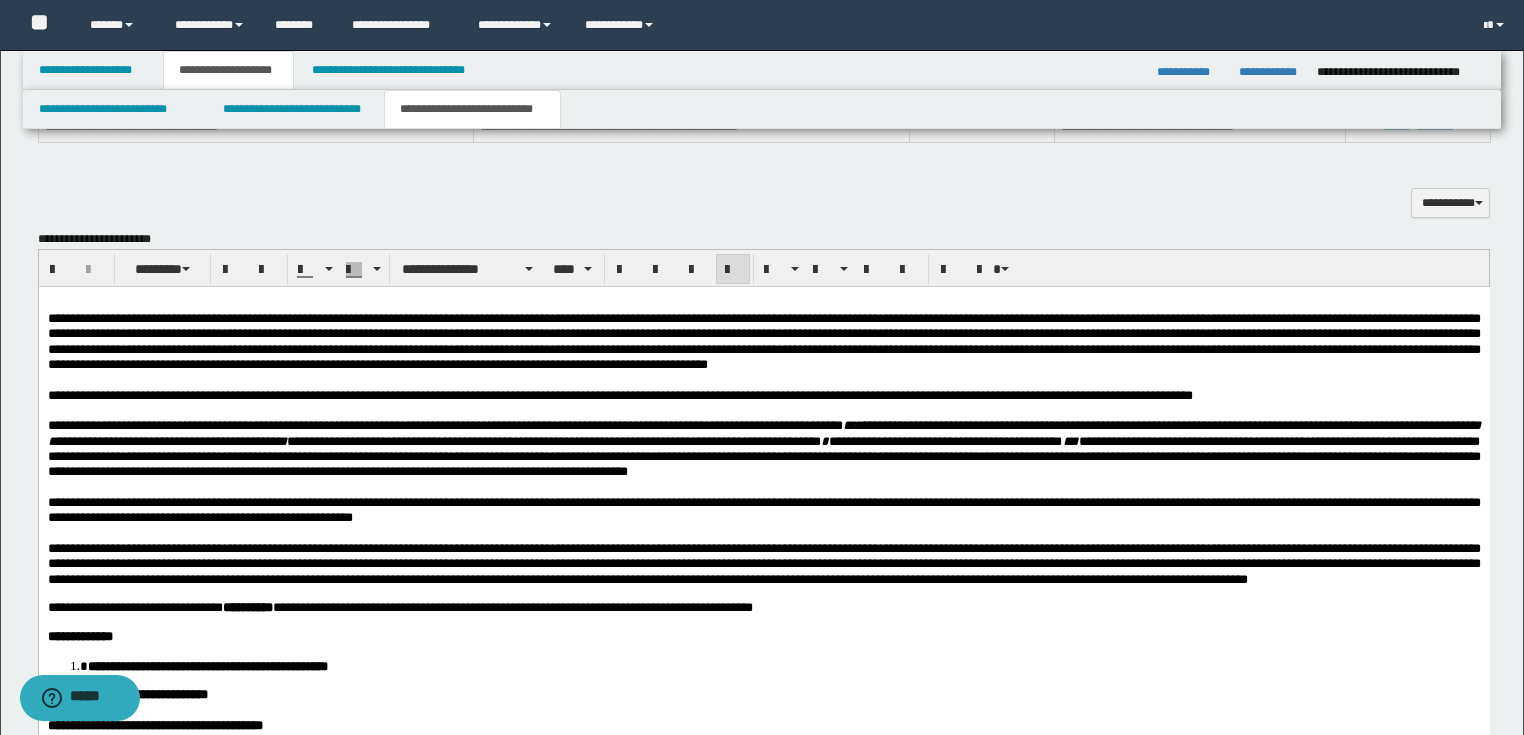 scroll, scrollTop: 1440, scrollLeft: 0, axis: vertical 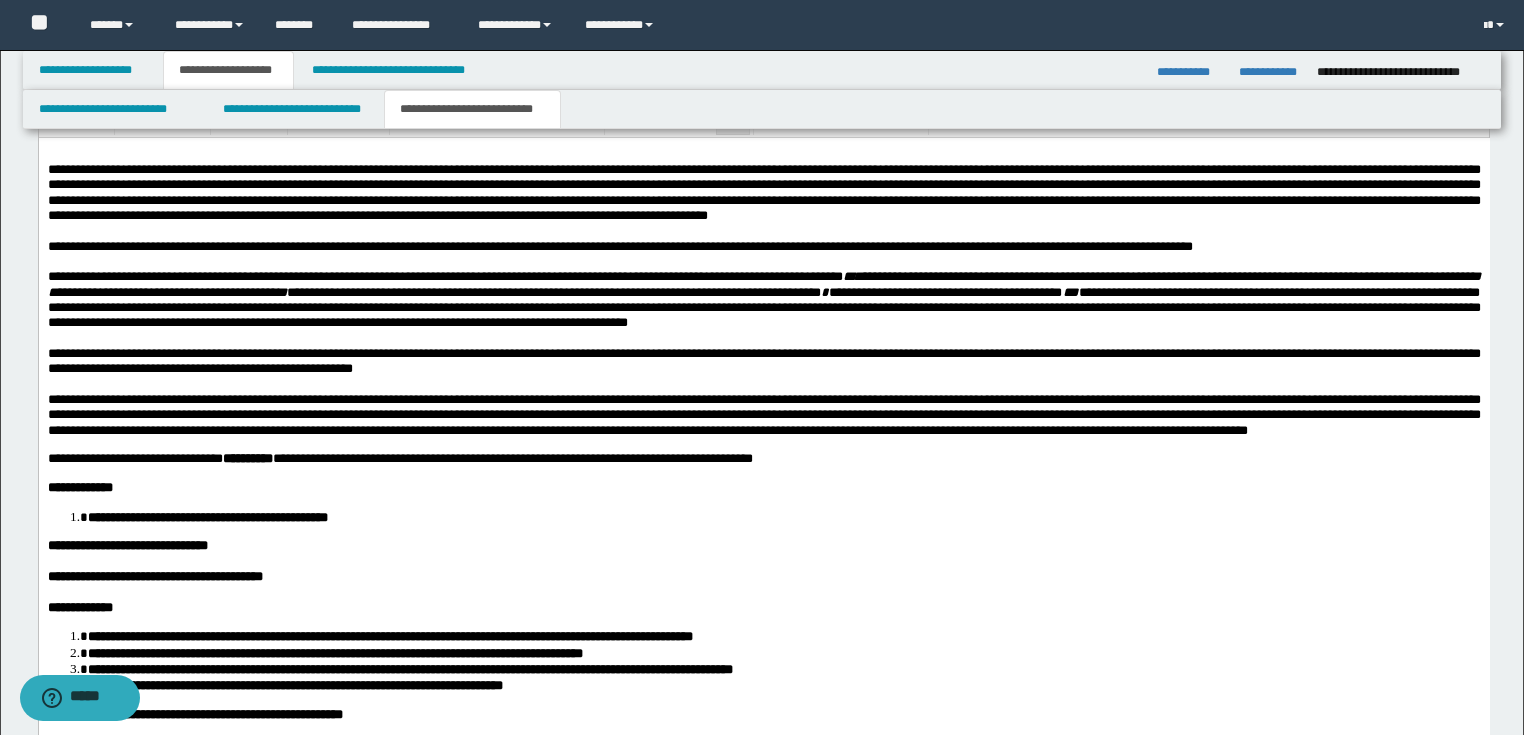click on "**********" at bounding box center [763, 191] 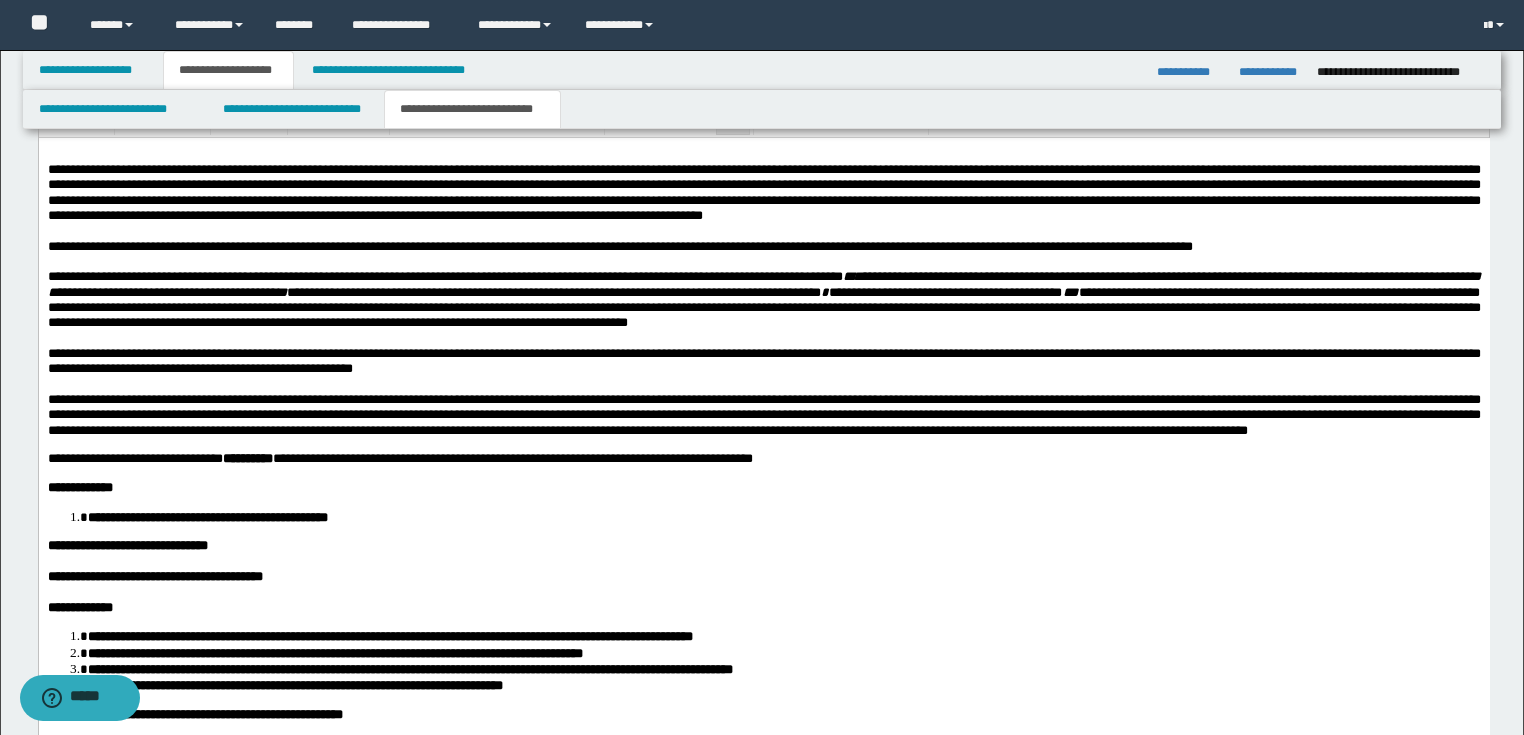 click on "**********" at bounding box center [763, 191] 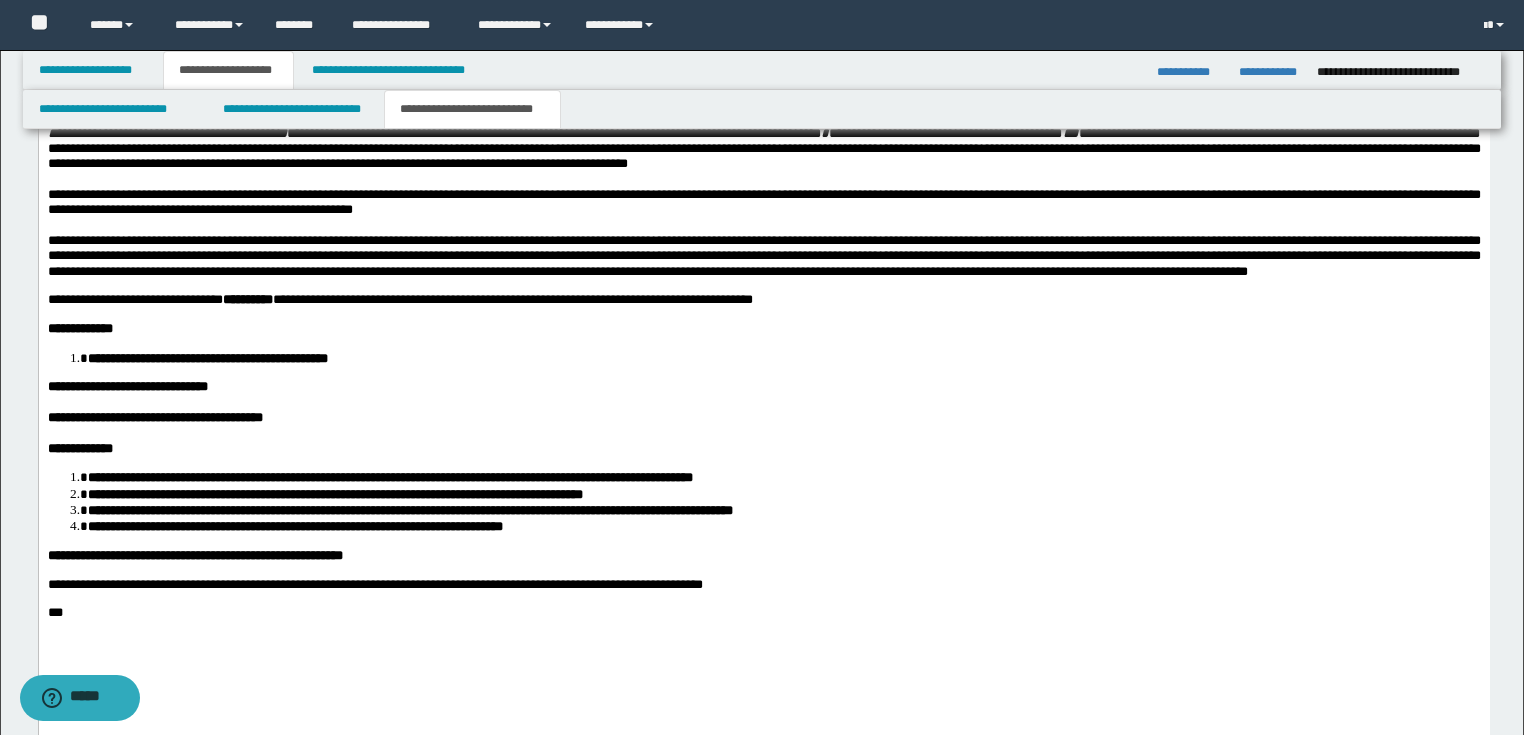 scroll, scrollTop: 1600, scrollLeft: 0, axis: vertical 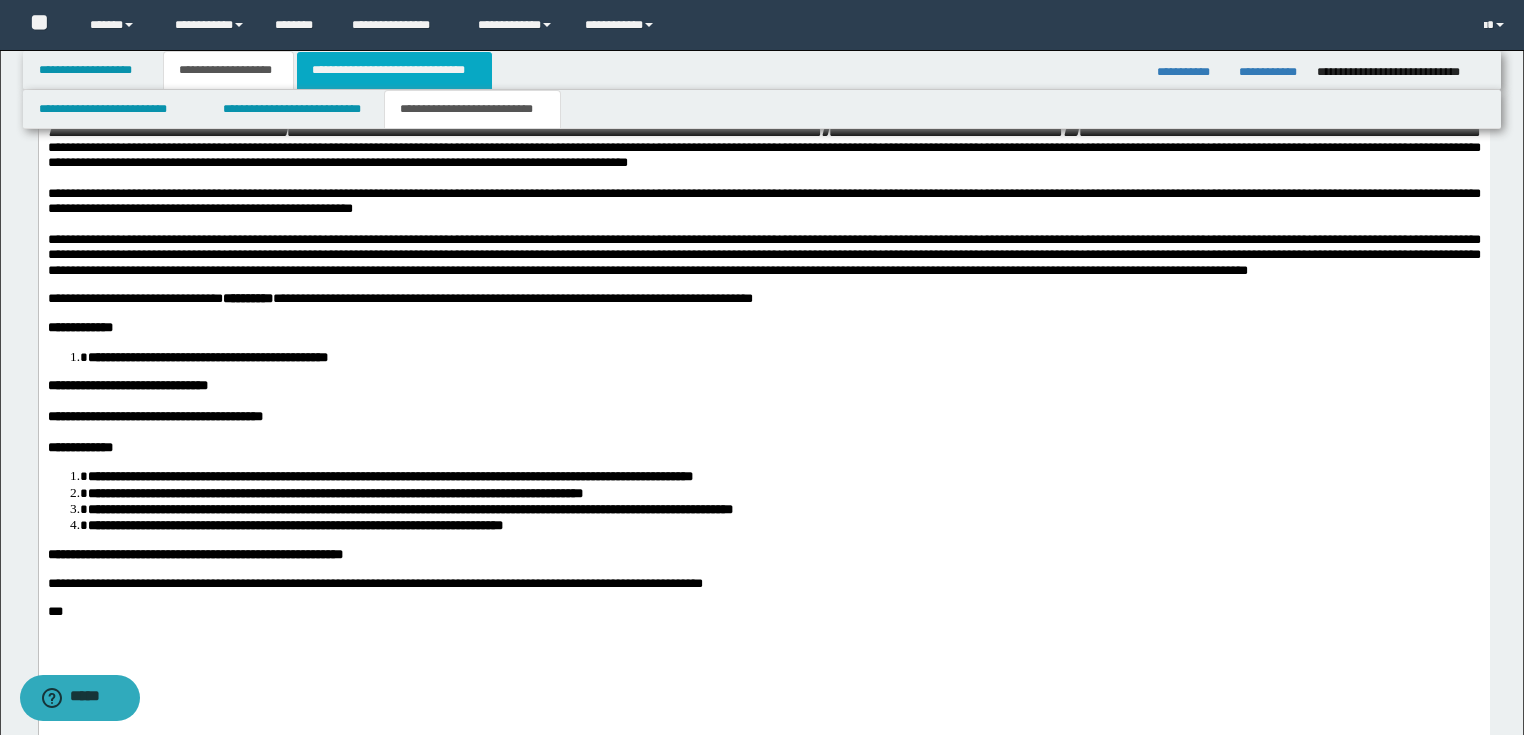 click on "**********" at bounding box center [394, 70] 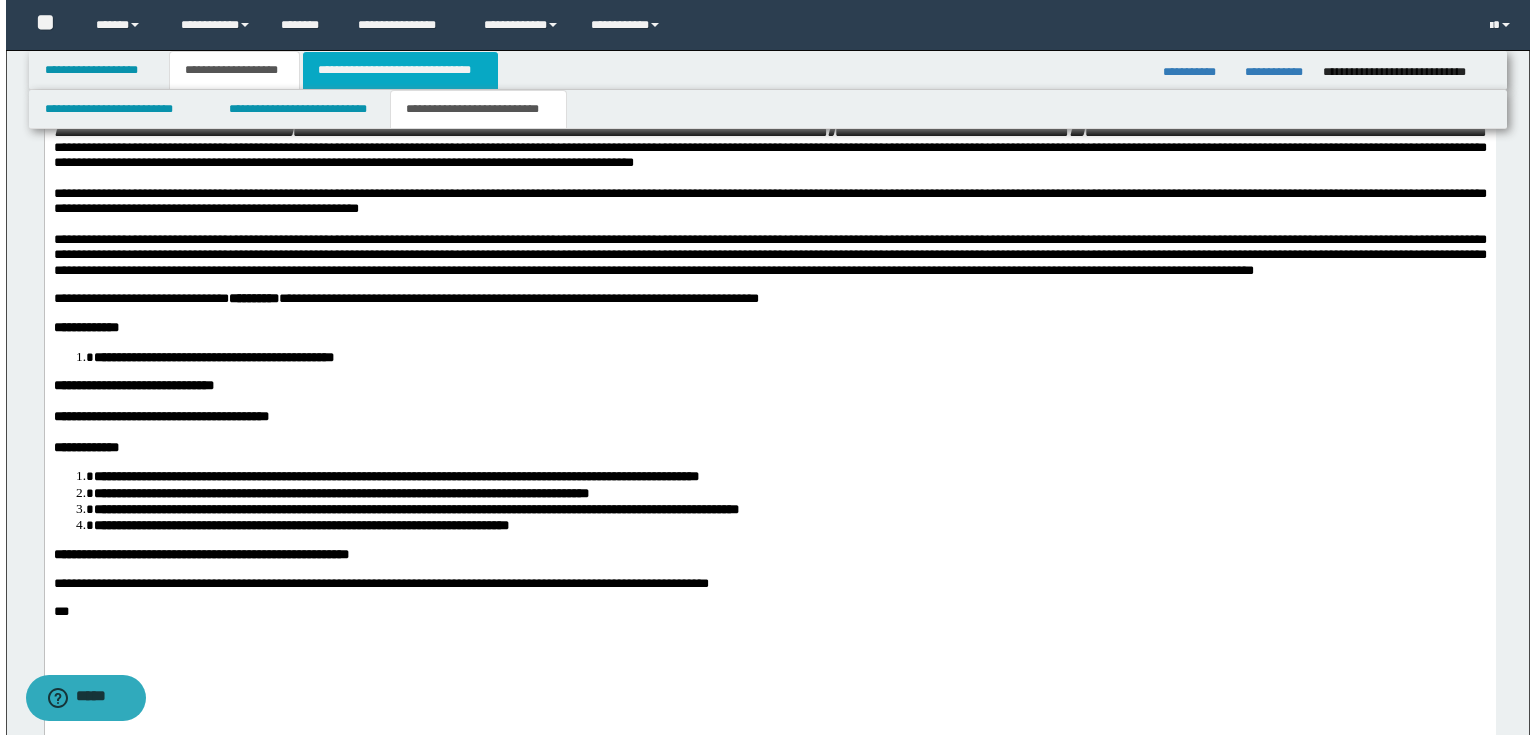 scroll, scrollTop: 0, scrollLeft: 0, axis: both 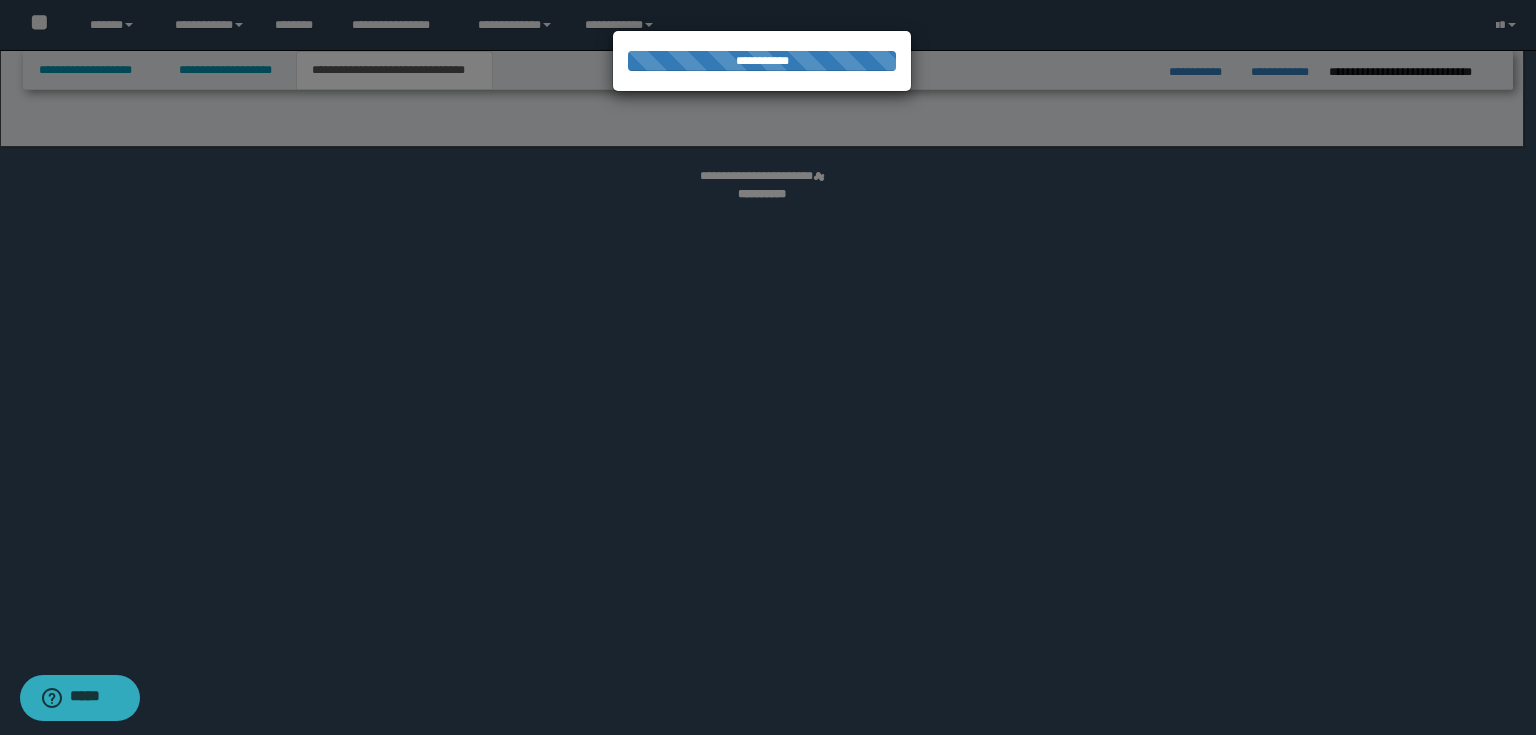 select on "*" 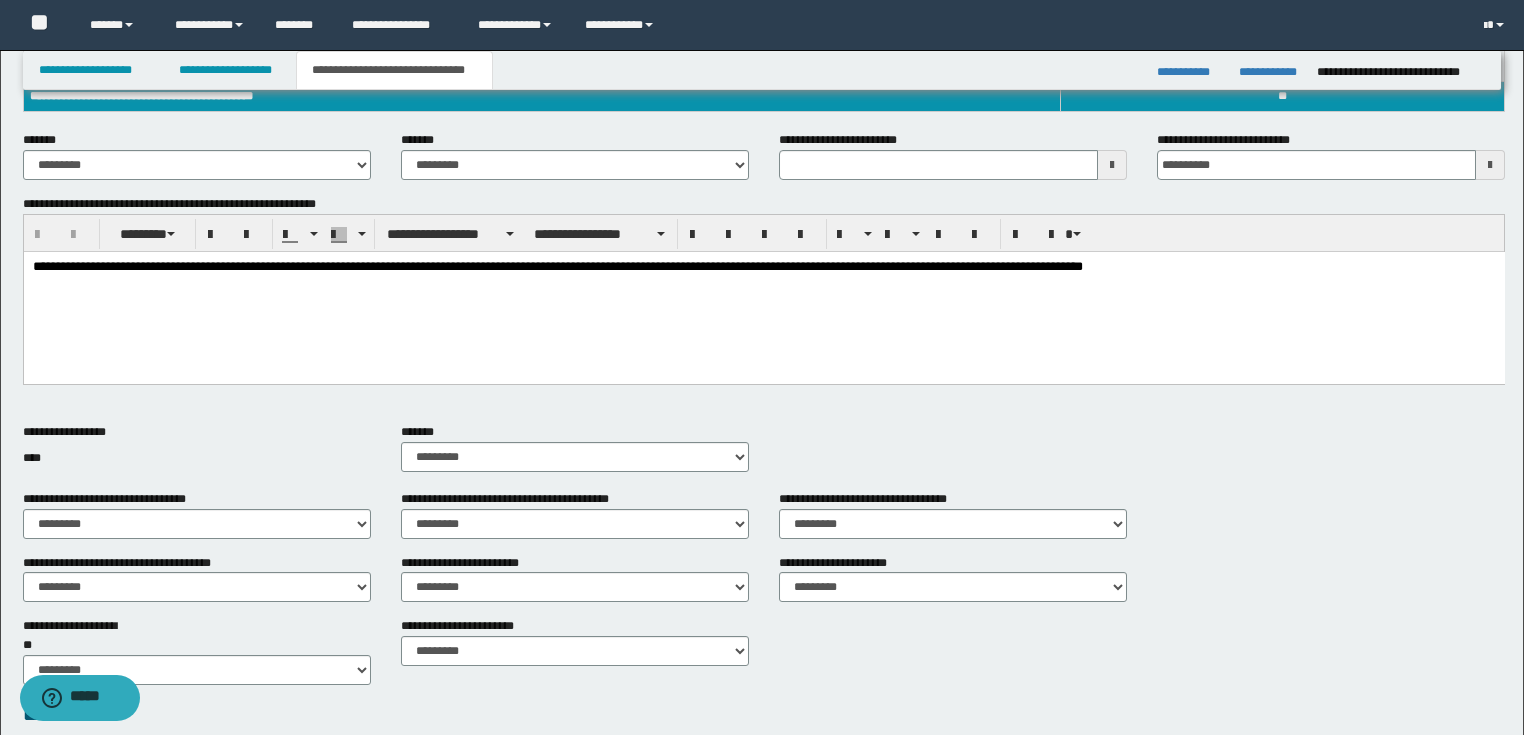 scroll, scrollTop: 530, scrollLeft: 0, axis: vertical 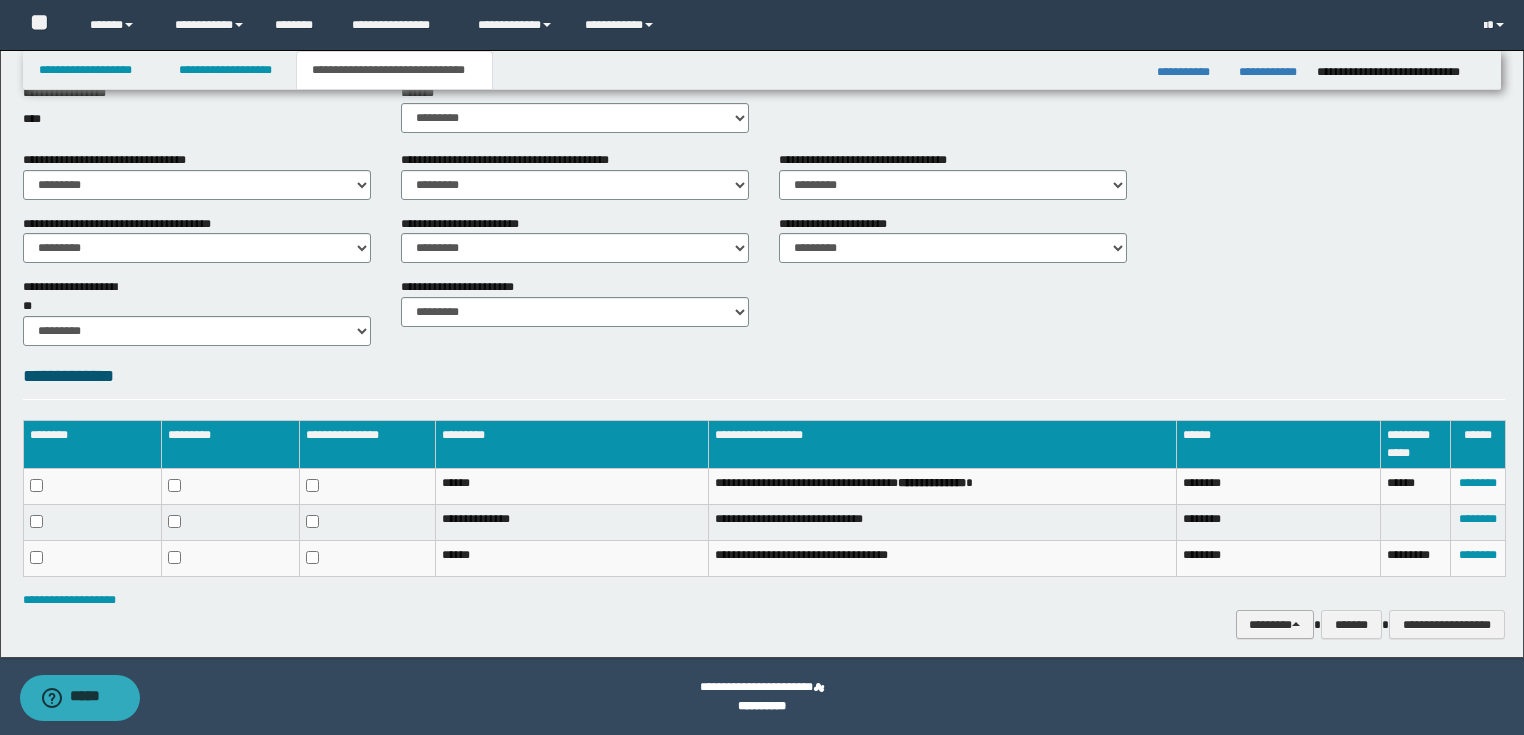 click on "********" at bounding box center [1275, 625] 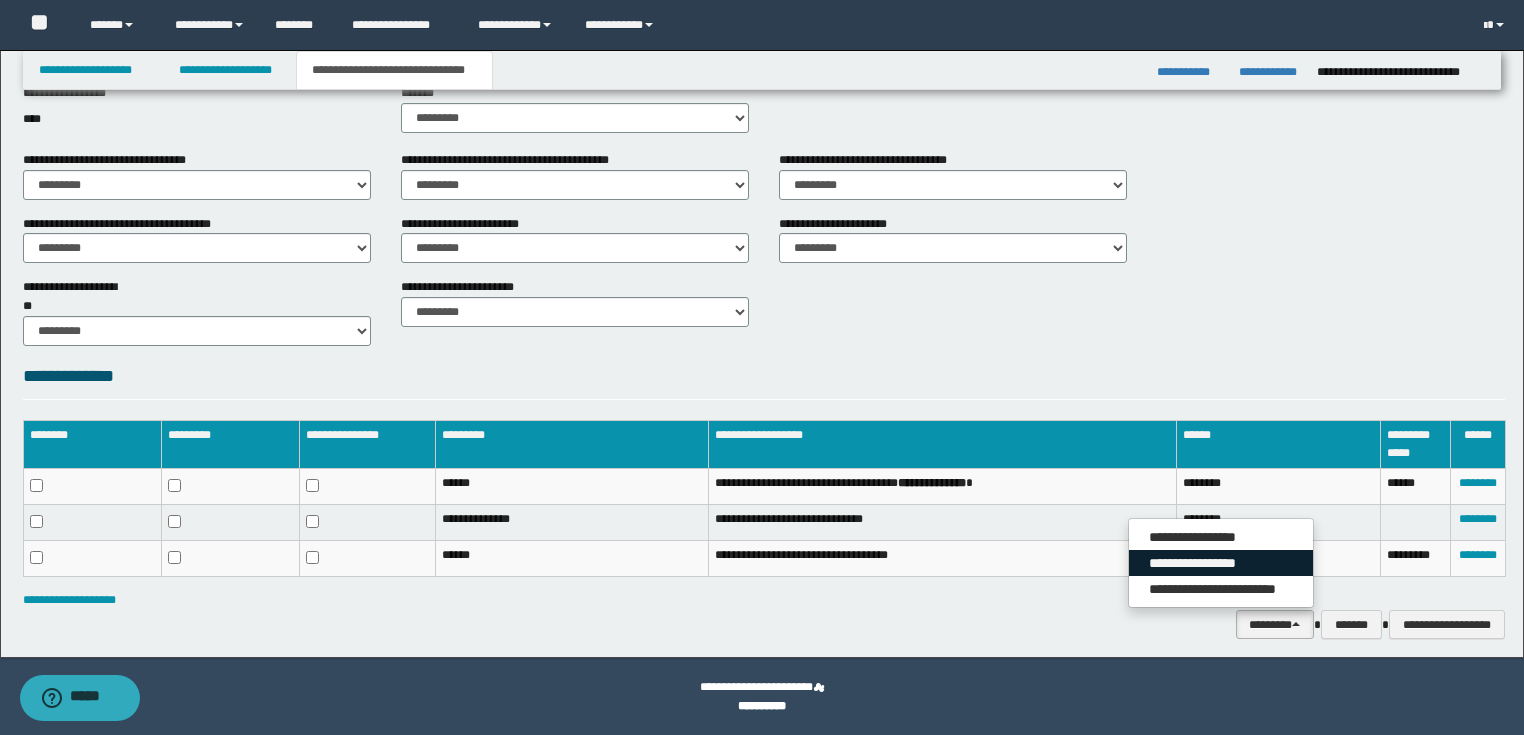 click on "**********" at bounding box center (1221, 563) 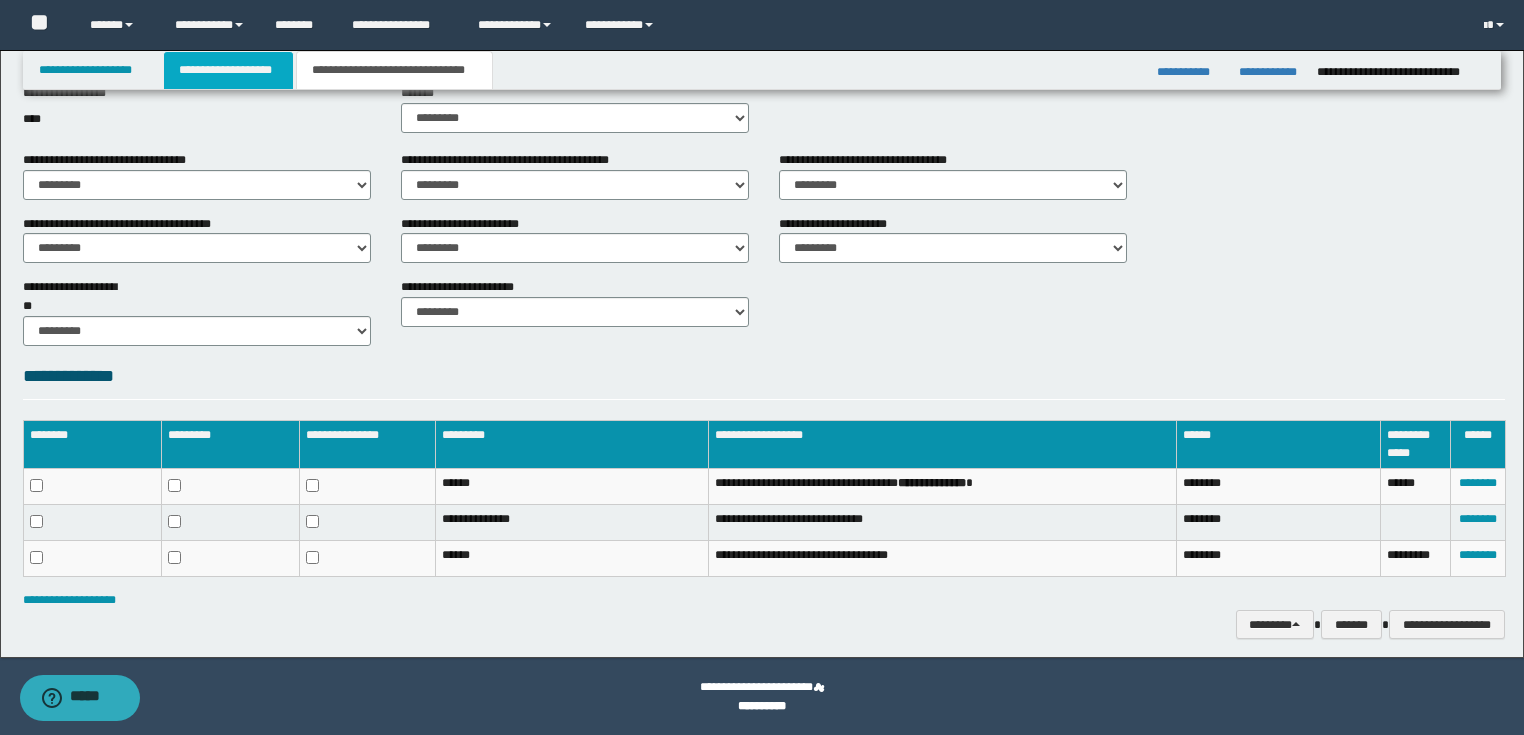 click on "**********" at bounding box center [228, 70] 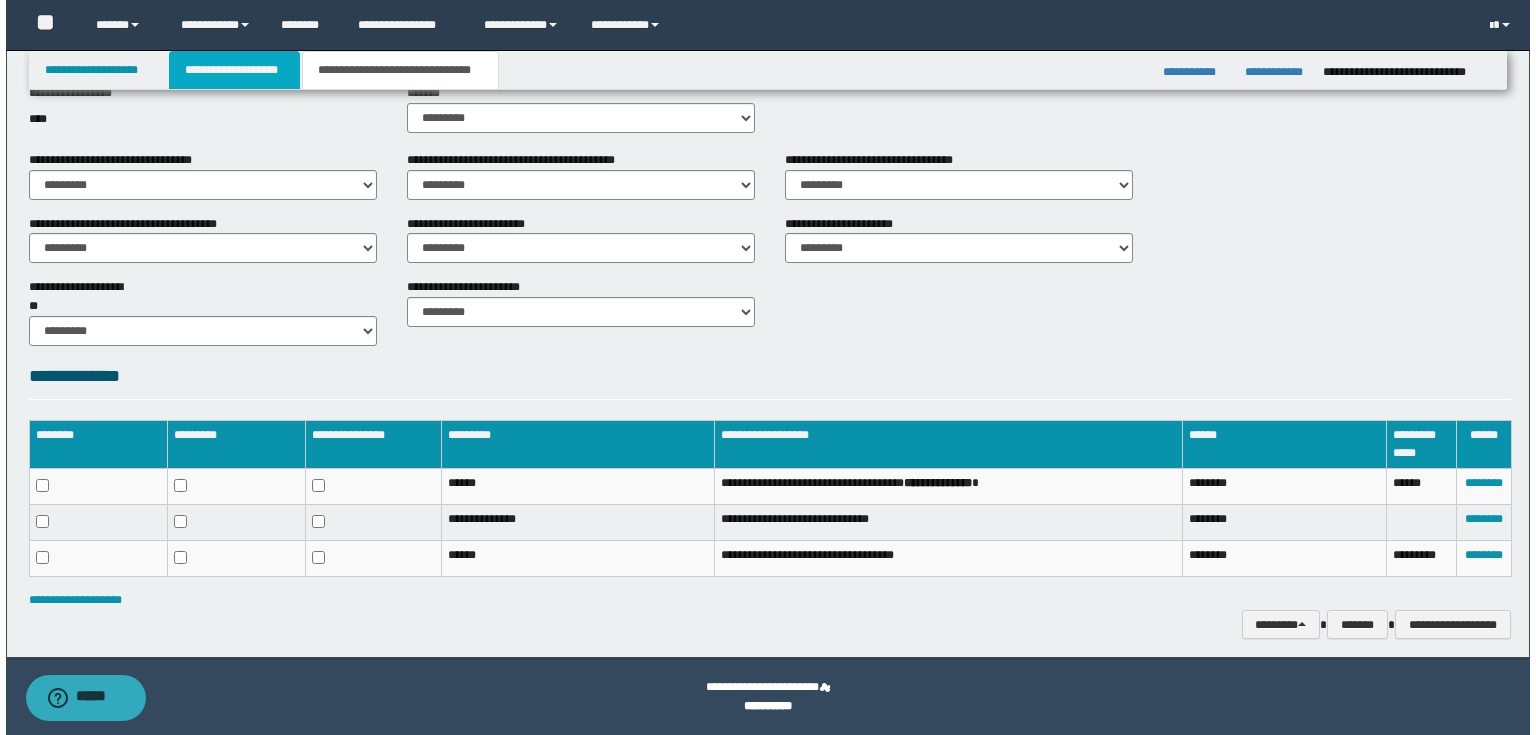 scroll, scrollTop: 561, scrollLeft: 0, axis: vertical 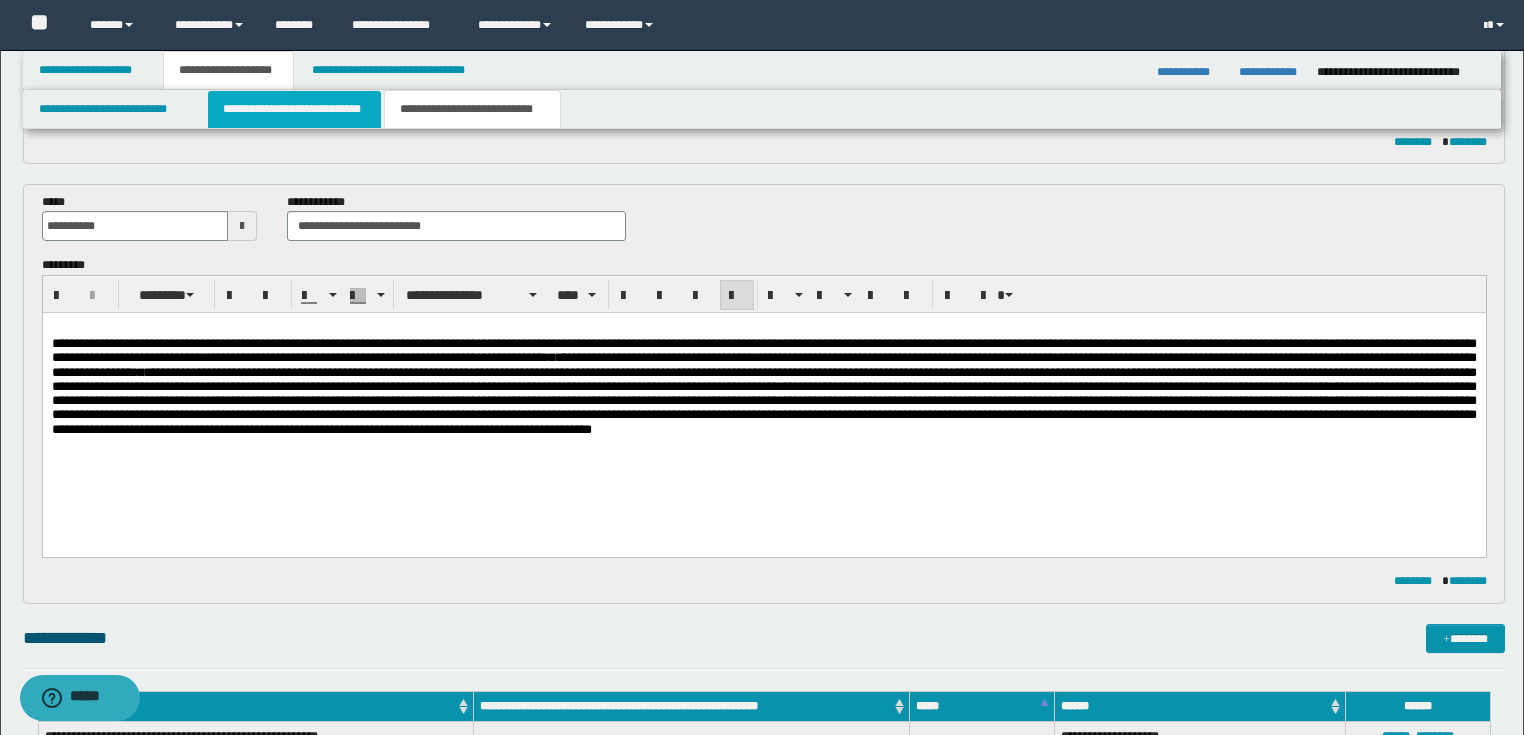 click on "**********" at bounding box center [294, 109] 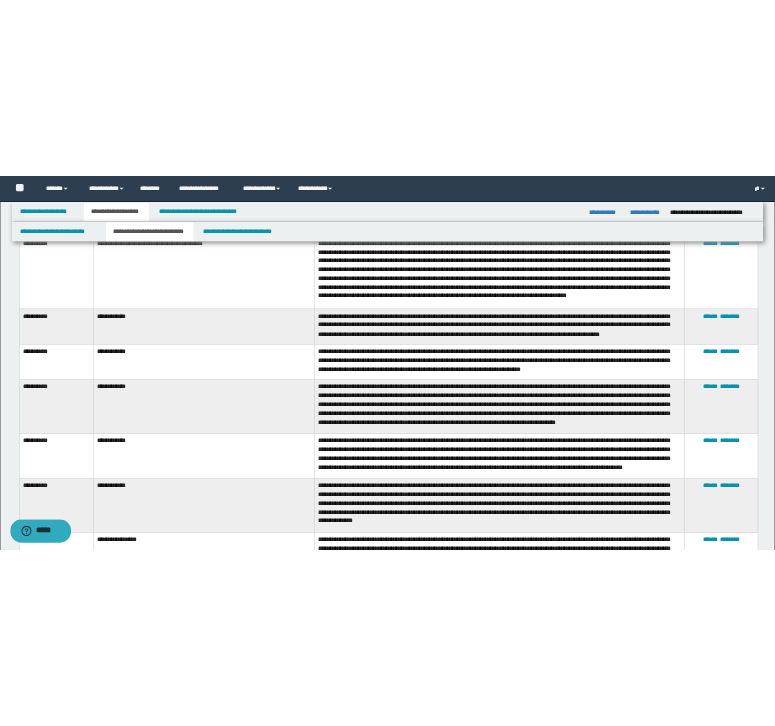 scroll, scrollTop: 1288, scrollLeft: 0, axis: vertical 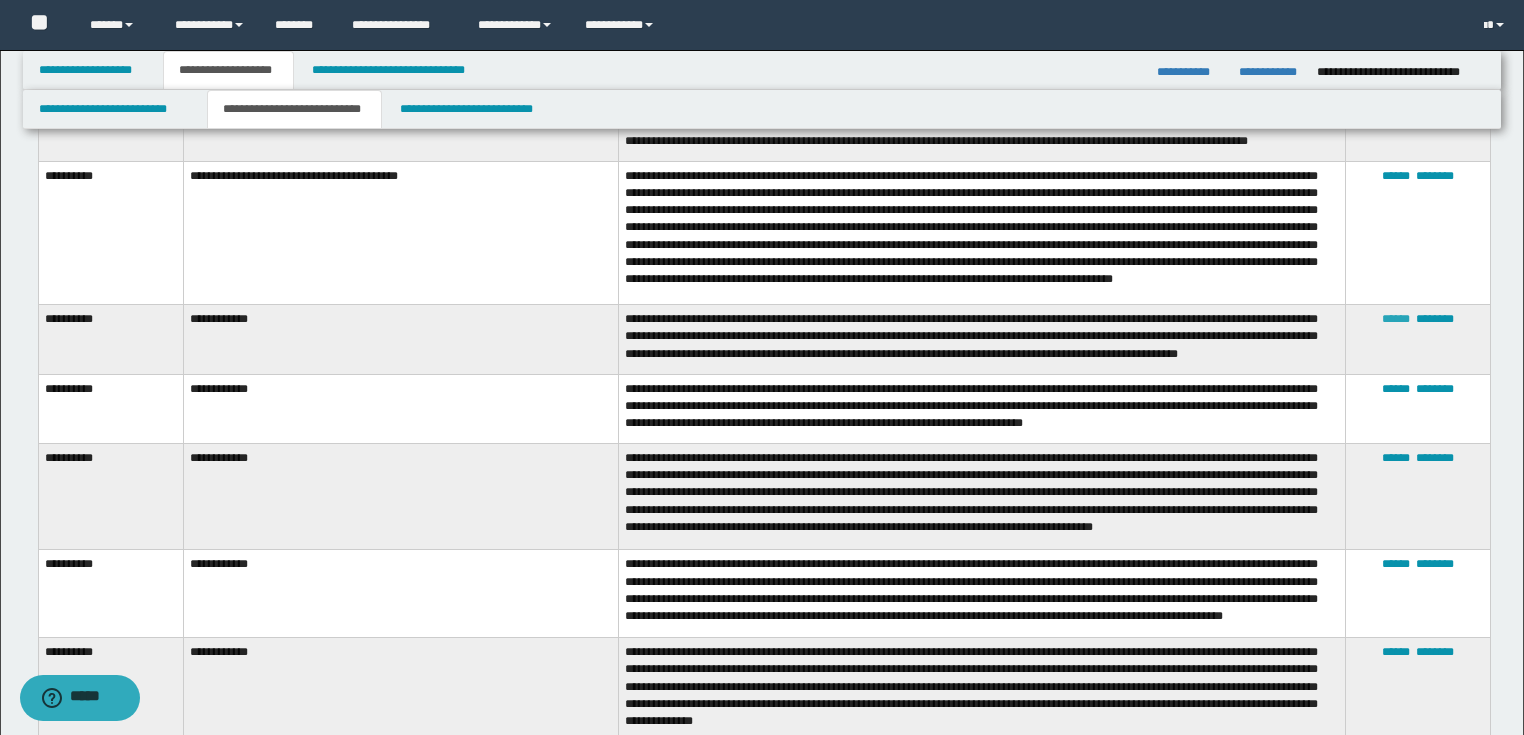 click on "******" at bounding box center [1396, 319] 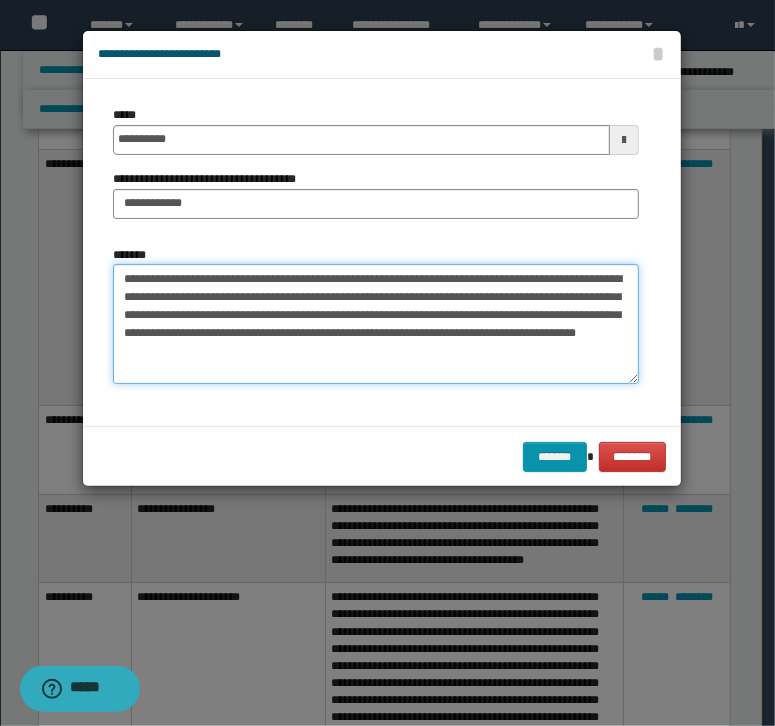 click on "**********" at bounding box center (376, 324) 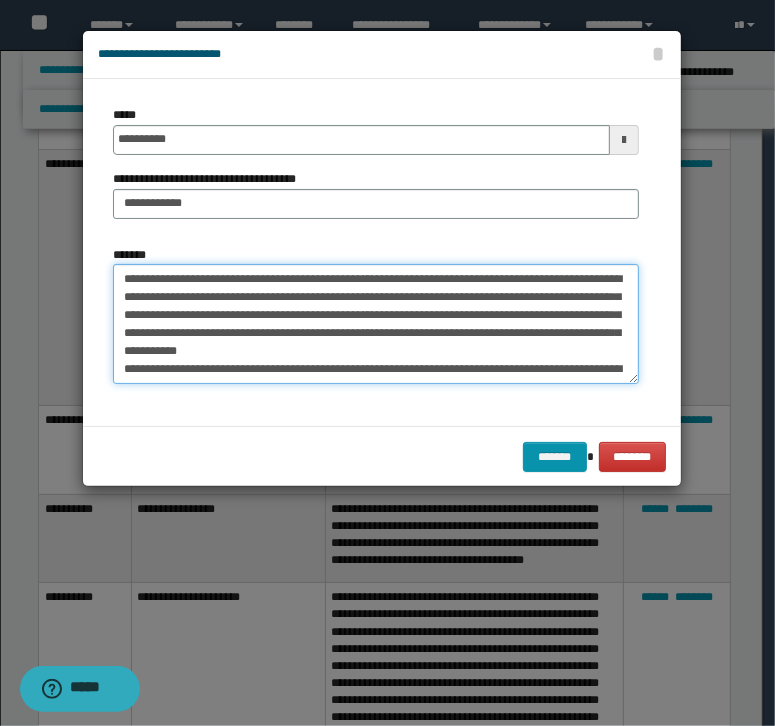 scroll, scrollTop: 12, scrollLeft: 0, axis: vertical 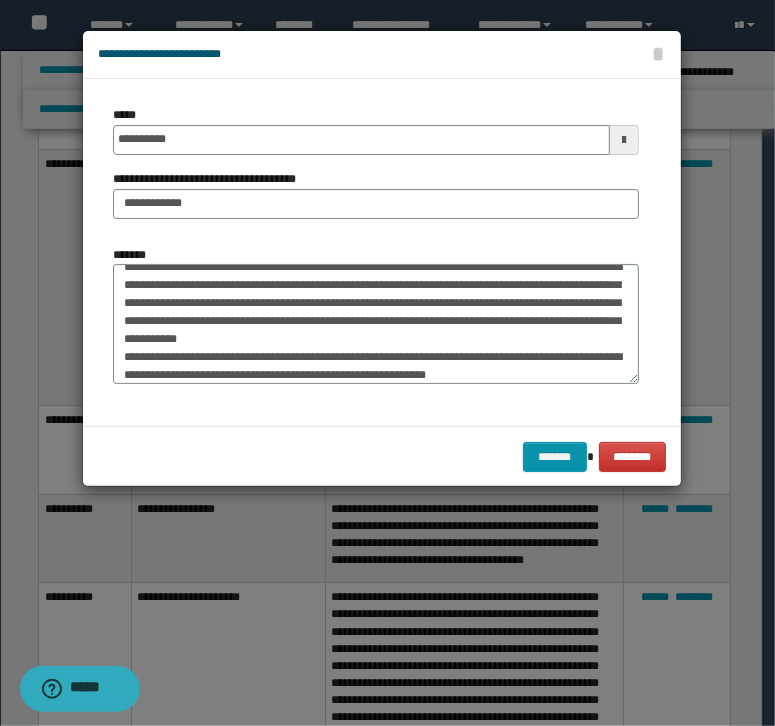 drag, startPoint x: 300, startPoint y: 377, endPoint x: 364, endPoint y: 21, distance: 361.70706 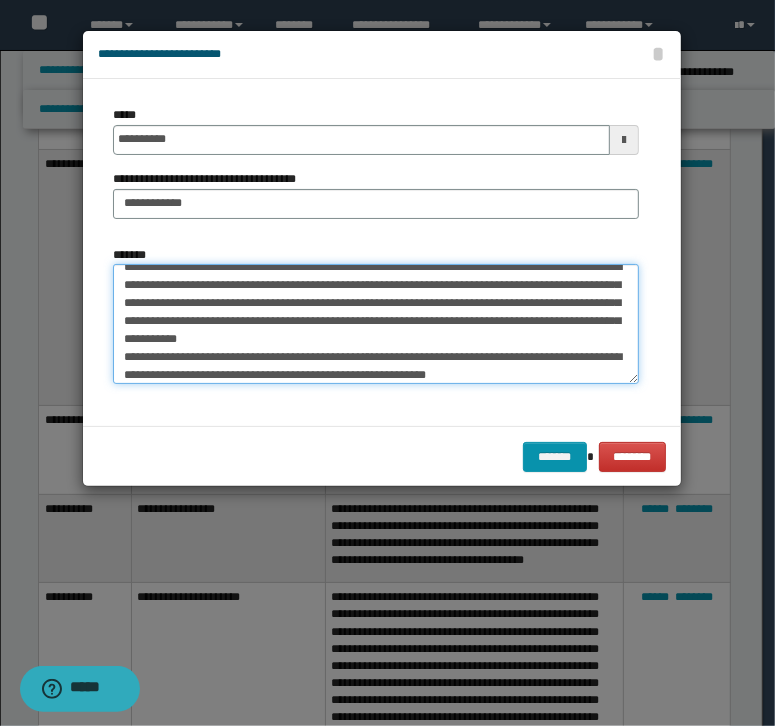 click on "**********" at bounding box center (376, 324) 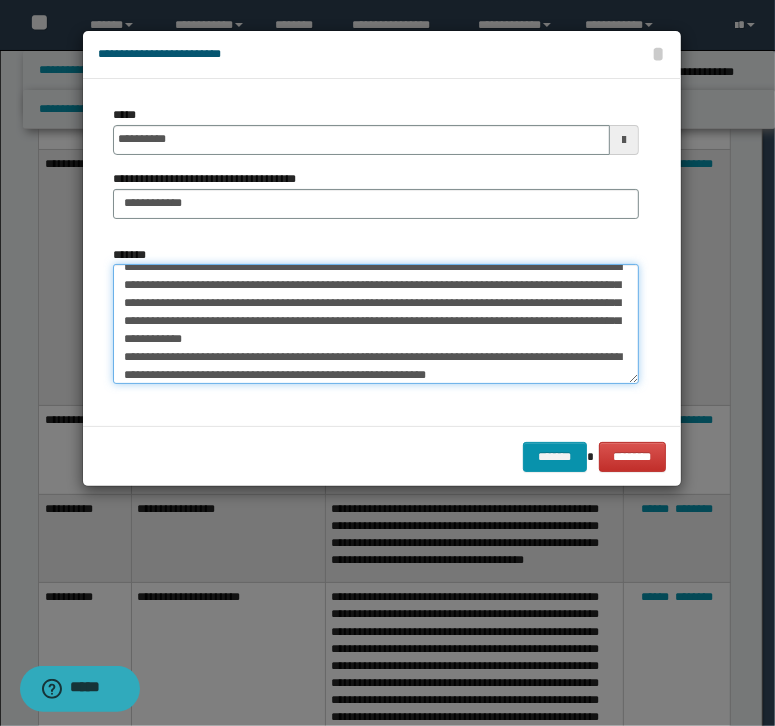 click on "**********" at bounding box center [376, 324] 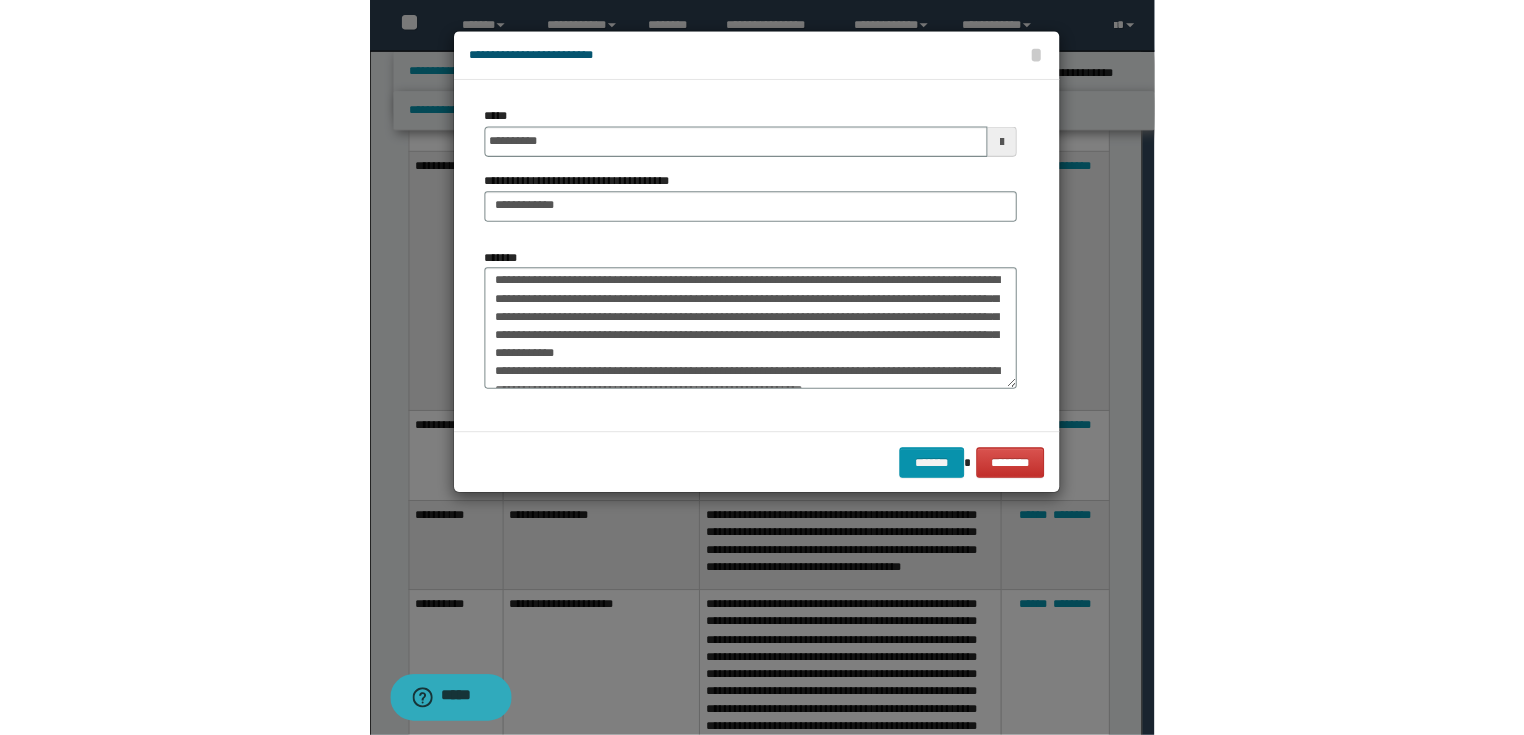 scroll, scrollTop: 0, scrollLeft: 0, axis: both 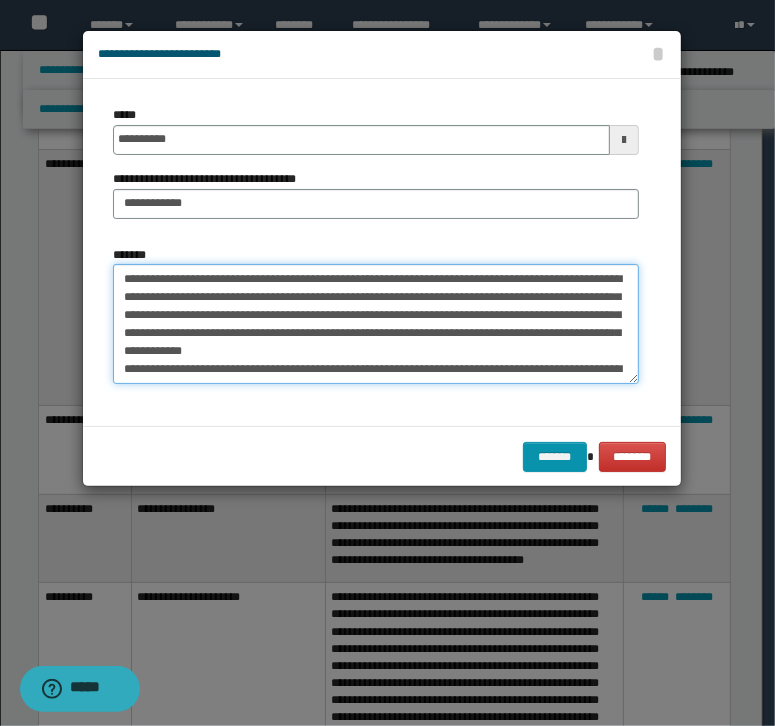 click on "**********" at bounding box center [376, 324] 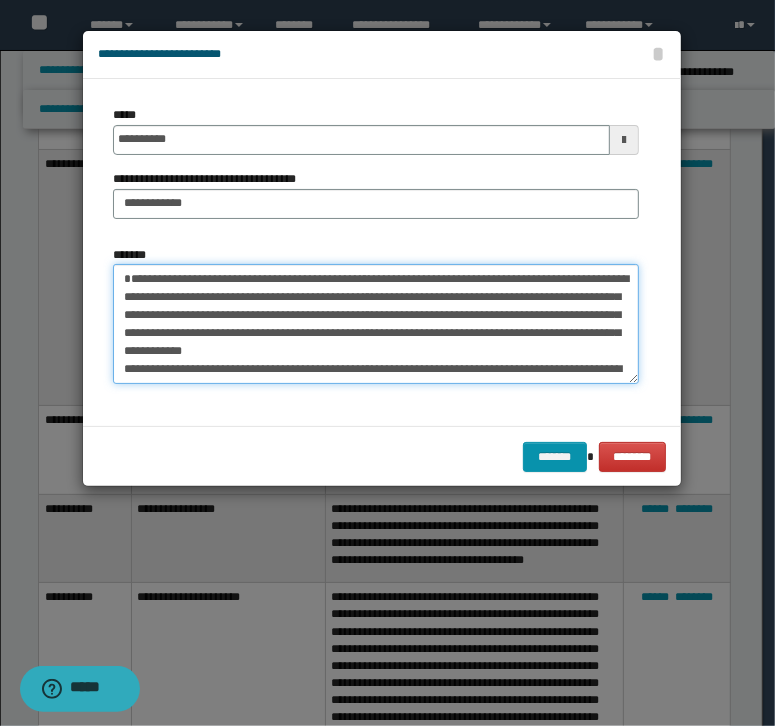 click on "**********" at bounding box center (376, 324) 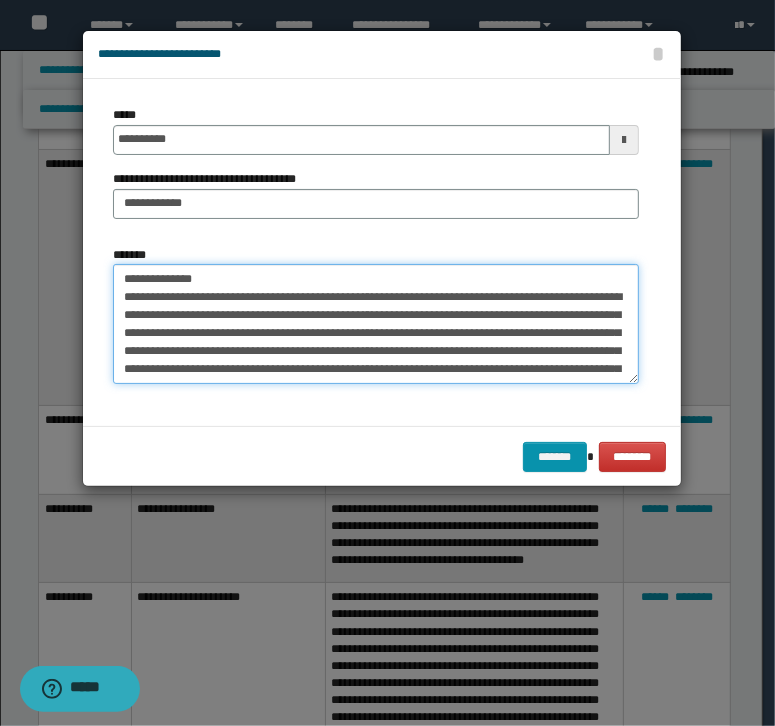 click on "**********" at bounding box center [376, 324] 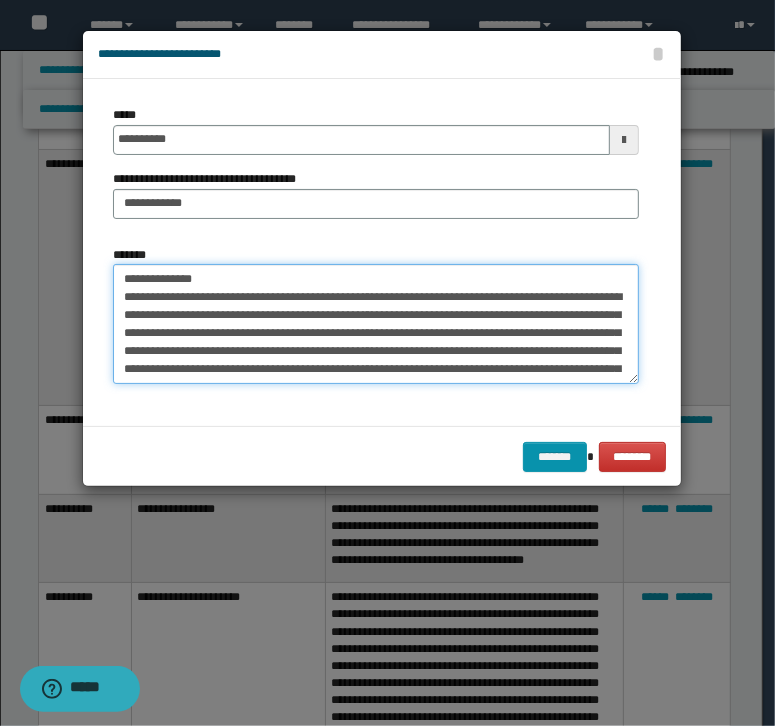 click on "**********" at bounding box center (376, 324) 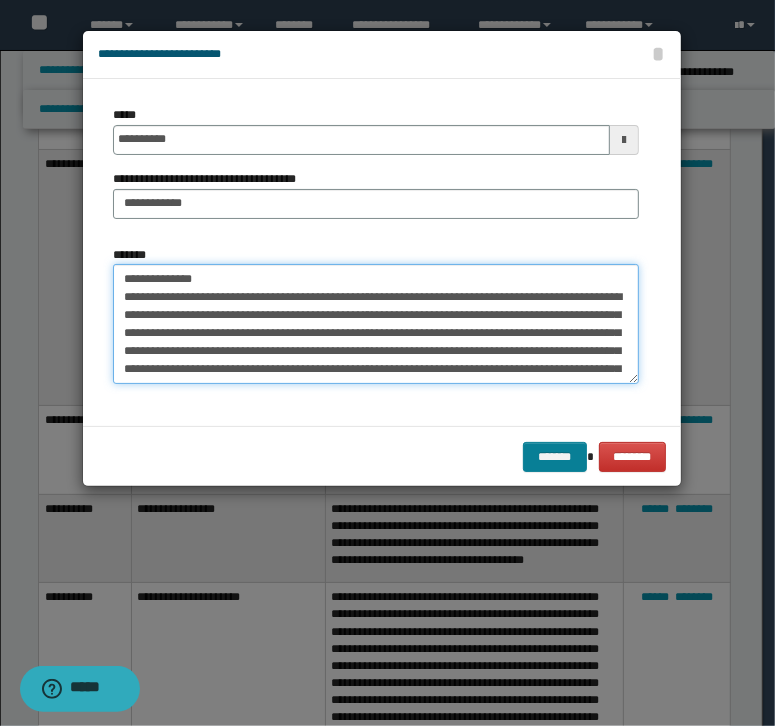type on "**********" 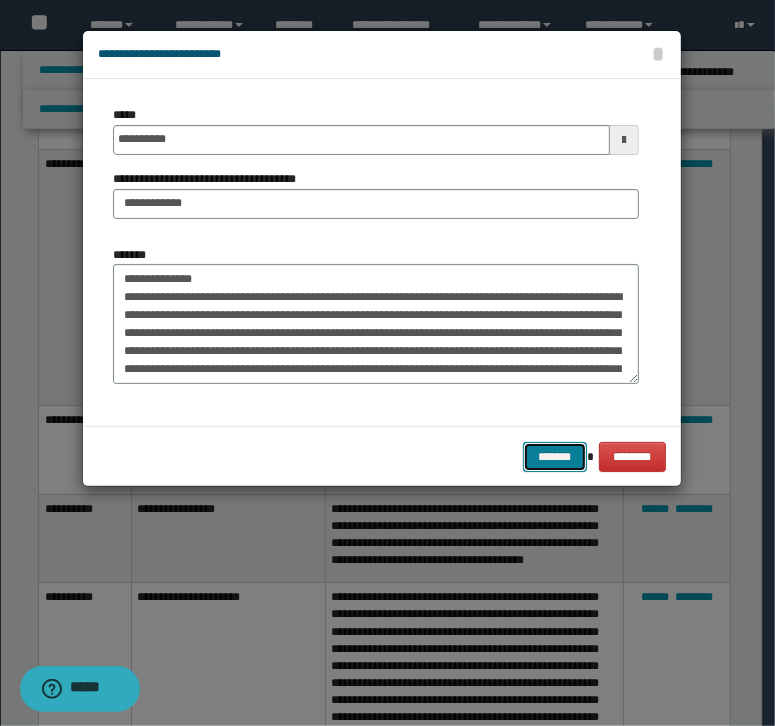 click on "*******" at bounding box center (555, 457) 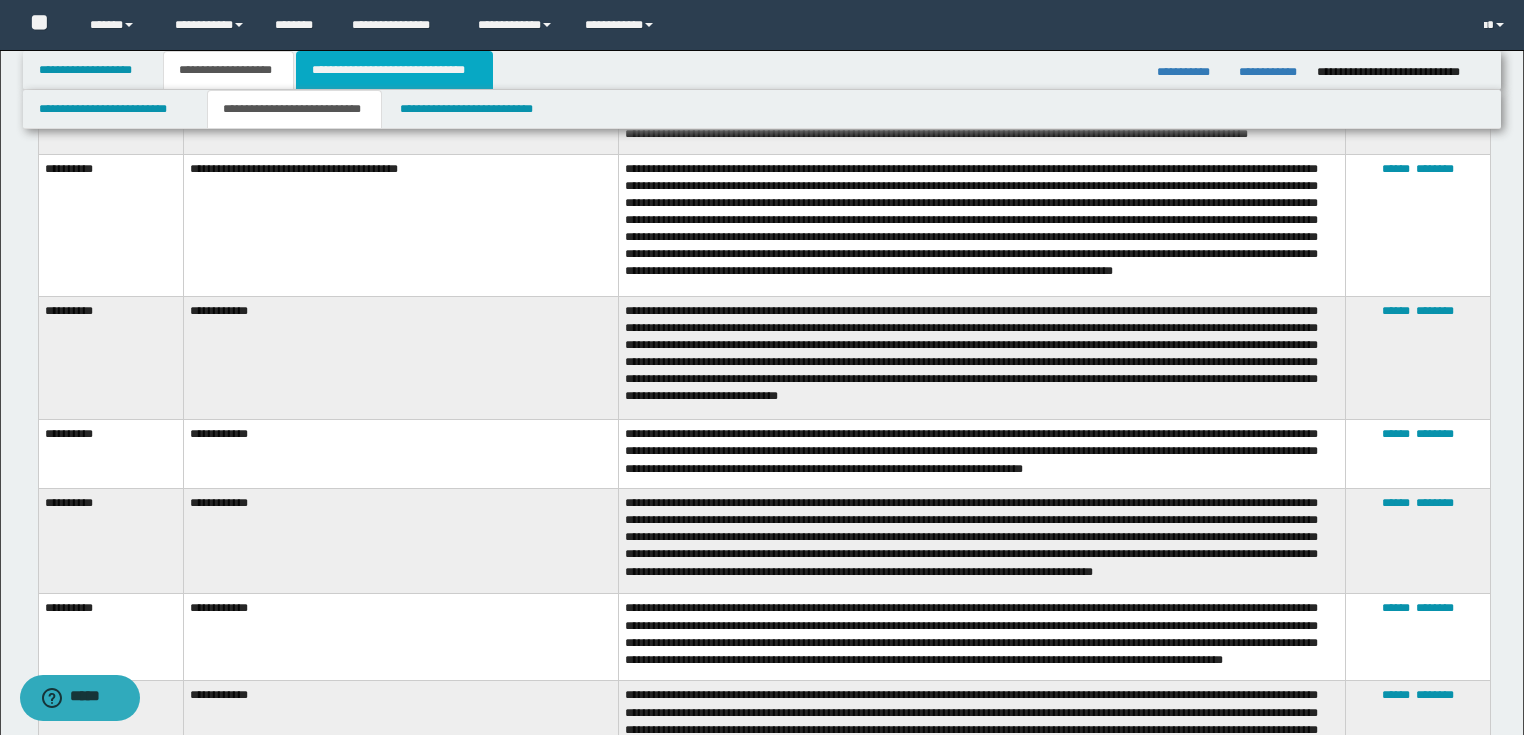 drag, startPoint x: 357, startPoint y: 73, endPoint x: 996, endPoint y: 359, distance: 700.08356 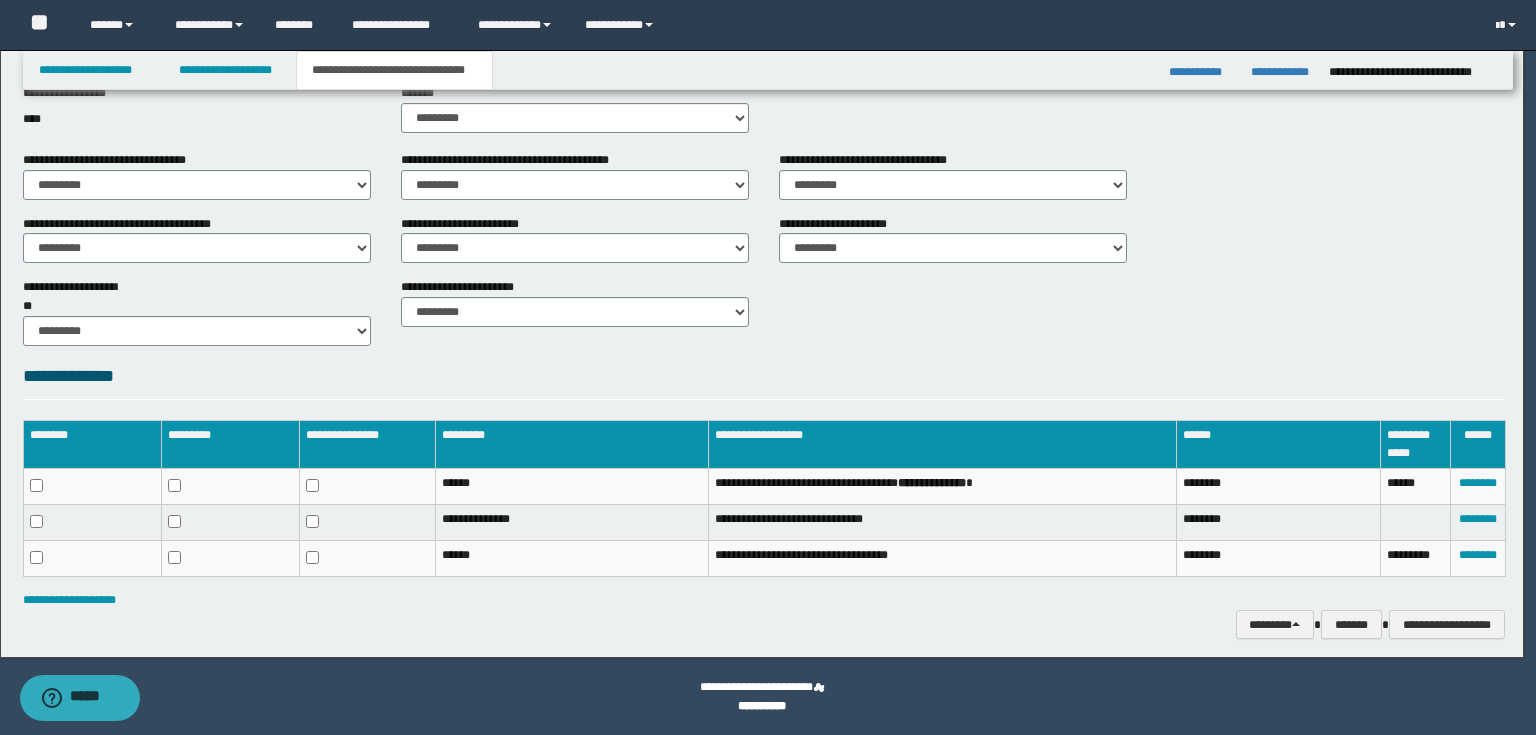 click on "**********" at bounding box center [764, 625] 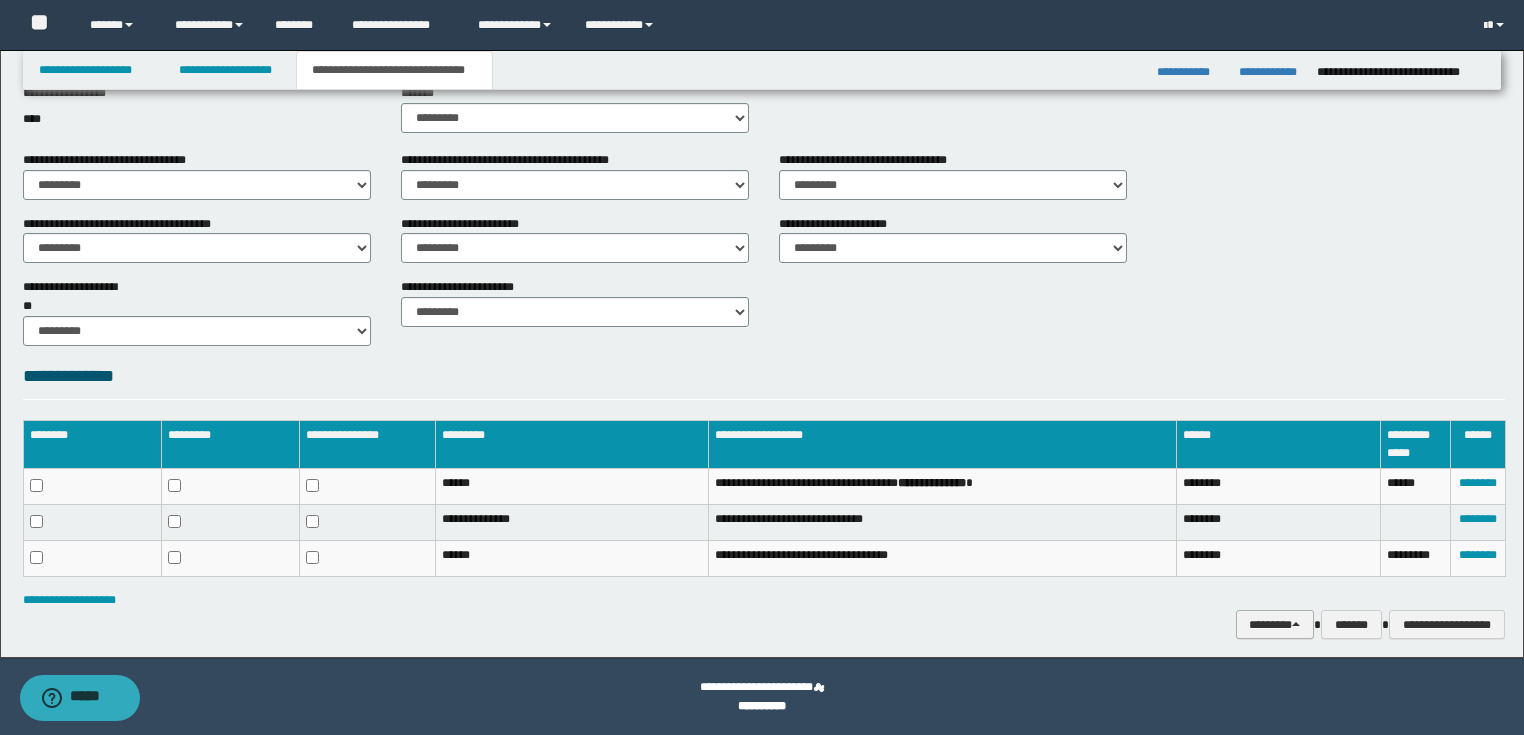 click on "********" at bounding box center (1275, 625) 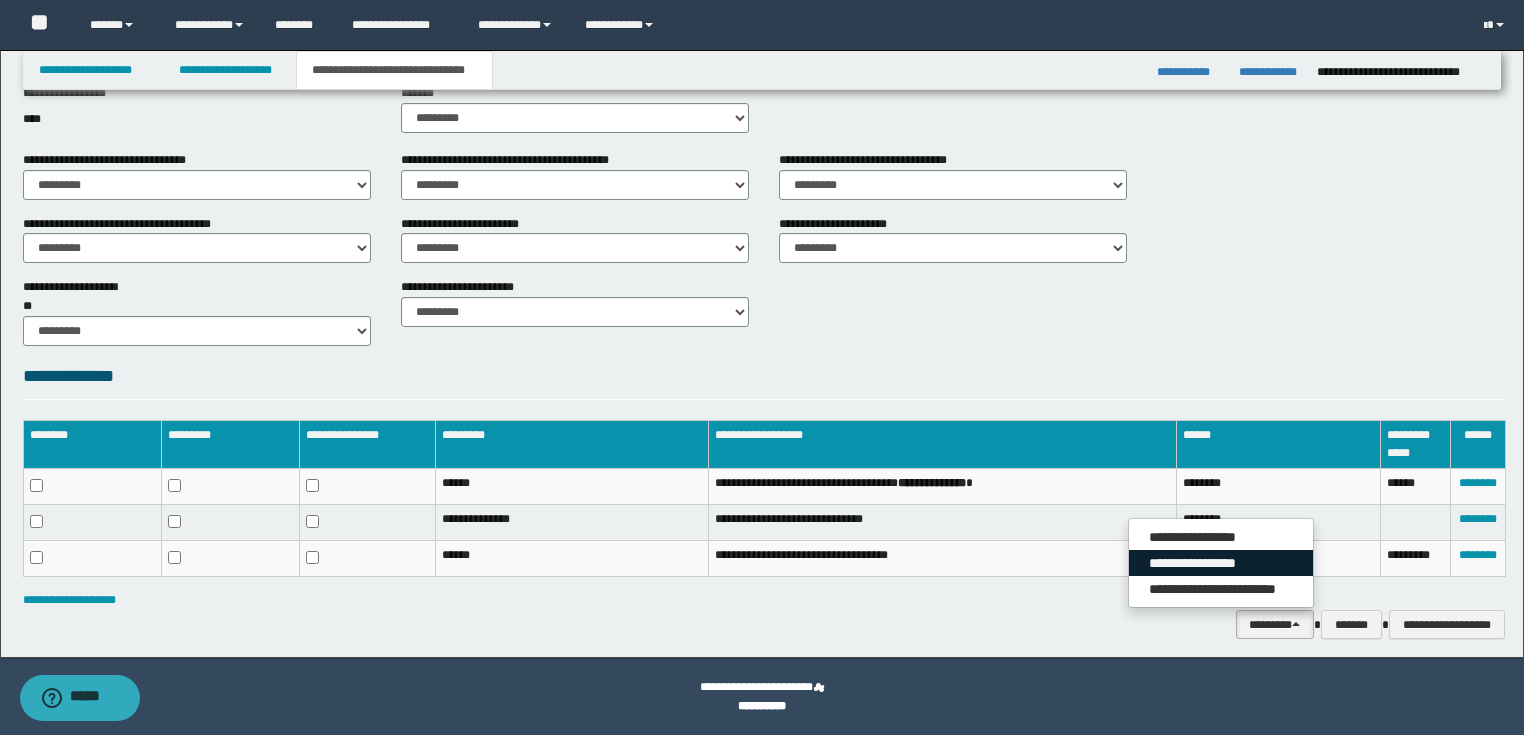 click on "**********" at bounding box center (1221, 563) 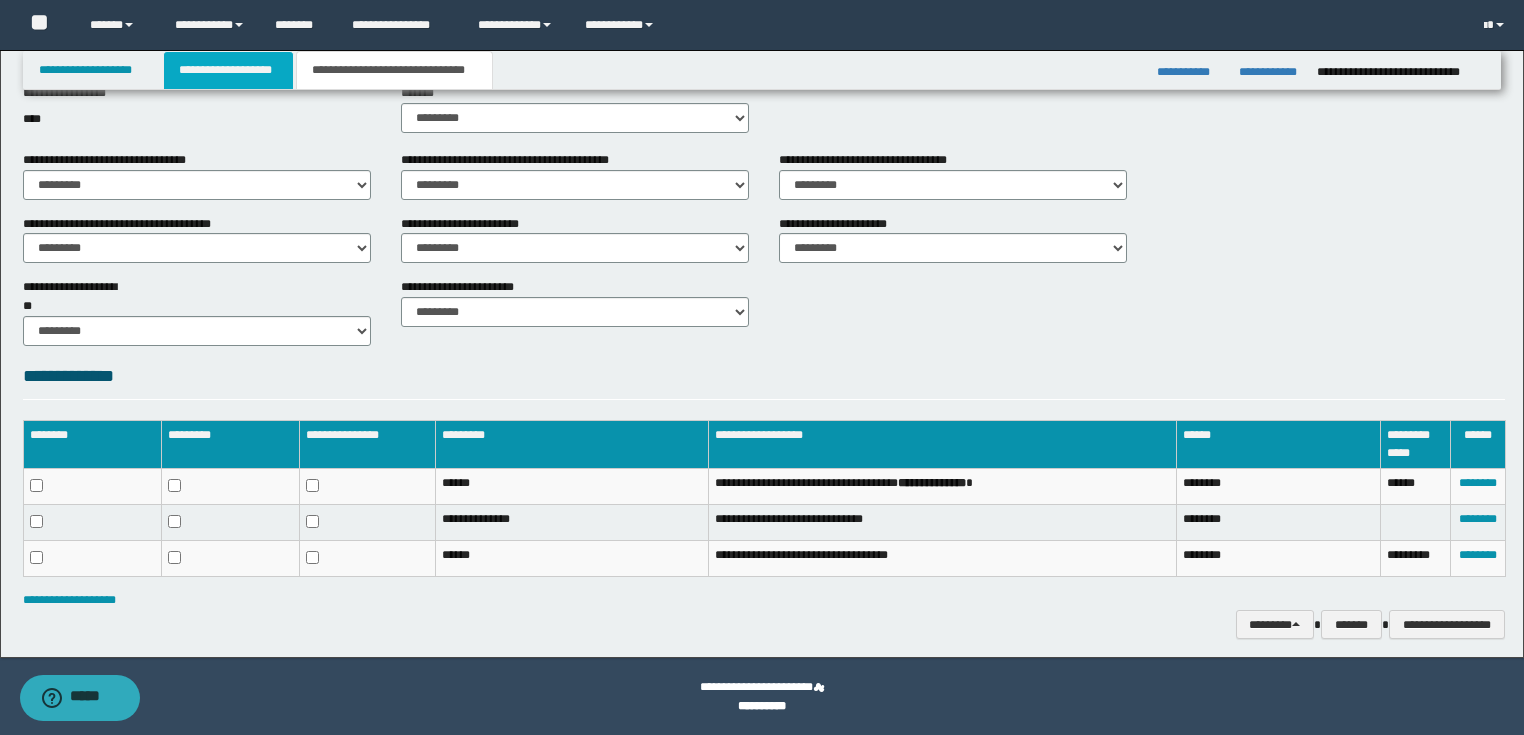 click on "**********" at bounding box center [228, 70] 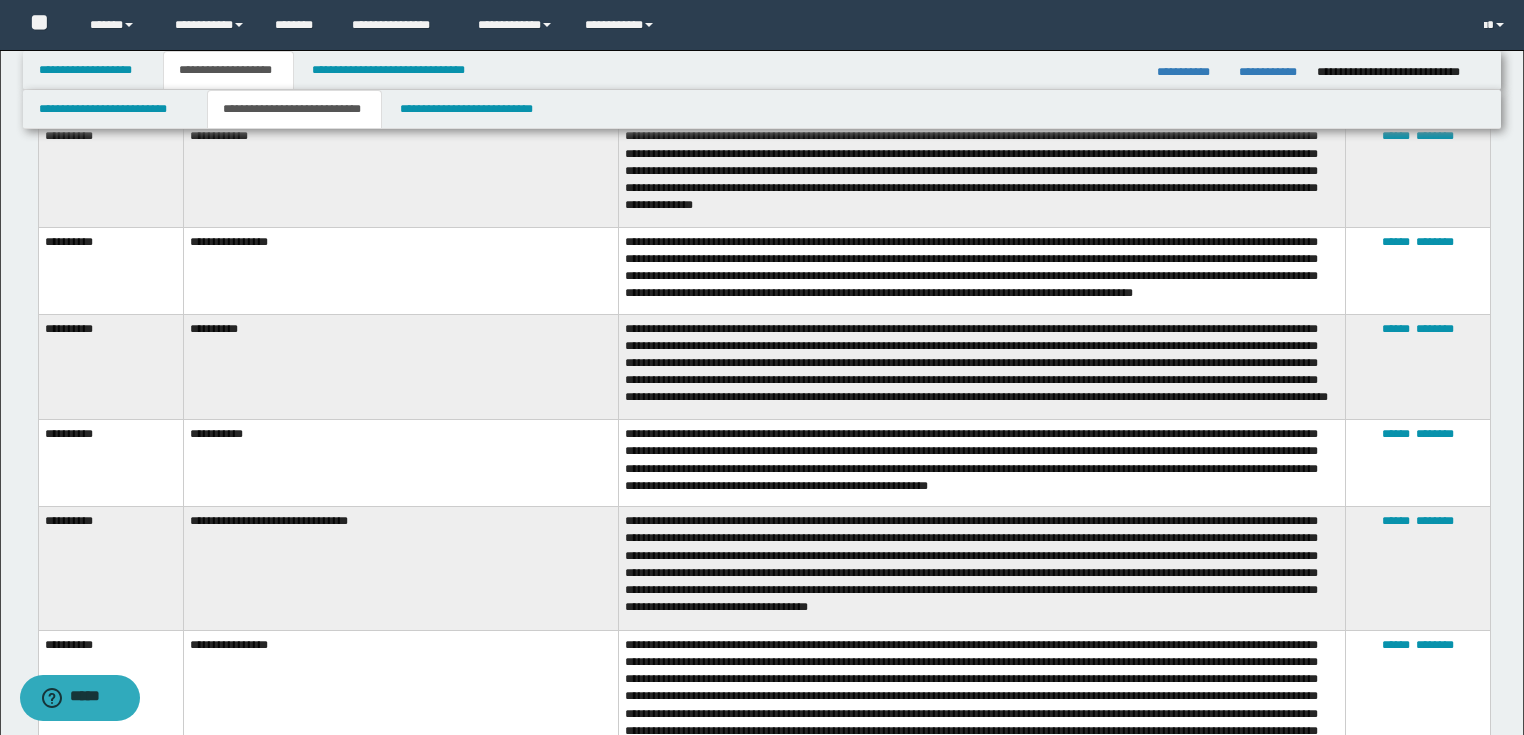 scroll, scrollTop: 1761, scrollLeft: 0, axis: vertical 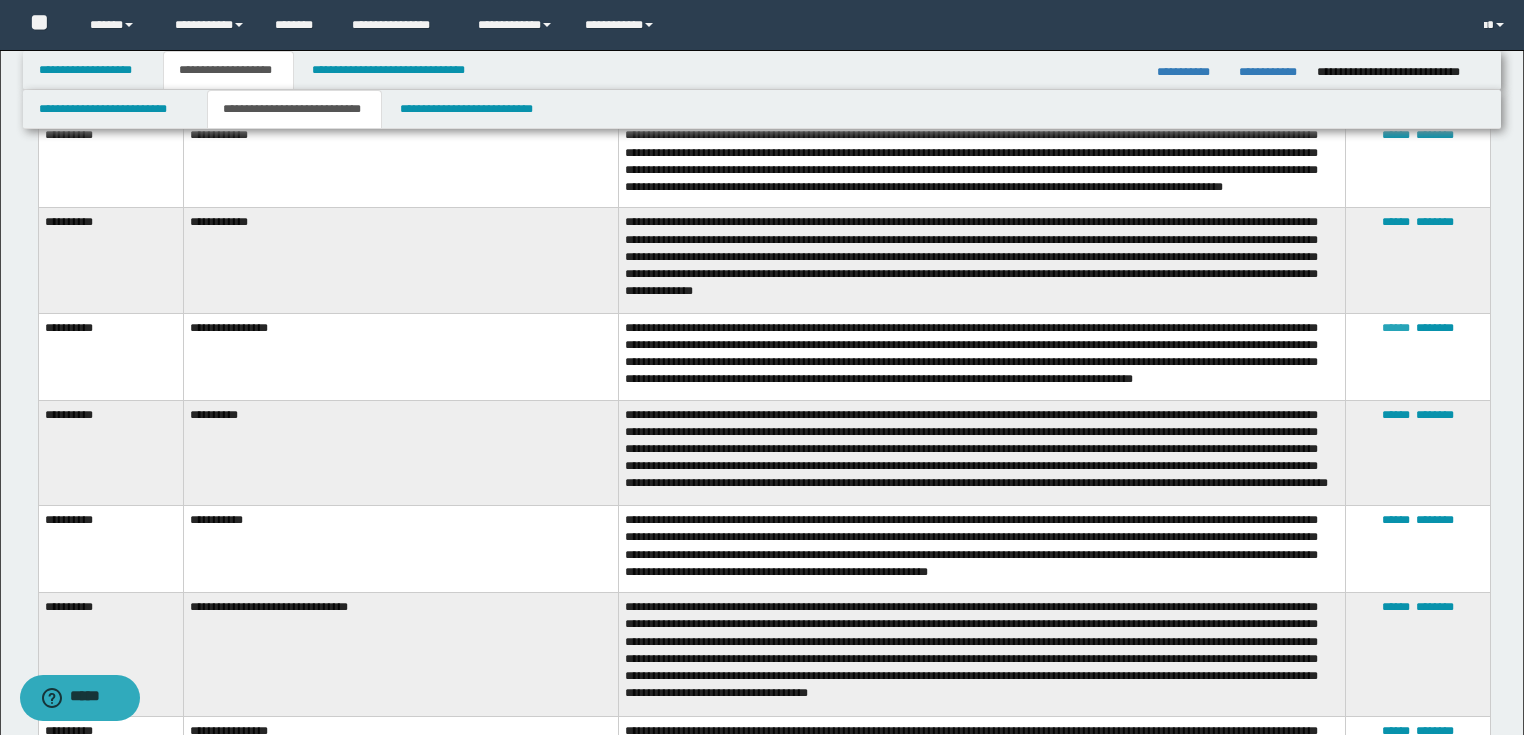 click on "******" at bounding box center (1396, 328) 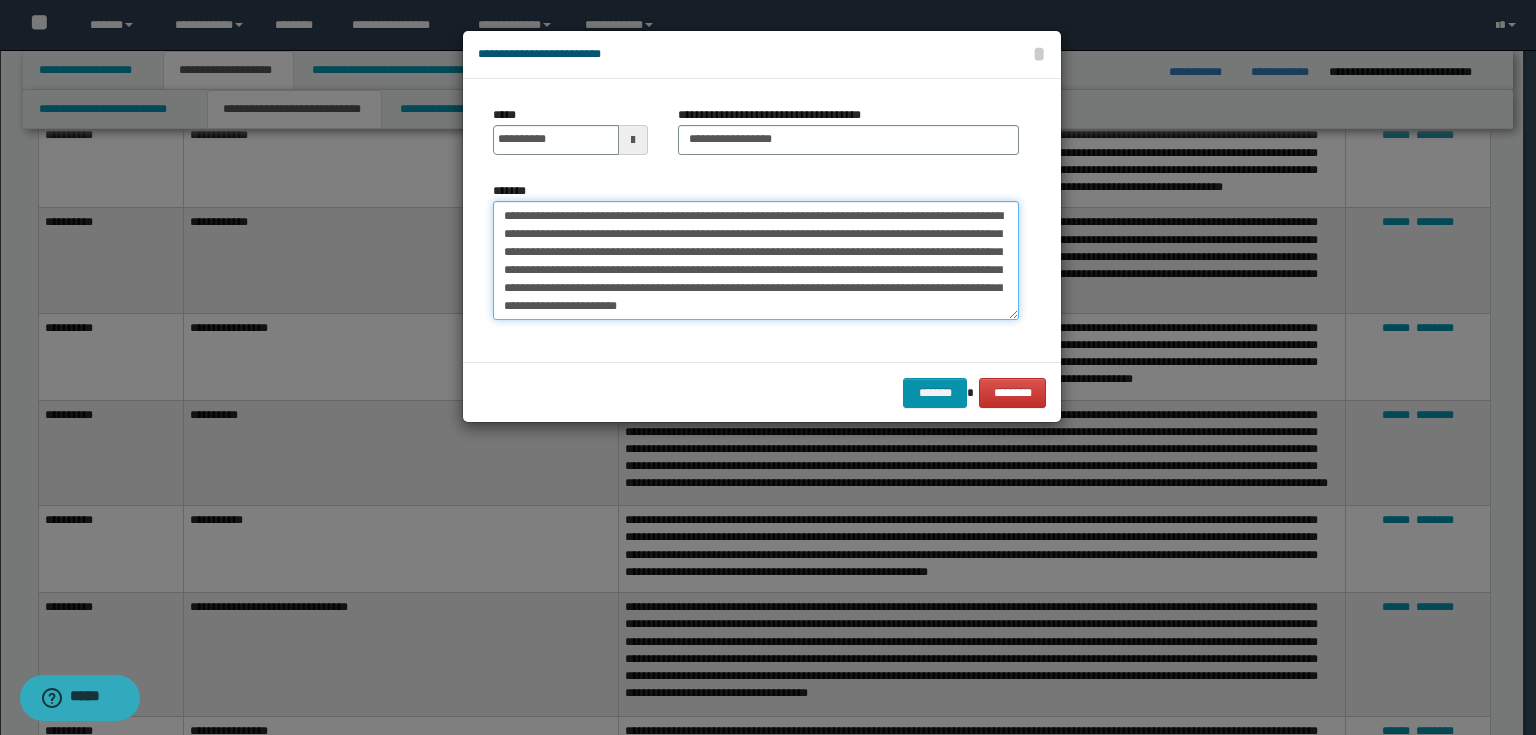 drag, startPoint x: 774, startPoint y: 284, endPoint x: 328, endPoint y: 44, distance: 506.4741 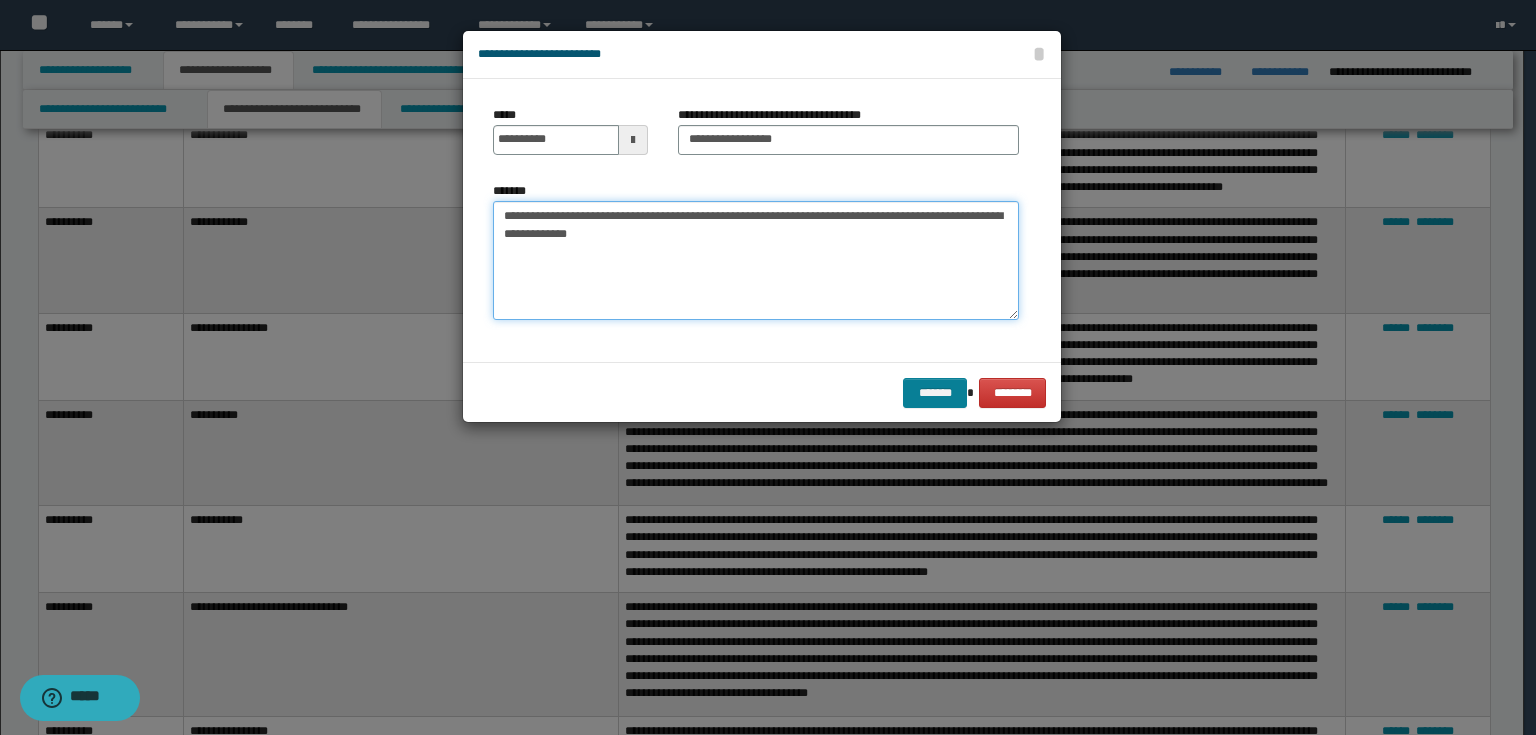 type on "**********" 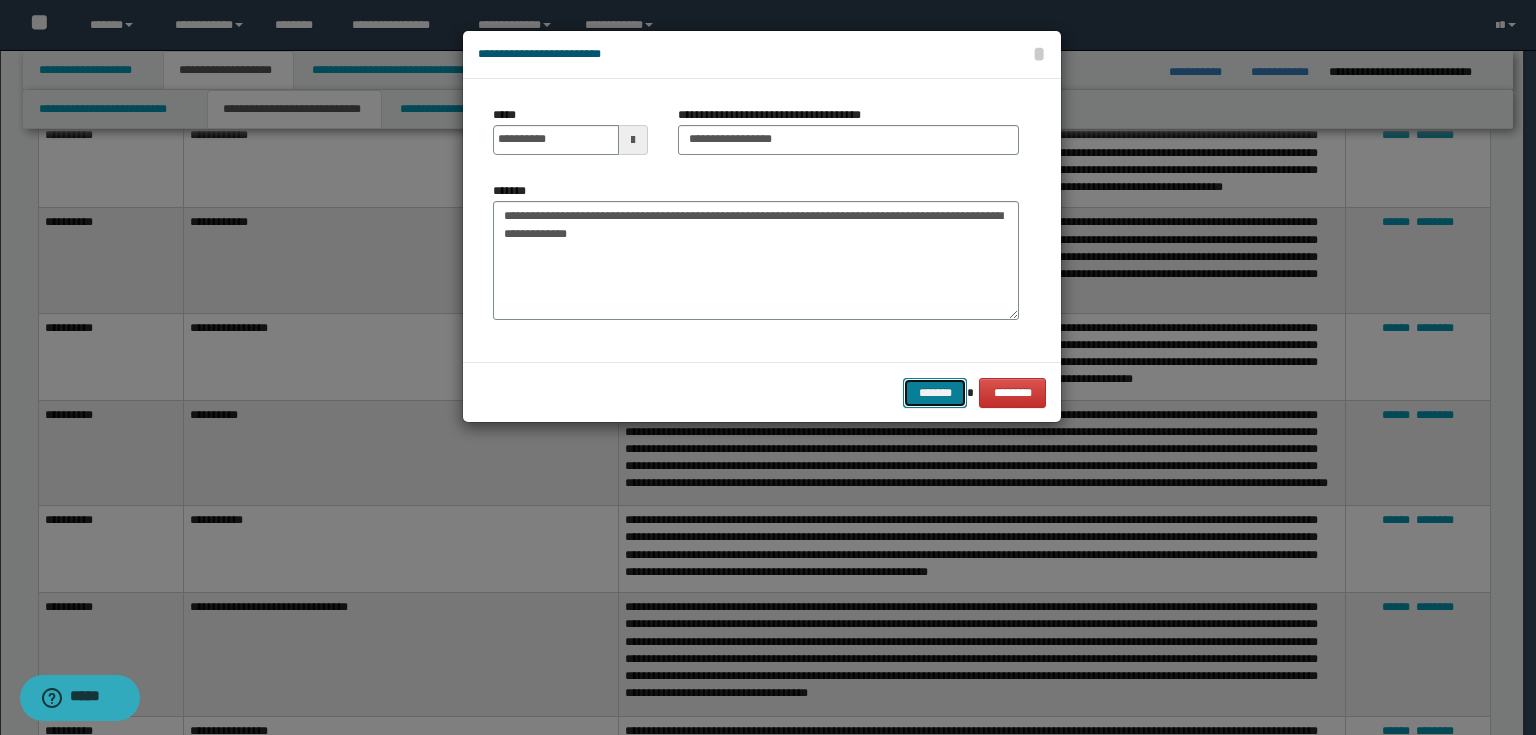 click on "*******" at bounding box center [935, 393] 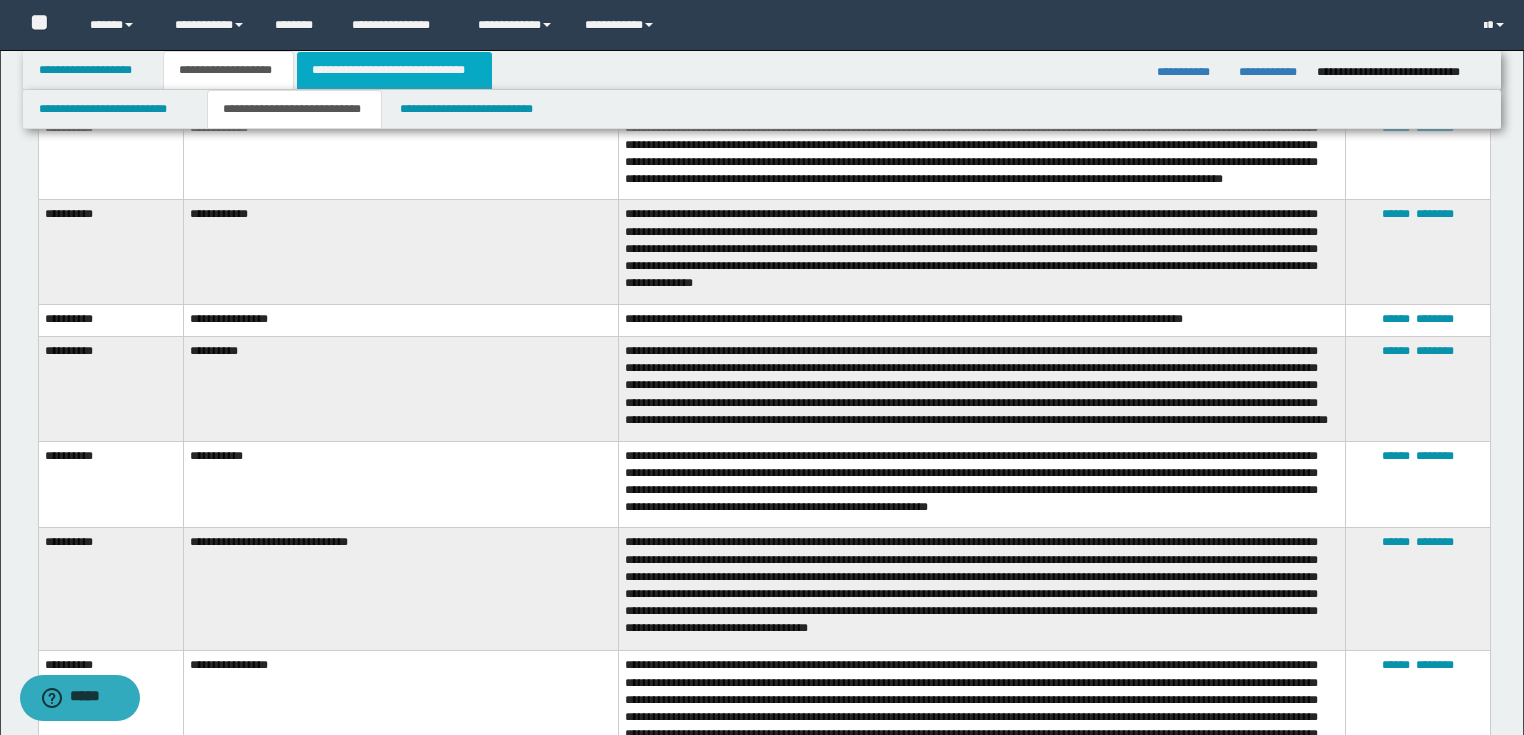 click on "**********" at bounding box center [394, 70] 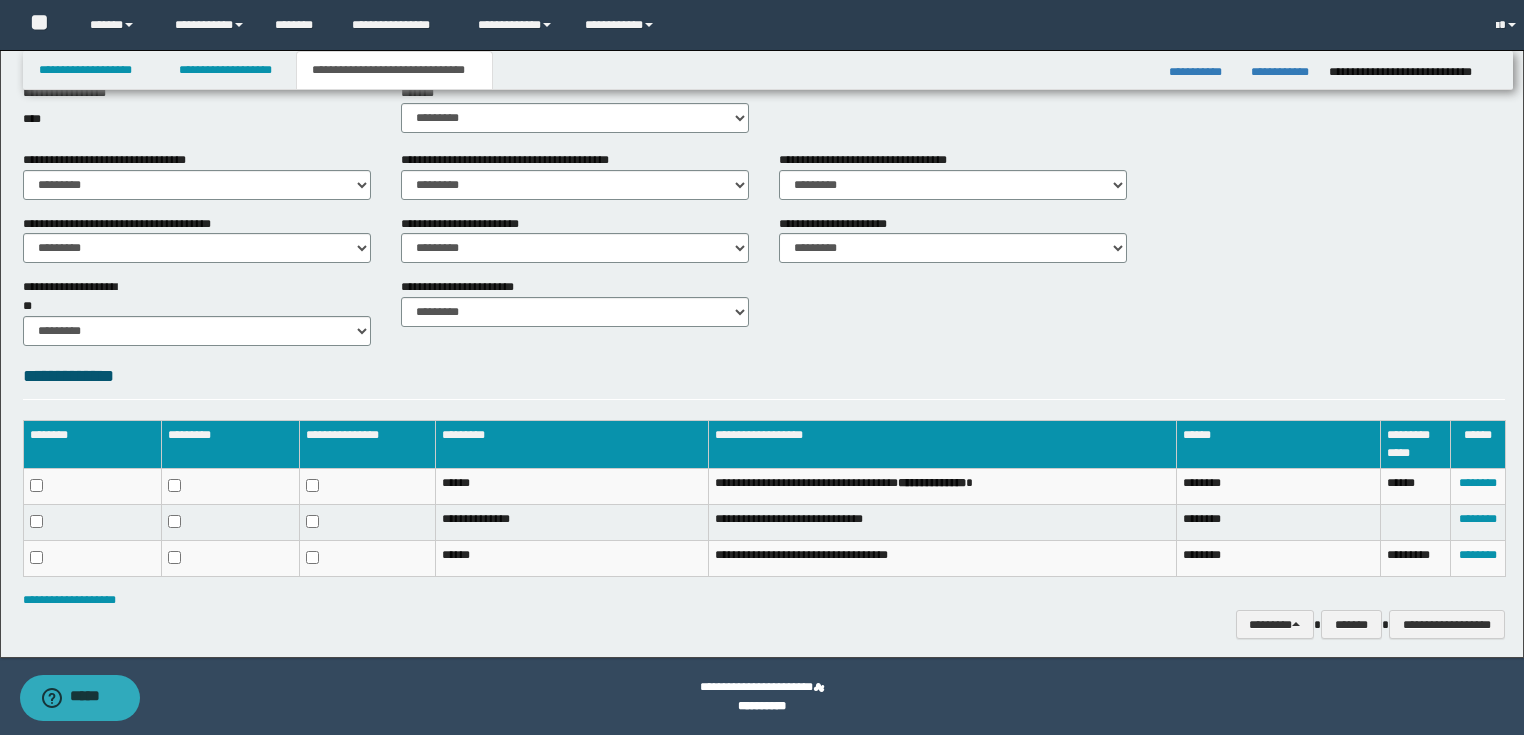 scroll, scrollTop: 530, scrollLeft: 0, axis: vertical 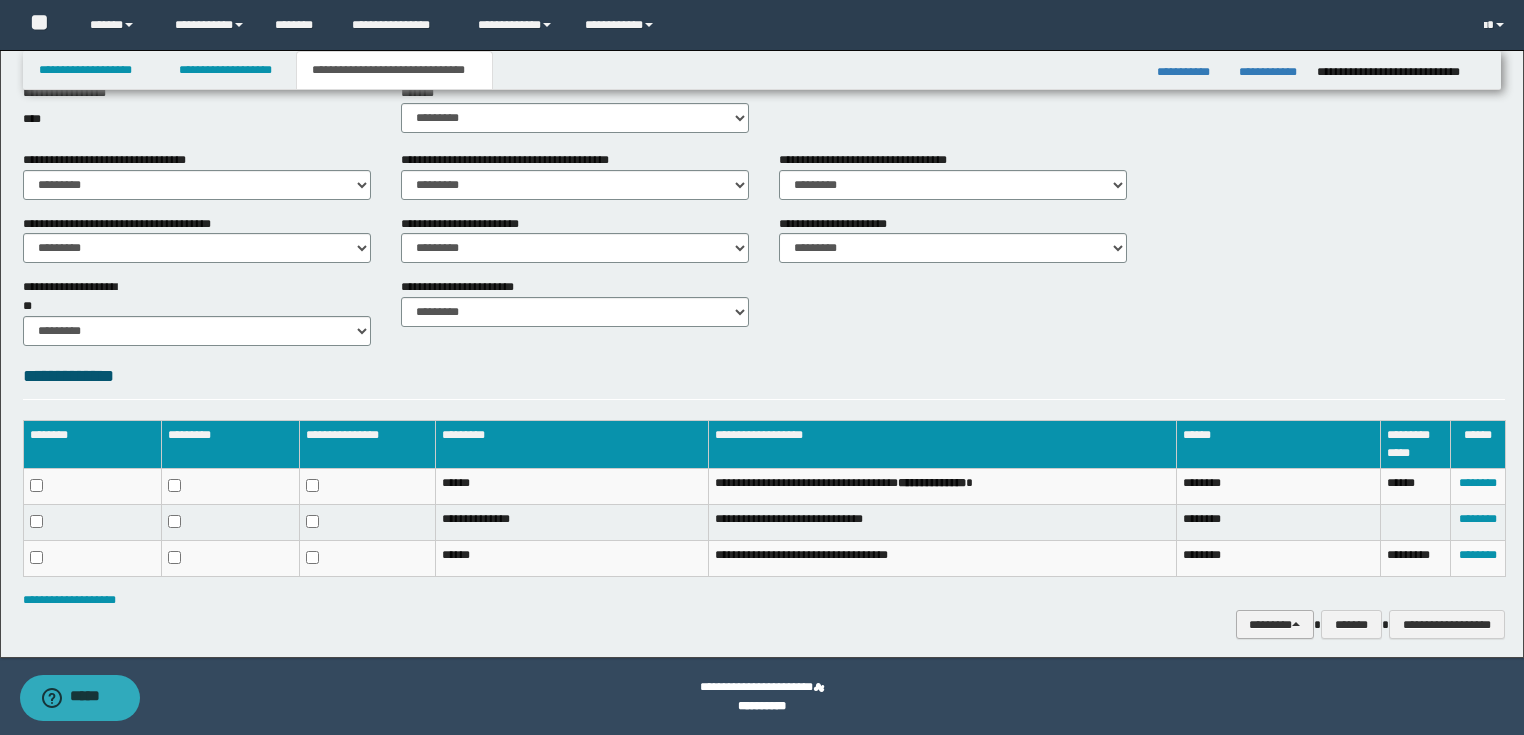 click on "********" at bounding box center [1275, 625] 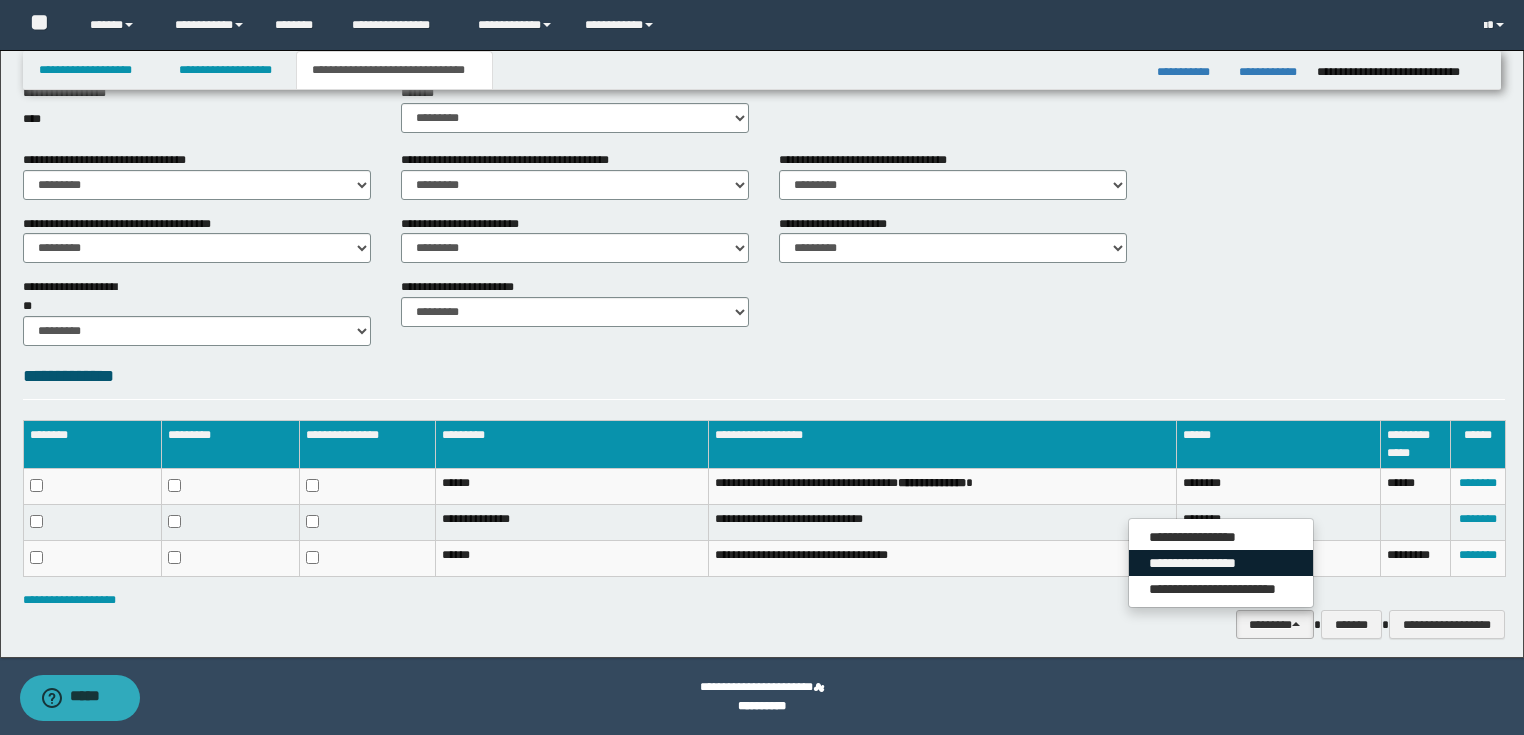click on "**********" at bounding box center (1221, 563) 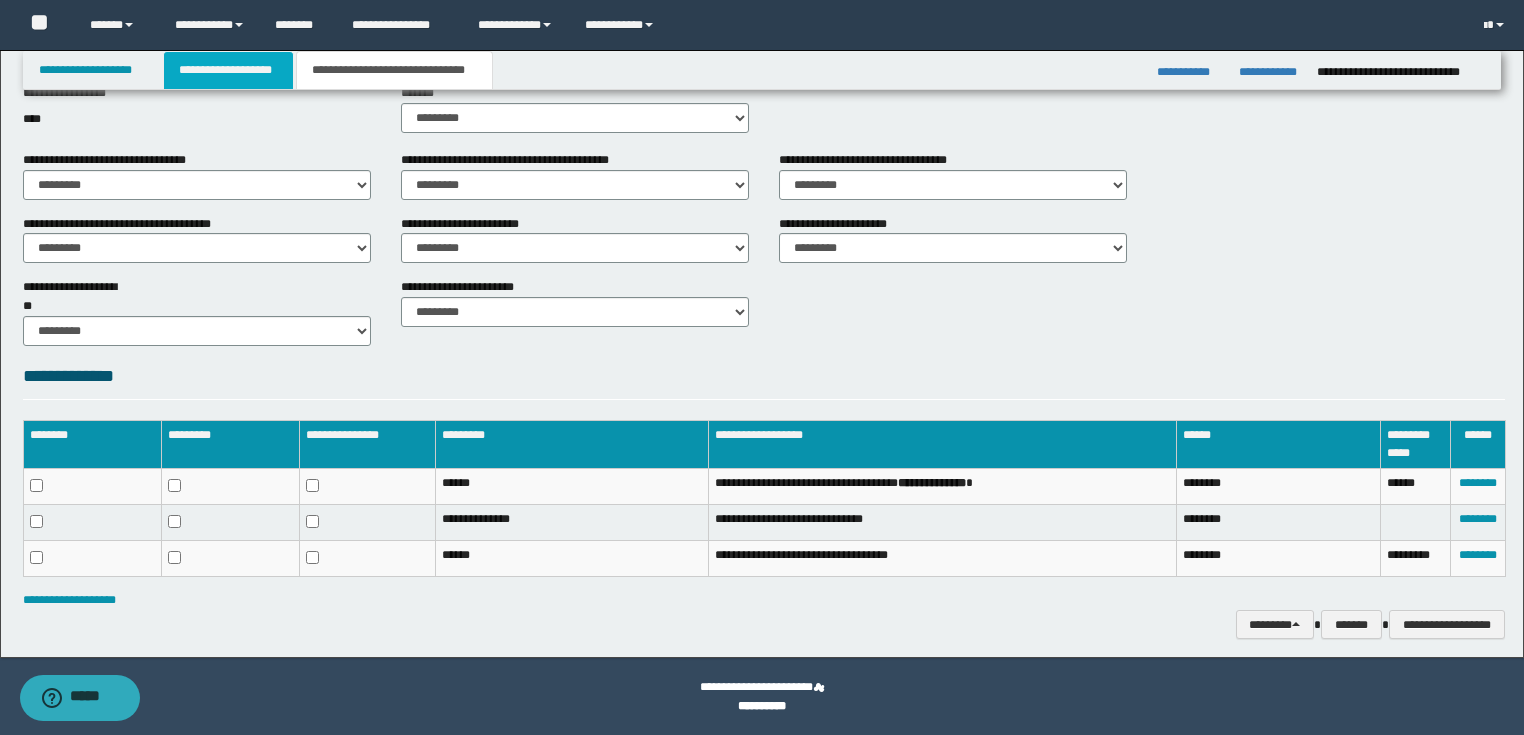 click on "**********" at bounding box center (228, 70) 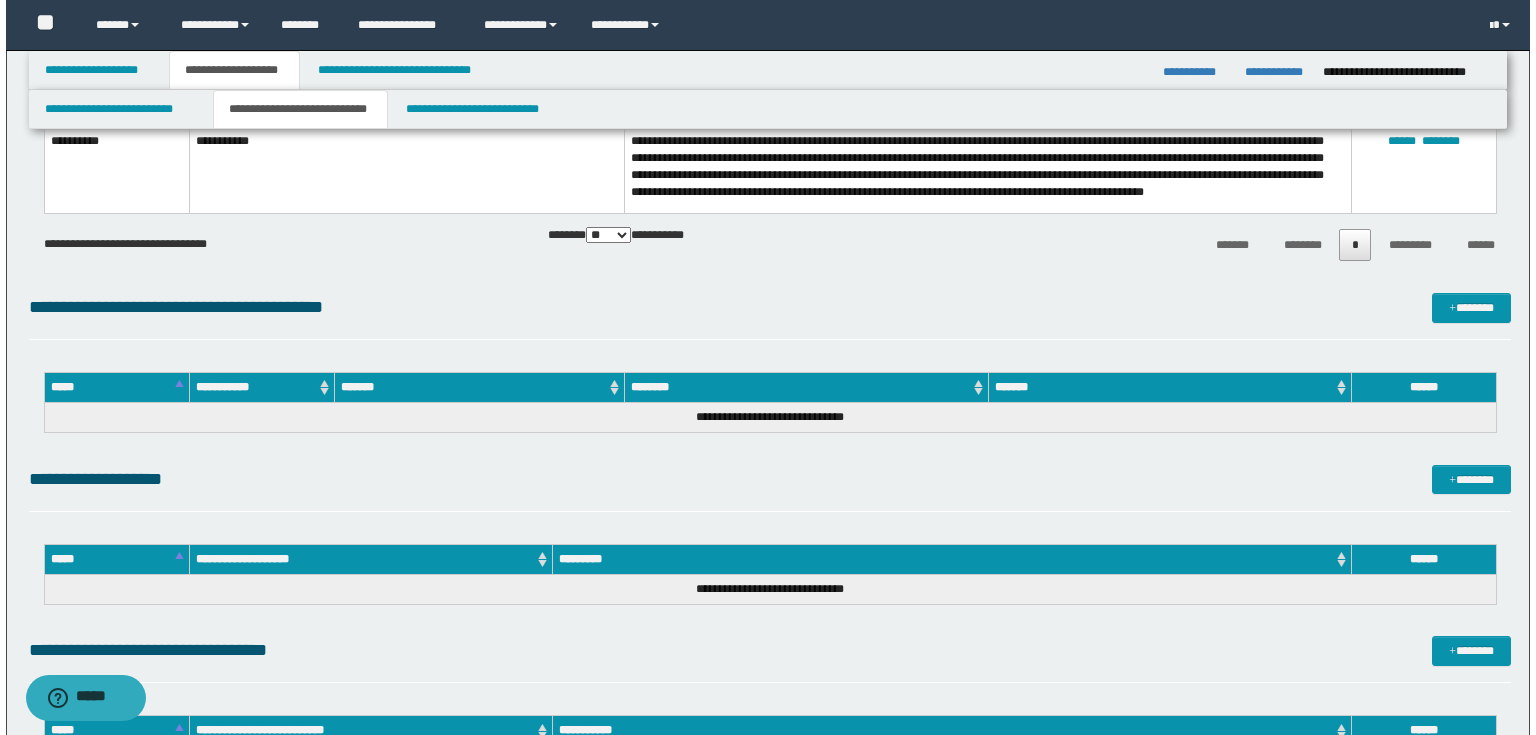 scroll, scrollTop: 2197, scrollLeft: 0, axis: vertical 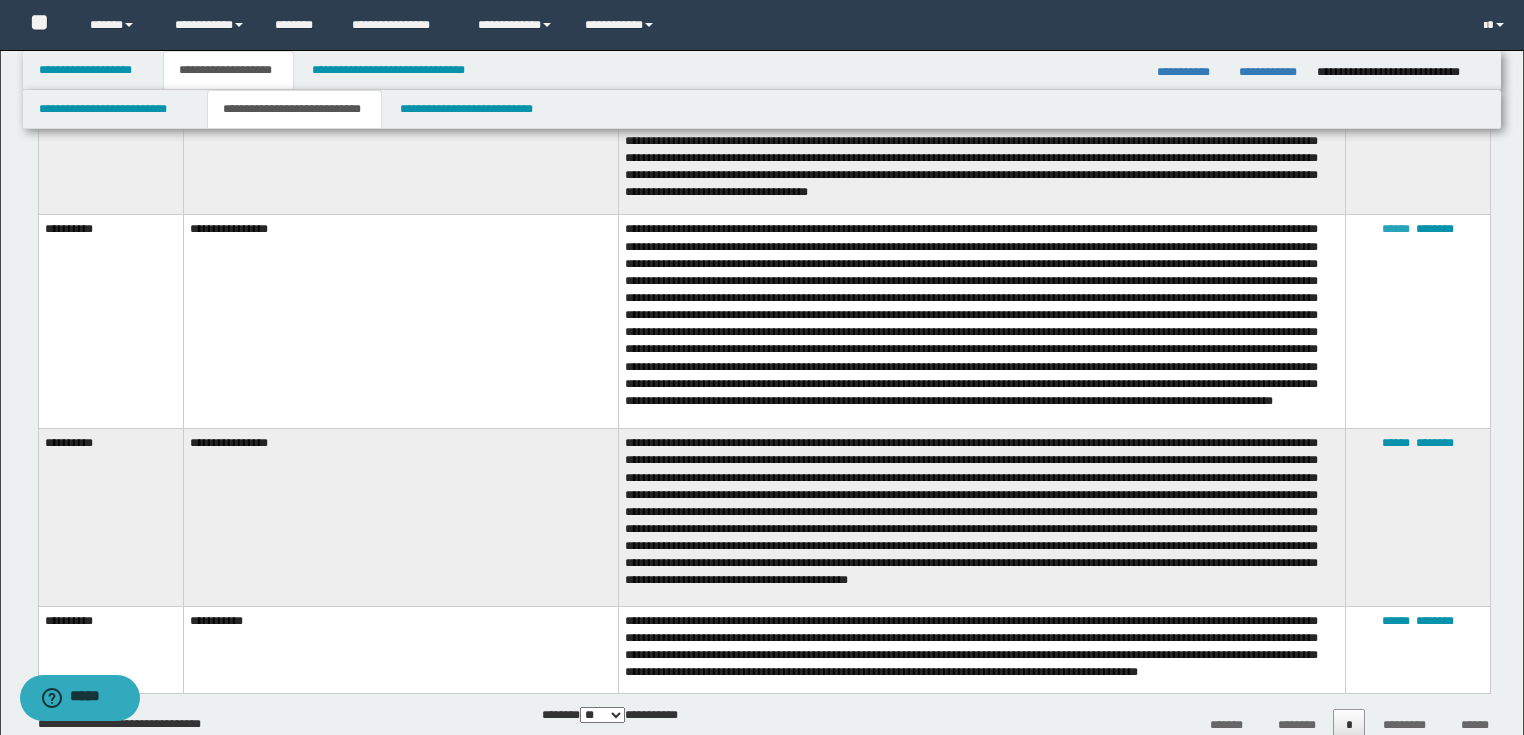 click on "******" at bounding box center (1396, 229) 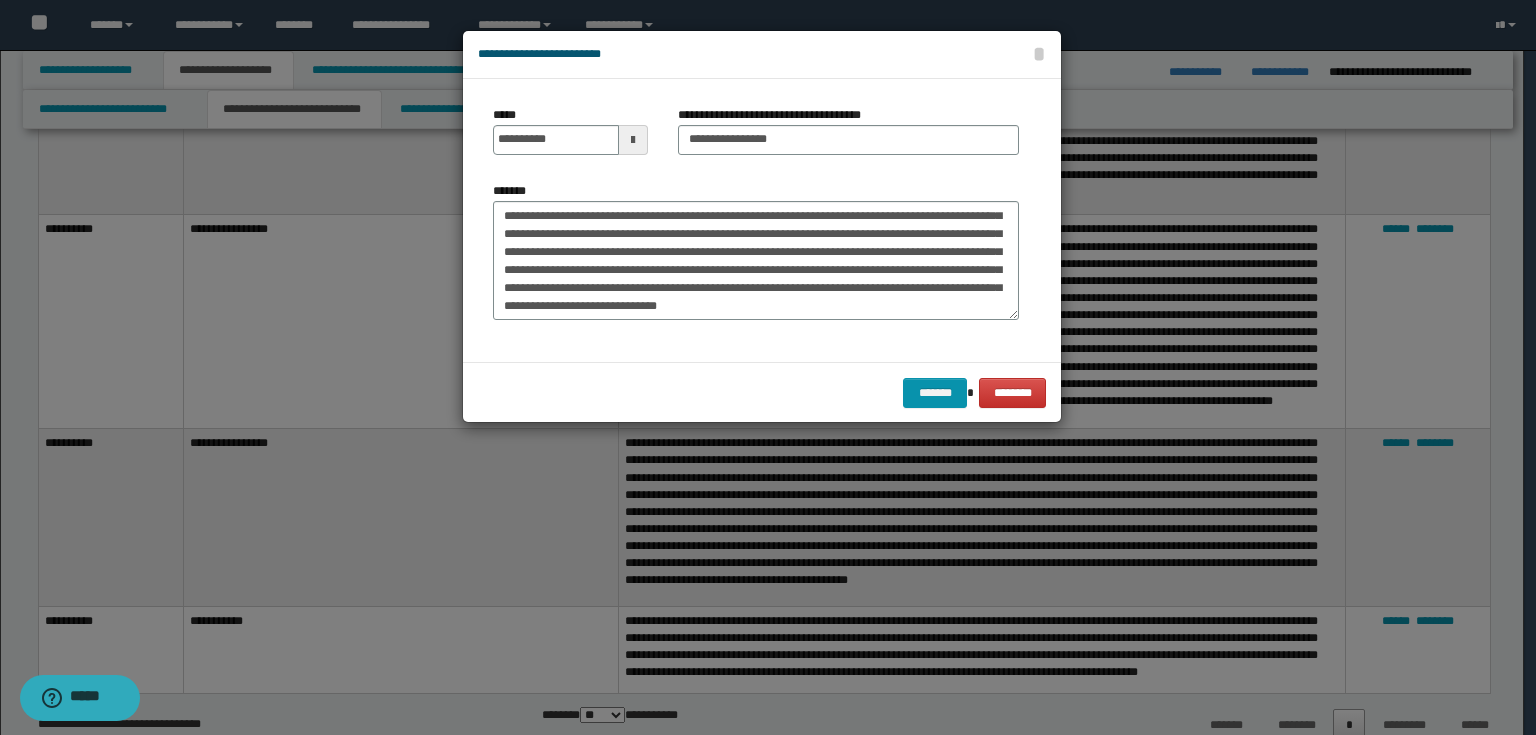 scroll, scrollTop: 216, scrollLeft: 0, axis: vertical 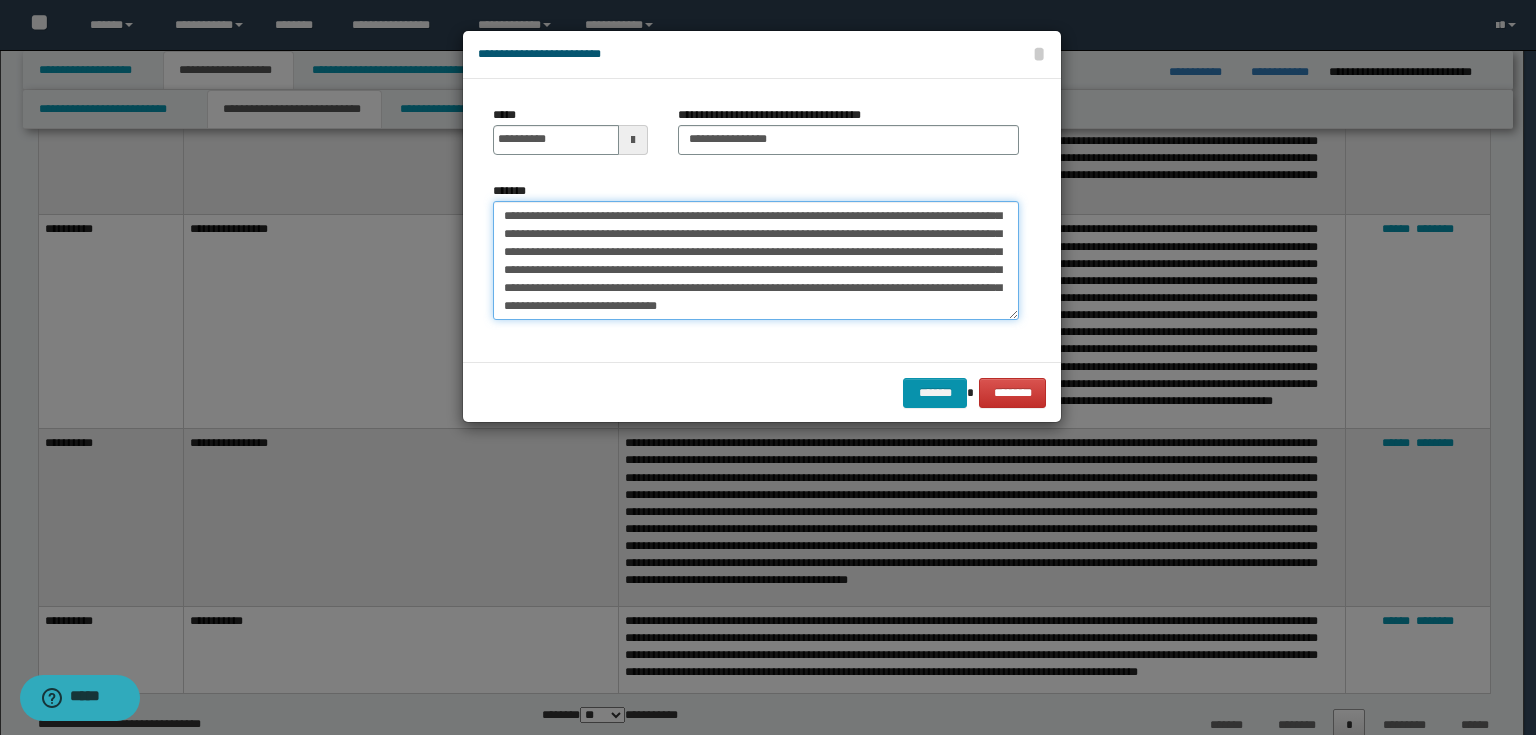 click on "*******" at bounding box center [756, 261] 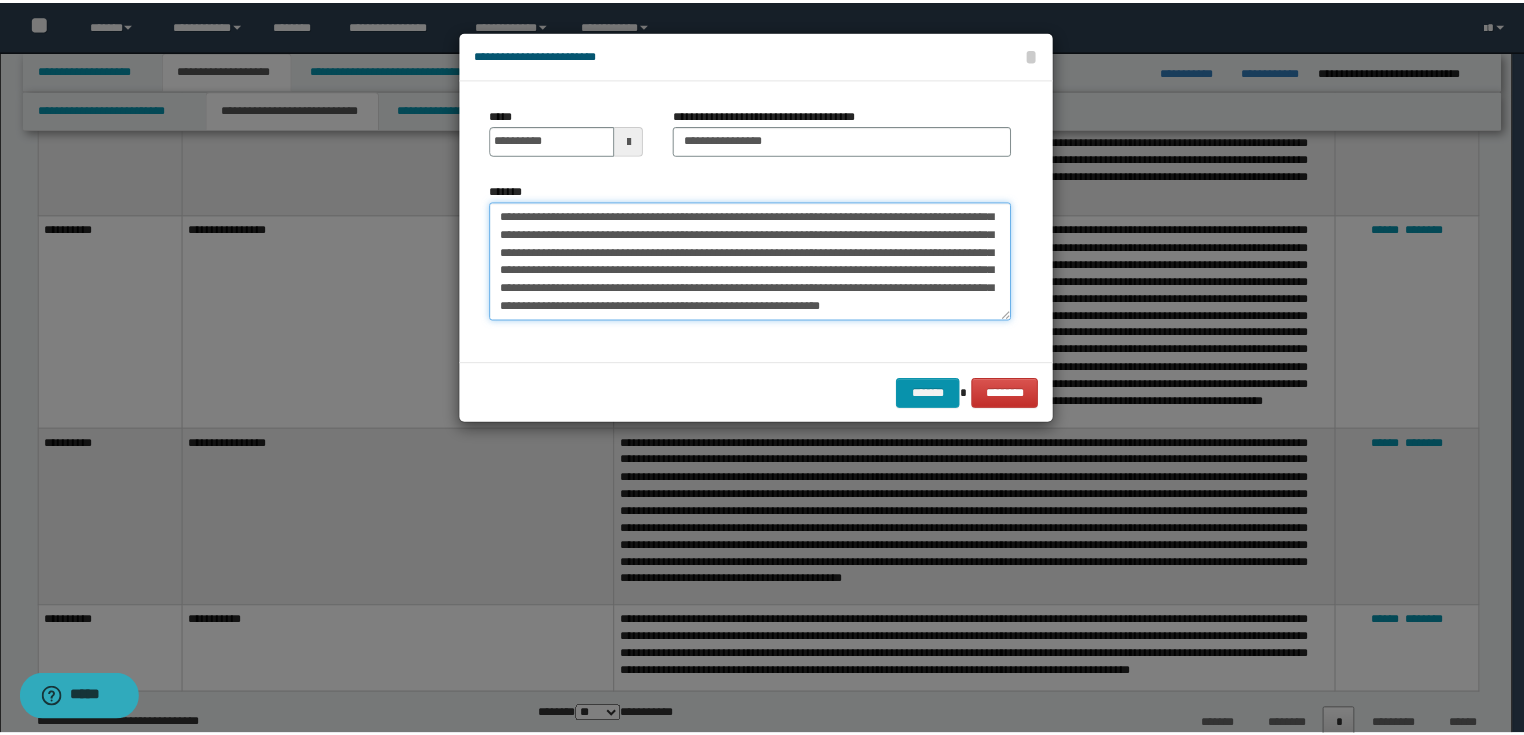 scroll, scrollTop: 161, scrollLeft: 0, axis: vertical 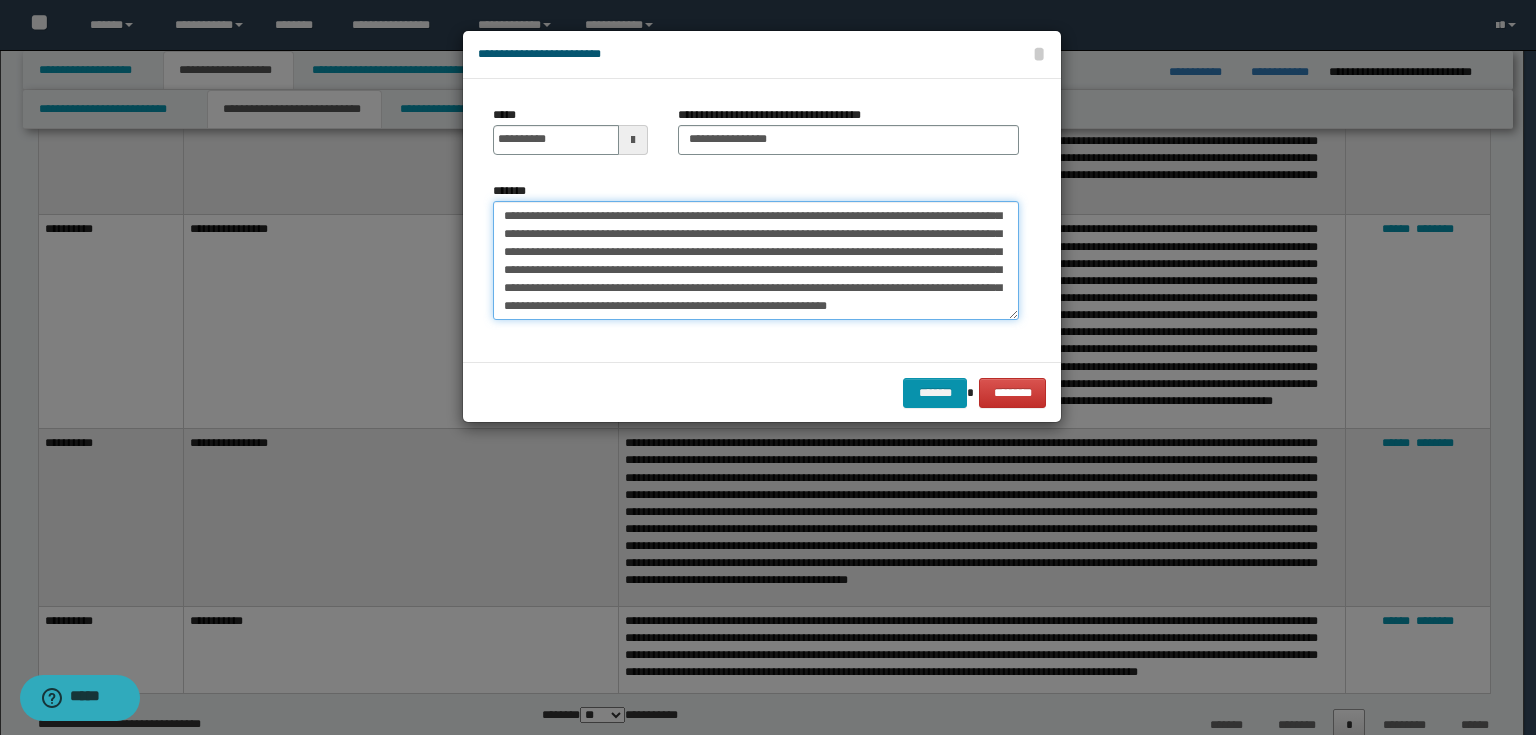 drag, startPoint x: 674, startPoint y: 270, endPoint x: 689, endPoint y: 265, distance: 15.811388 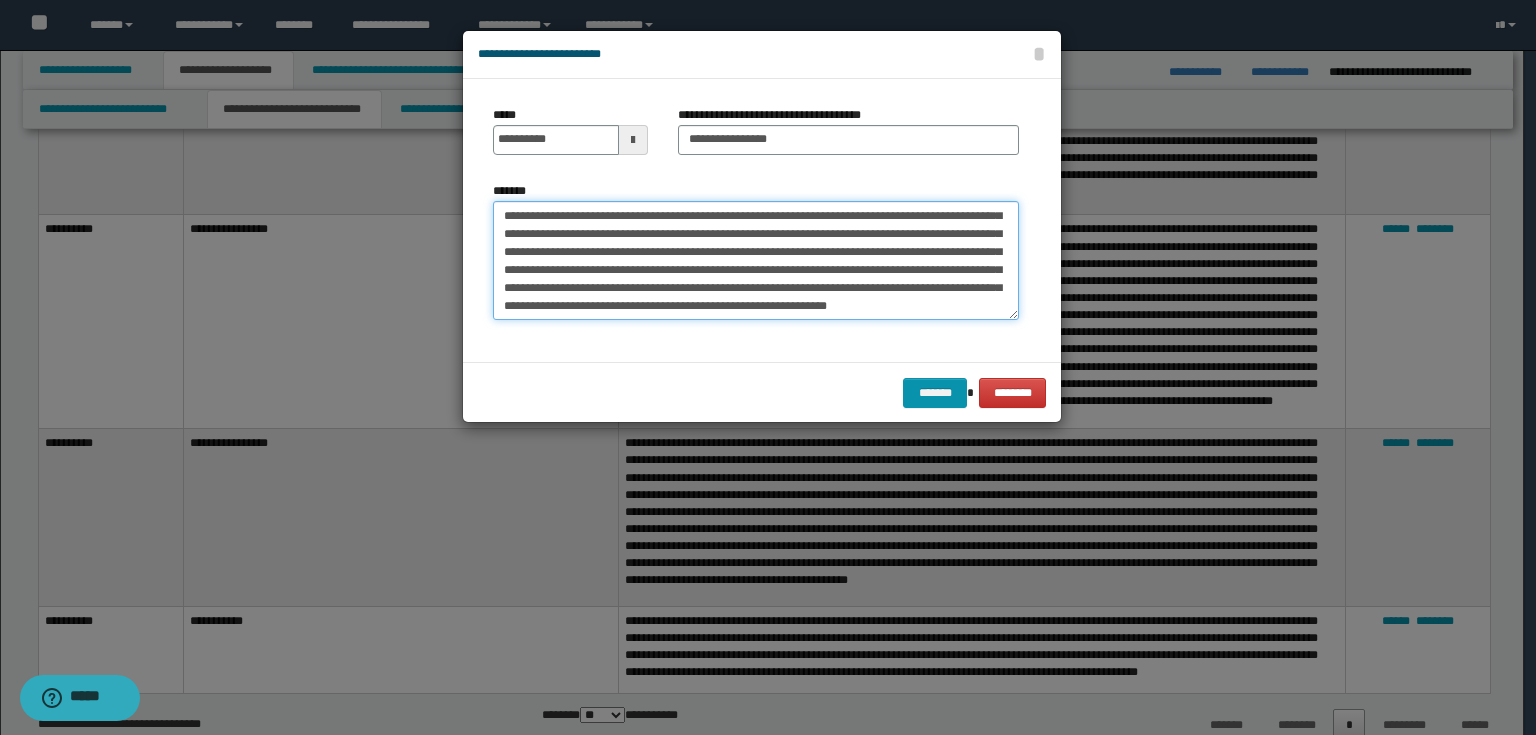 type on "**********" 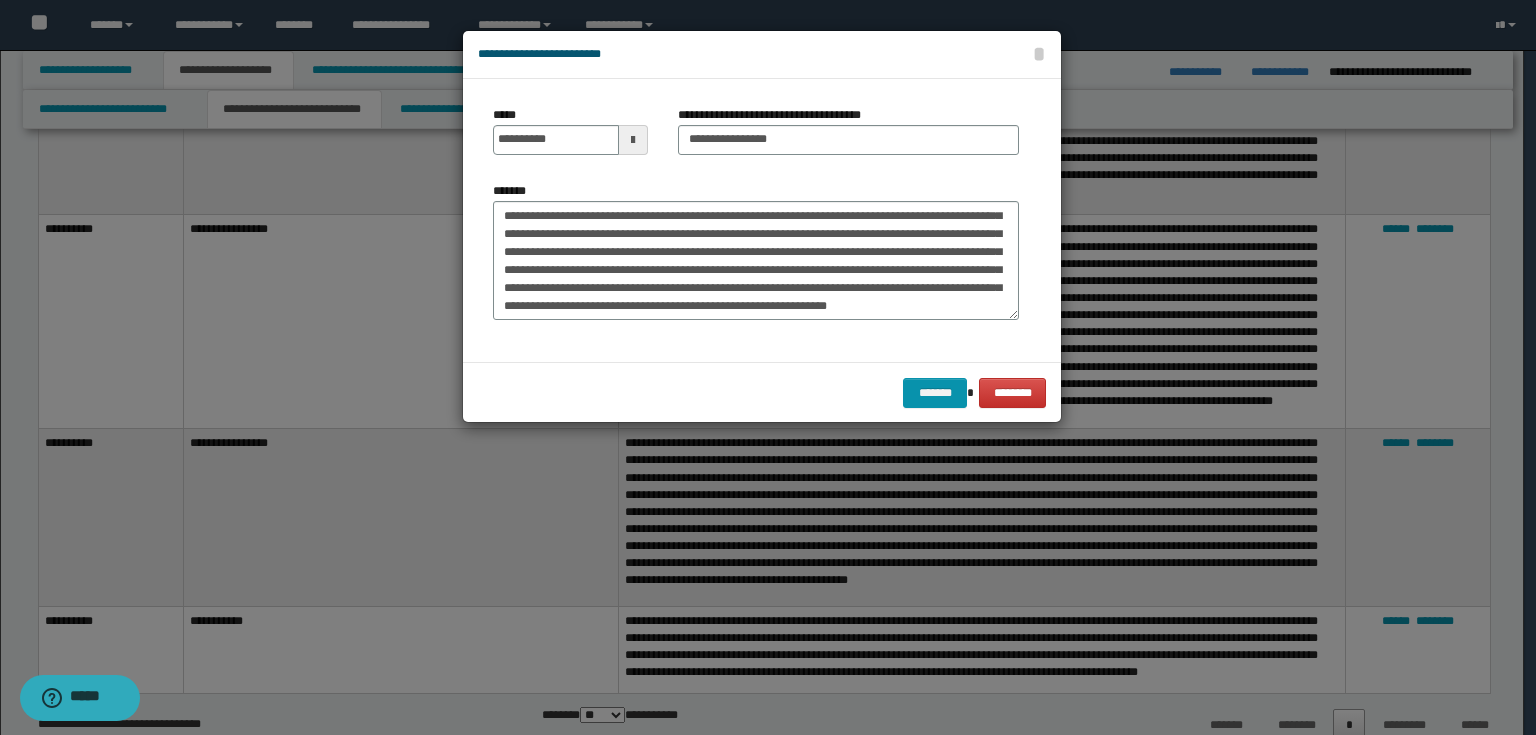 click on "*******
********" at bounding box center (762, 392) 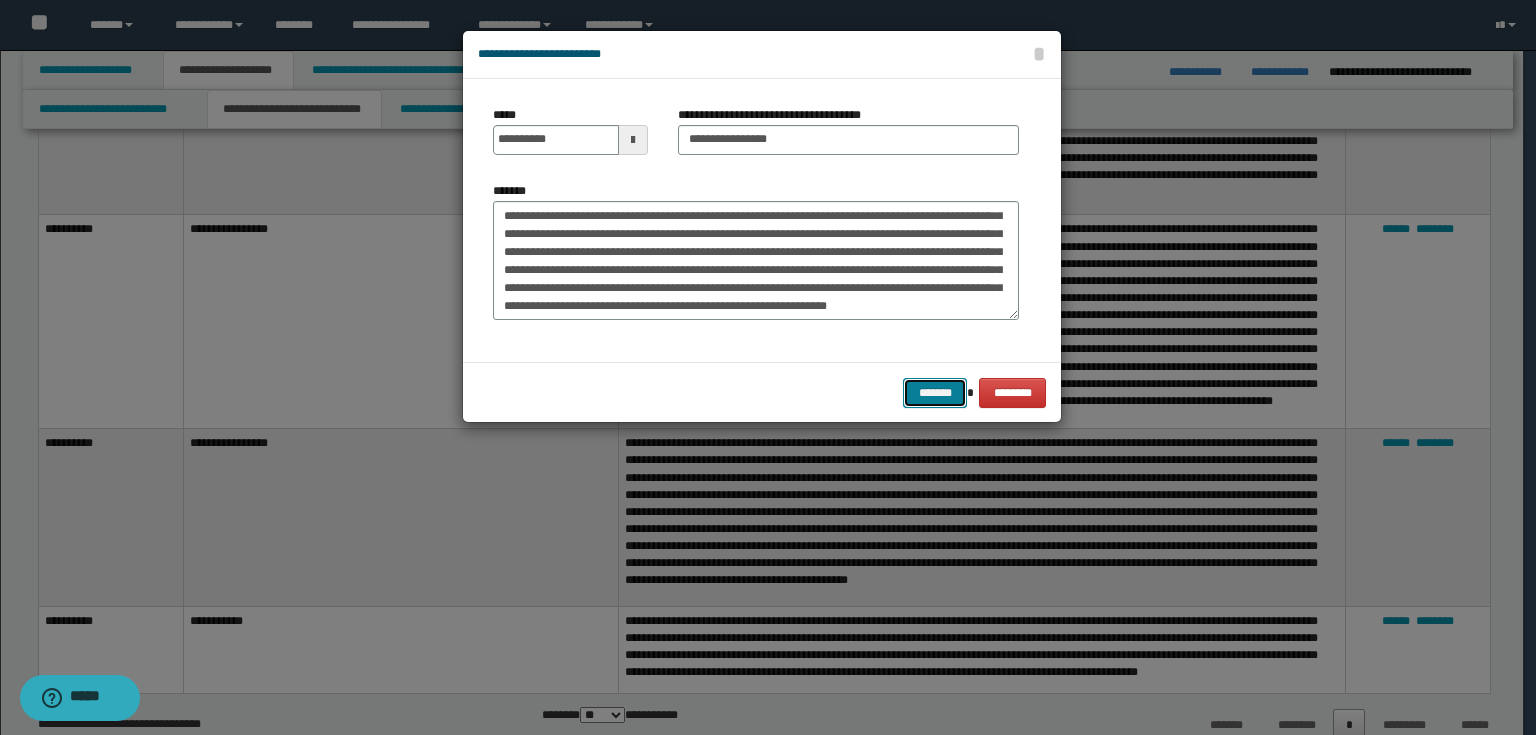 click on "*******" at bounding box center (935, 393) 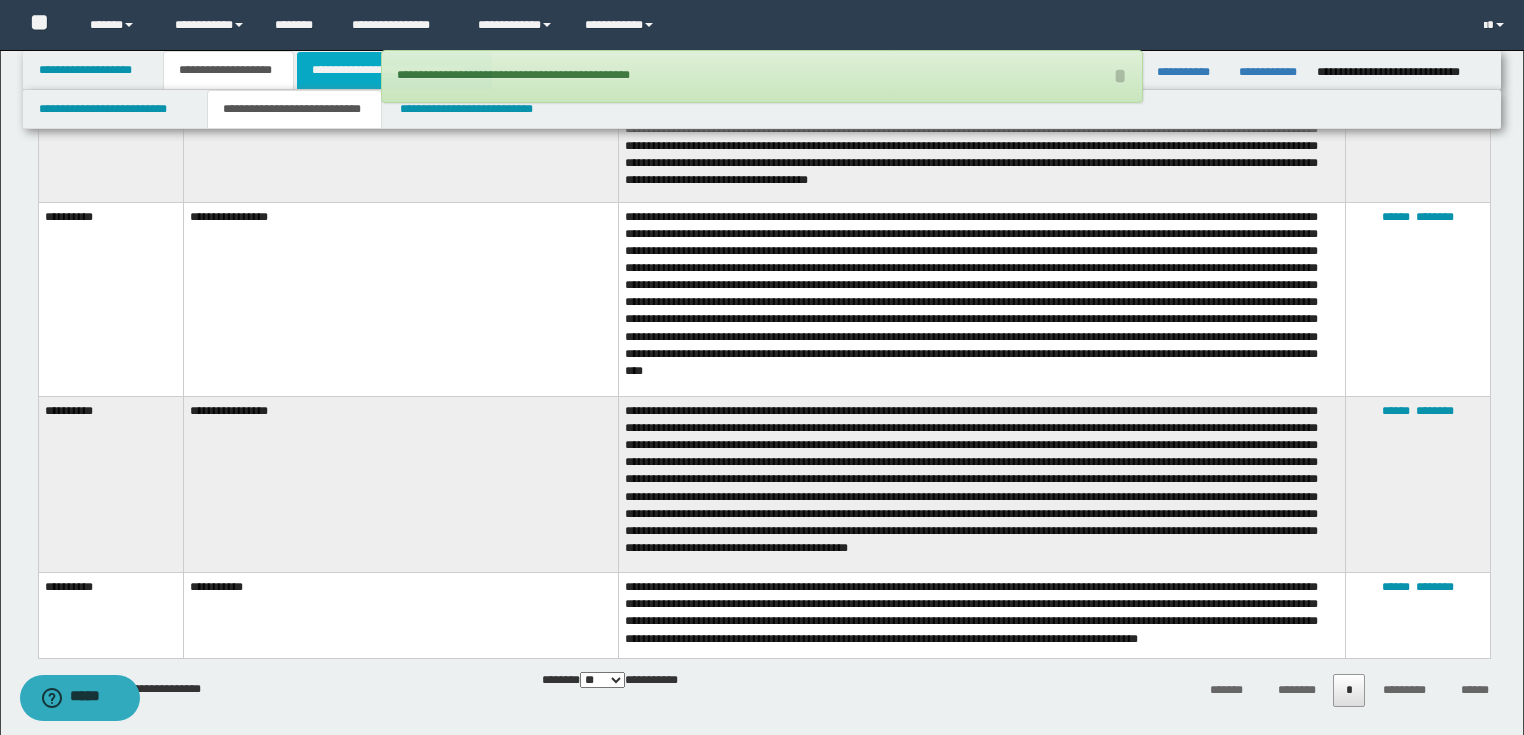 click on "**********" at bounding box center (394, 70) 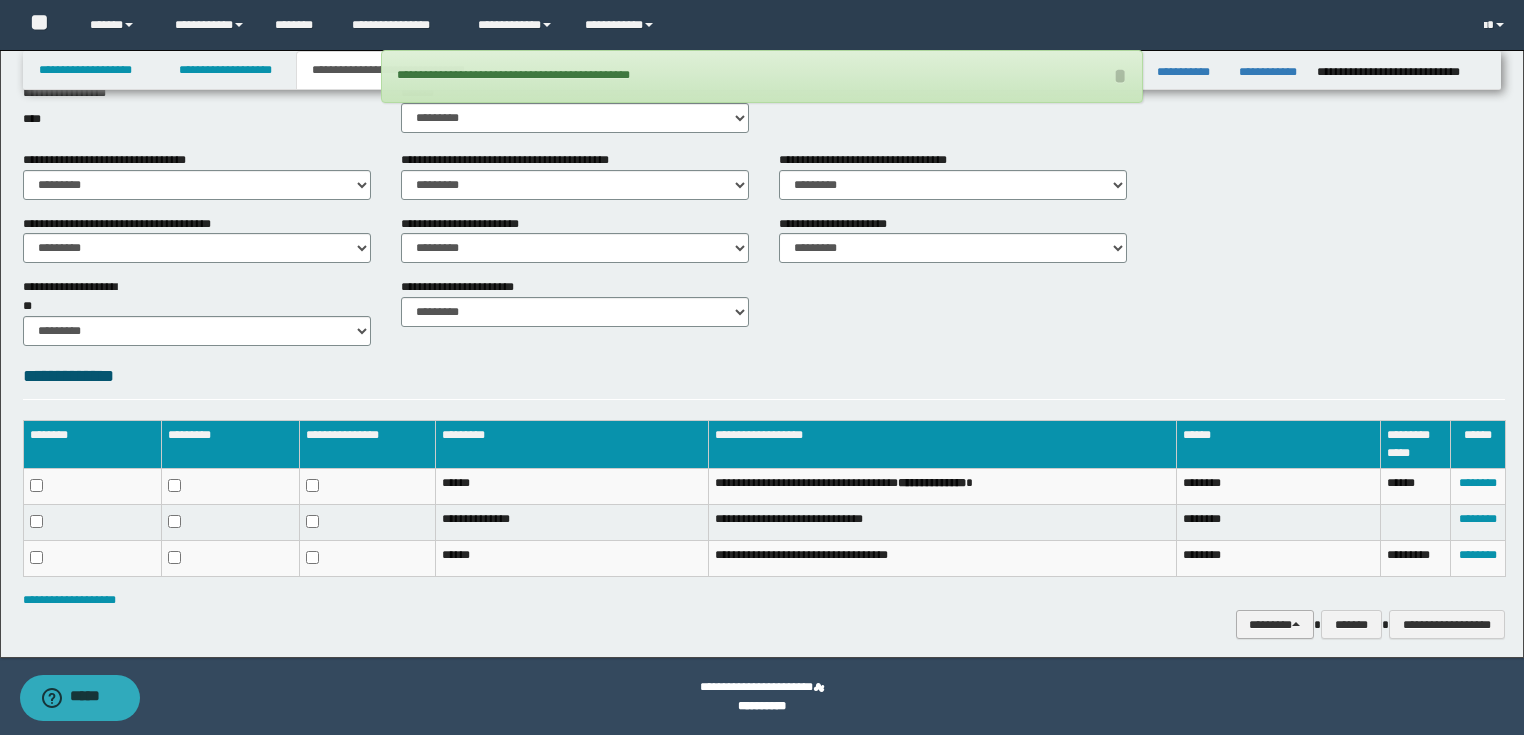 click on "********" at bounding box center (1275, 625) 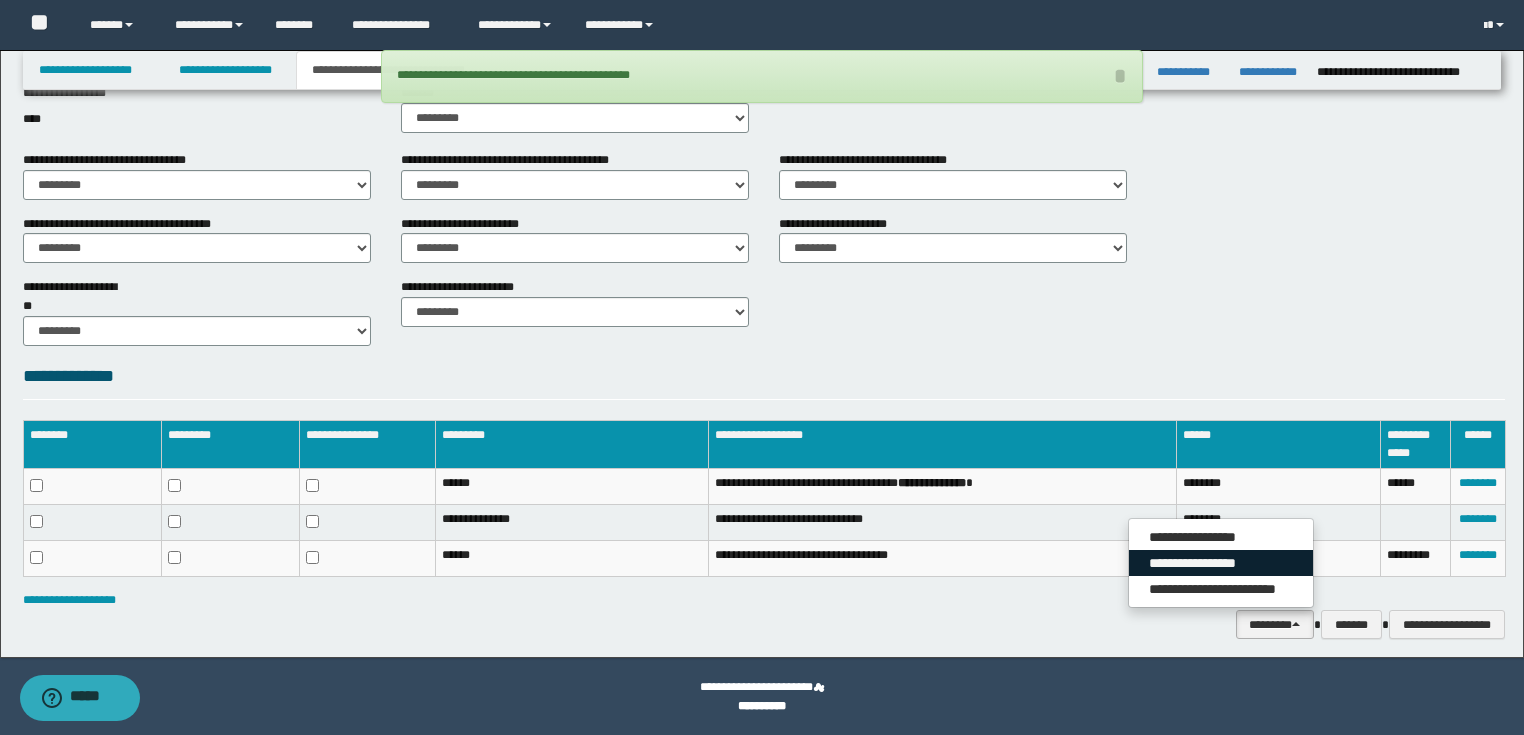 click on "**********" at bounding box center [1221, 563] 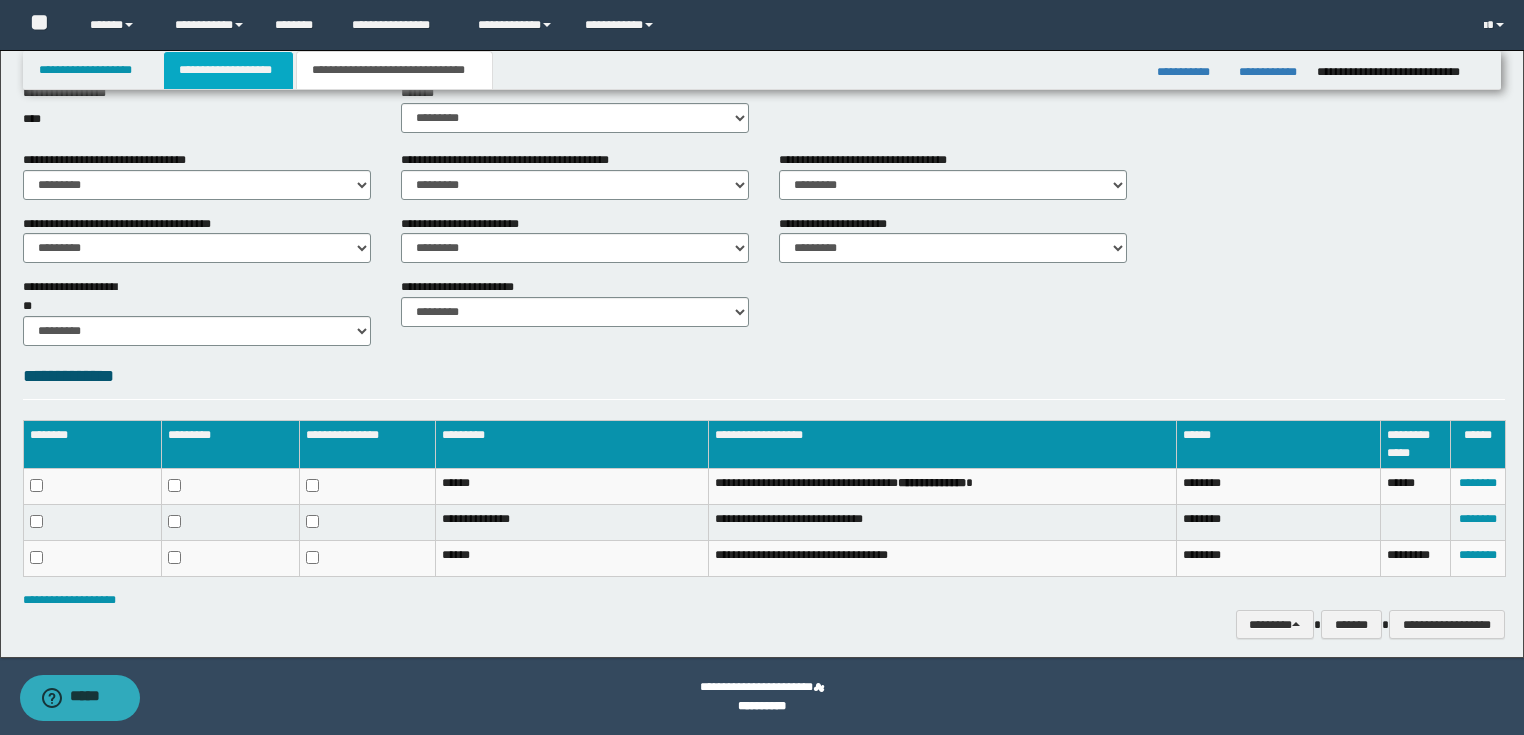 click on "**********" at bounding box center (228, 70) 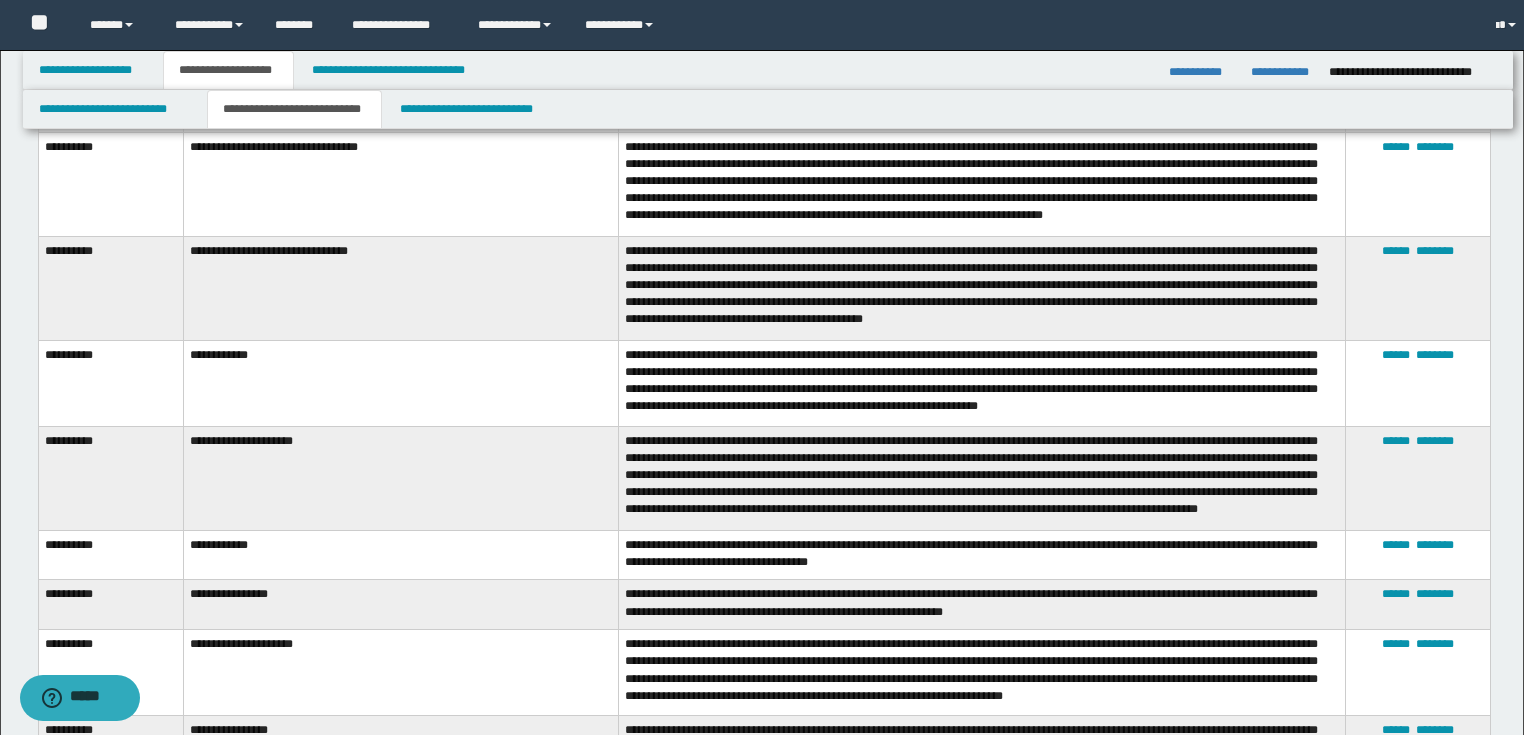 scroll, scrollTop: 561, scrollLeft: 0, axis: vertical 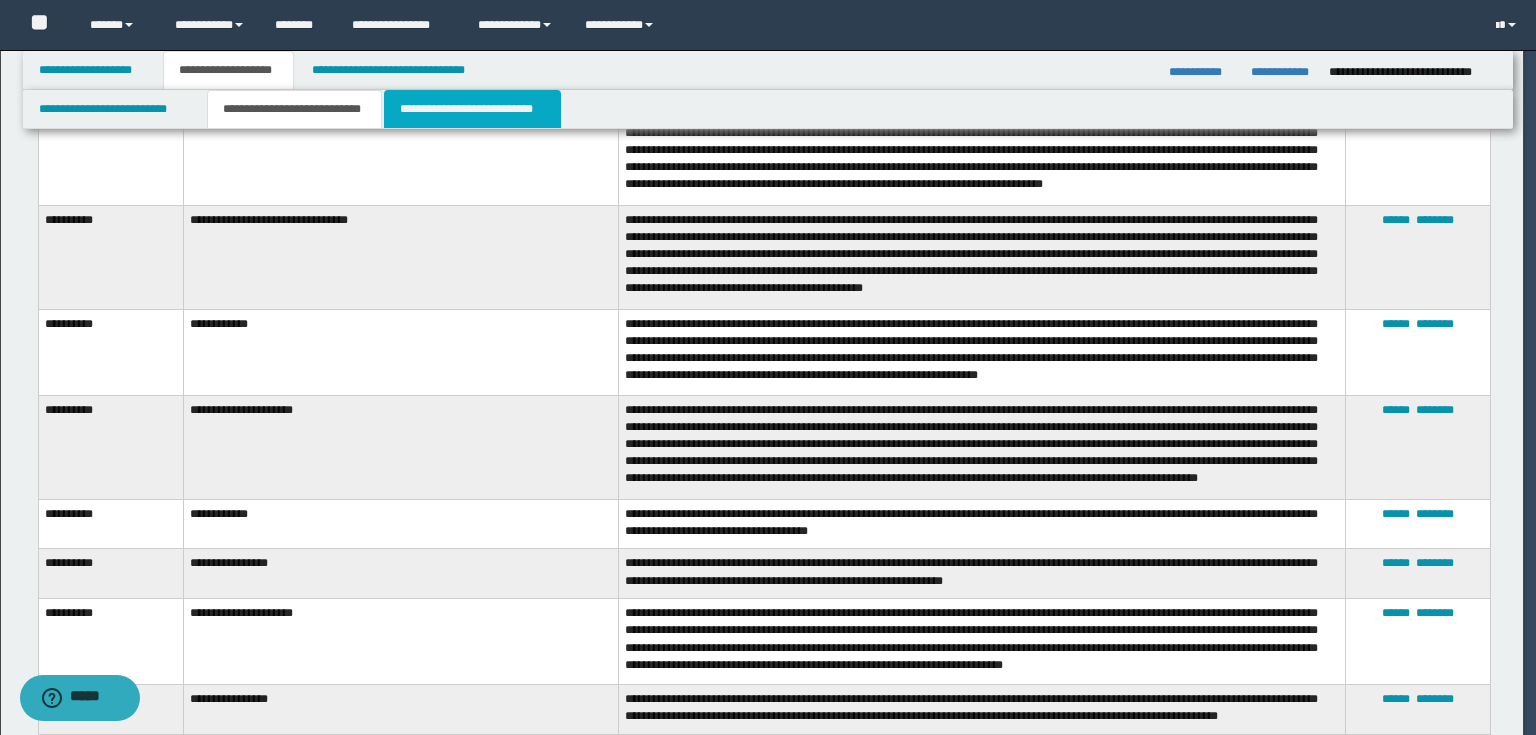 click on "**********" at bounding box center [472, 109] 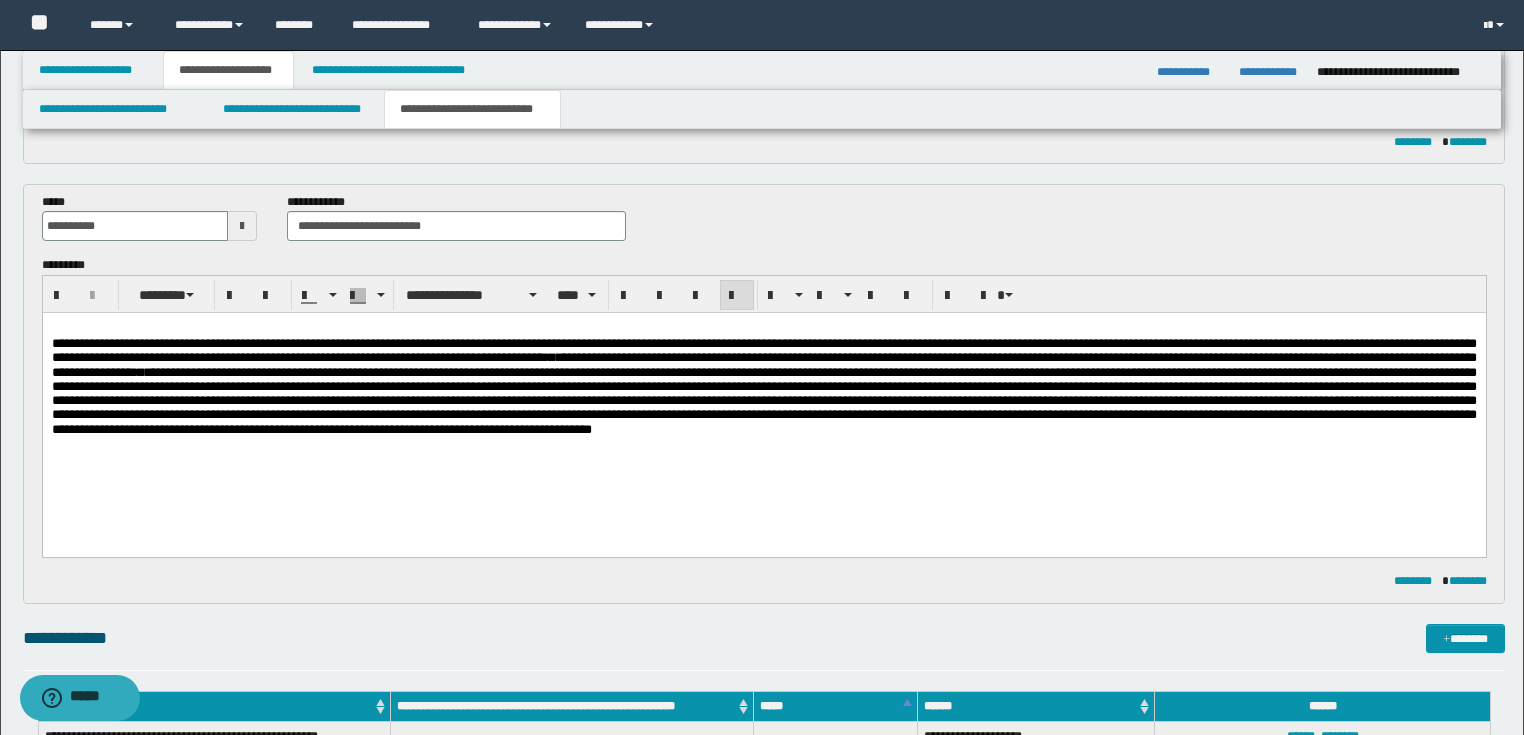 click on "**********" at bounding box center [764, 920] 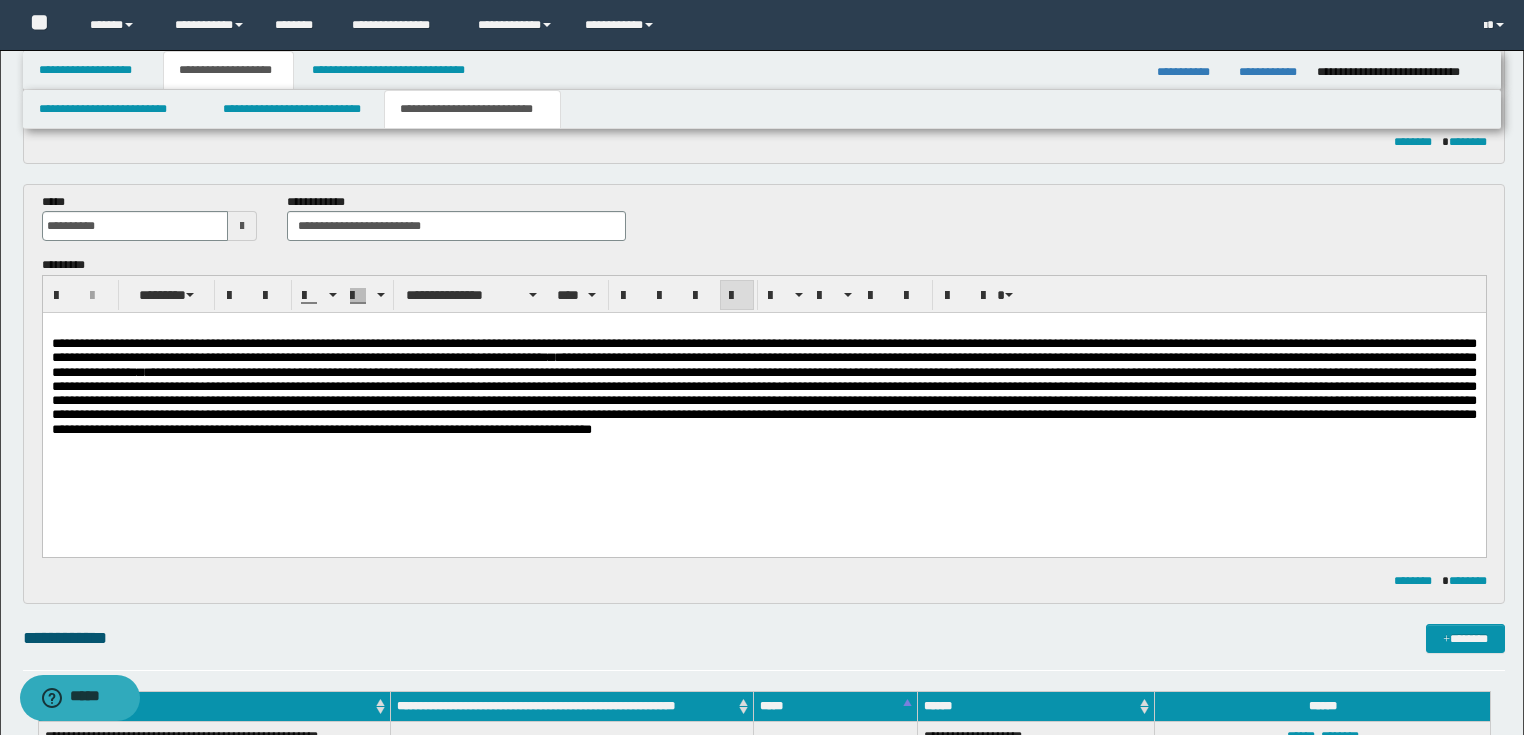 click on "**********" at bounding box center (763, 404) 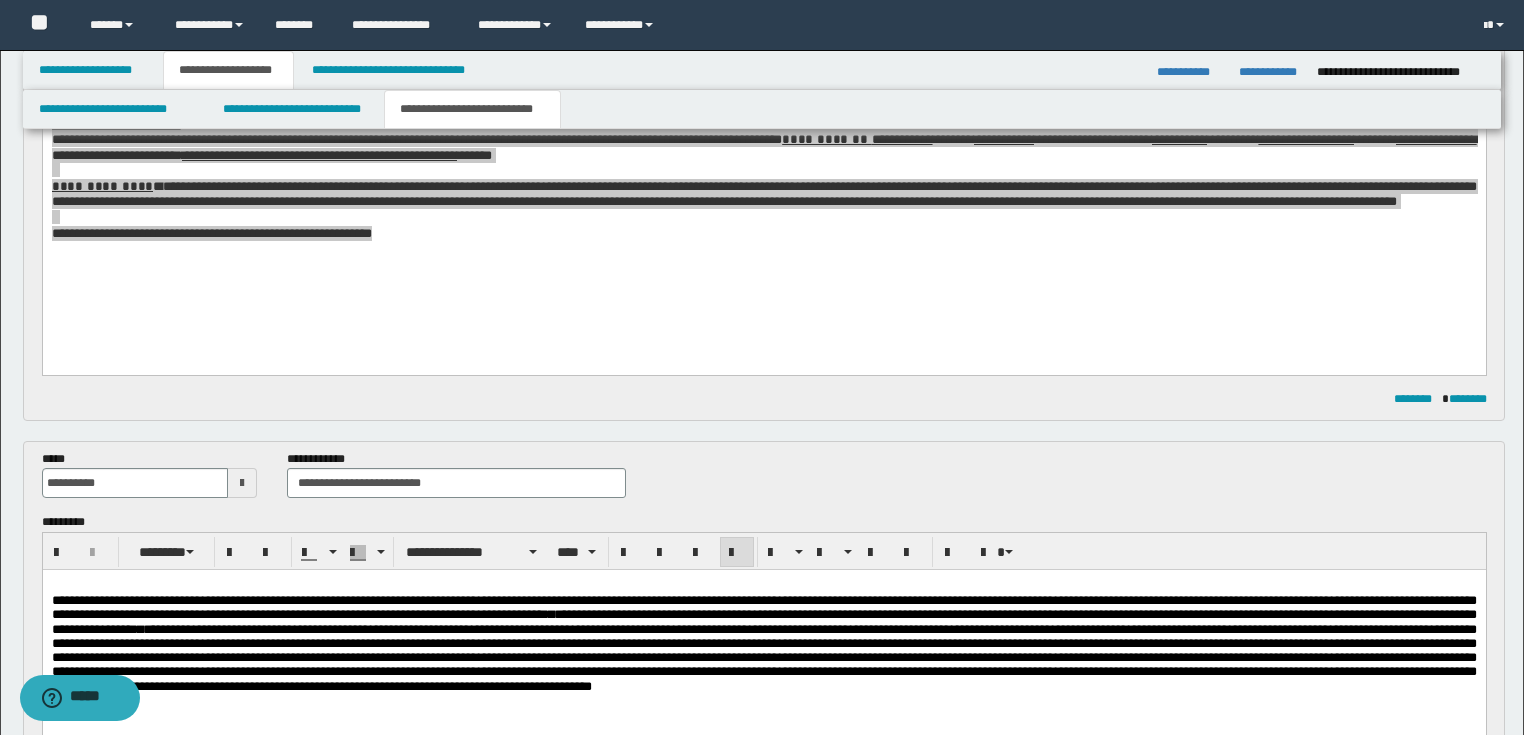 scroll, scrollTop: 161, scrollLeft: 0, axis: vertical 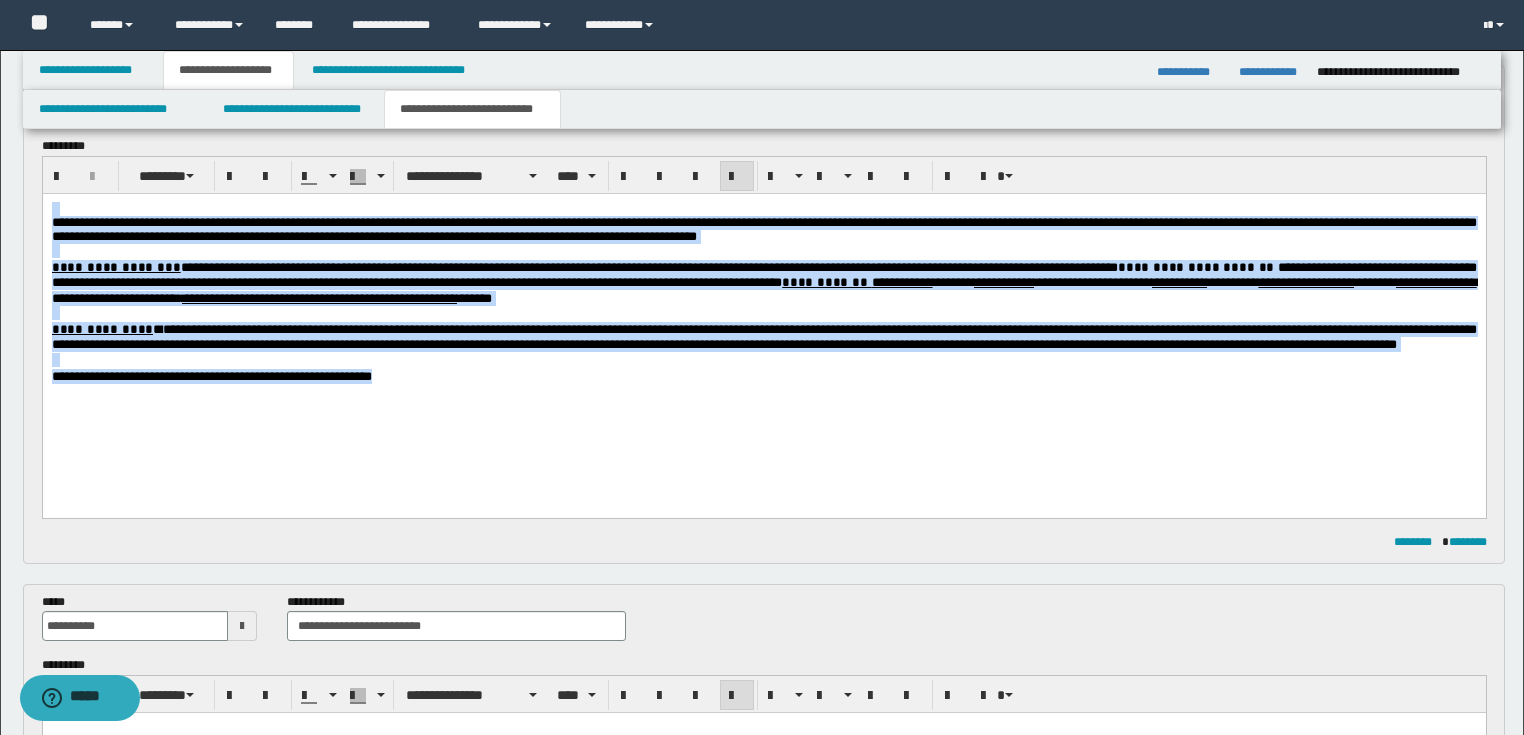 click on "**********" at bounding box center (763, 375) 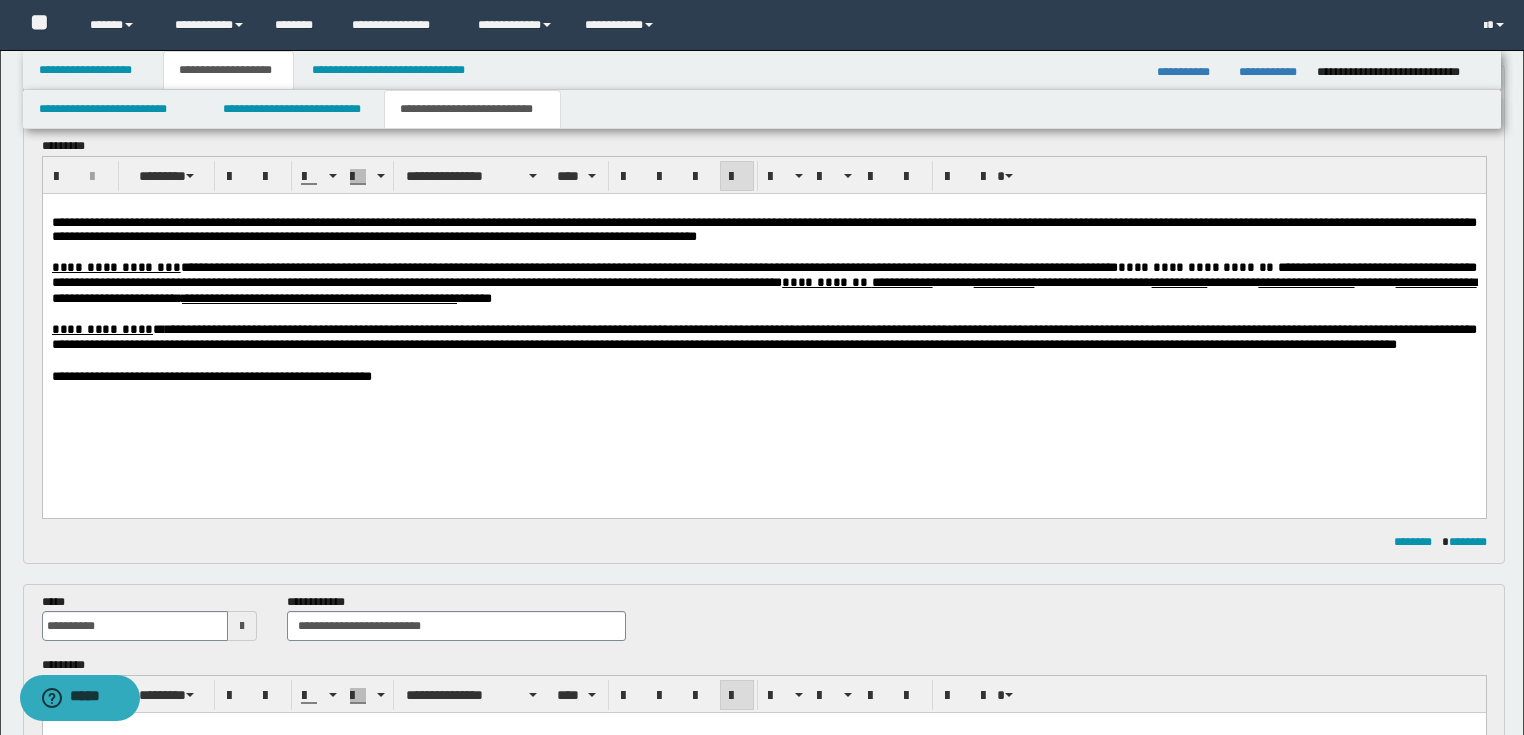 type 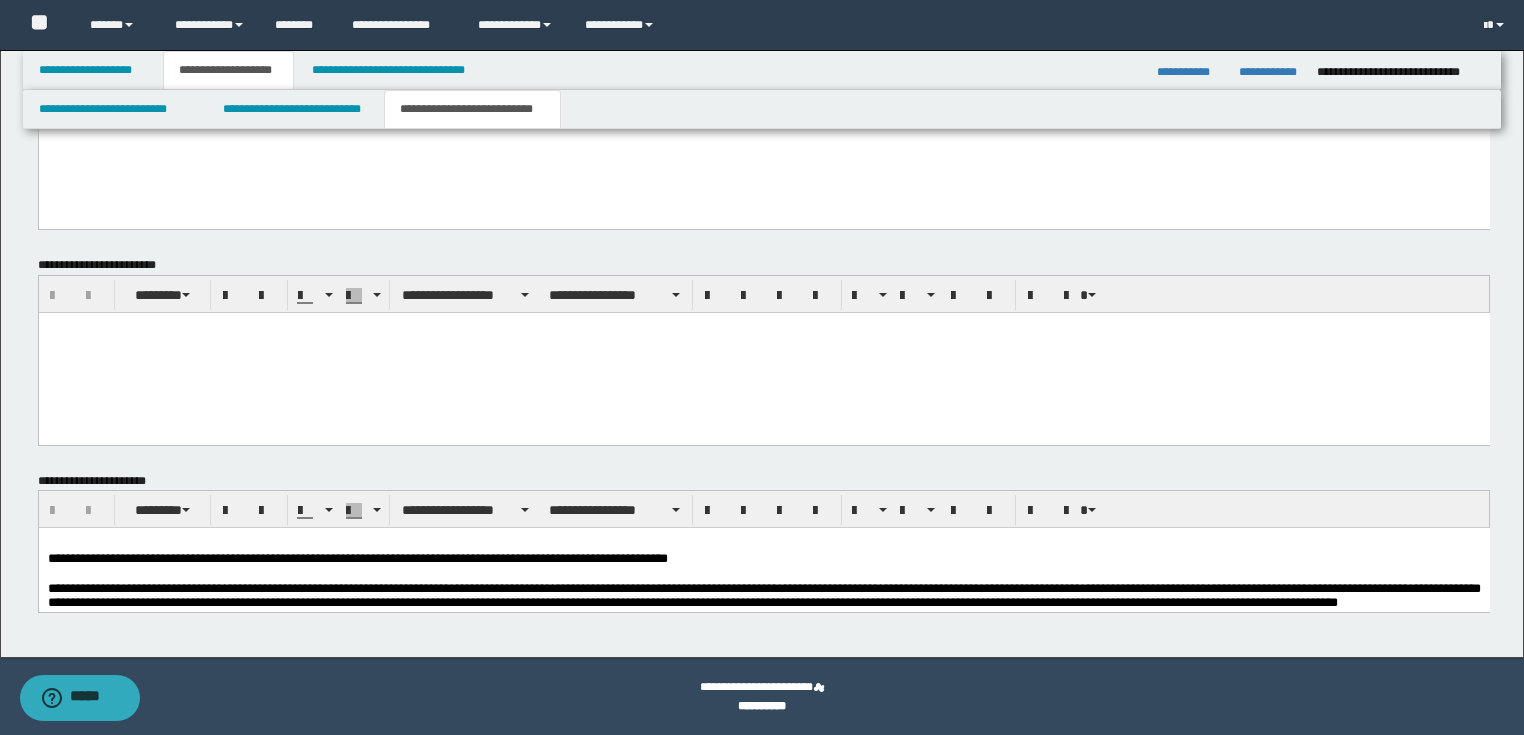 click on "**********" at bounding box center [764, 550] 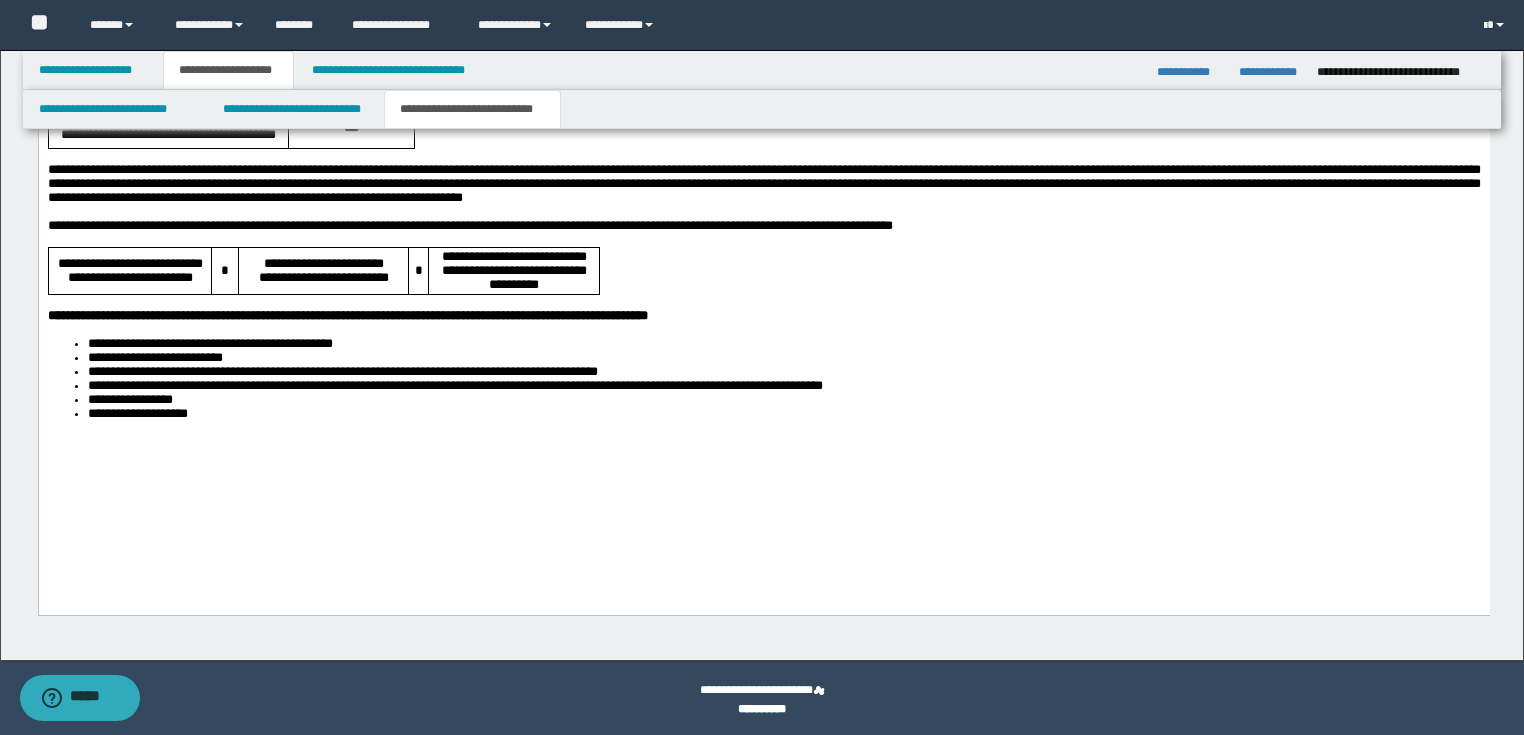 scroll, scrollTop: 2807, scrollLeft: 0, axis: vertical 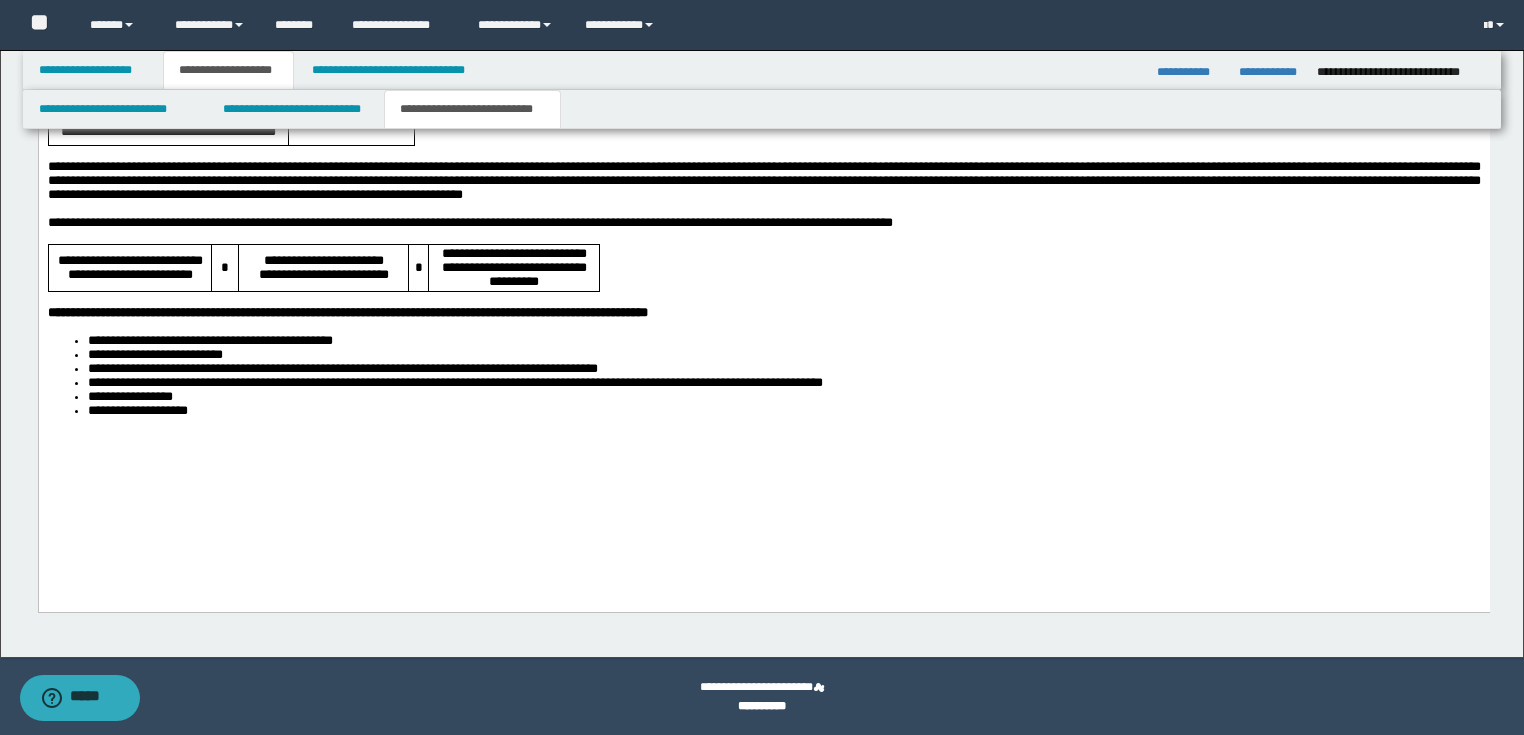 click on "**********" at bounding box center [763, 210] 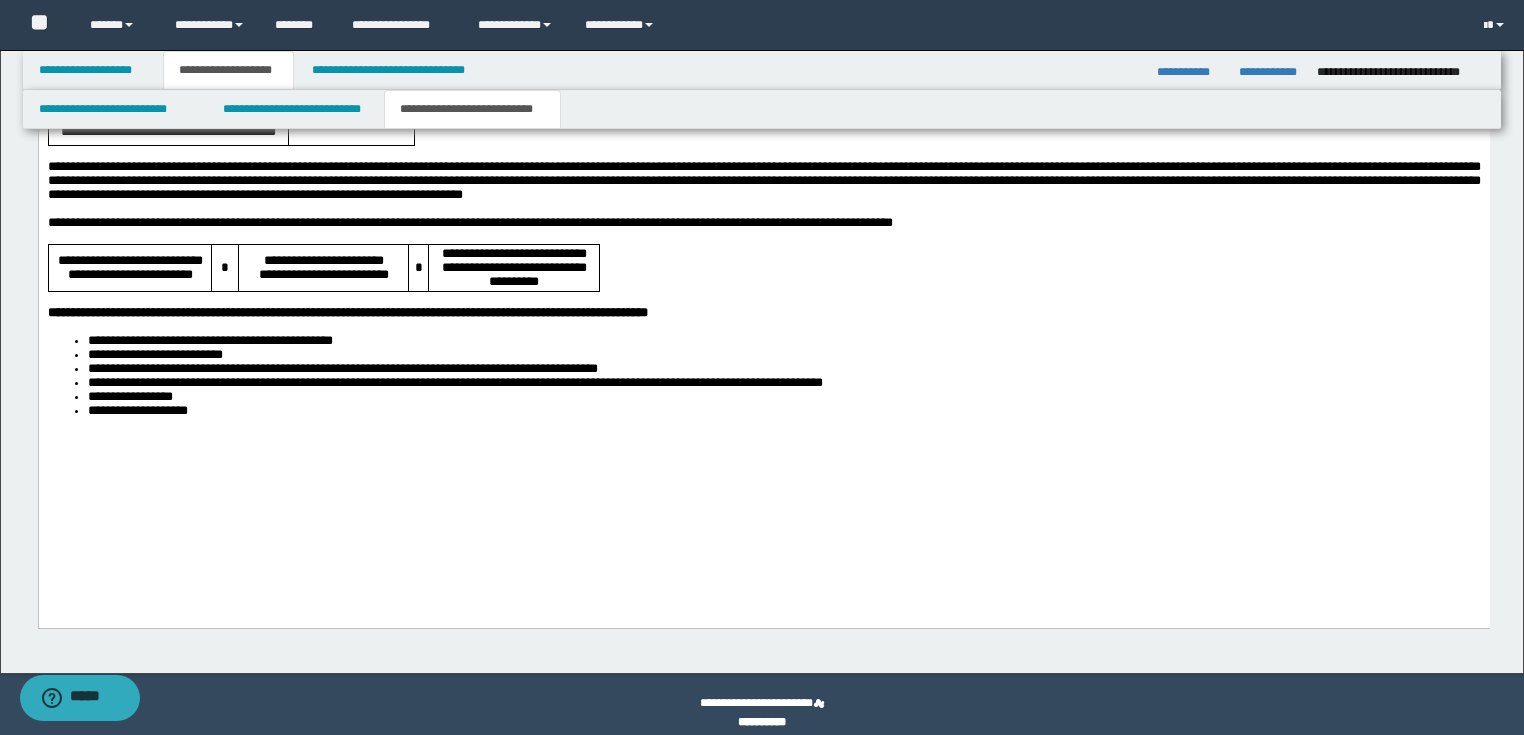 click on "**********" at bounding box center [472, 109] 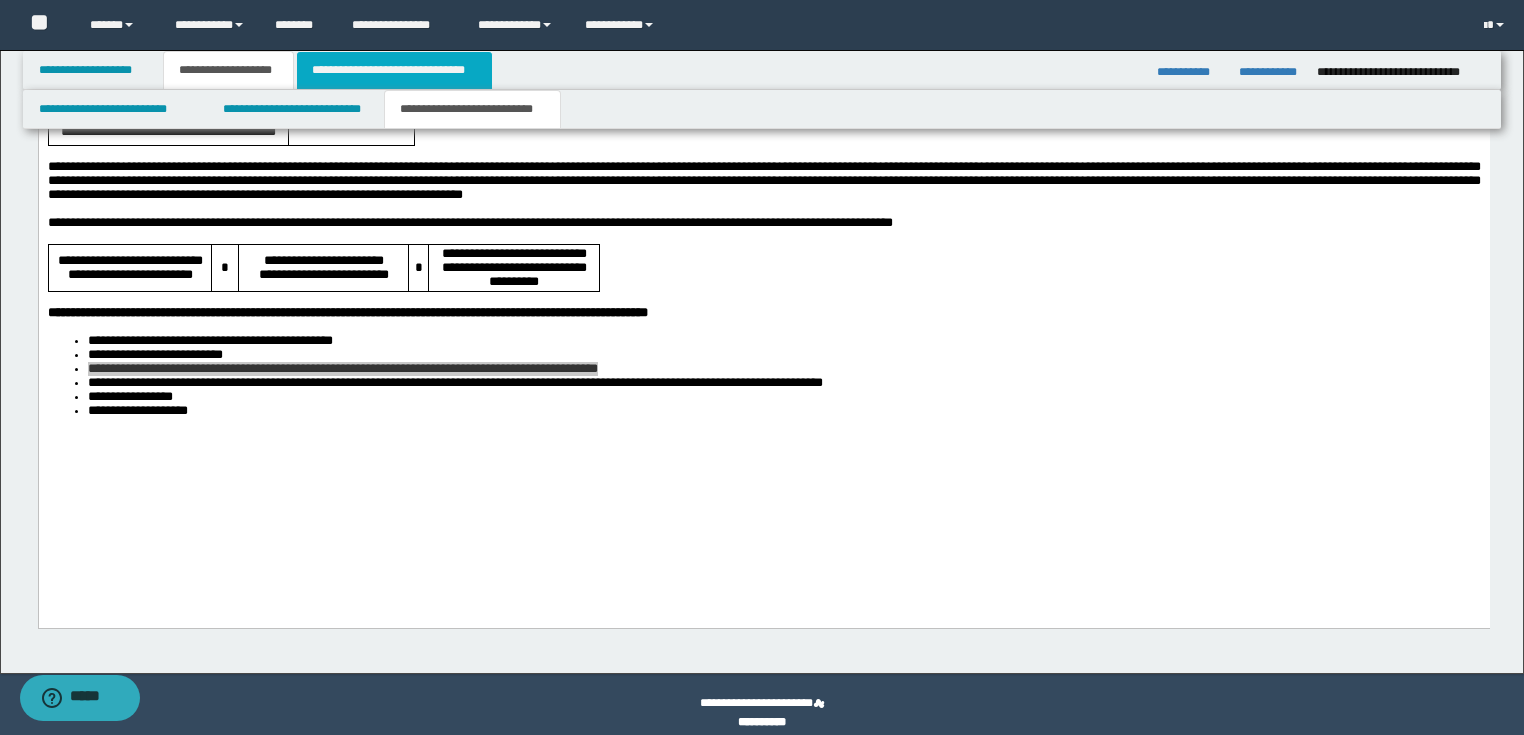 click on "**********" at bounding box center (394, 70) 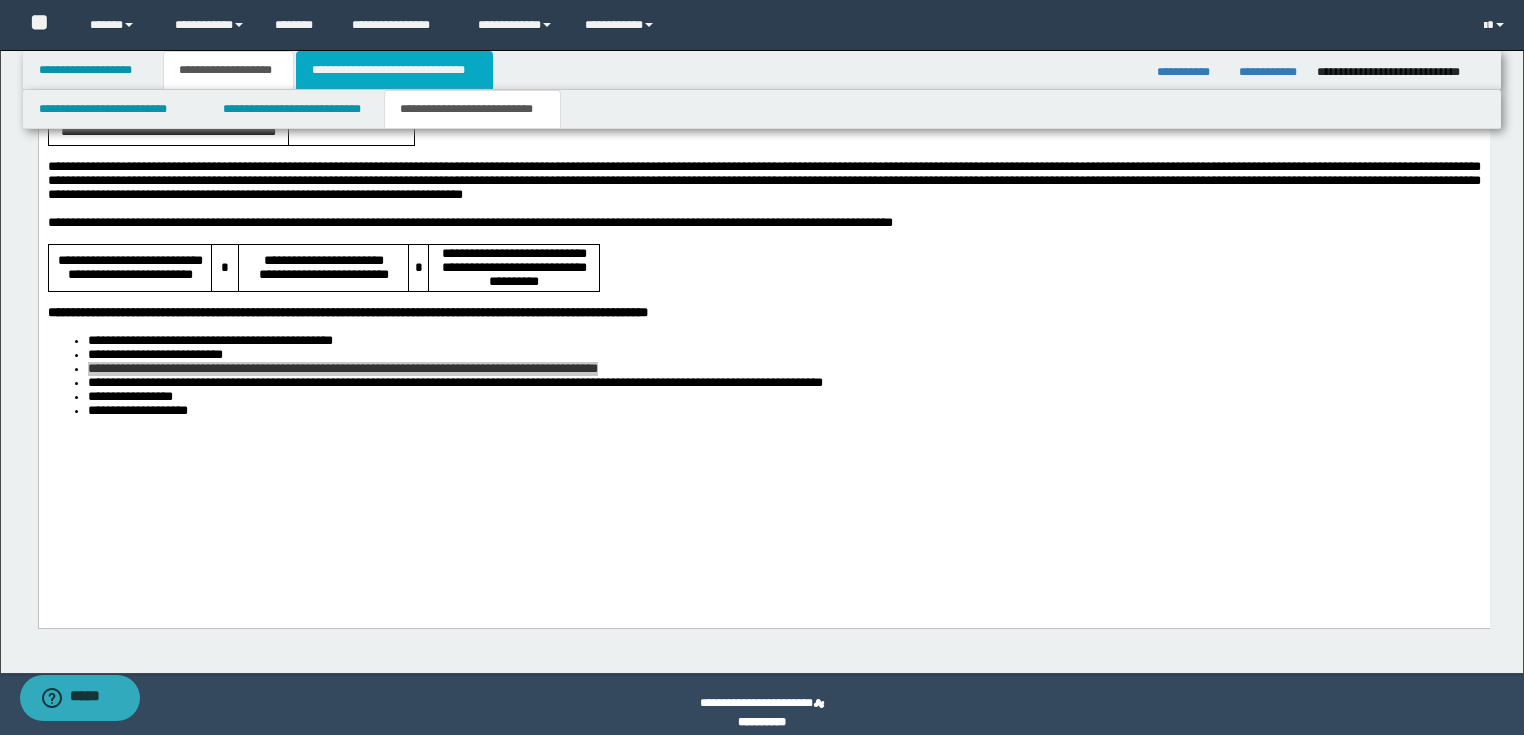 scroll, scrollTop: 530, scrollLeft: 0, axis: vertical 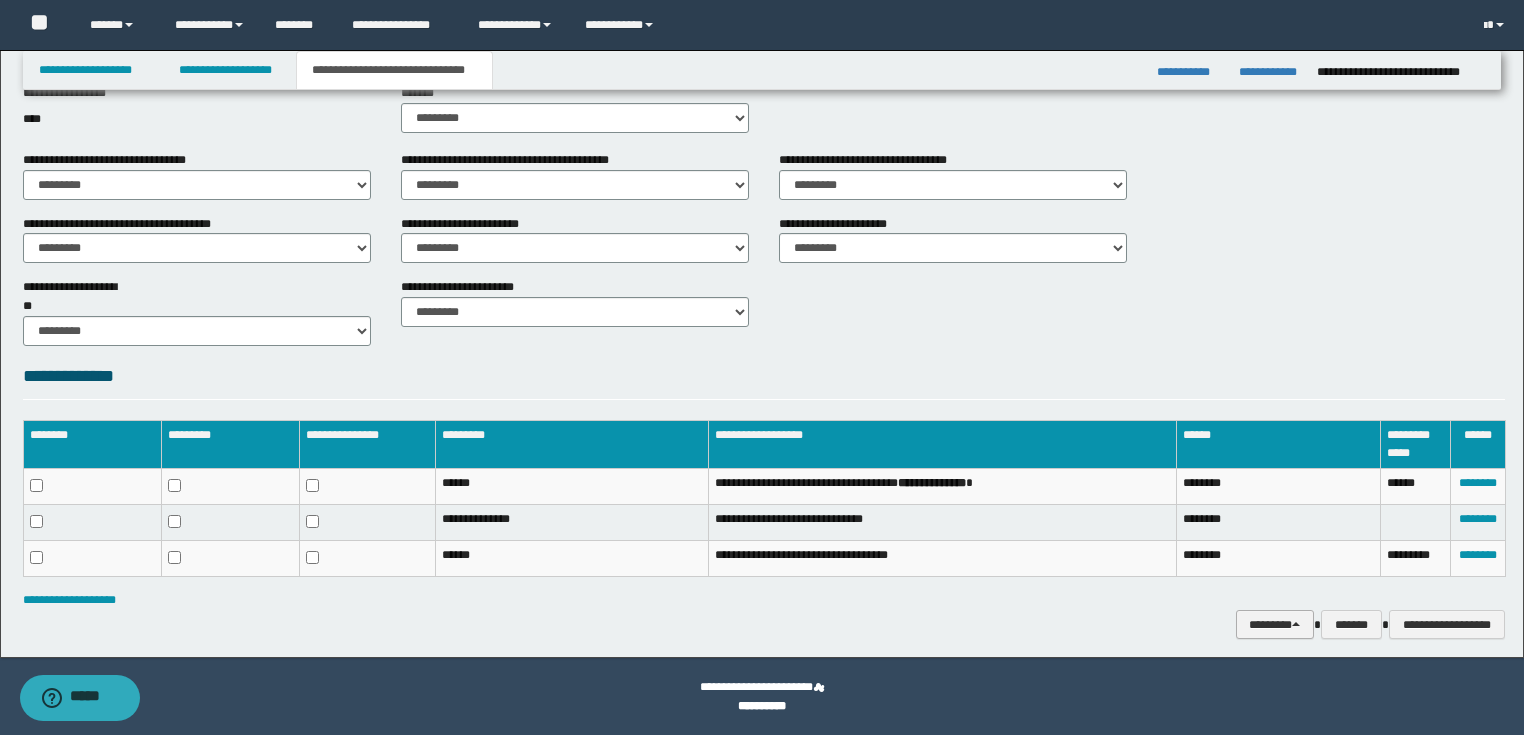 click on "********" at bounding box center [1275, 625] 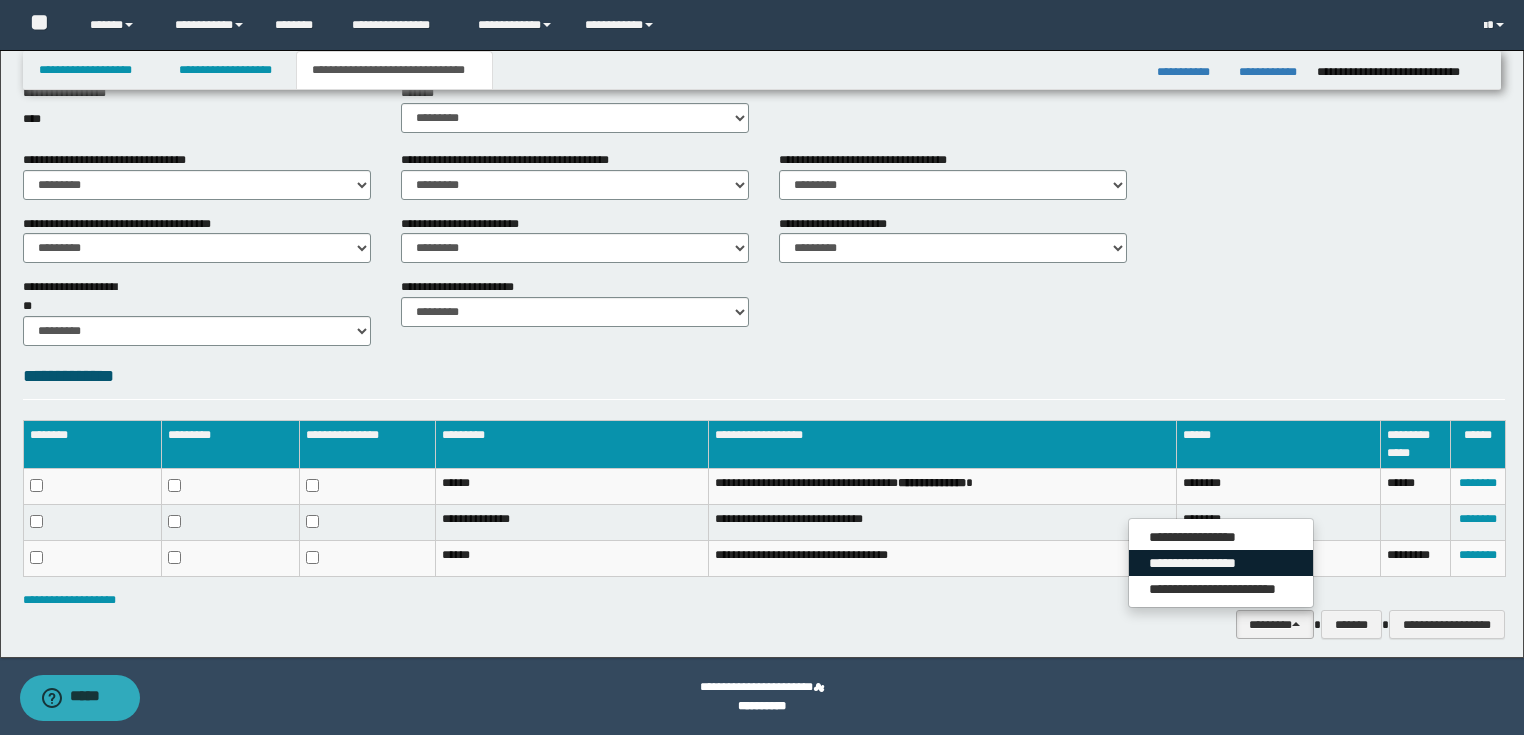 click on "**********" at bounding box center (1221, 563) 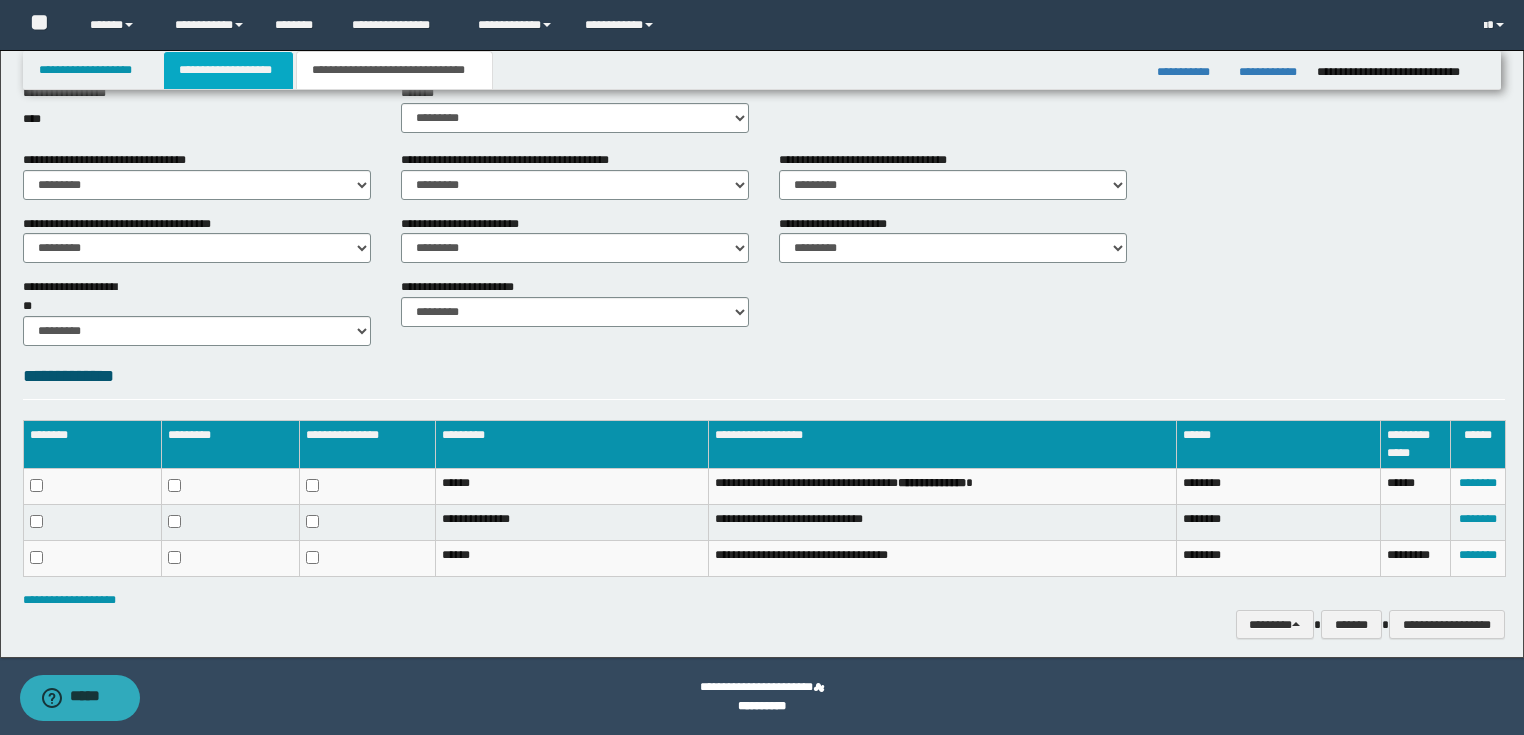 click on "**********" at bounding box center (228, 70) 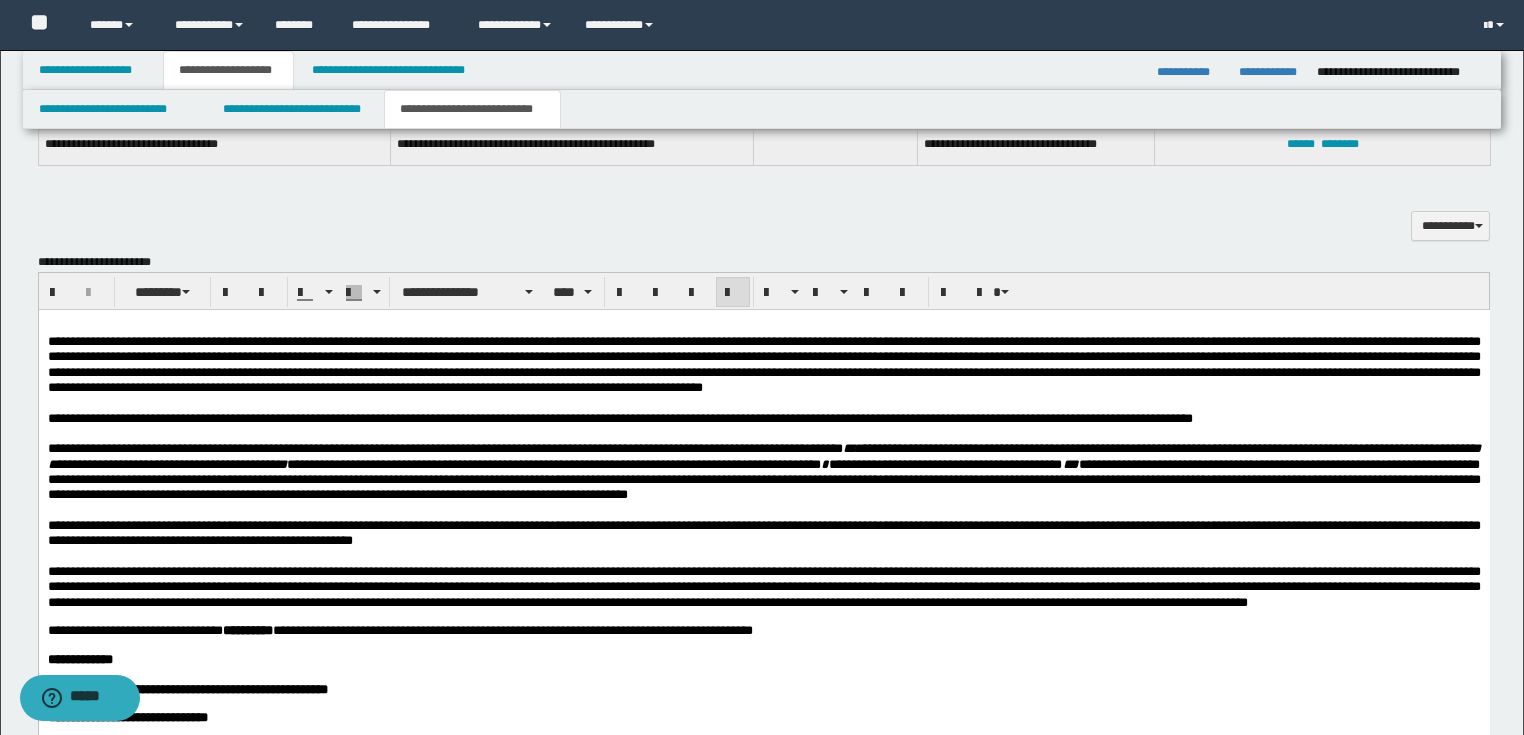 scroll, scrollTop: 1601, scrollLeft: 0, axis: vertical 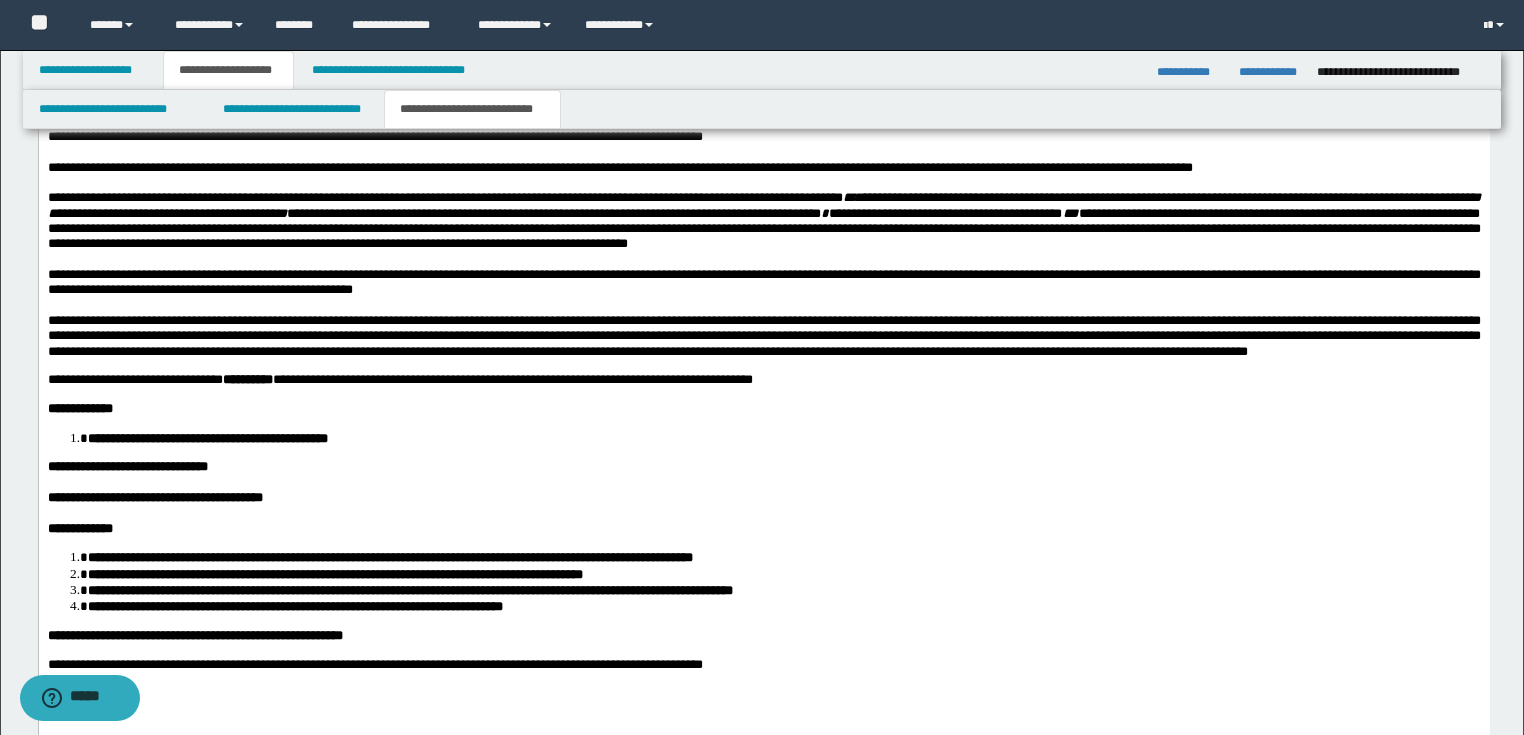 click on "**********" at bounding box center [129, 496] 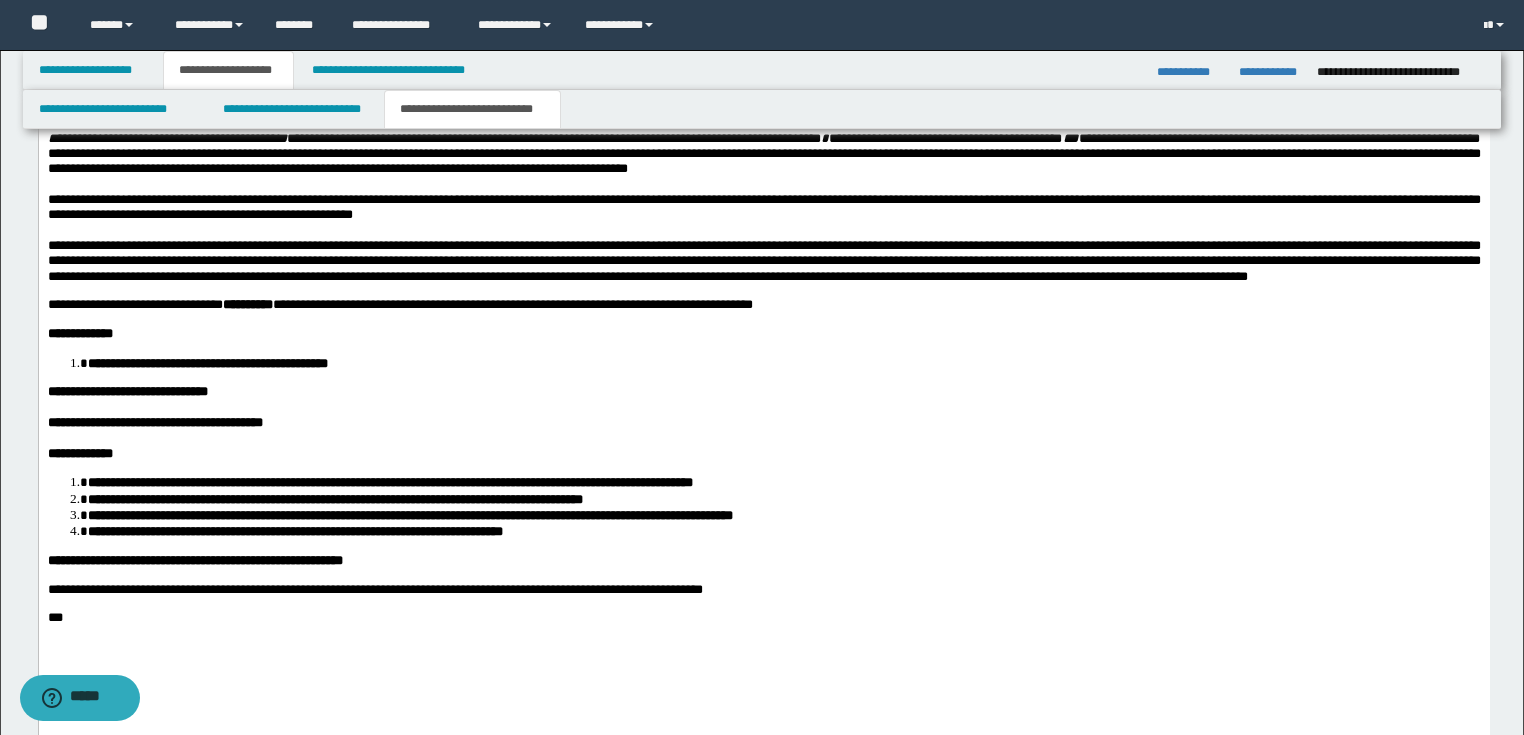 scroll, scrollTop: 1761, scrollLeft: 0, axis: vertical 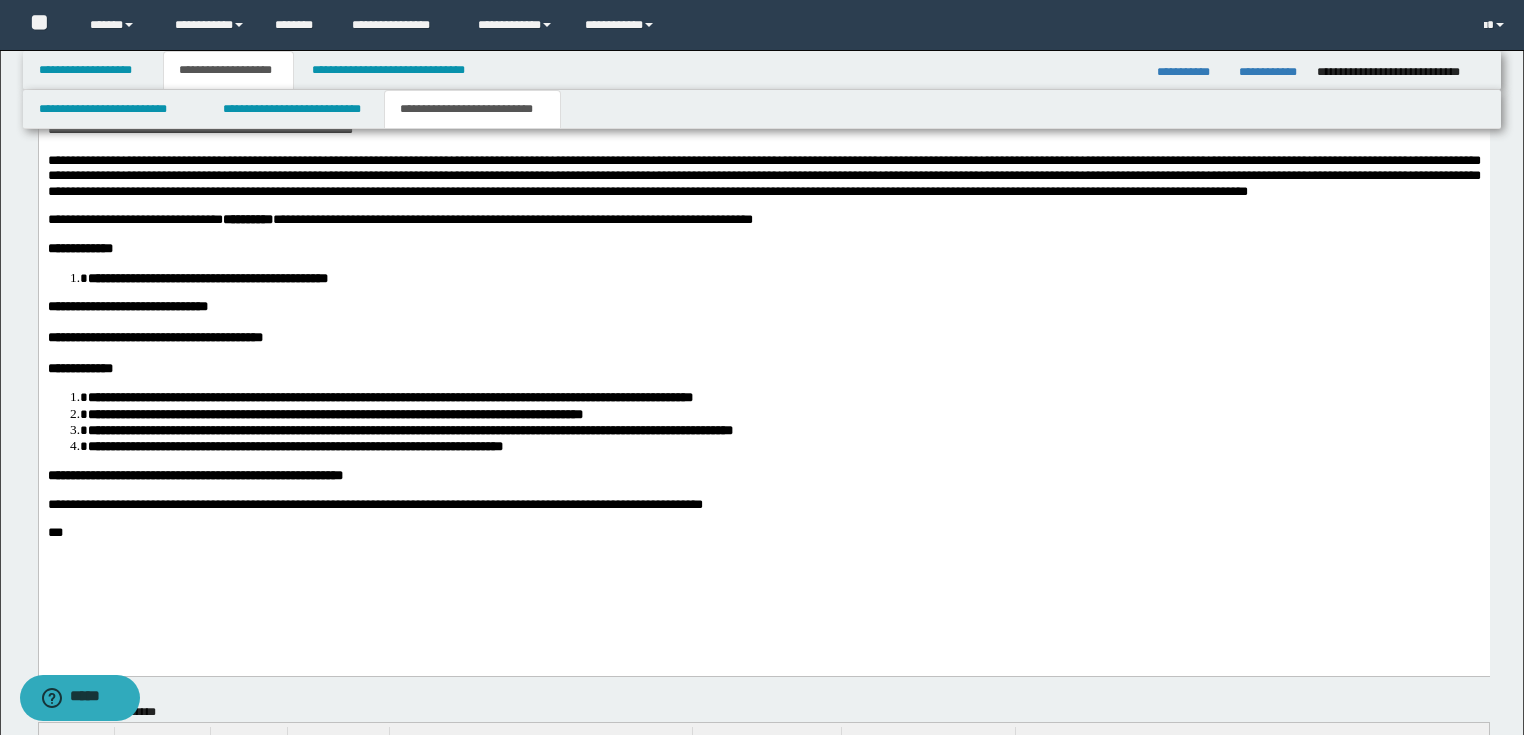 click on "**********" at bounding box center [763, 248] 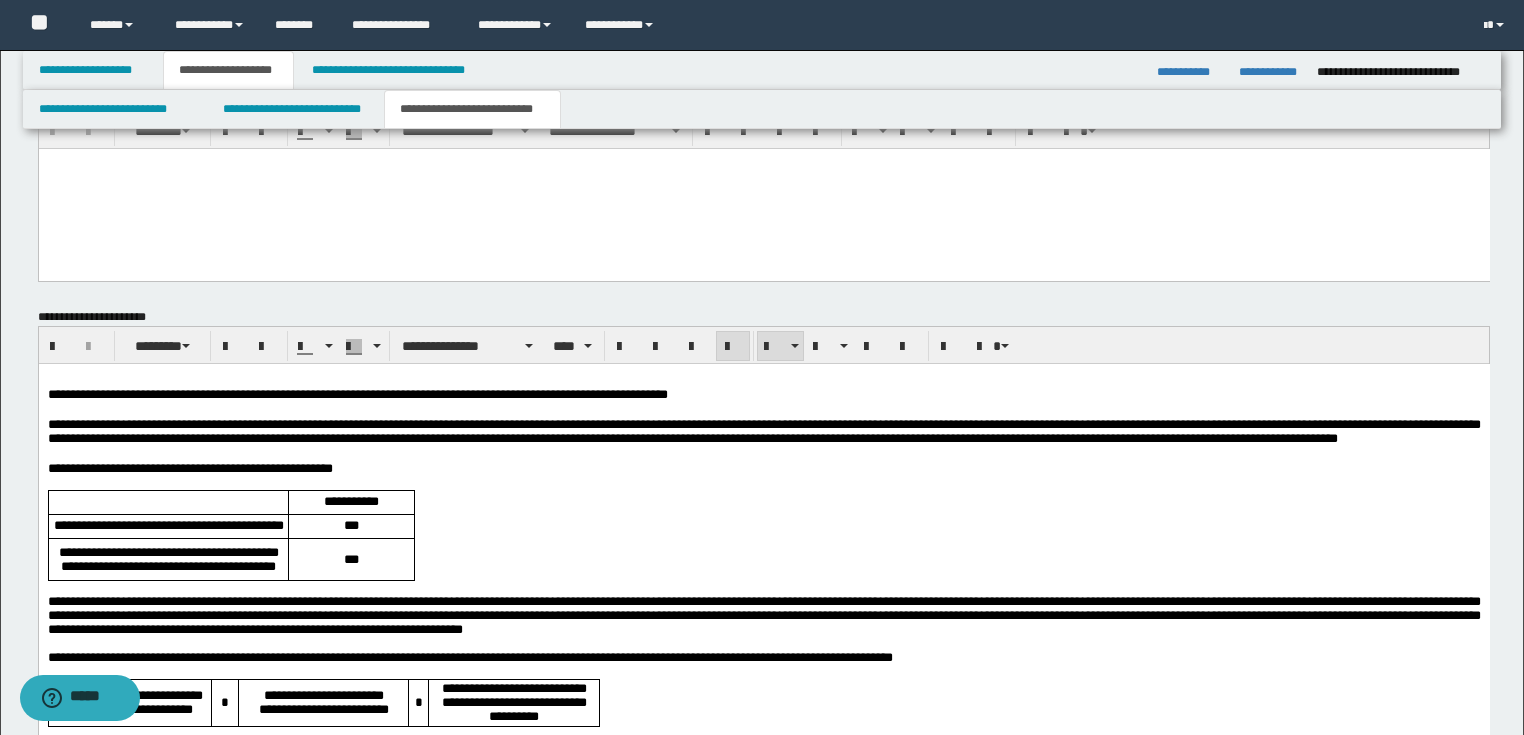 scroll, scrollTop: 2561, scrollLeft: 0, axis: vertical 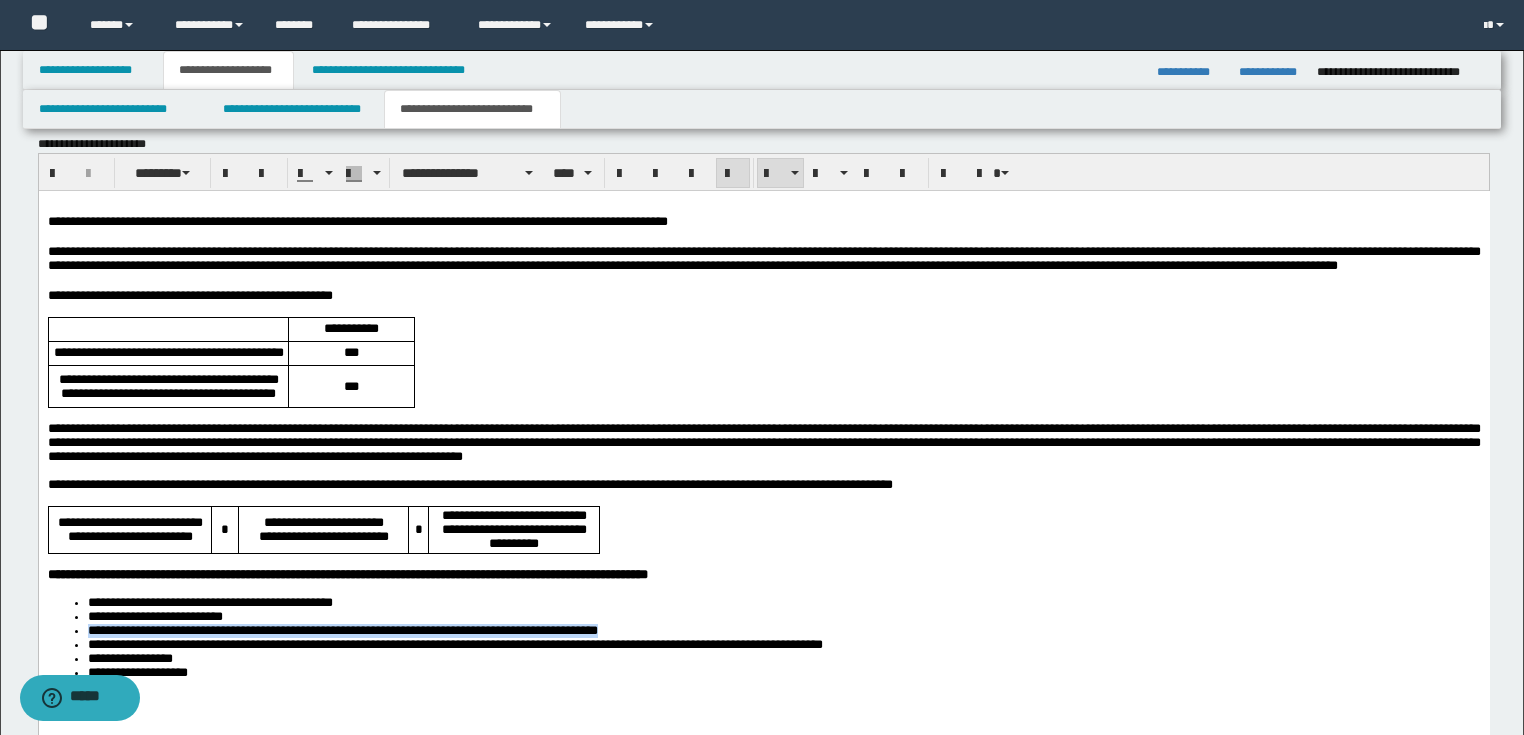 click at bounding box center (763, 561) 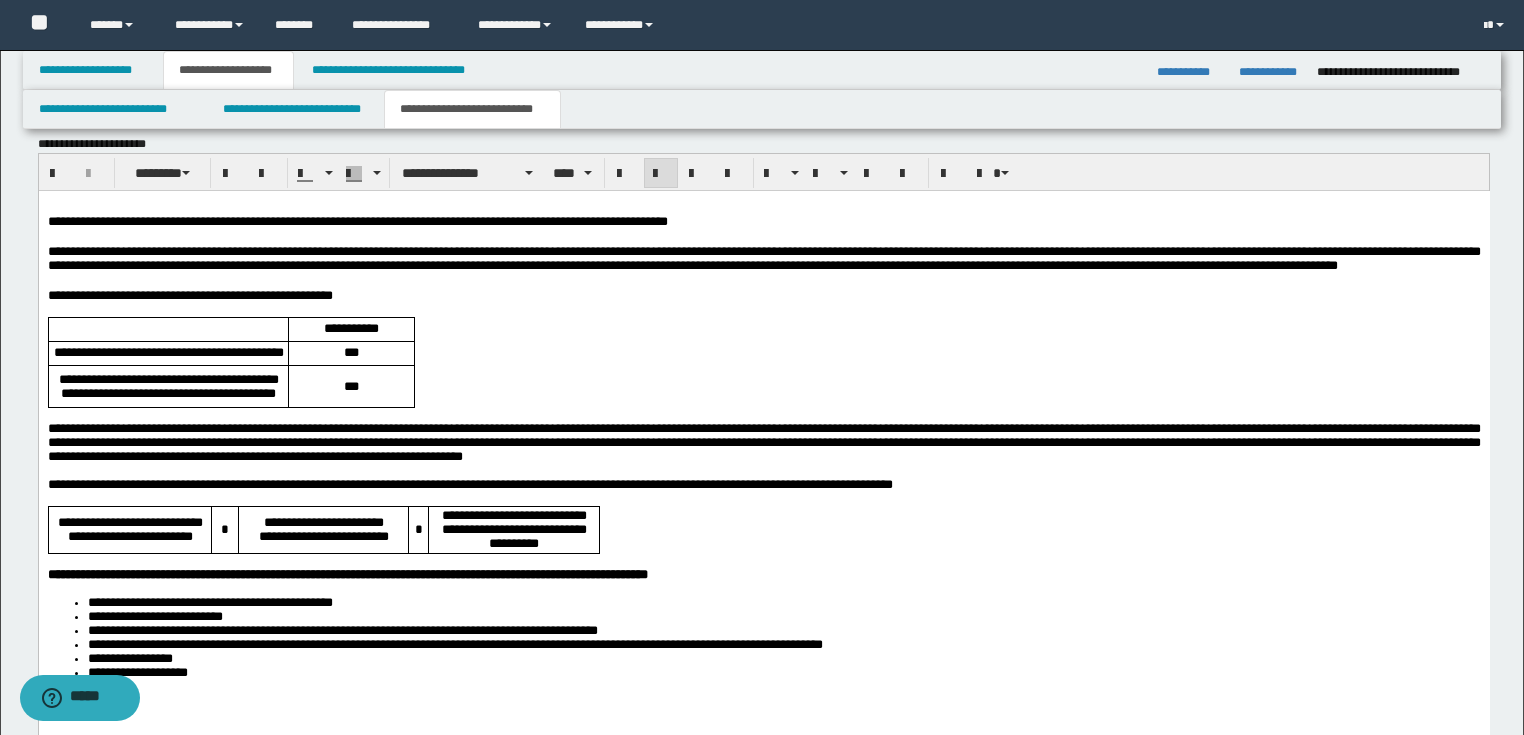click on "**********" at bounding box center (513, 530) 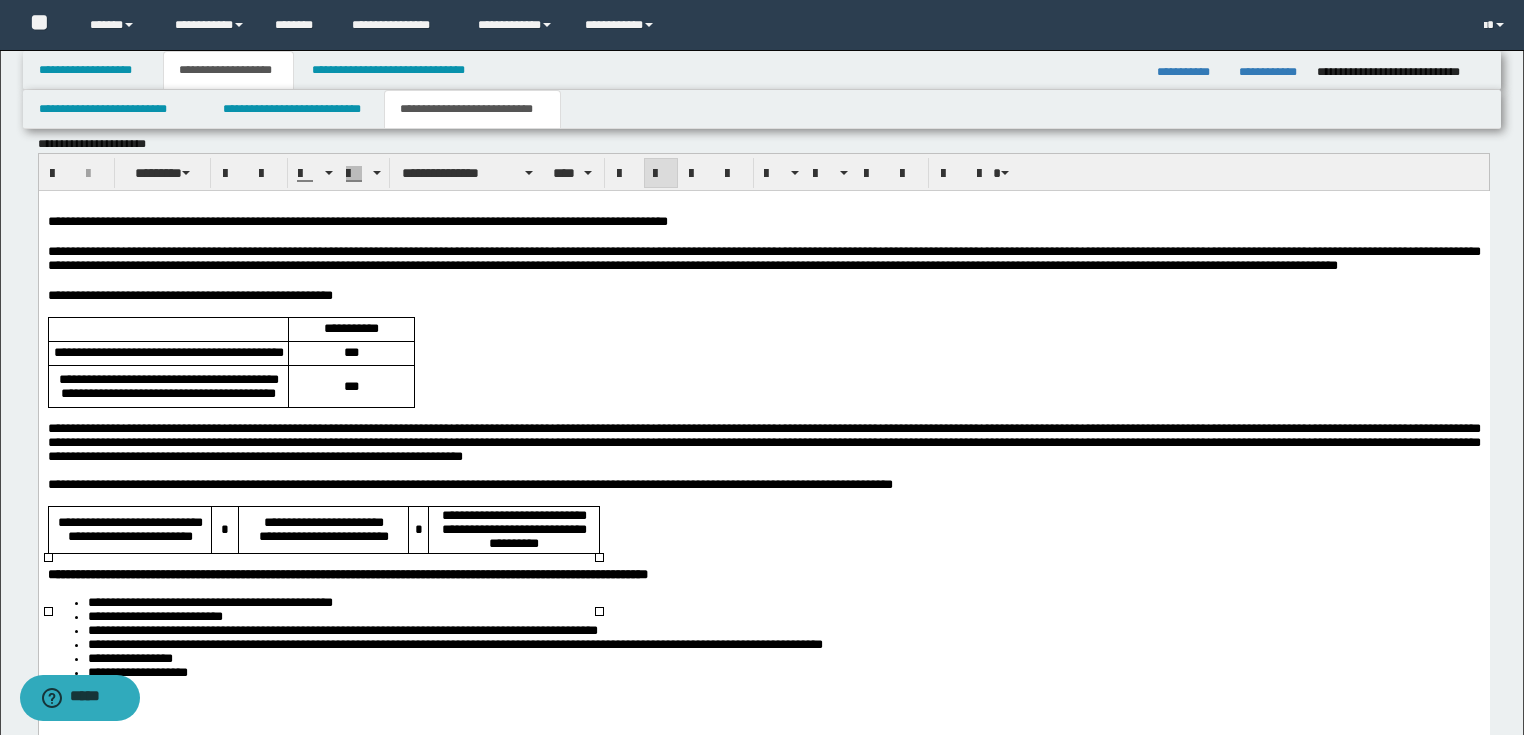 drag, startPoint x: 381, startPoint y: 415, endPoint x: 395, endPoint y: 433, distance: 22.803509 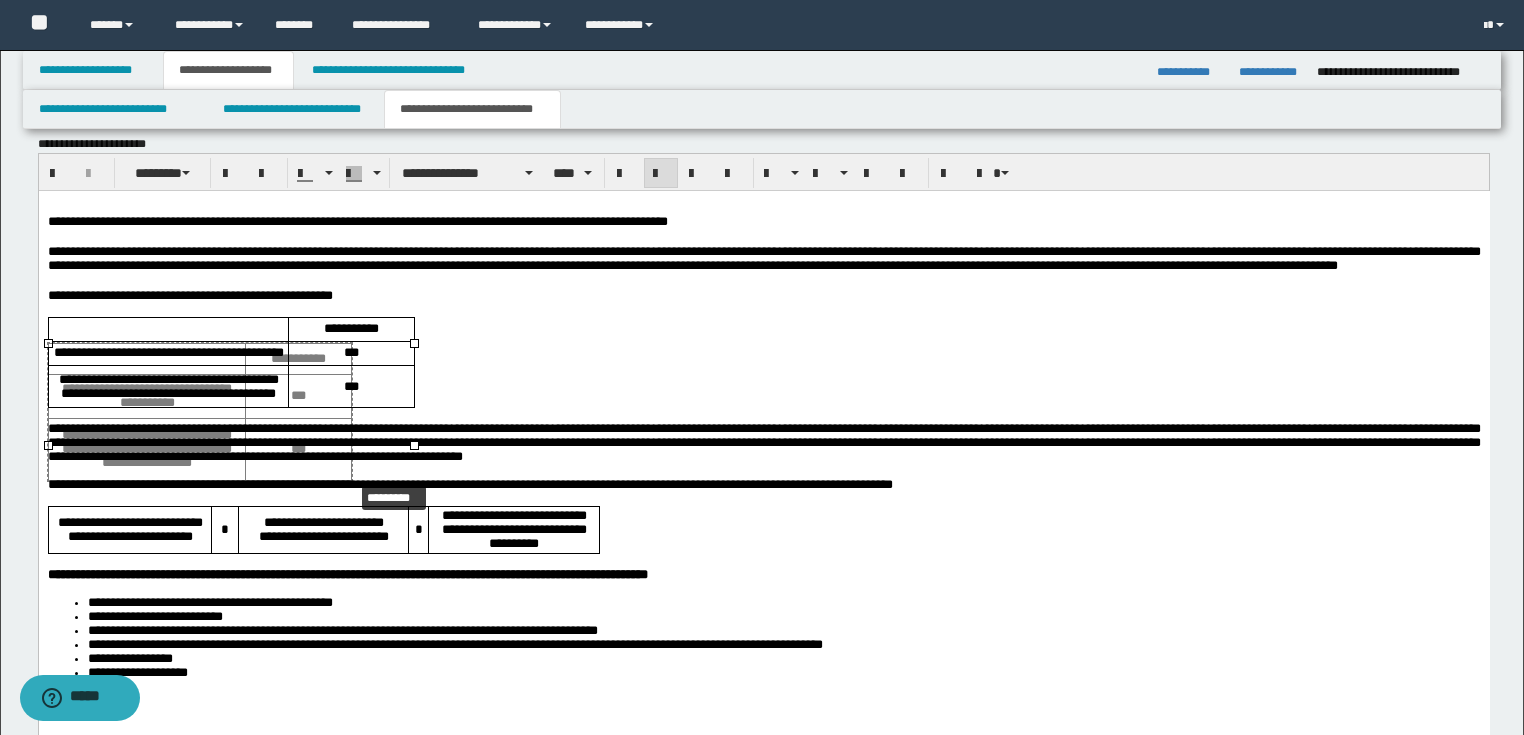 drag, startPoint x: 415, startPoint y: 446, endPoint x: 410, endPoint y: 512, distance: 66.189125 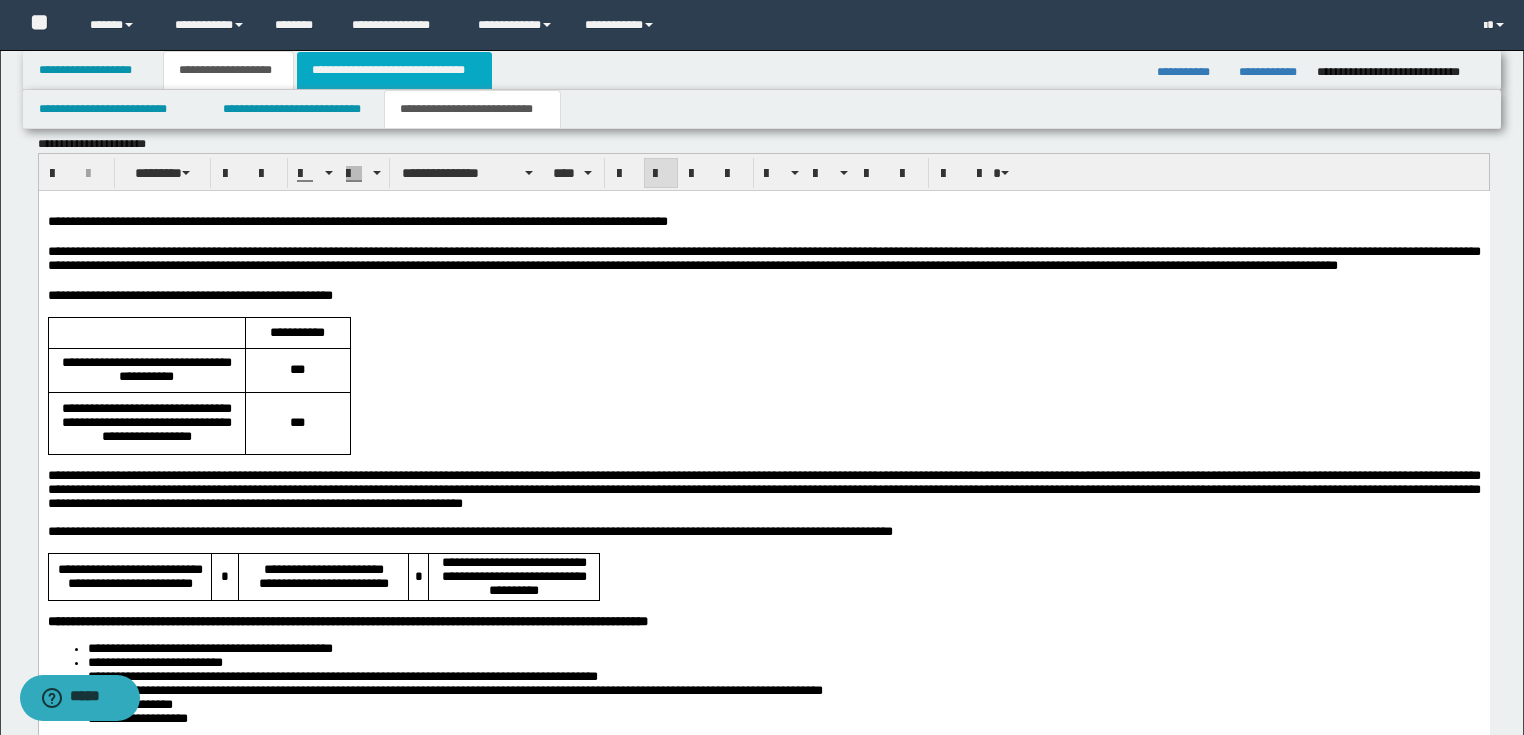click on "**********" at bounding box center [394, 70] 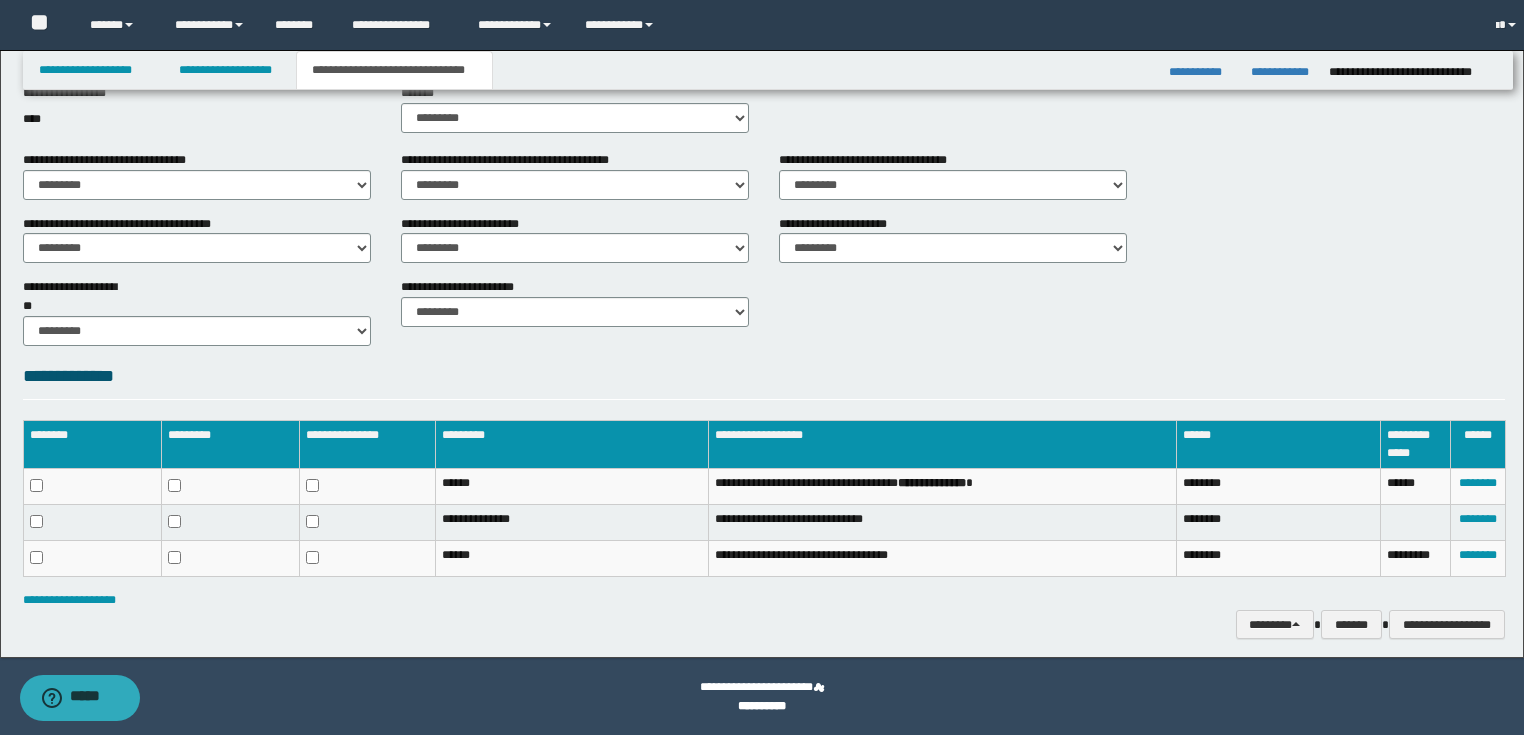 scroll, scrollTop: 530, scrollLeft: 0, axis: vertical 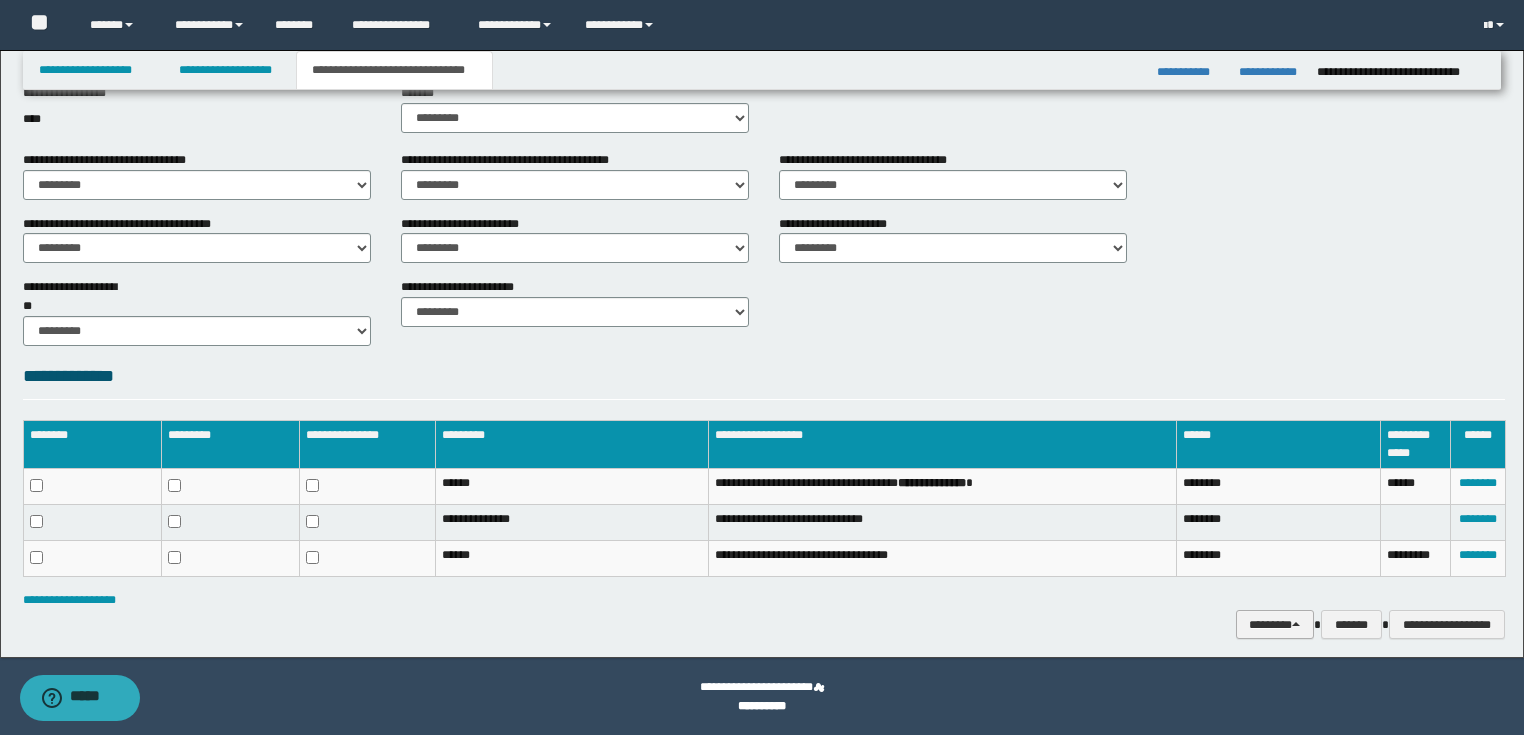 click on "********" at bounding box center [1275, 625] 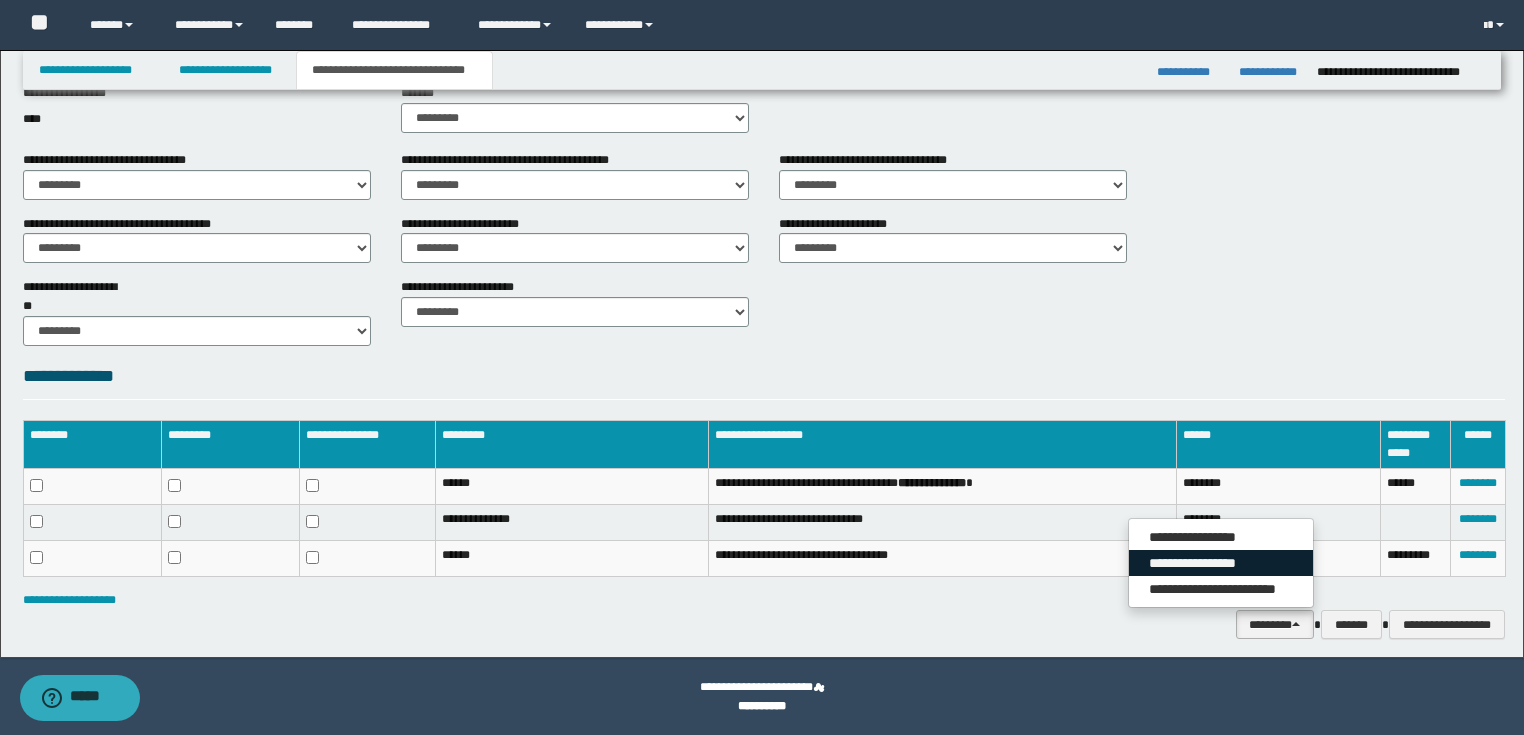 click on "**********" at bounding box center [1221, 563] 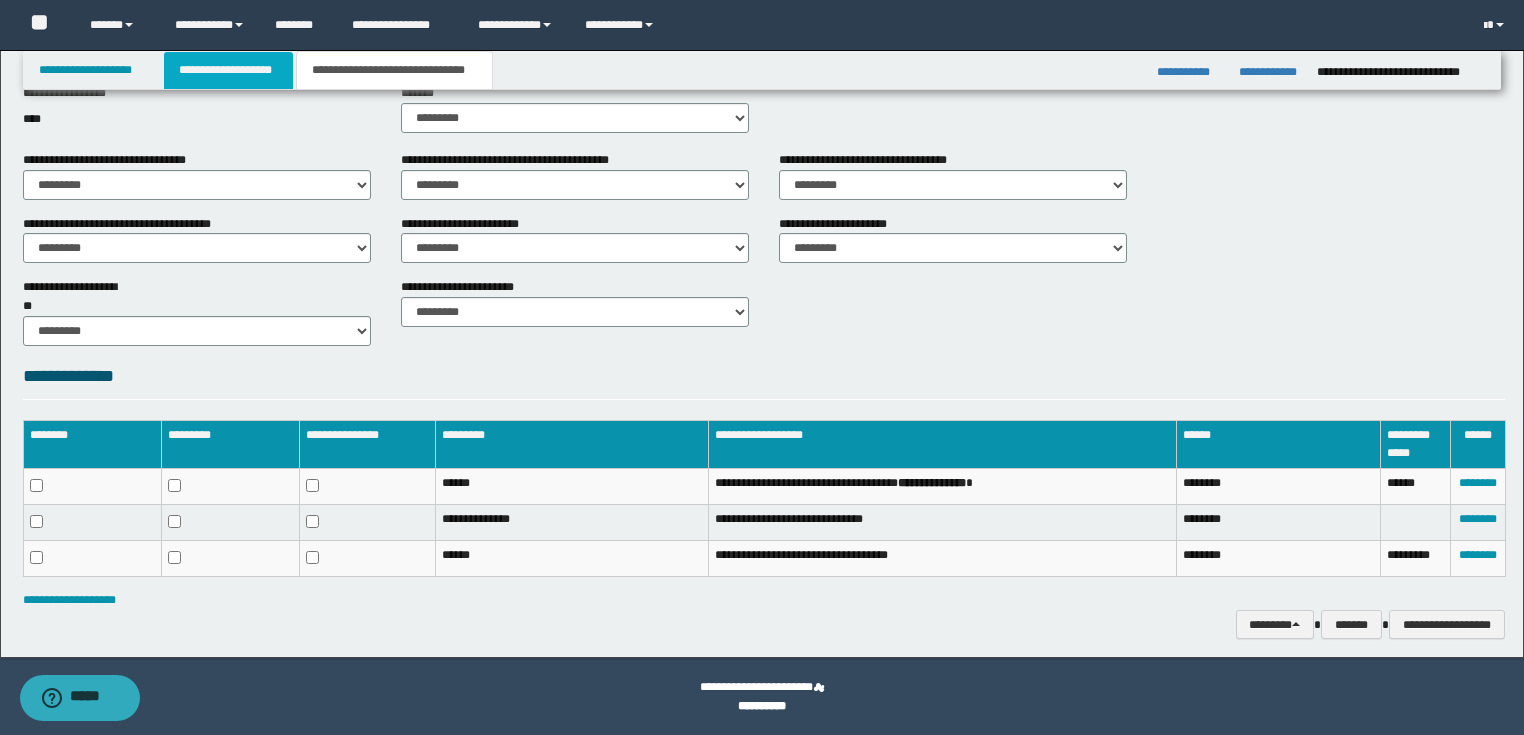 click on "**********" at bounding box center [228, 70] 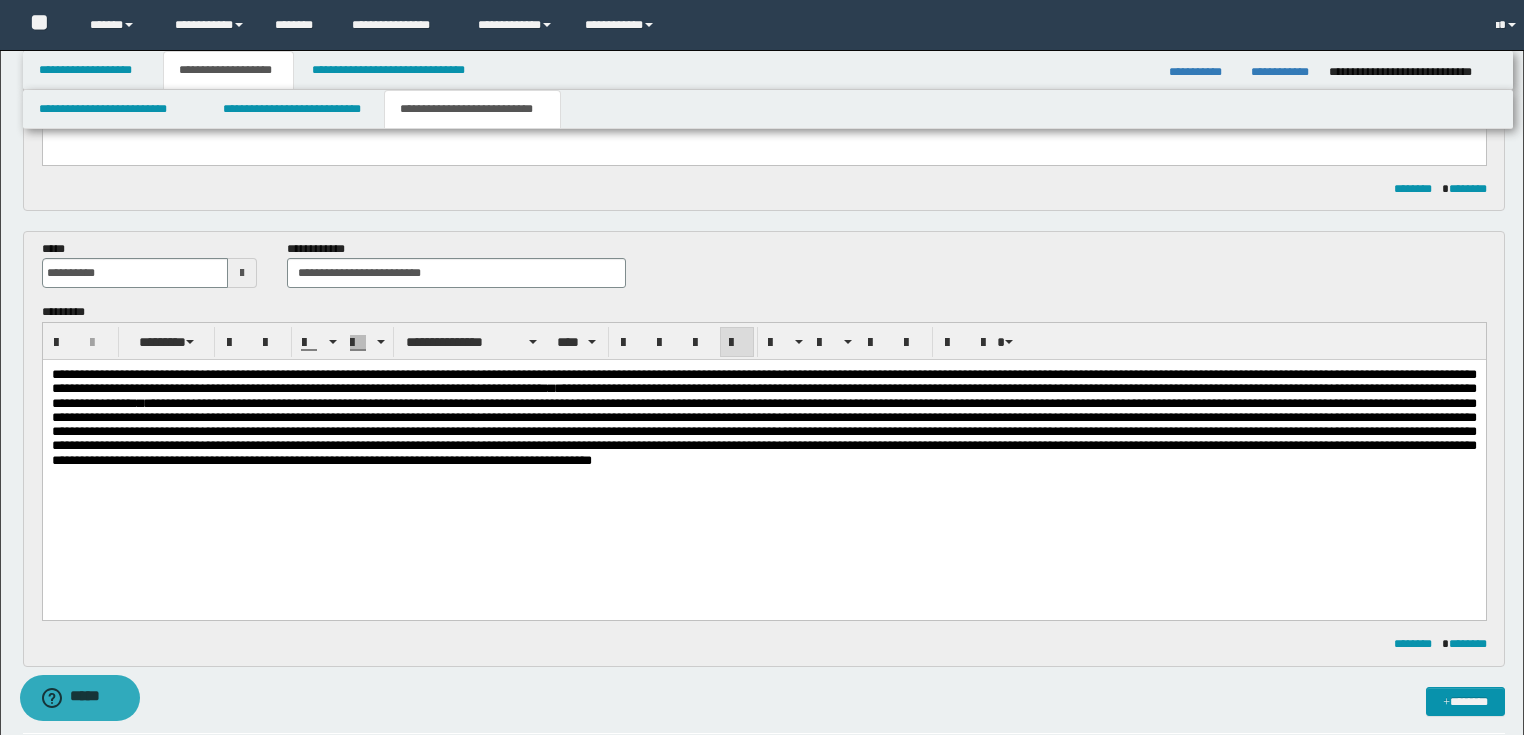 scroll, scrollTop: 561, scrollLeft: 0, axis: vertical 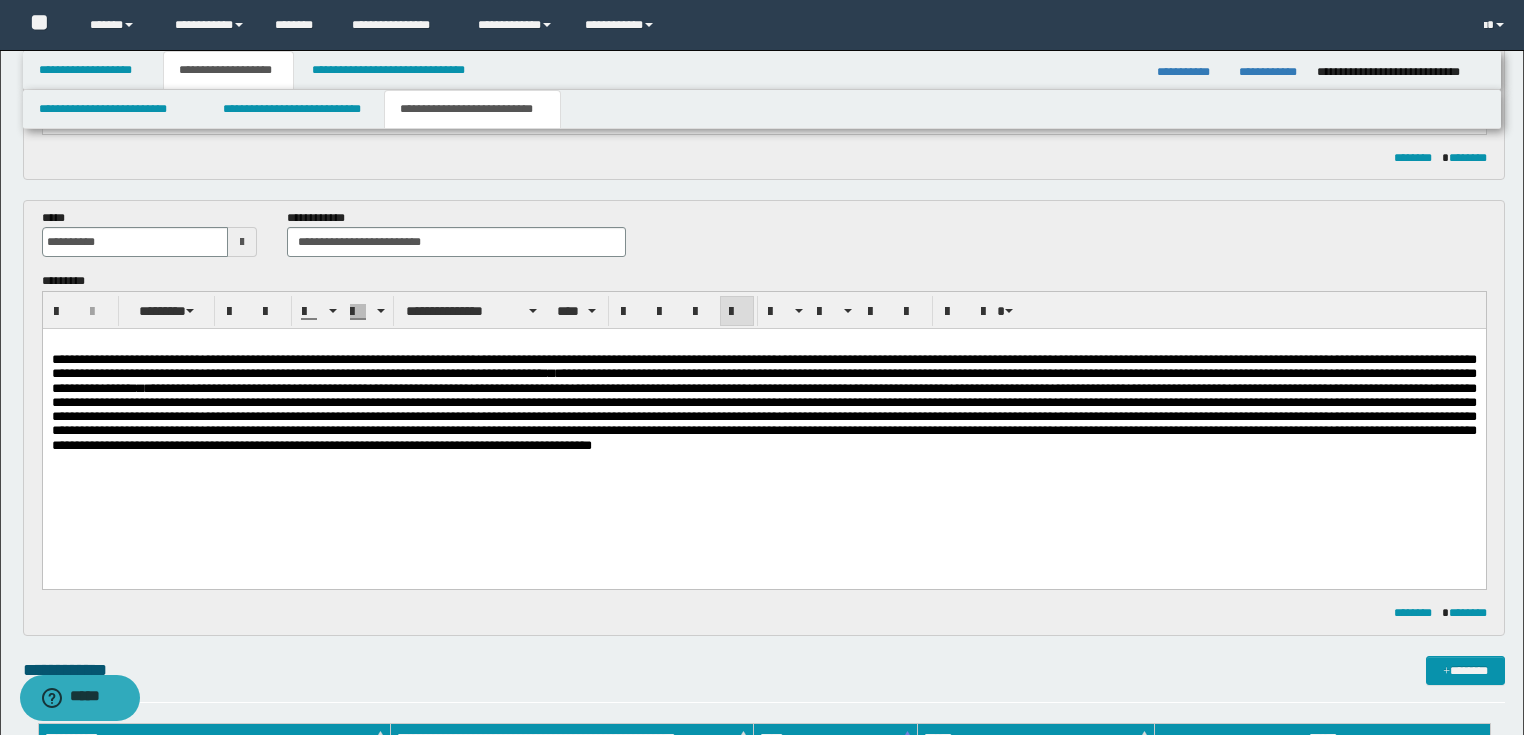 click at bounding box center [763, 460] 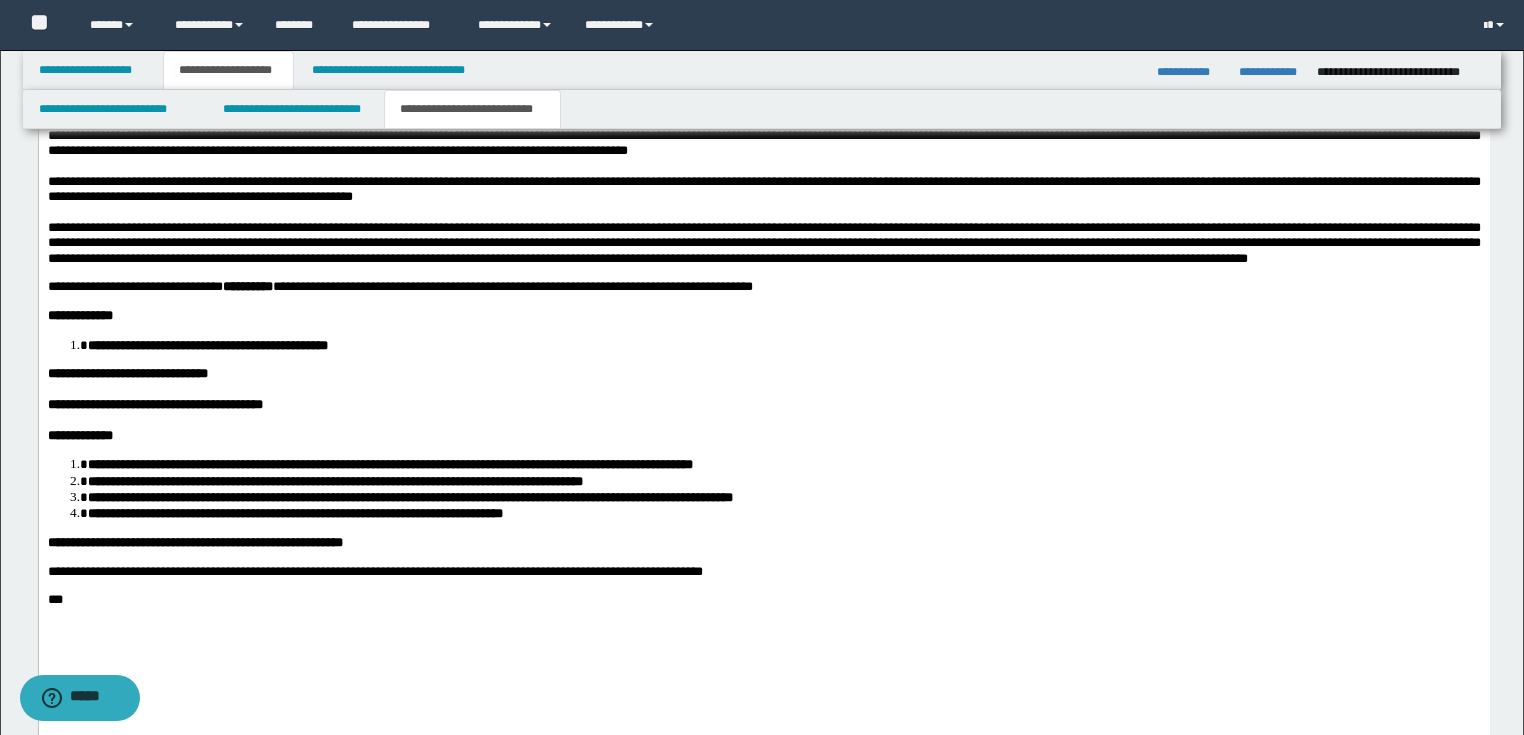 scroll, scrollTop: 1921, scrollLeft: 0, axis: vertical 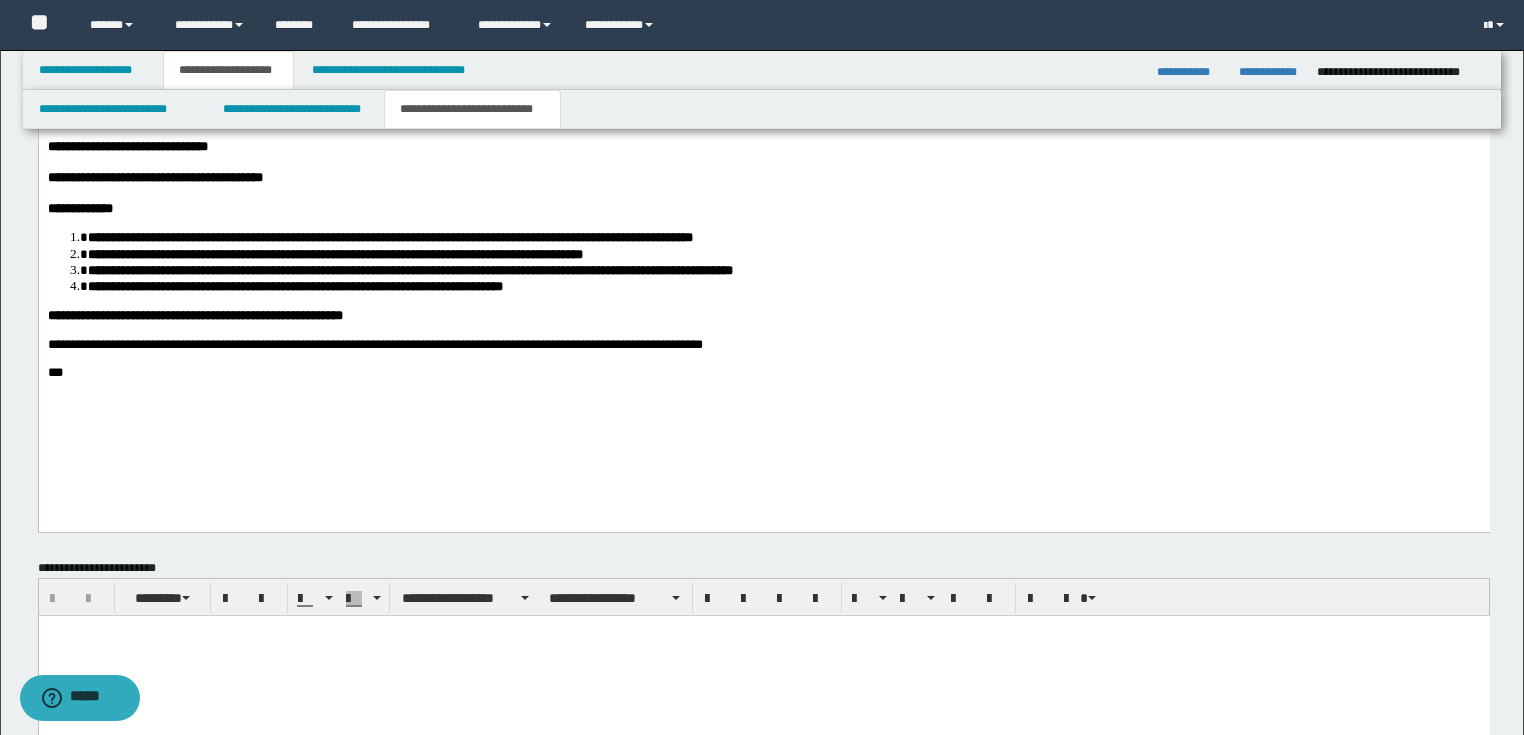 click on "**********" at bounding box center (763, 95) 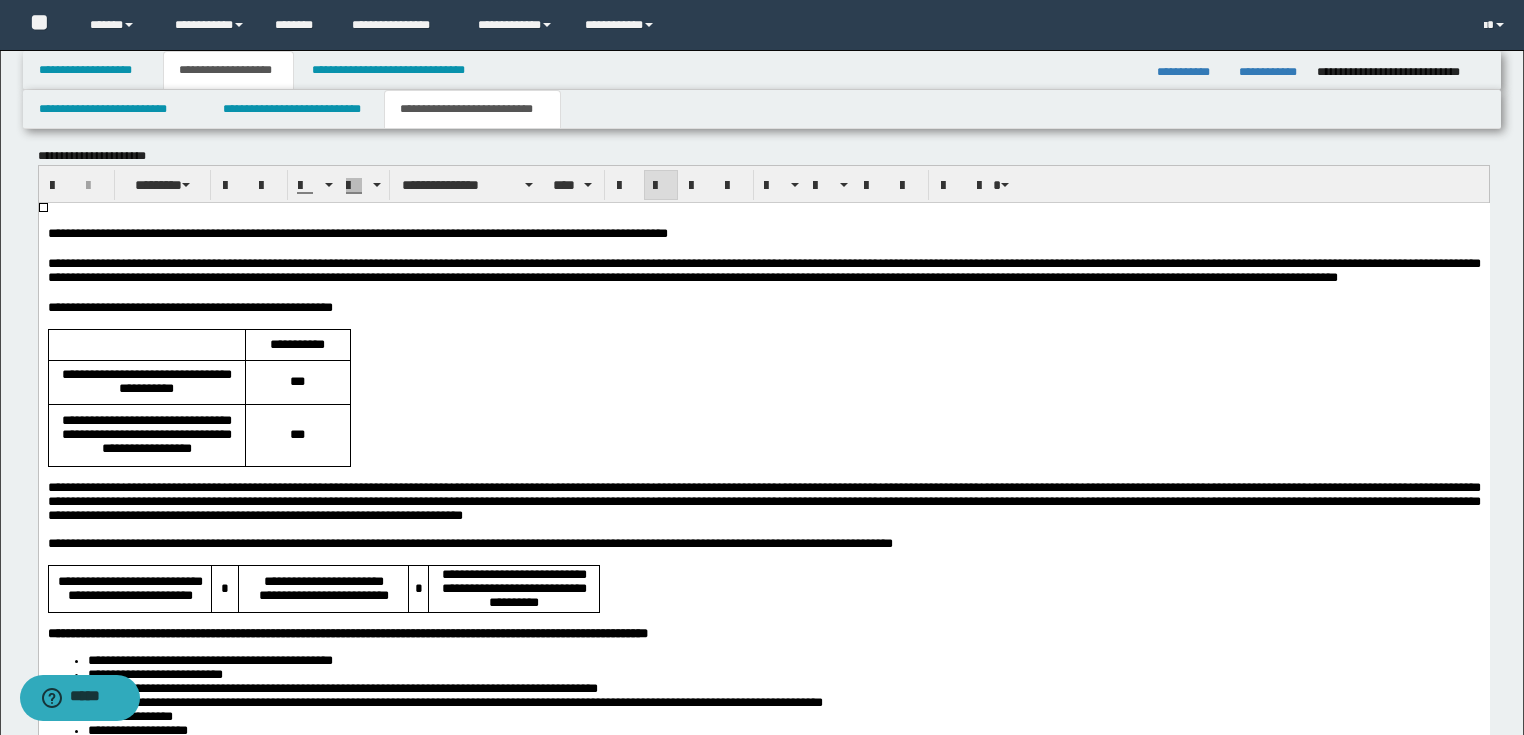 scroll, scrollTop: 2561, scrollLeft: 0, axis: vertical 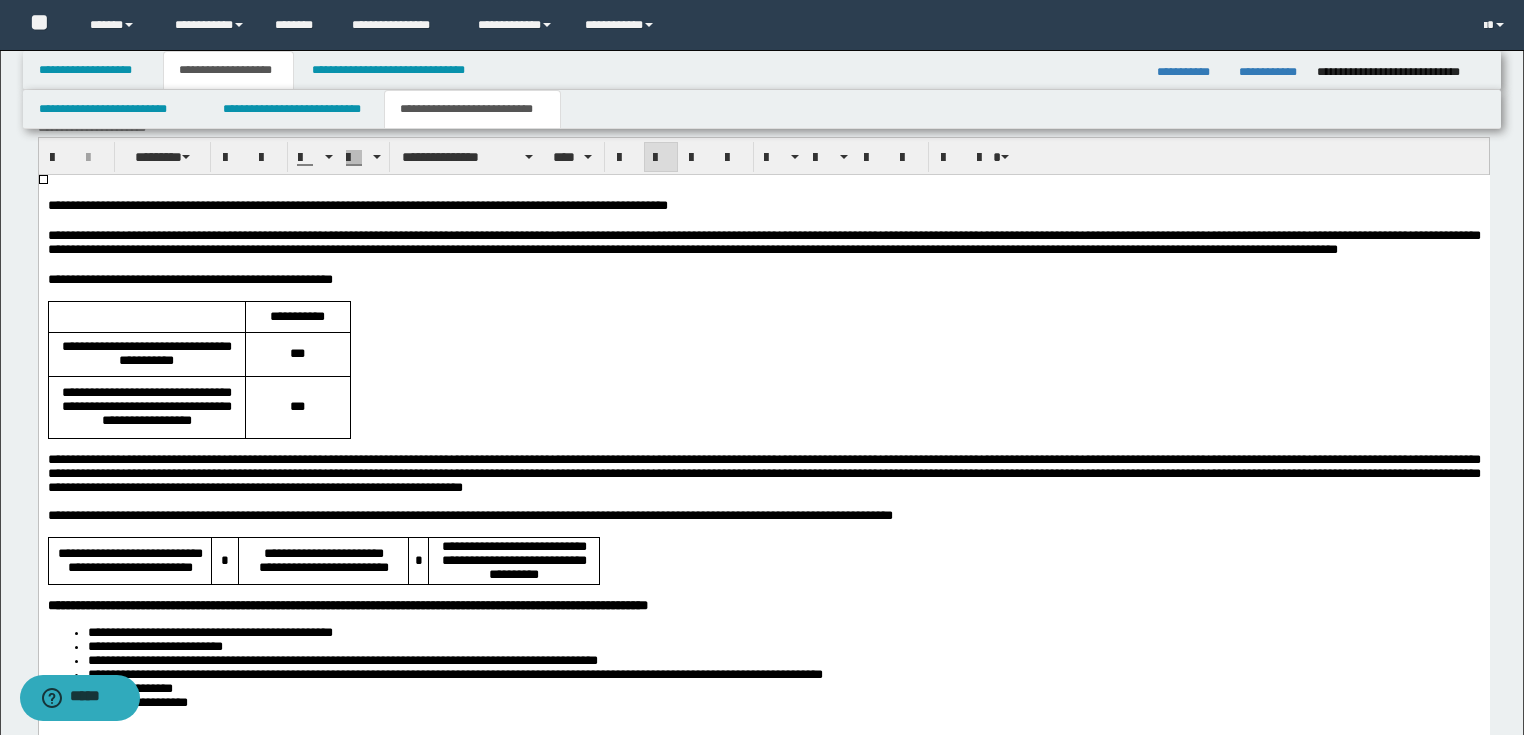 drag, startPoint x: 272, startPoint y: 450, endPoint x: 293, endPoint y: 456, distance: 21.84033 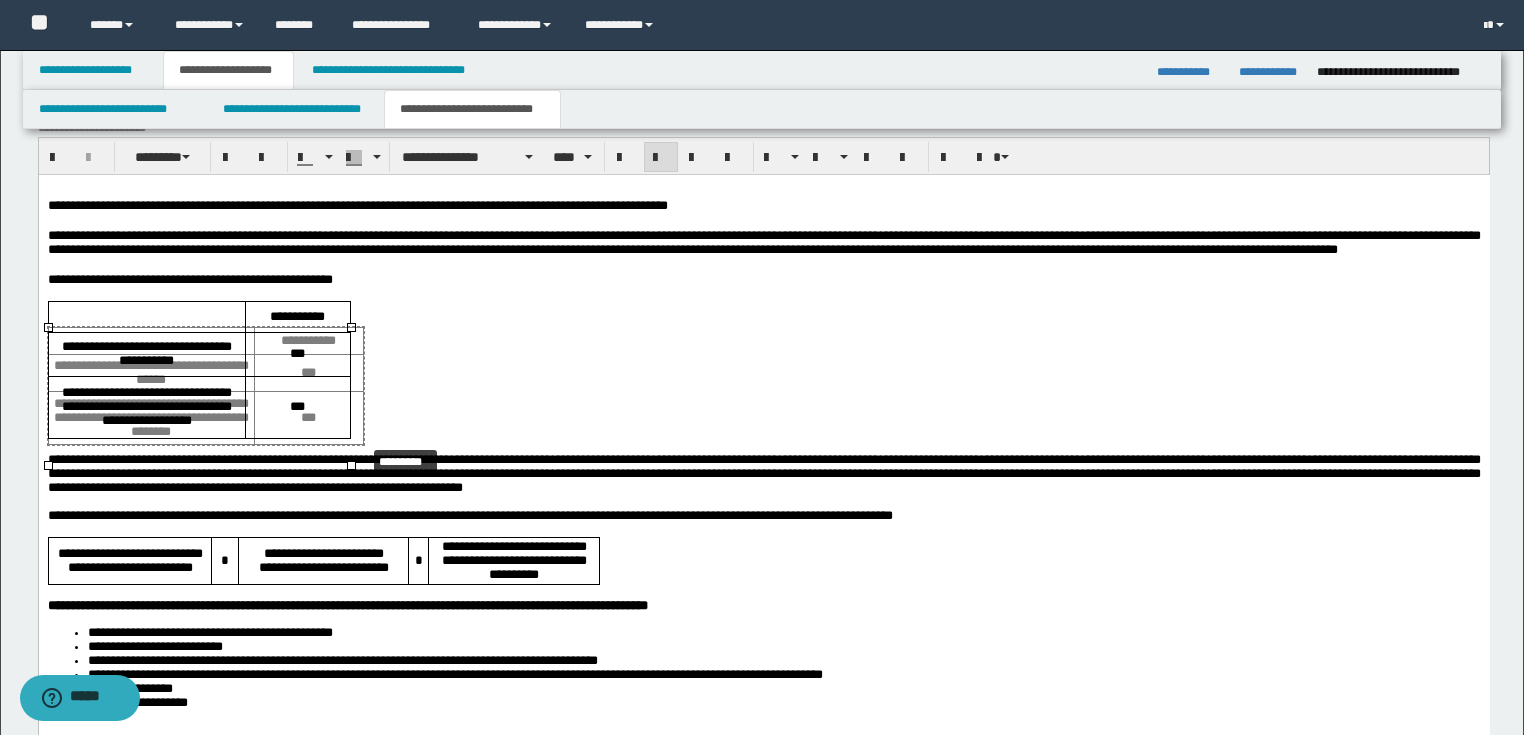drag, startPoint x: 346, startPoint y: 461, endPoint x: 356, endPoint y: 445, distance: 18.867962 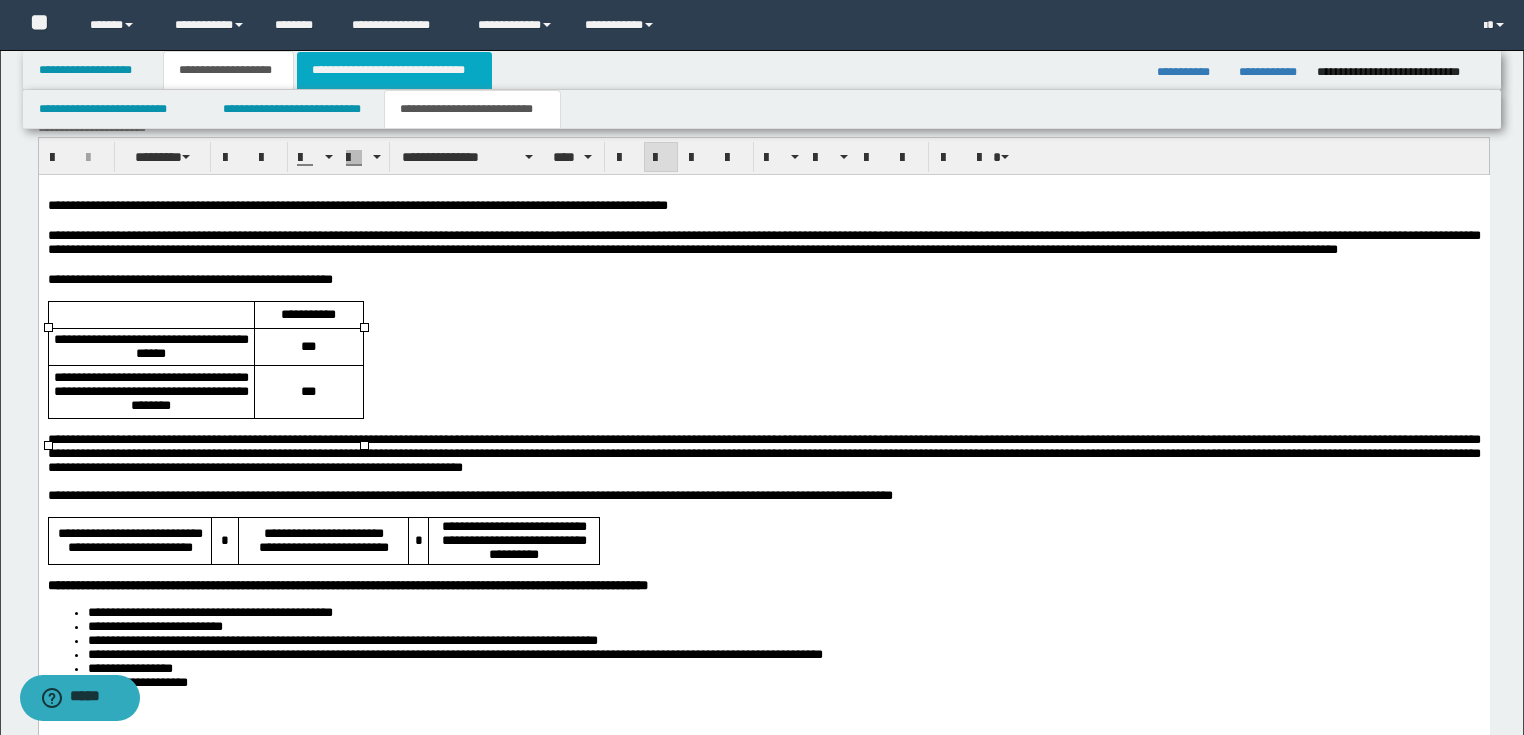 click on "**********" at bounding box center (394, 70) 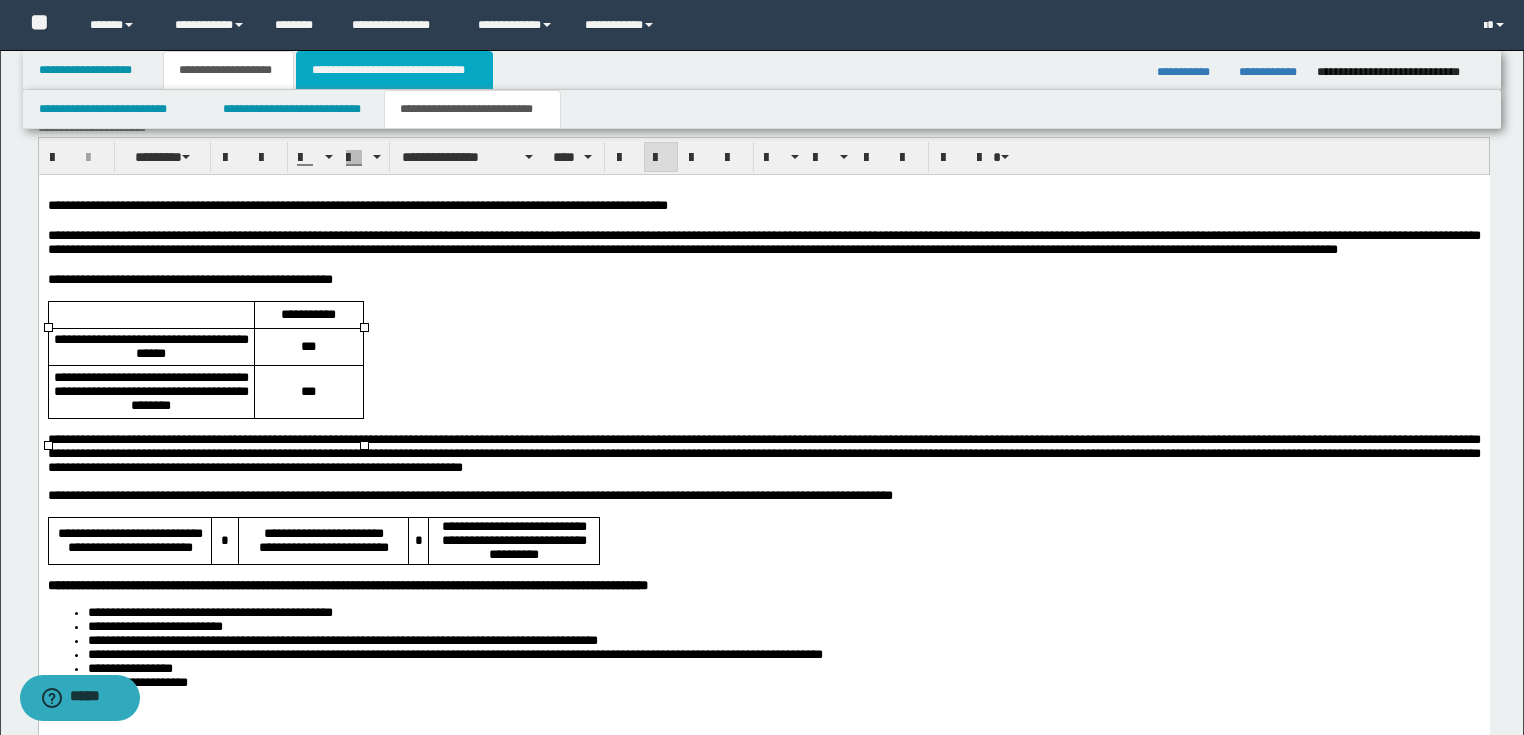 type on "*" 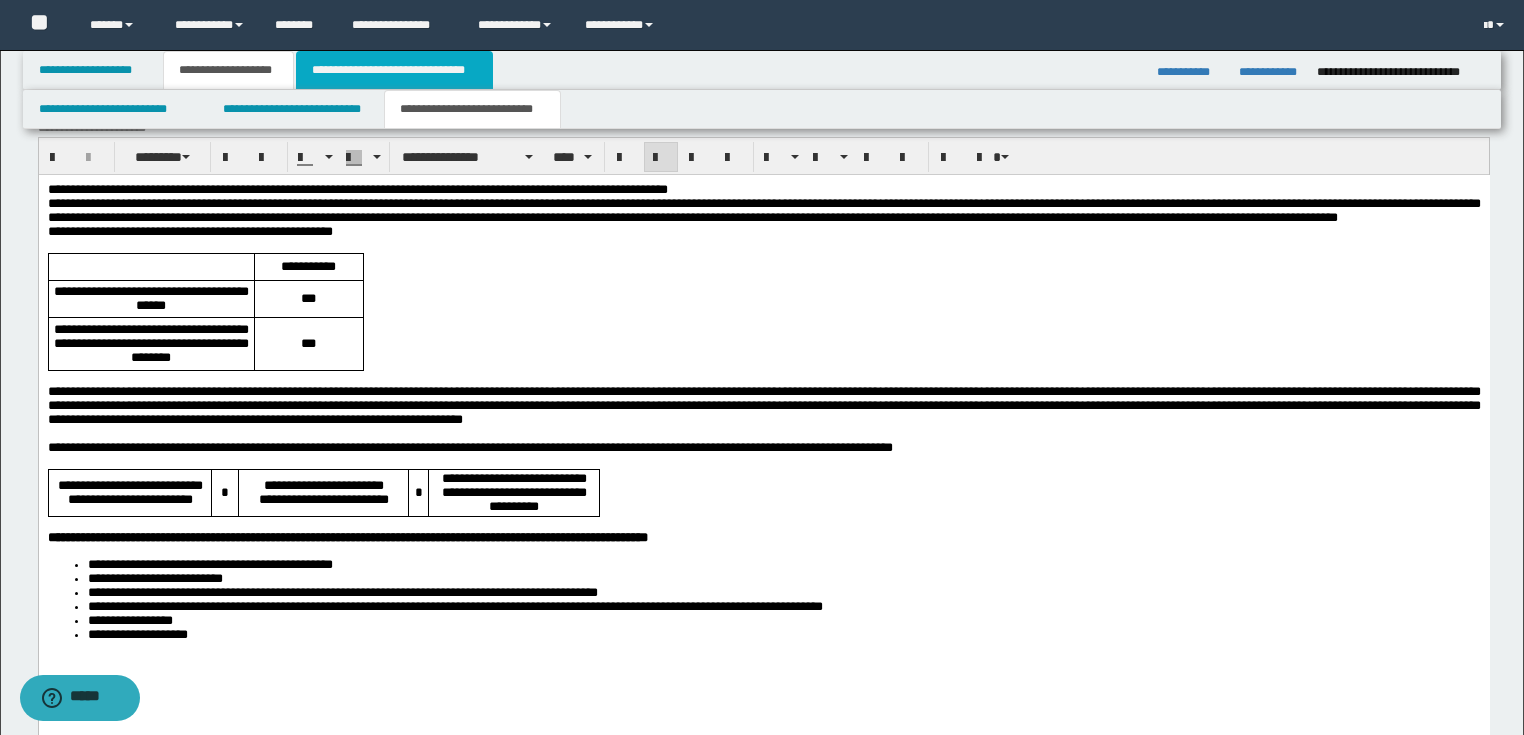 scroll, scrollTop: 530, scrollLeft: 0, axis: vertical 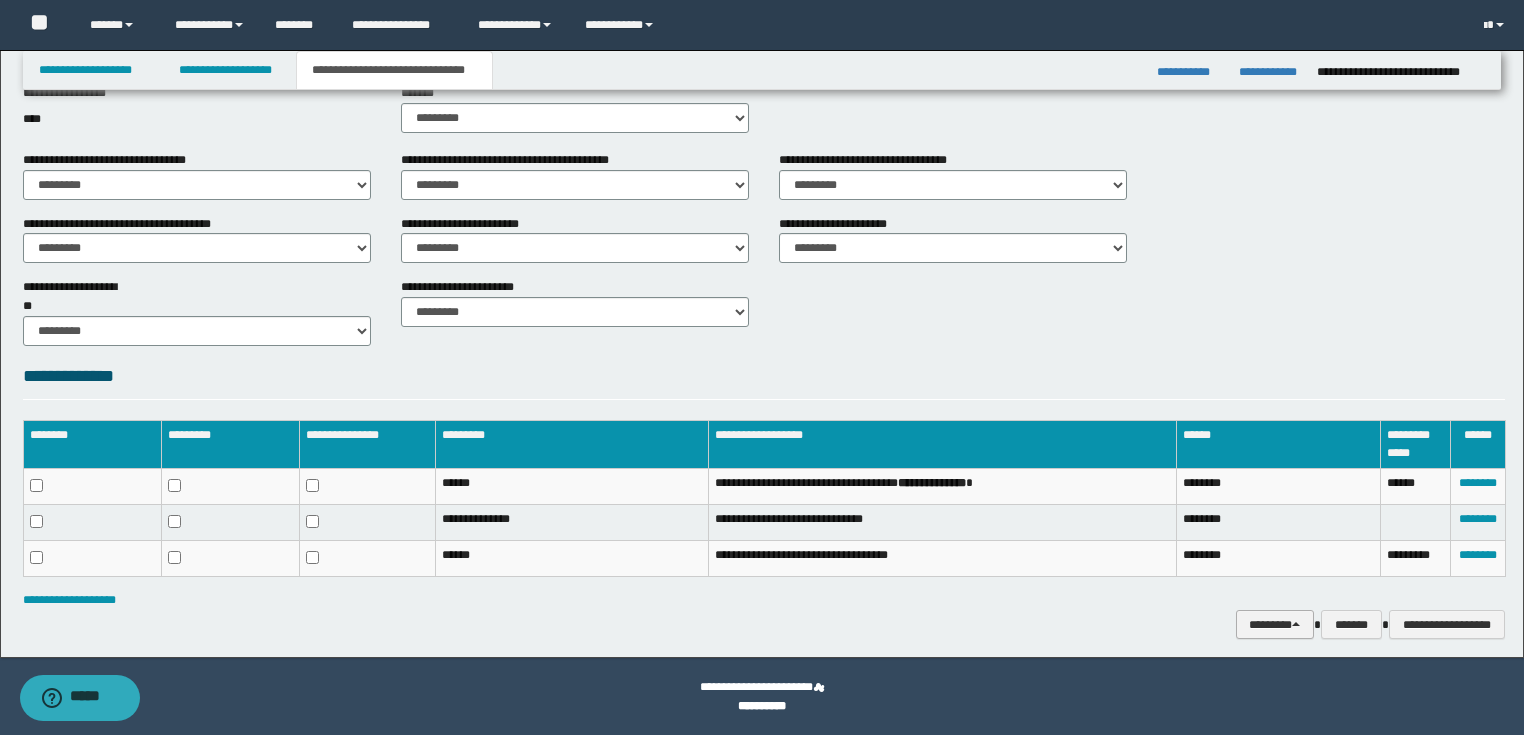 drag, startPoint x: 1278, startPoint y: 620, endPoint x: 1280, endPoint y: 572, distance: 48.04165 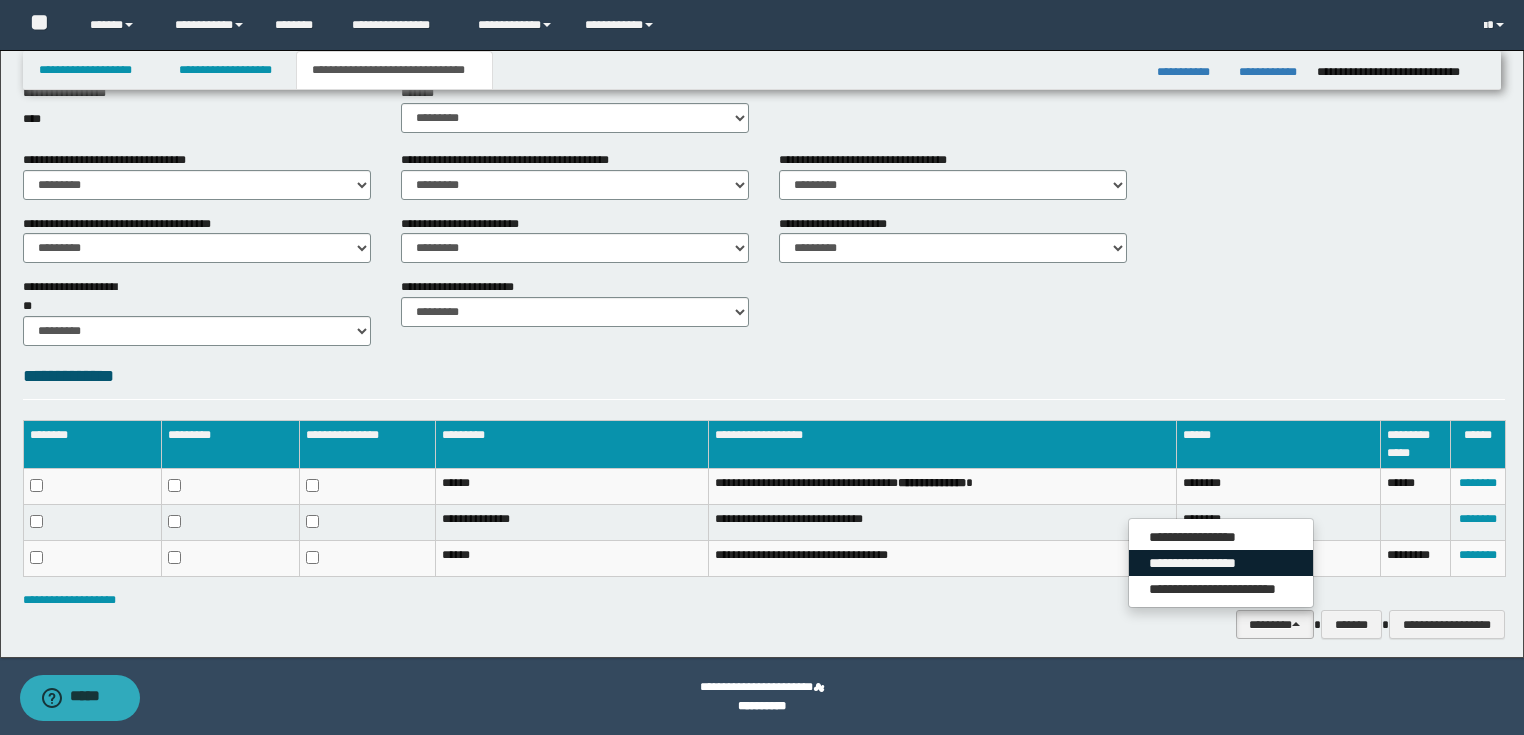click on "**********" at bounding box center [1221, 563] 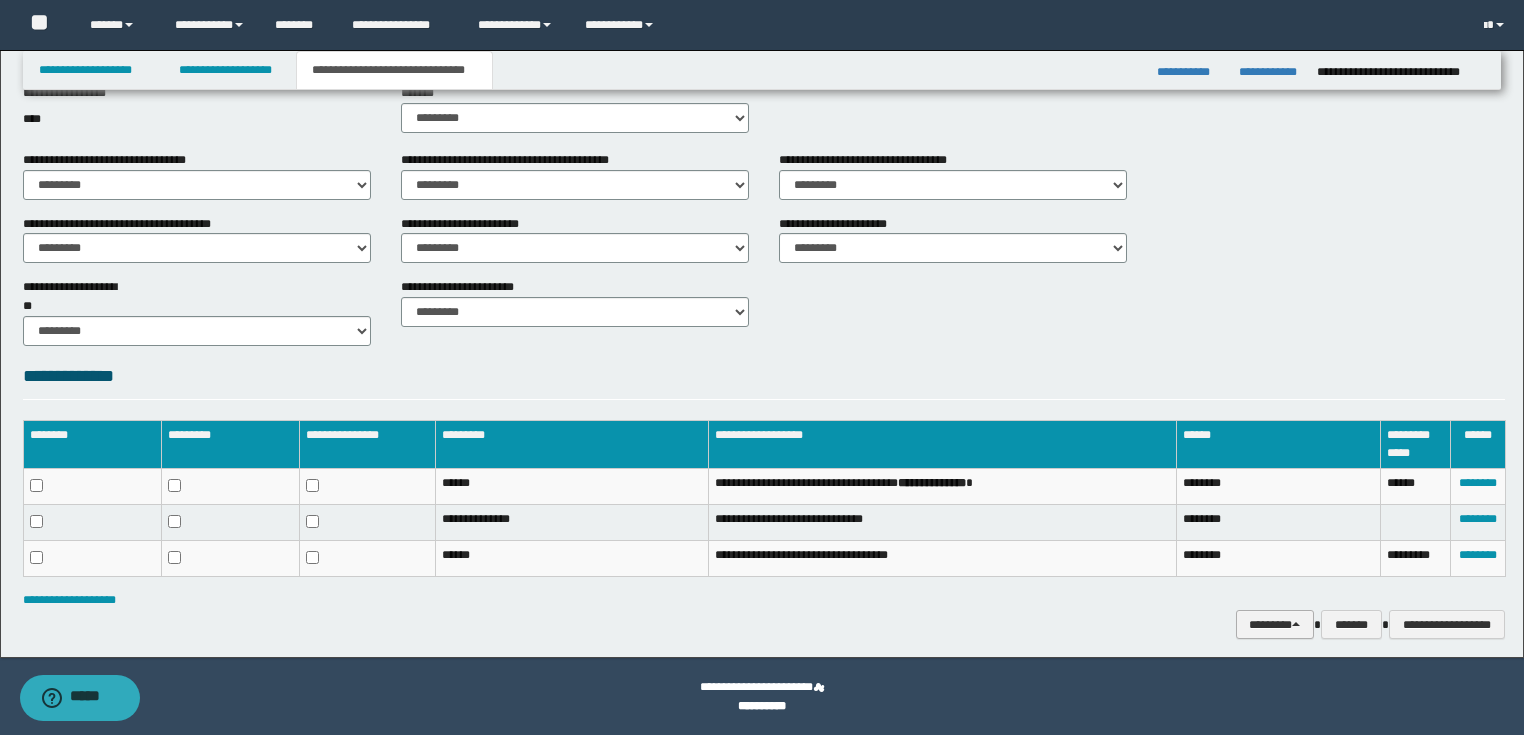 click on "********" at bounding box center [1275, 625] 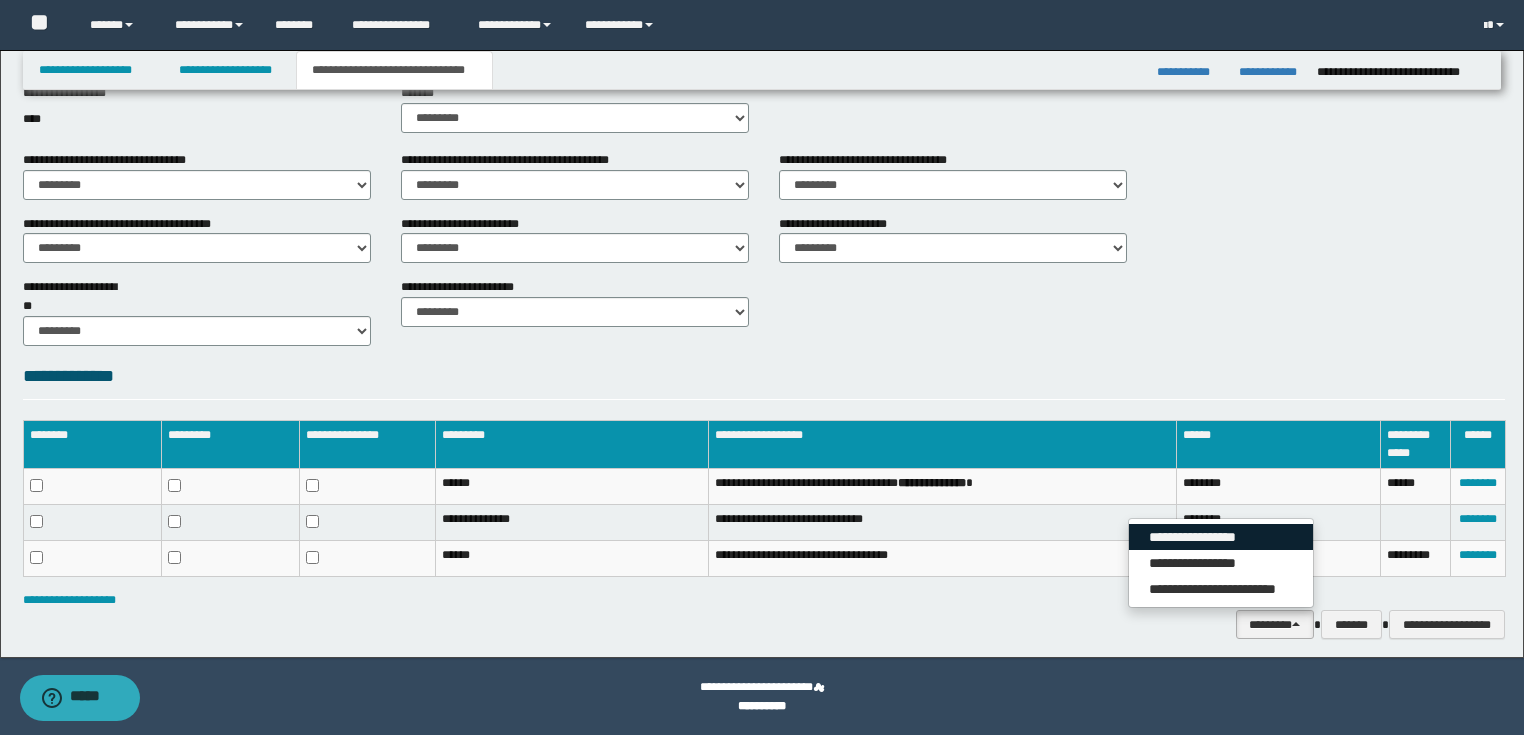 click on "**********" at bounding box center (1221, 537) 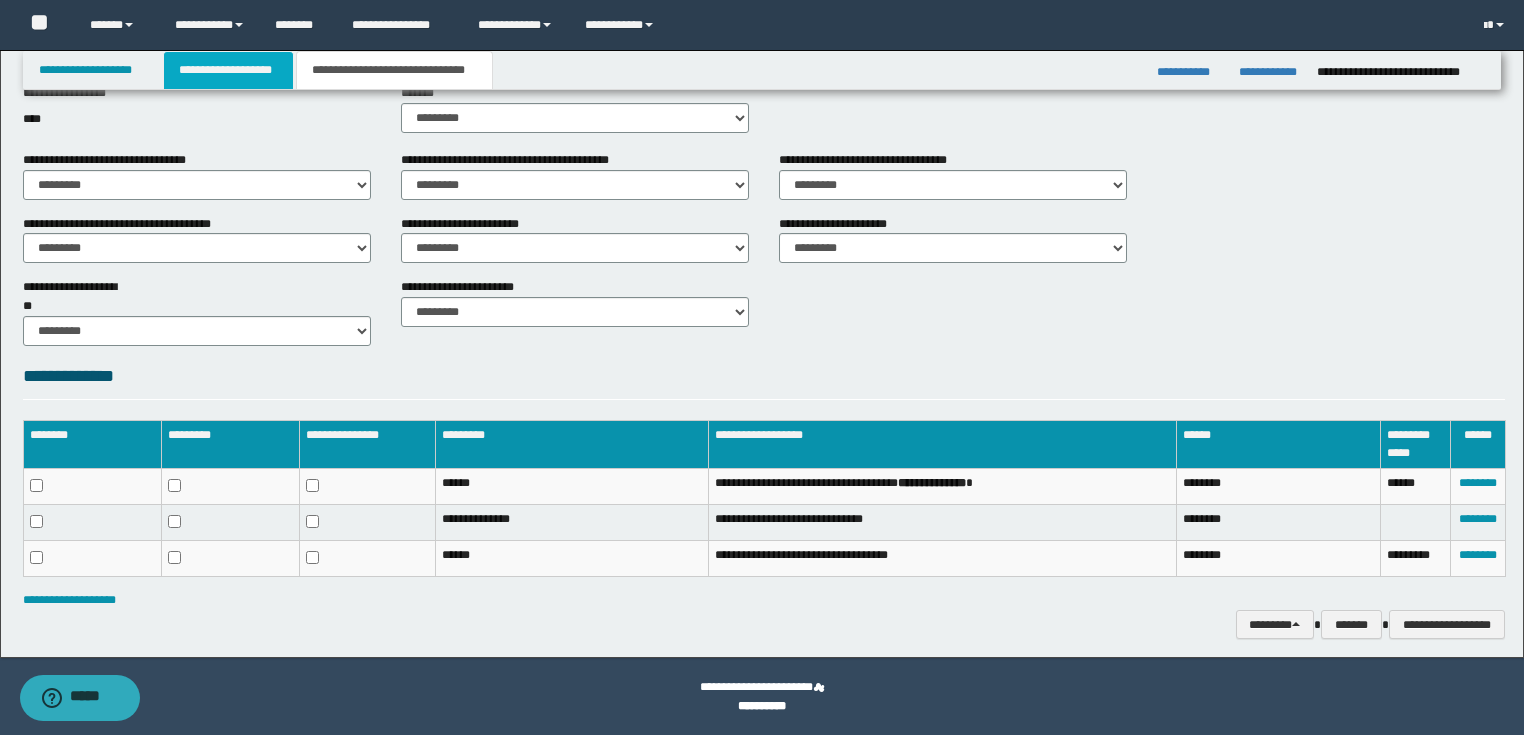 click on "**********" at bounding box center (228, 70) 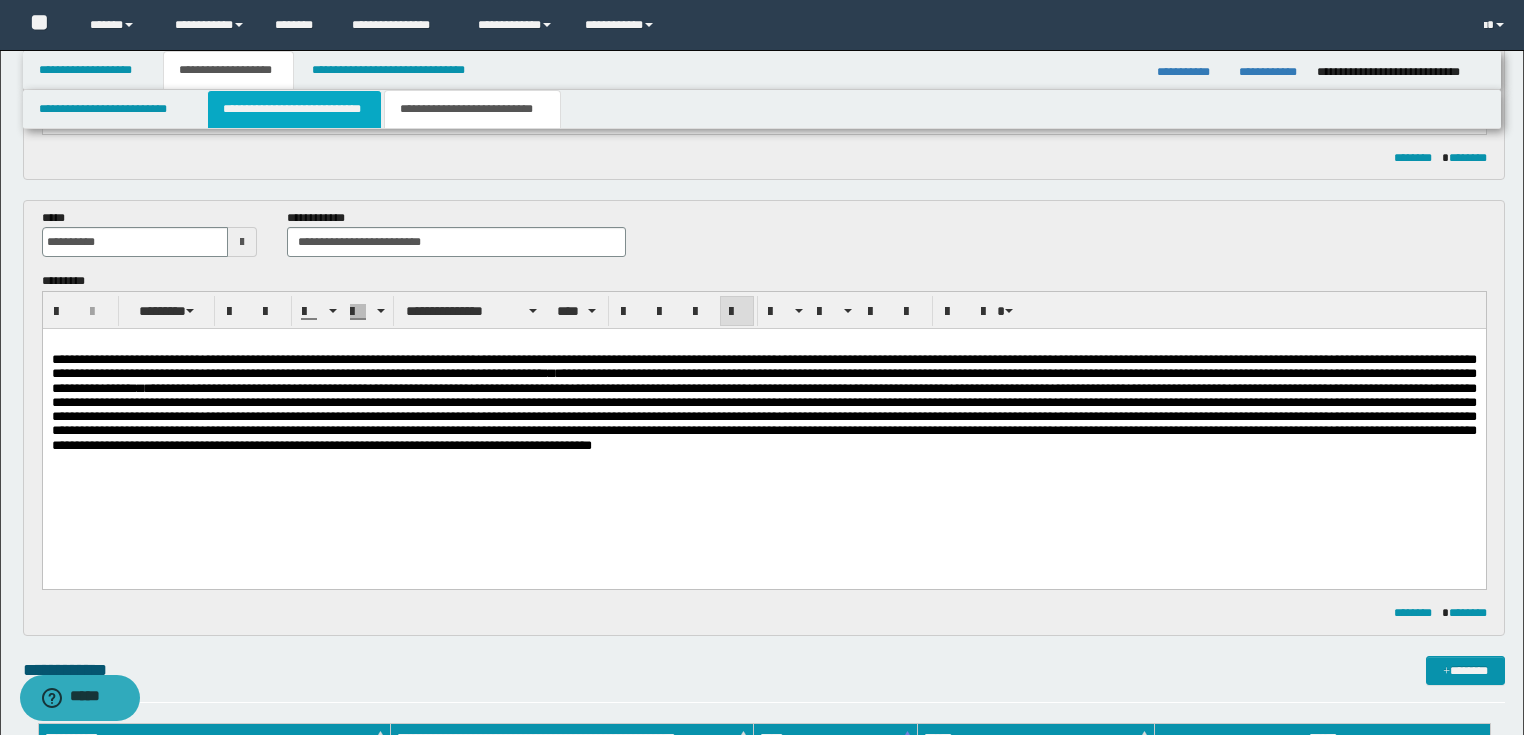 click on "**********" at bounding box center [294, 109] 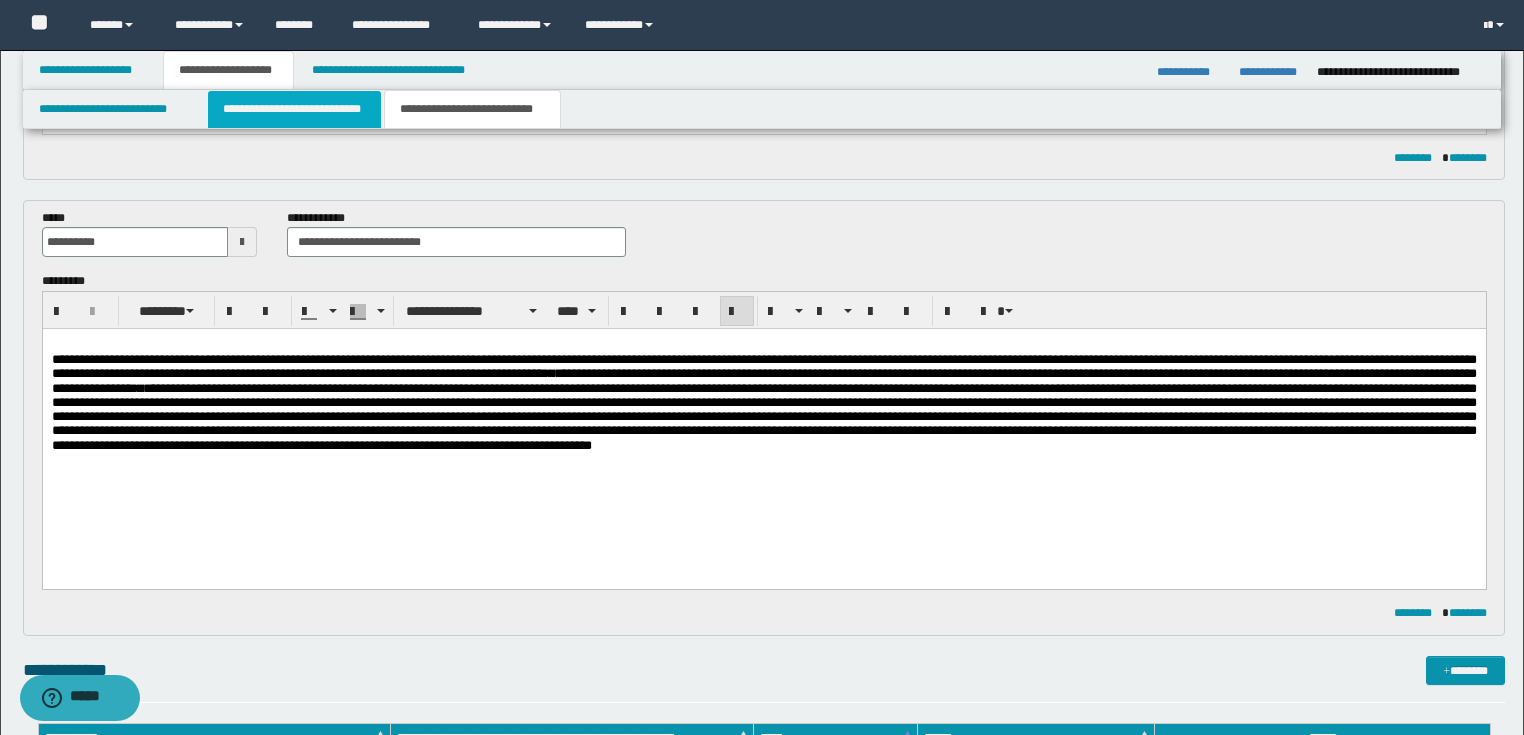 type 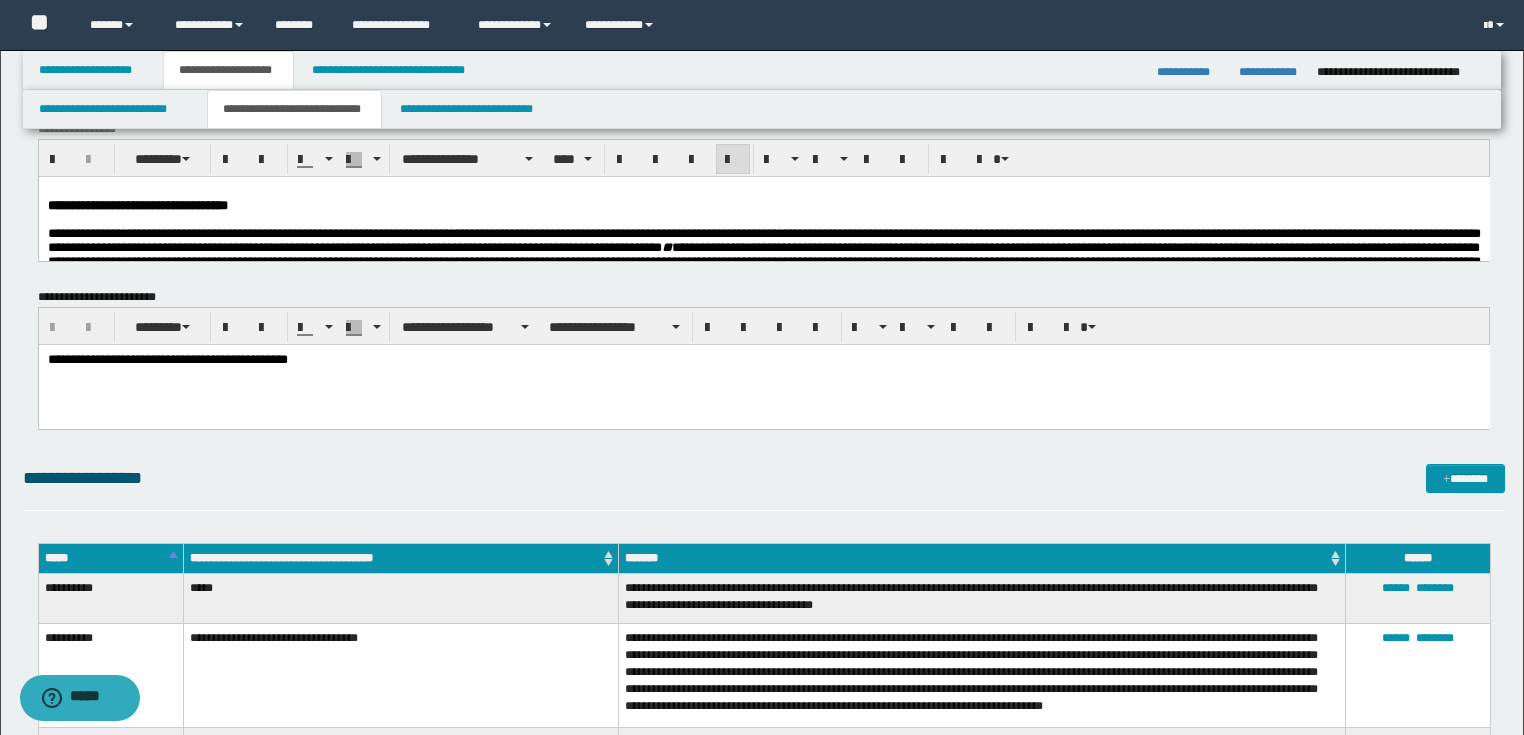 scroll, scrollTop: 0, scrollLeft: 0, axis: both 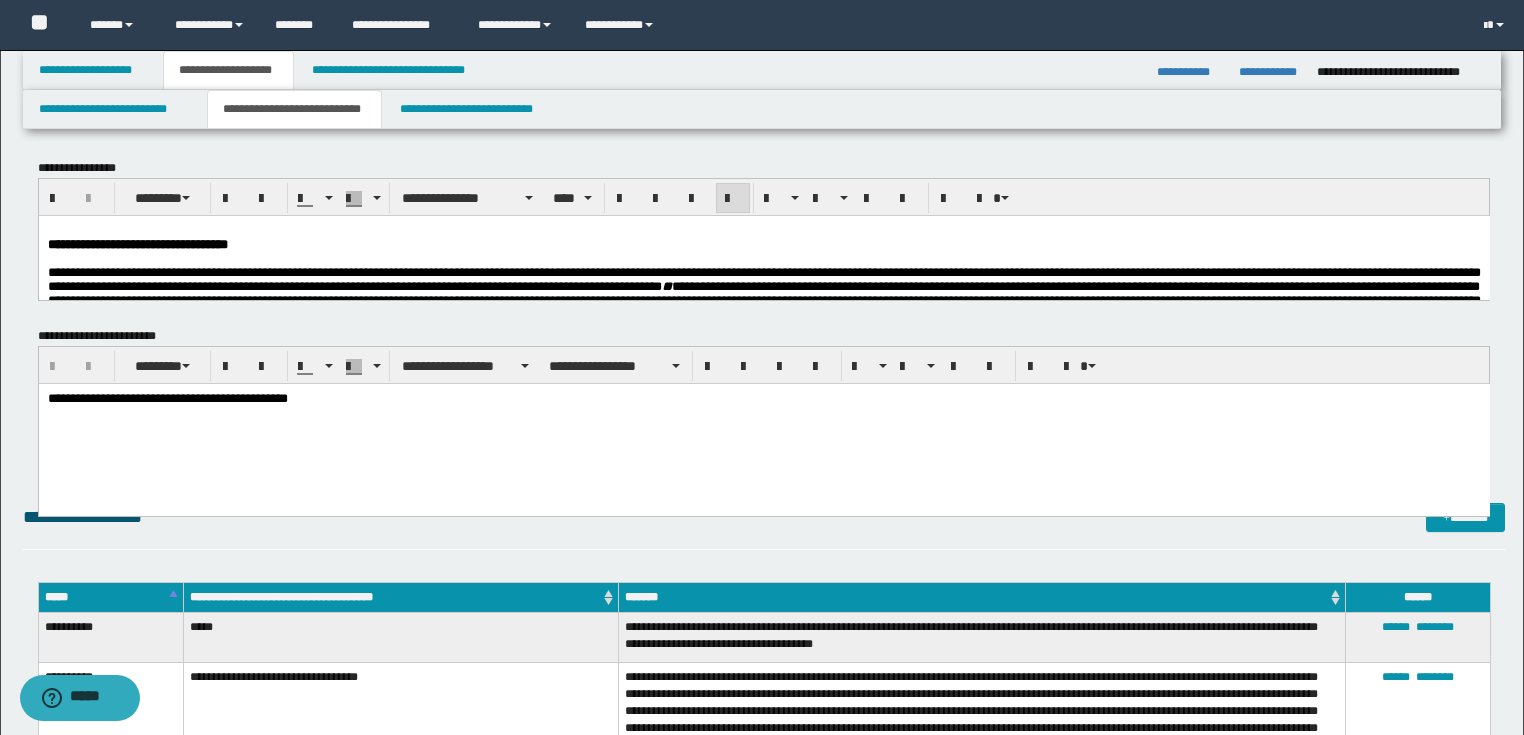 click on "**********" at bounding box center (763, 424) 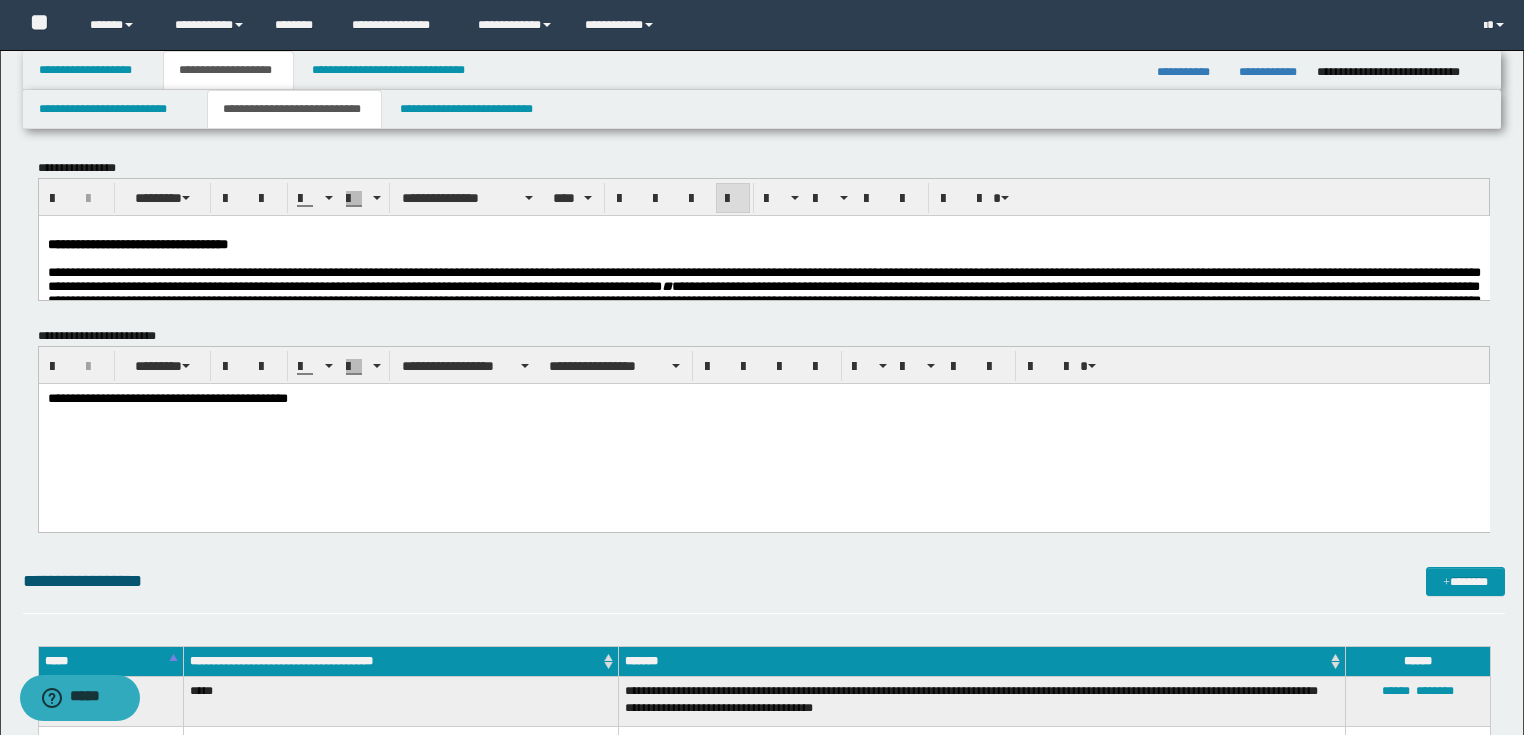 click on "**********" at bounding box center (763, 399) 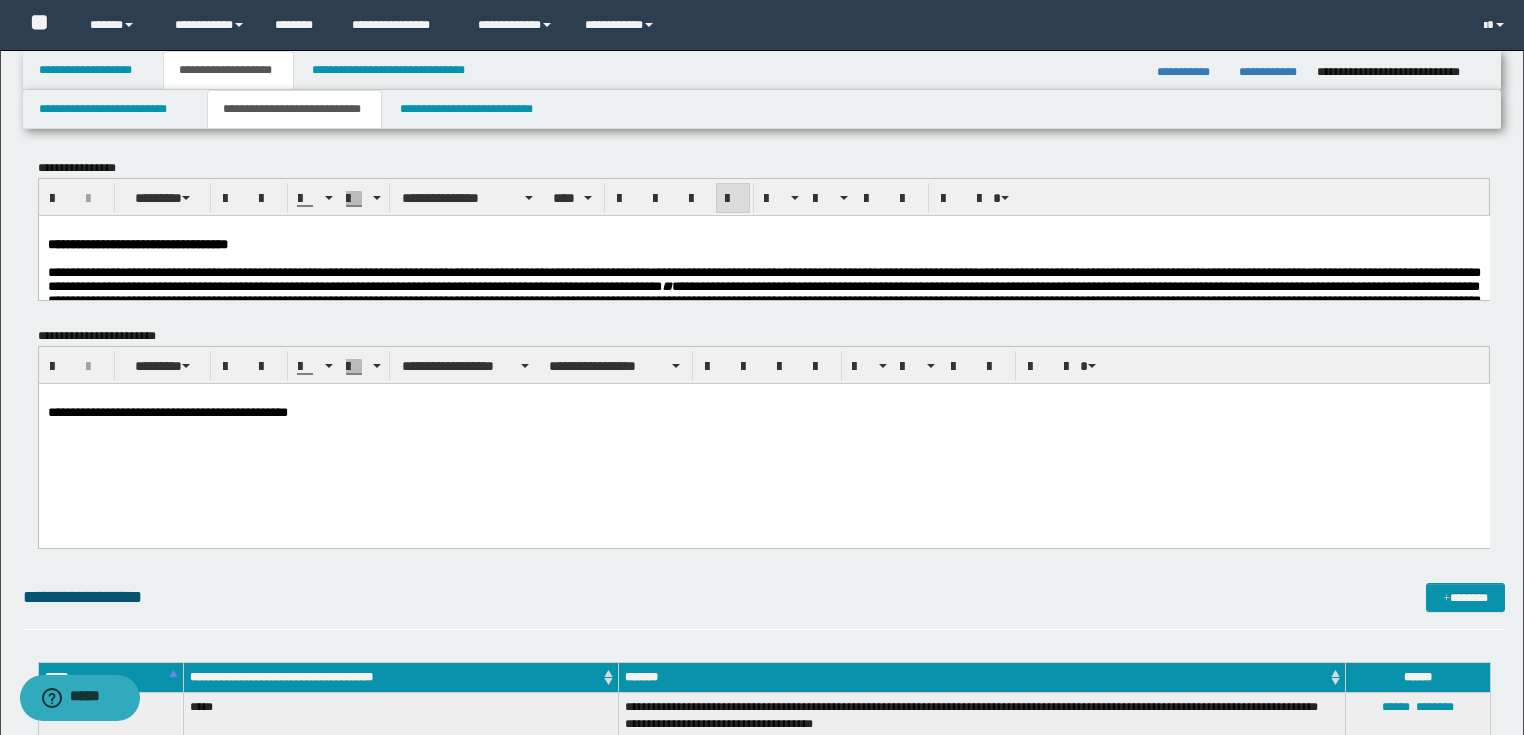 click on "**********" at bounding box center (763, 299) 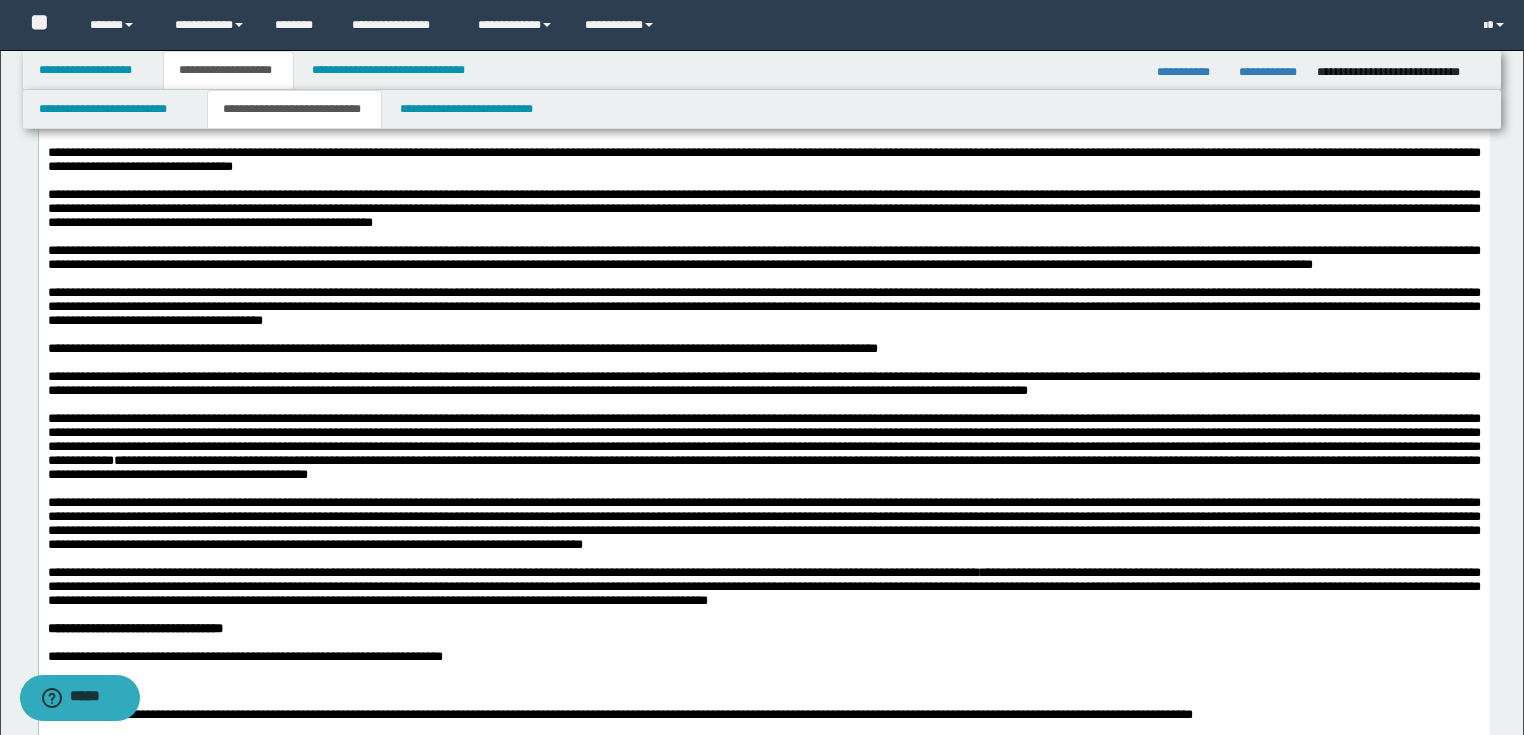click on "**********" at bounding box center [763, 258] 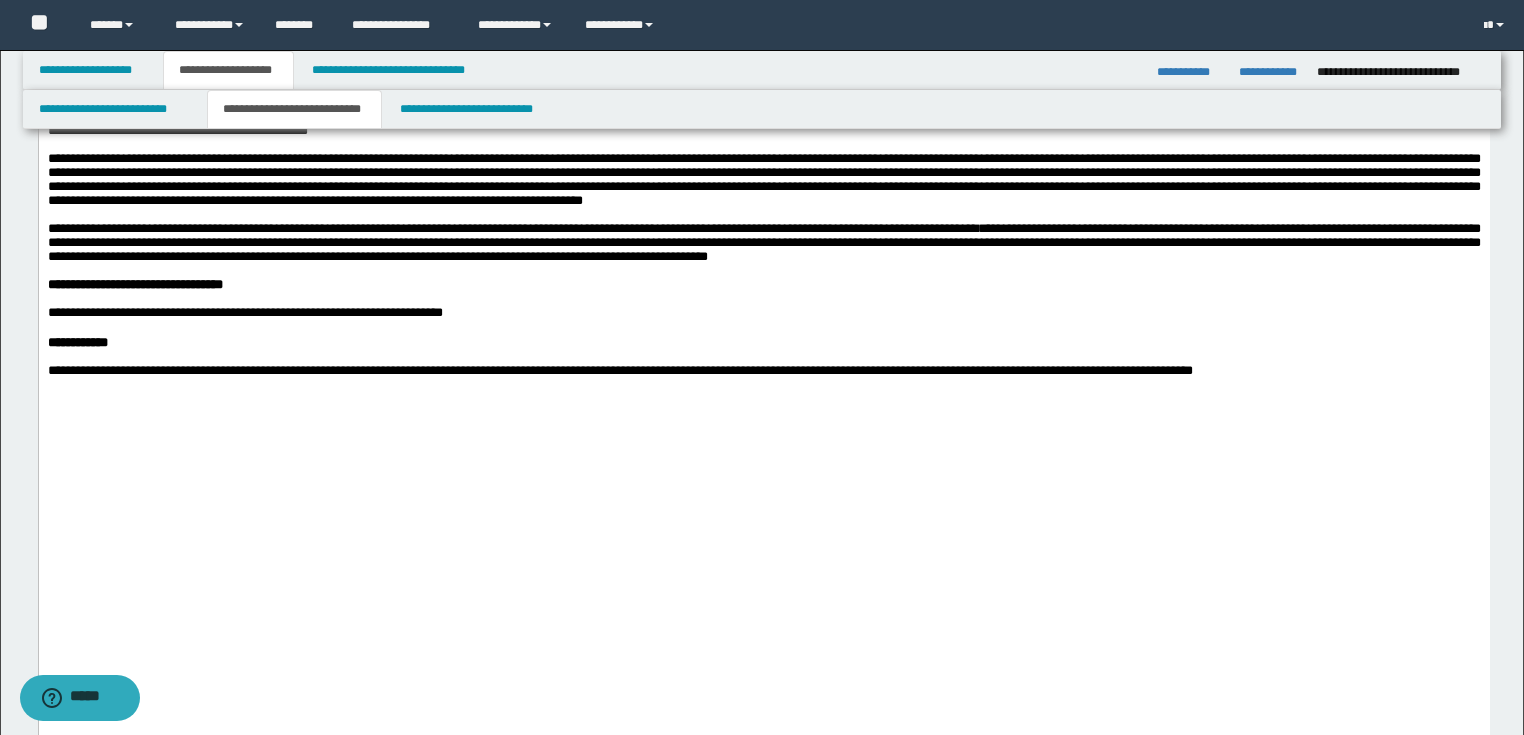 scroll, scrollTop: 2720, scrollLeft: 0, axis: vertical 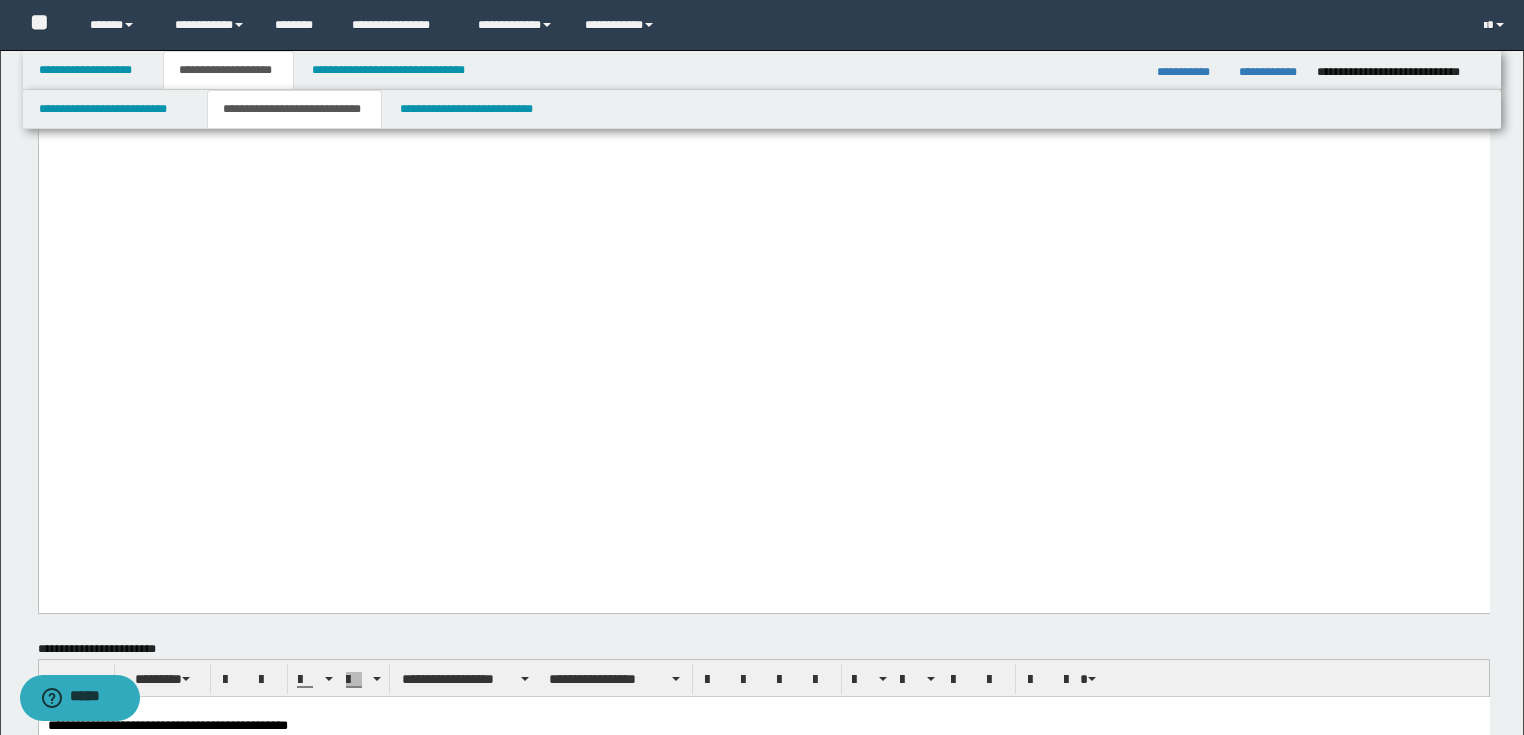 click on "**********" at bounding box center (763, -1182) 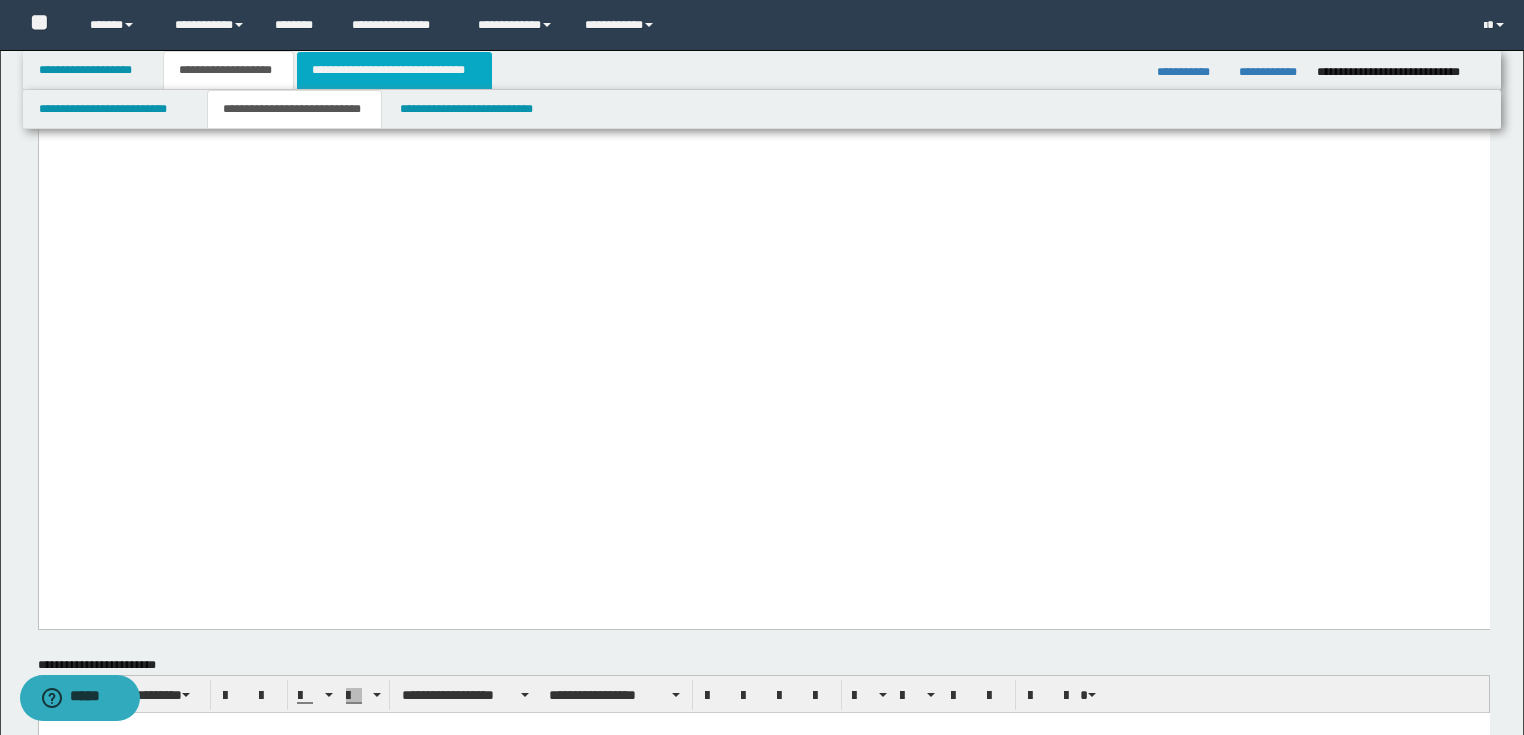 click on "**********" at bounding box center [394, 70] 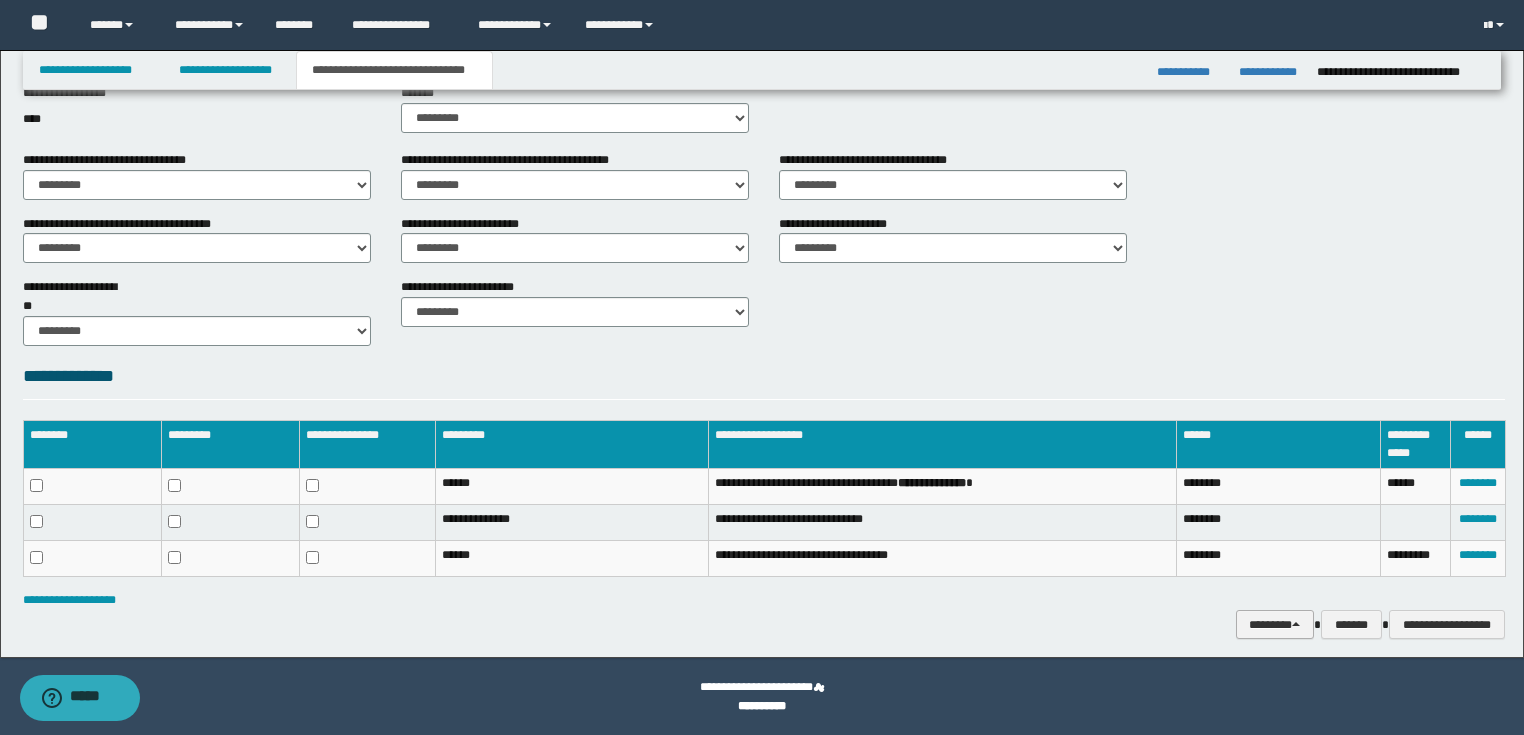 click on "********" at bounding box center [1275, 625] 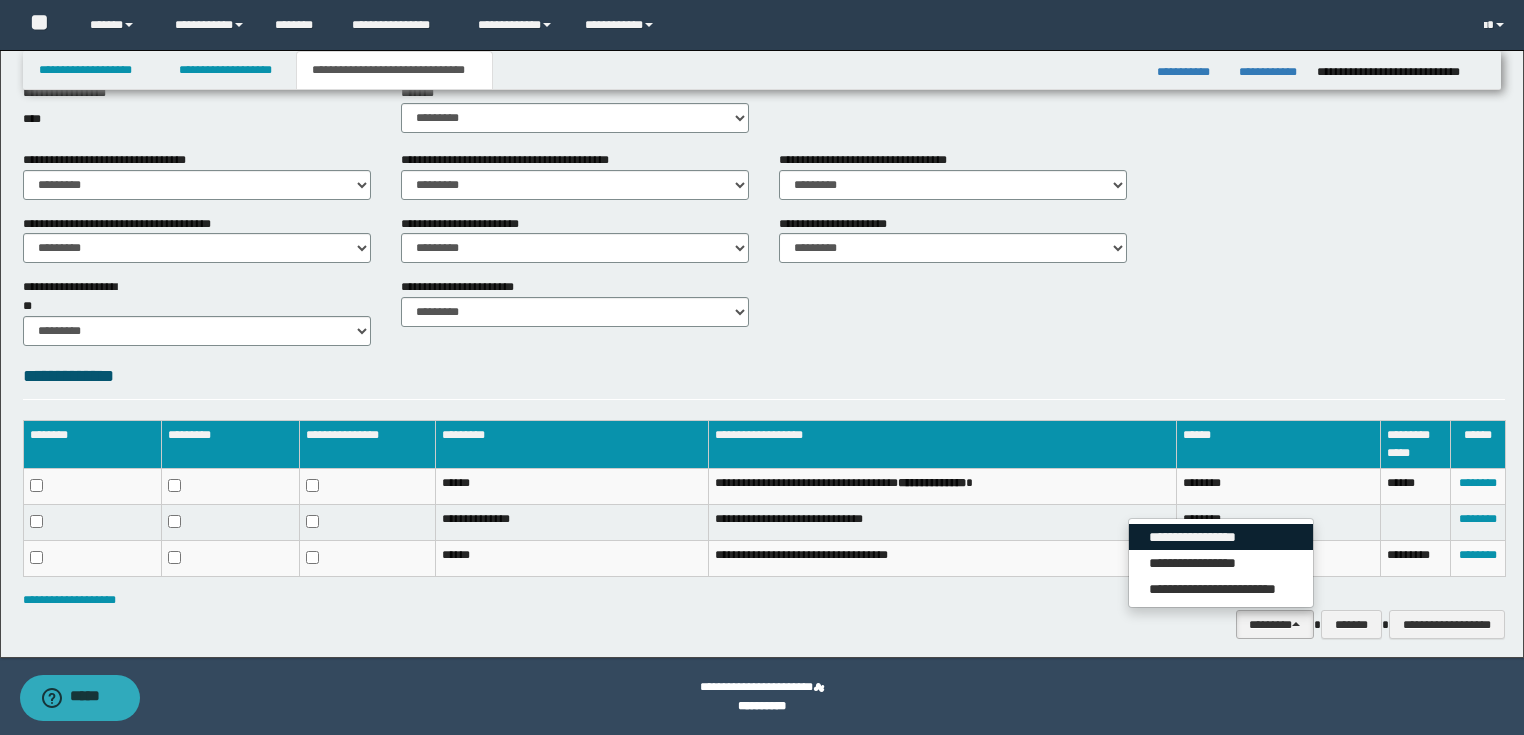 click on "**********" at bounding box center [1221, 537] 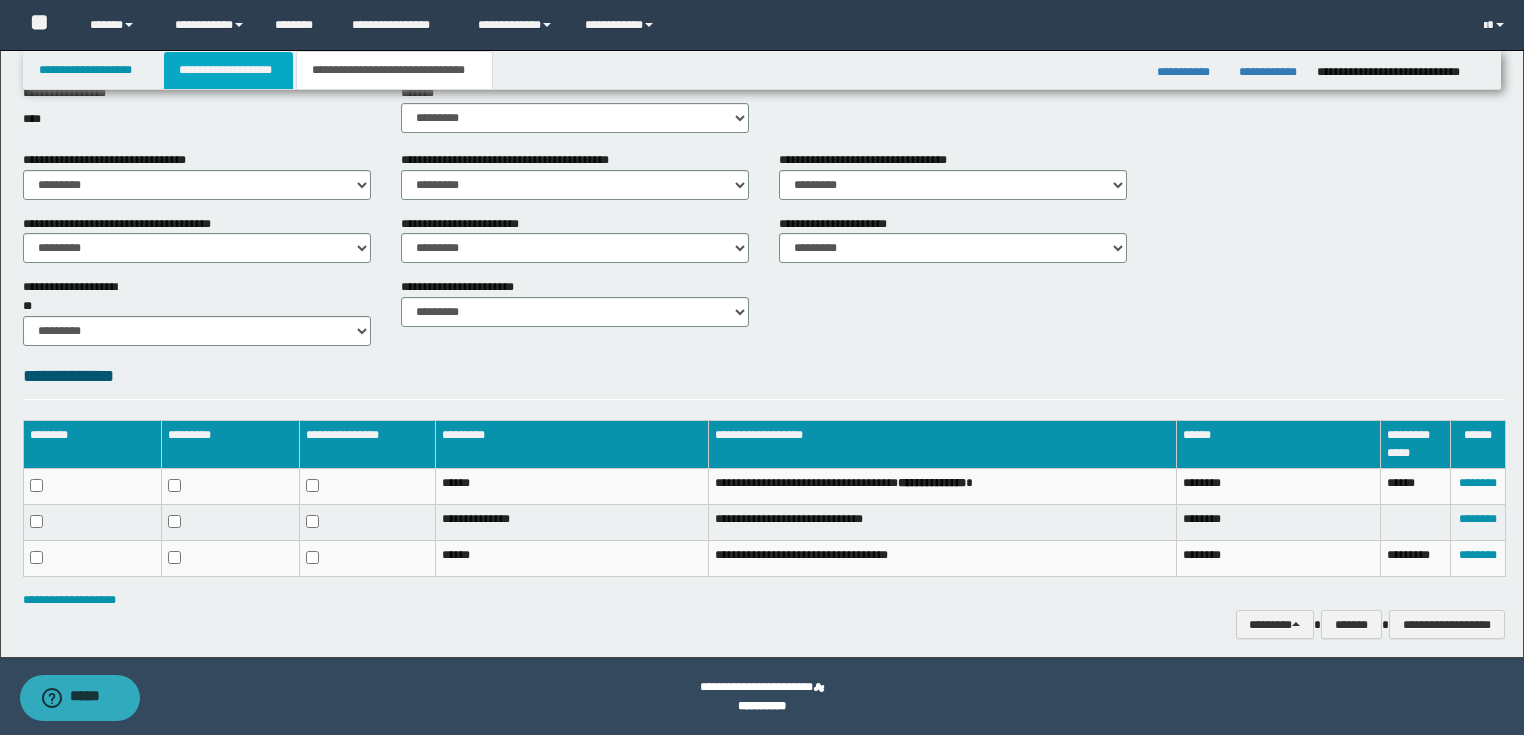 click on "**********" at bounding box center [228, 70] 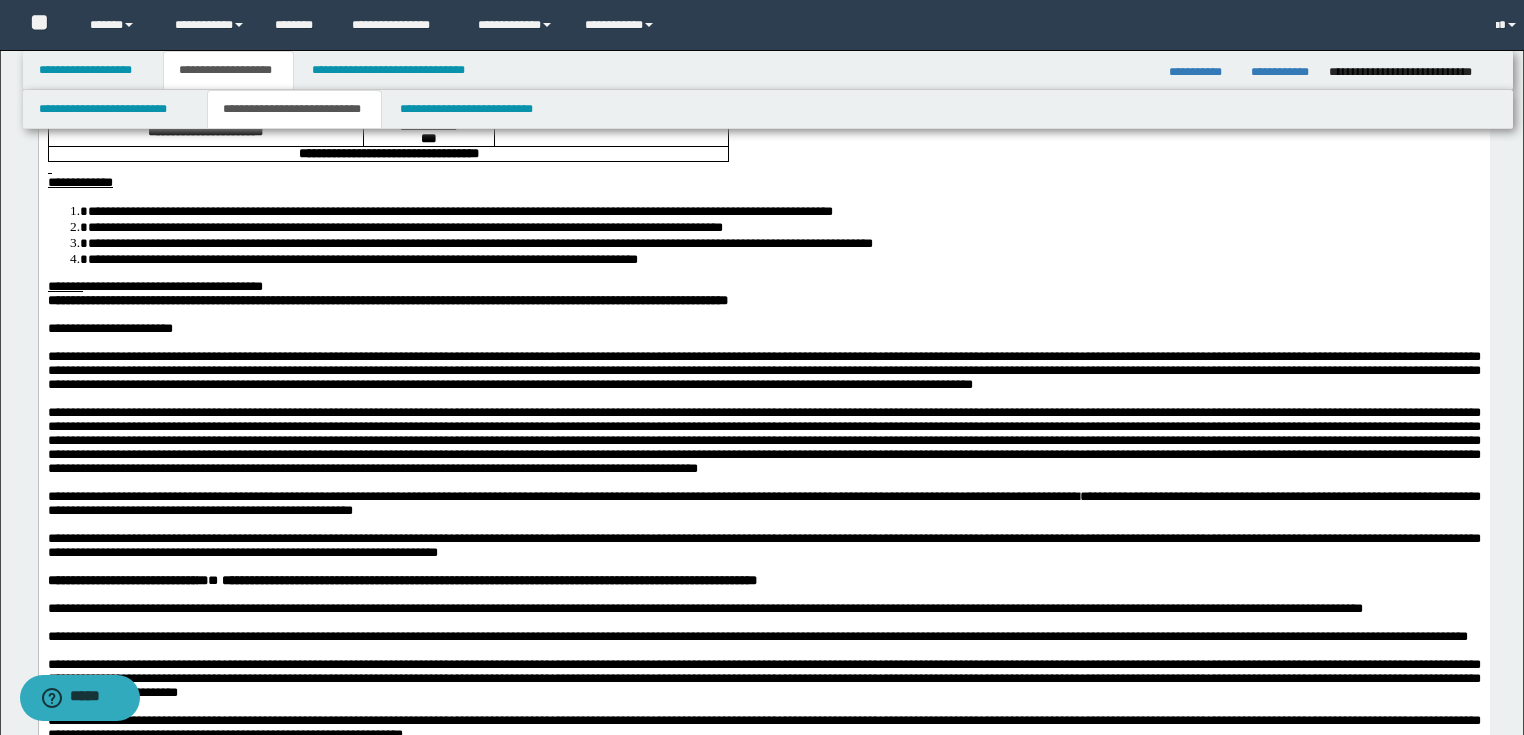 scroll, scrollTop: 561, scrollLeft: 0, axis: vertical 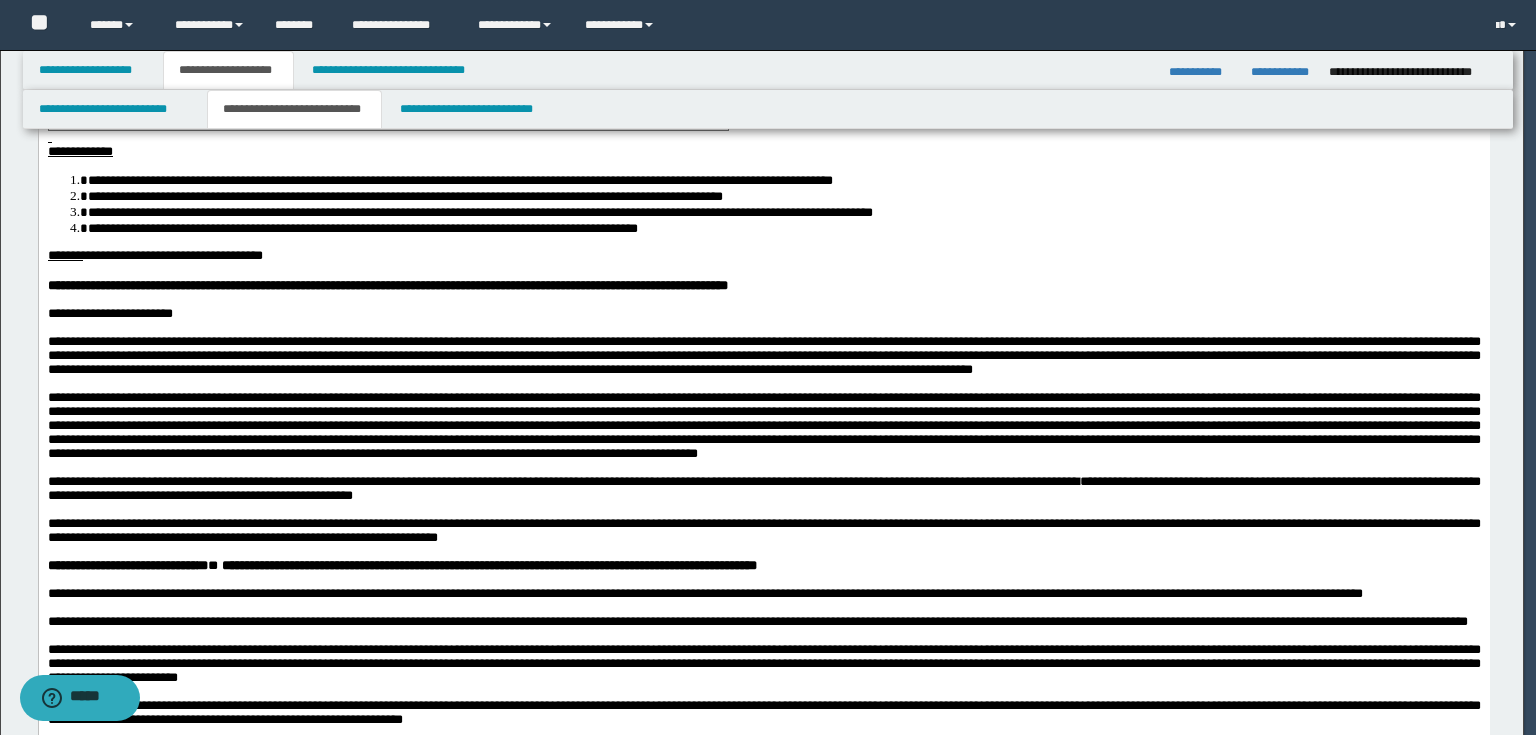 click on "**********" at bounding box center (294, 109) 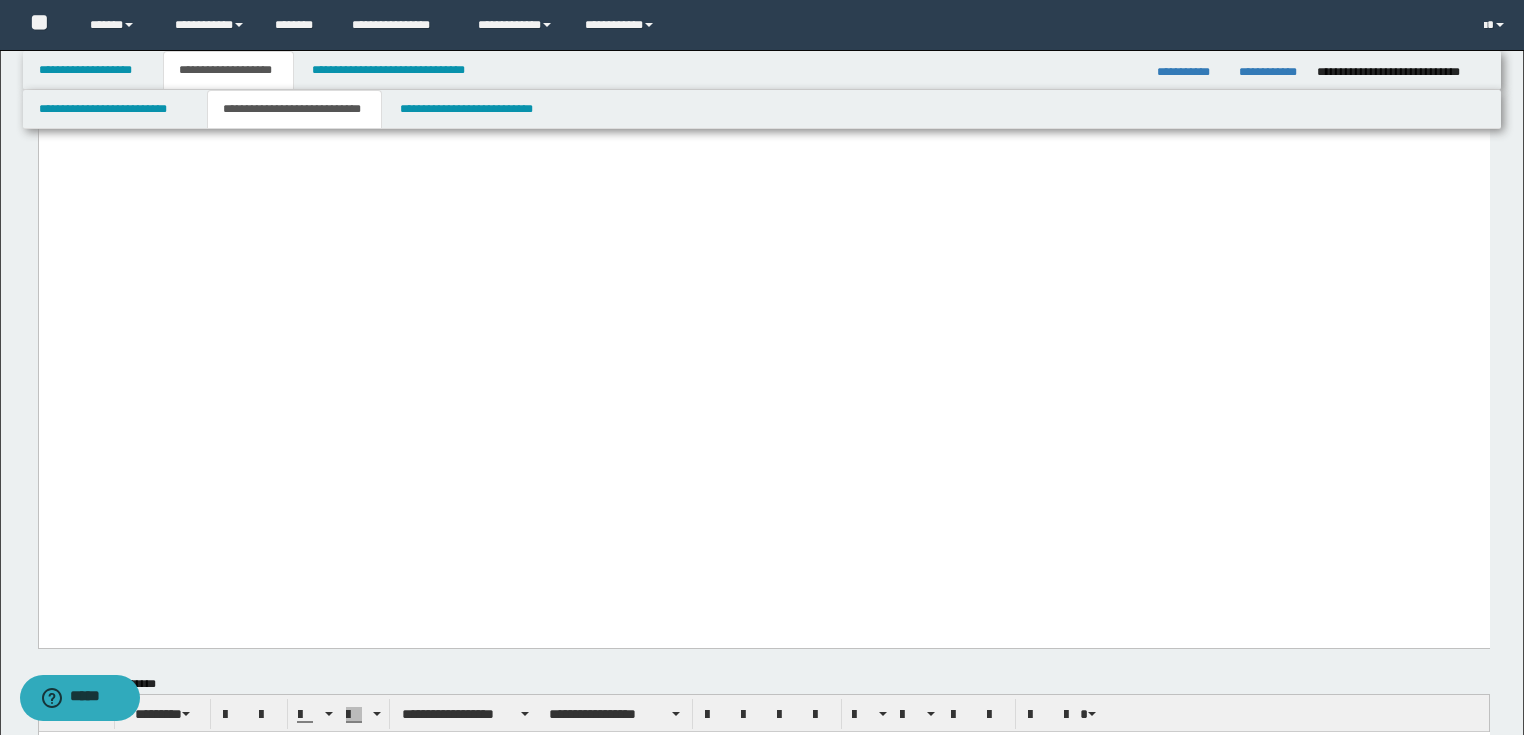 scroll, scrollTop: 2721, scrollLeft: 0, axis: vertical 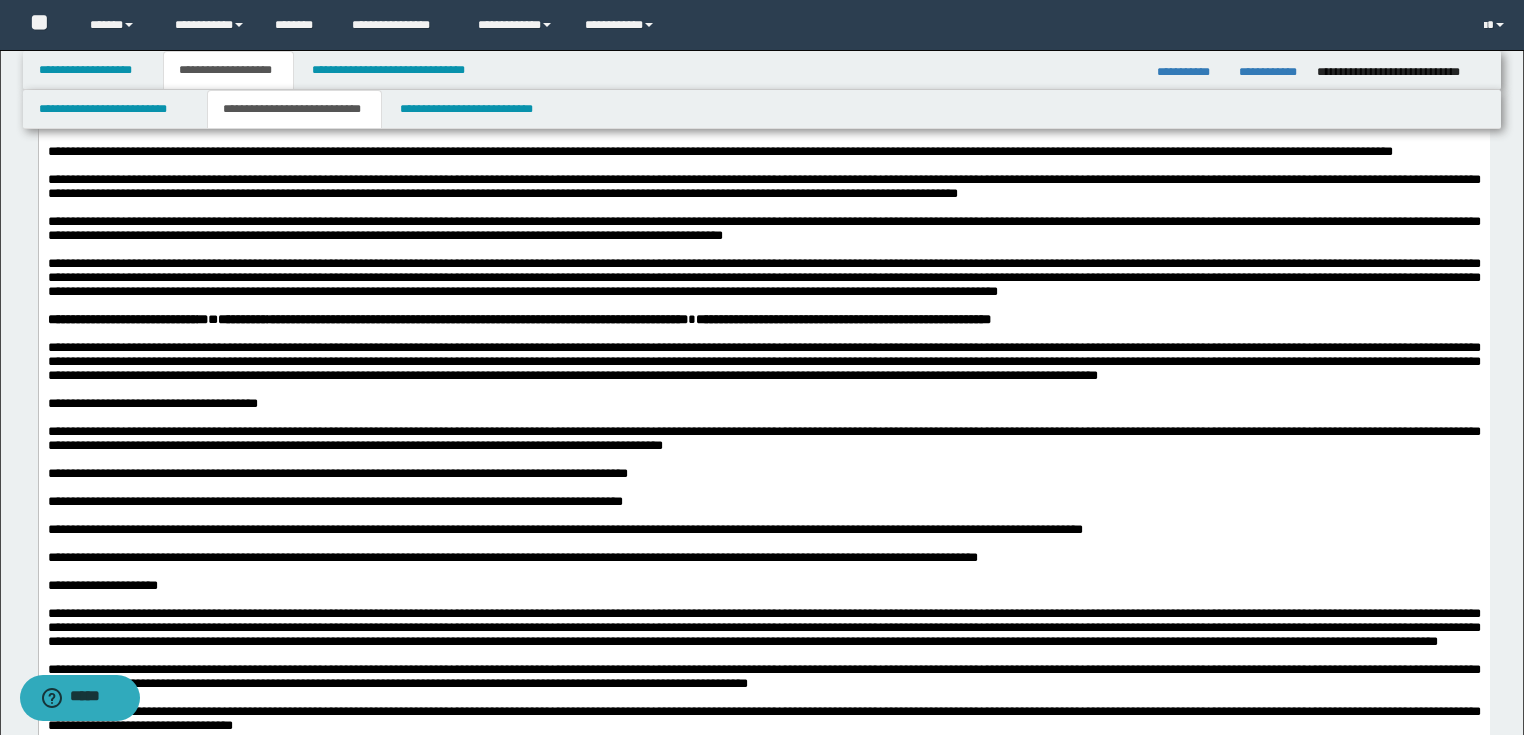 click on "**********" at bounding box center (763, 110) 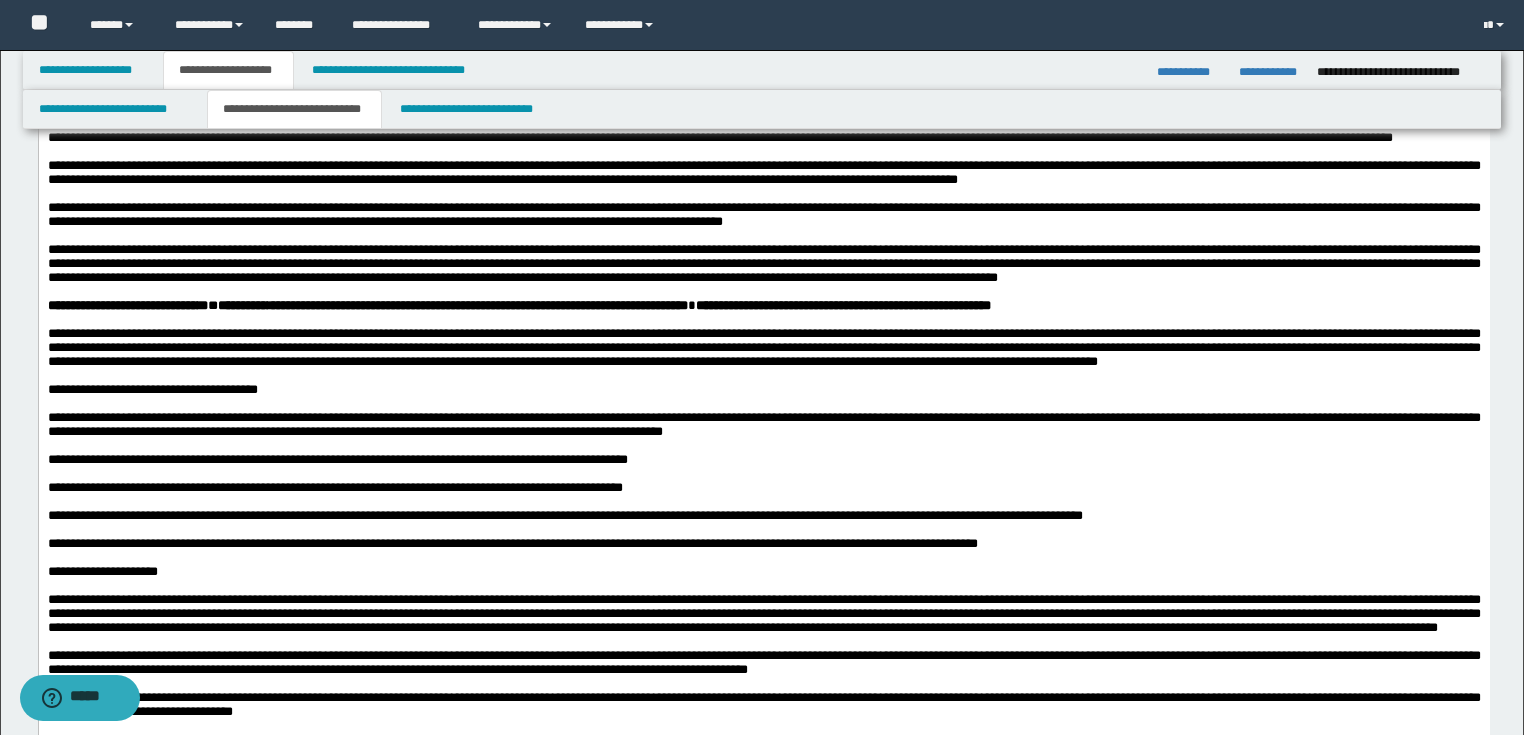 type 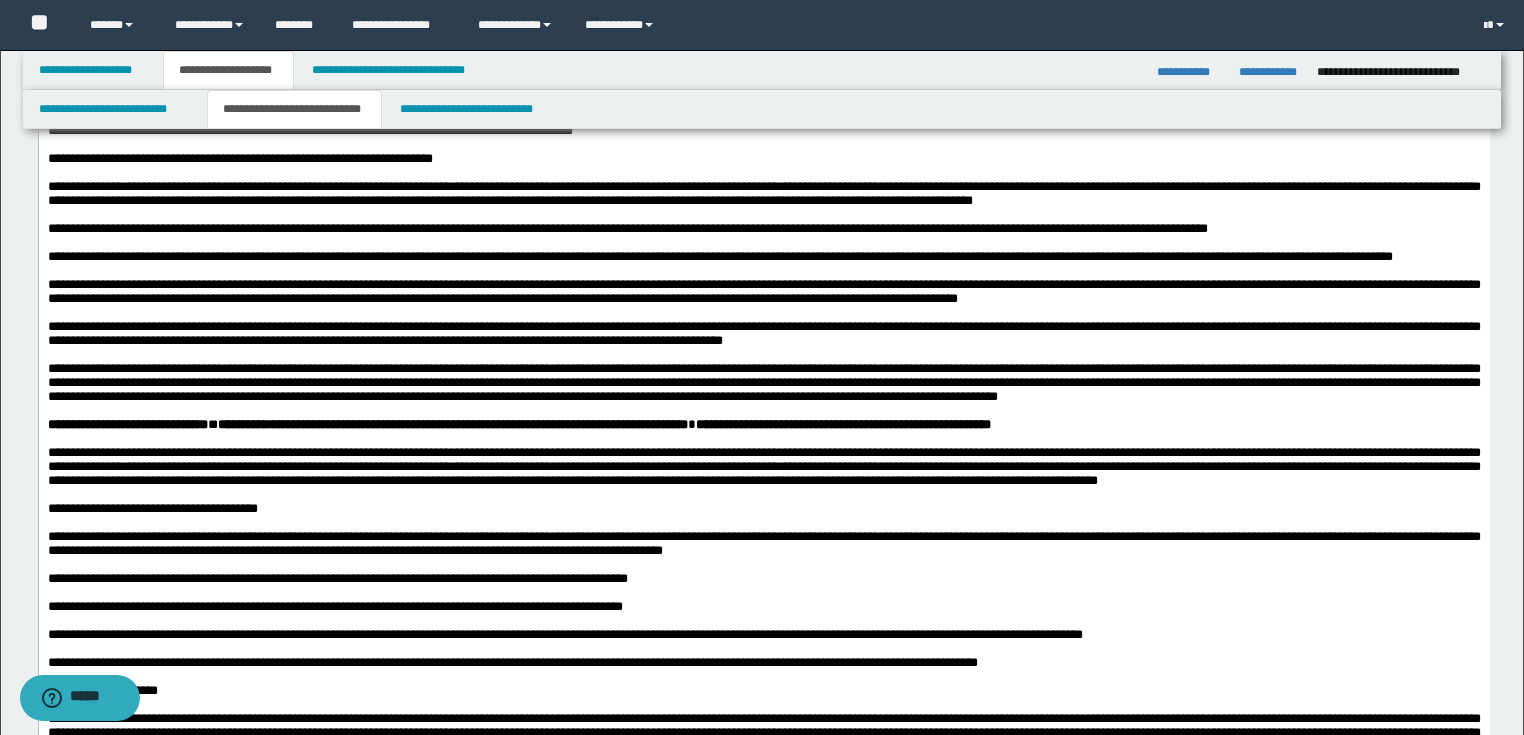 scroll, scrollTop: 1361, scrollLeft: 0, axis: vertical 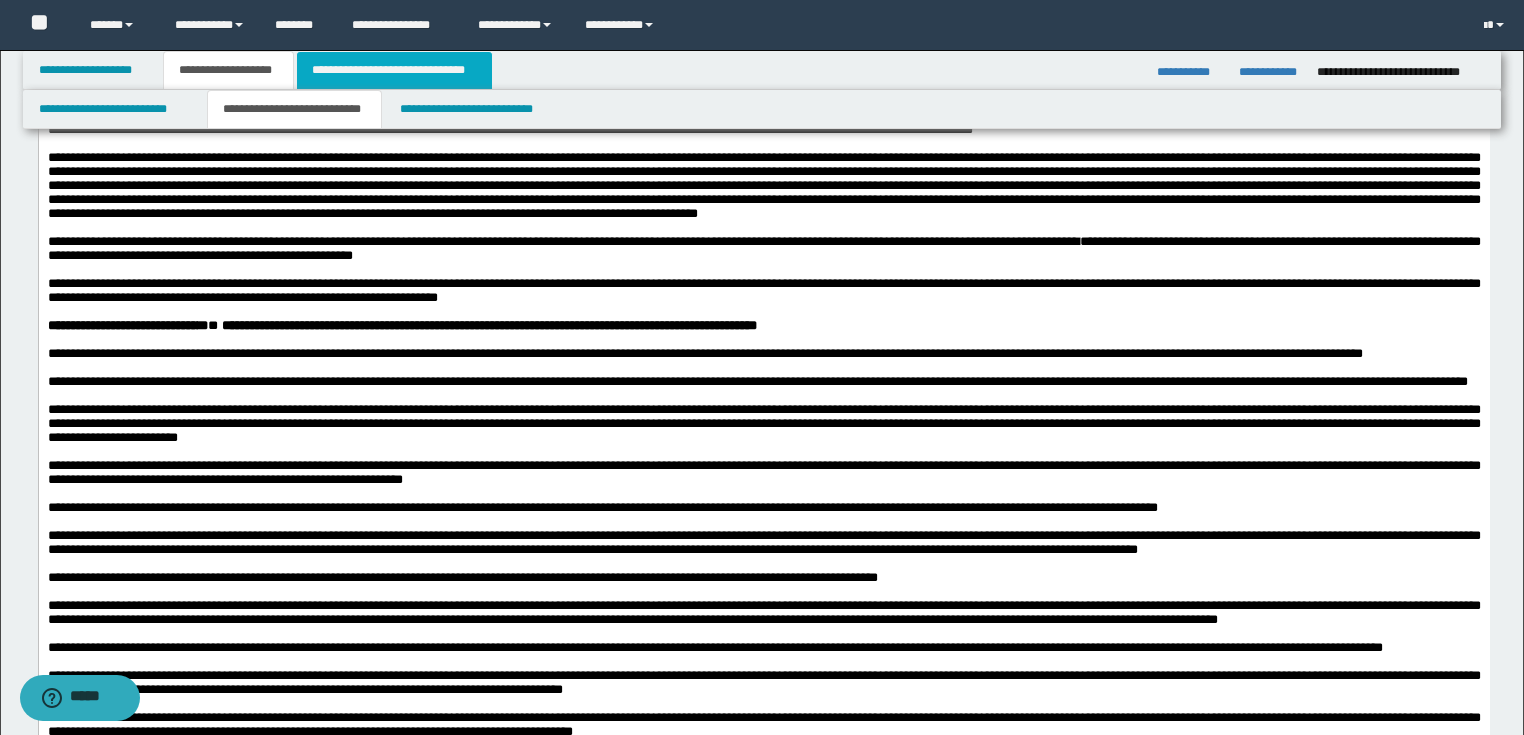 click on "**********" at bounding box center [394, 70] 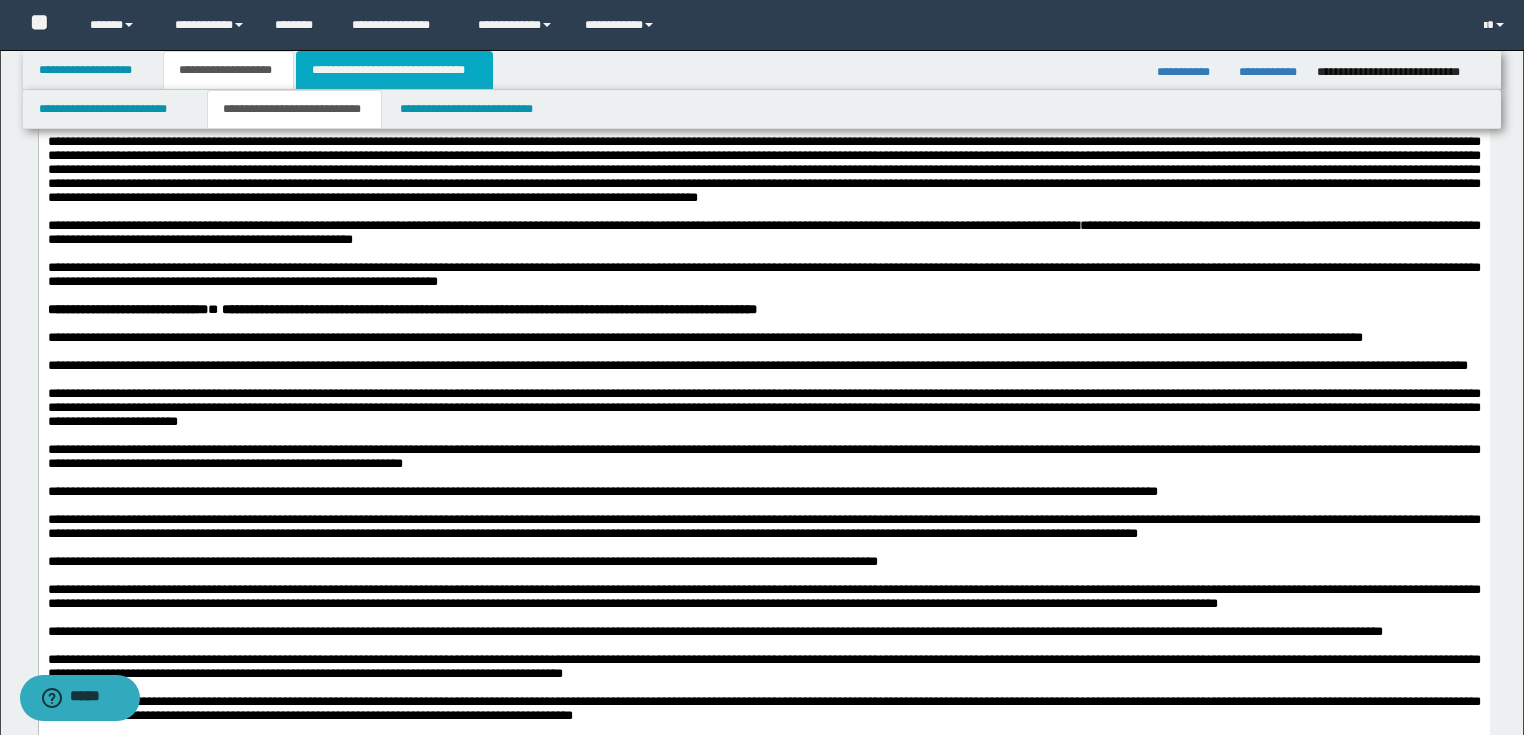 scroll, scrollTop: 530, scrollLeft: 0, axis: vertical 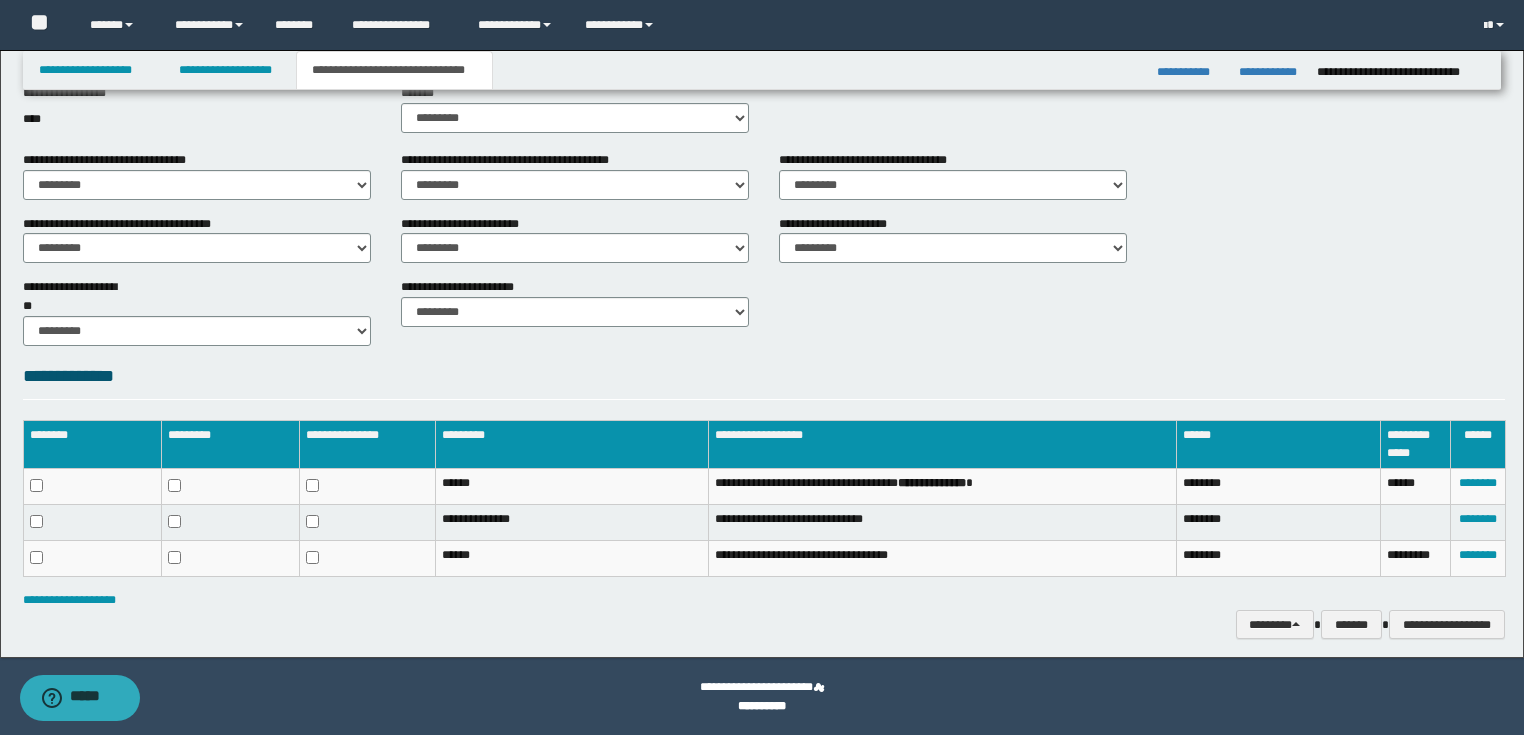 click on "**********" at bounding box center [764, 118] 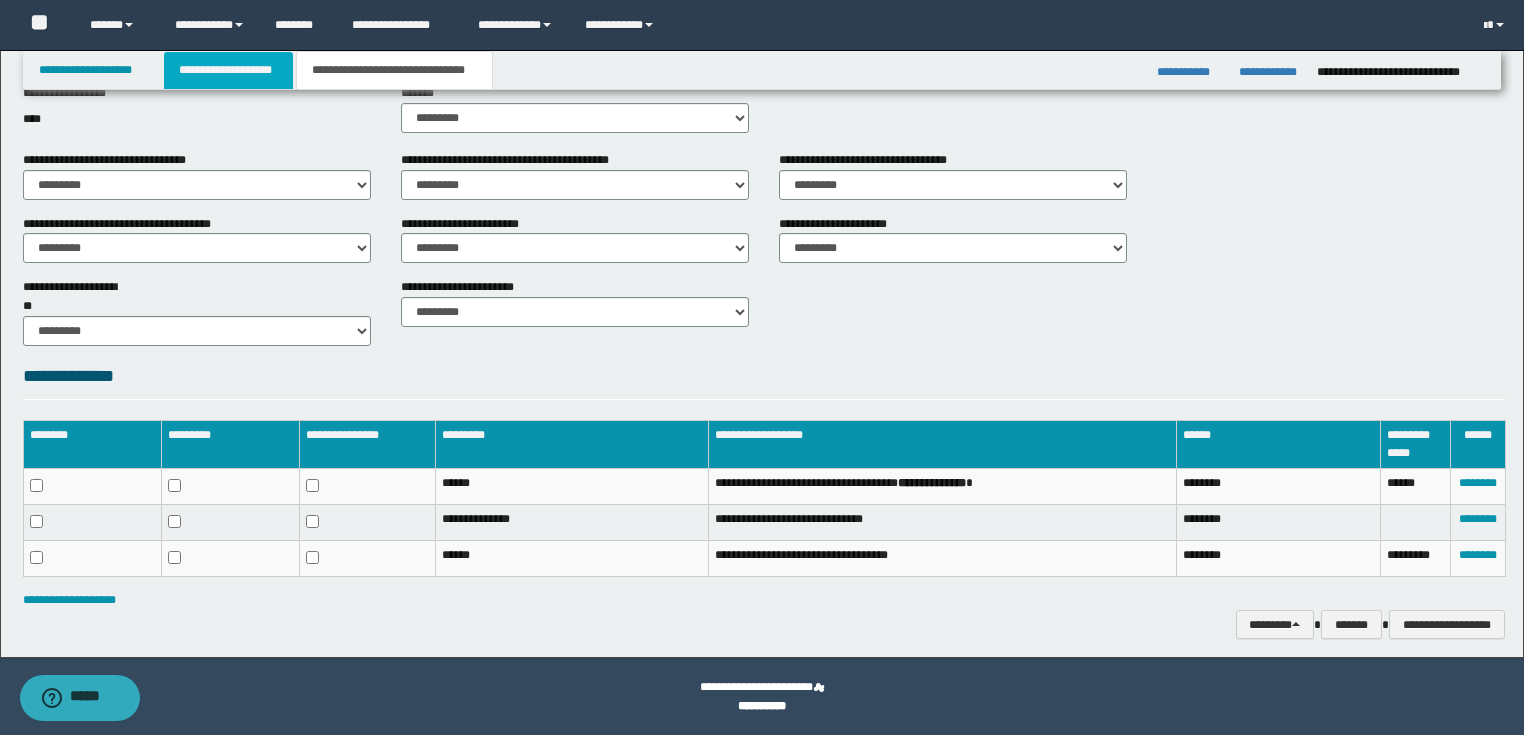 click on "**********" at bounding box center (228, 70) 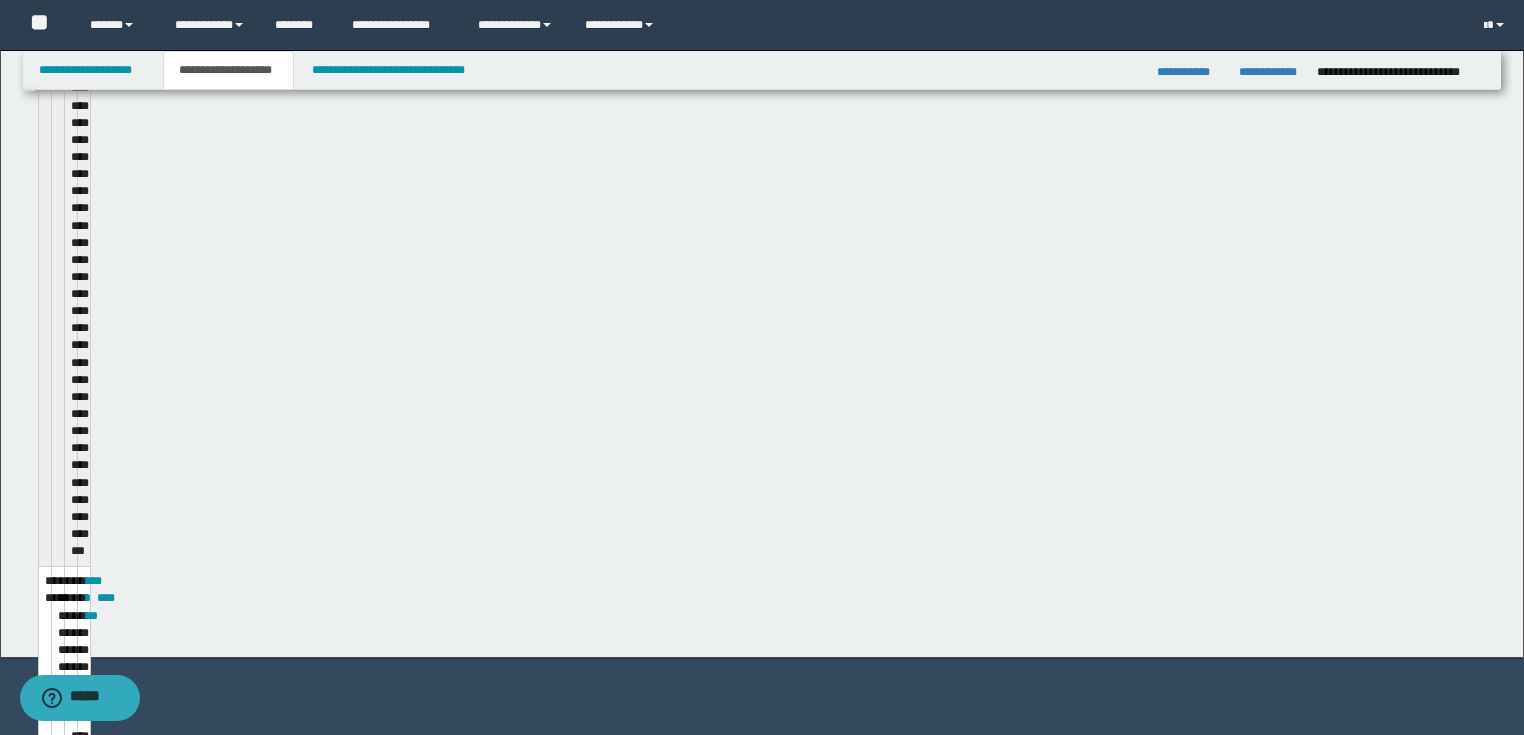 scroll, scrollTop: 561, scrollLeft: 0, axis: vertical 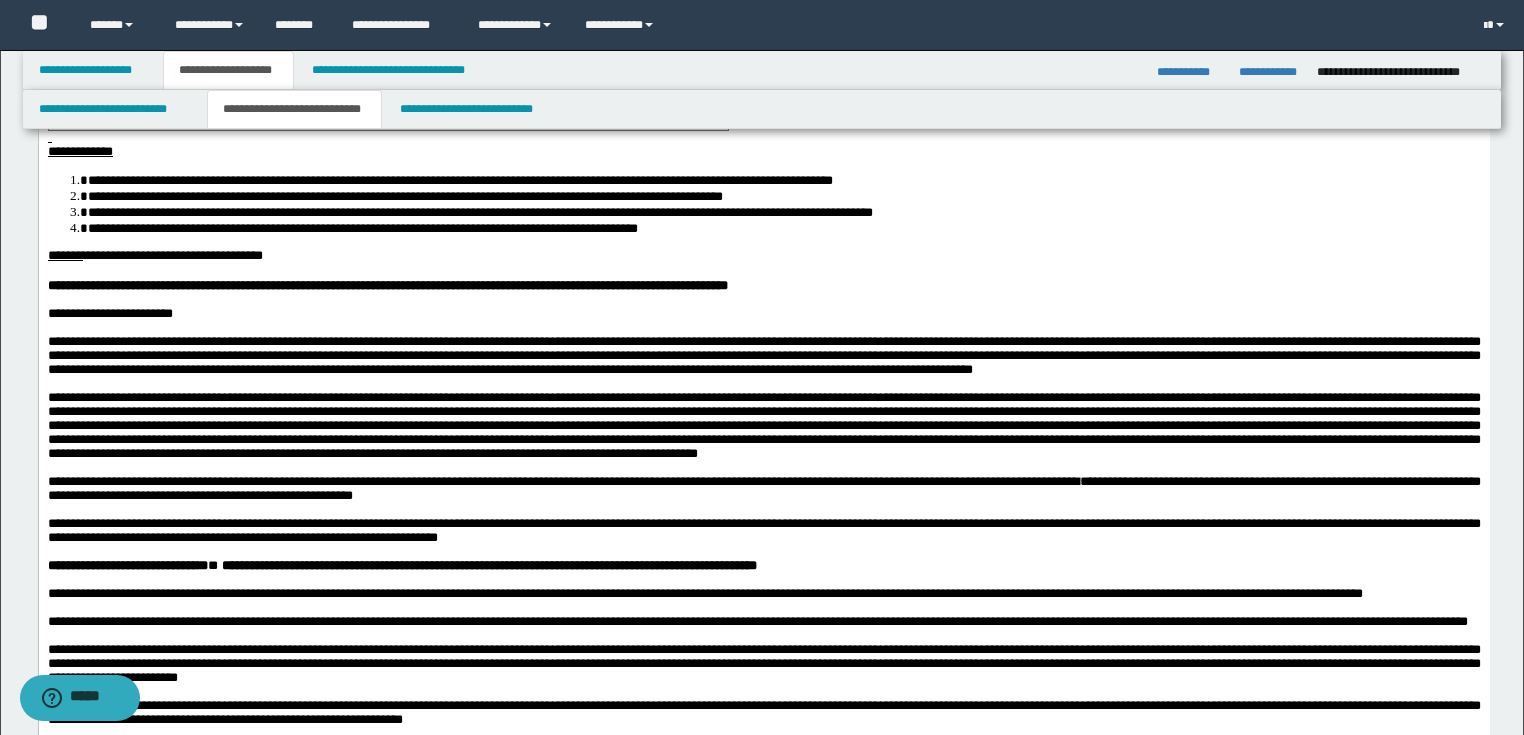 click on "**********" at bounding box center (294, 109) 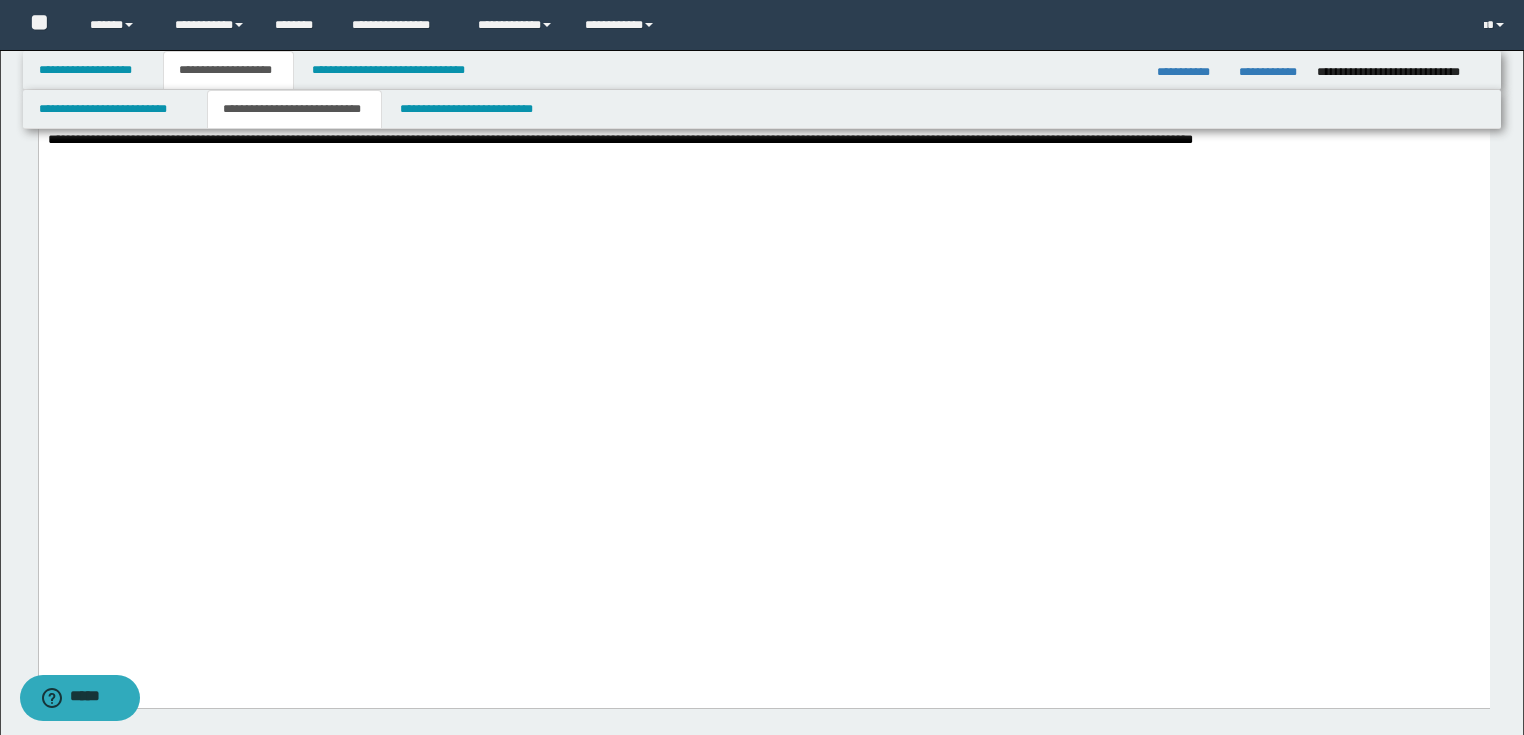click on "**********" at bounding box center [763, -1103] 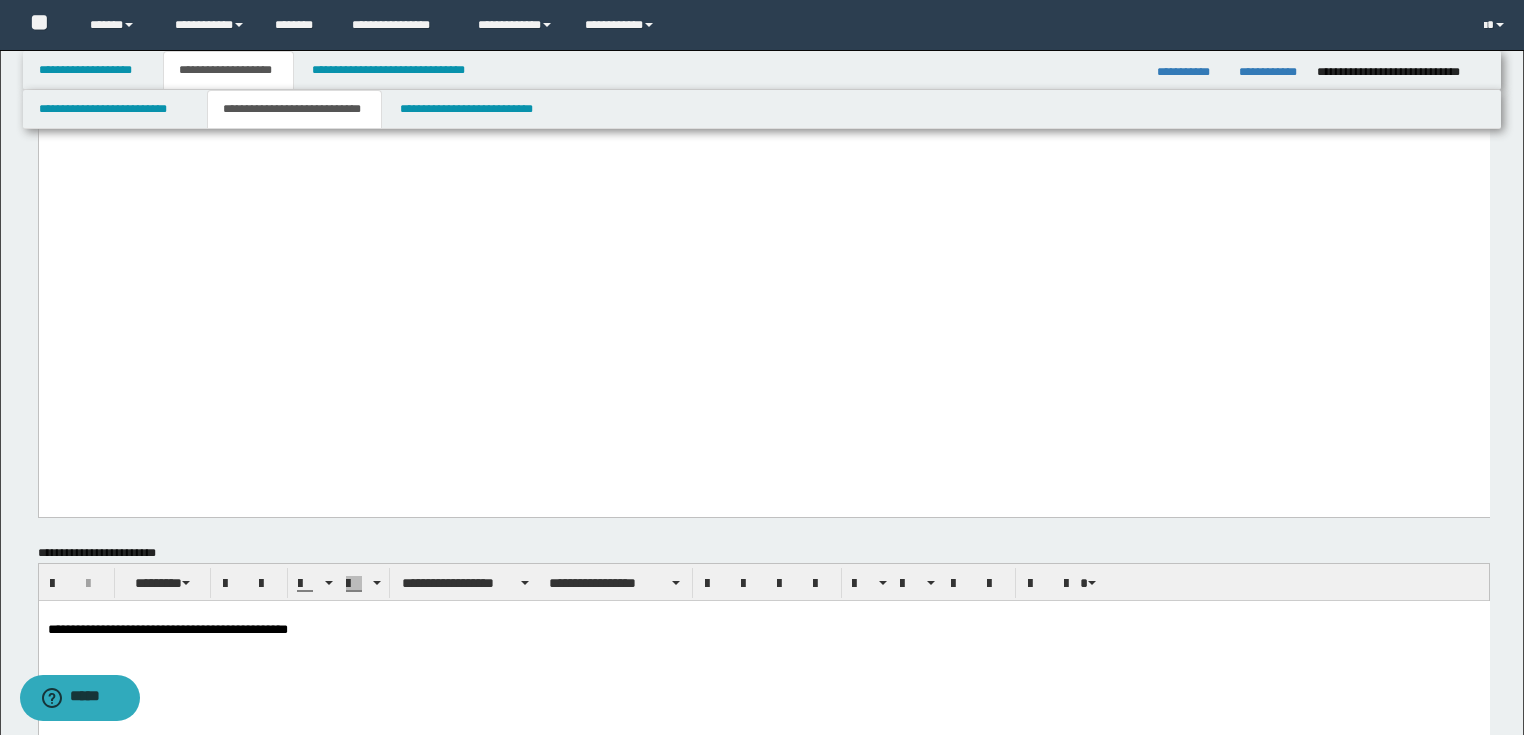 scroll, scrollTop: 3121, scrollLeft: 0, axis: vertical 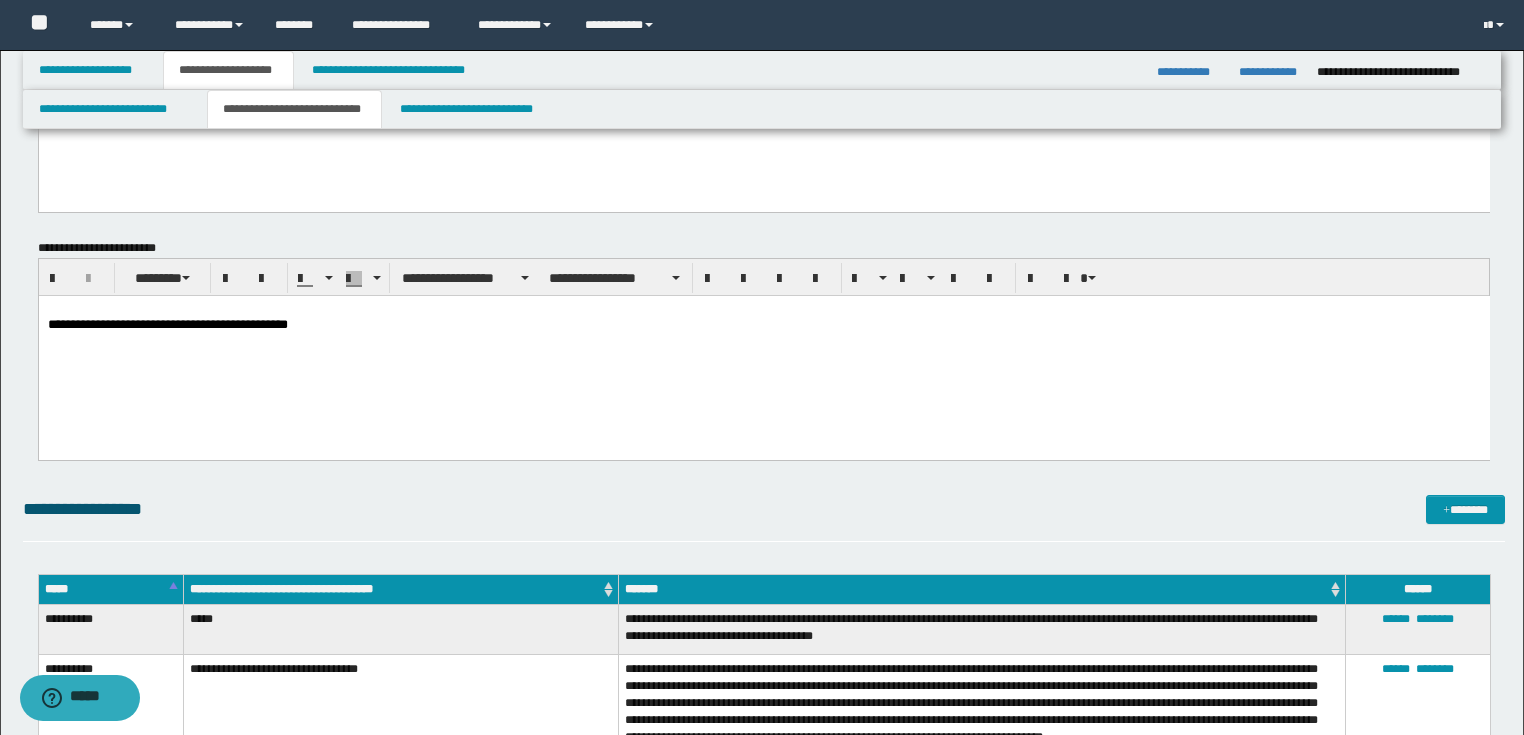 click on "**********" at bounding box center (763, 350) 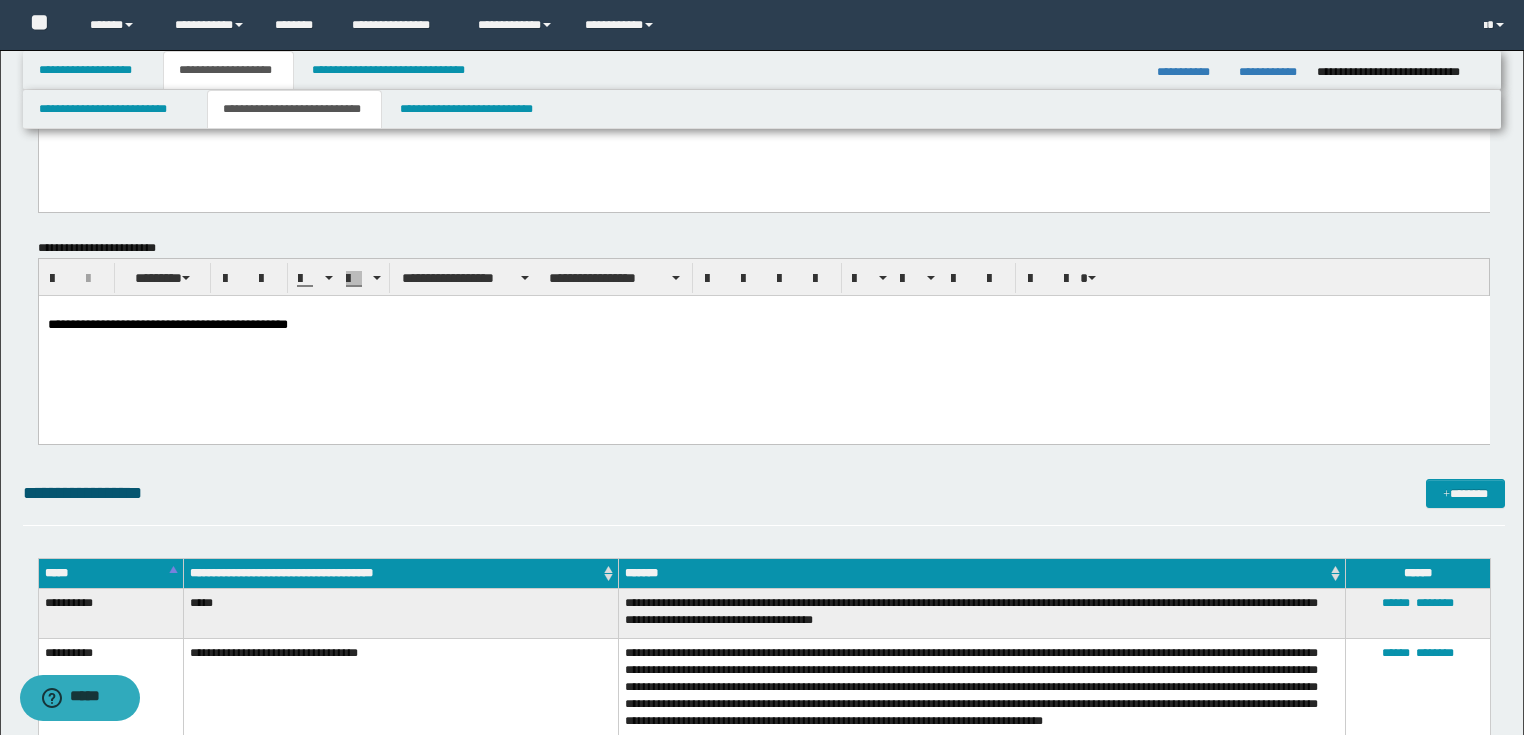 click on "**********" at bounding box center [763, 343] 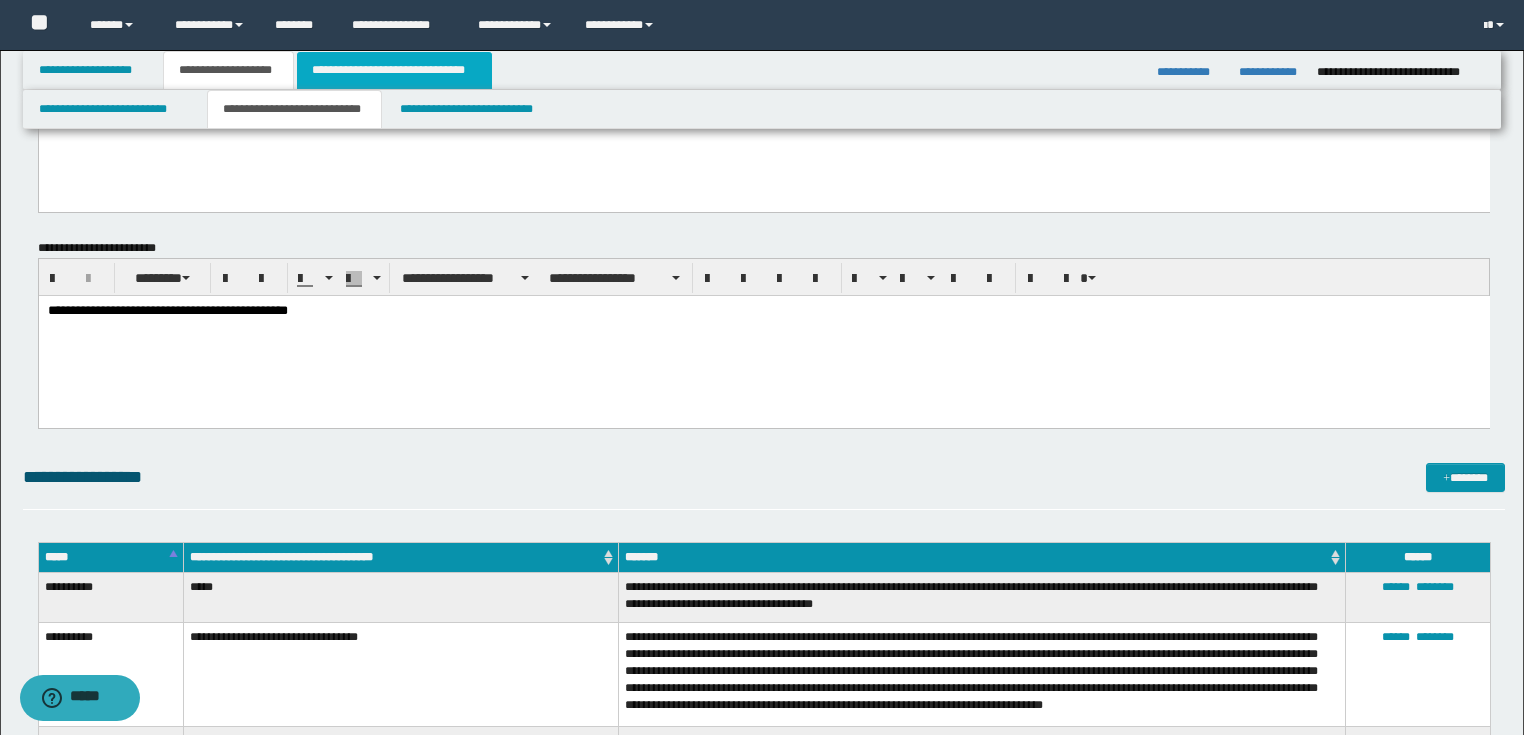 click on "**********" at bounding box center (394, 70) 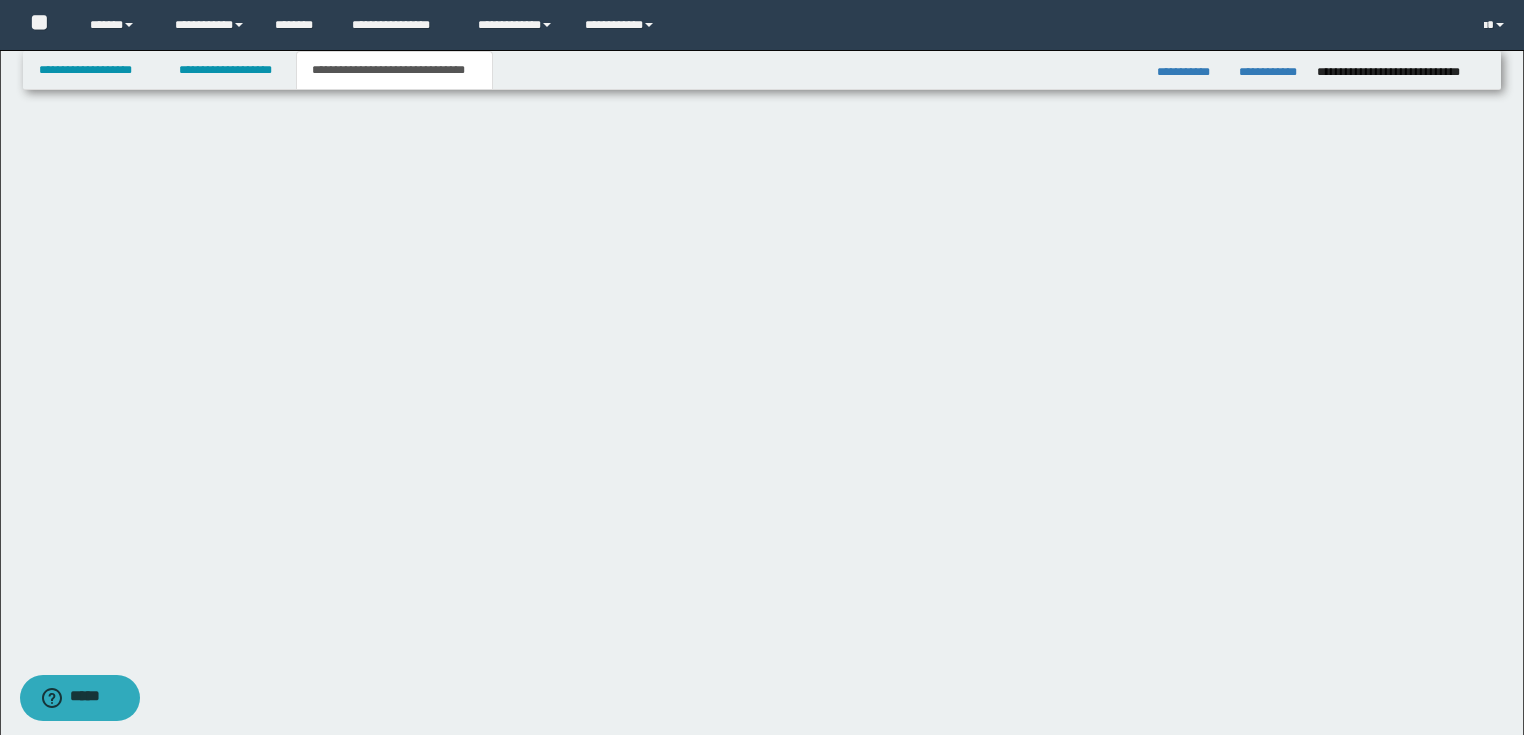 scroll, scrollTop: 530, scrollLeft: 0, axis: vertical 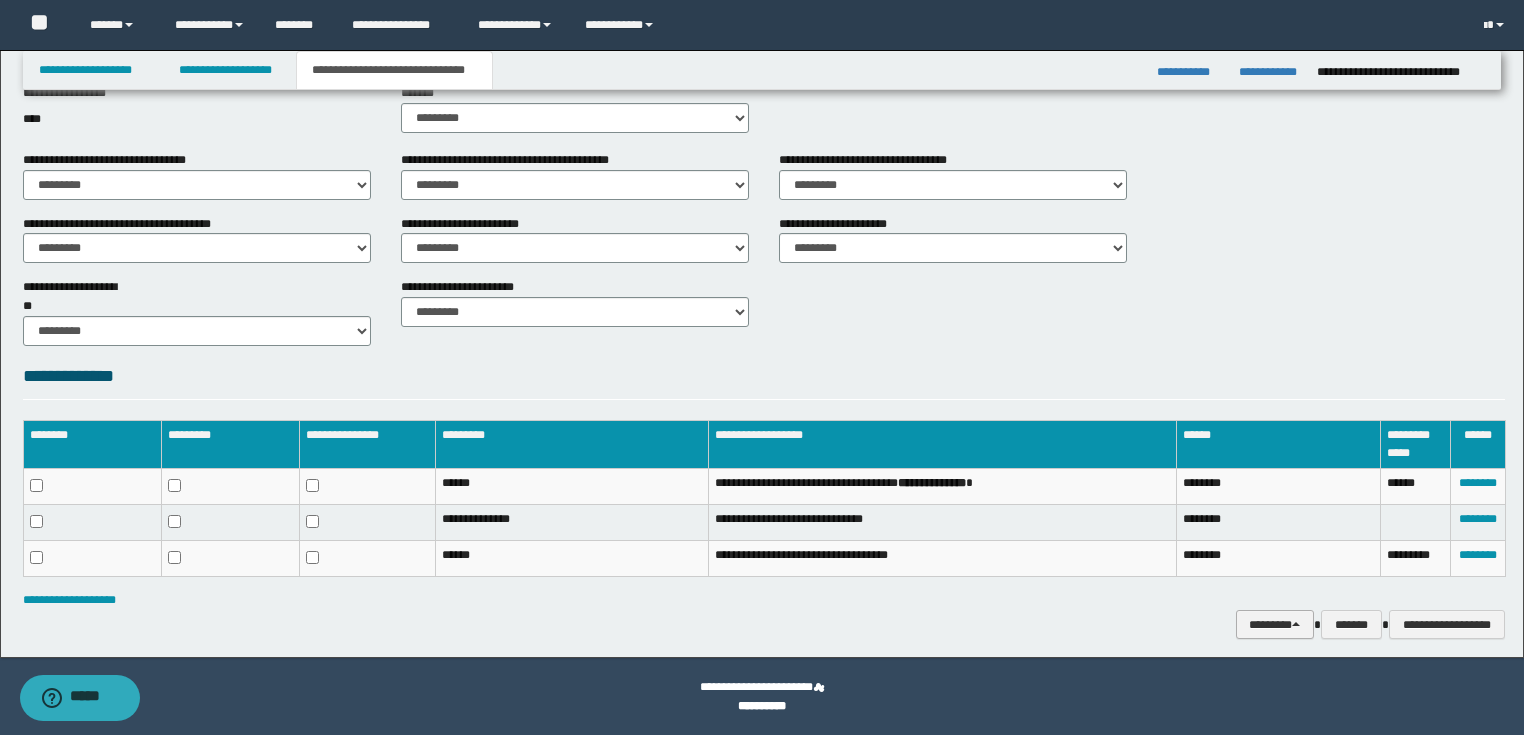 click on "********" at bounding box center [1275, 625] 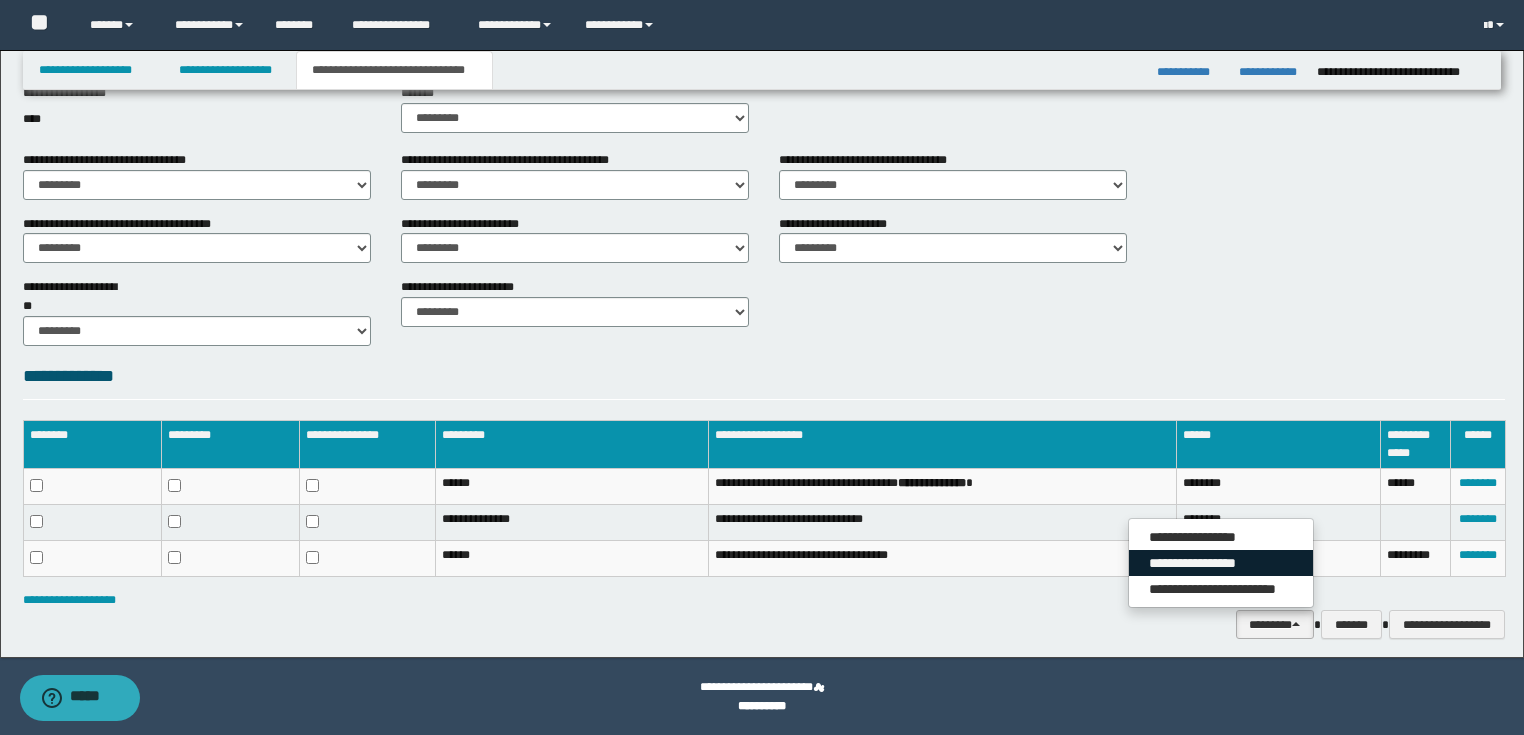 click on "**********" at bounding box center [1221, 563] 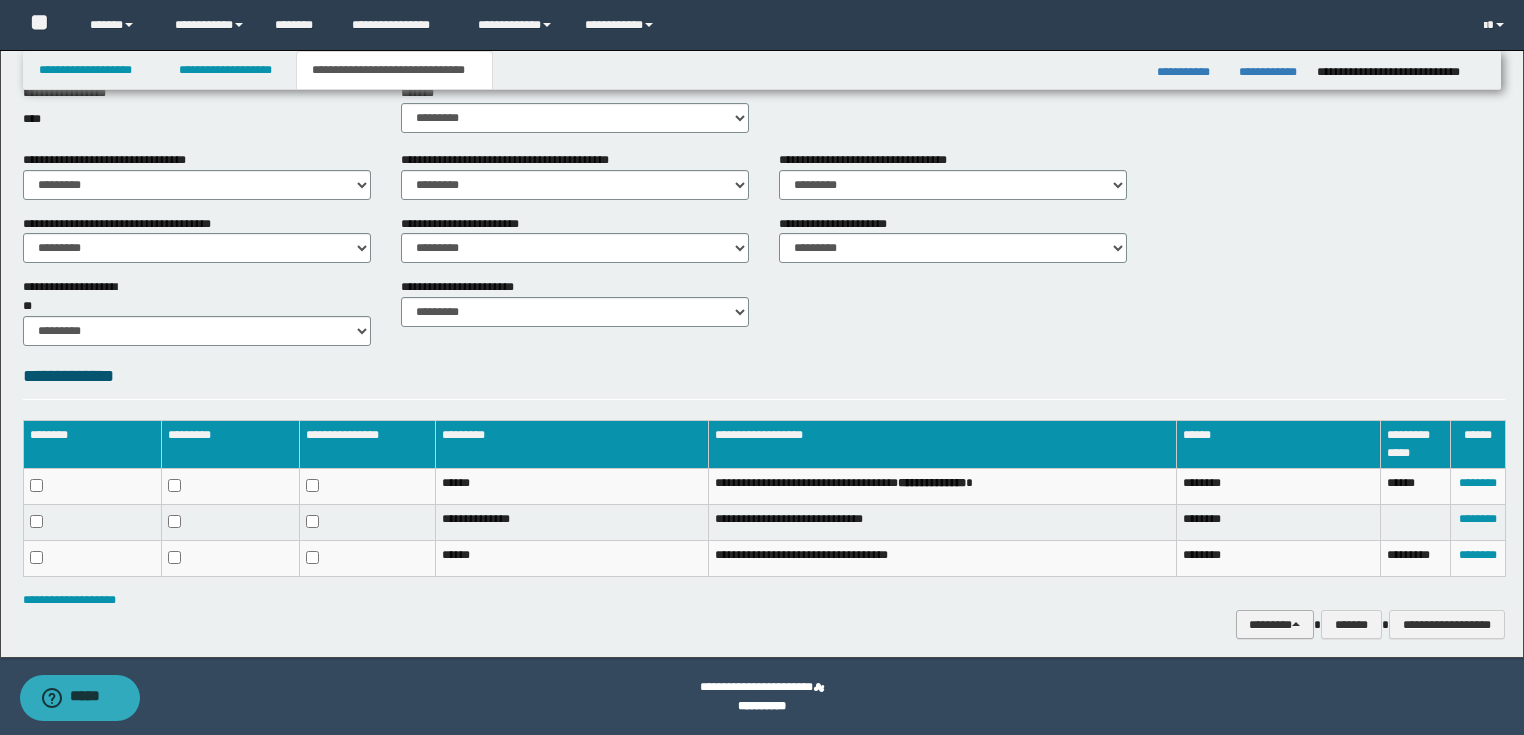 click on "********" at bounding box center (1275, 625) 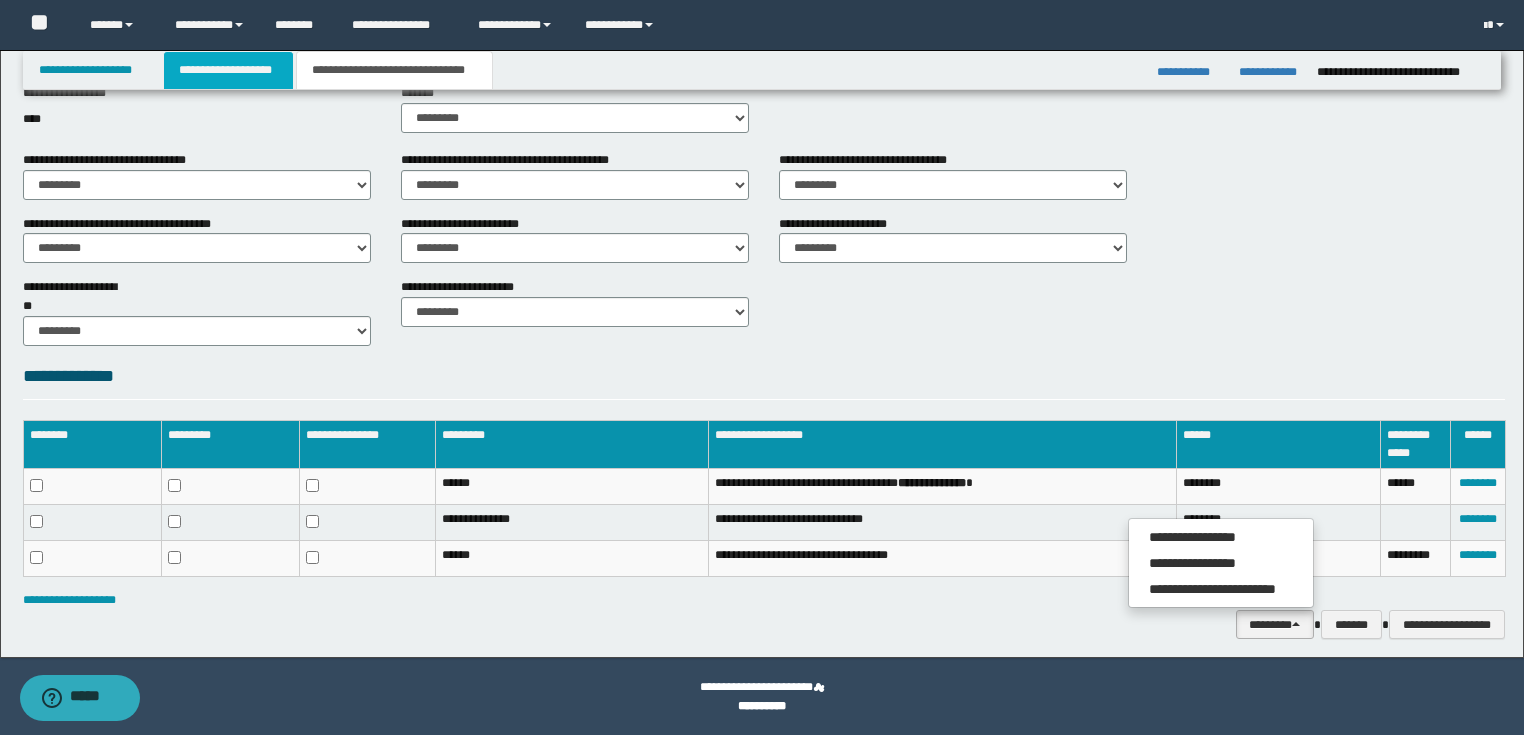 click on "**********" at bounding box center [228, 70] 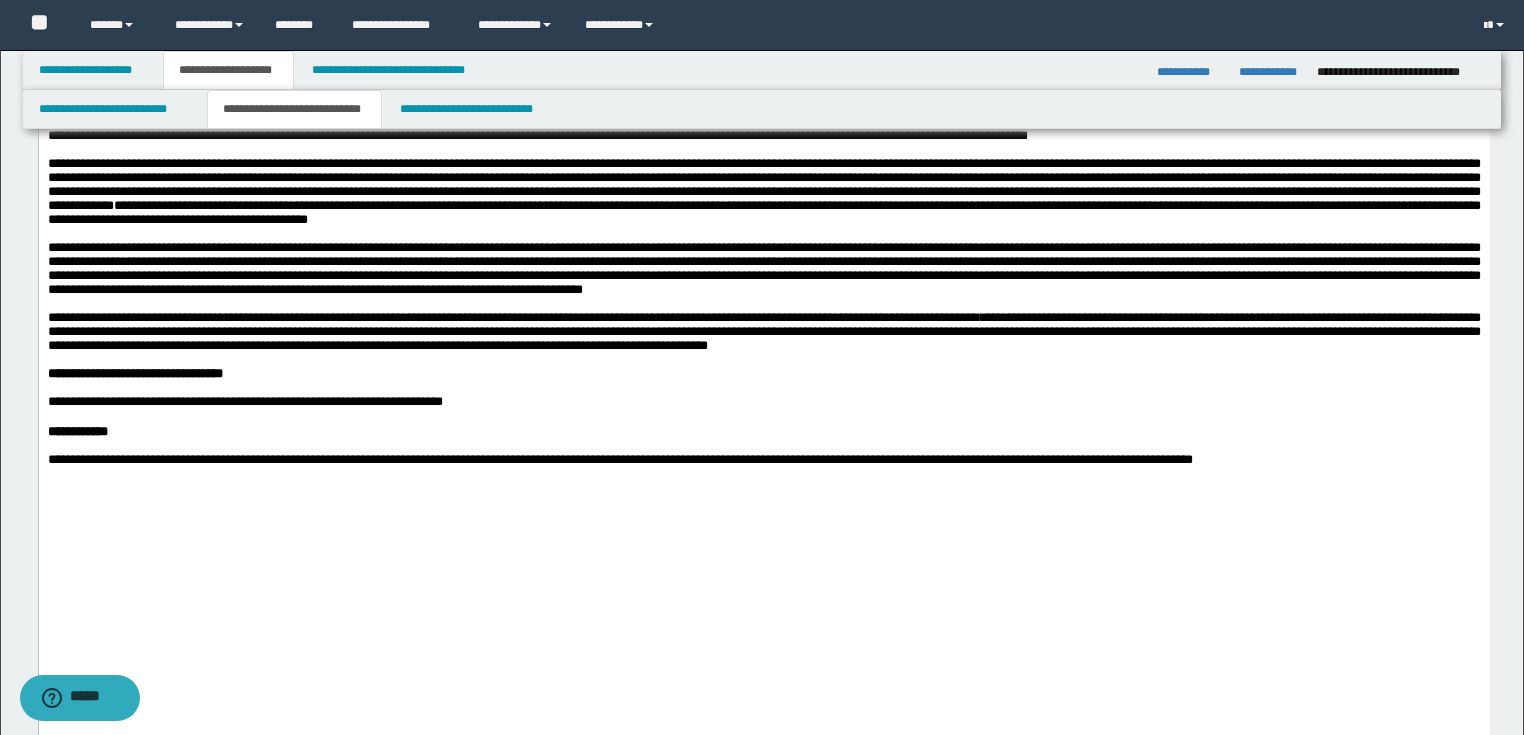 scroll, scrollTop: 2961, scrollLeft: 0, axis: vertical 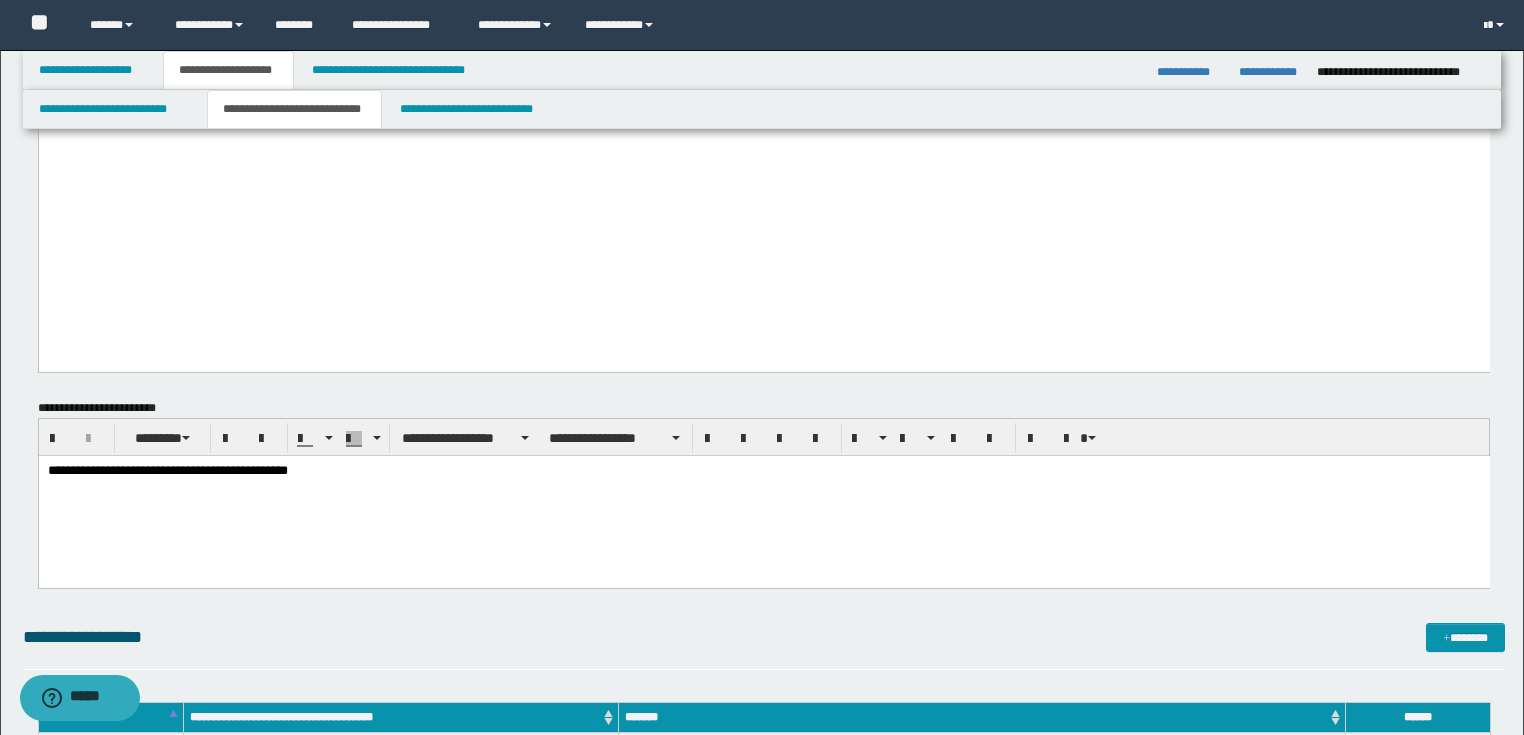 click on "**********" at bounding box center [763, 496] 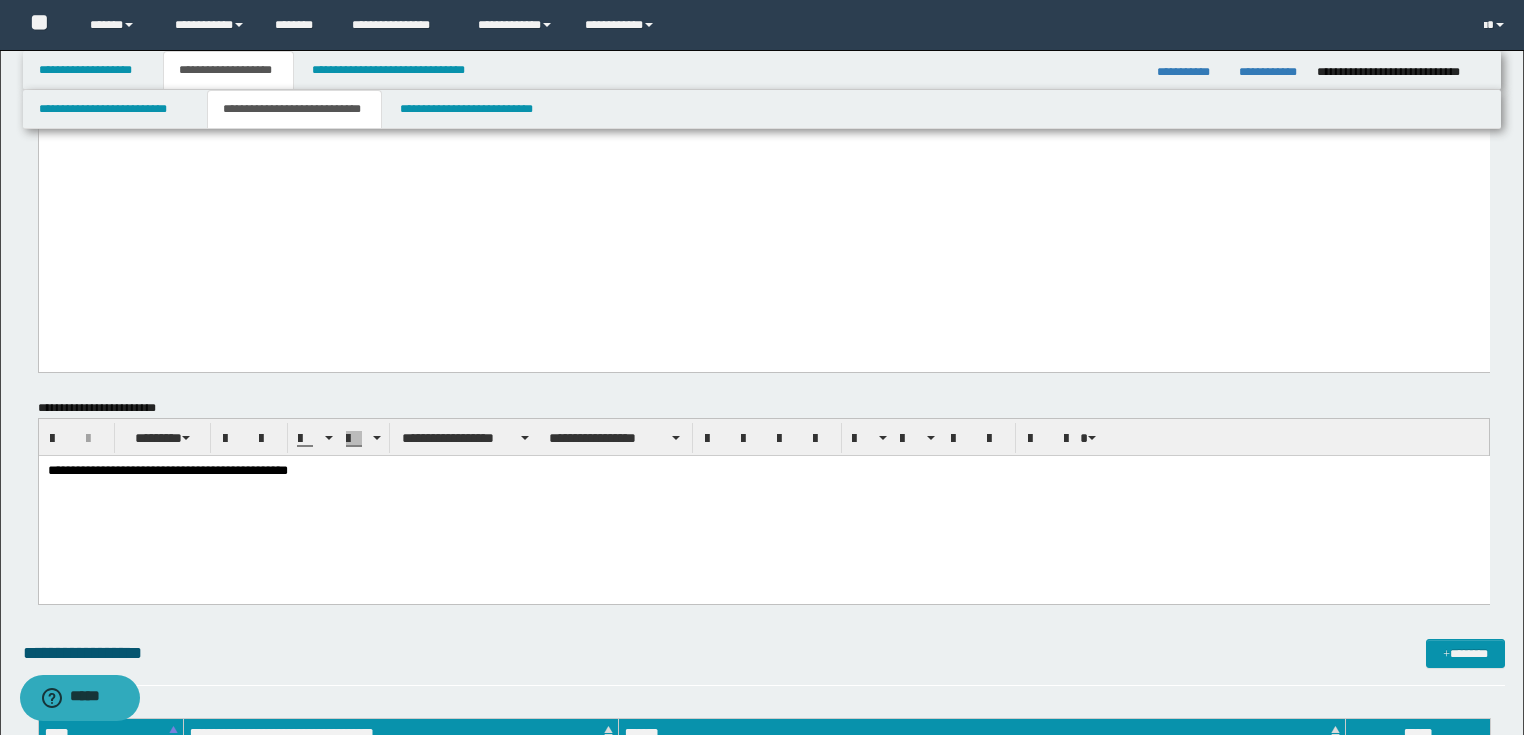 click on "**********" at bounding box center (763, 503) 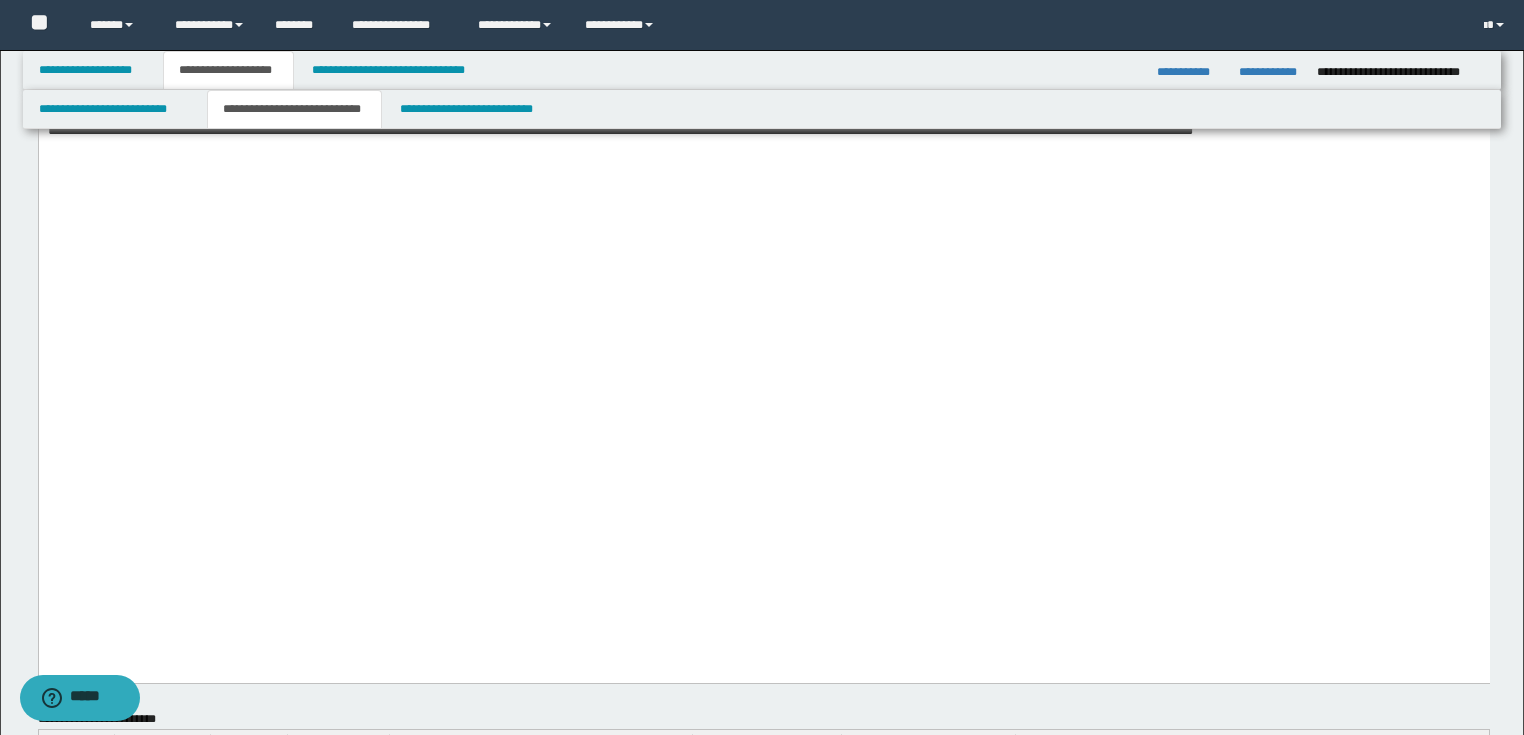 scroll, scrollTop: 2641, scrollLeft: 0, axis: vertical 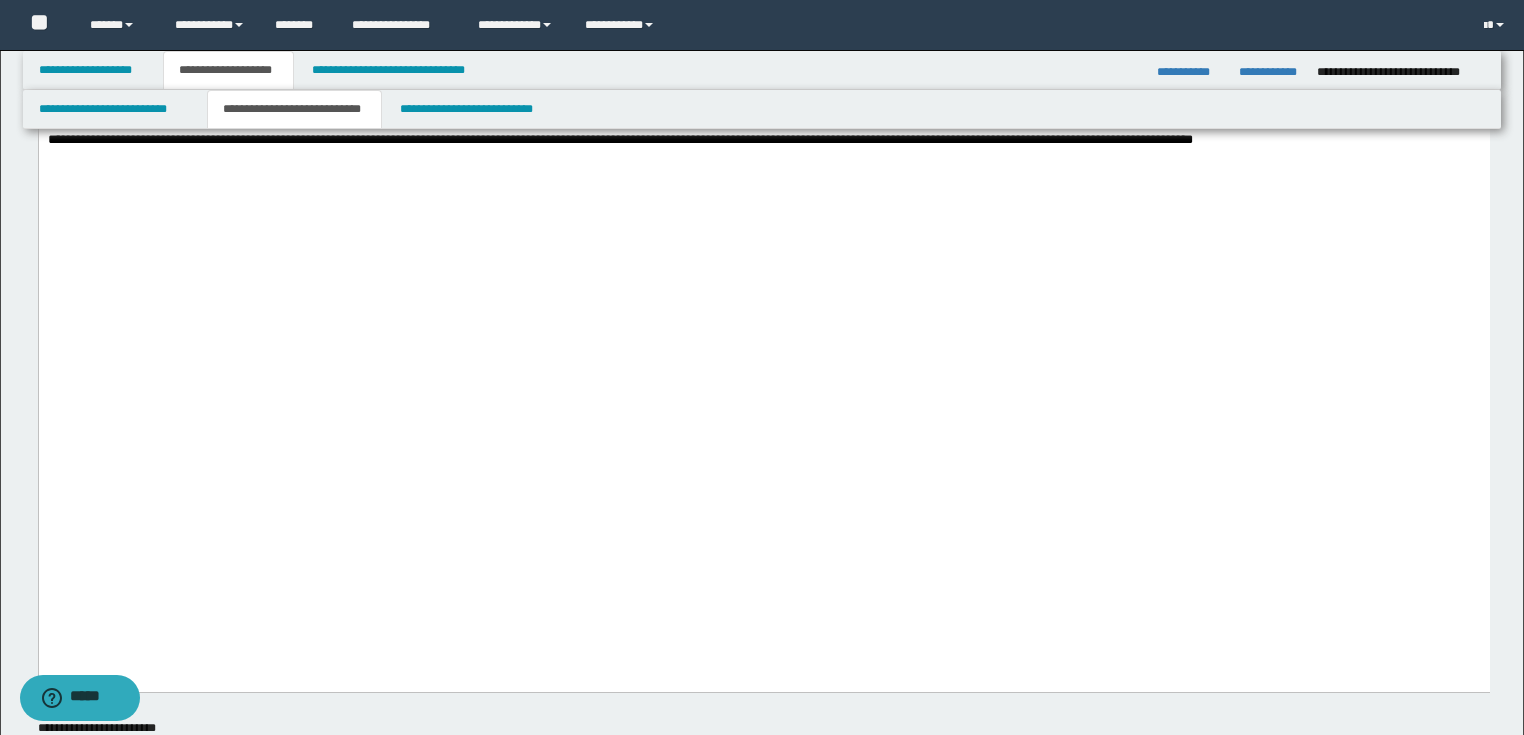 click on "**********" at bounding box center (763, -1110) 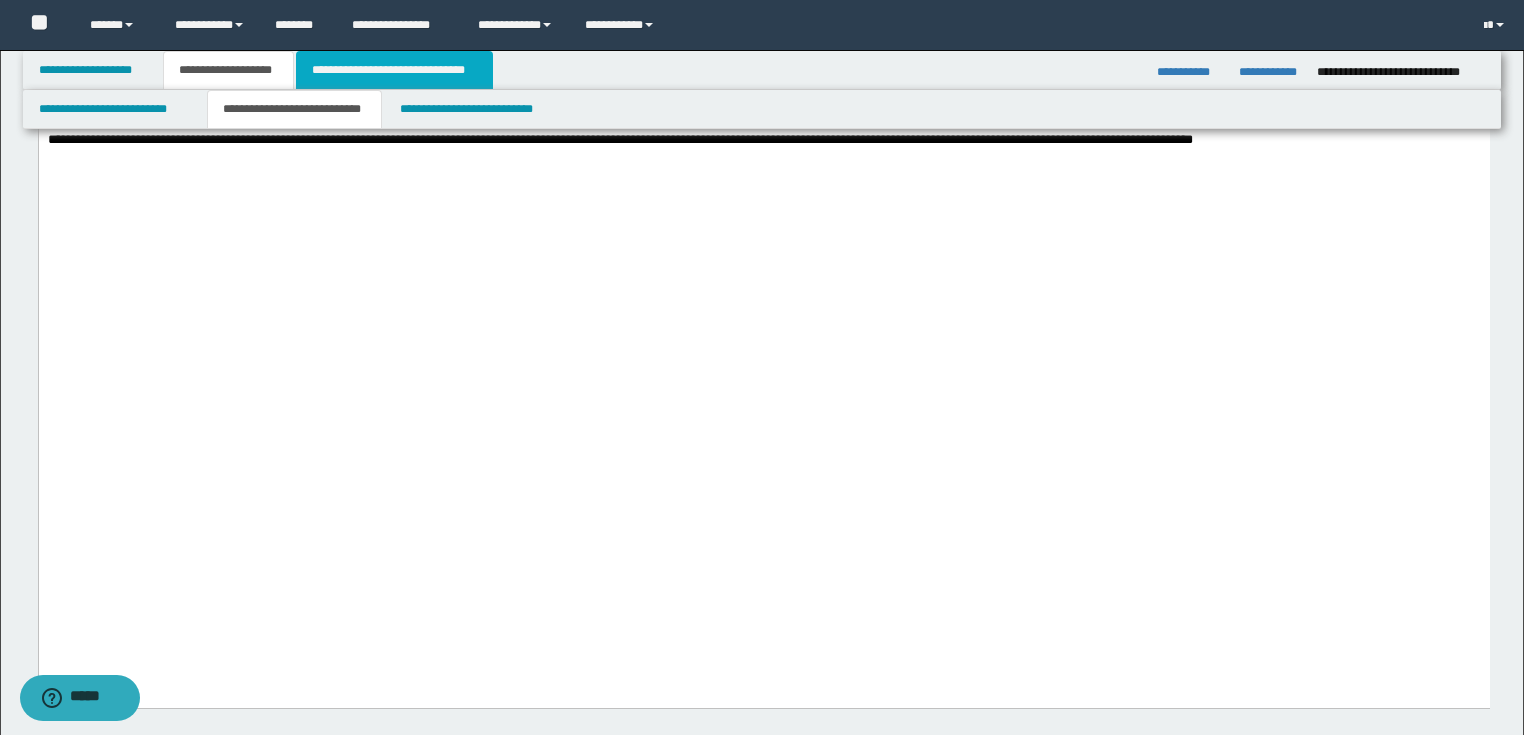 drag, startPoint x: 455, startPoint y: 60, endPoint x: 493, endPoint y: 77, distance: 41.62932 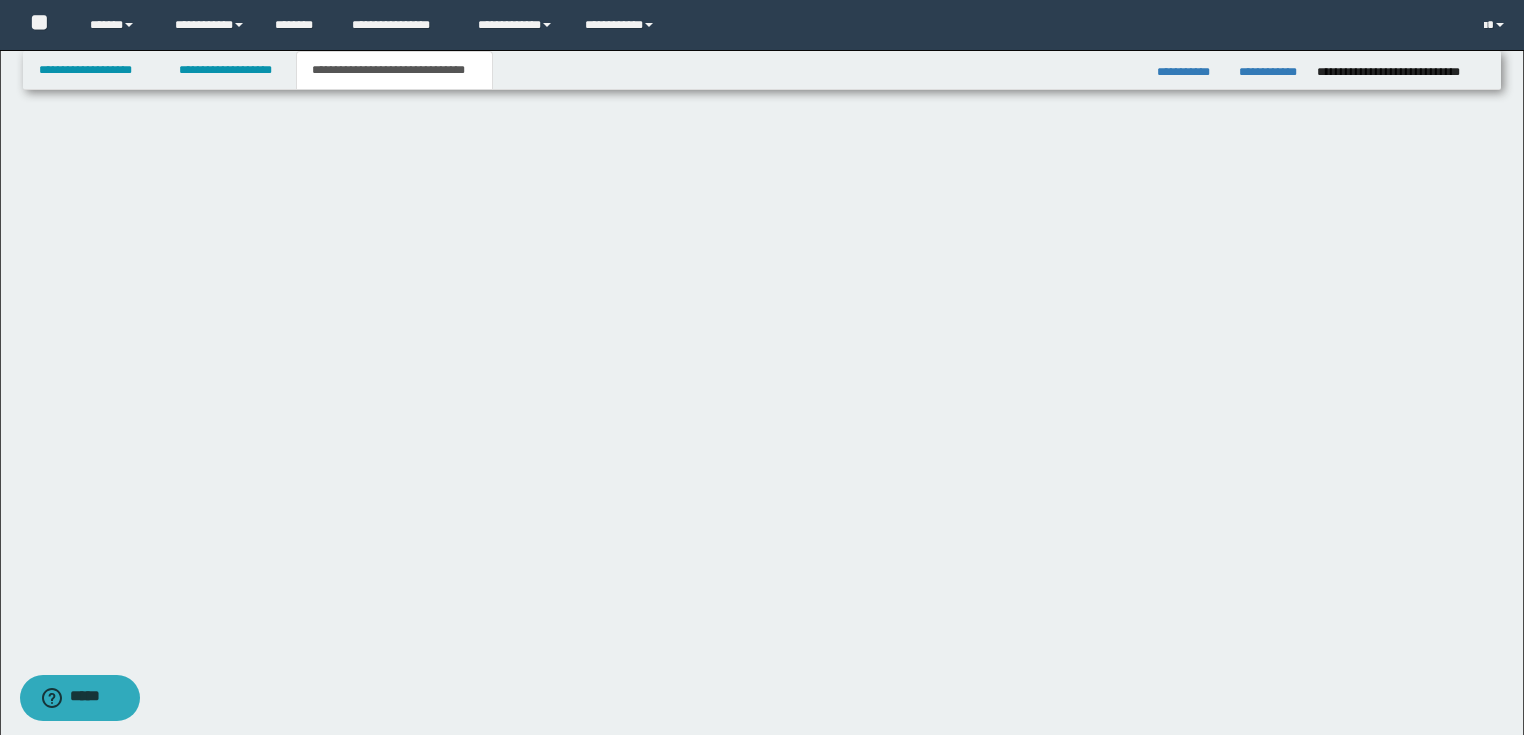 scroll, scrollTop: 530, scrollLeft: 0, axis: vertical 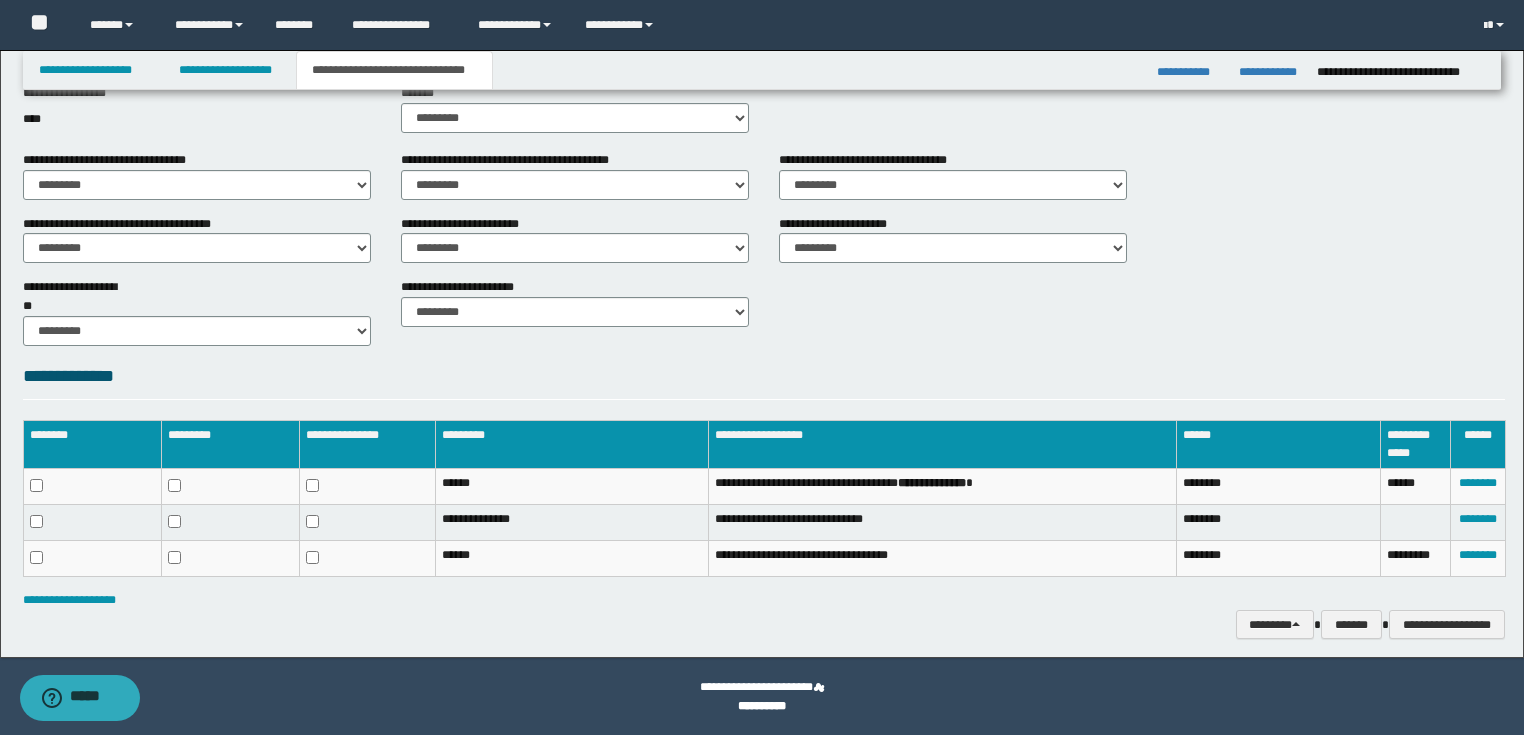 drag, startPoint x: 1271, startPoint y: 603, endPoint x: 1270, endPoint y: 620, distance: 17.029387 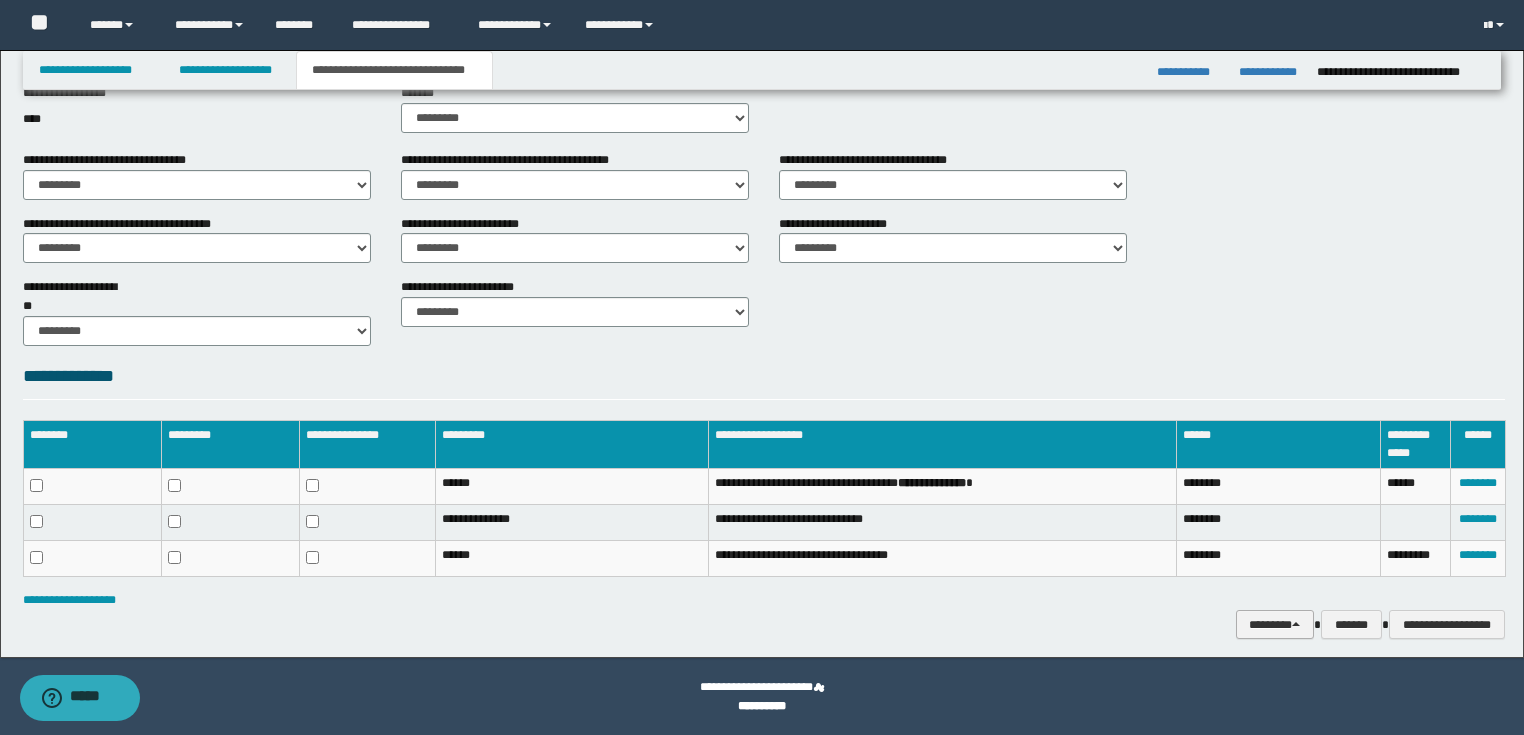 click on "**********" at bounding box center [764, 600] 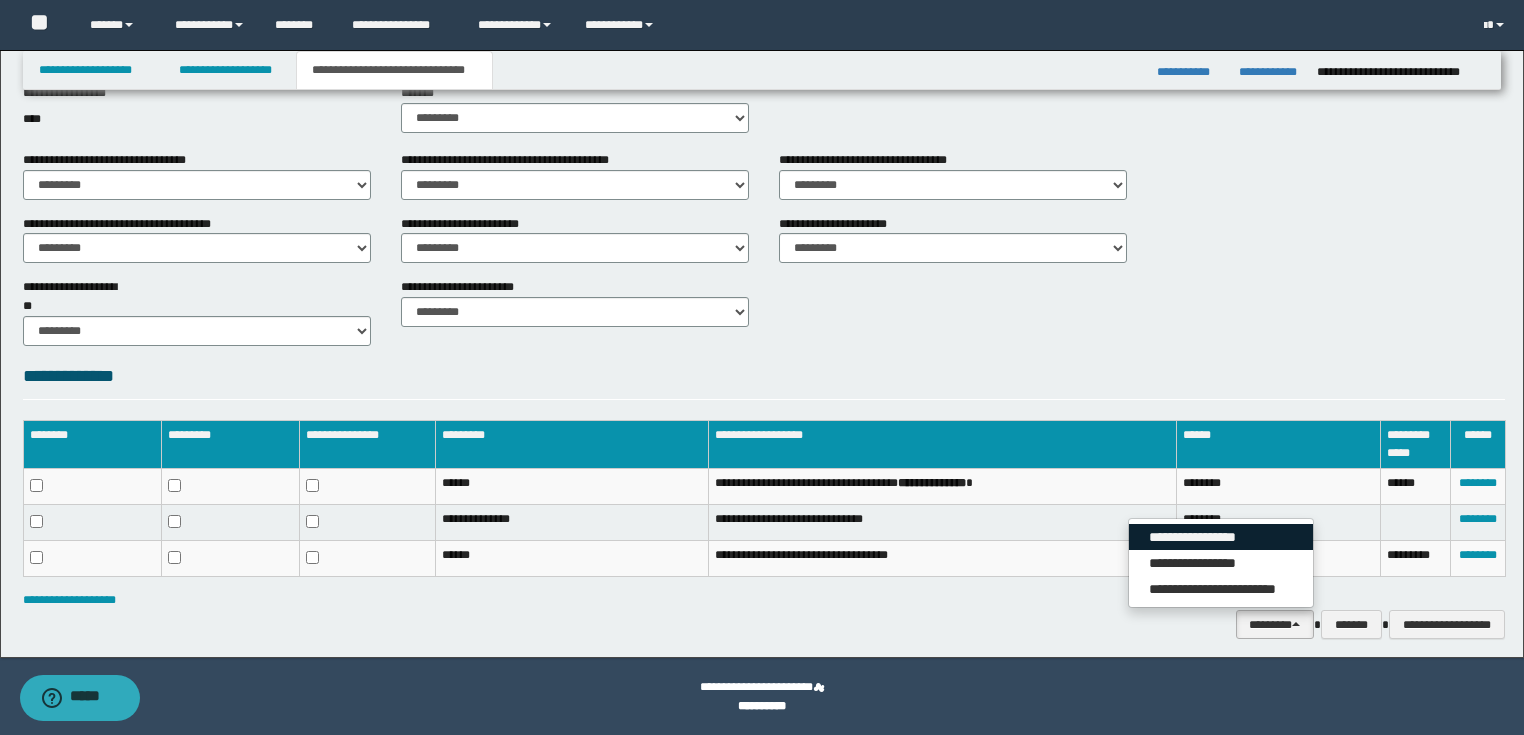 click on "**********" at bounding box center [1221, 537] 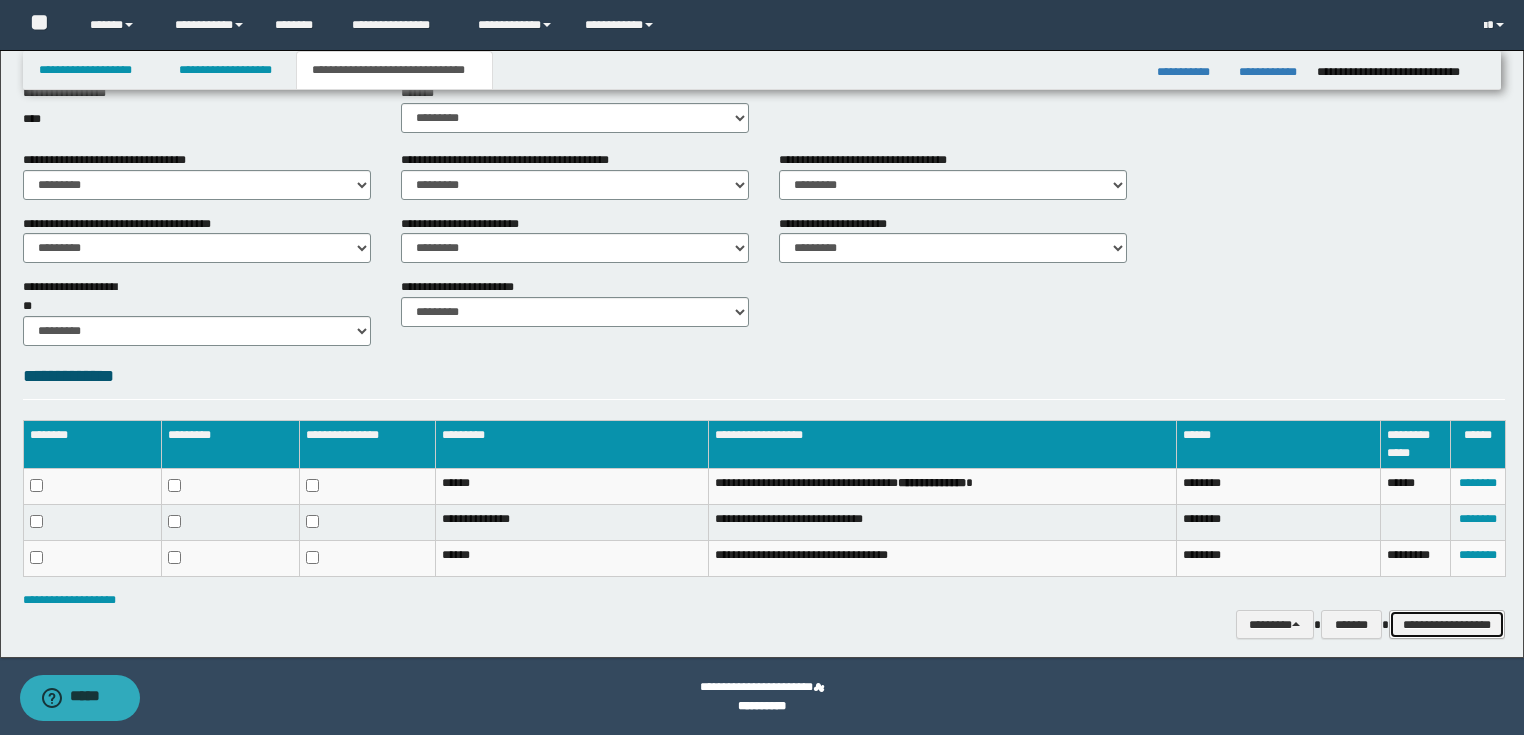 click on "**********" at bounding box center (1447, 625) 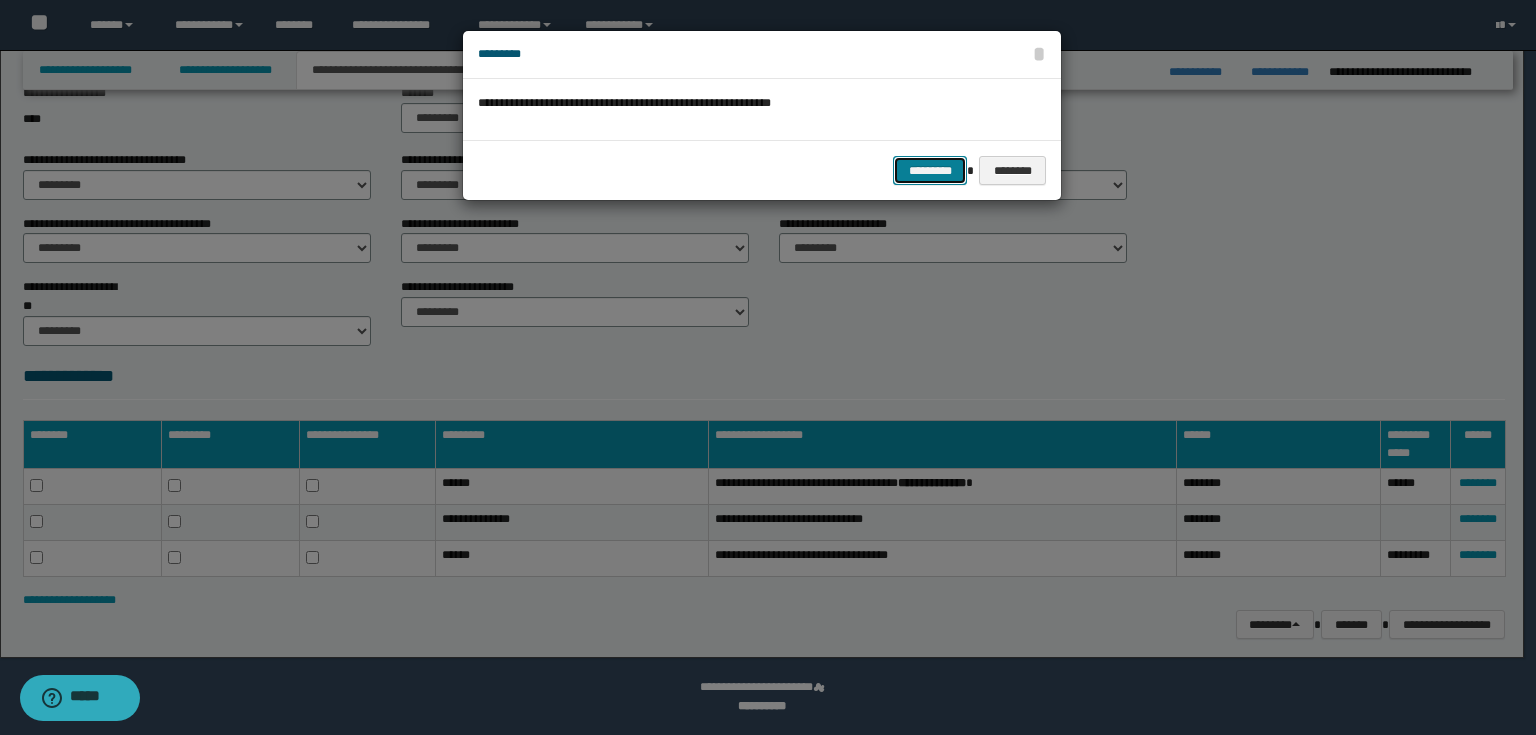 click on "*********" at bounding box center [930, 171] 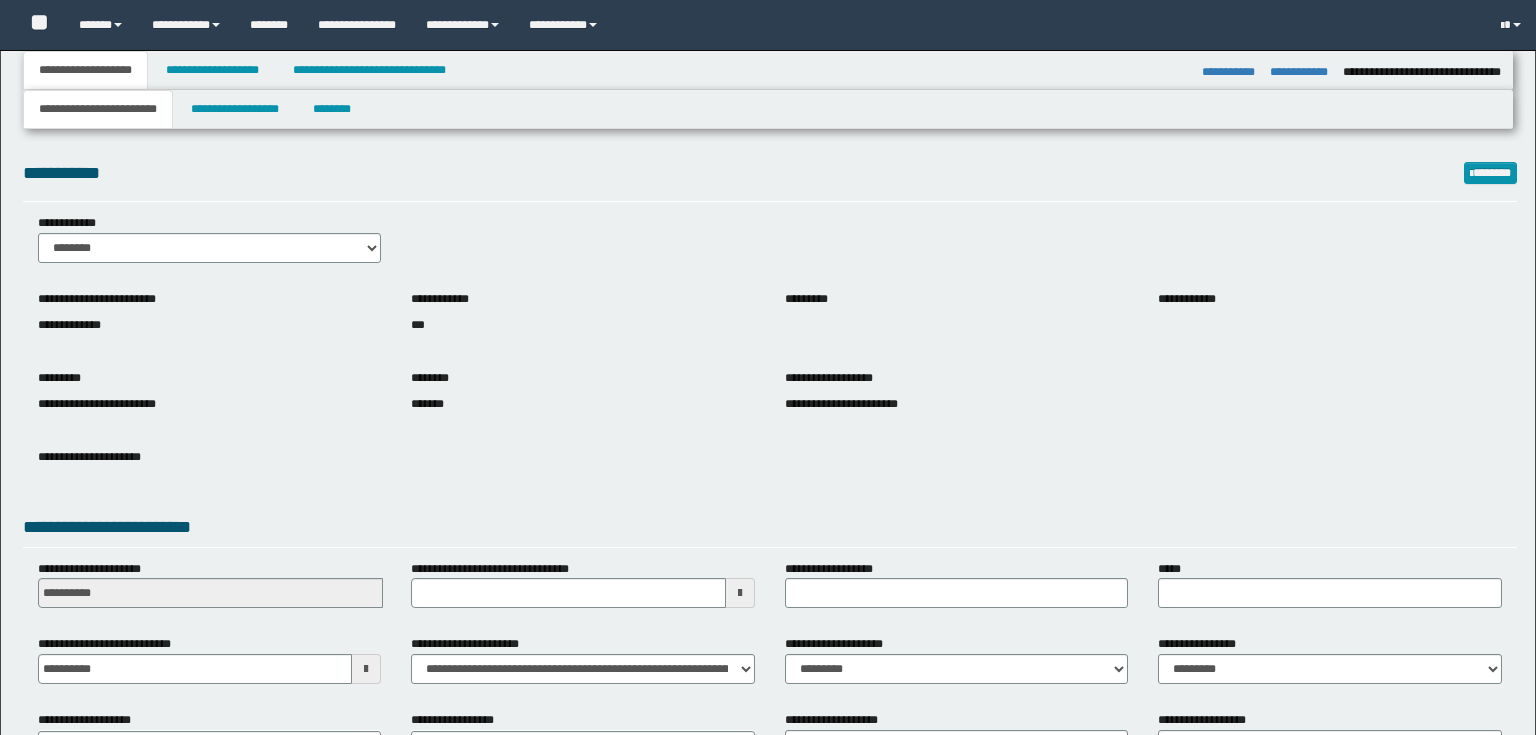 select on "*" 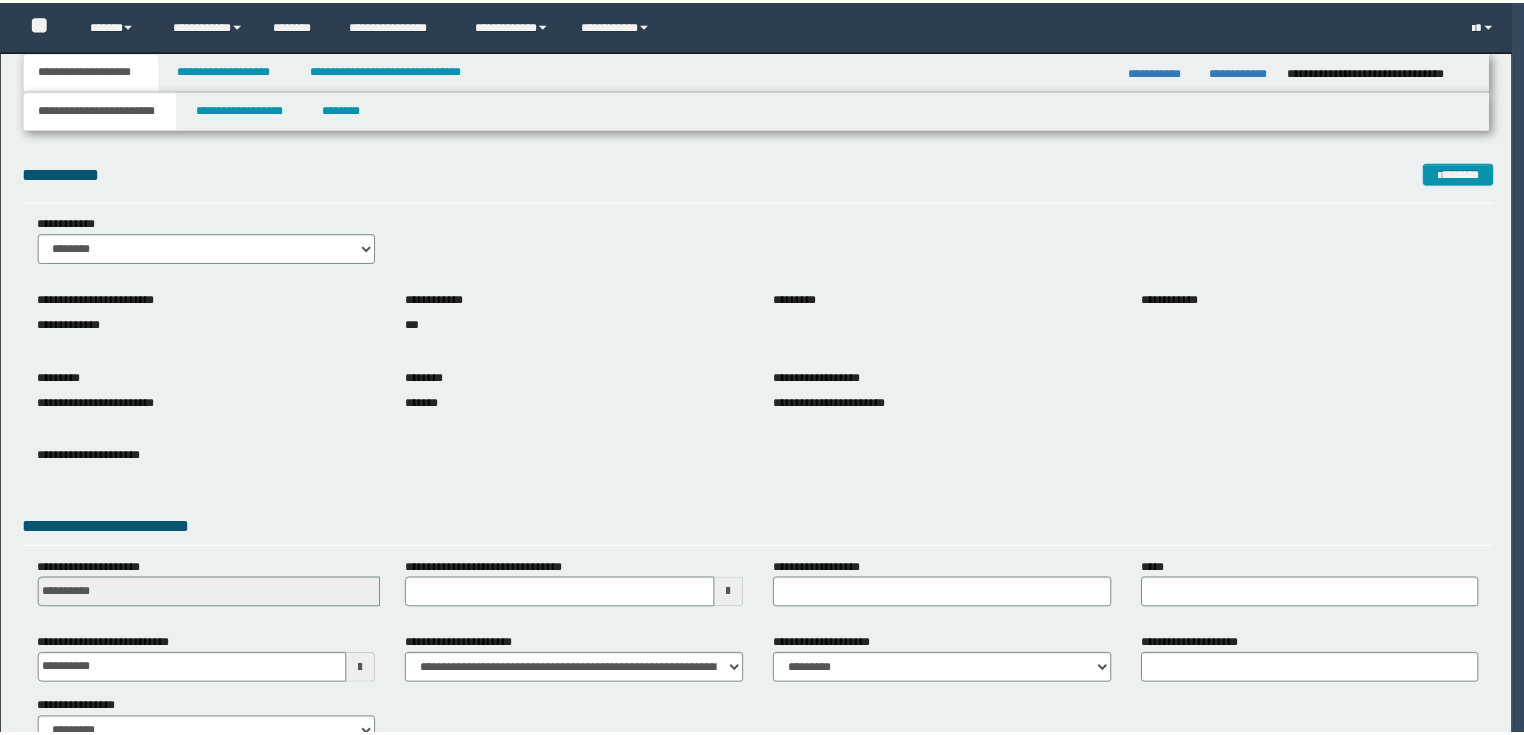 scroll, scrollTop: 0, scrollLeft: 0, axis: both 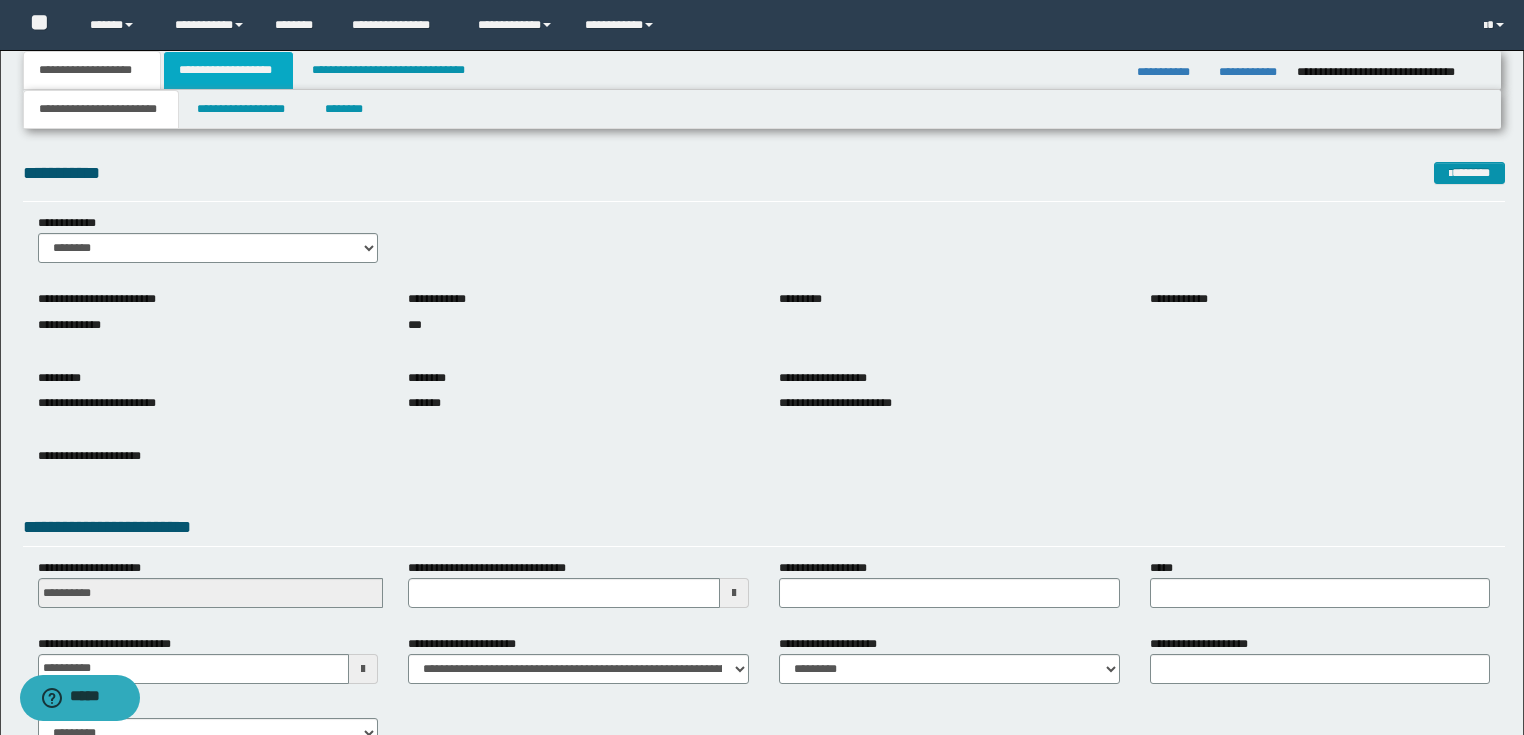 click on "**********" at bounding box center (228, 70) 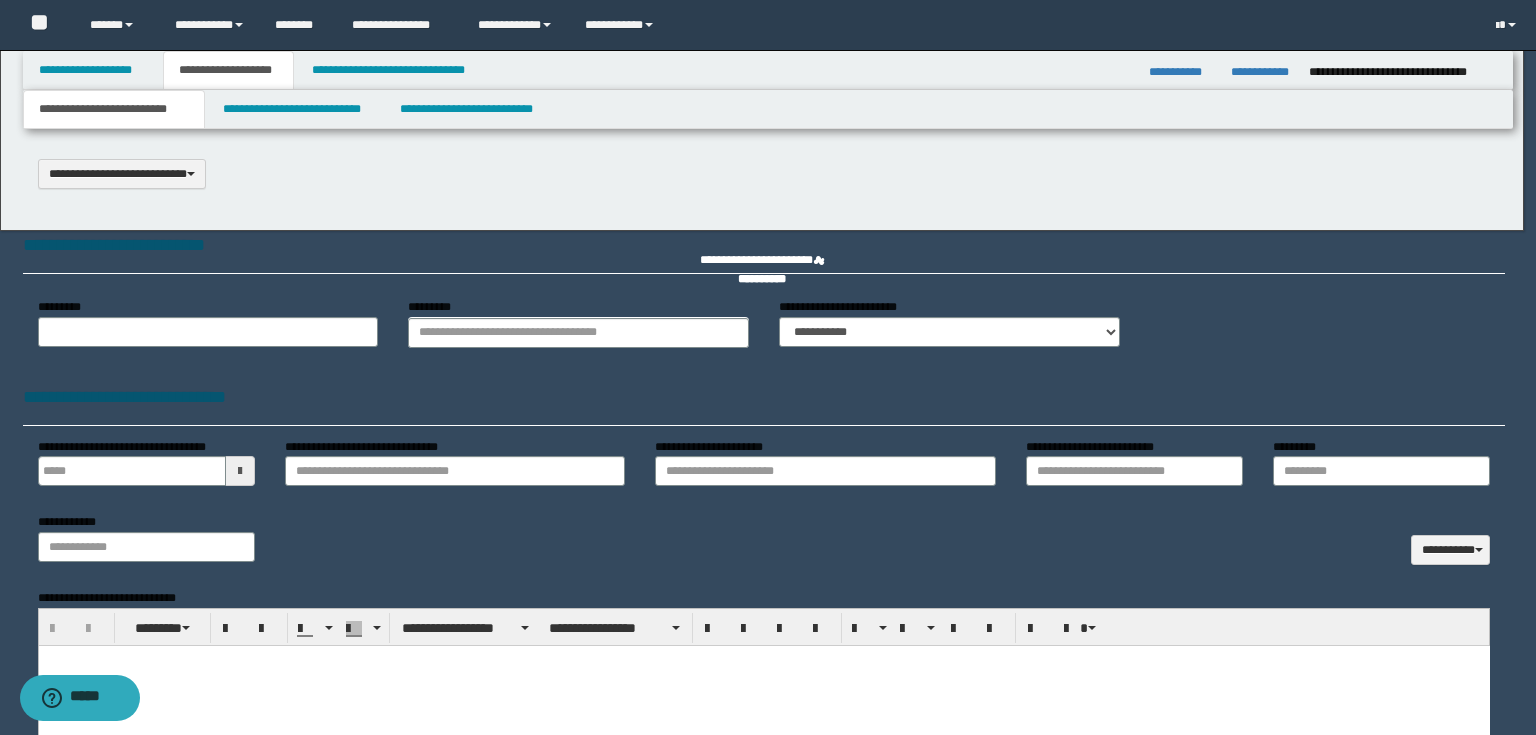 scroll, scrollTop: 0, scrollLeft: 0, axis: both 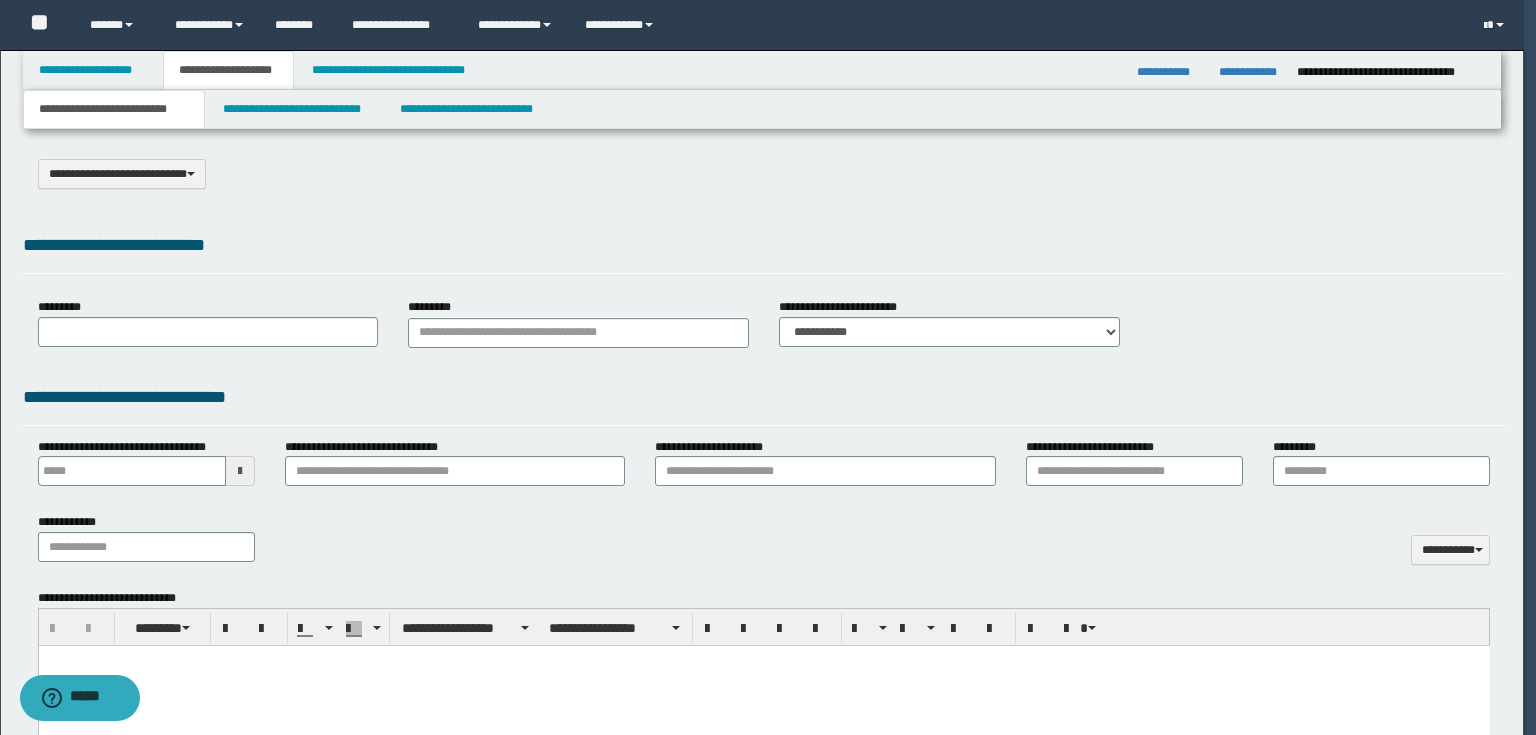 type on "**********" 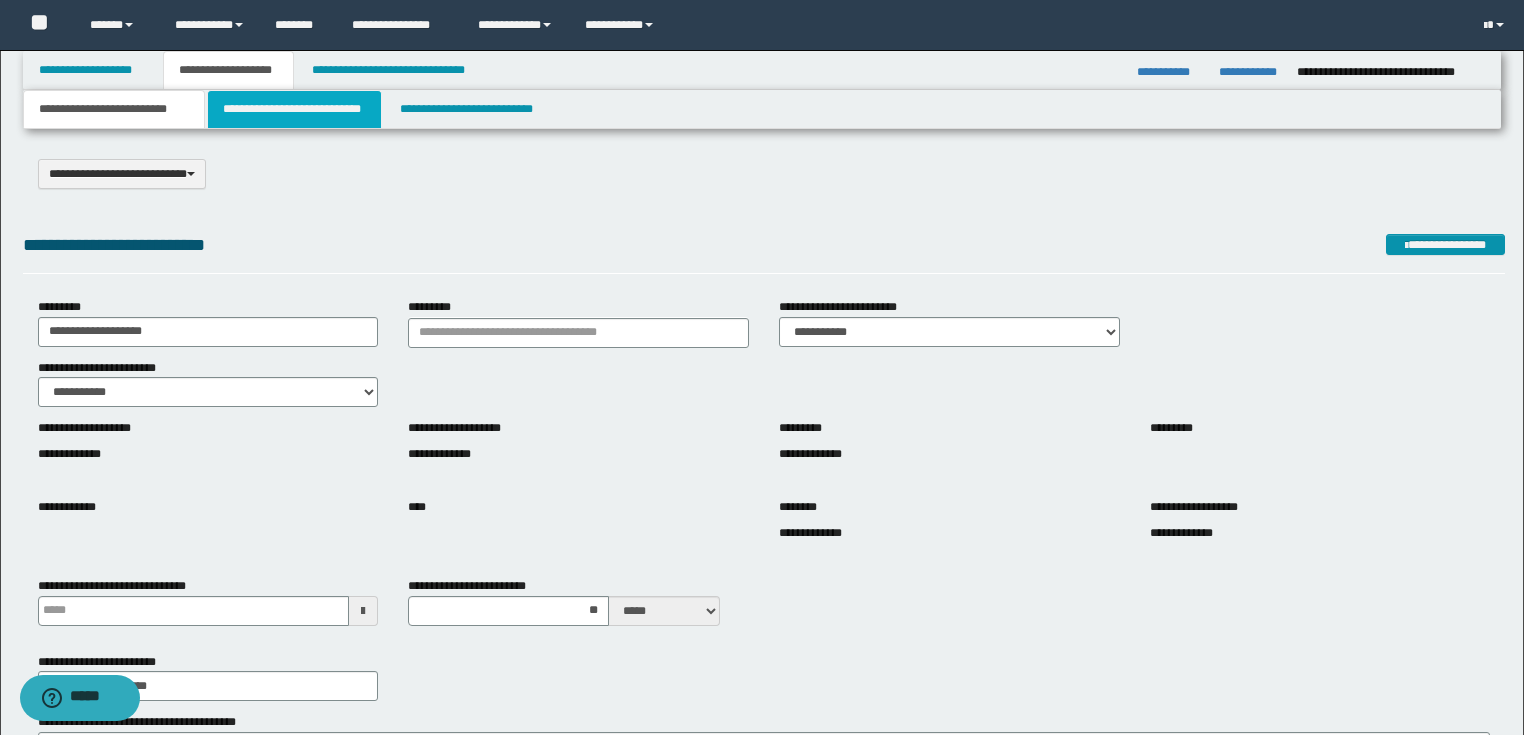 click on "**********" at bounding box center [294, 109] 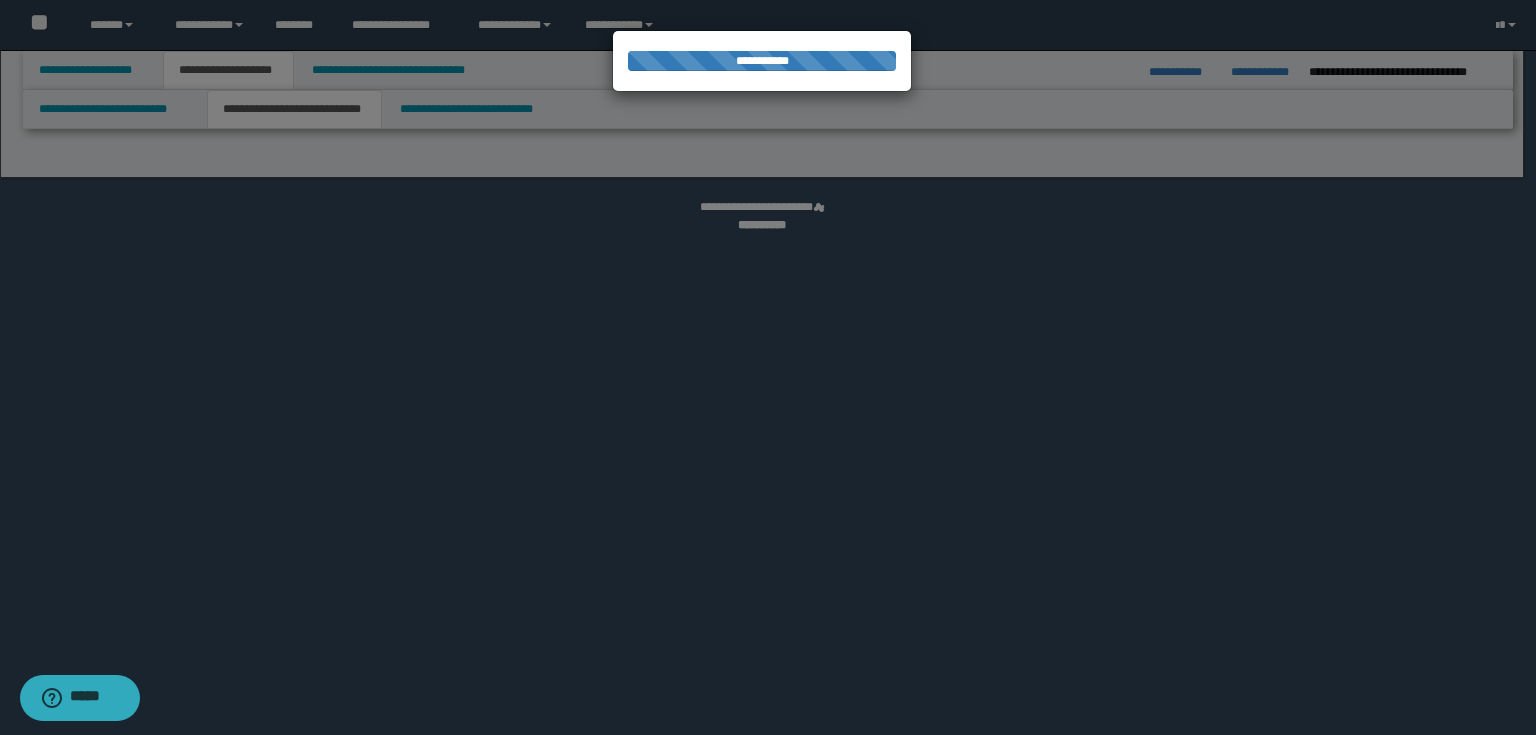 select on "*" 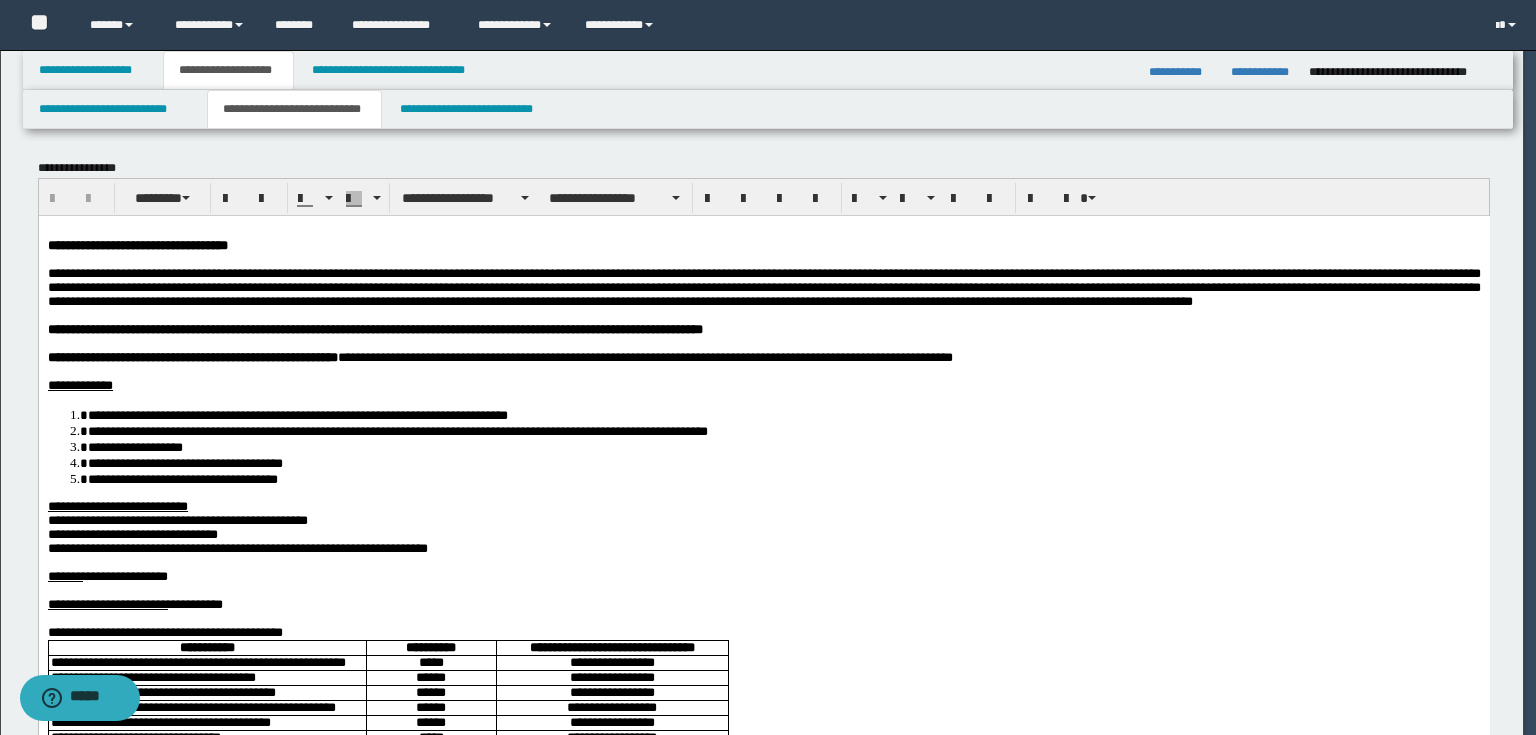 scroll, scrollTop: 0, scrollLeft: 0, axis: both 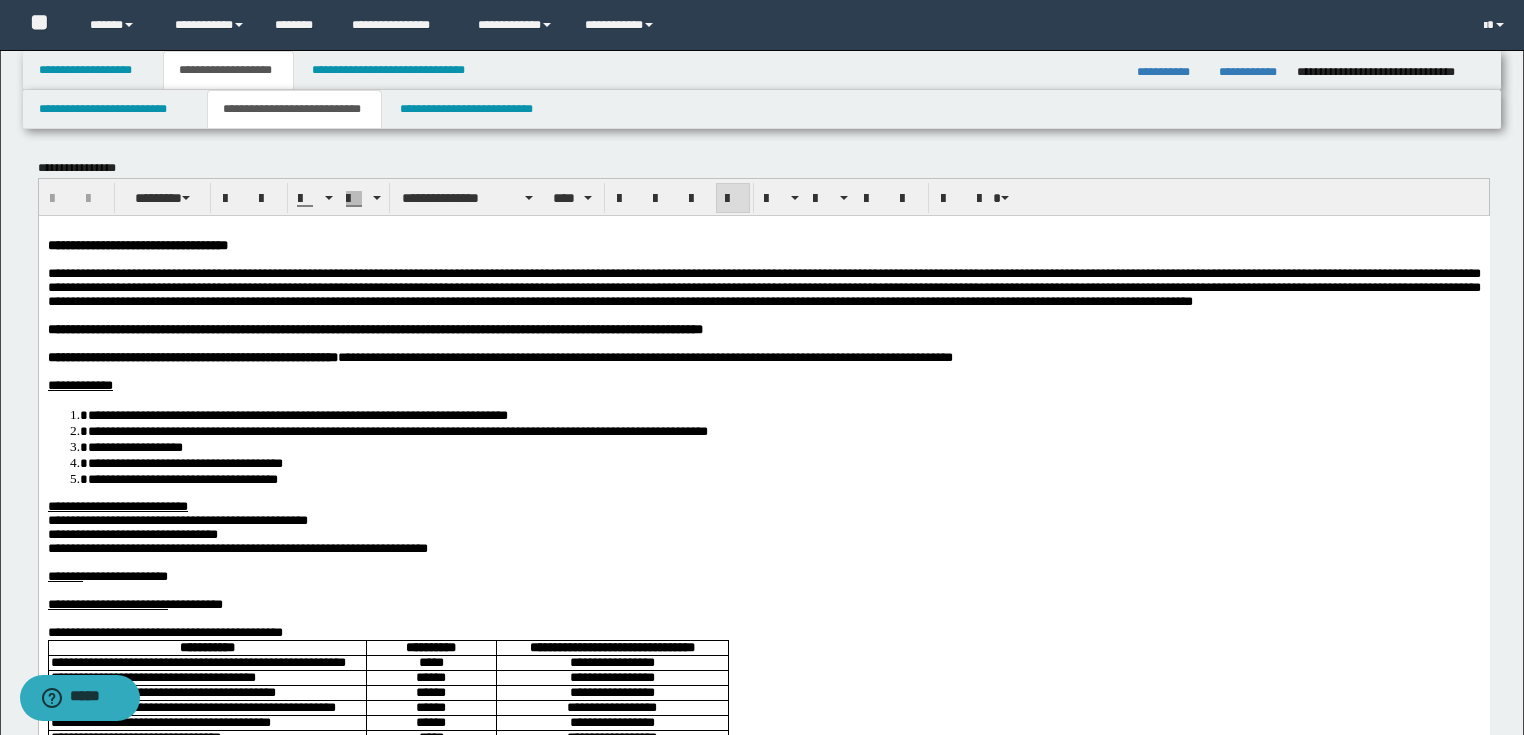 click on "**********" at bounding box center (763, 286) 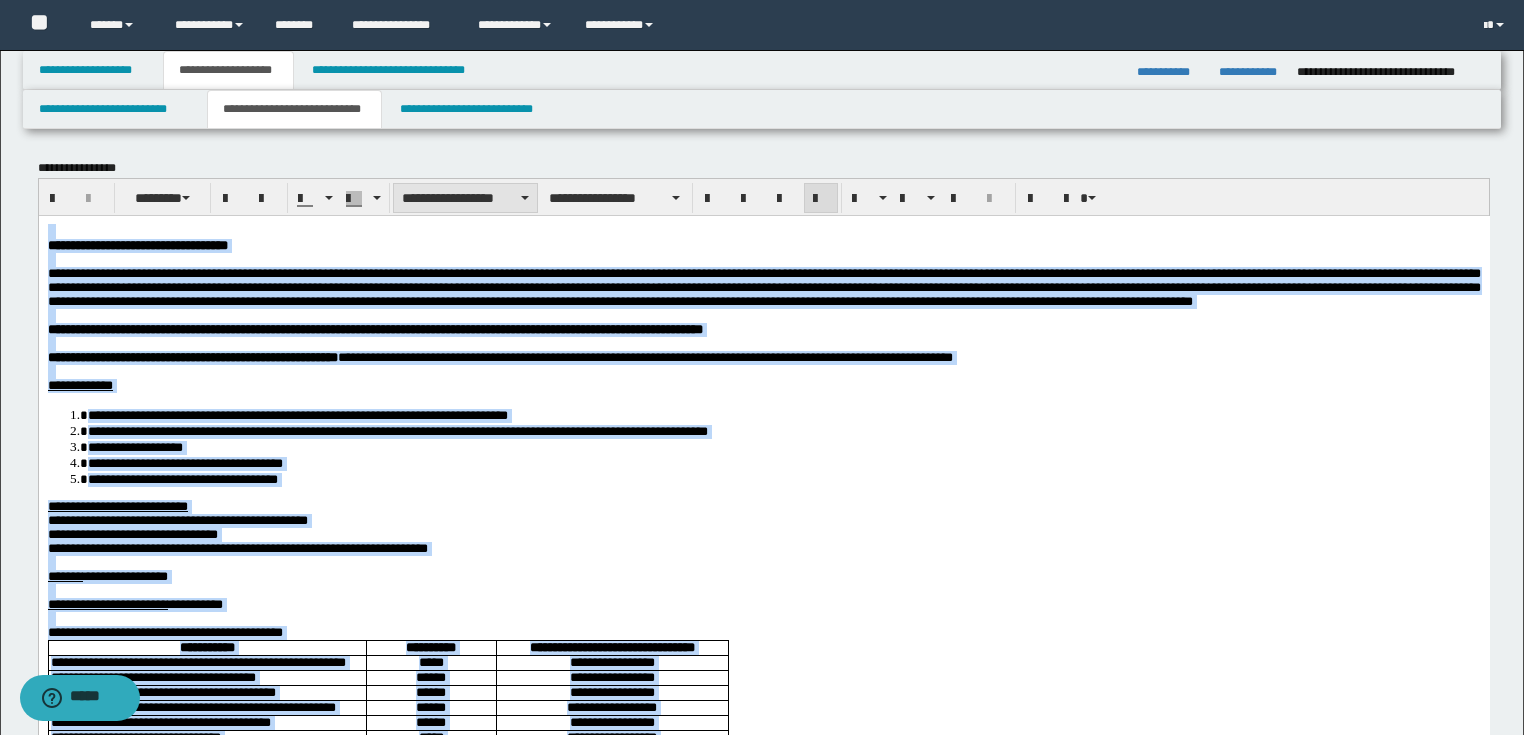 click on "**********" at bounding box center (465, 198) 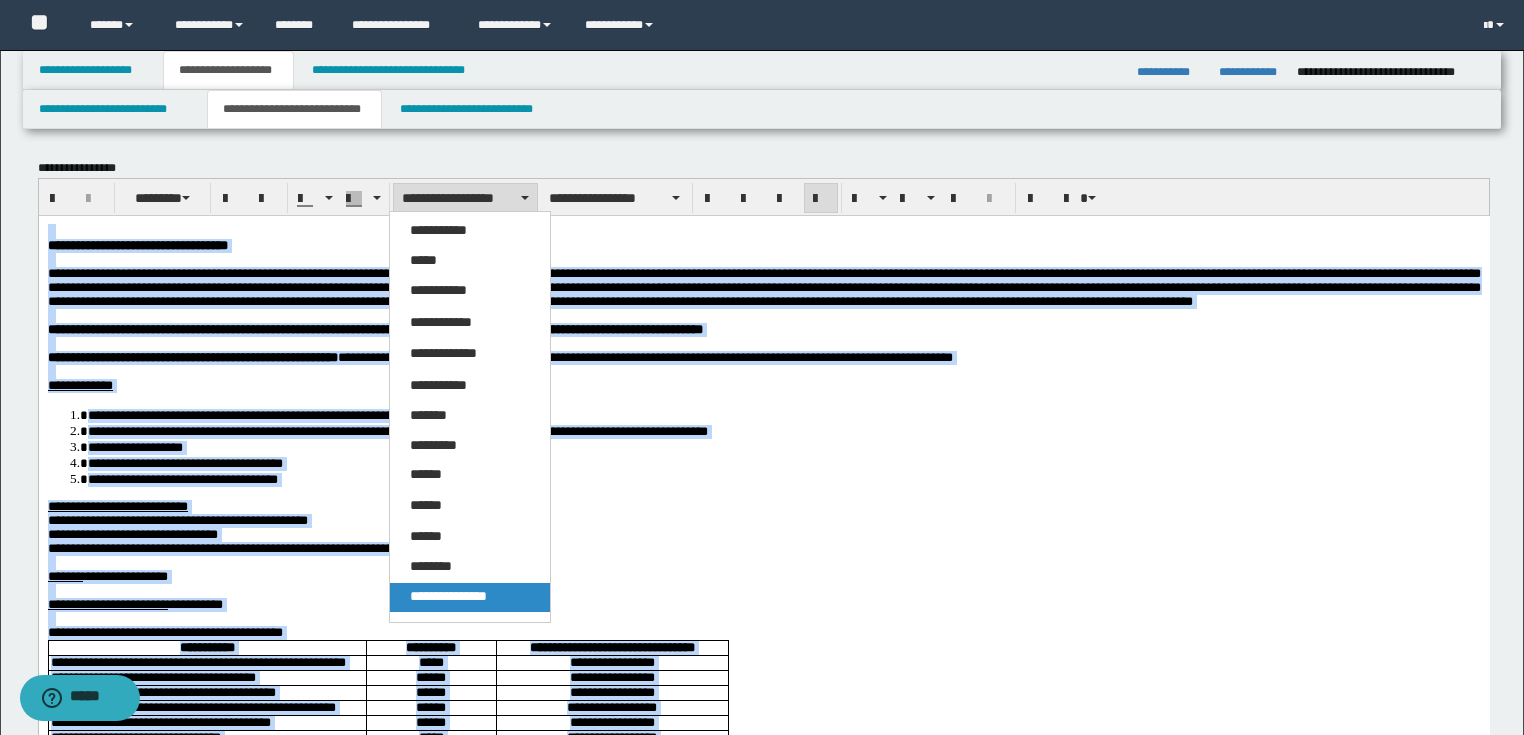 click on "**********" at bounding box center (448, 596) 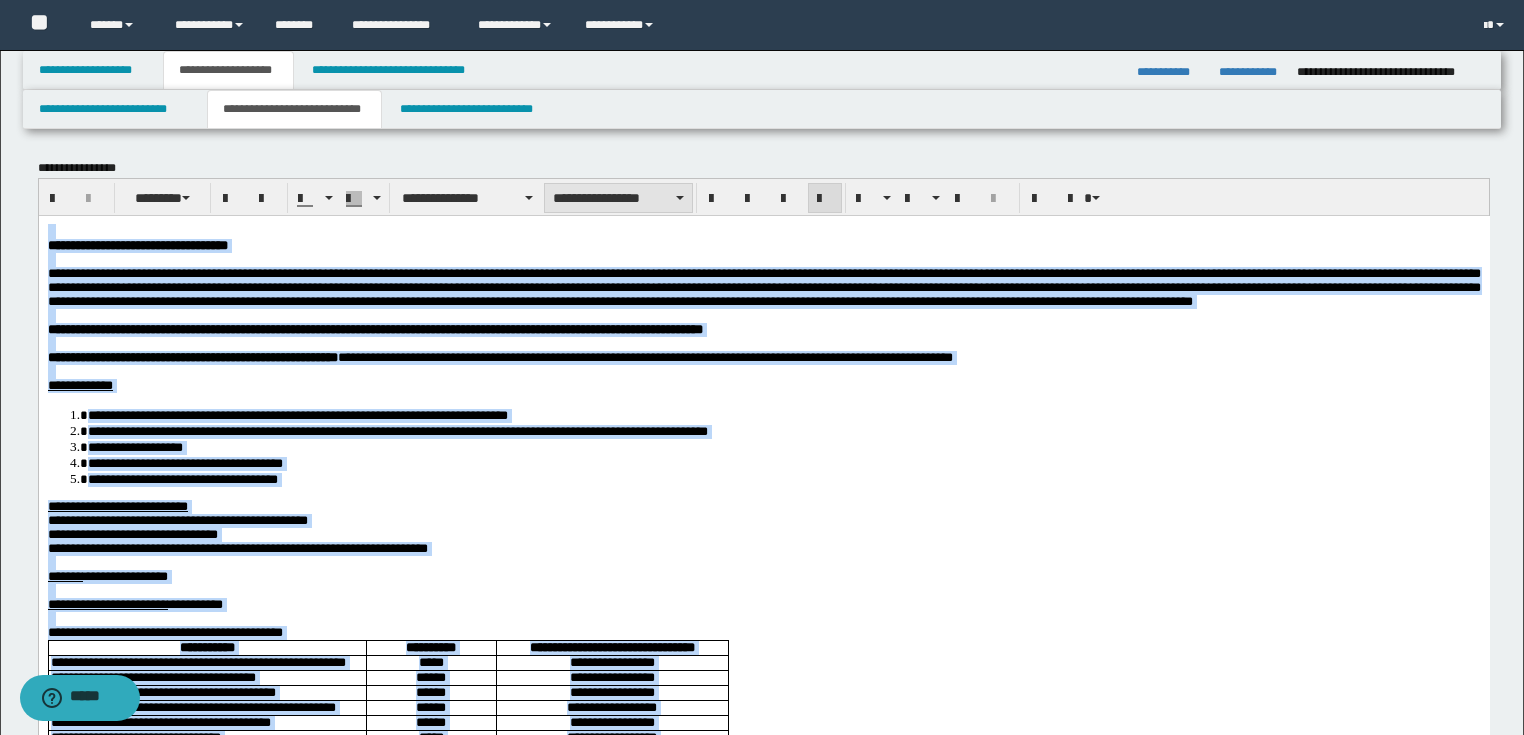 click on "**********" at bounding box center [618, 198] 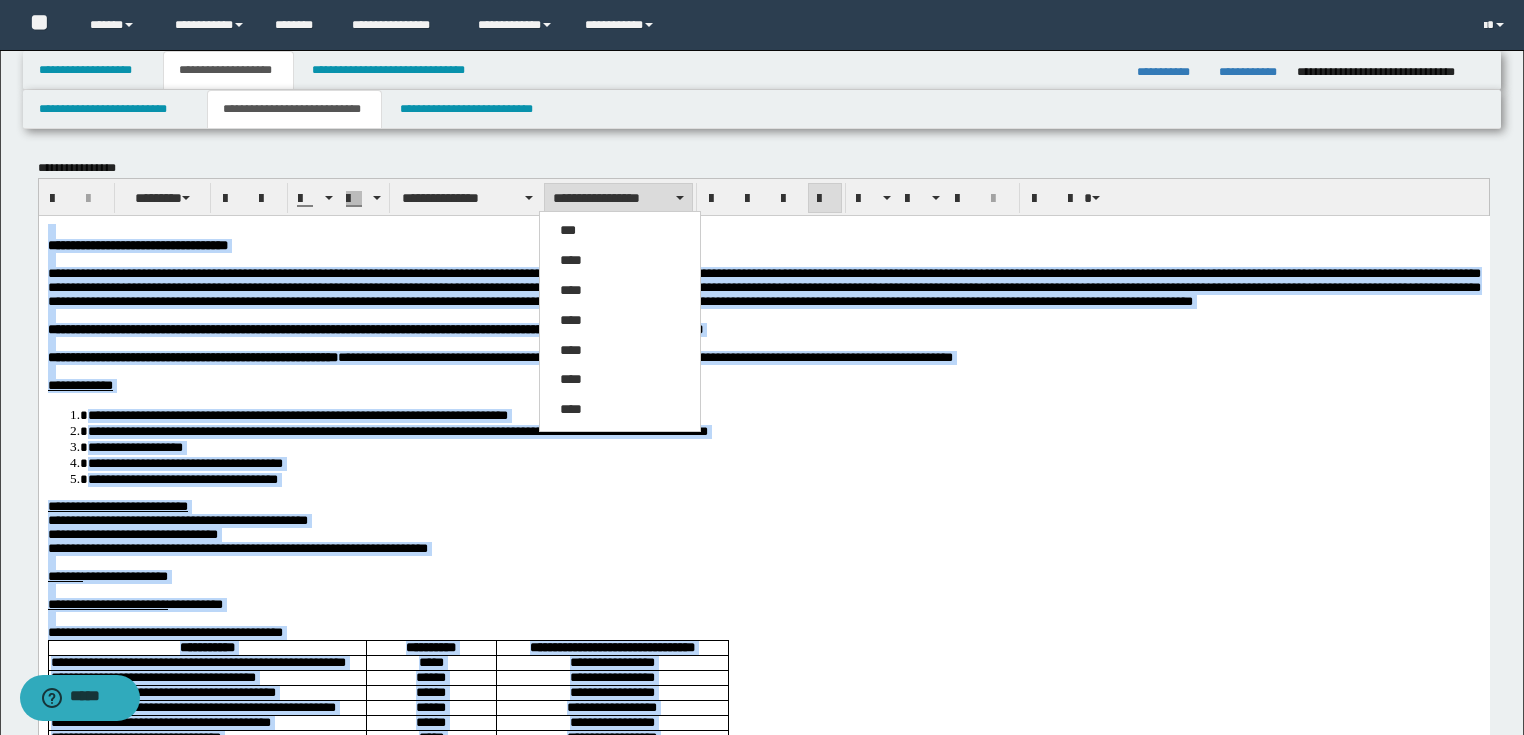 click on "****" at bounding box center (620, 261) 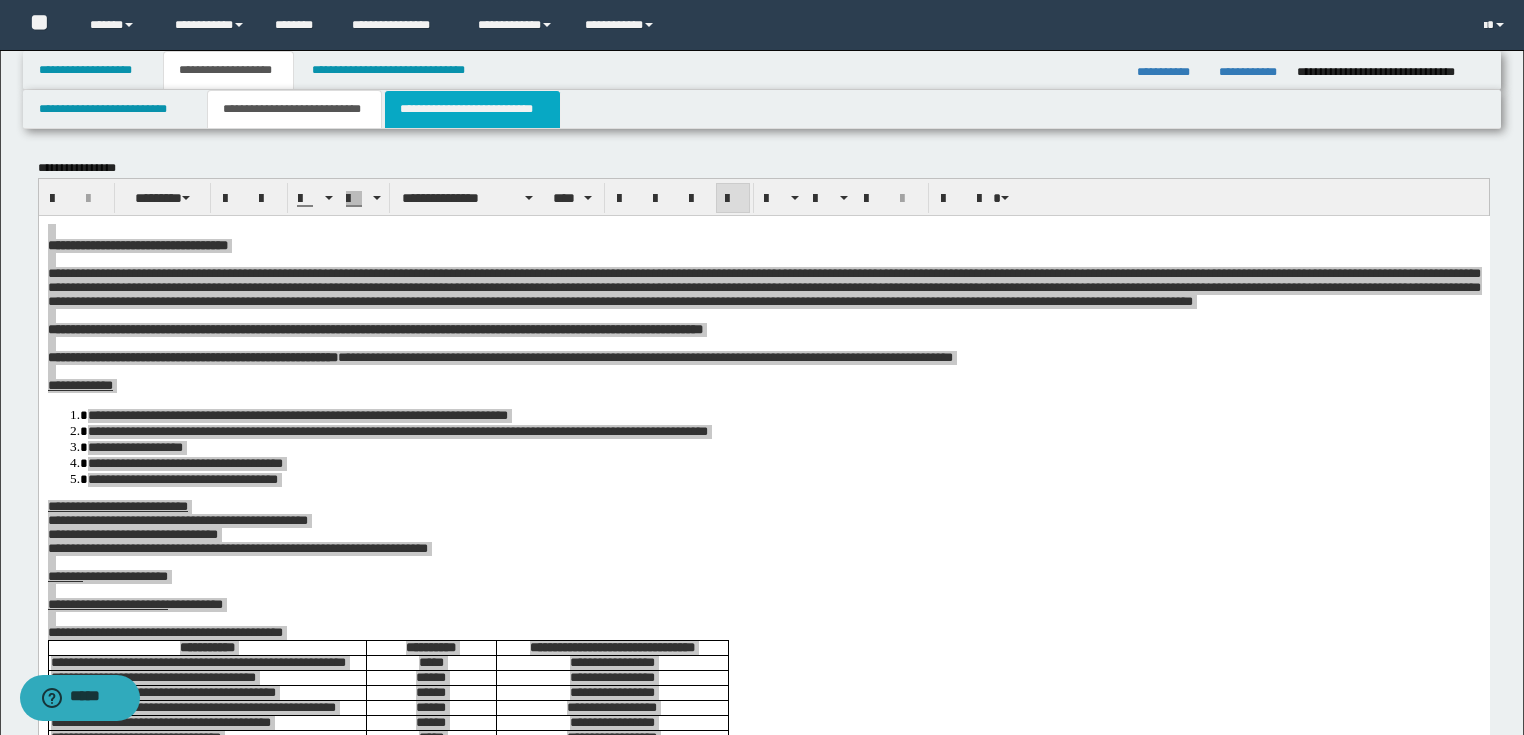 click on "**********" at bounding box center [472, 109] 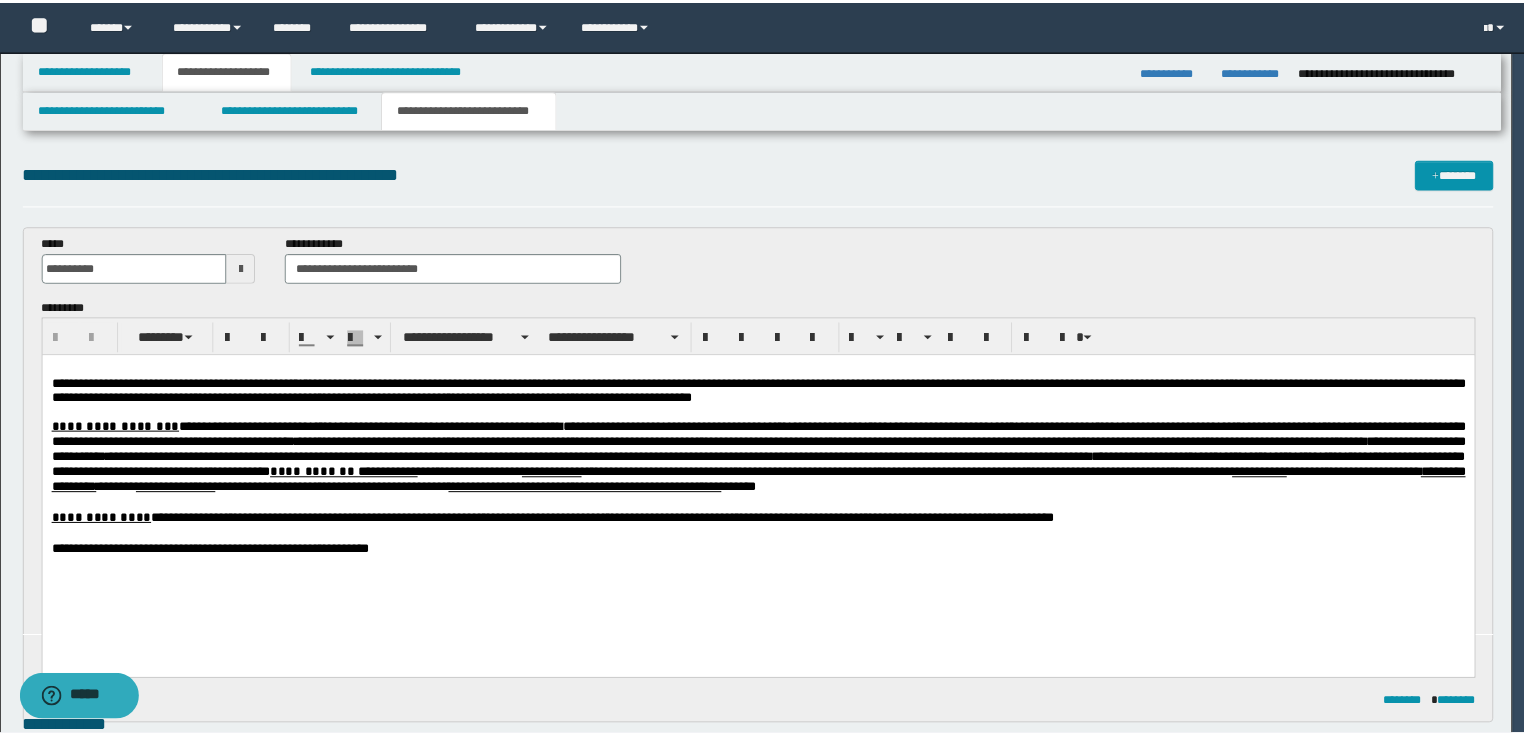 scroll, scrollTop: 0, scrollLeft: 0, axis: both 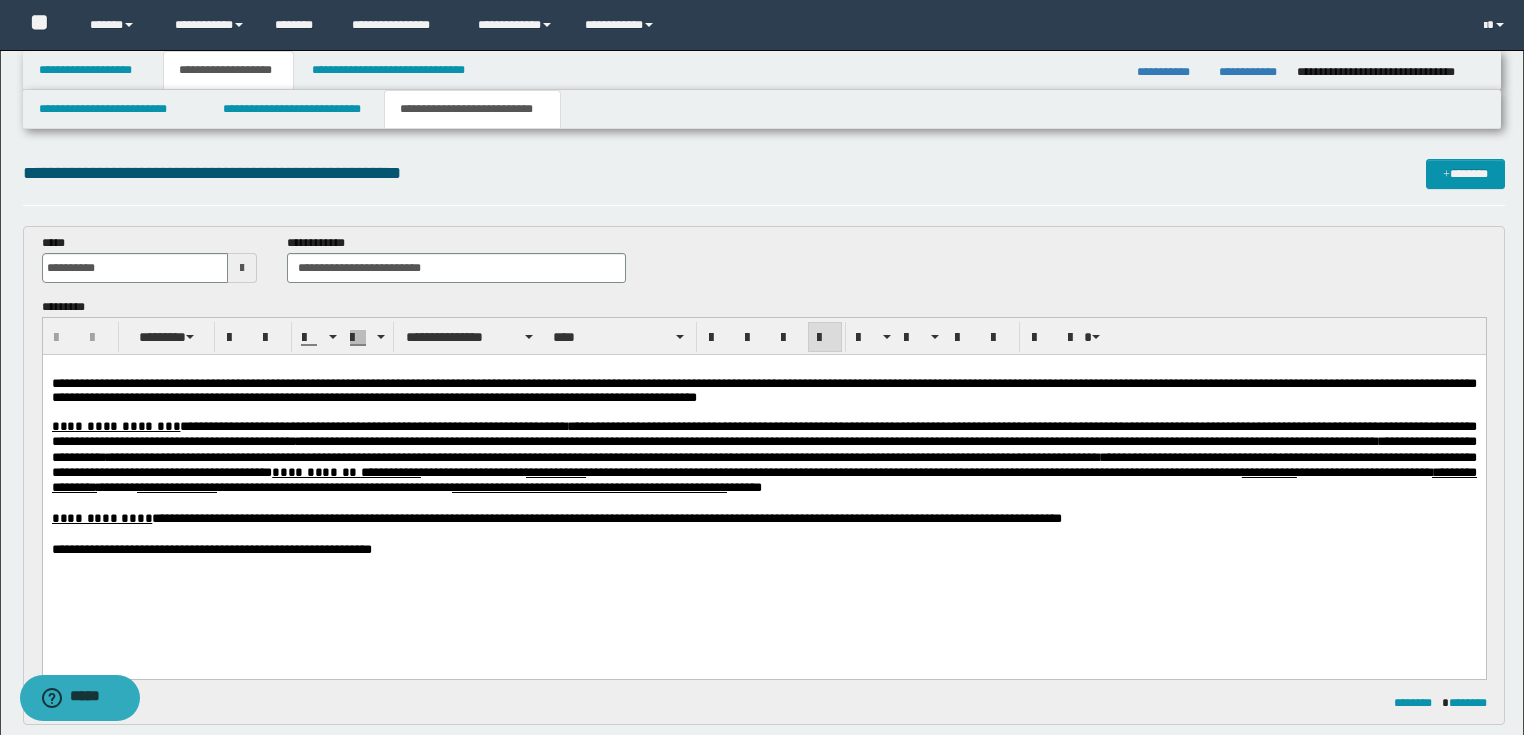 click on "**********" at bounding box center (611, 440) 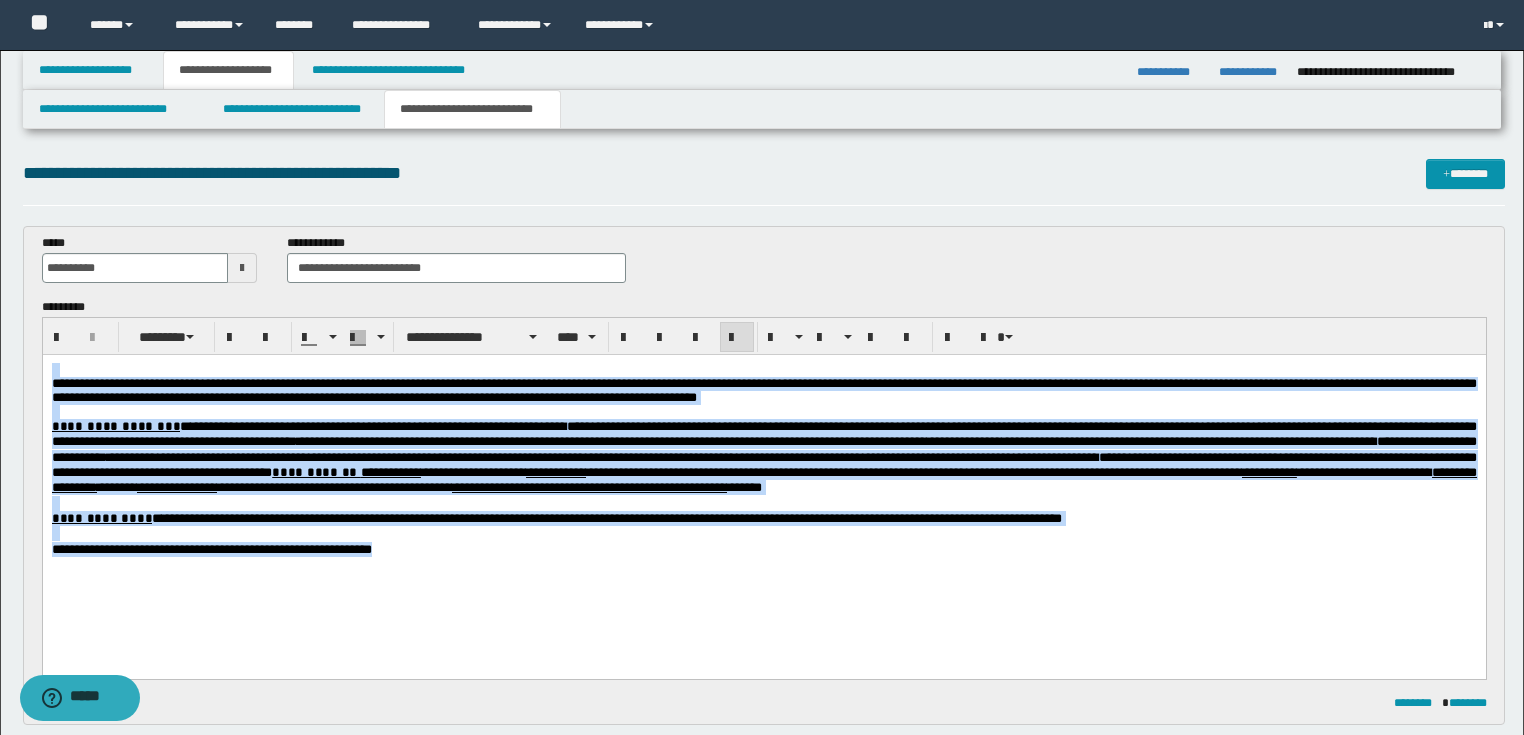 click on "**********" at bounding box center [611, 517] 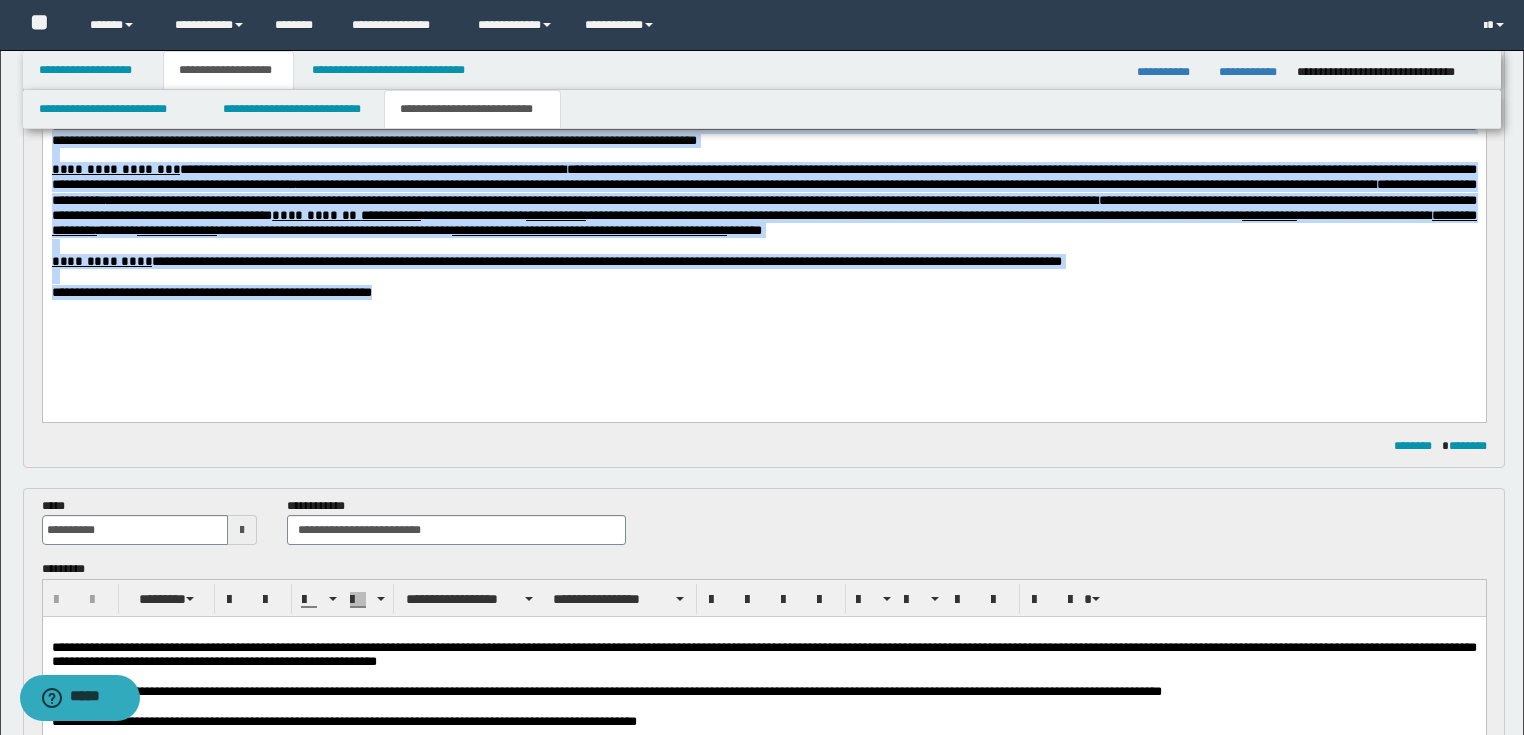 scroll, scrollTop: 480, scrollLeft: 0, axis: vertical 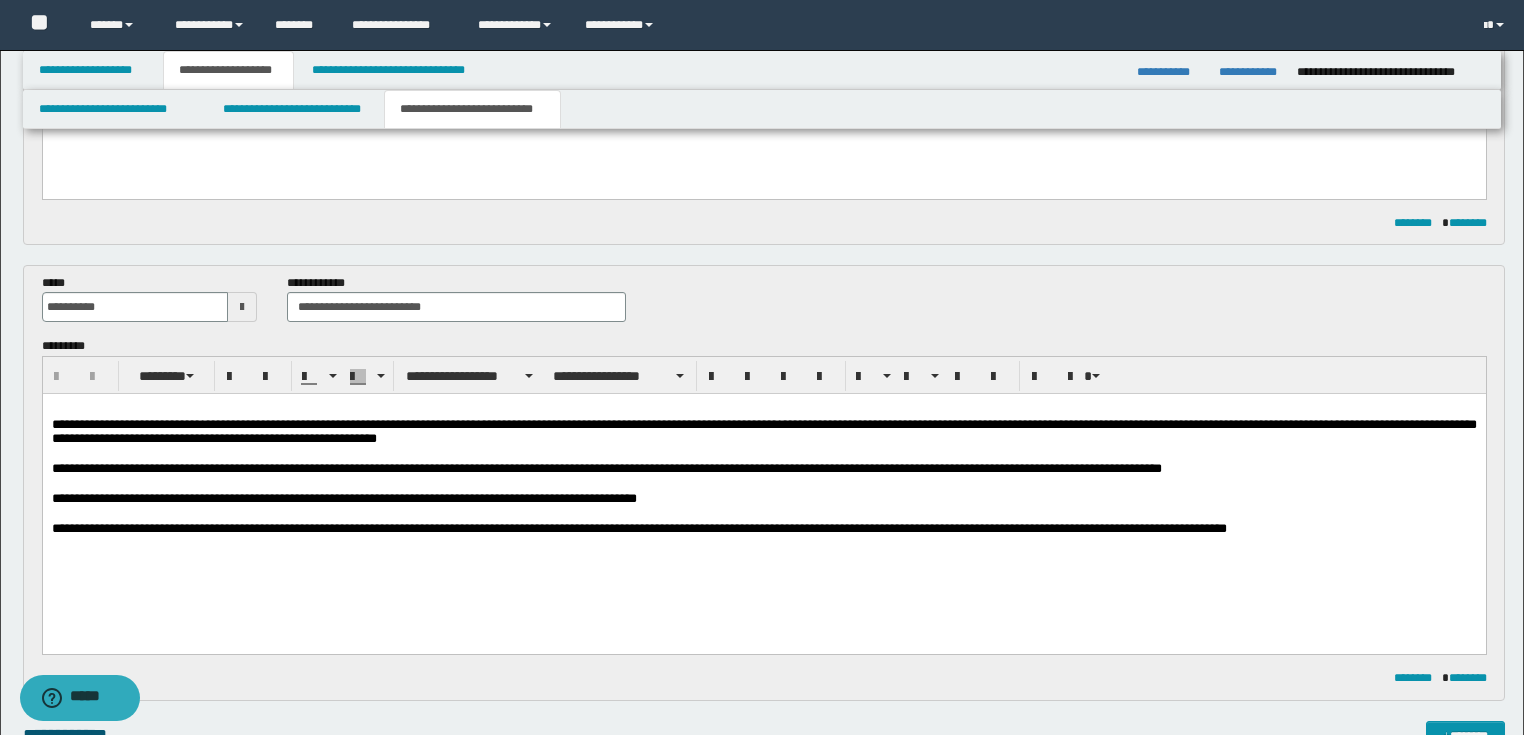 click on "**********" at bounding box center (638, 528) 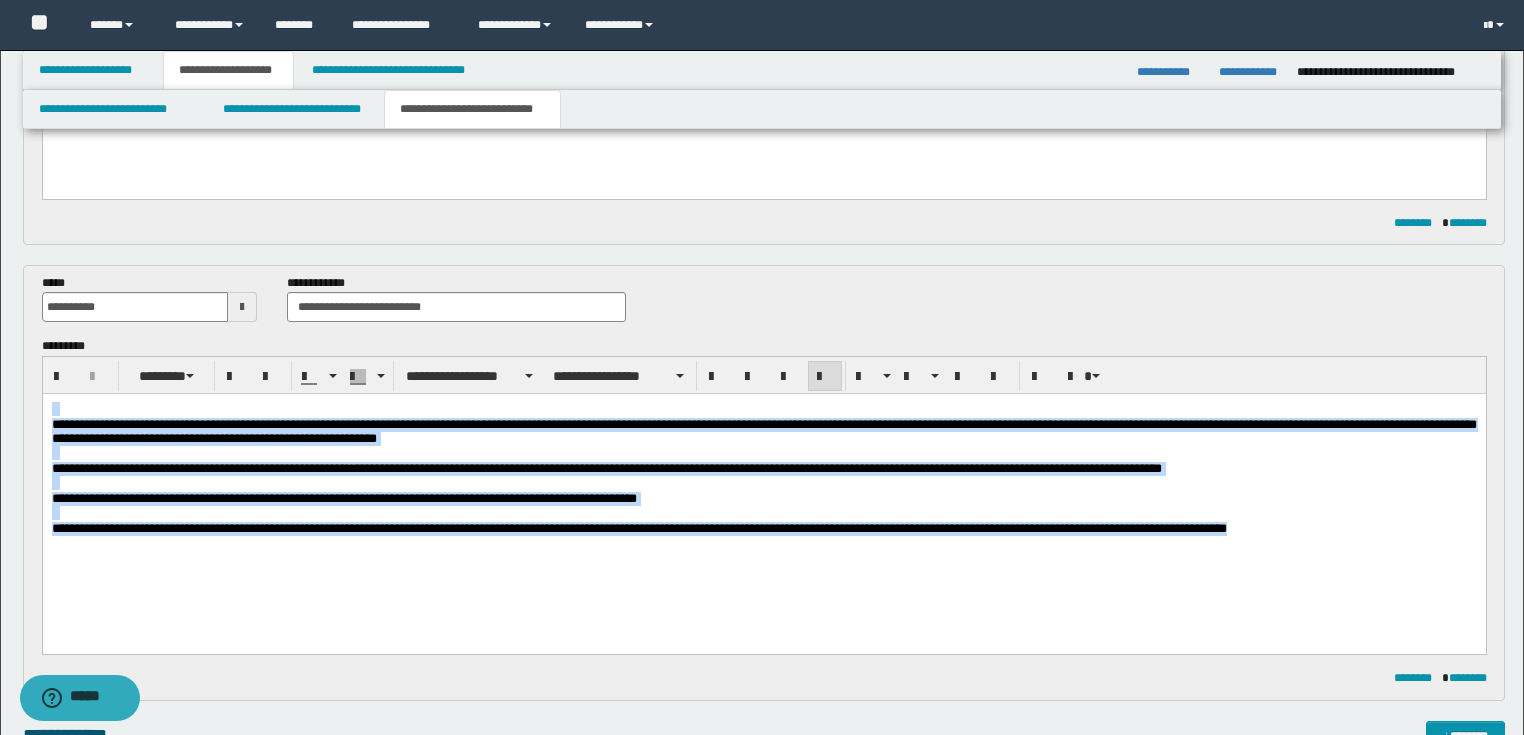 click on "**********" at bounding box center (638, 528) 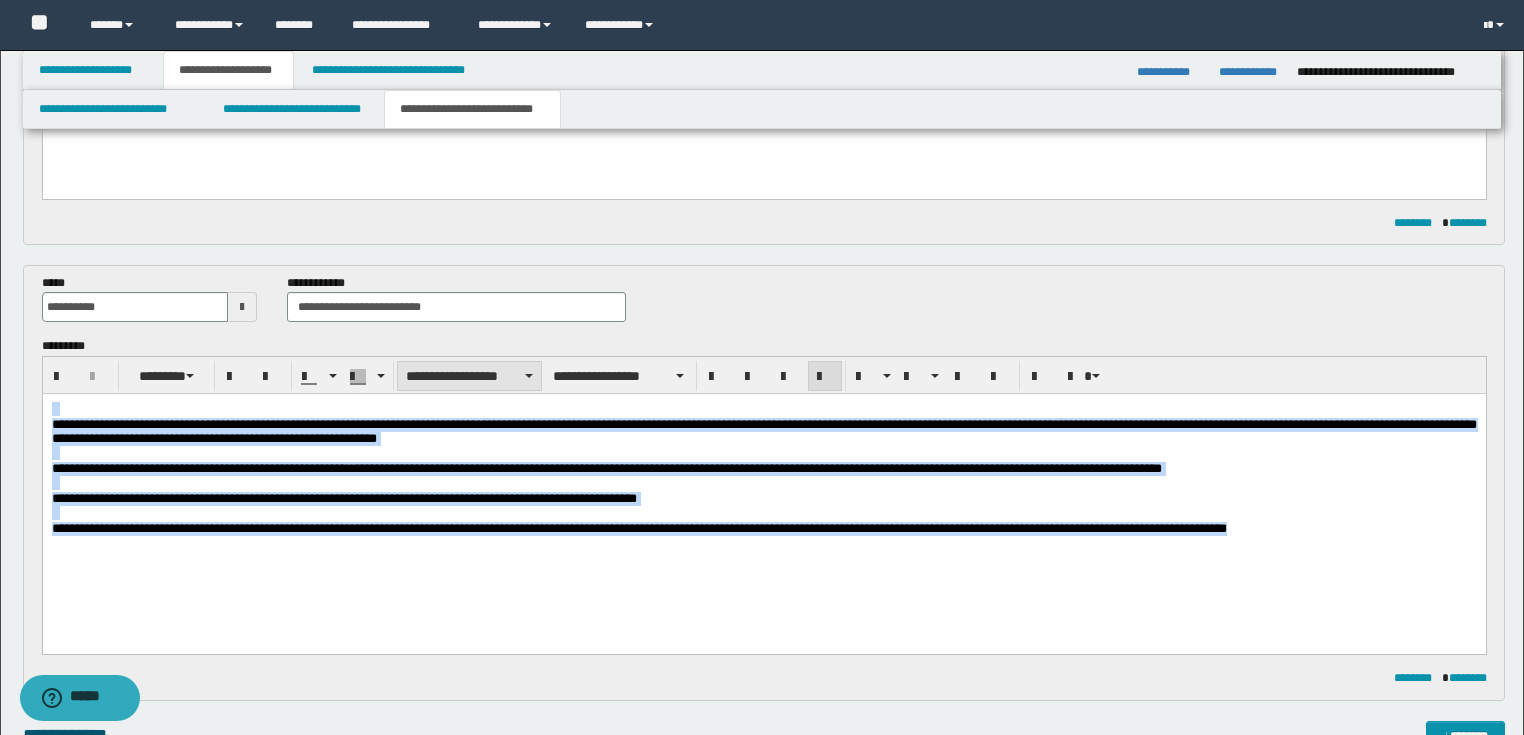 click on "**********" at bounding box center [469, 376] 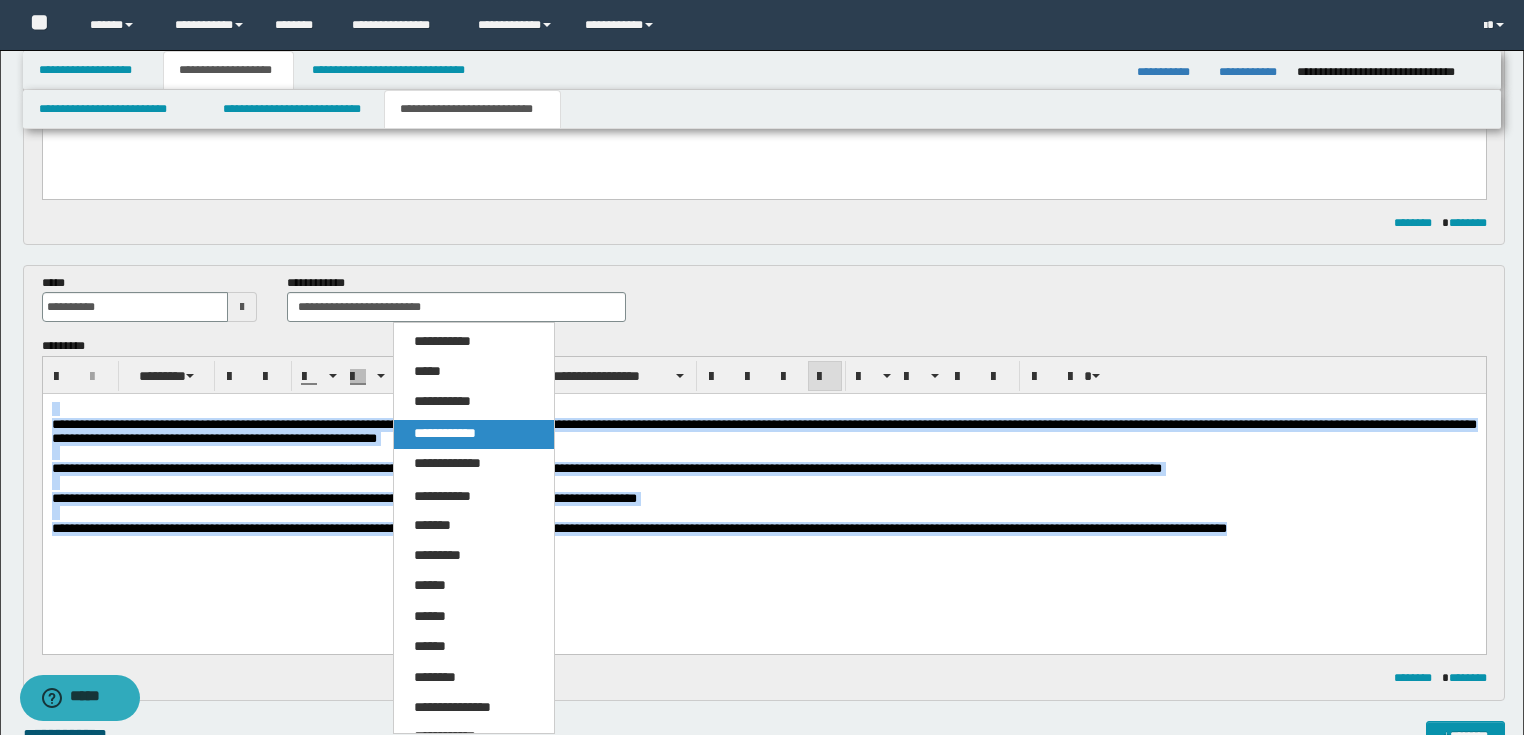 drag, startPoint x: 464, startPoint y: 434, endPoint x: 472, endPoint y: 0, distance: 434.07373 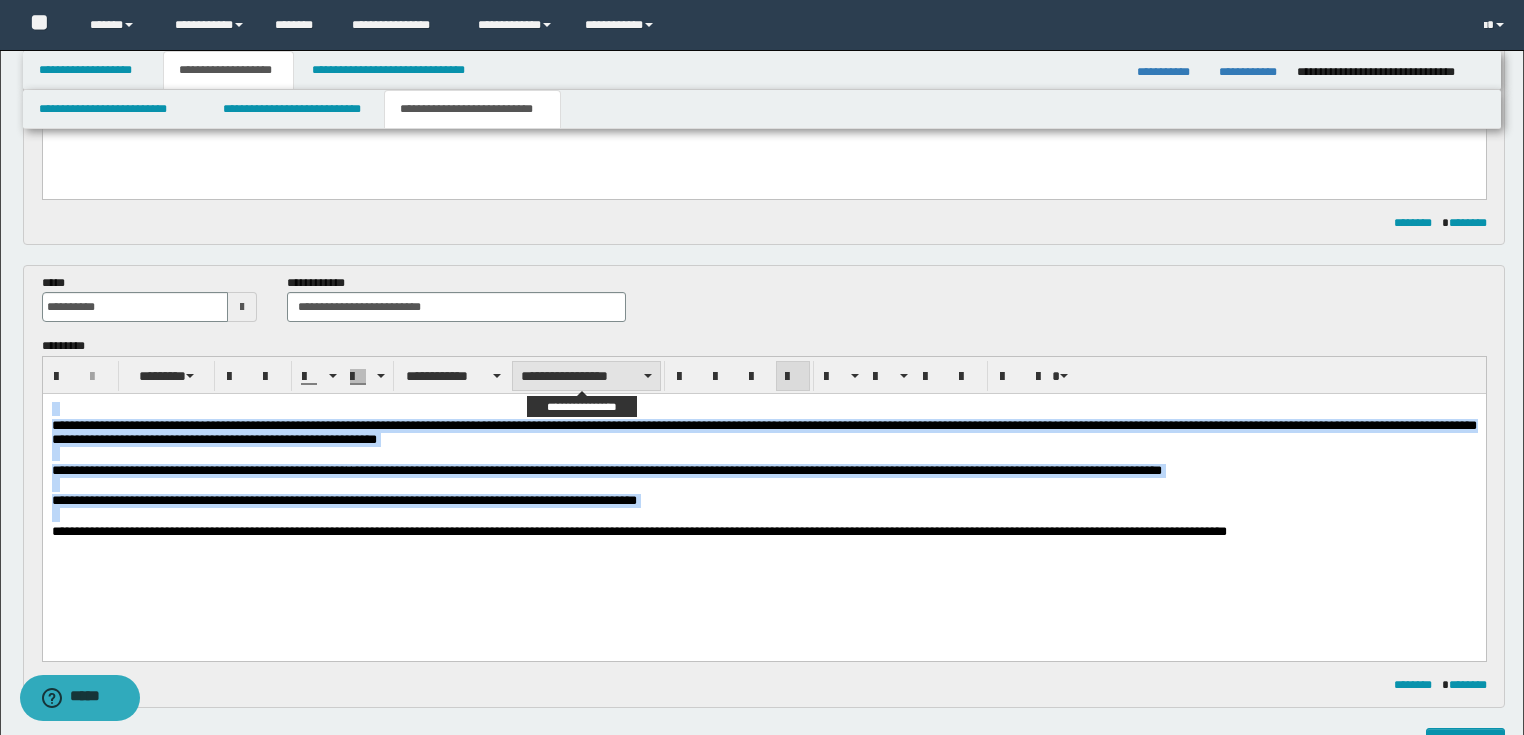 click on "**********" at bounding box center [586, 376] 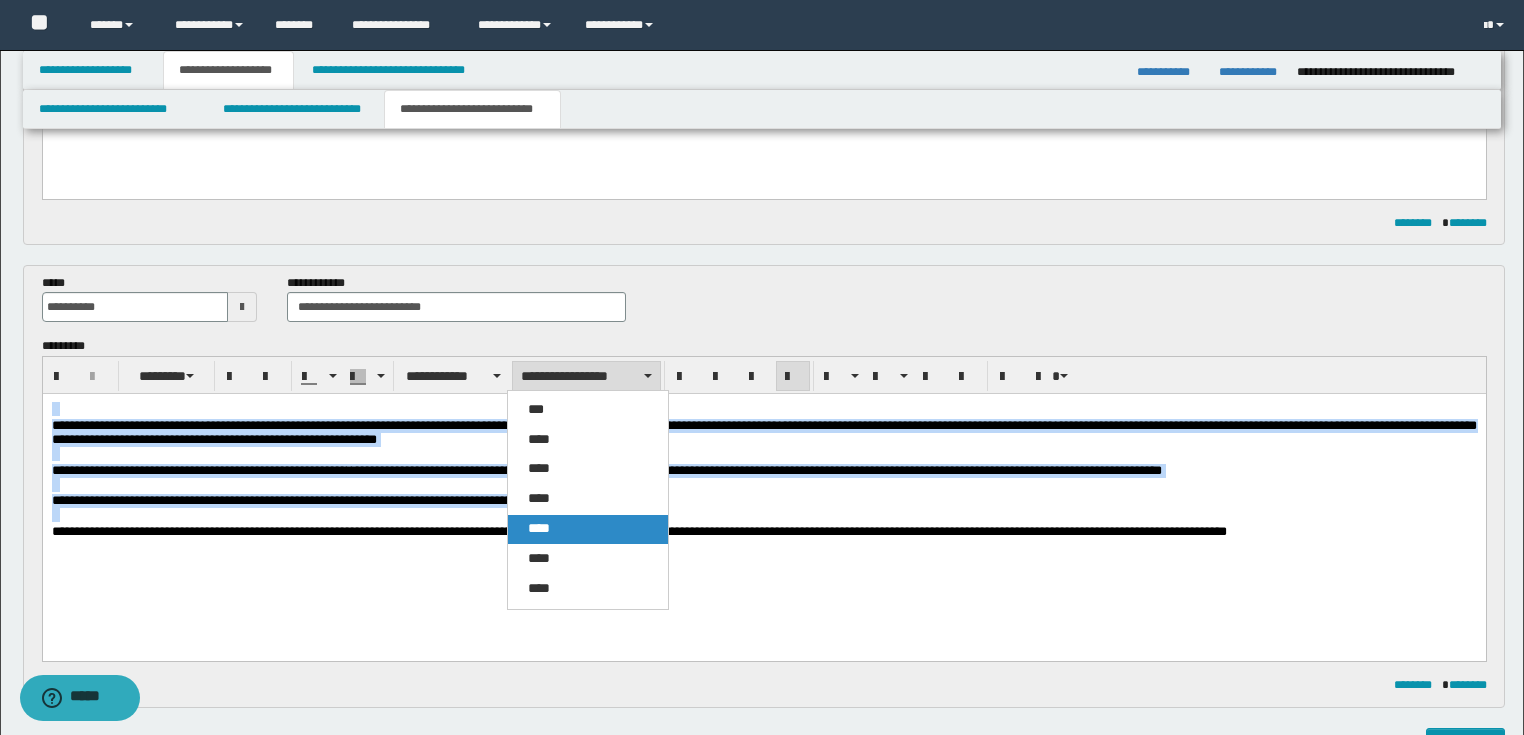 click on "****" at bounding box center [588, 529] 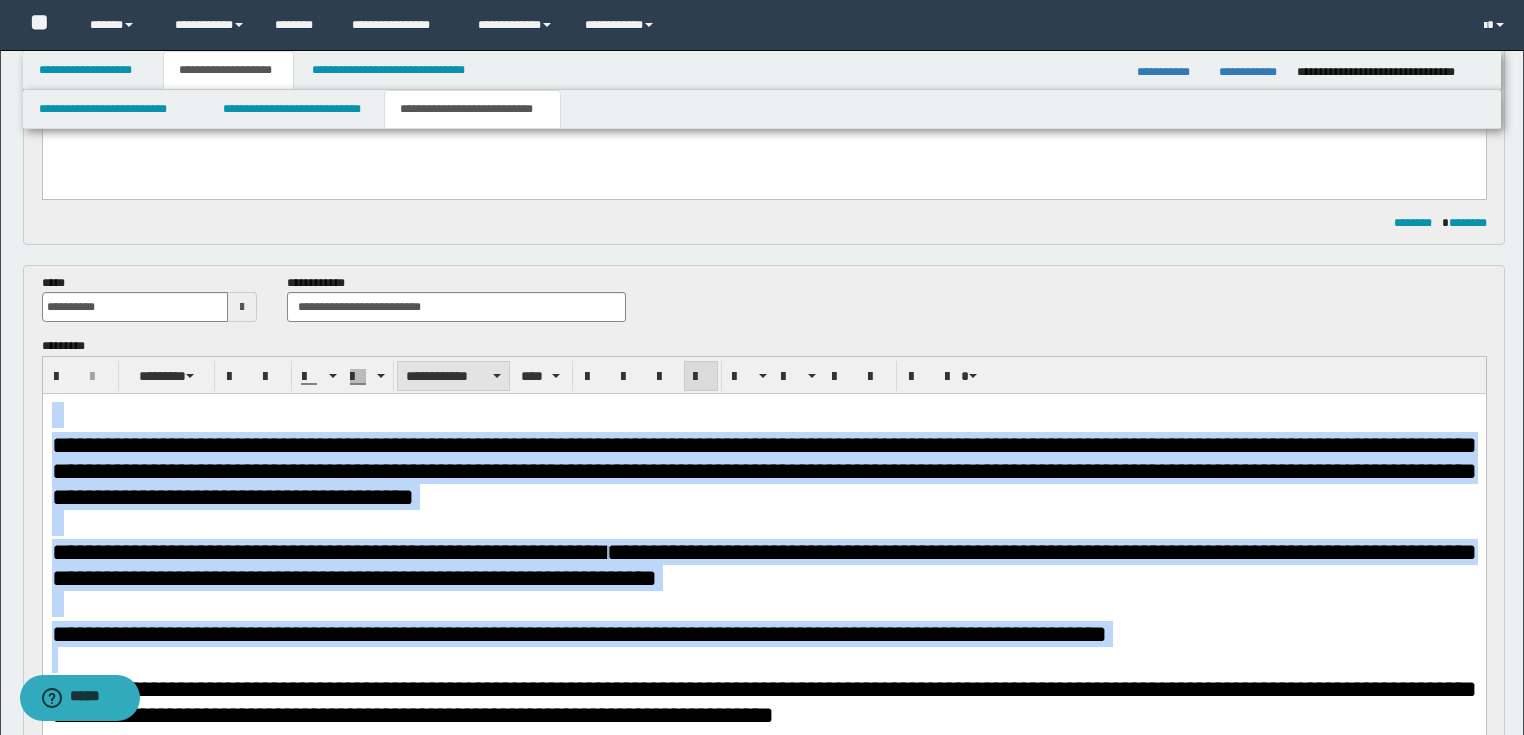 click on "**********" at bounding box center (453, 376) 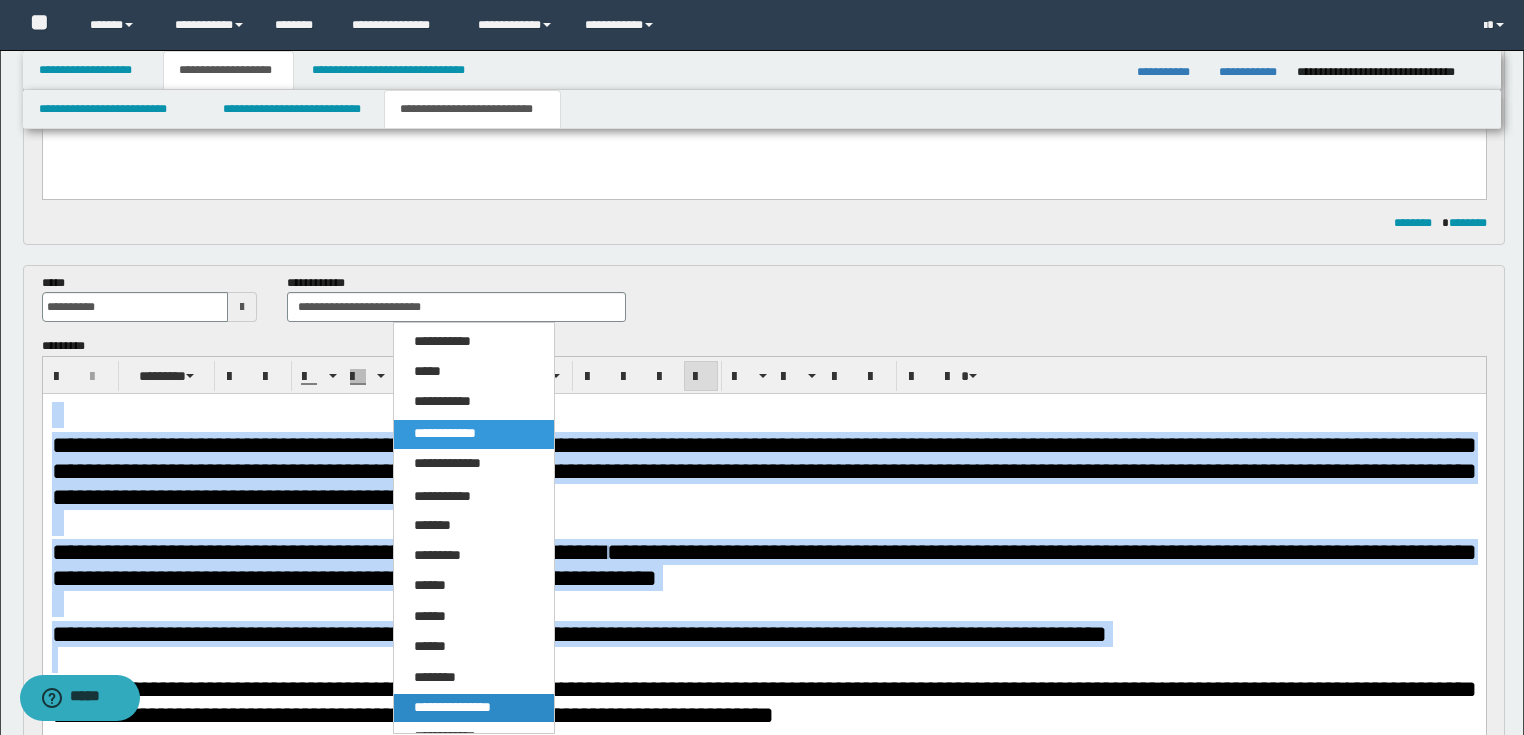drag, startPoint x: 469, startPoint y: 706, endPoint x: 534, endPoint y: 15, distance: 694.0504 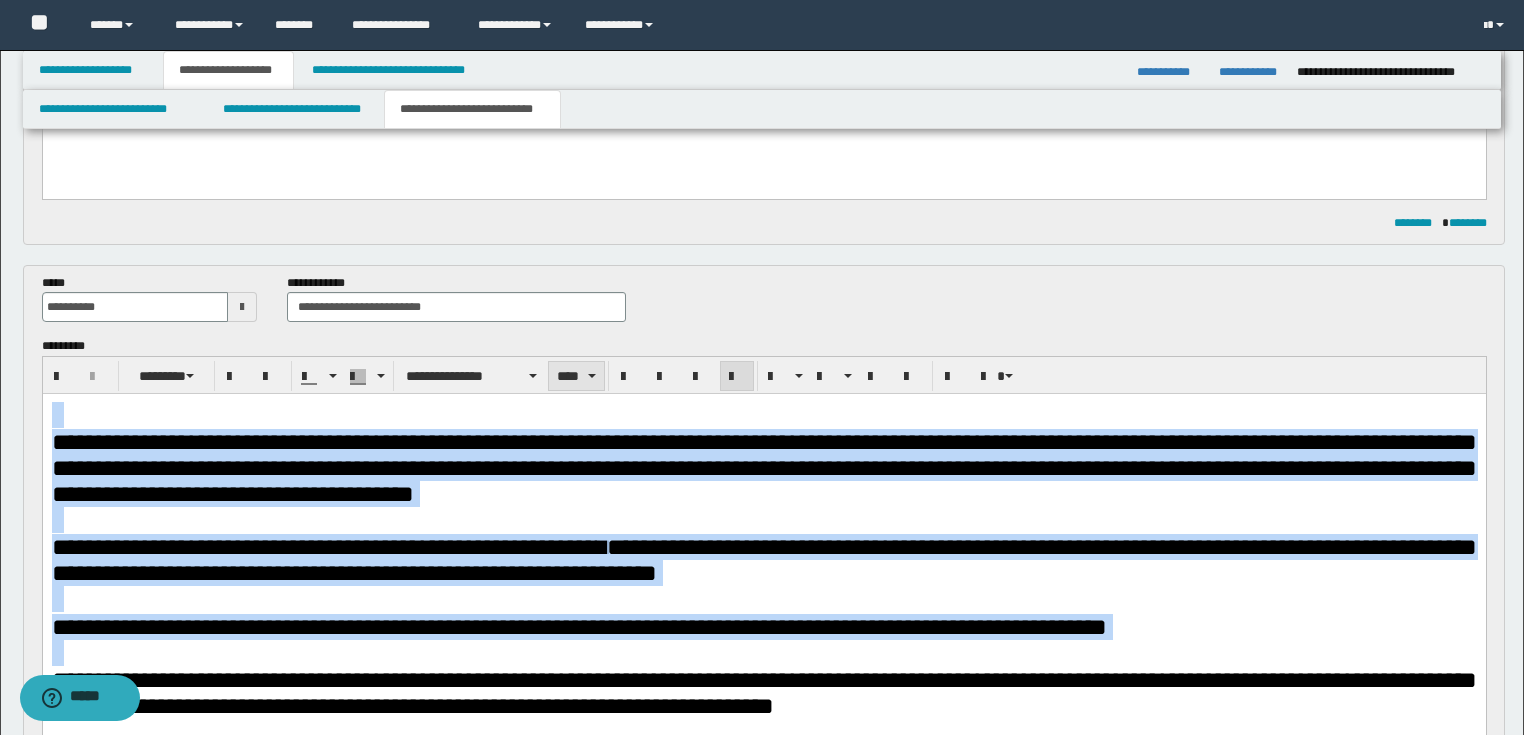 click on "****" at bounding box center [576, 376] 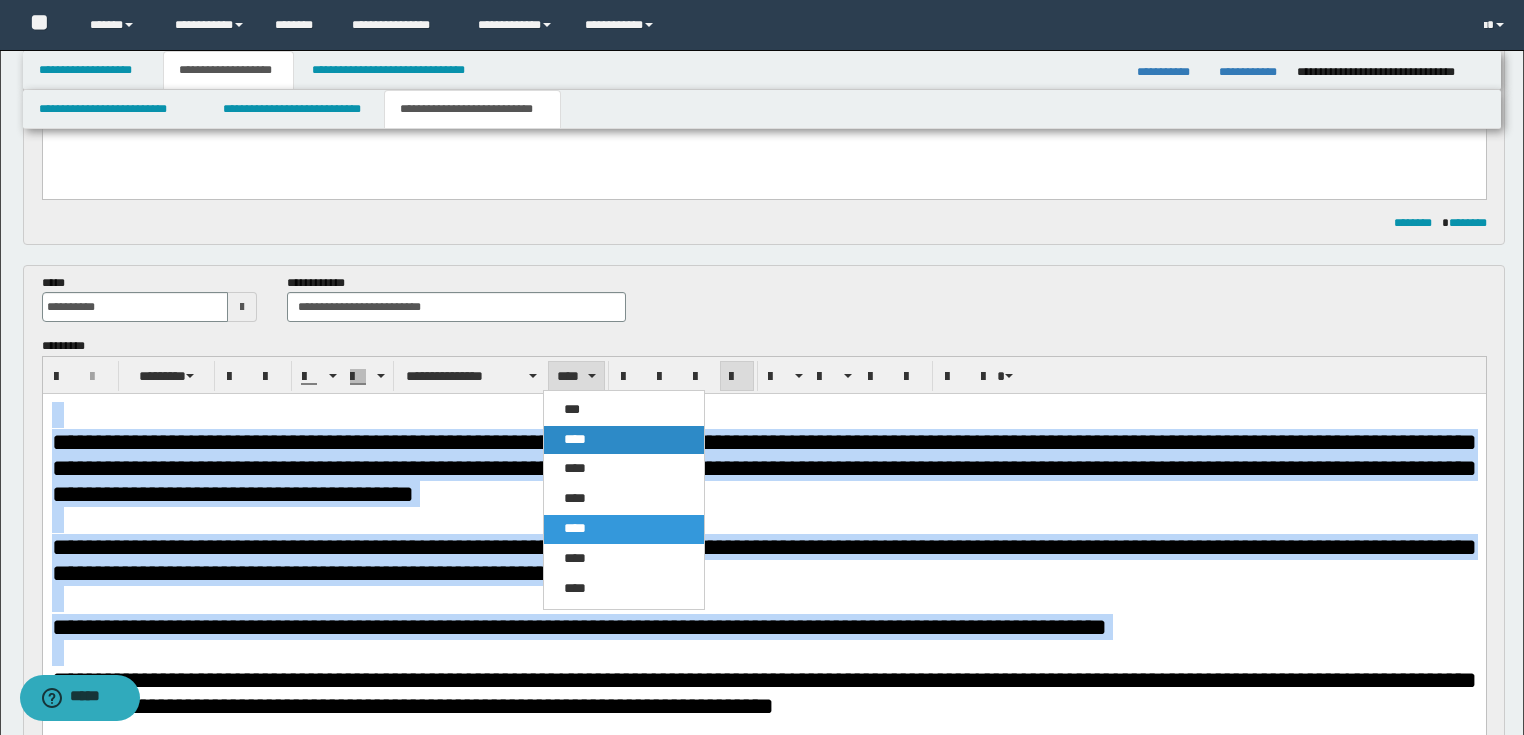 click on "****" at bounding box center (624, 440) 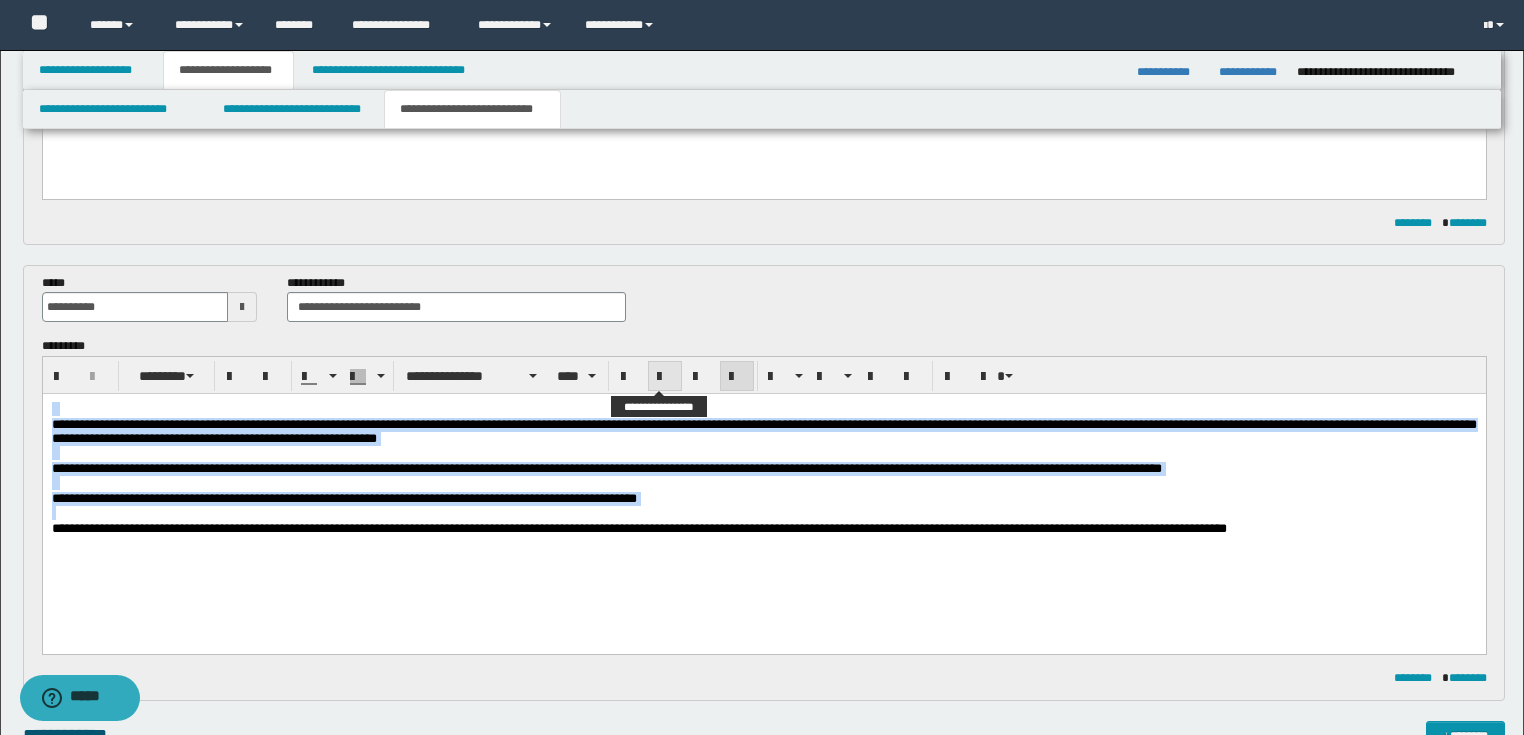 click at bounding box center [665, 376] 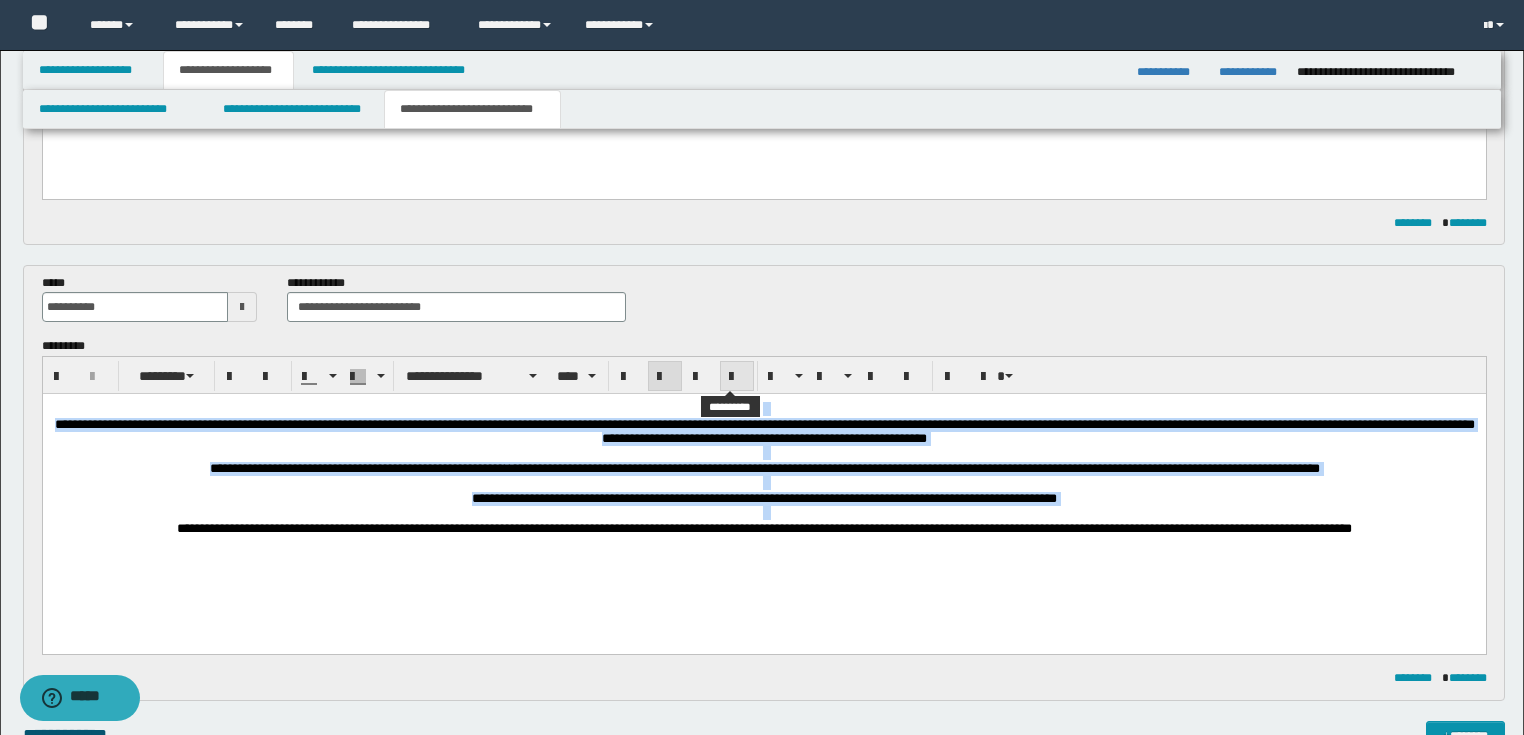 click at bounding box center [737, 376] 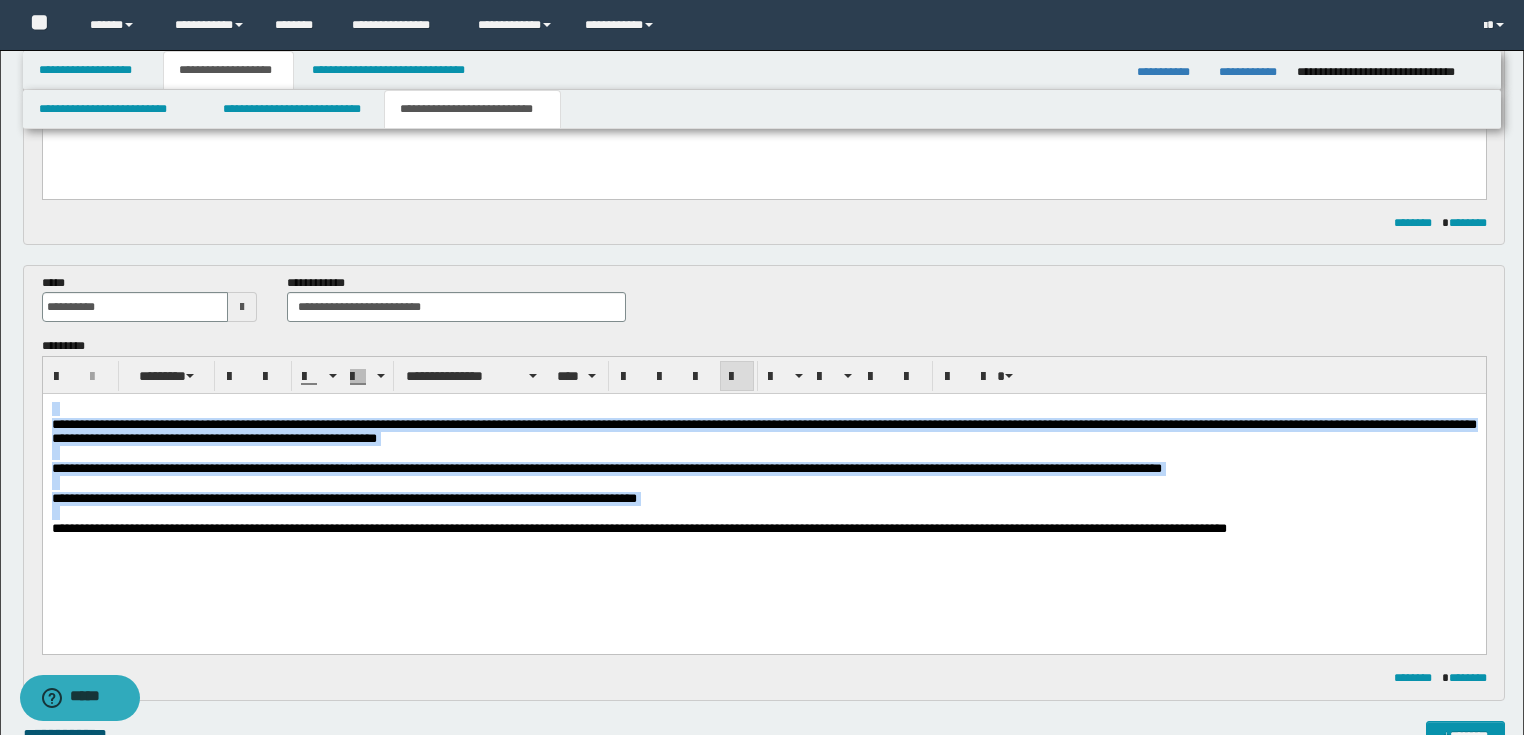 click on "**********" at bounding box center (343, 498) 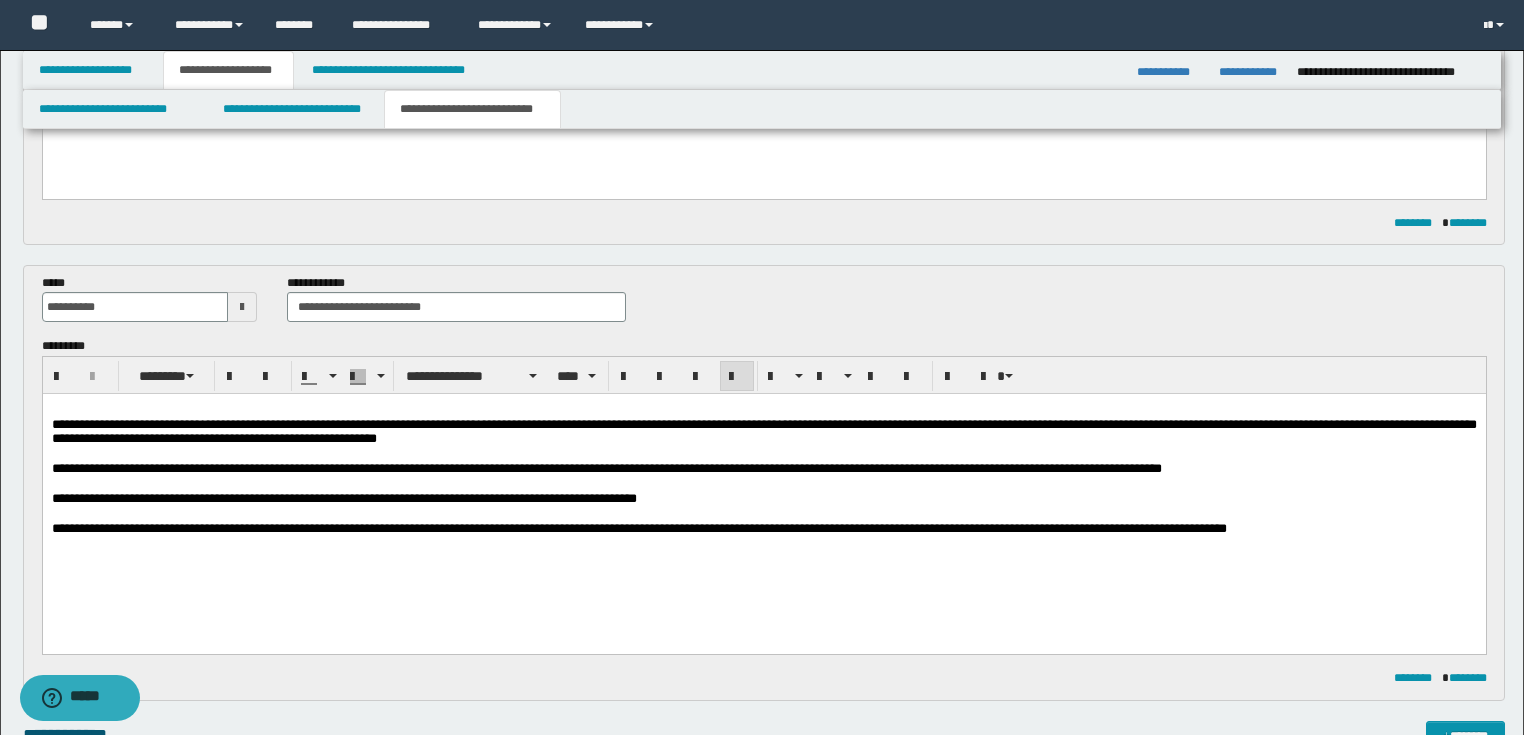 scroll, scrollTop: 1040, scrollLeft: 0, axis: vertical 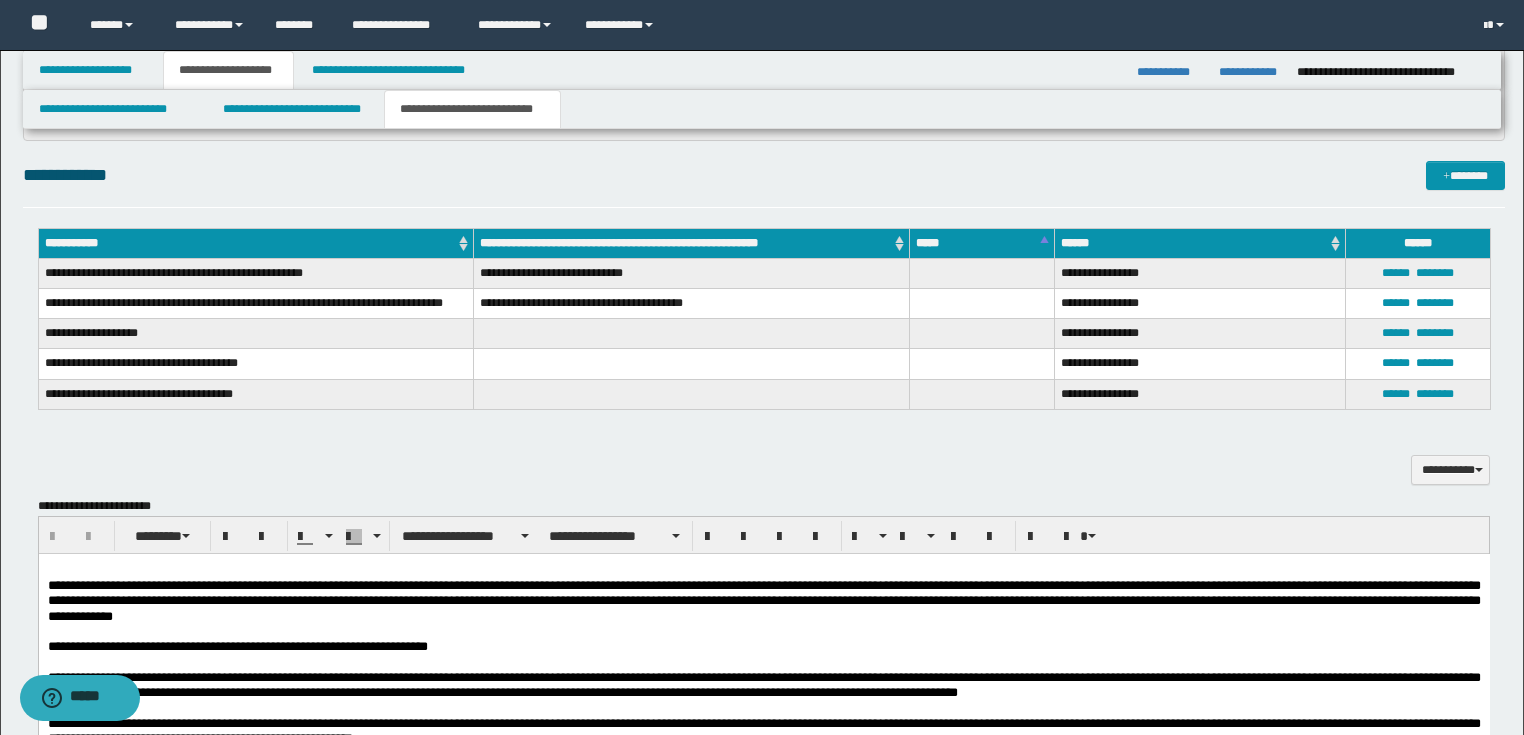 click on "**********" at bounding box center (763, 600) 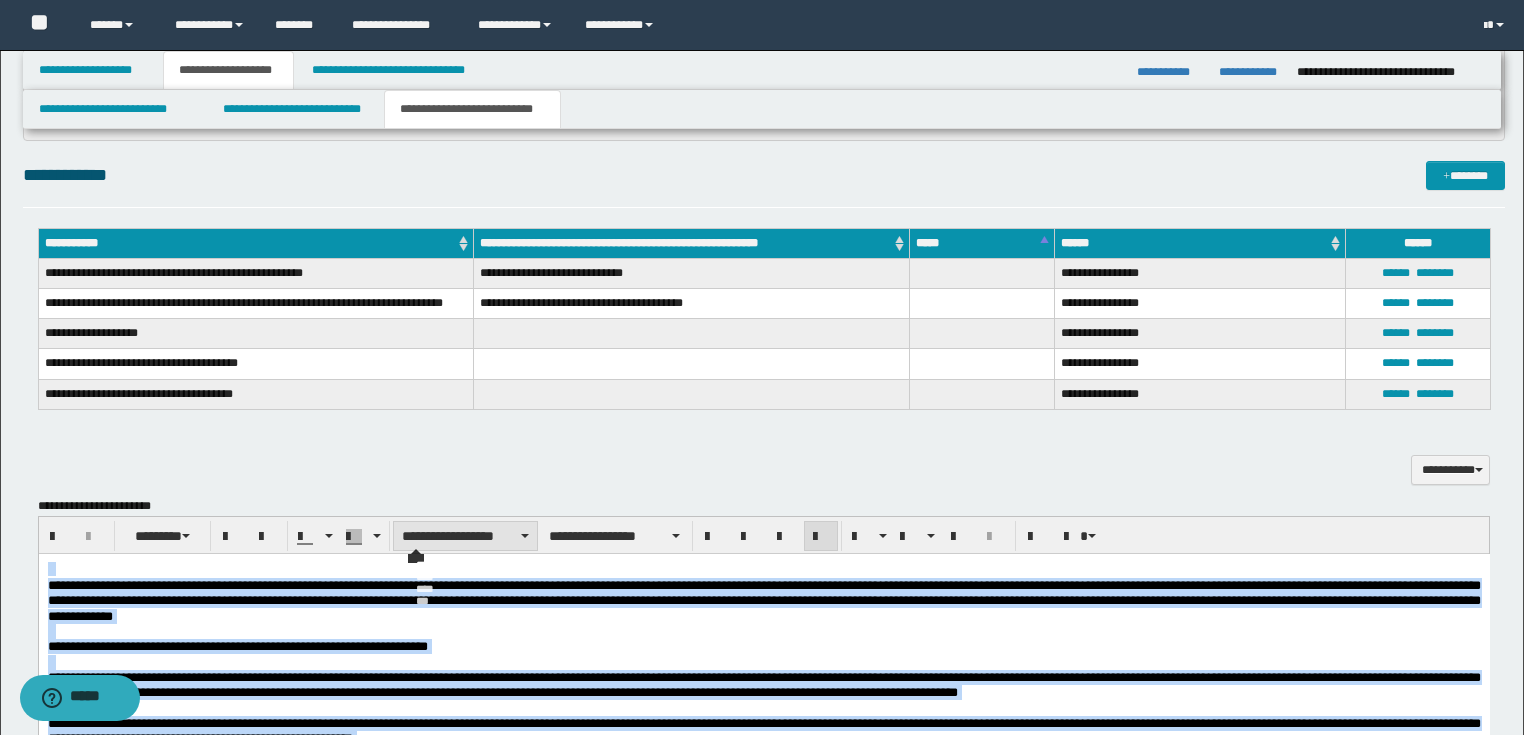 click on "**********" at bounding box center [465, 536] 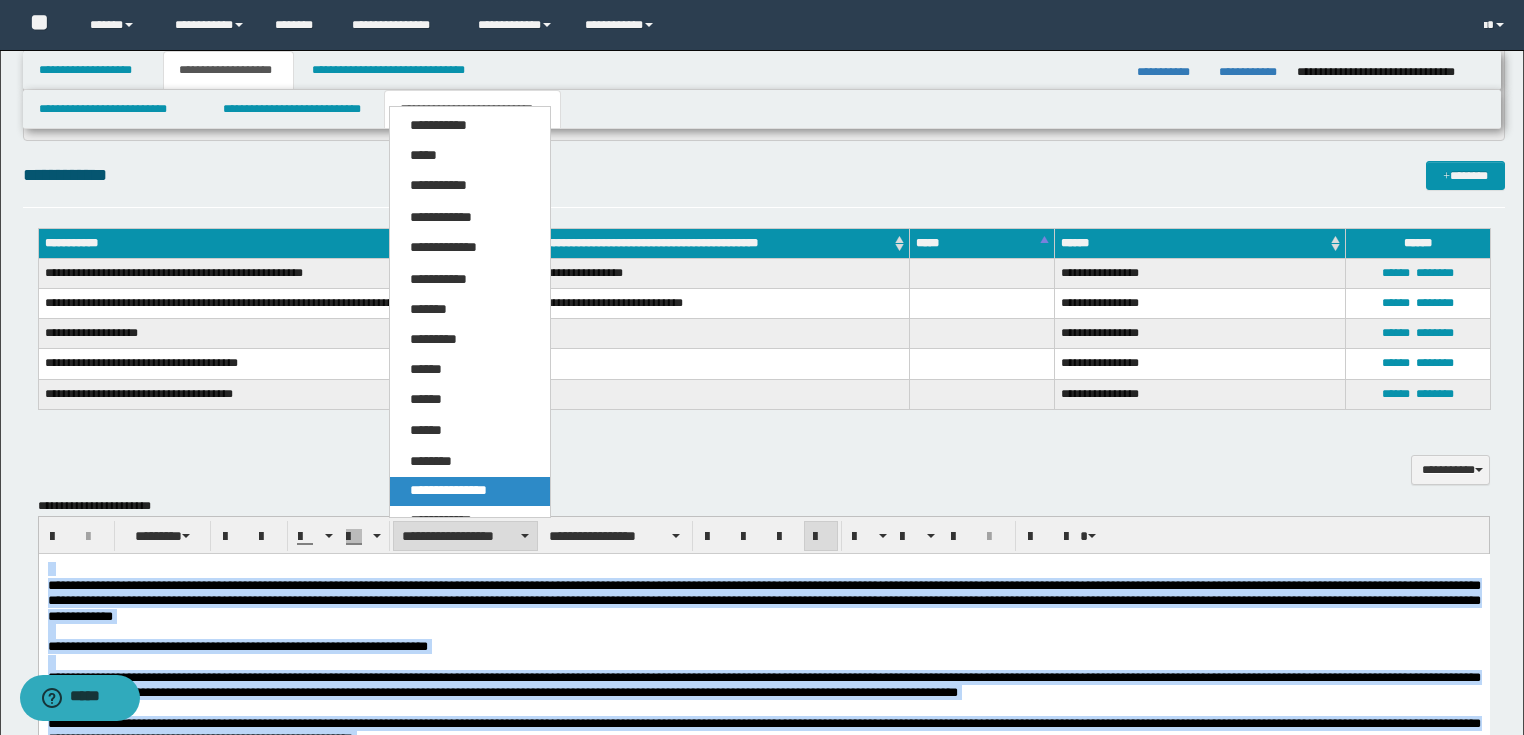 click on "**********" at bounding box center (470, 491) 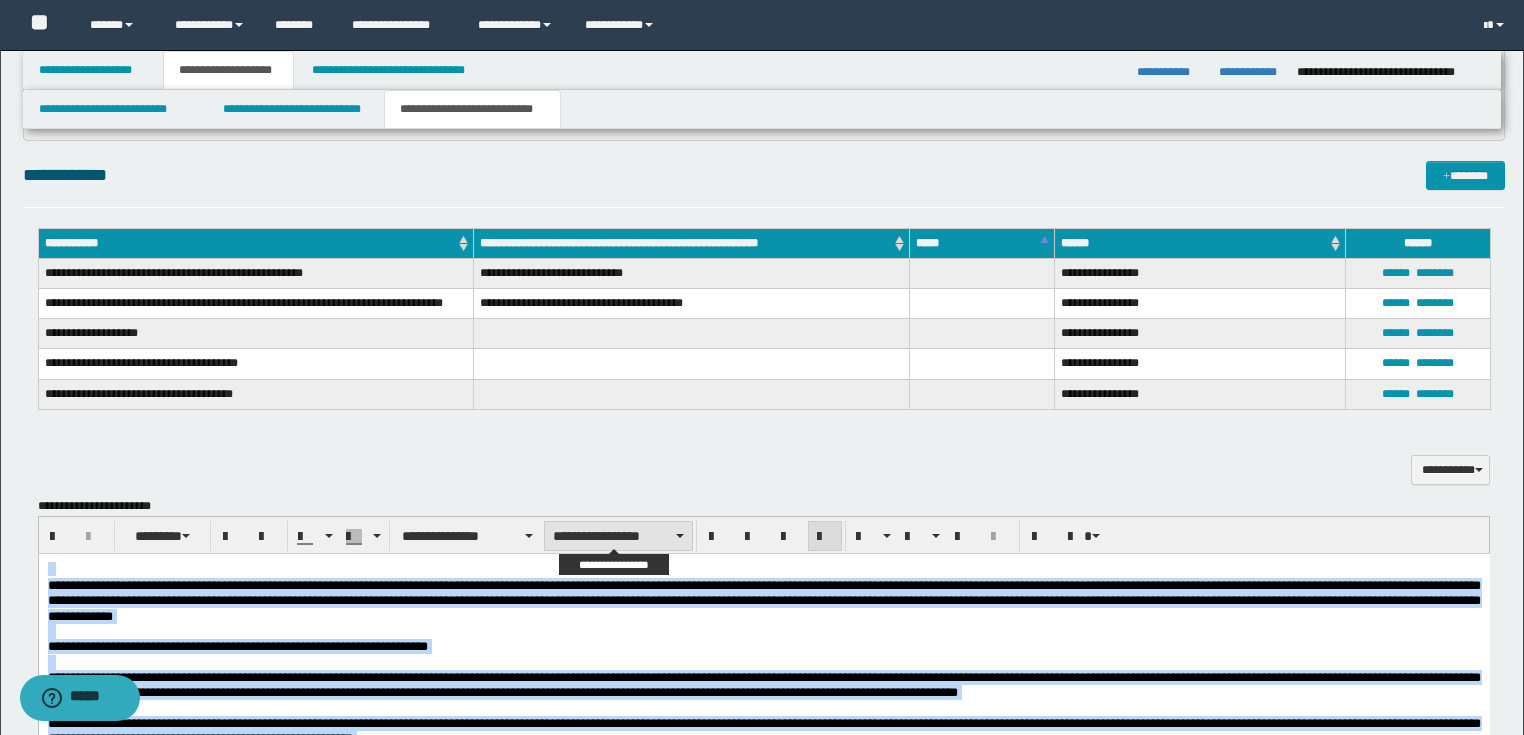 click on "**********" at bounding box center (618, 536) 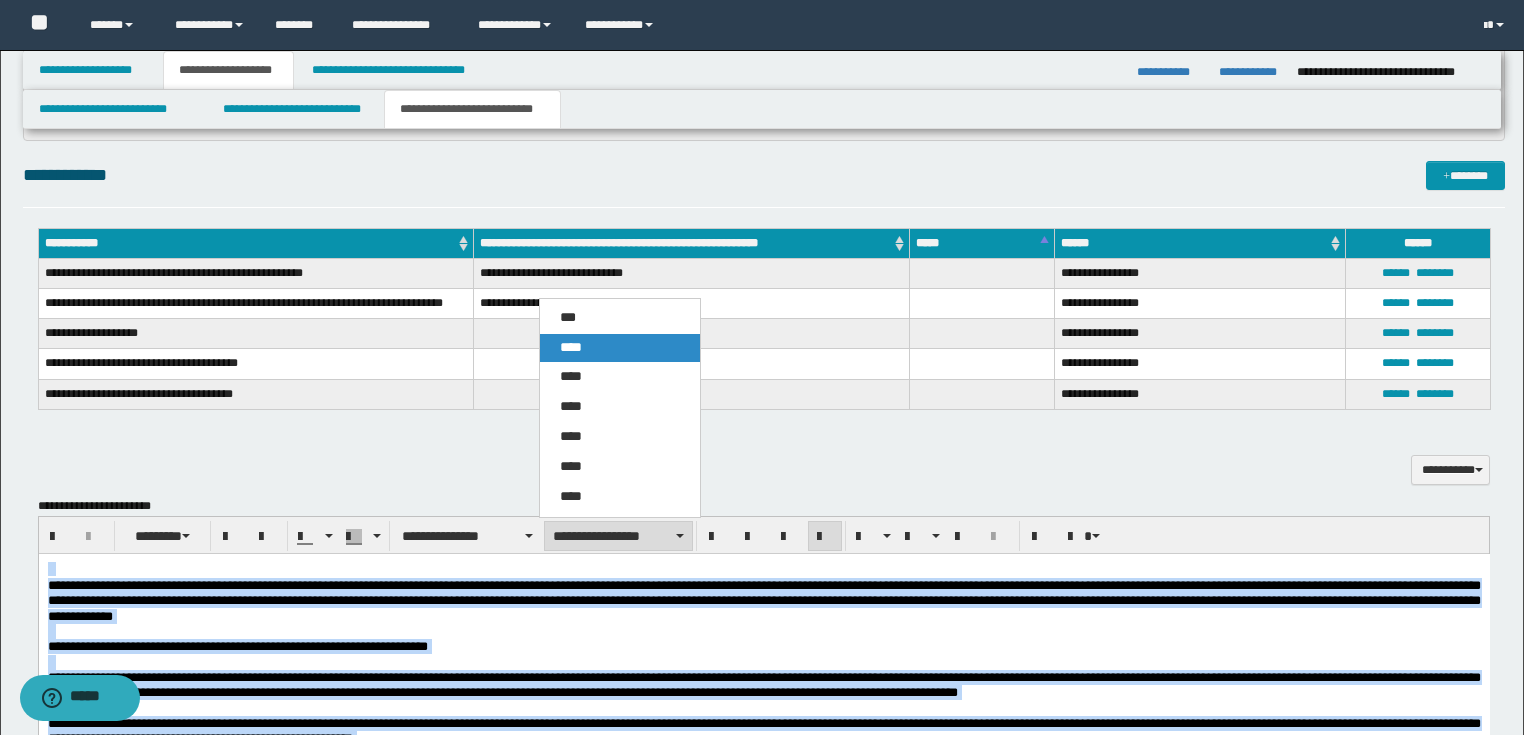 click on "****" at bounding box center (620, 348) 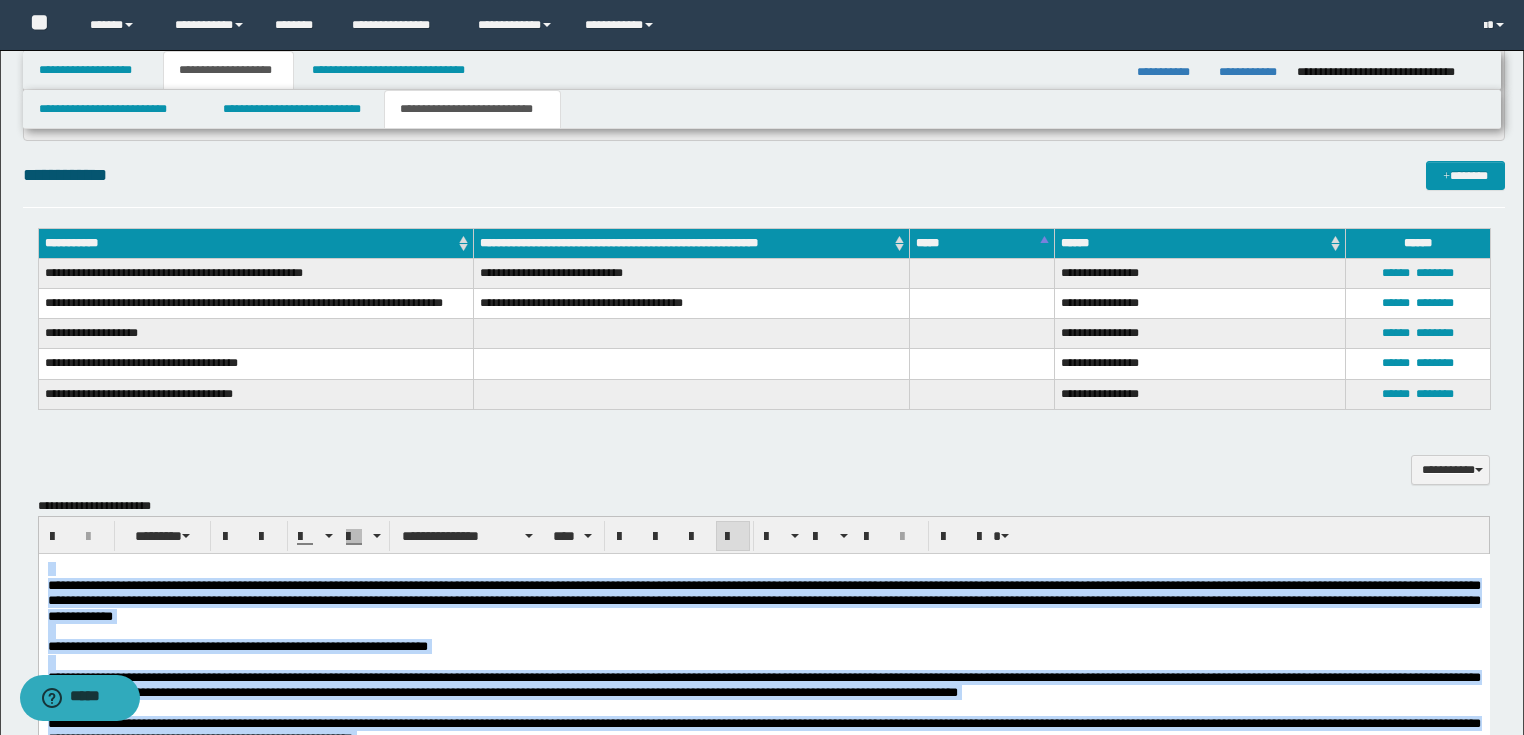 click on "**********" at bounding box center [763, 600] 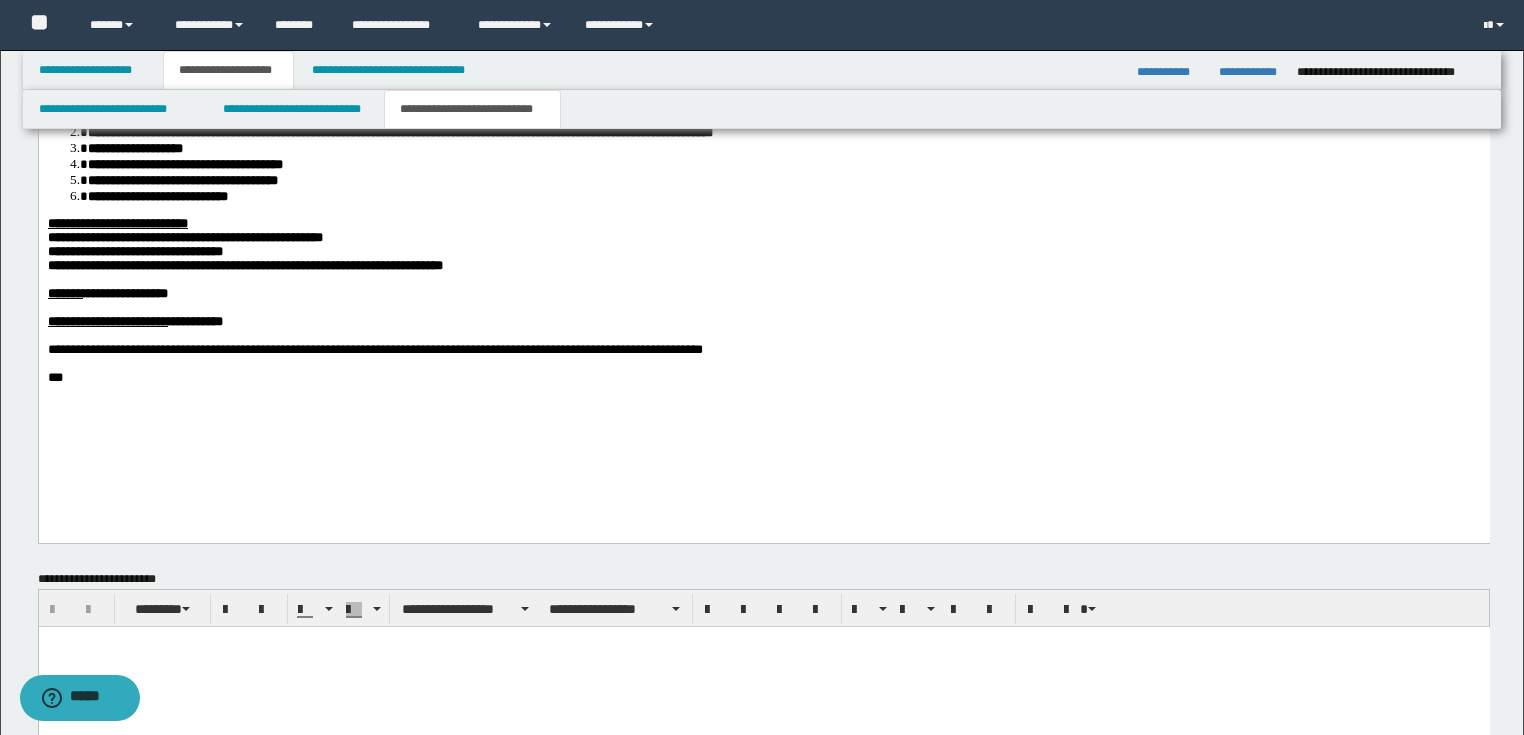 scroll, scrollTop: 2080, scrollLeft: 0, axis: vertical 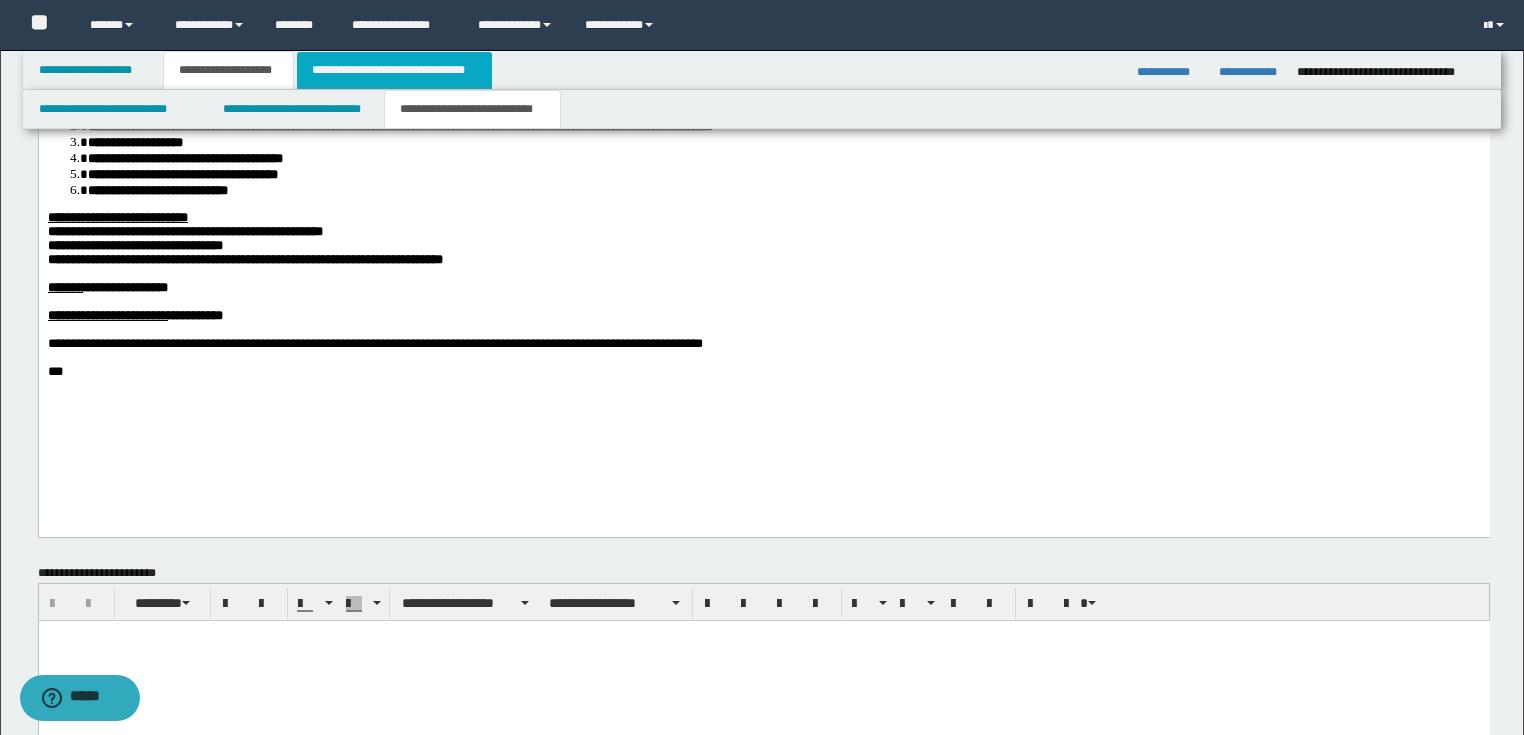 click on "**********" at bounding box center [394, 70] 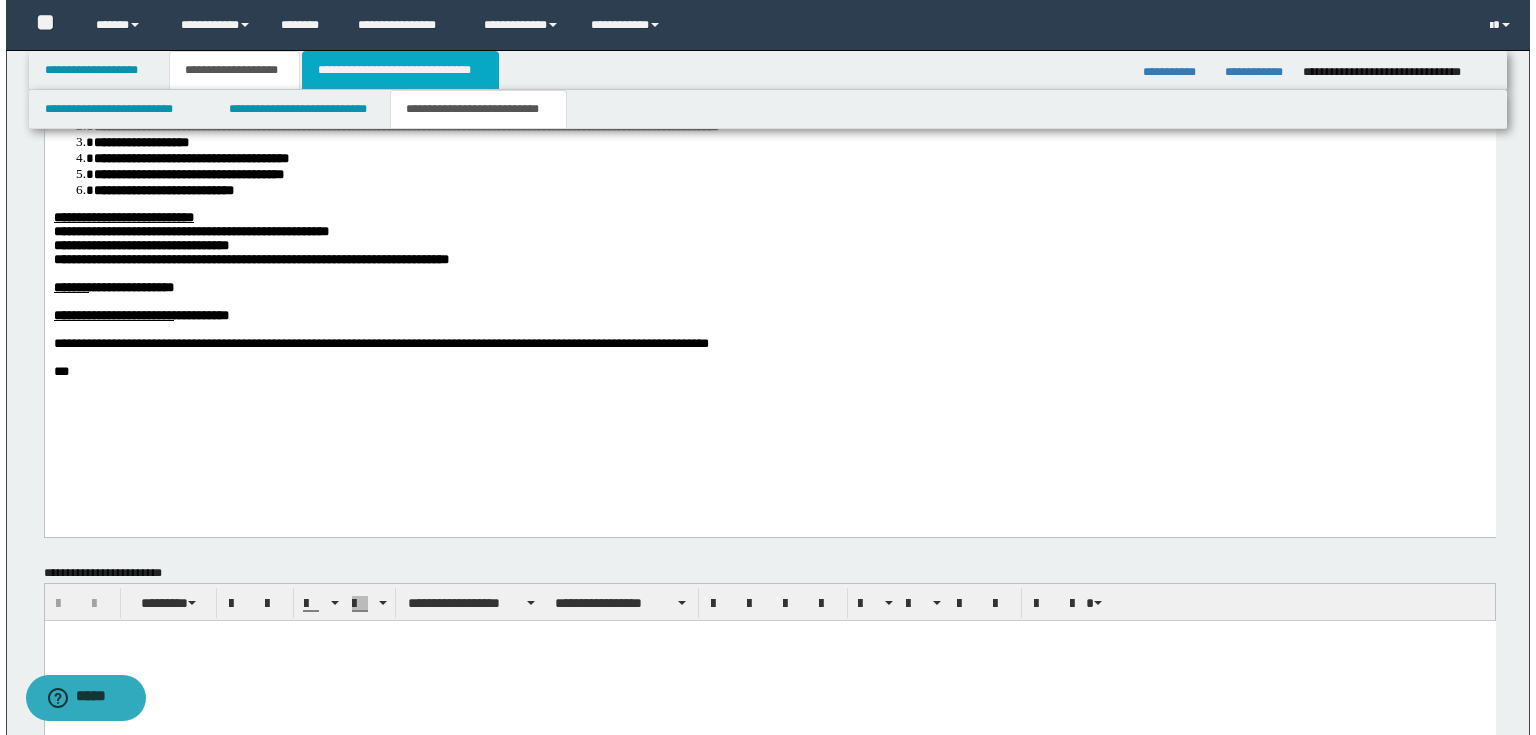 scroll, scrollTop: 0, scrollLeft: 0, axis: both 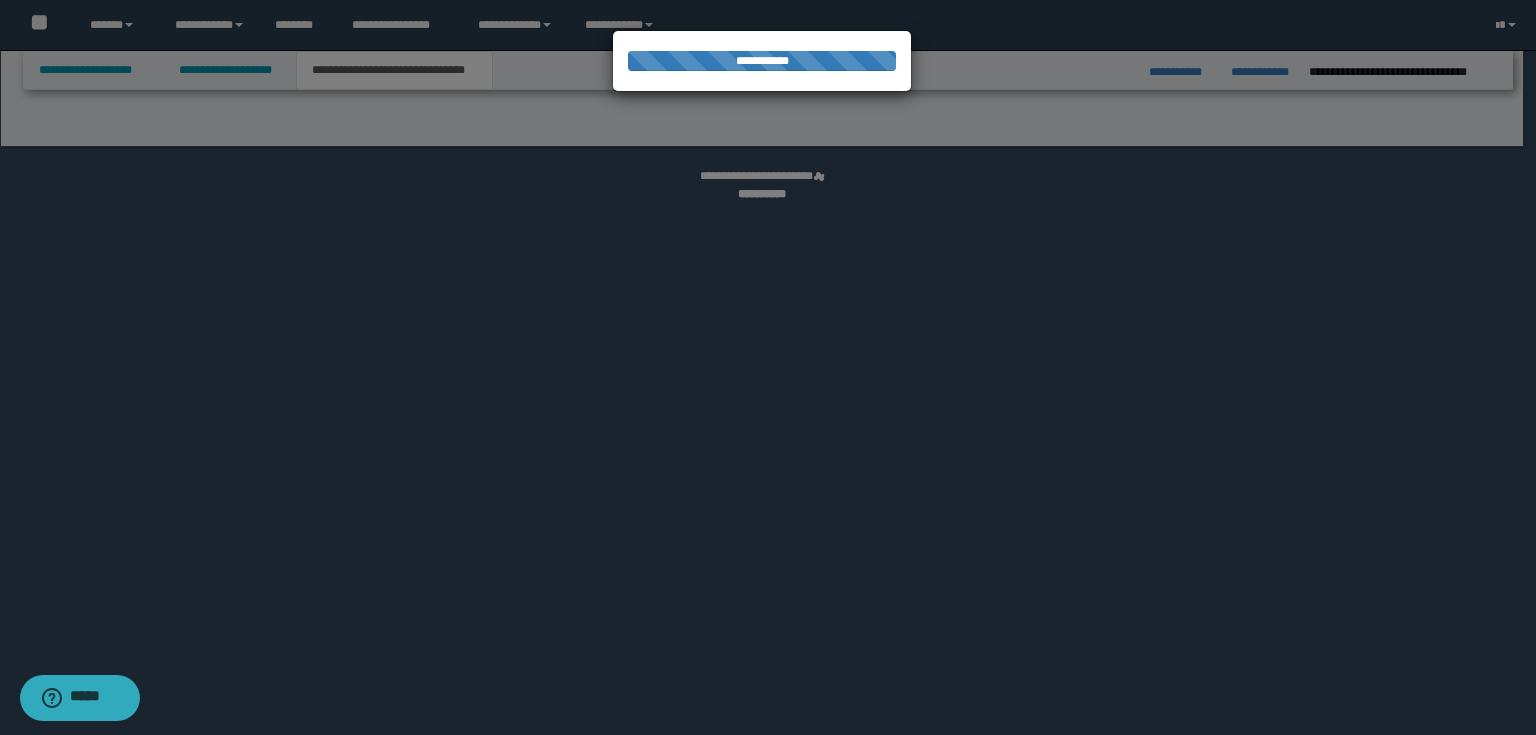 select on "*" 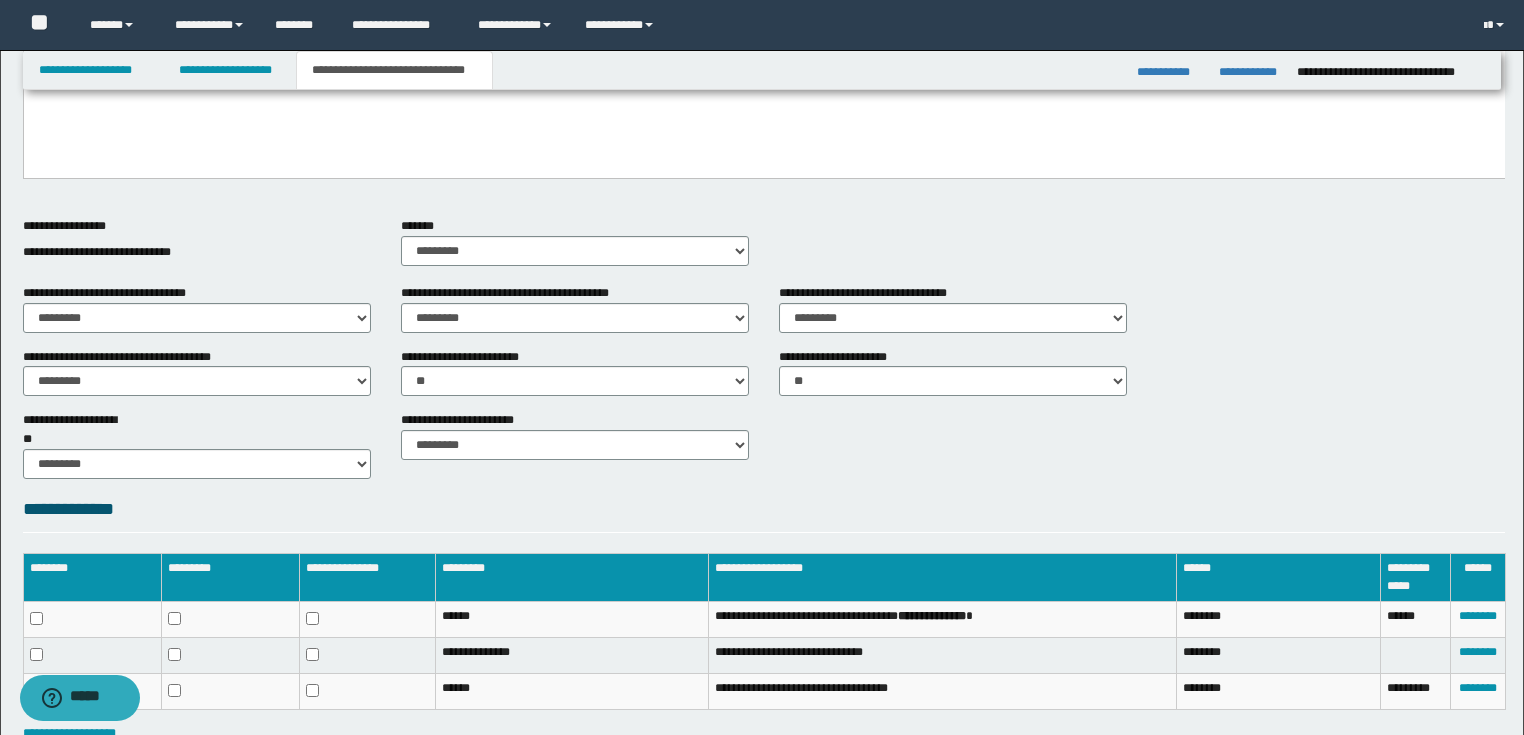 scroll, scrollTop: 530, scrollLeft: 0, axis: vertical 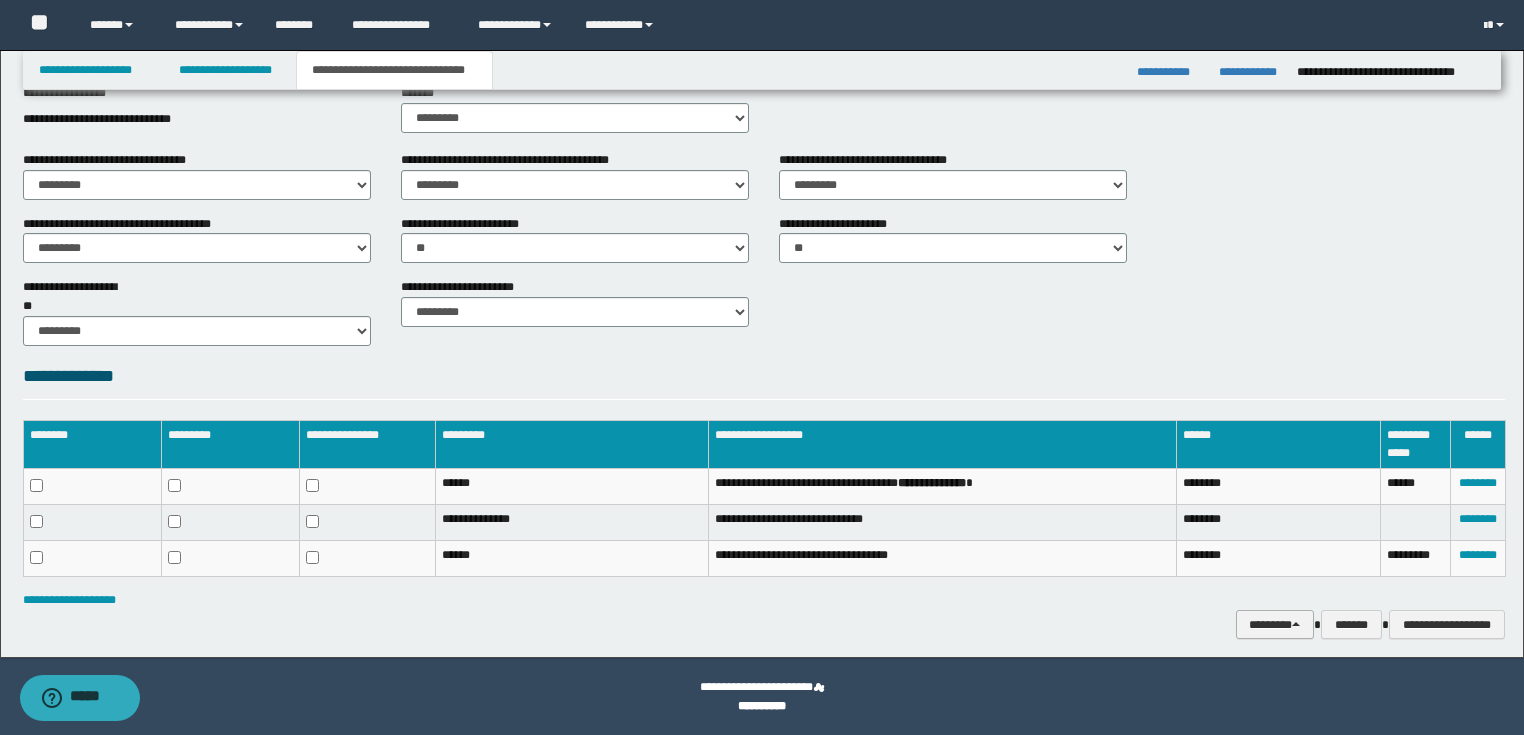 click on "********" at bounding box center [1275, 625] 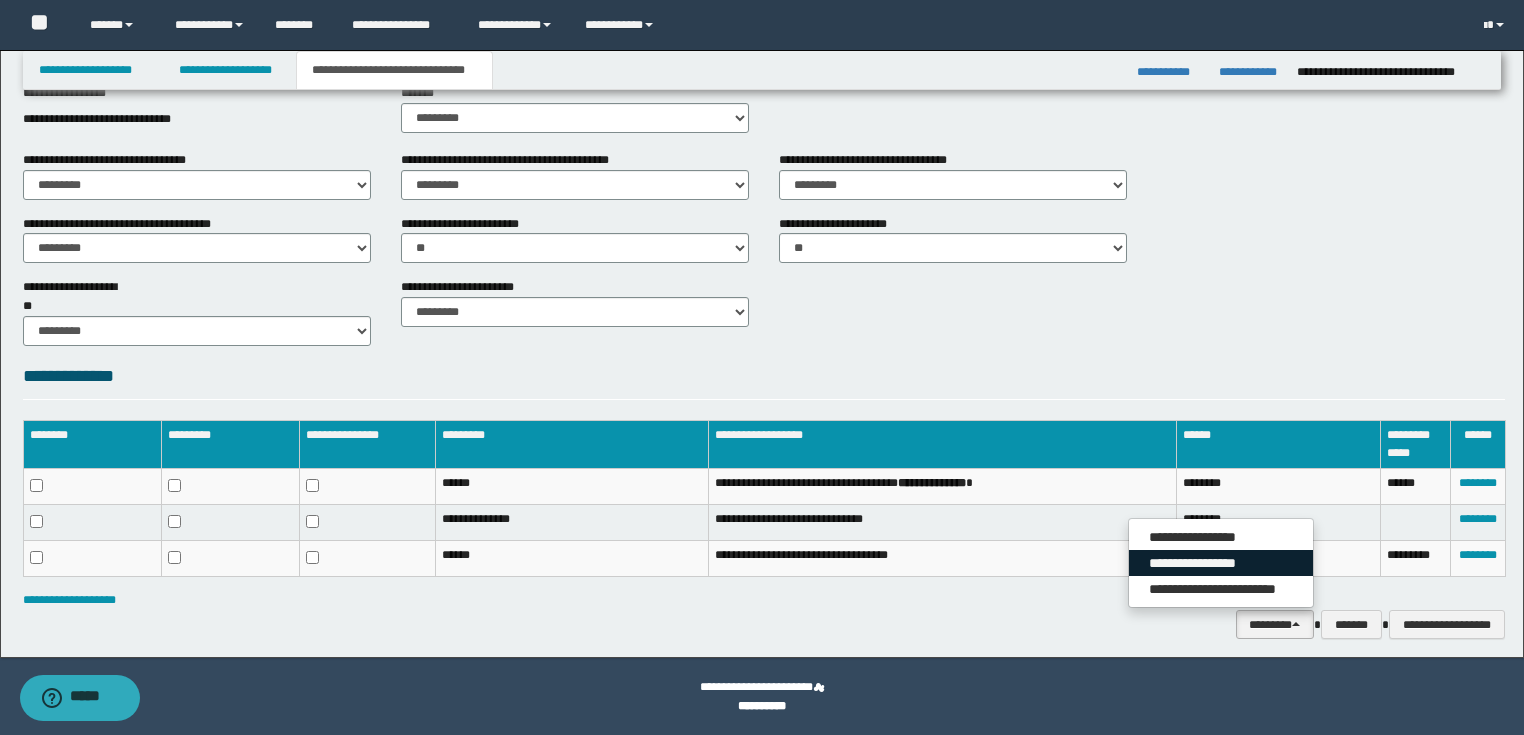 click on "**********" at bounding box center (1221, 563) 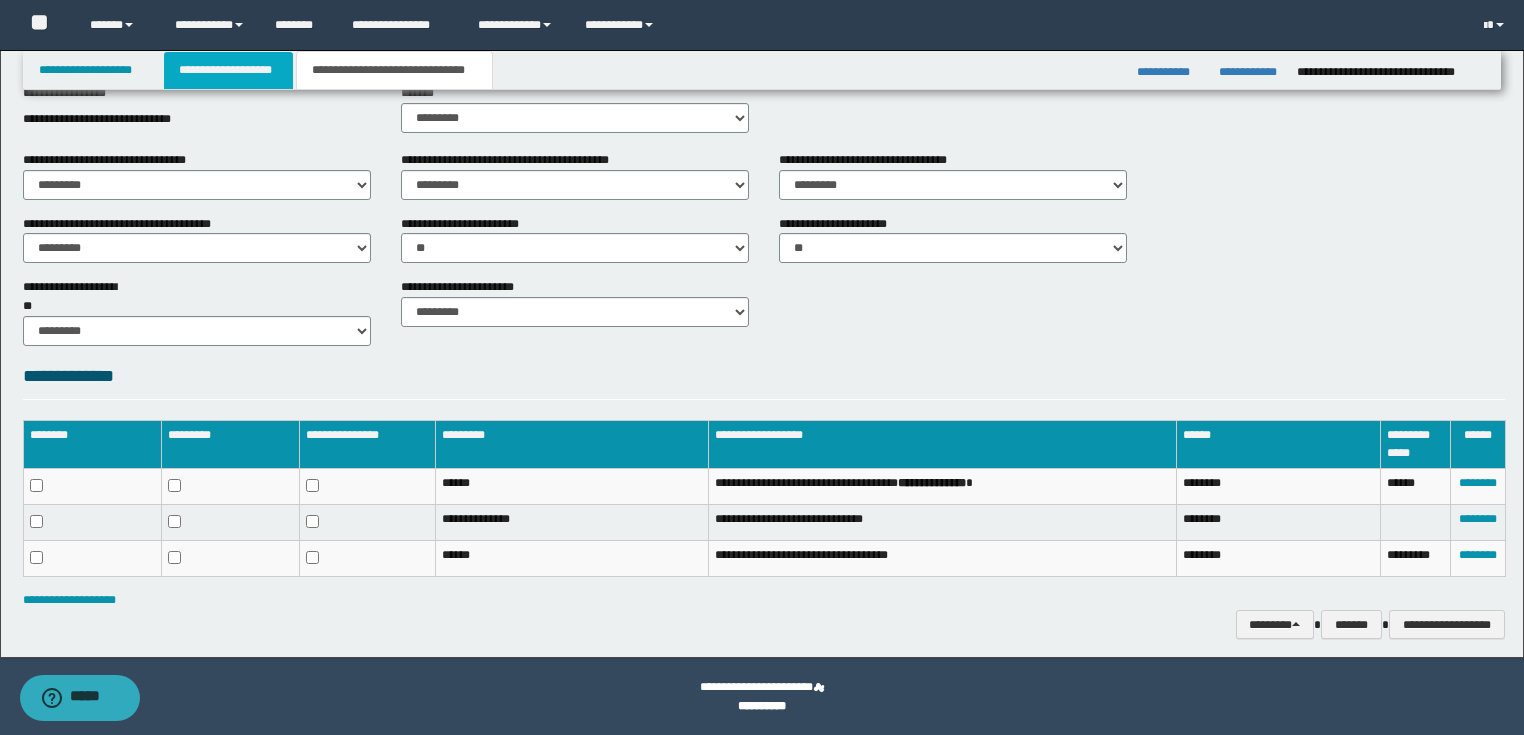 click on "**********" at bounding box center (228, 70) 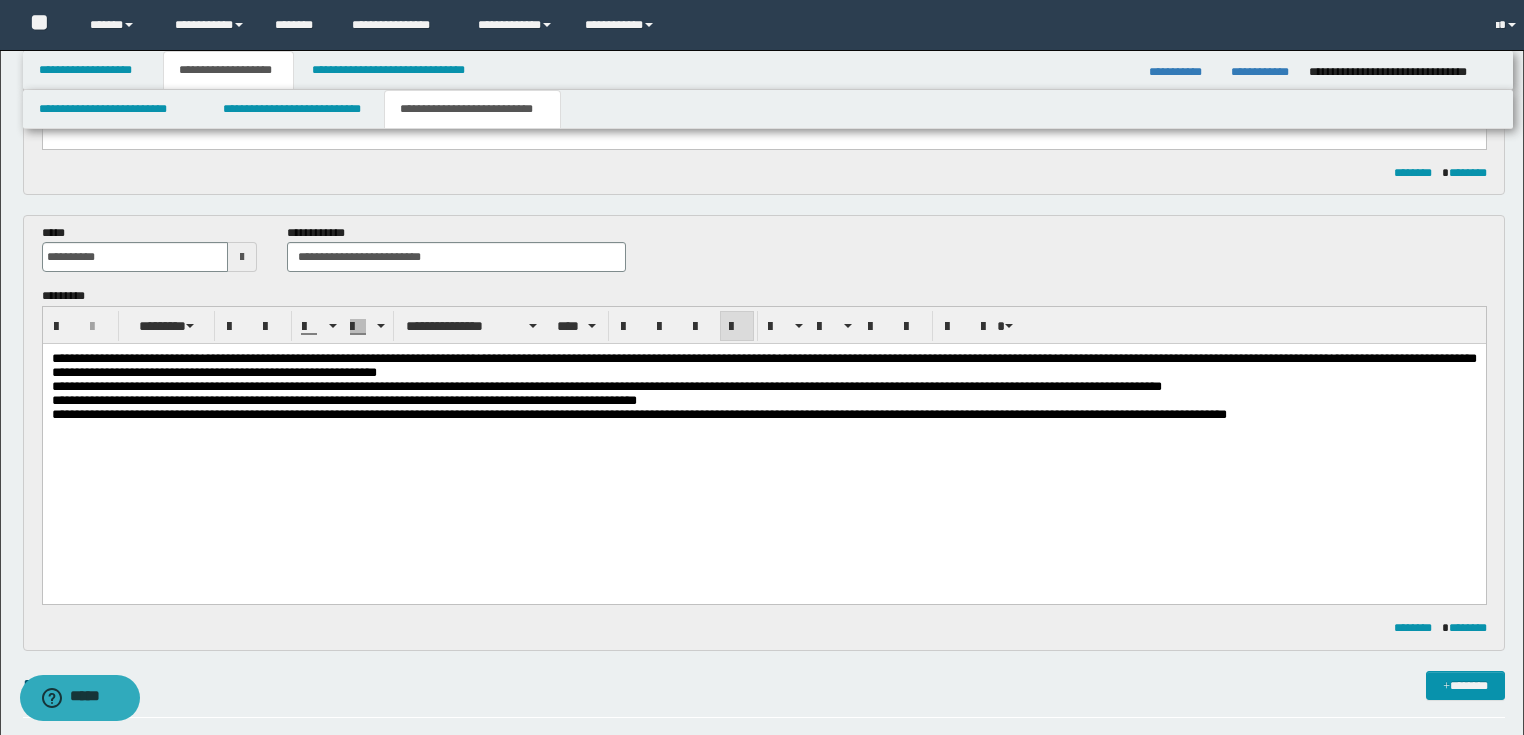 scroll, scrollTop: 561, scrollLeft: 0, axis: vertical 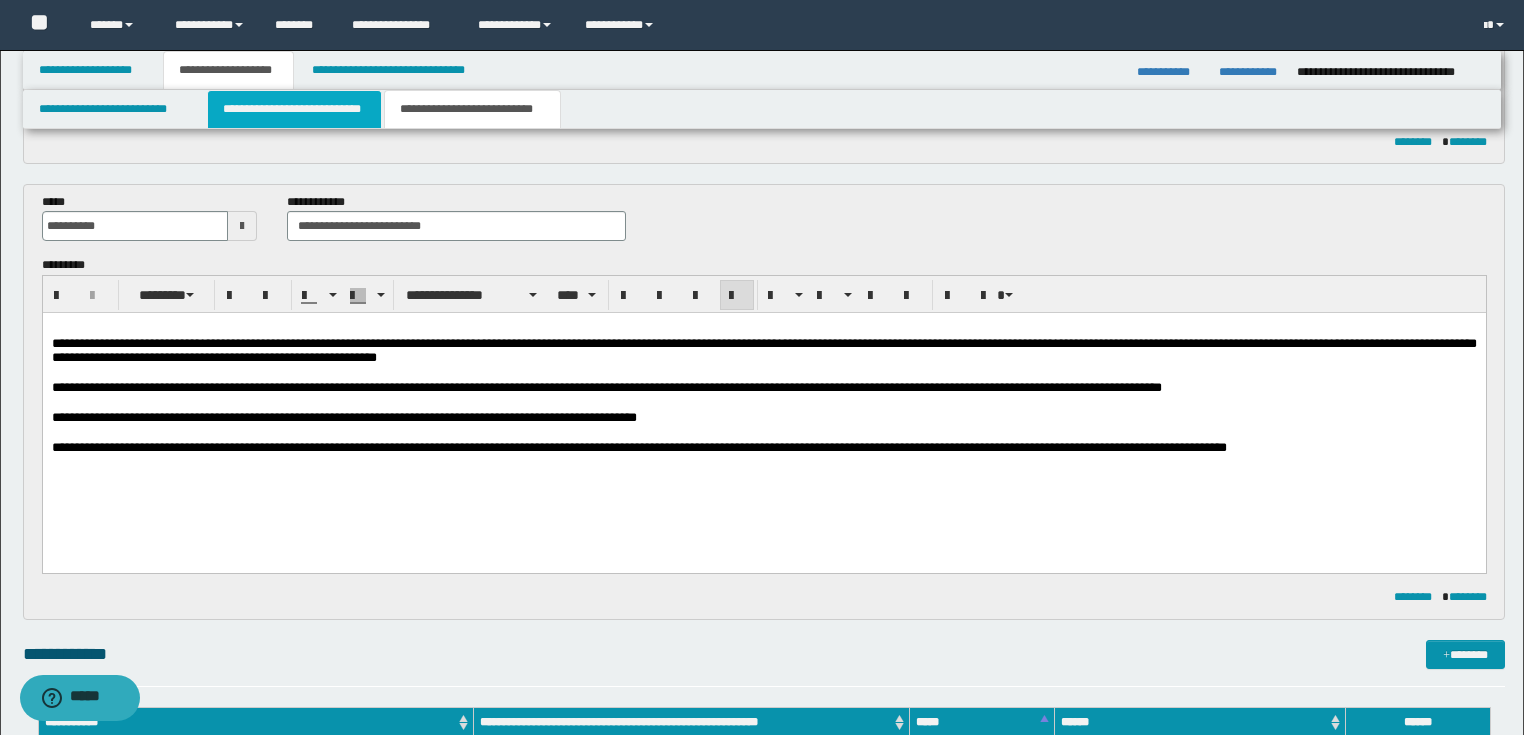 click on "**********" at bounding box center [294, 109] 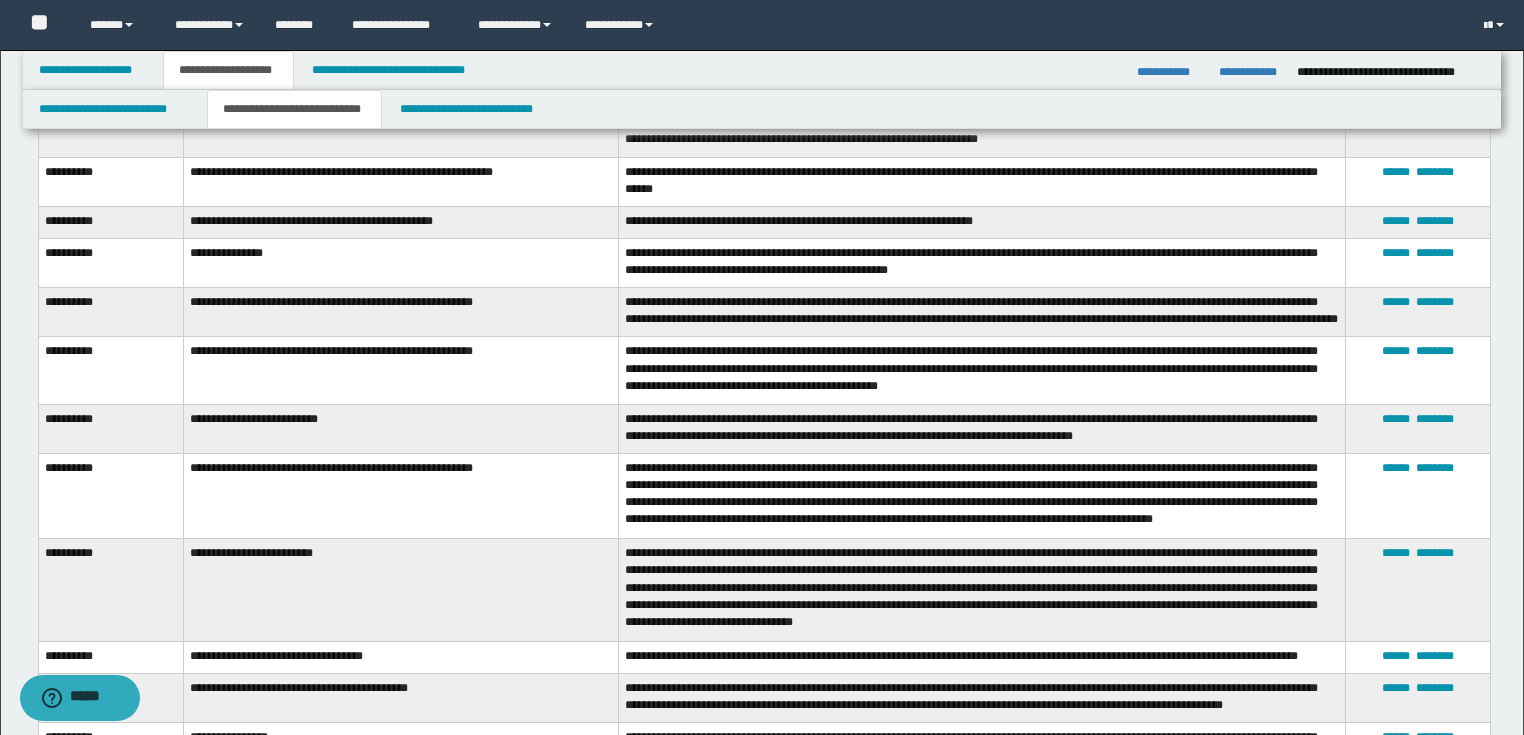 scroll, scrollTop: 961, scrollLeft: 0, axis: vertical 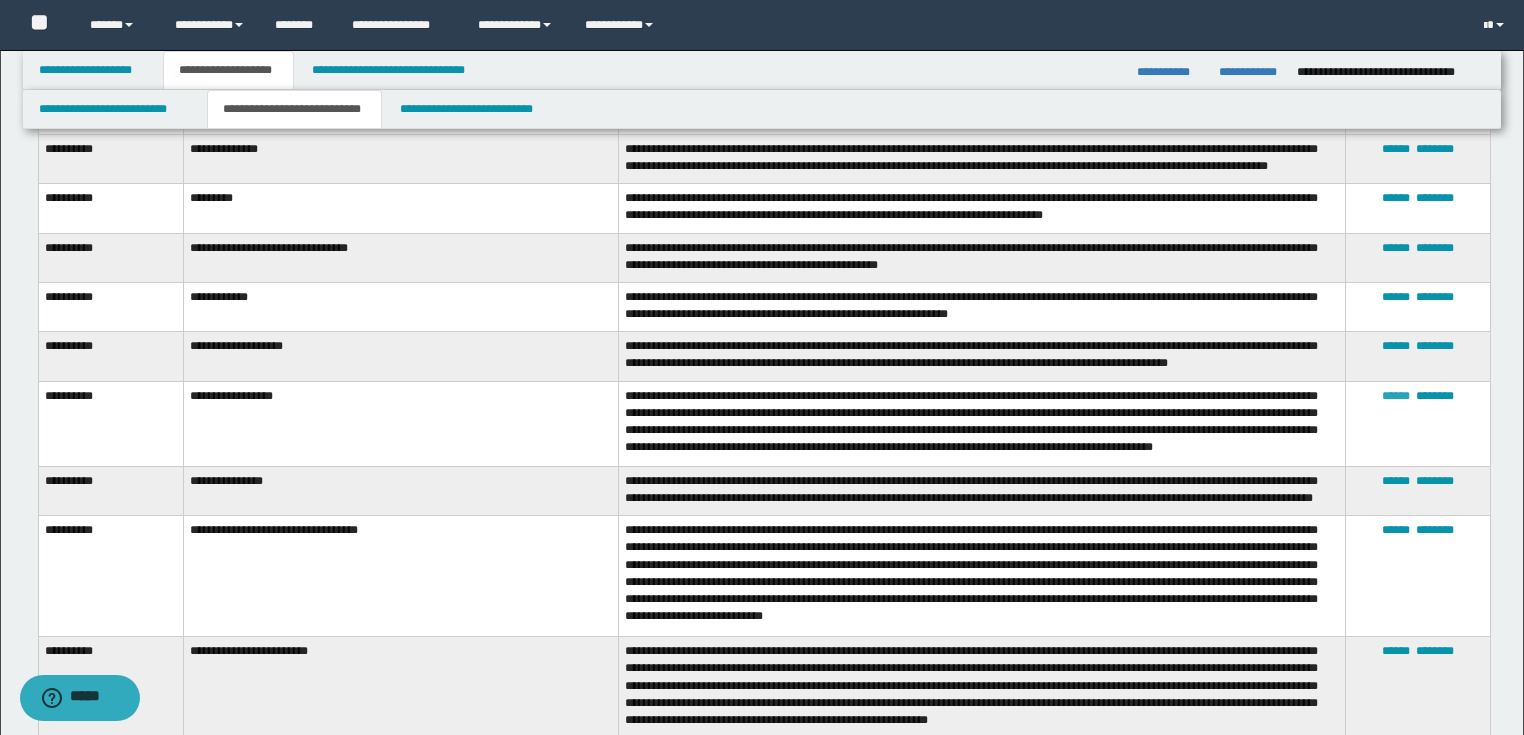 click on "******" at bounding box center (1396, 396) 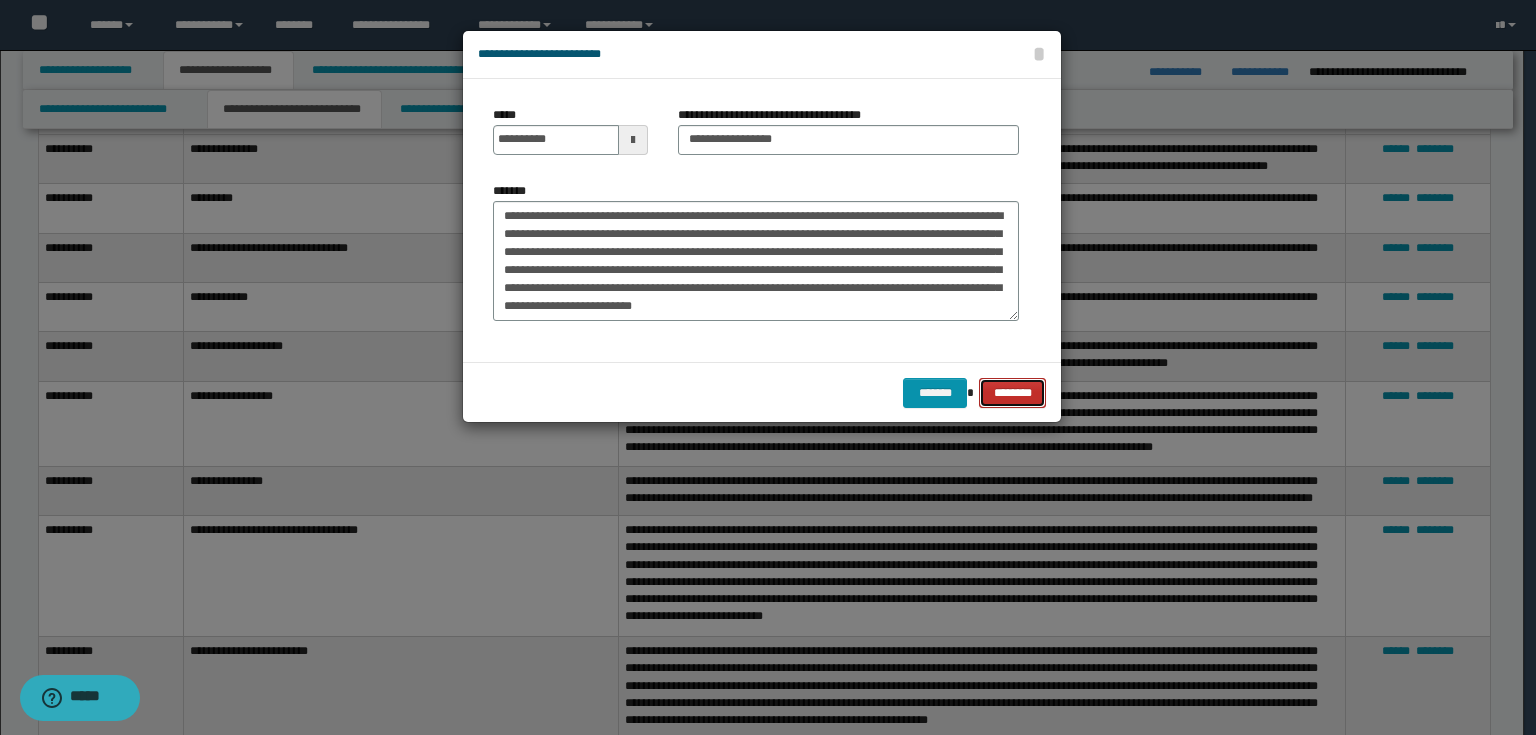 click on "********" at bounding box center [1012, 393] 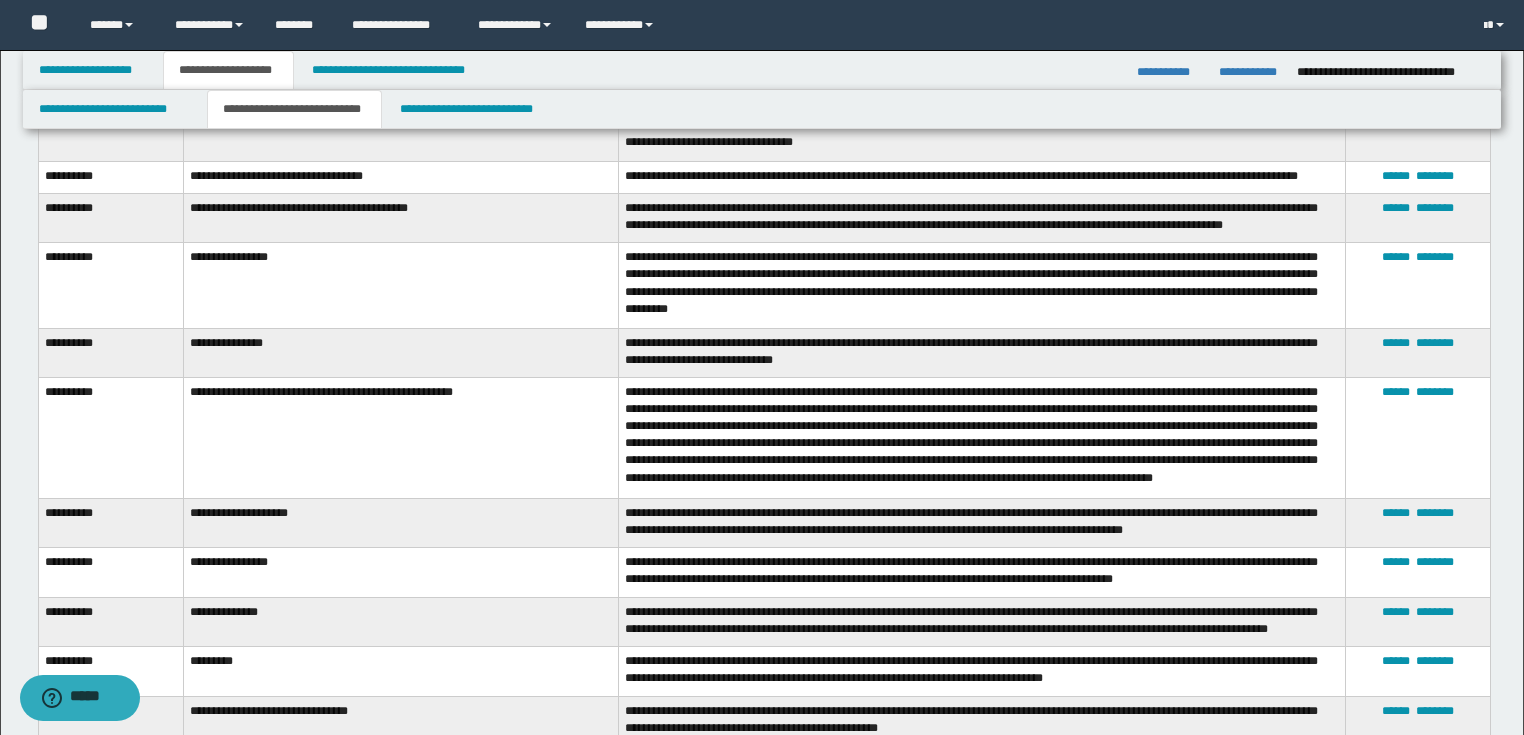 scroll, scrollTop: 1201, scrollLeft: 0, axis: vertical 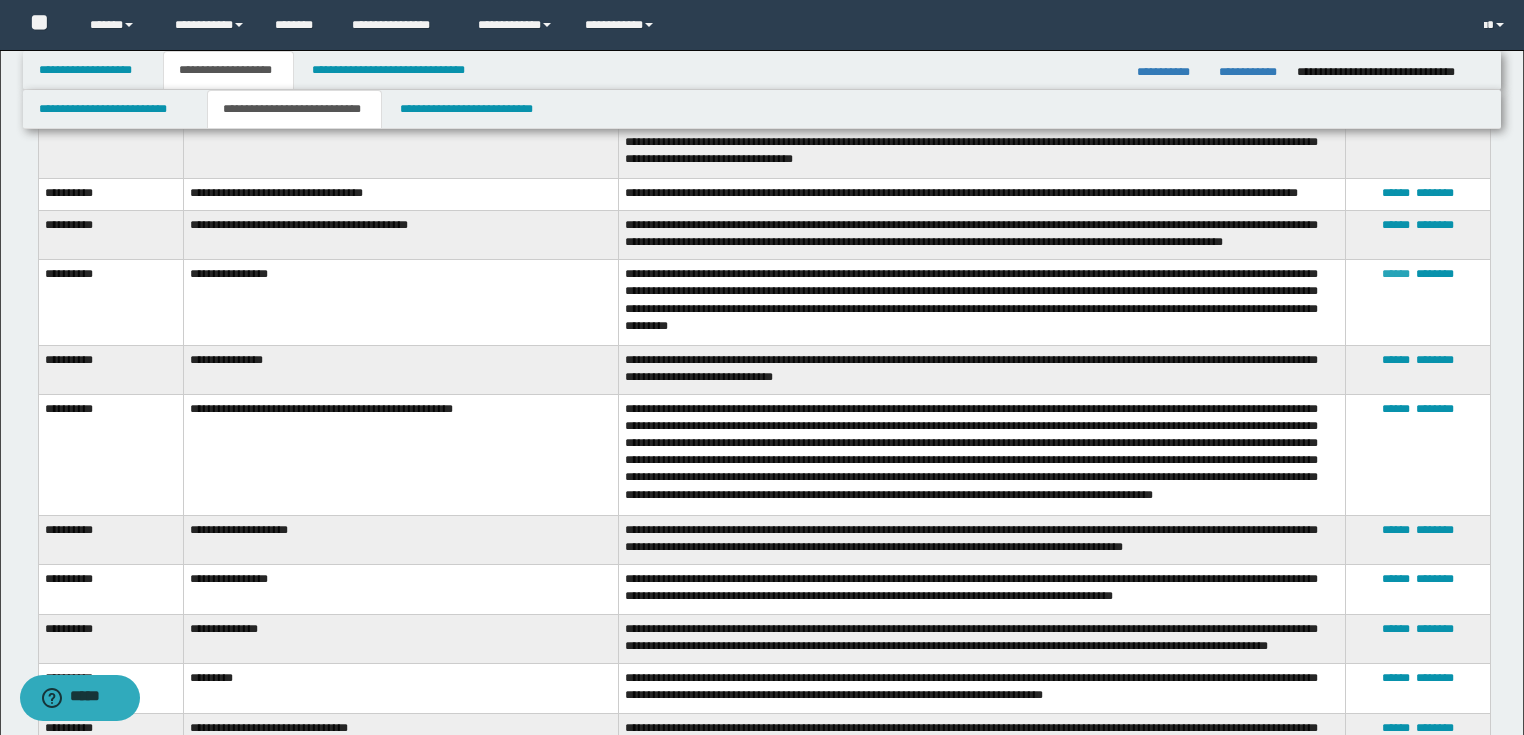 click on "******" at bounding box center (1396, 274) 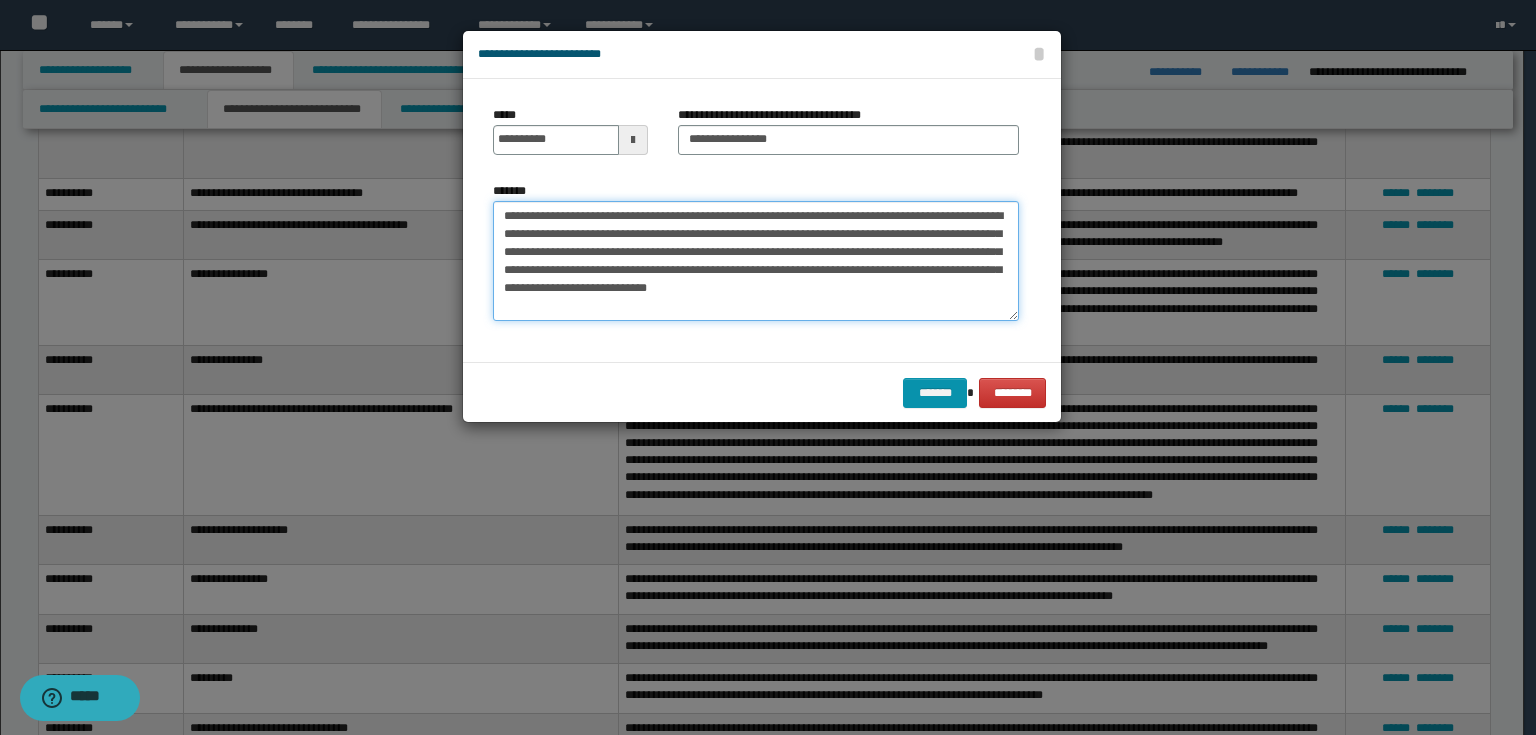 drag, startPoint x: 940, startPoint y: 303, endPoint x: 756, endPoint y: 298, distance: 184.06792 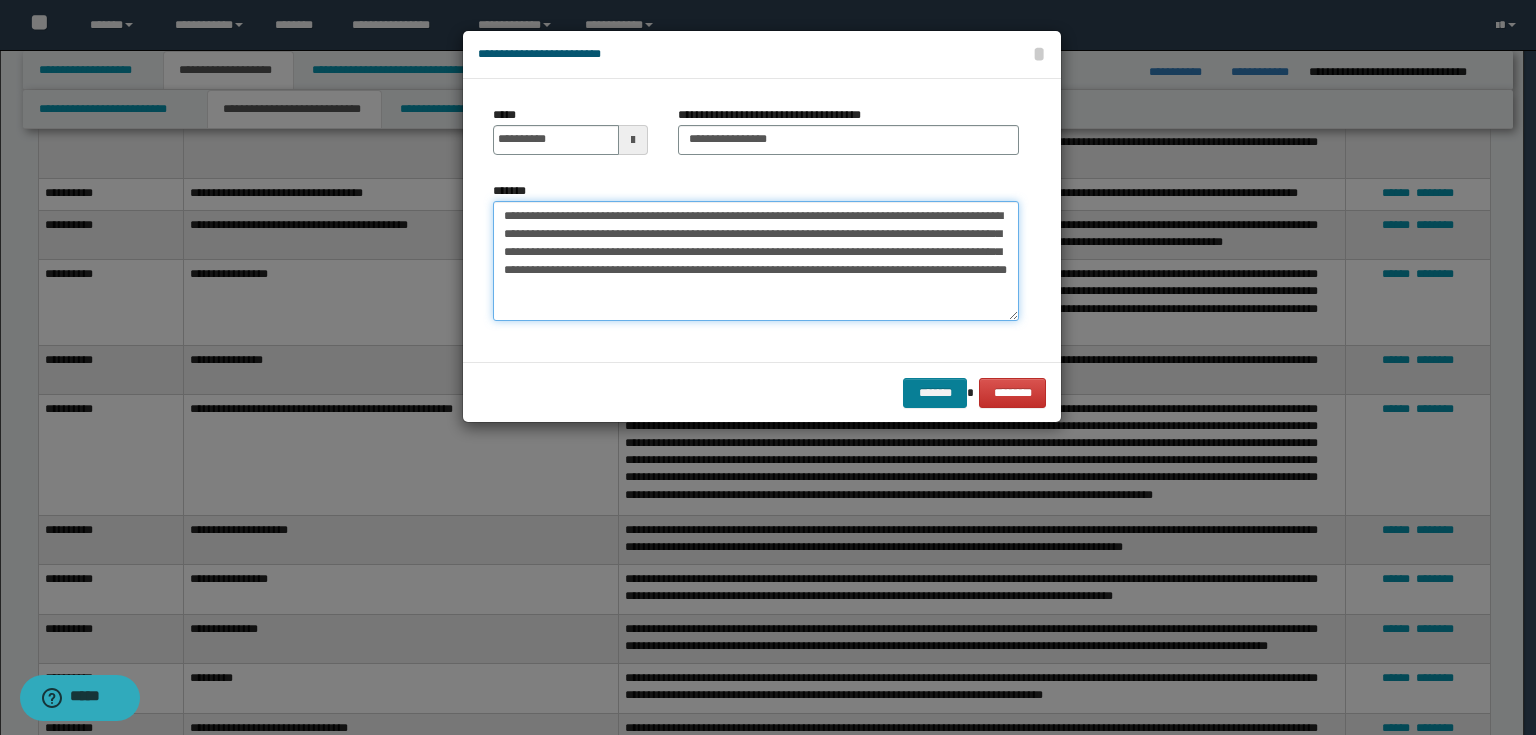 type on "**********" 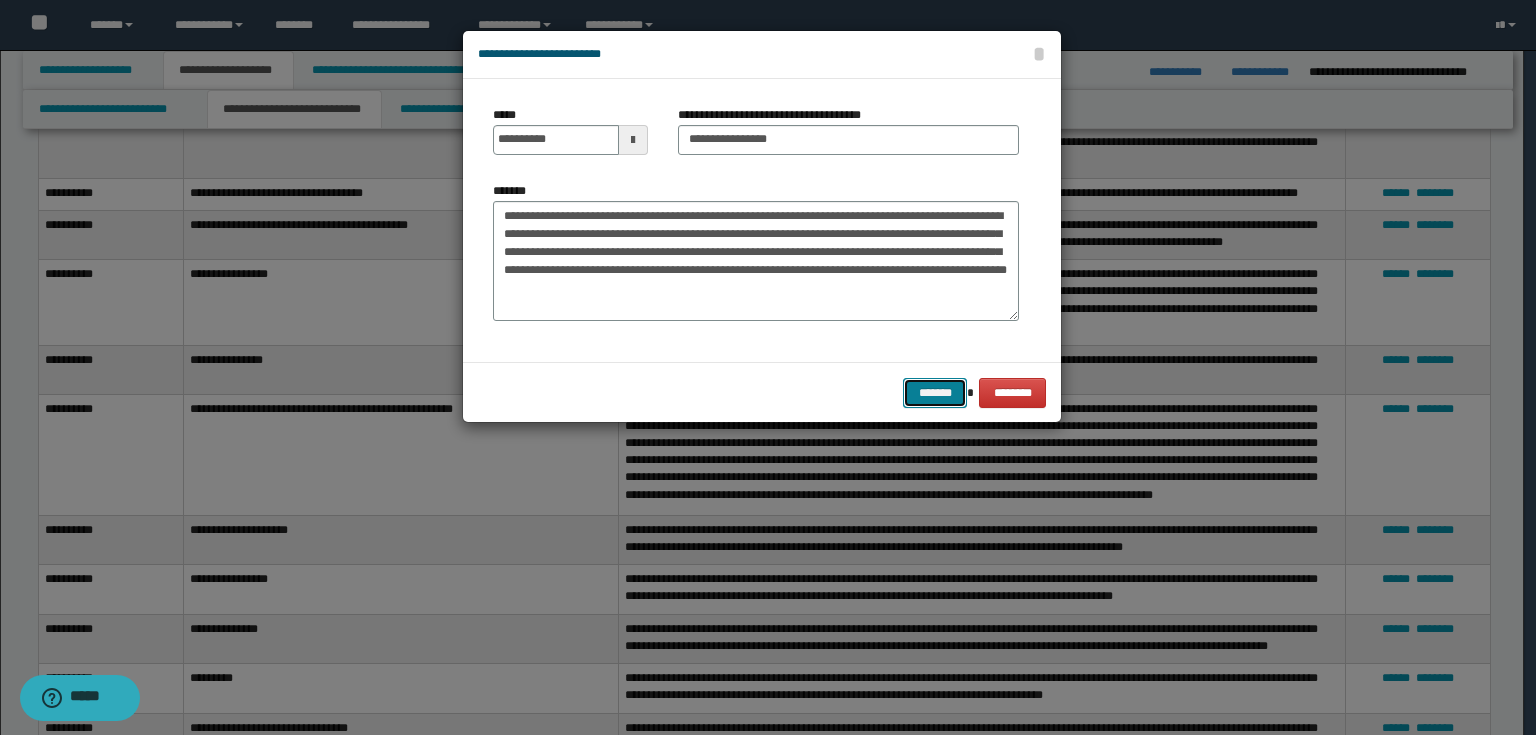 click on "*******" at bounding box center [935, 393] 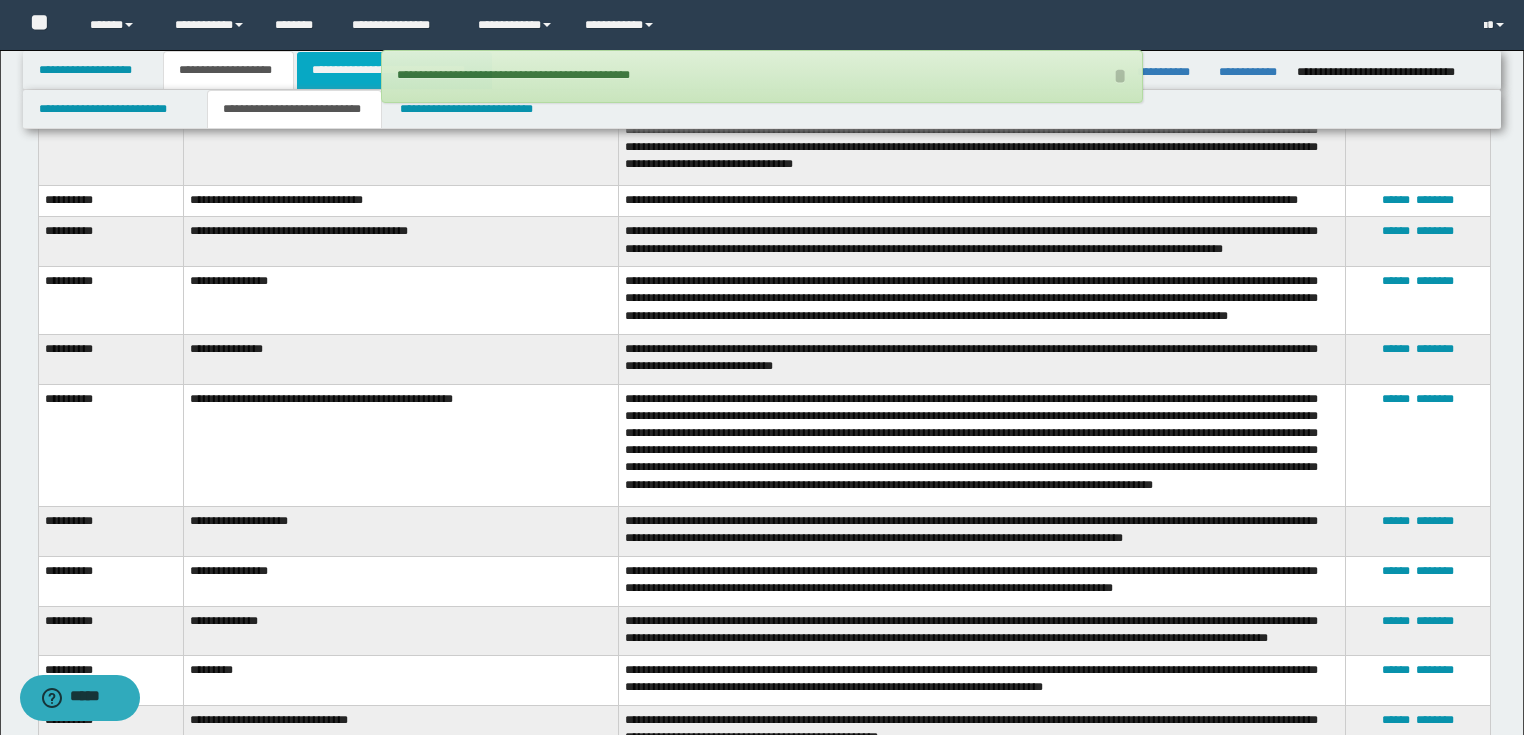click on "**********" at bounding box center [394, 70] 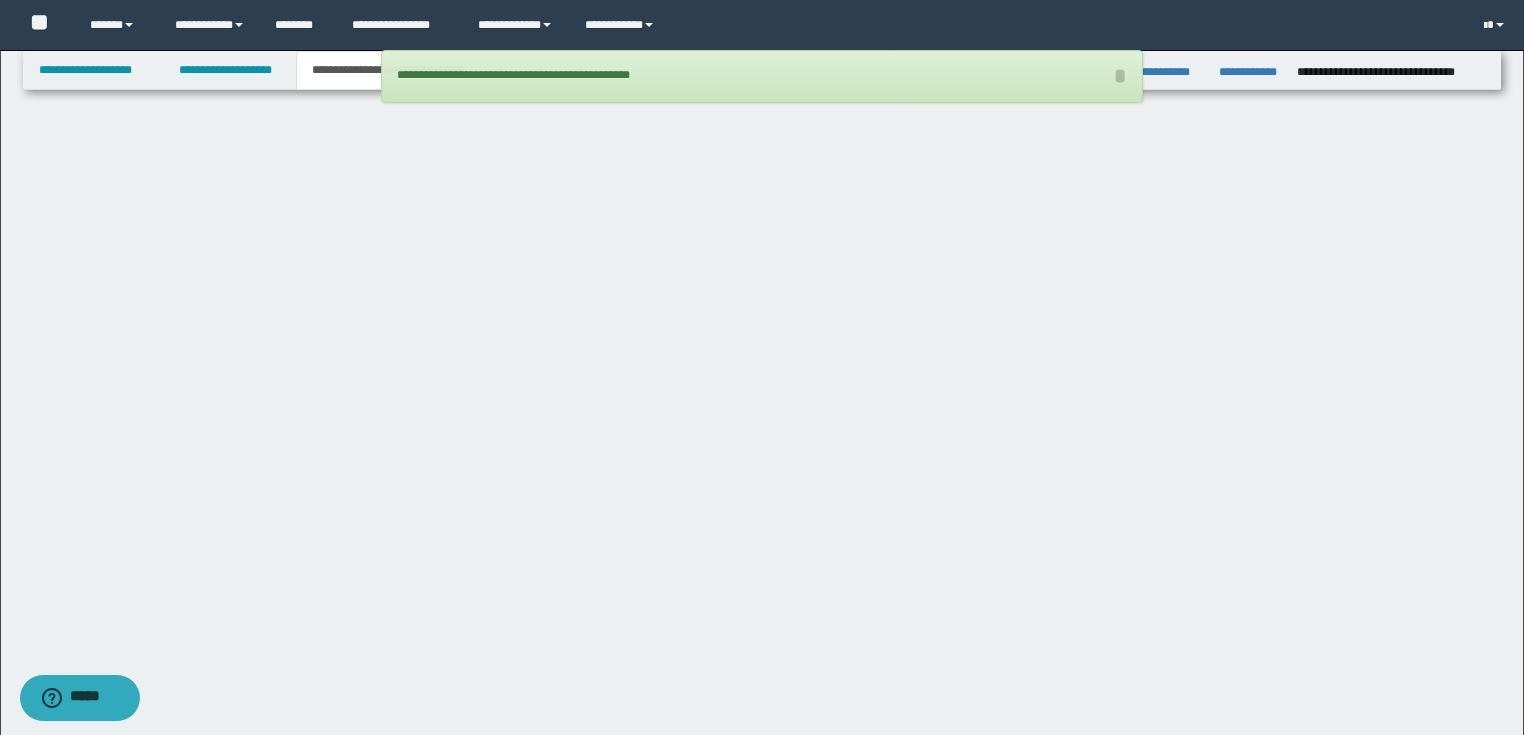 scroll, scrollTop: 530, scrollLeft: 0, axis: vertical 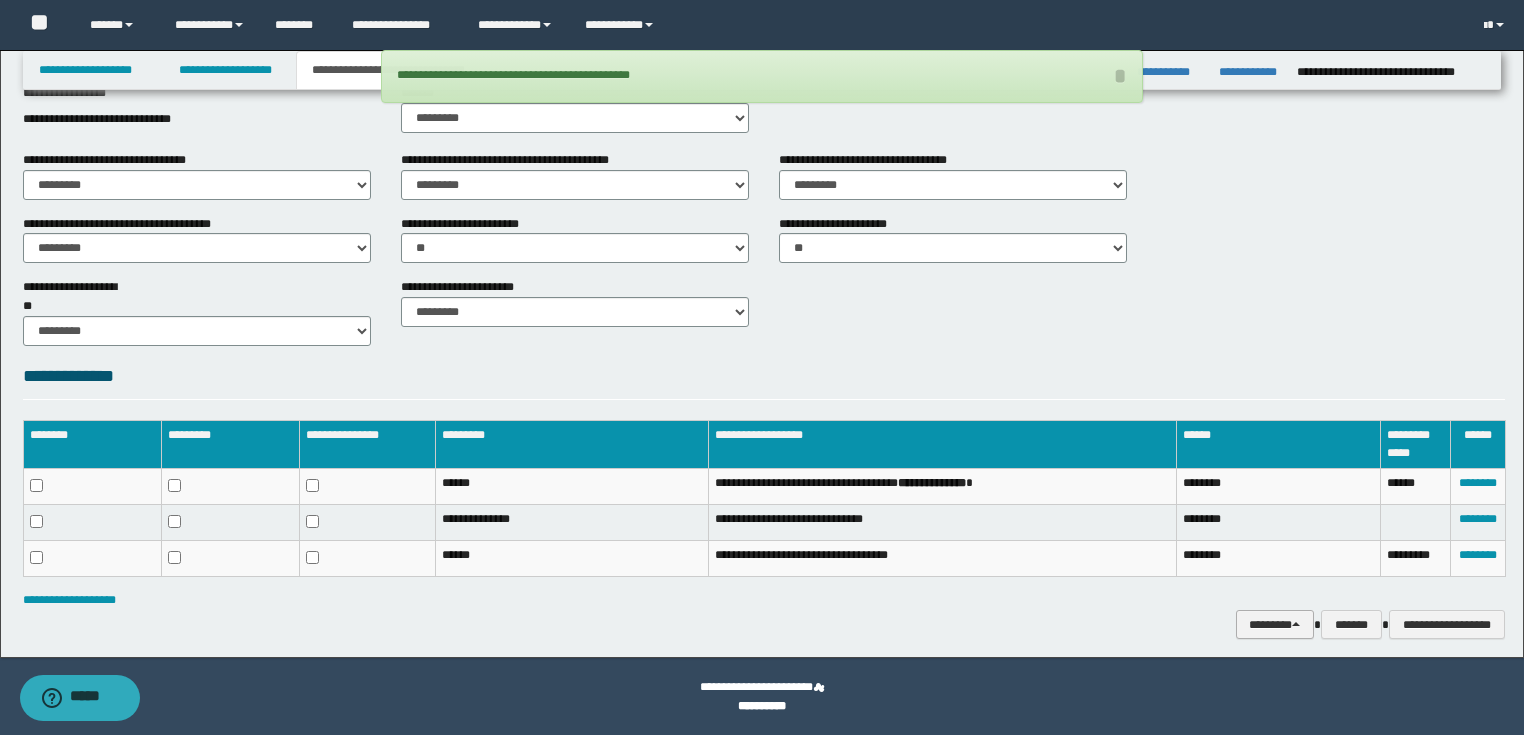 drag, startPoint x: 1286, startPoint y: 616, endPoint x: 1274, endPoint y: 563, distance: 54.34151 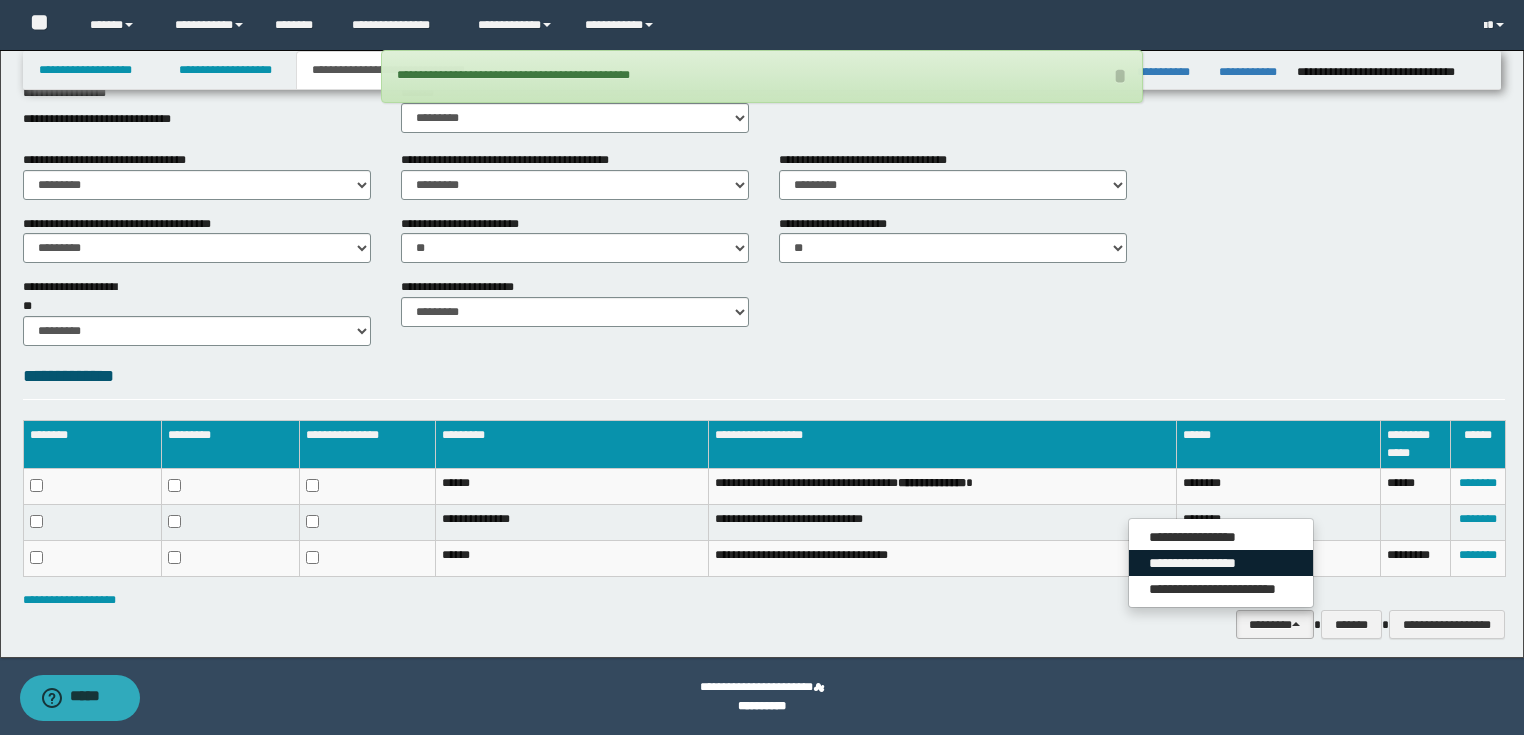 click on "**********" at bounding box center (1221, 563) 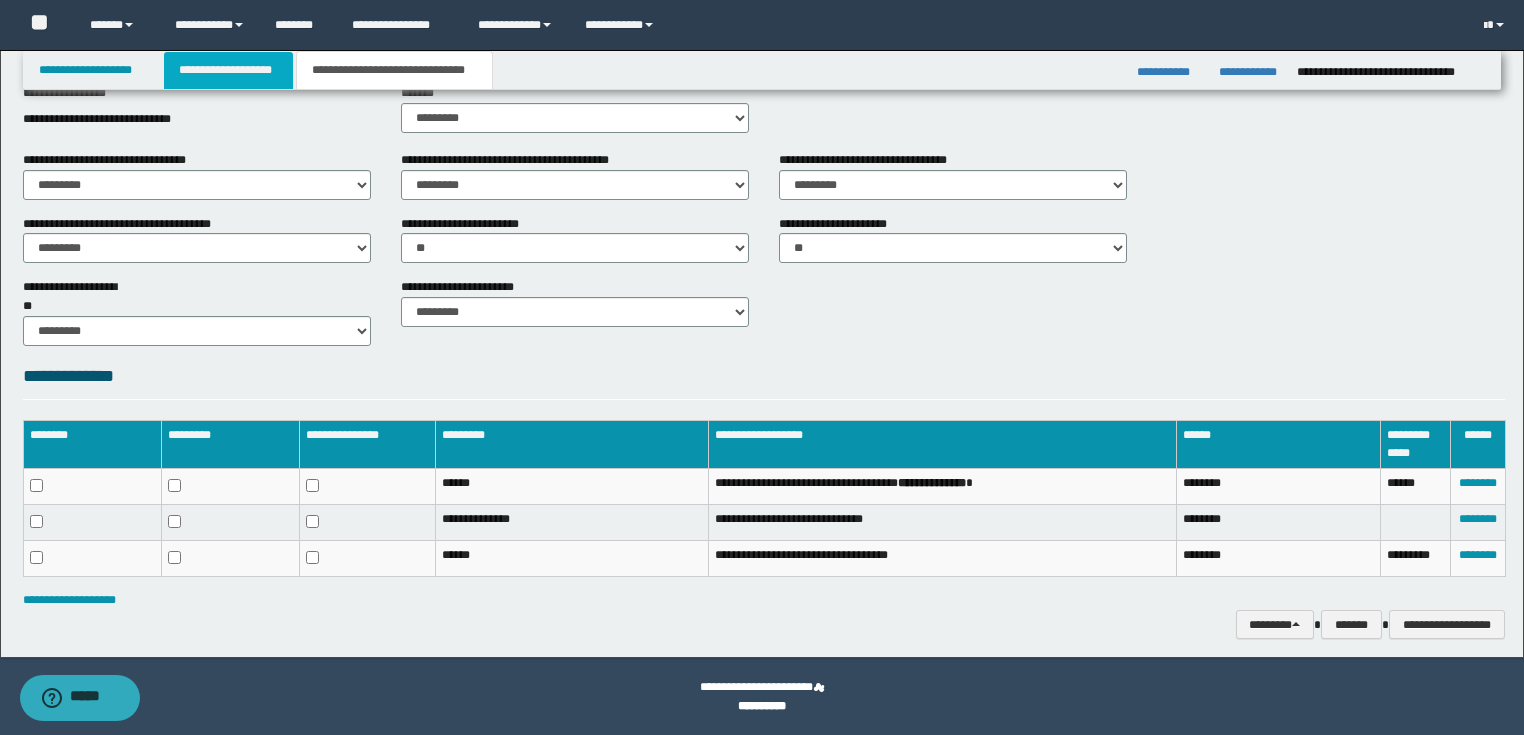 click on "**********" at bounding box center [228, 70] 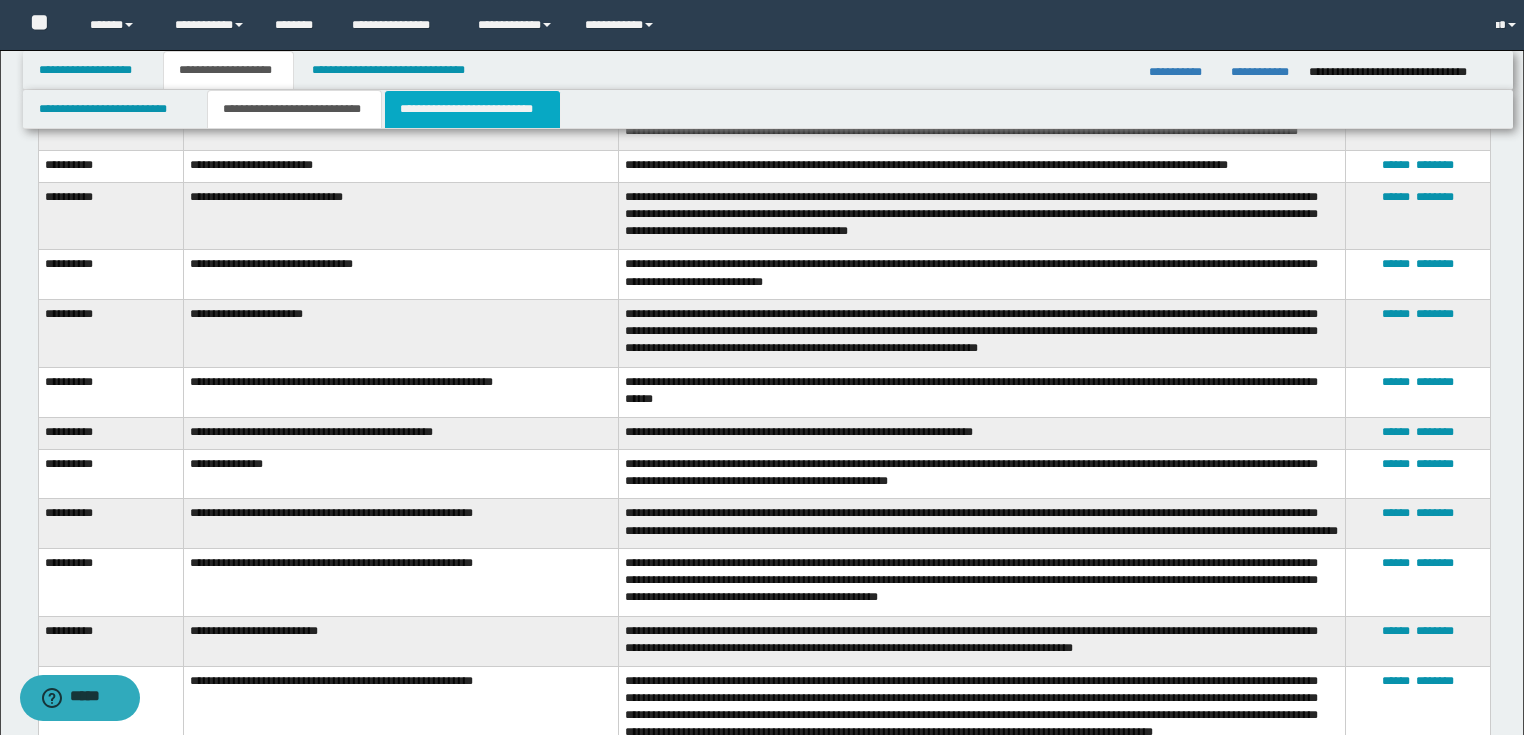 scroll, scrollTop: 561, scrollLeft: 0, axis: vertical 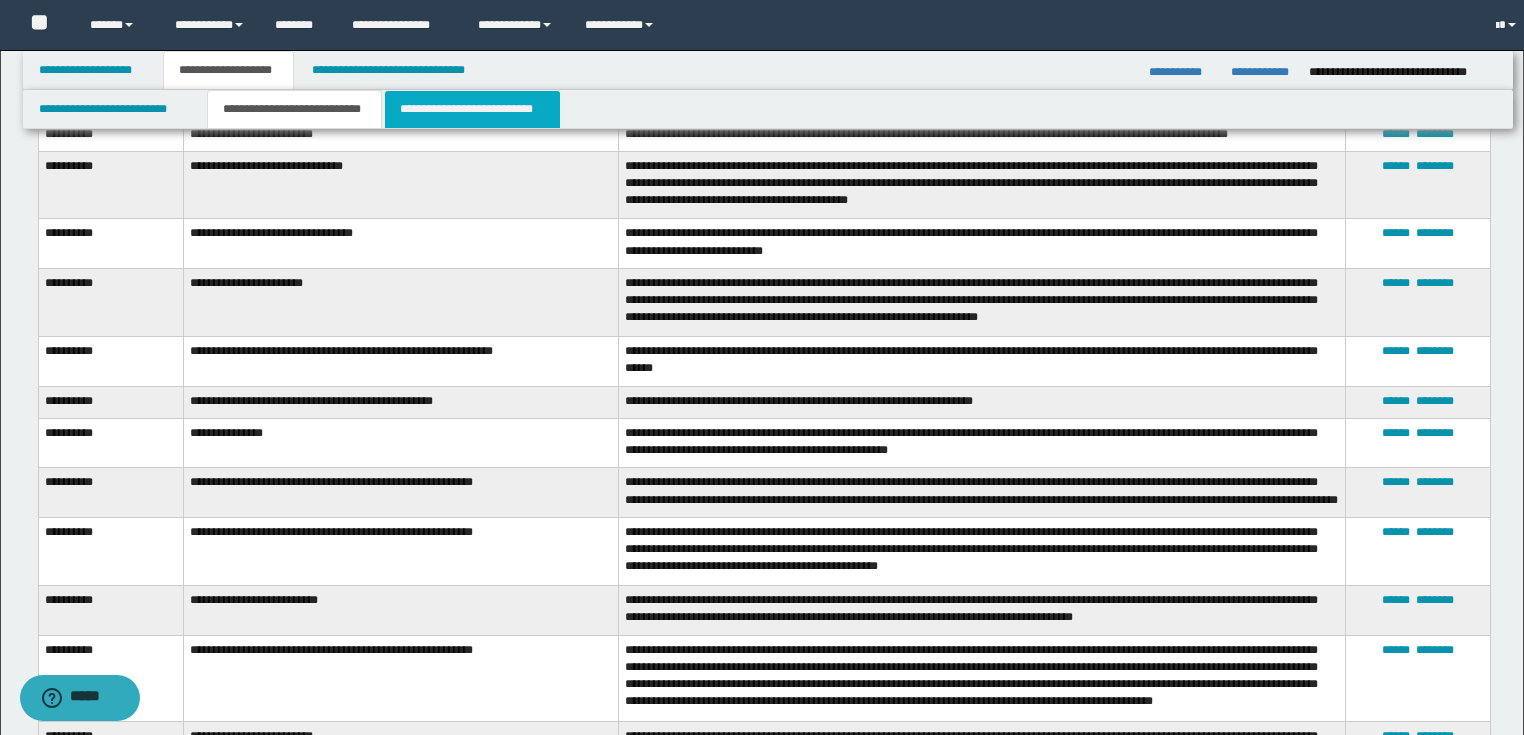 click on "**********" at bounding box center [472, 109] 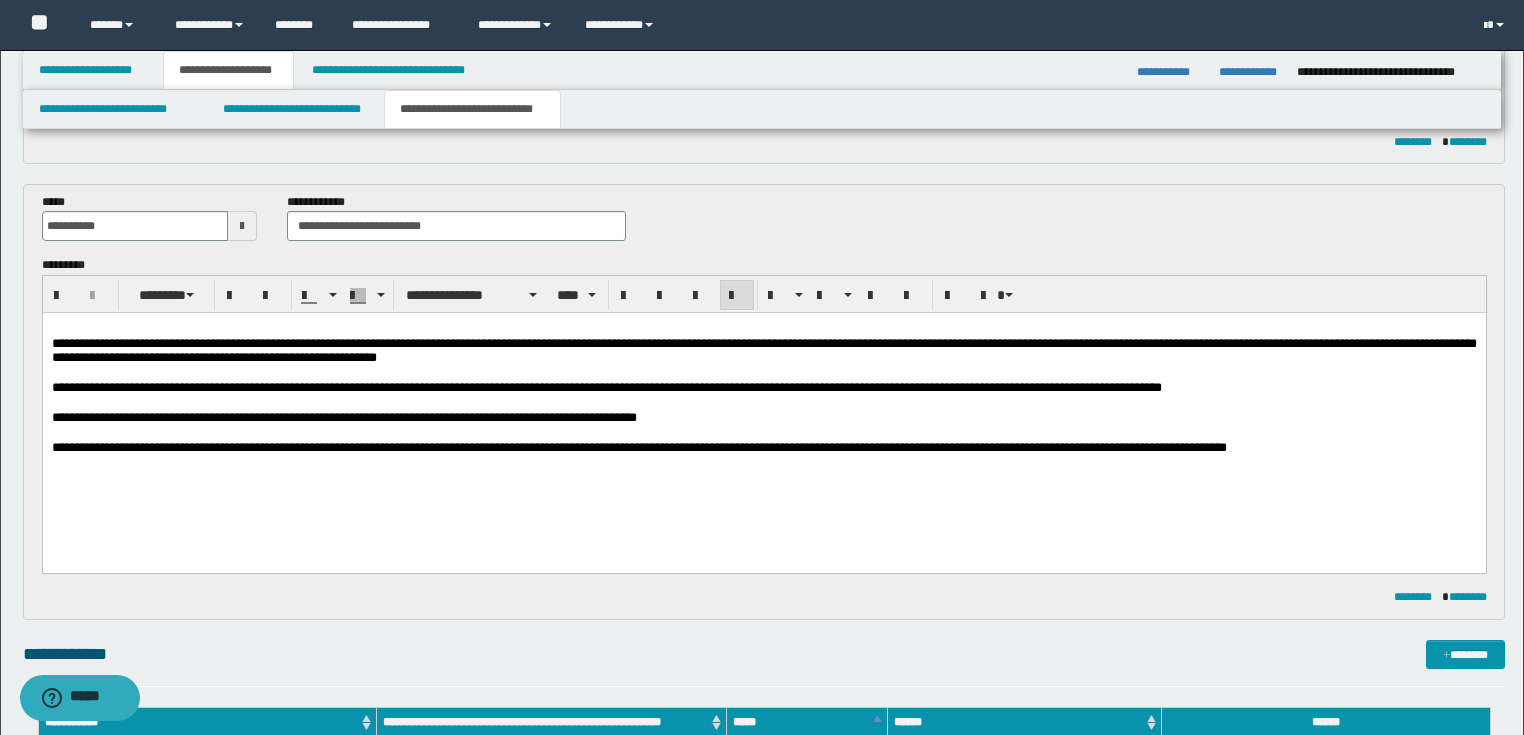 click on "**********" at bounding box center (763, 413) 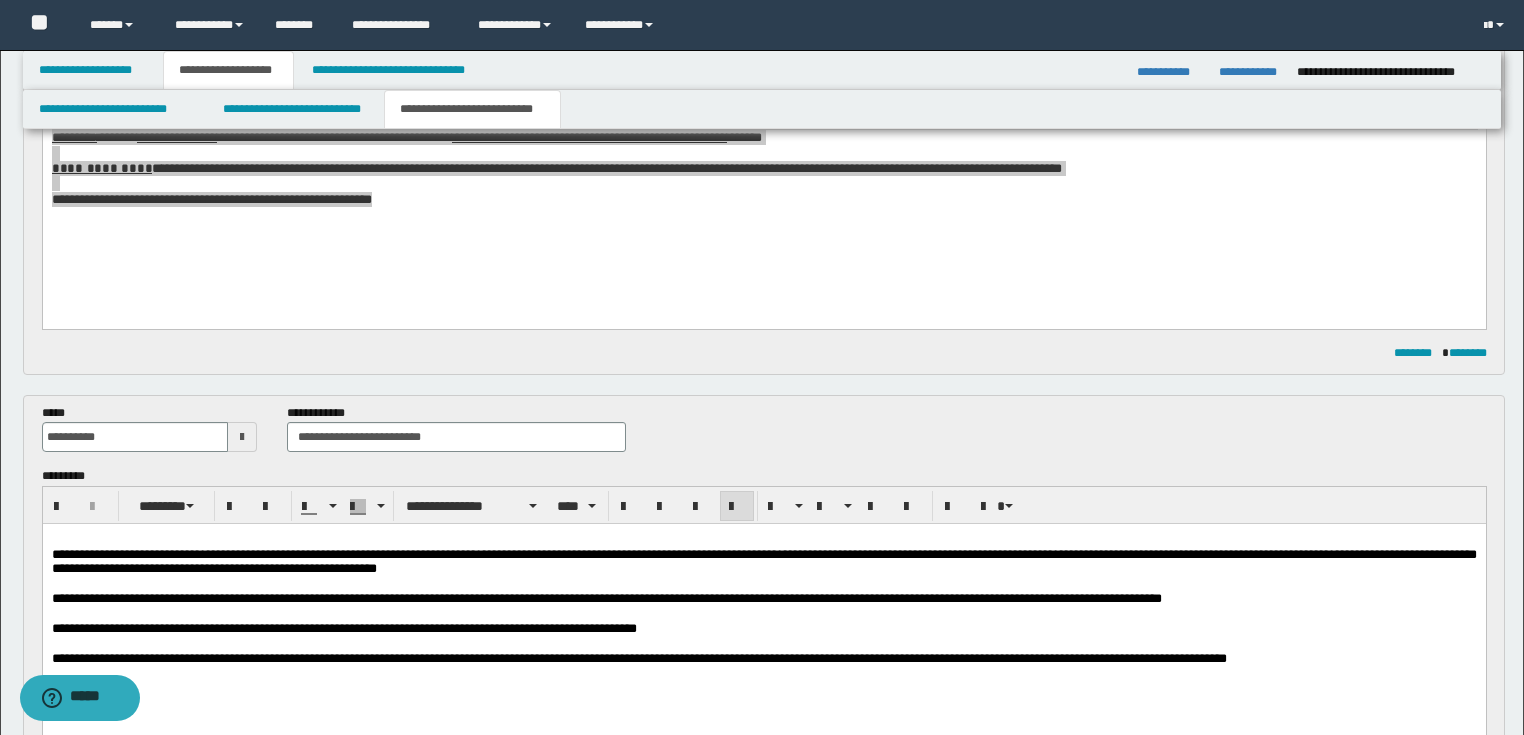 scroll, scrollTop: 161, scrollLeft: 0, axis: vertical 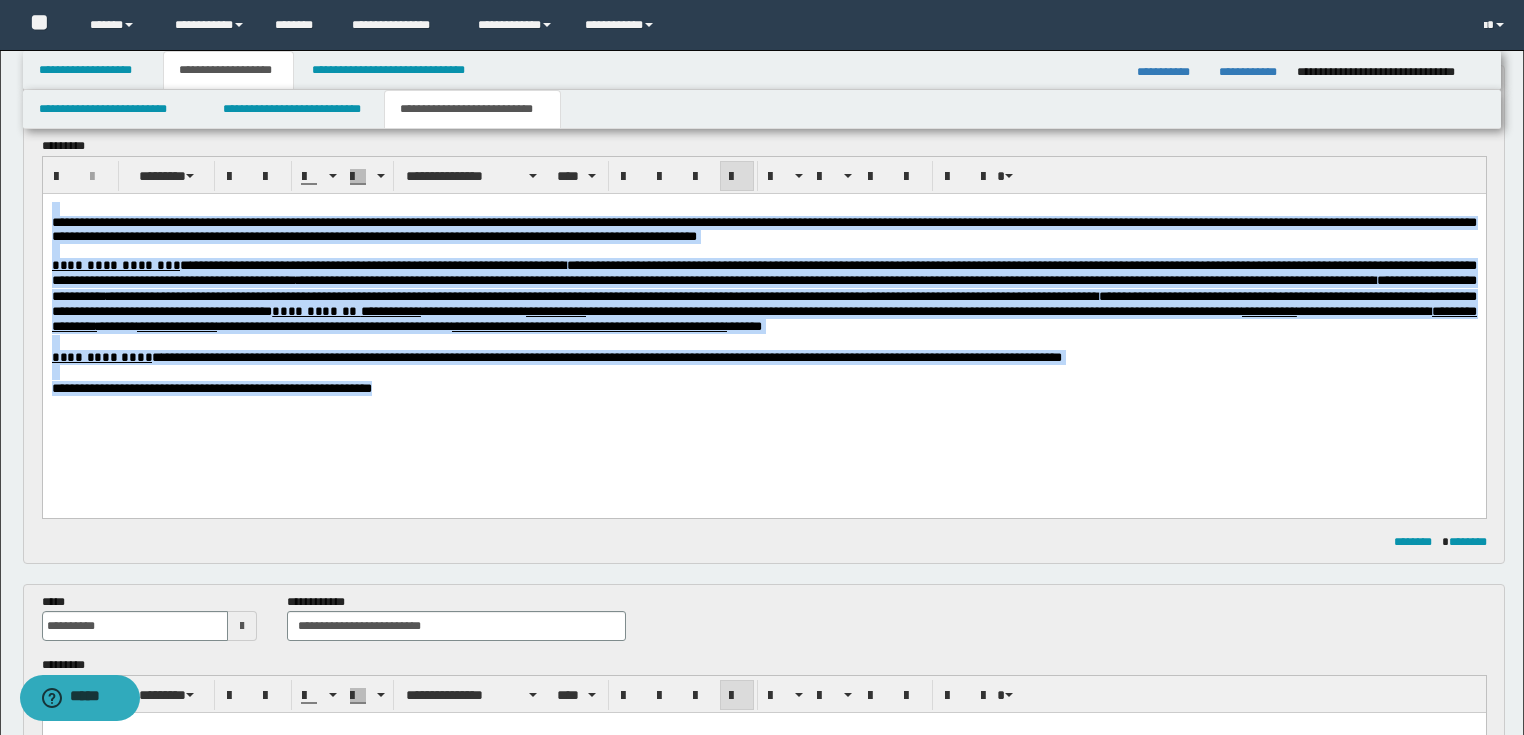 click on "**********" at bounding box center (763, 323) 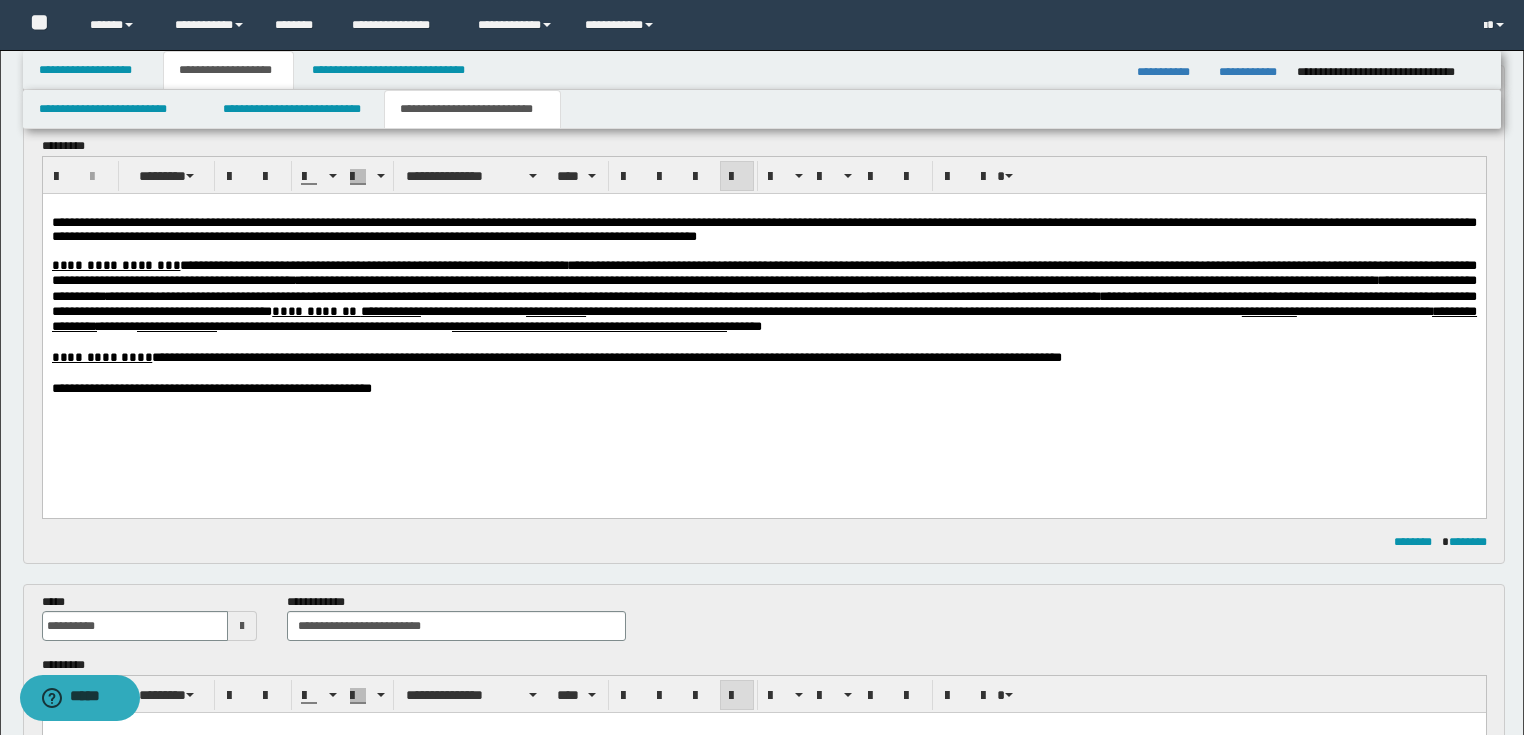 type 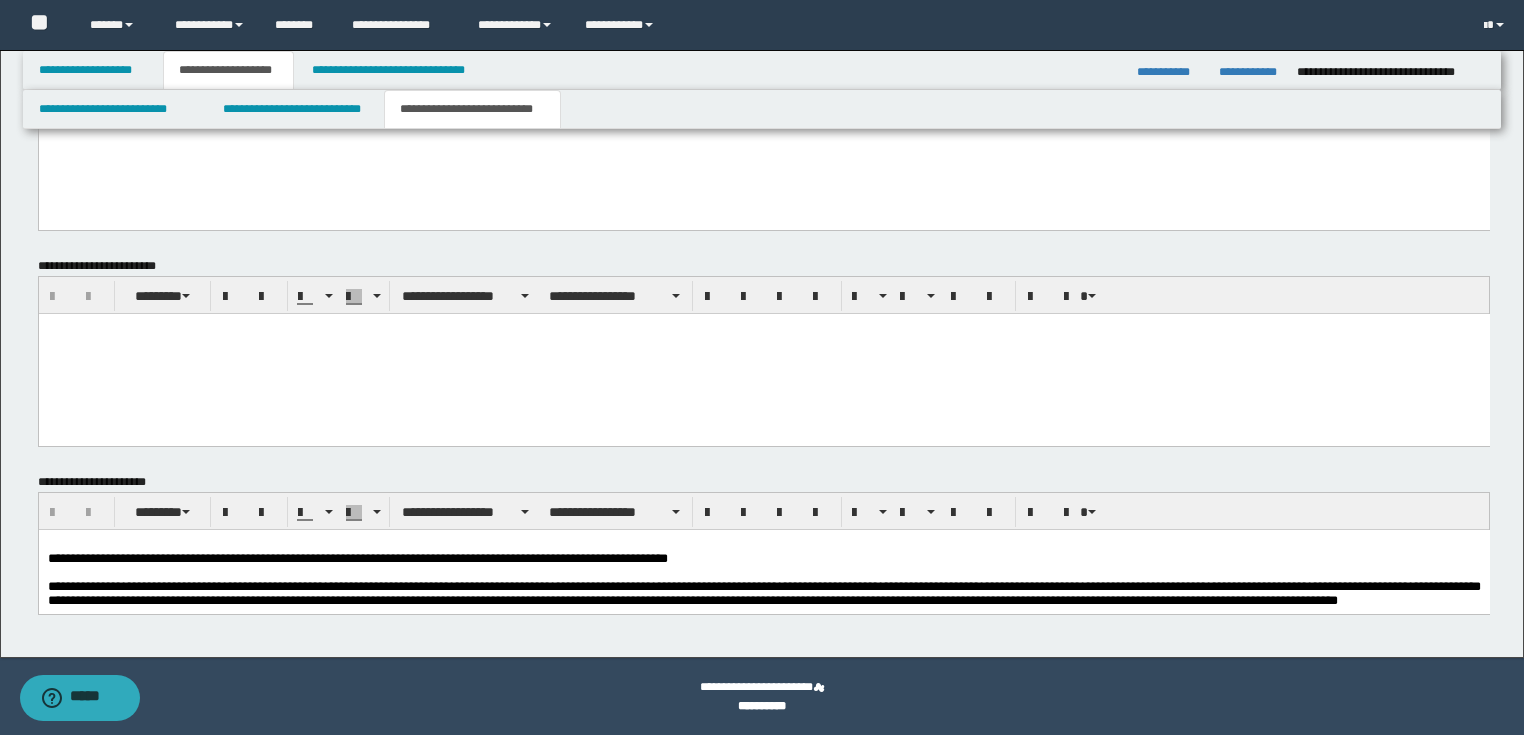 click on "**********" at bounding box center [357, 557] 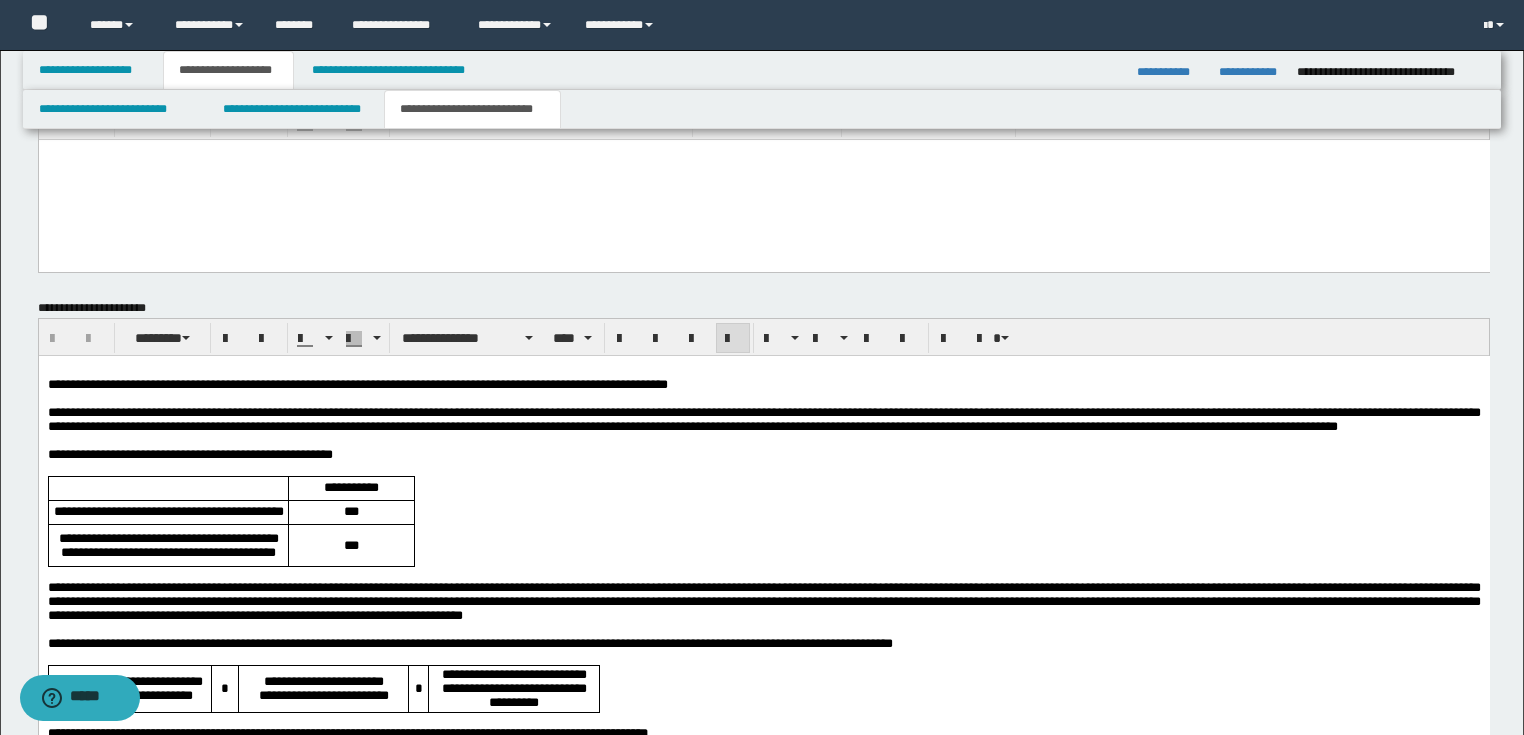 scroll, scrollTop: 2836, scrollLeft: 0, axis: vertical 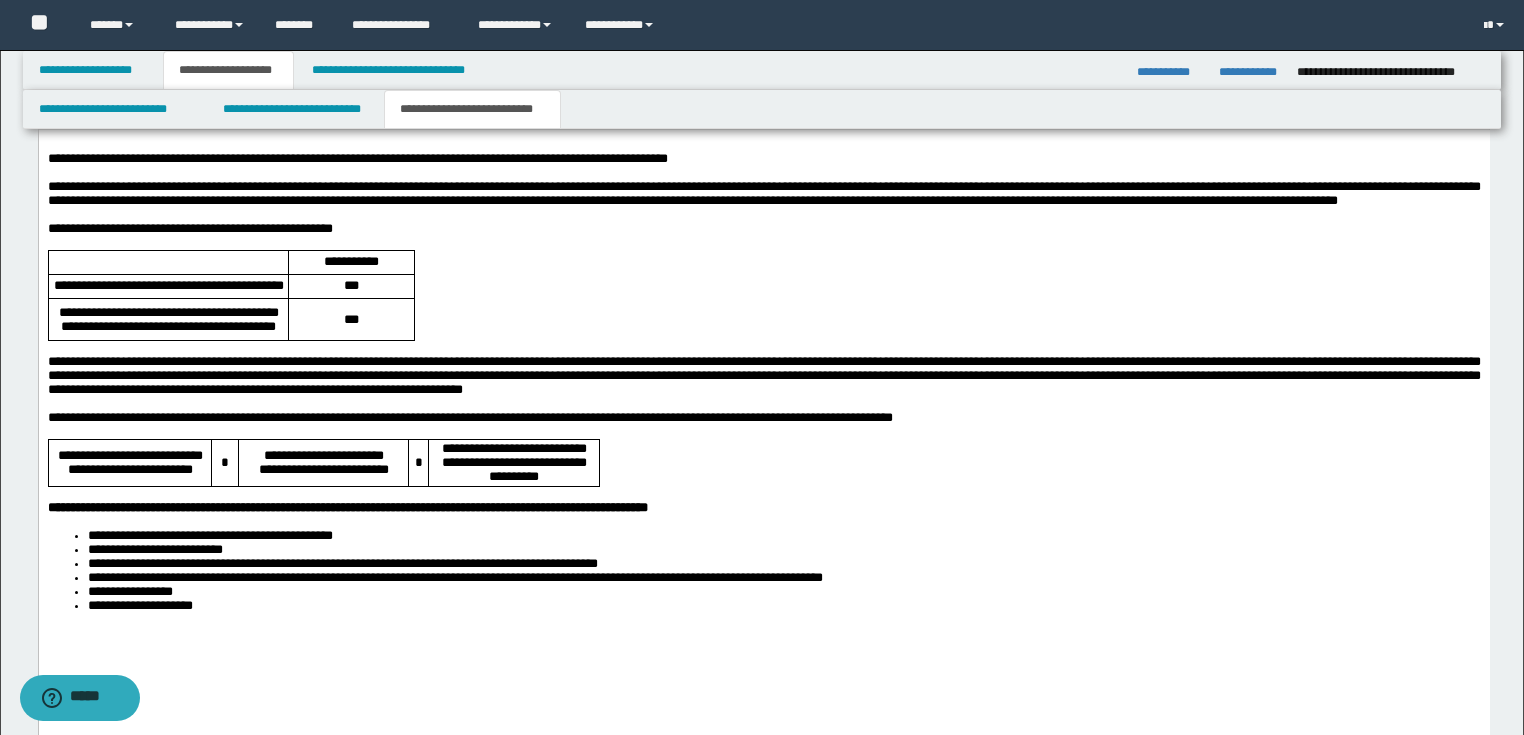 click on "***" at bounding box center (351, 319) 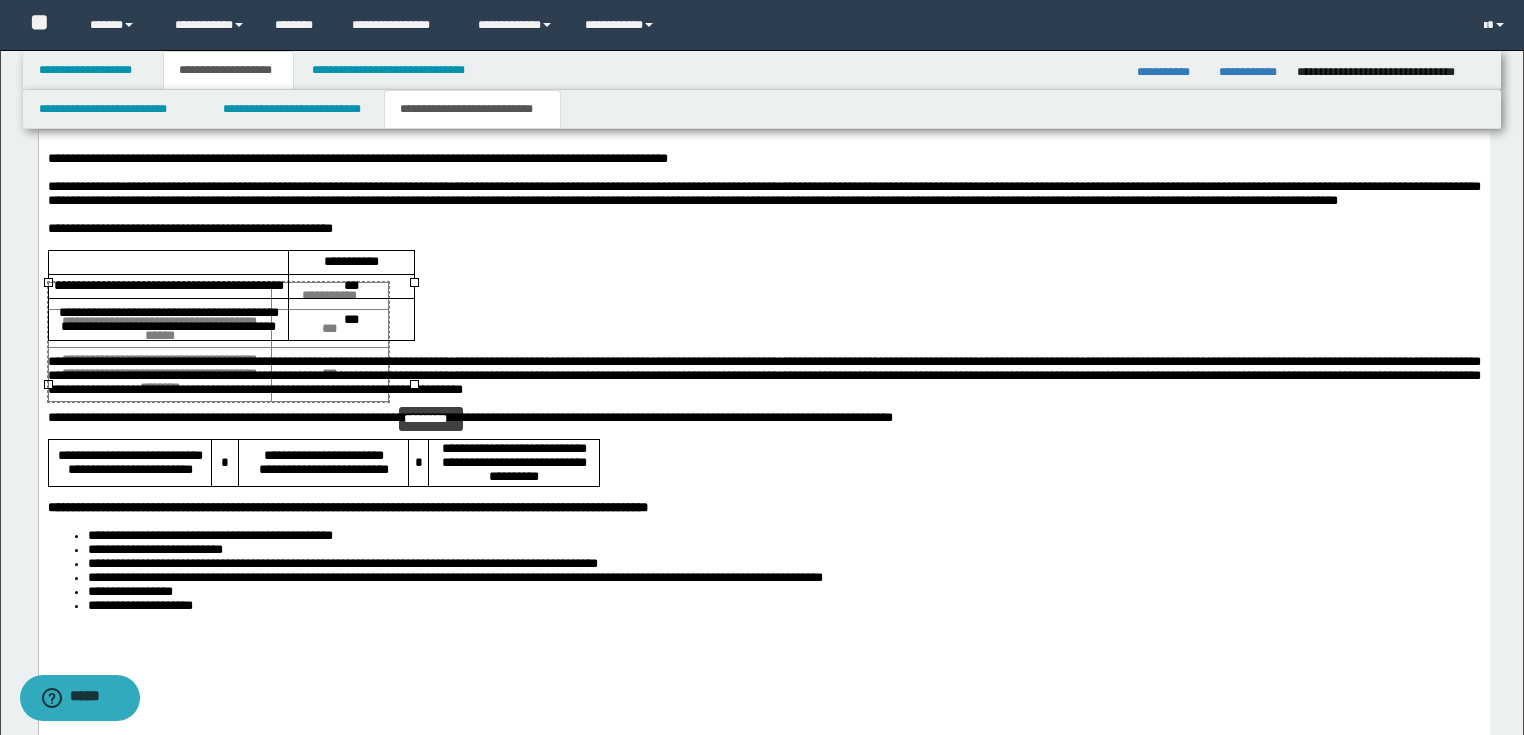 drag, startPoint x: 410, startPoint y: 379, endPoint x: 405, endPoint y: 406, distance: 27.45906 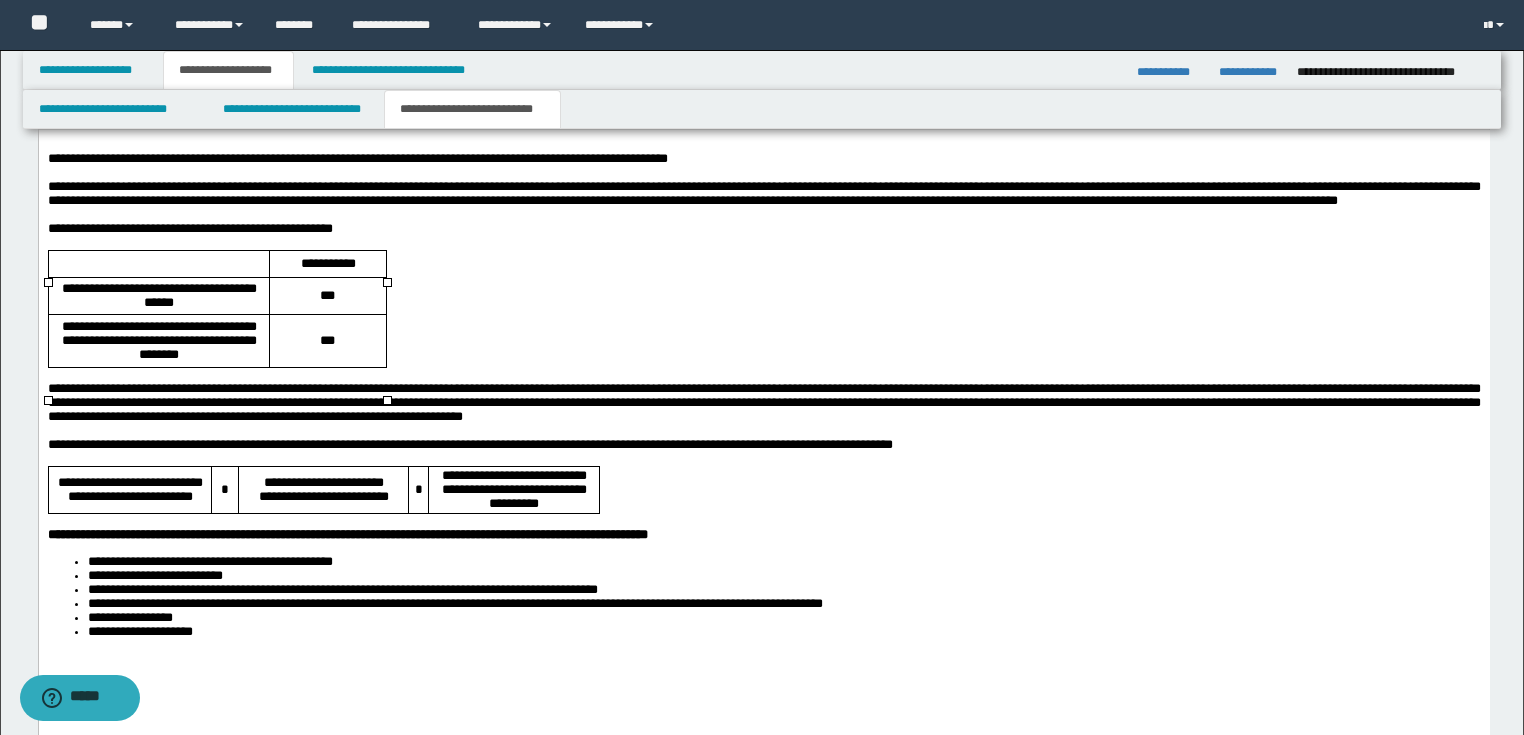 scroll, scrollTop: 3050, scrollLeft: 0, axis: vertical 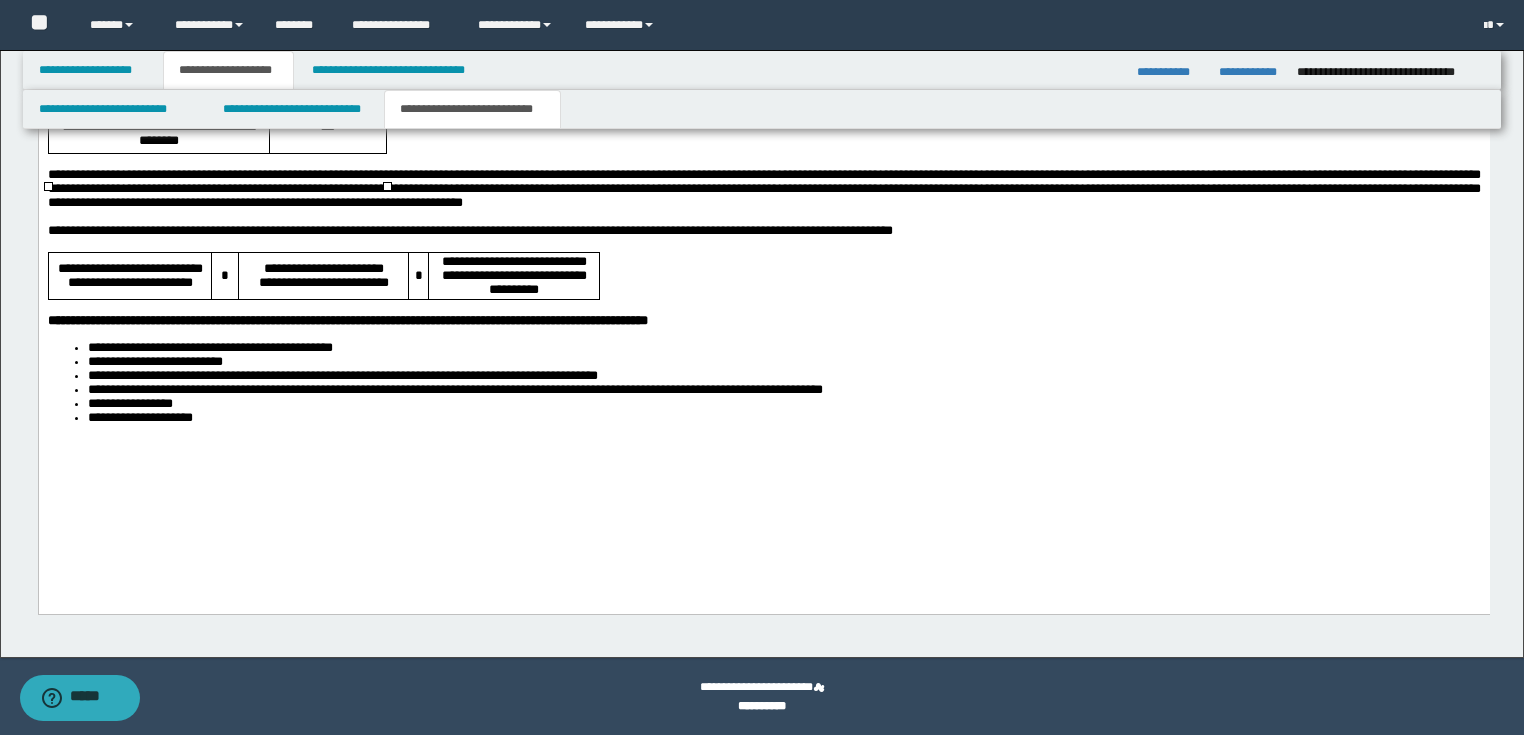 drag, startPoint x: 574, startPoint y: 342, endPoint x: 592, endPoint y: 353, distance: 21.095022 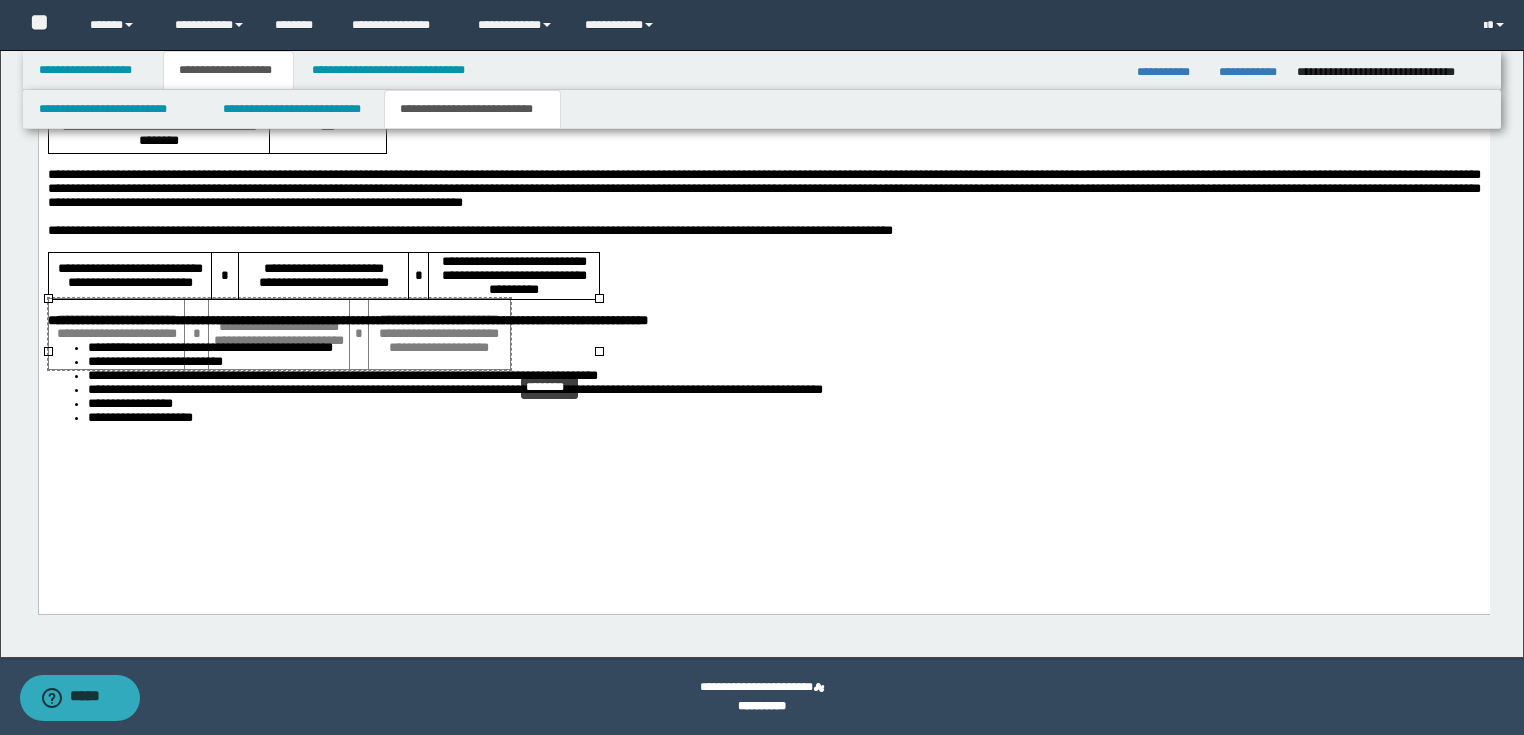 drag, startPoint x: 597, startPoint y: 351, endPoint x: 506, endPoint y: 362, distance: 91.66242 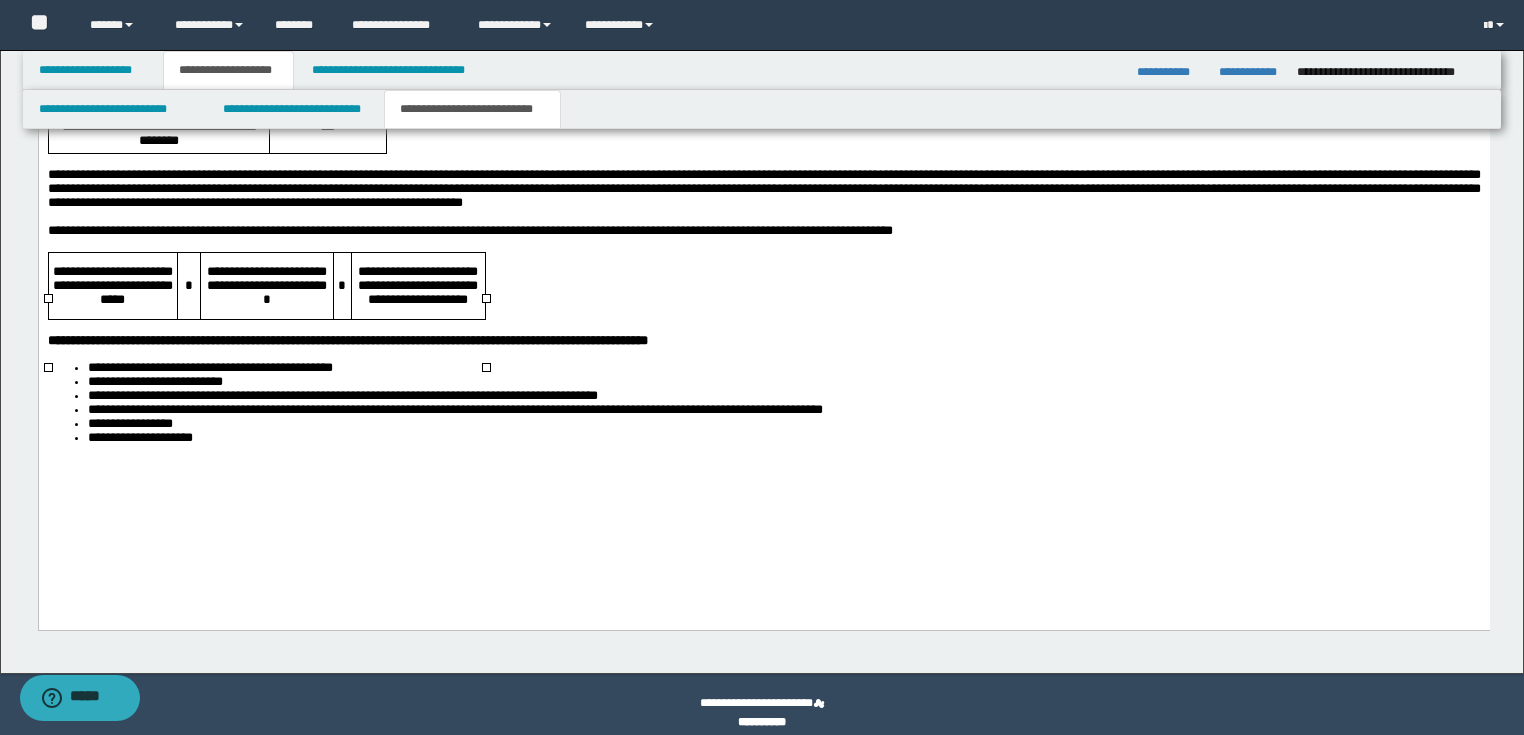 click on "**********" at bounding box center [783, 382] 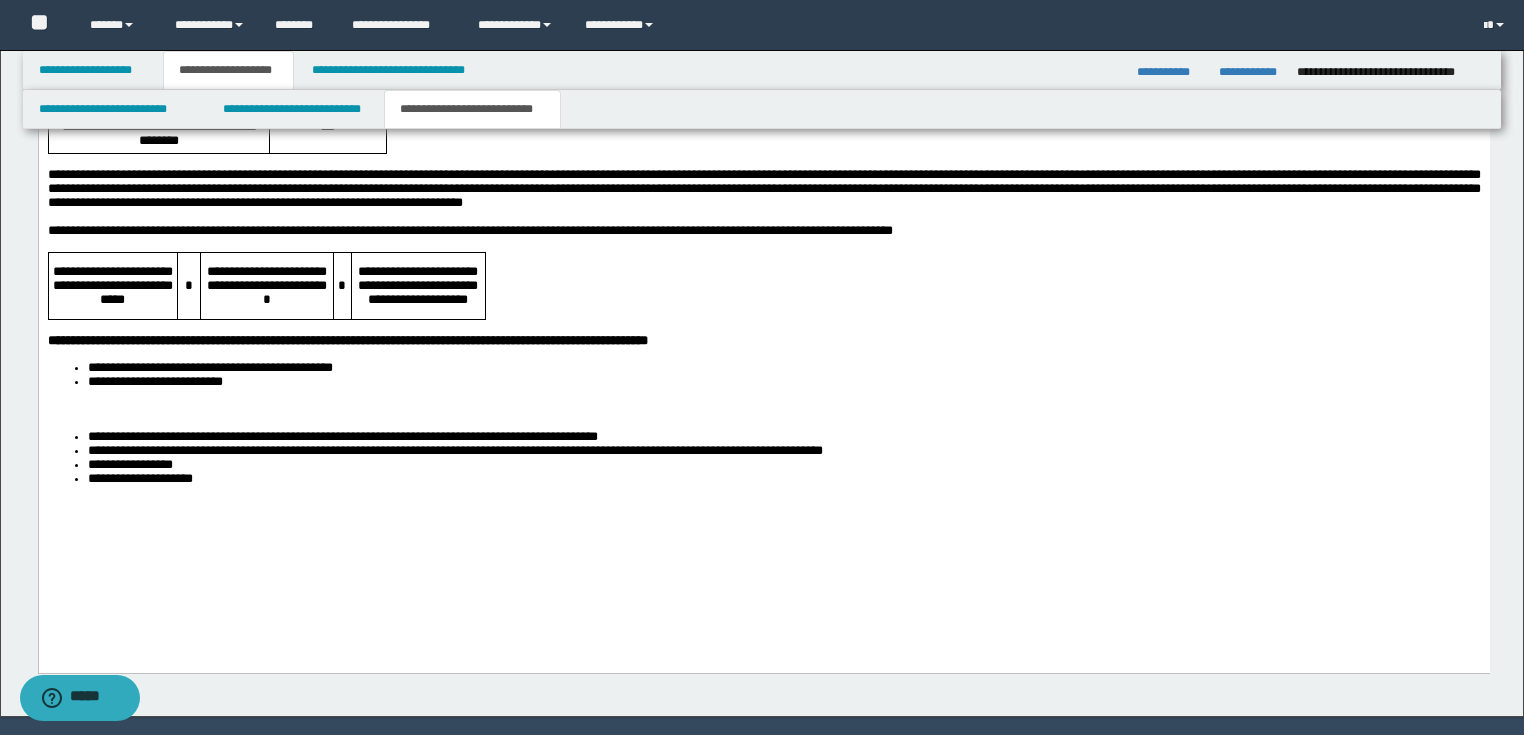 type 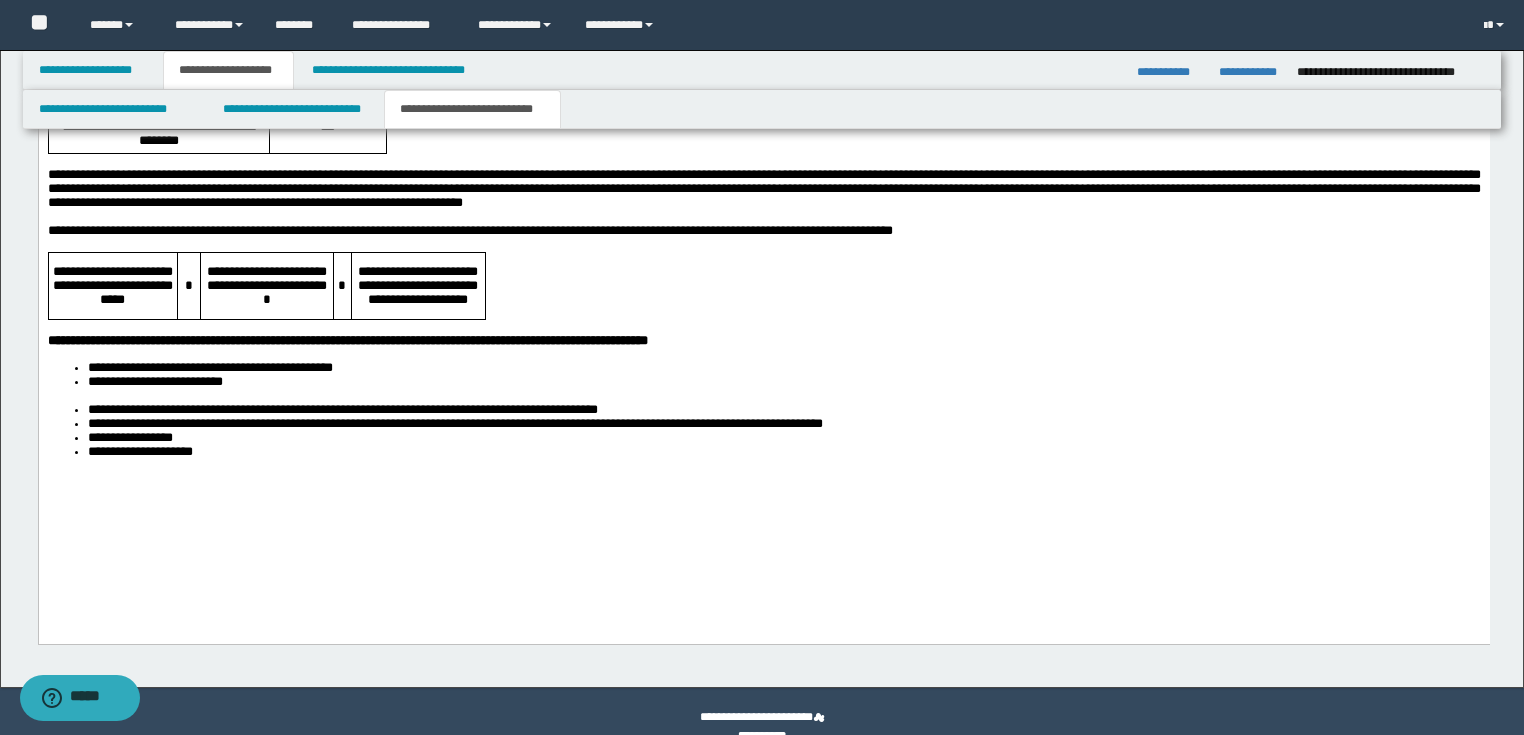 click on "**********" at bounding box center (783, 368) 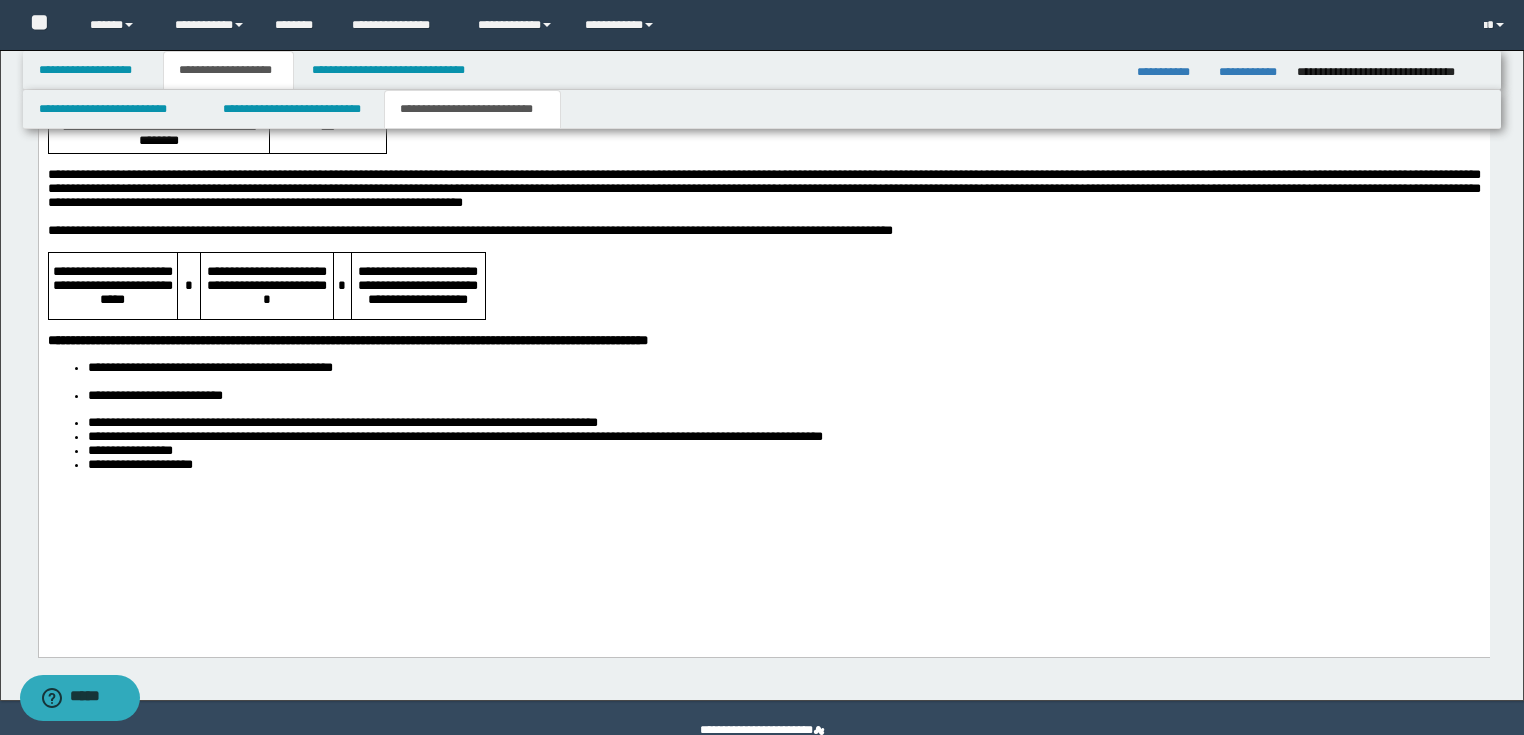 click on "**********" at bounding box center [783, 423] 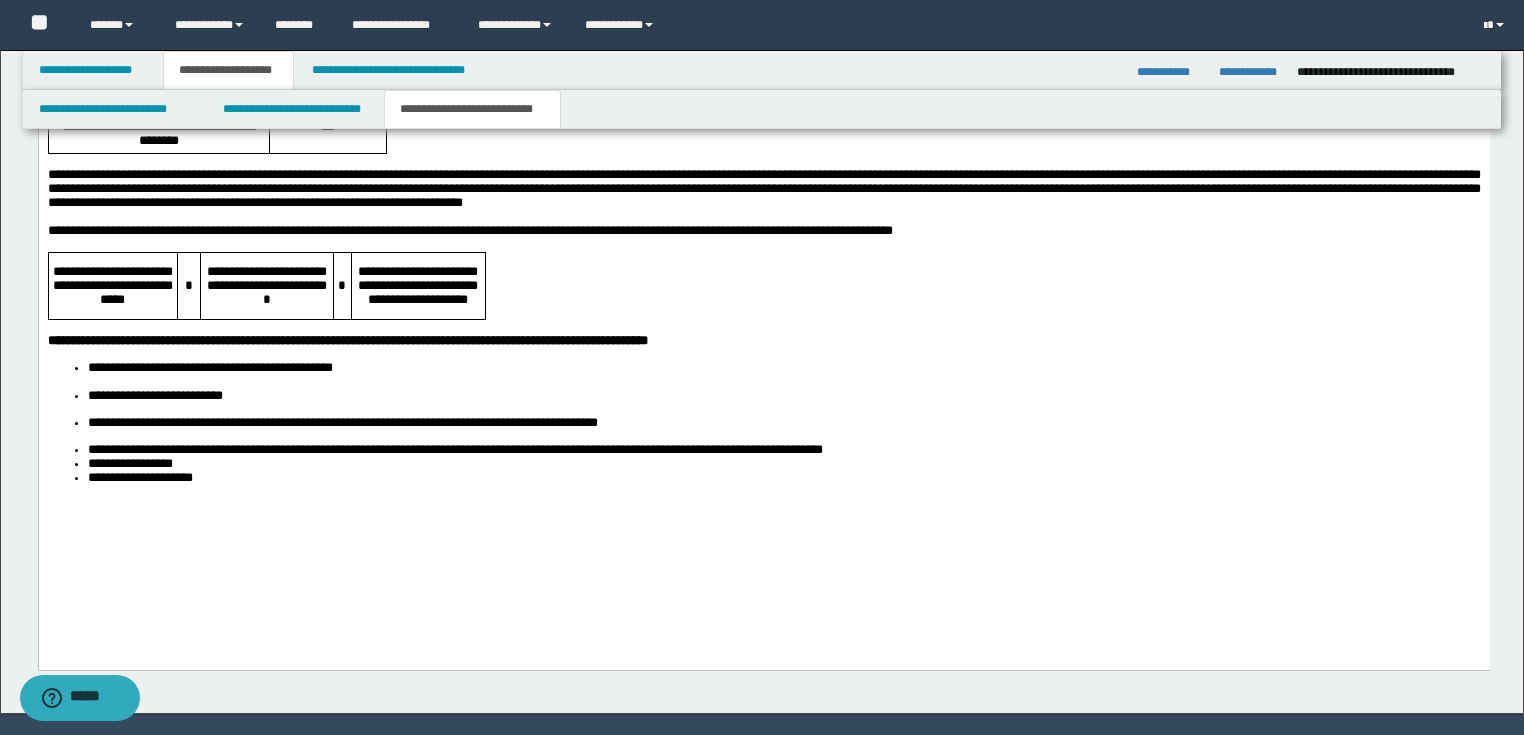 click on "**********" at bounding box center (783, 450) 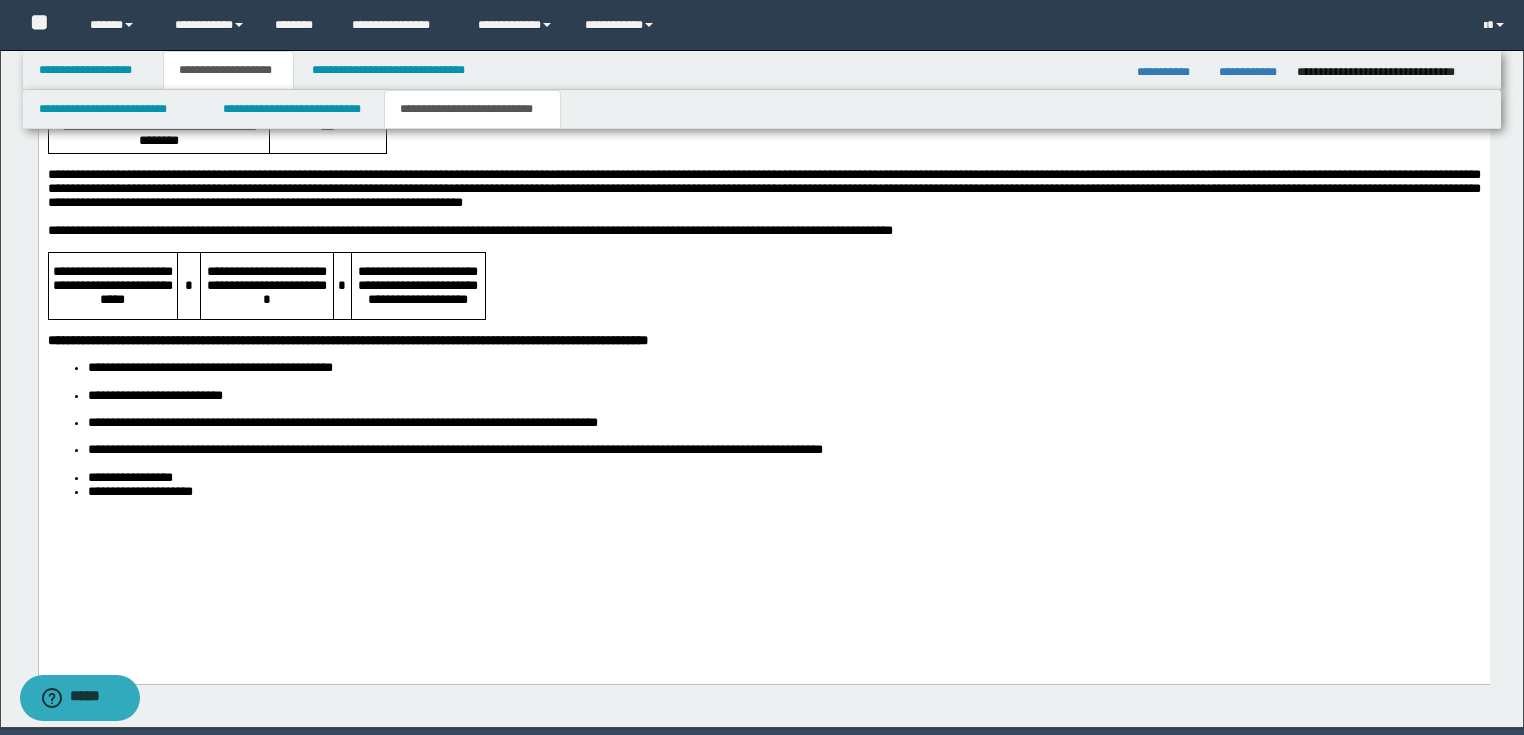 click on "**********" at bounding box center [783, 478] 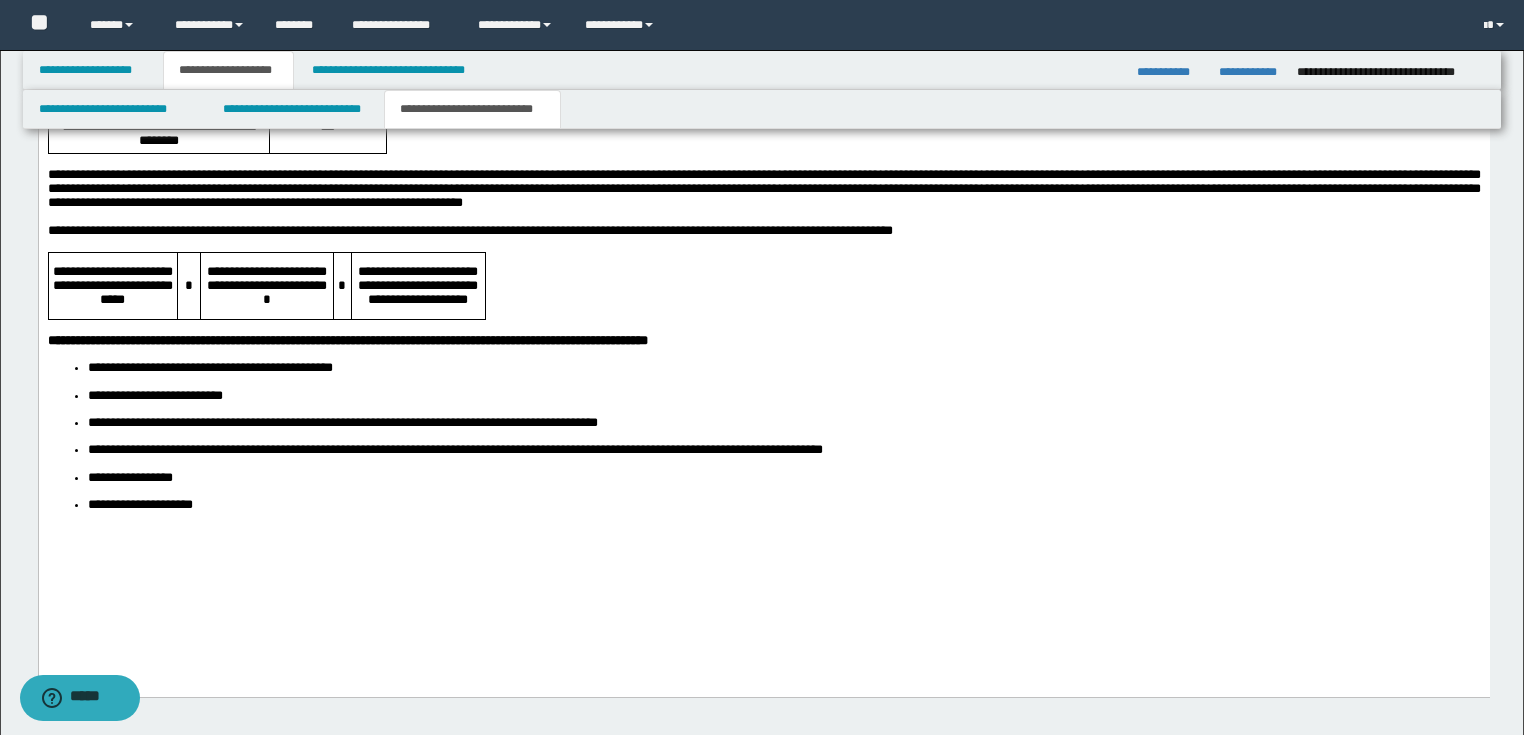 click on "**********" at bounding box center [763, 249] 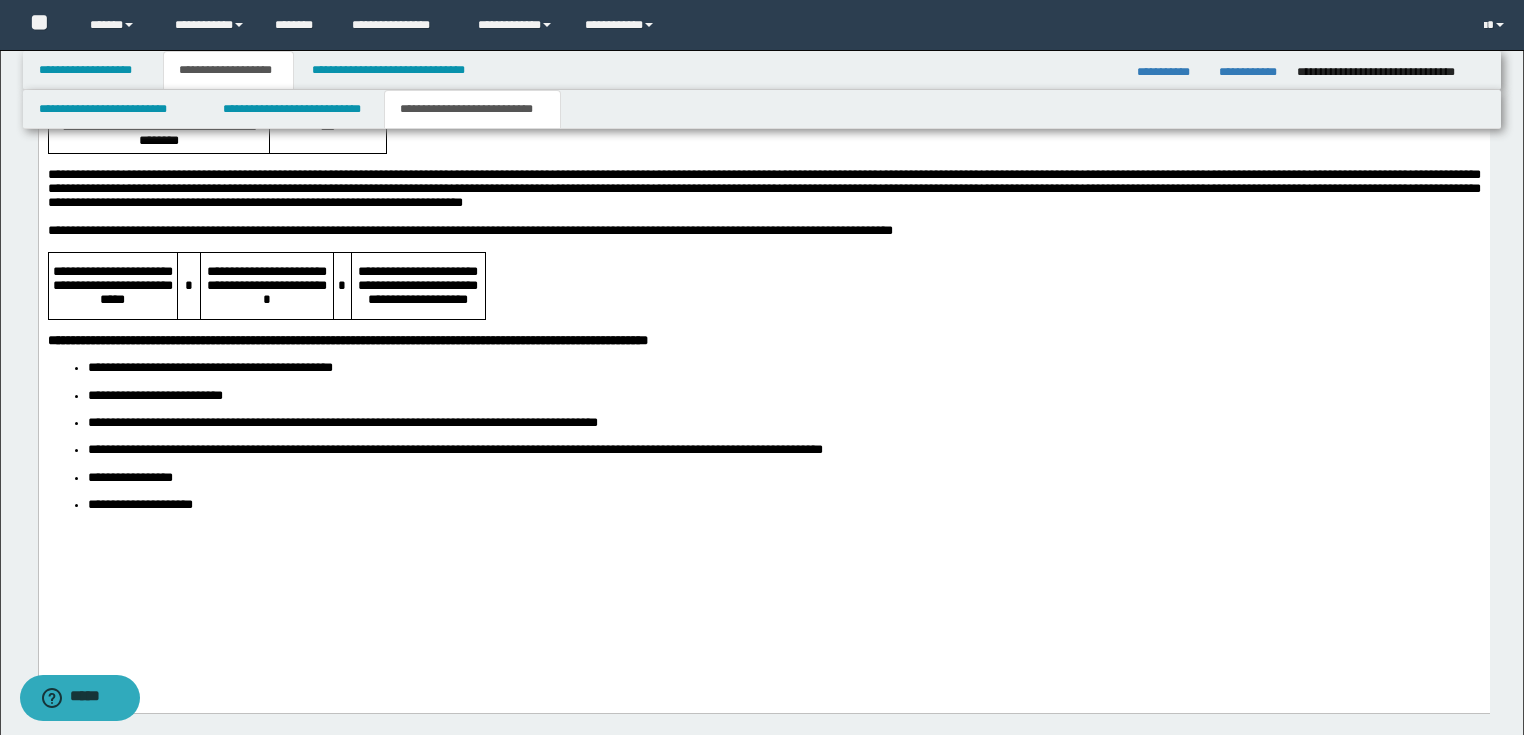click on "**********" at bounding box center [763, 256] 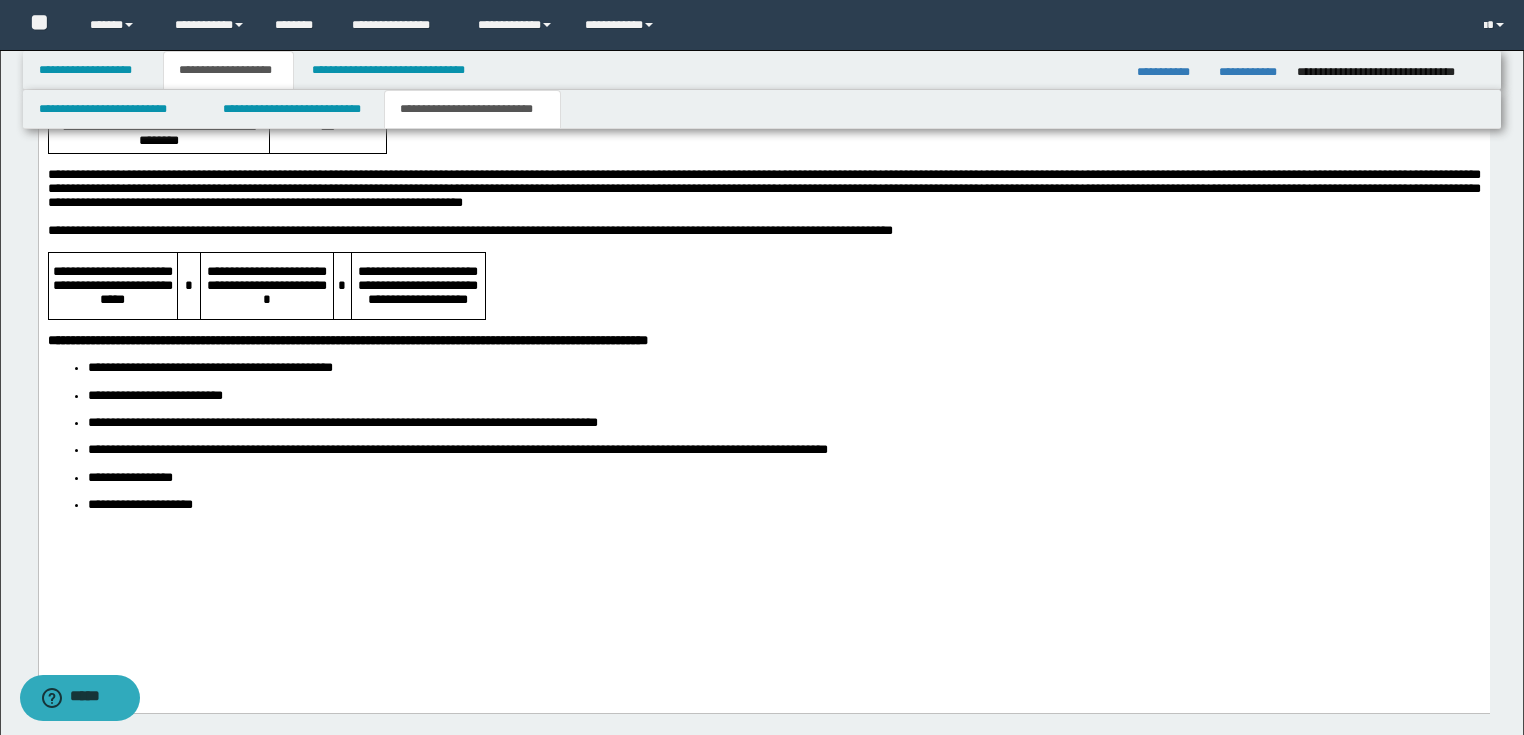 click on "**********" at bounding box center (472, 109) 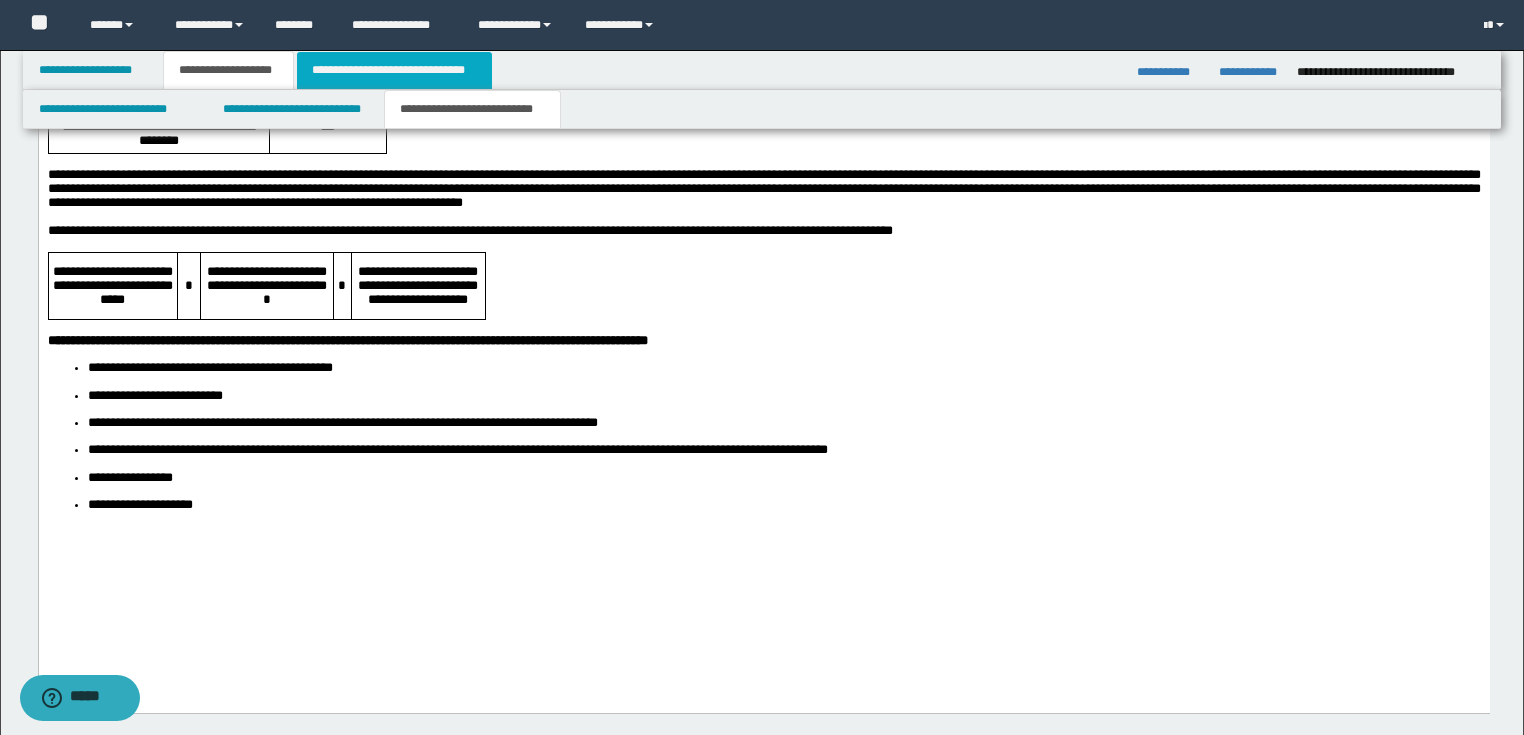 click on "**********" at bounding box center (394, 70) 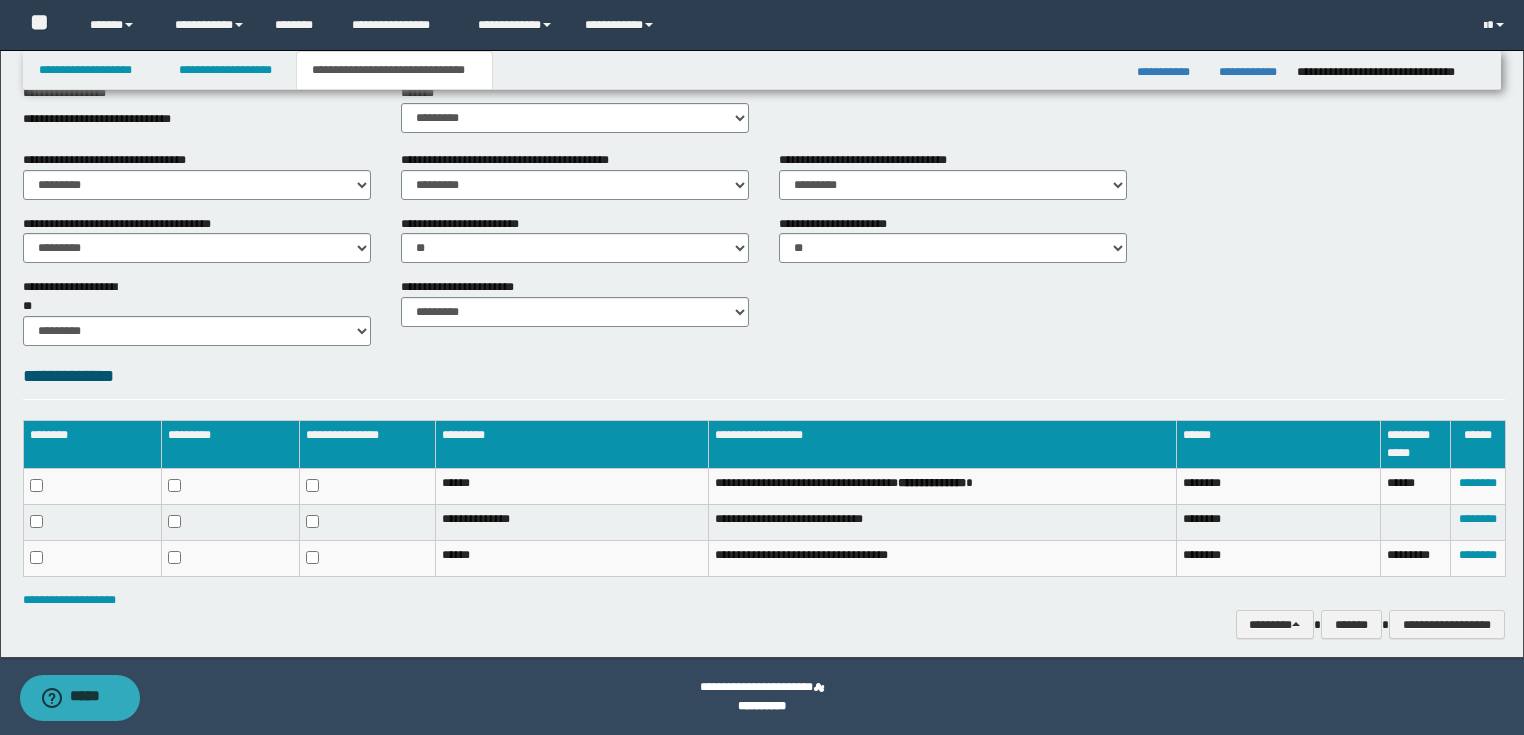 click on "**********" at bounding box center [764, 600] 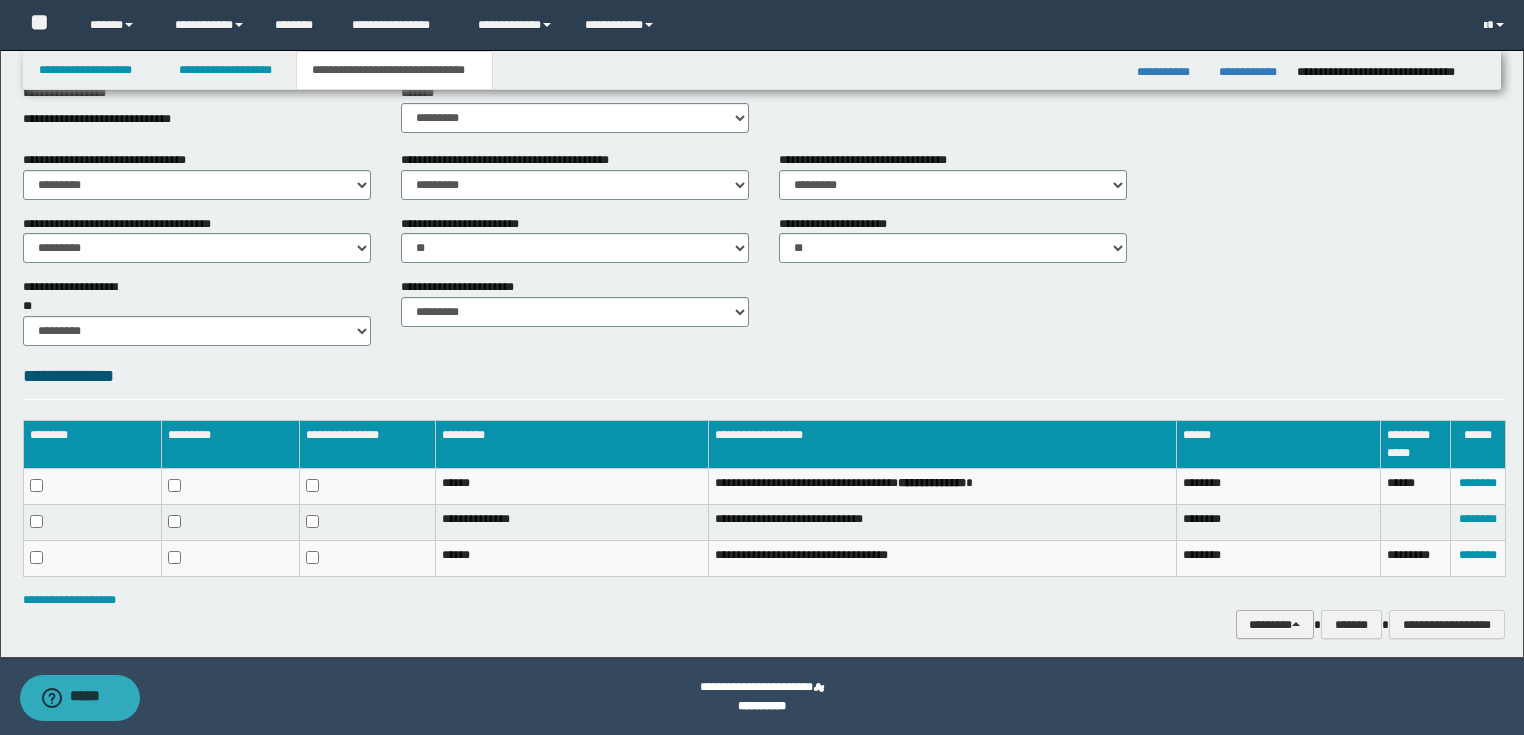 click on "********" at bounding box center [1275, 625] 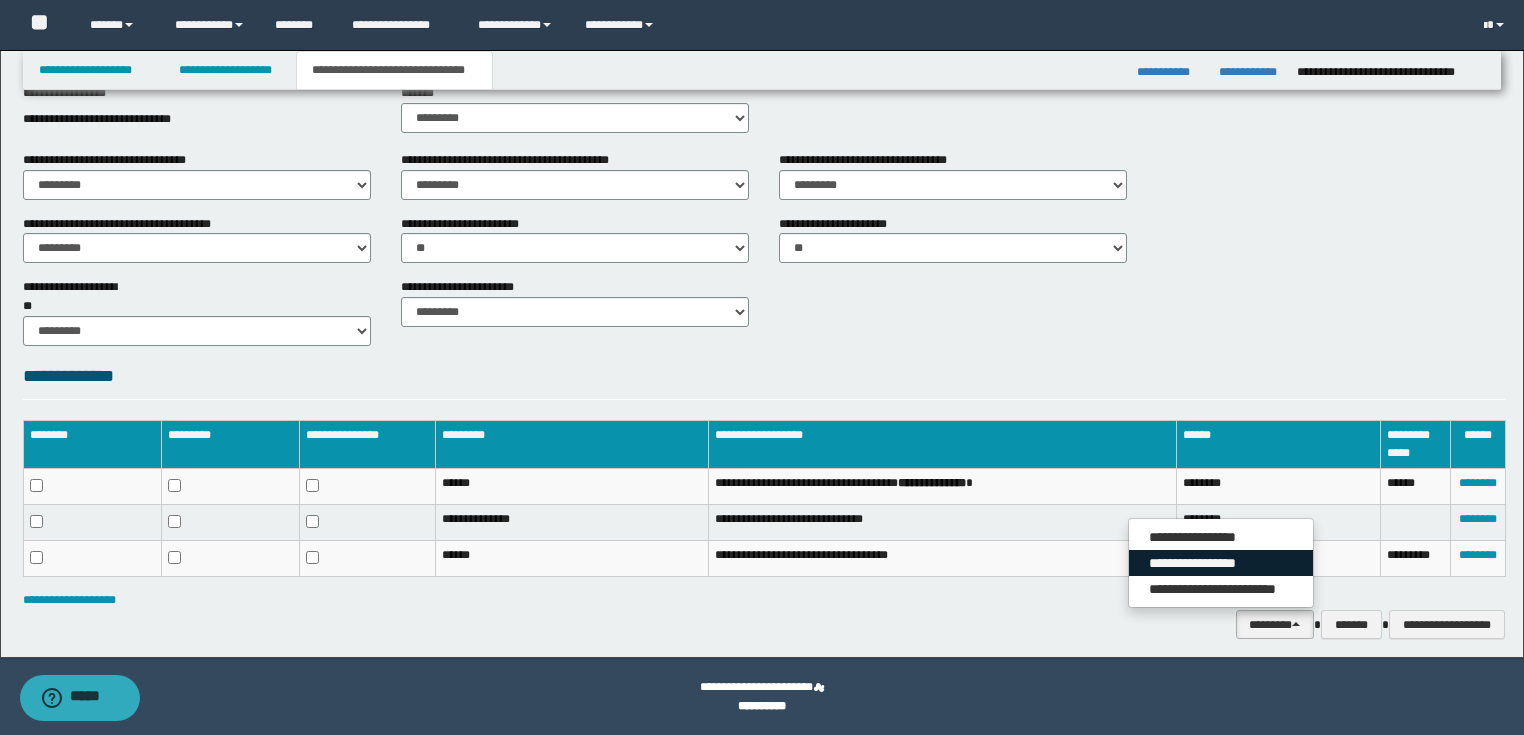 click on "**********" at bounding box center (1221, 563) 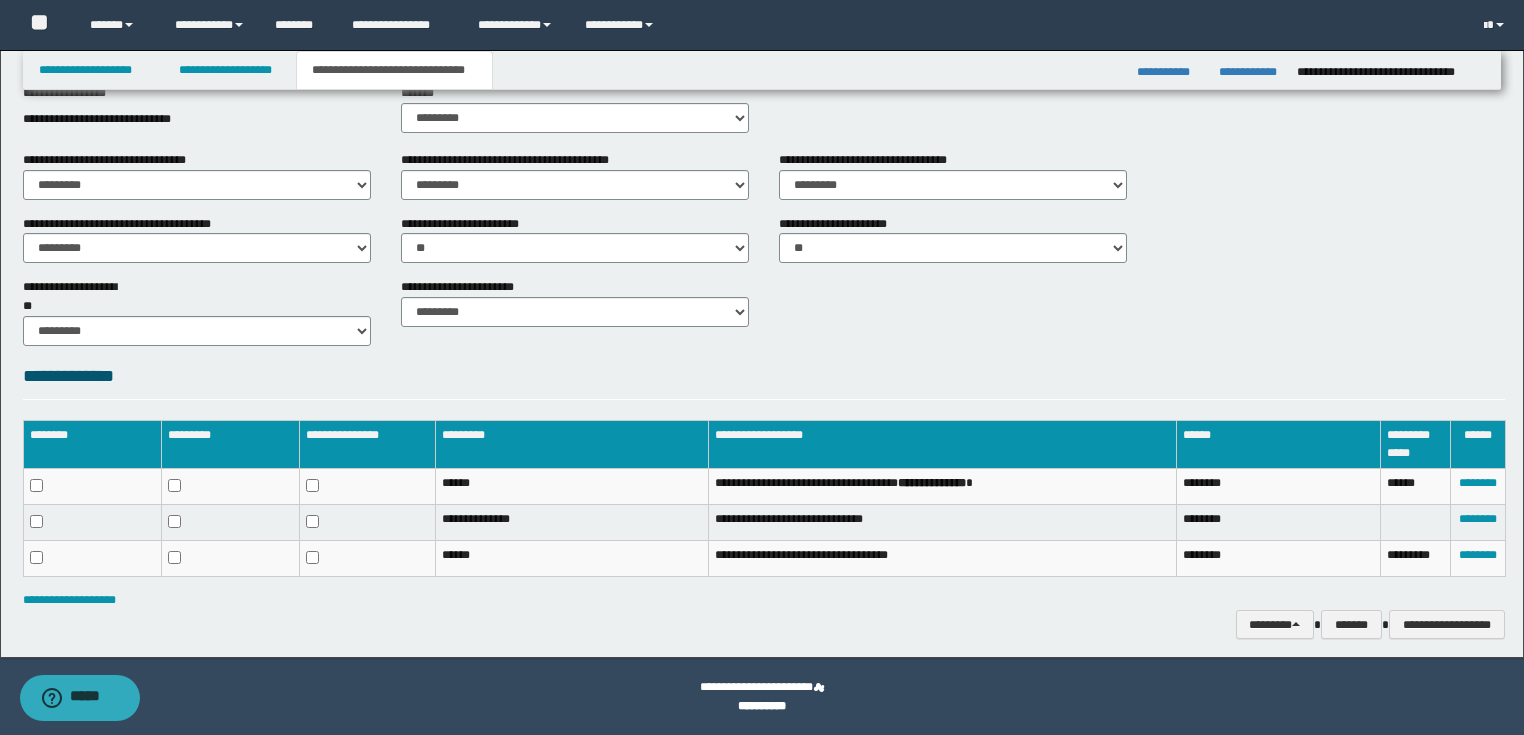 drag, startPoint x: 821, startPoint y: 328, endPoint x: 482, endPoint y: 188, distance: 366.77106 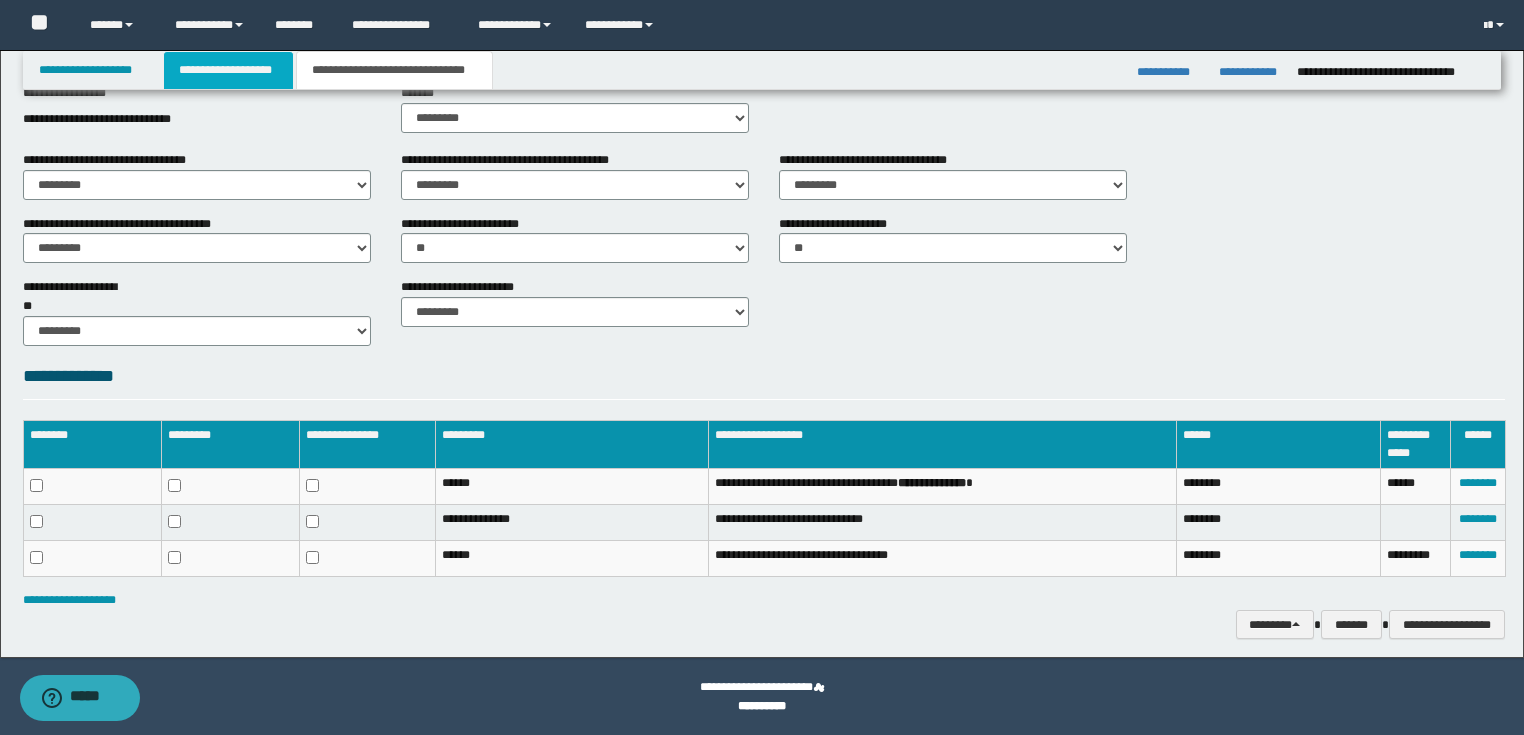 click on "**********" at bounding box center (228, 70) 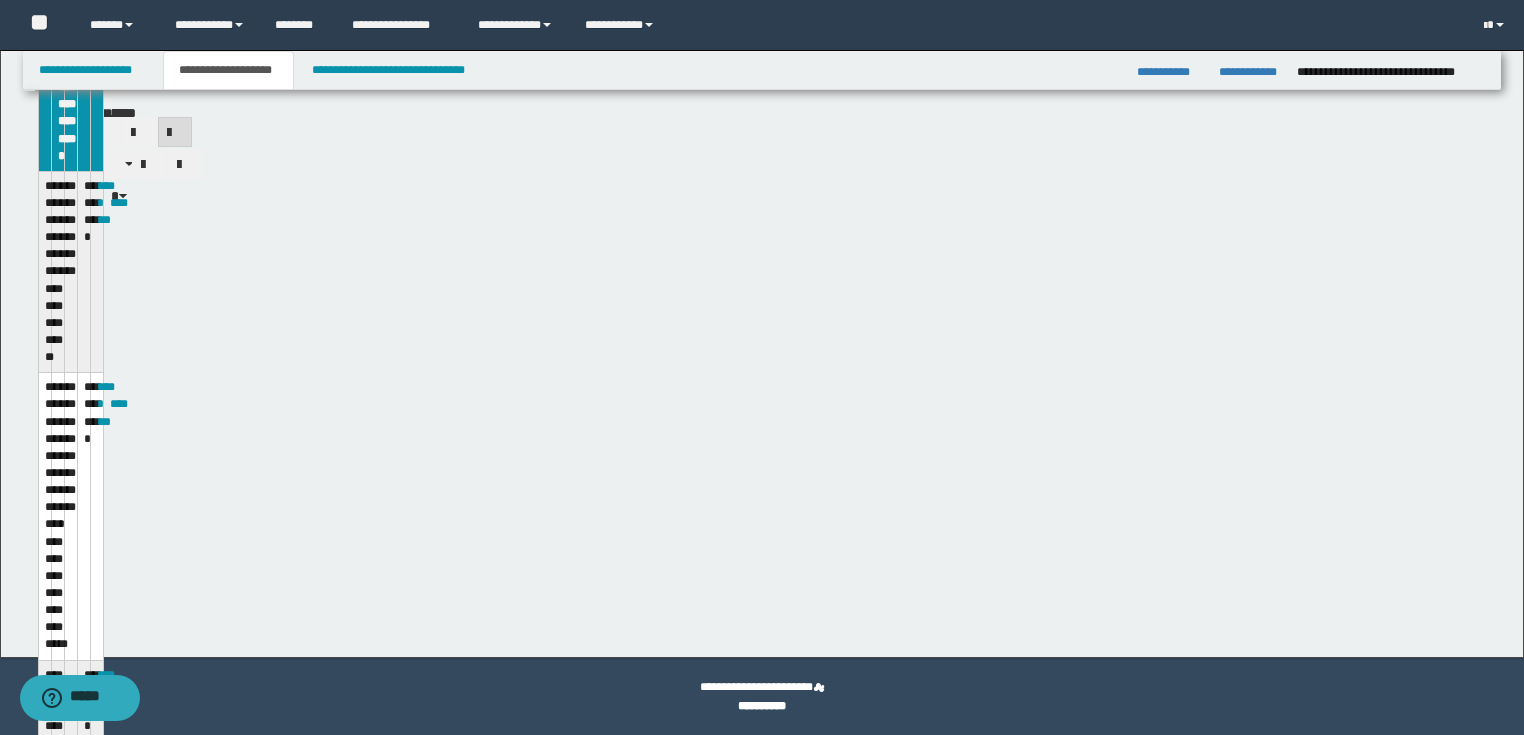 scroll, scrollTop: 561, scrollLeft: 0, axis: vertical 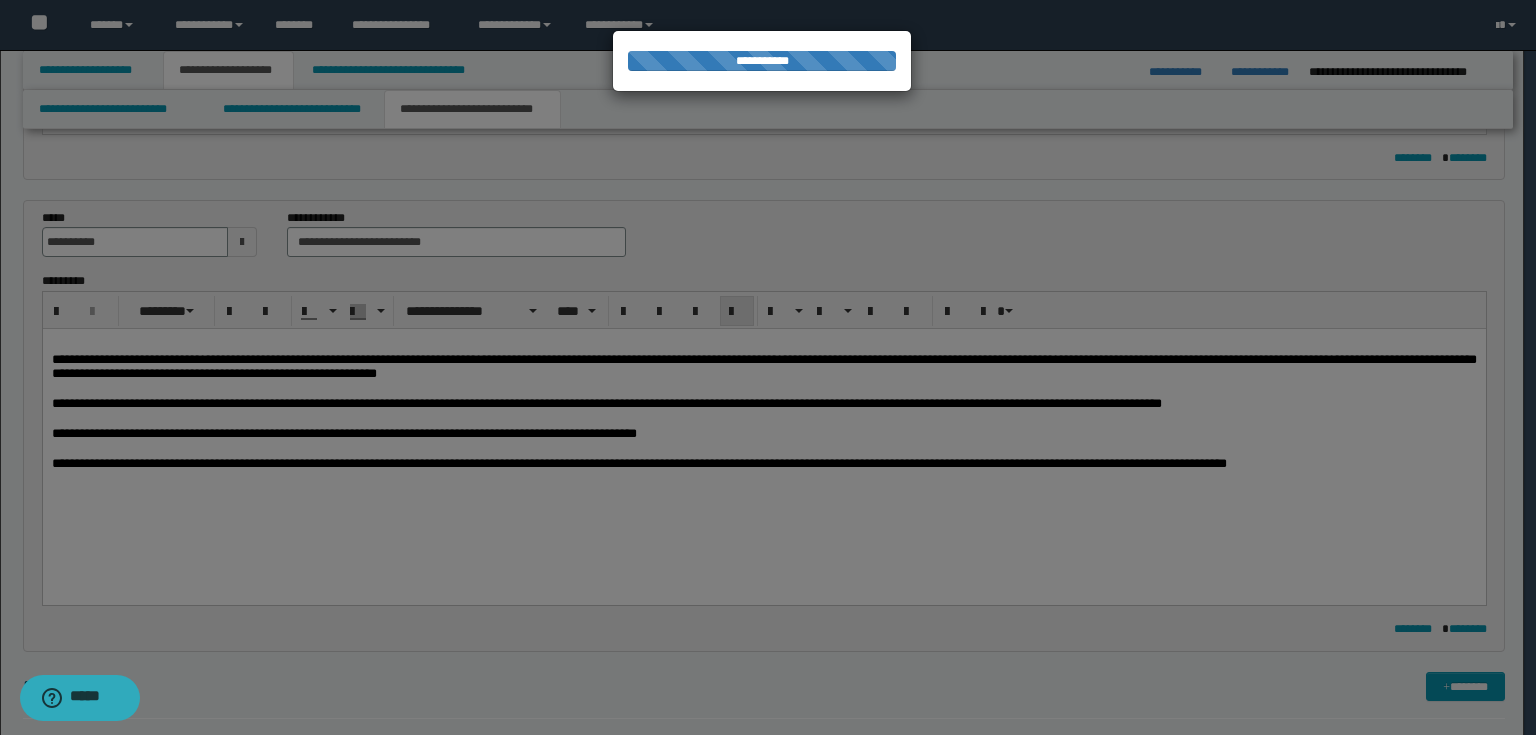 click on "**********" at bounding box center [472, 109] 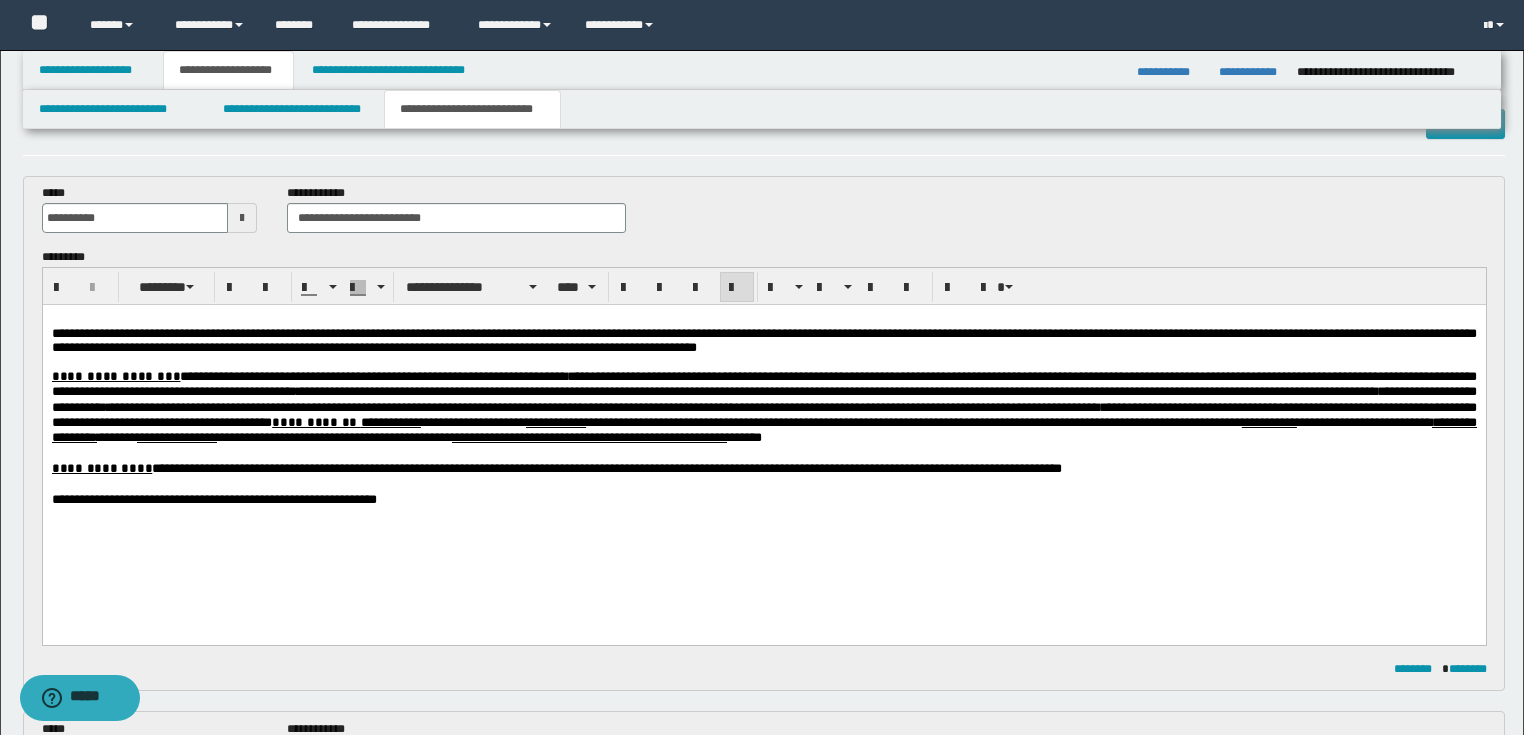 scroll, scrollTop: 0, scrollLeft: 0, axis: both 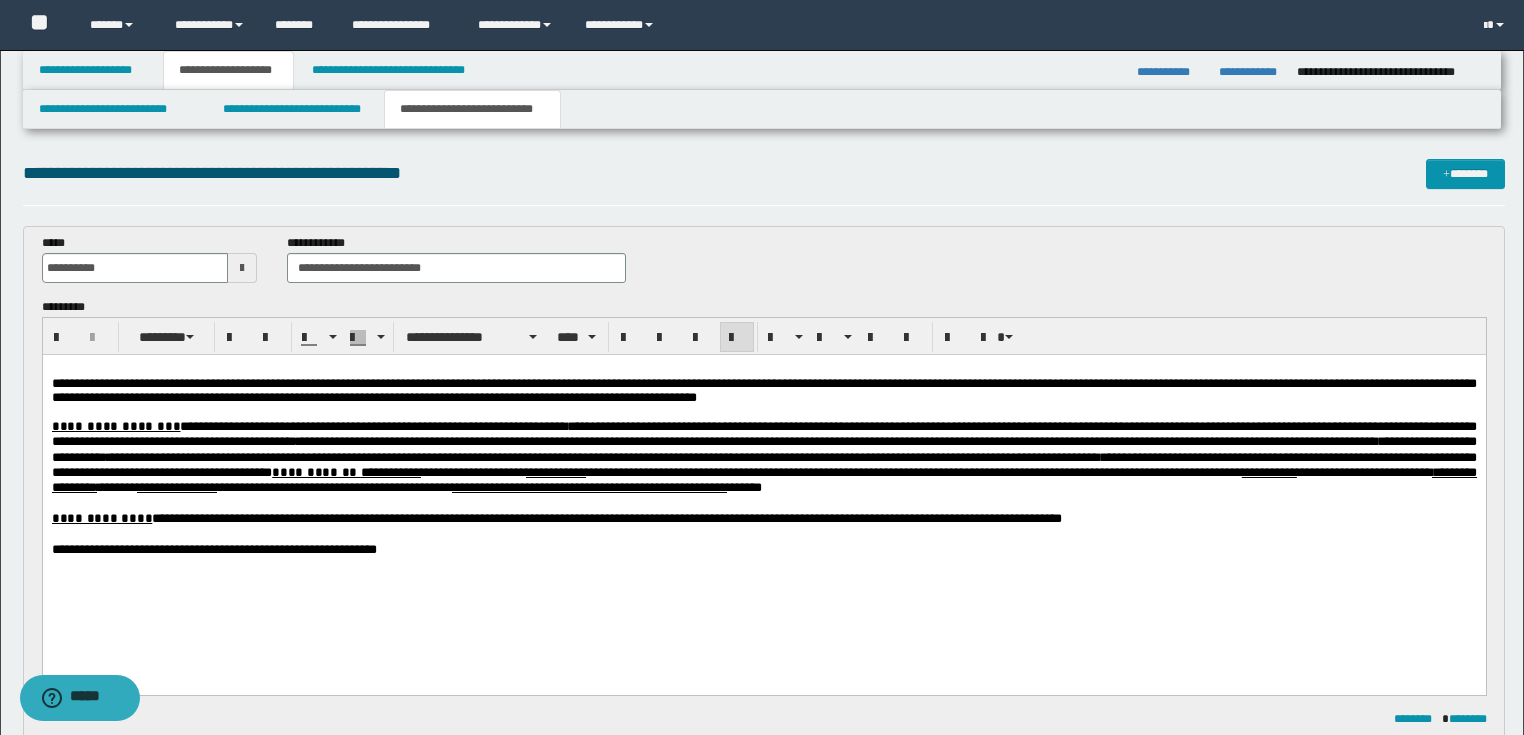 click on "**********" at bounding box center [762, 1928] 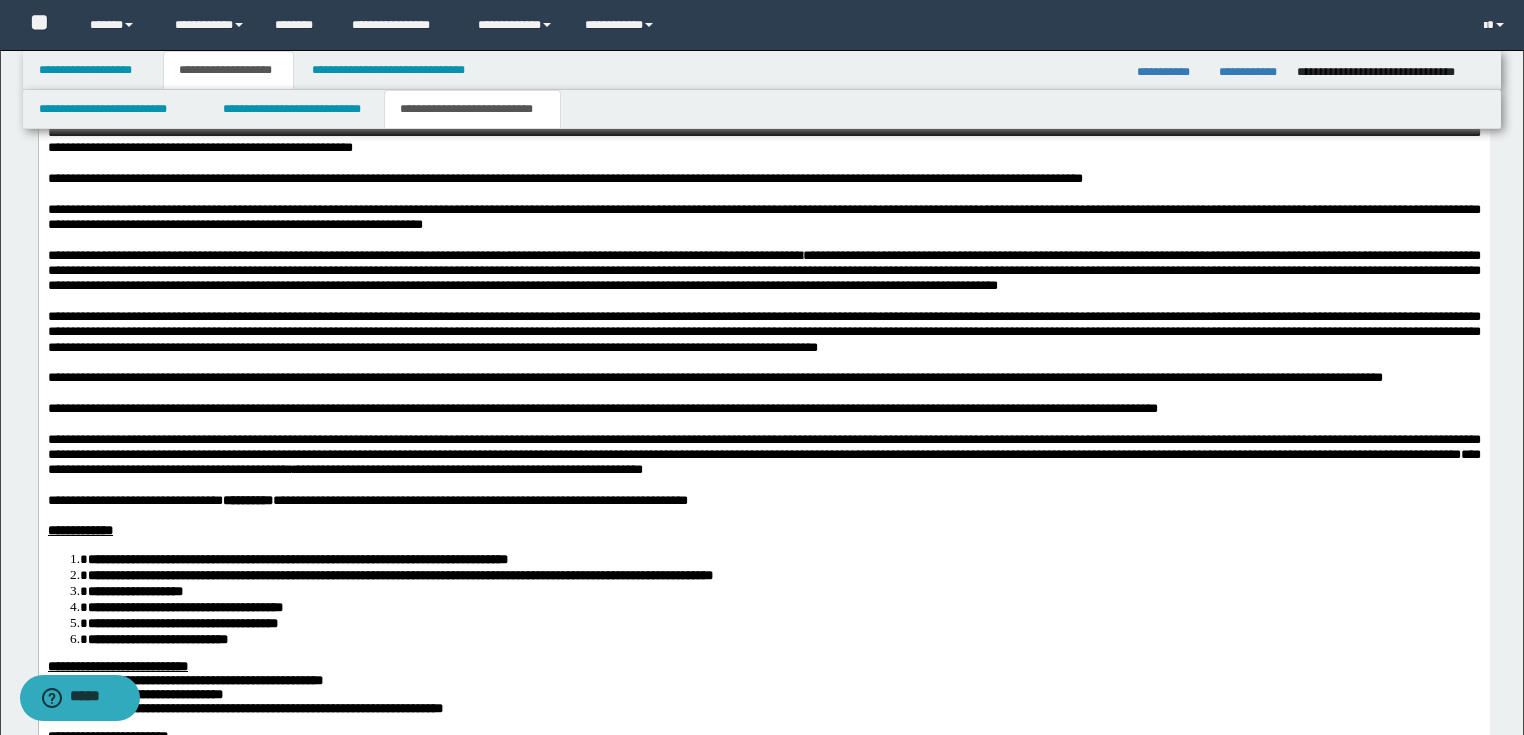 scroll, scrollTop: 2160, scrollLeft: 0, axis: vertical 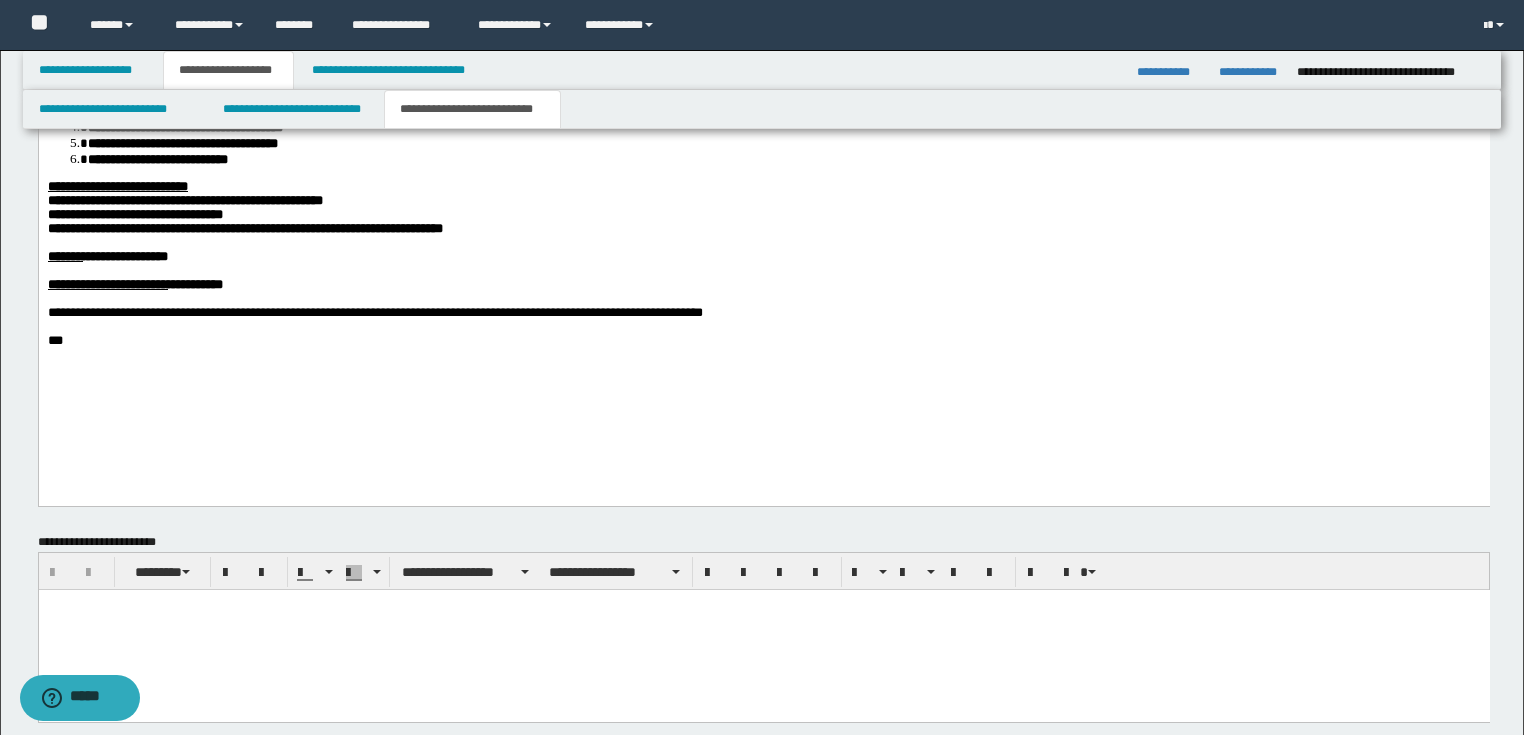click on "**********" at bounding box center (763, -56) 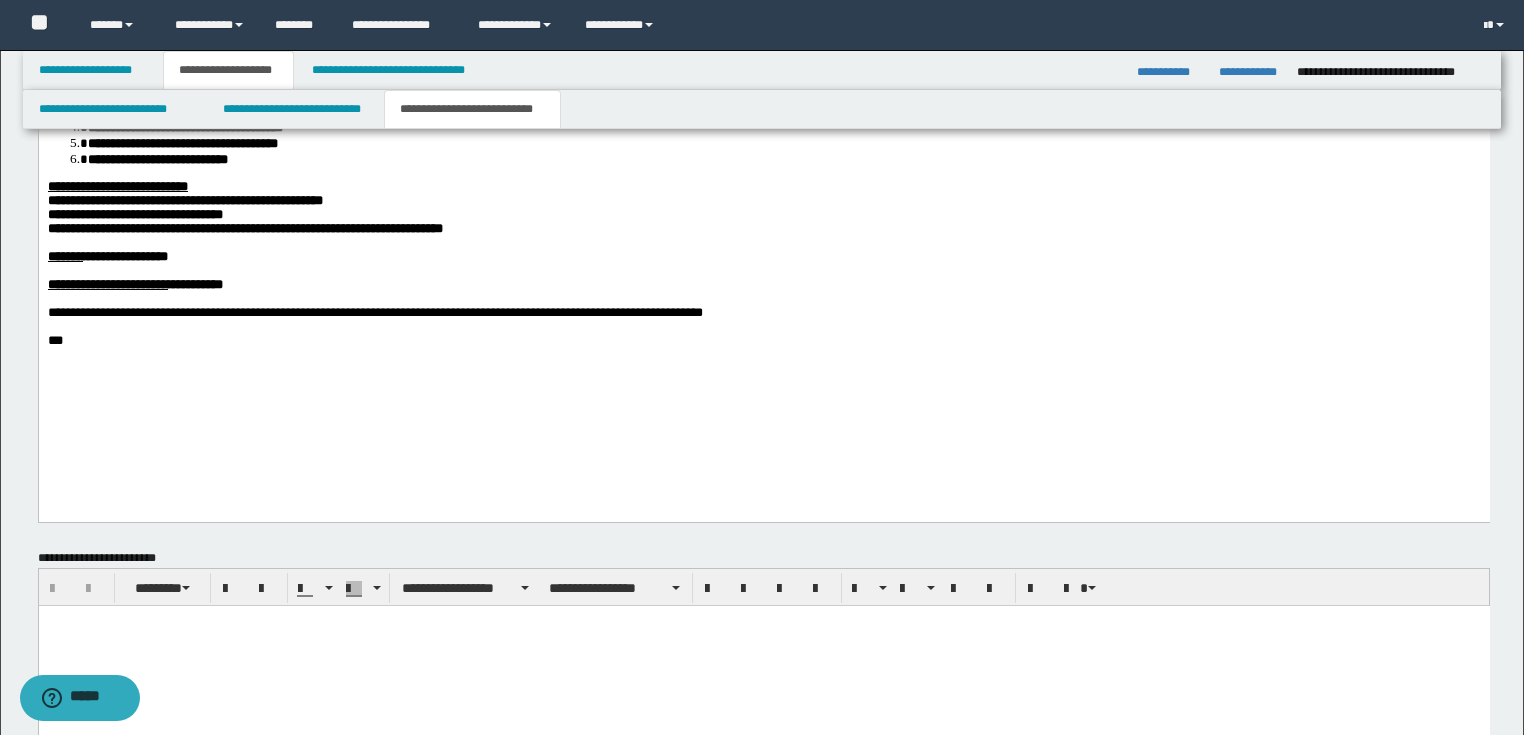 click at bounding box center [763, 327] 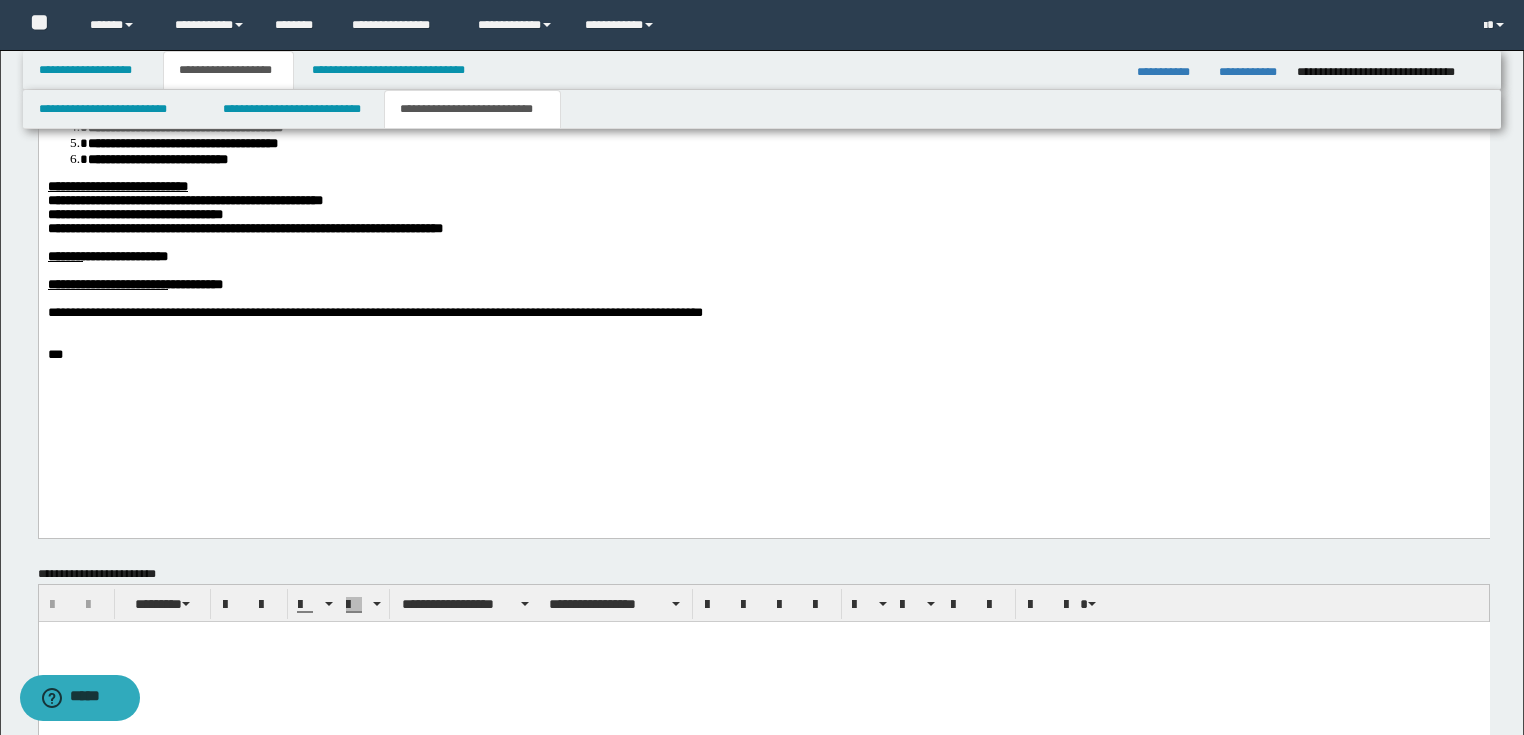 click on "**********" at bounding box center [472, 109] 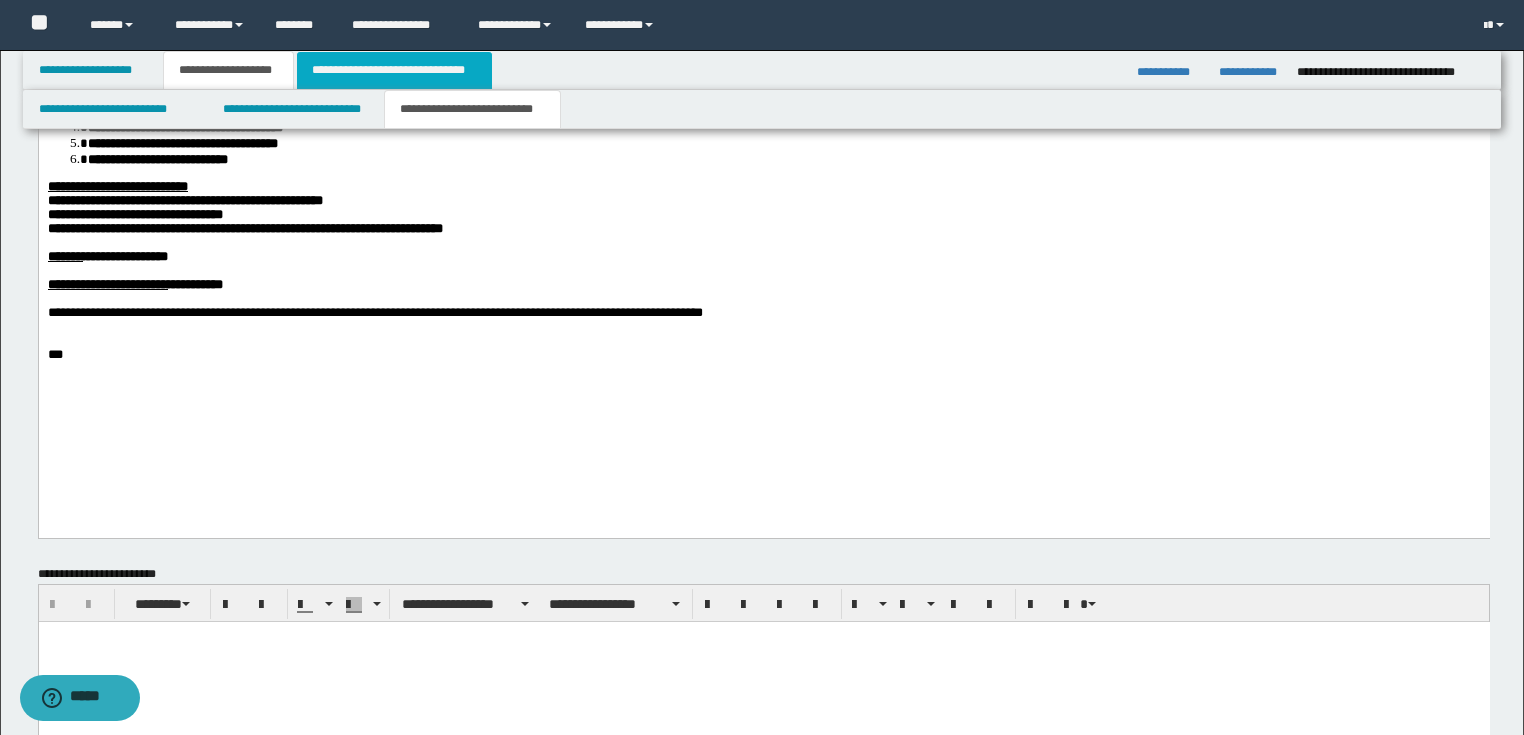 click on "**********" at bounding box center (394, 70) 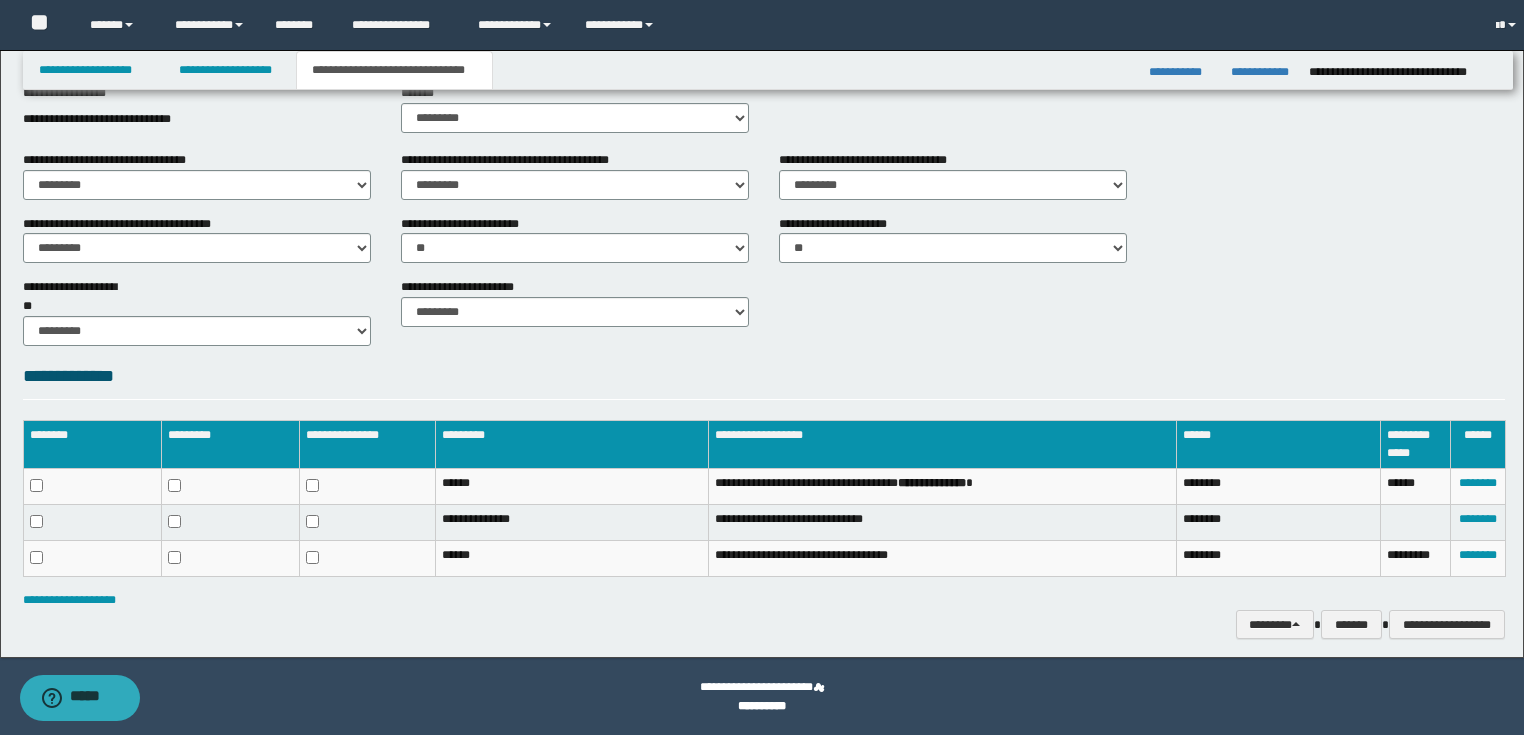 scroll, scrollTop: 530, scrollLeft: 0, axis: vertical 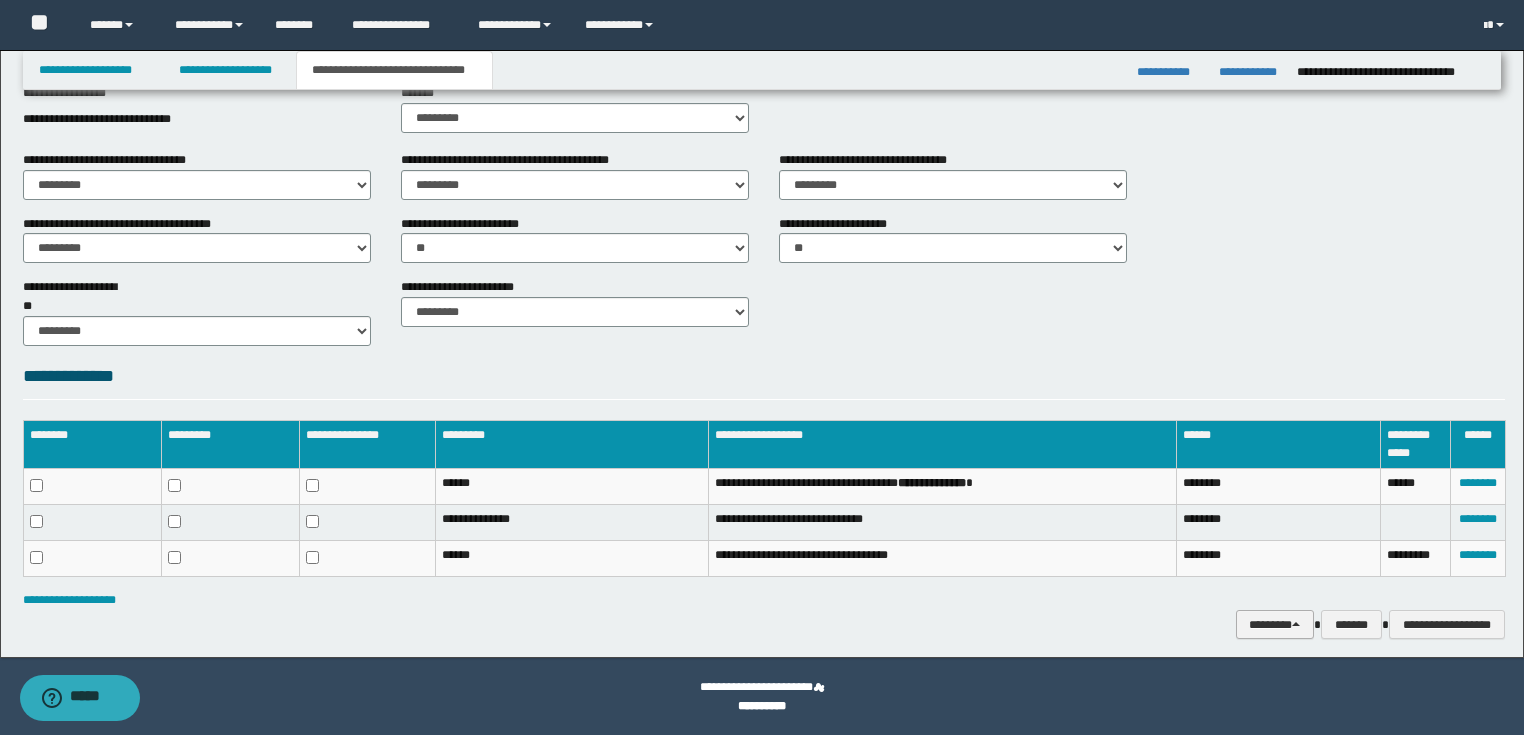 click on "********" at bounding box center [1275, 625] 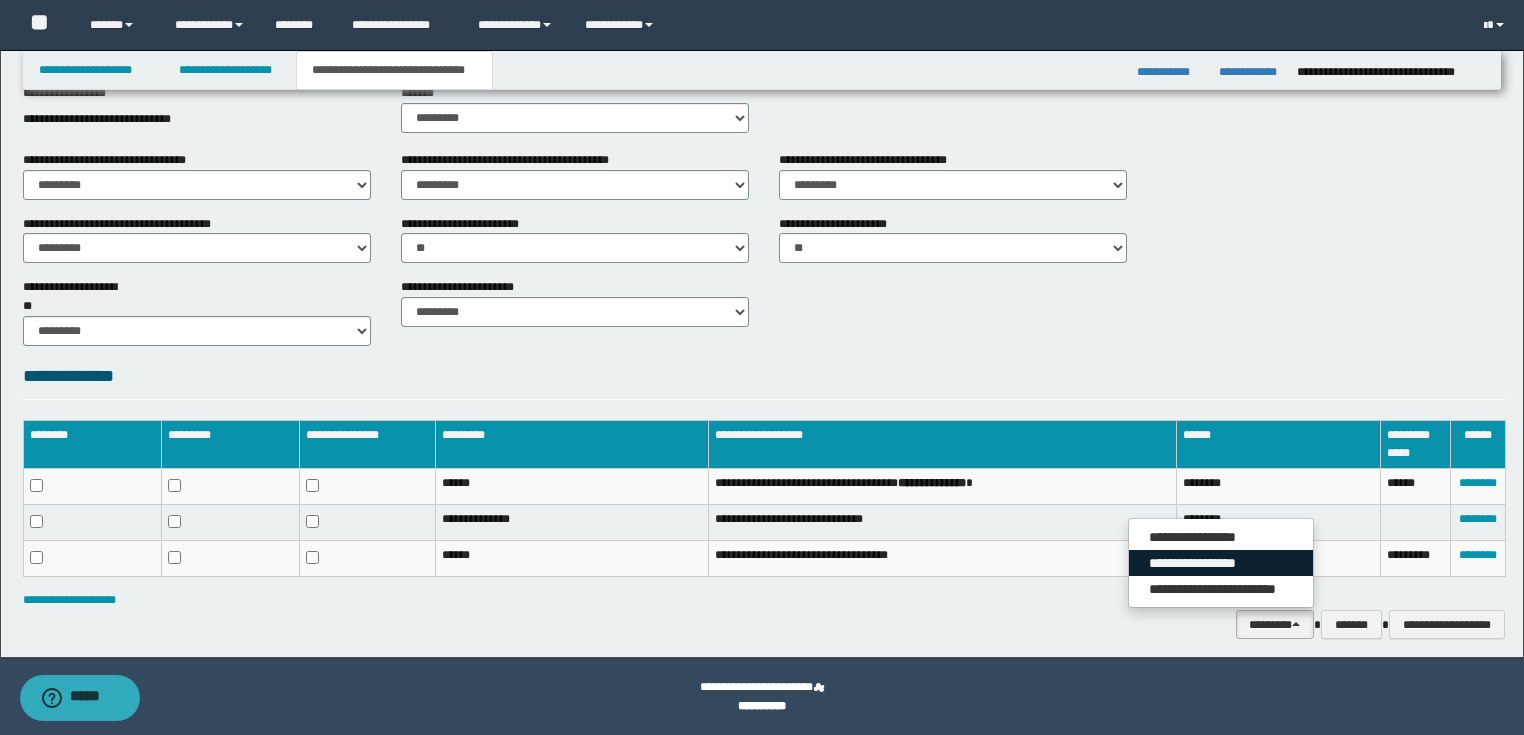 click on "**********" at bounding box center (1221, 563) 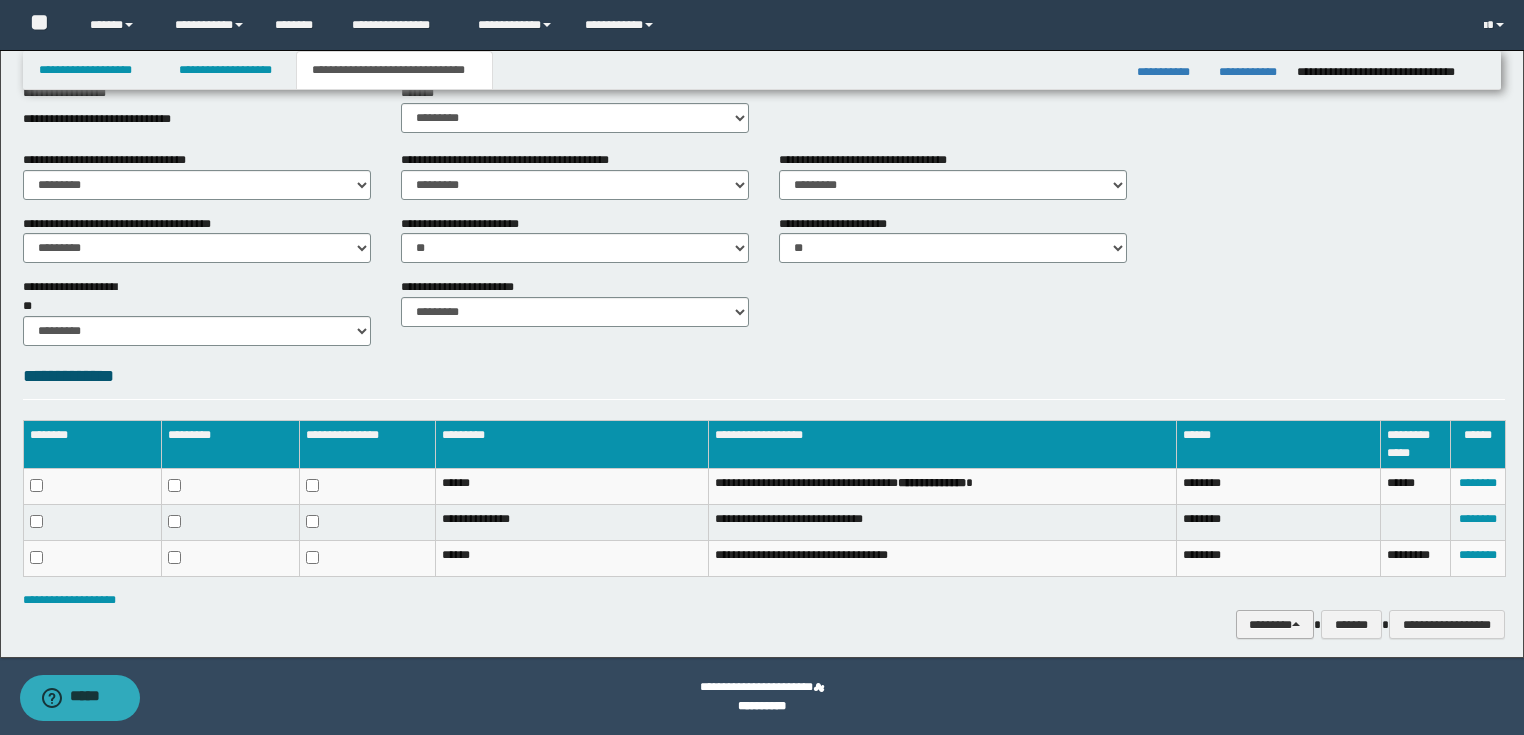 click on "********" at bounding box center (1275, 625) 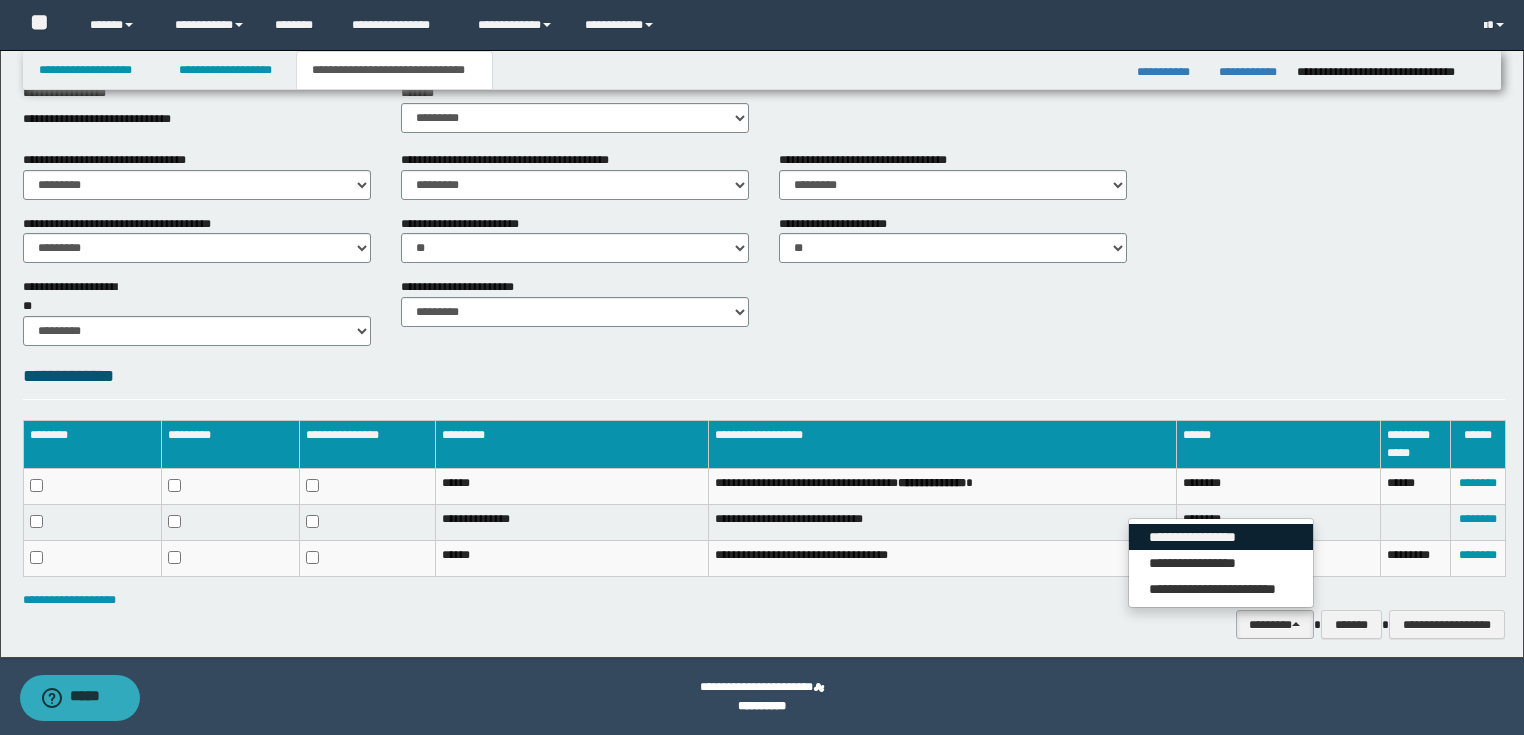 click on "**********" at bounding box center (1221, 537) 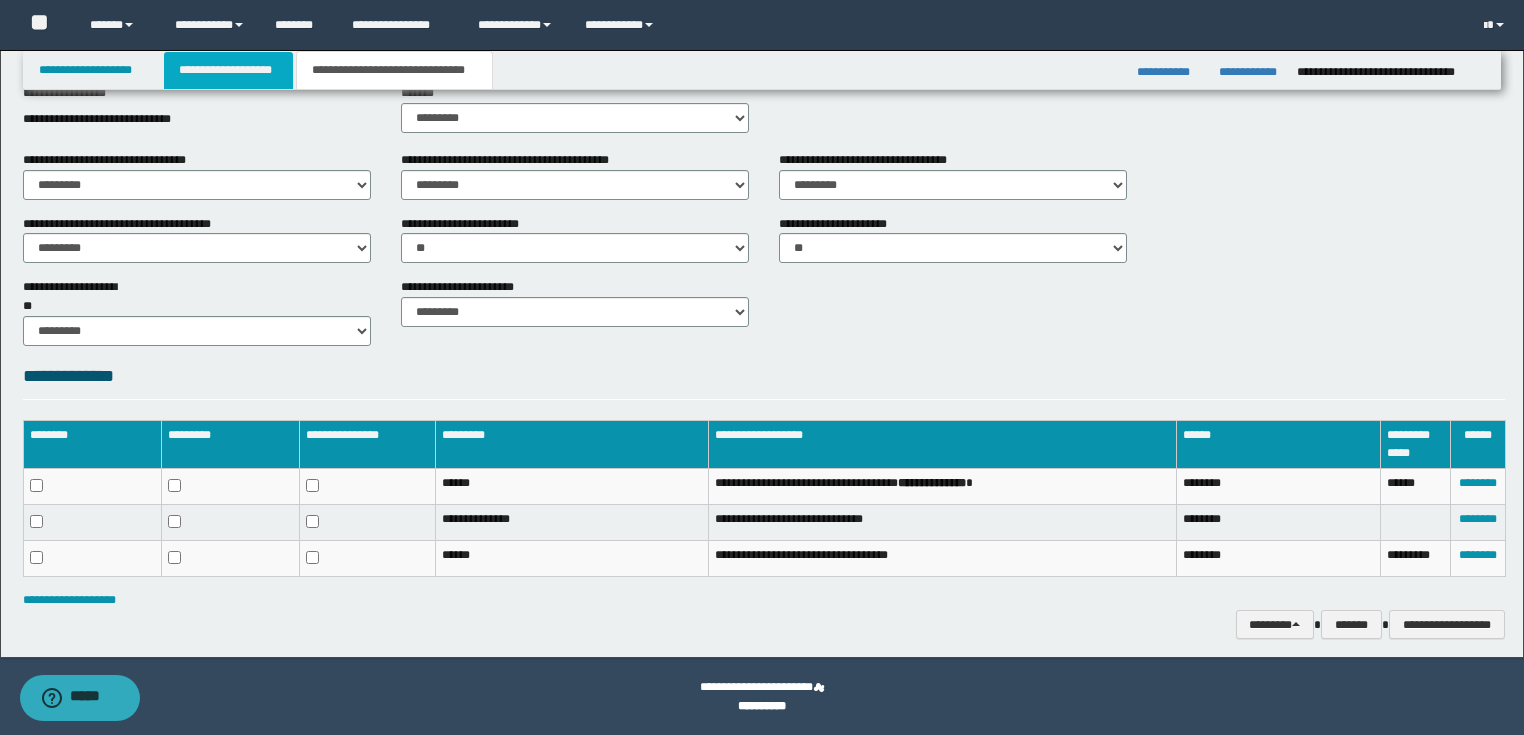 click on "**********" at bounding box center (228, 70) 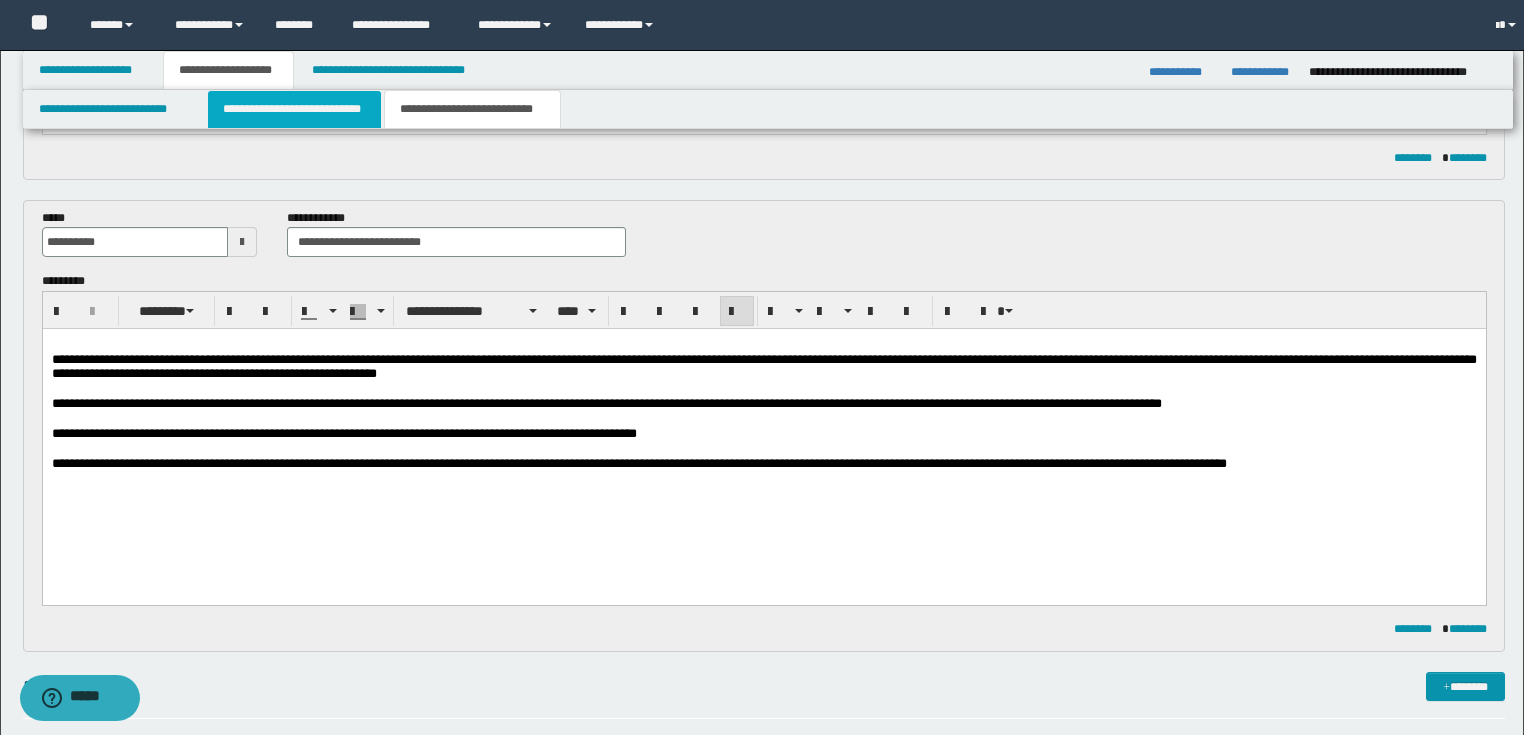 click on "**********" at bounding box center (294, 109) 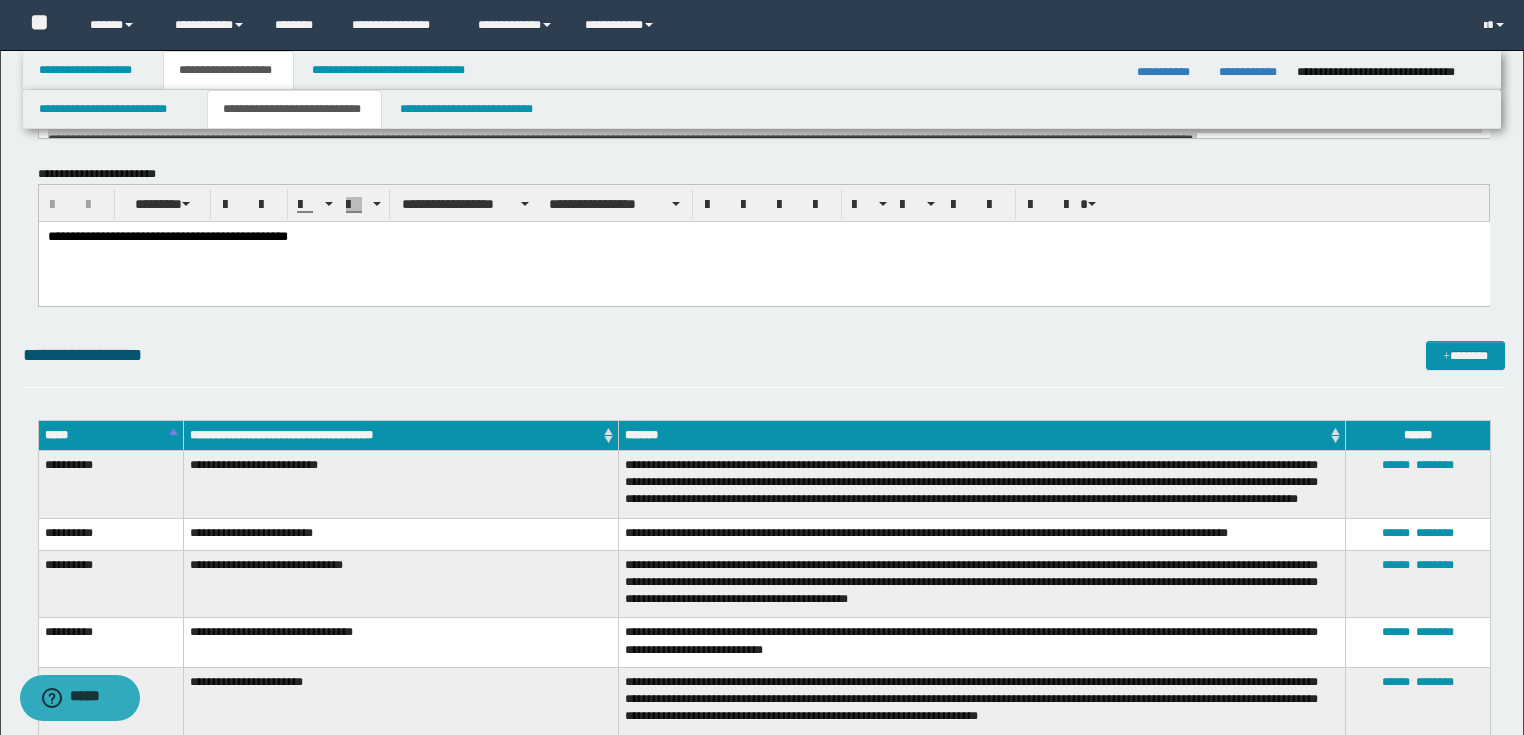 scroll, scrollTop: 161, scrollLeft: 0, axis: vertical 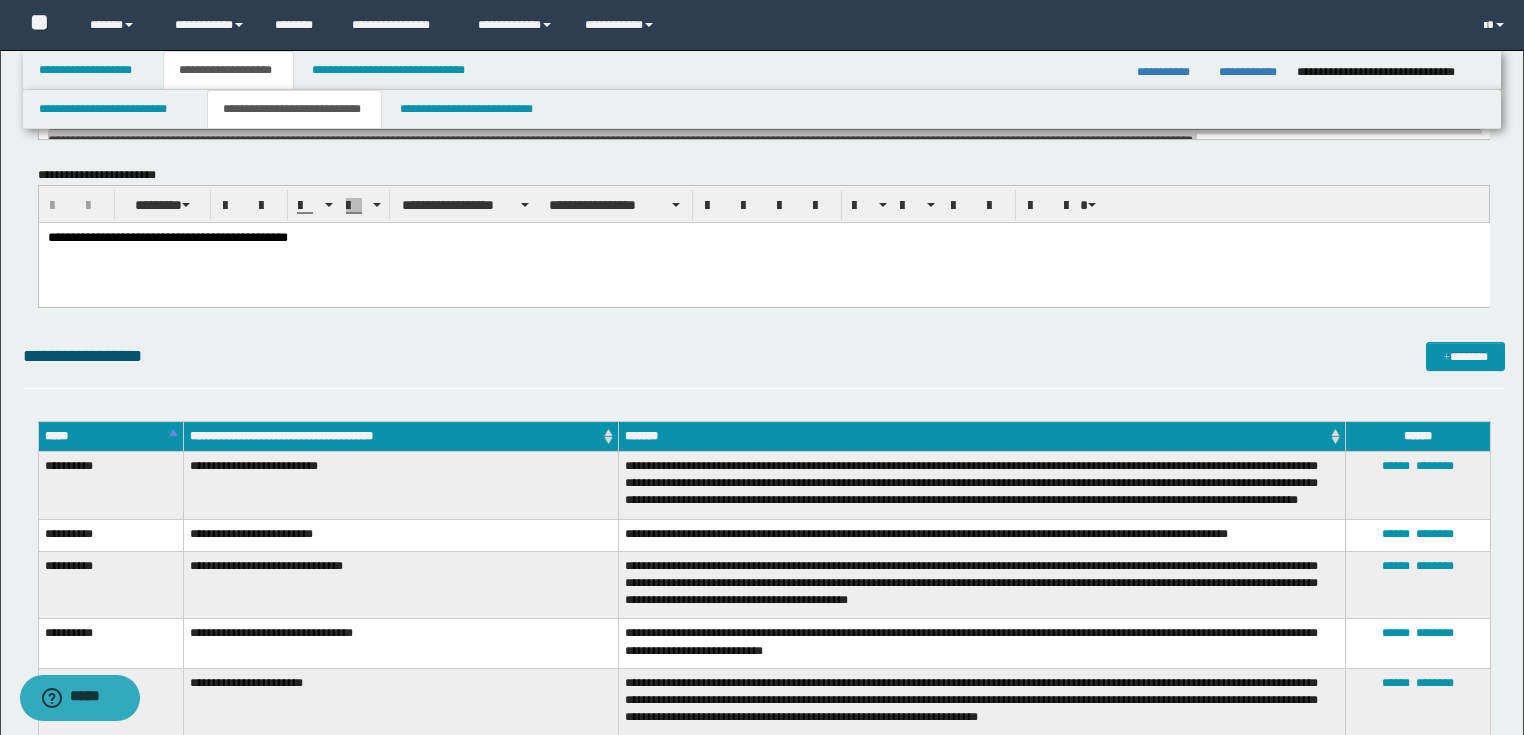click on "**********" at bounding box center (763, 263) 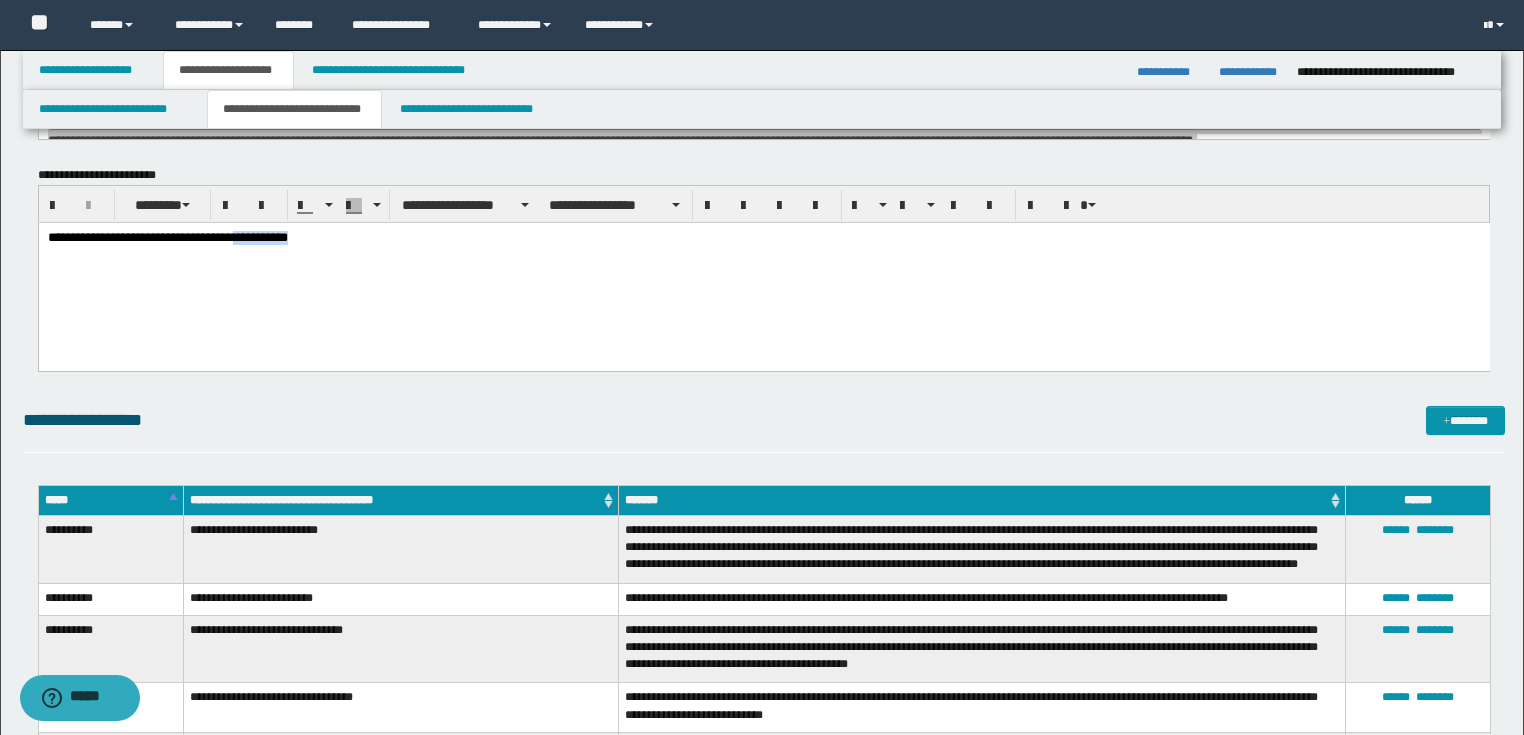 type 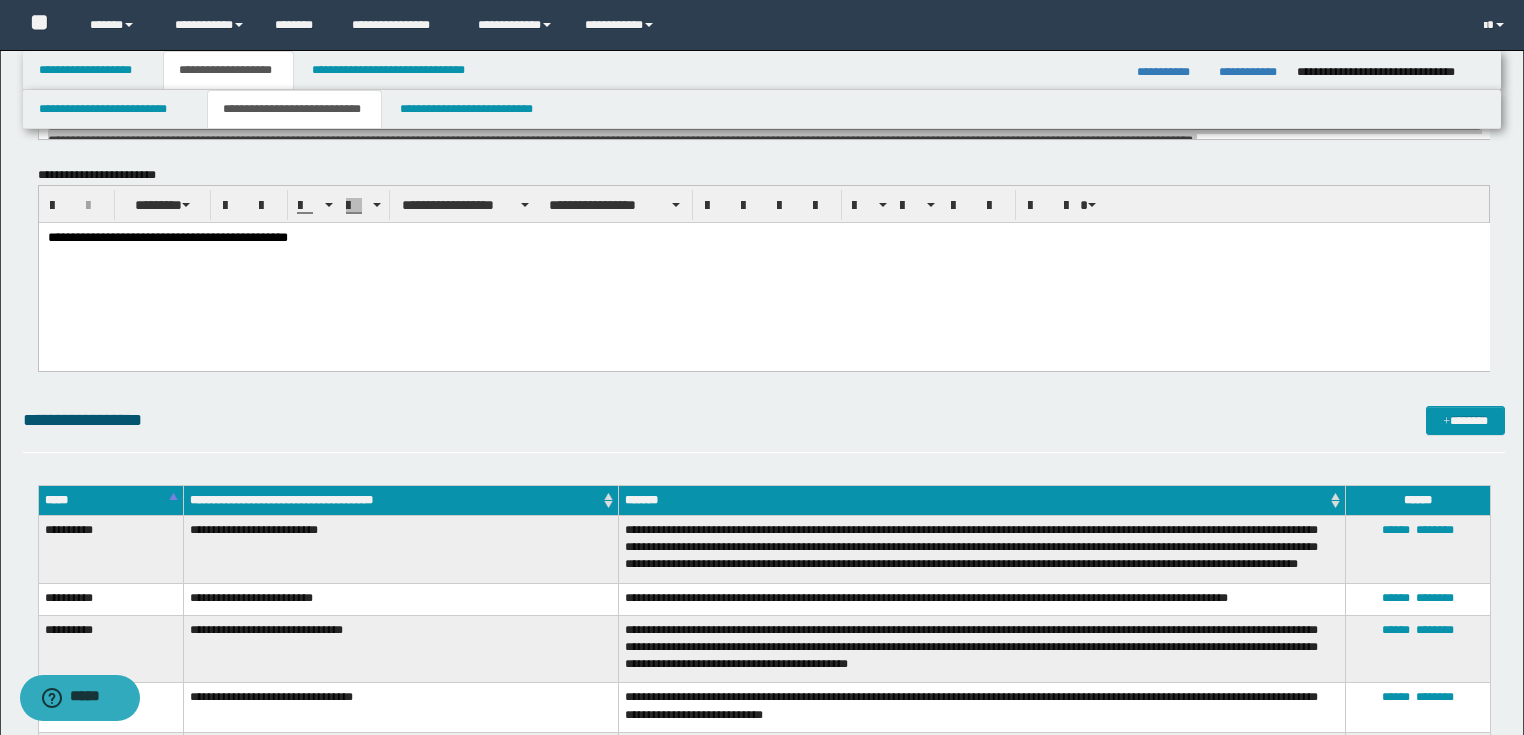 click at bounding box center [763, 253] 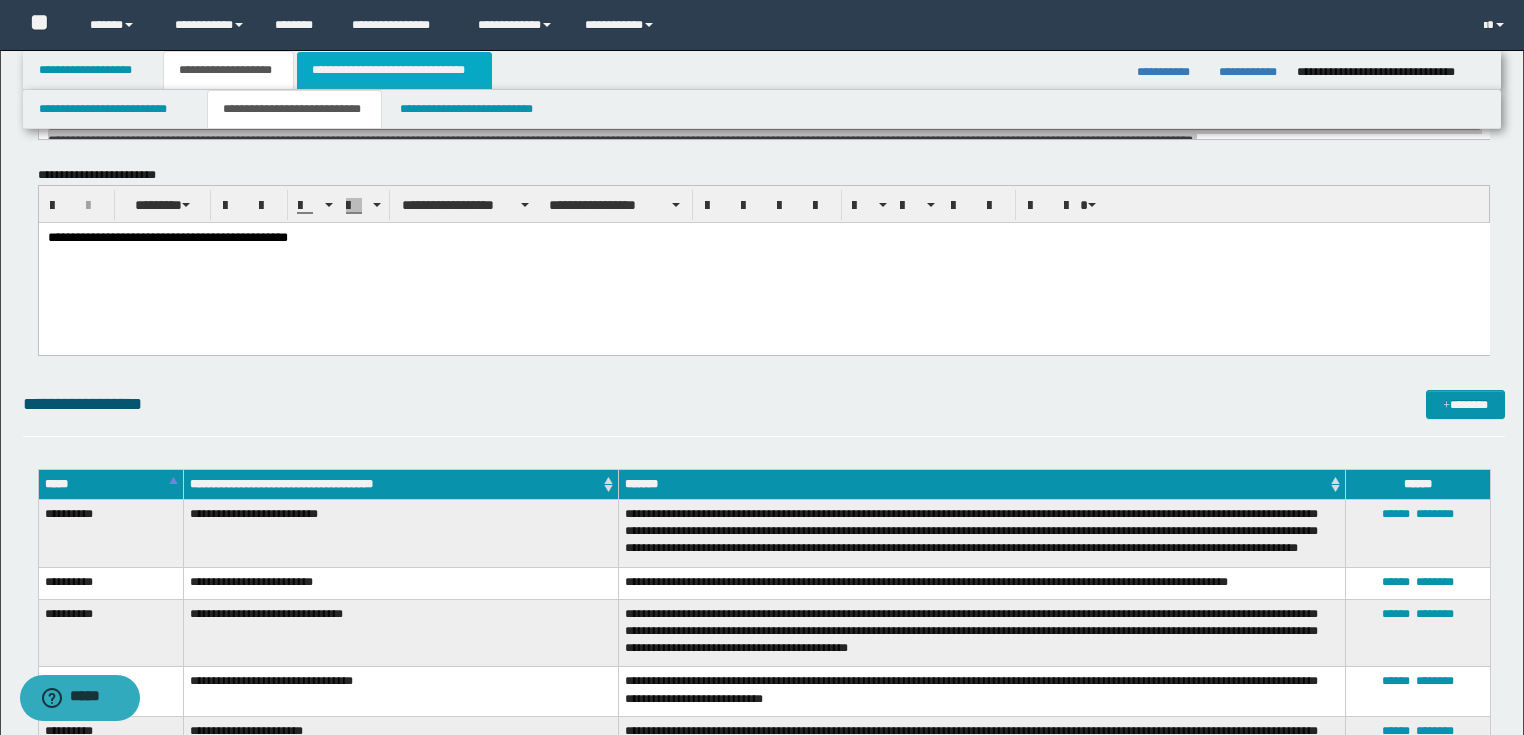 click on "**********" at bounding box center (394, 70) 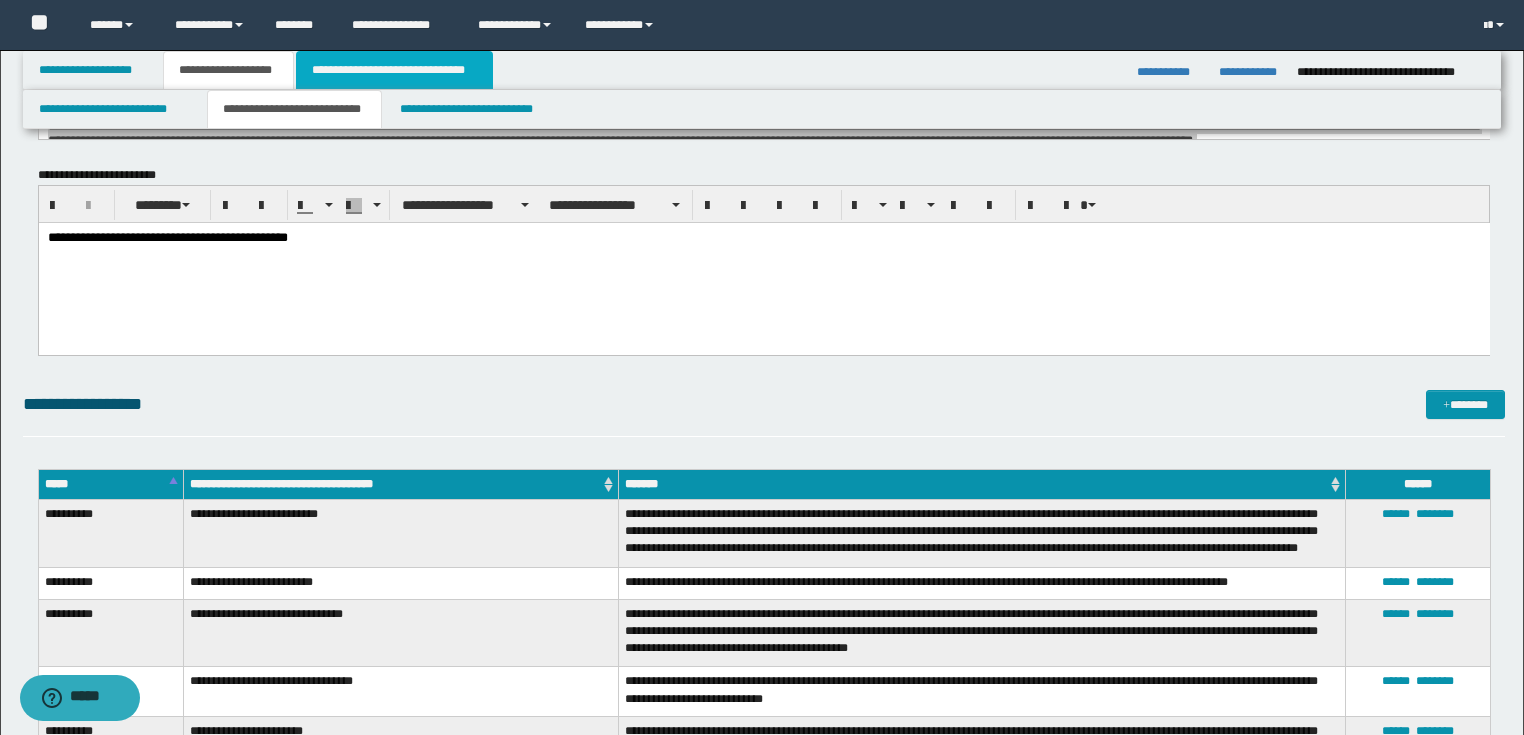 type on "*****" 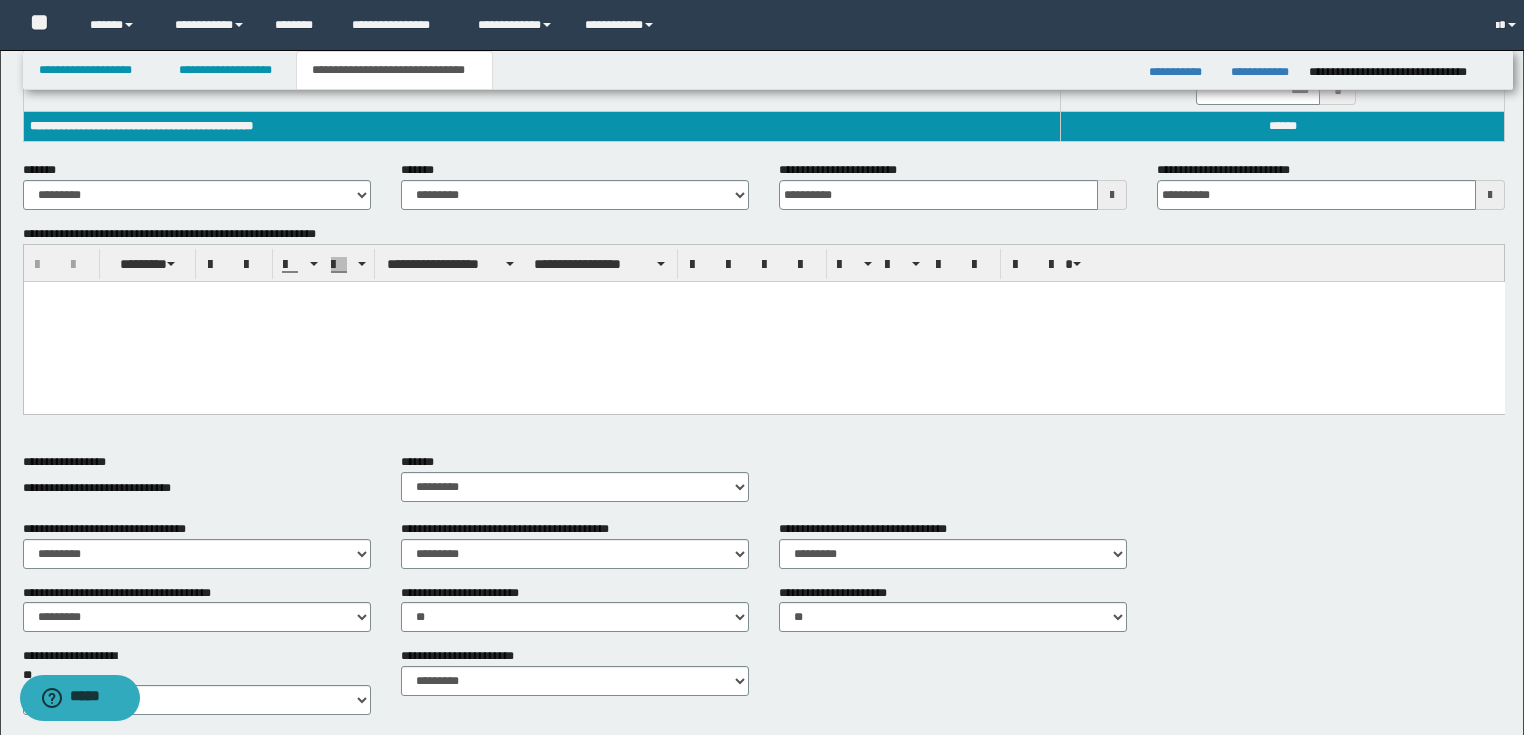 scroll, scrollTop: 130, scrollLeft: 0, axis: vertical 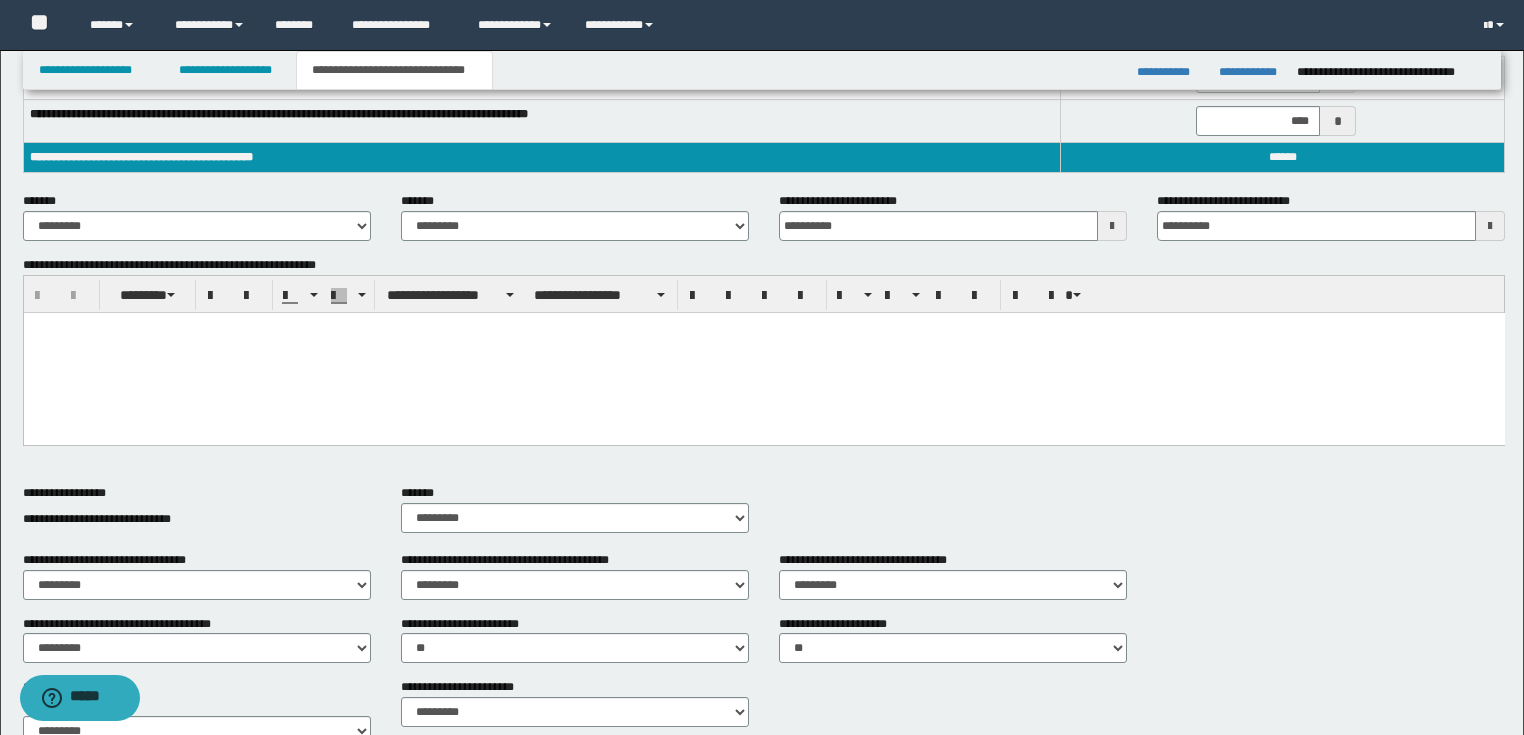 click on "**********" at bounding box center (764, 517) 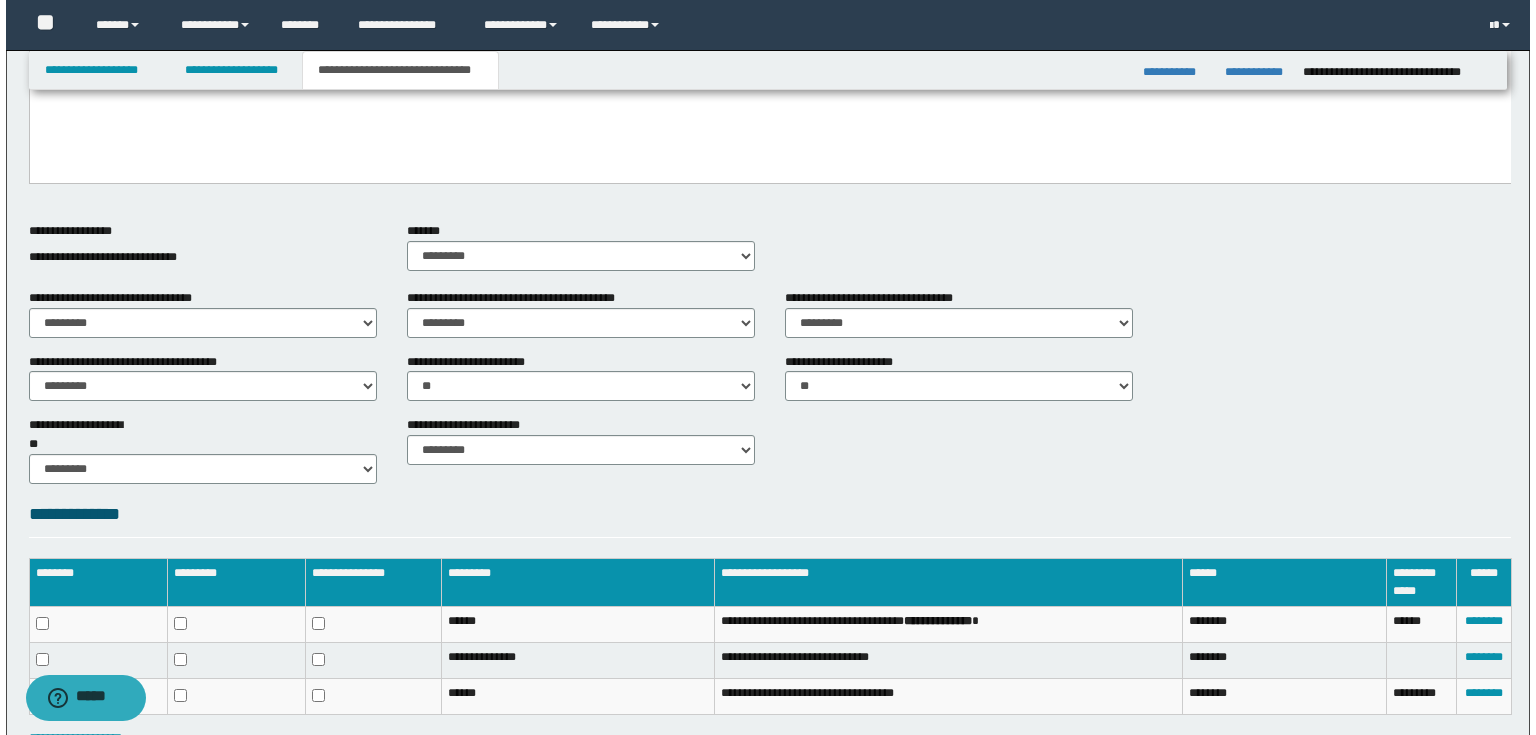 scroll, scrollTop: 530, scrollLeft: 0, axis: vertical 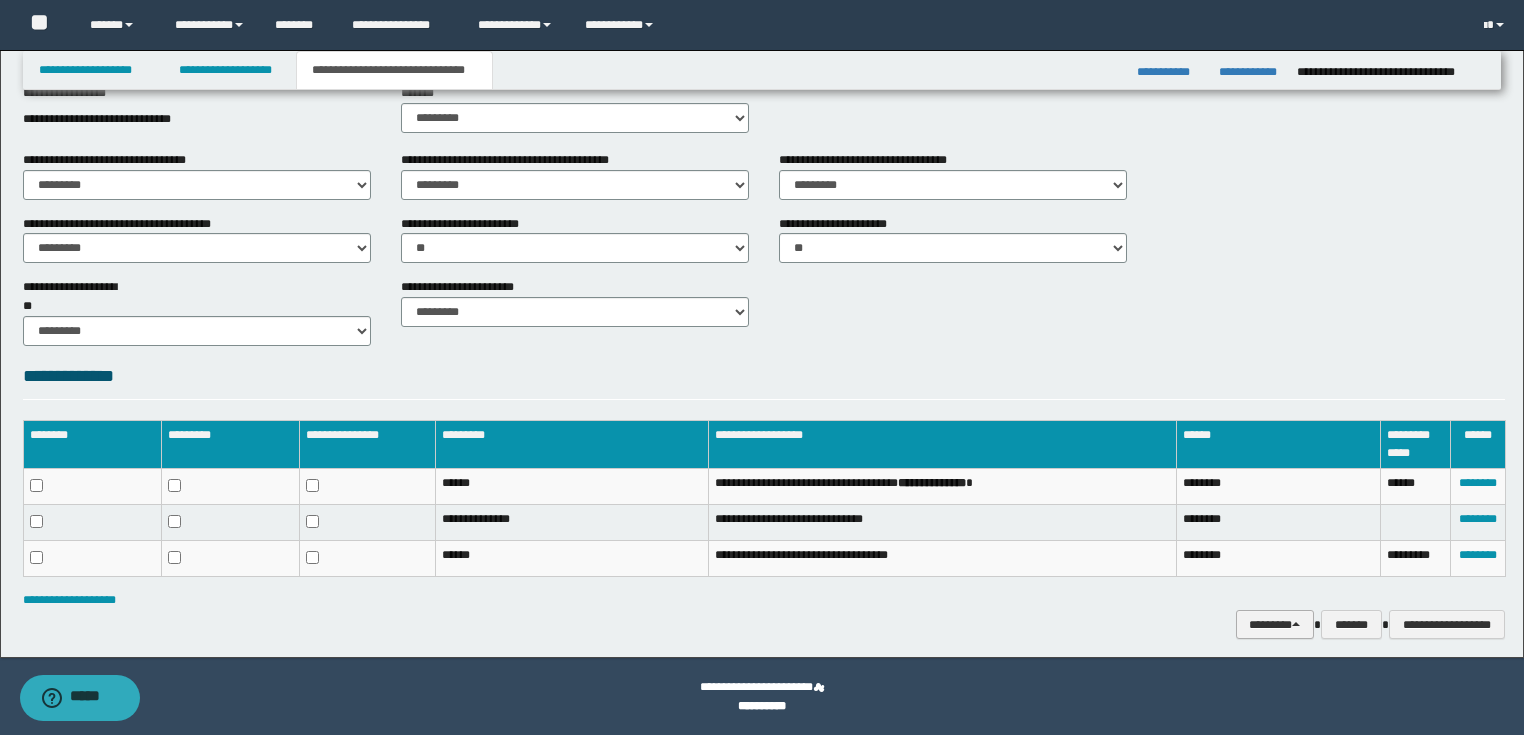 click on "********" at bounding box center (1275, 625) 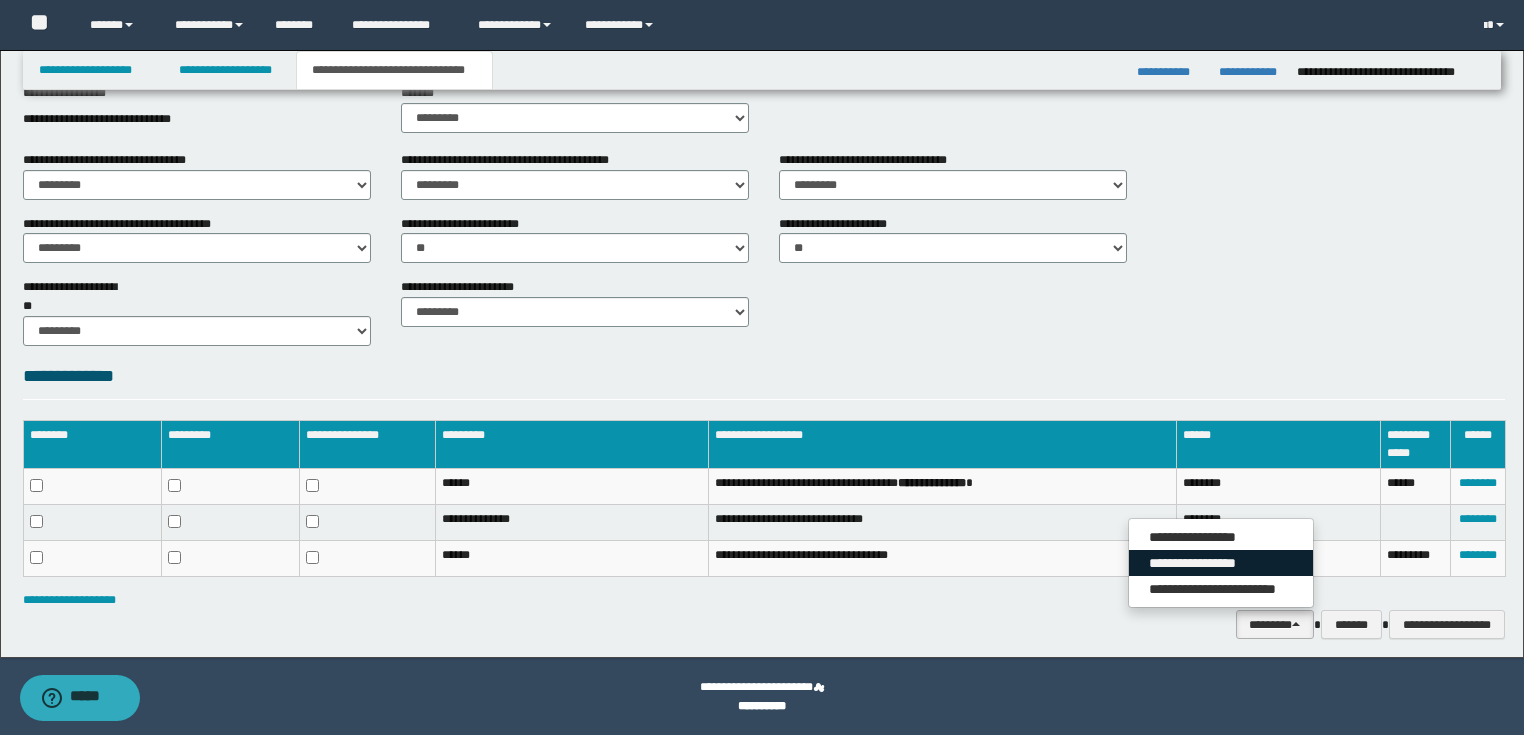 click on "**********" at bounding box center [1221, 563] 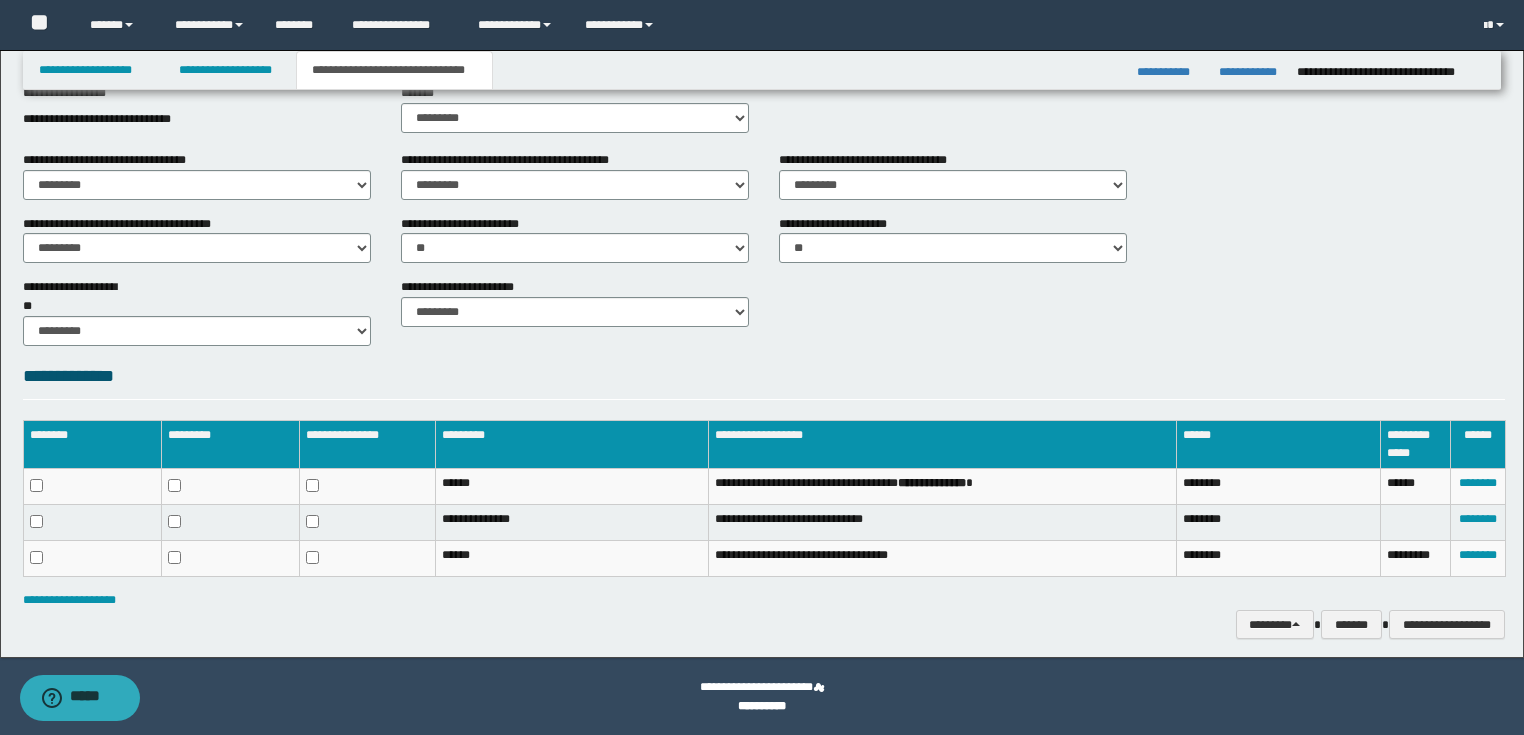 click on "**********" at bounding box center (394, 70) 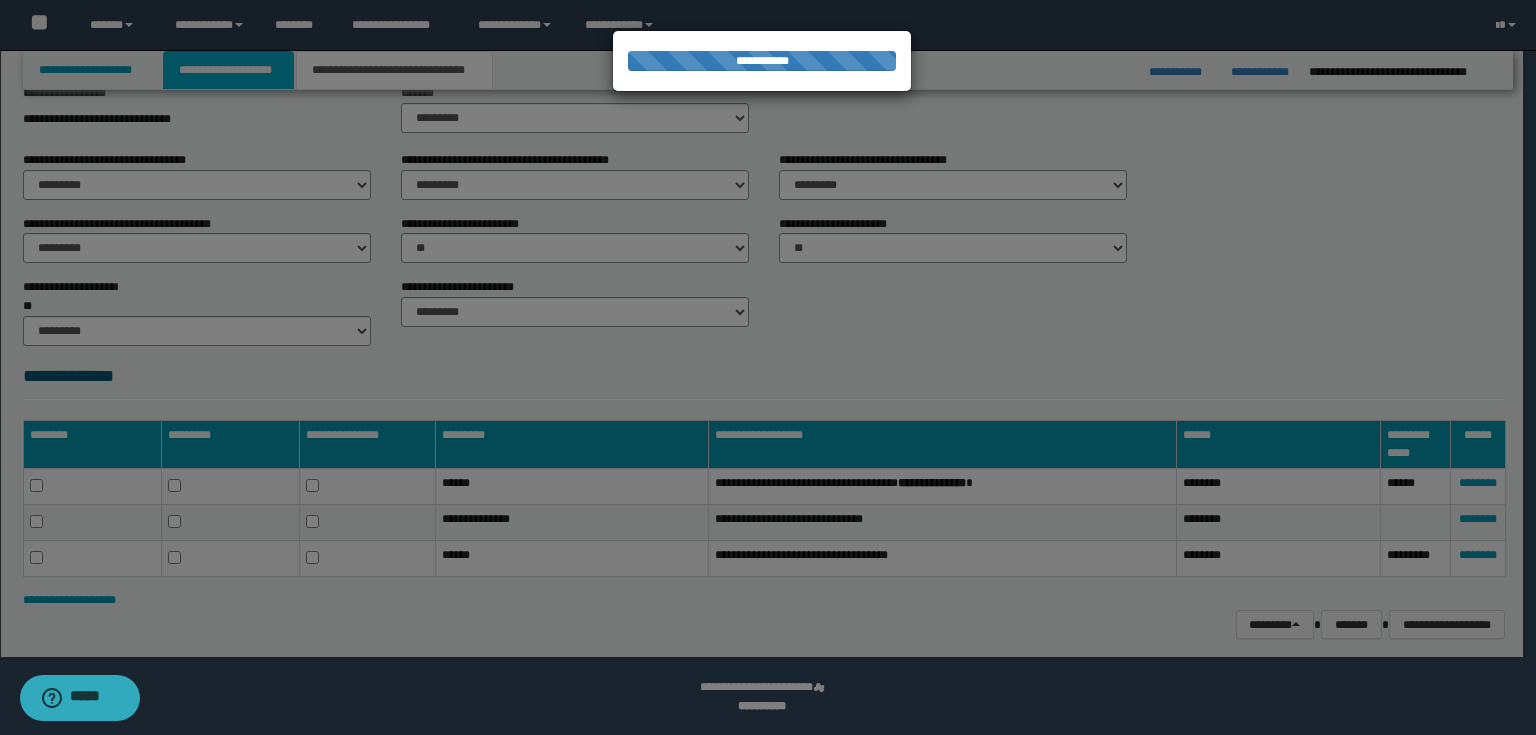 click on "**********" at bounding box center (228, 70) 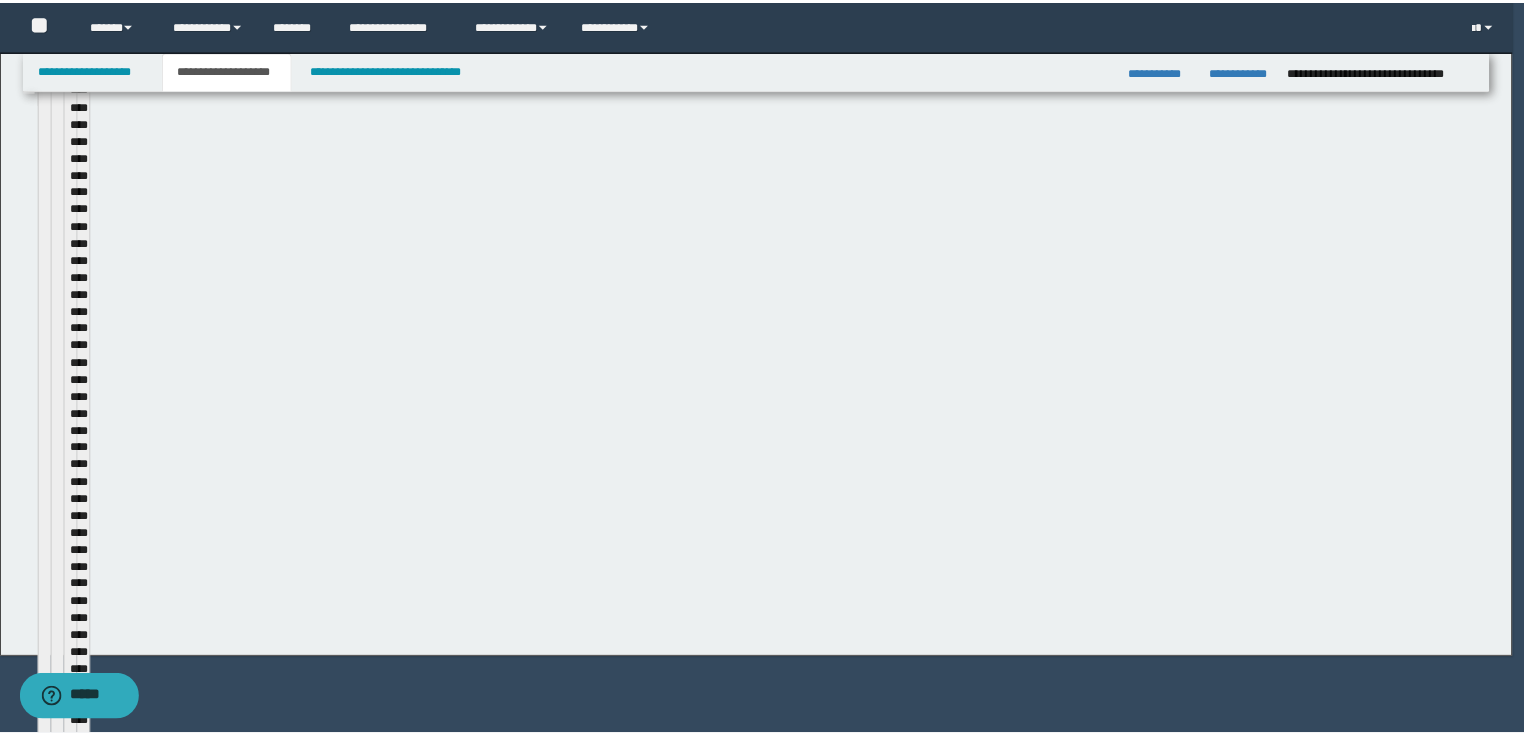 scroll, scrollTop: 561, scrollLeft: 0, axis: vertical 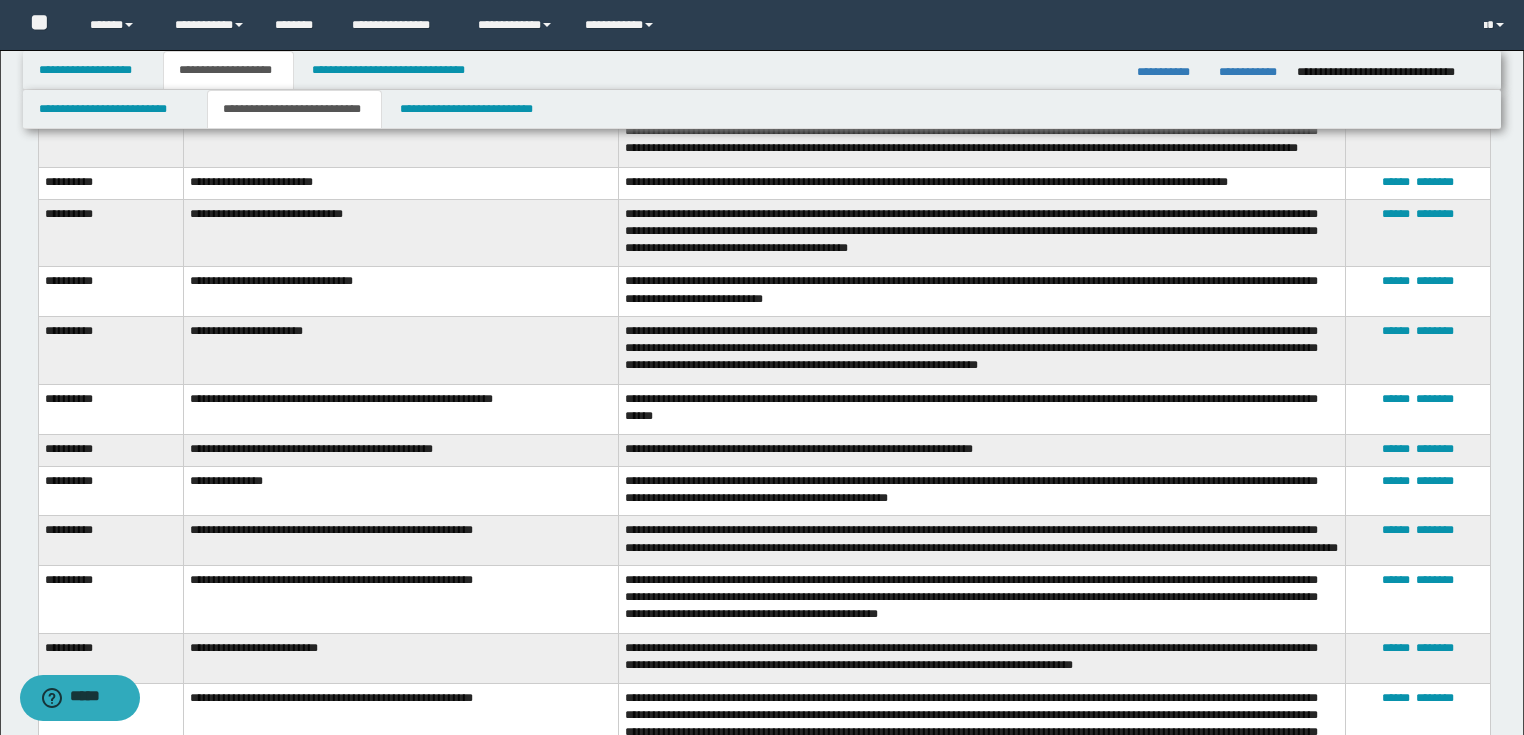 click on "**********" at bounding box center [294, 109] 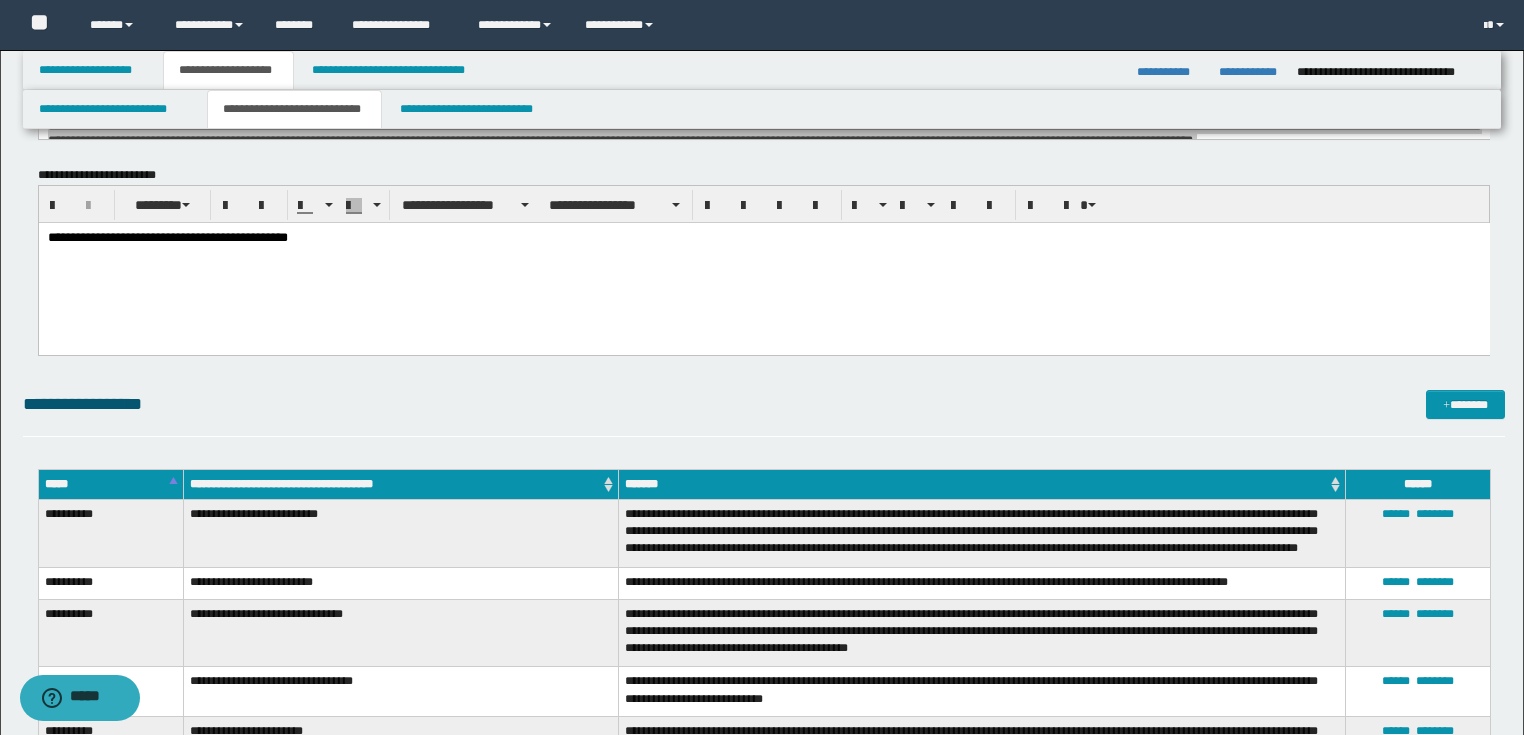 scroll, scrollTop: 4, scrollLeft: 0, axis: vertical 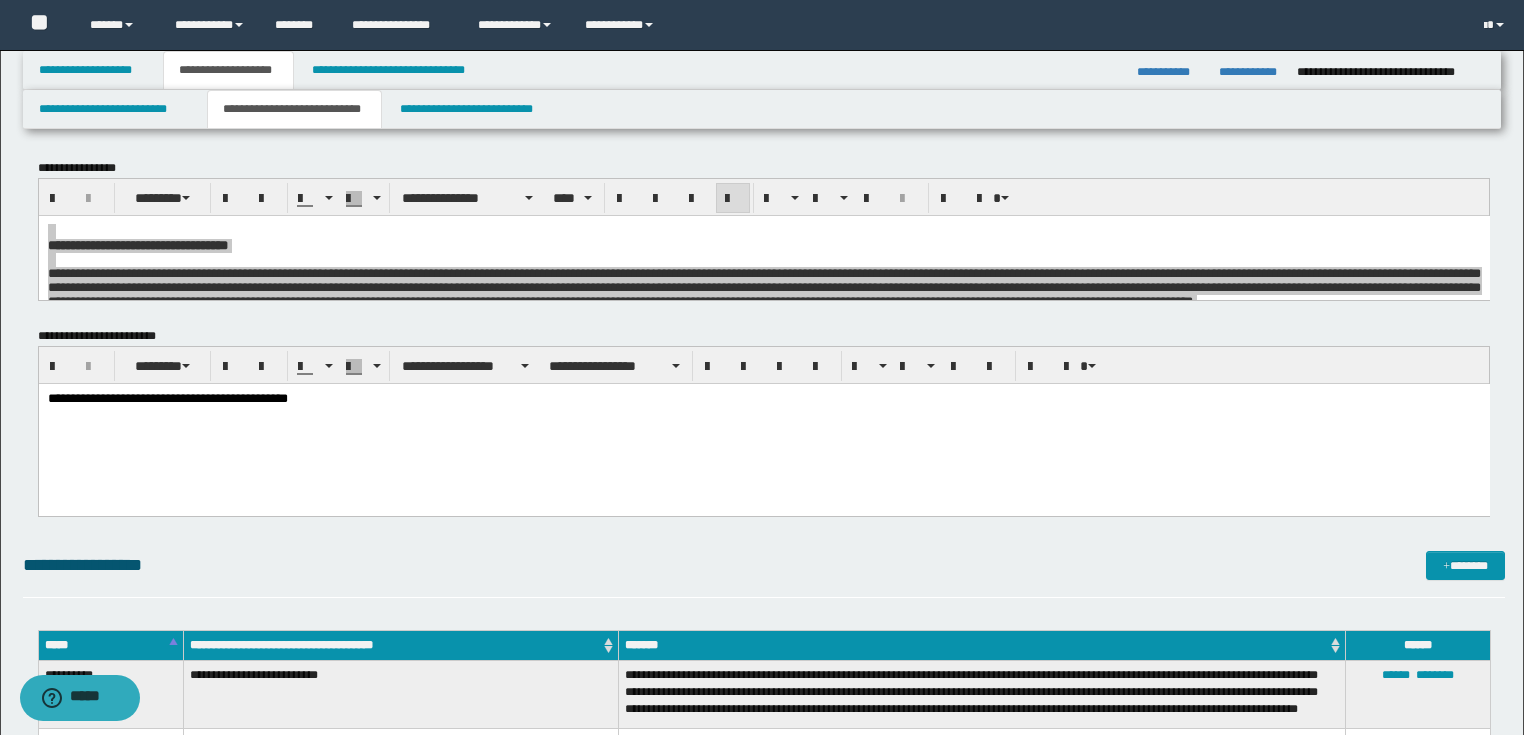 click on "**********" at bounding box center [763, 424] 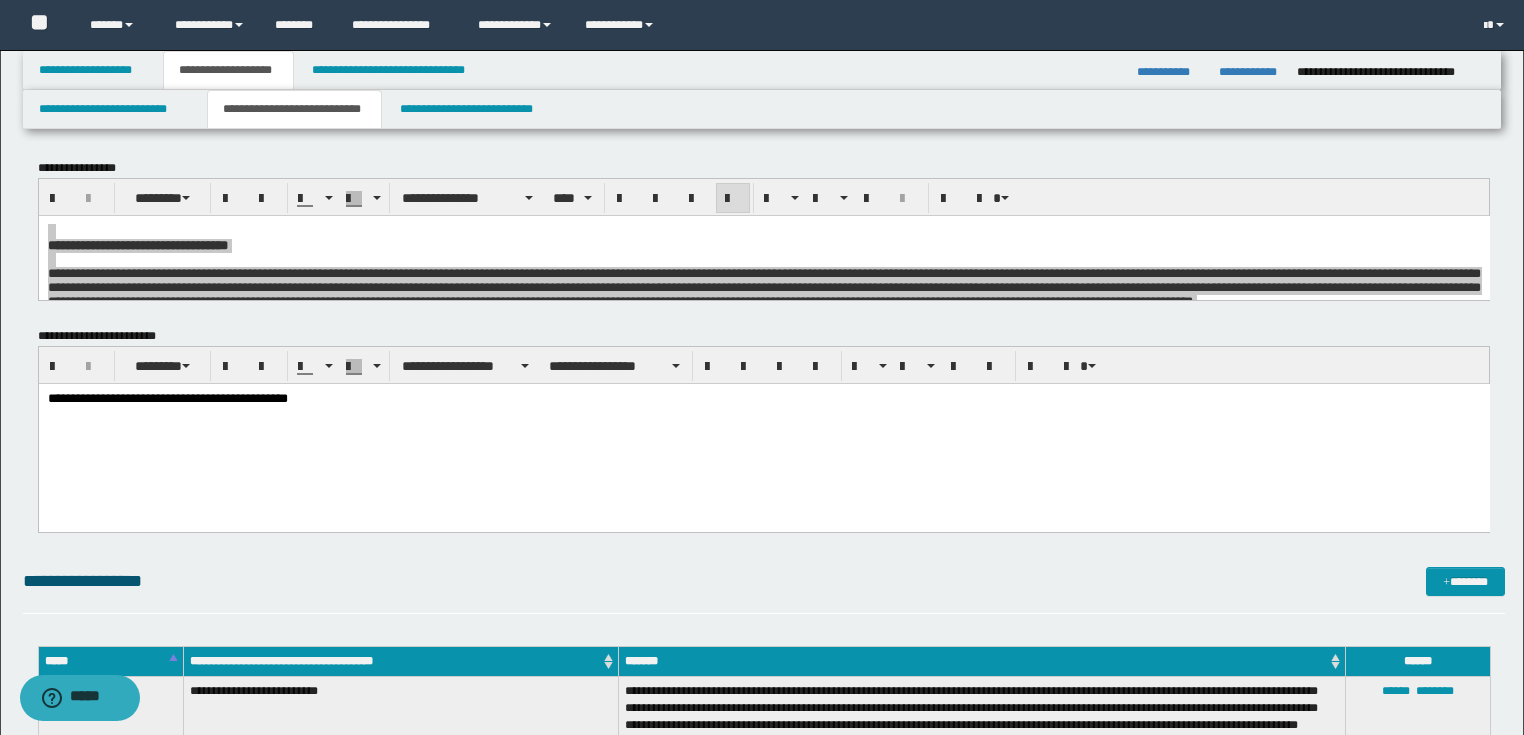 click on "**********" at bounding box center [763, 399] 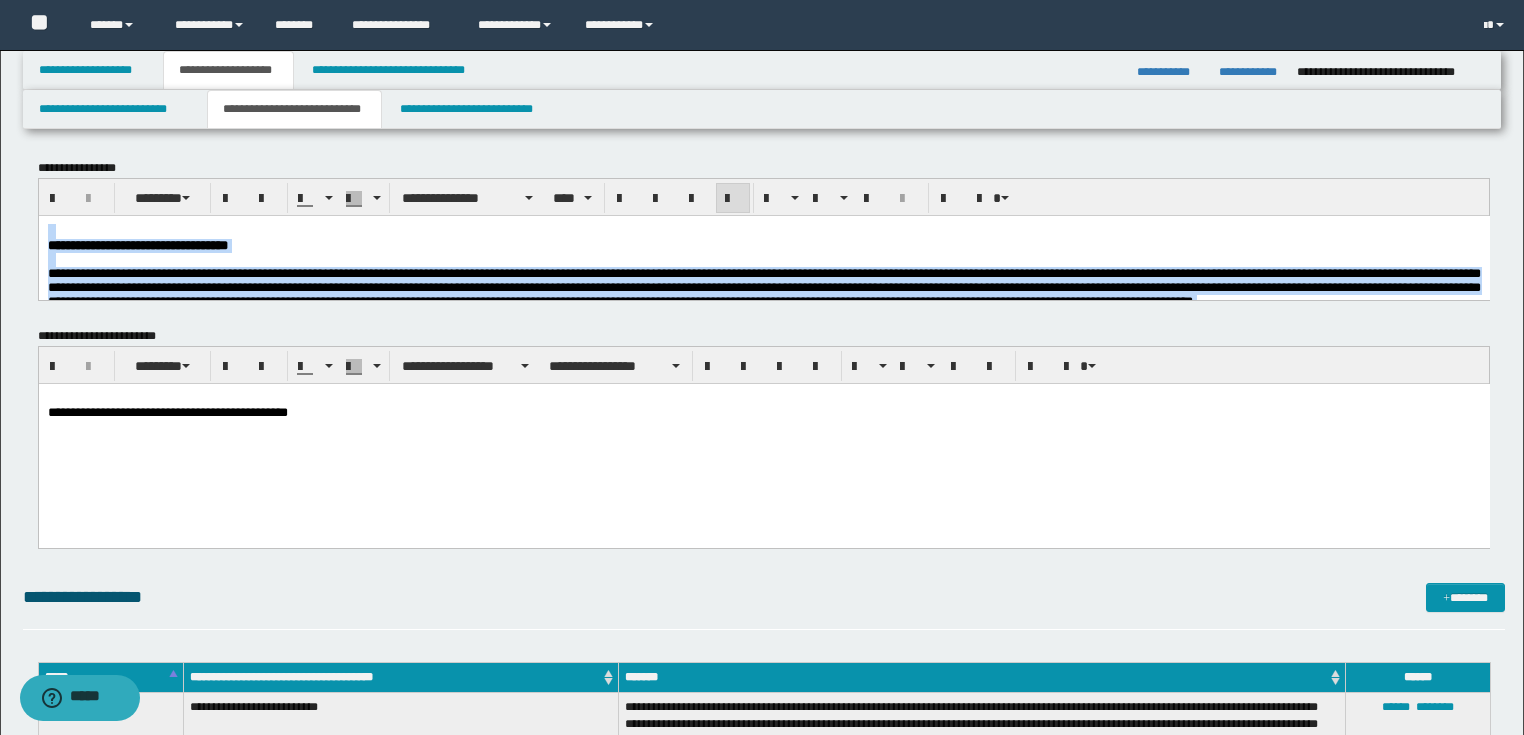 click on "**********" at bounding box center [763, 286] 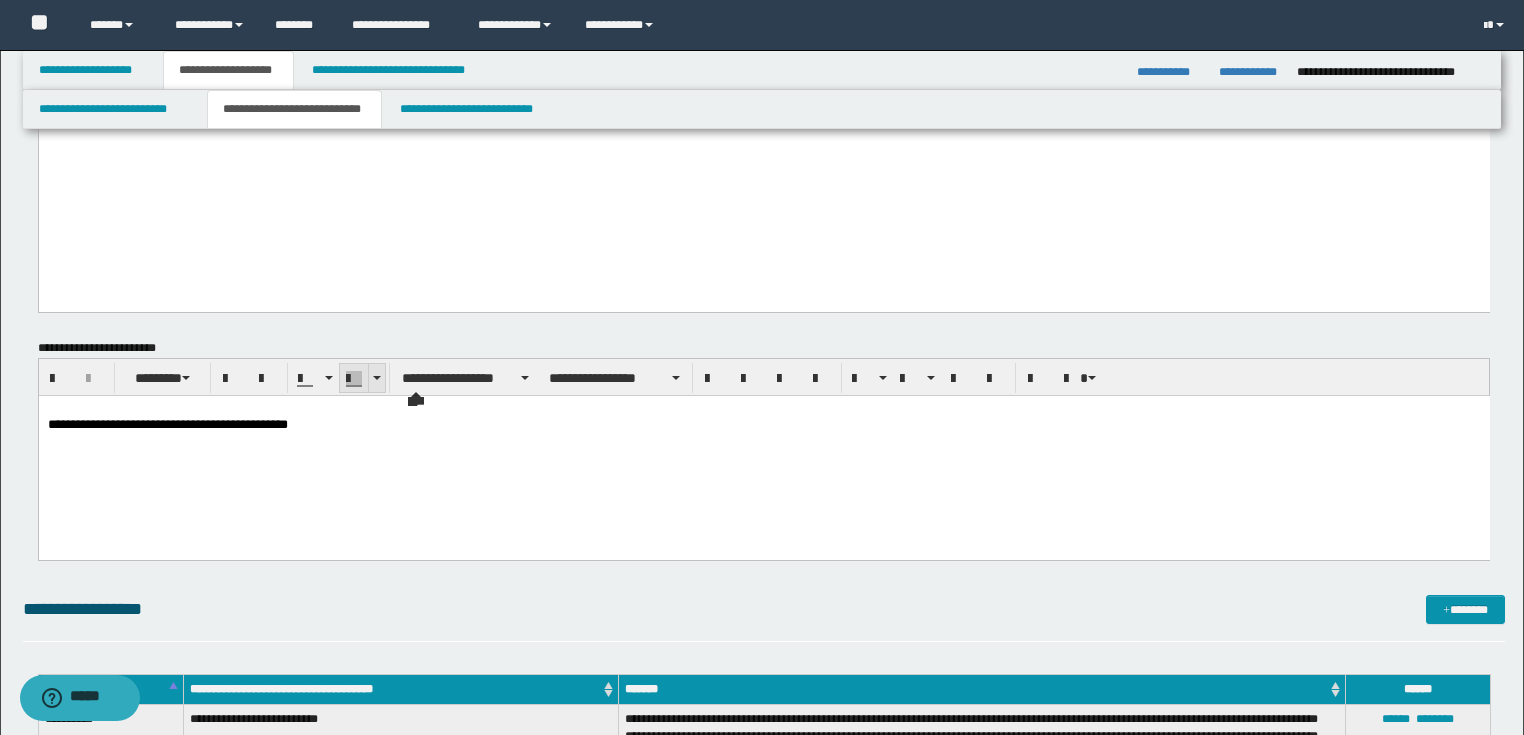 scroll, scrollTop: 960, scrollLeft: 0, axis: vertical 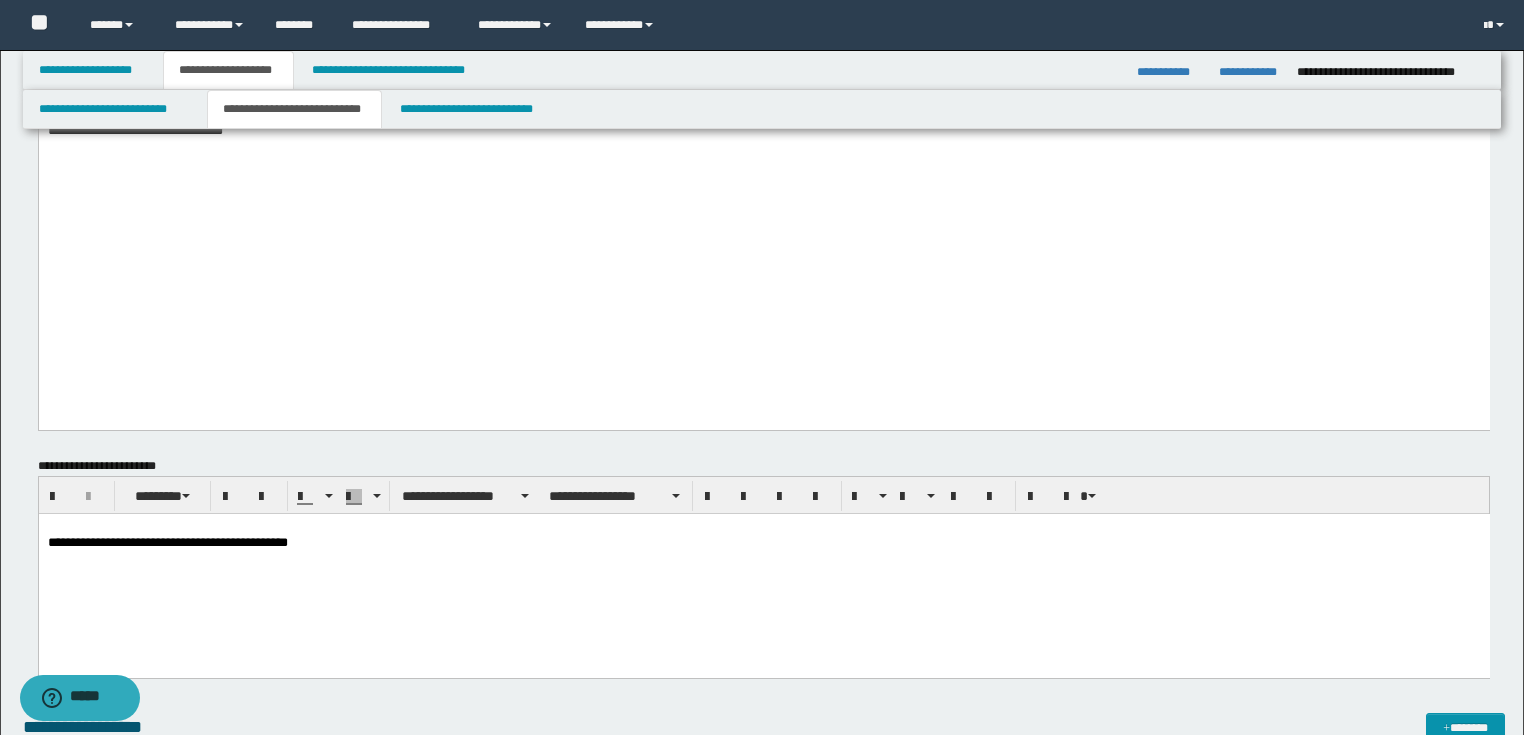 click on "**********" at bounding box center [763, -274] 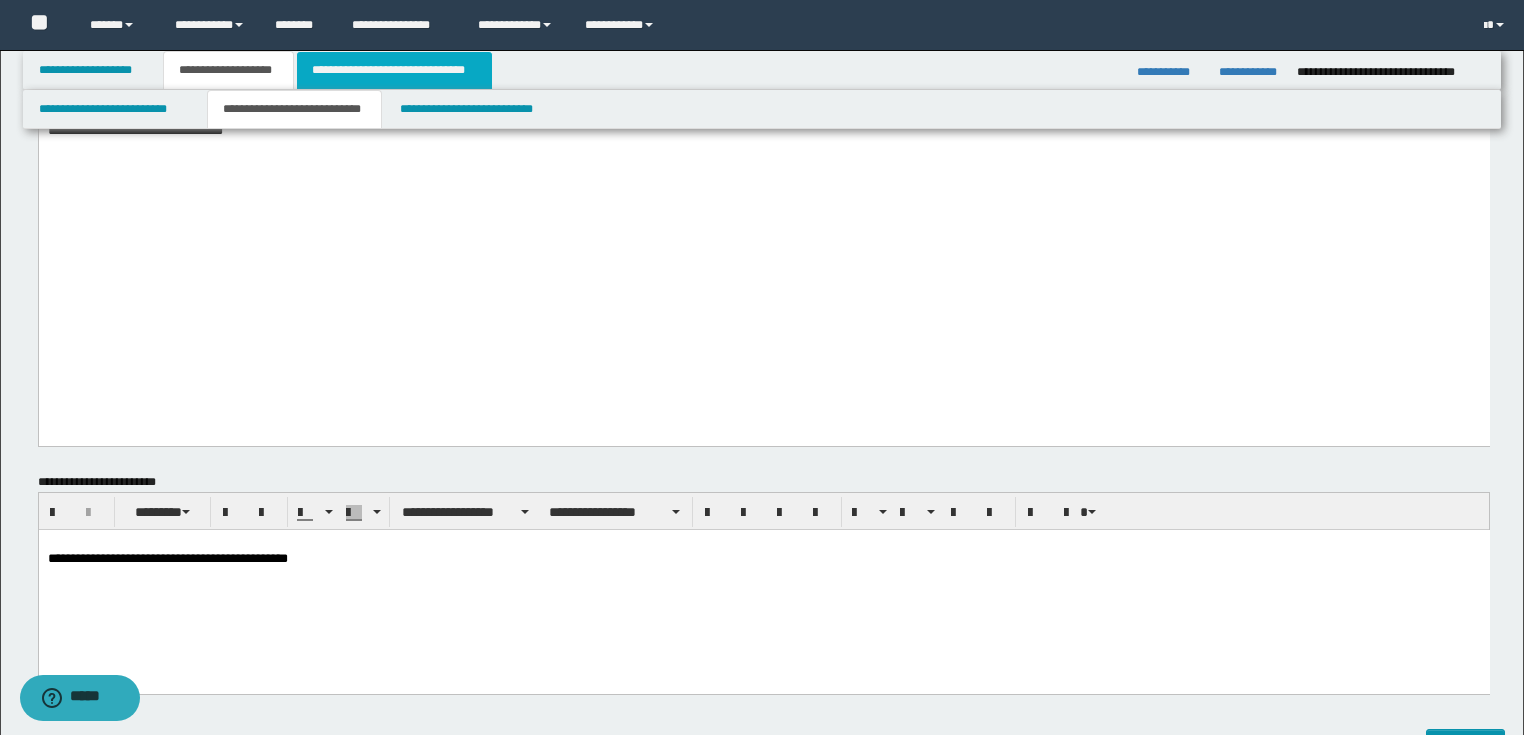 click on "**********" at bounding box center (394, 70) 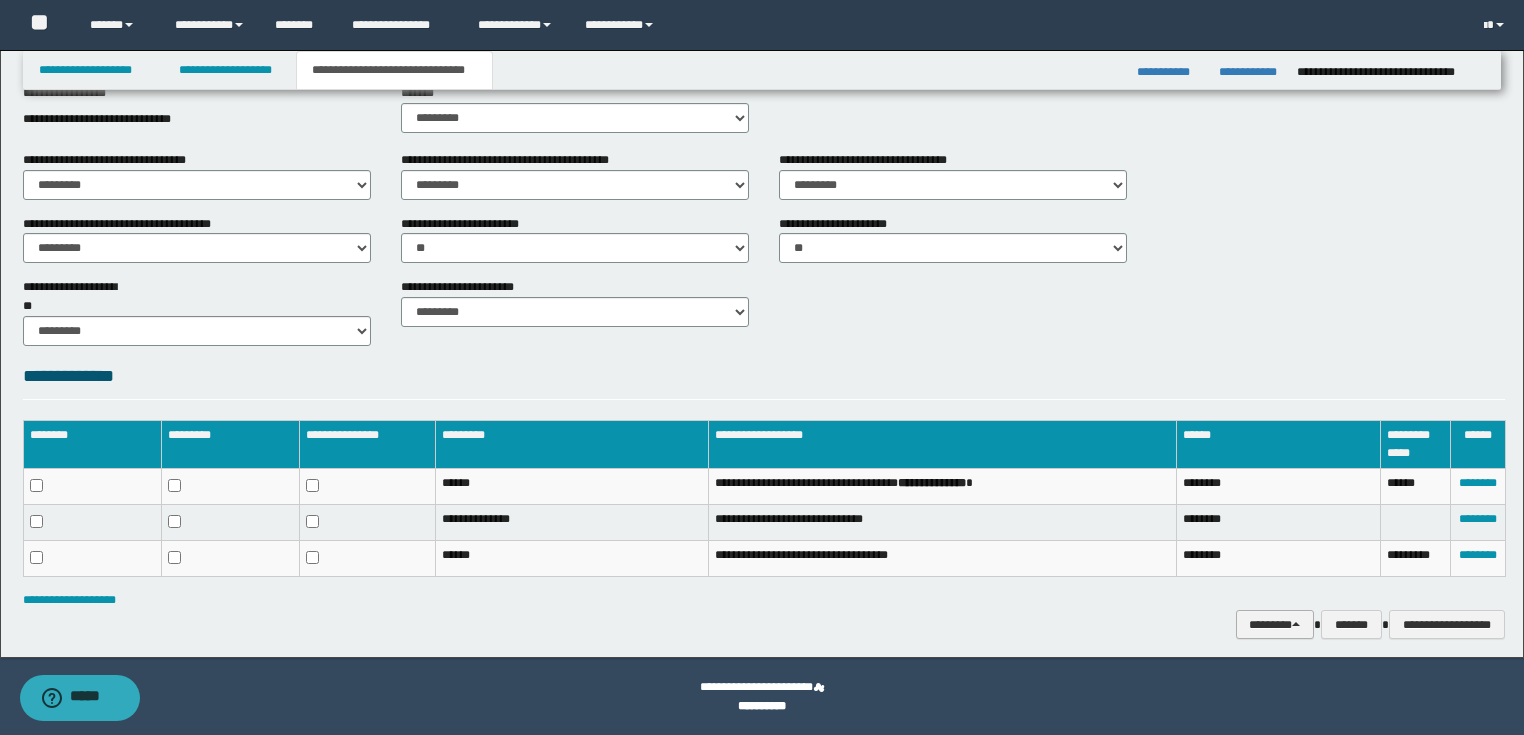 click on "********" at bounding box center [1275, 625] 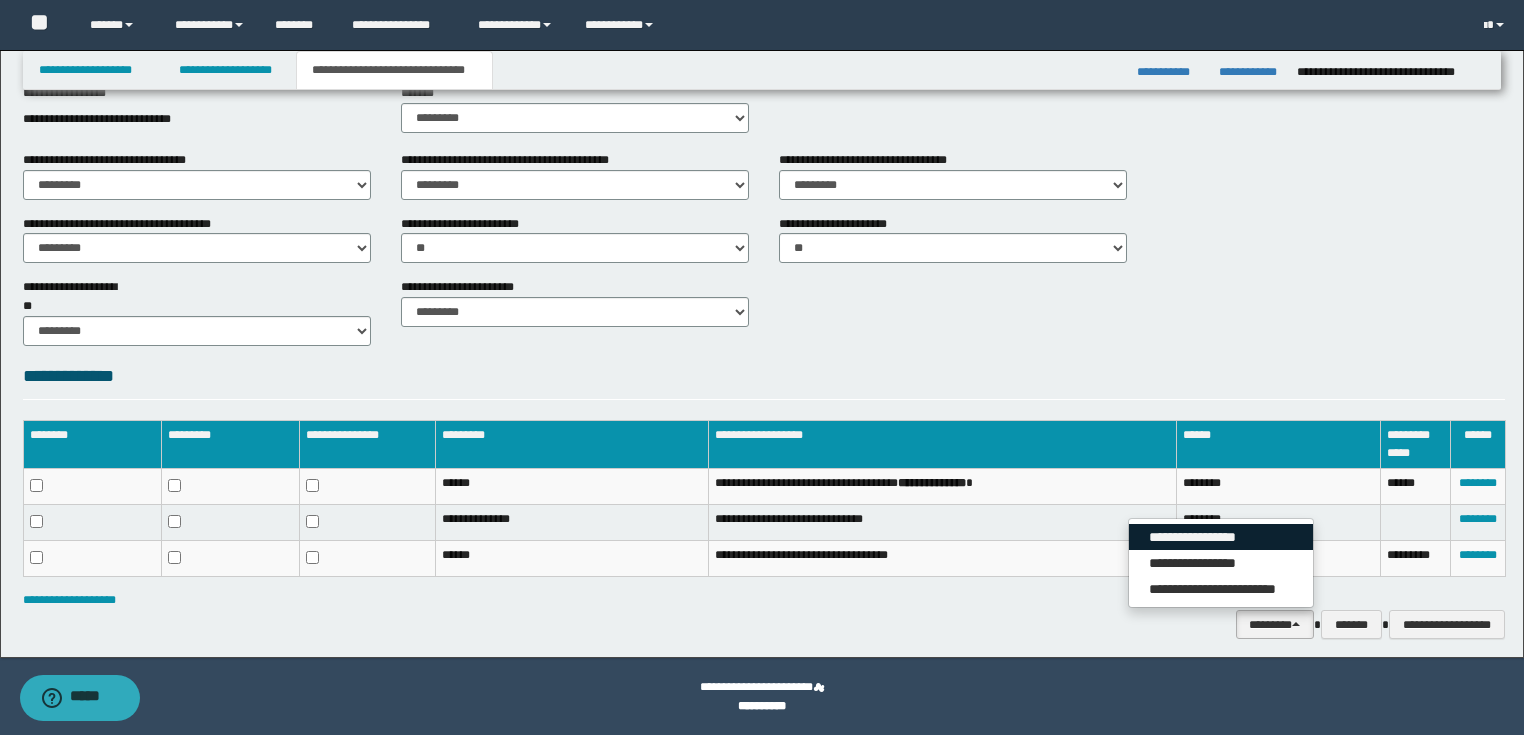 click on "**********" at bounding box center (1221, 537) 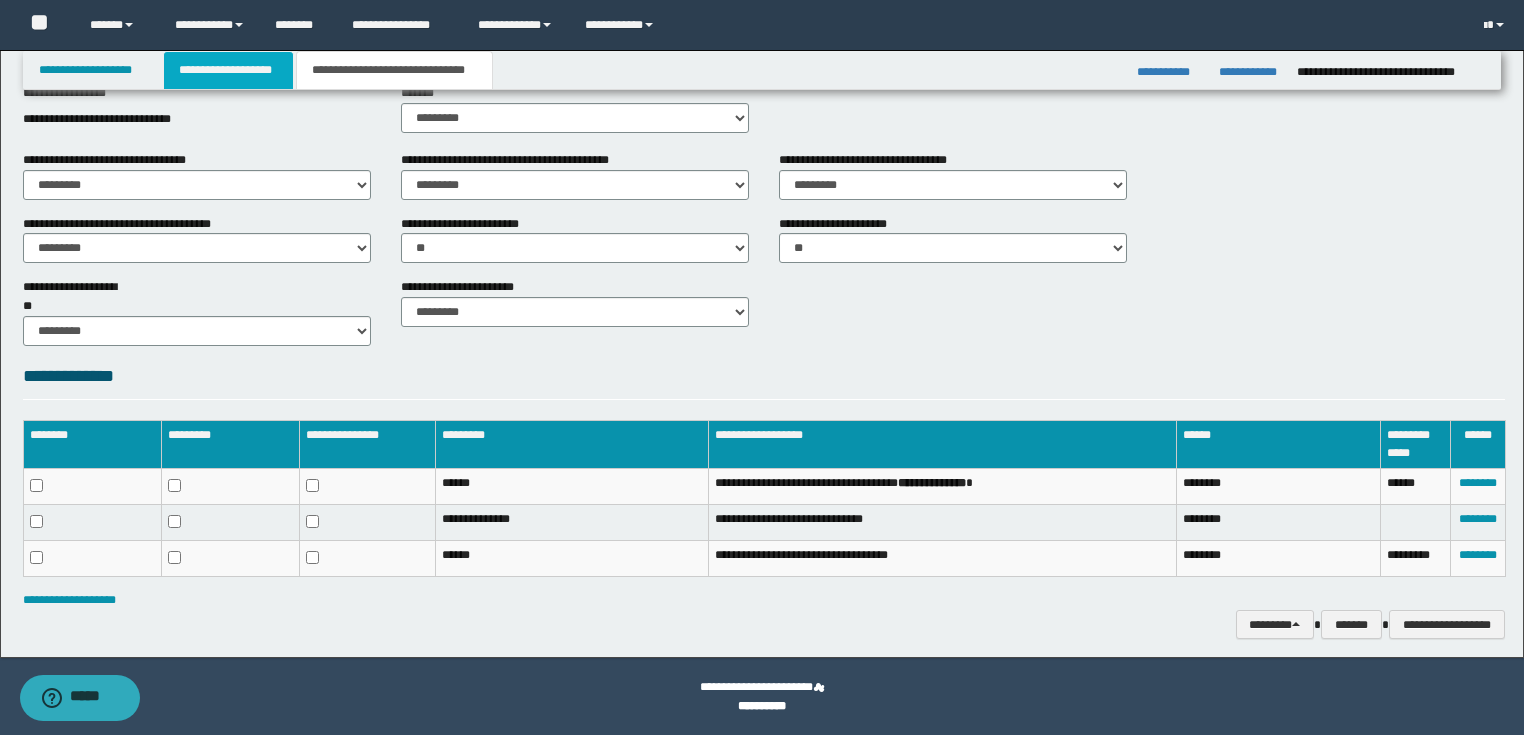 click on "**********" at bounding box center (228, 70) 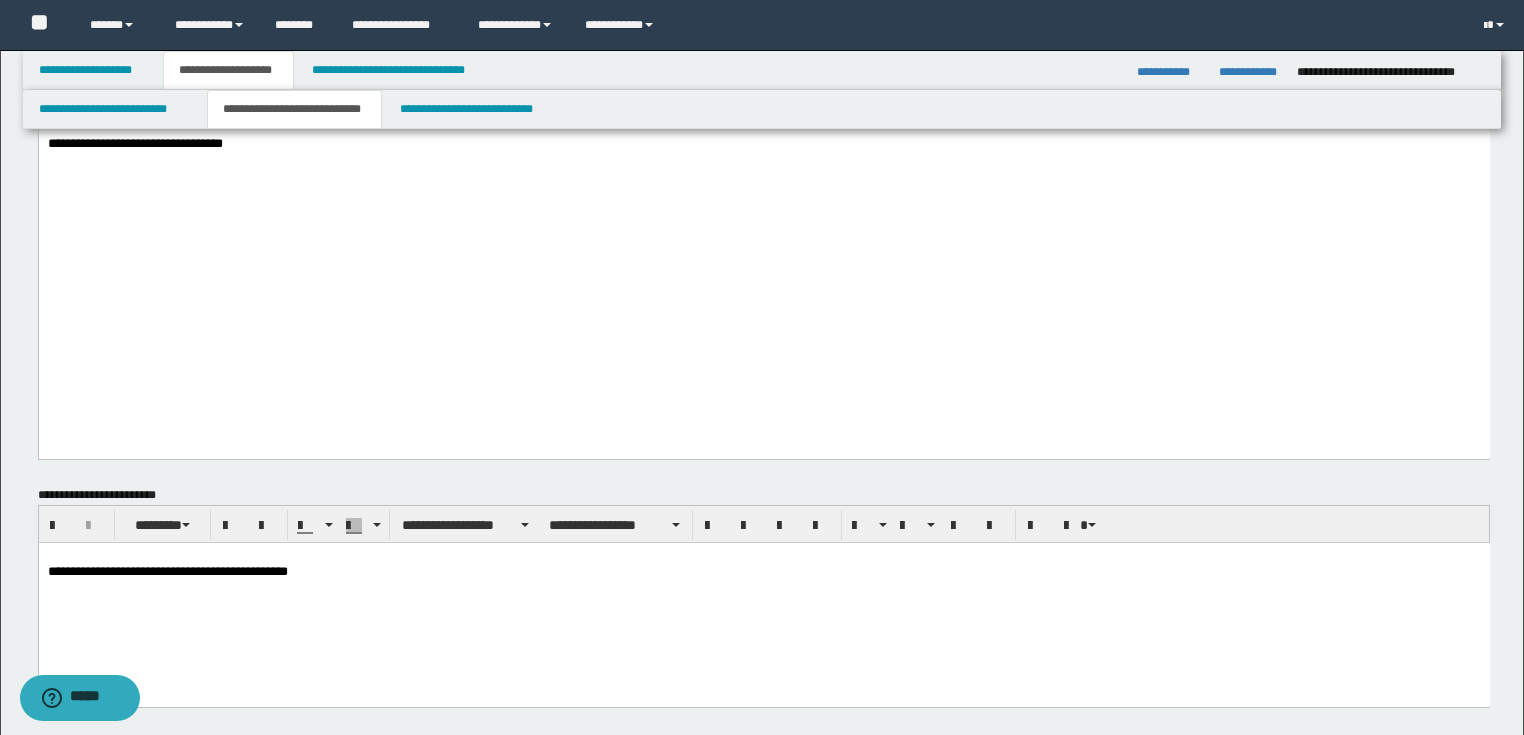 scroll, scrollTop: 1041, scrollLeft: 0, axis: vertical 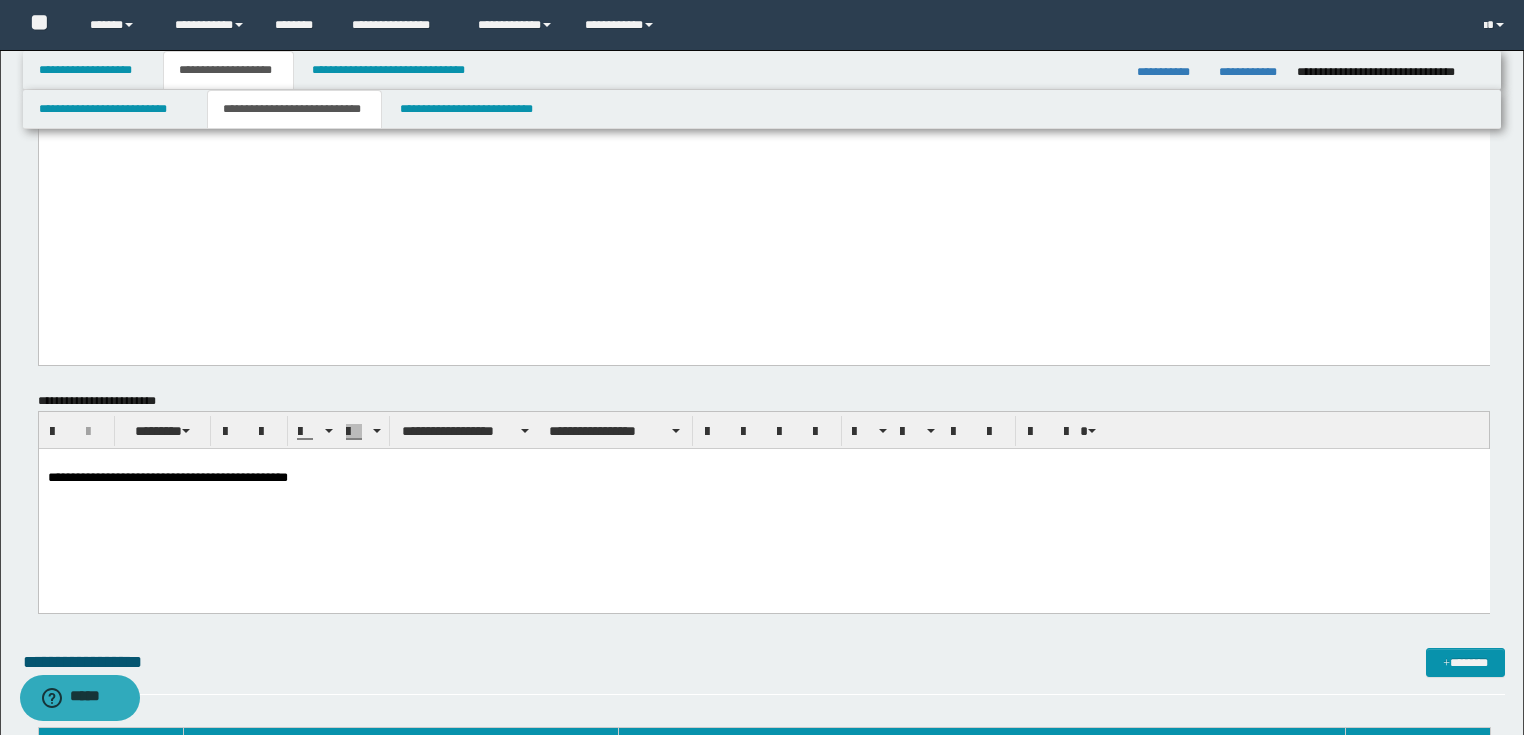 click on "**********" at bounding box center [763, 503] 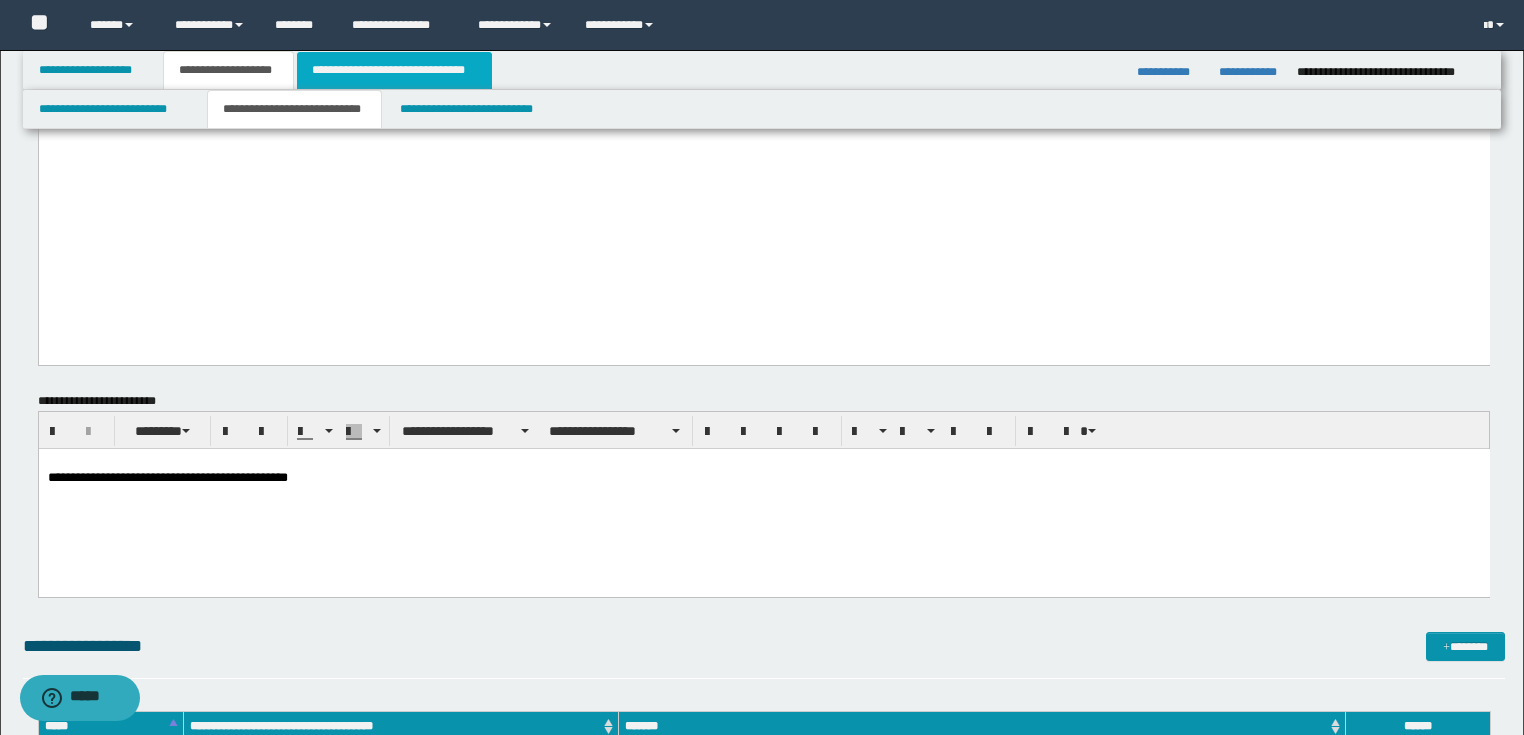 click on "**********" at bounding box center [394, 70] 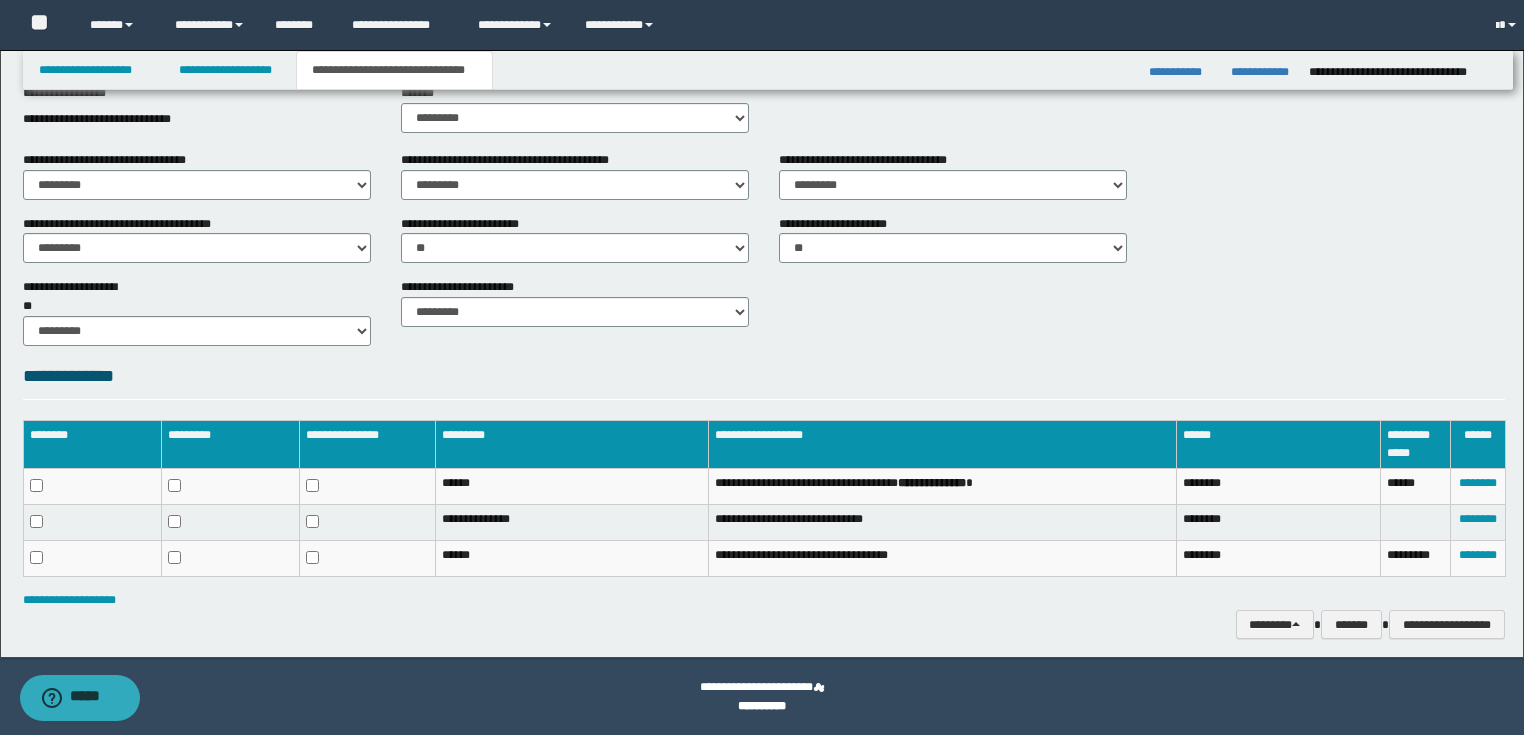 scroll, scrollTop: 530, scrollLeft: 0, axis: vertical 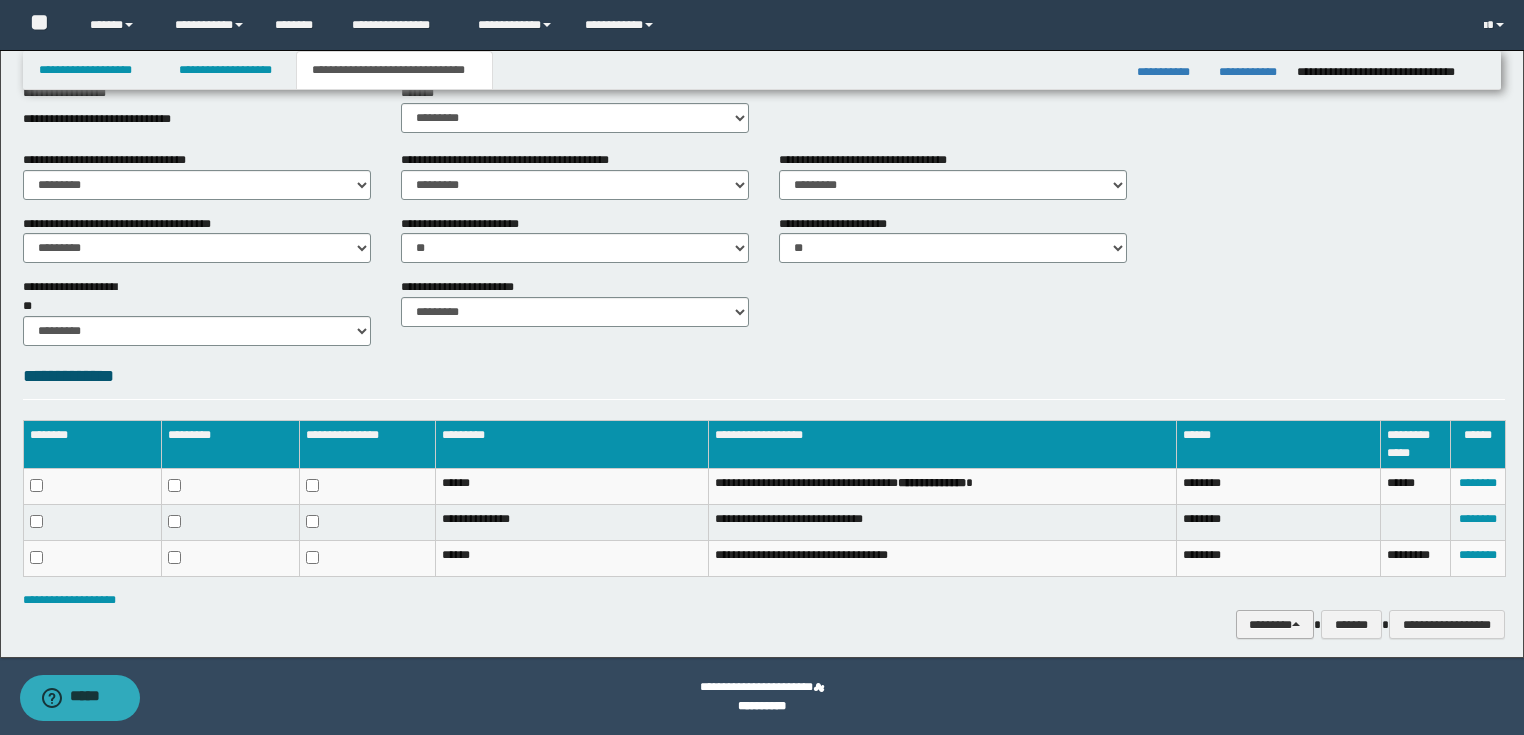 click on "********" at bounding box center (1275, 625) 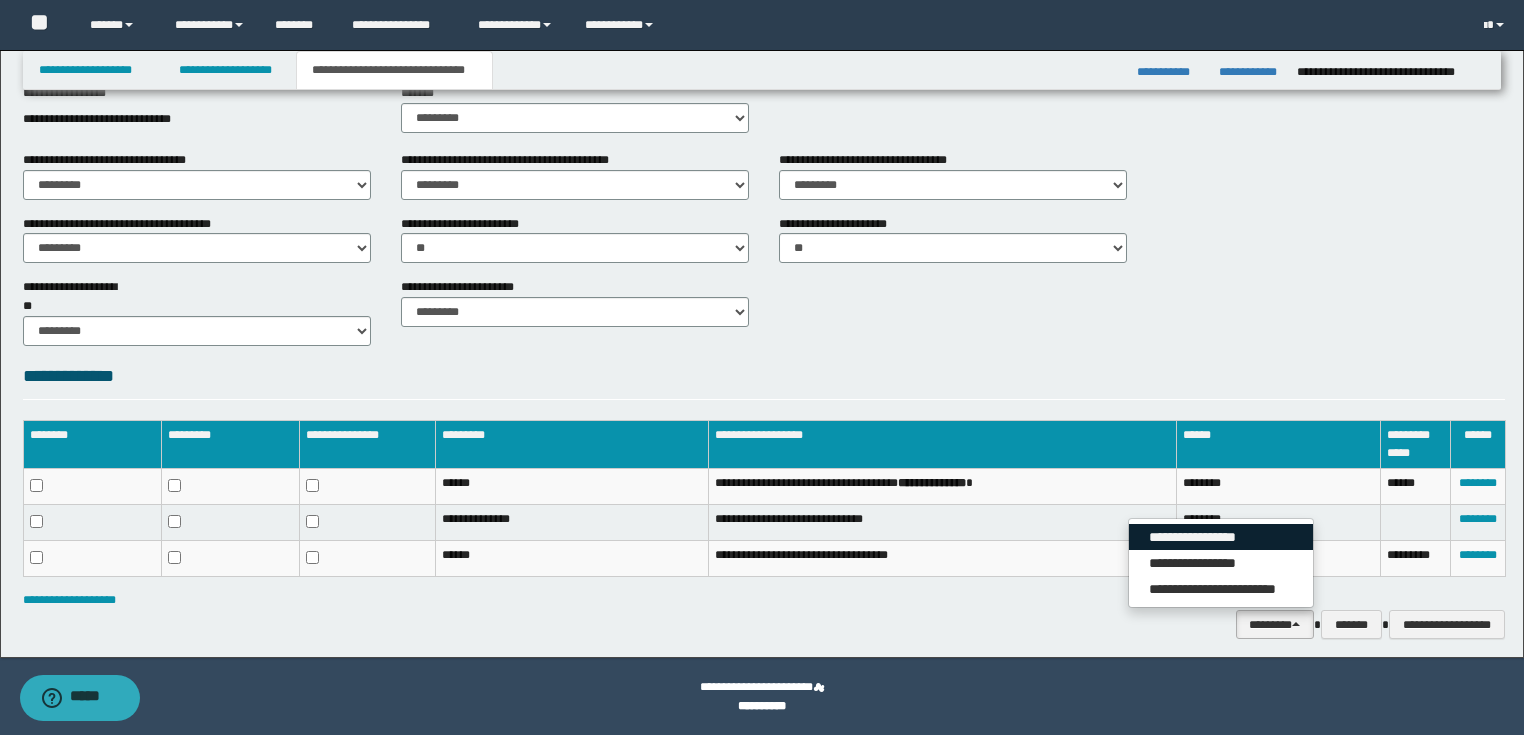 click on "**********" at bounding box center [1221, 537] 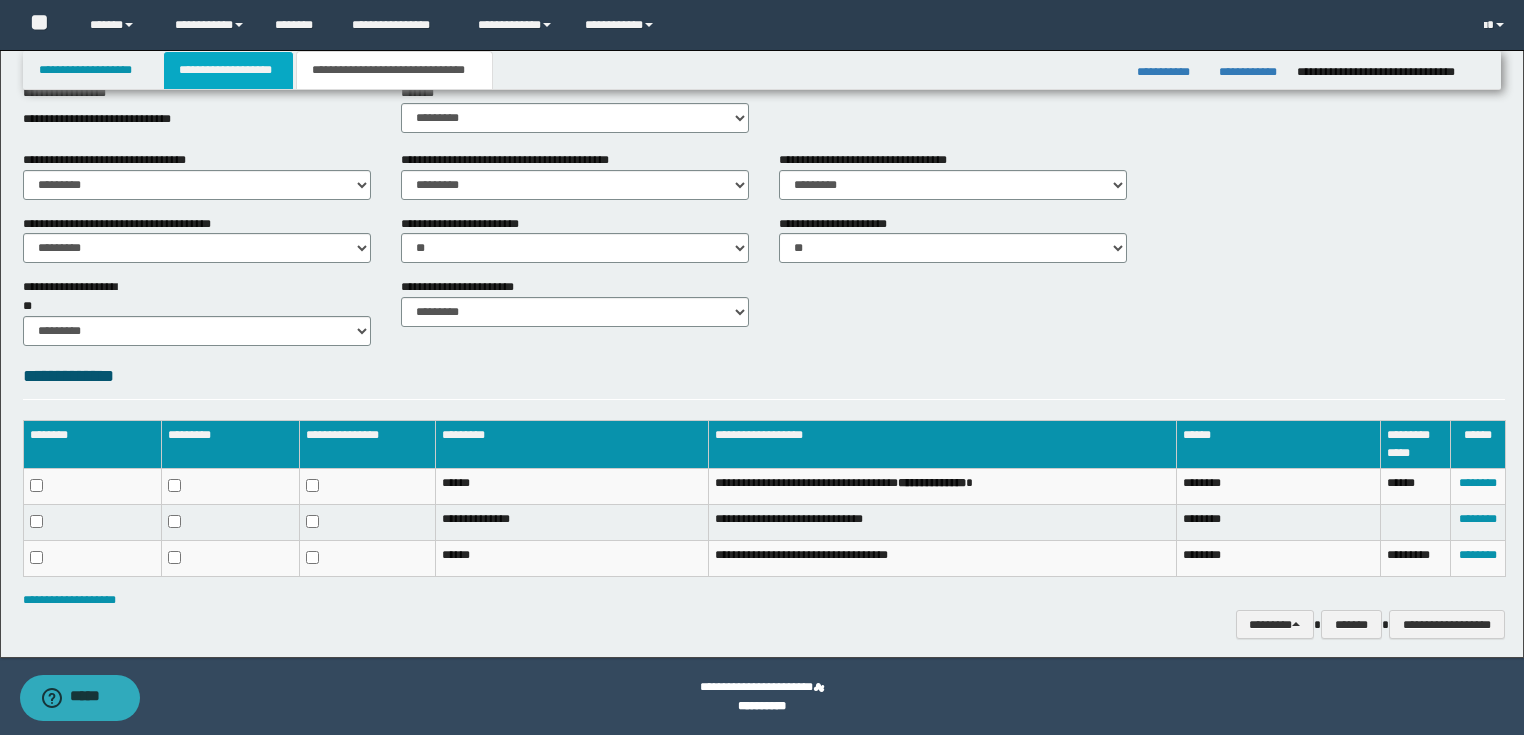 click on "**********" at bounding box center (228, 70) 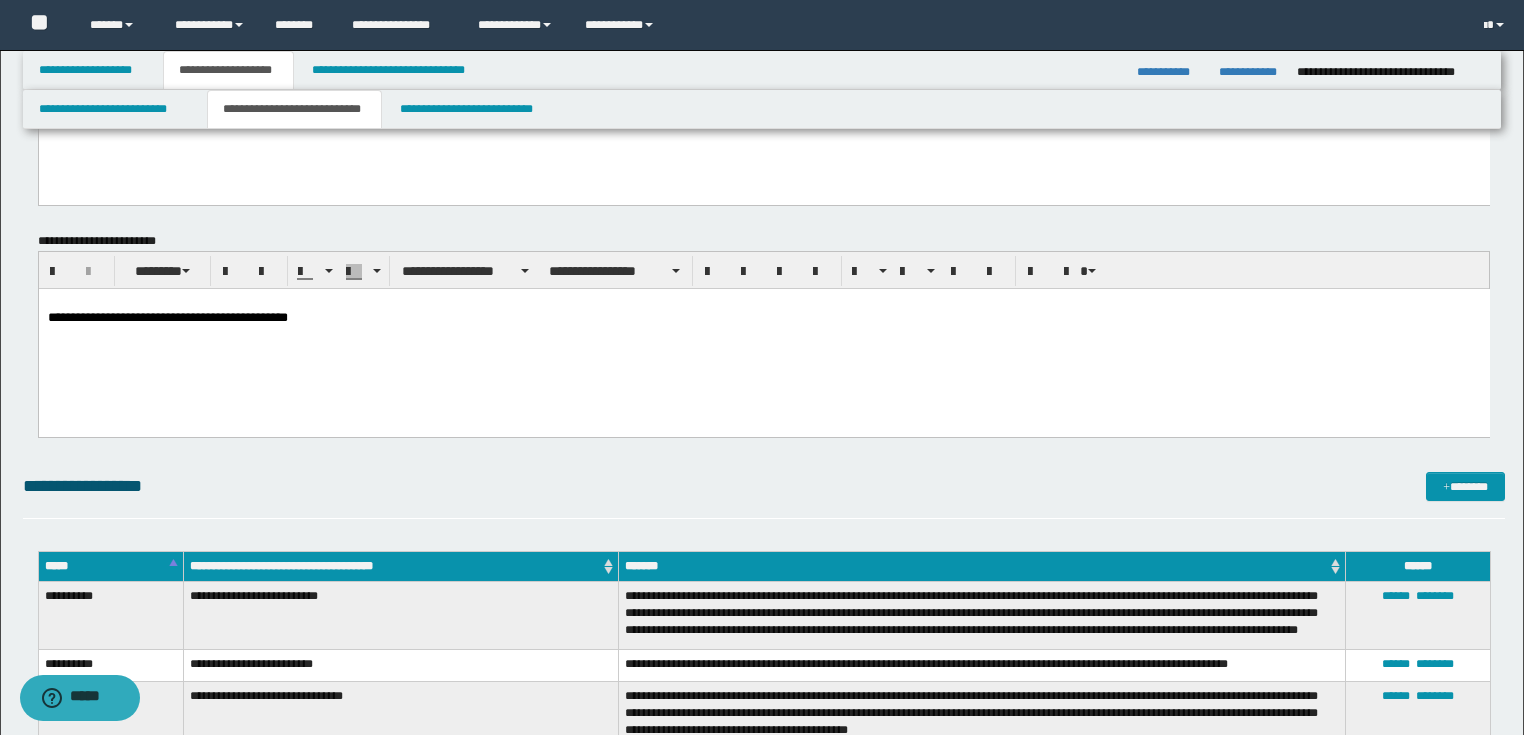 scroll, scrollTop: 881, scrollLeft: 0, axis: vertical 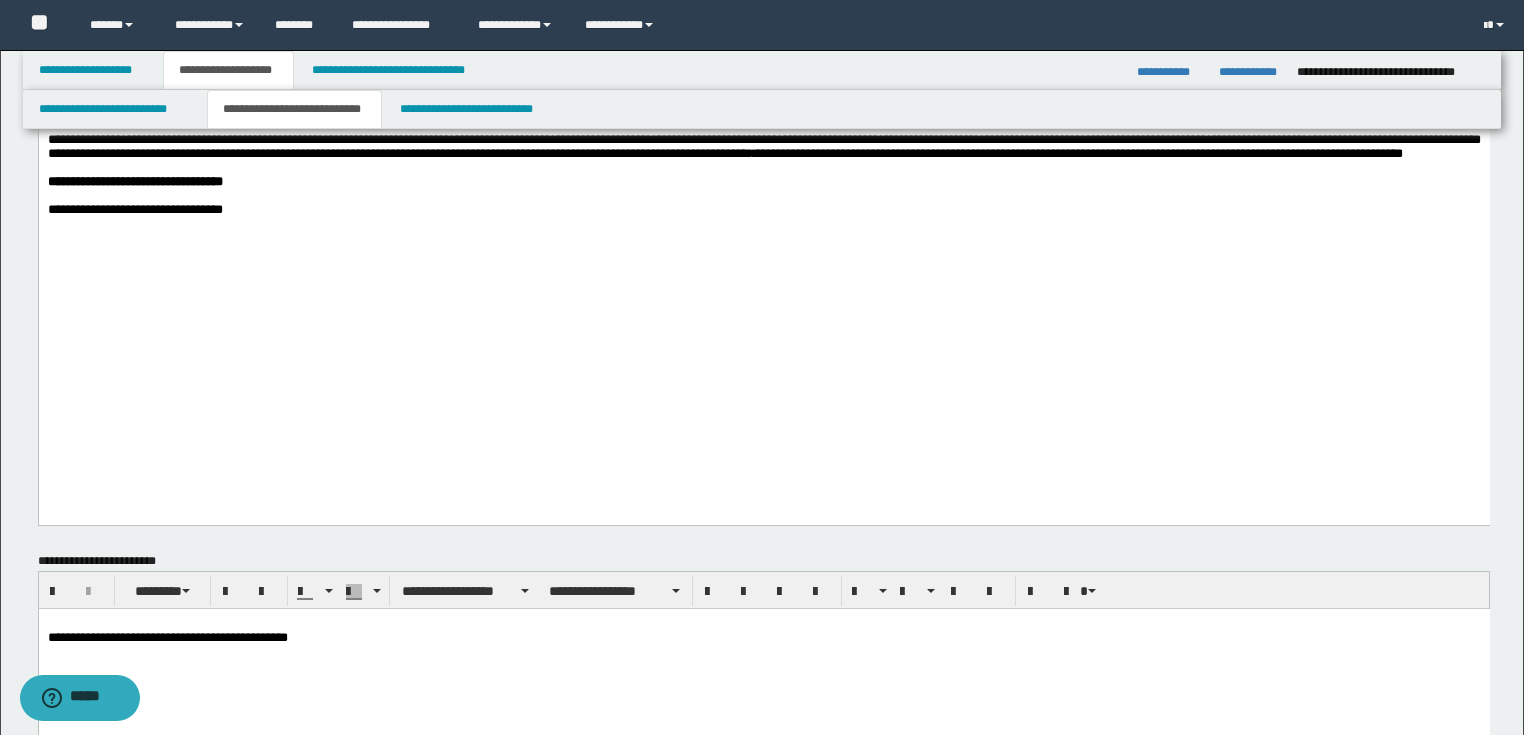 click on "**********" at bounding box center (763, -188) 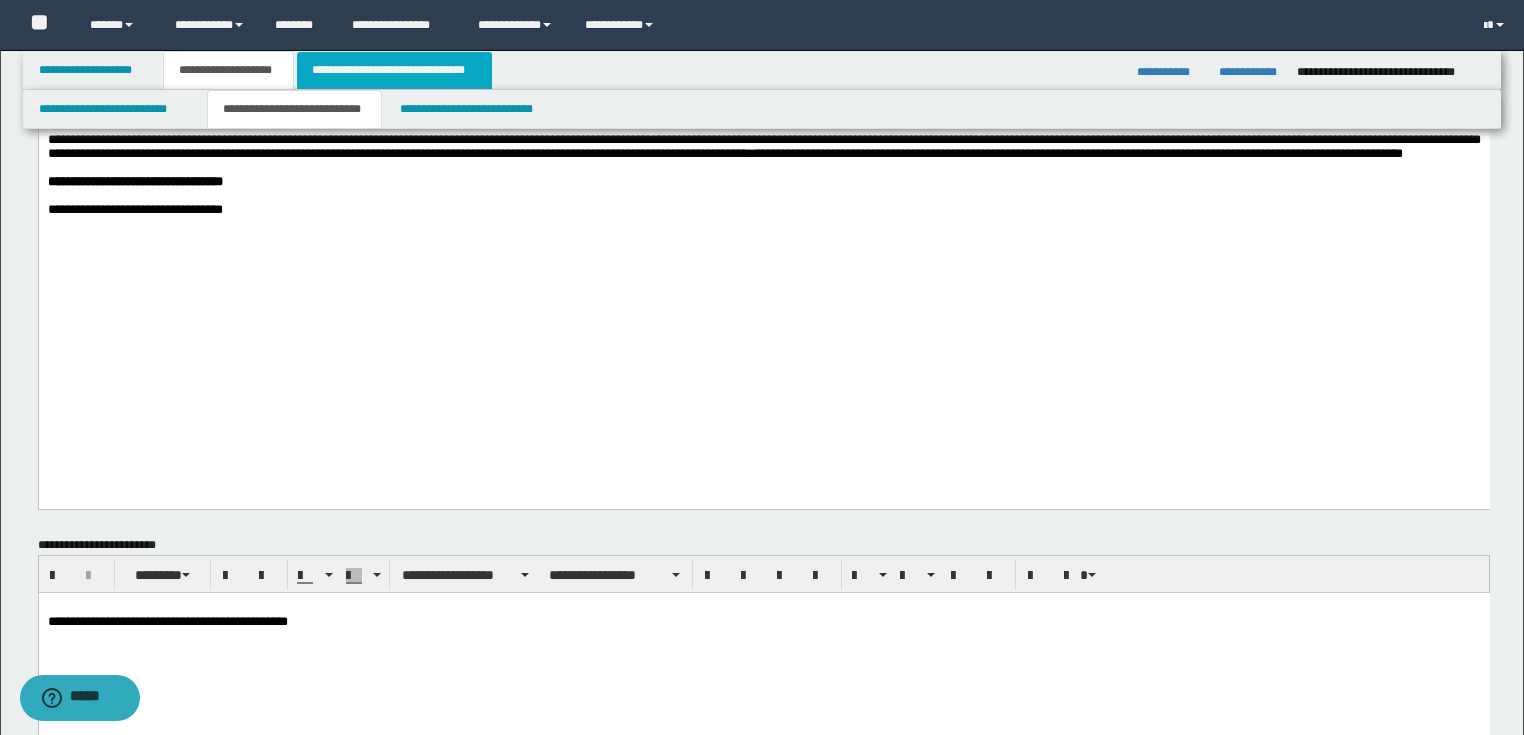 click on "**********" at bounding box center (394, 70) 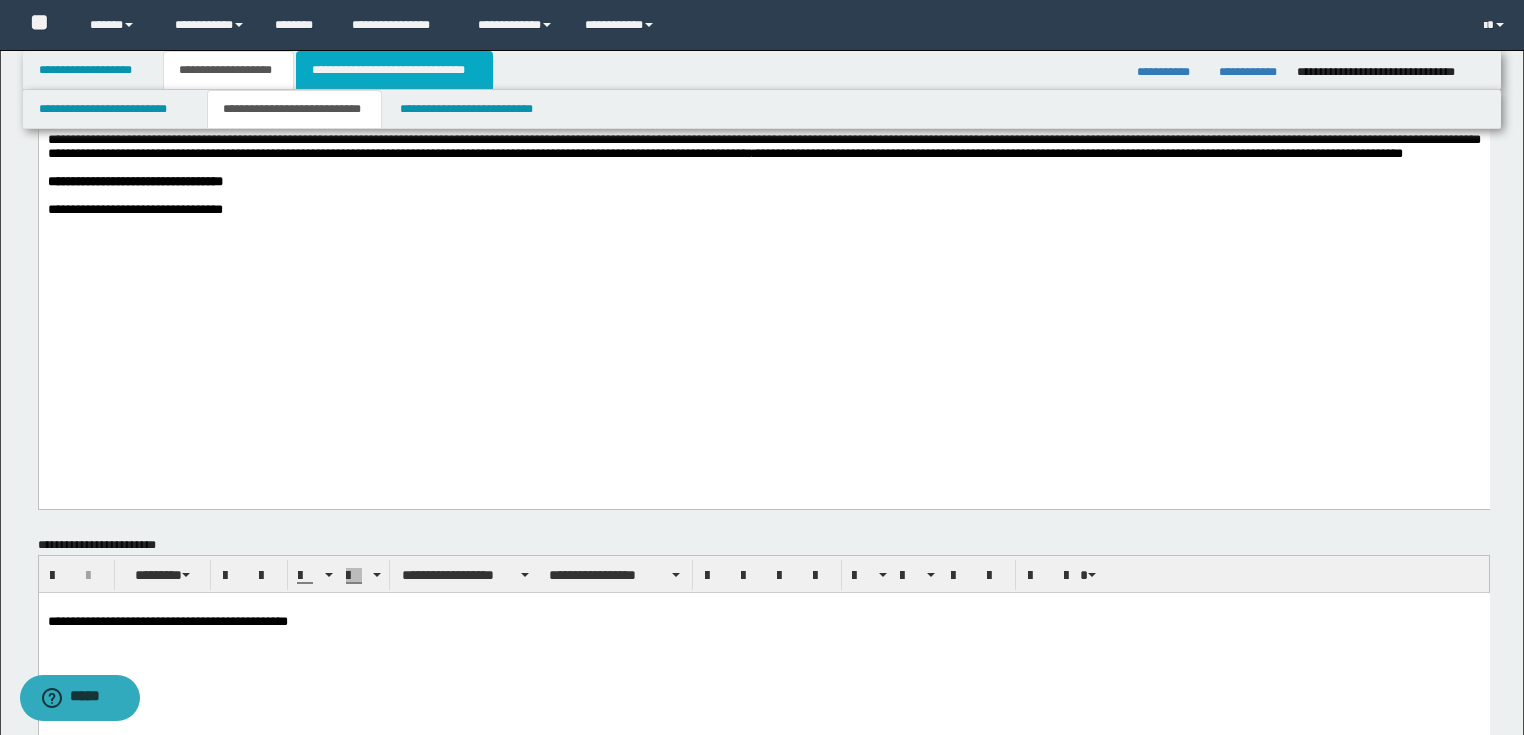 type on "*****" 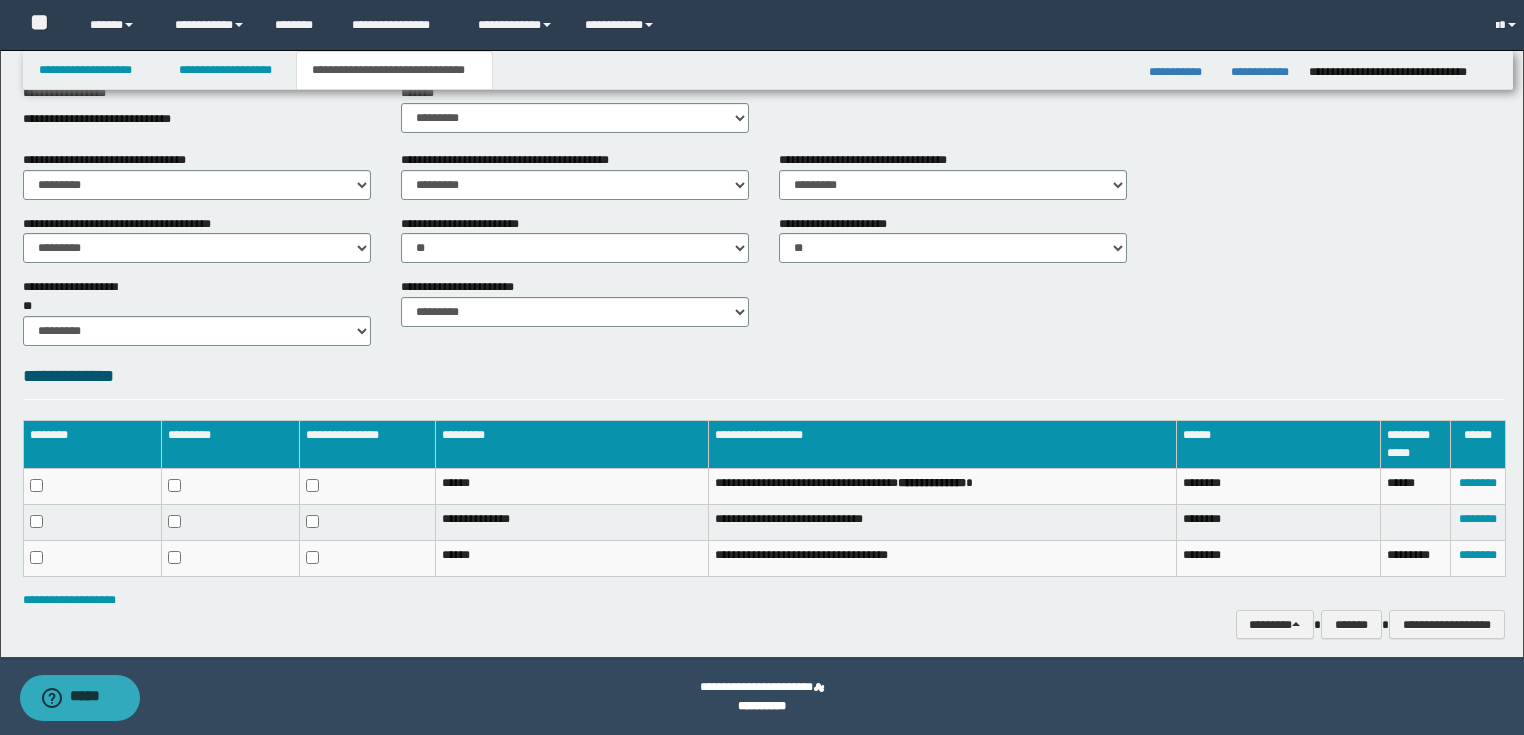 scroll, scrollTop: 530, scrollLeft: 0, axis: vertical 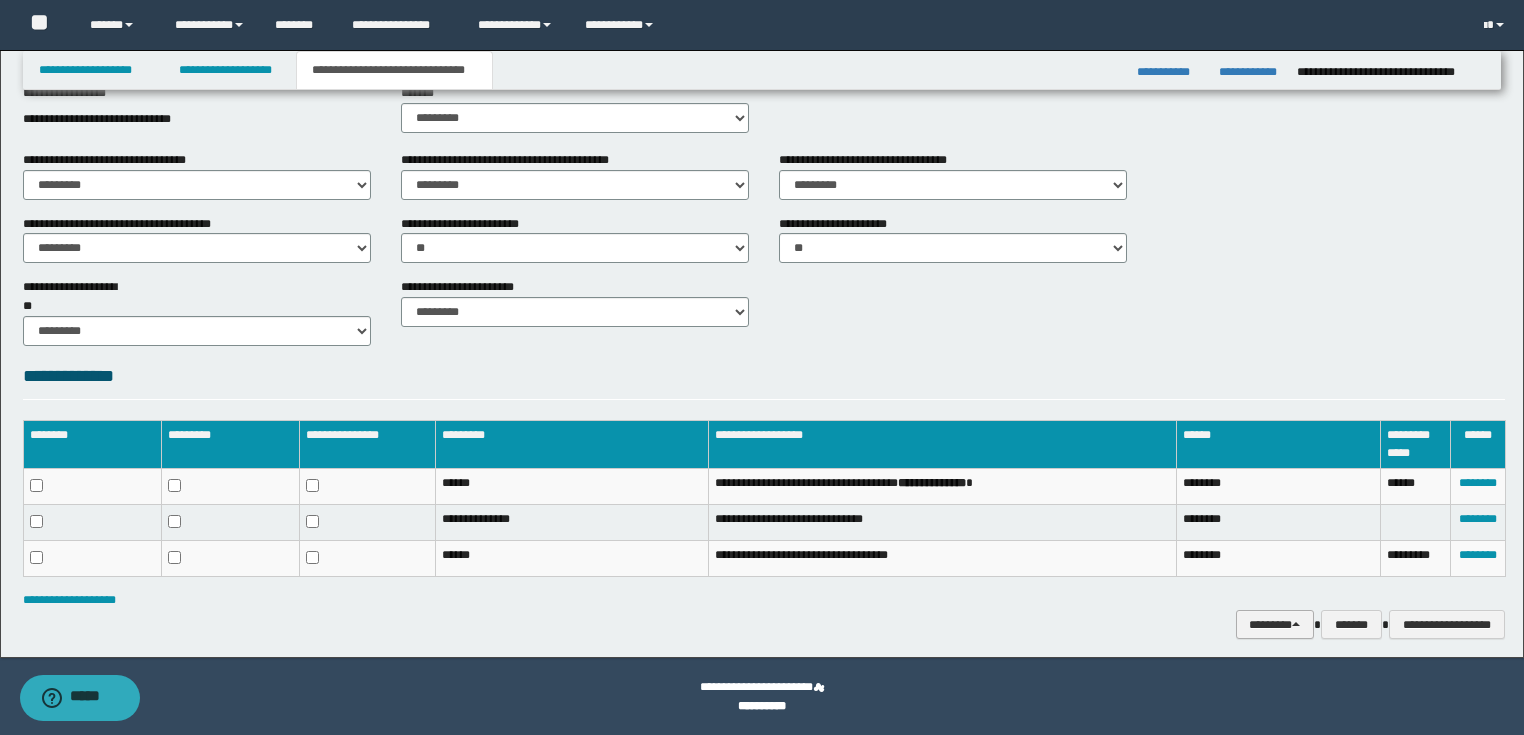 drag, startPoint x: 1282, startPoint y: 620, endPoint x: 1284, endPoint y: 577, distance: 43.046486 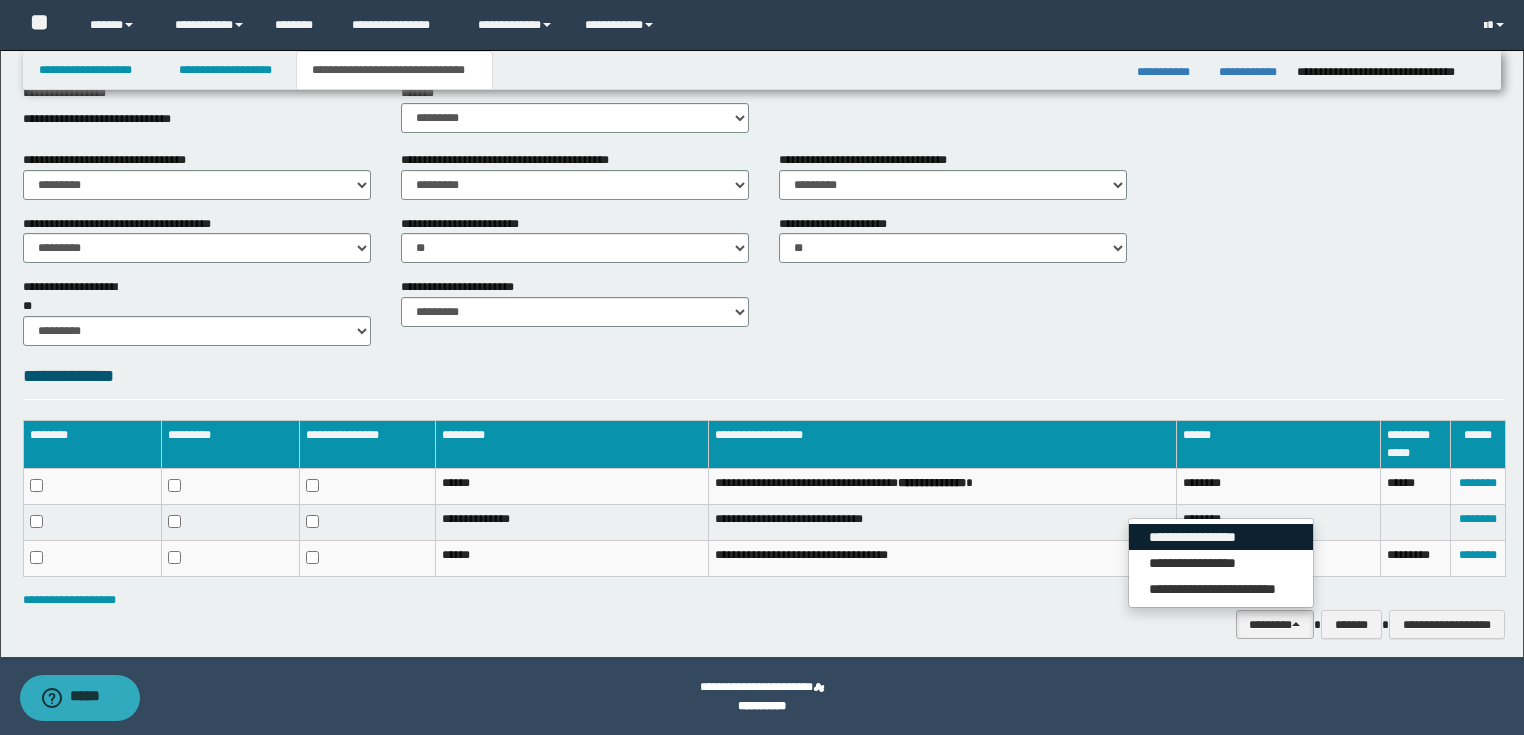 click on "**********" at bounding box center [1221, 537] 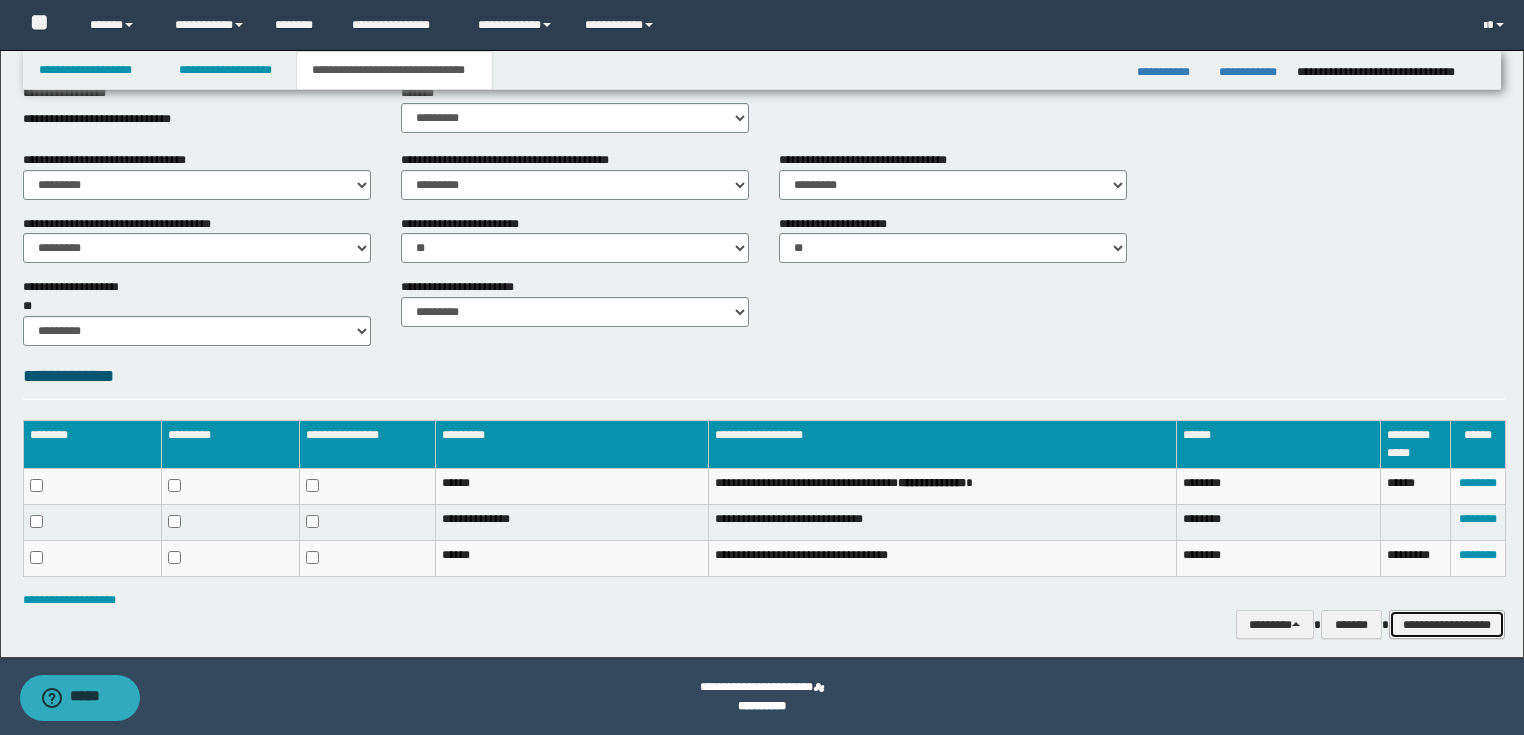 click on "**********" at bounding box center [1447, 625] 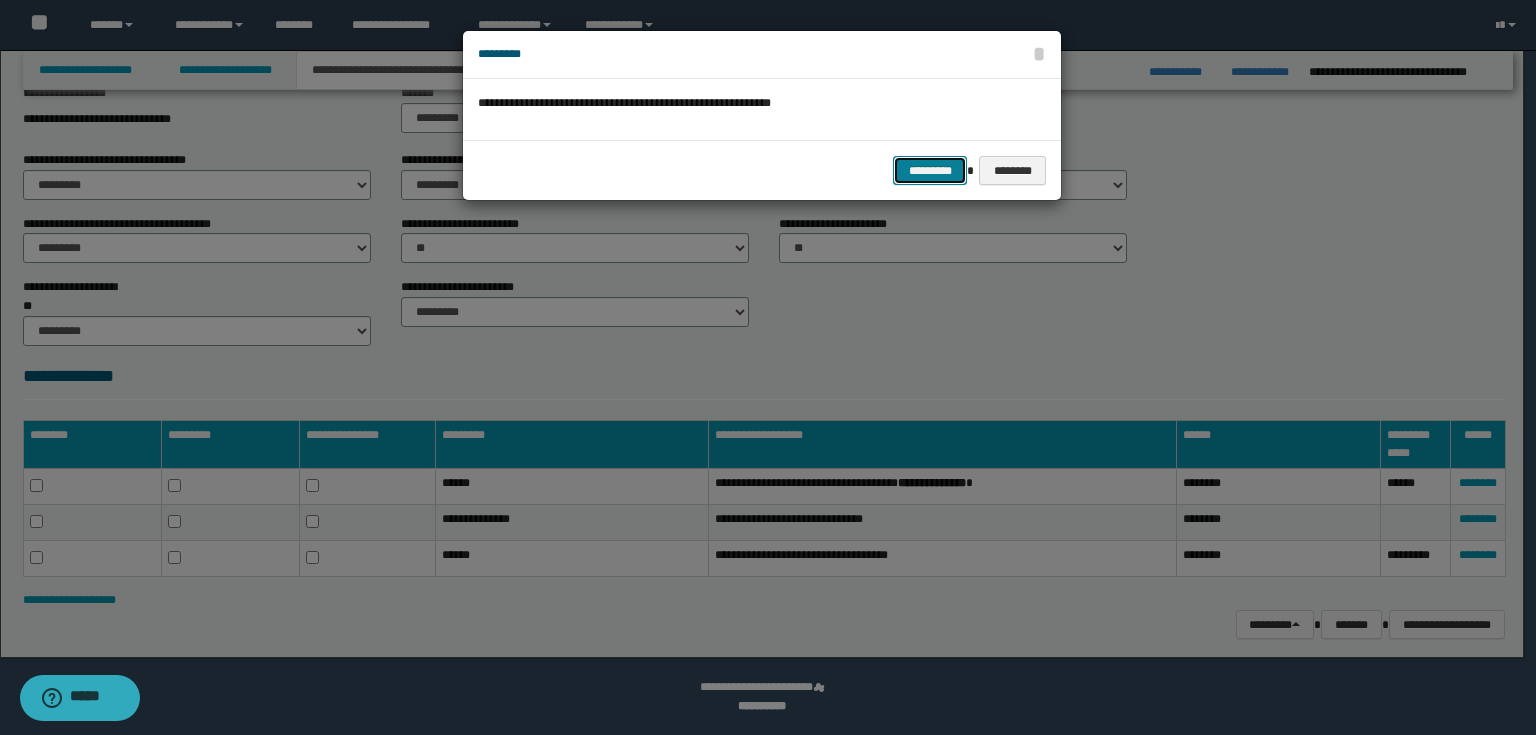 click on "*********" at bounding box center [930, 171] 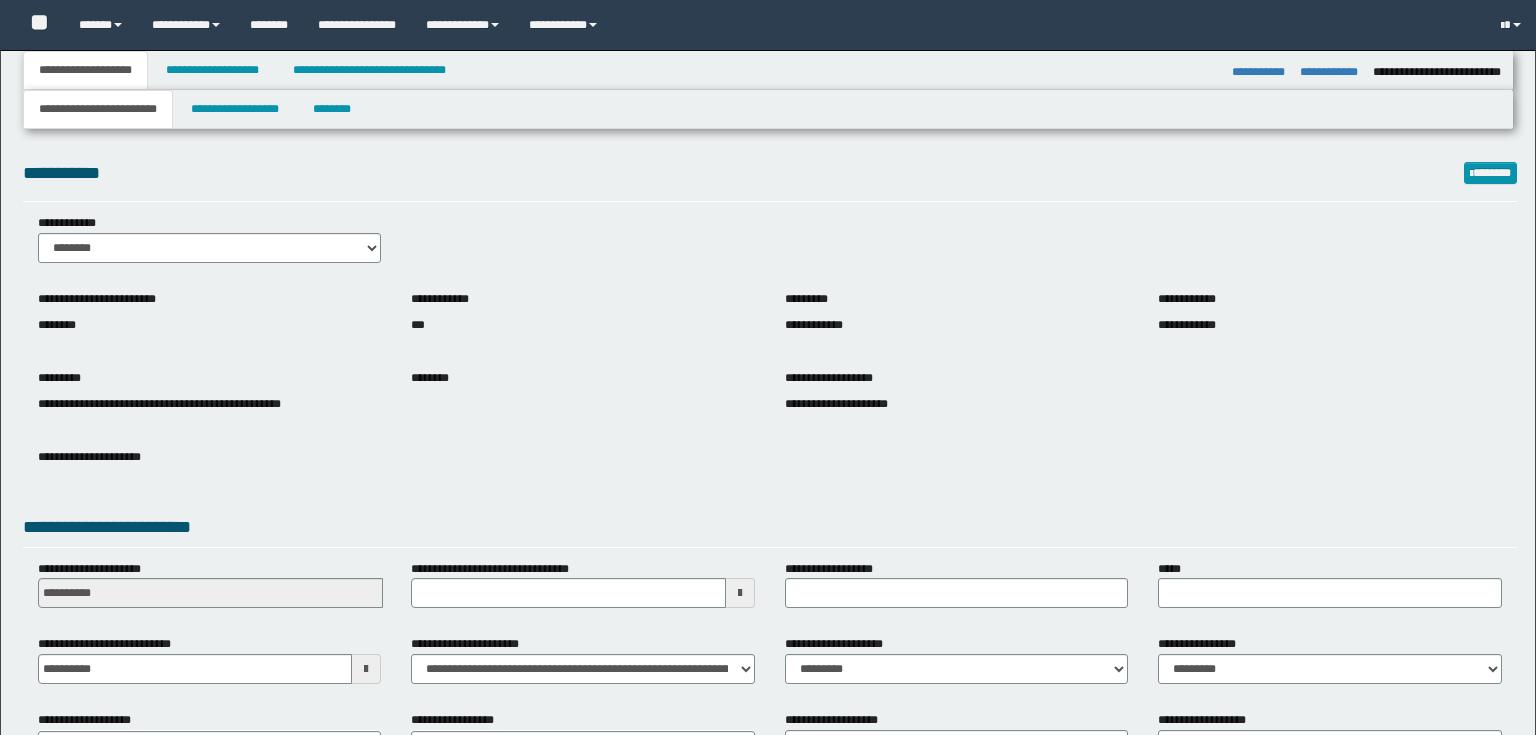 select on "*" 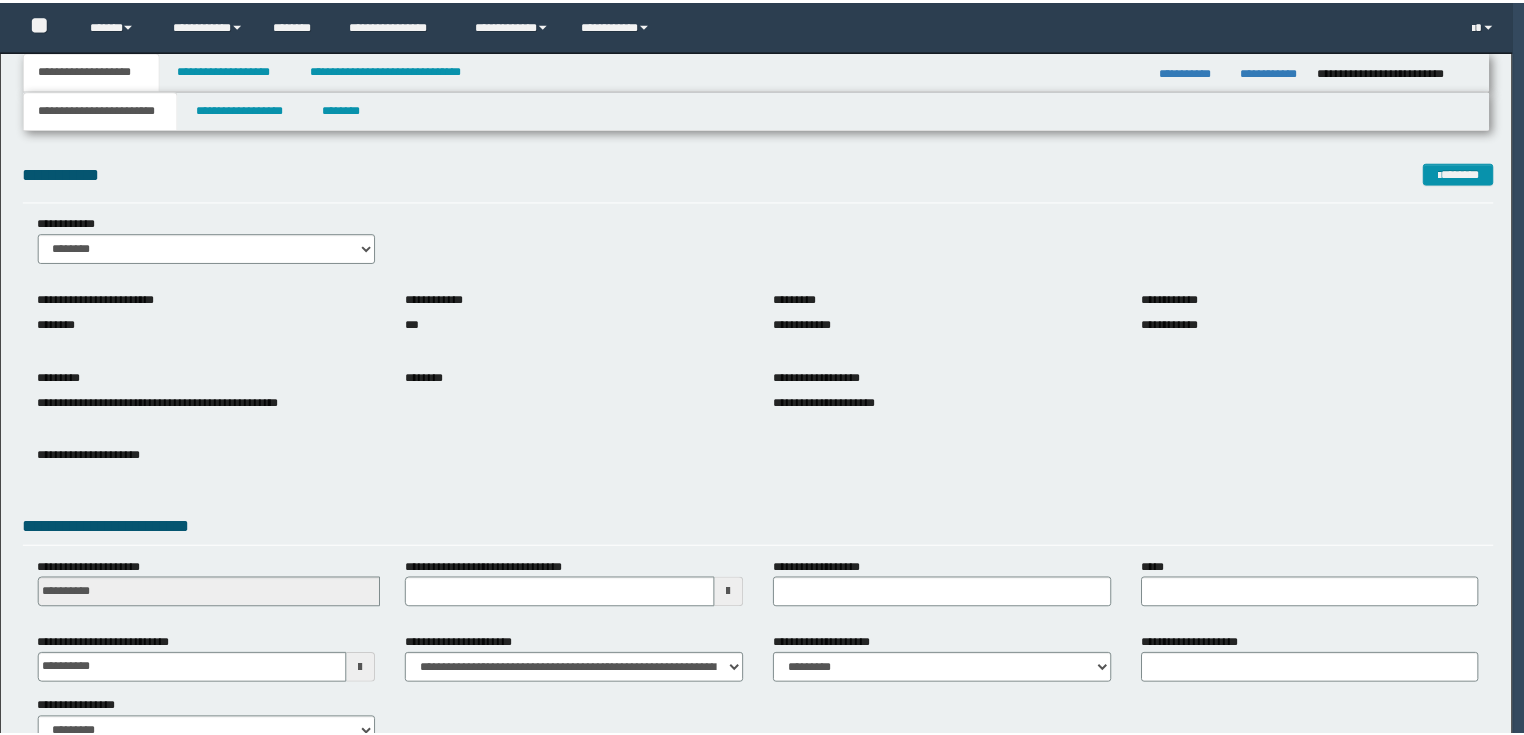 scroll, scrollTop: 0, scrollLeft: 0, axis: both 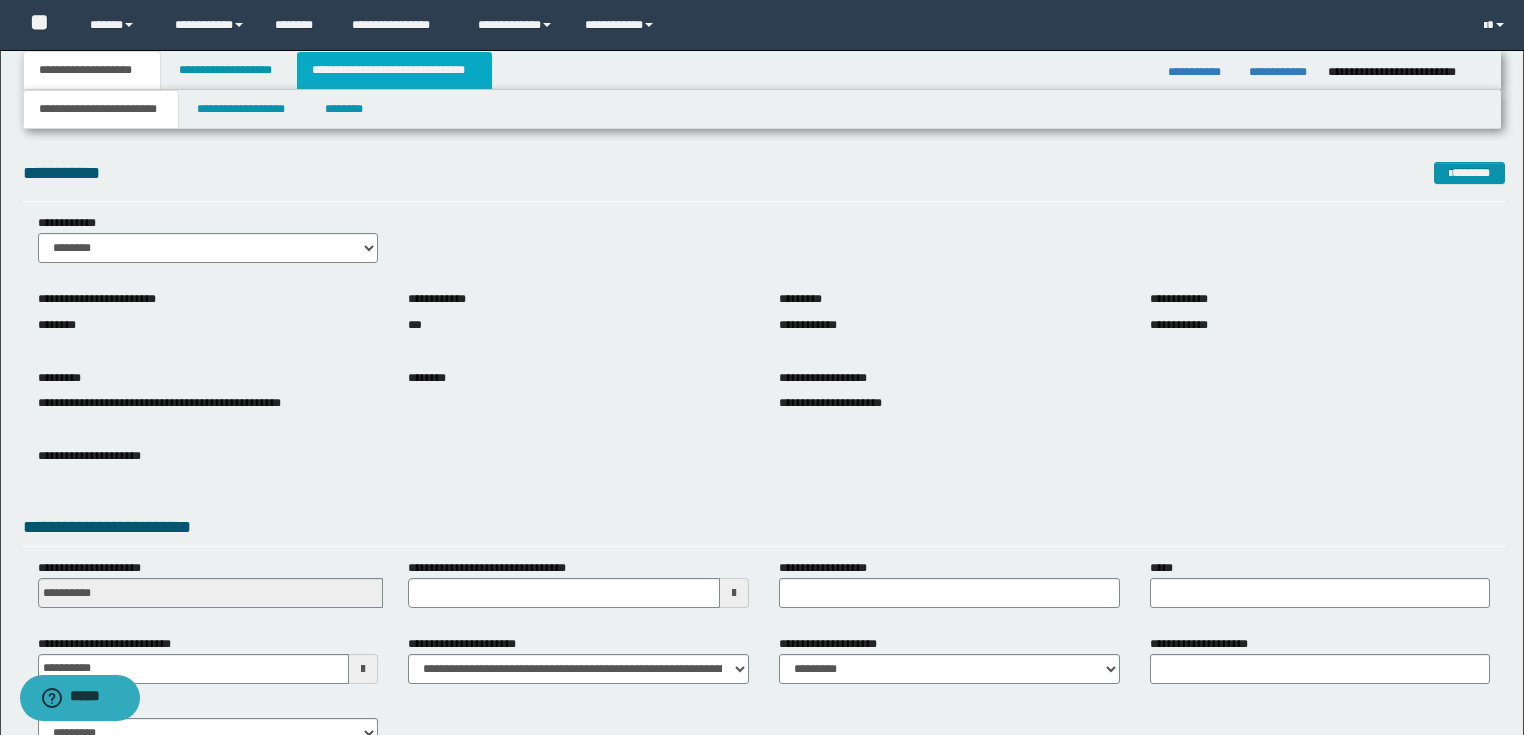 click on "**********" at bounding box center (394, 70) 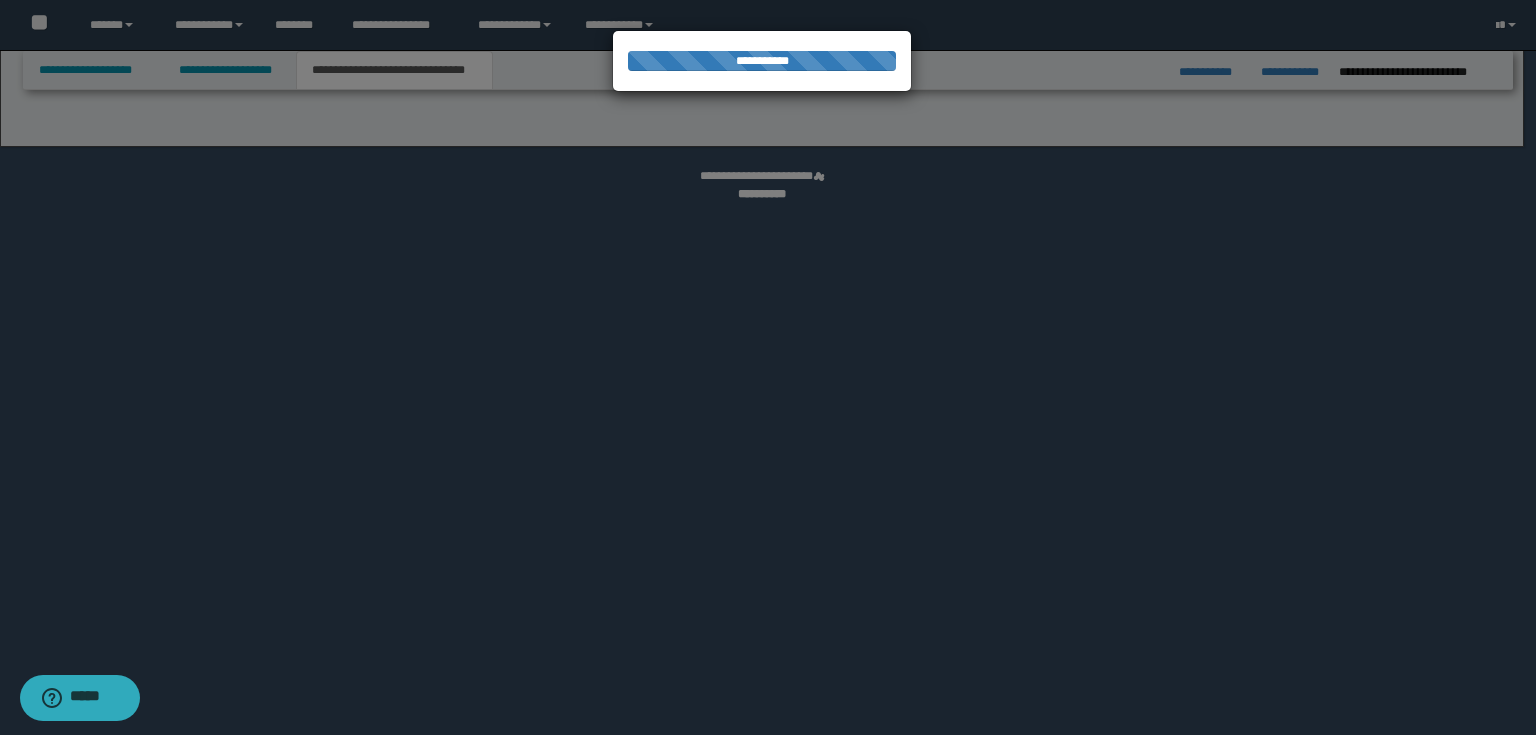 select on "*" 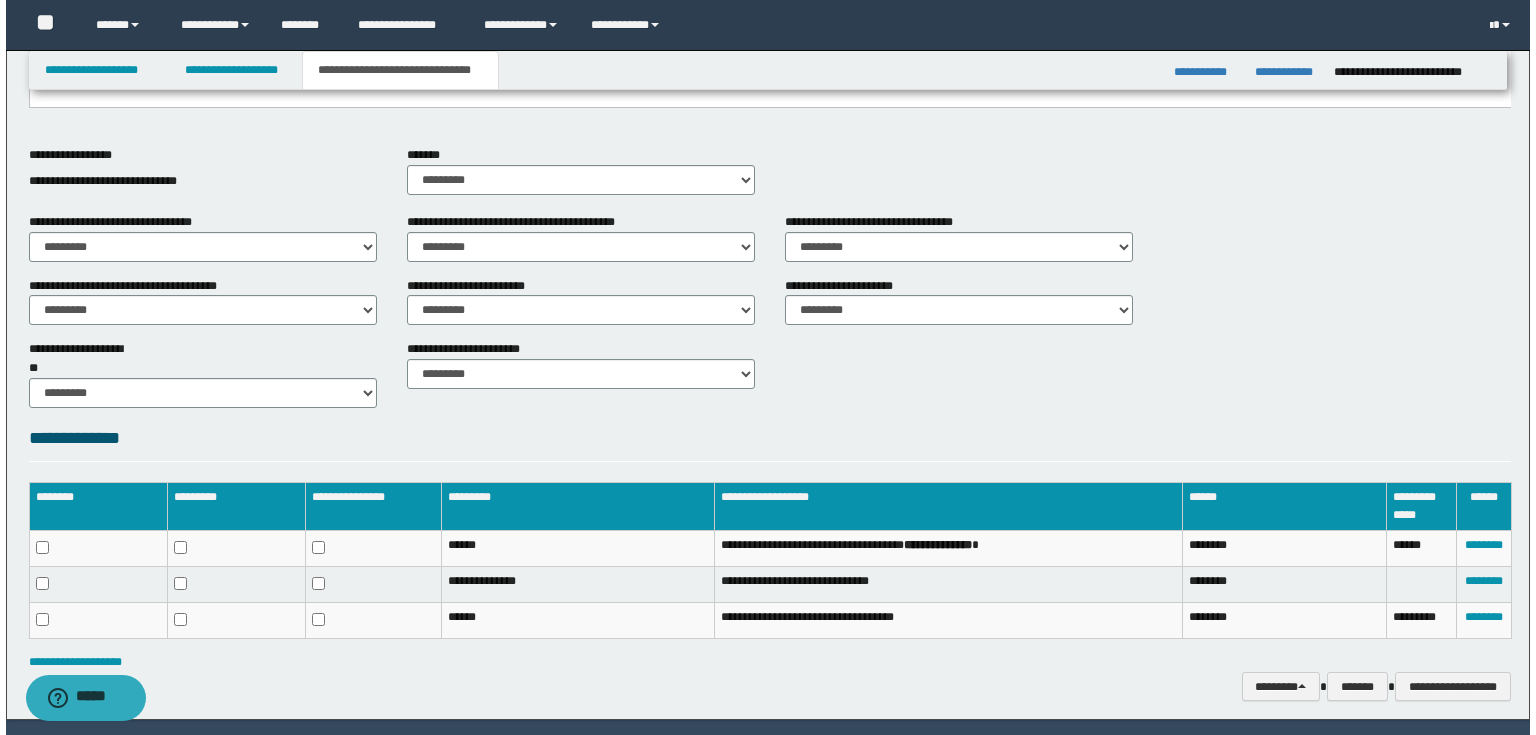 scroll, scrollTop: 530, scrollLeft: 0, axis: vertical 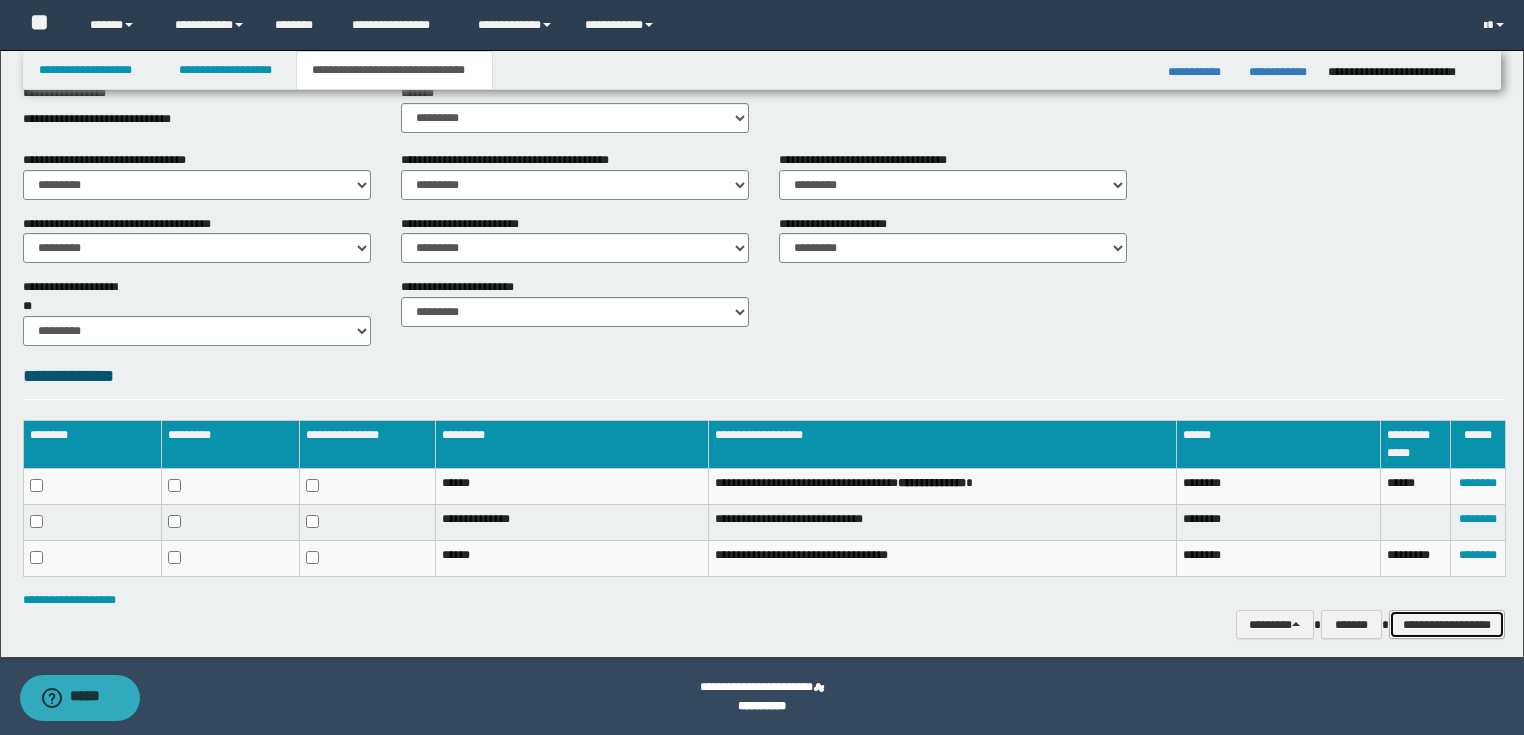 click on "**********" at bounding box center [1447, 625] 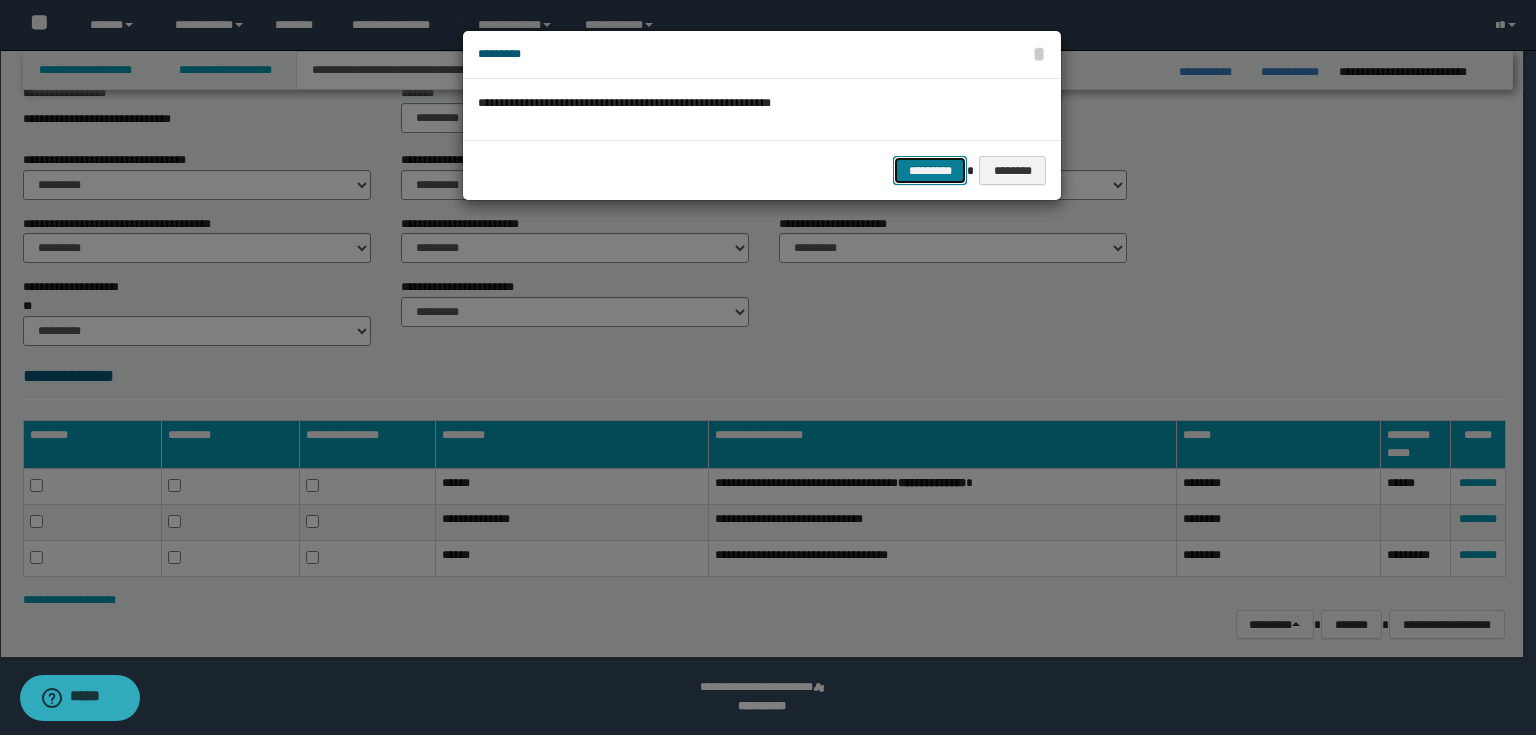 click on "*********" at bounding box center [930, 171] 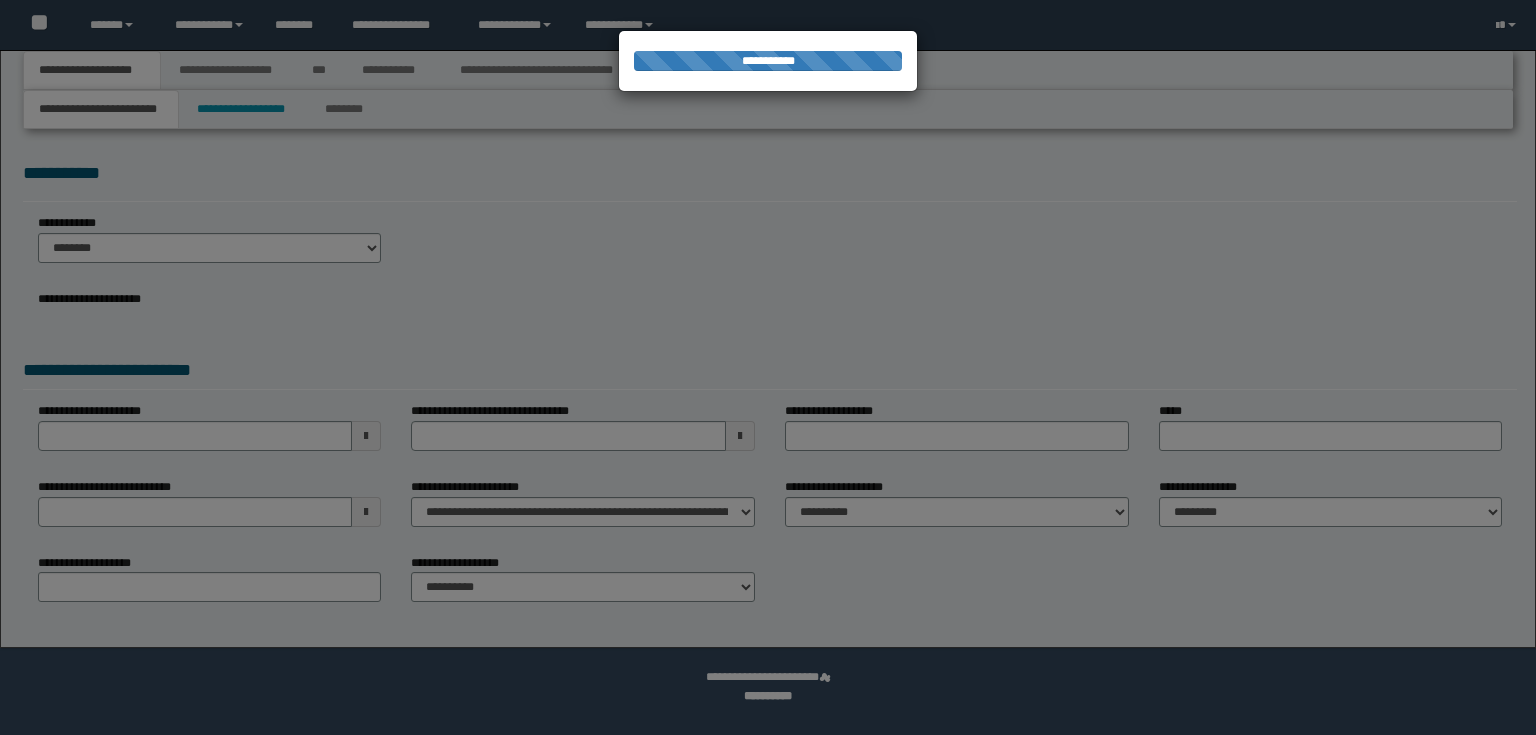 scroll, scrollTop: 0, scrollLeft: 0, axis: both 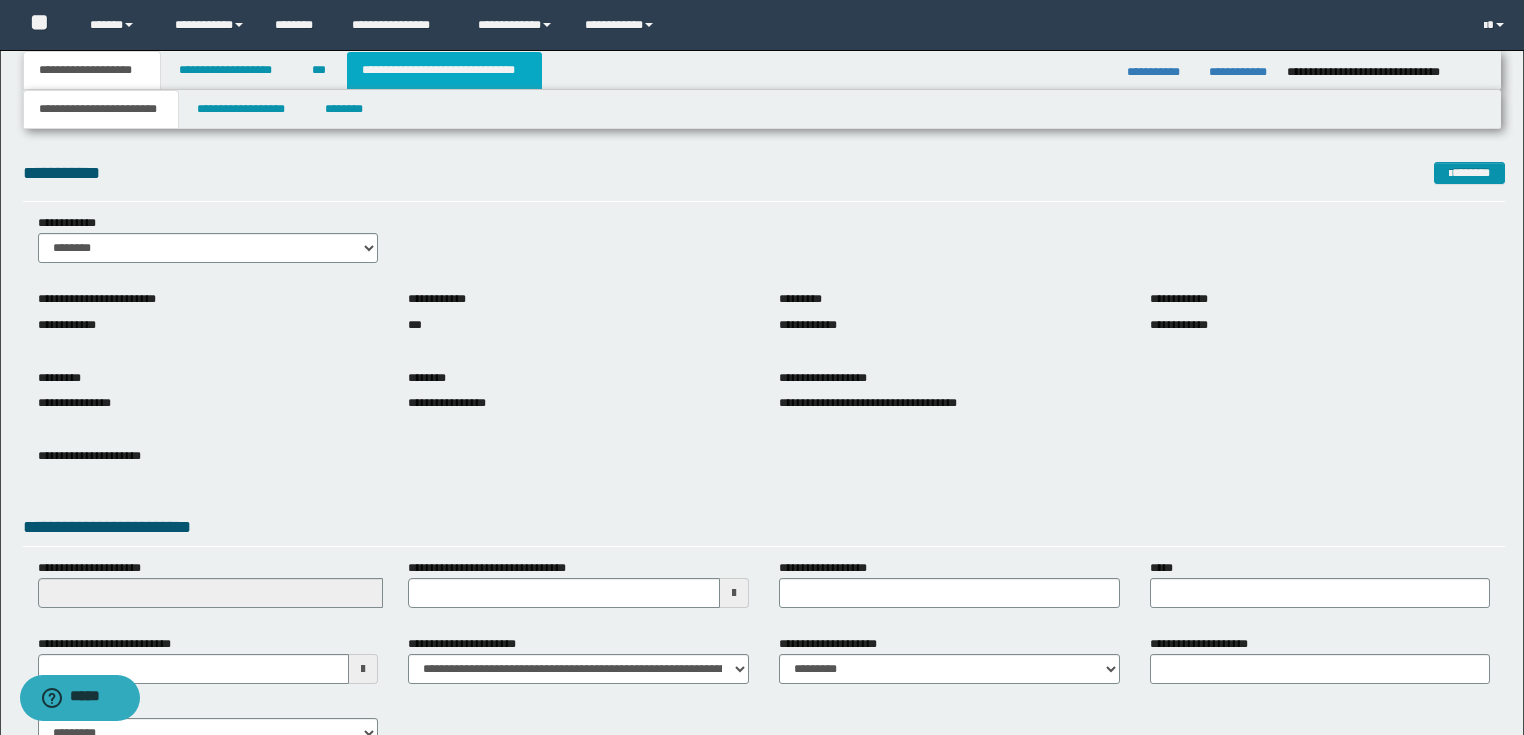 click on "**********" at bounding box center (444, 70) 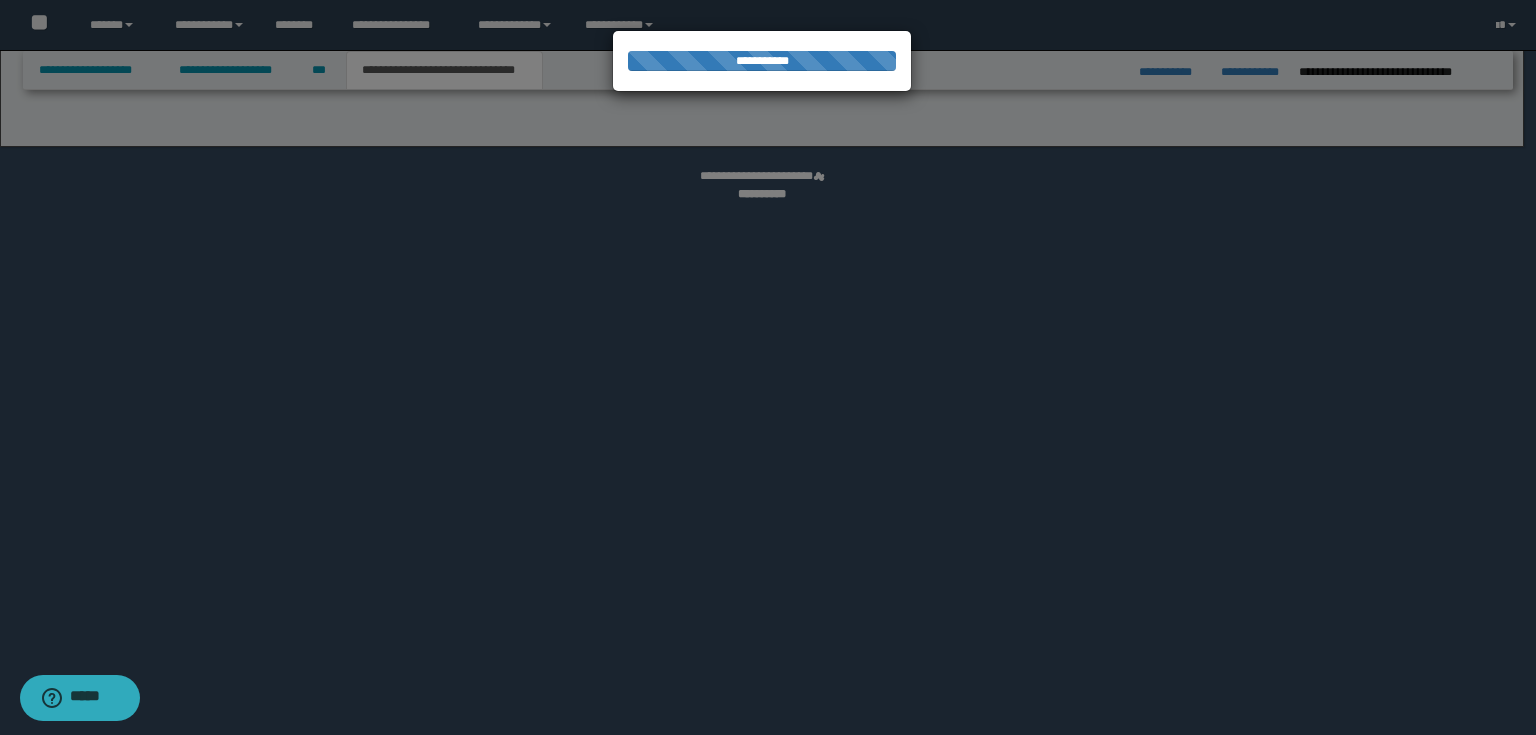 select on "*" 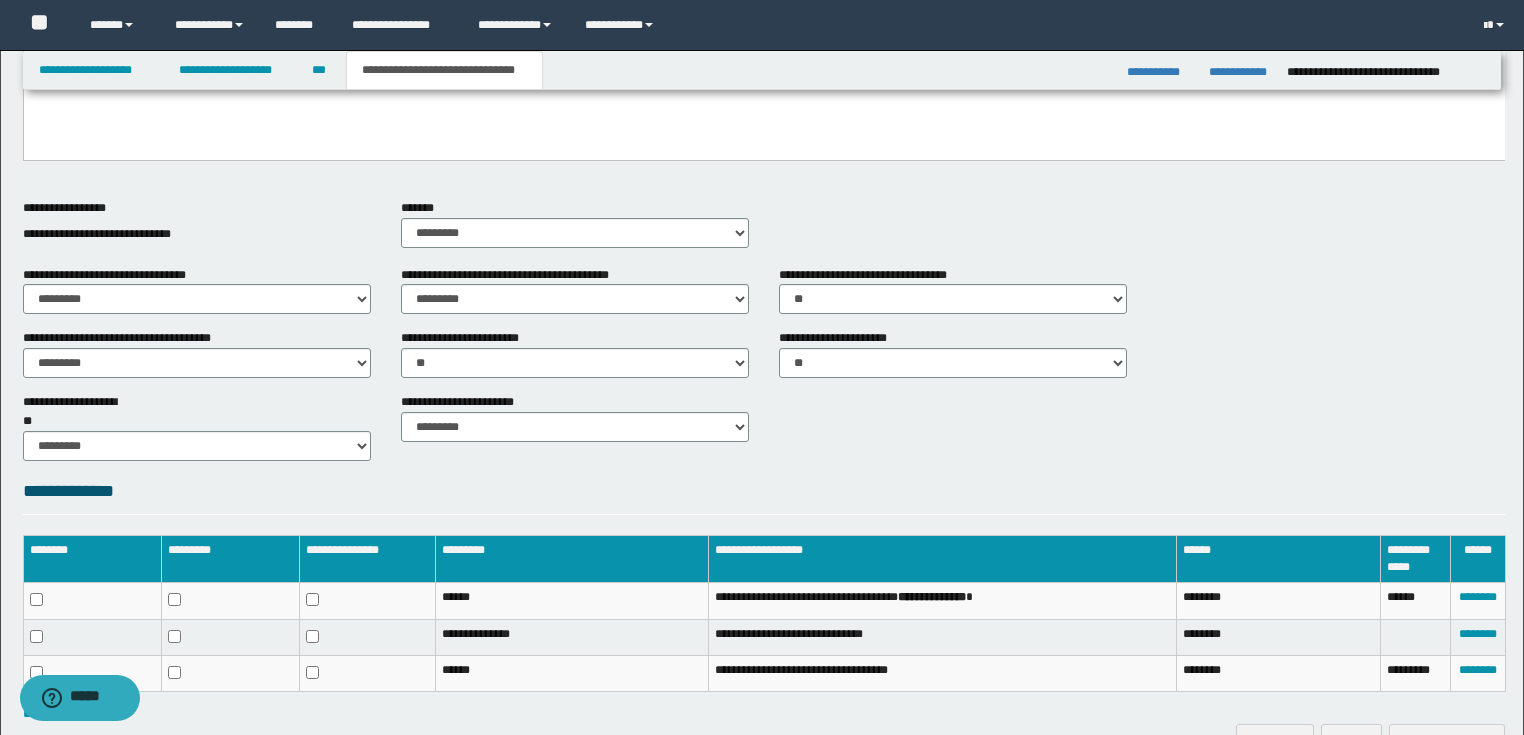 scroll, scrollTop: 812, scrollLeft: 0, axis: vertical 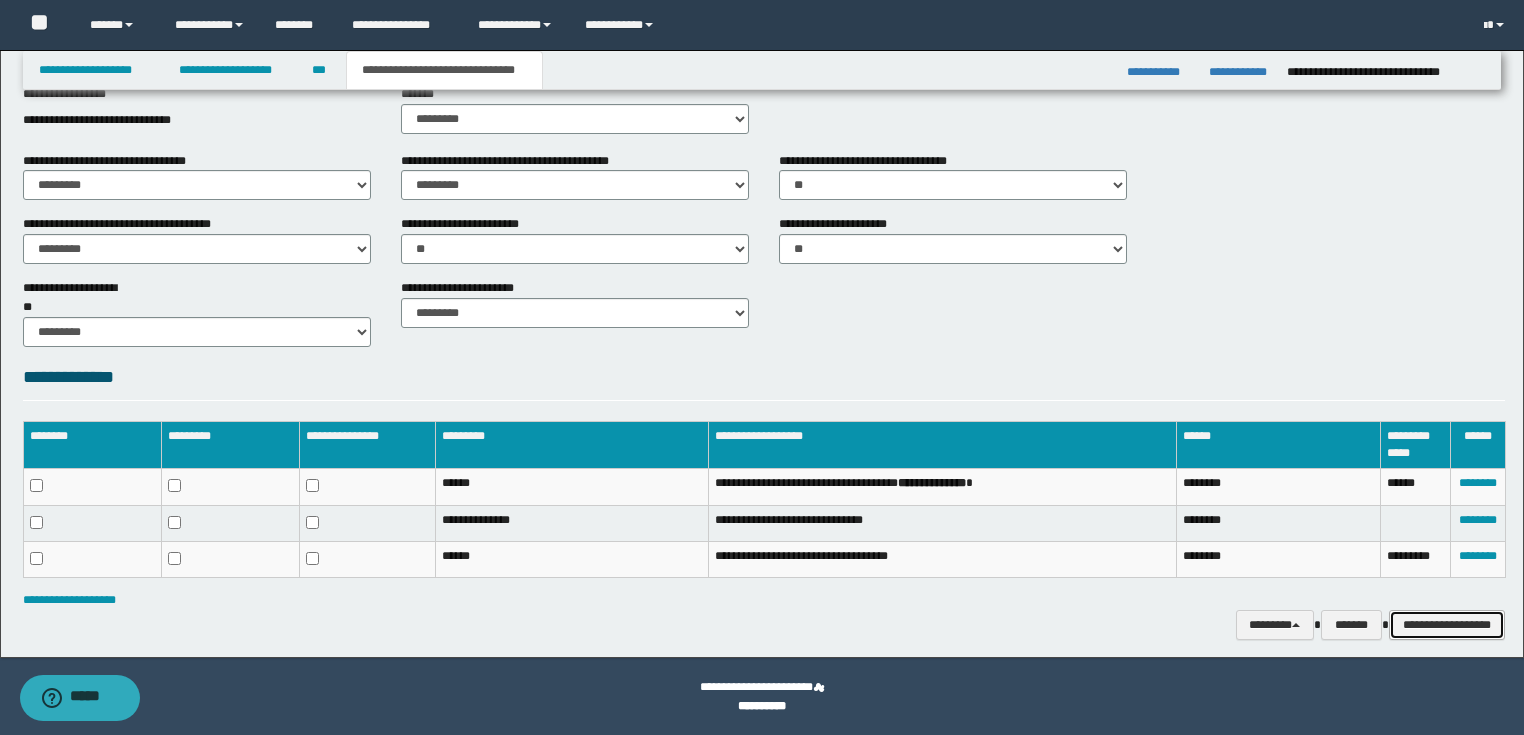 click on "**********" at bounding box center [1447, 625] 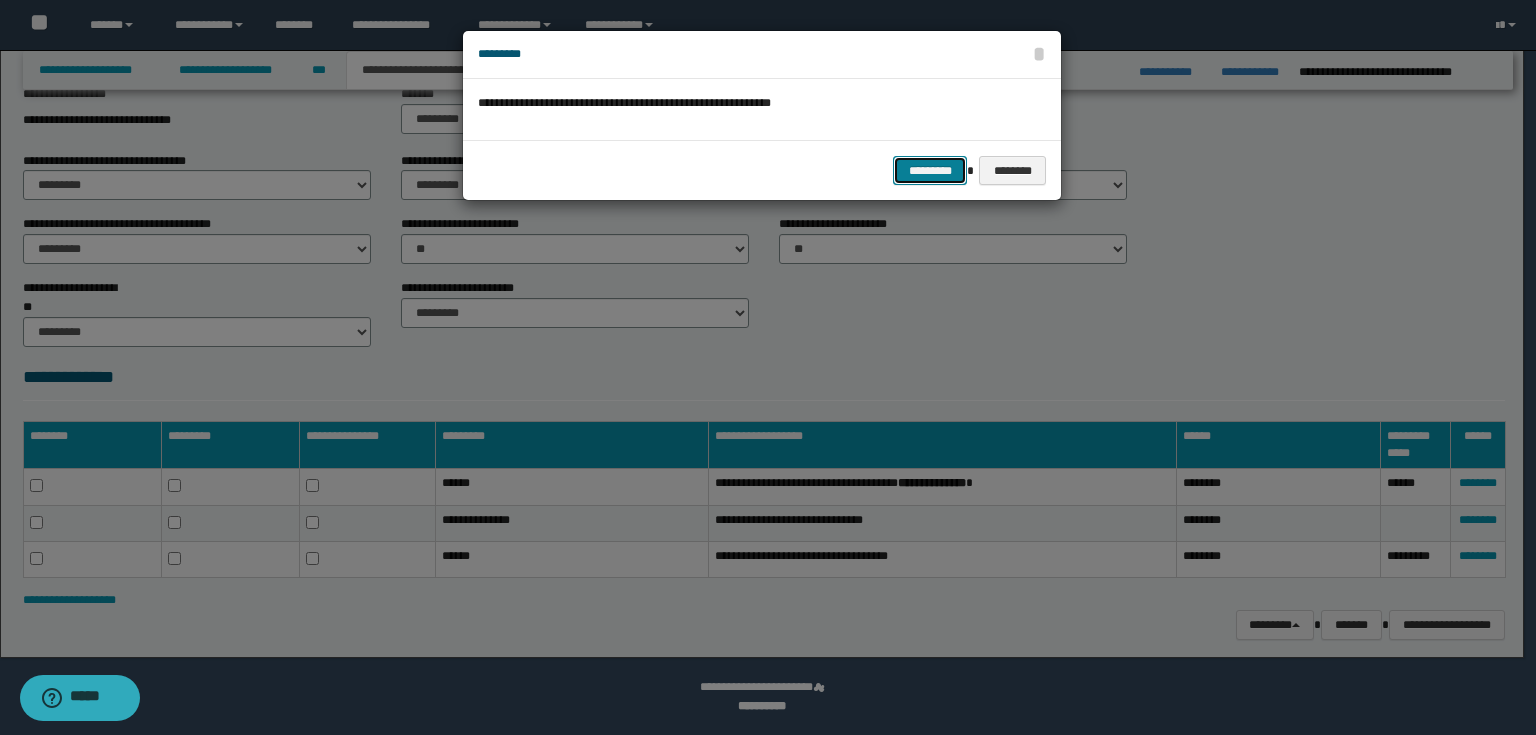 click on "*********" at bounding box center (930, 171) 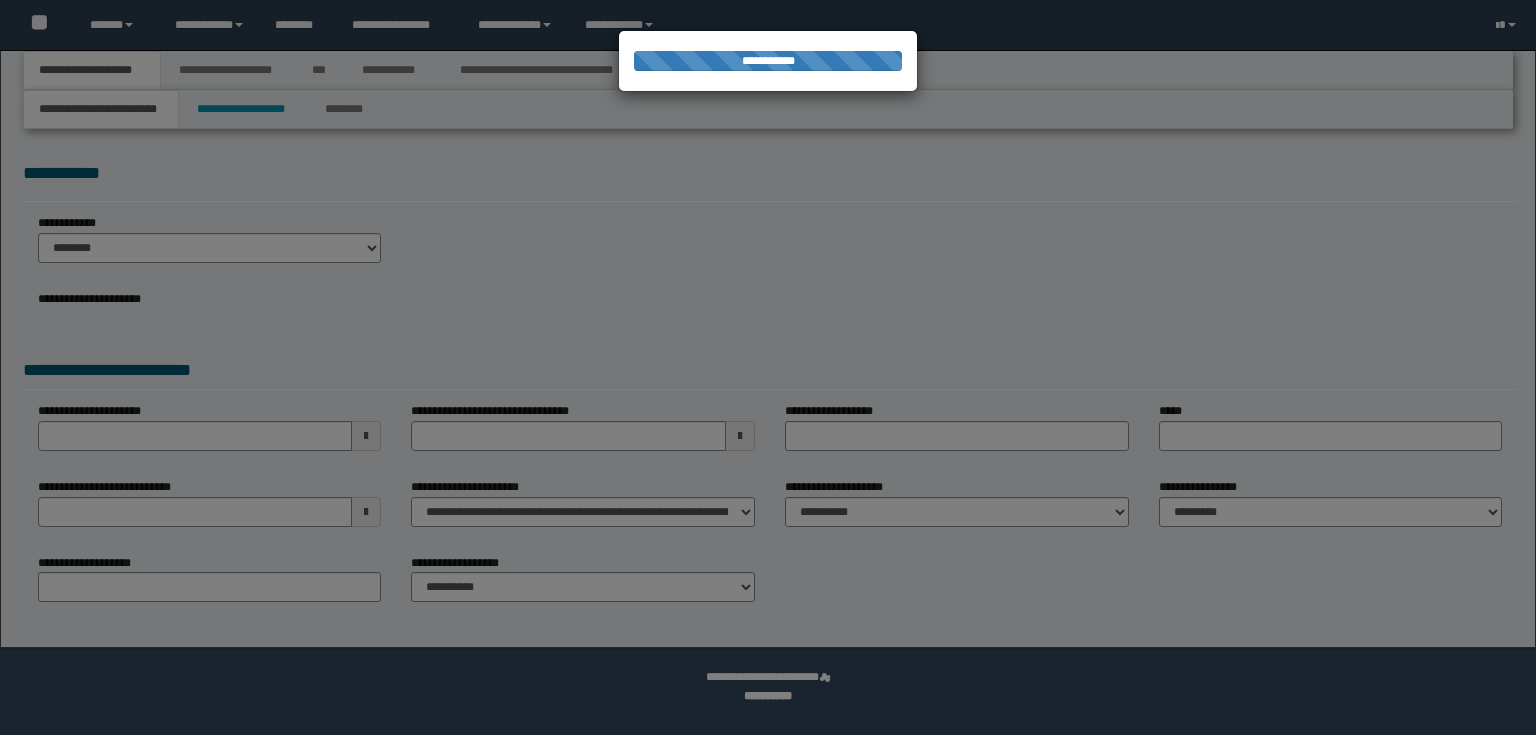 scroll, scrollTop: 0, scrollLeft: 0, axis: both 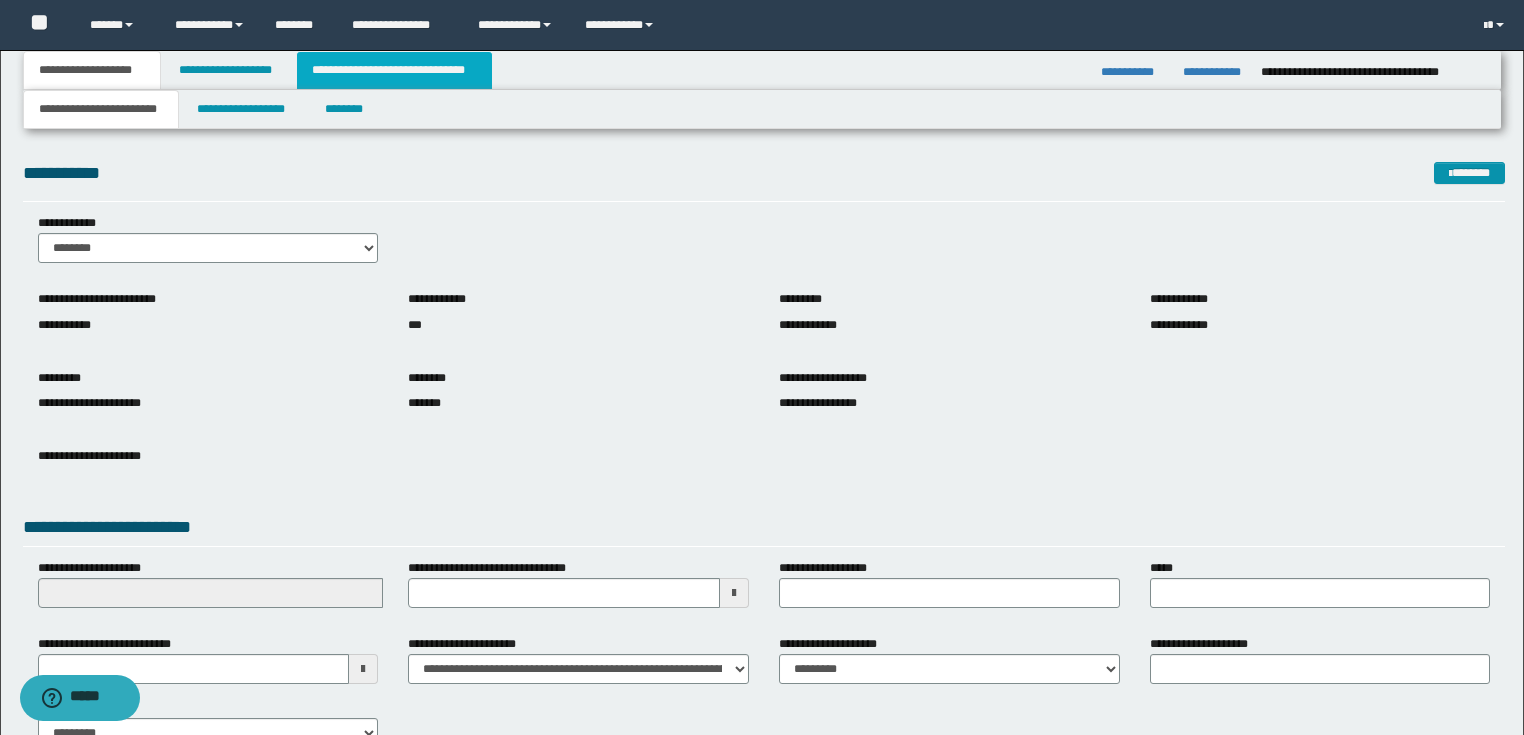 click on "**********" at bounding box center (394, 70) 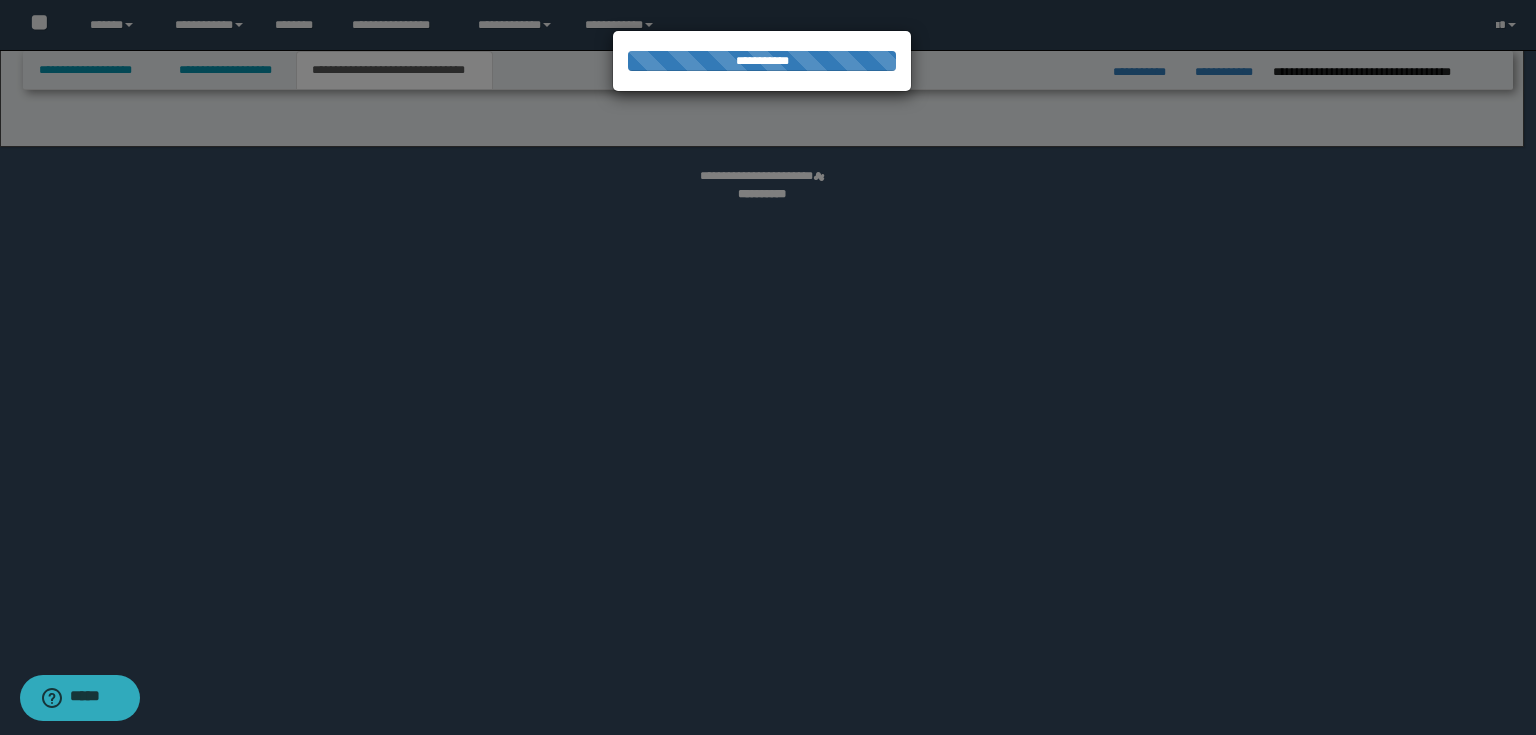 select on "*" 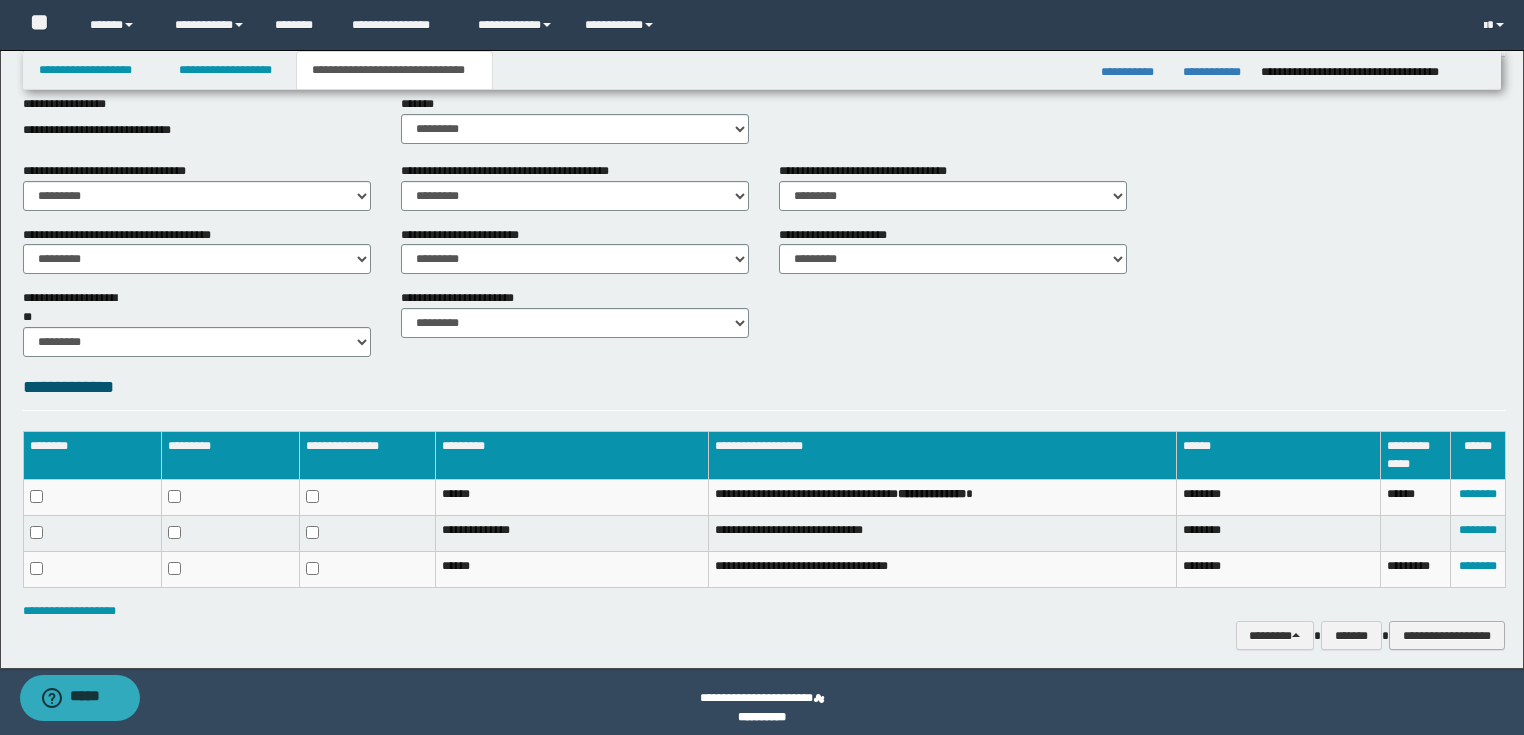 scroll, scrollTop: 530, scrollLeft: 0, axis: vertical 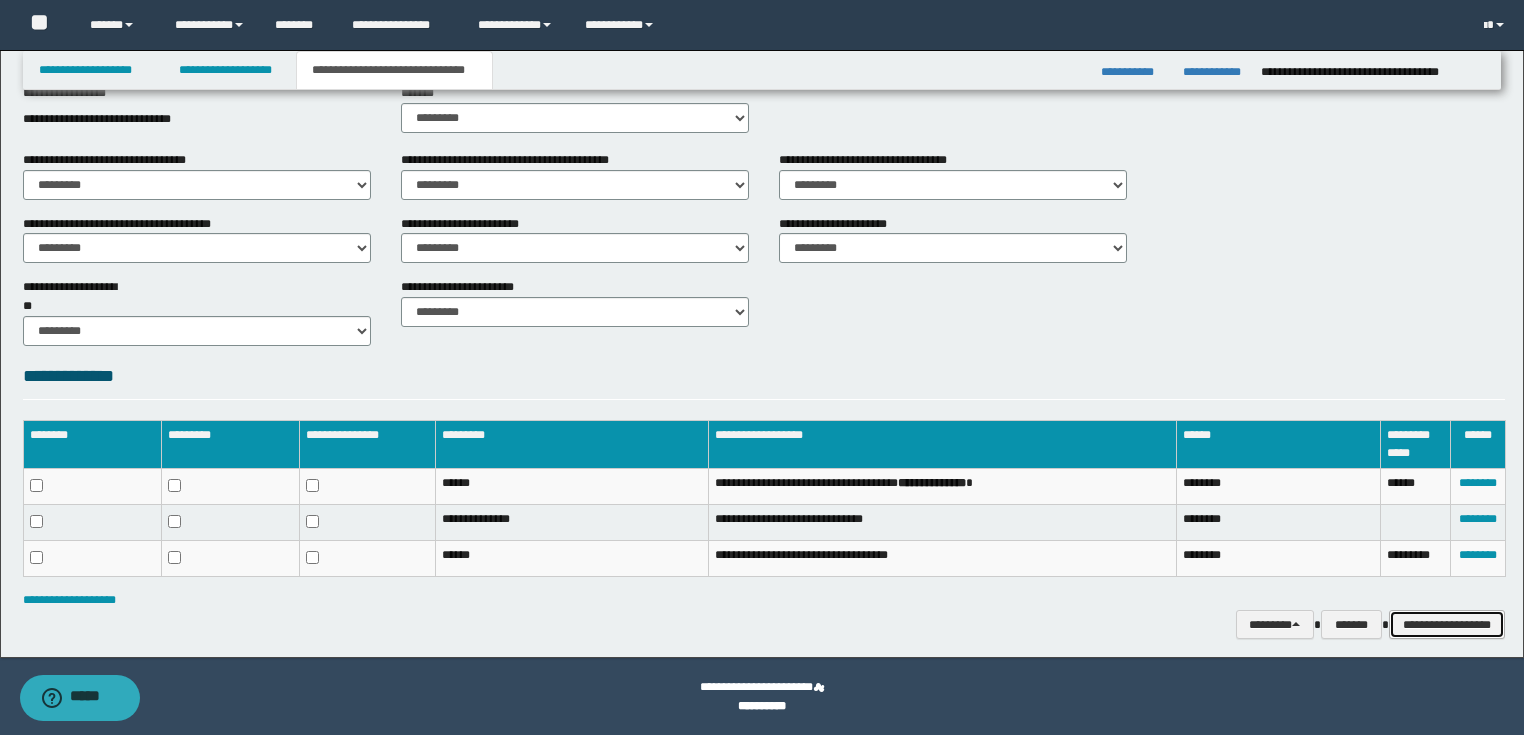 click on "**********" at bounding box center (1447, 625) 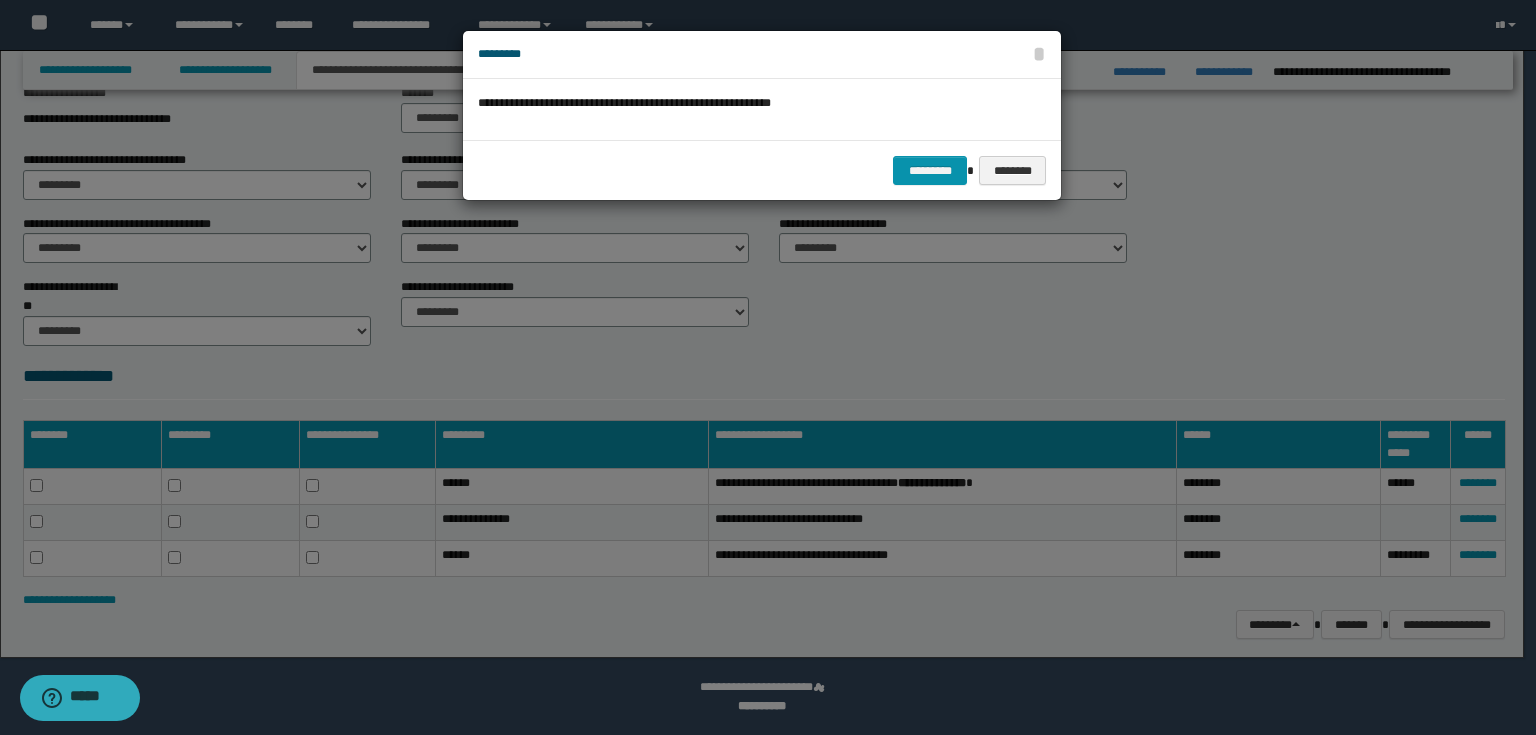 click on "*********
********" at bounding box center [762, 170] 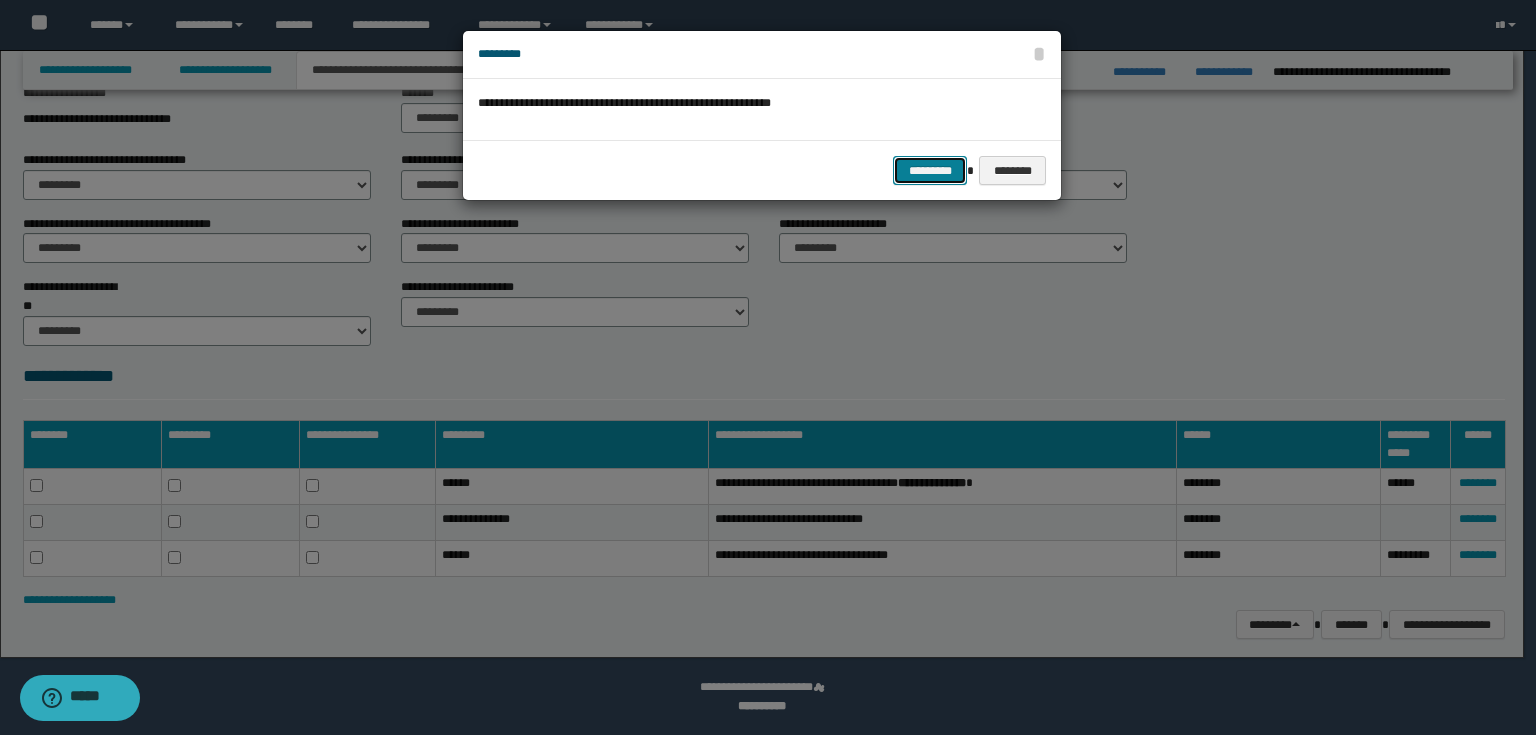 click on "*********" at bounding box center (930, 171) 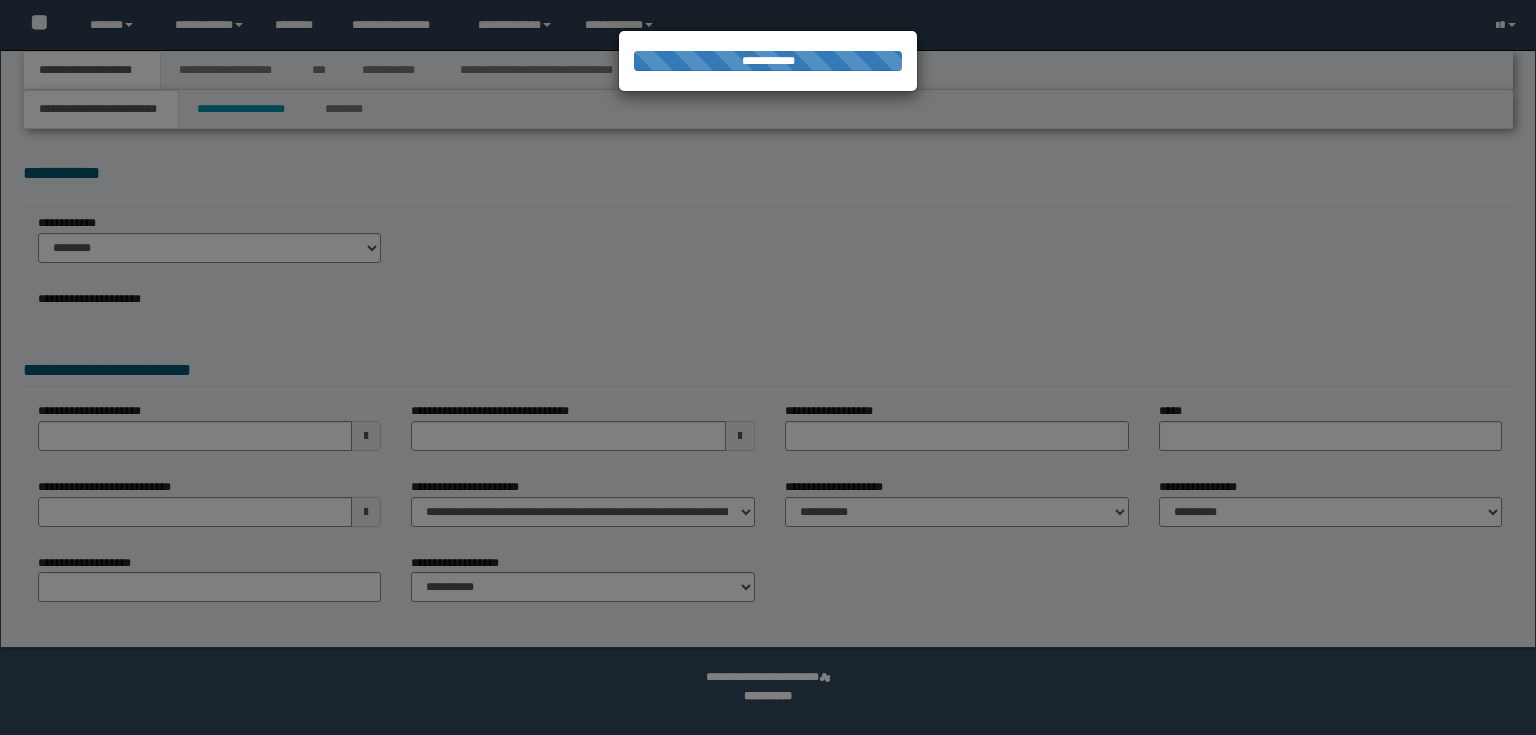 scroll, scrollTop: 0, scrollLeft: 0, axis: both 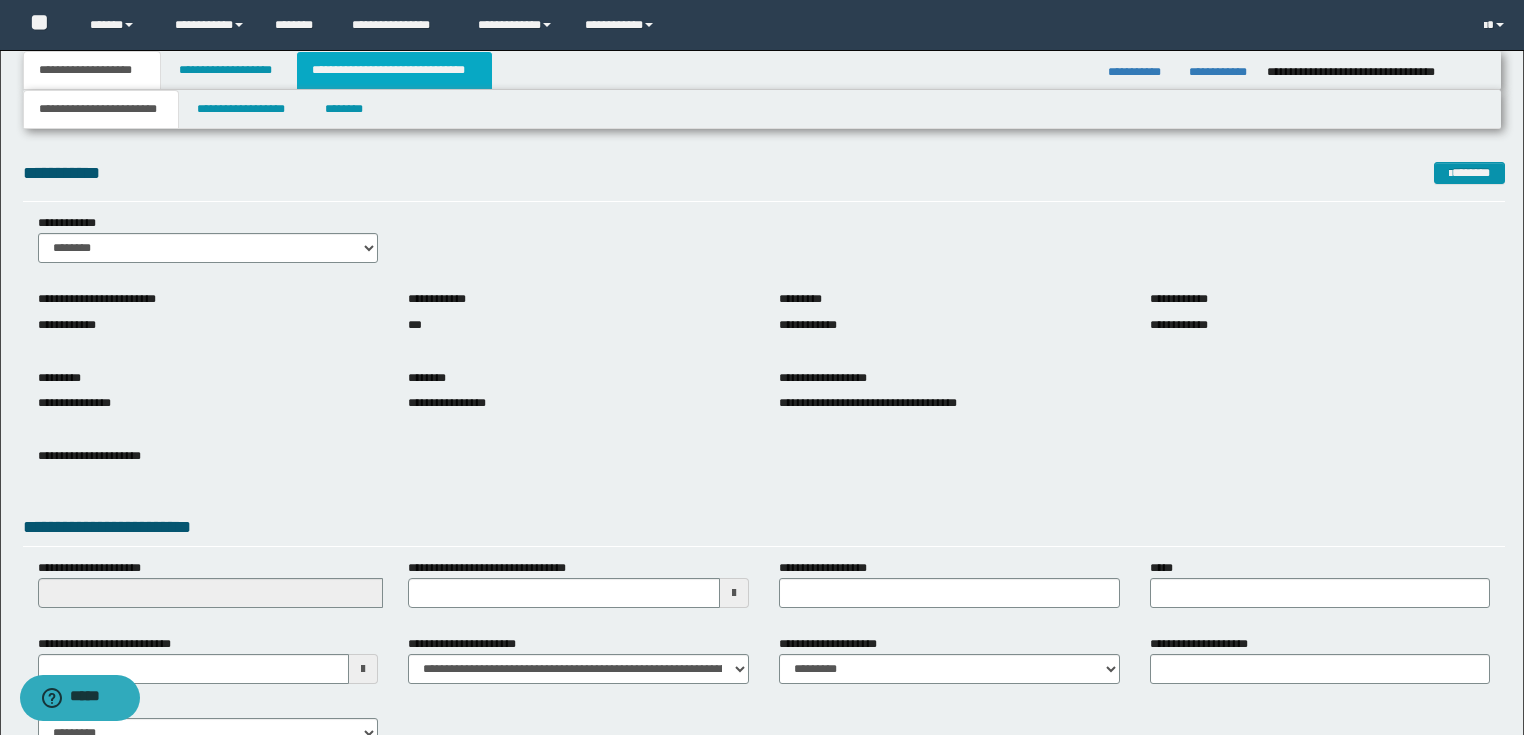 click on "**********" at bounding box center (394, 70) 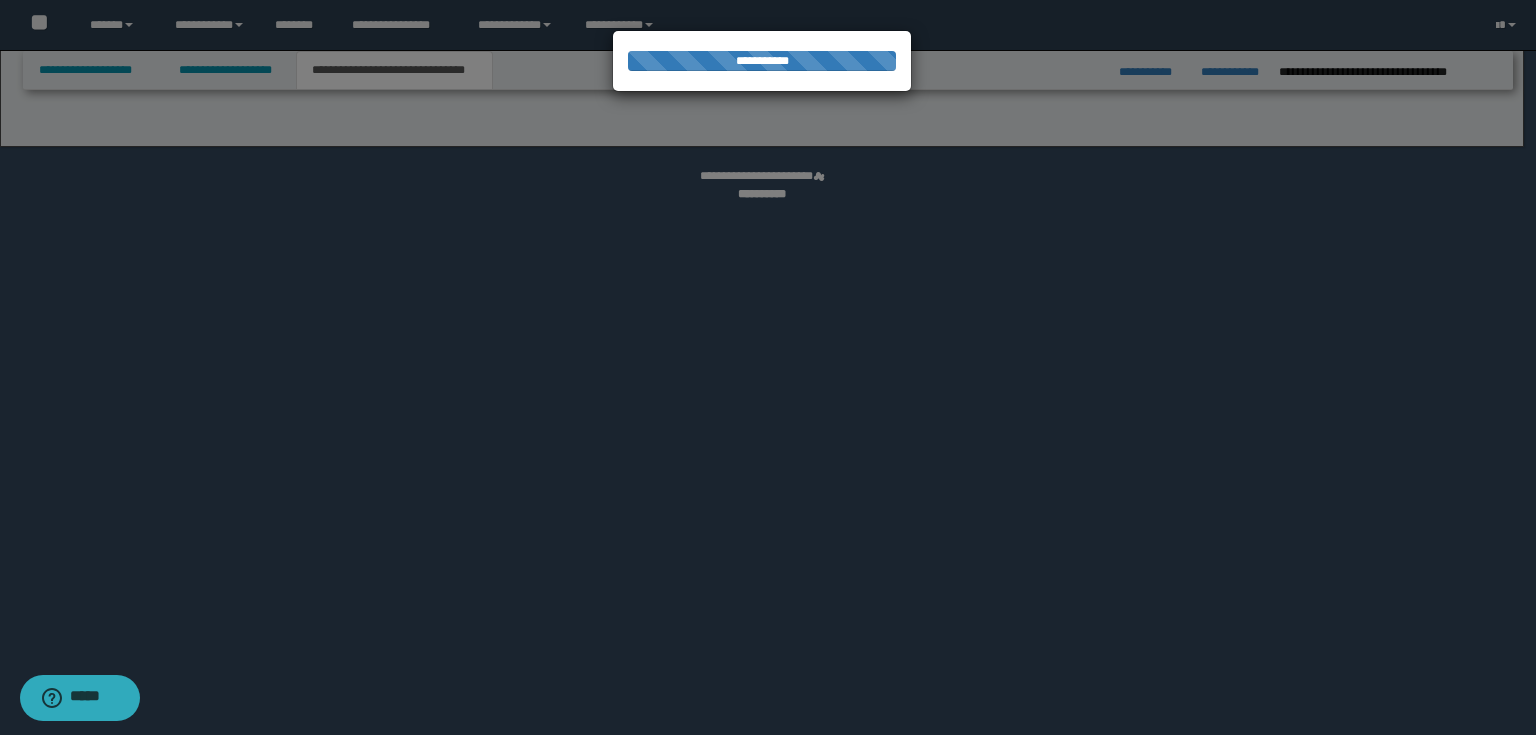 select on "*" 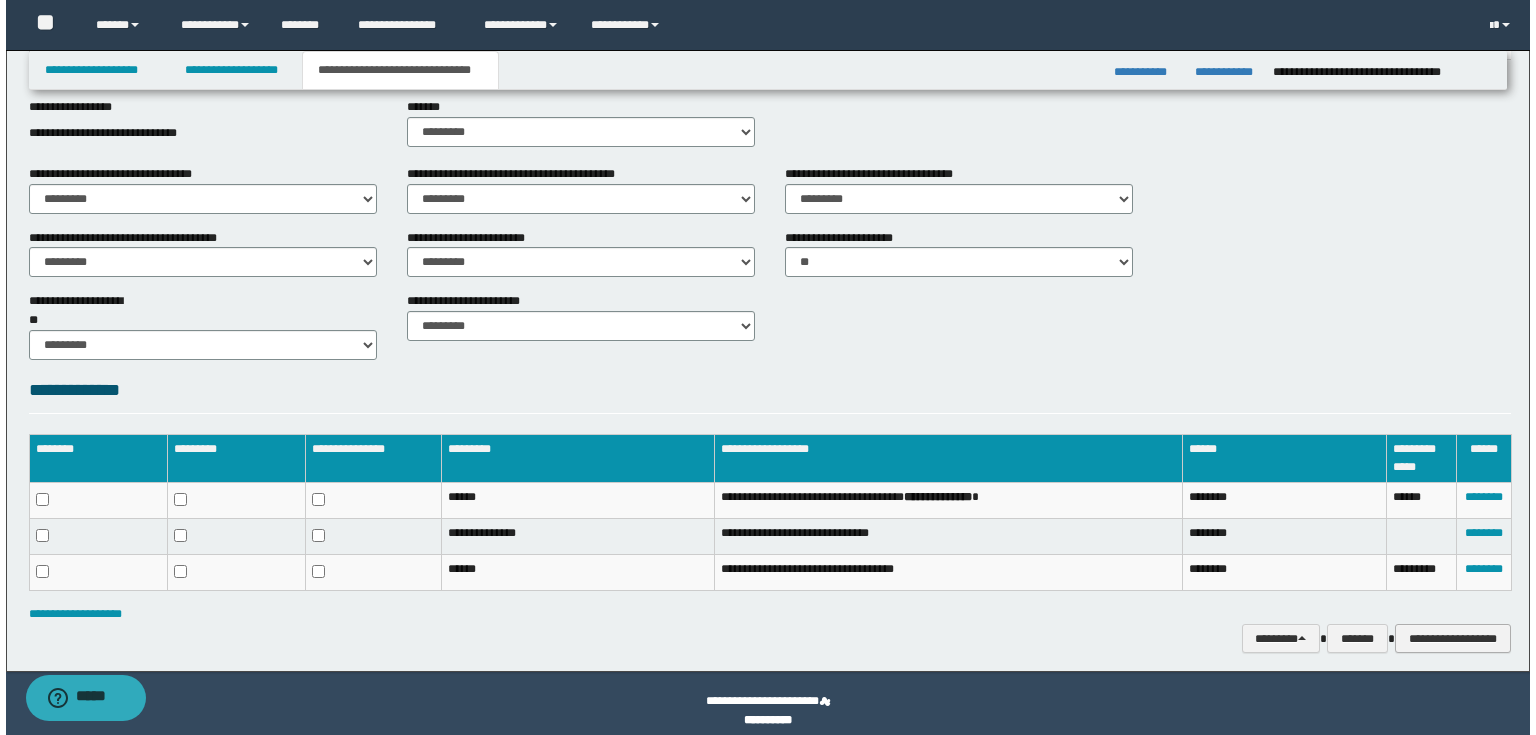scroll, scrollTop: 530, scrollLeft: 0, axis: vertical 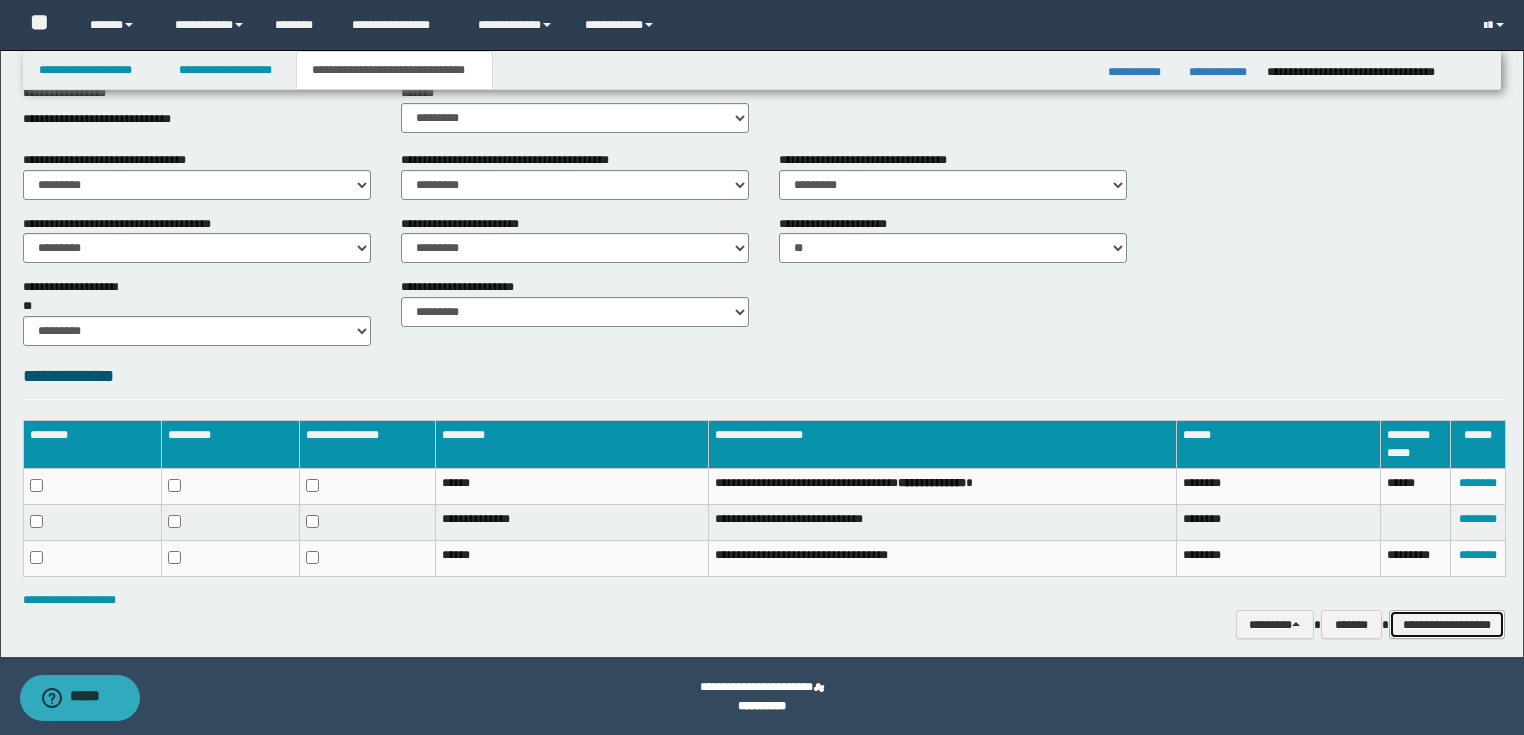 click on "**********" at bounding box center [1447, 625] 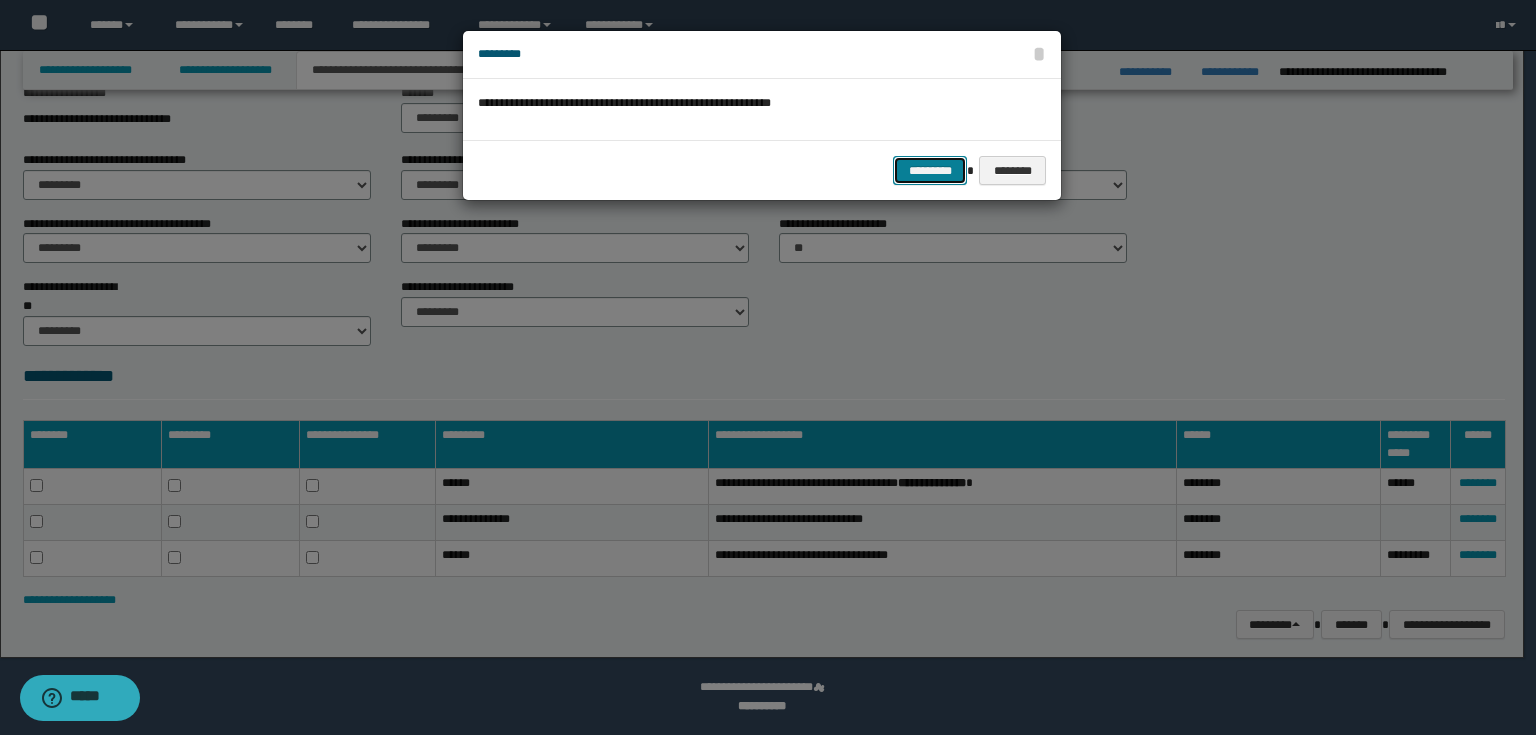 click on "*********" at bounding box center (930, 171) 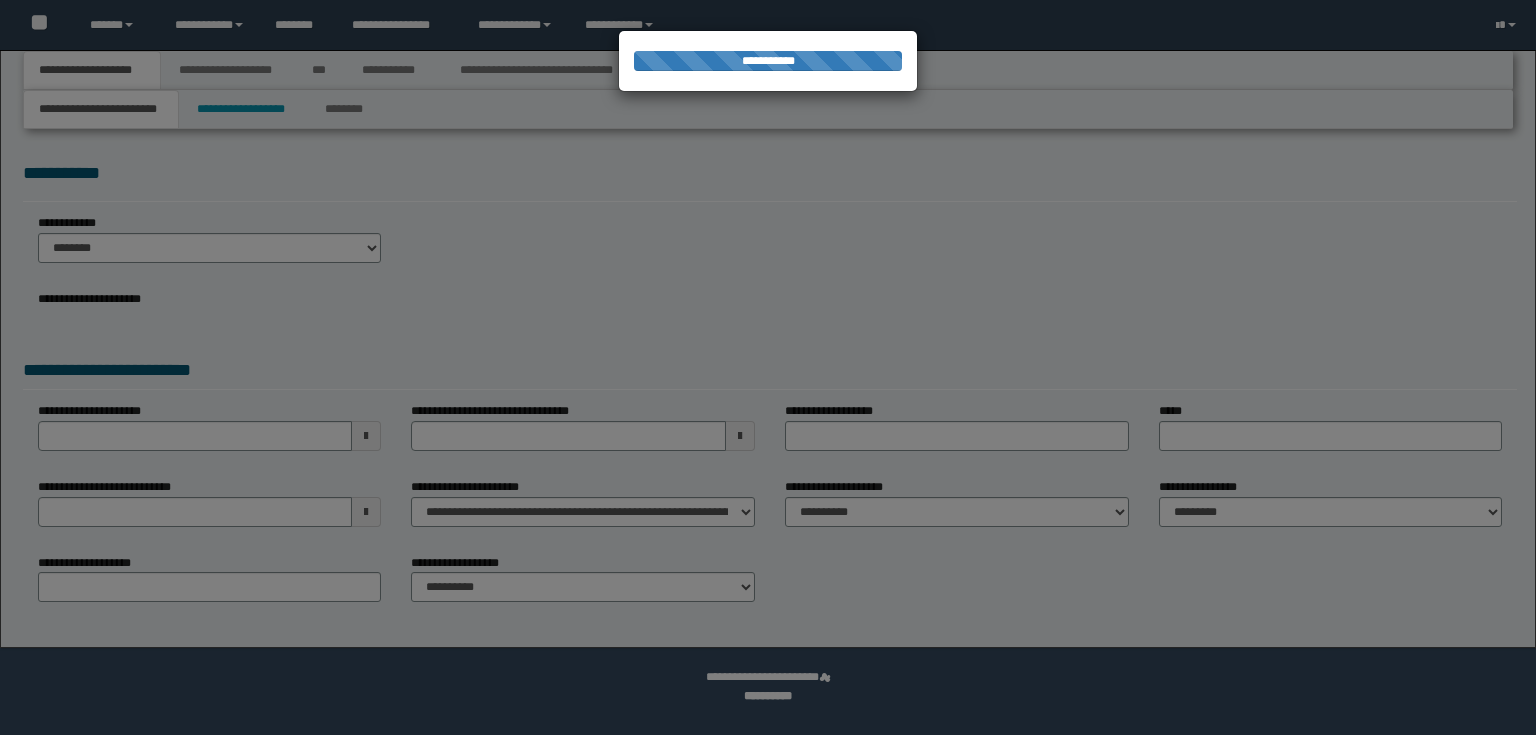 scroll, scrollTop: 0, scrollLeft: 0, axis: both 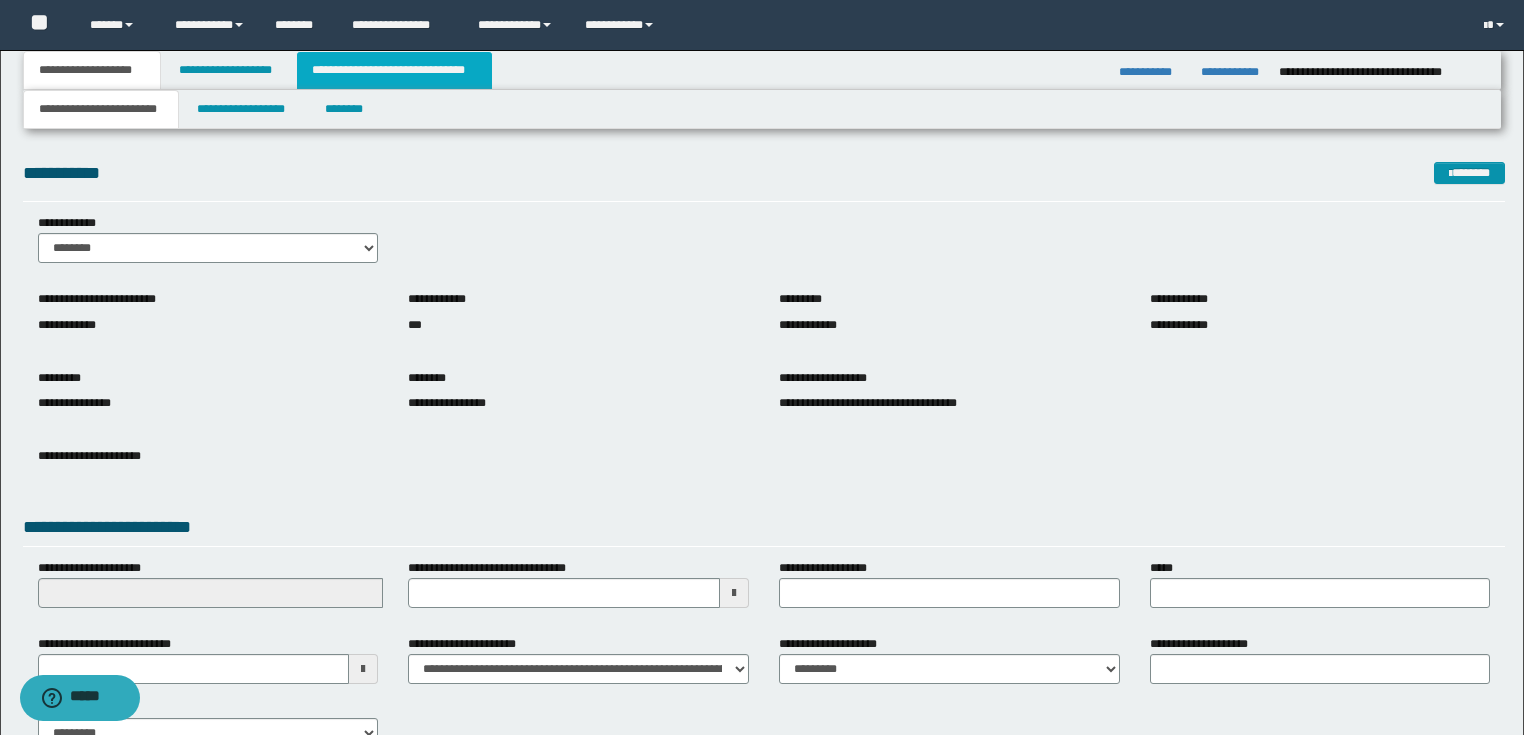 click on "**********" at bounding box center [394, 70] 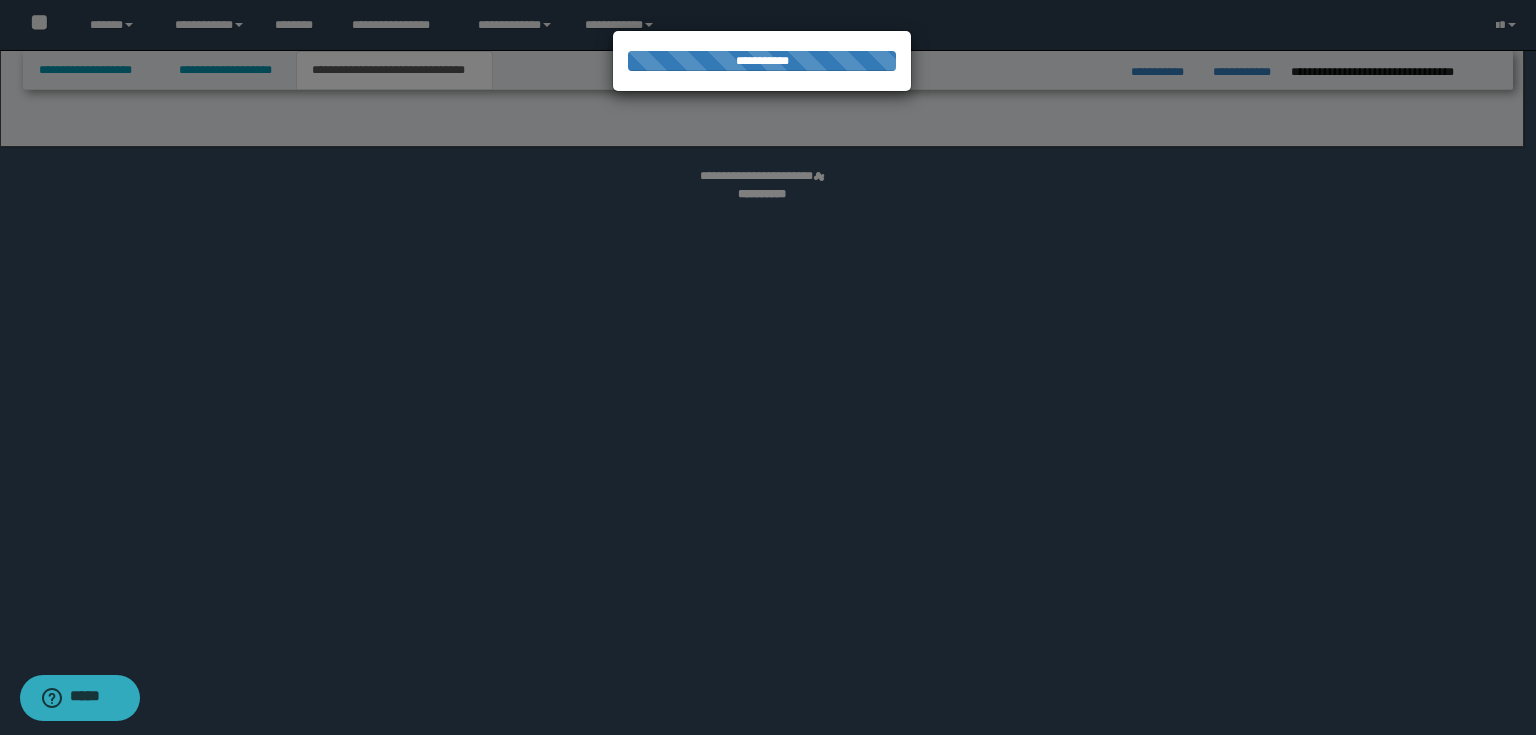 select on "*" 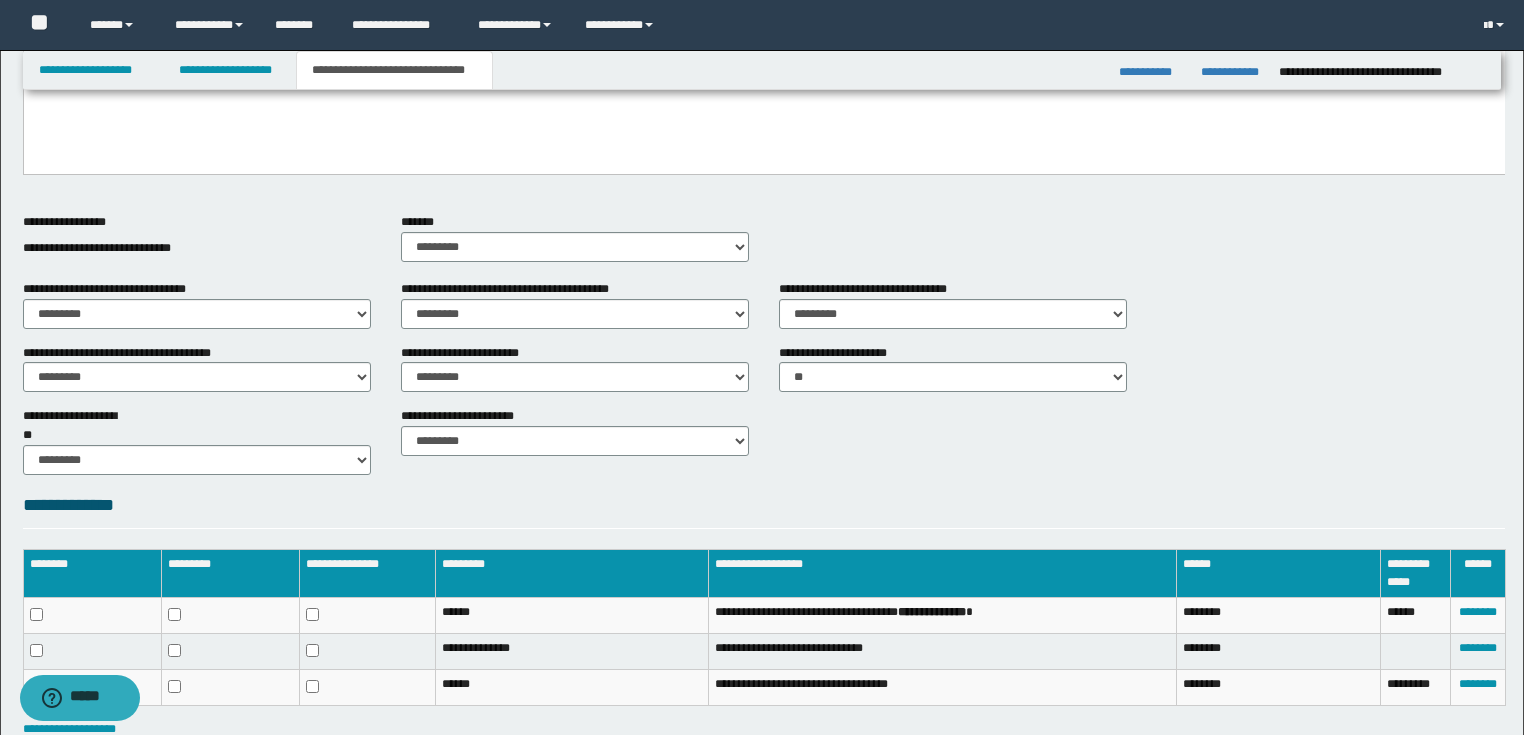 scroll, scrollTop: 530, scrollLeft: 0, axis: vertical 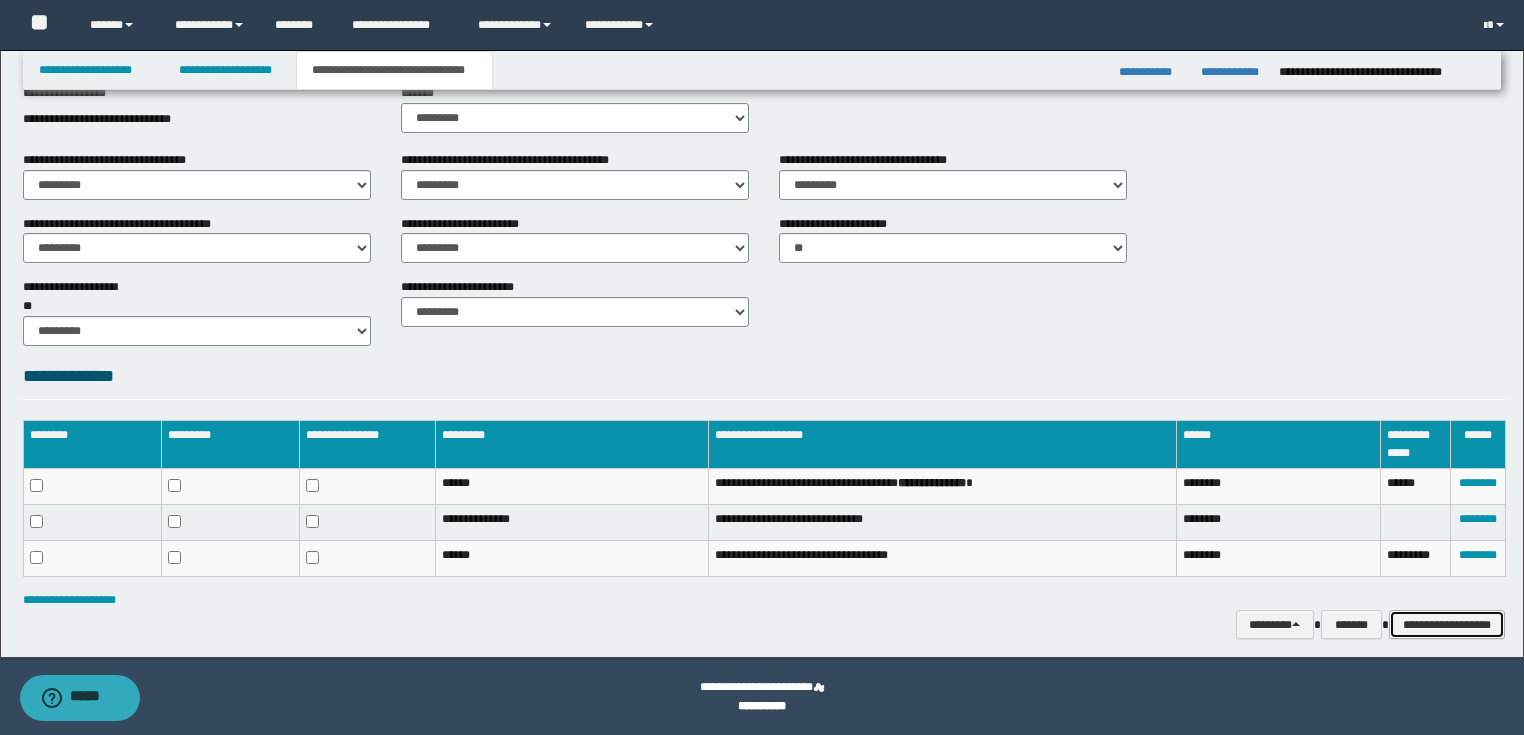 click on "**********" at bounding box center (1447, 625) 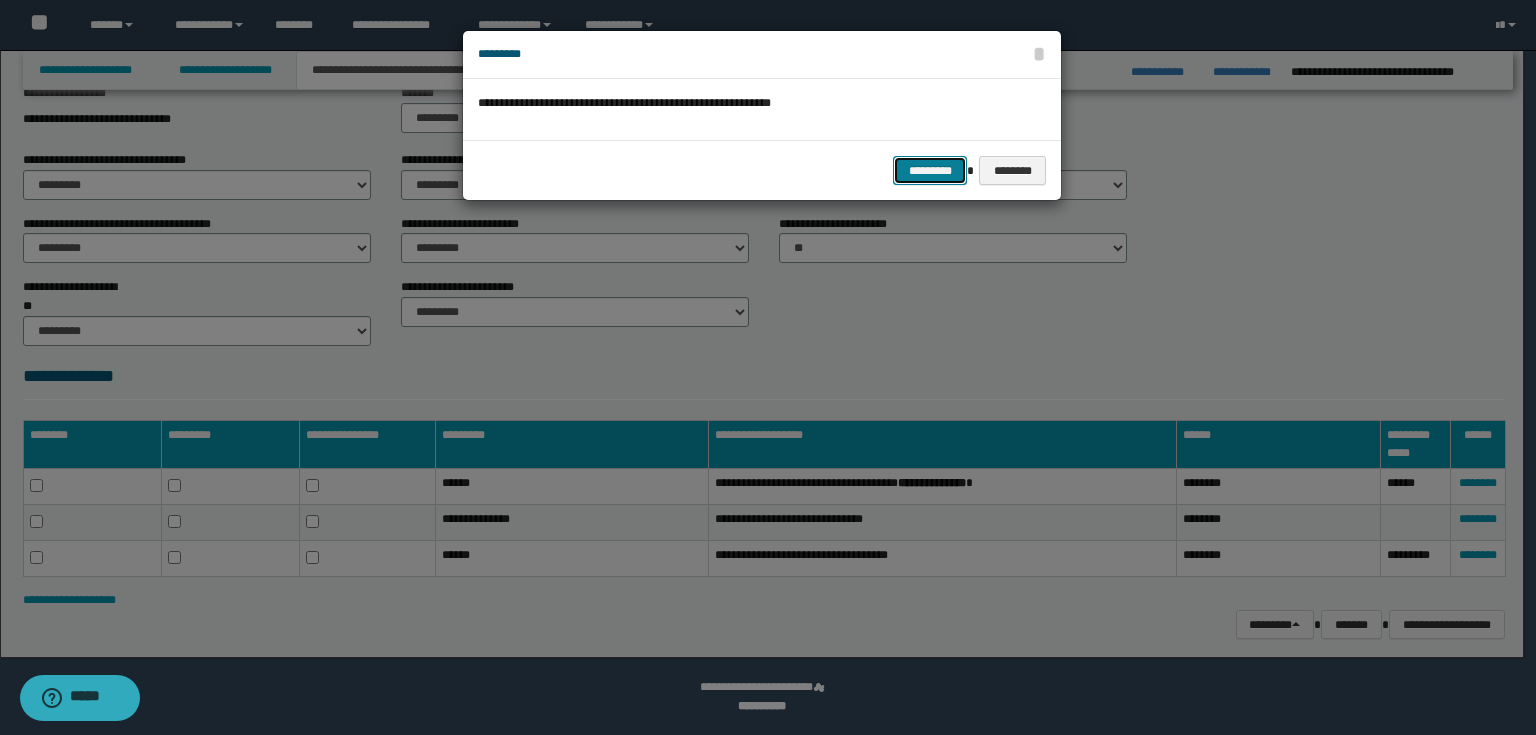 click on "*********" at bounding box center (930, 171) 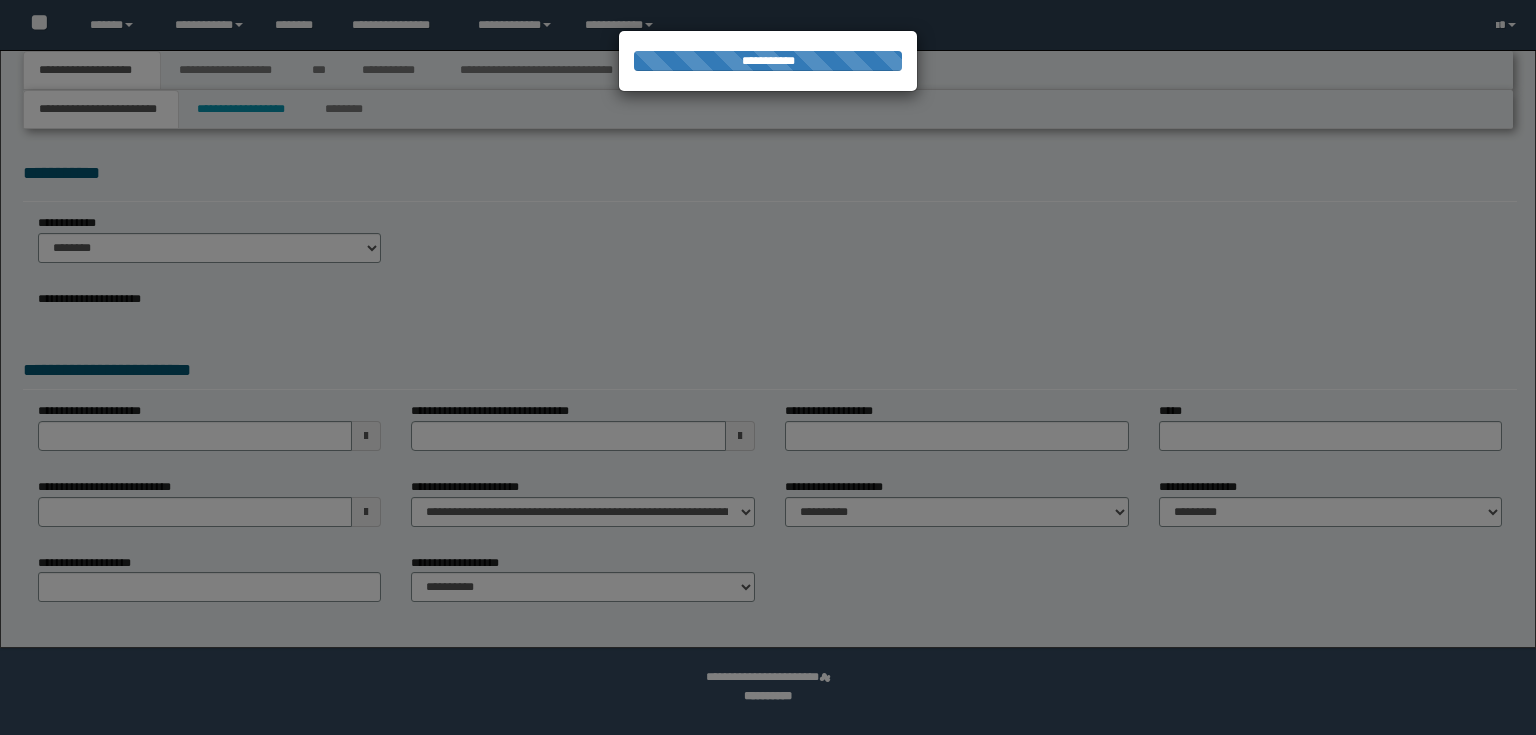 scroll, scrollTop: 0, scrollLeft: 0, axis: both 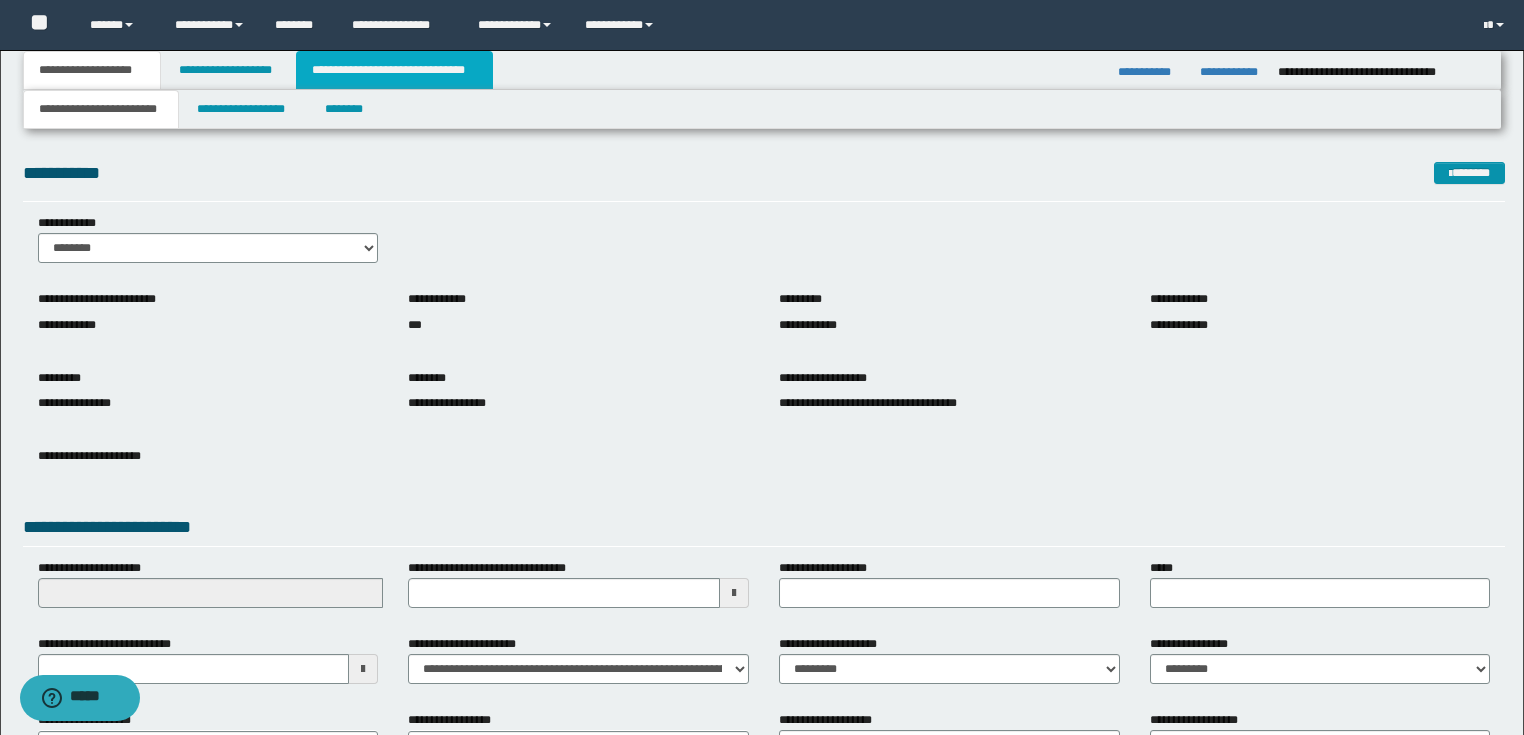 click on "**********" at bounding box center (394, 70) 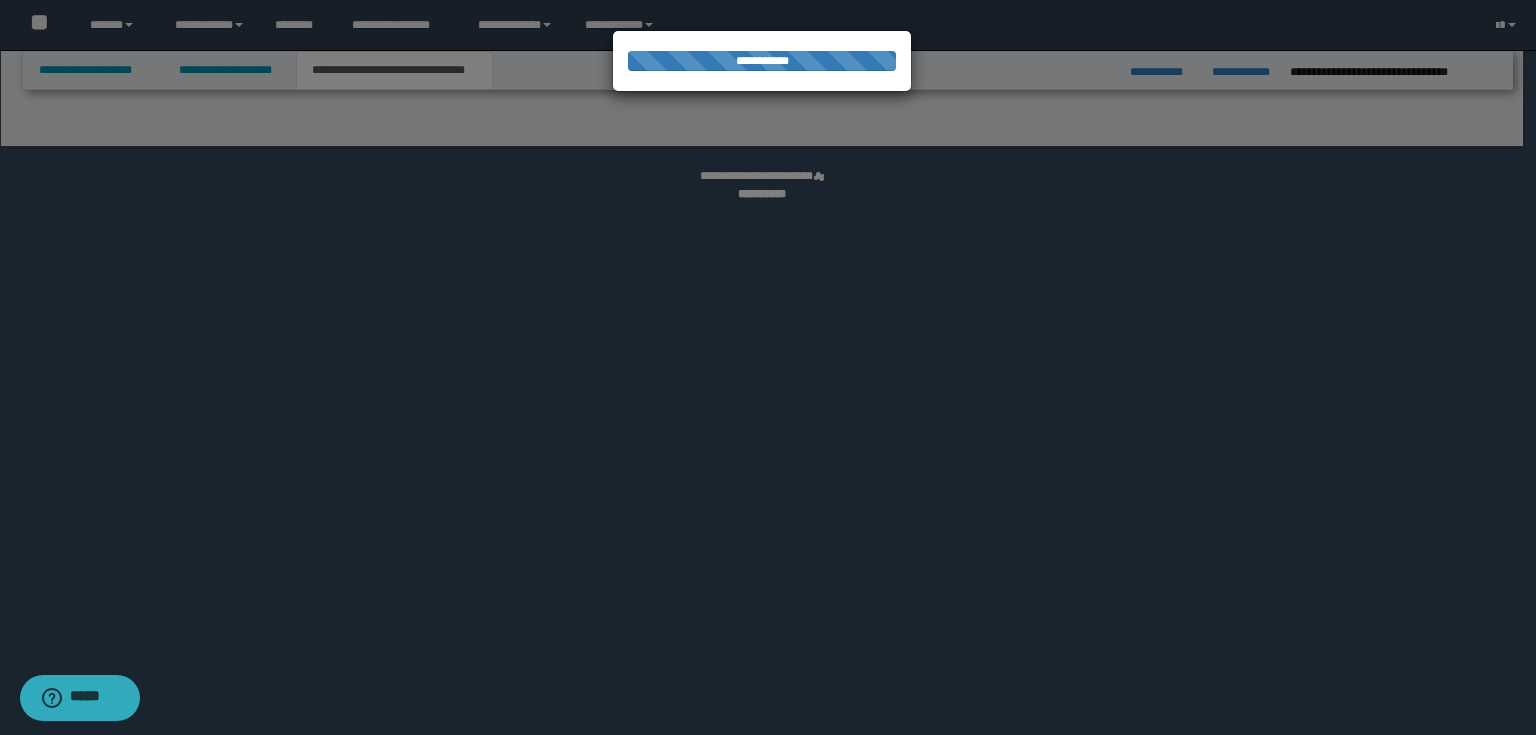 select on "*" 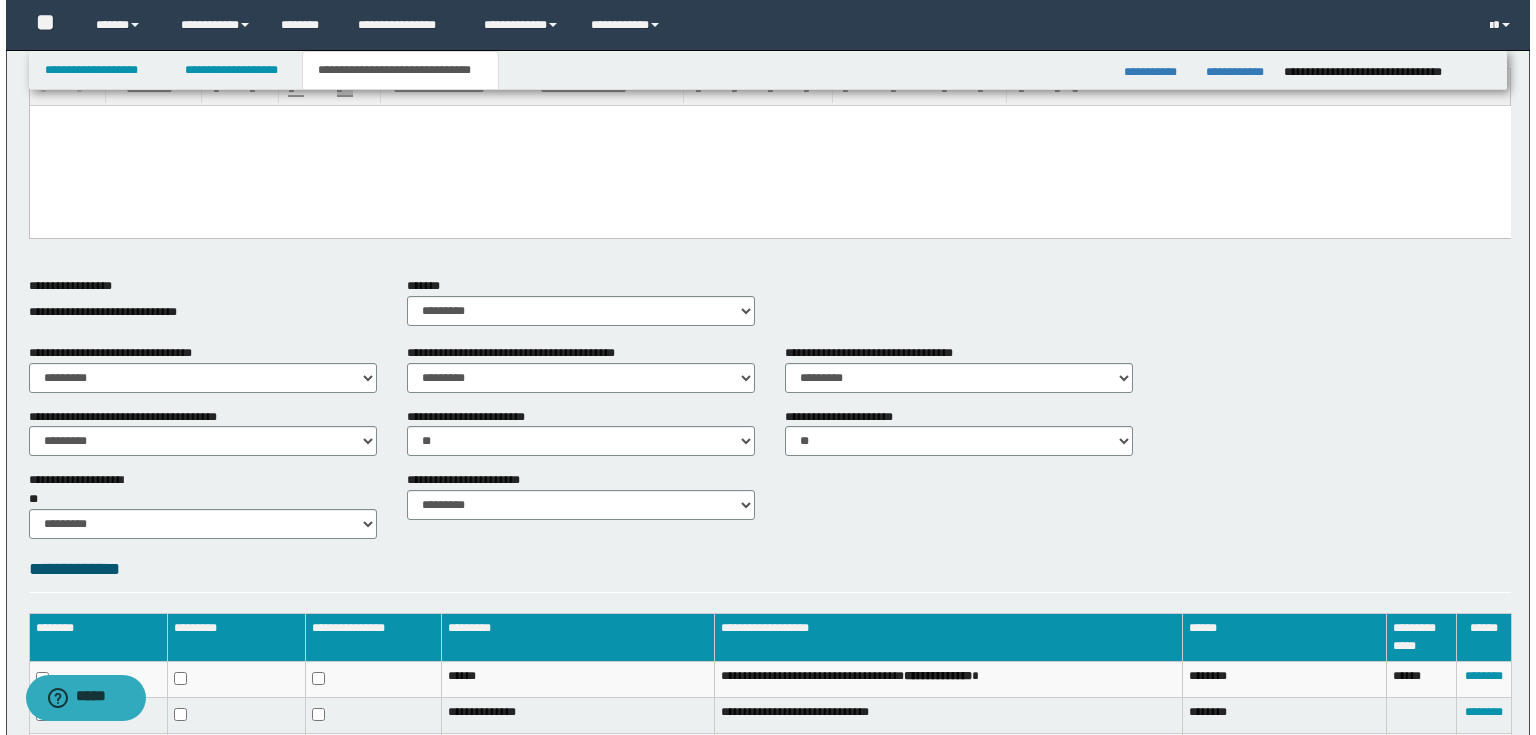 scroll, scrollTop: 530, scrollLeft: 0, axis: vertical 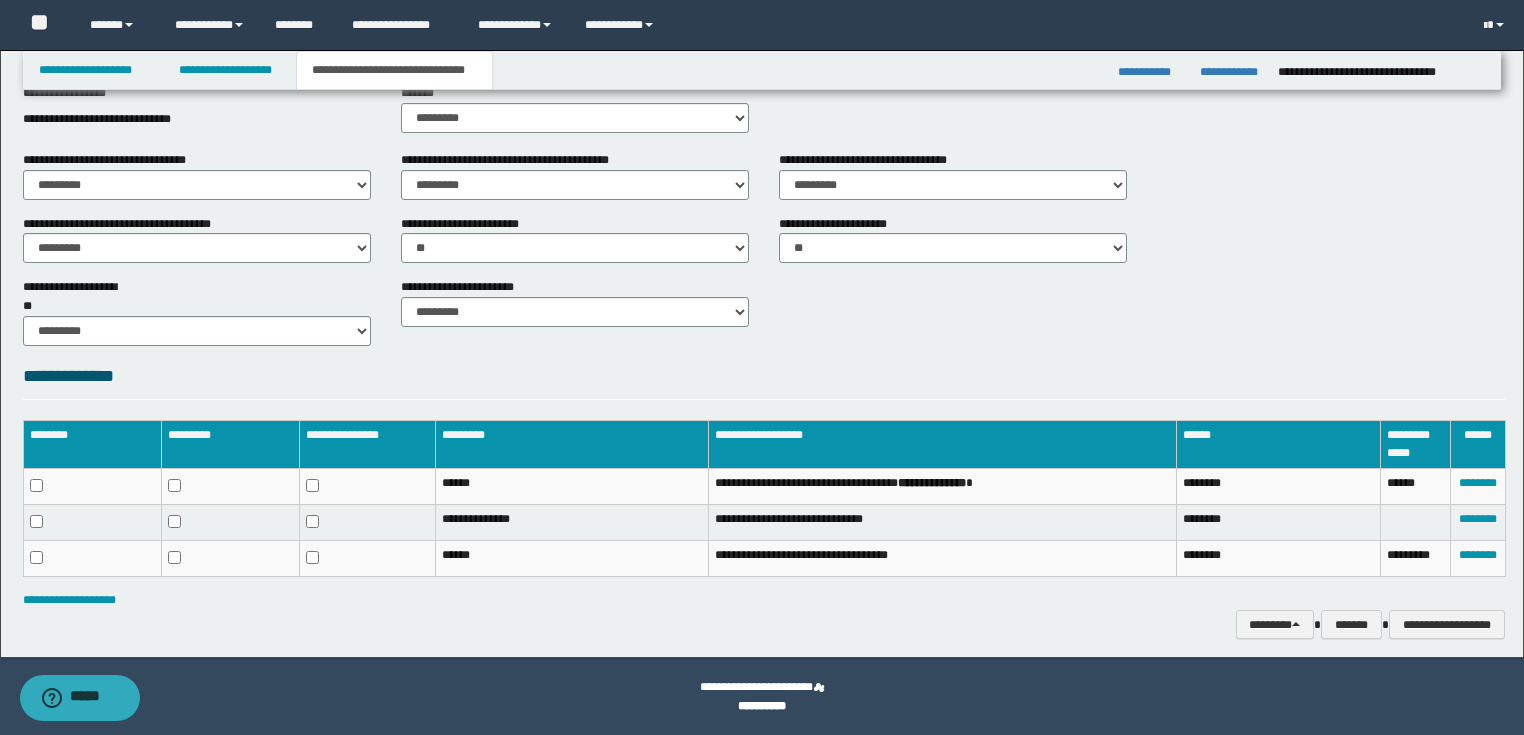 click on "**********" at bounding box center [762, 89] 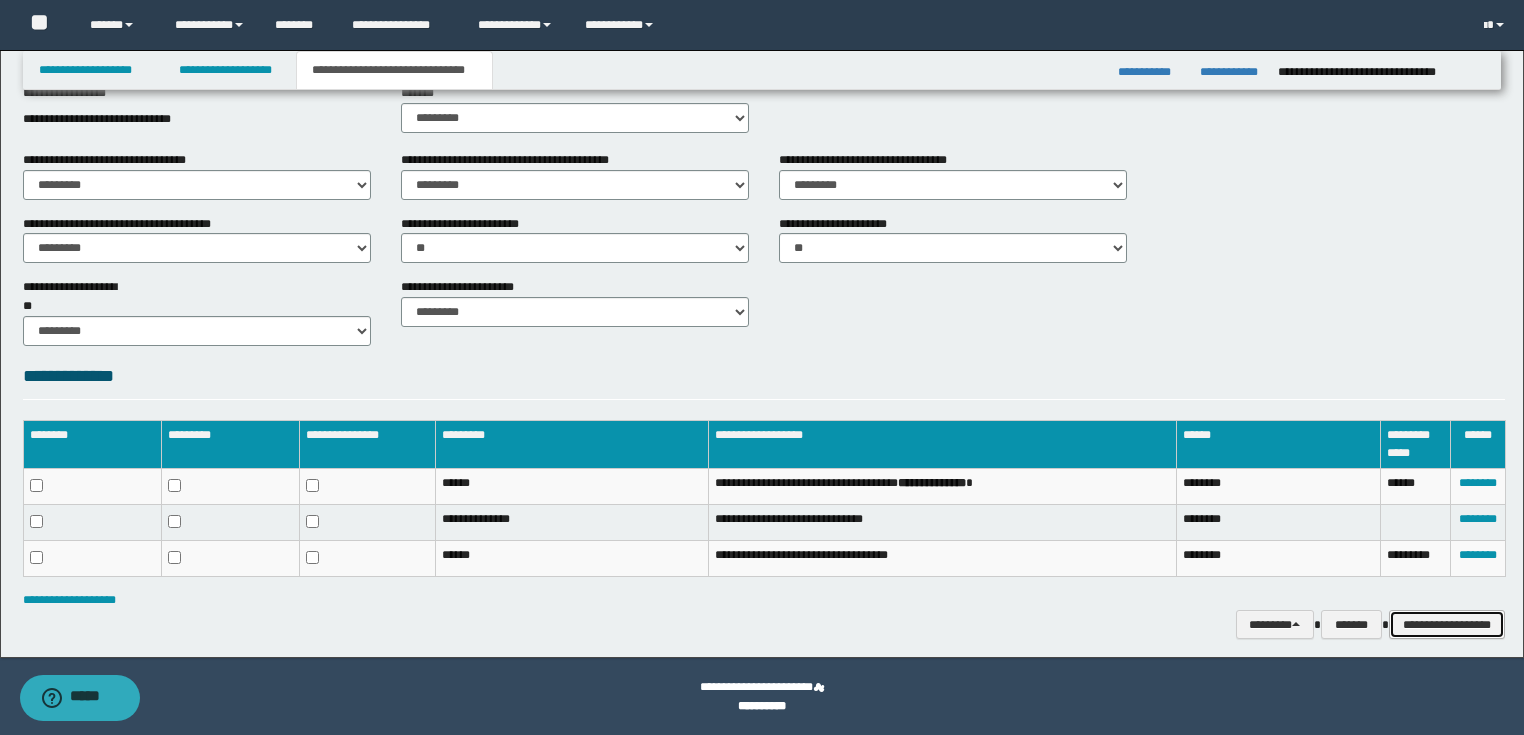 click on "**********" at bounding box center (1447, 625) 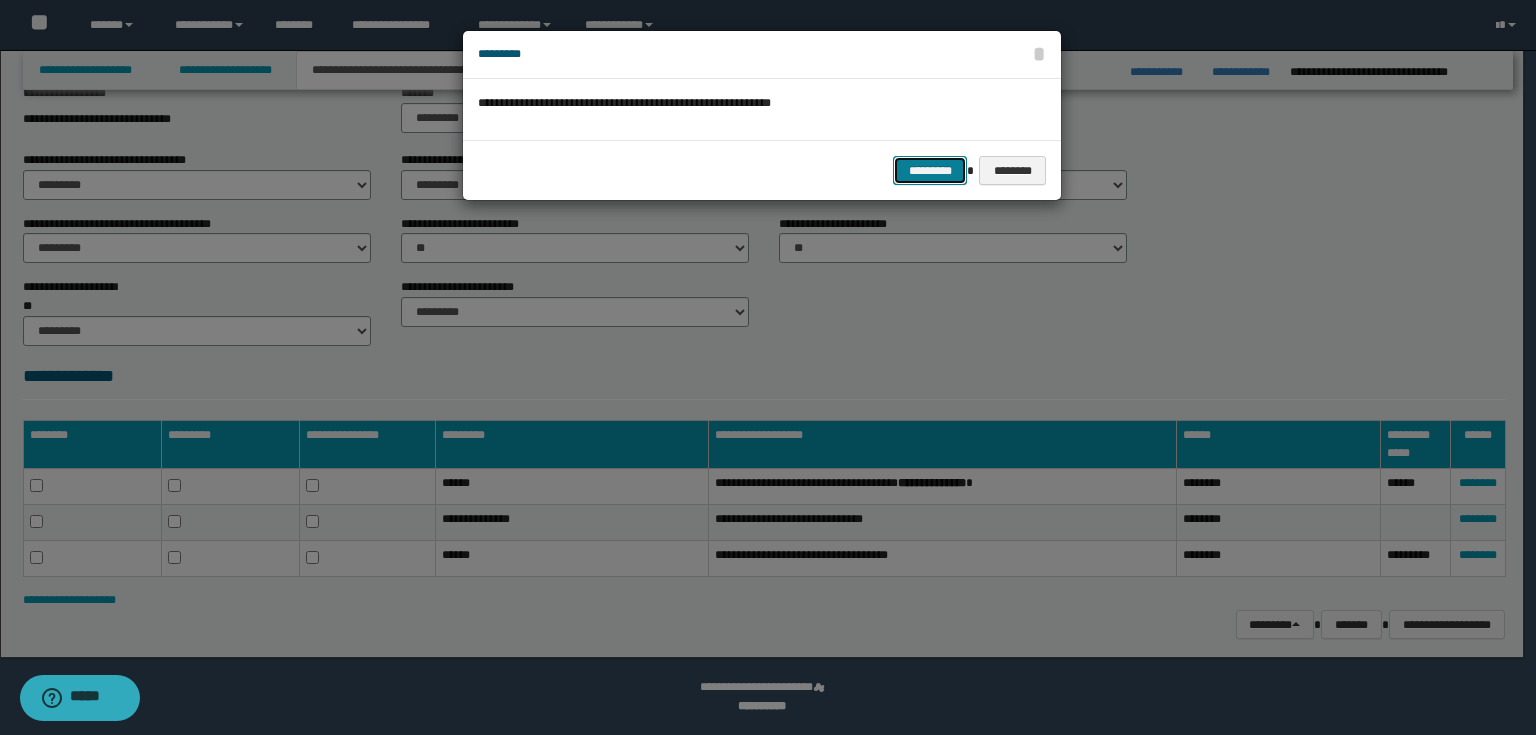 click on "*********" at bounding box center [930, 171] 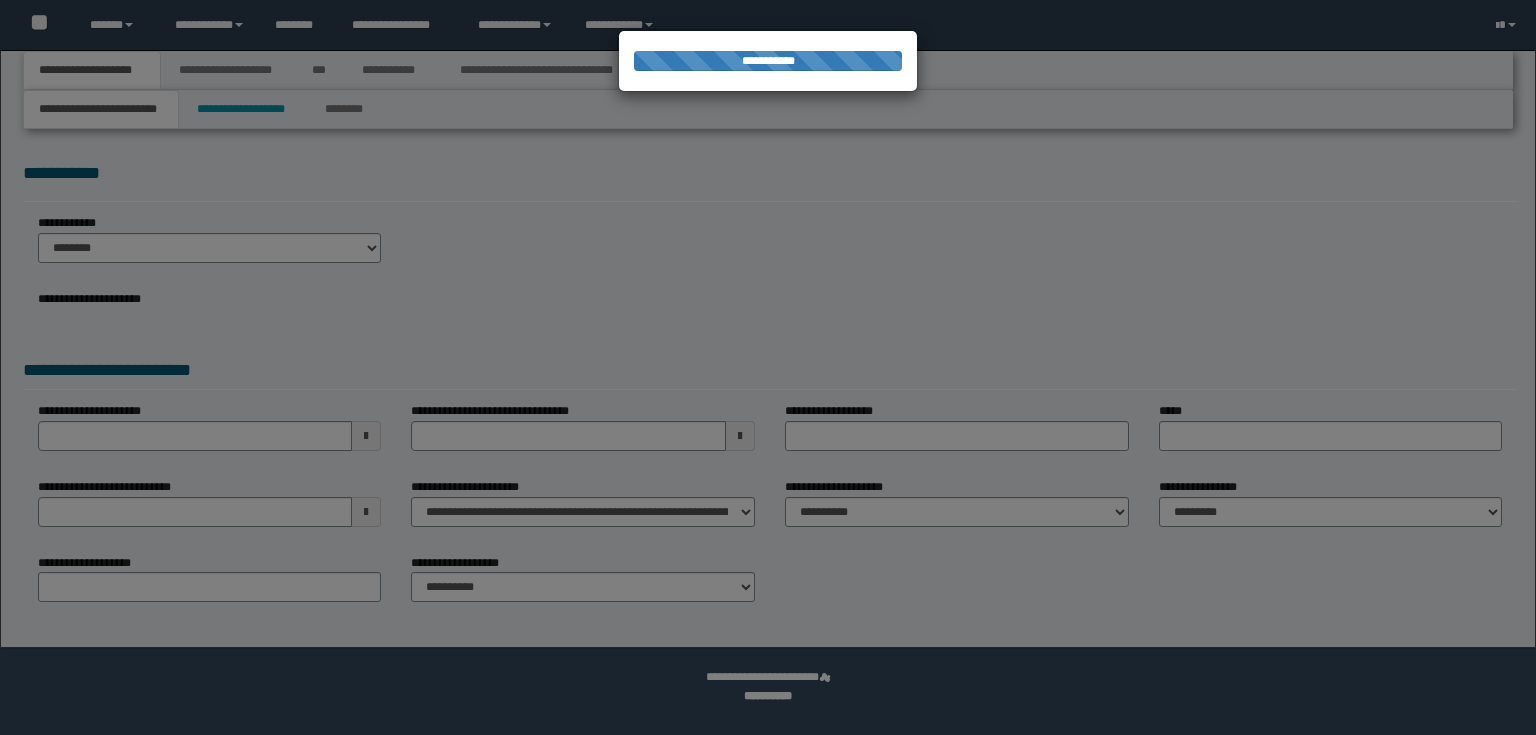 scroll, scrollTop: 0, scrollLeft: 0, axis: both 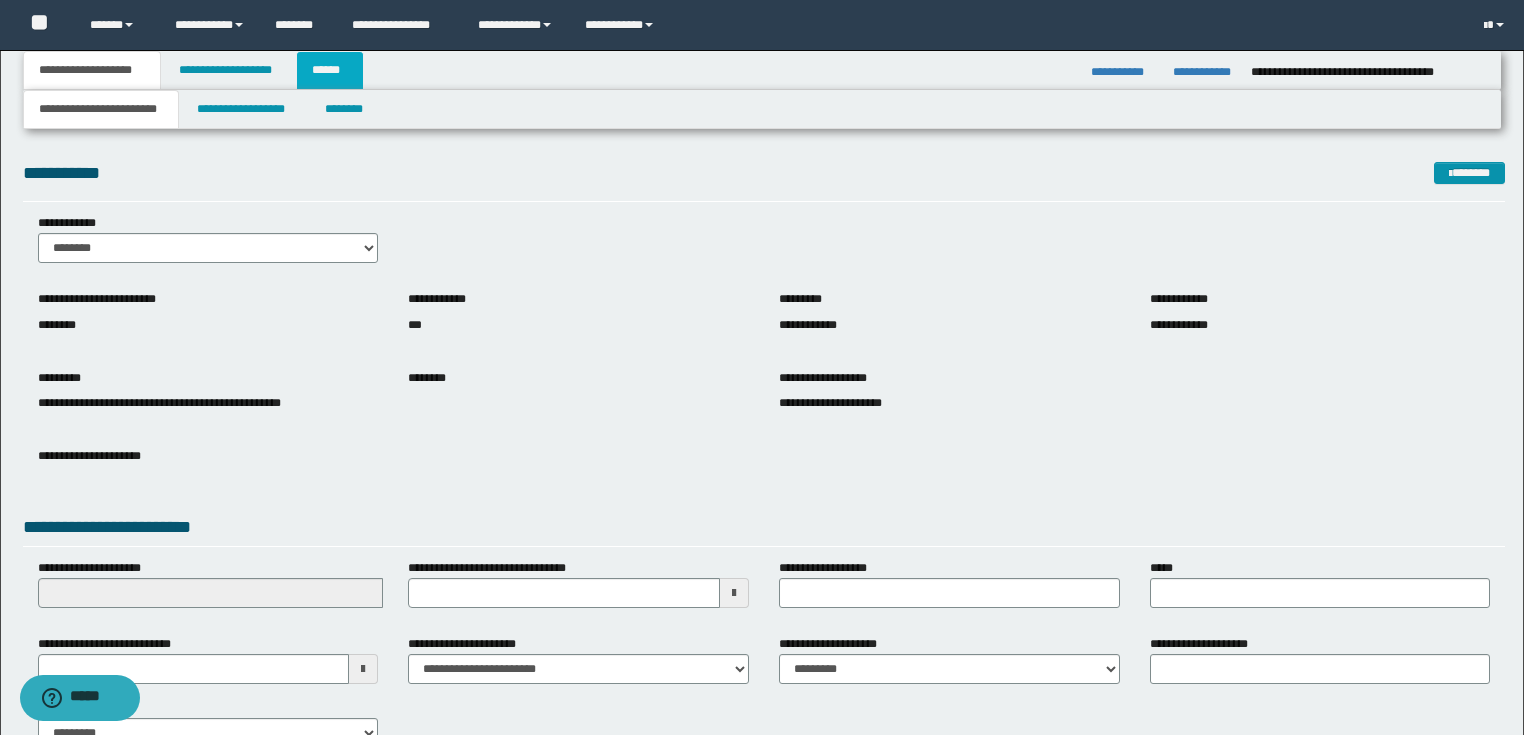 click on "******" at bounding box center (330, 70) 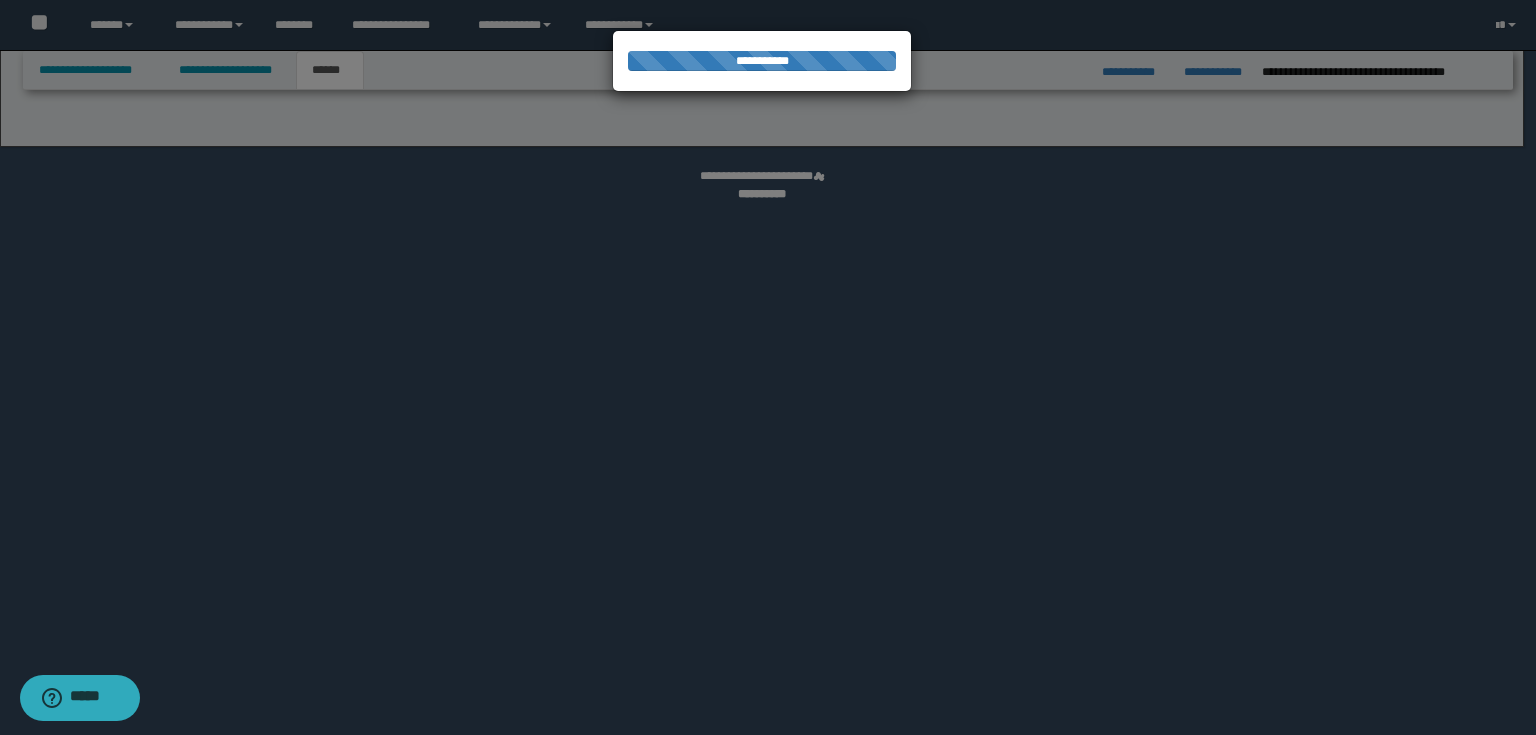 select on "*" 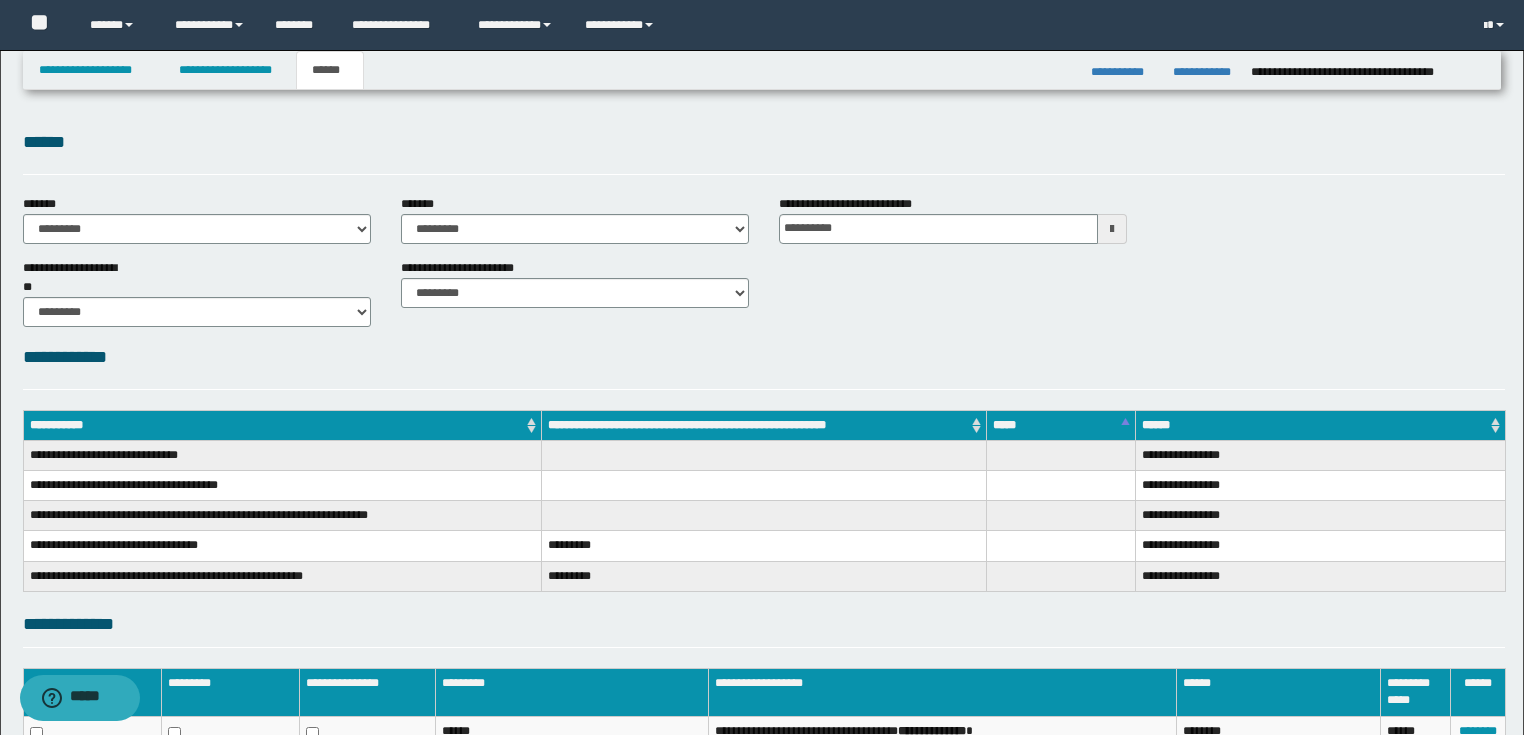 scroll, scrollTop: 248, scrollLeft: 0, axis: vertical 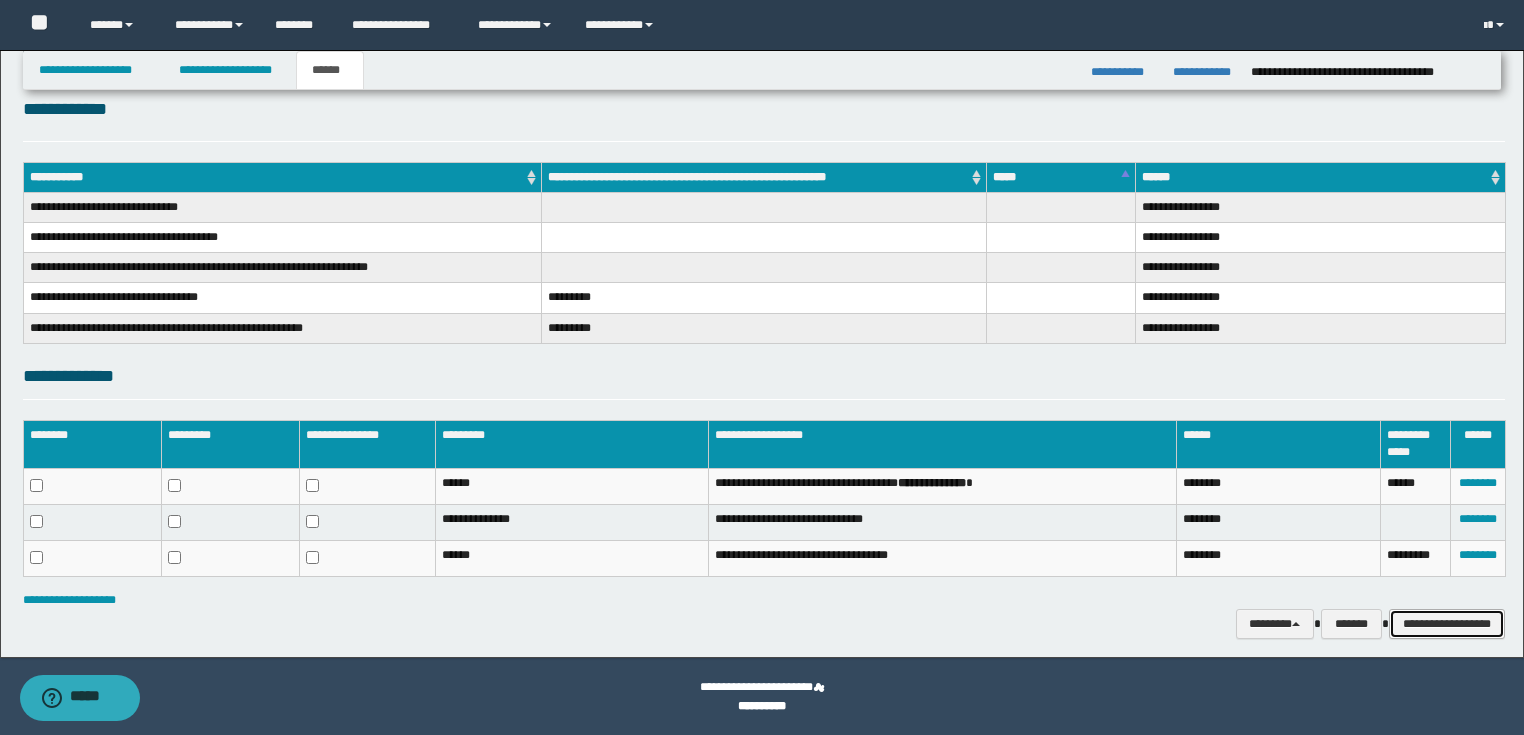 click on "**********" at bounding box center [1447, 624] 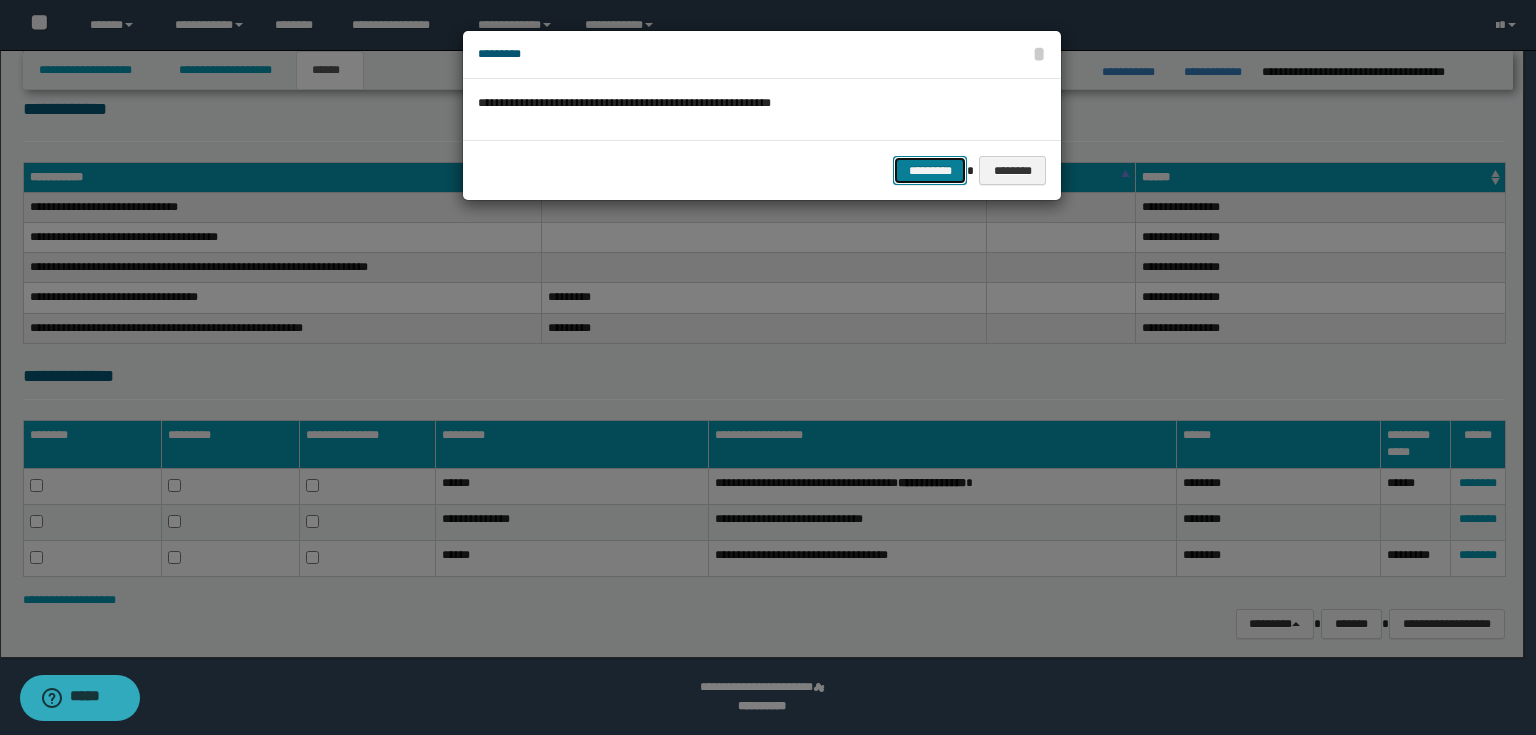 click on "*********" at bounding box center (930, 171) 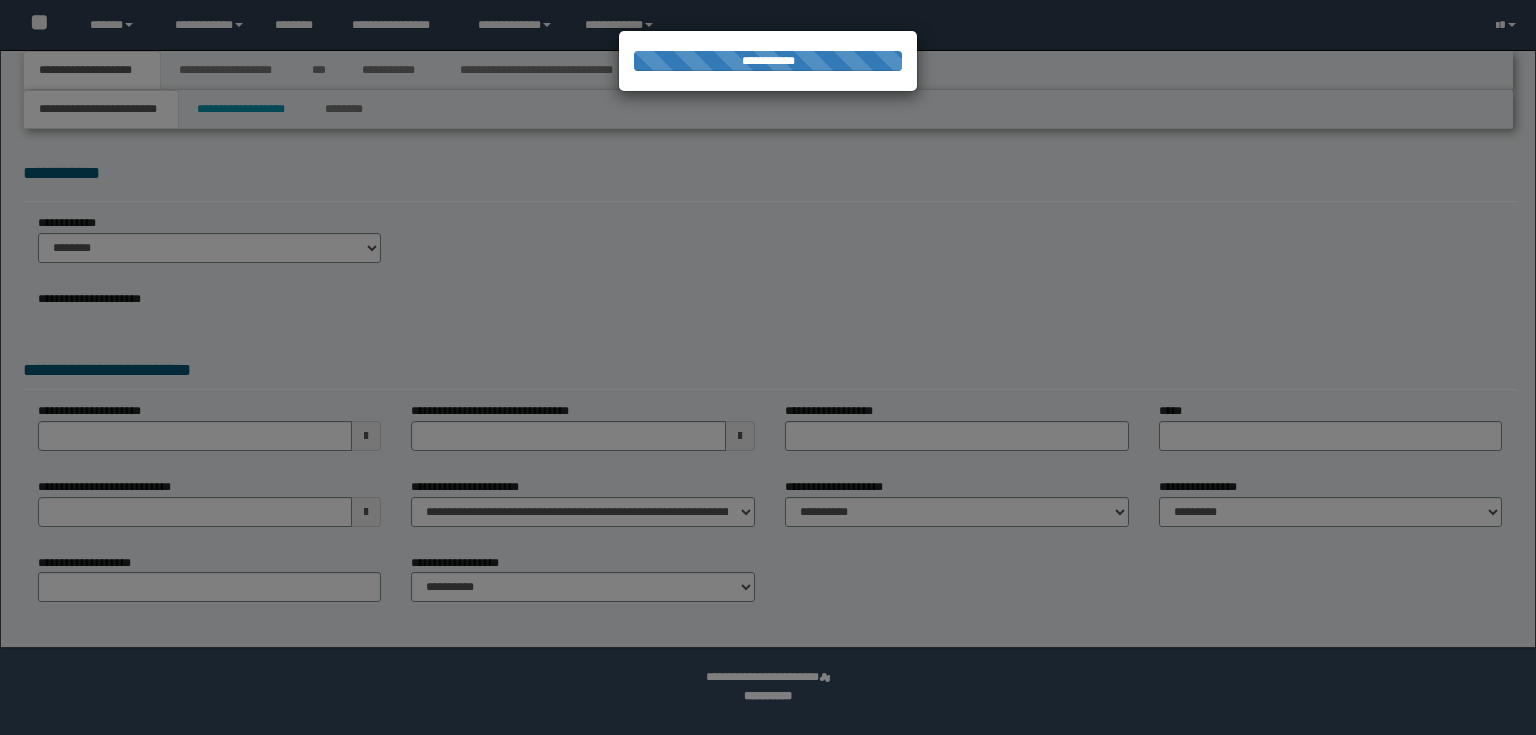 scroll, scrollTop: 0, scrollLeft: 0, axis: both 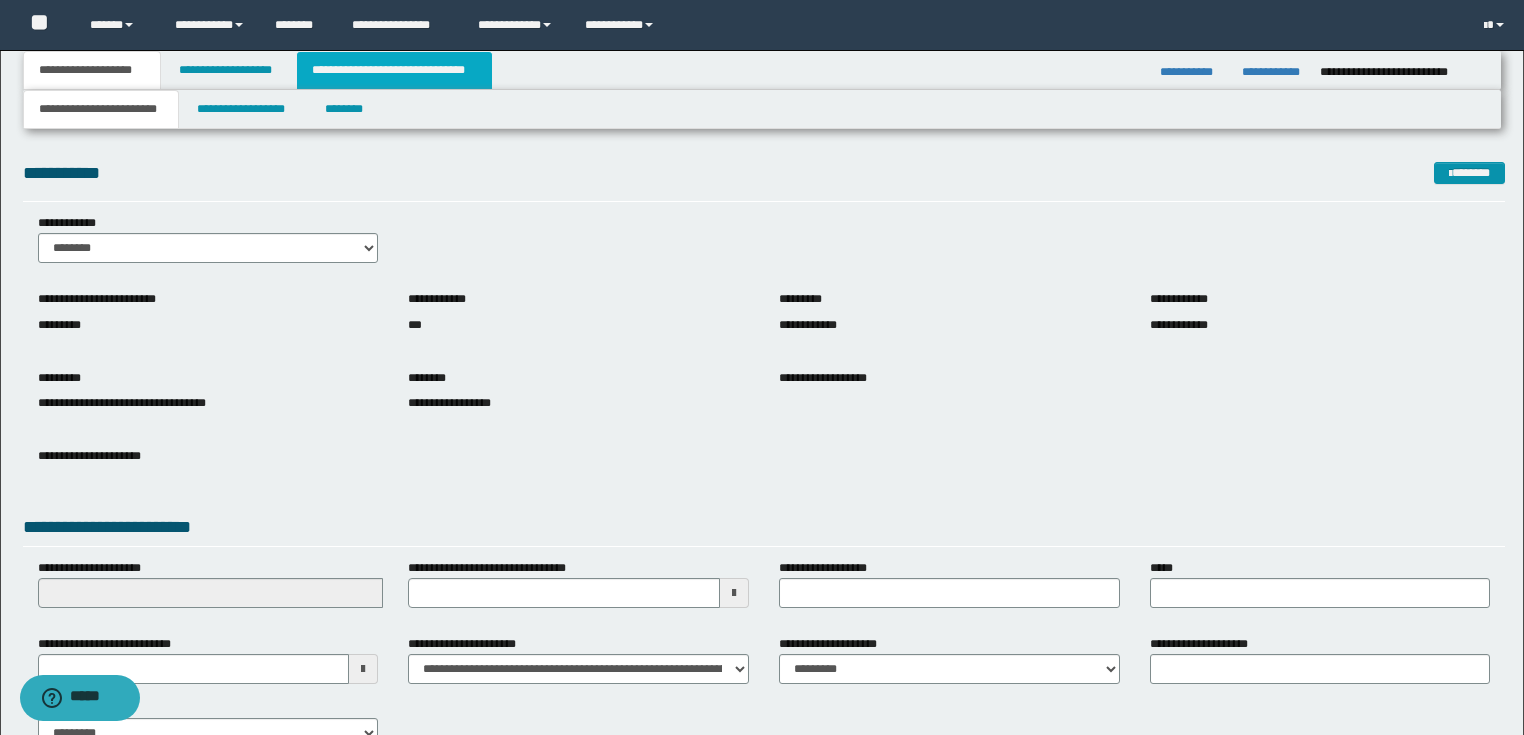 click on "**********" at bounding box center [394, 70] 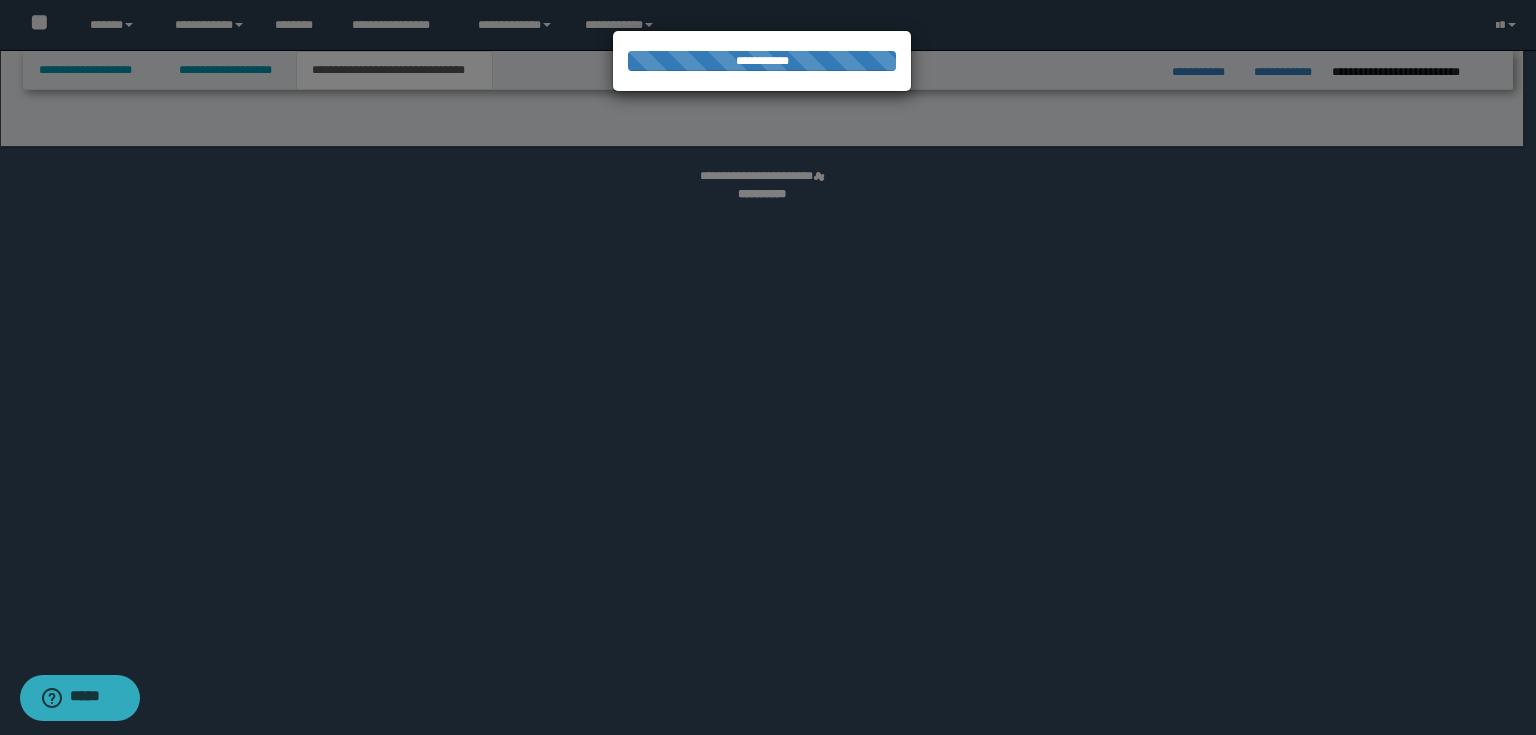 select on "*" 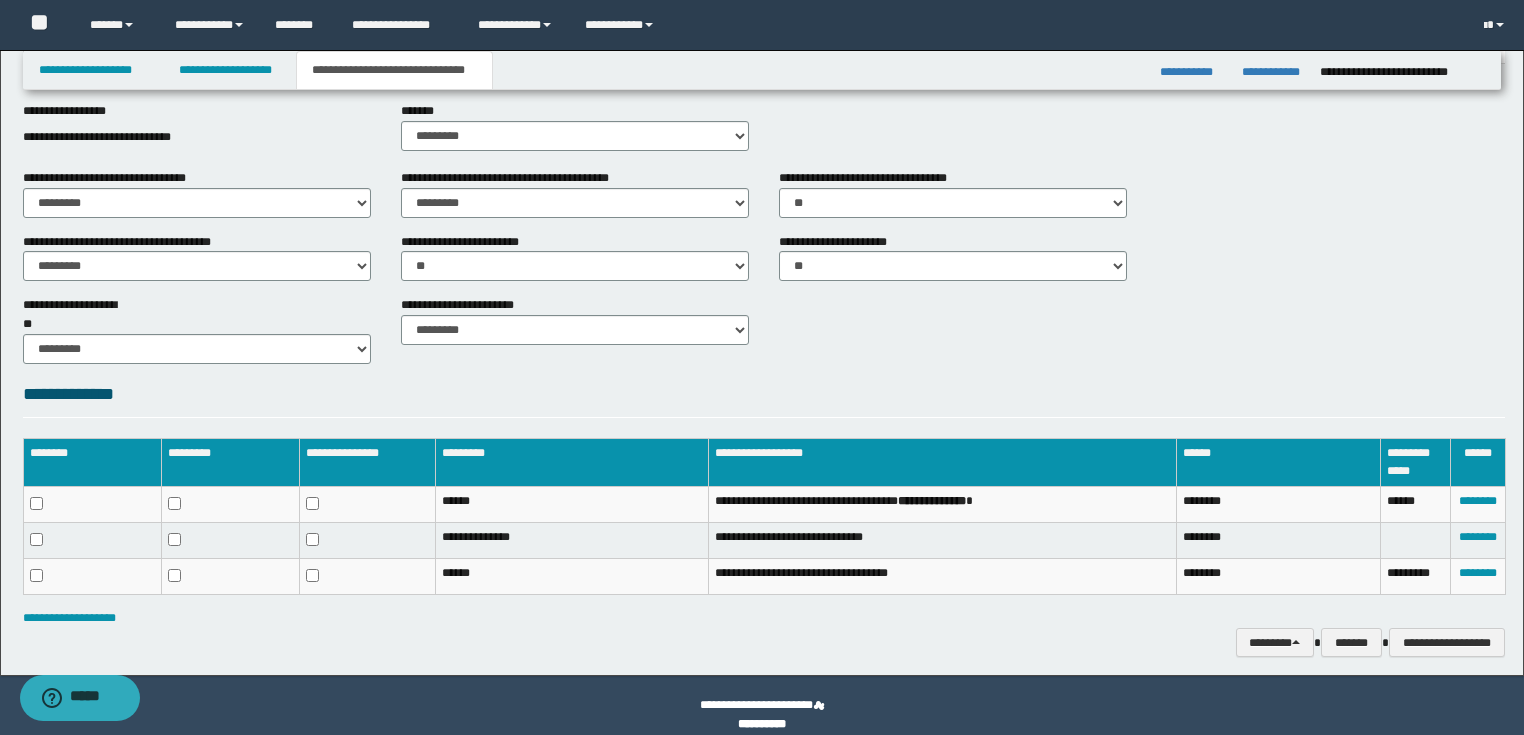 scroll, scrollTop: 530, scrollLeft: 0, axis: vertical 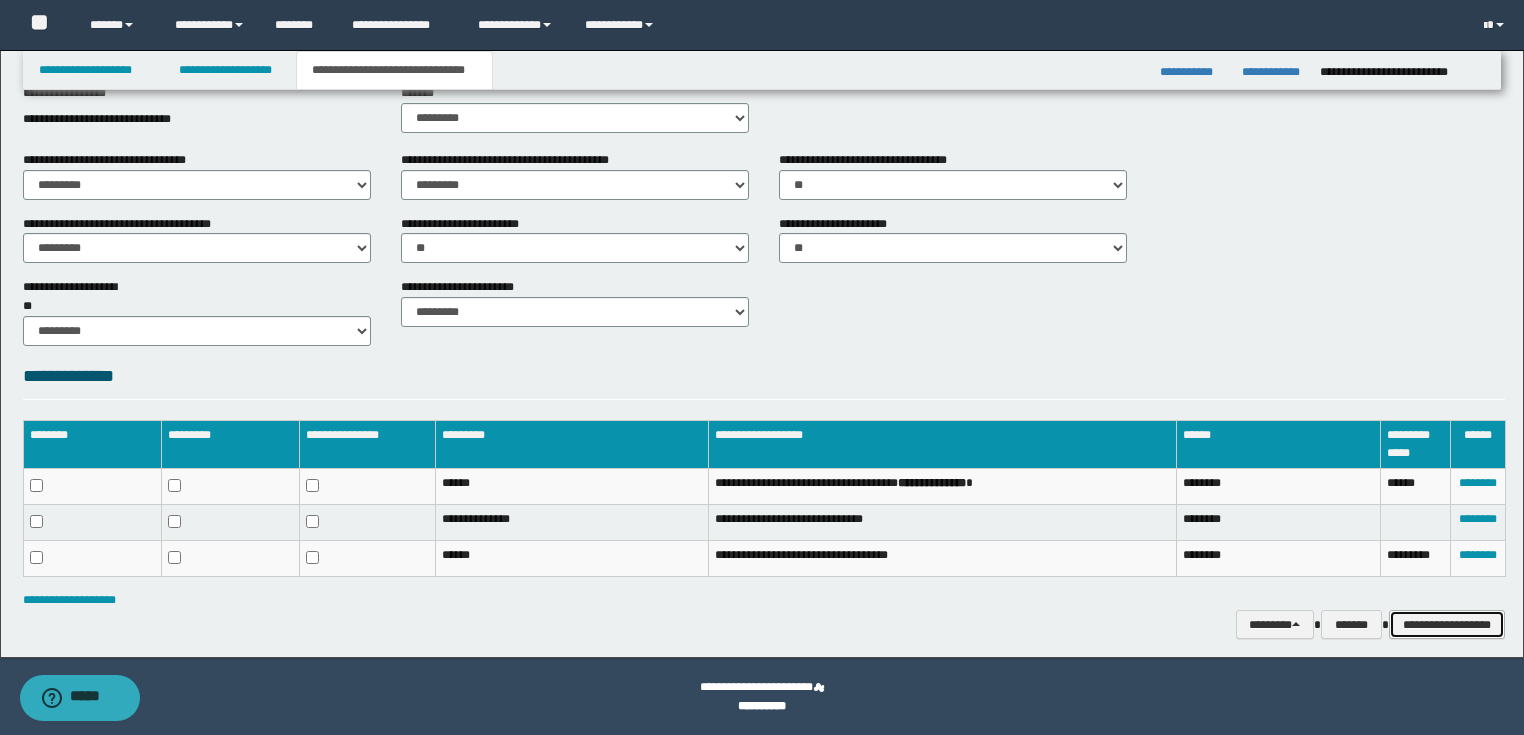 click on "**********" at bounding box center (1447, 625) 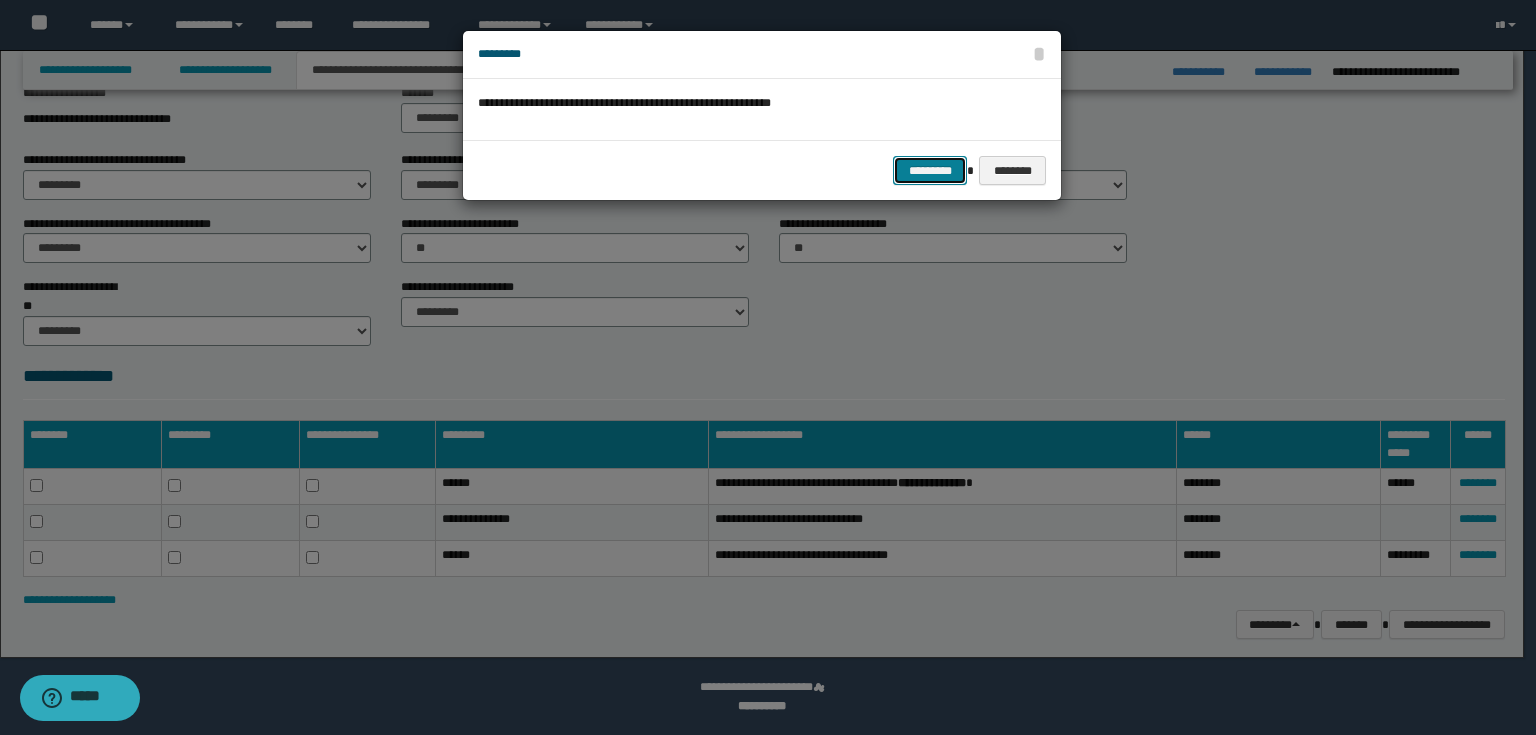 click on "*********" at bounding box center (930, 171) 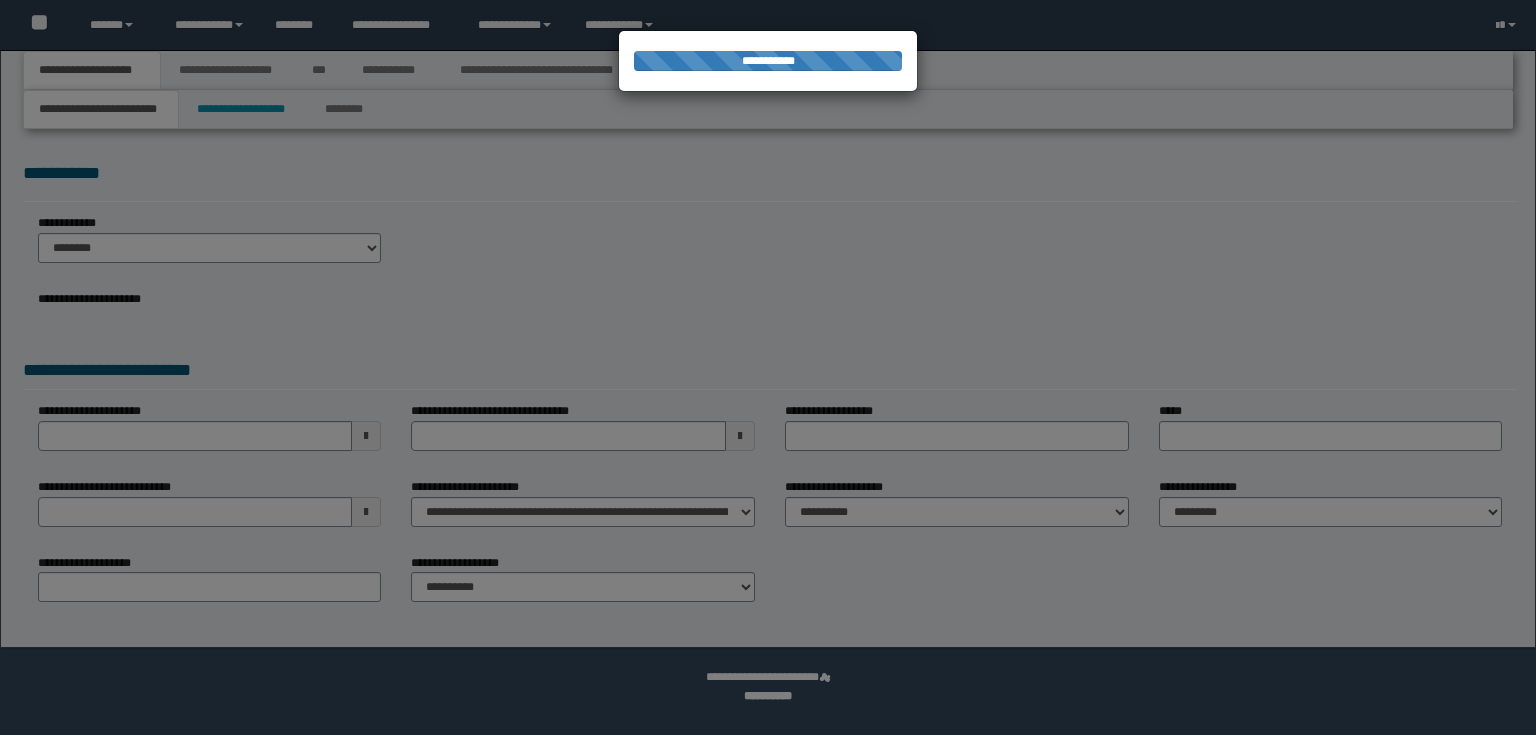 scroll, scrollTop: 0, scrollLeft: 0, axis: both 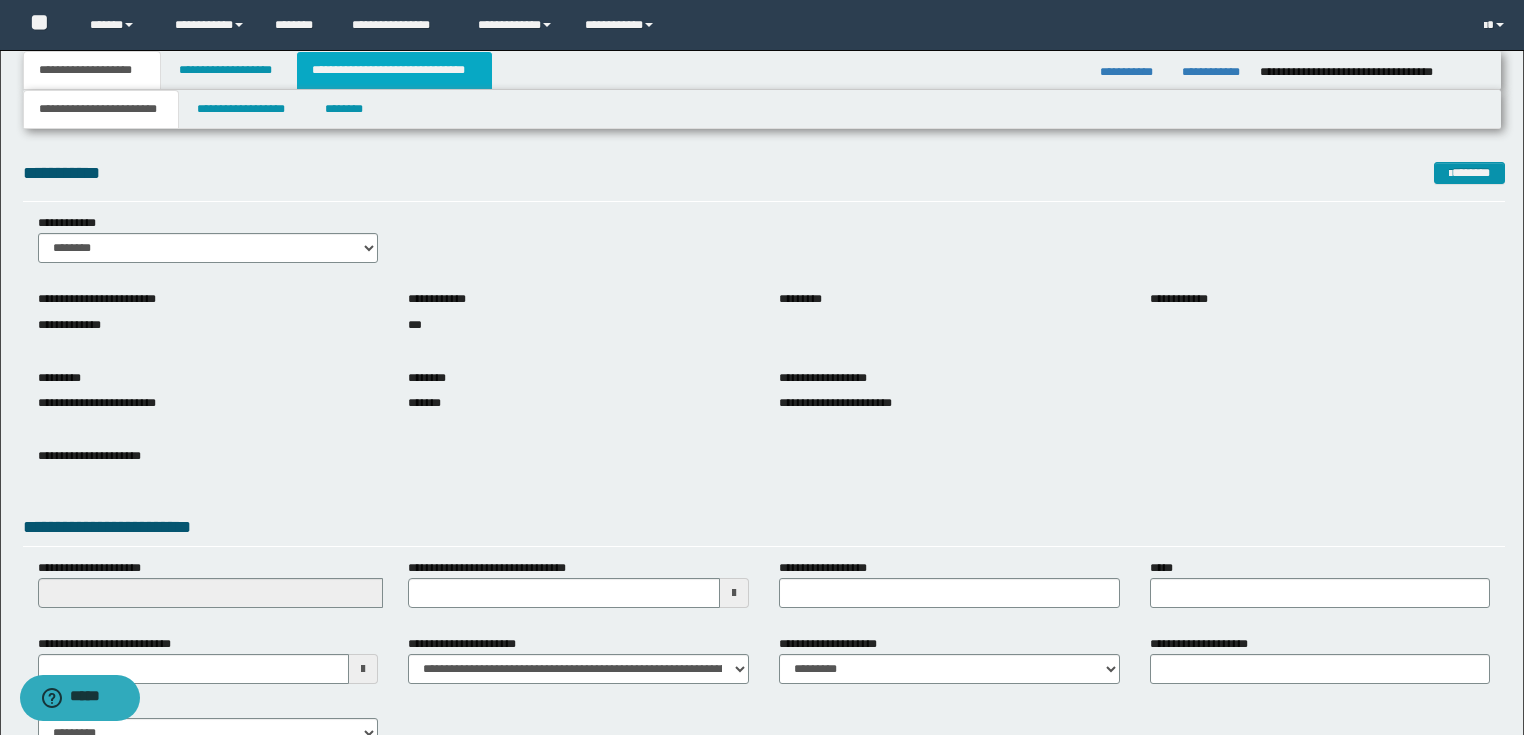 click on "**********" at bounding box center [394, 70] 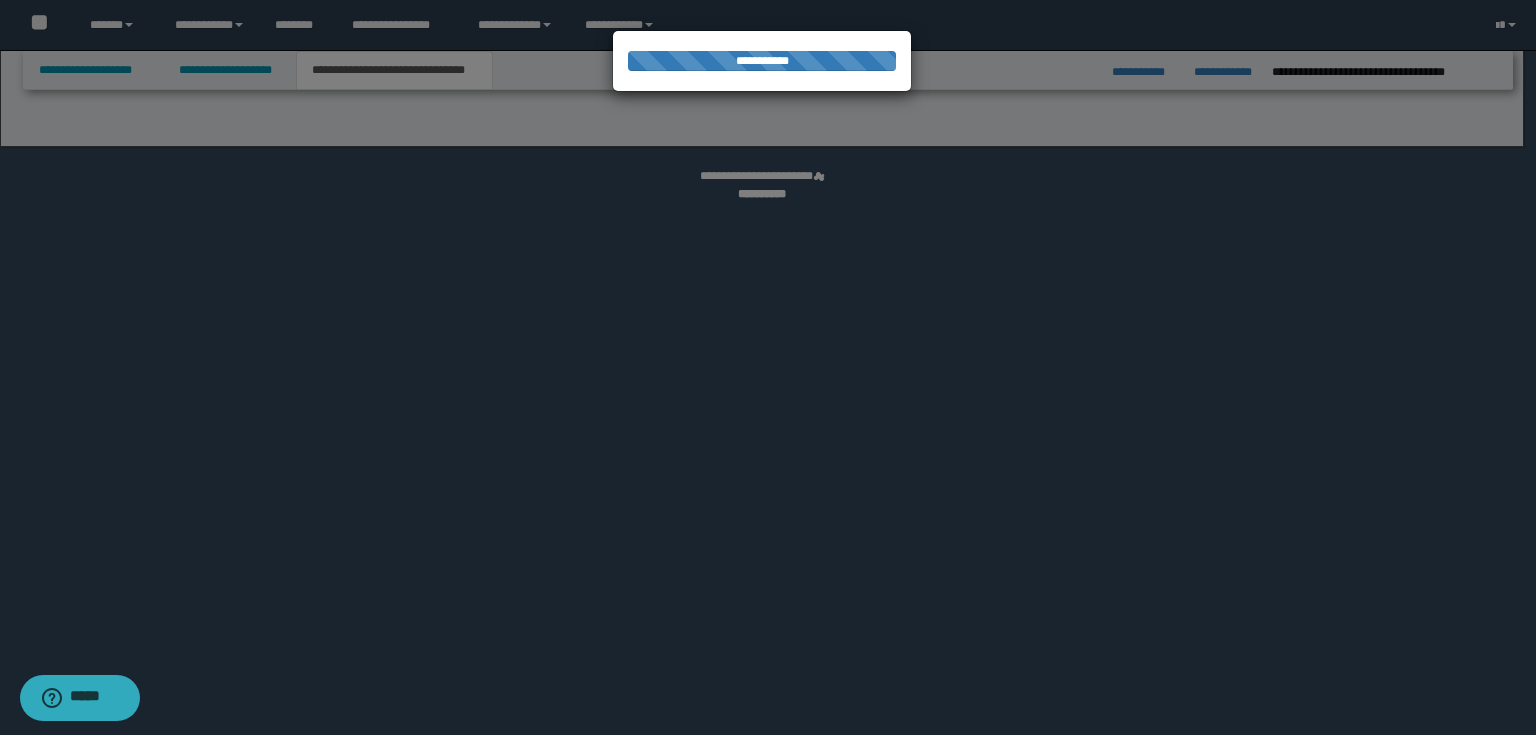 select on "*" 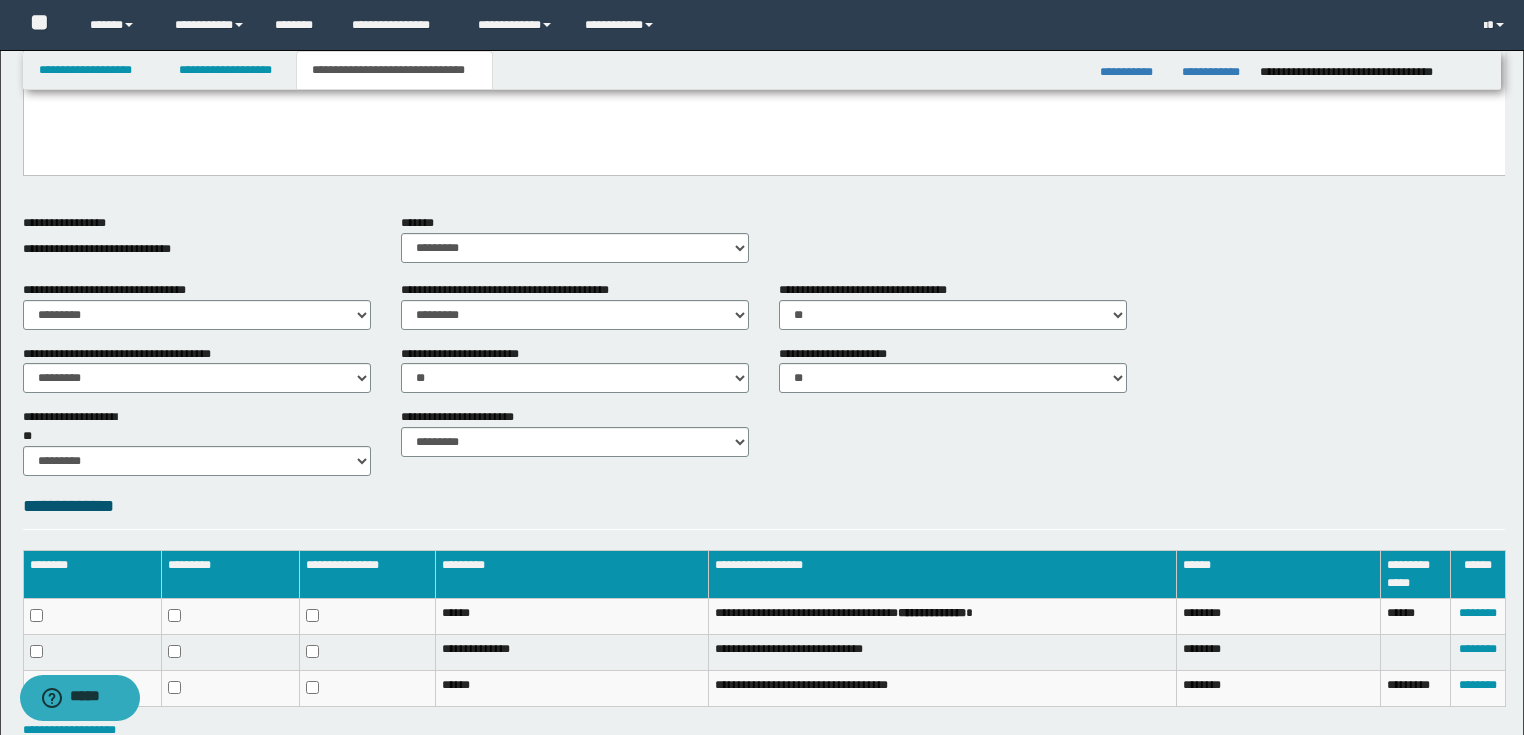 scroll, scrollTop: 530, scrollLeft: 0, axis: vertical 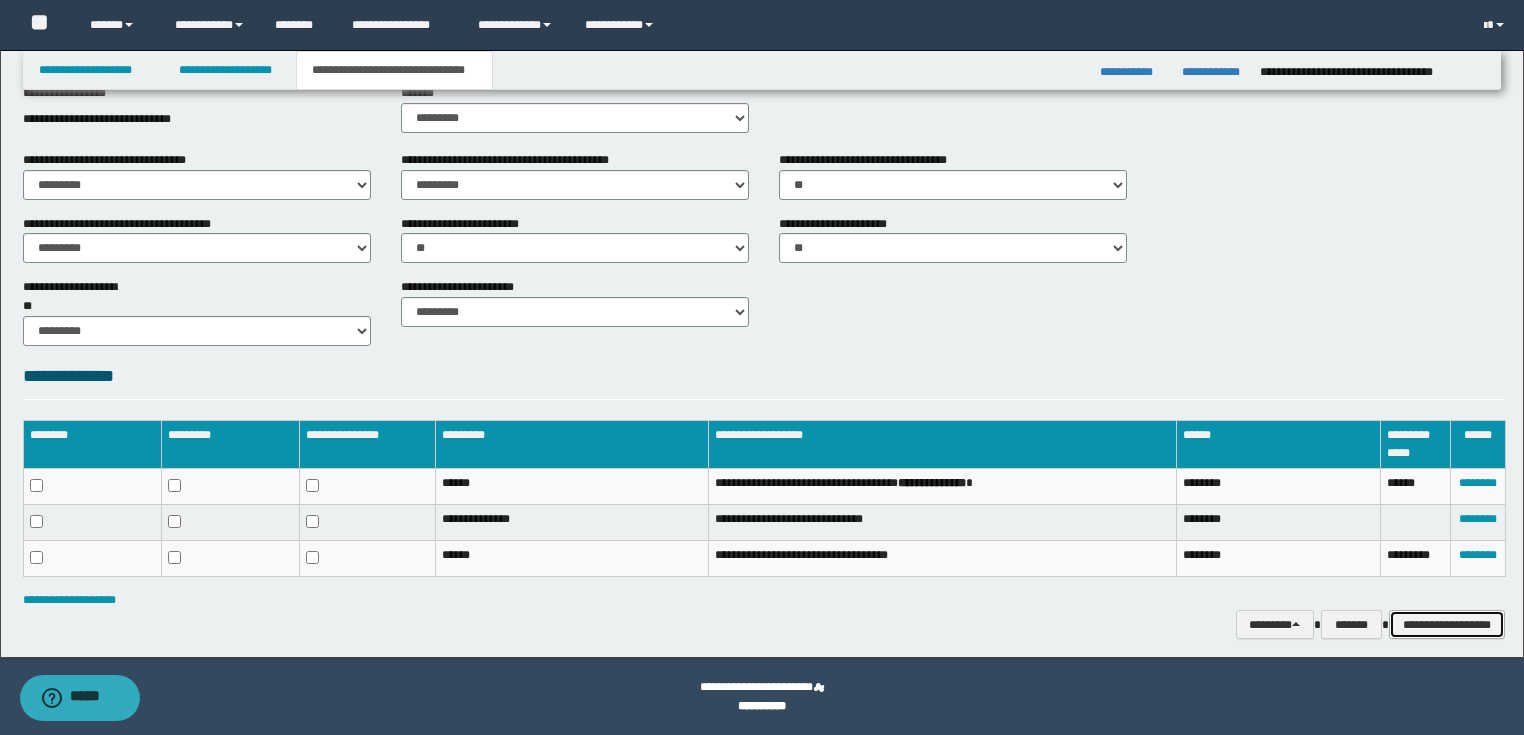 click on "**********" at bounding box center (1447, 625) 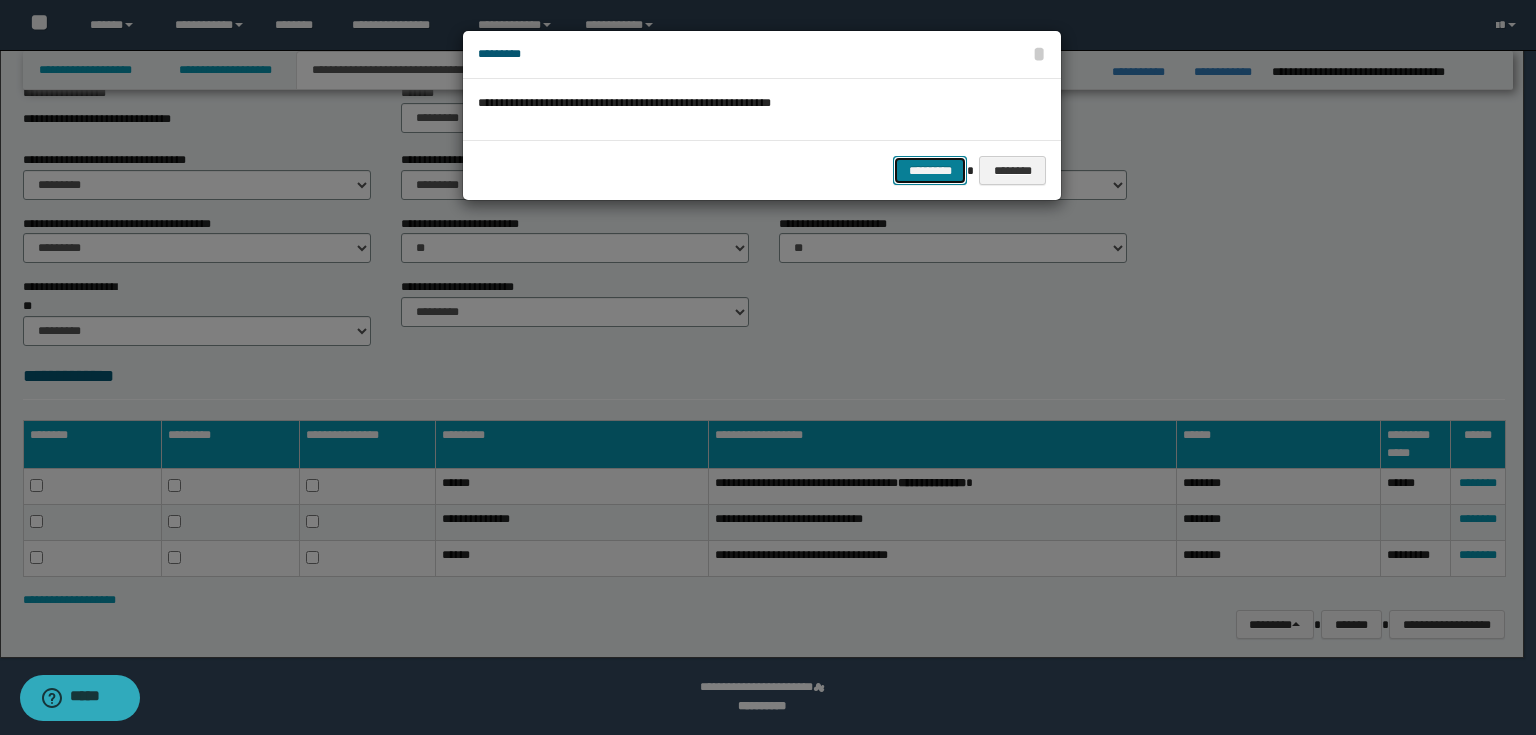 click on "*********" at bounding box center [930, 171] 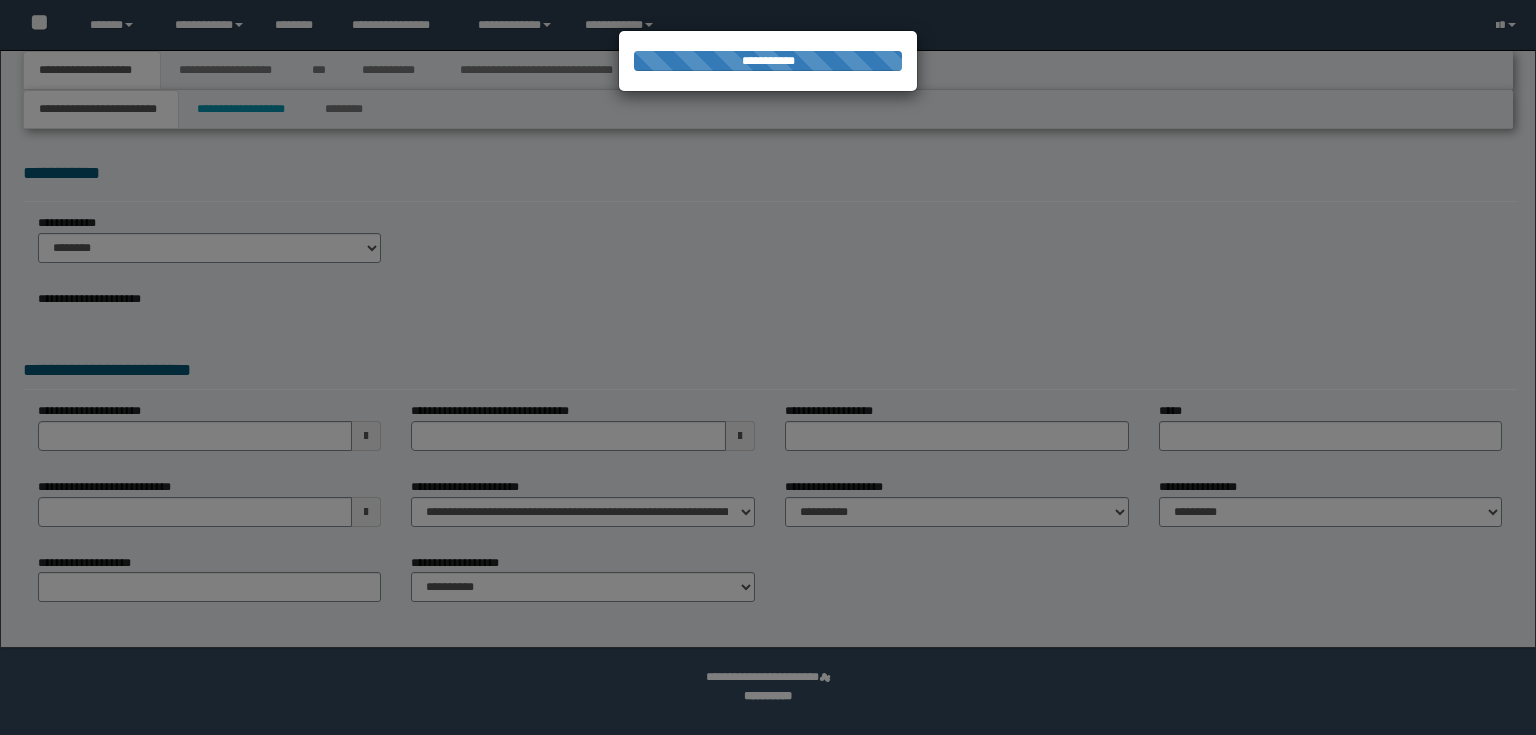 scroll, scrollTop: 0, scrollLeft: 0, axis: both 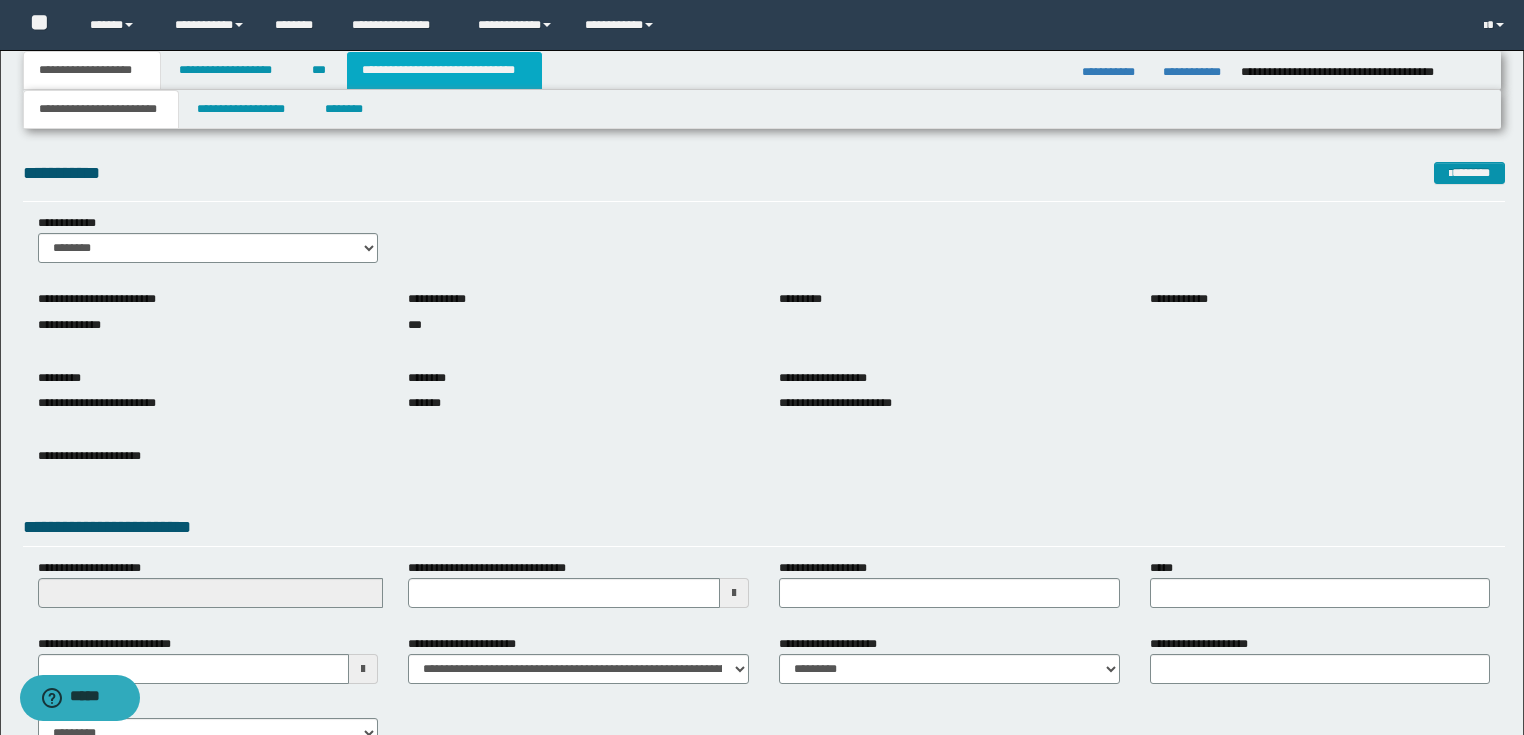 click on "**********" at bounding box center (444, 70) 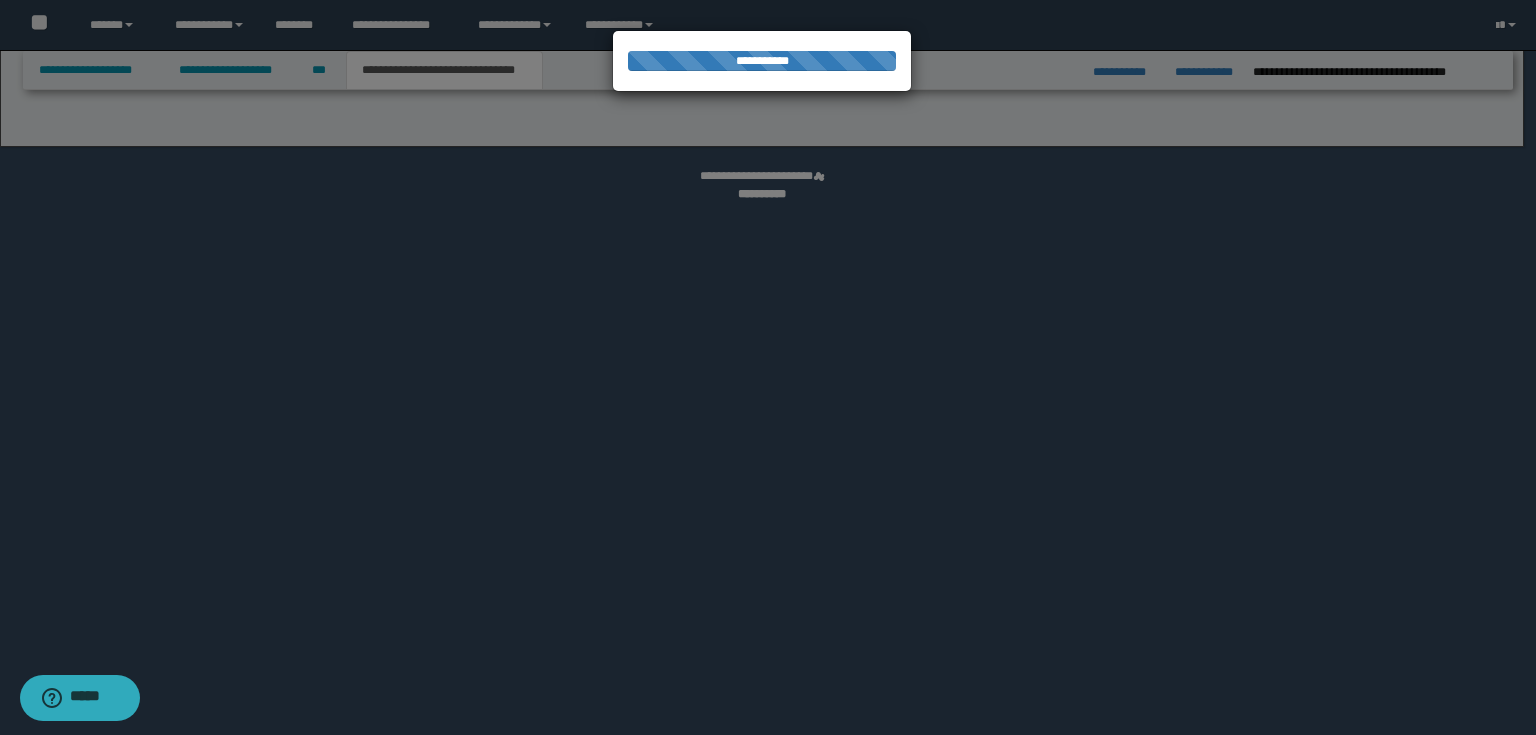 select on "*" 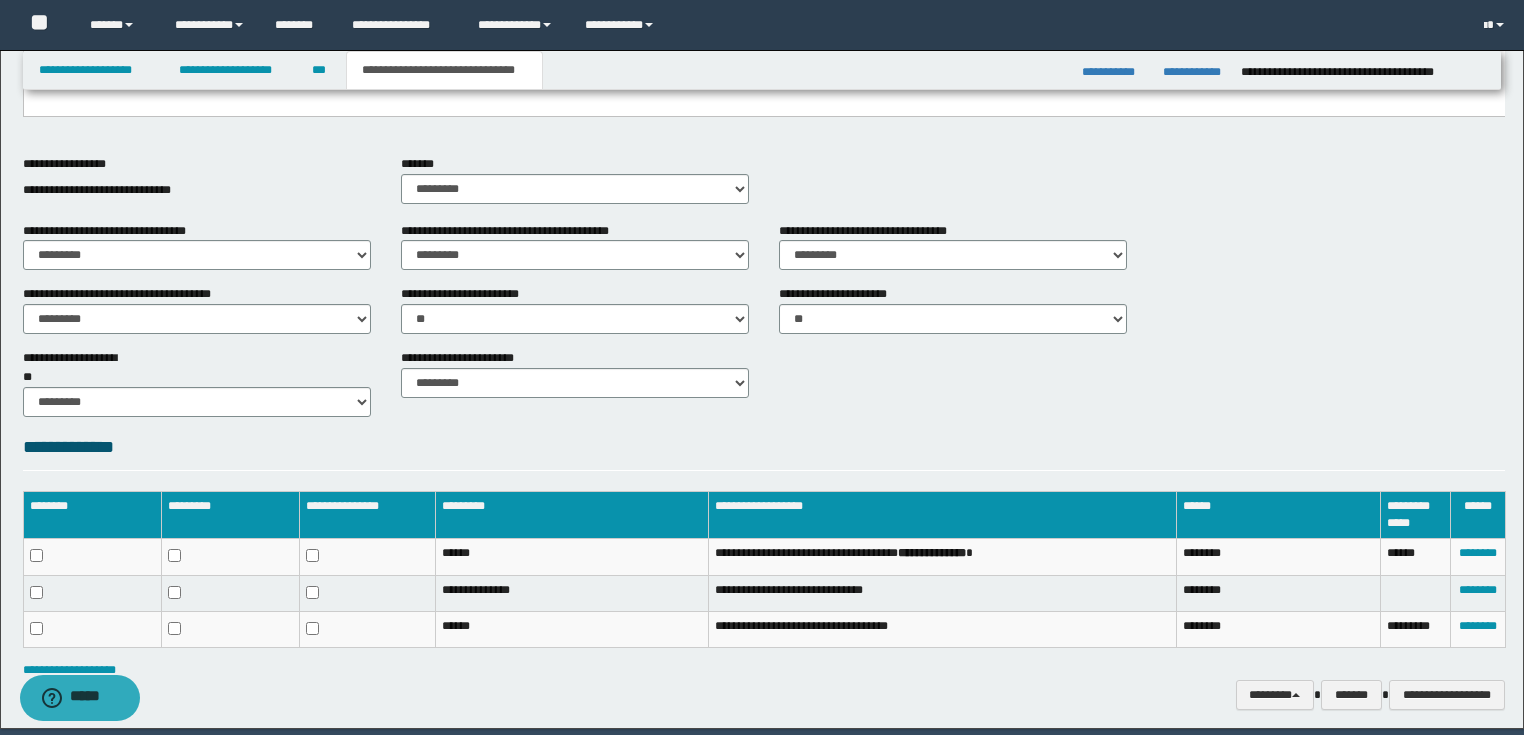 scroll, scrollTop: 783, scrollLeft: 0, axis: vertical 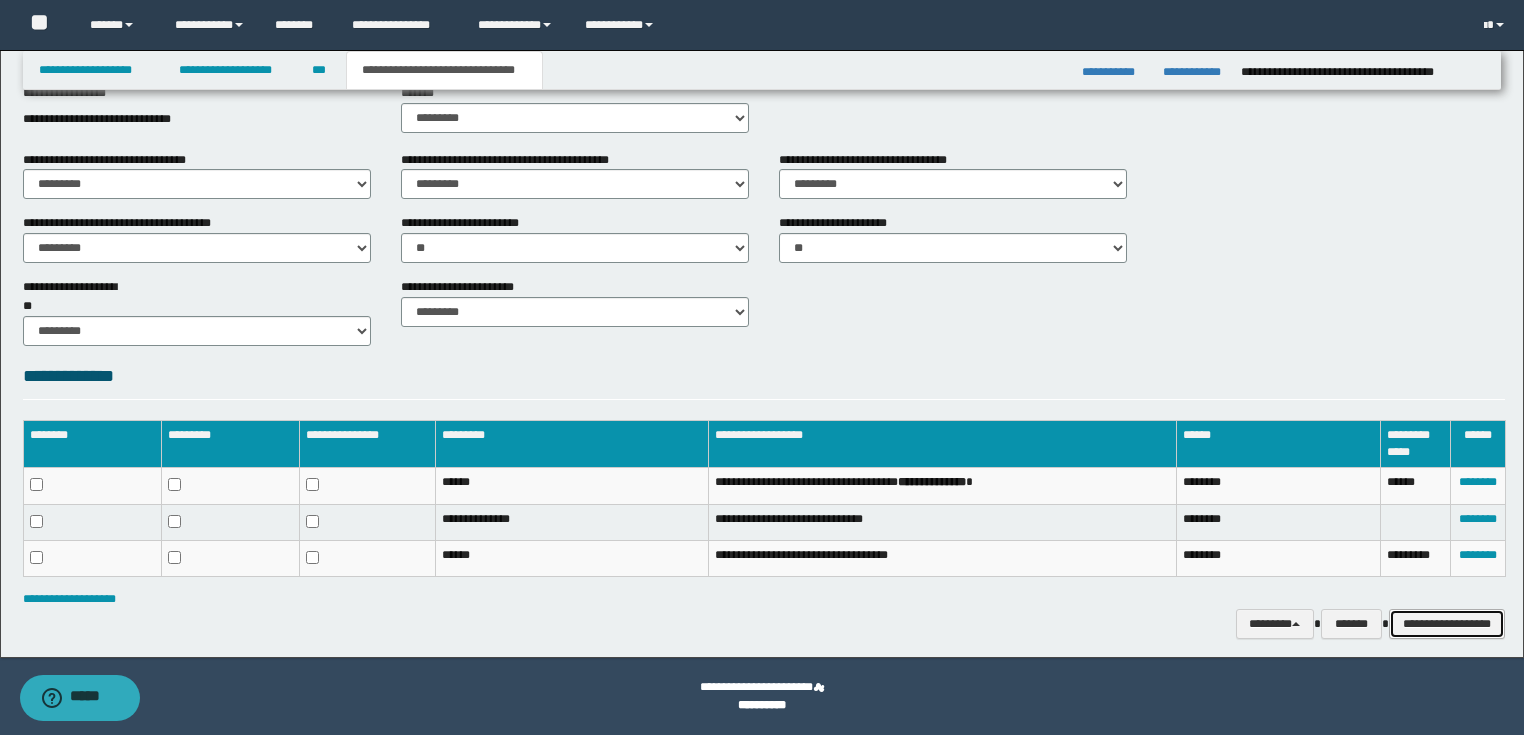 click on "**********" at bounding box center (1447, 624) 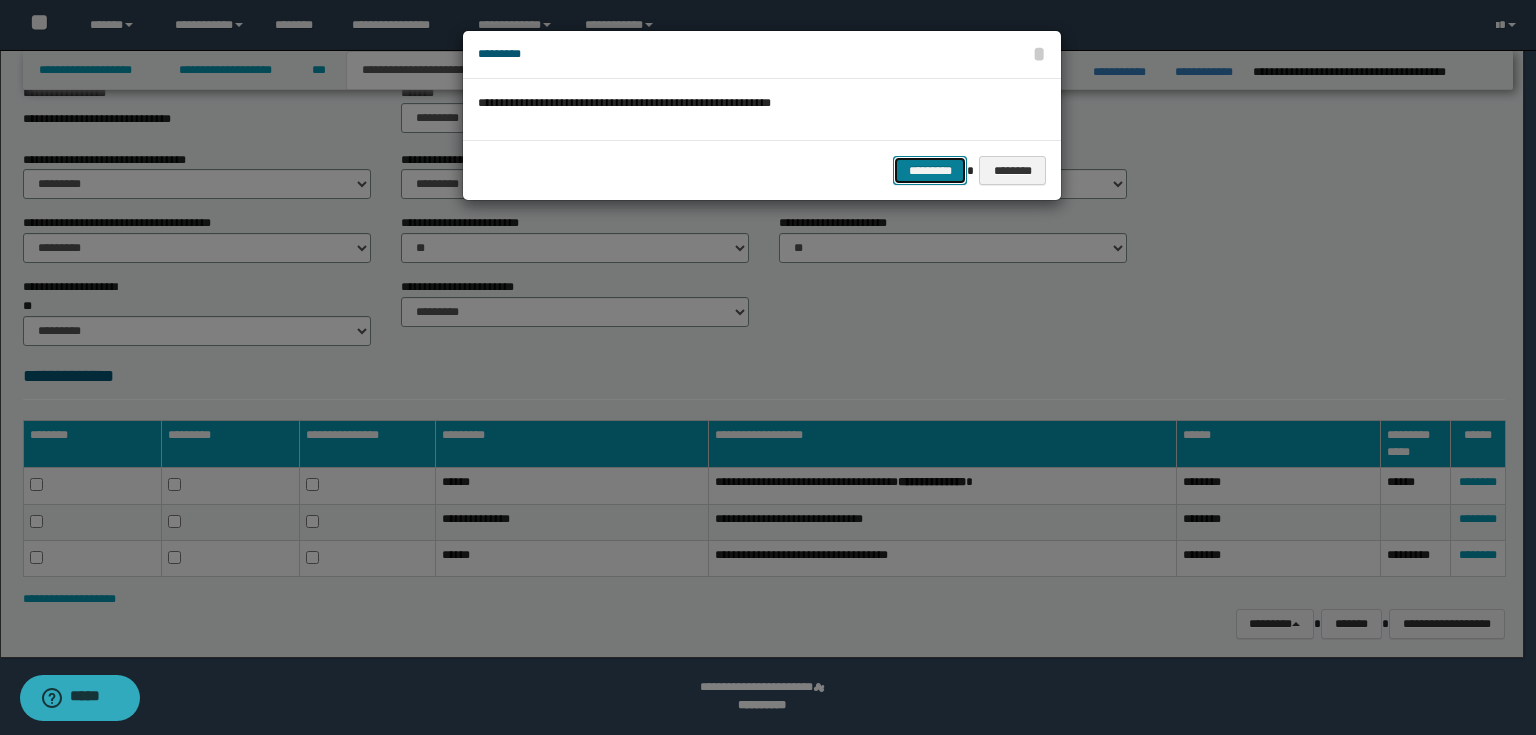 click on "*********" at bounding box center (930, 171) 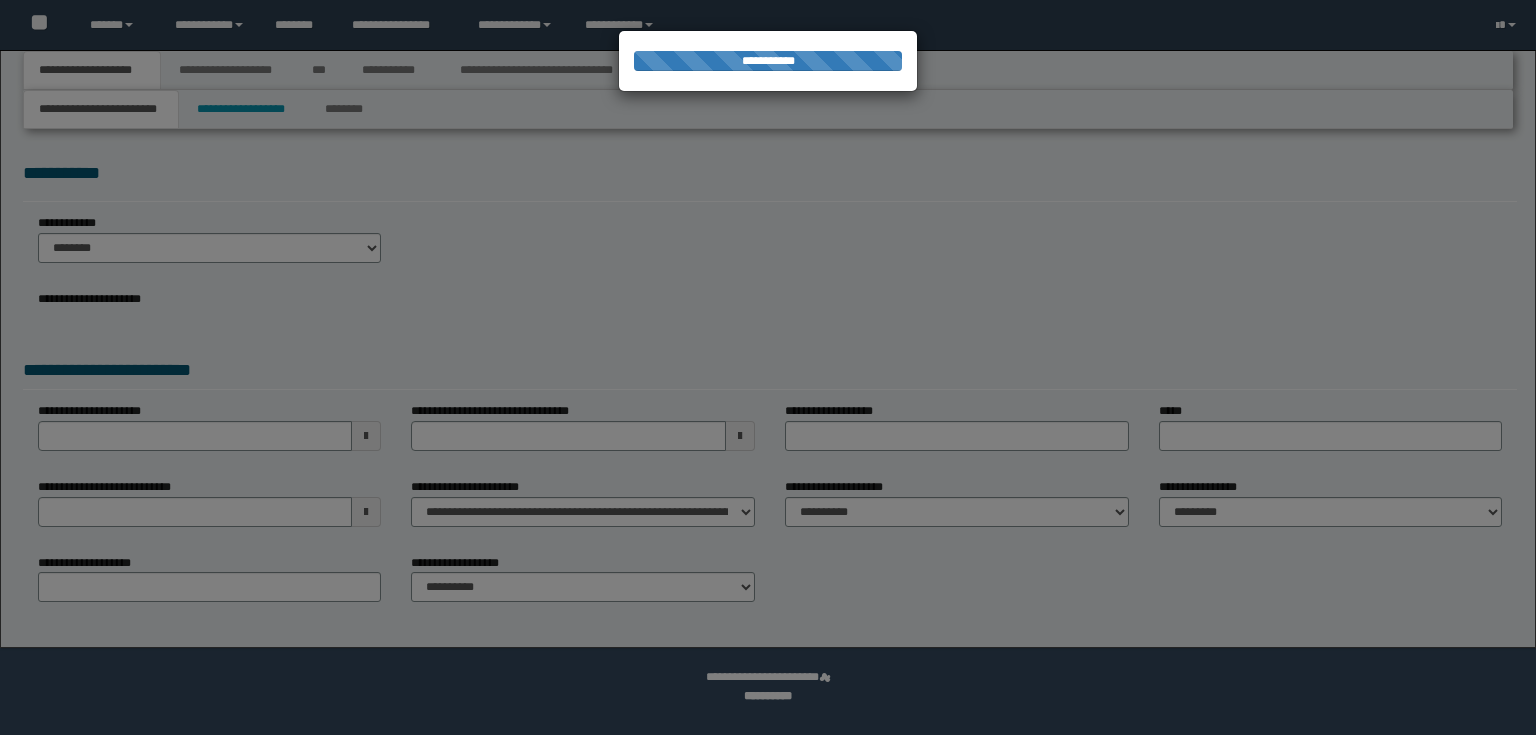 scroll, scrollTop: 0, scrollLeft: 0, axis: both 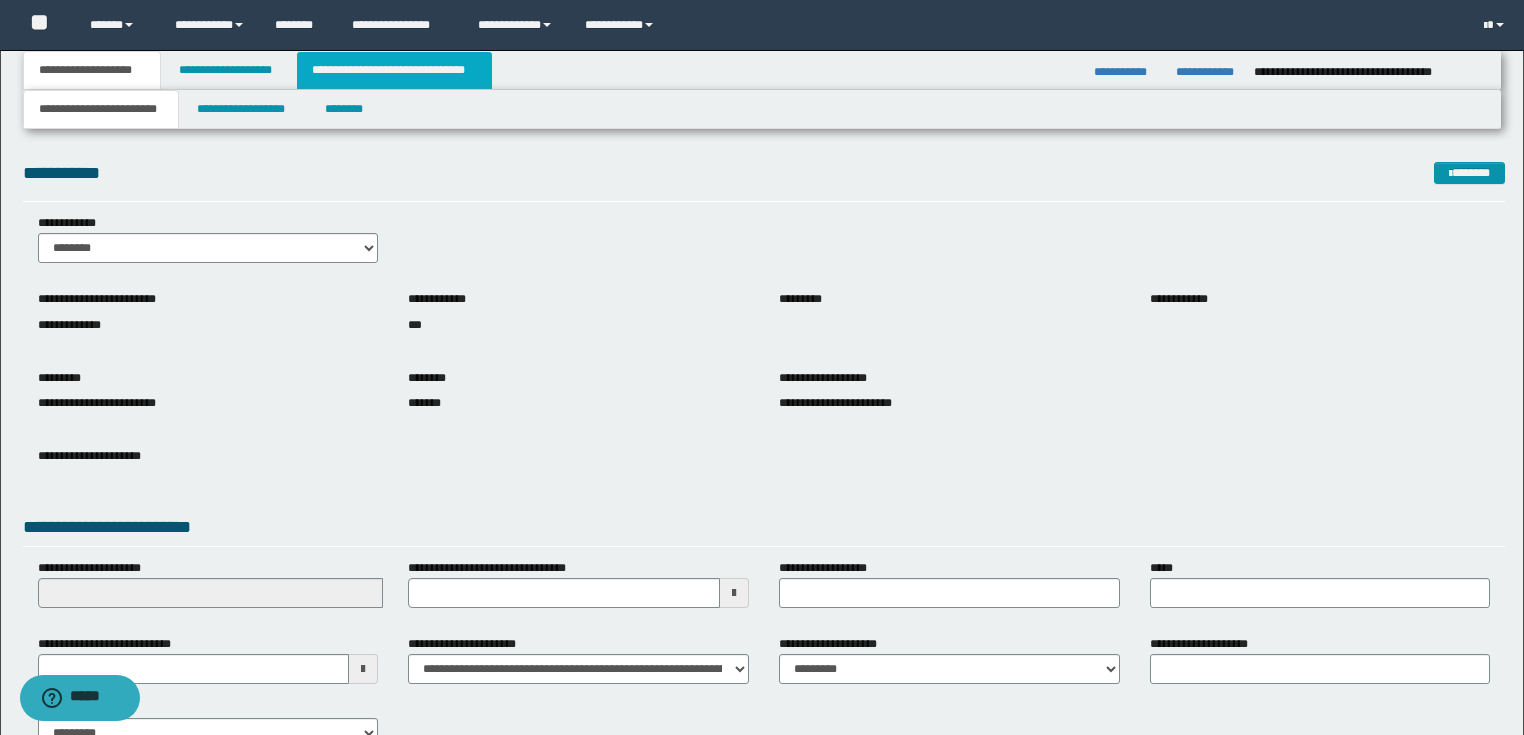 click on "**********" at bounding box center [394, 70] 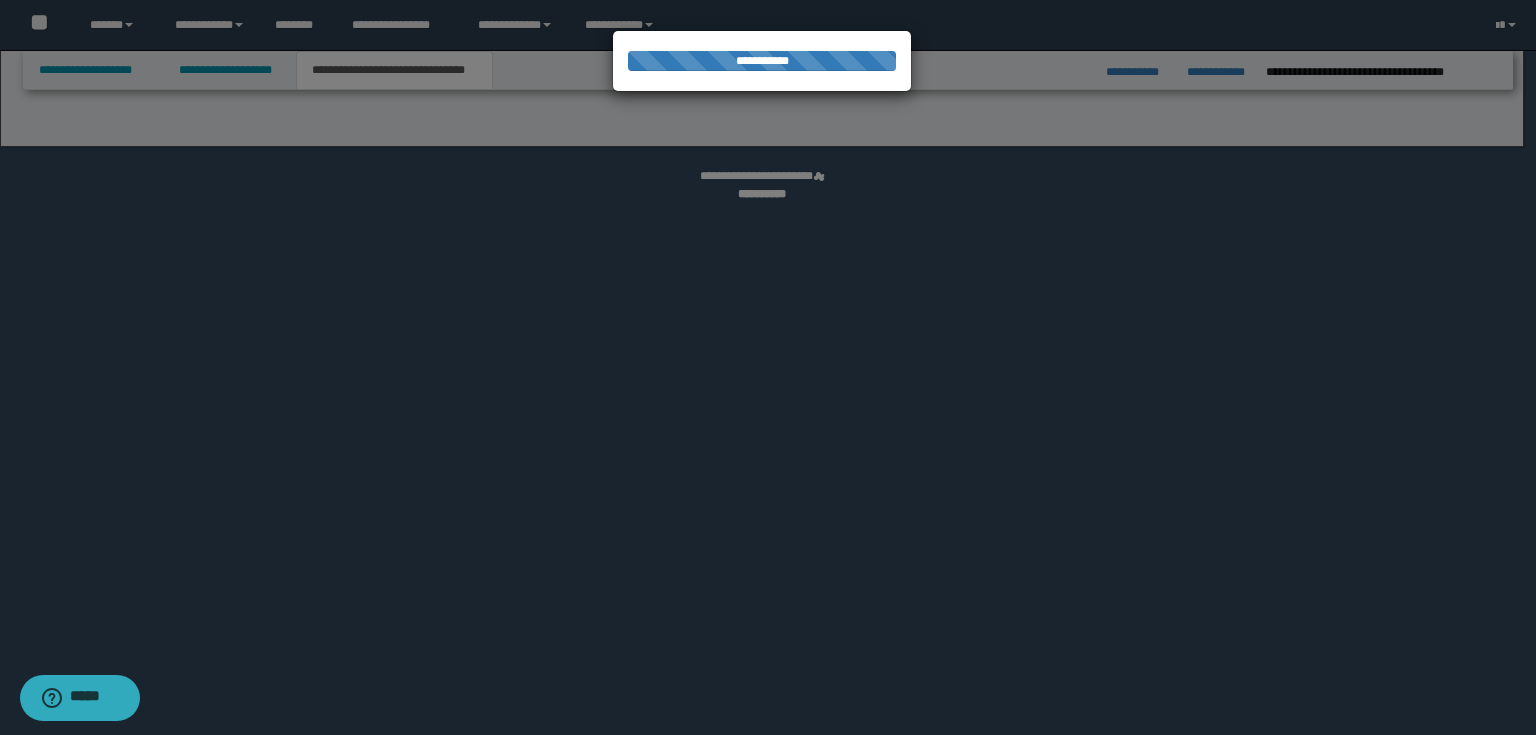select on "*" 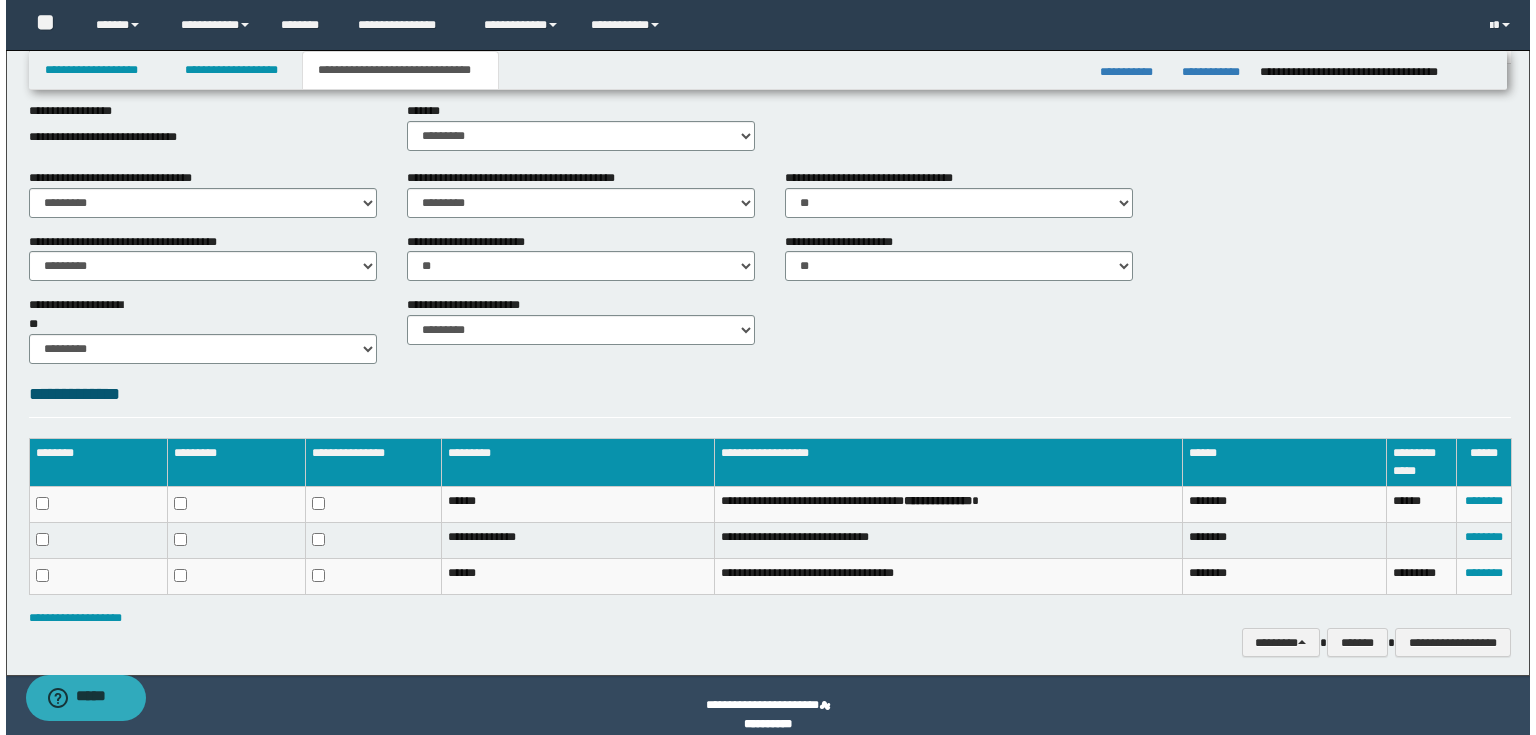 scroll, scrollTop: 530, scrollLeft: 0, axis: vertical 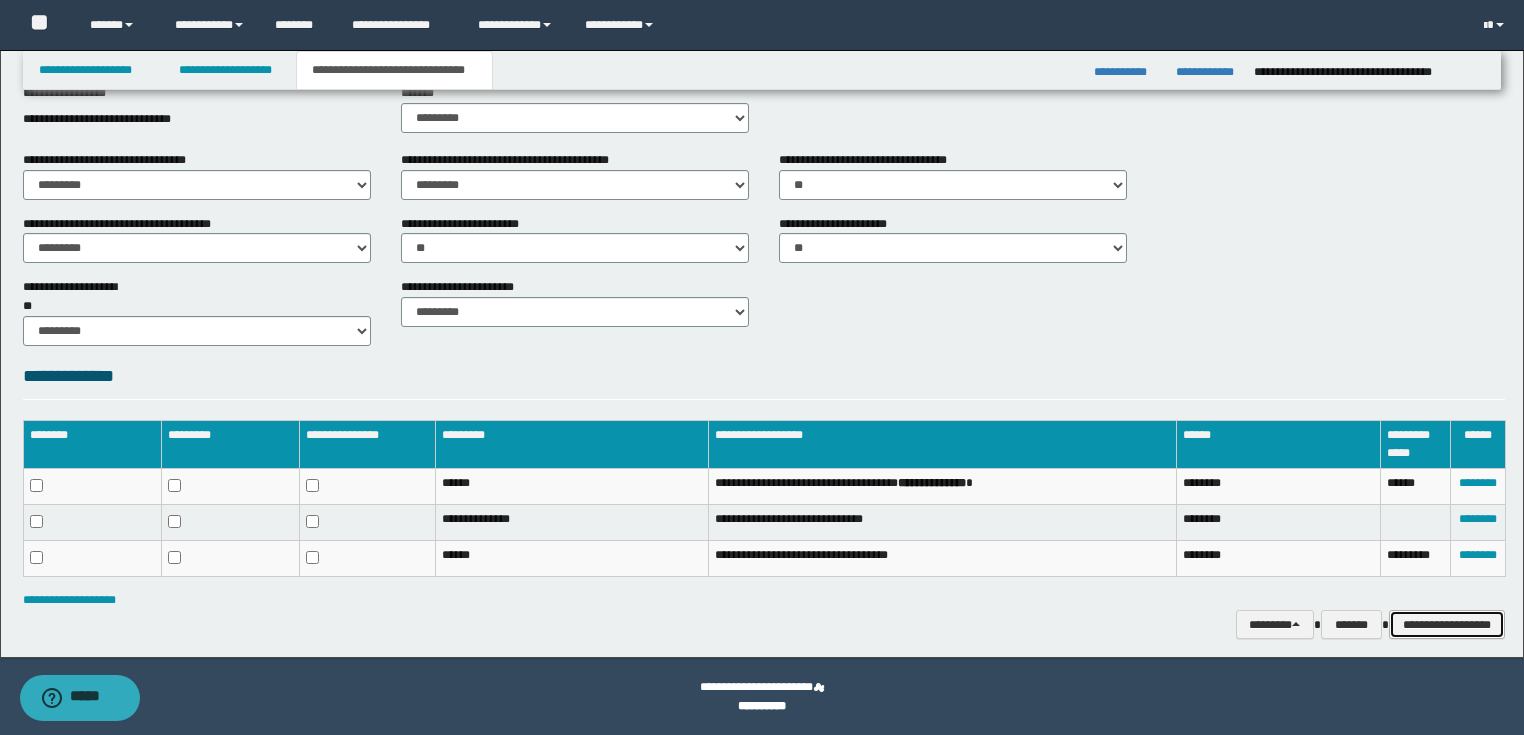 click on "**********" at bounding box center [1447, 625] 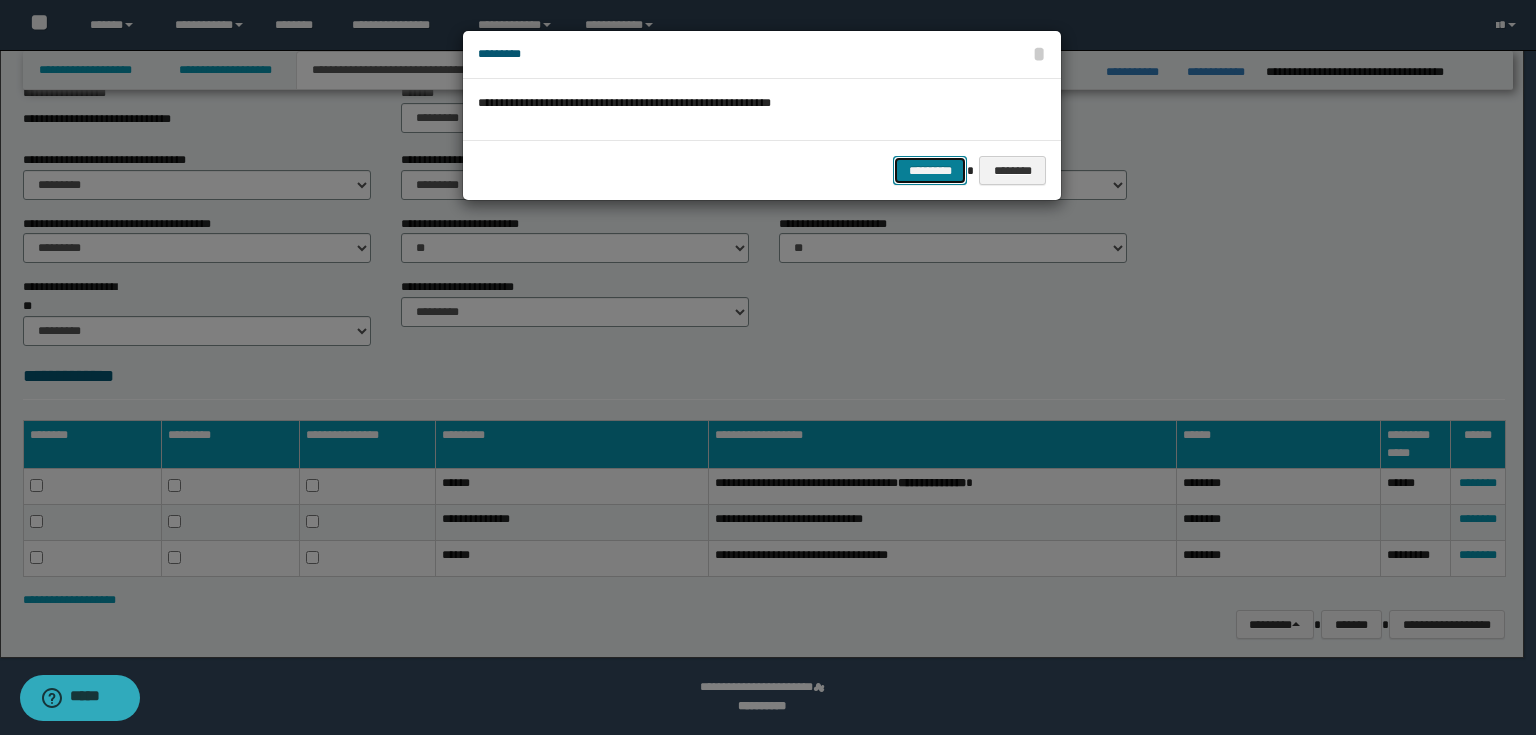 click on "*********" at bounding box center (930, 171) 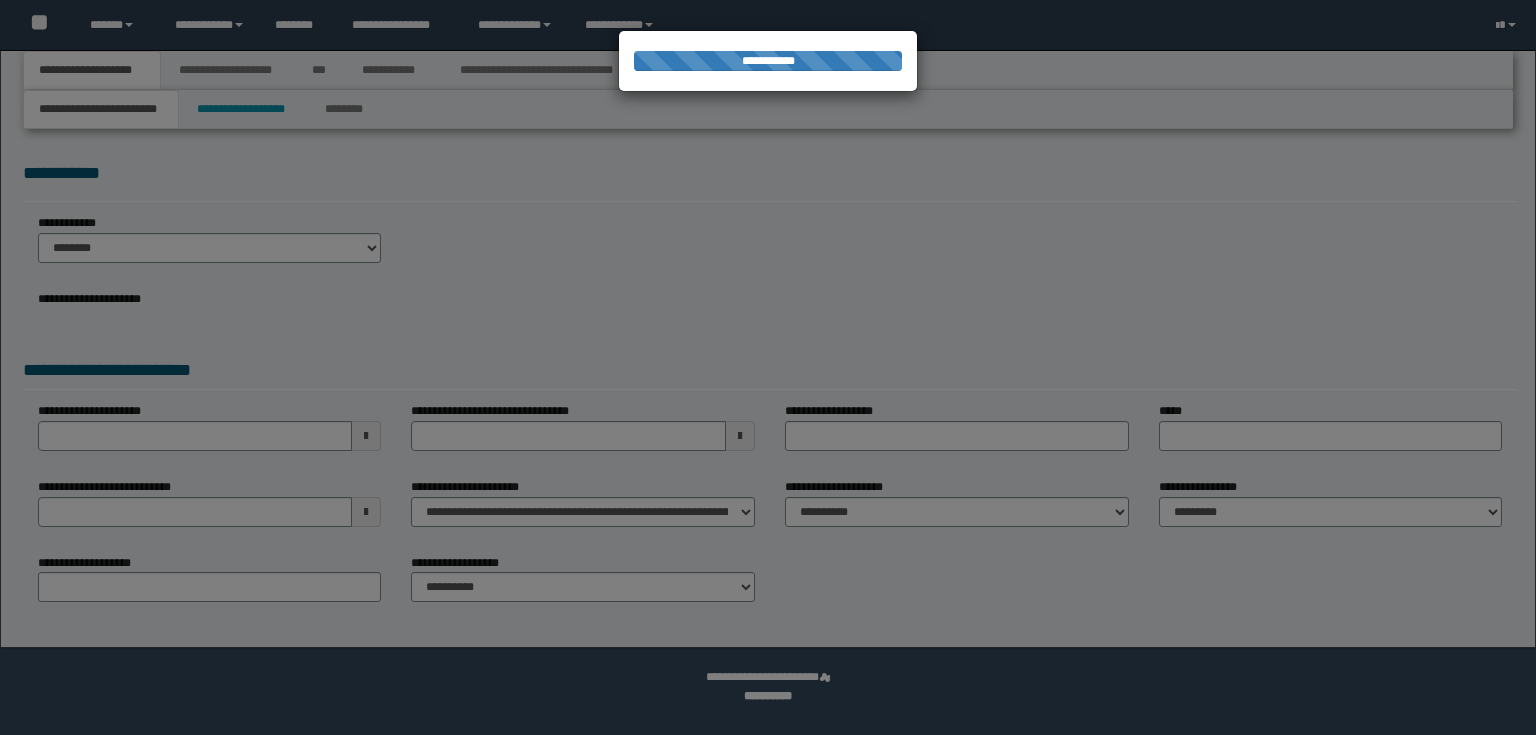 scroll, scrollTop: 0, scrollLeft: 0, axis: both 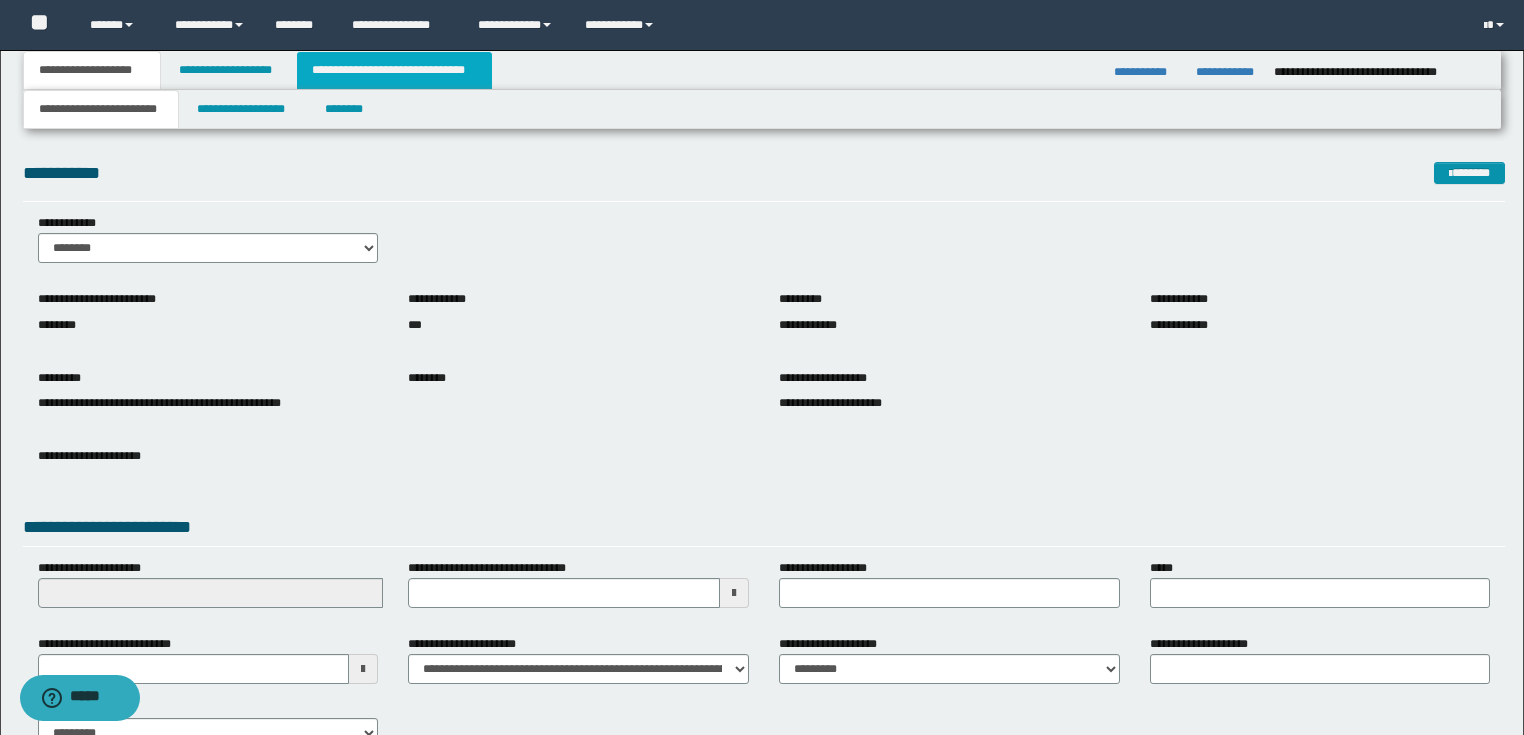 click on "**********" at bounding box center (394, 70) 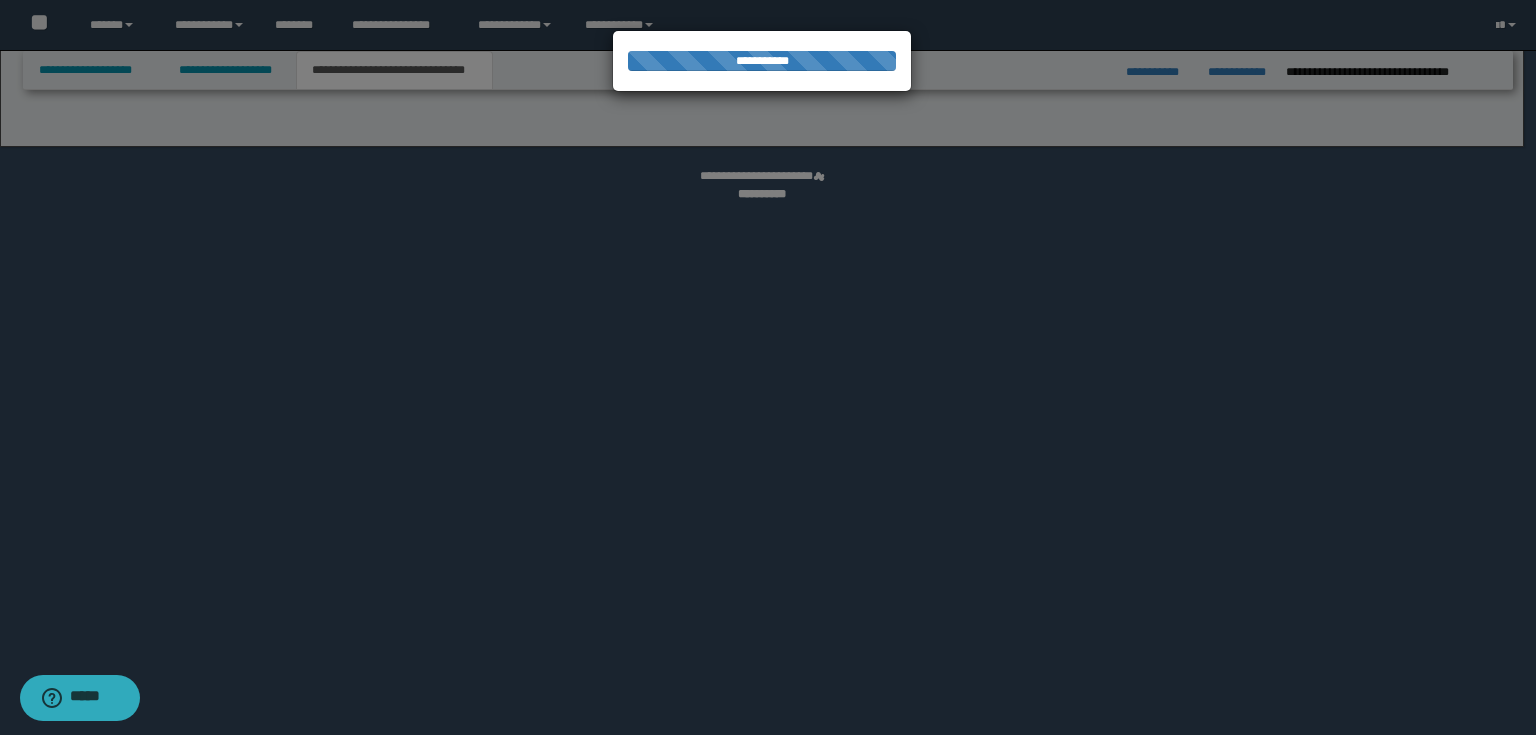 select on "*" 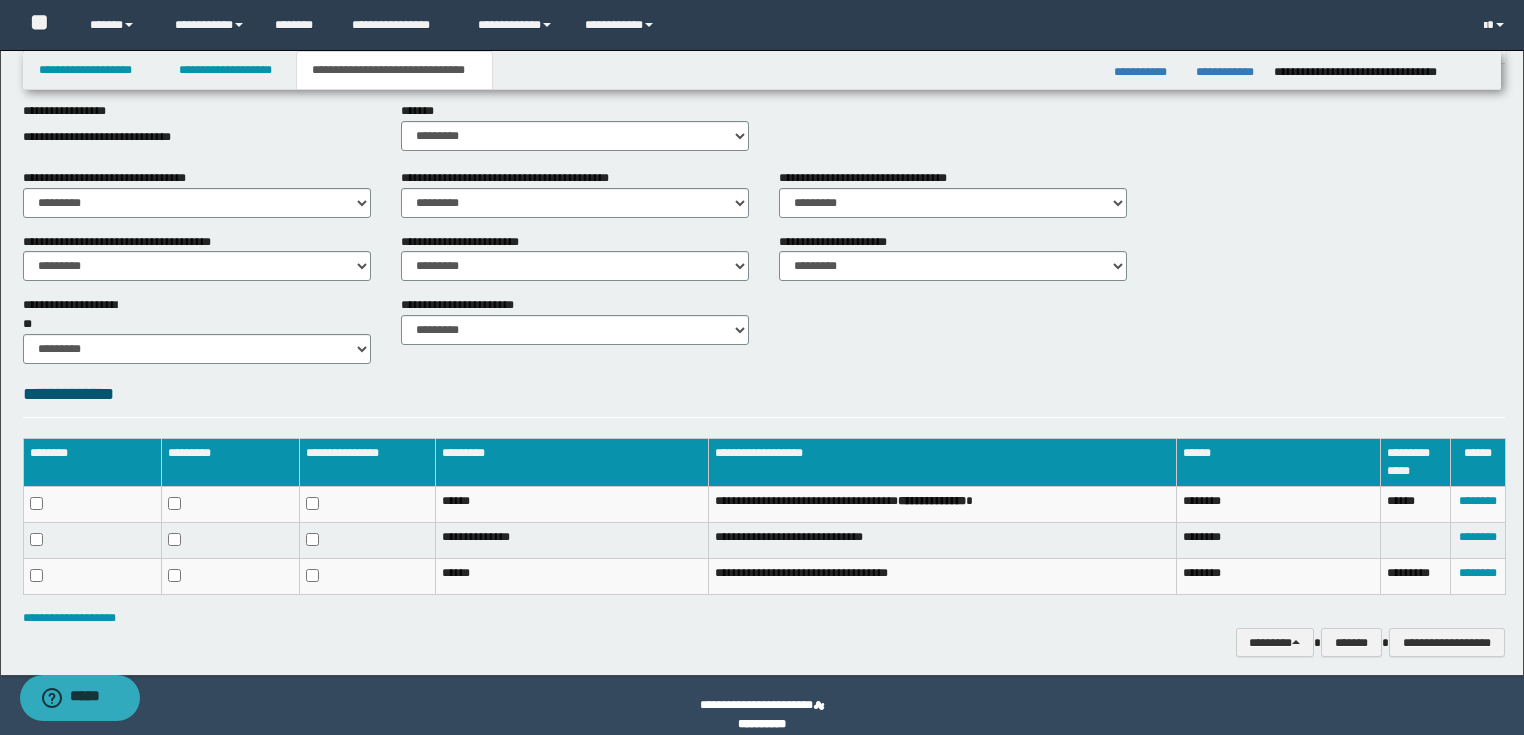 scroll, scrollTop: 530, scrollLeft: 0, axis: vertical 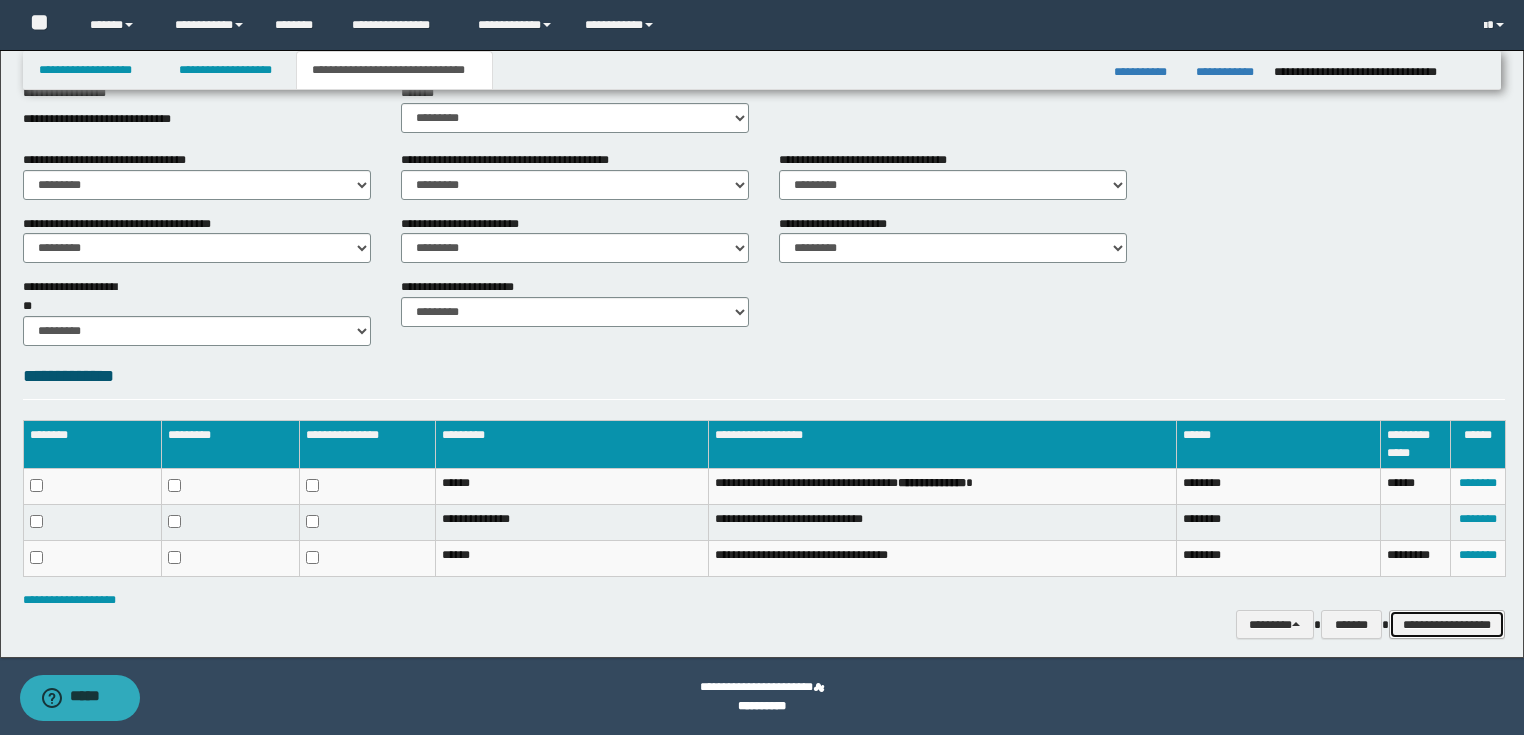click on "**********" at bounding box center (1447, 625) 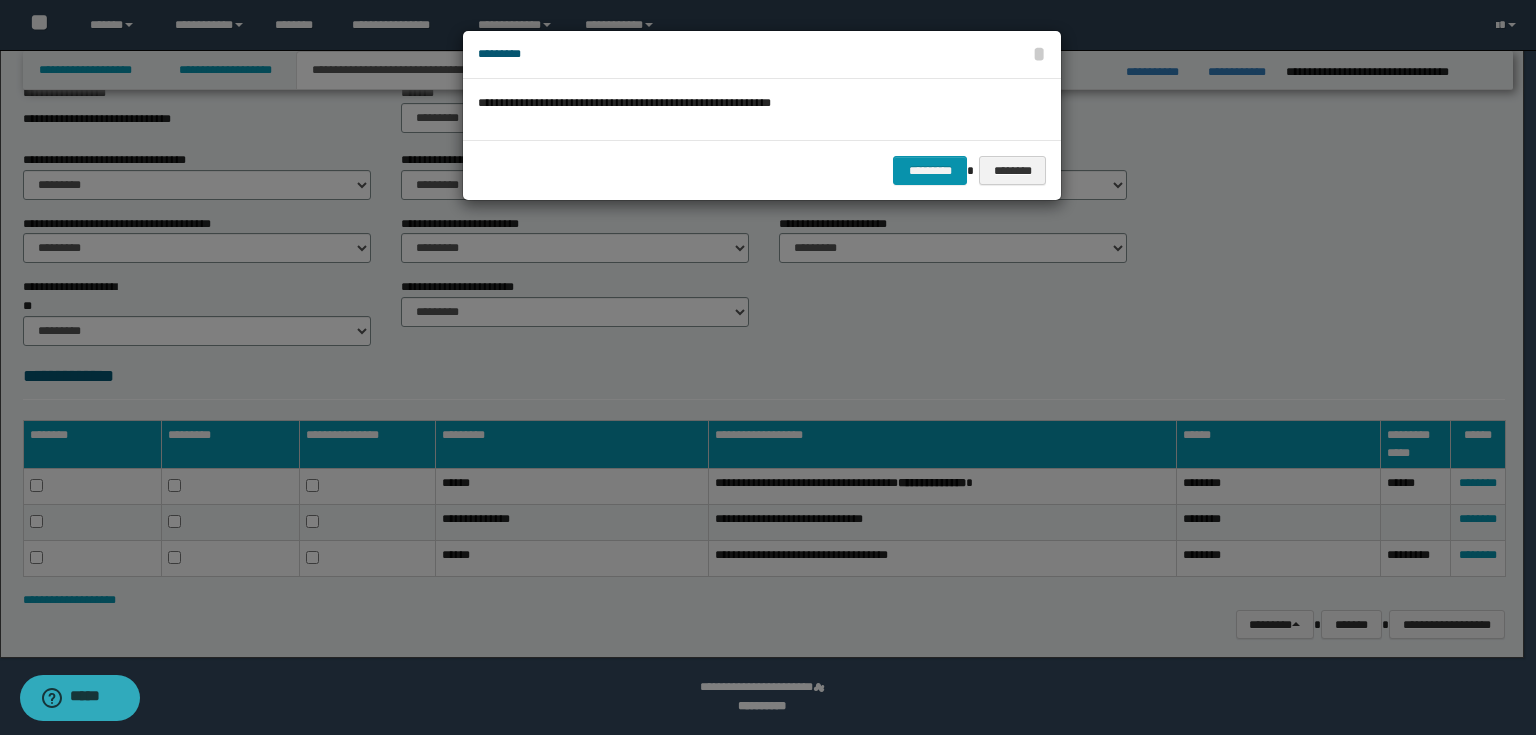 click on "*********
********" at bounding box center (762, 170) 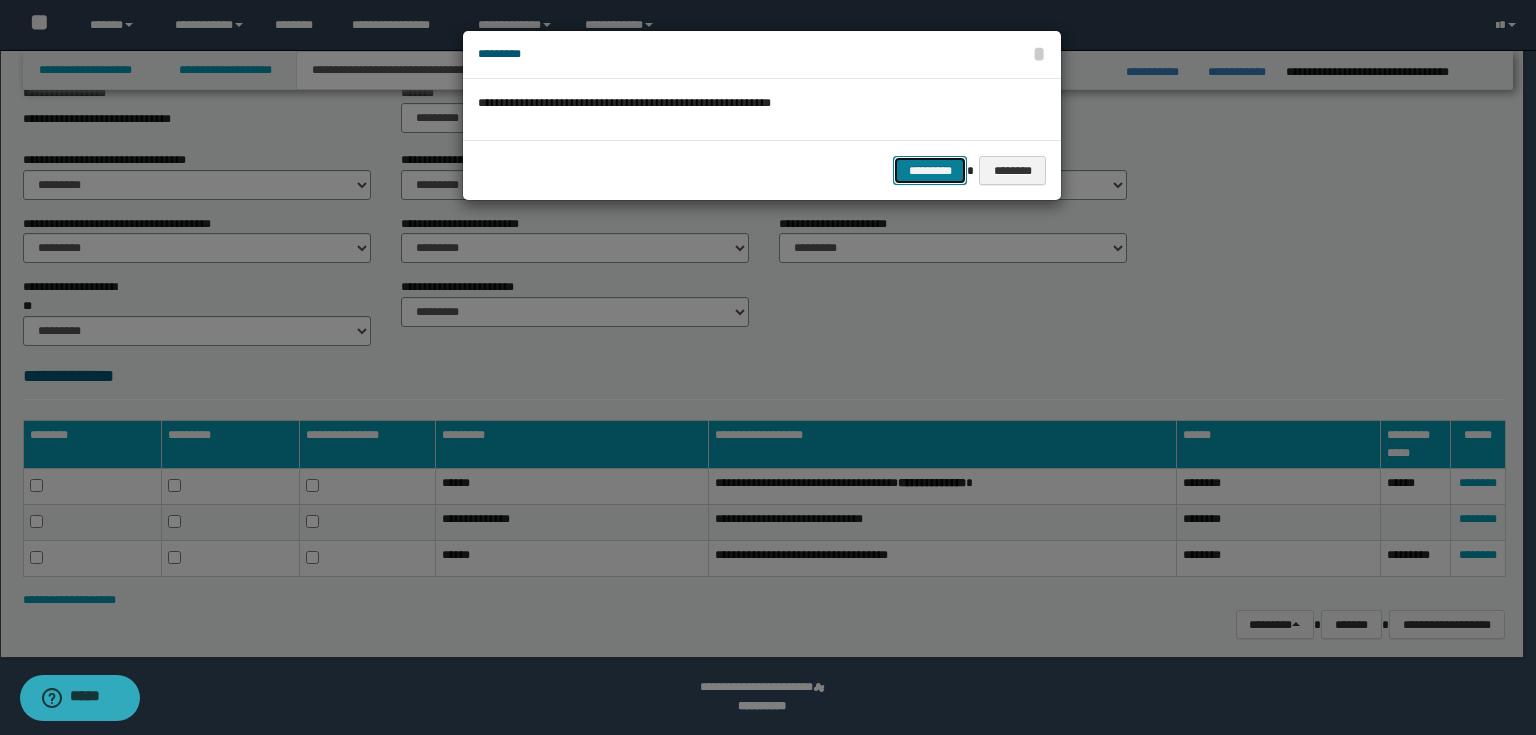 click on "*********" at bounding box center (930, 171) 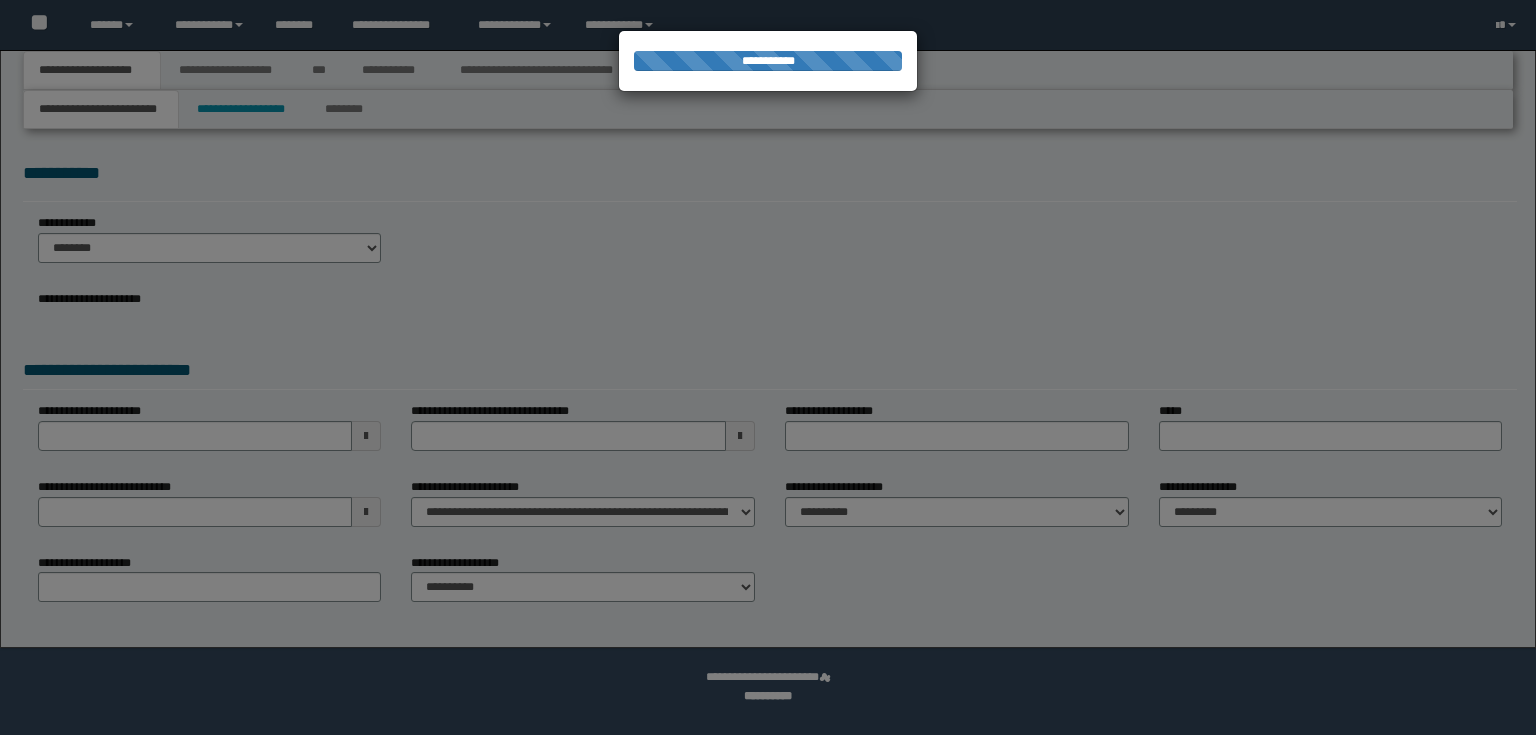 scroll, scrollTop: 0, scrollLeft: 0, axis: both 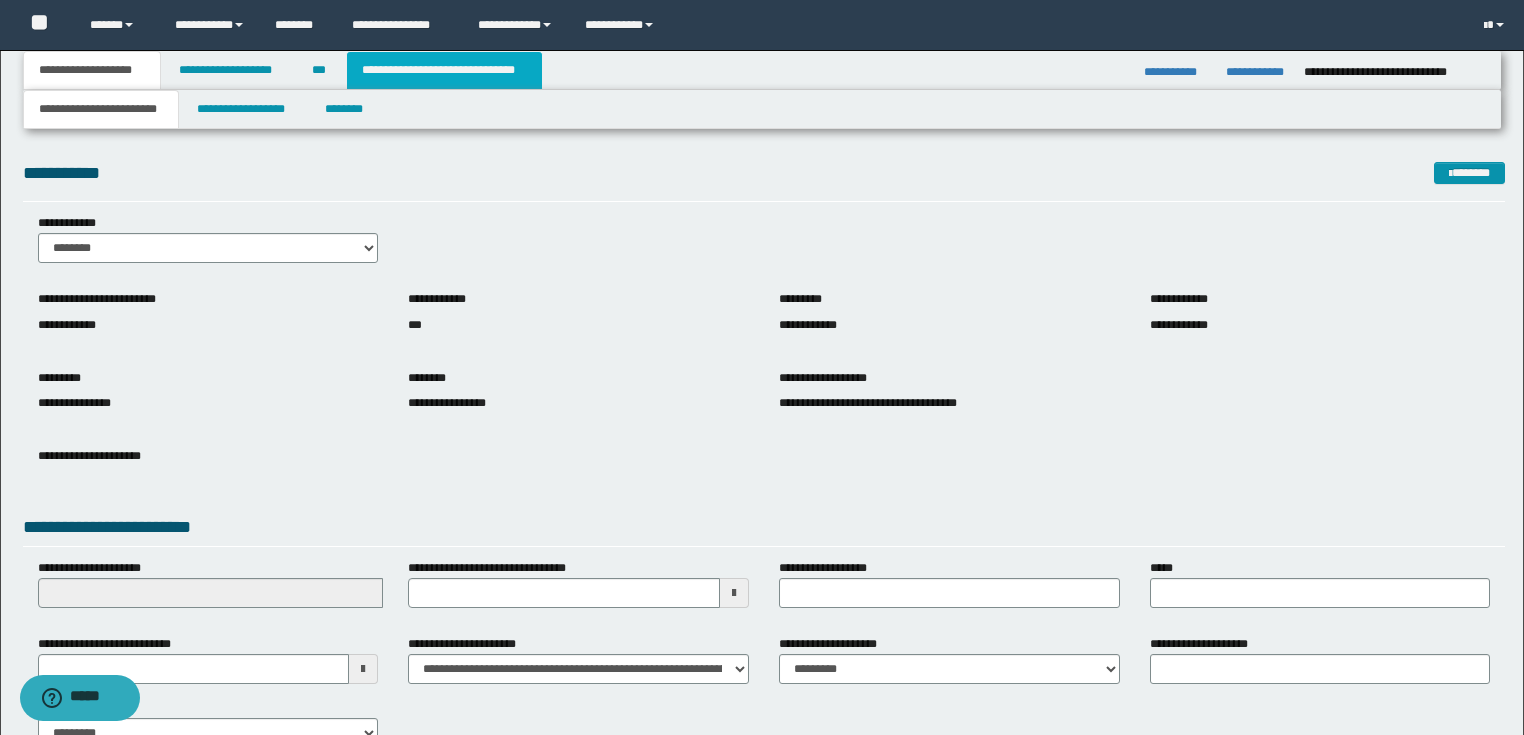 click on "**********" at bounding box center (444, 70) 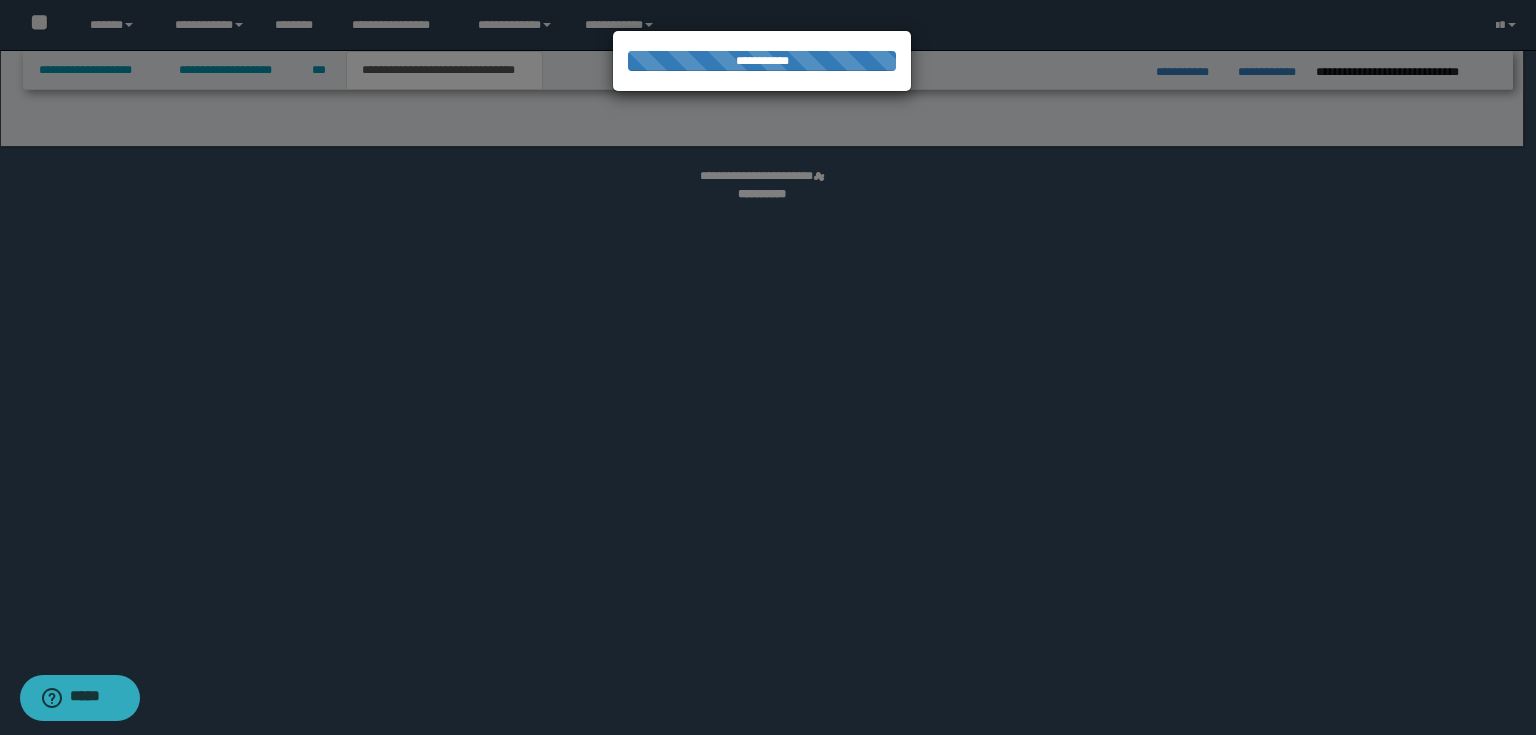 select on "*" 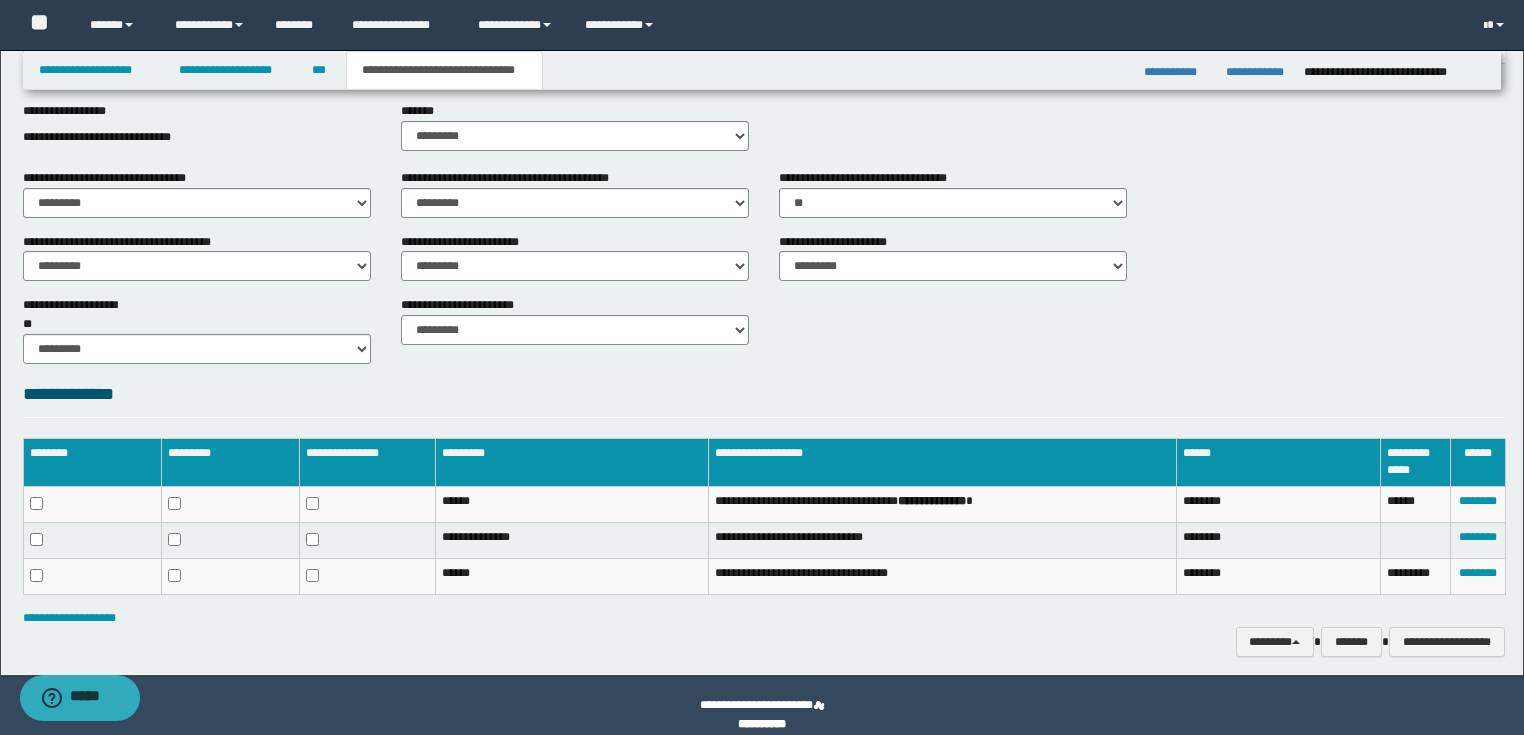 scroll, scrollTop: 693, scrollLeft: 0, axis: vertical 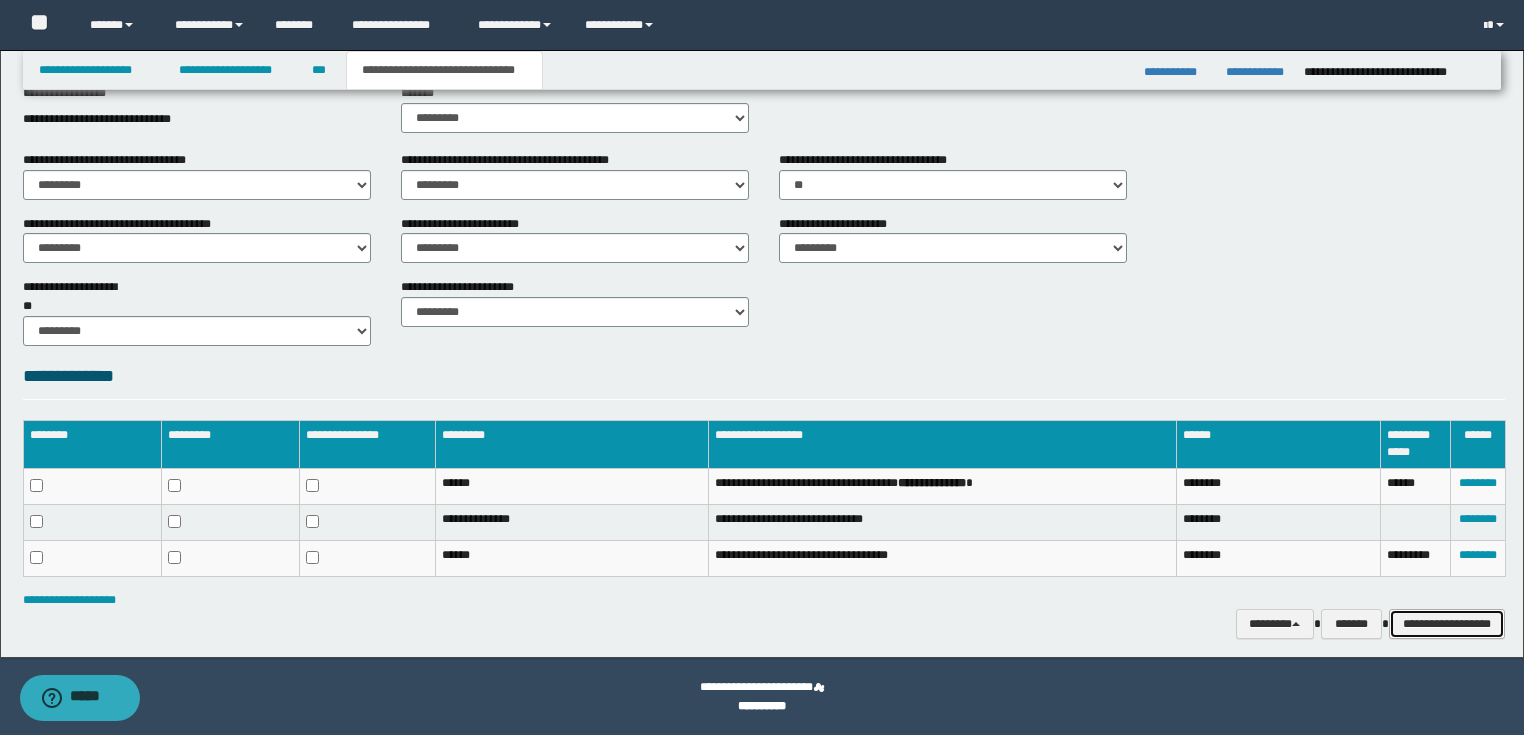 click on "**********" at bounding box center (1447, 624) 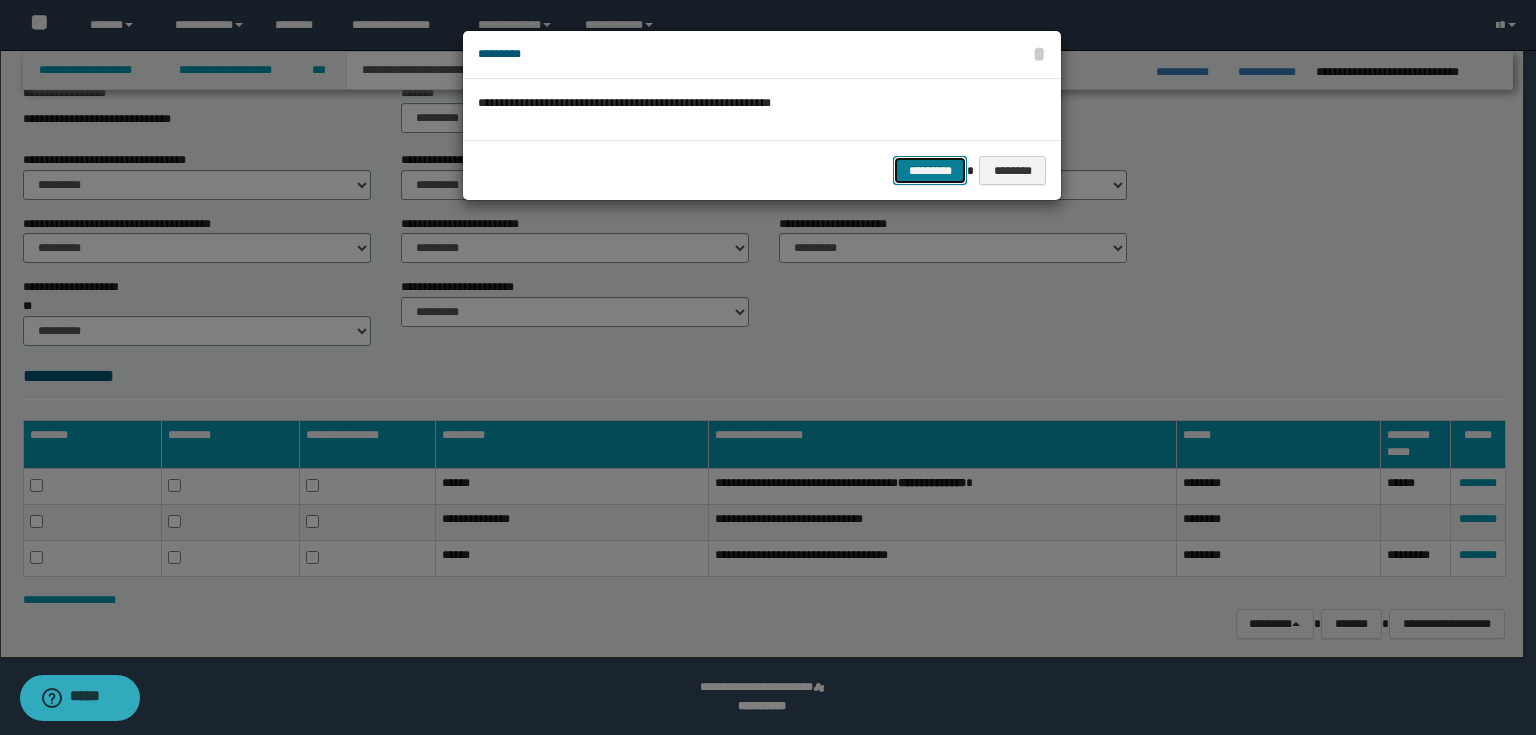 click on "*********" at bounding box center (930, 171) 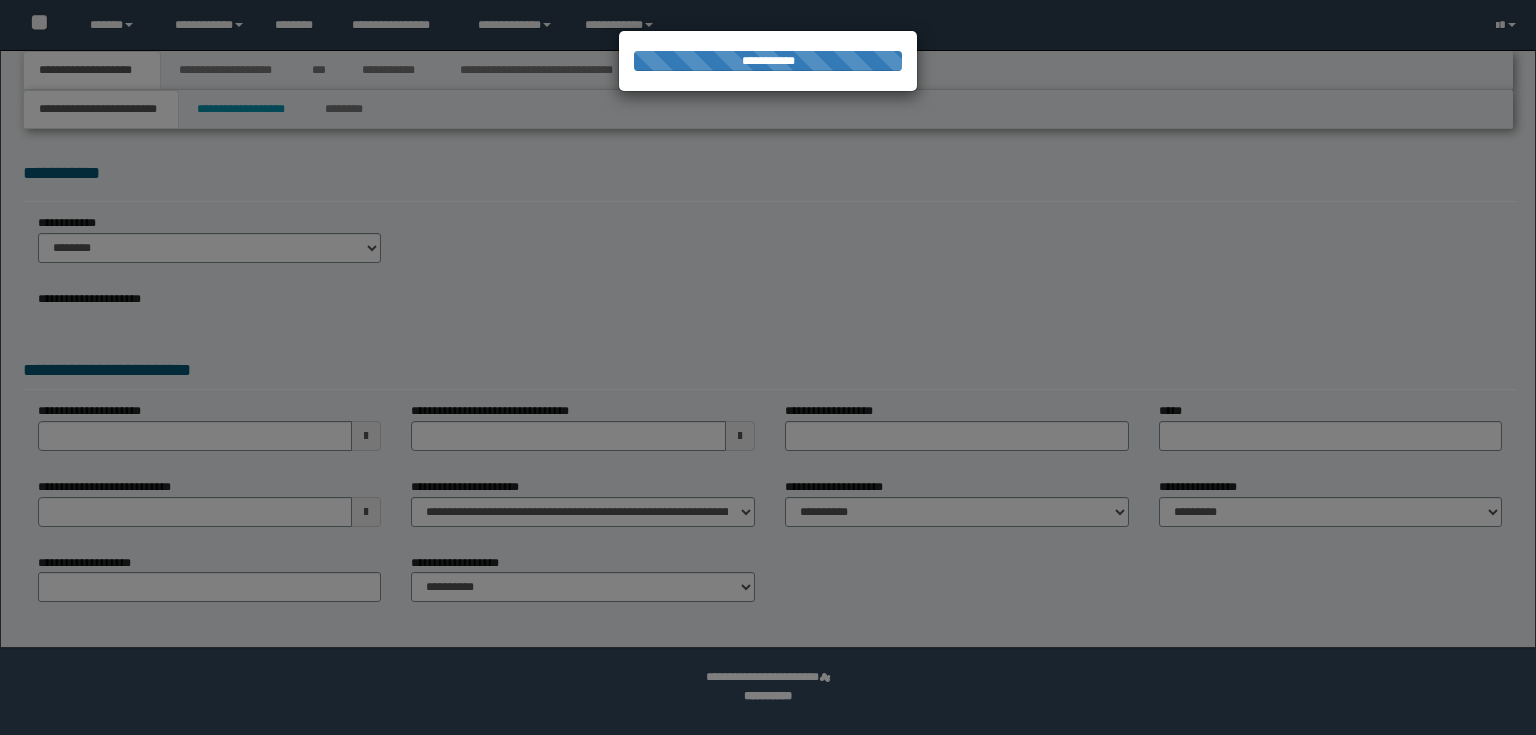 scroll, scrollTop: 0, scrollLeft: 0, axis: both 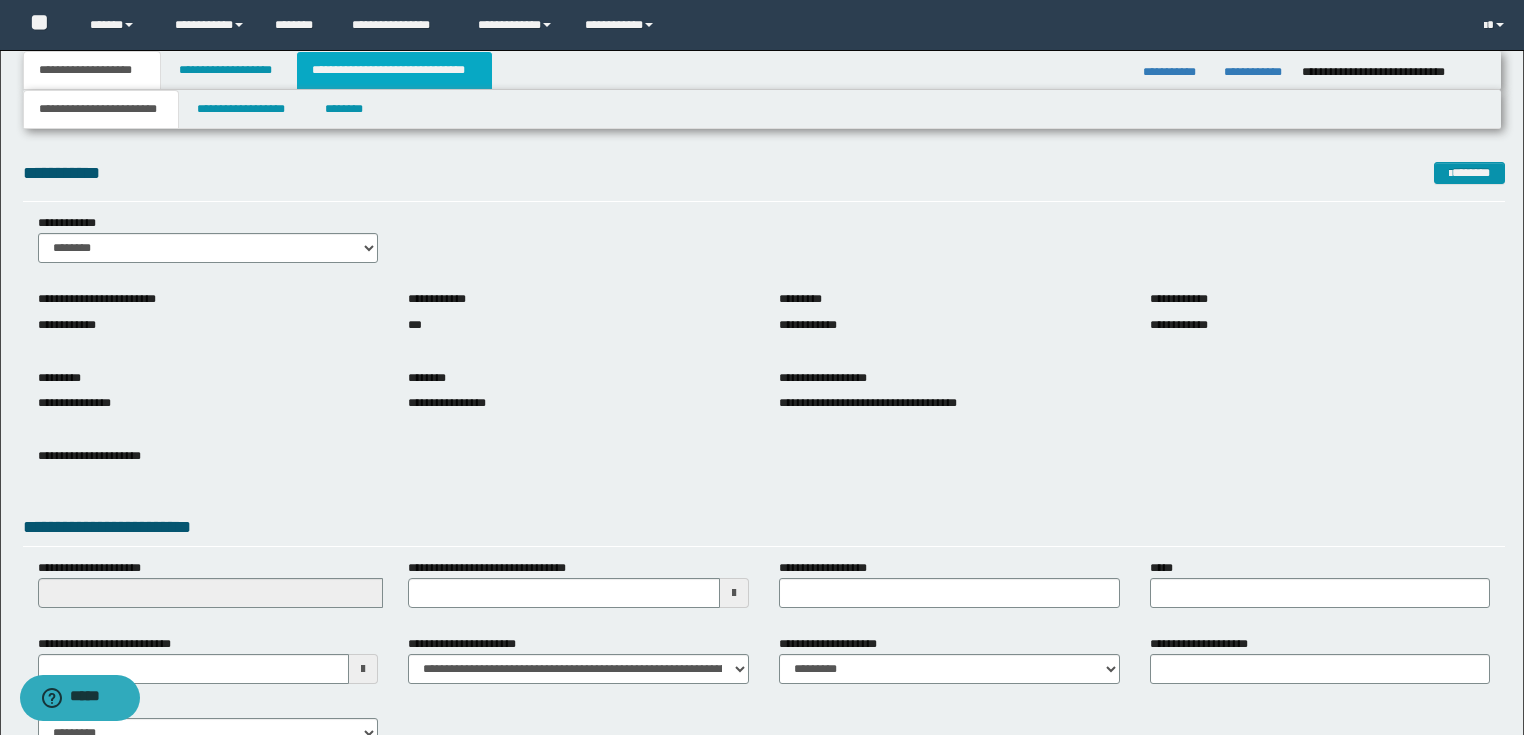 click on "**********" at bounding box center [394, 70] 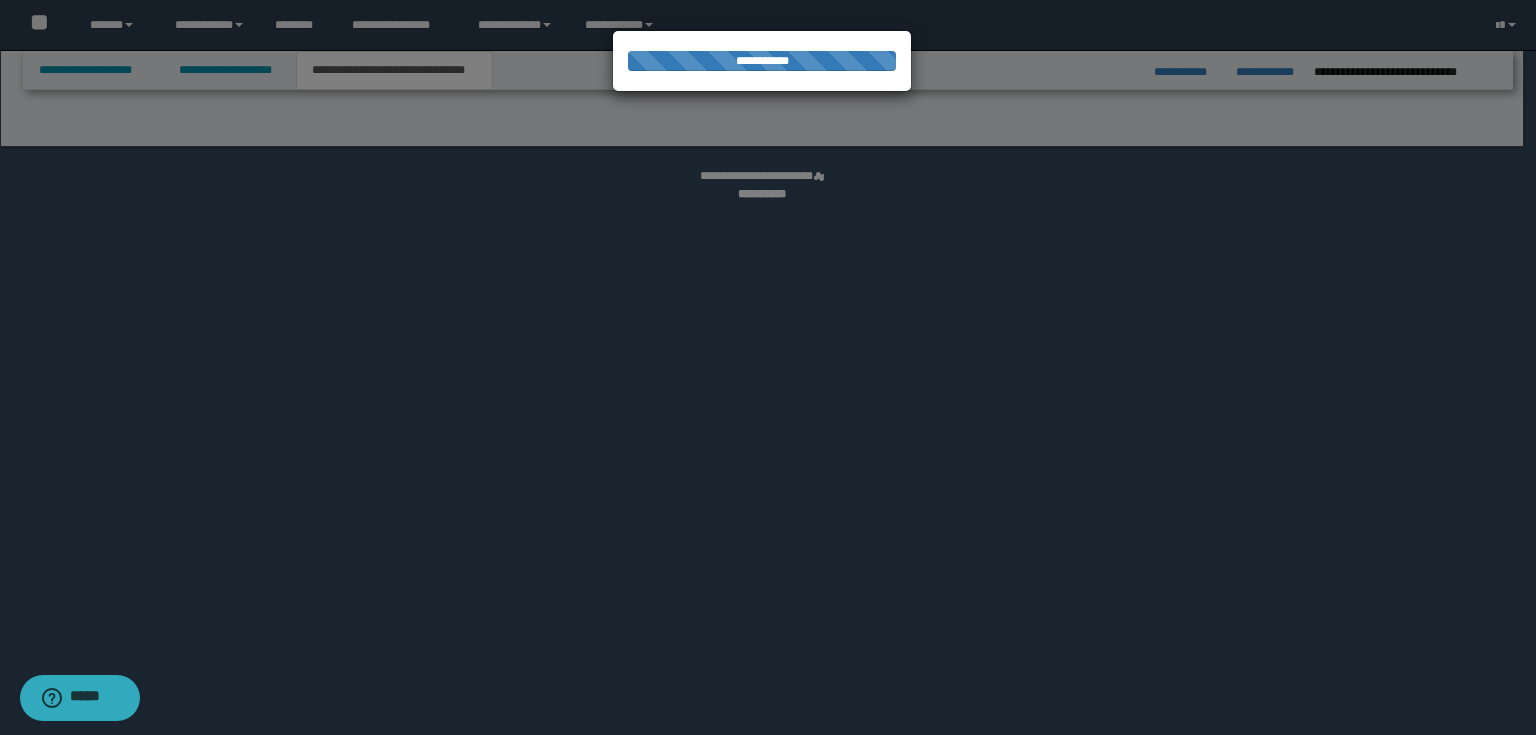 select on "*" 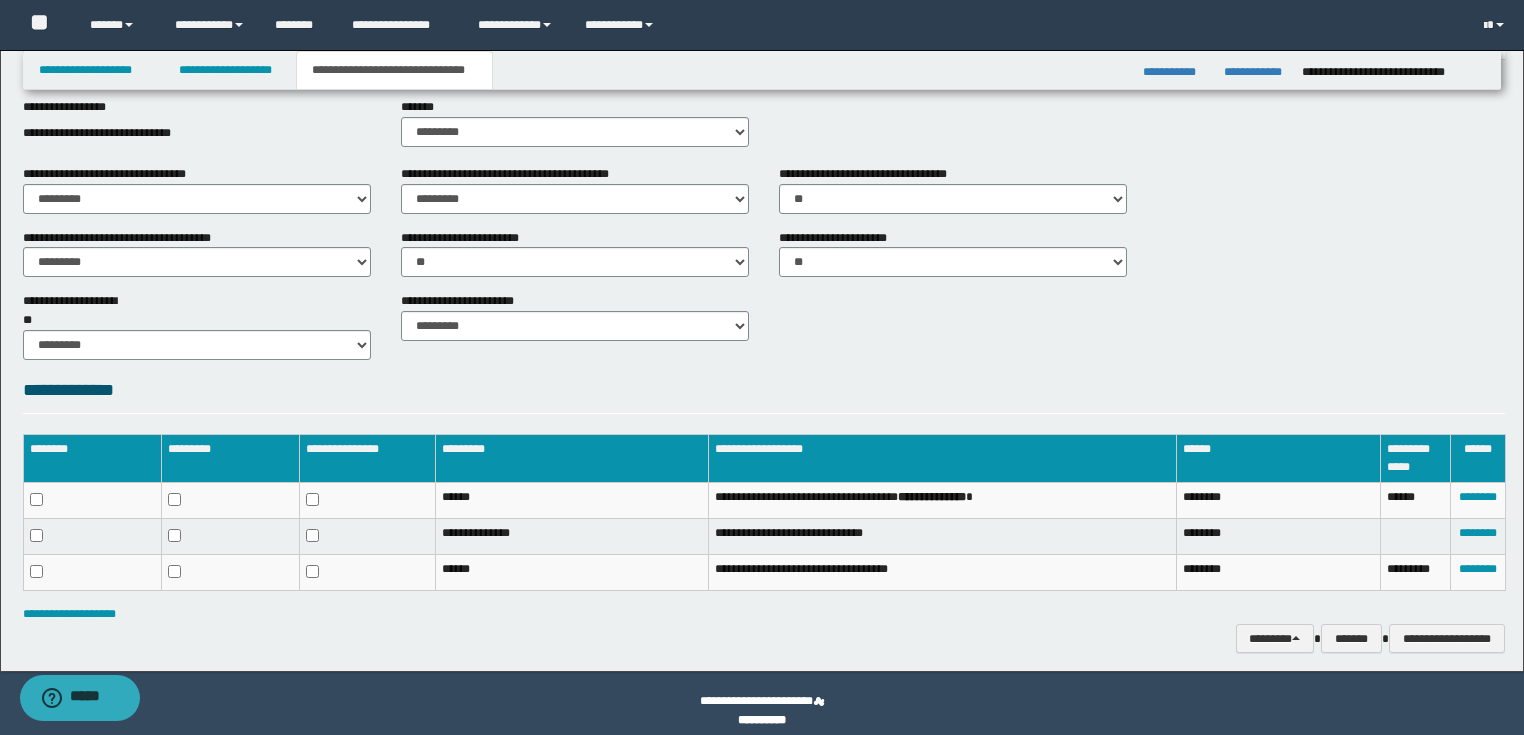 scroll, scrollTop: 530, scrollLeft: 0, axis: vertical 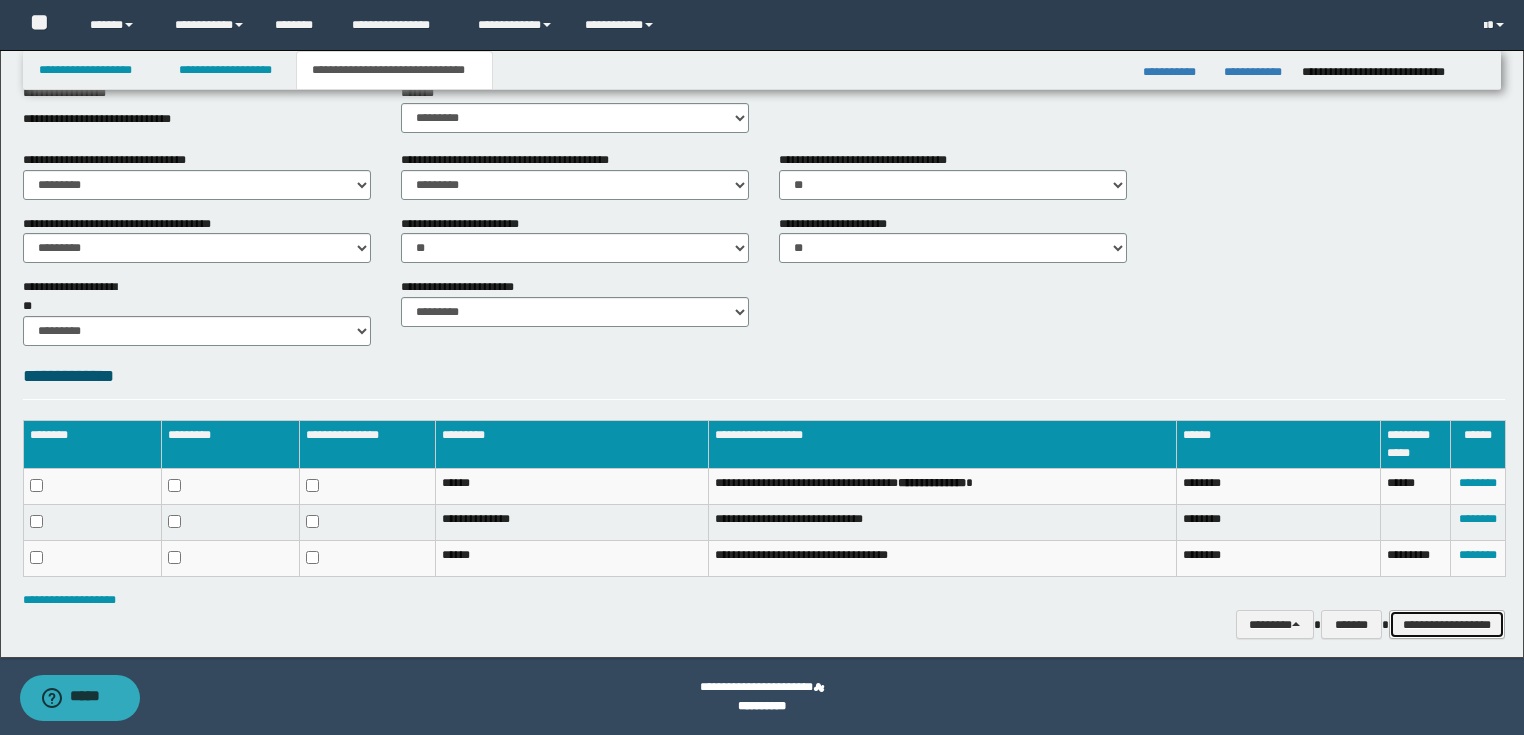 click on "**********" at bounding box center [1447, 625] 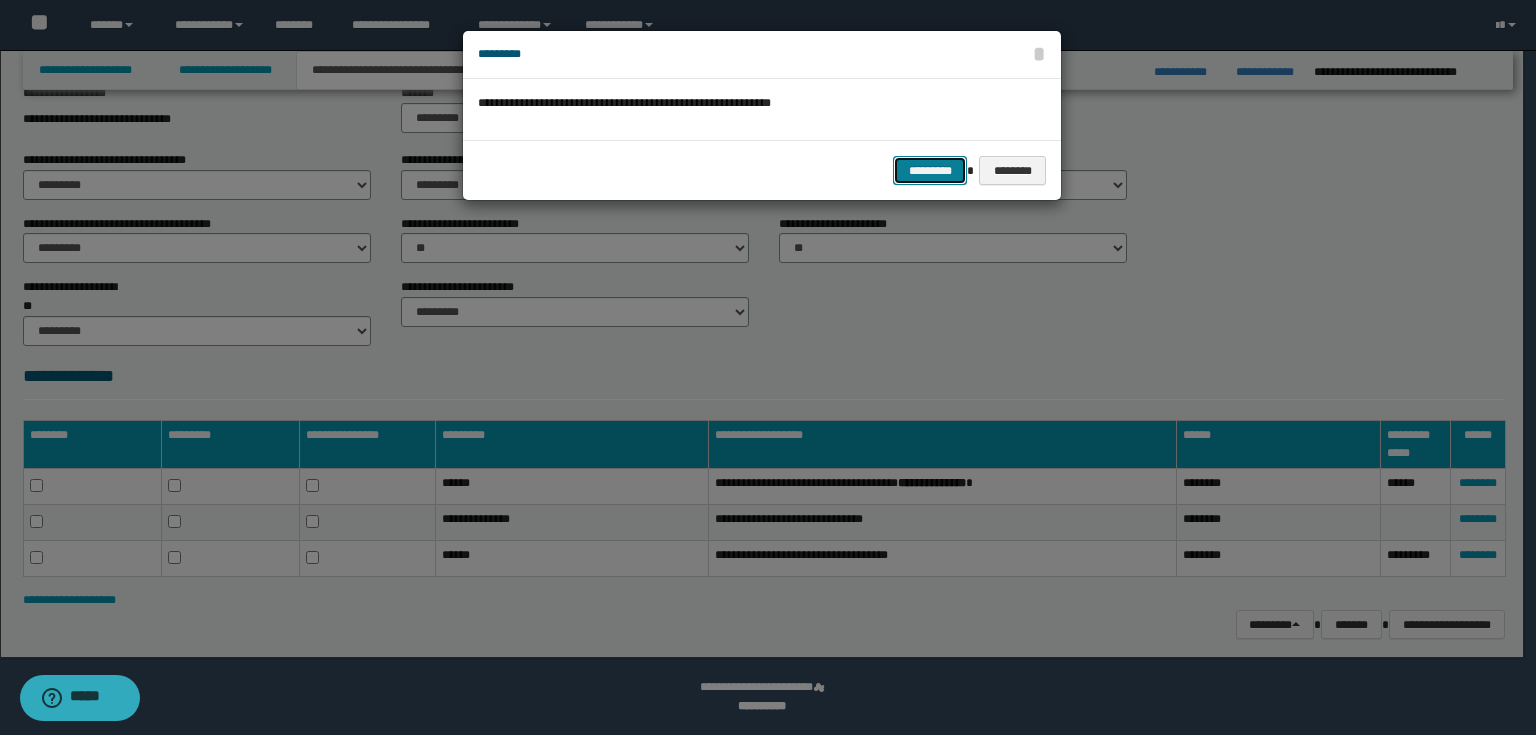 click on "*********" at bounding box center [930, 171] 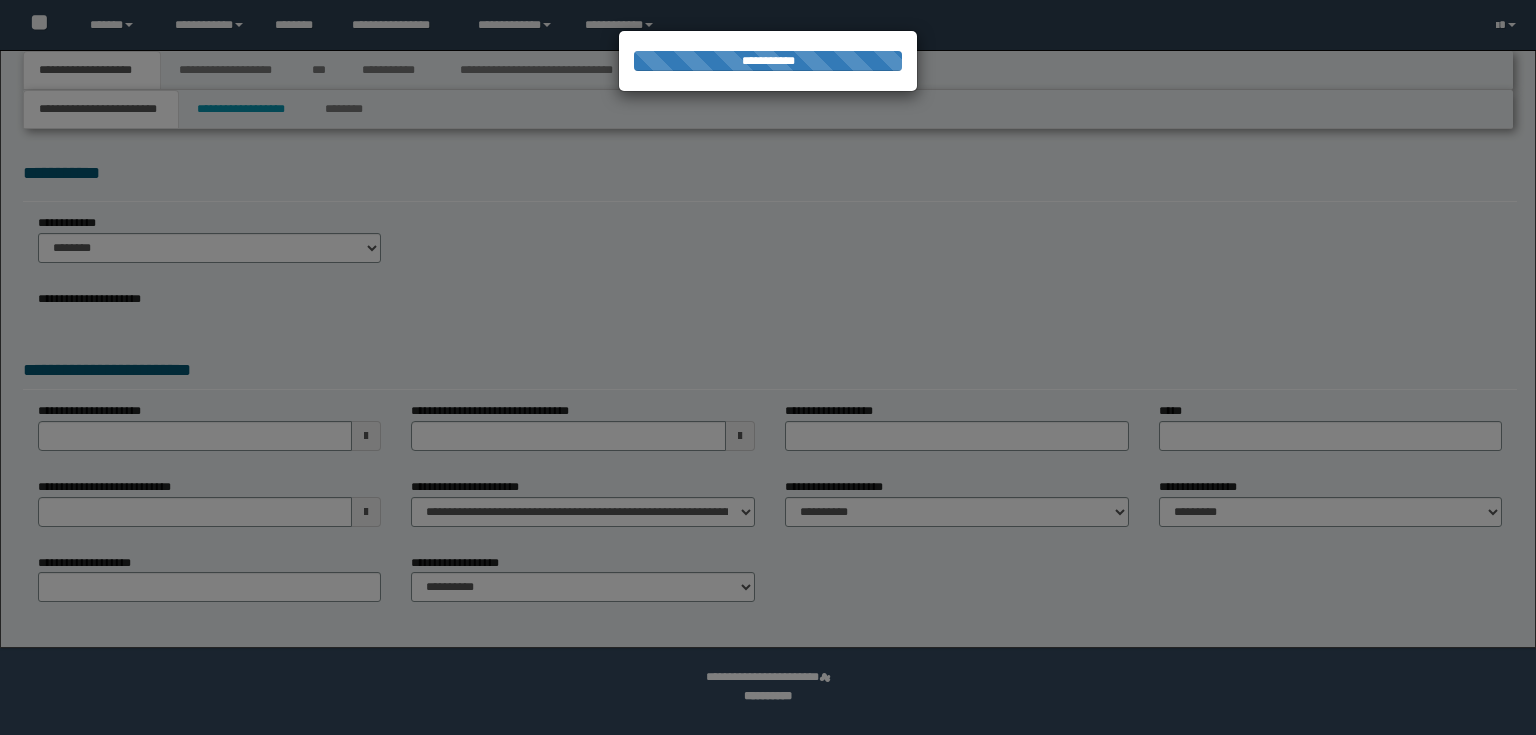 scroll, scrollTop: 0, scrollLeft: 0, axis: both 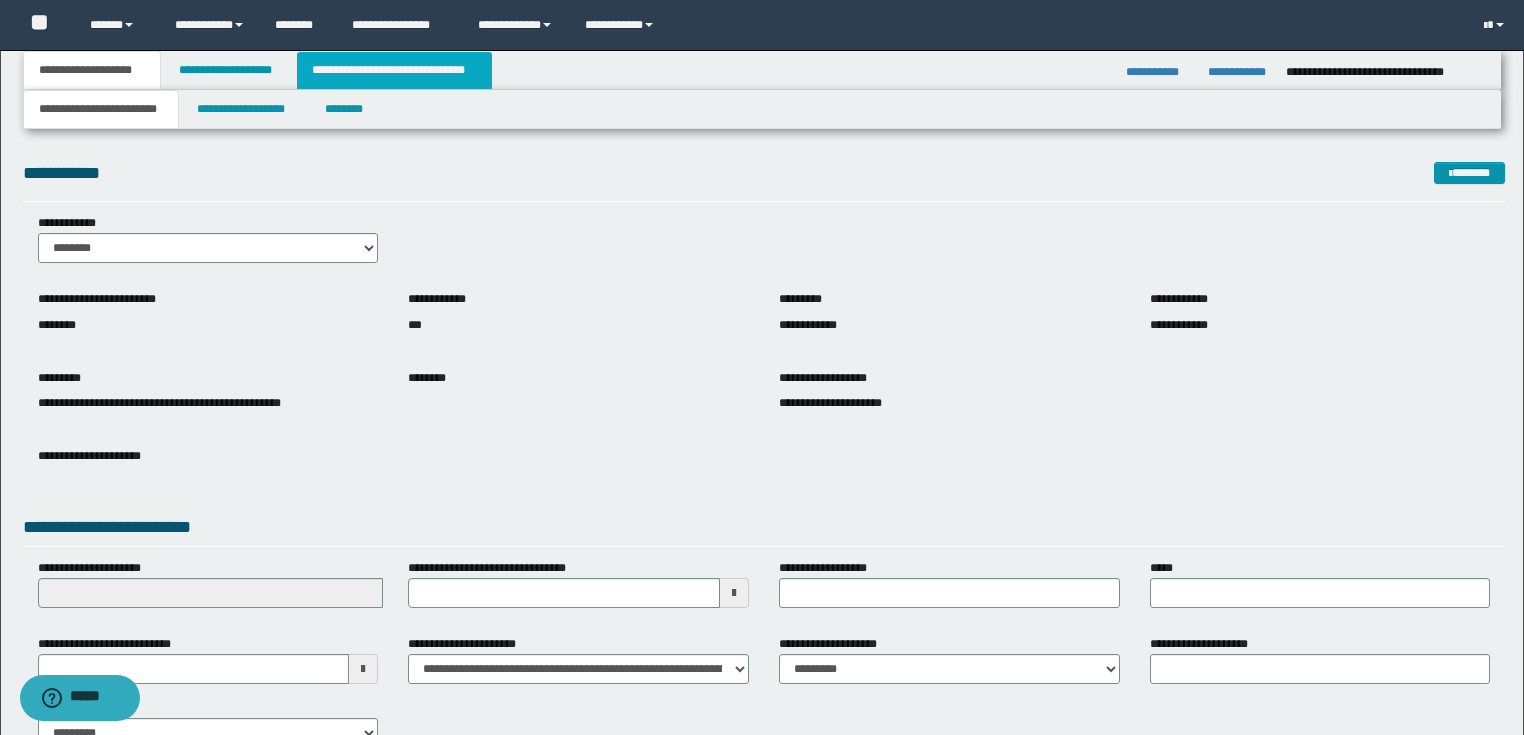 click on "**********" at bounding box center (394, 70) 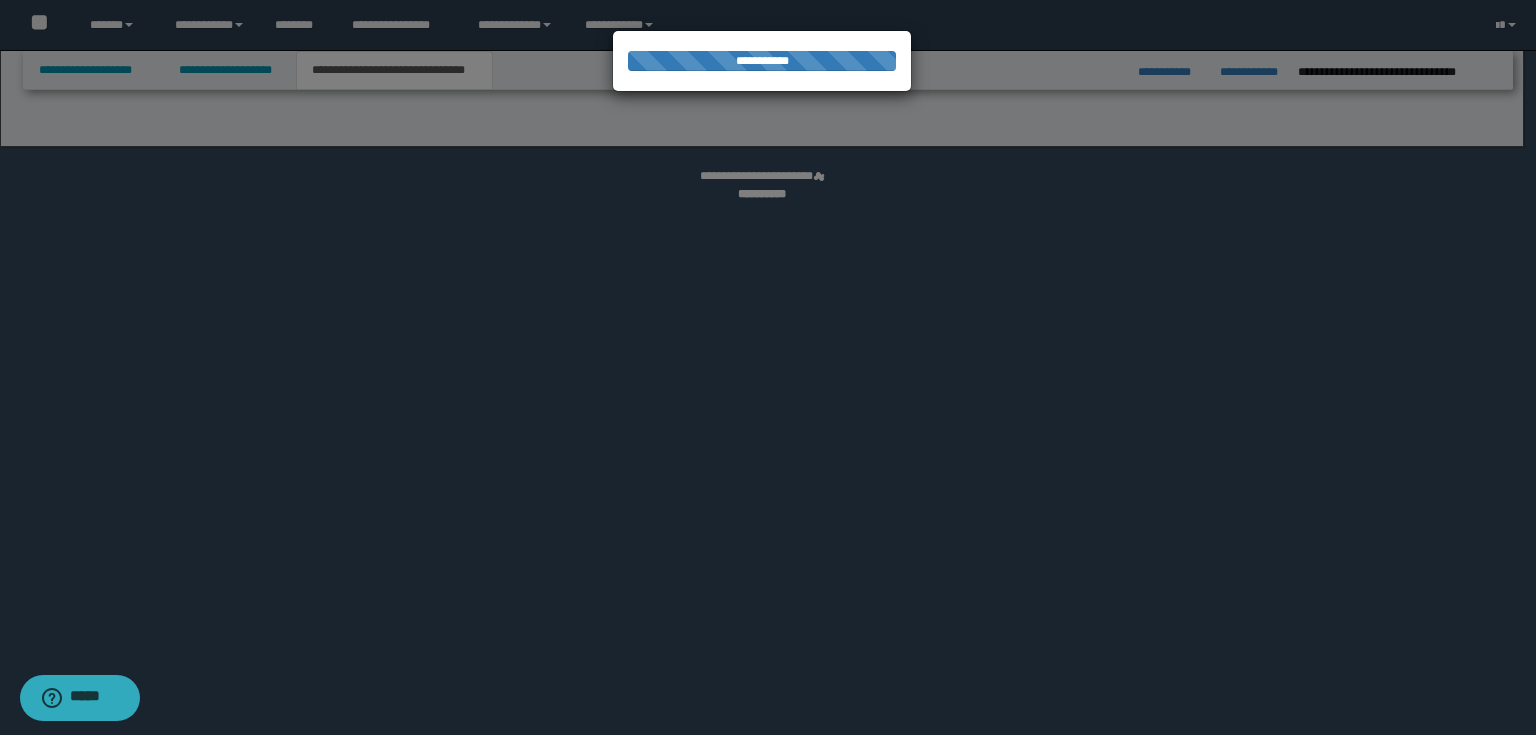 select on "*" 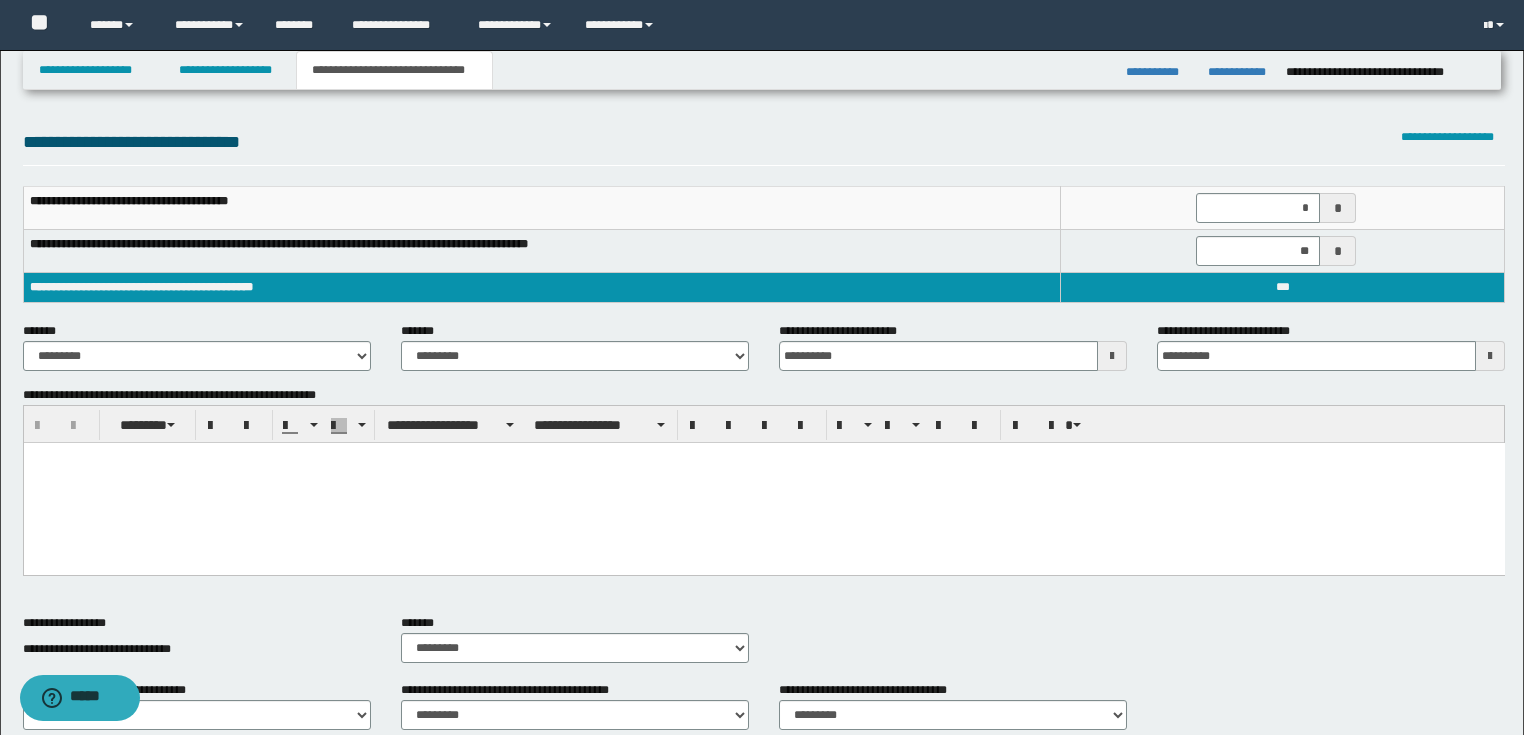 scroll, scrollTop: 480, scrollLeft: 0, axis: vertical 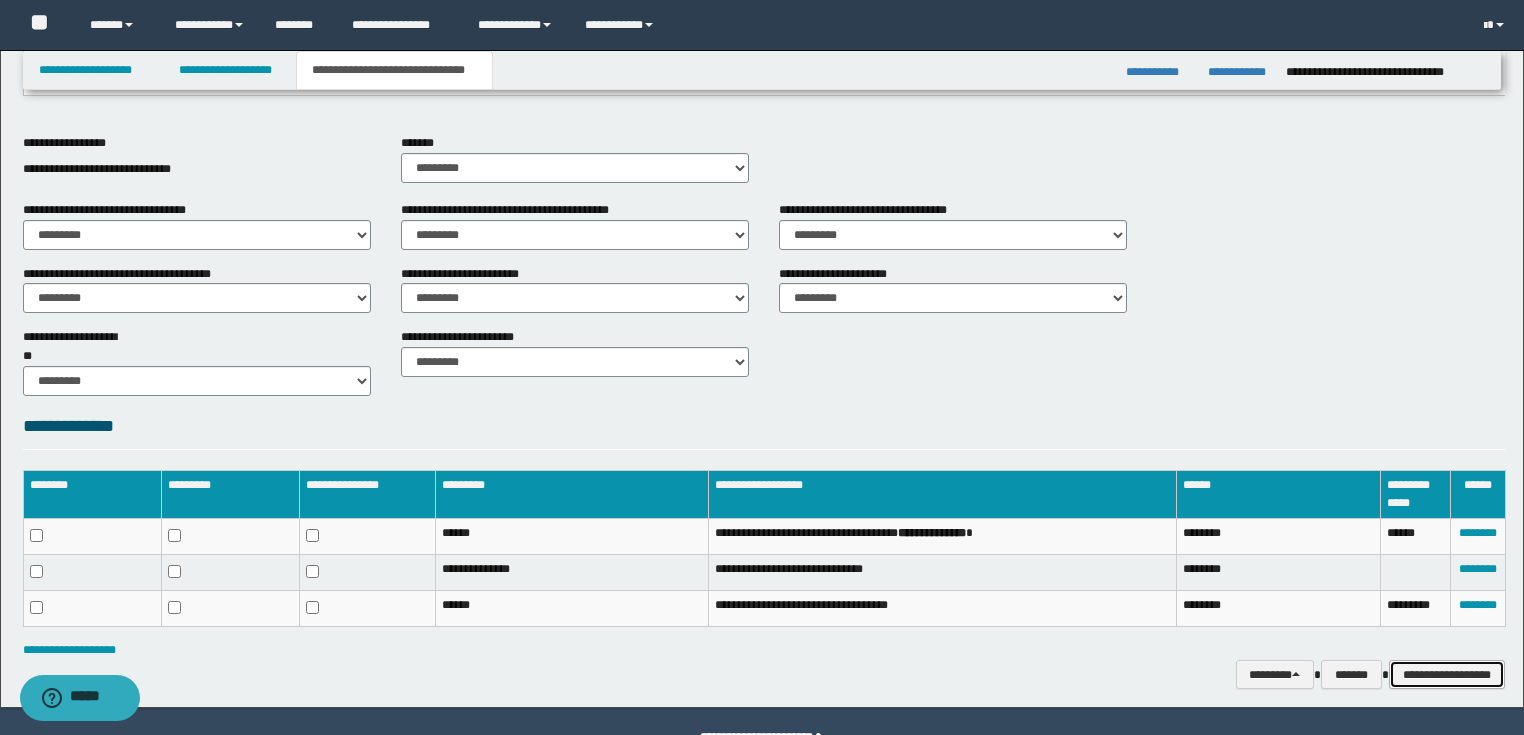 click on "**********" at bounding box center [1447, 675] 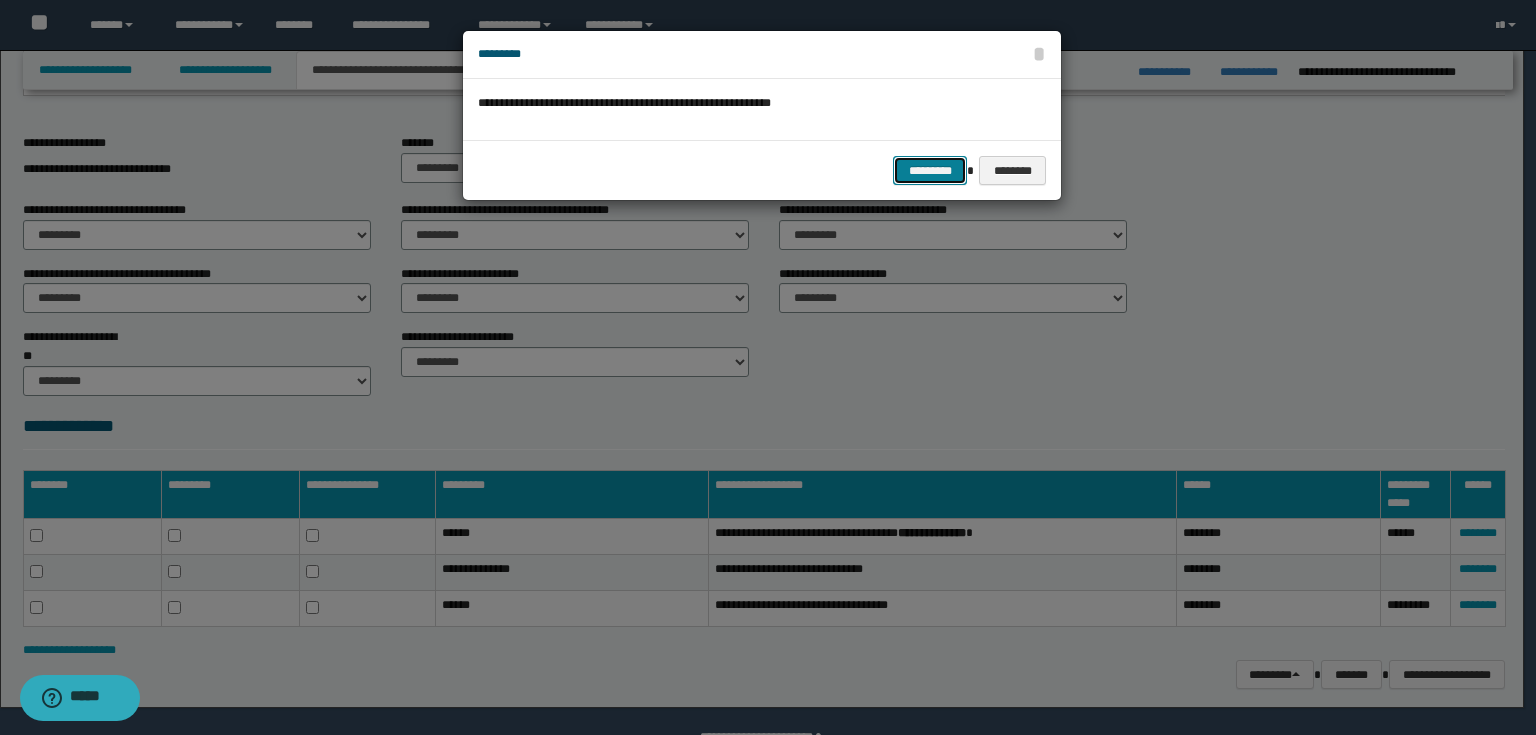 click on "*********" at bounding box center (930, 171) 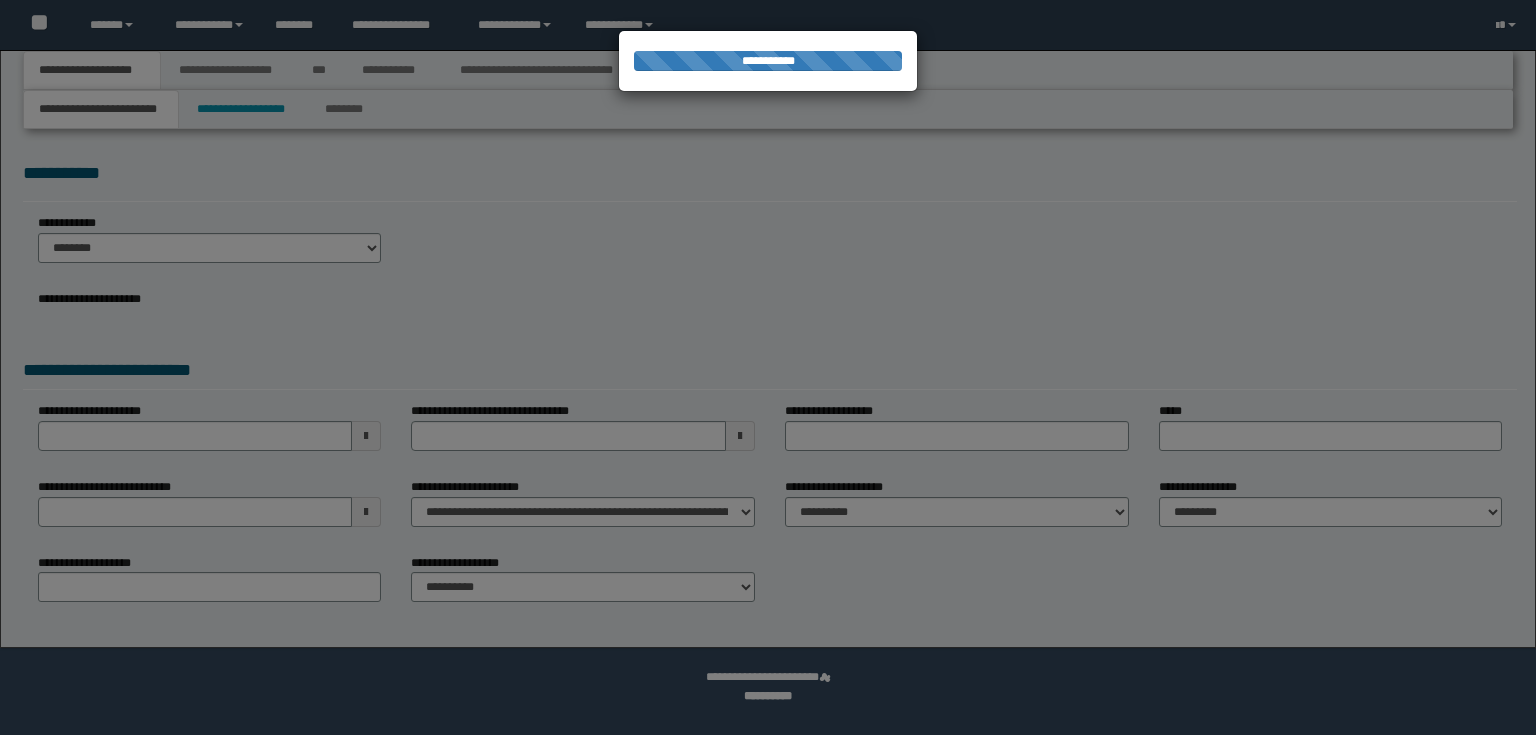 scroll, scrollTop: 0, scrollLeft: 0, axis: both 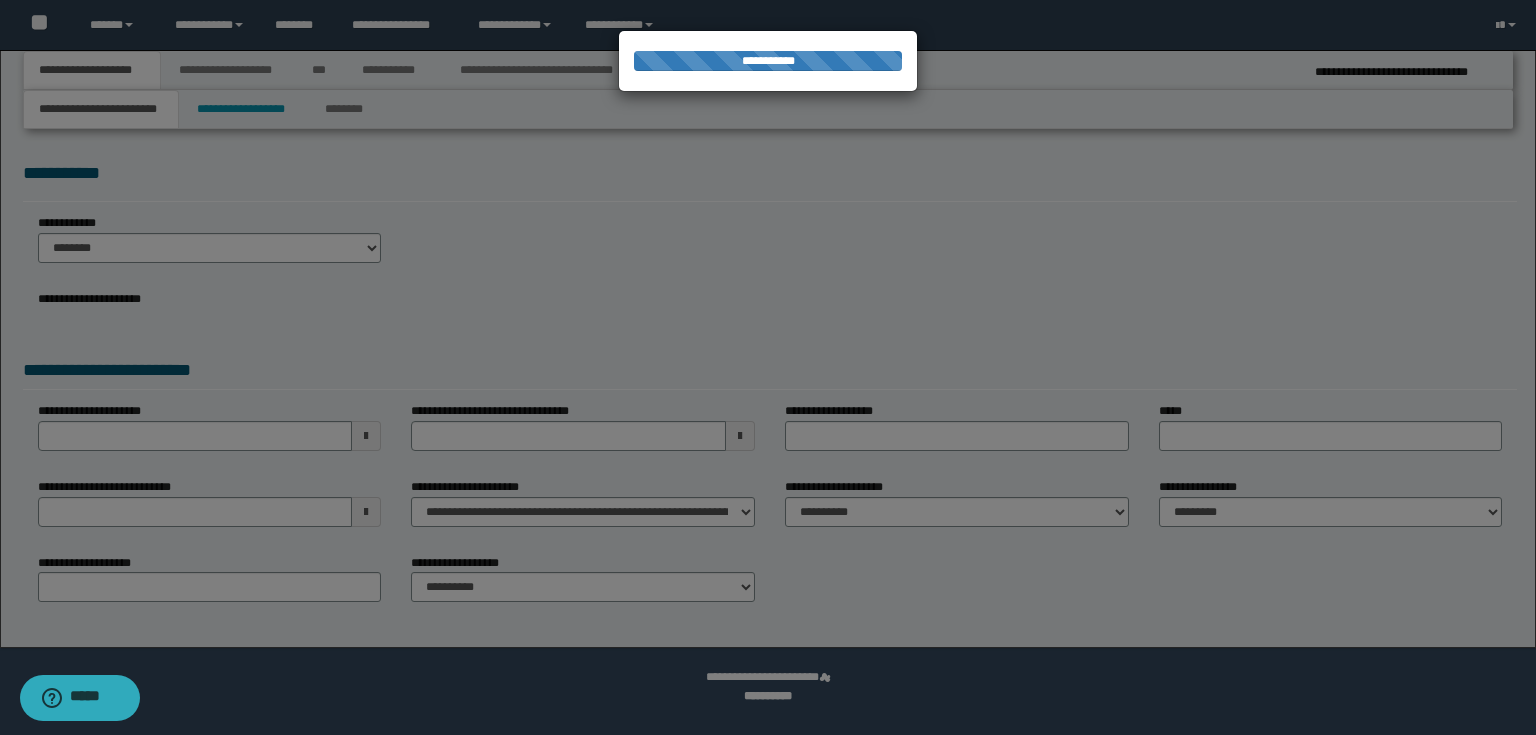 select on "*" 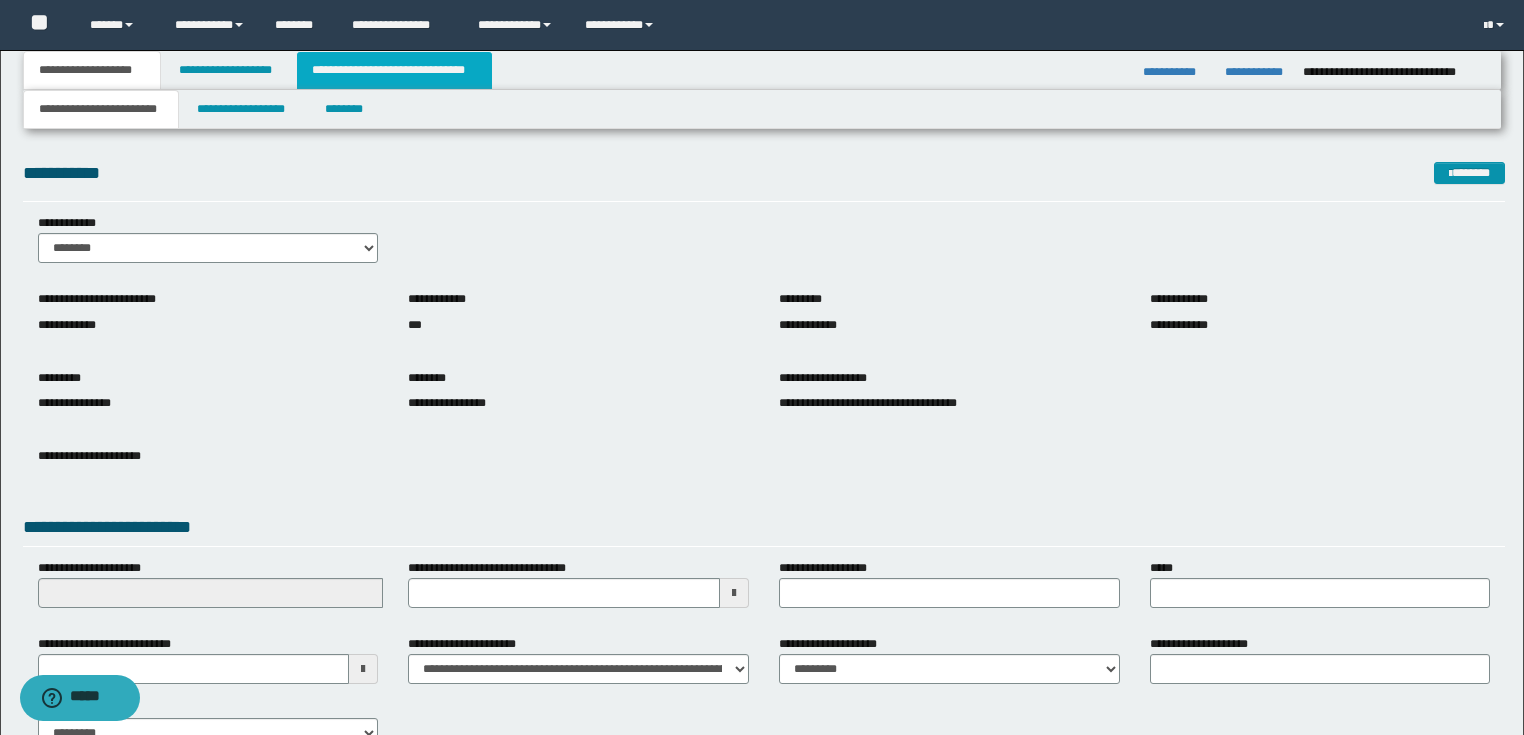 click on "**********" at bounding box center [394, 70] 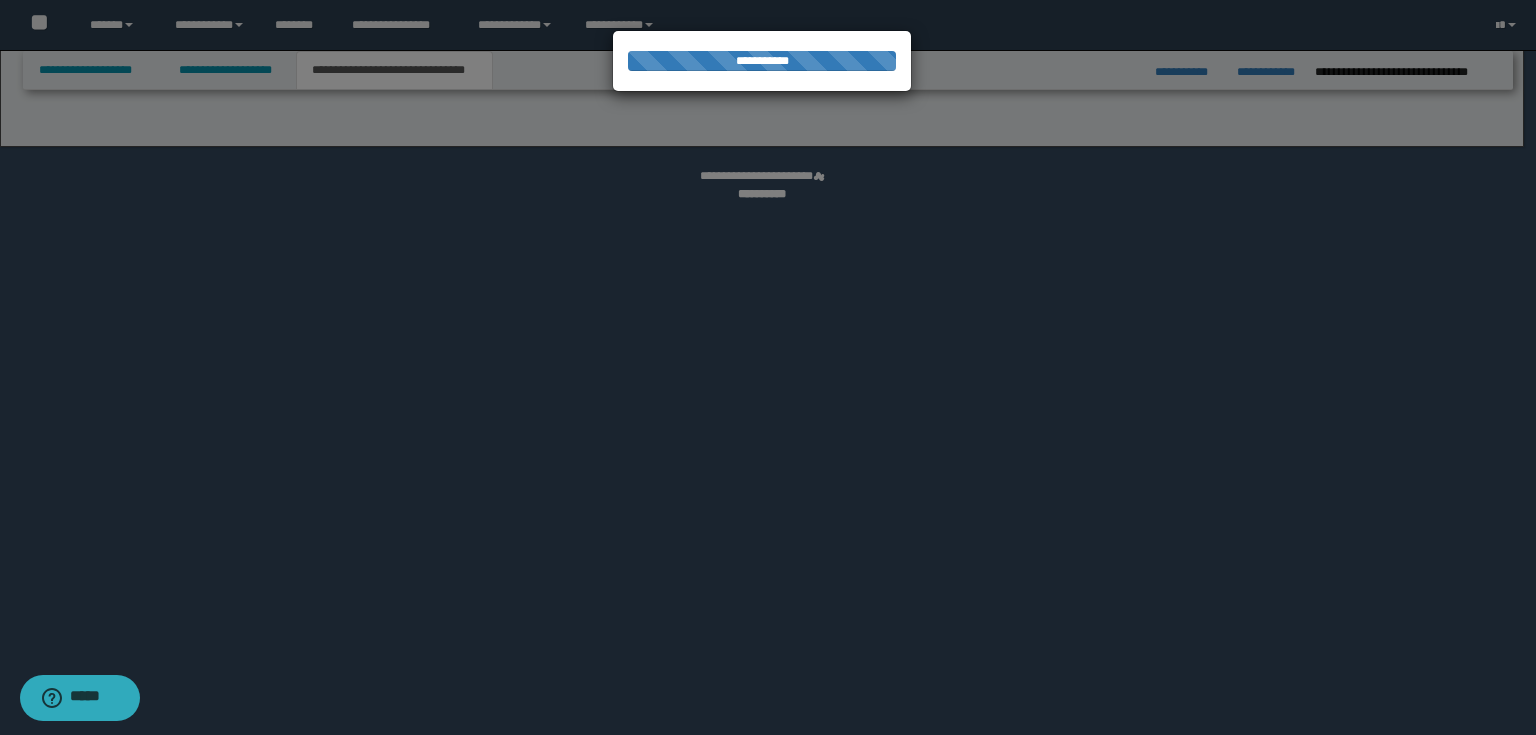 select on "*" 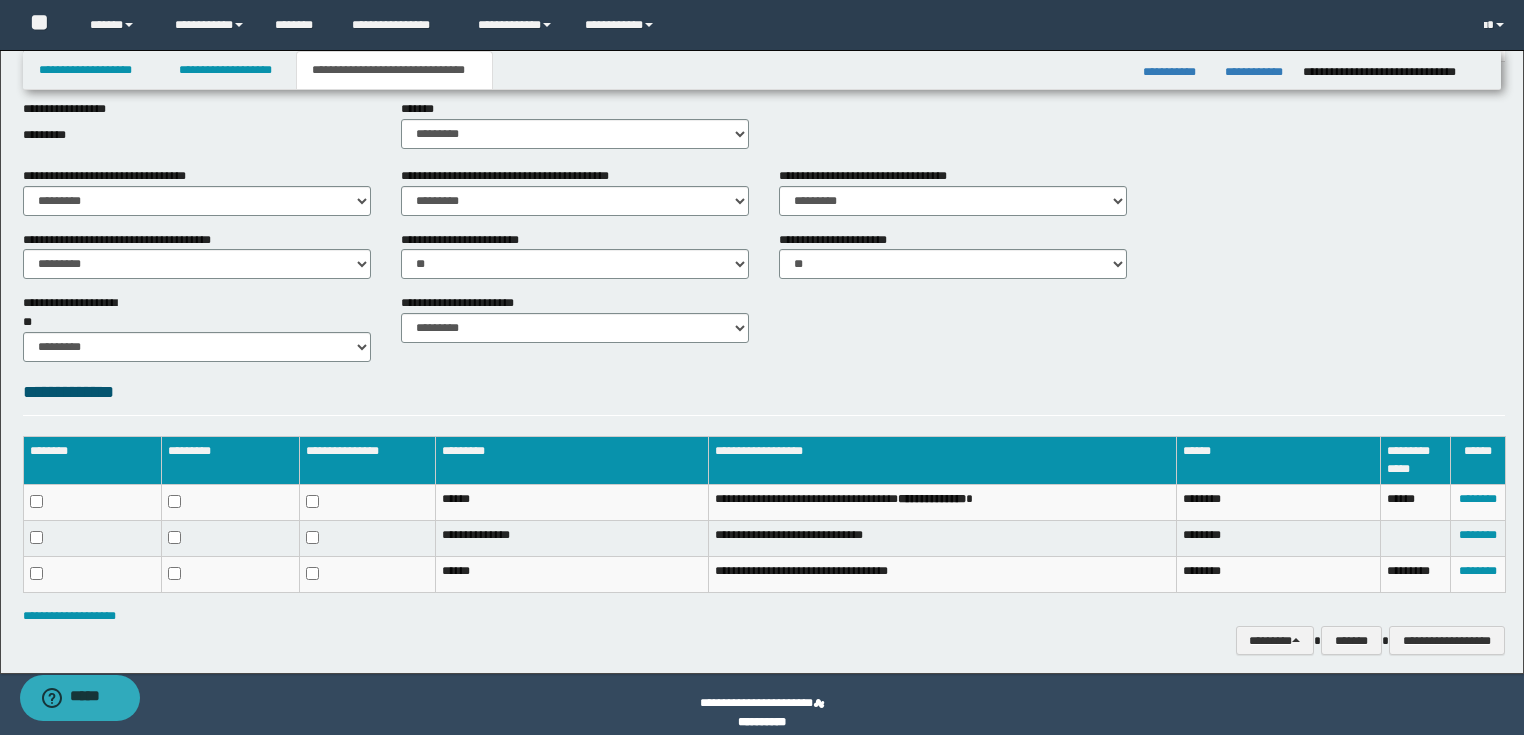 scroll, scrollTop: 530, scrollLeft: 0, axis: vertical 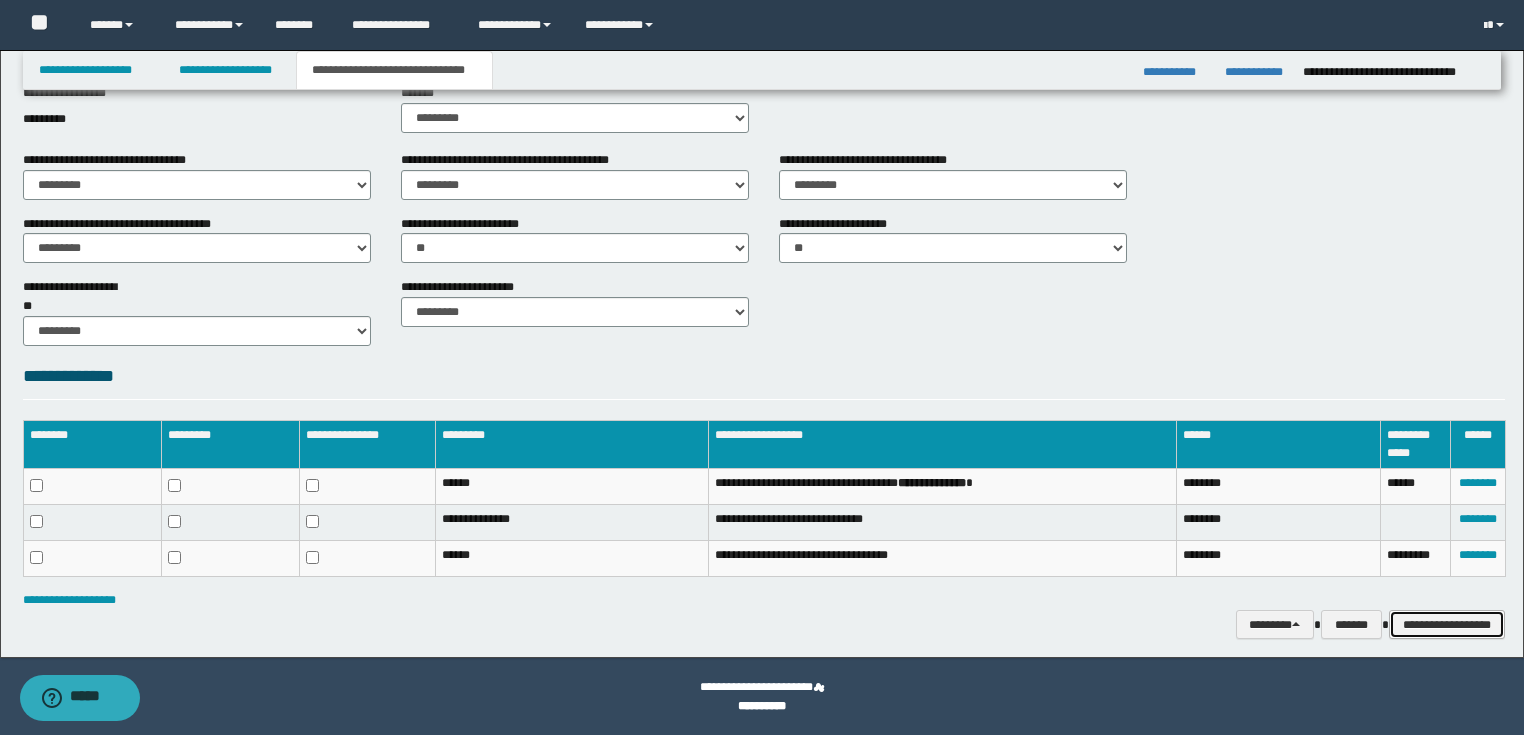 click on "**********" at bounding box center (1447, 625) 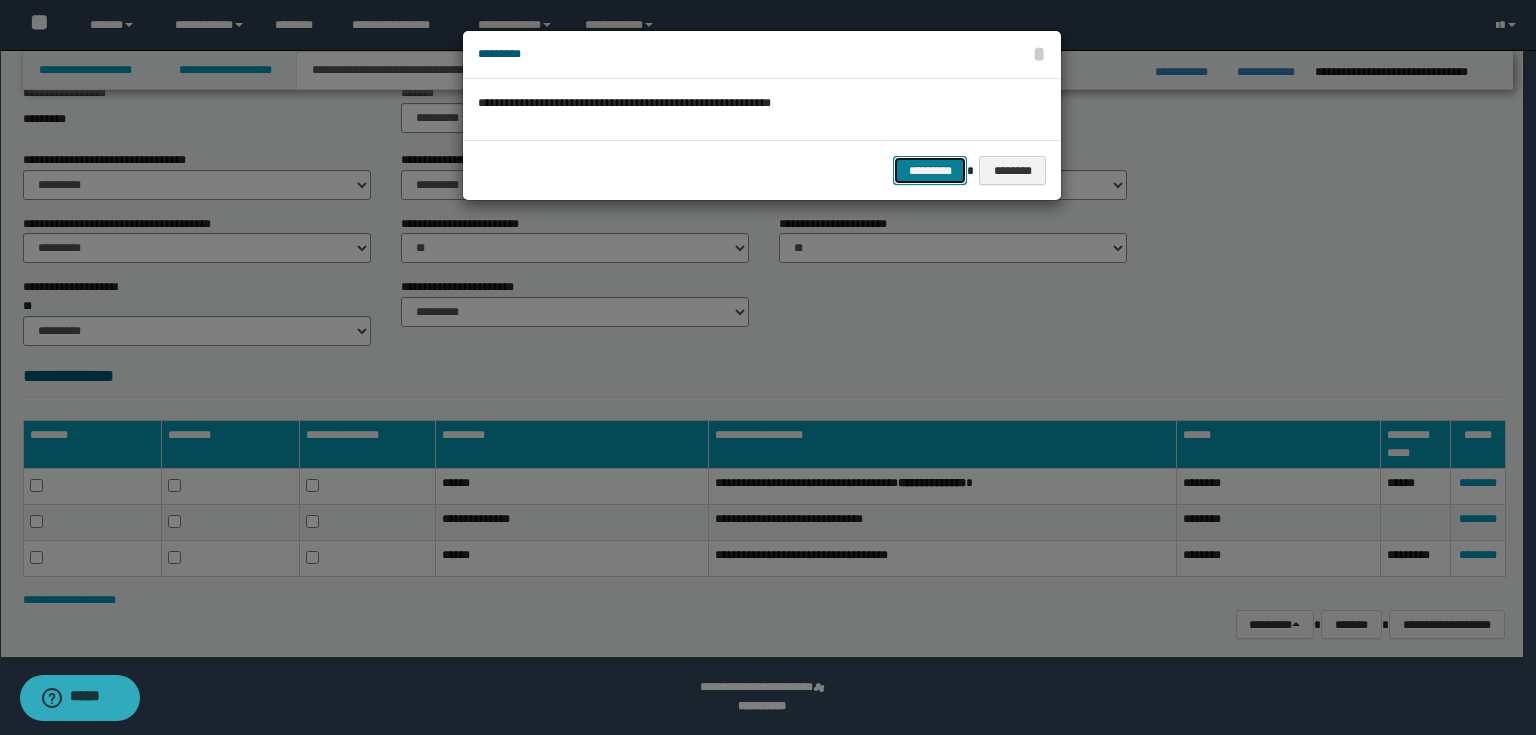 click on "*********" at bounding box center [930, 171] 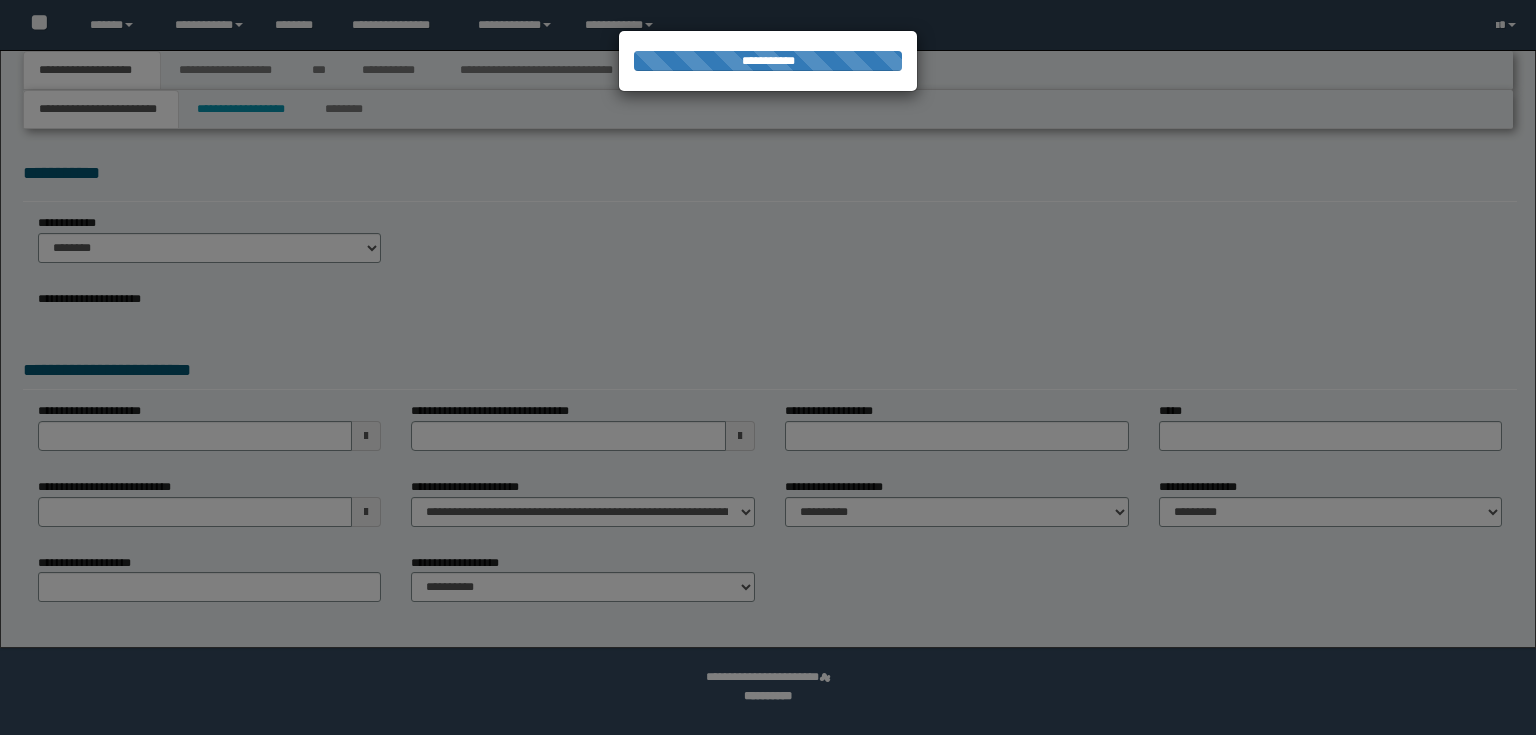scroll, scrollTop: 0, scrollLeft: 0, axis: both 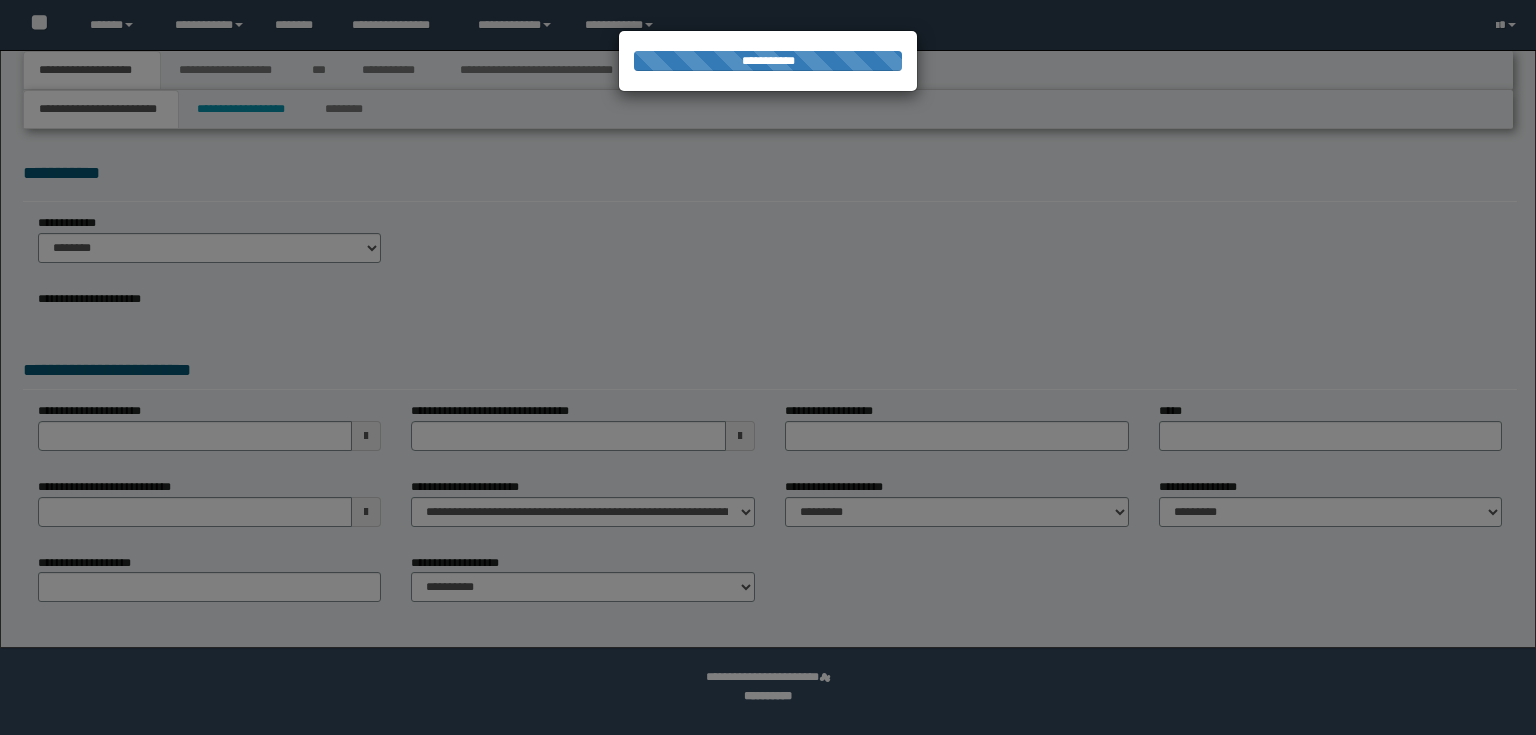 select on "*" 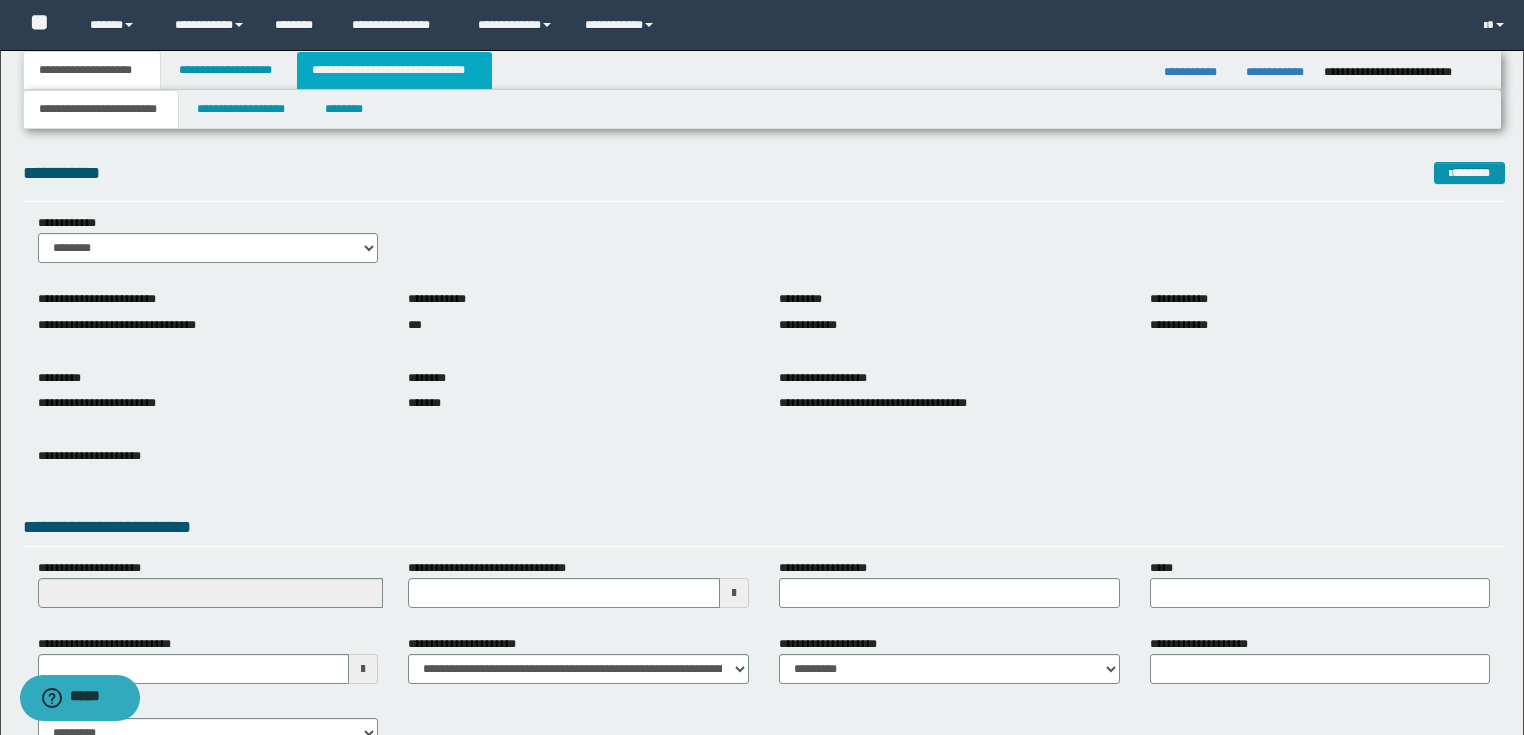 click on "**********" at bounding box center [394, 70] 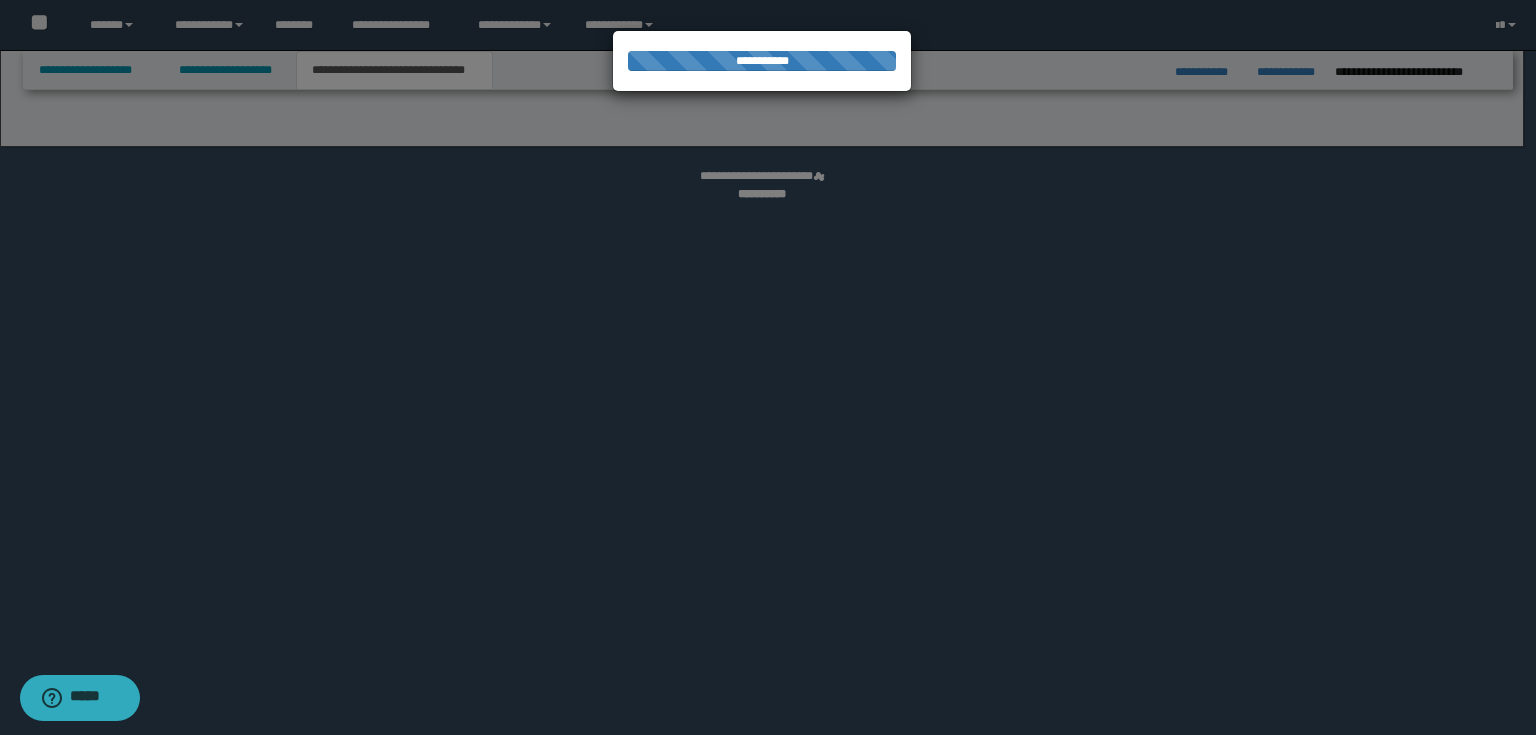 select on "*" 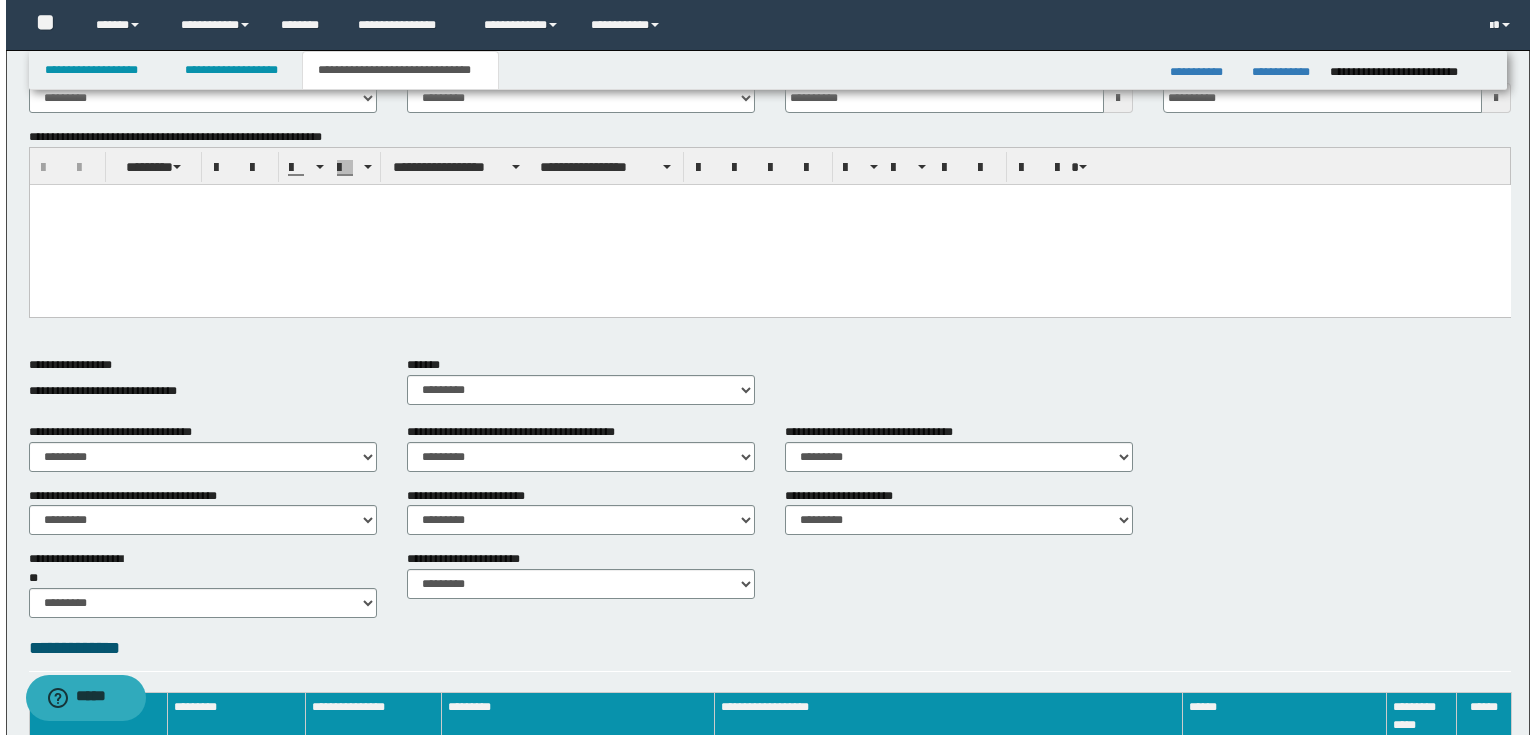 scroll, scrollTop: 530, scrollLeft: 0, axis: vertical 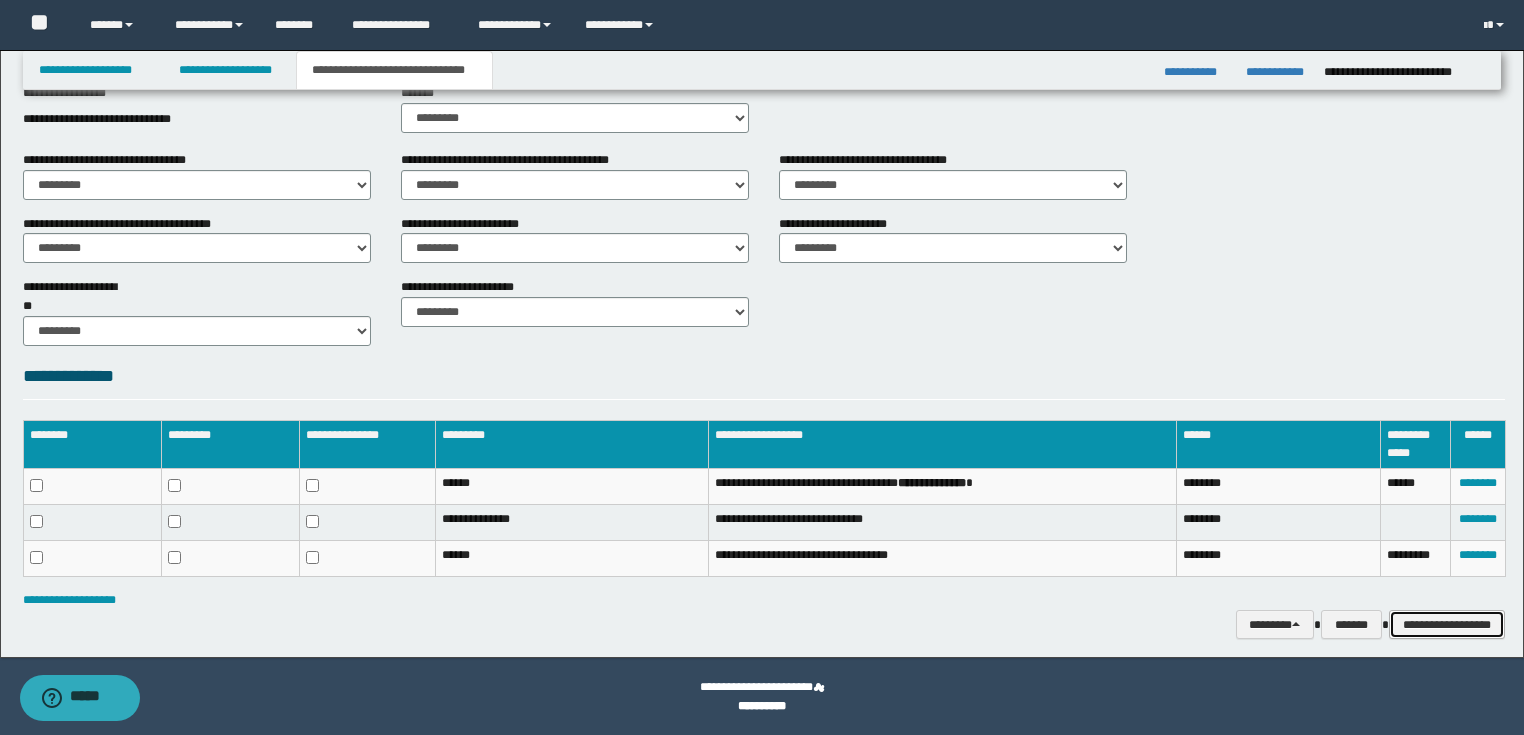 click on "**********" at bounding box center (1447, 625) 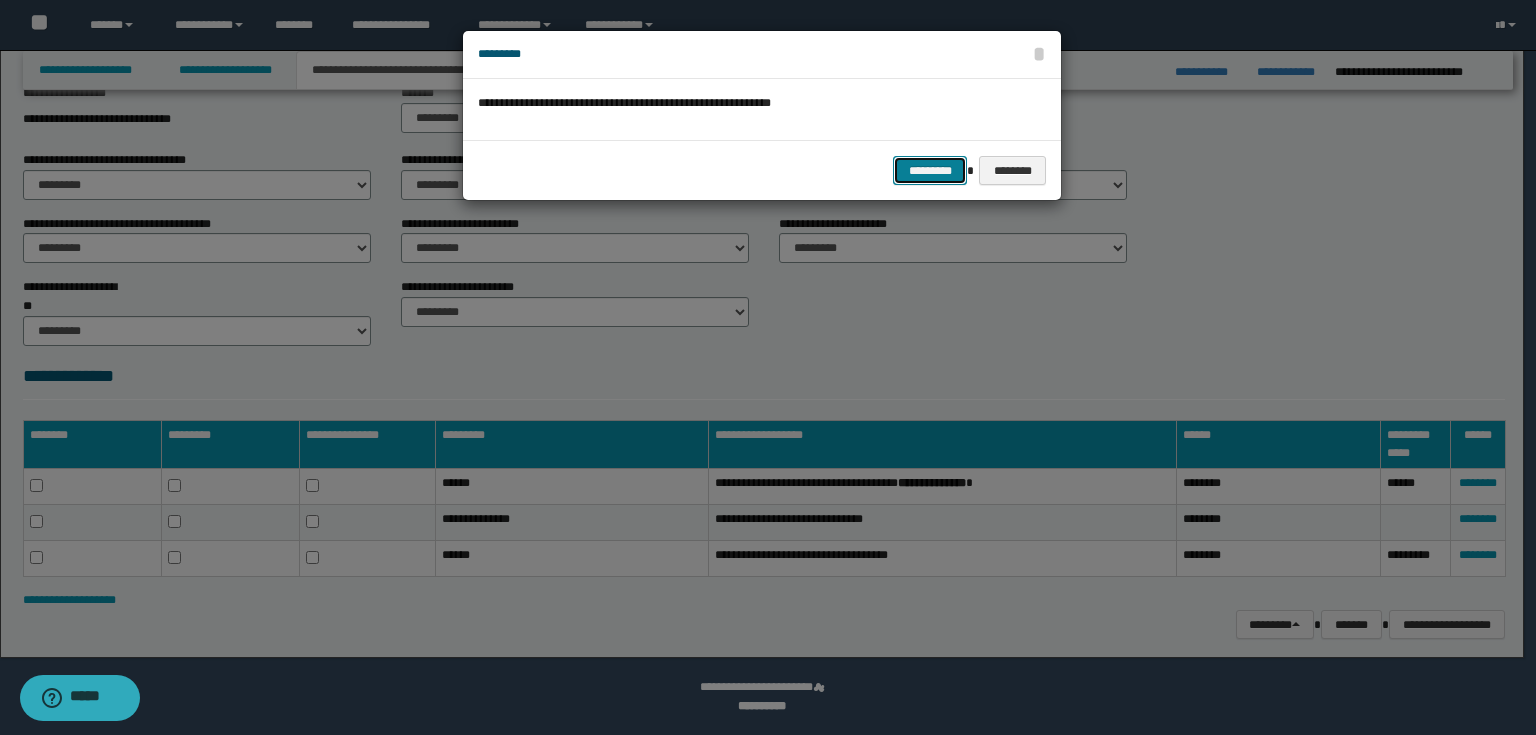 click on "*********" at bounding box center (930, 171) 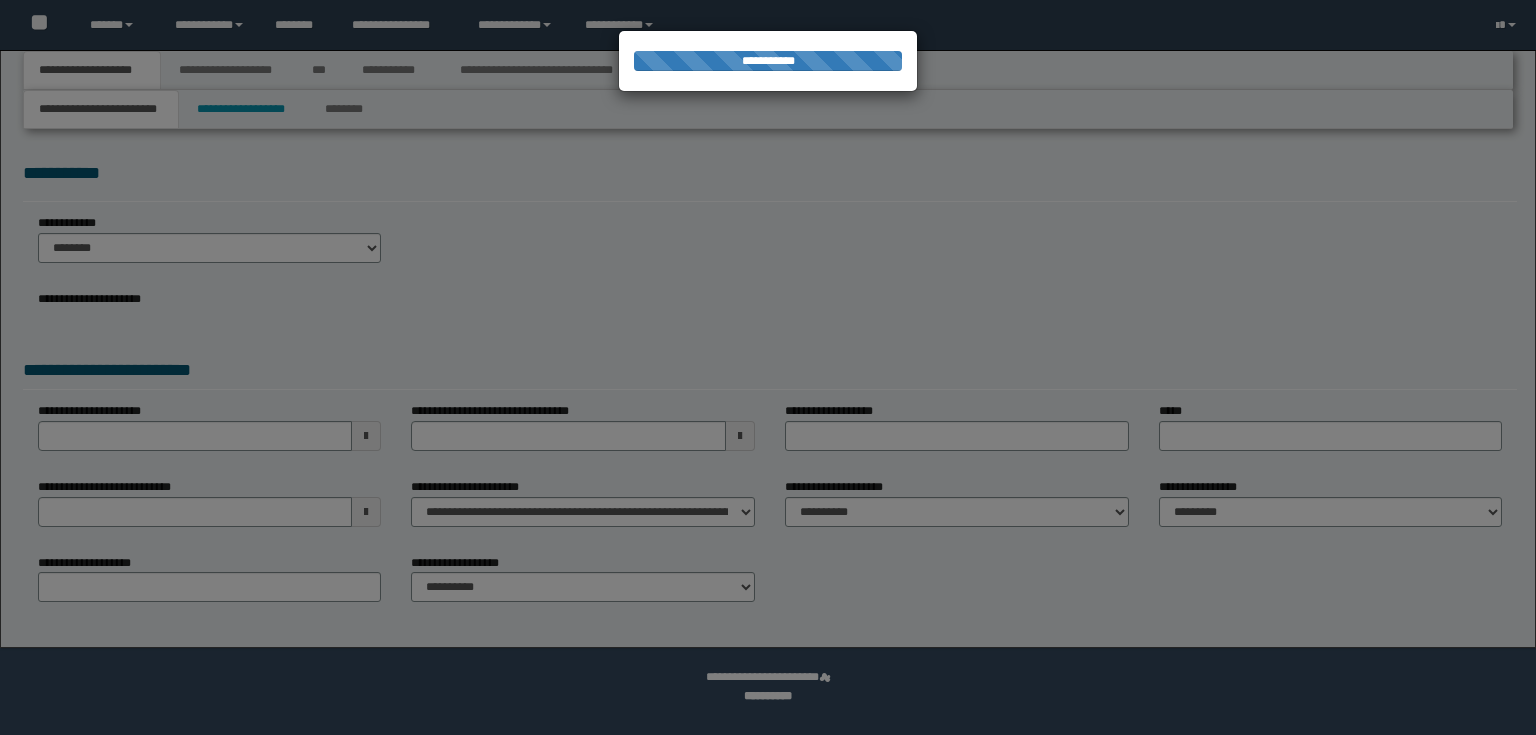 scroll, scrollTop: 0, scrollLeft: 0, axis: both 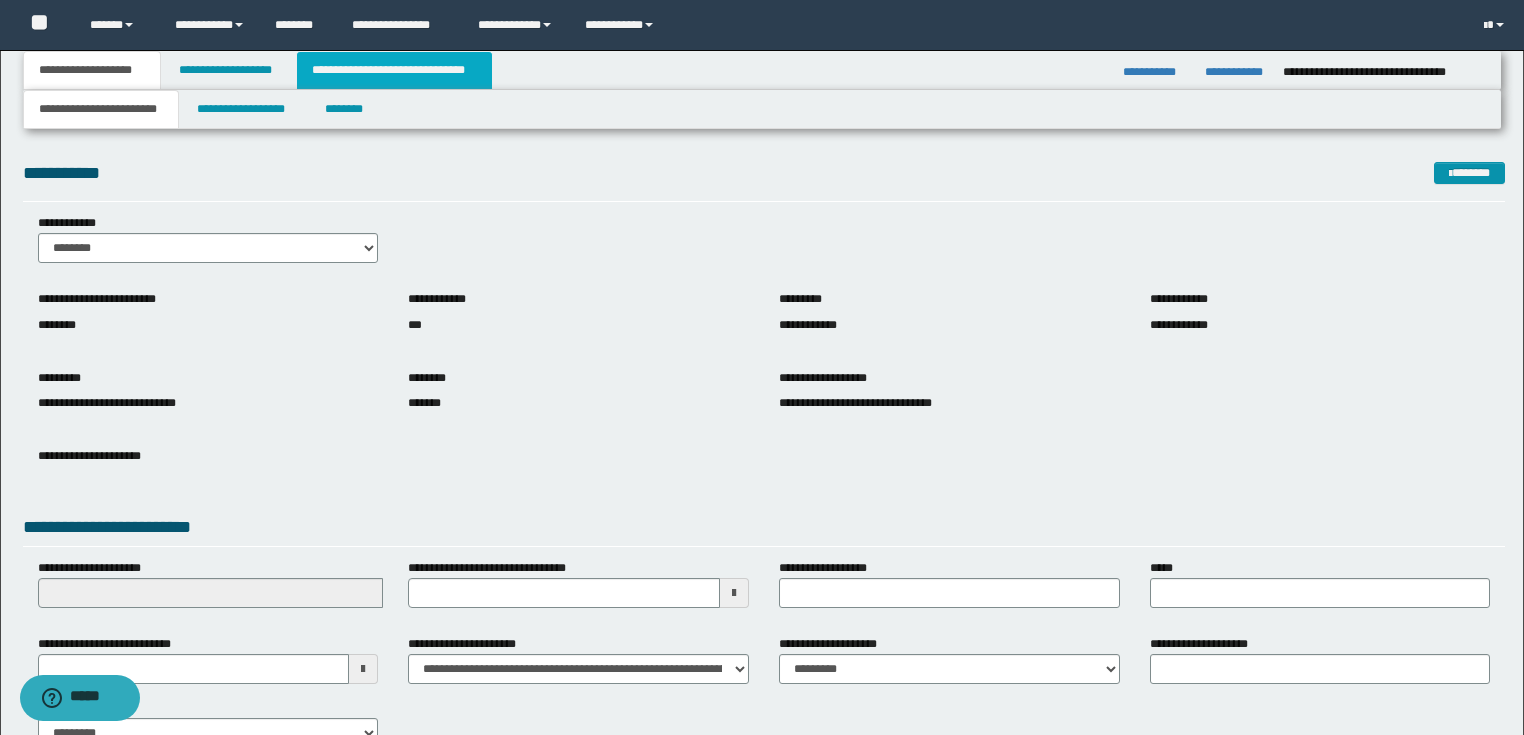 click on "**********" at bounding box center [394, 70] 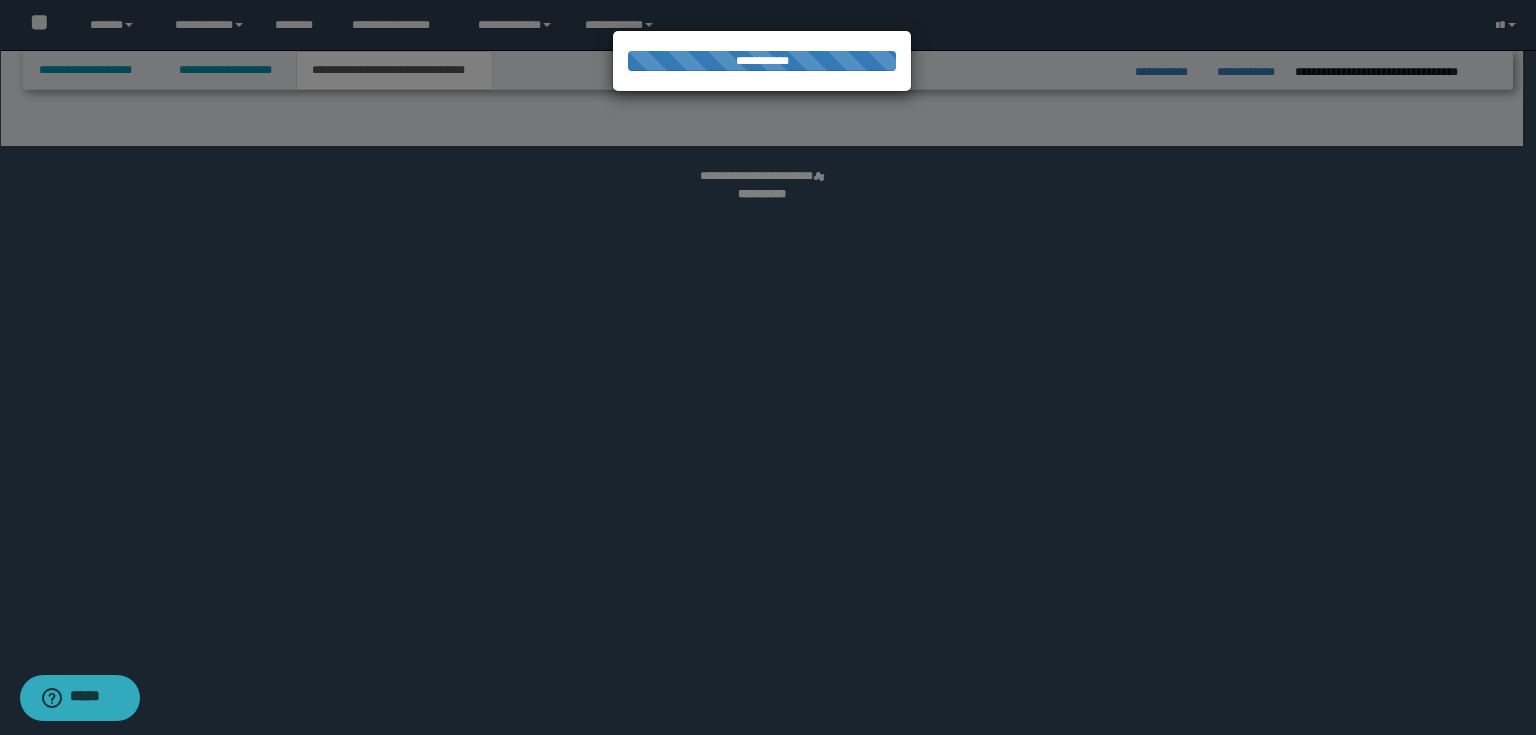 select on "*" 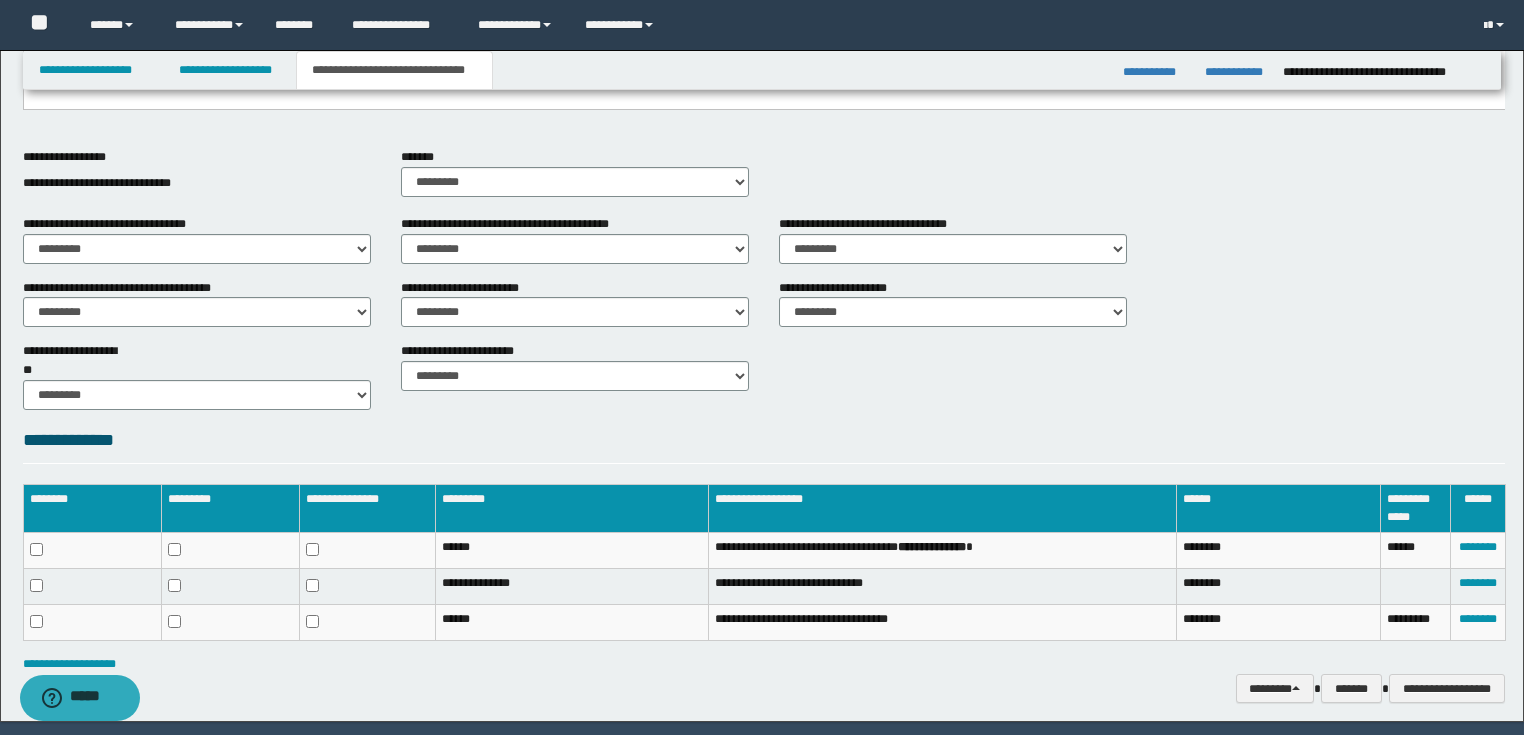 scroll, scrollTop: 530, scrollLeft: 0, axis: vertical 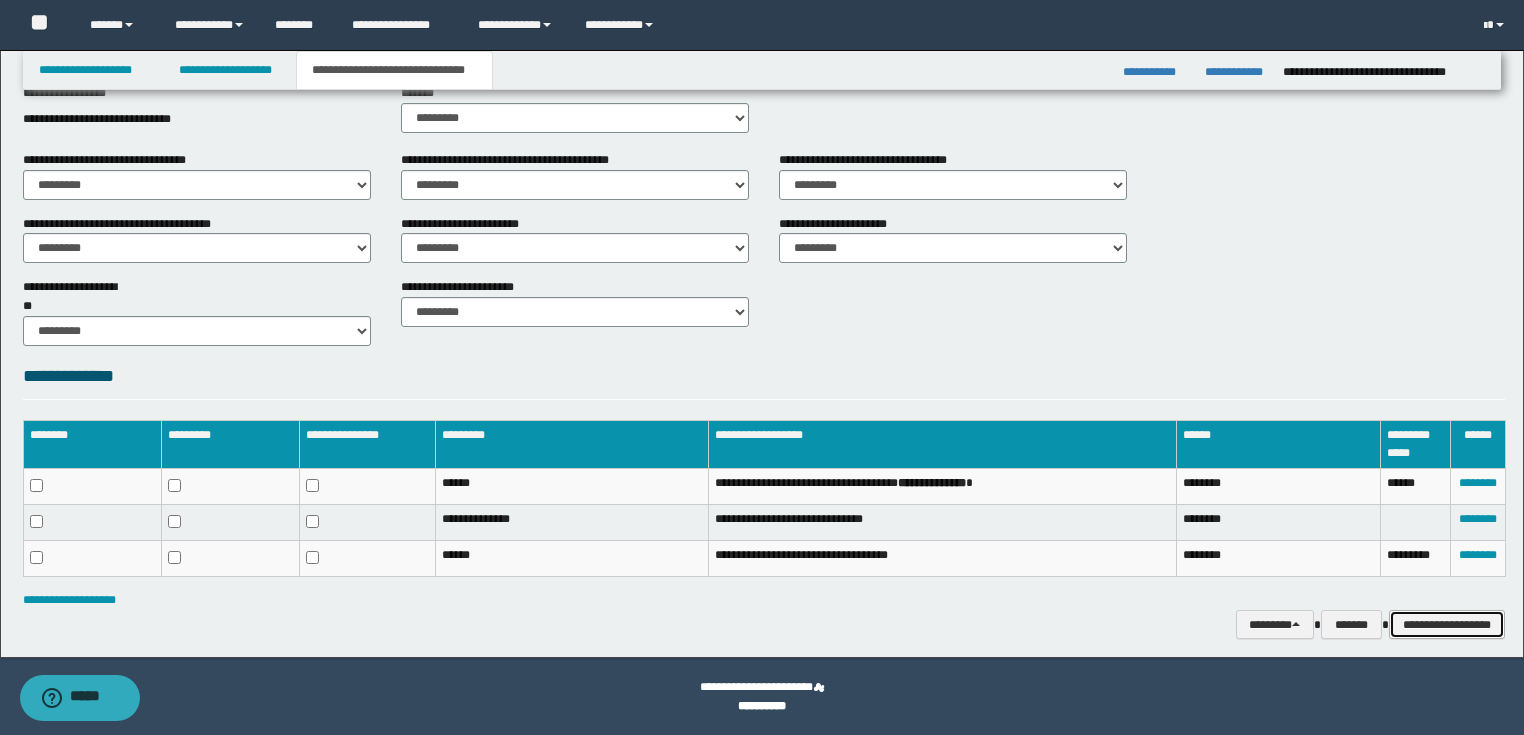click on "**********" at bounding box center (1447, 625) 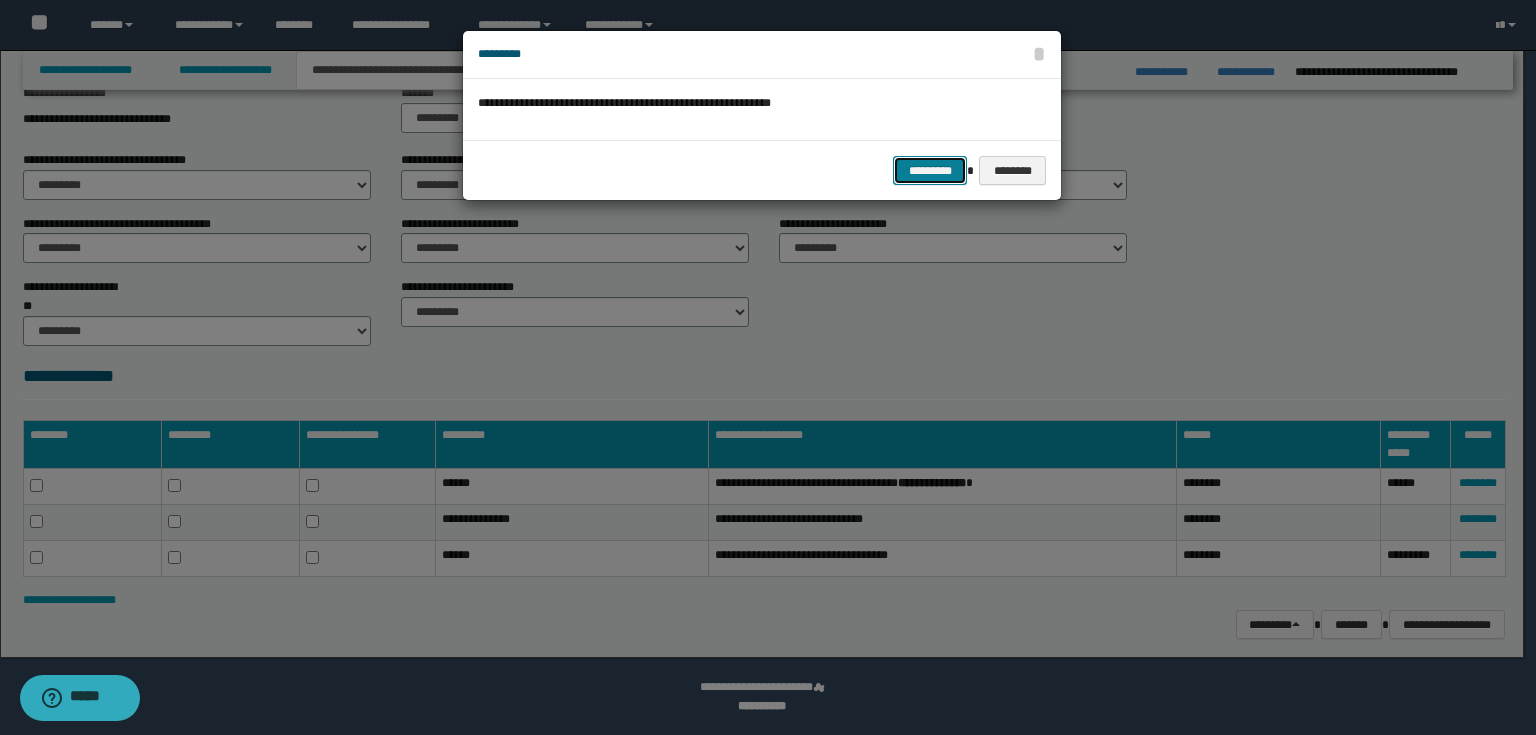 click on "*********" at bounding box center [930, 171] 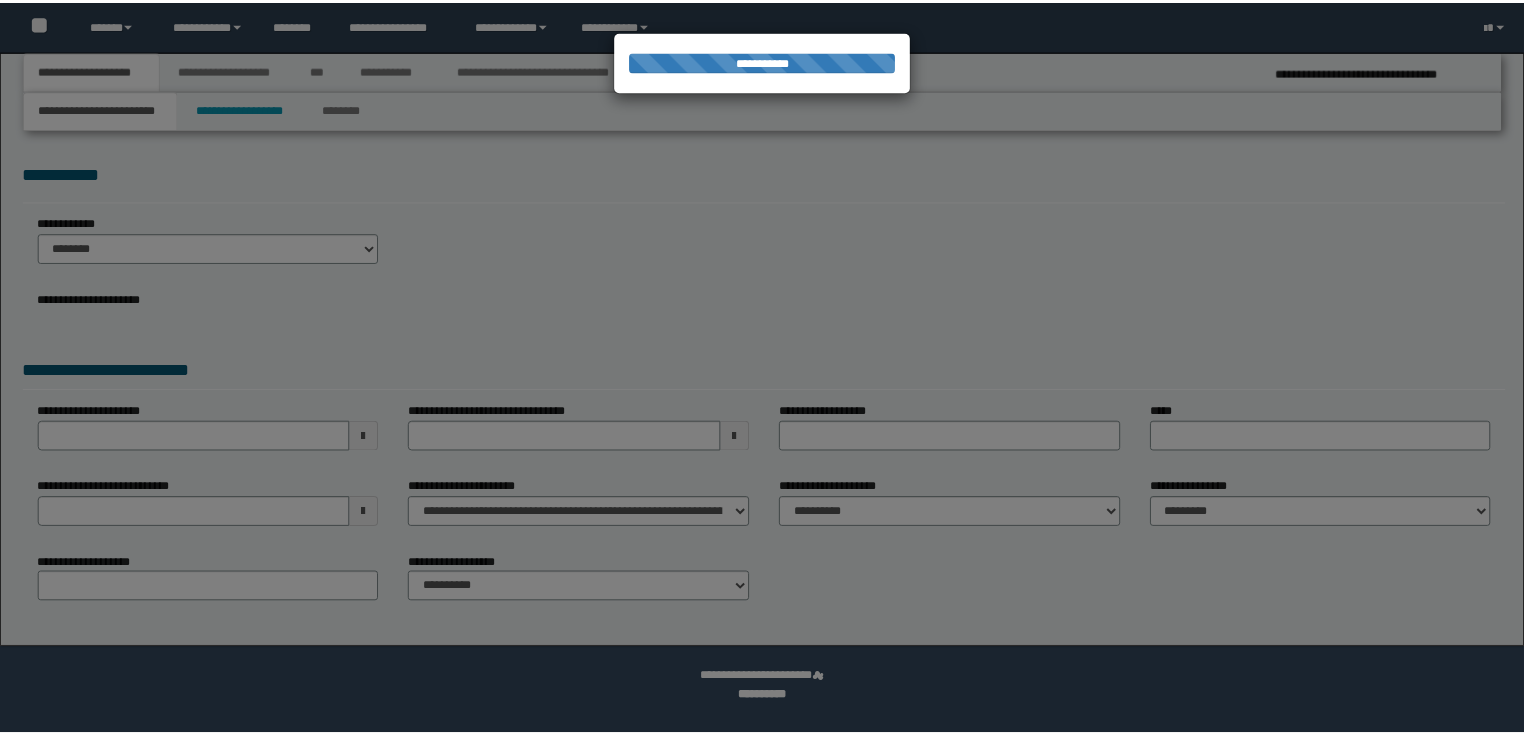 scroll, scrollTop: 0, scrollLeft: 0, axis: both 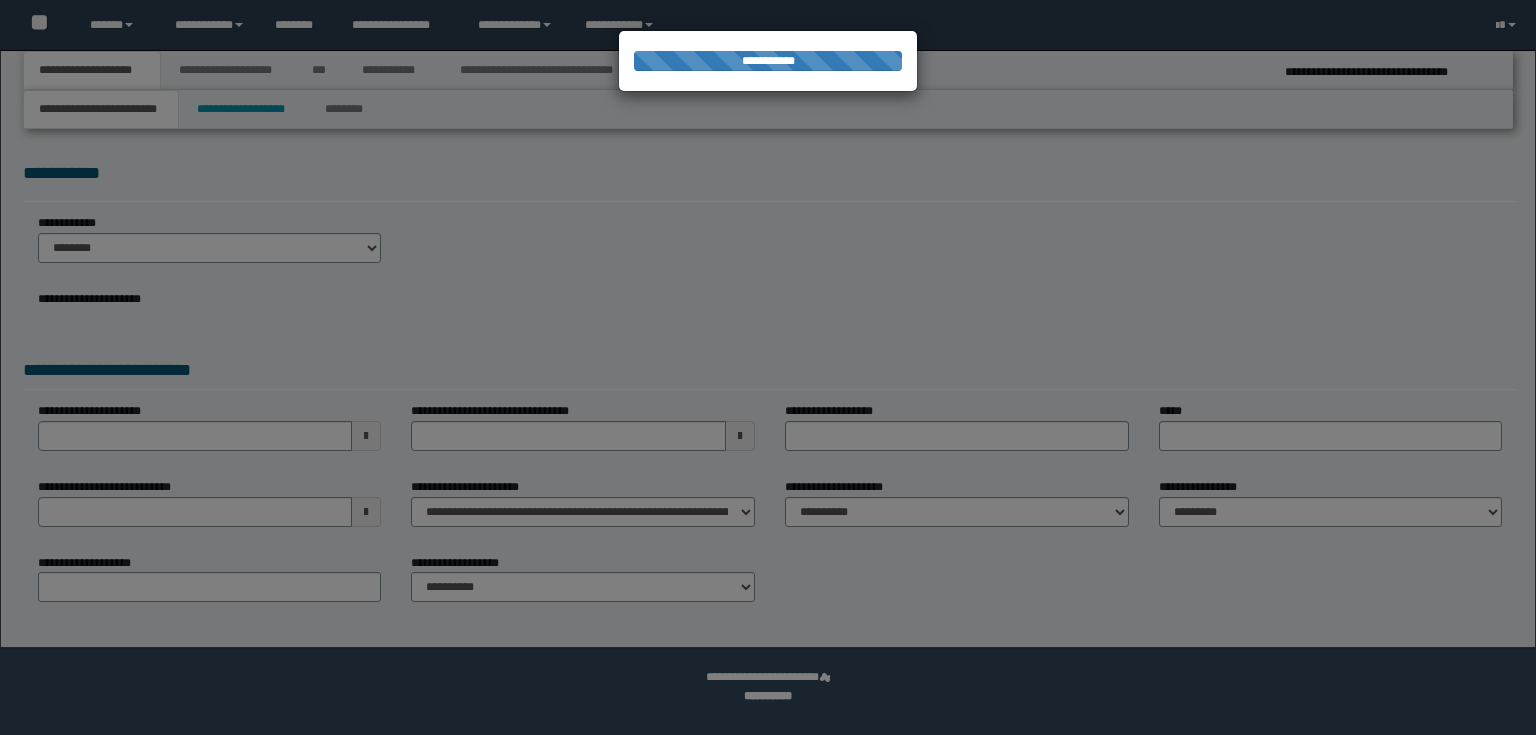 select on "*" 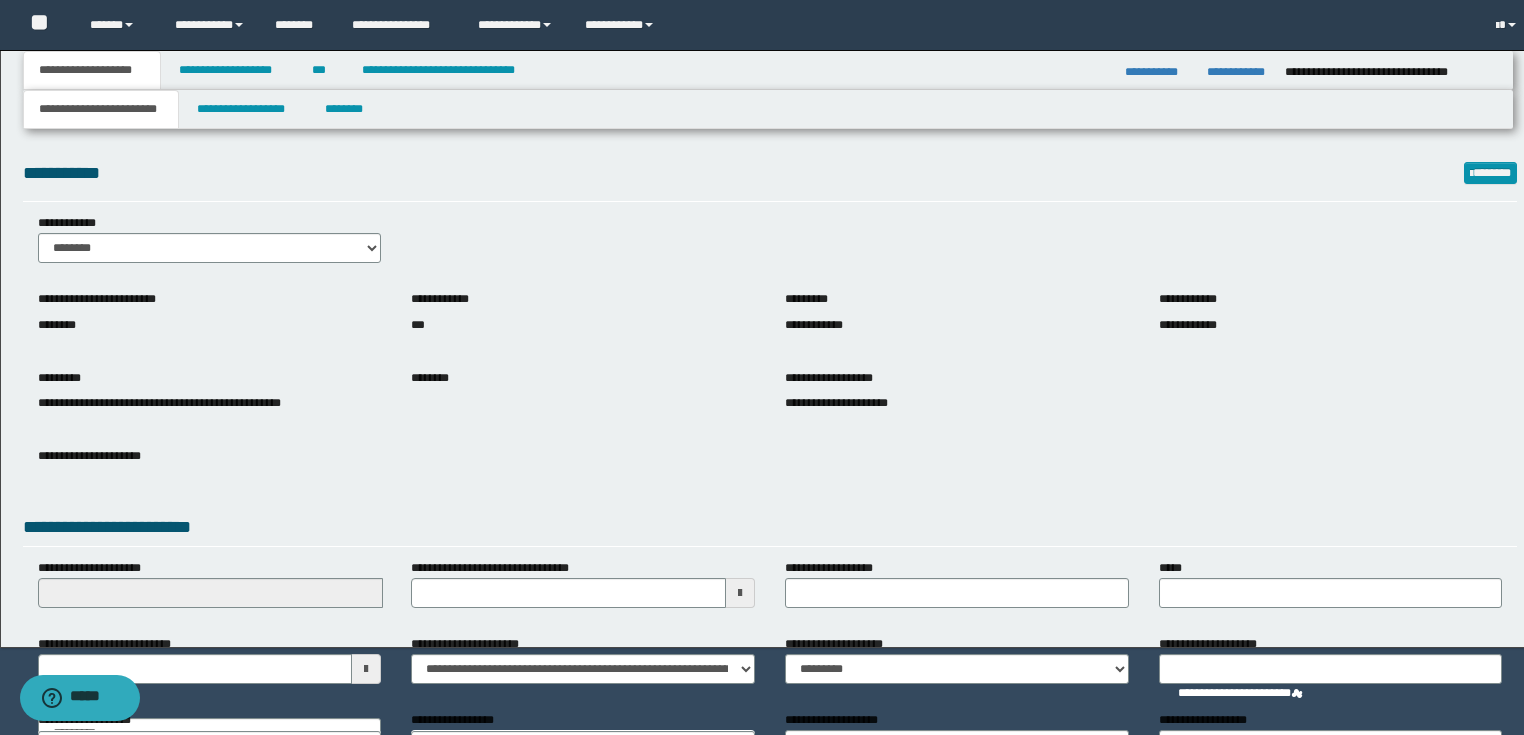 scroll, scrollTop: 0, scrollLeft: 0, axis: both 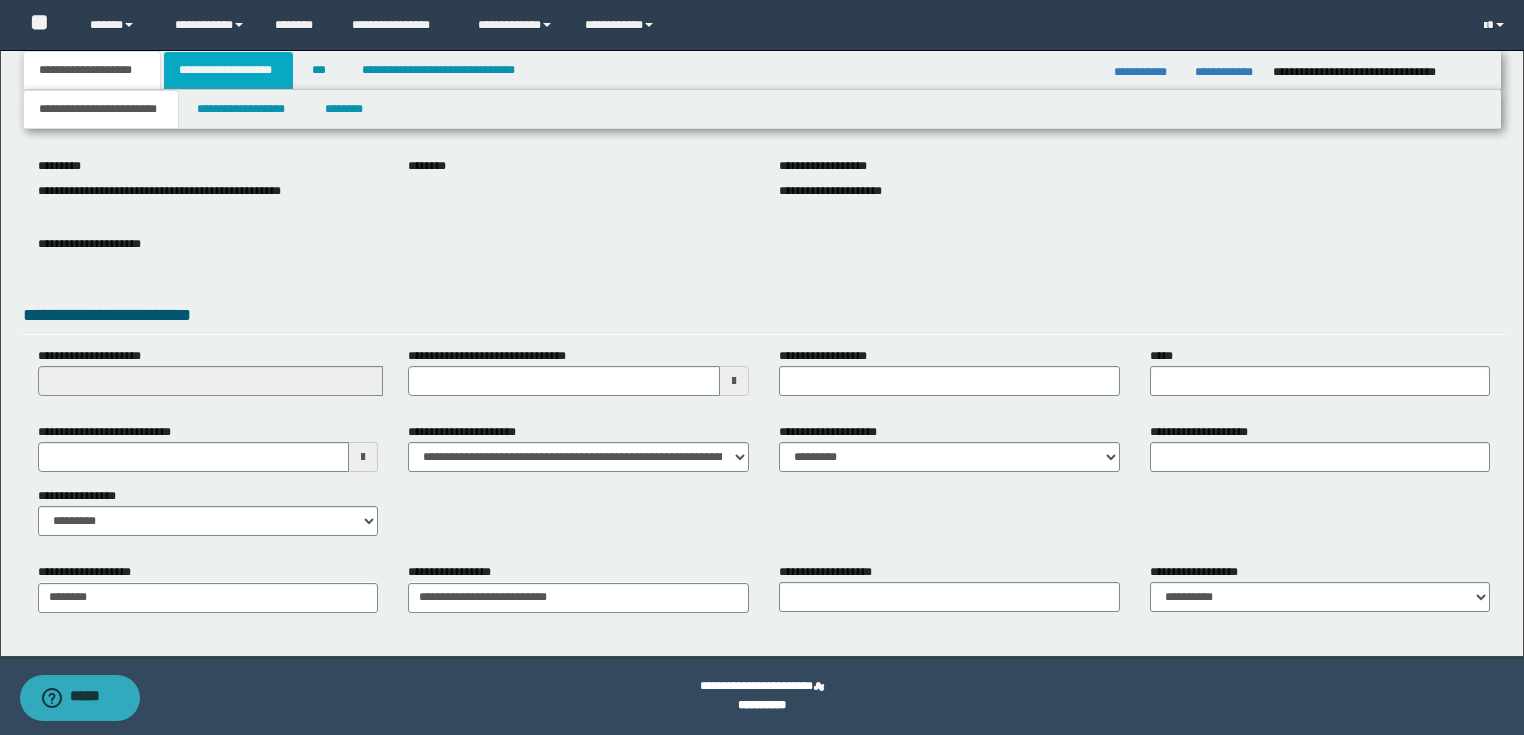 click on "**********" at bounding box center (228, 70) 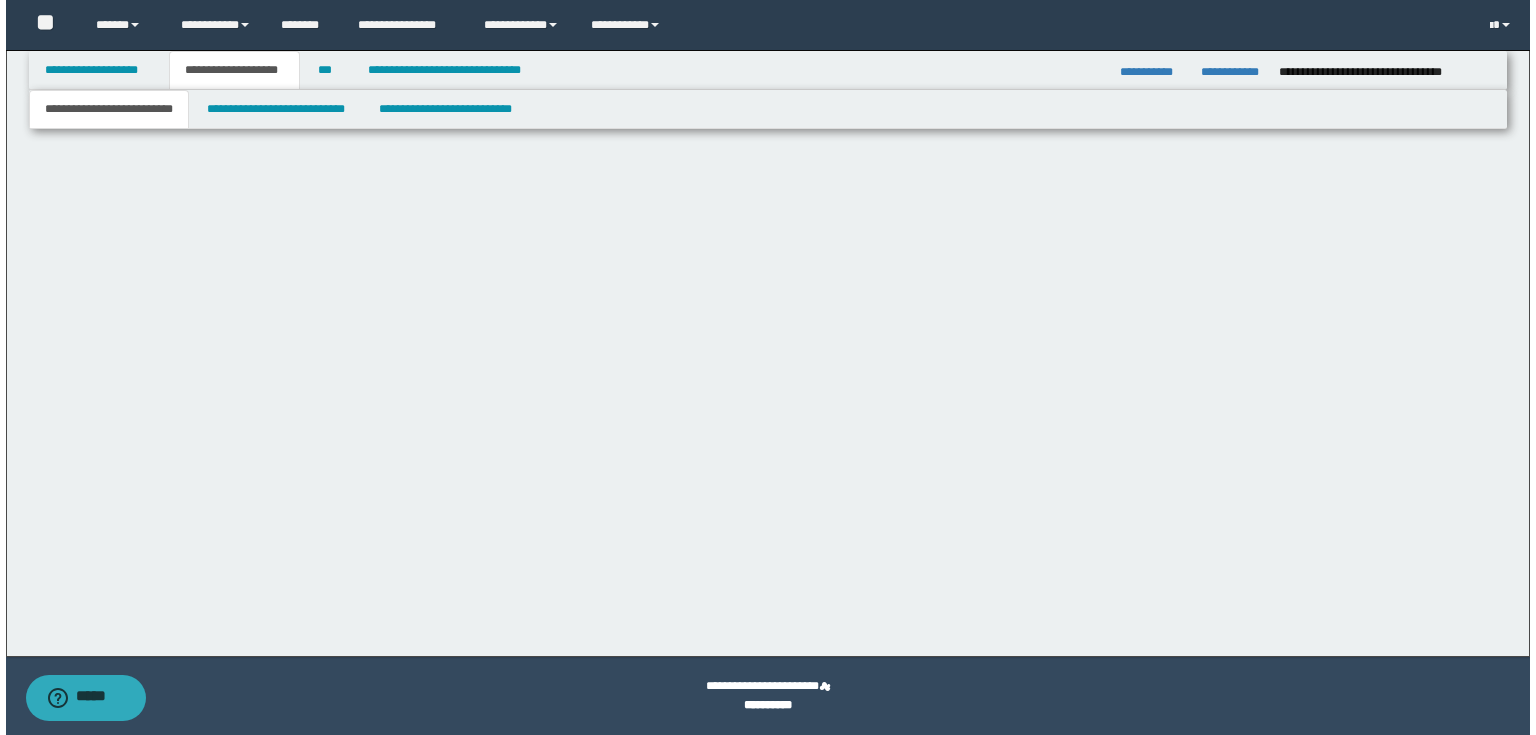 scroll, scrollTop: 0, scrollLeft: 0, axis: both 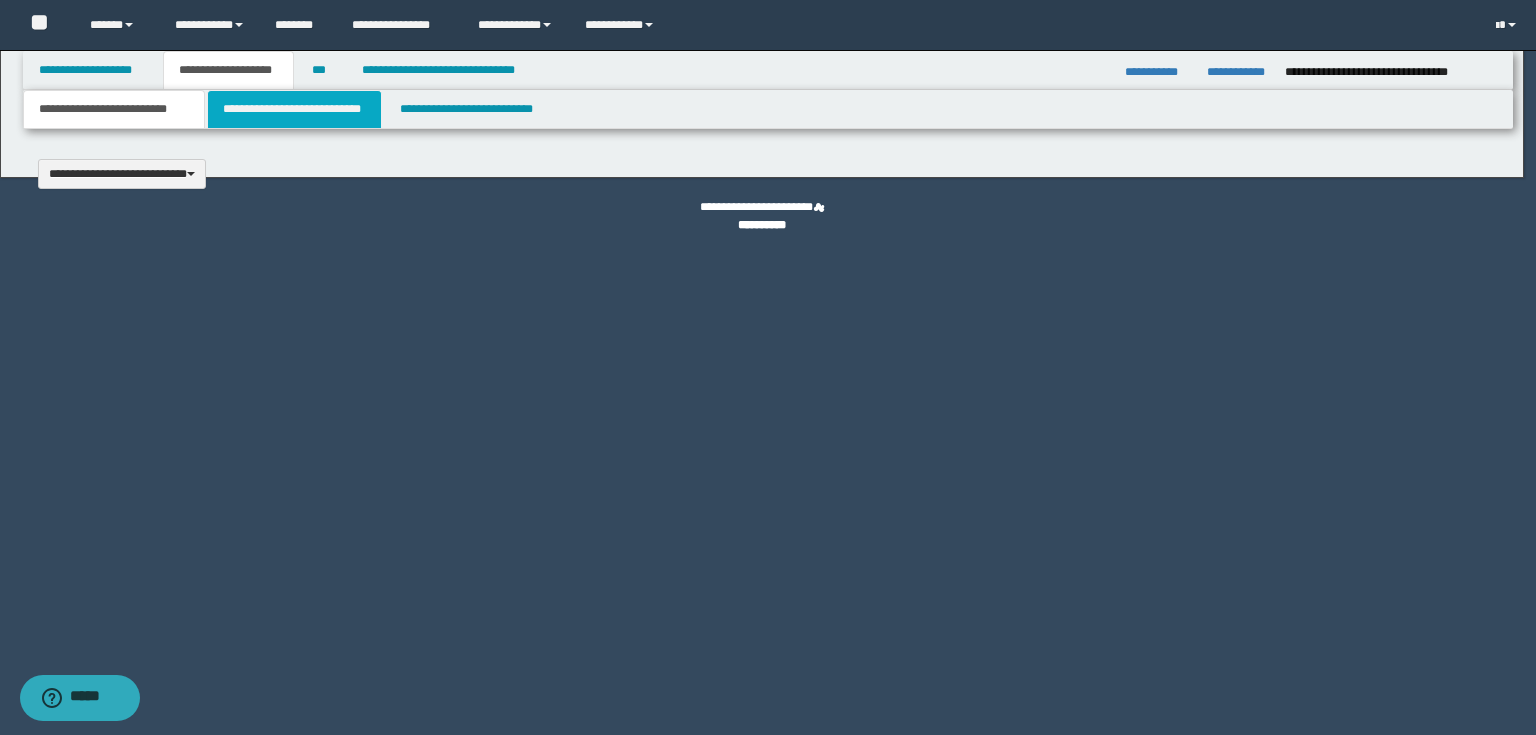 type 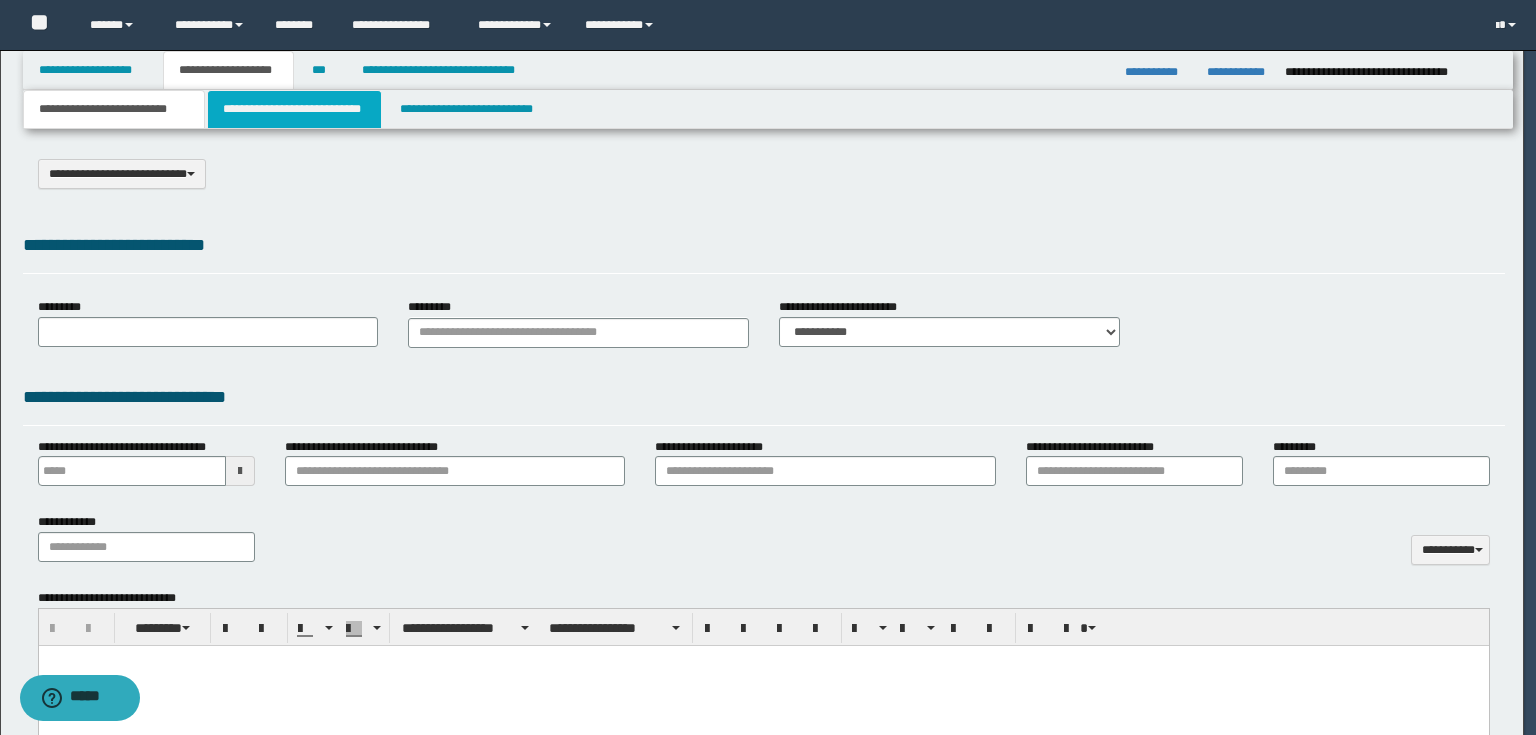 type on "**********" 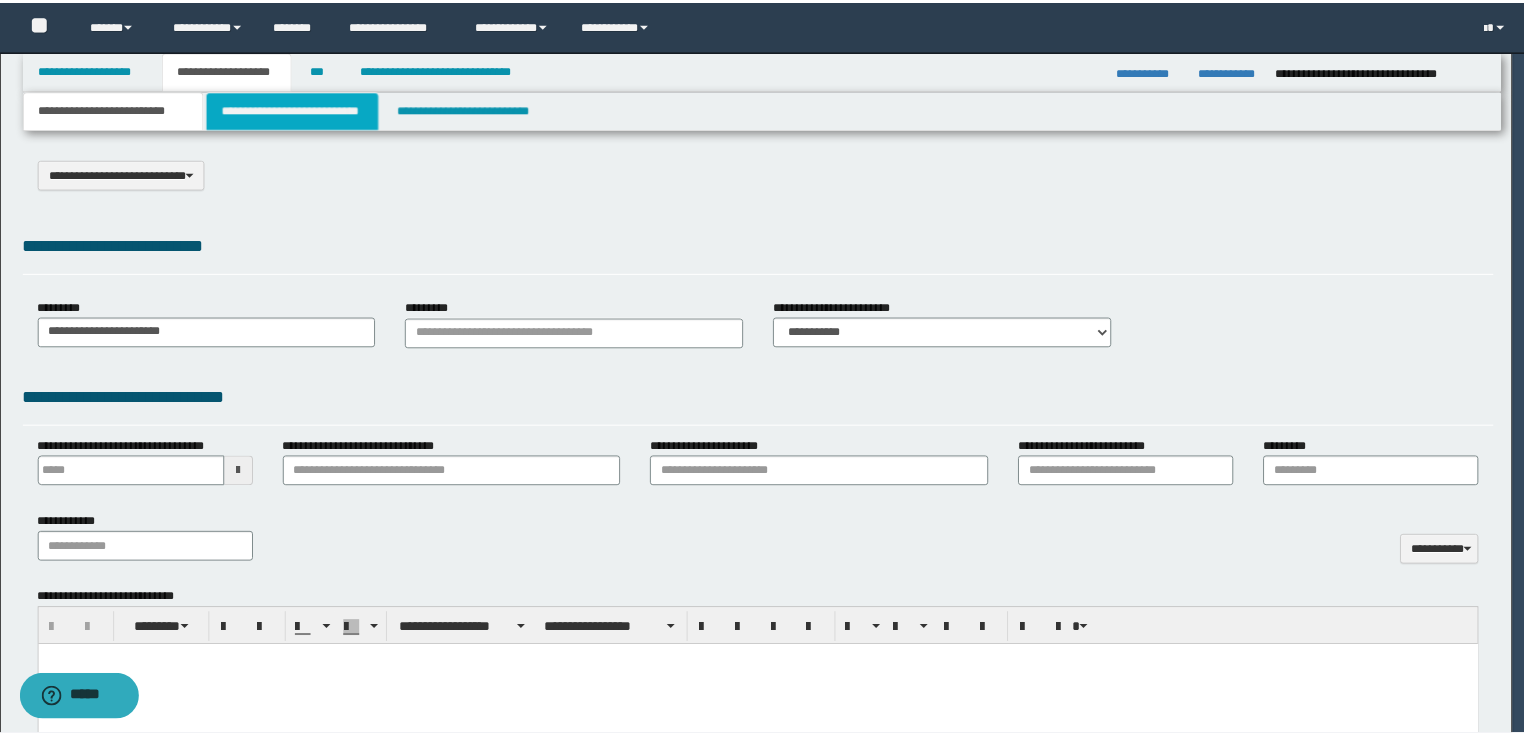 scroll, scrollTop: 0, scrollLeft: 0, axis: both 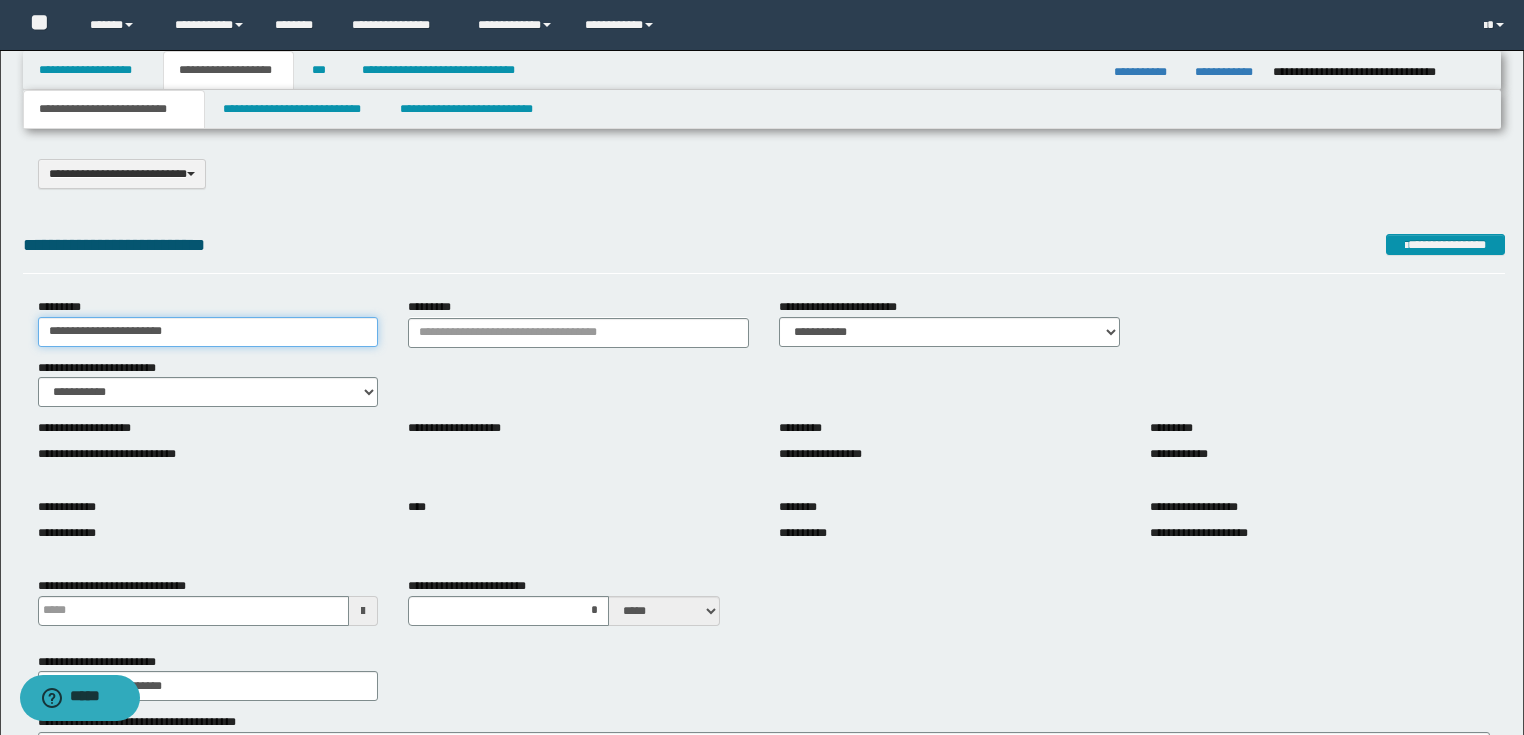 click on "**********" at bounding box center [208, 332] 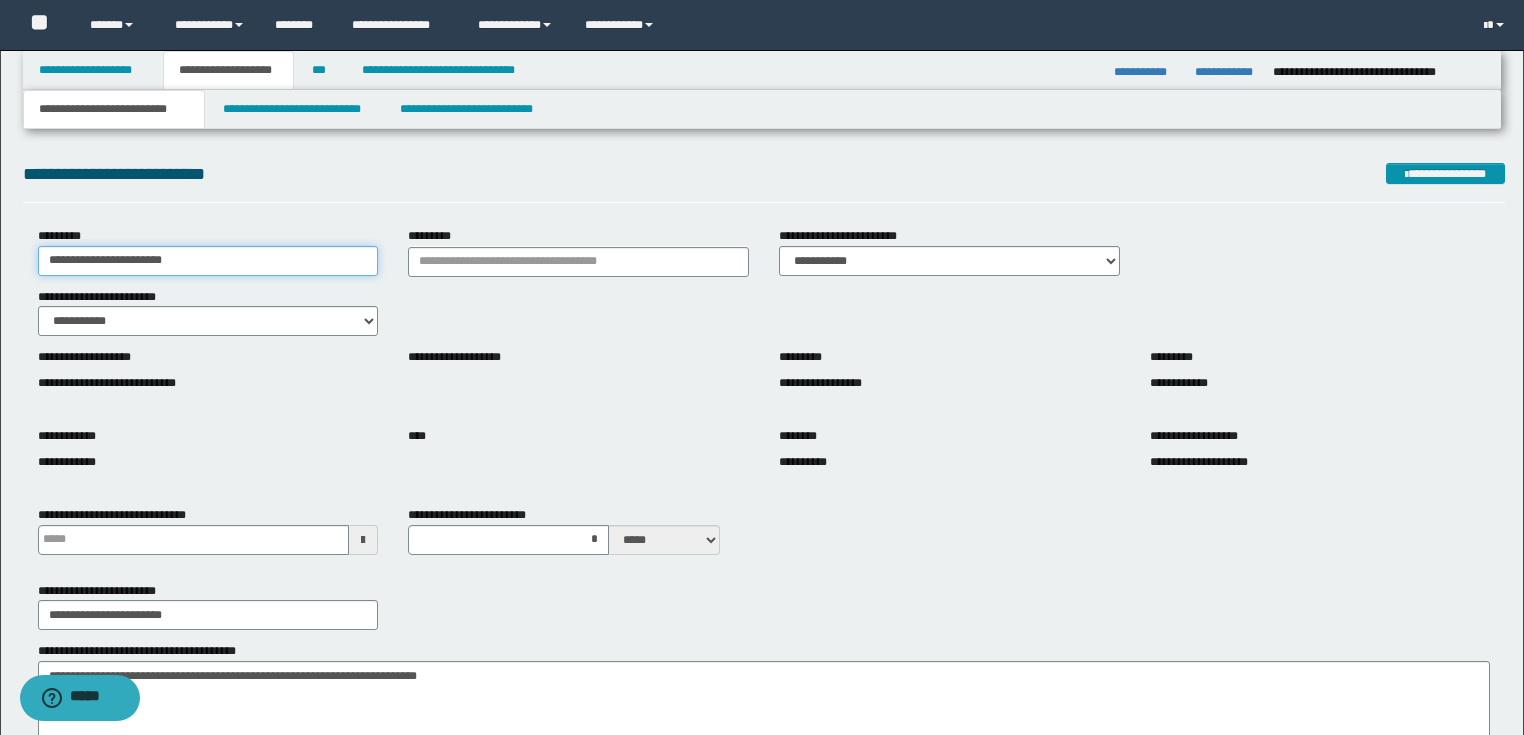scroll, scrollTop: 240, scrollLeft: 0, axis: vertical 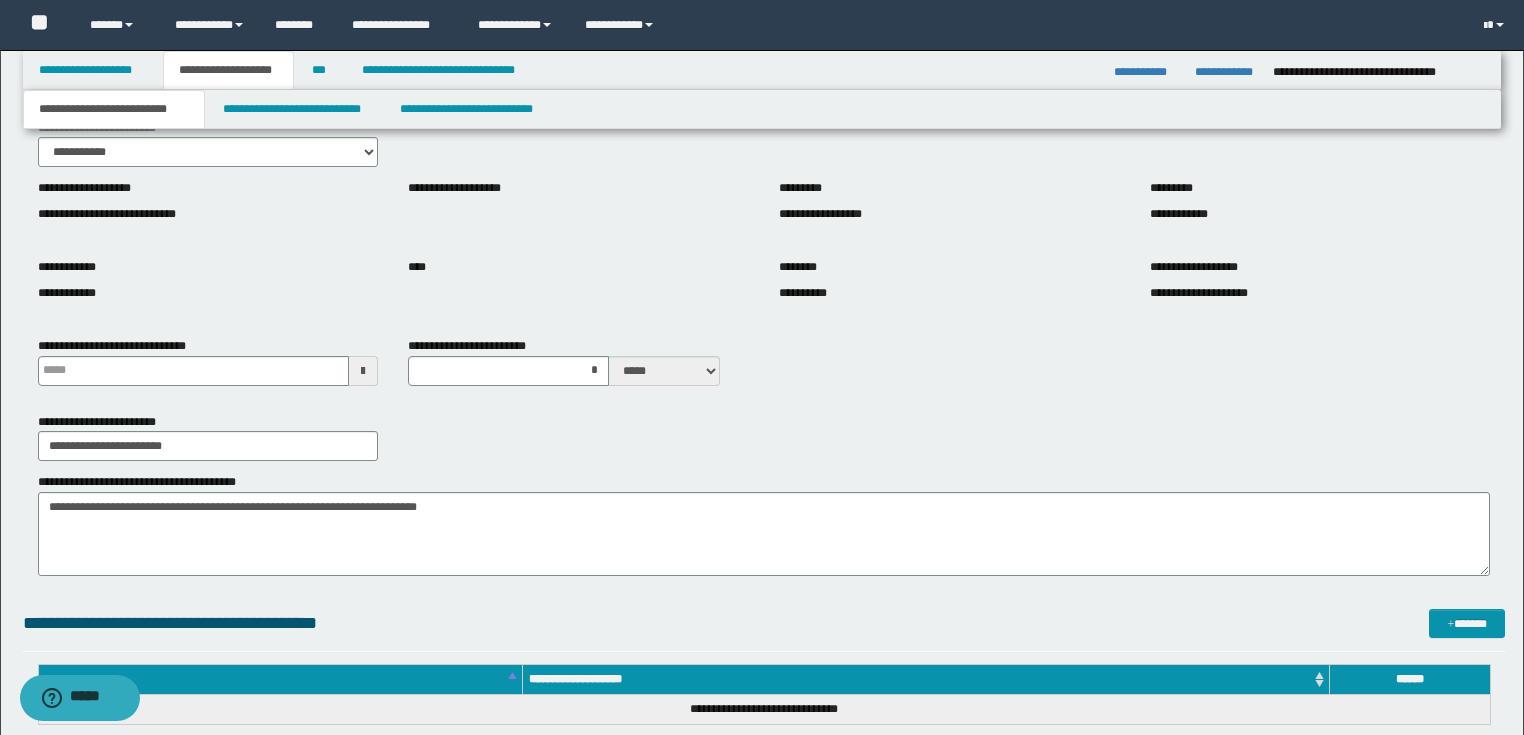type on "**********" 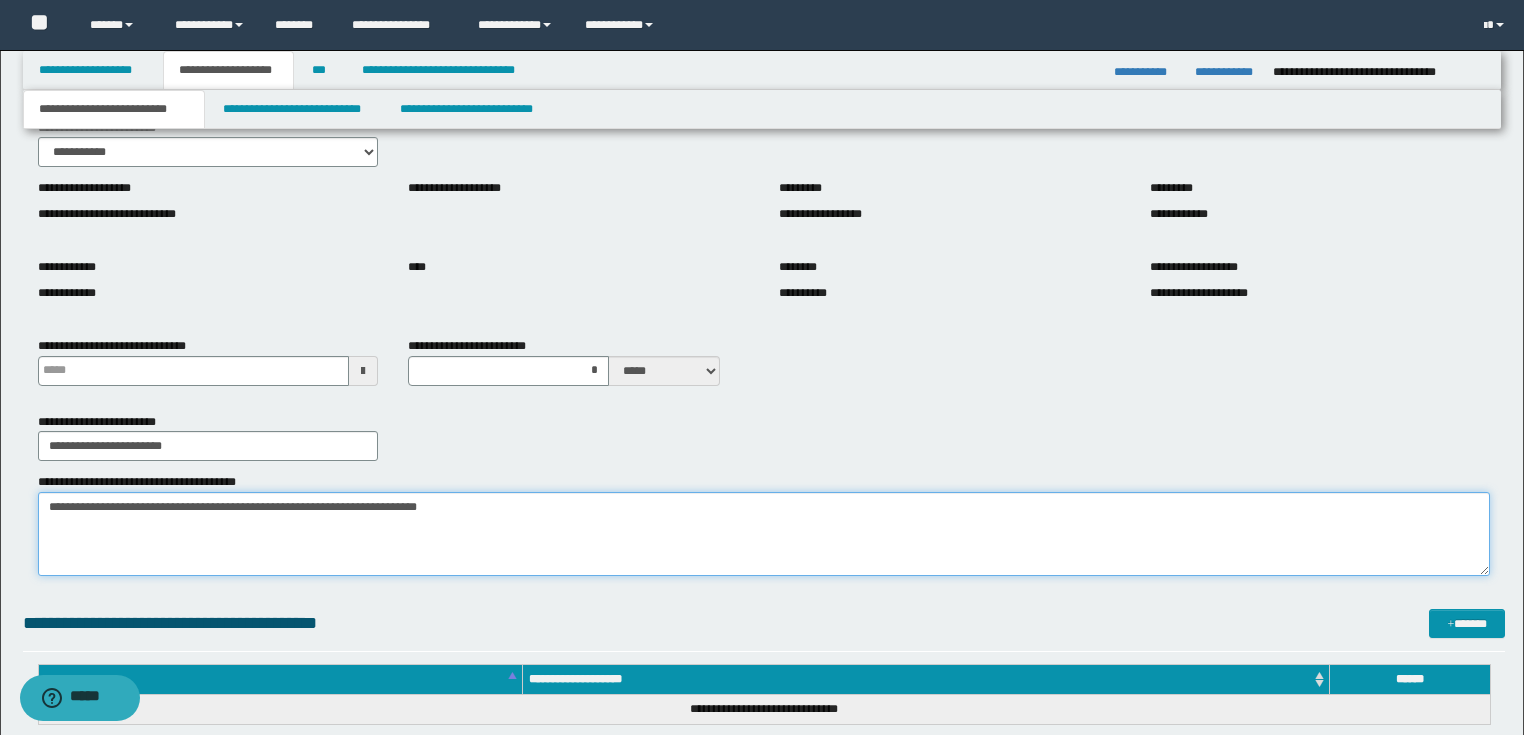 click on "**********" at bounding box center [764, 534] 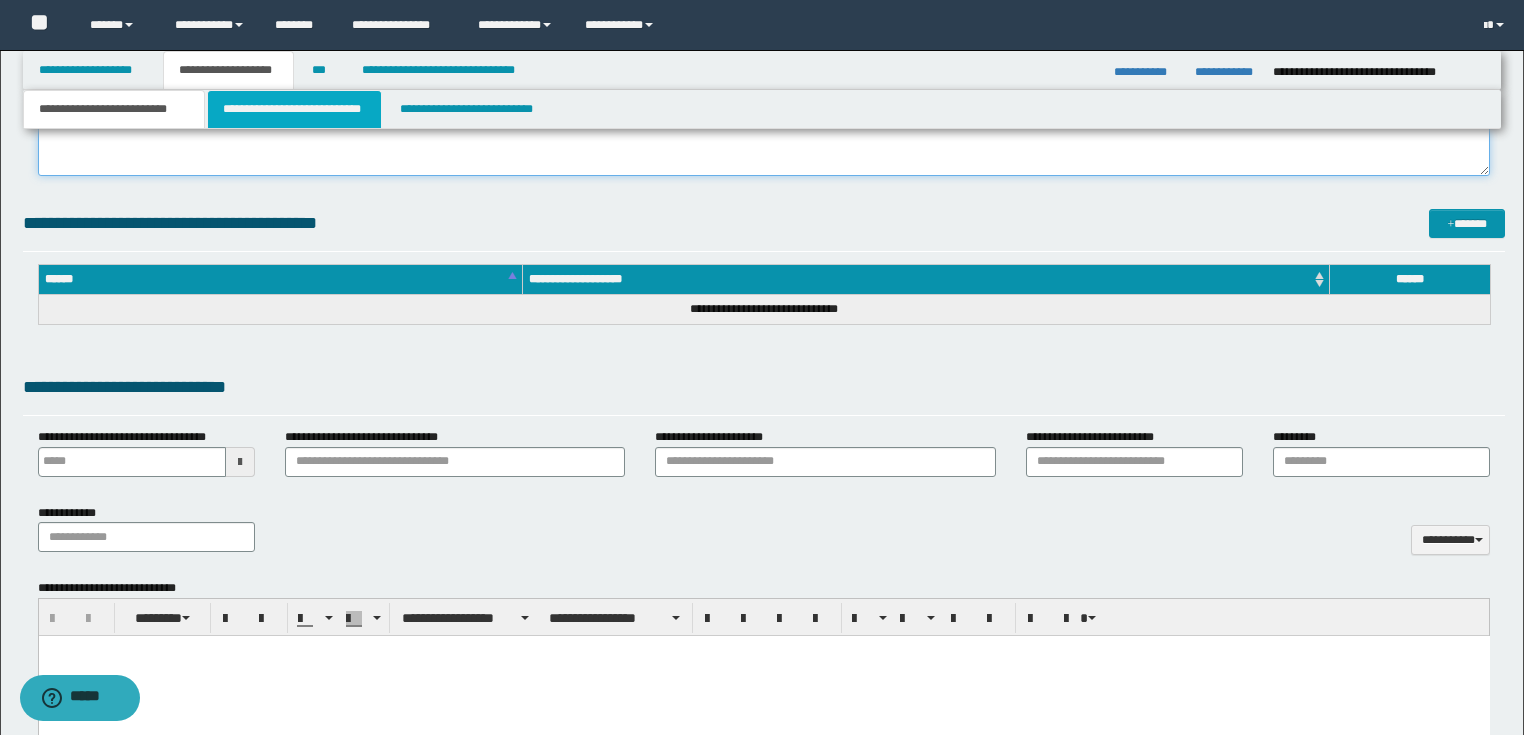 type on "**********" 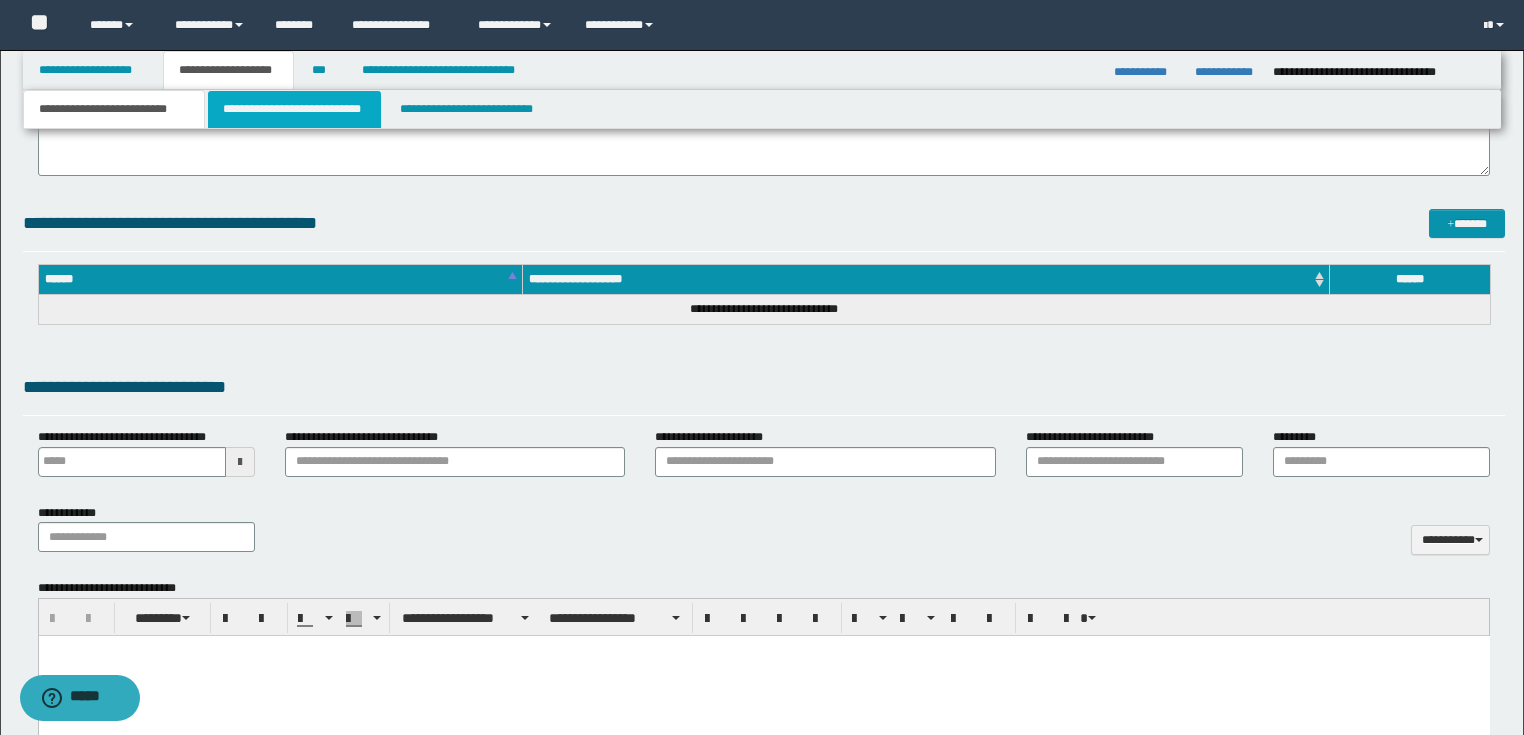 click on "**********" at bounding box center [294, 109] 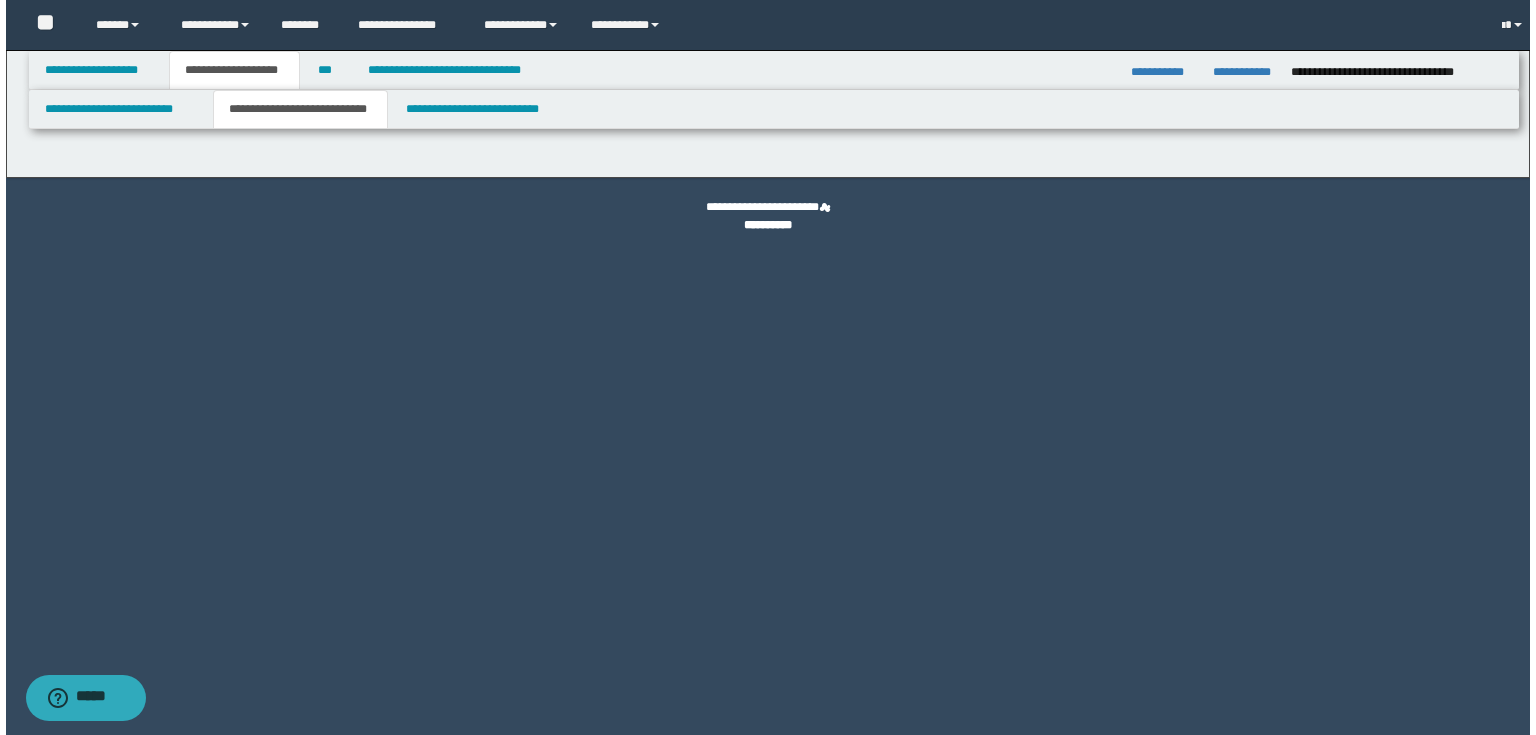 scroll, scrollTop: 0, scrollLeft: 0, axis: both 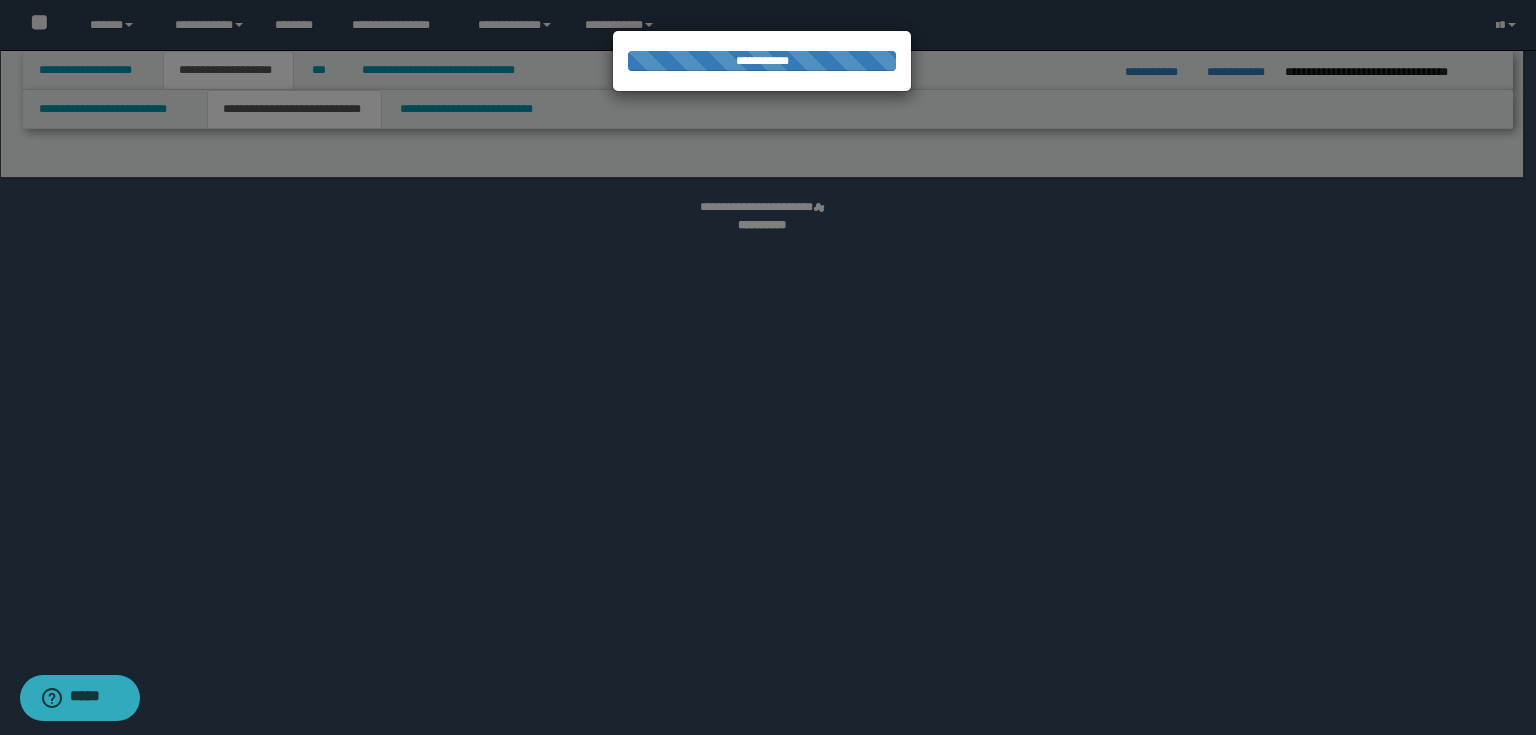 select on "*" 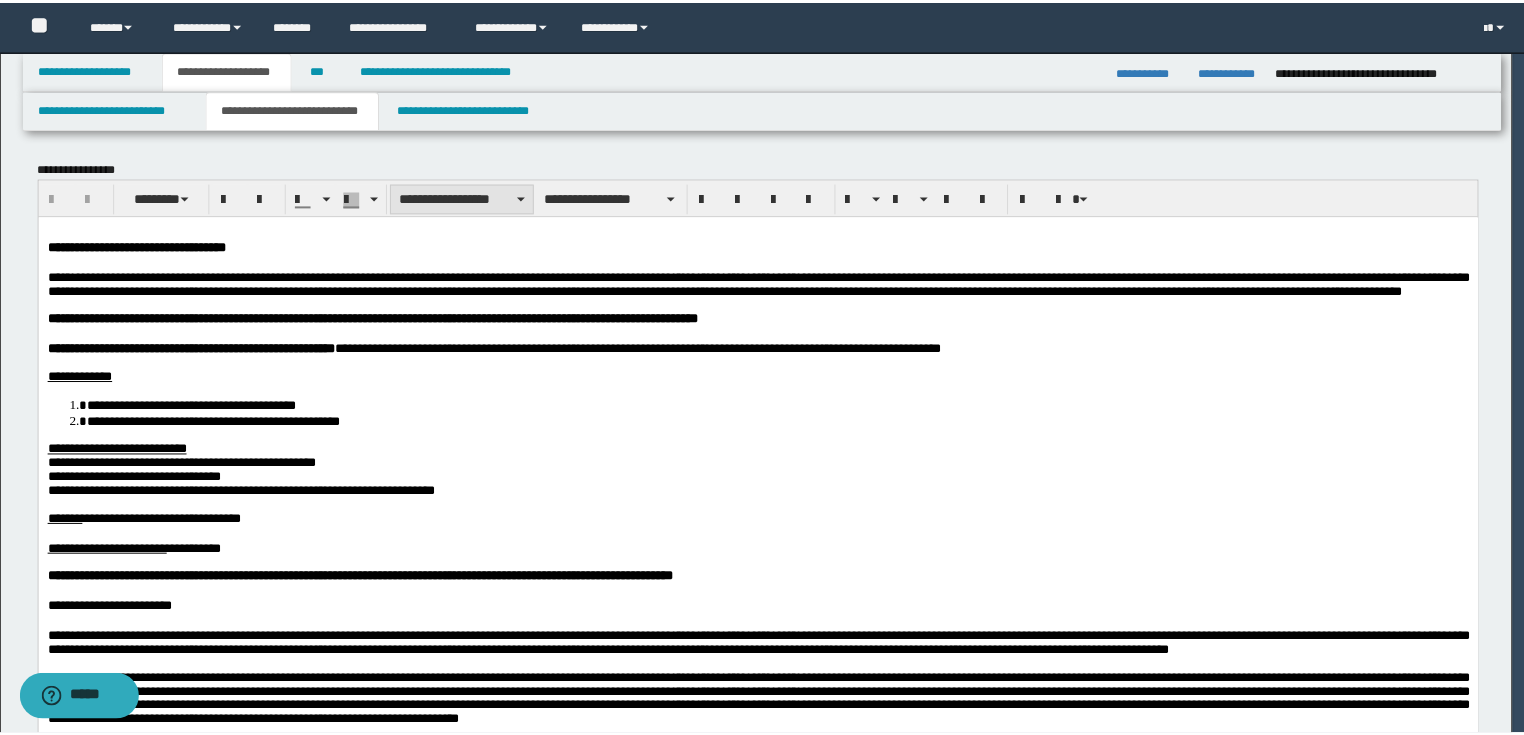 scroll, scrollTop: 0, scrollLeft: 0, axis: both 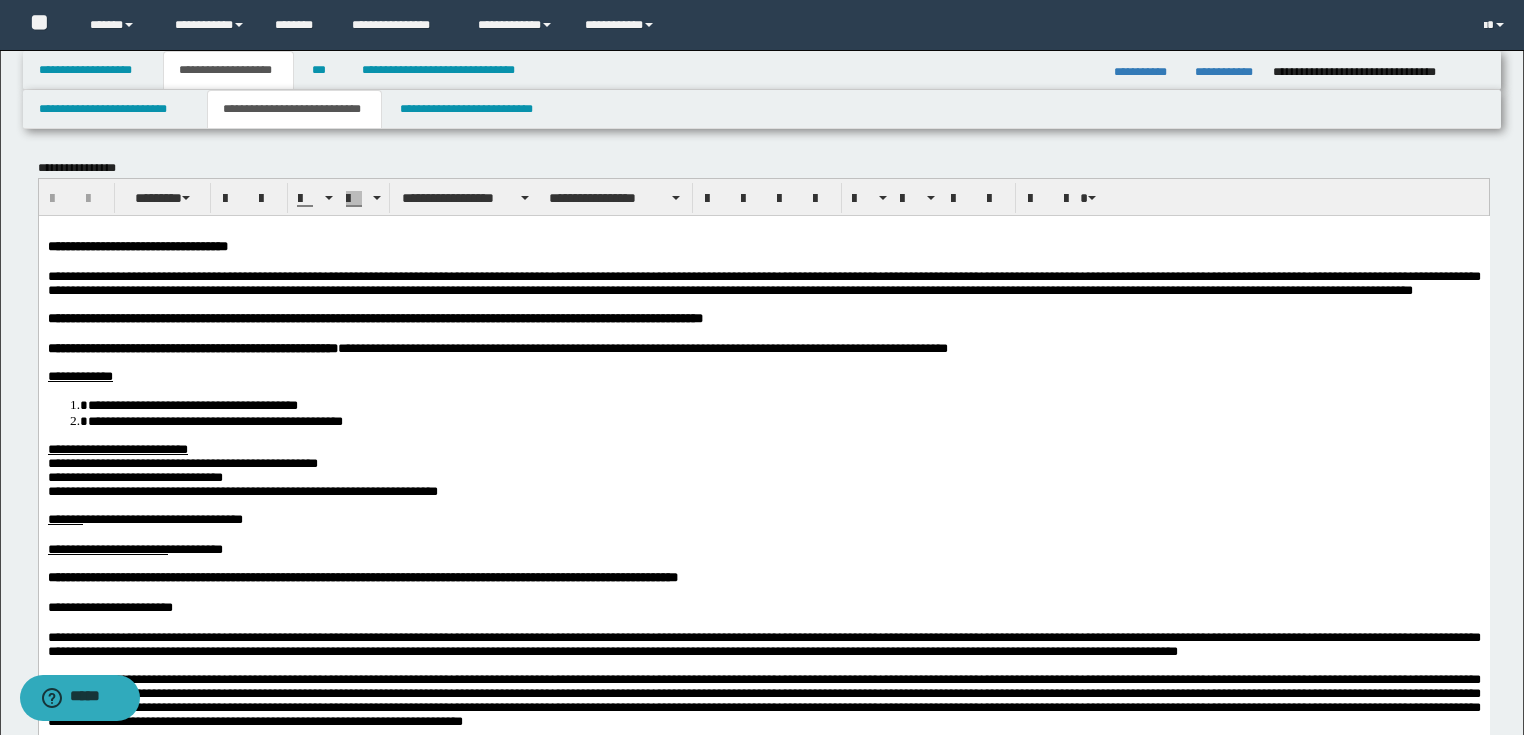 click at bounding box center (763, 261) 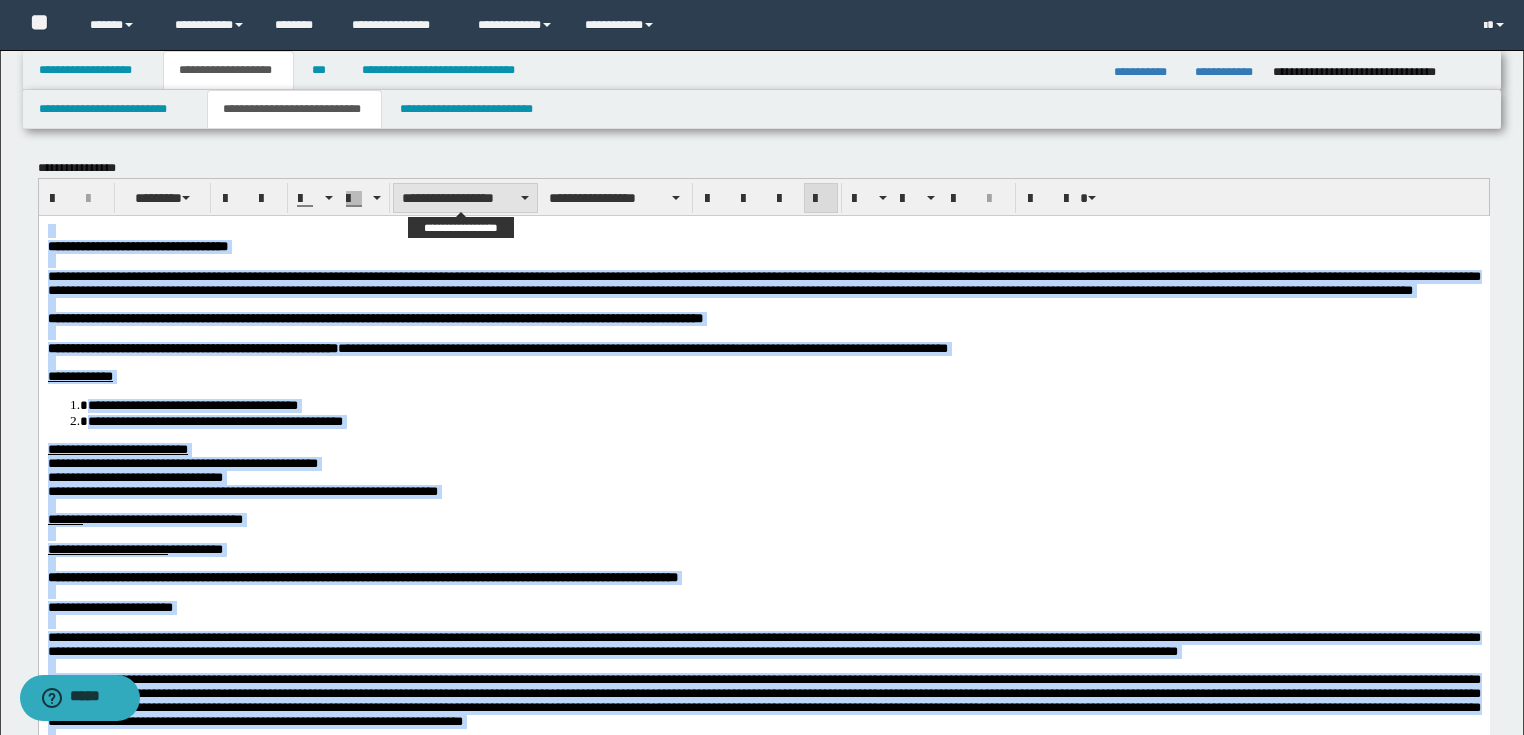 click on "**********" at bounding box center [465, 198] 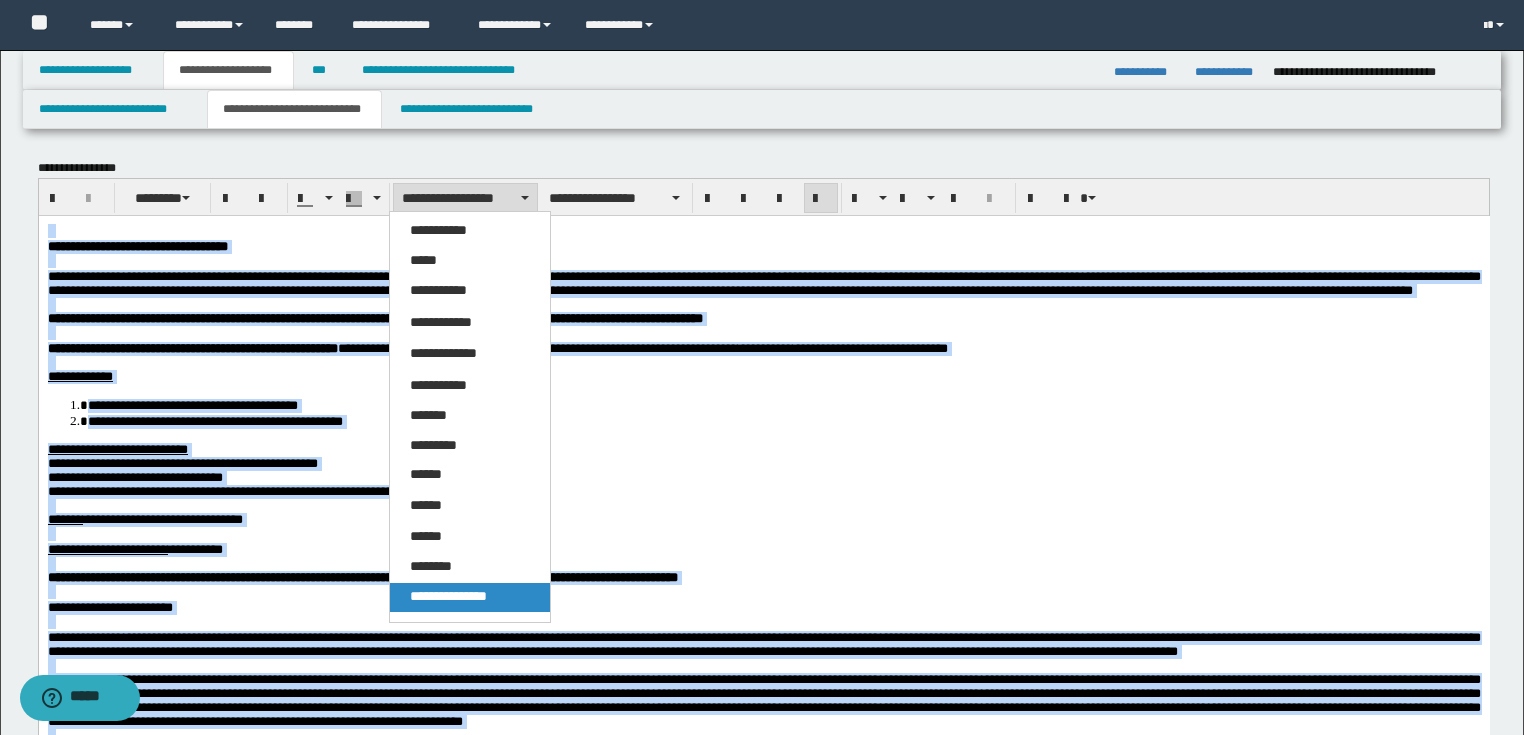 click on "**********" at bounding box center (448, 596) 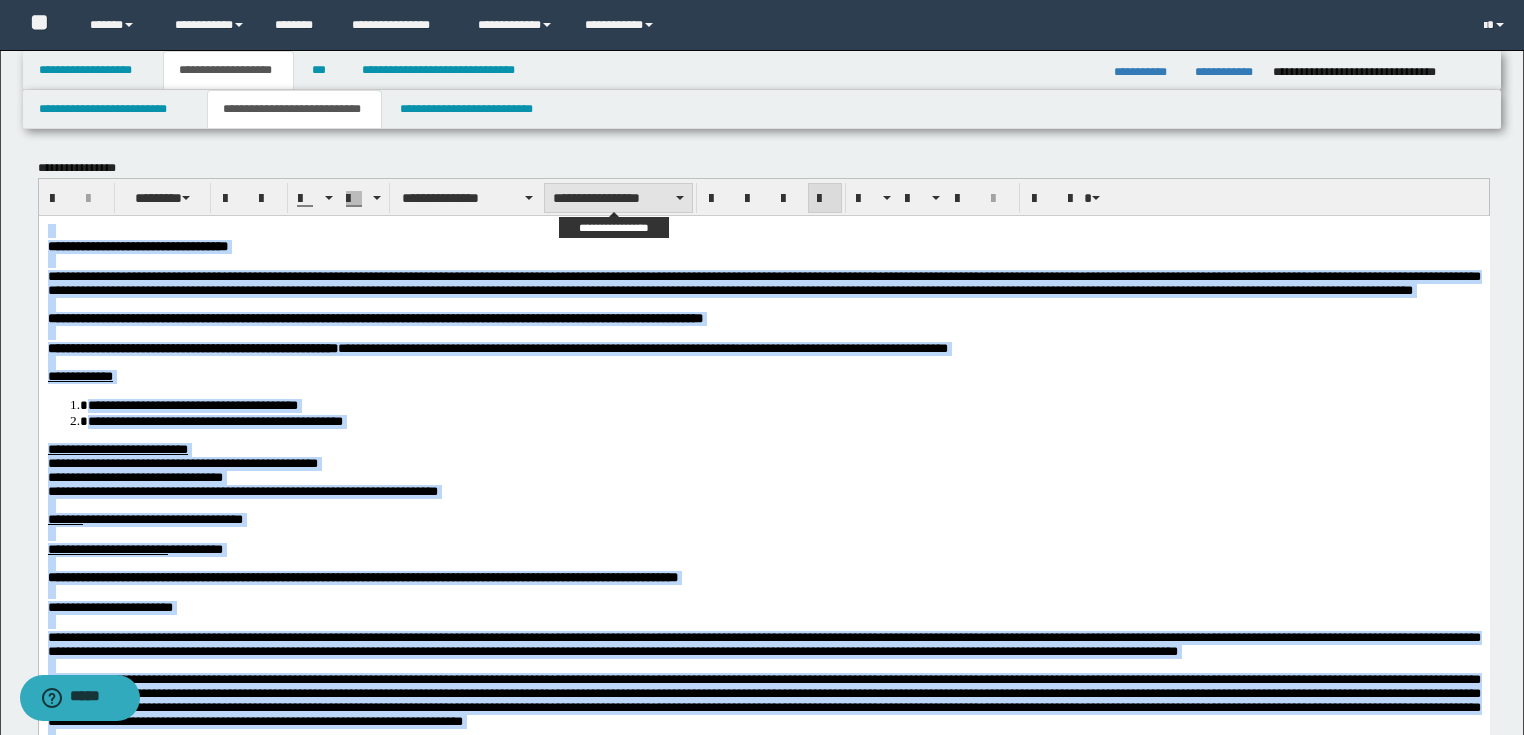 click on "**********" at bounding box center (618, 198) 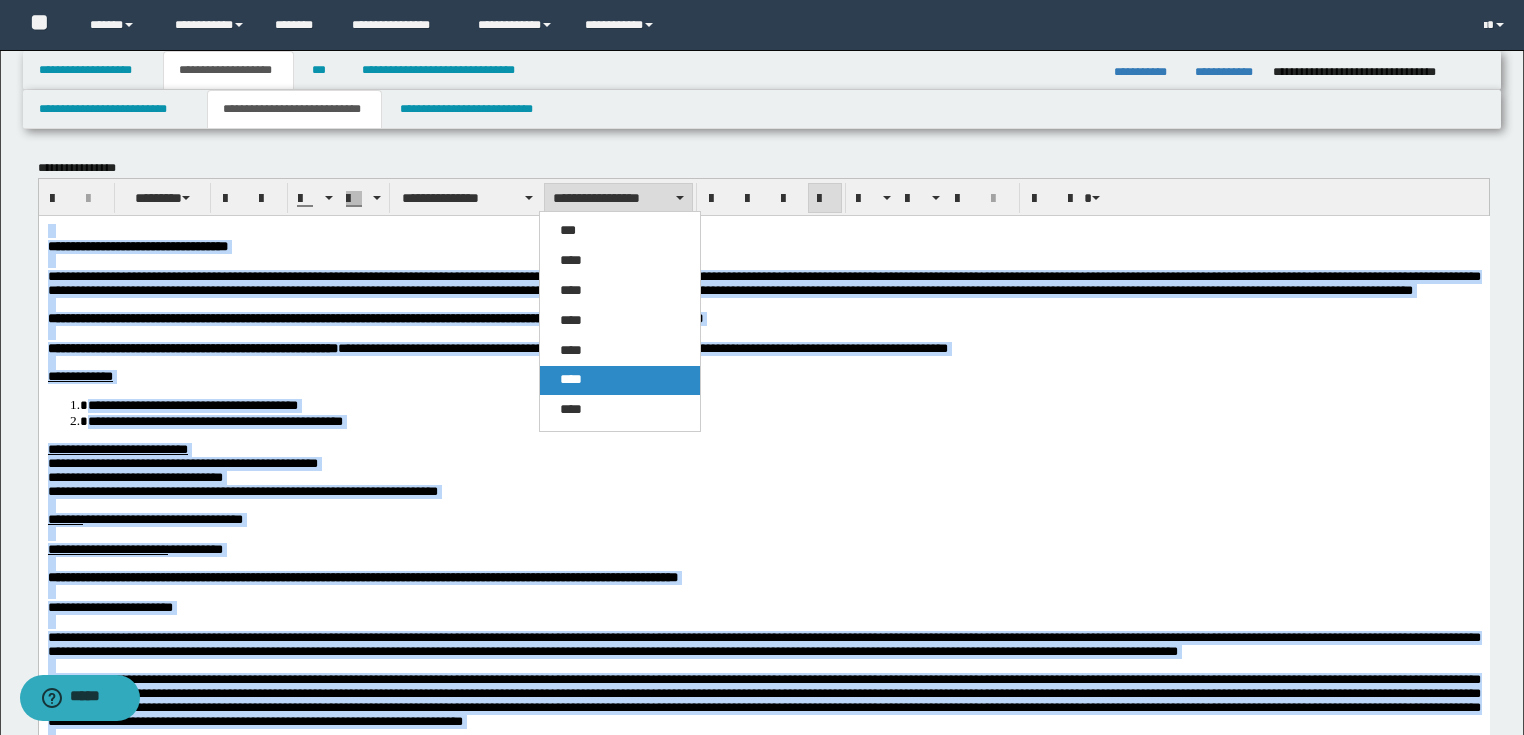 click on "****" at bounding box center [620, 380] 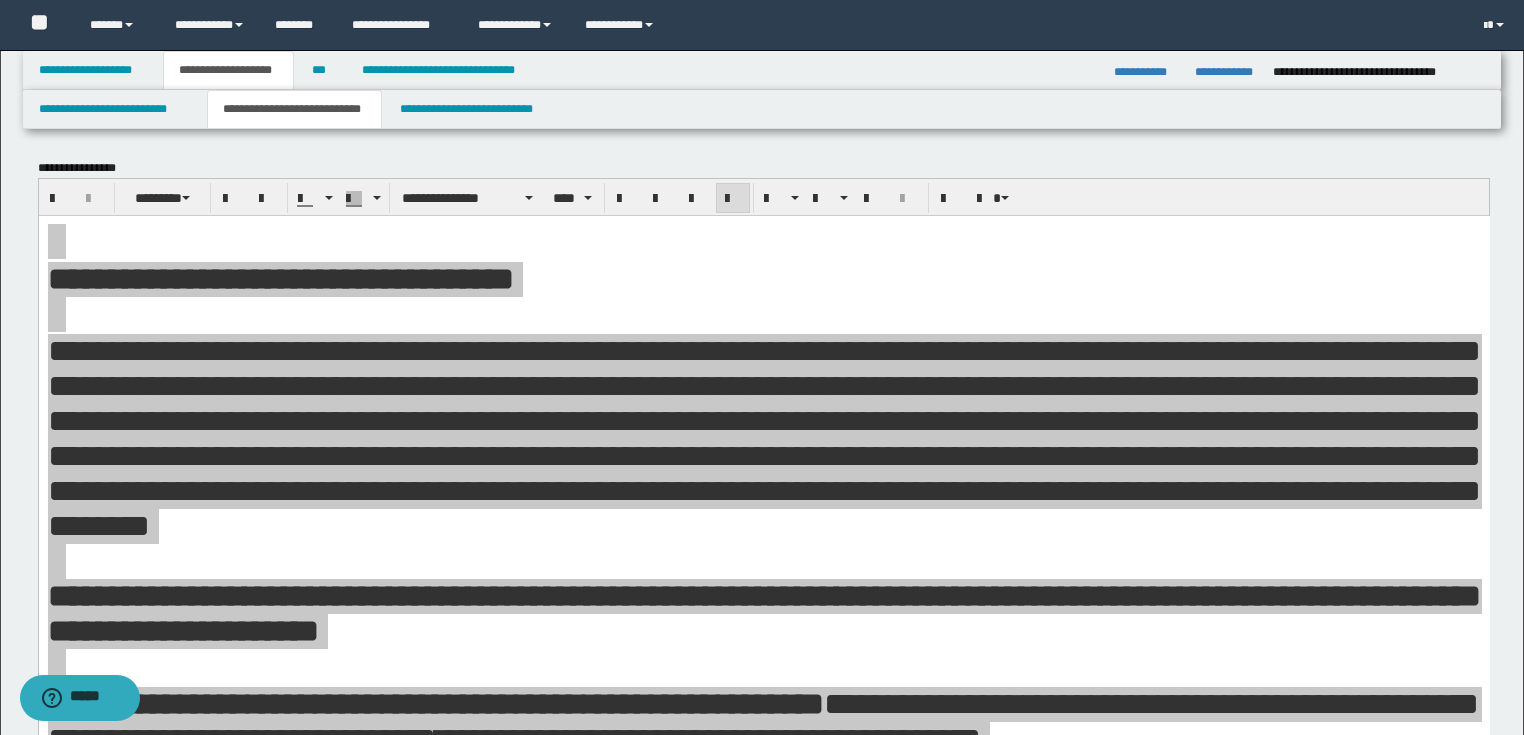 click on "**********" at bounding box center (764, 197) 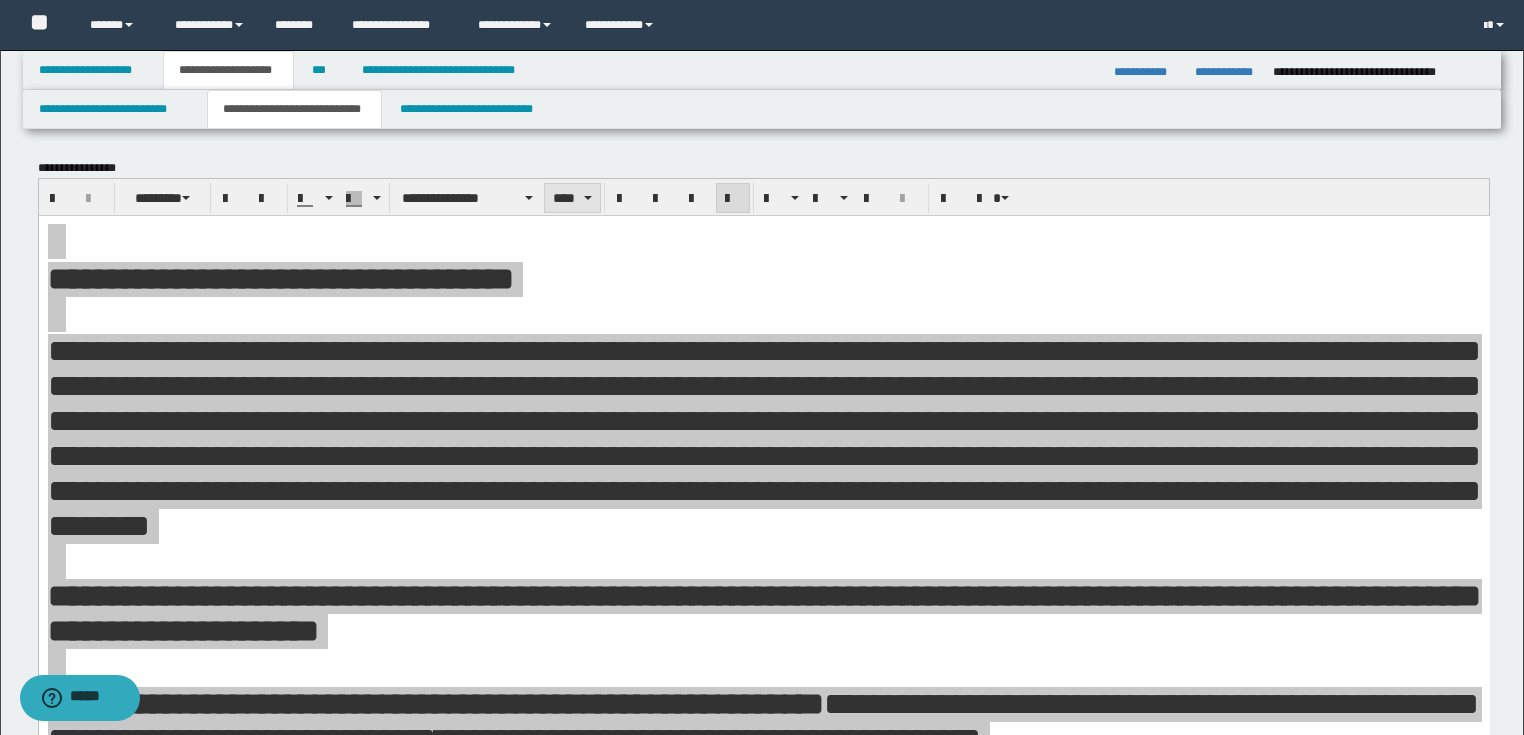 click on "****" at bounding box center (572, 198) 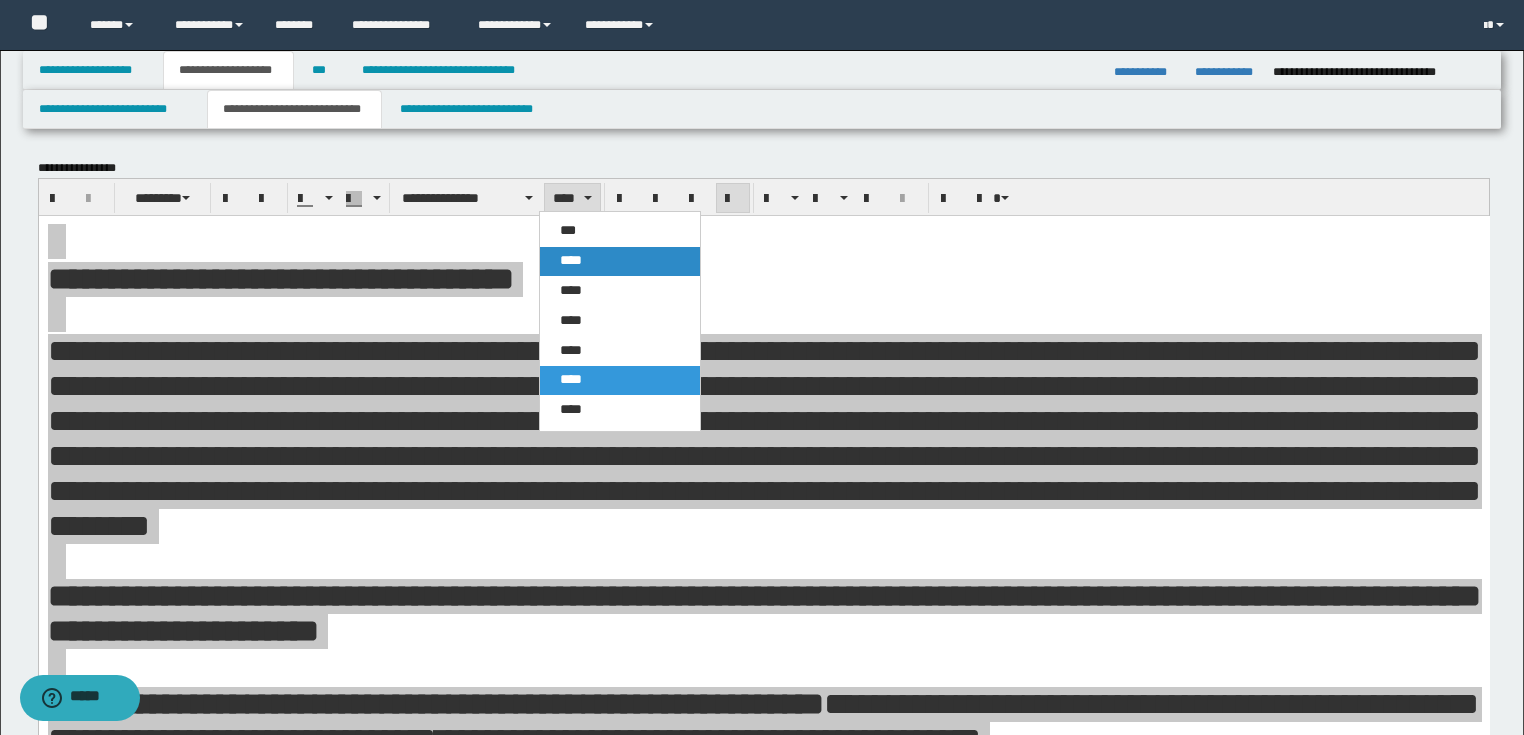 drag, startPoint x: 578, startPoint y: 248, endPoint x: 645, endPoint y: 204, distance: 80.1561 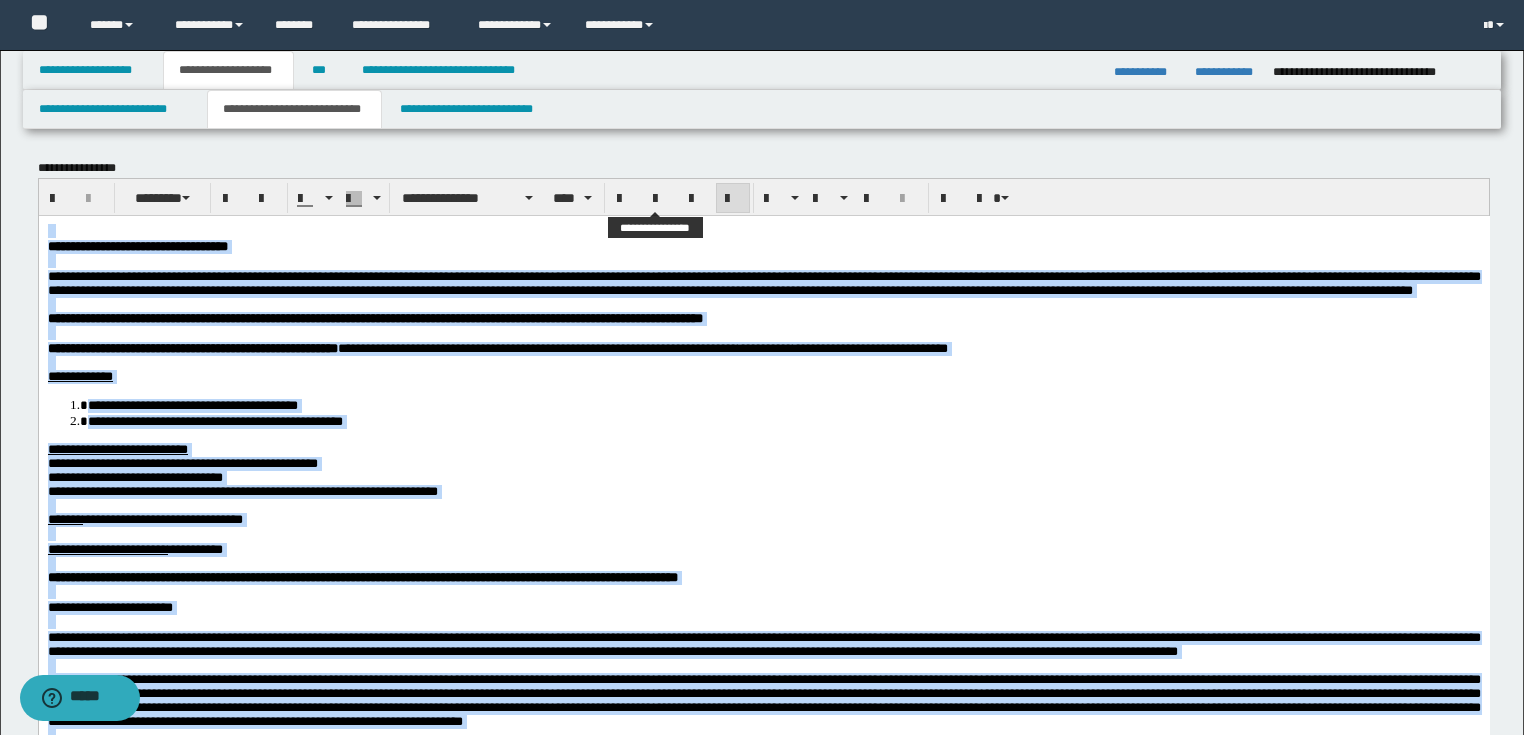 click at bounding box center (661, 198) 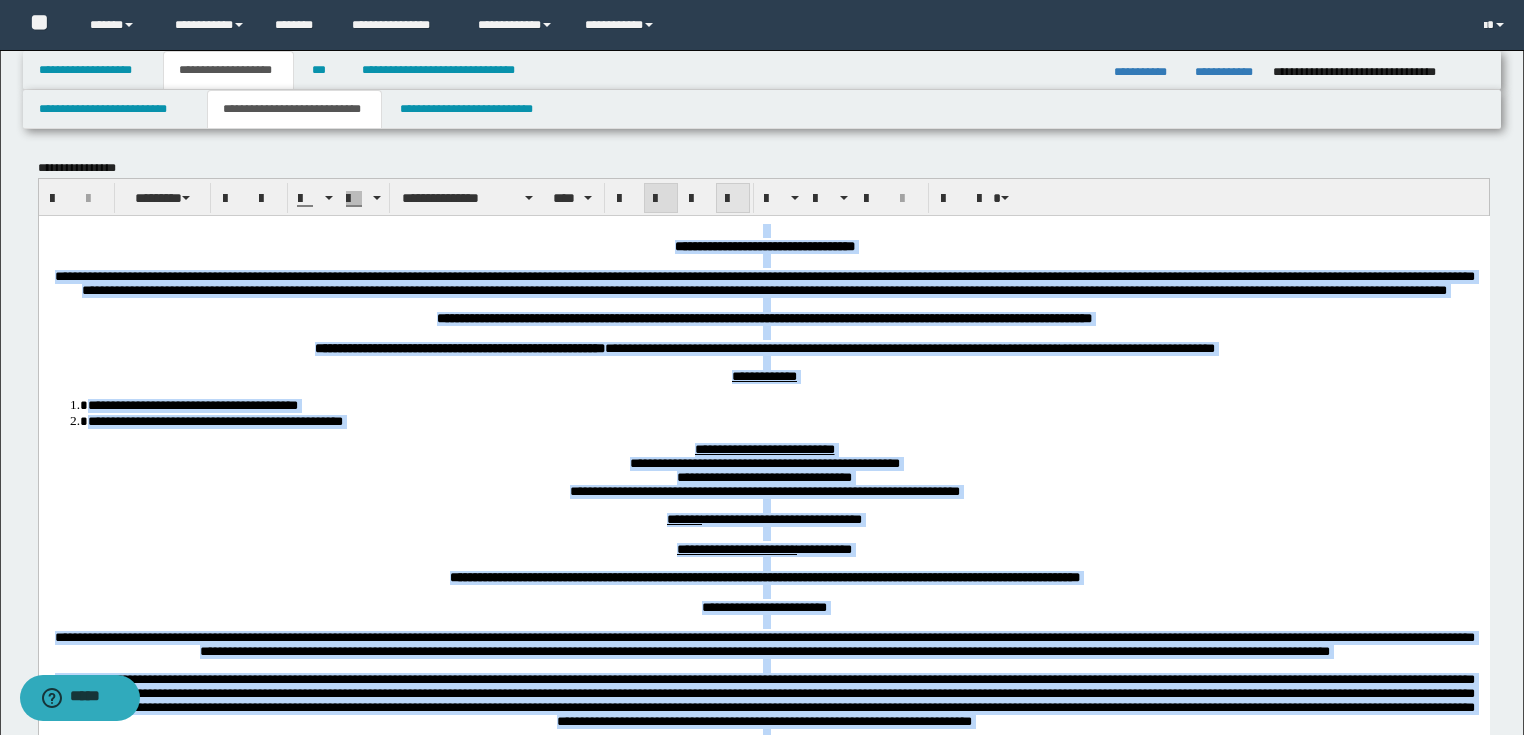 click at bounding box center [733, 199] 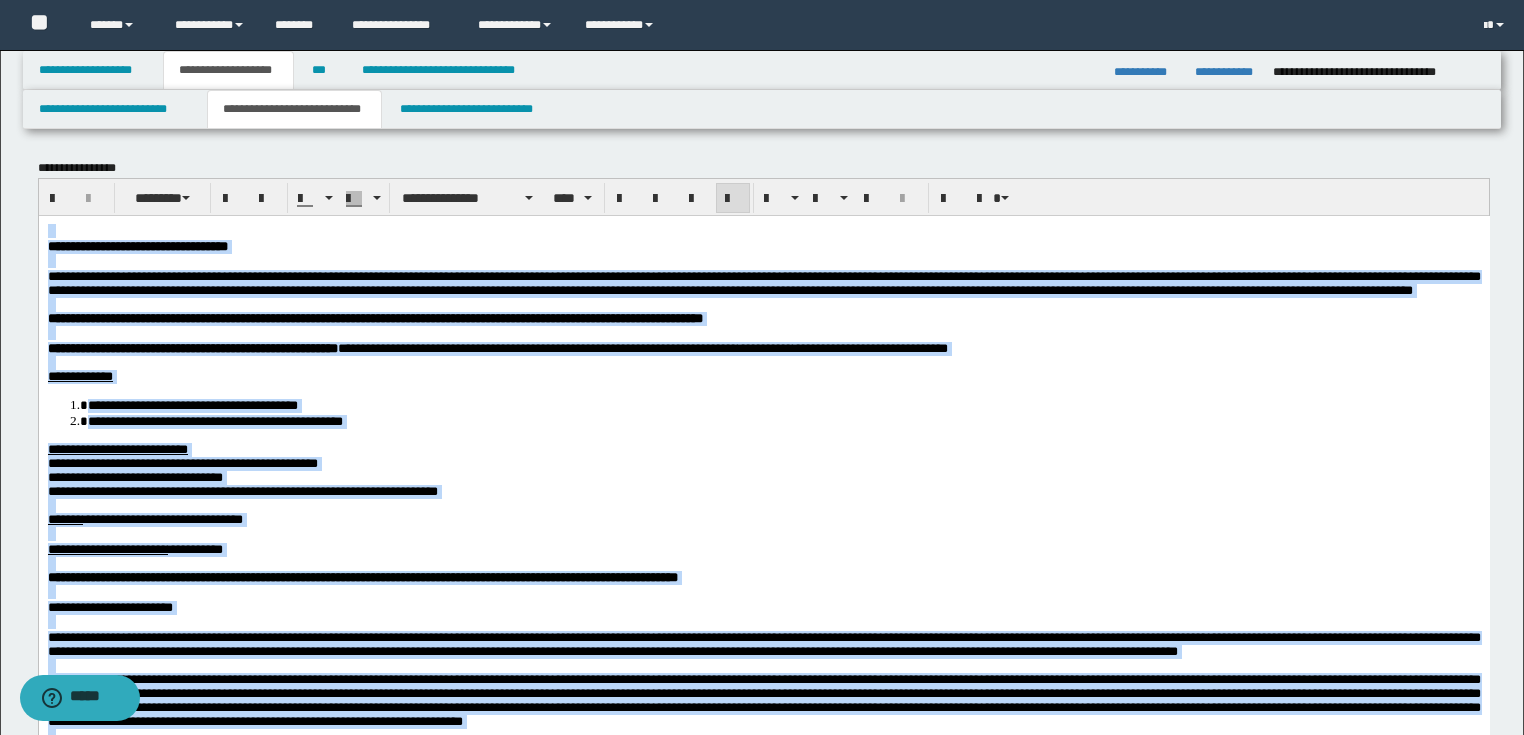 click at bounding box center (763, 304) 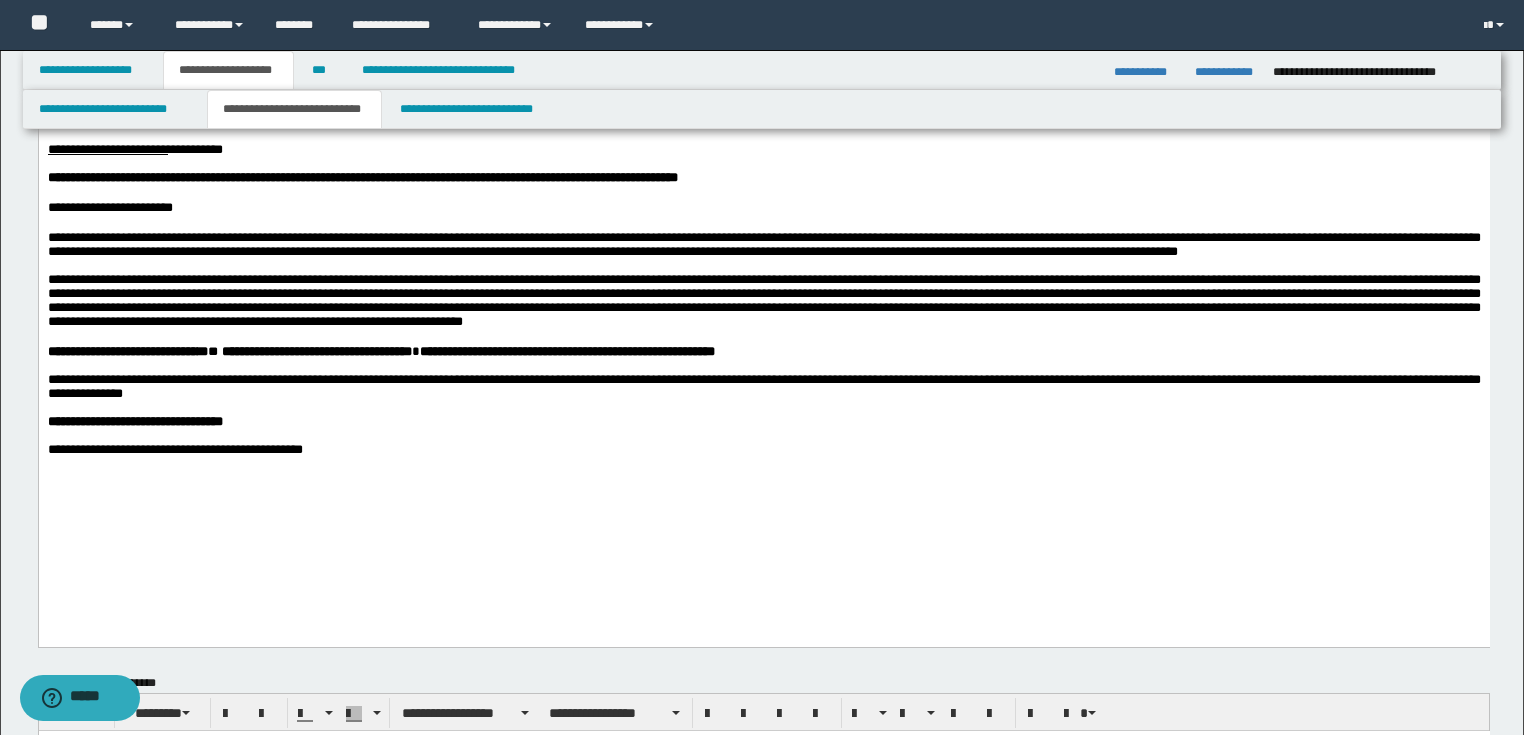 click on "**********" at bounding box center [763, 165] 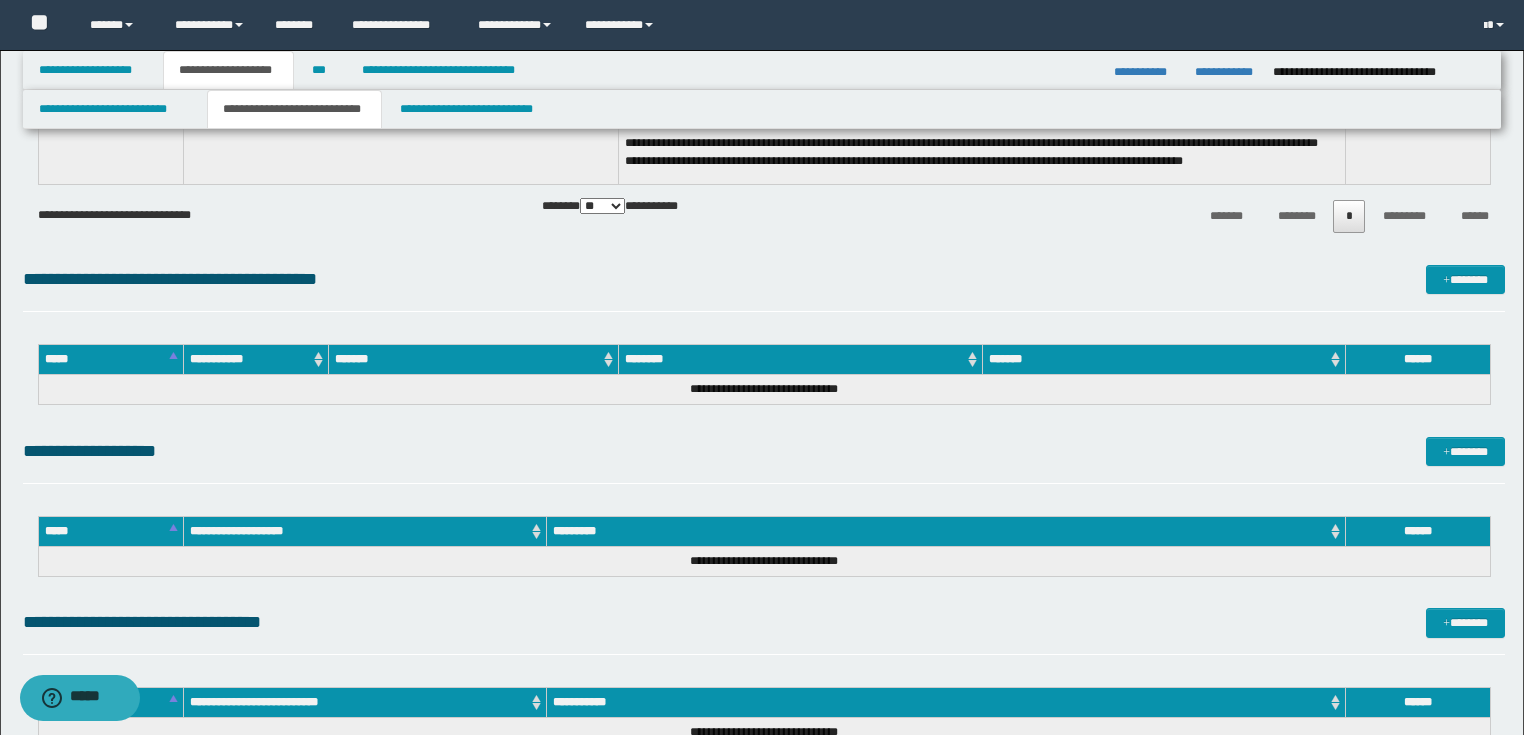 scroll, scrollTop: 2304, scrollLeft: 0, axis: vertical 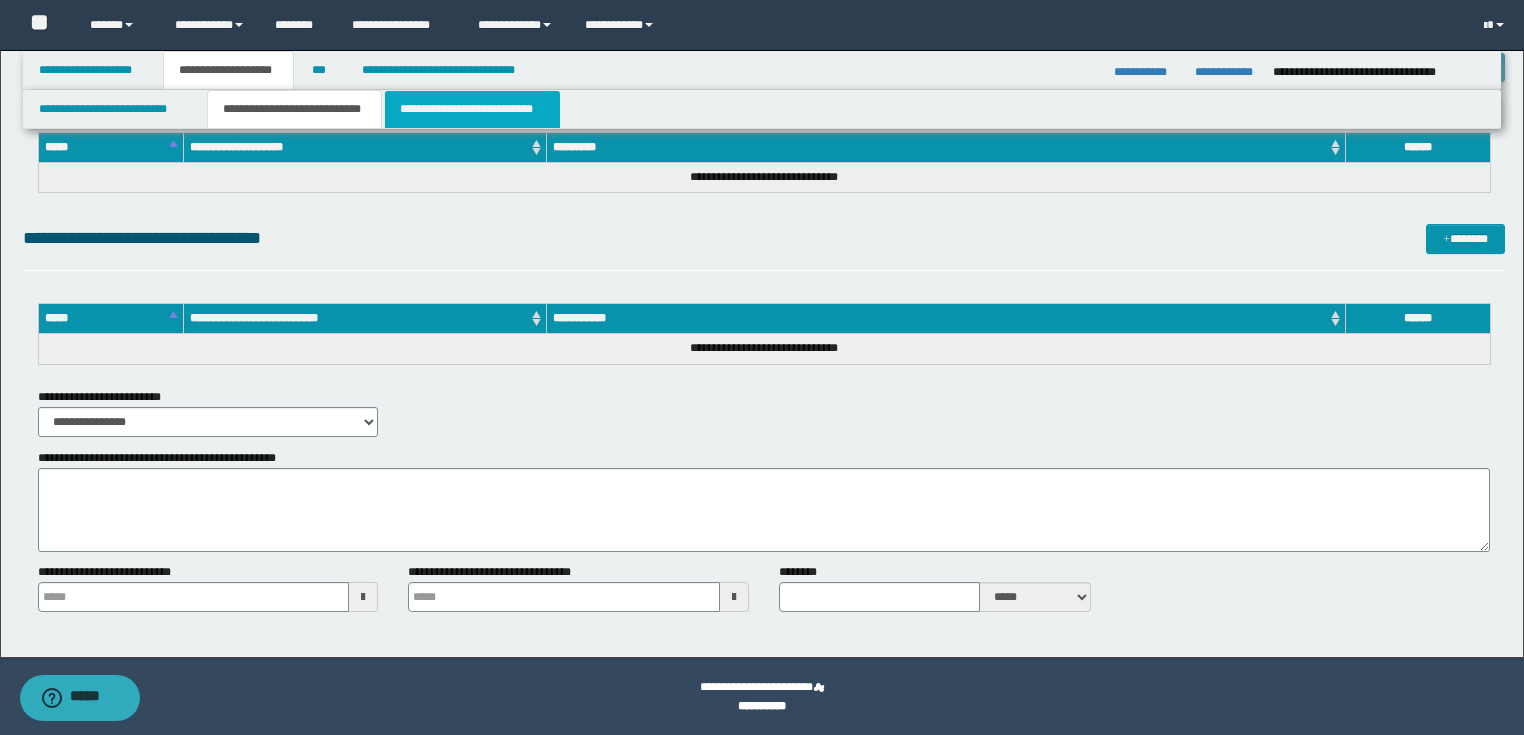 click on "**********" at bounding box center [472, 109] 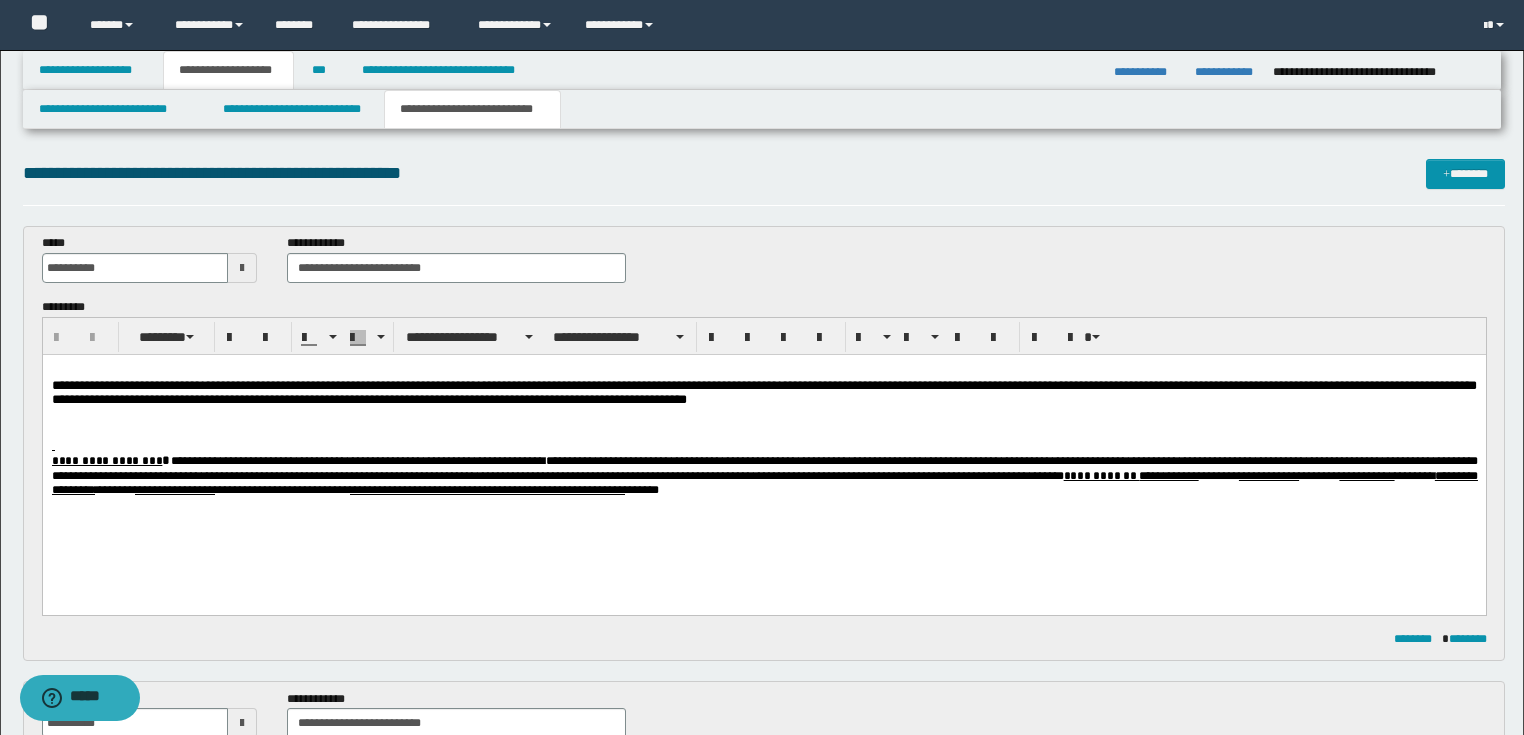 scroll, scrollTop: 0, scrollLeft: 0, axis: both 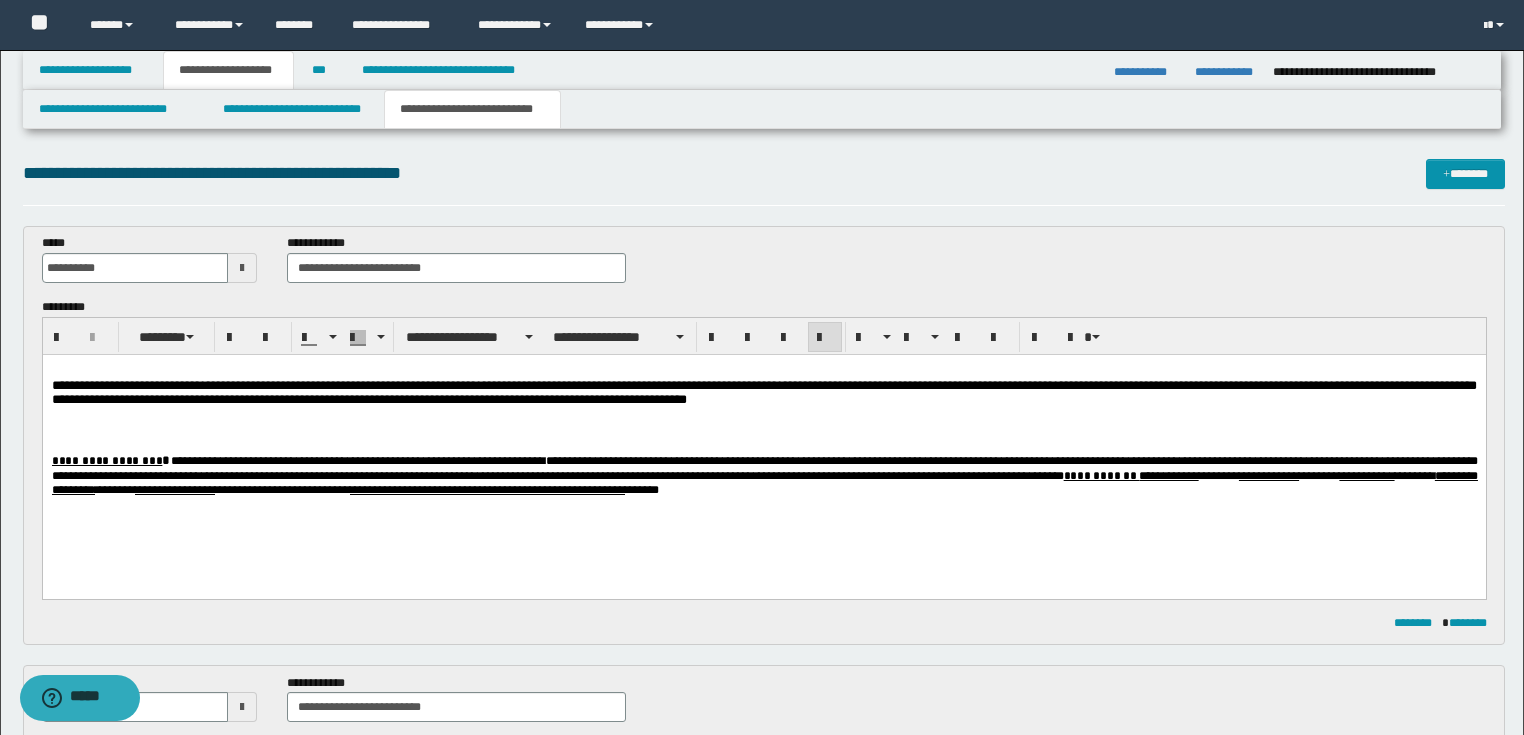 type 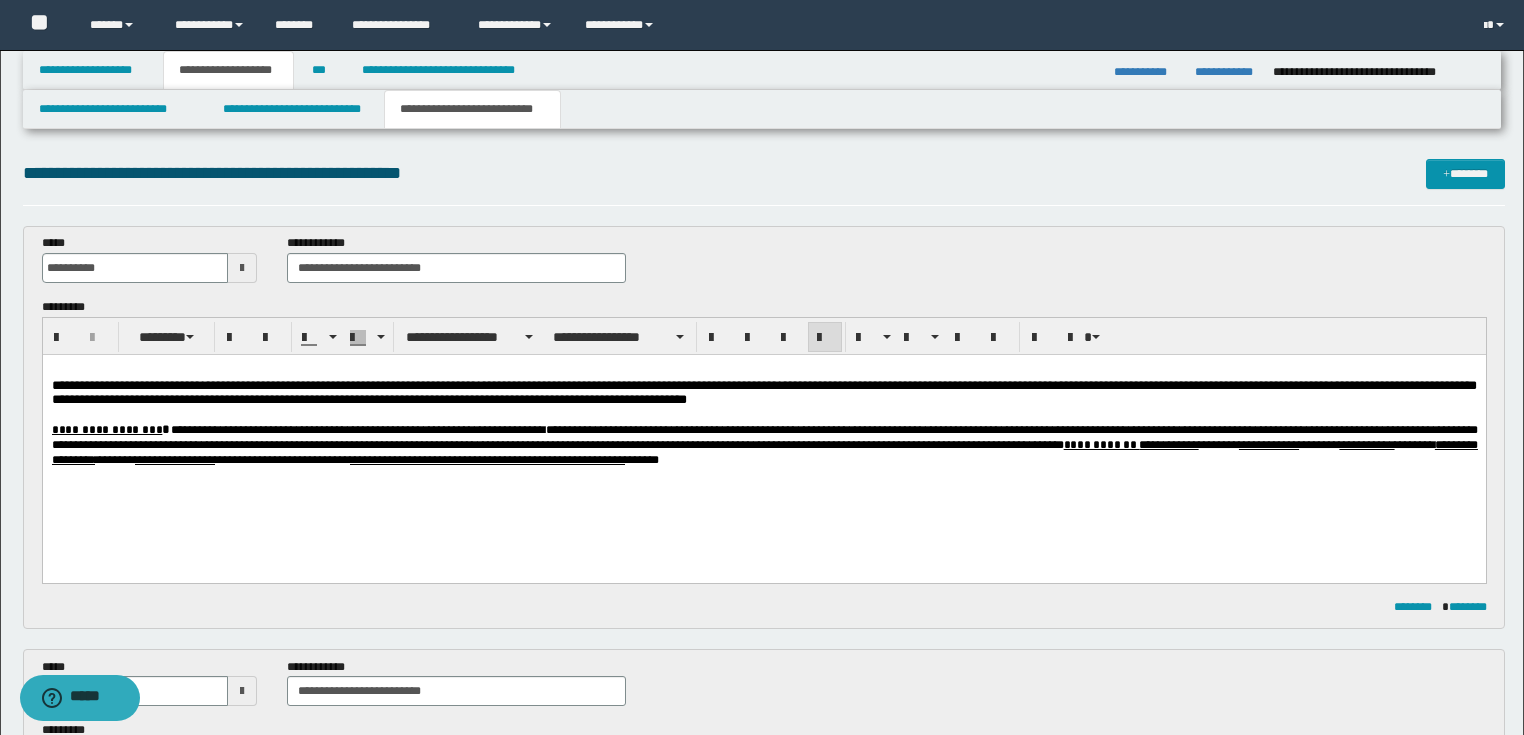 click on "**********" at bounding box center (1101, 444) 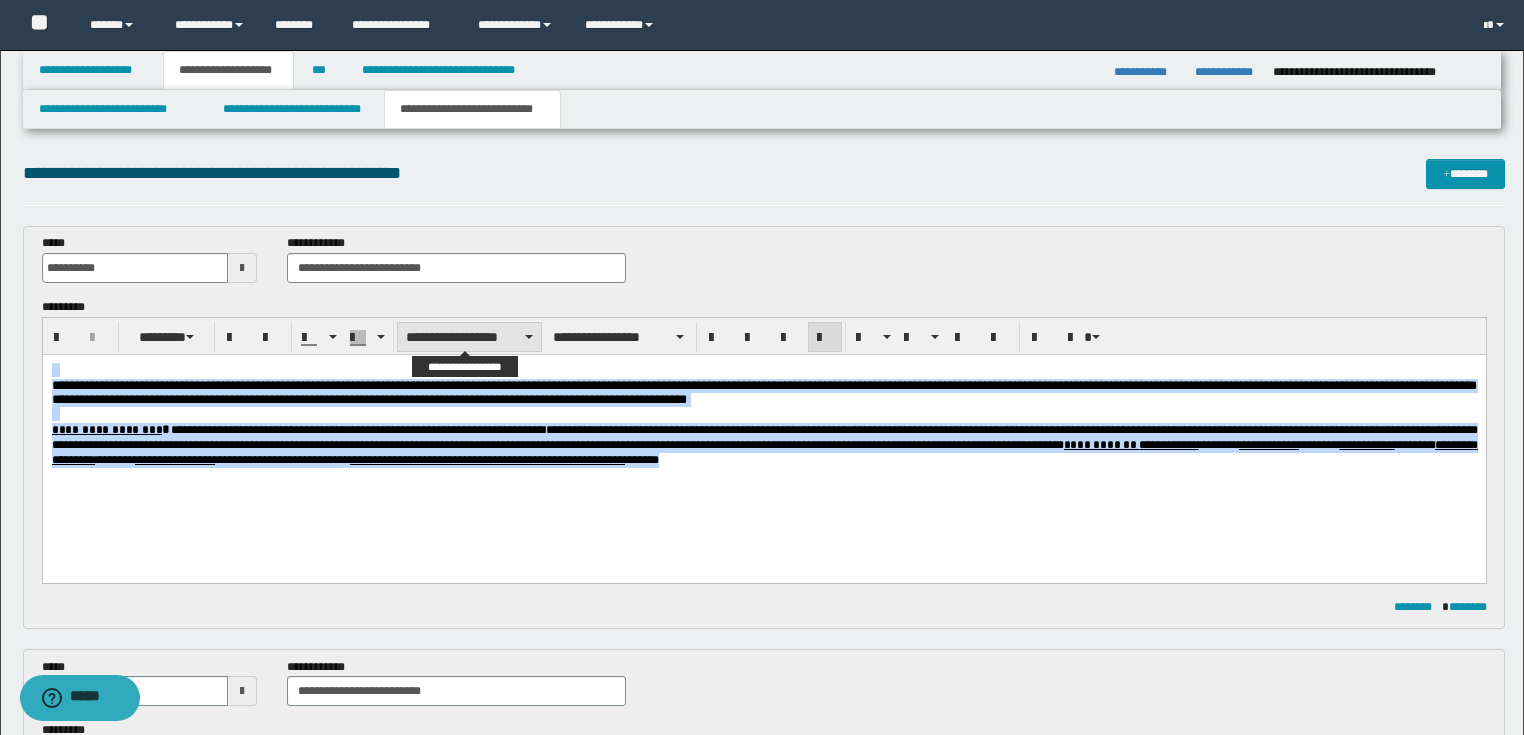 click on "**********" at bounding box center [469, 337] 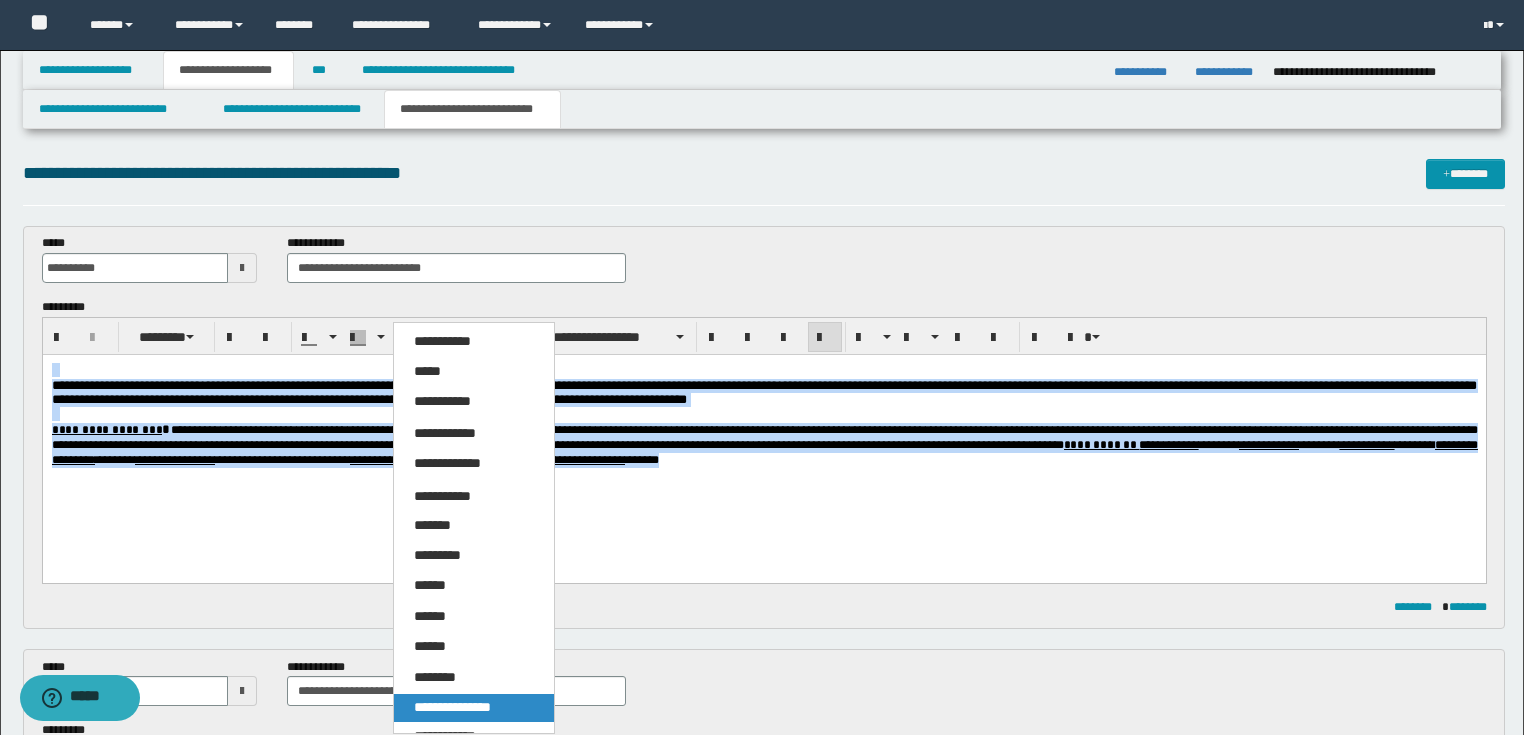 click on "**********" at bounding box center [452, 707] 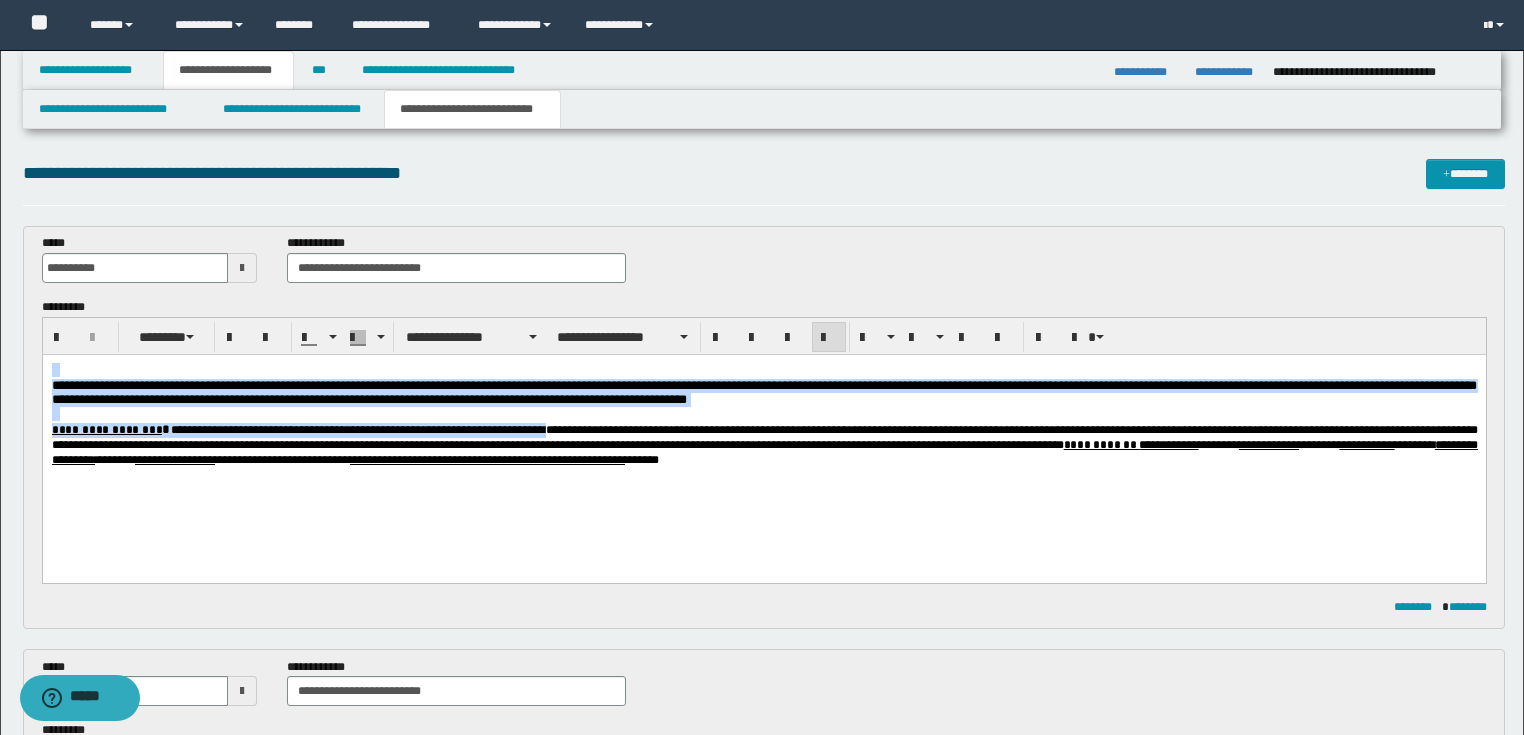 click on "**********" at bounding box center [763, 441] 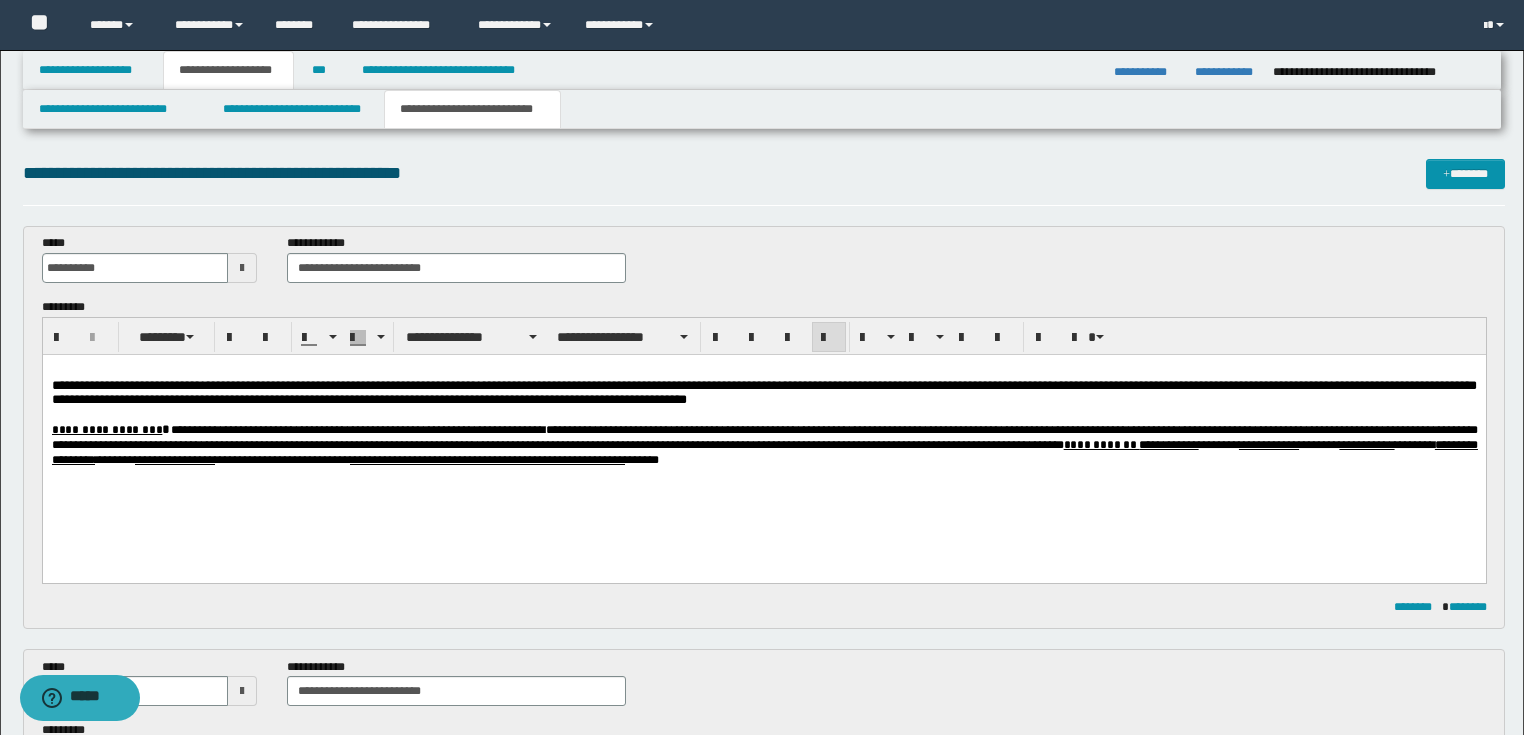 click on "**********" at bounding box center [764, 446] 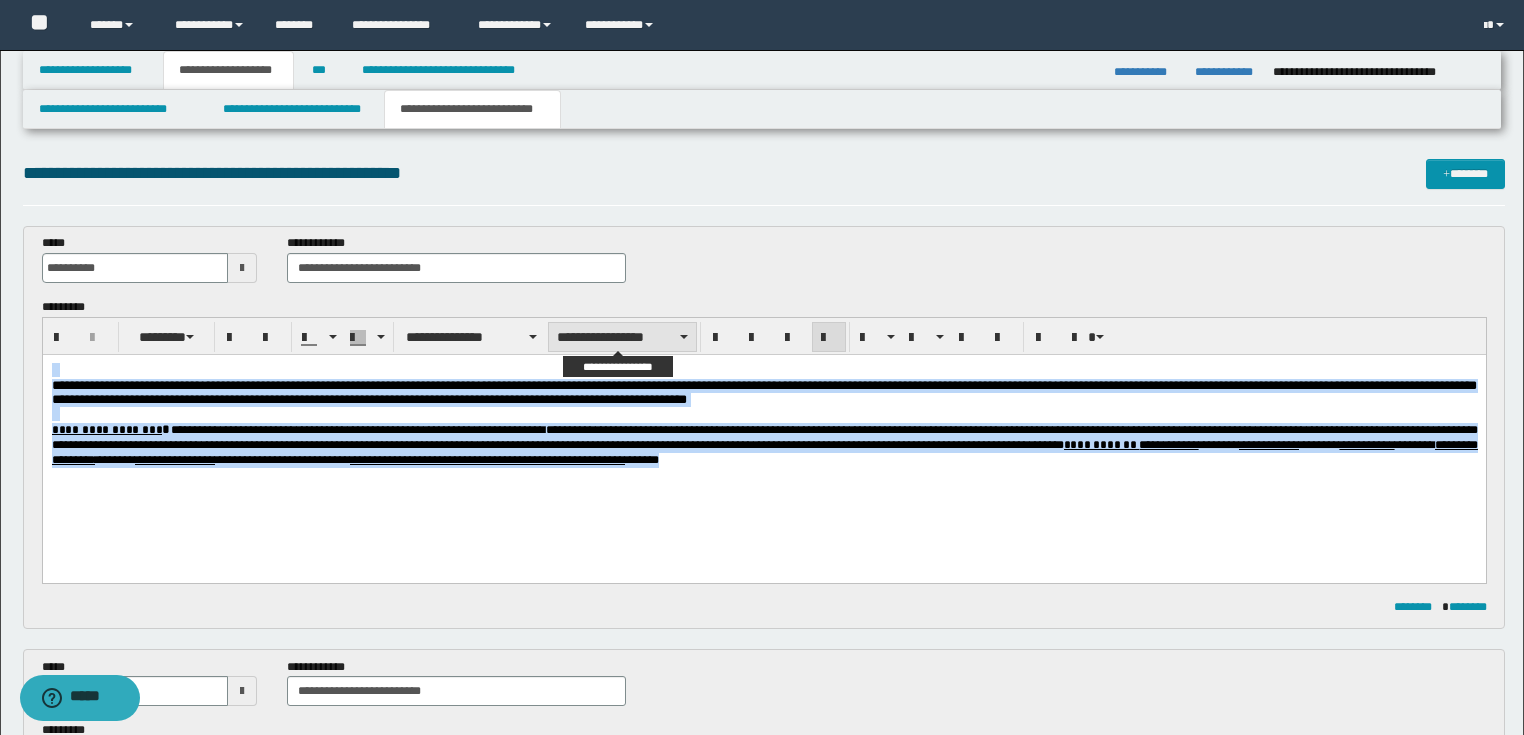 click on "**********" at bounding box center (622, 337) 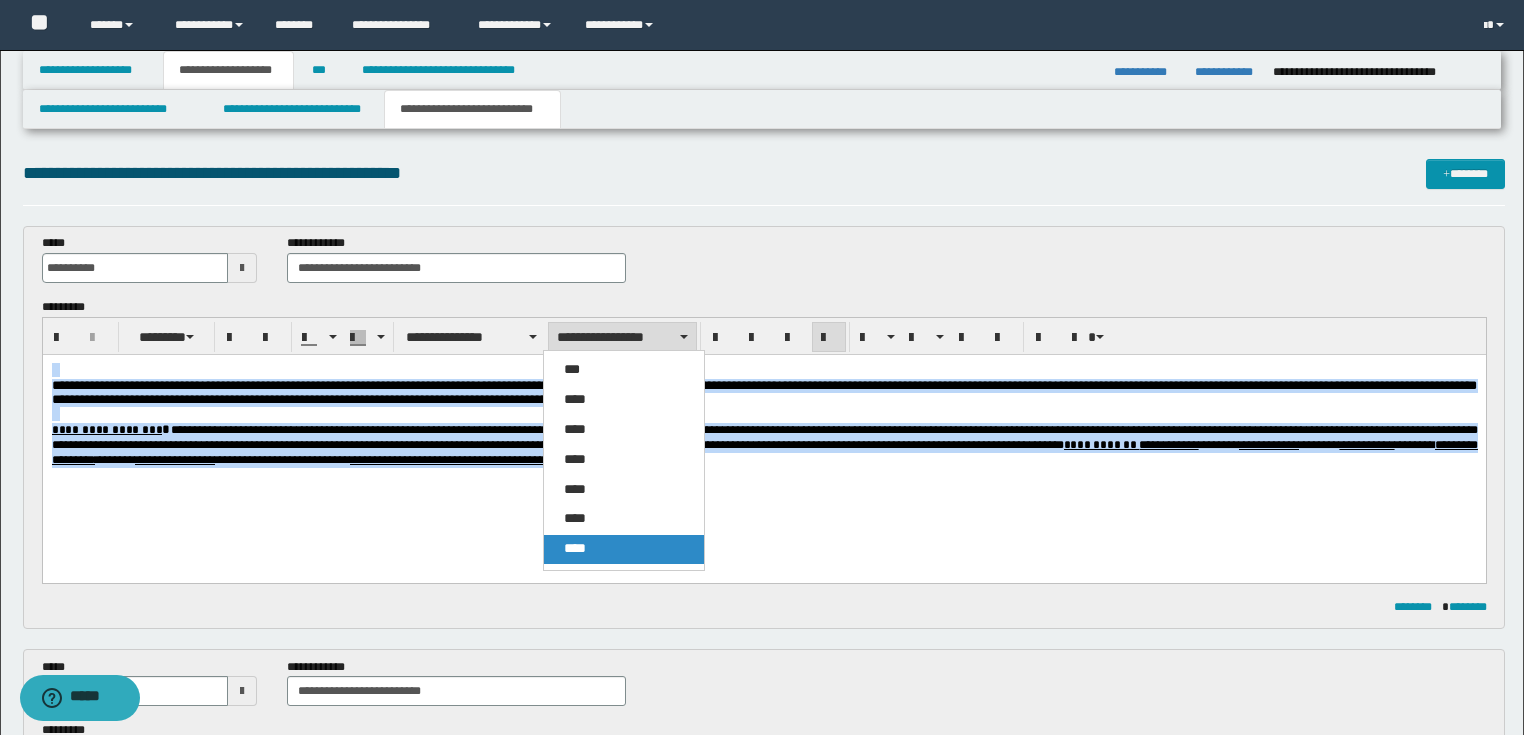 click on "****" at bounding box center (624, 549) 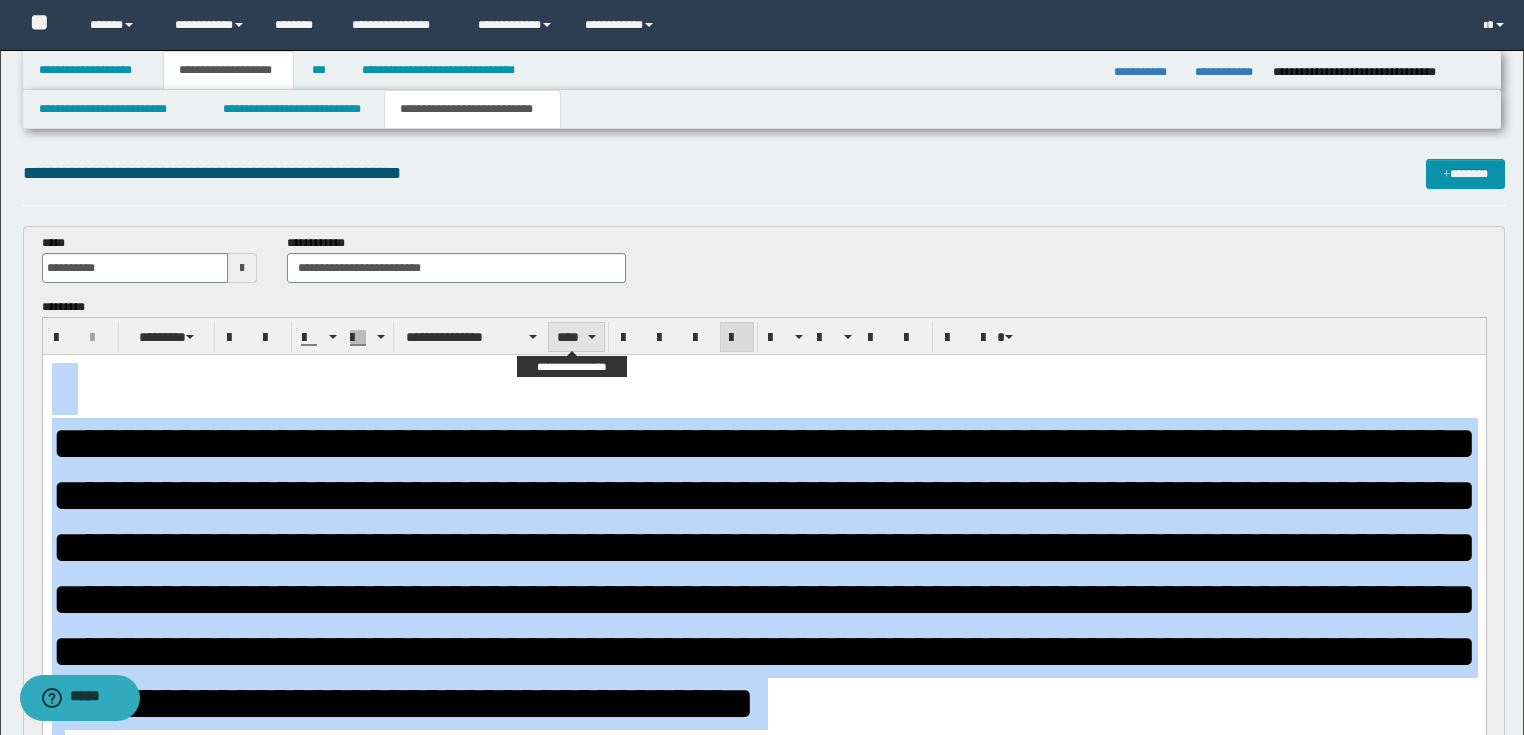 drag, startPoint x: 535, startPoint y: 0, endPoint x: 597, endPoint y: 396, distance: 400.82416 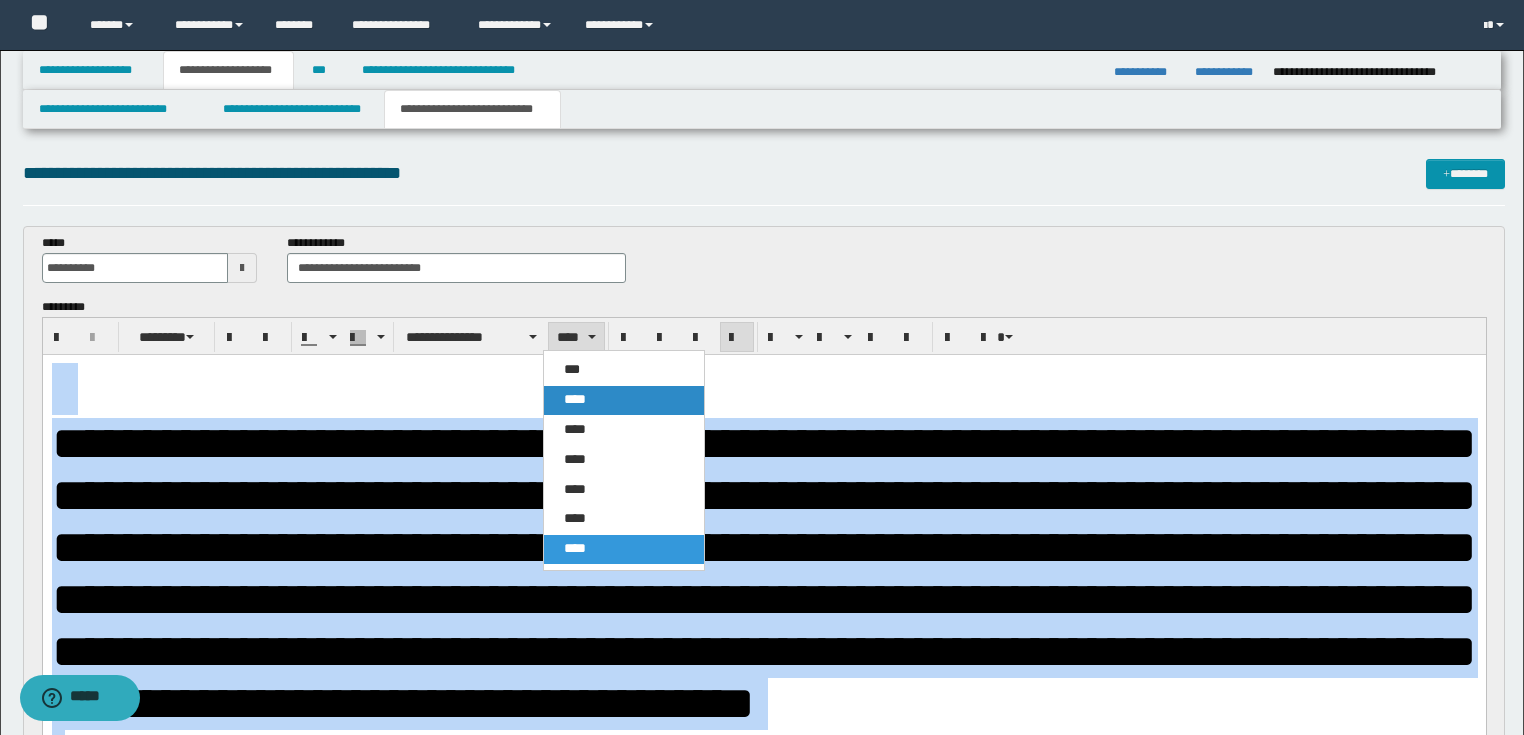 drag, startPoint x: 599, startPoint y: 401, endPoint x: 617, endPoint y: 0, distance: 401.40378 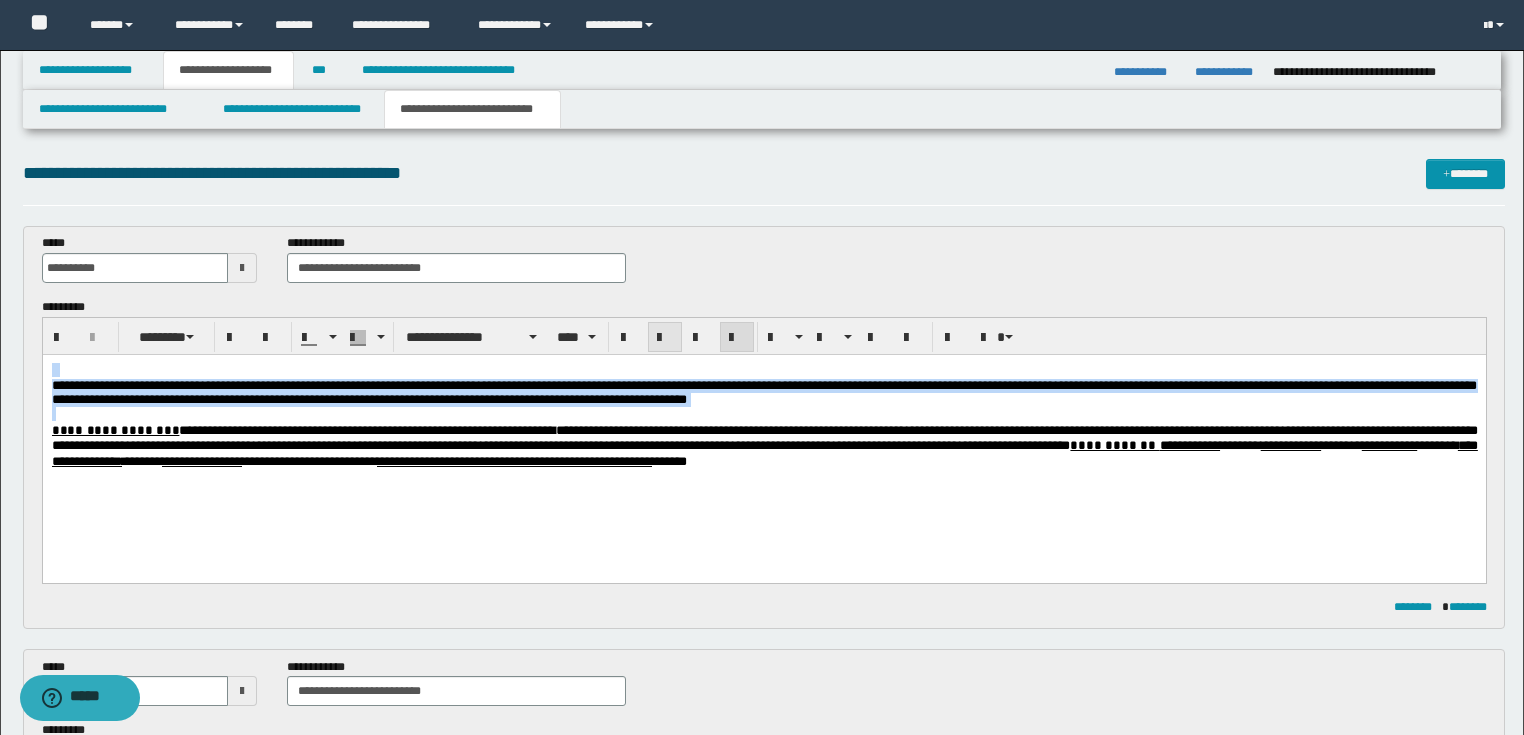click at bounding box center [665, 337] 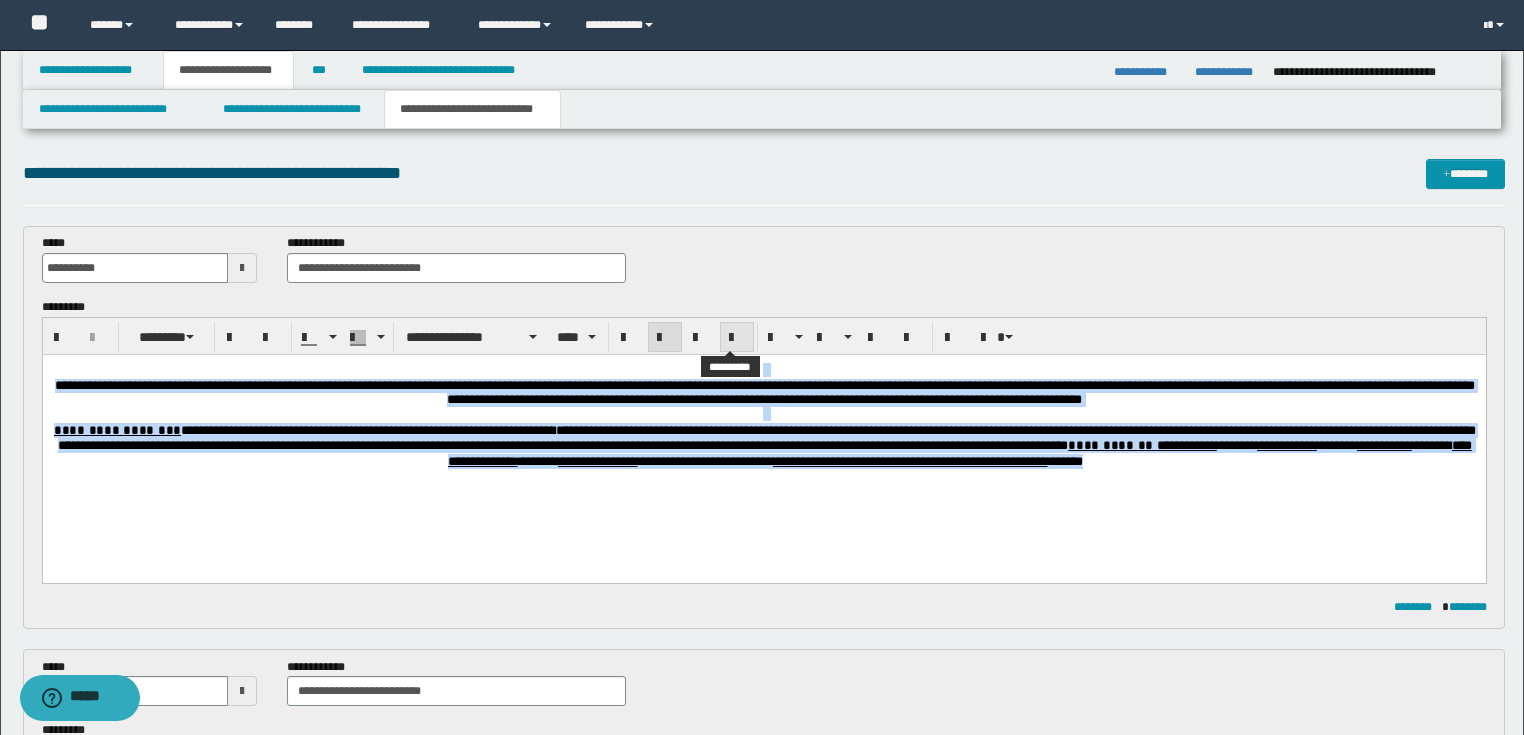 click at bounding box center (737, 338) 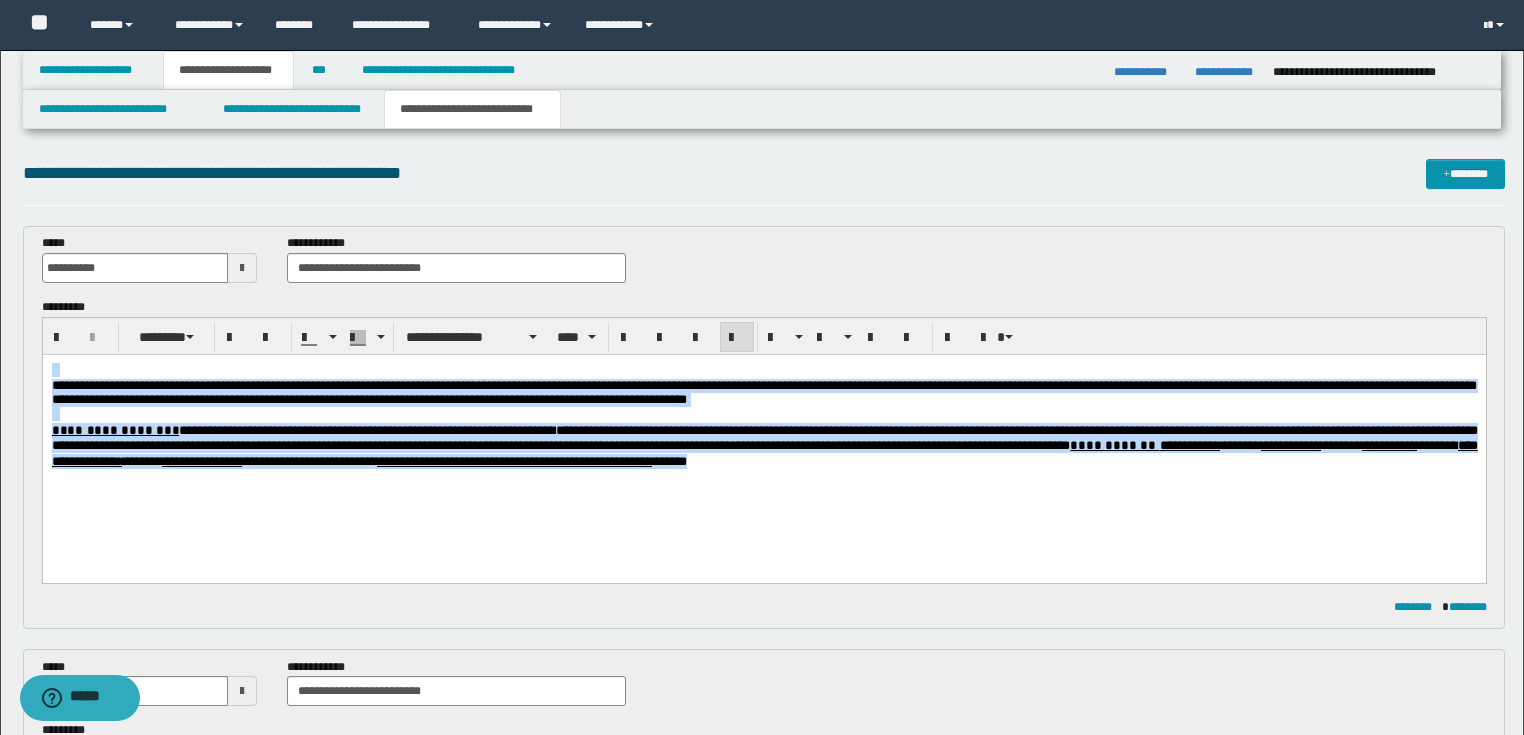 click on "**********" at bounding box center [763, 391] 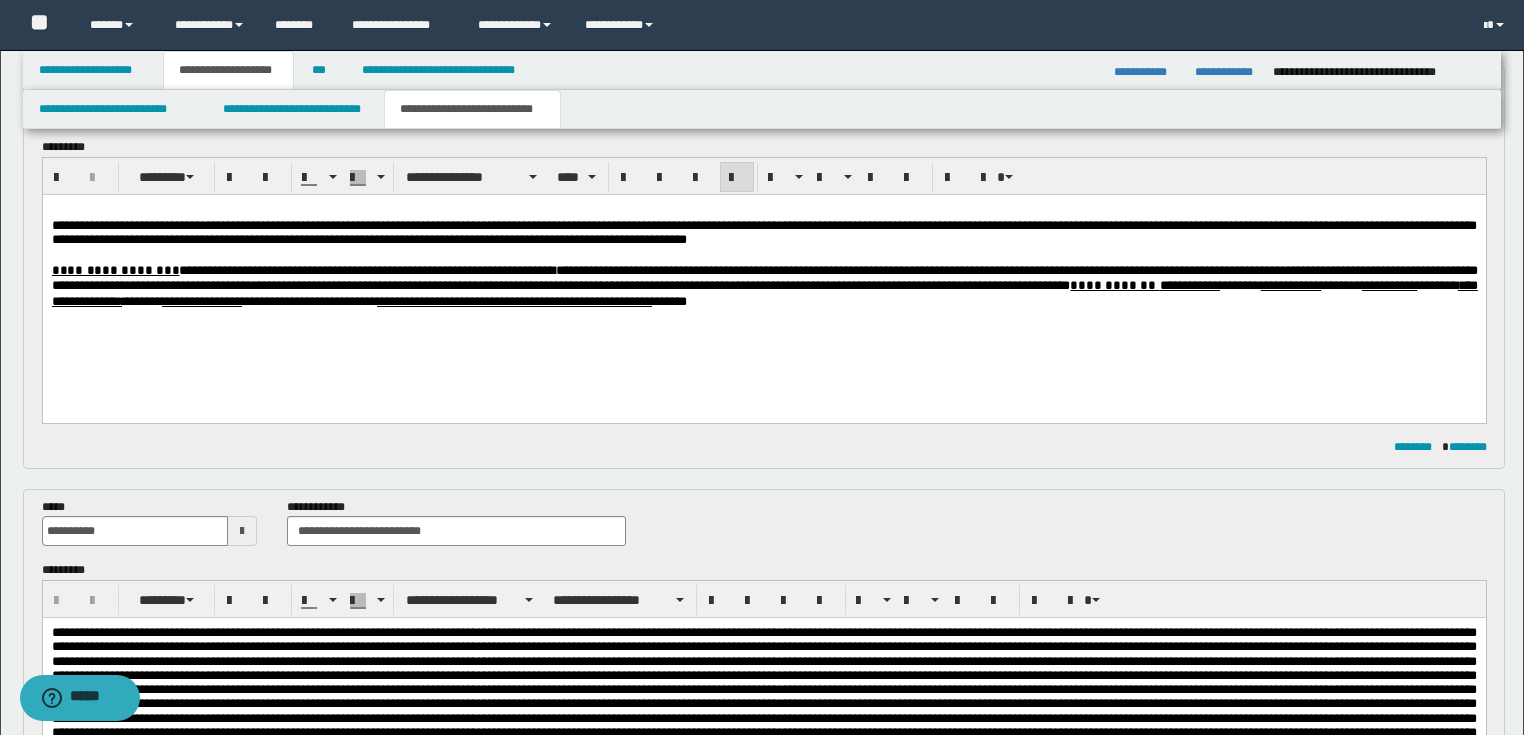scroll, scrollTop: 480, scrollLeft: 0, axis: vertical 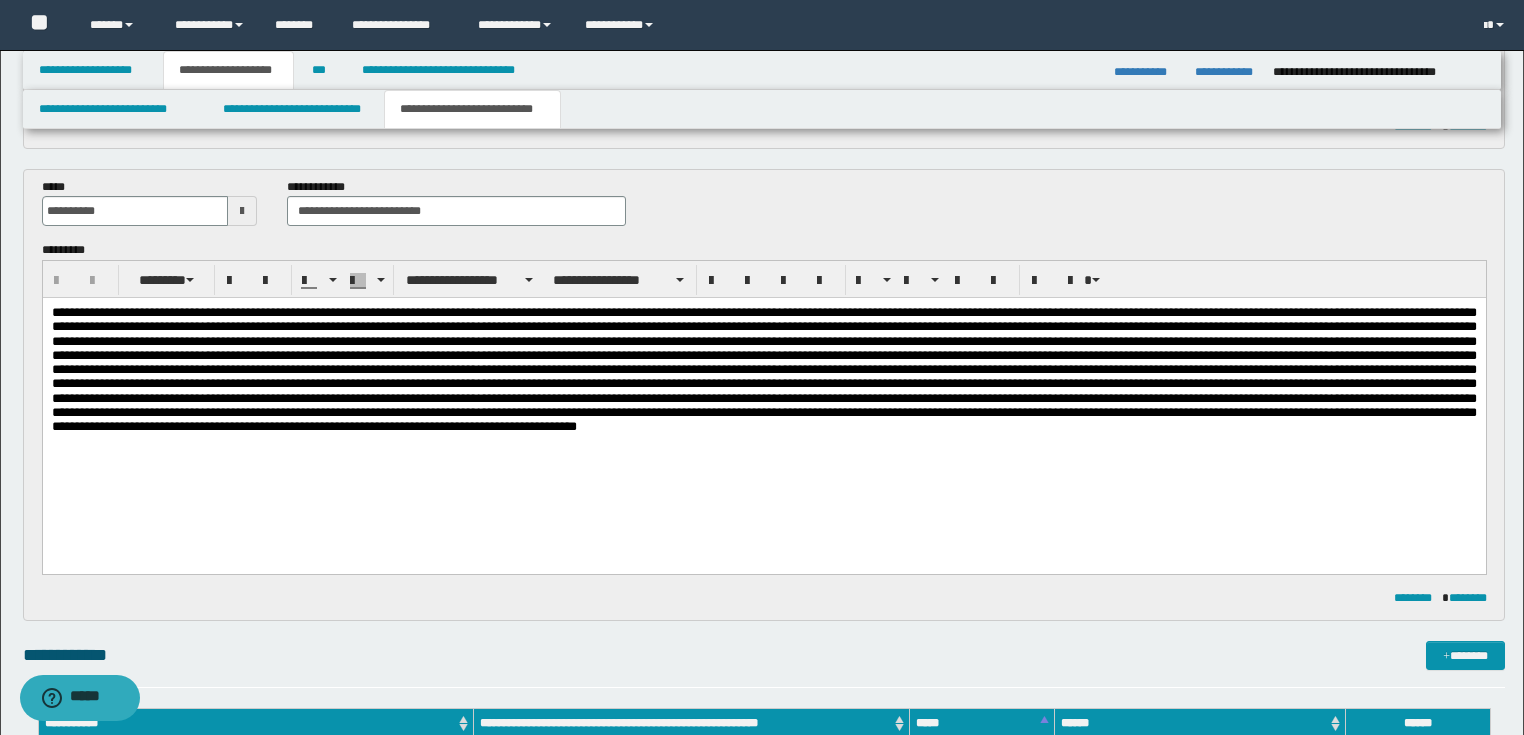click at bounding box center [763, 402] 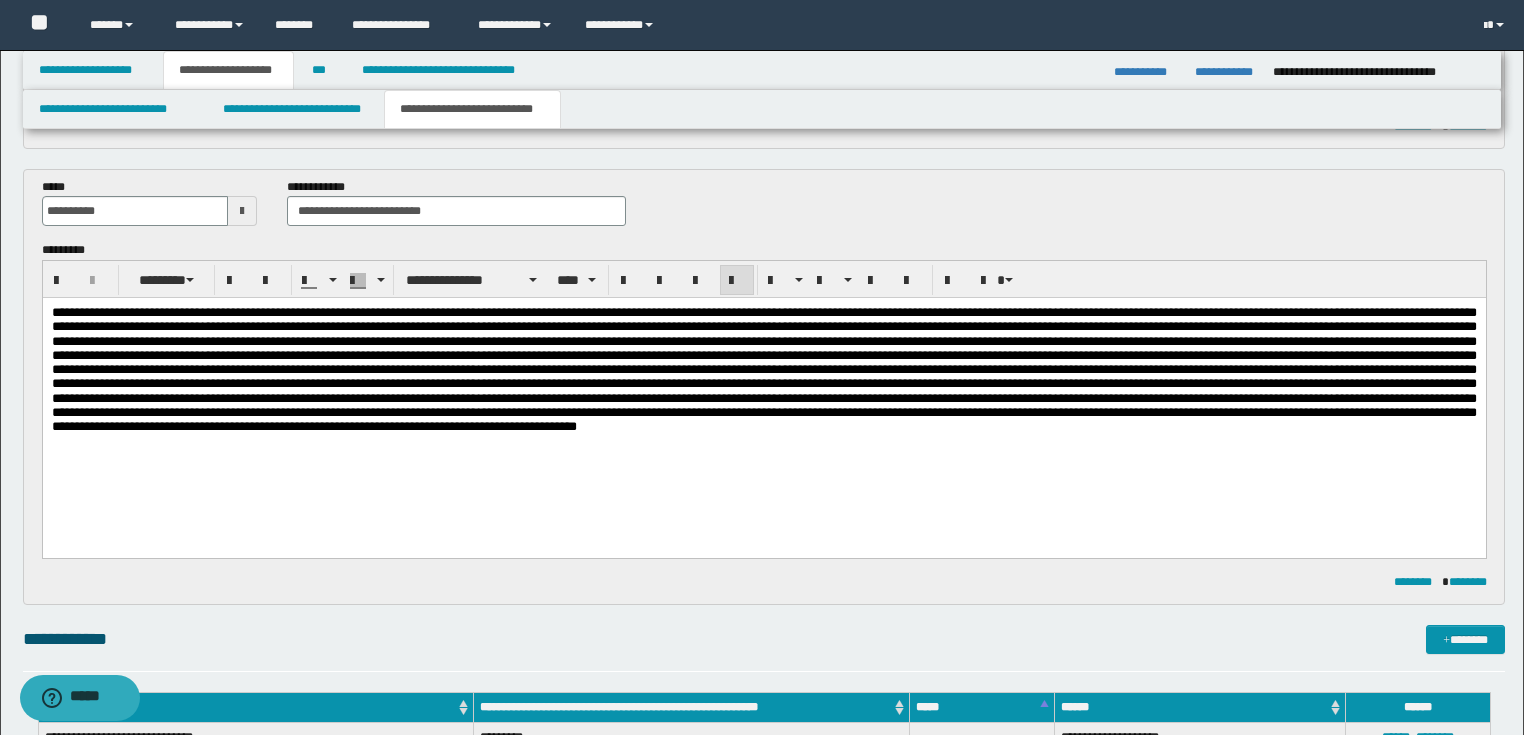 click at bounding box center [763, 369] 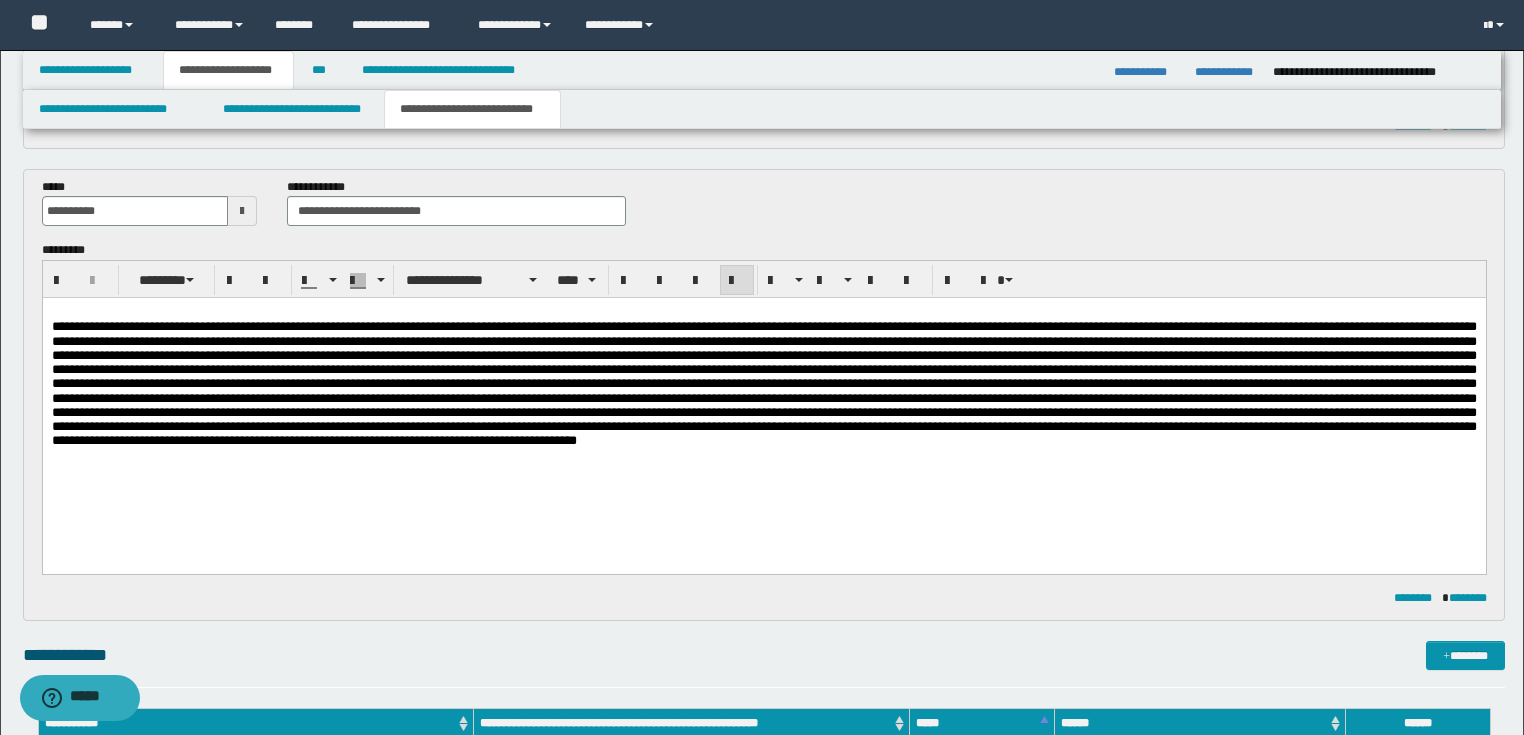 click at bounding box center (763, 402) 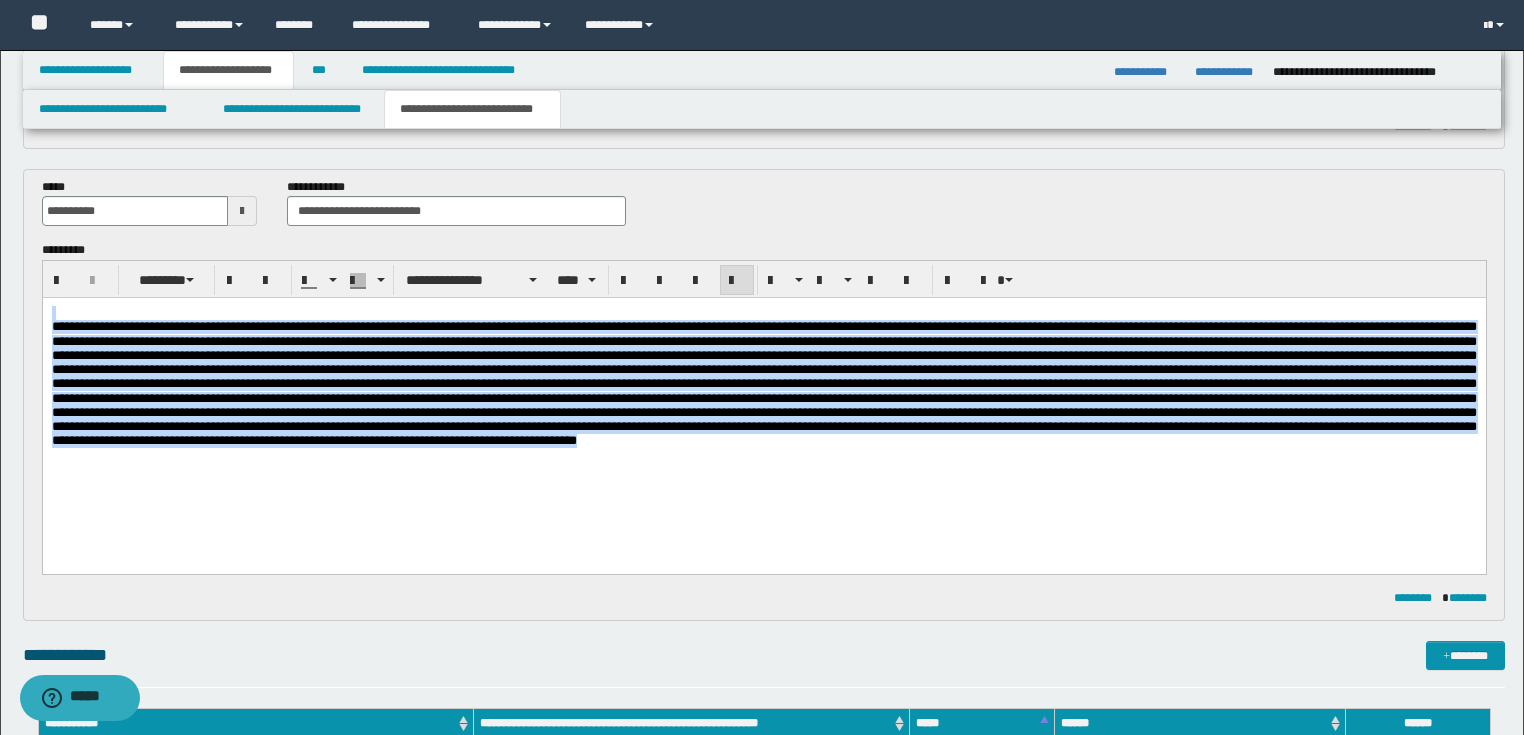 click at bounding box center [763, 383] 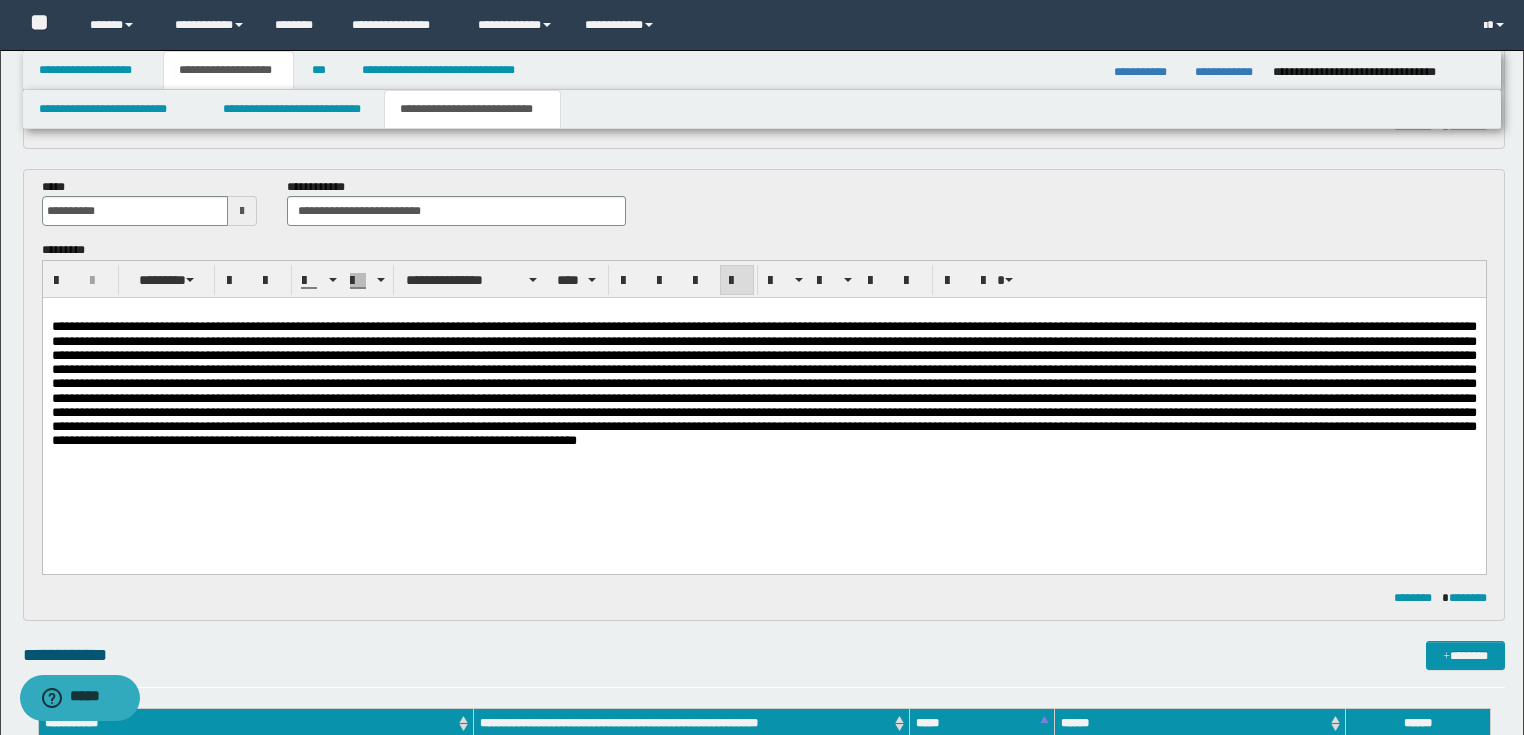 click at bounding box center [763, 383] 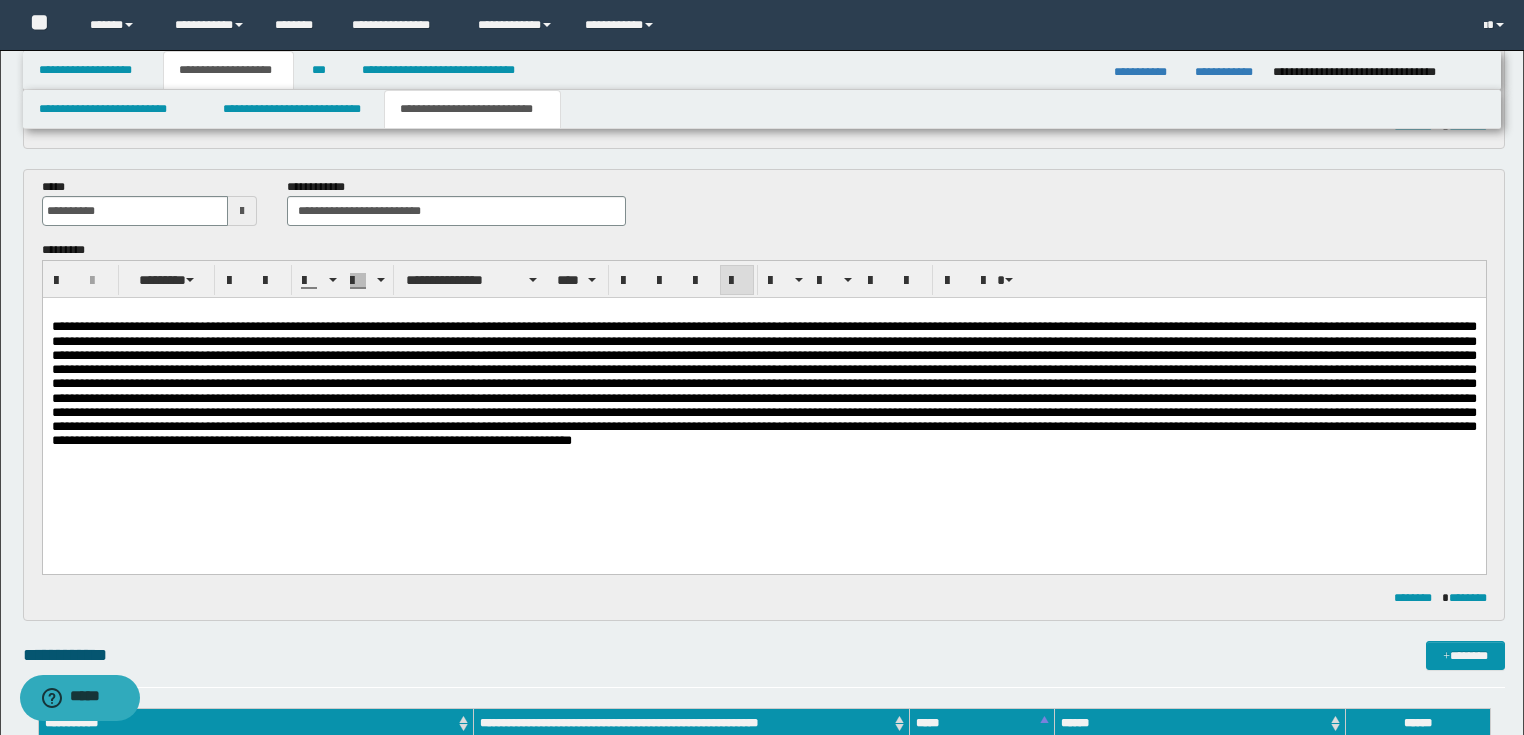click at bounding box center [763, 383] 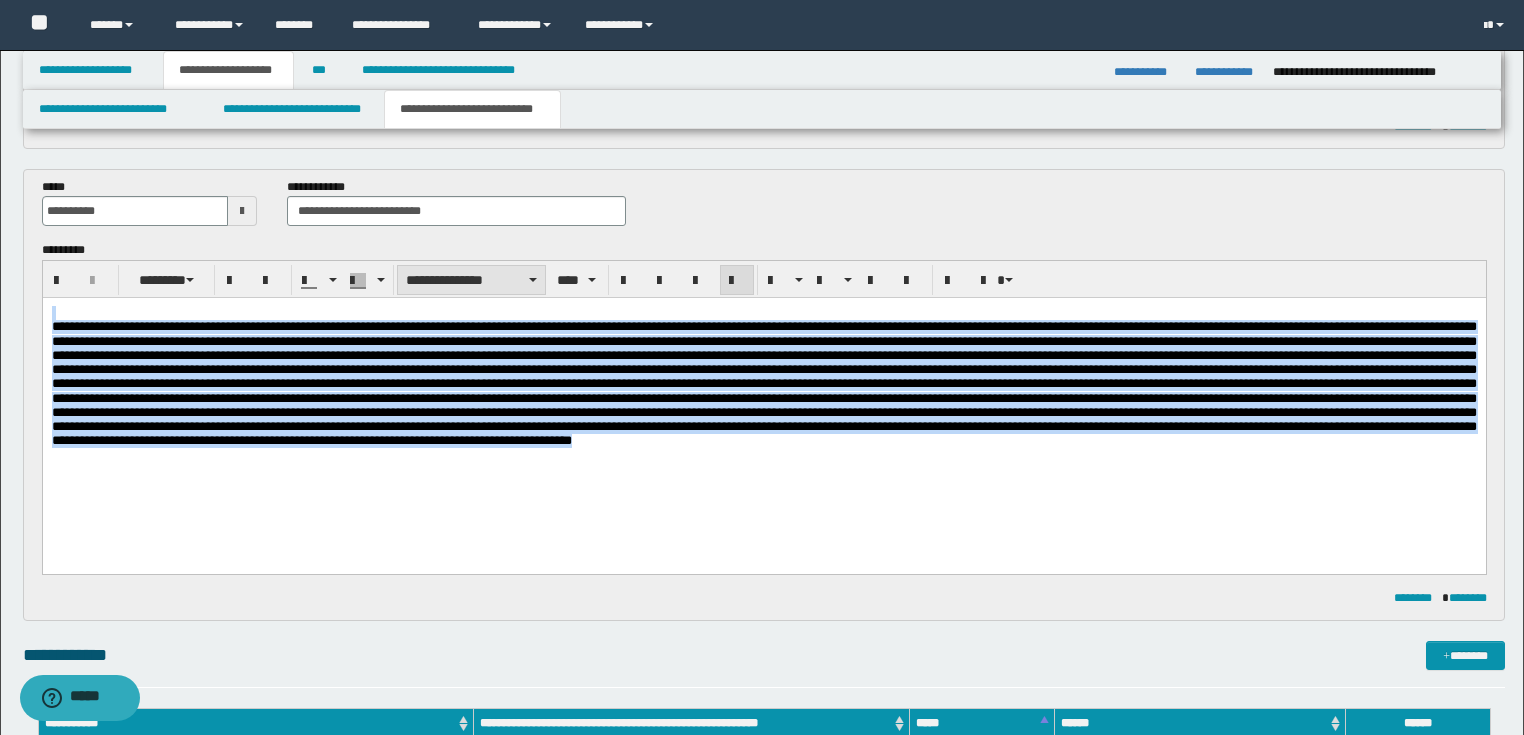 click on "**********" at bounding box center [471, 280] 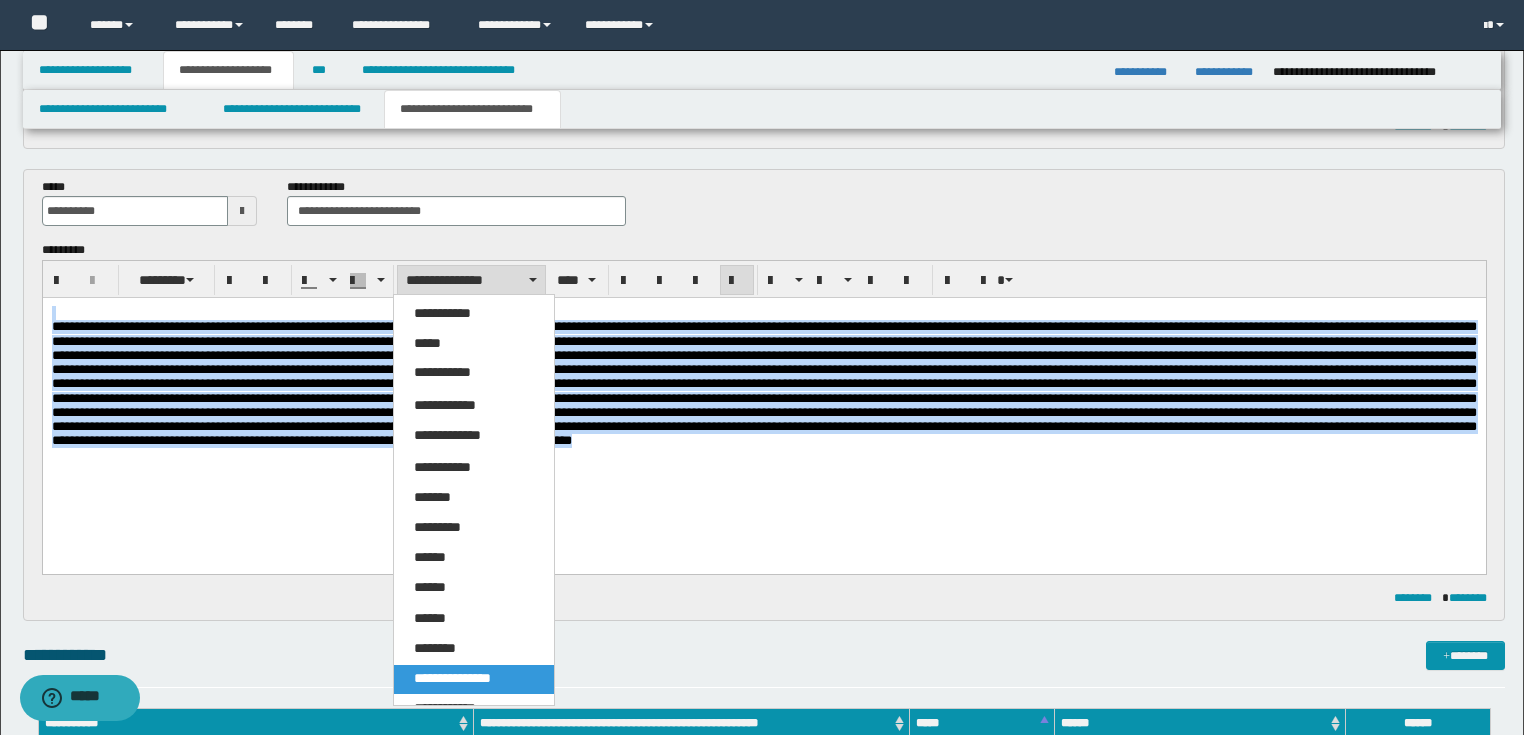 click on "**********" at bounding box center (447, 435) 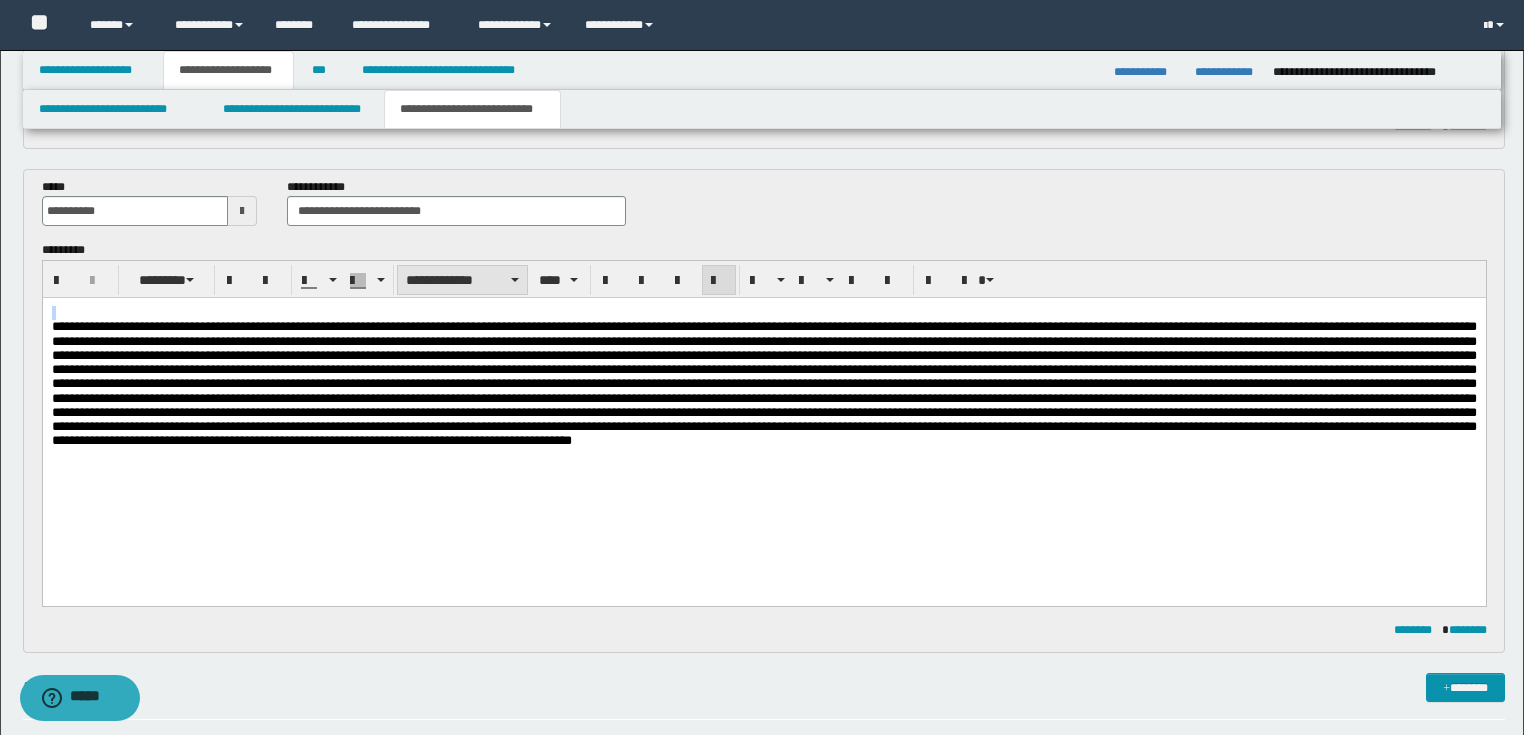 drag, startPoint x: 473, startPoint y: 274, endPoint x: 519, endPoint y: 544, distance: 273.8905 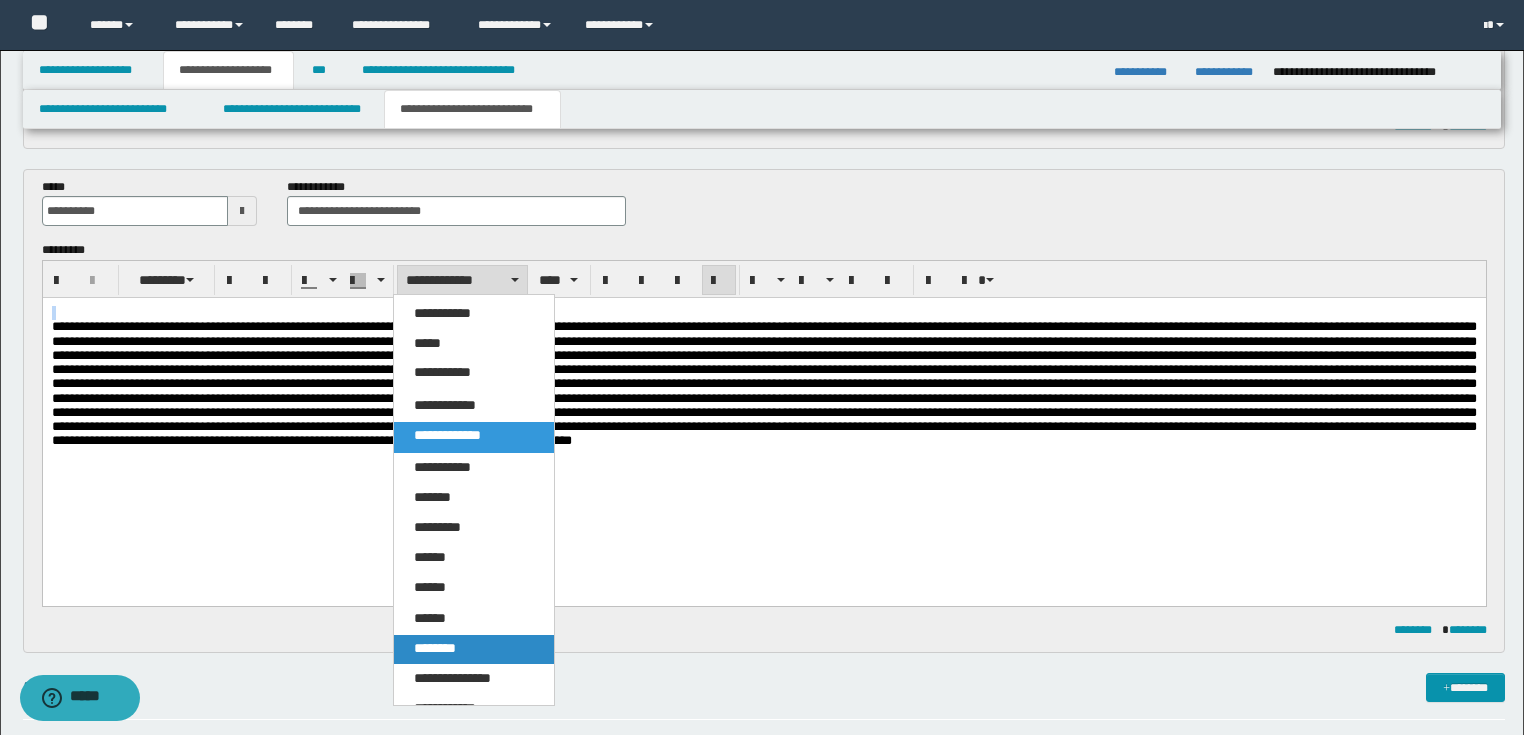 drag, startPoint x: 508, startPoint y: 664, endPoint x: 472, endPoint y: 314, distance: 351.84656 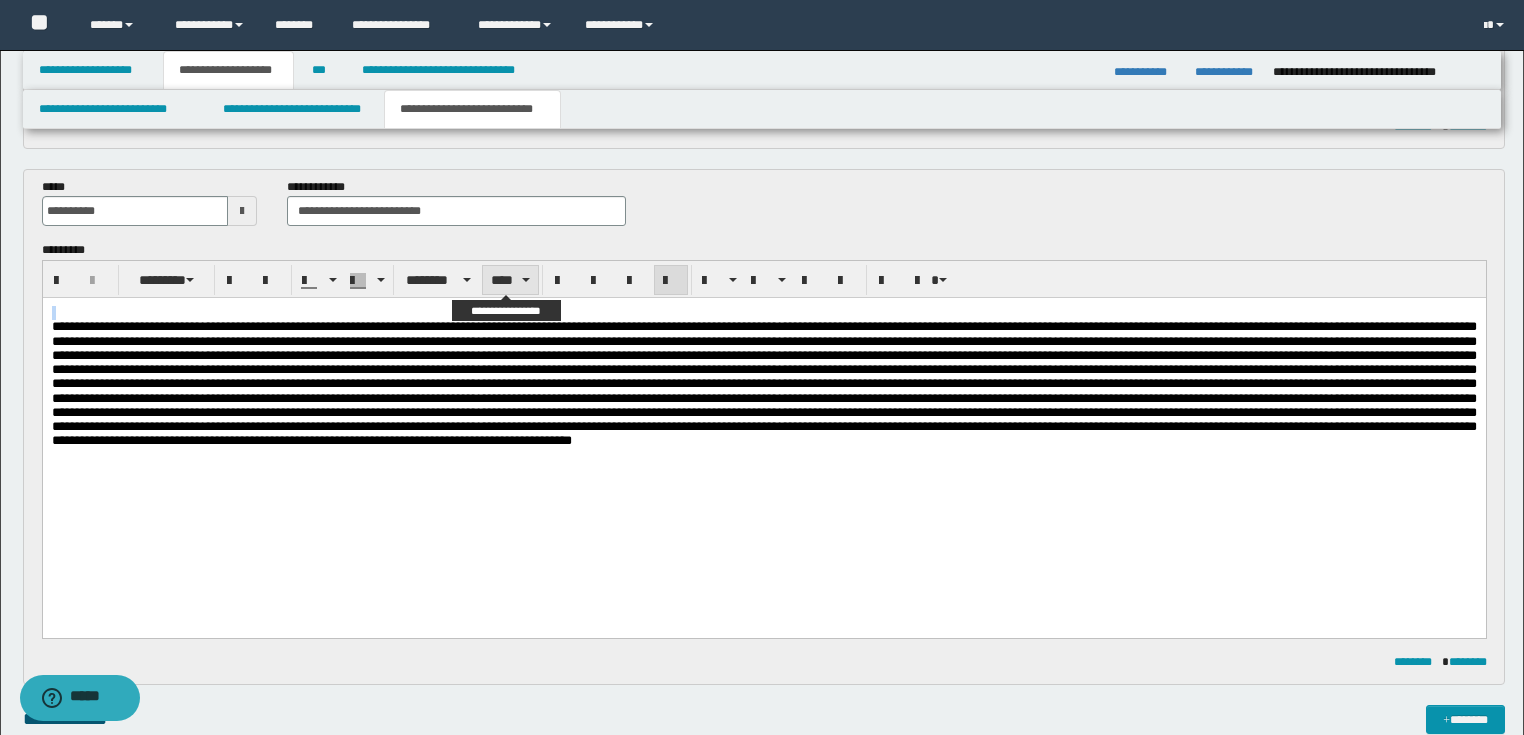 click on "****" at bounding box center (510, 280) 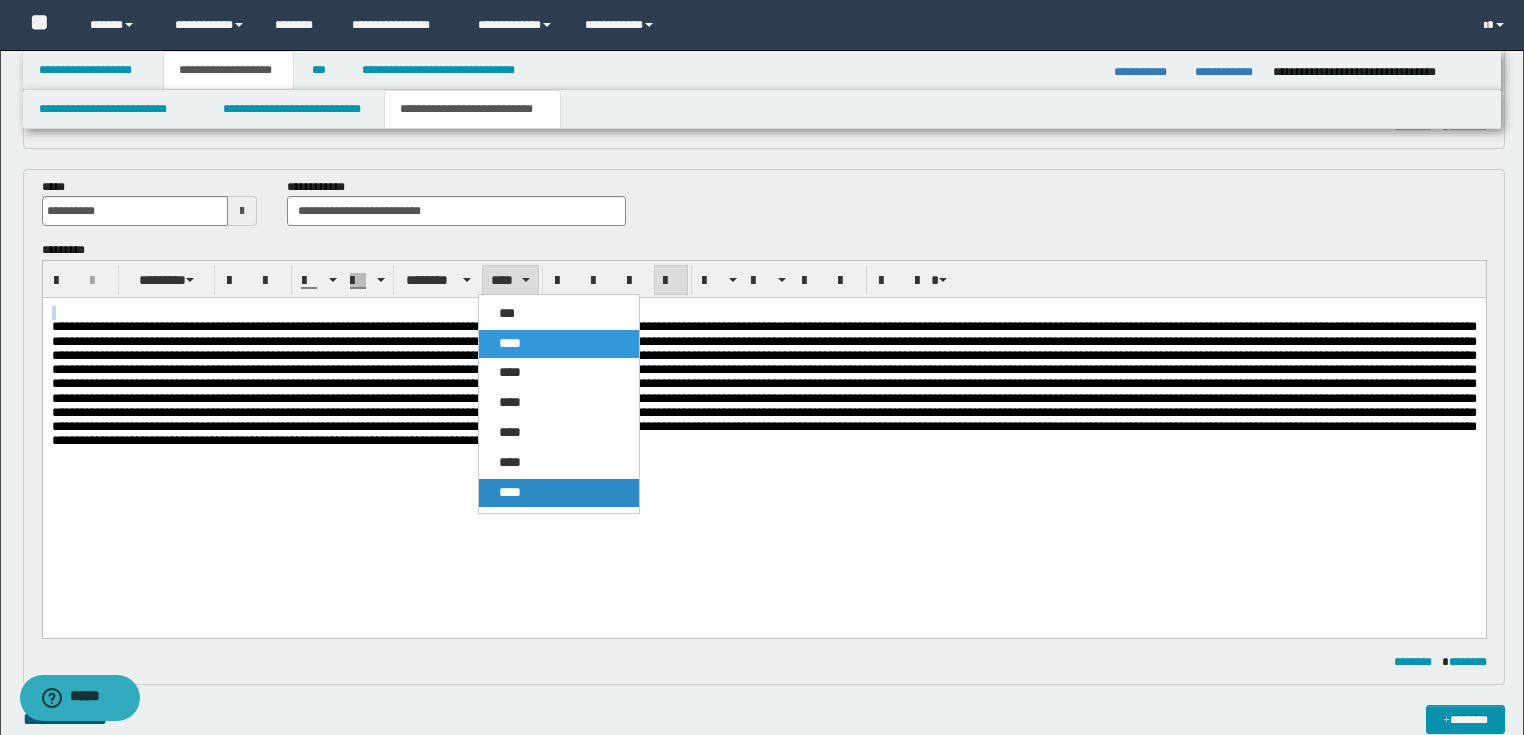 click on "****" at bounding box center [559, 493] 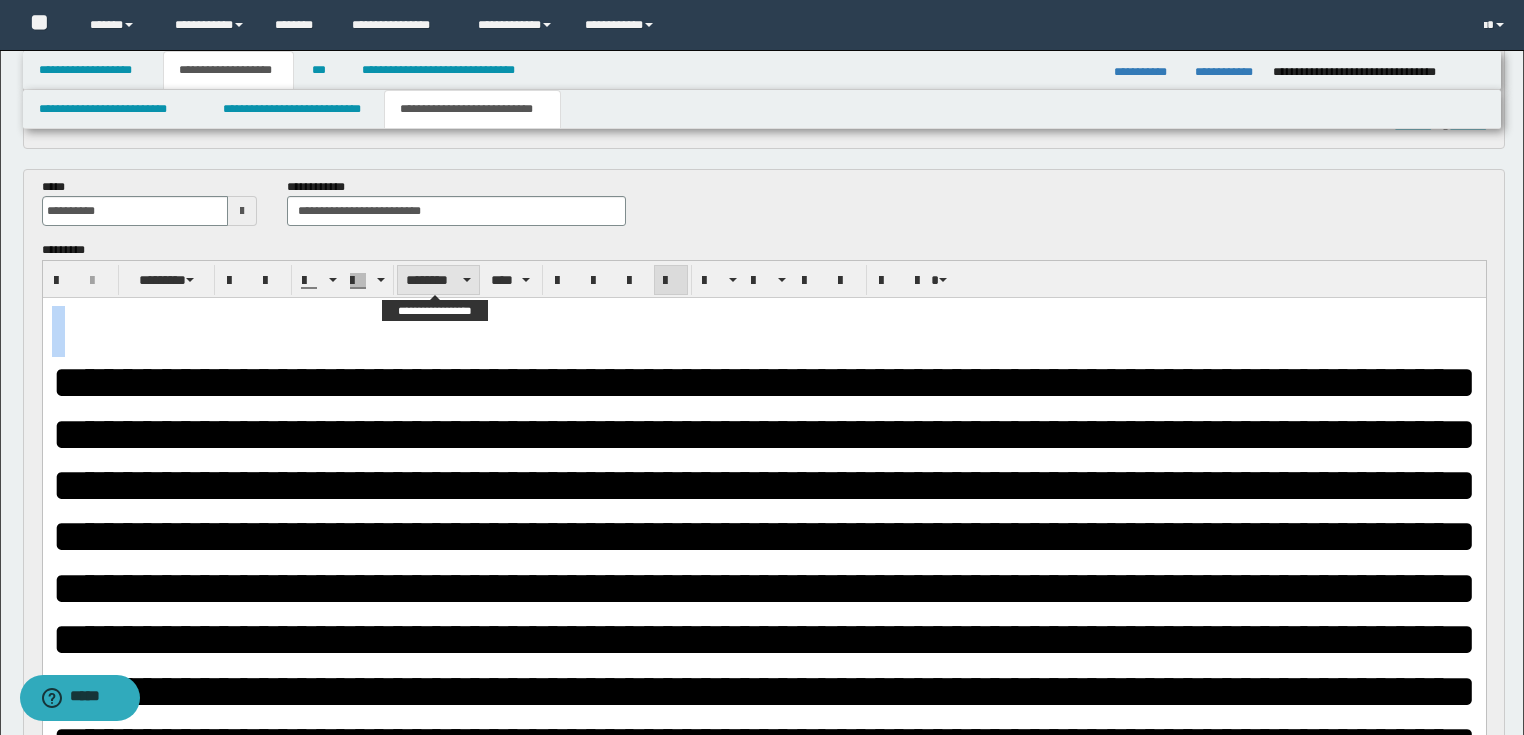 click on "********" at bounding box center (438, 280) 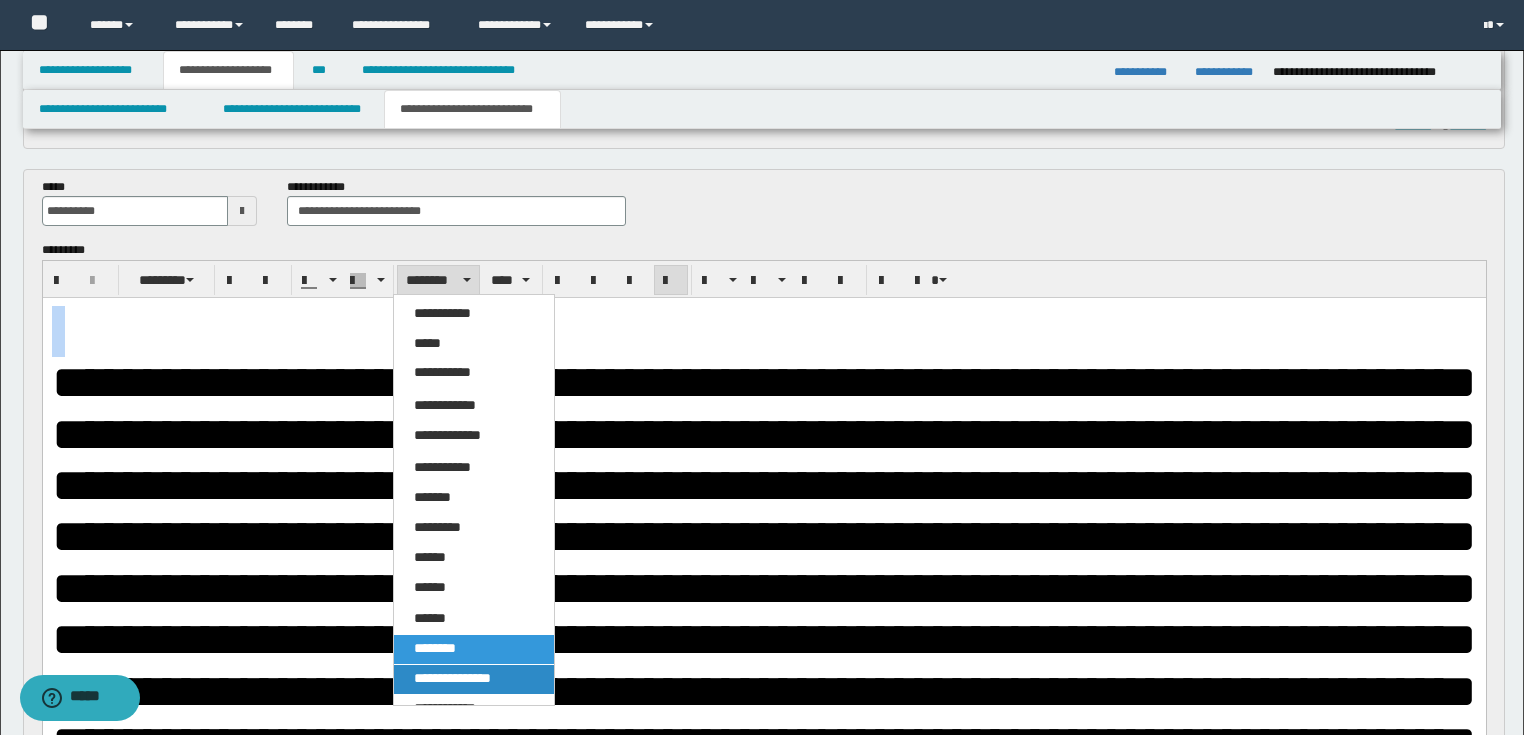 click on "**********" at bounding box center (474, 679) 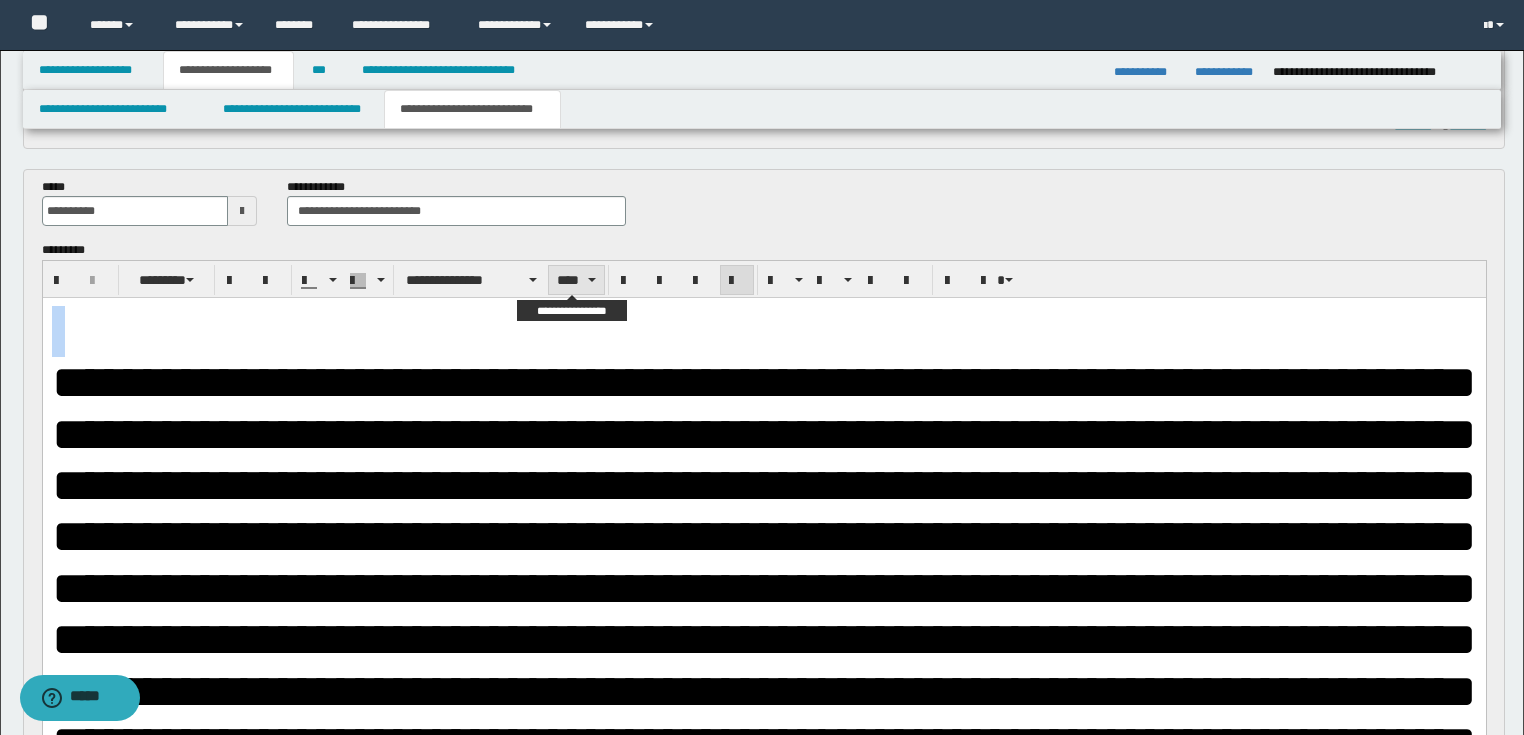 click on "****" at bounding box center (576, 280) 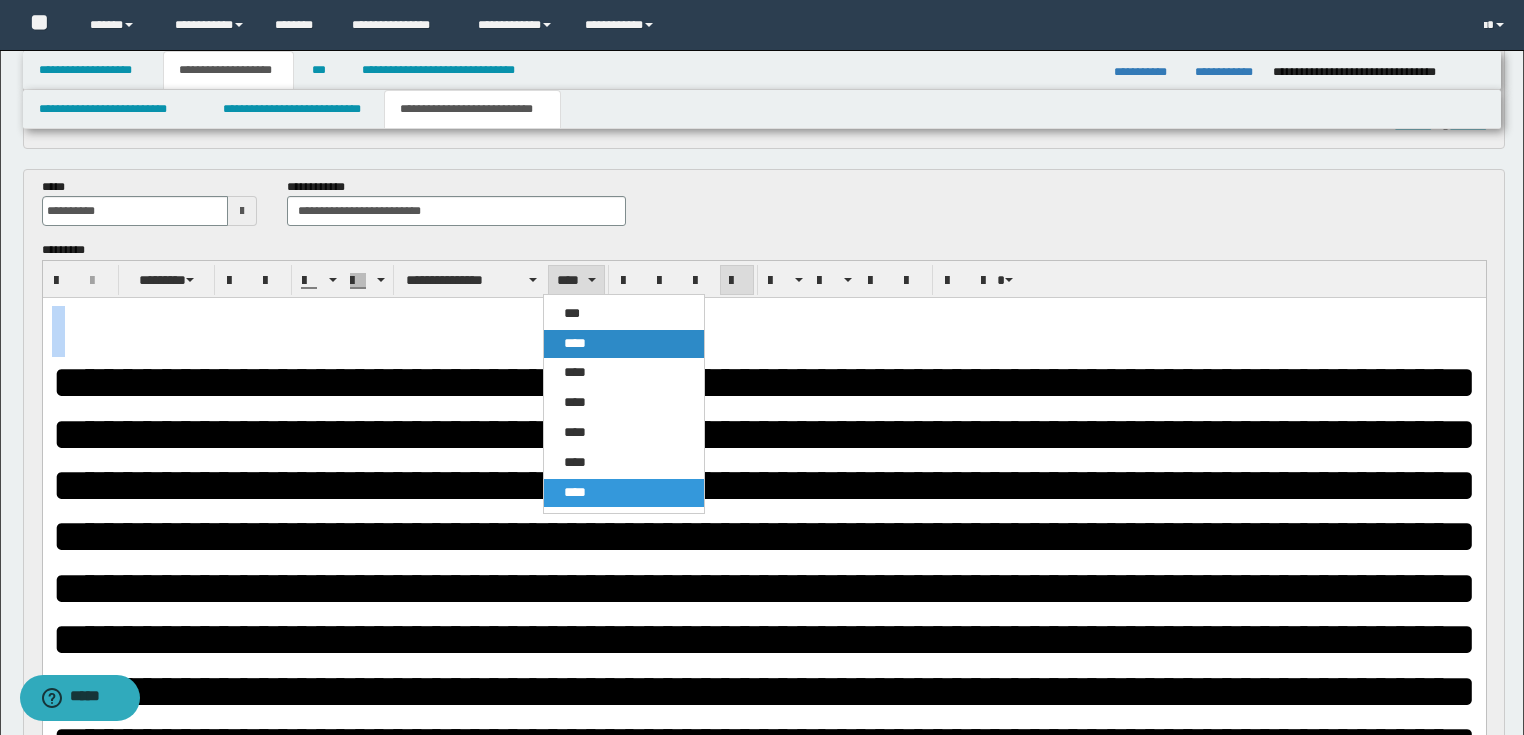 drag, startPoint x: 581, startPoint y: 362, endPoint x: 571, endPoint y: 352, distance: 14.142136 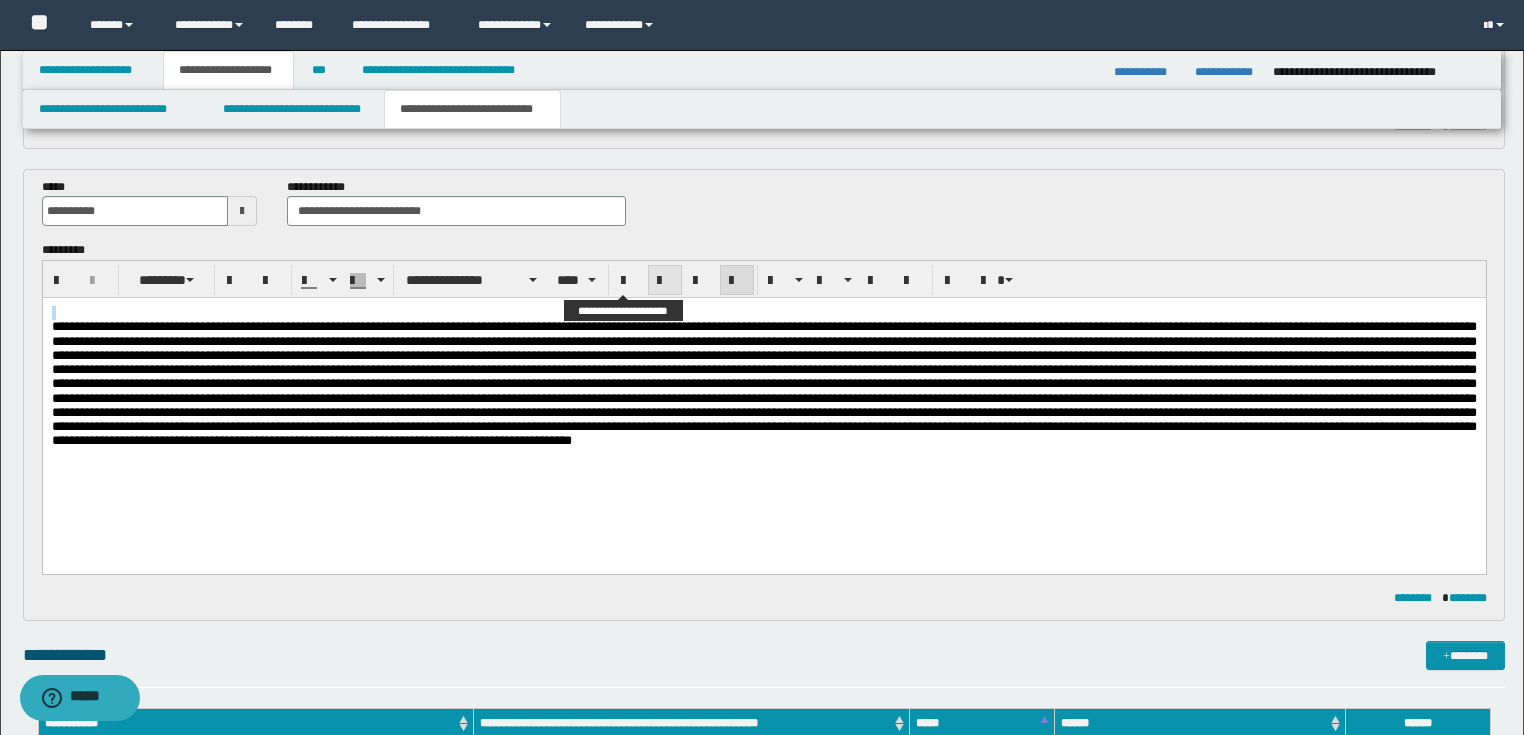 click at bounding box center (665, 281) 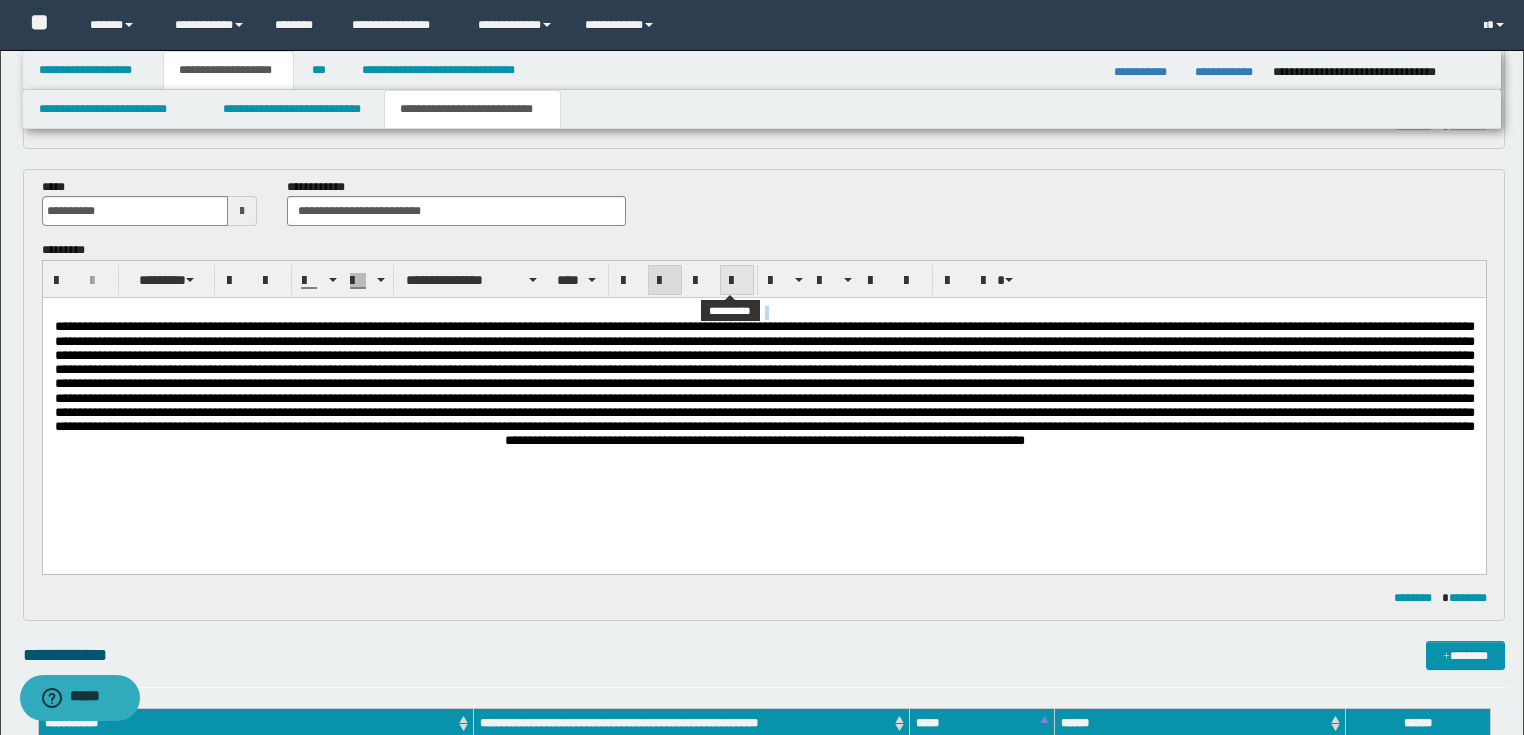 click at bounding box center [737, 280] 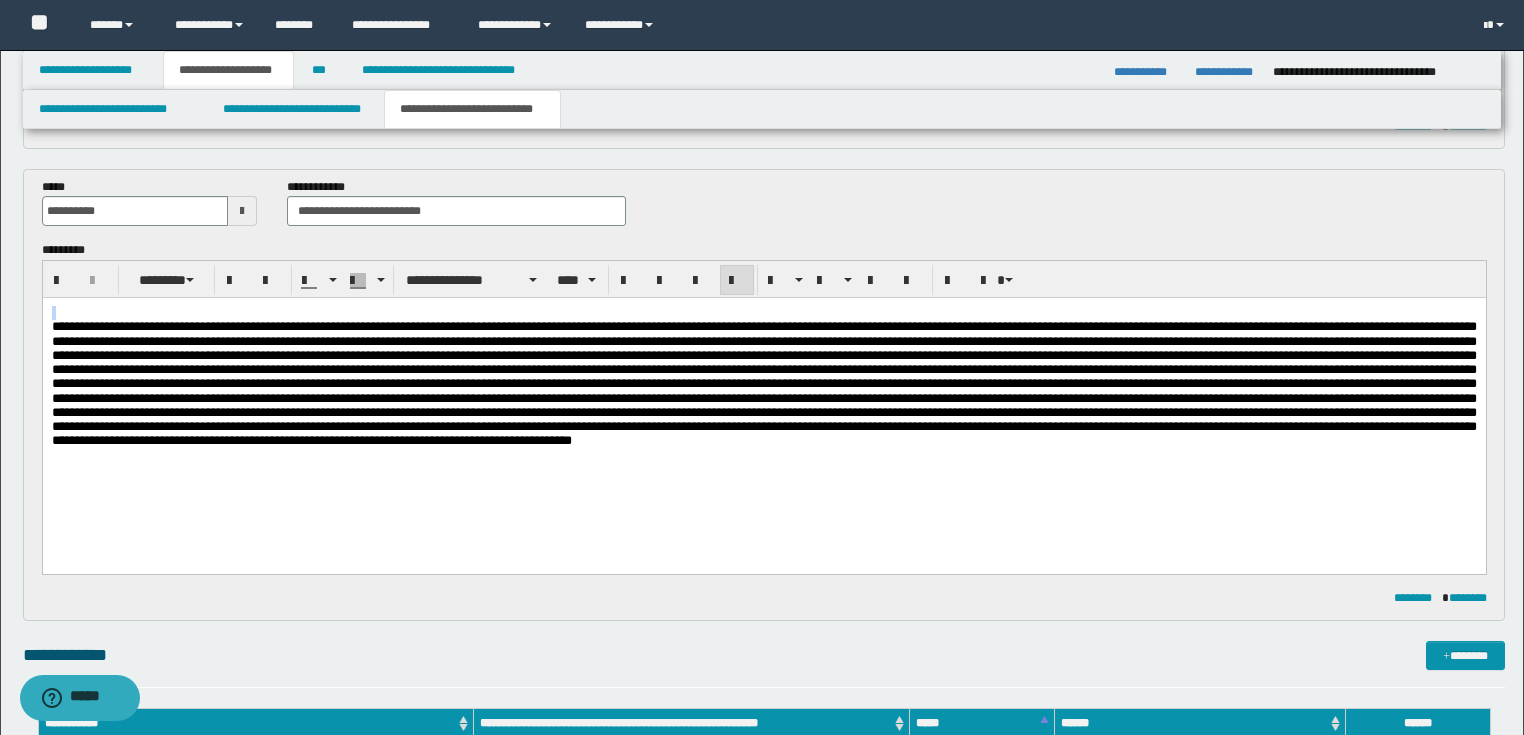 click at bounding box center [763, 383] 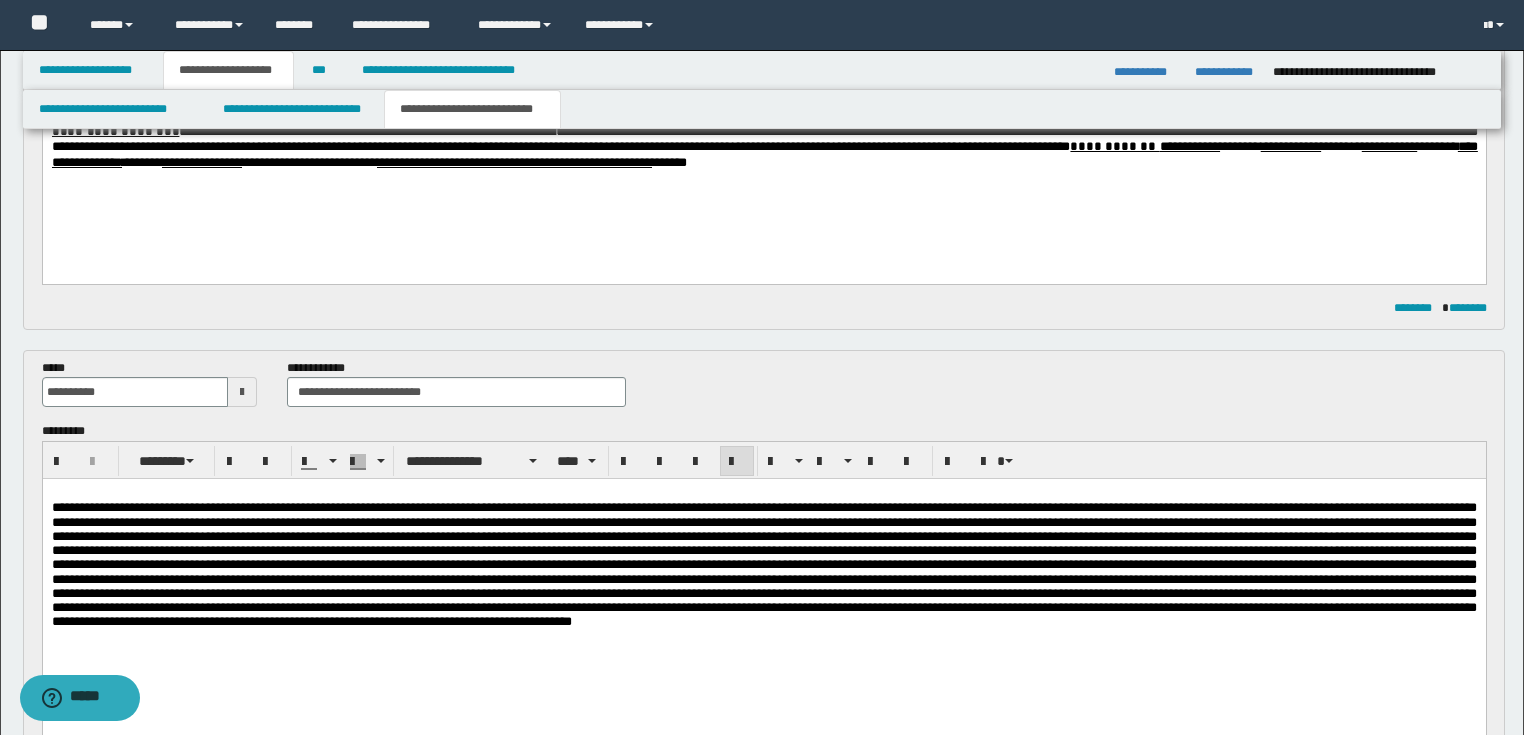 scroll, scrollTop: 400, scrollLeft: 0, axis: vertical 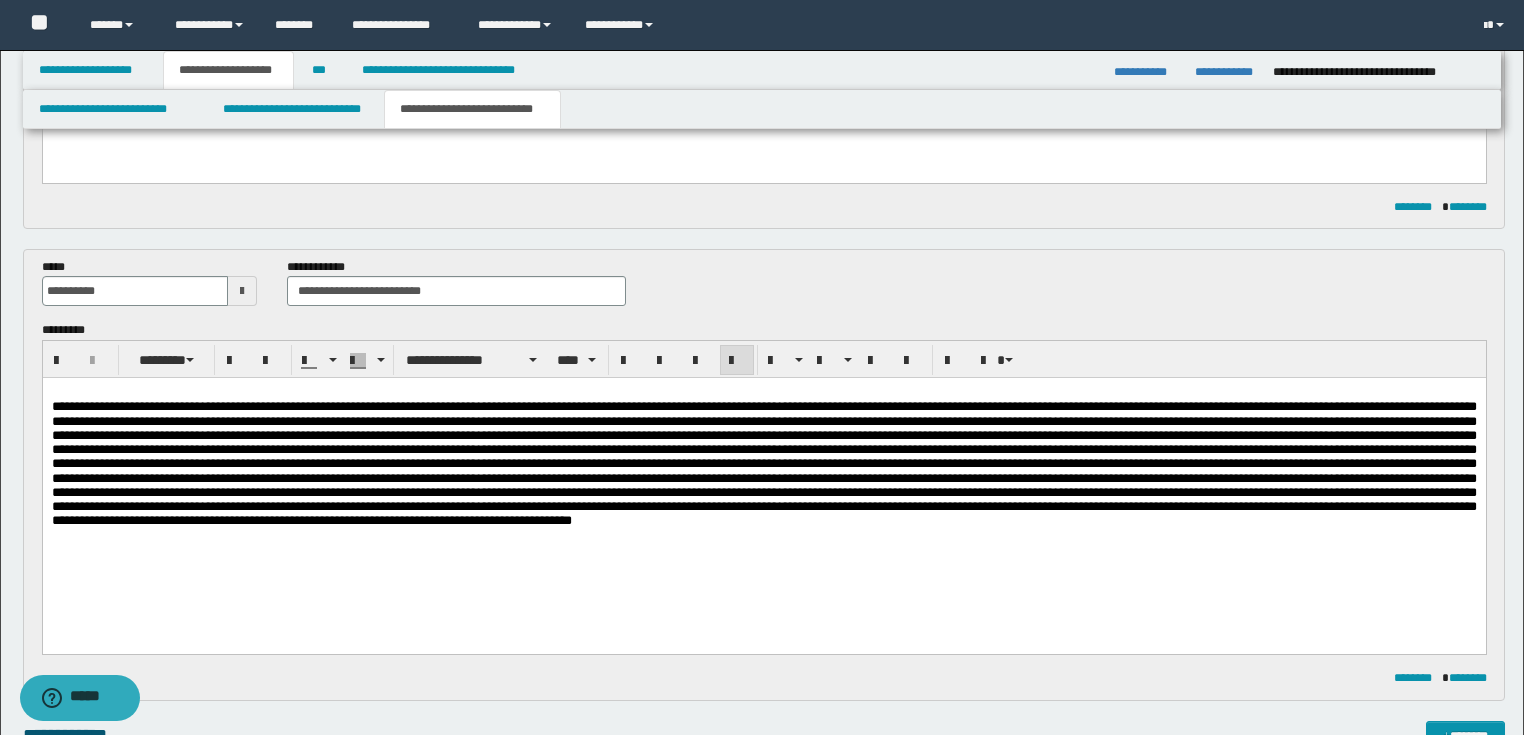 click at bounding box center (763, 463) 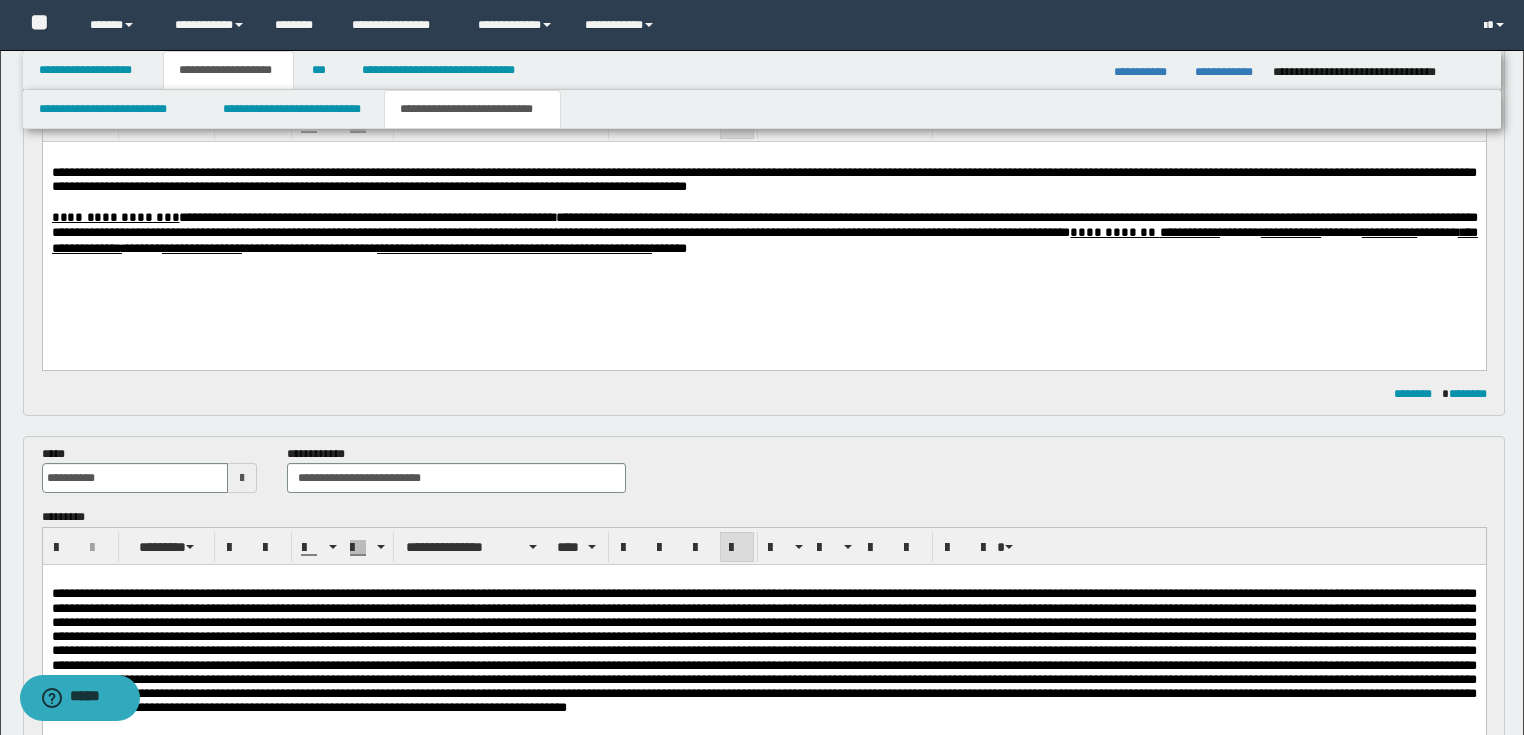 scroll, scrollTop: 0, scrollLeft: 0, axis: both 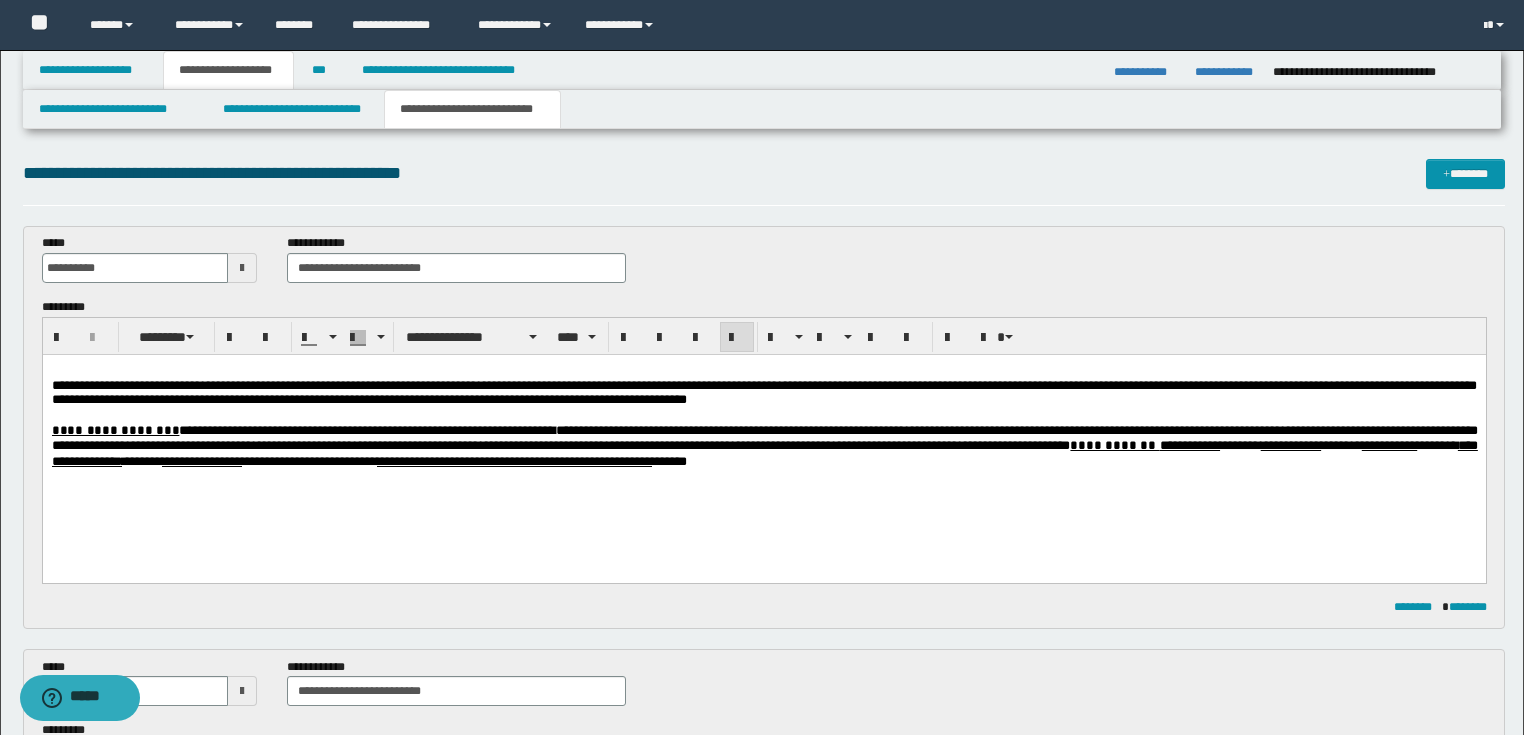 click on "**********" at bounding box center (763, 441) 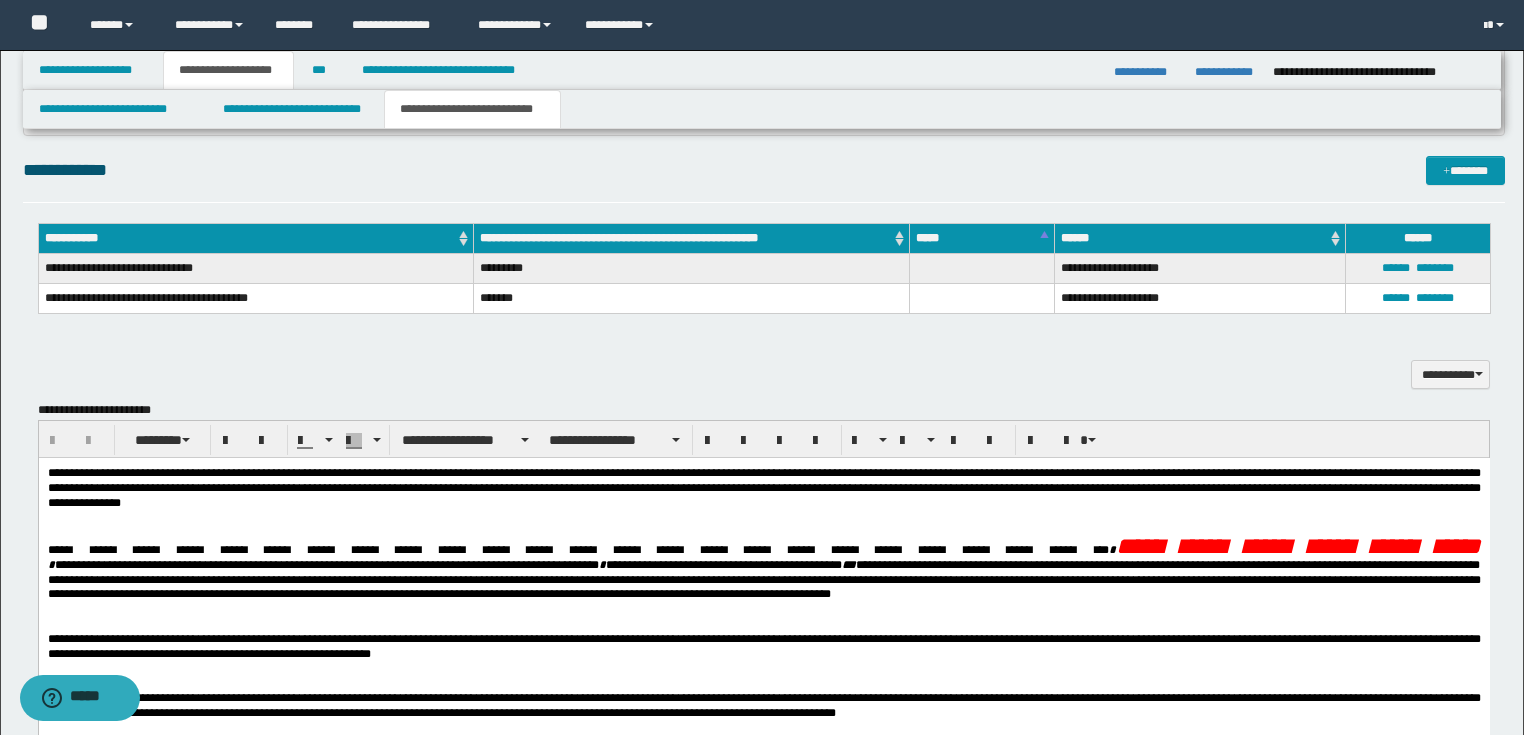 scroll, scrollTop: 1040, scrollLeft: 0, axis: vertical 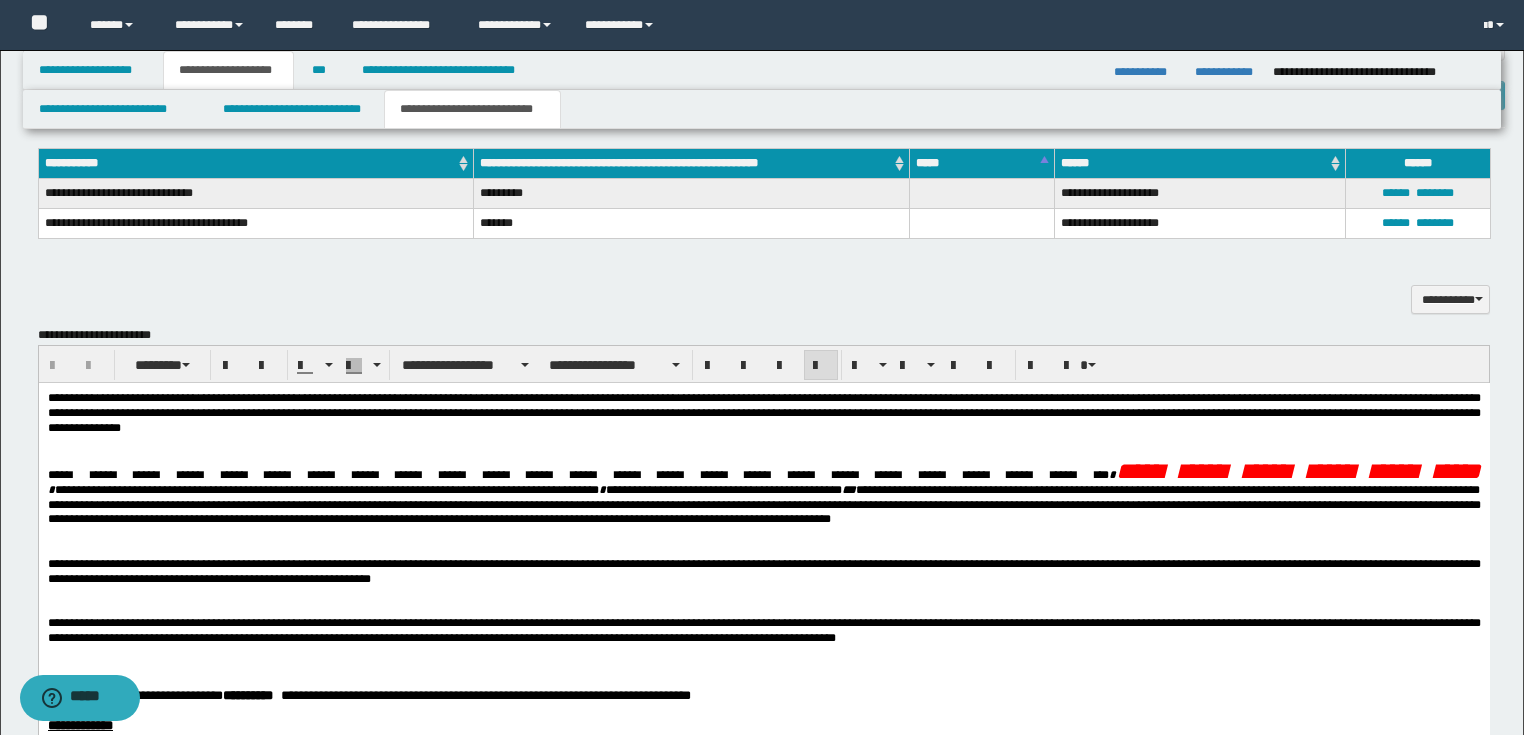 click at bounding box center (763, 442) 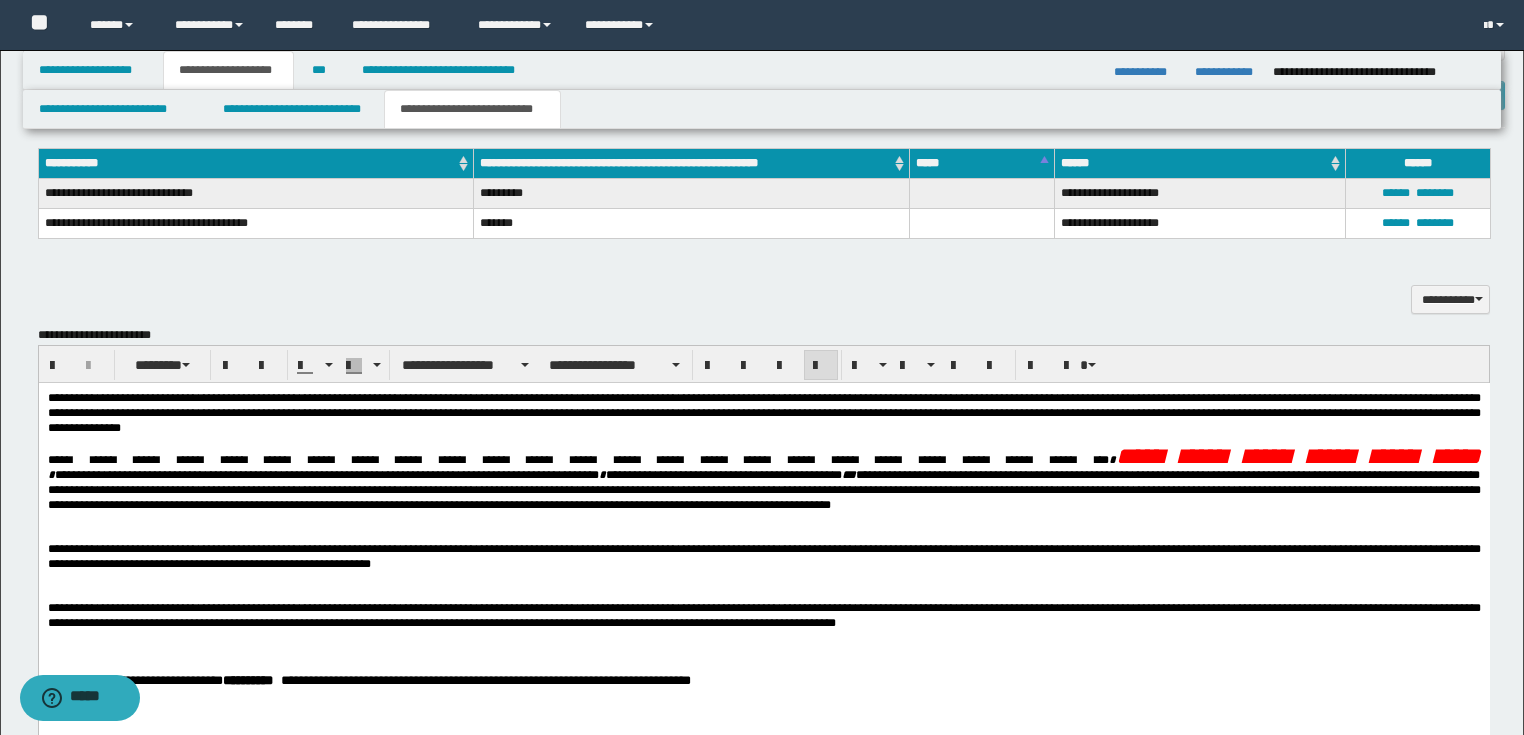 click on "**********" at bounding box center [763, 413] 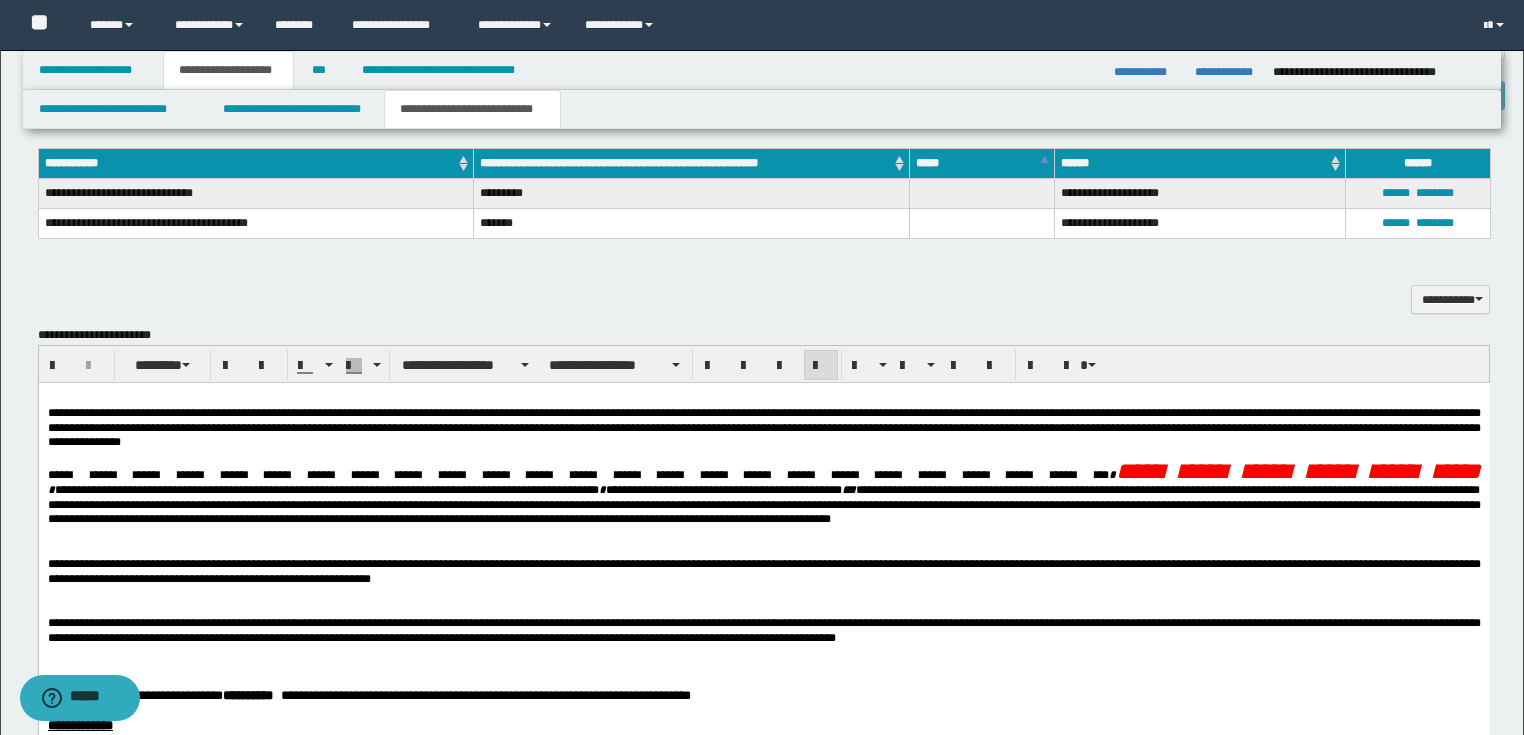 click on "**********" at bounding box center (763, 428) 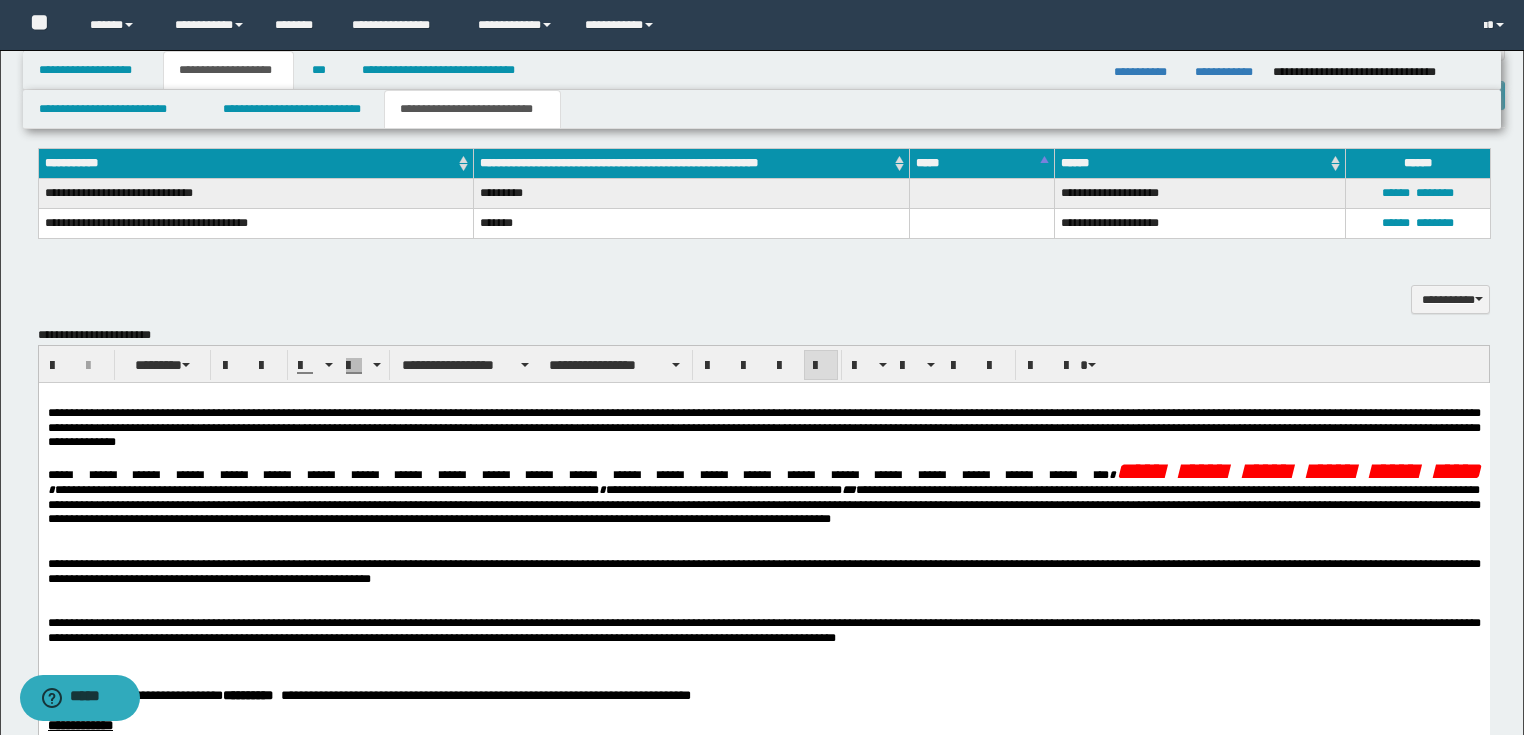 click on "**********" at bounding box center (763, 428) 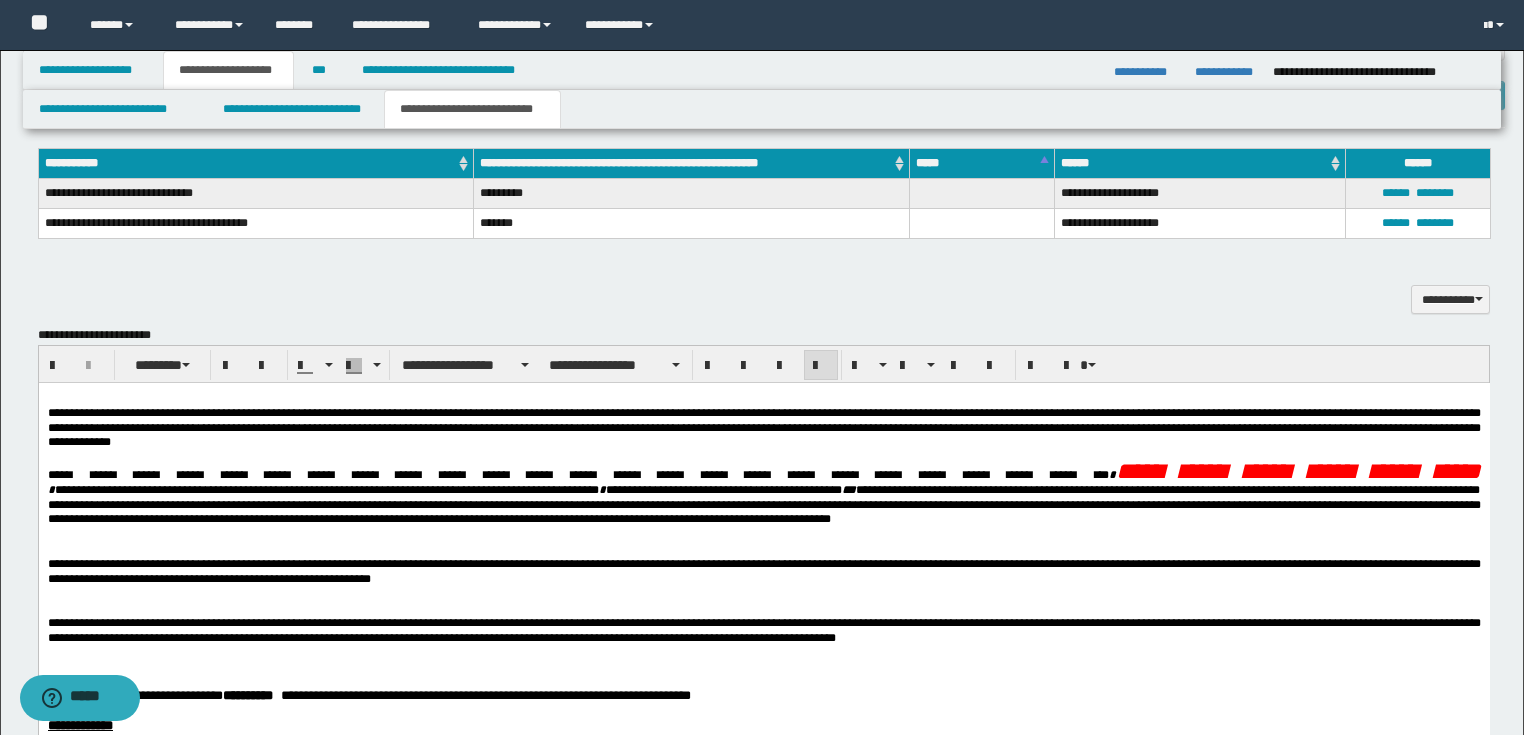 scroll, scrollTop: 1120, scrollLeft: 0, axis: vertical 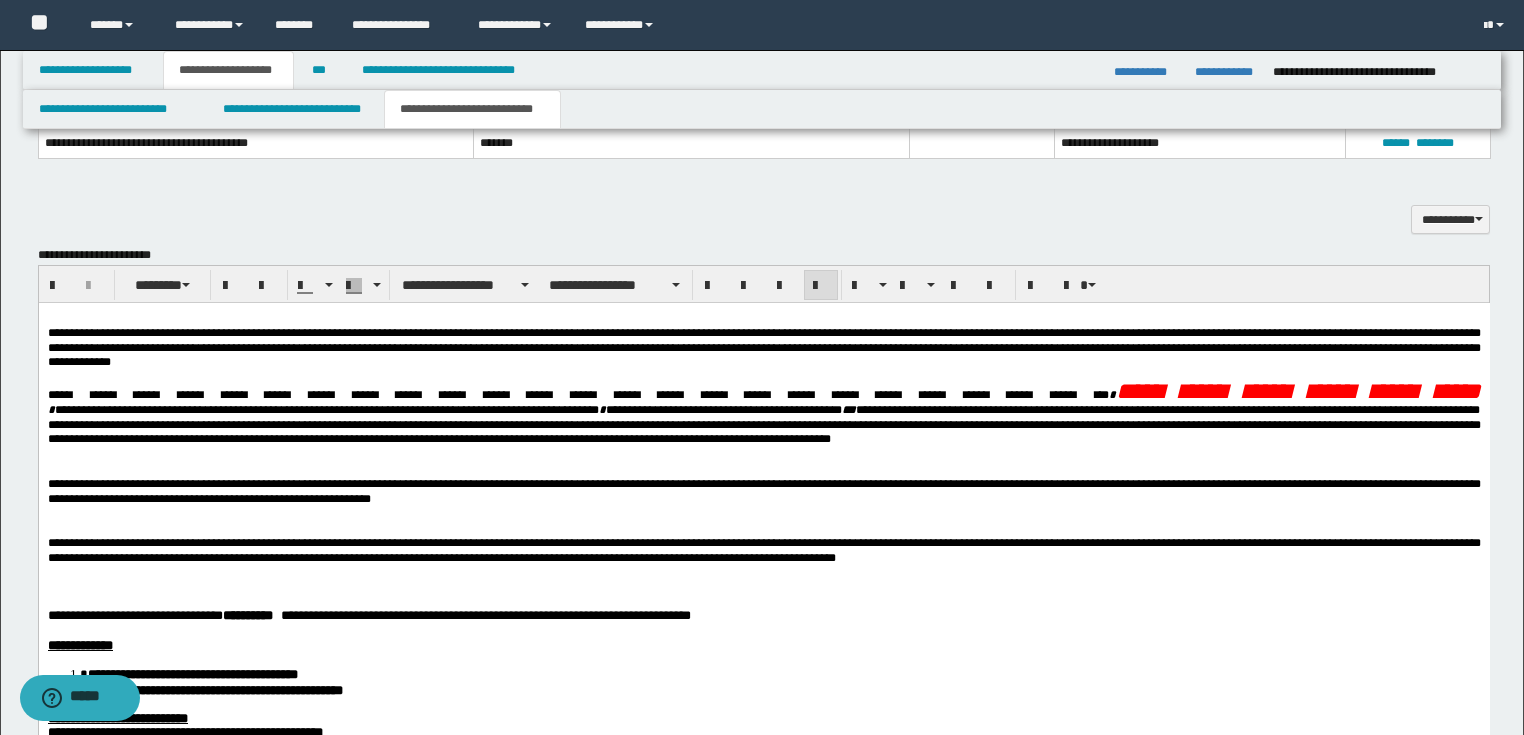 click at bounding box center [763, 469] 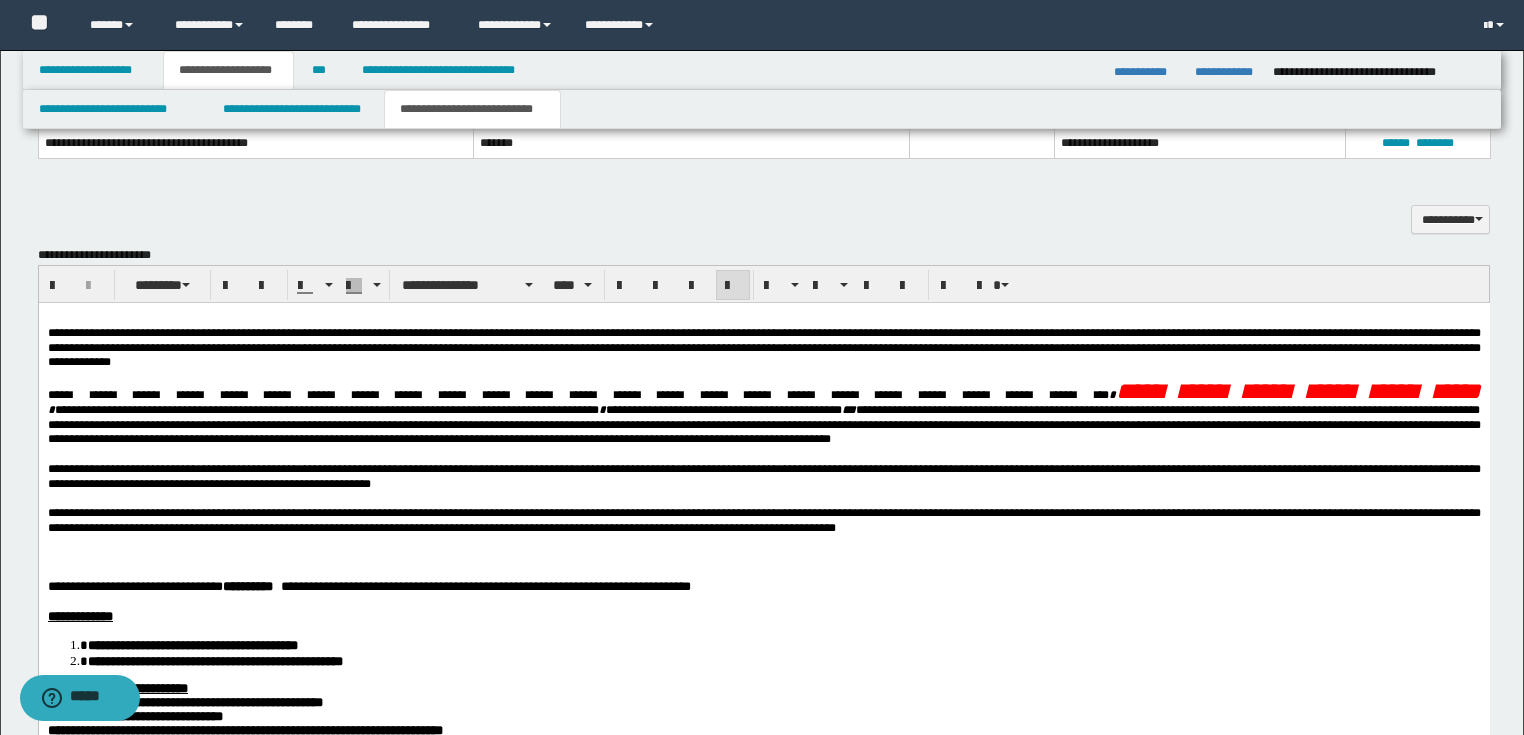 click at bounding box center (763, 573) 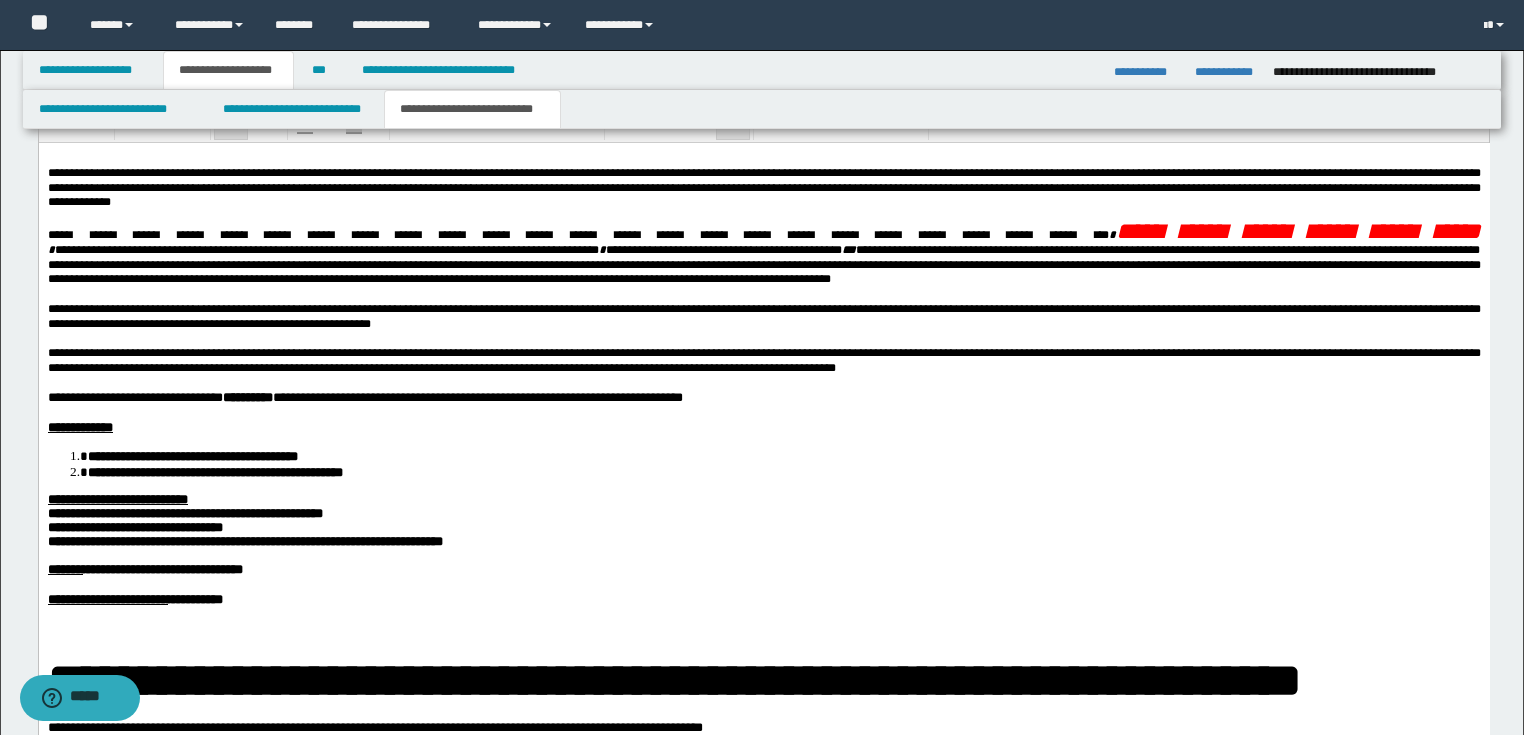 scroll, scrollTop: 1680, scrollLeft: 0, axis: vertical 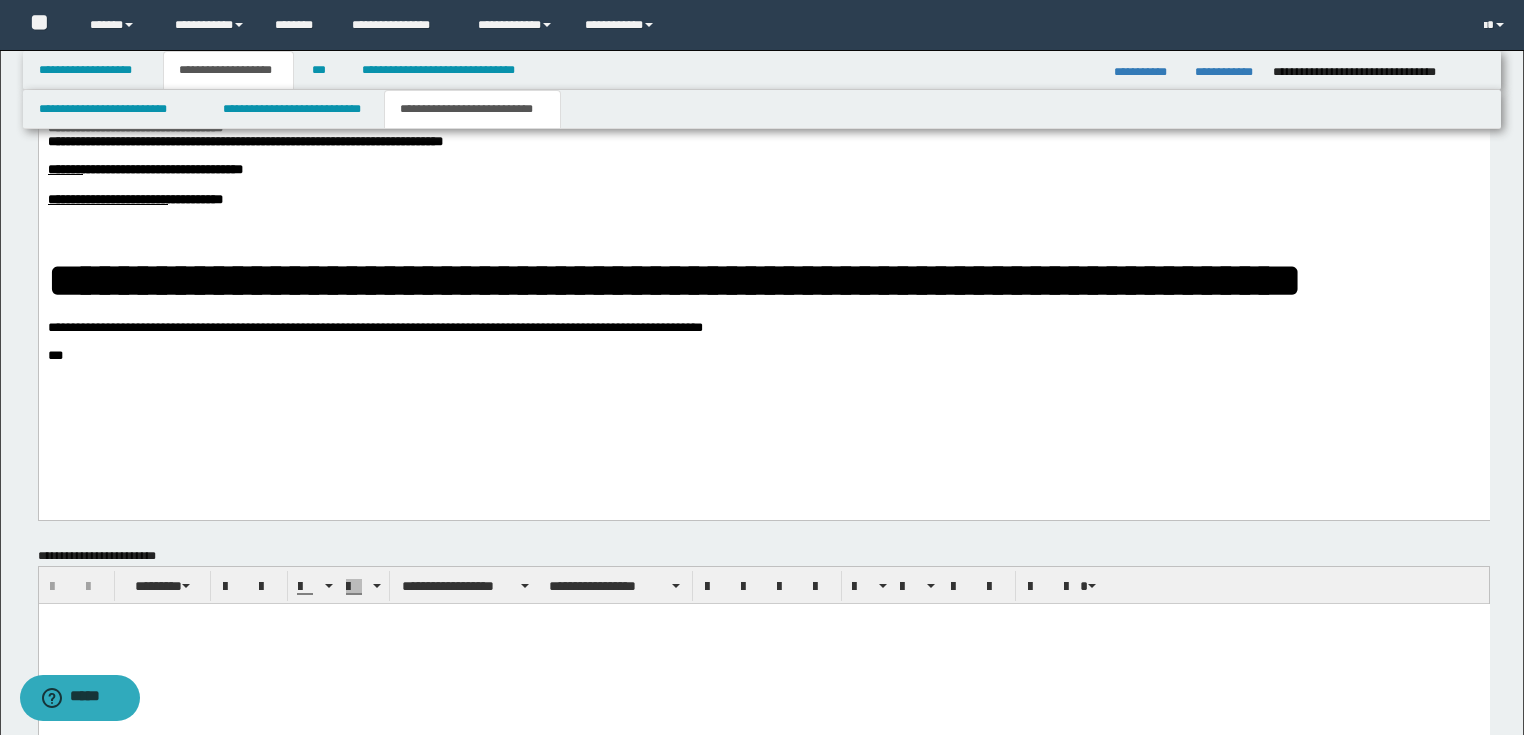 click on "**********" at bounding box center (763, 83) 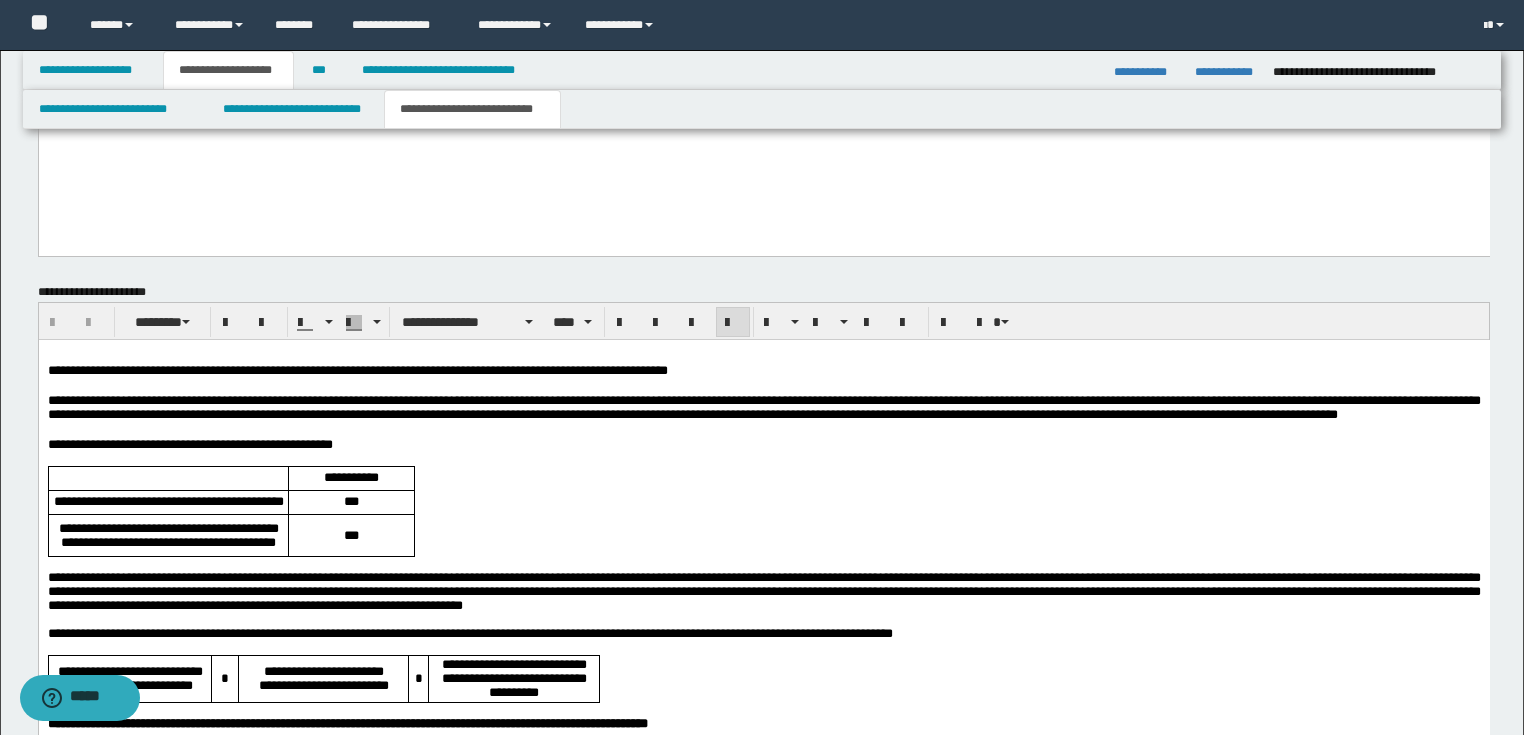 click on "**********" at bounding box center [763, 406] 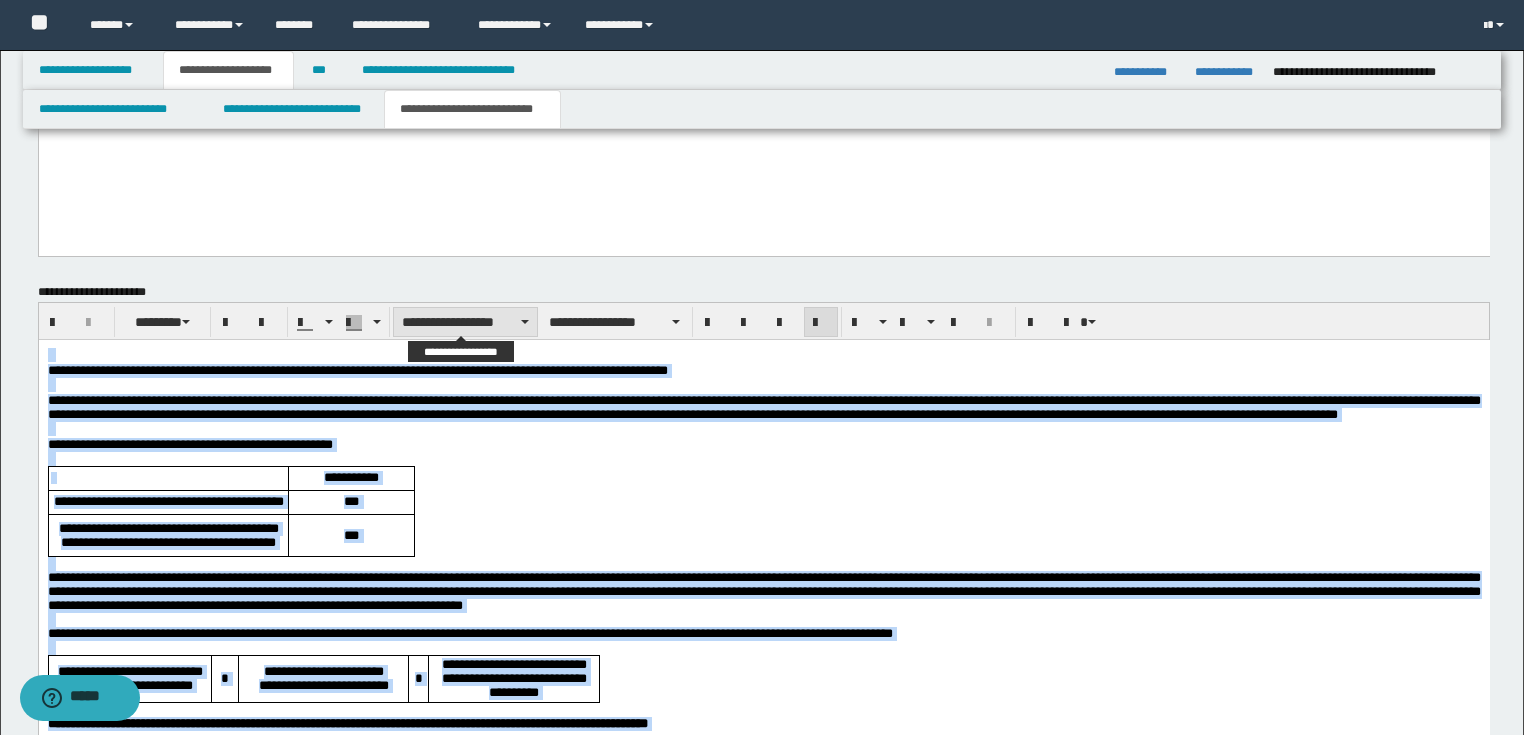 click on "**********" at bounding box center [465, 322] 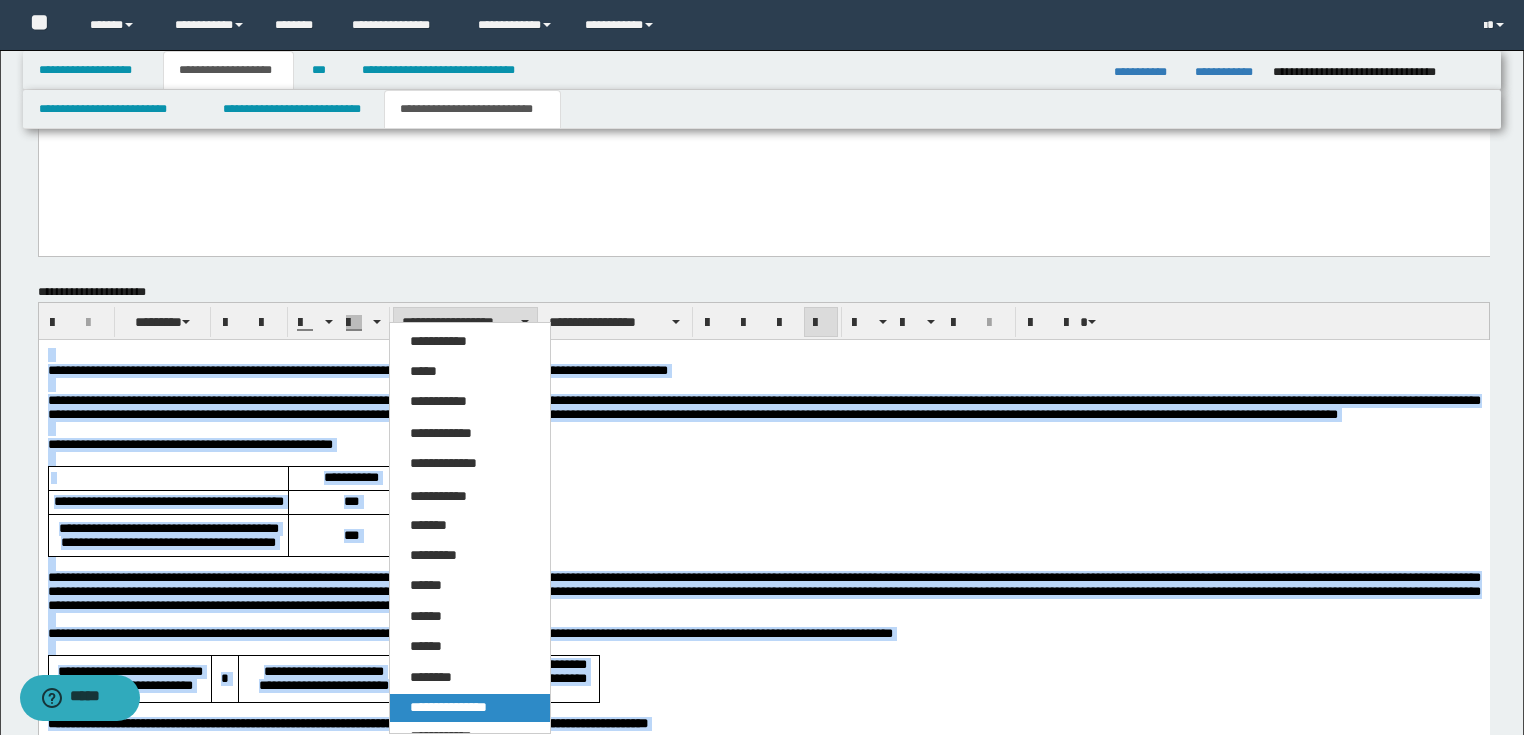click on "**********" at bounding box center (448, 707) 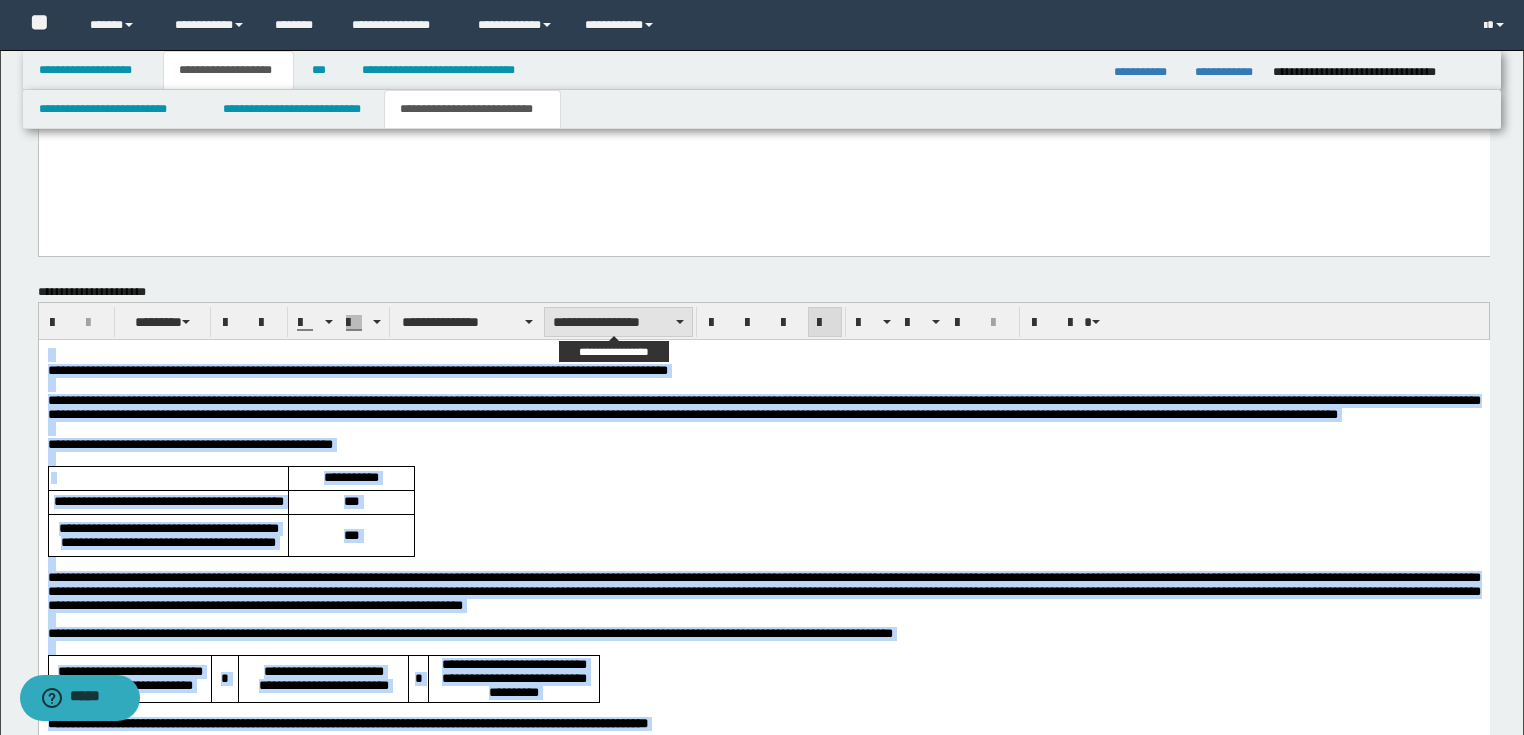 click on "**********" at bounding box center (618, 322) 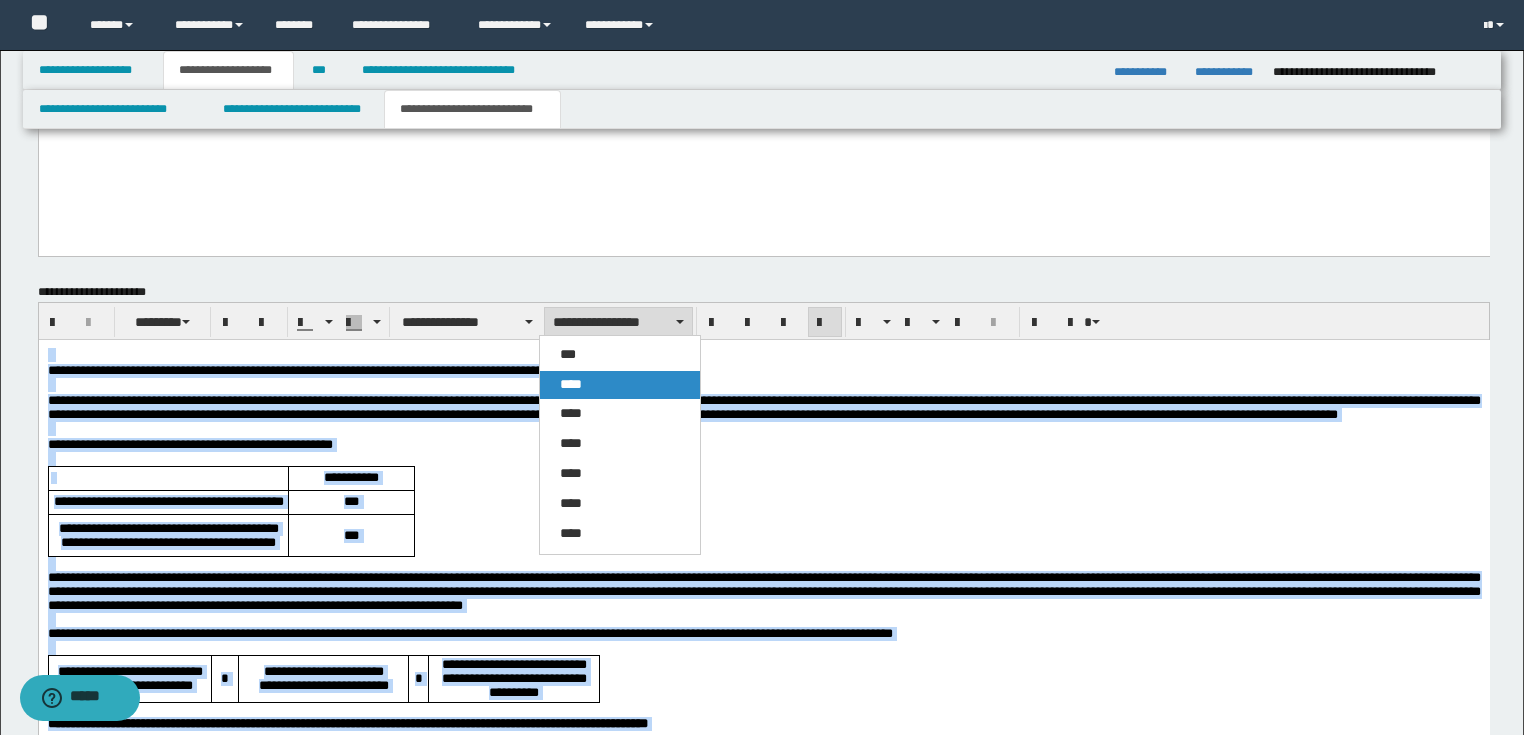 click on "****" at bounding box center [620, 385] 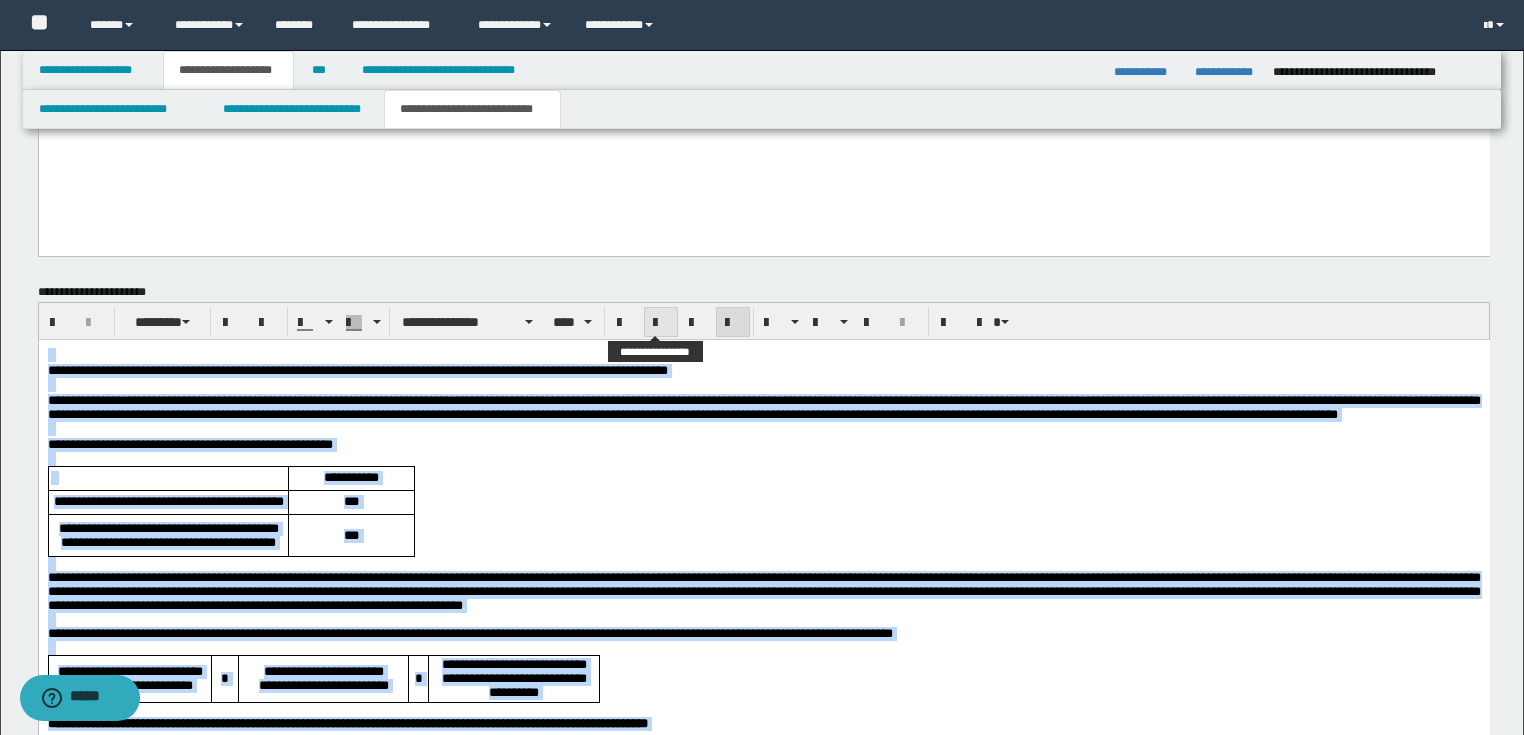 click at bounding box center (661, 322) 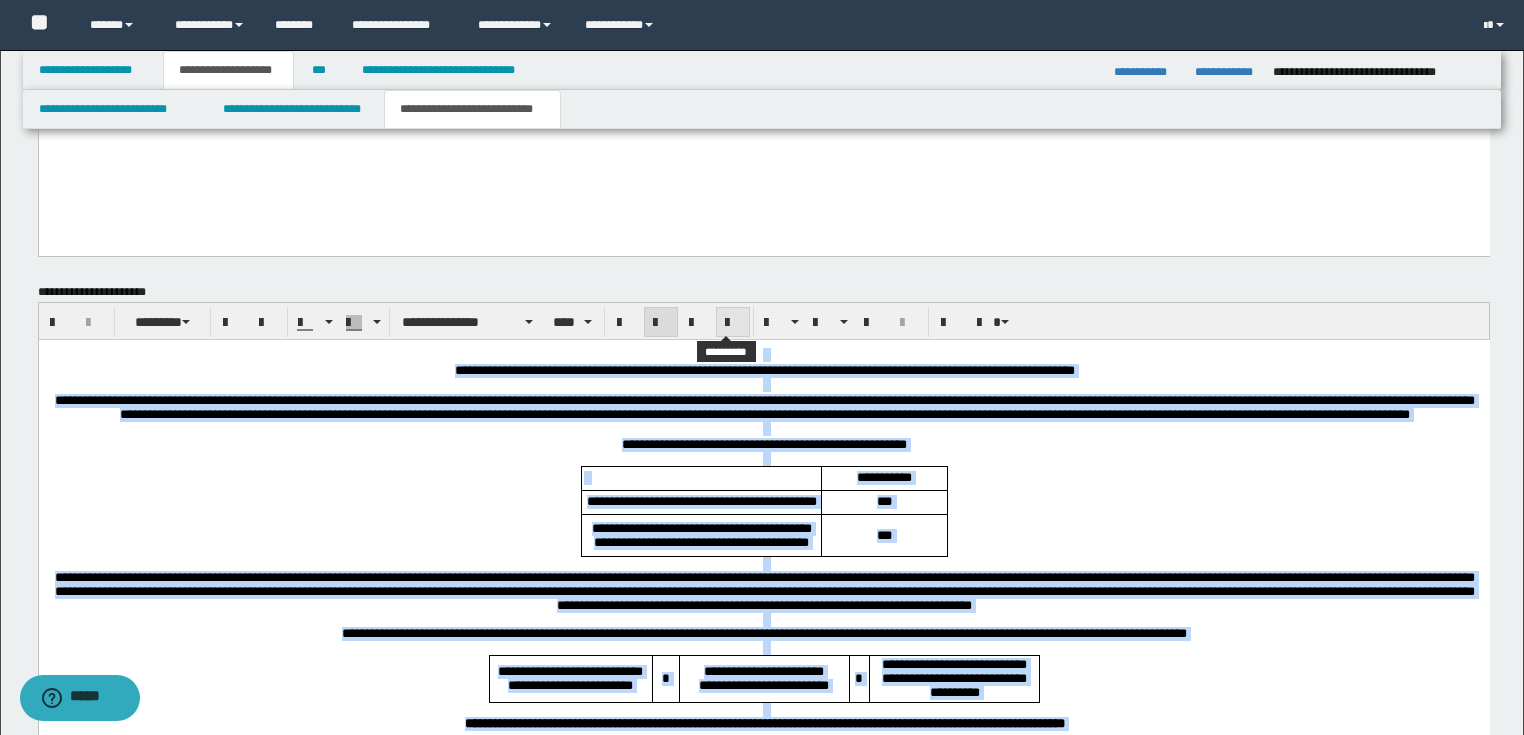click at bounding box center [733, 322] 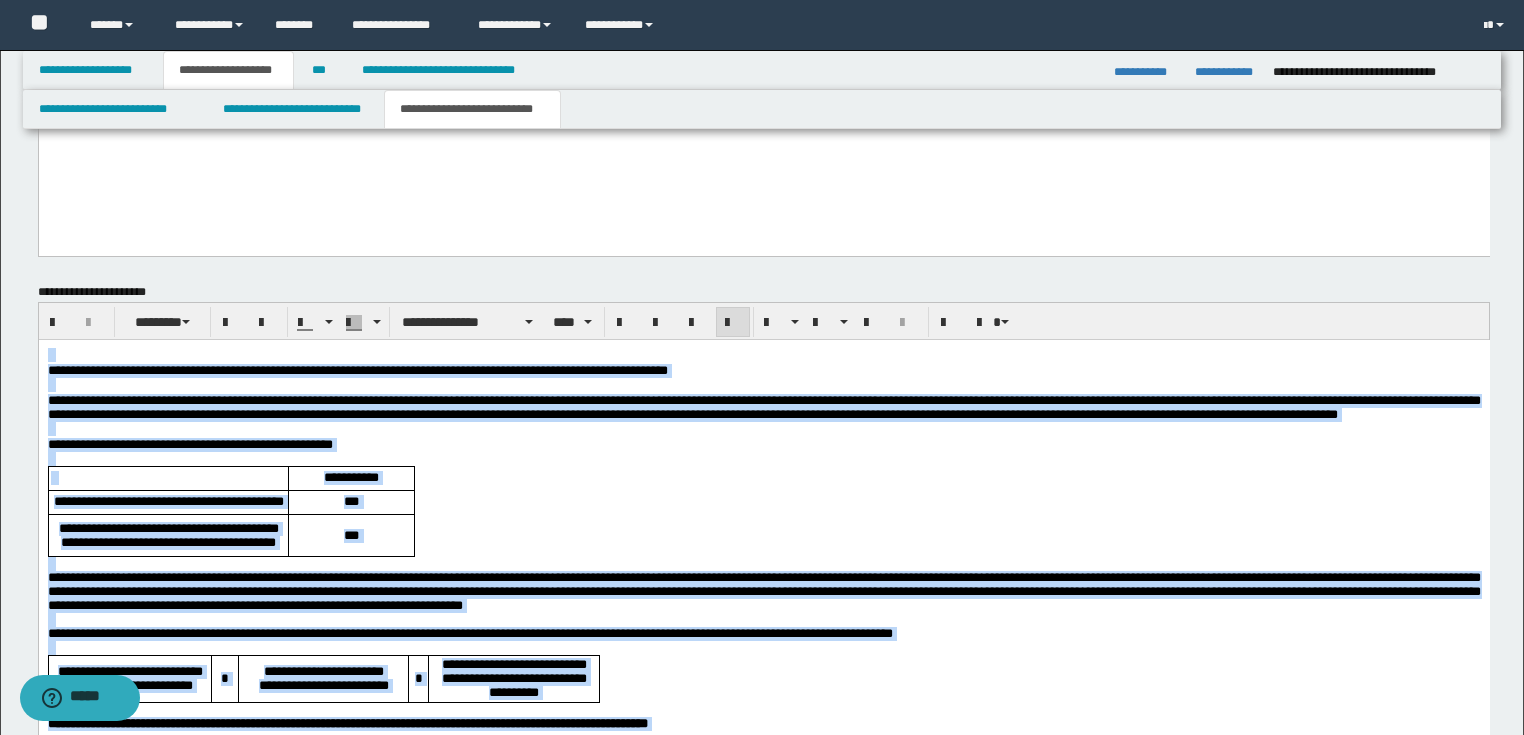 click at bounding box center (763, 429) 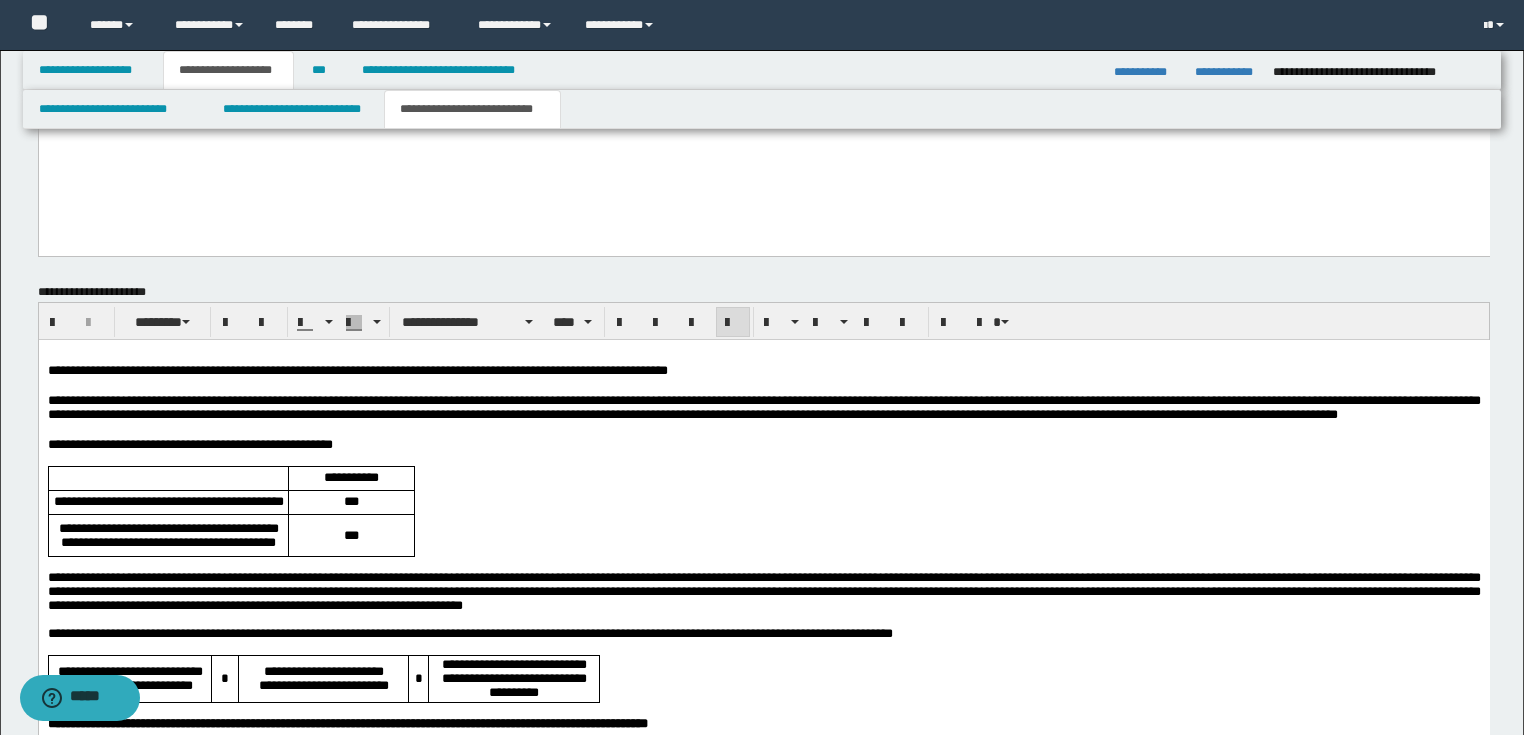 click on "**********" at bounding box center [762, 109] 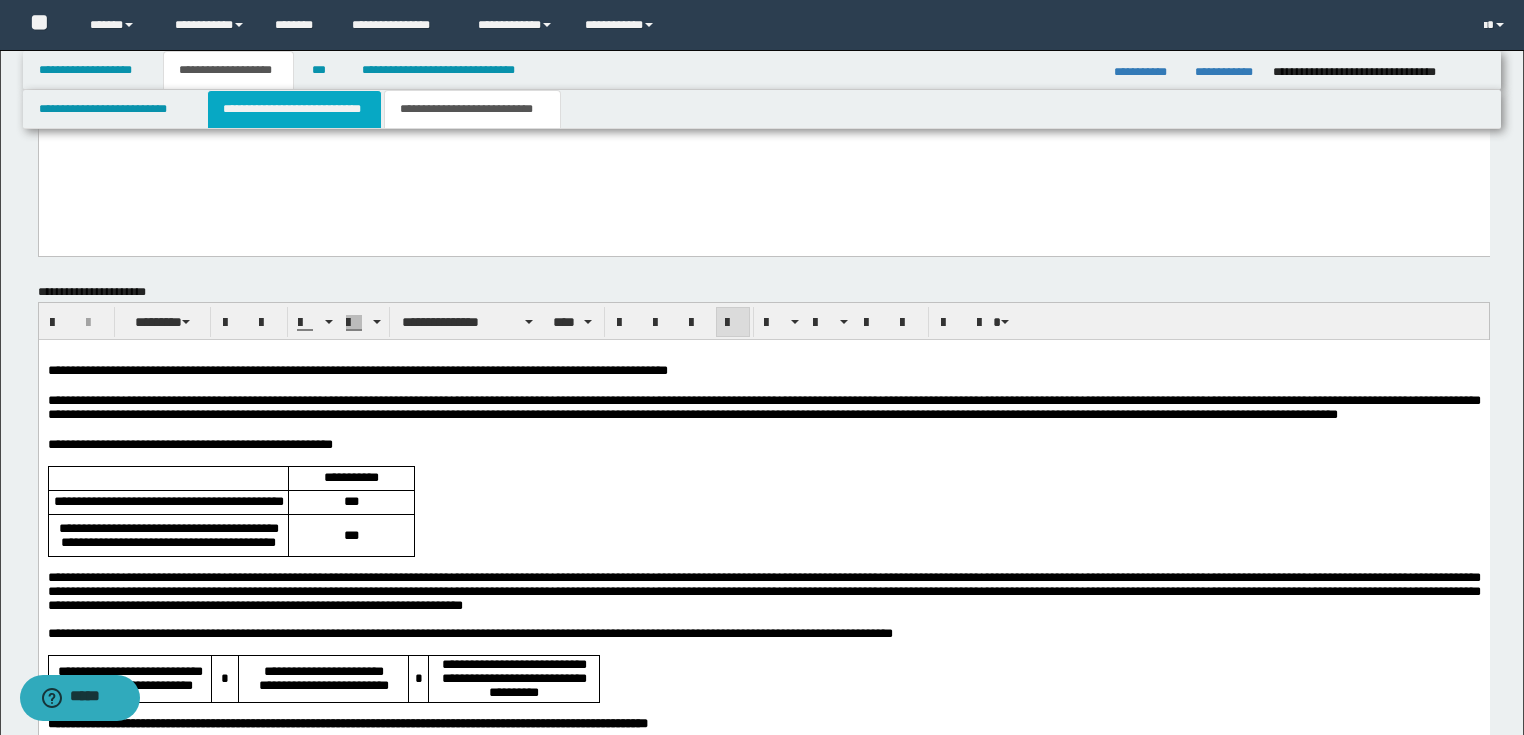 click on "**********" at bounding box center (294, 109) 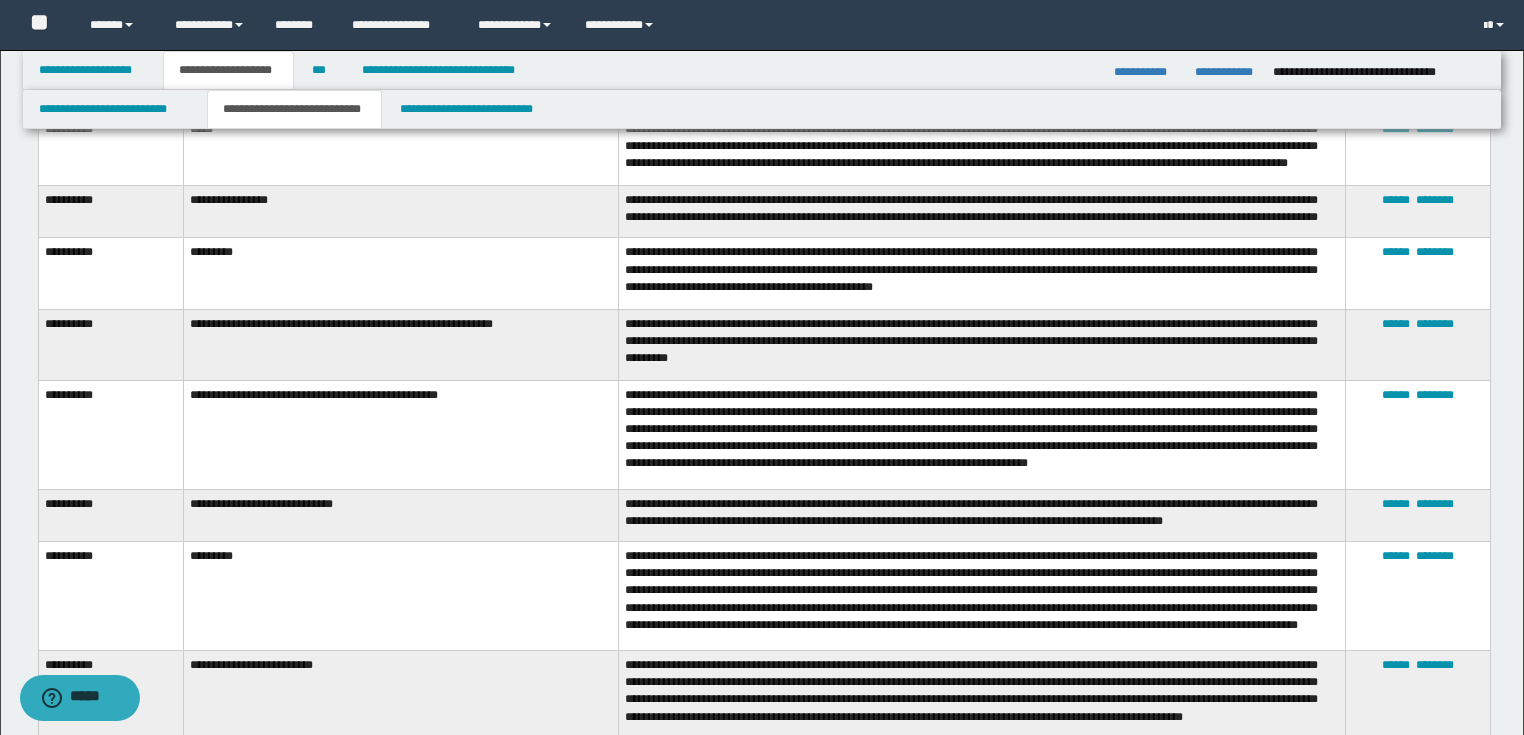 scroll, scrollTop: 1200, scrollLeft: 0, axis: vertical 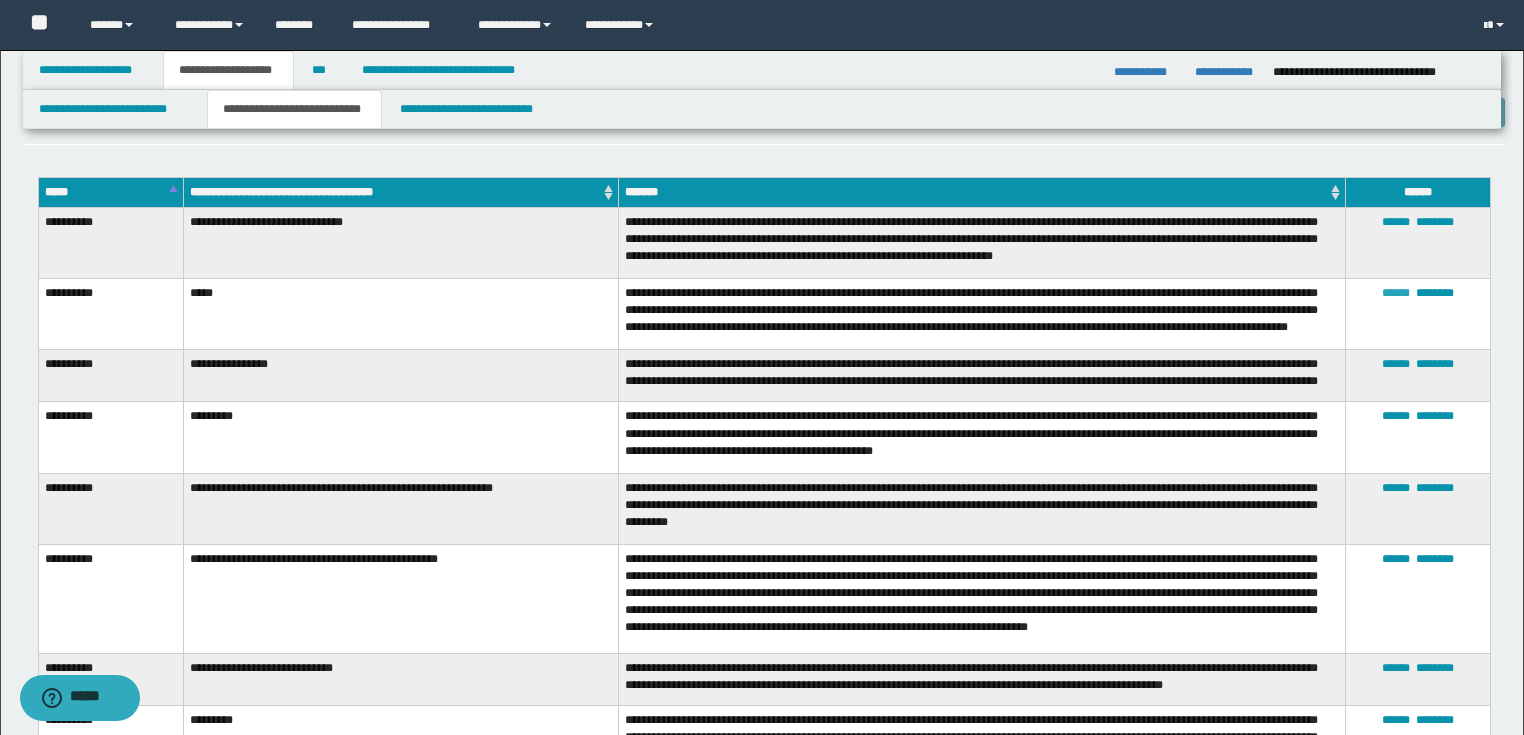 click on "******" at bounding box center (1396, 293) 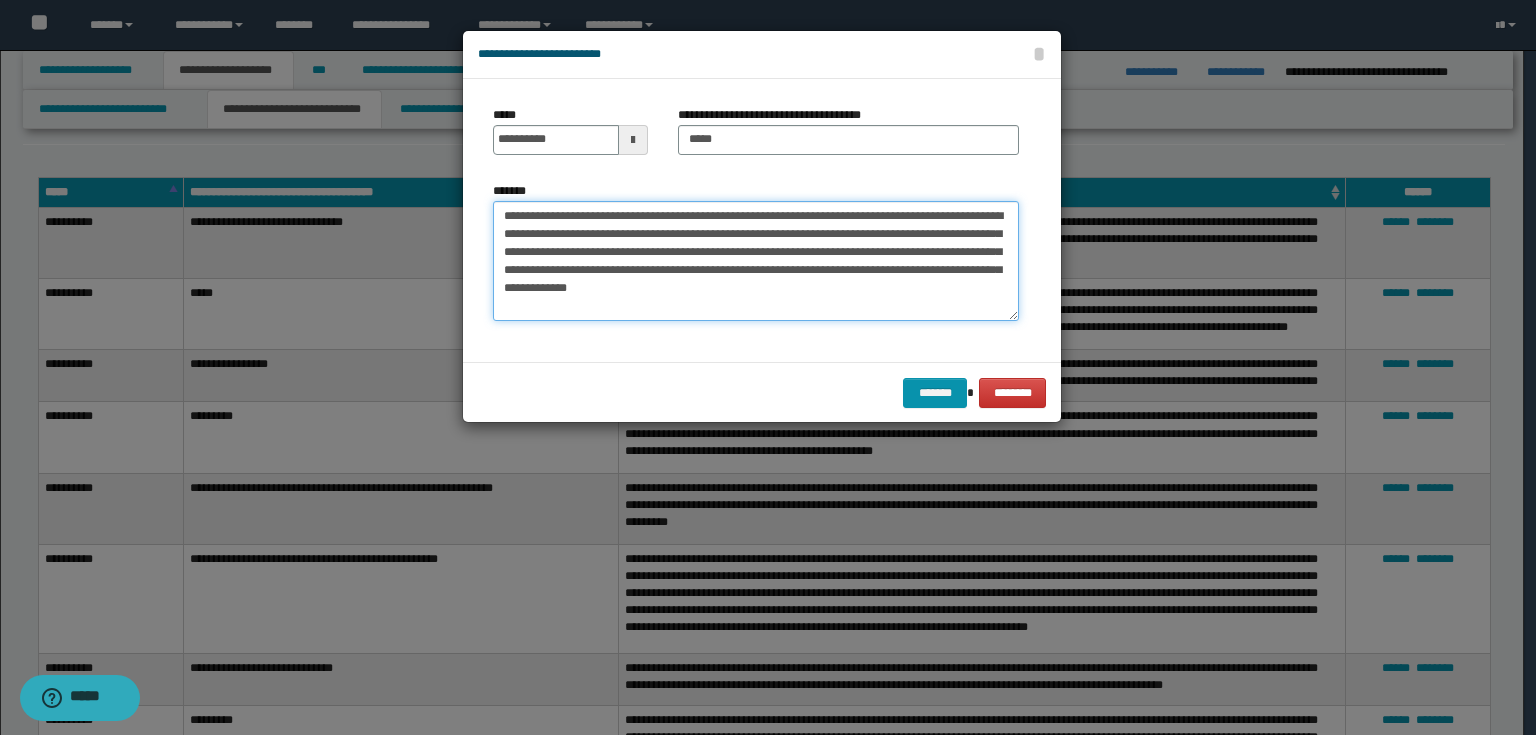 drag, startPoint x: 652, startPoint y: 287, endPoint x: 399, endPoint y: 173, distance: 277.49774 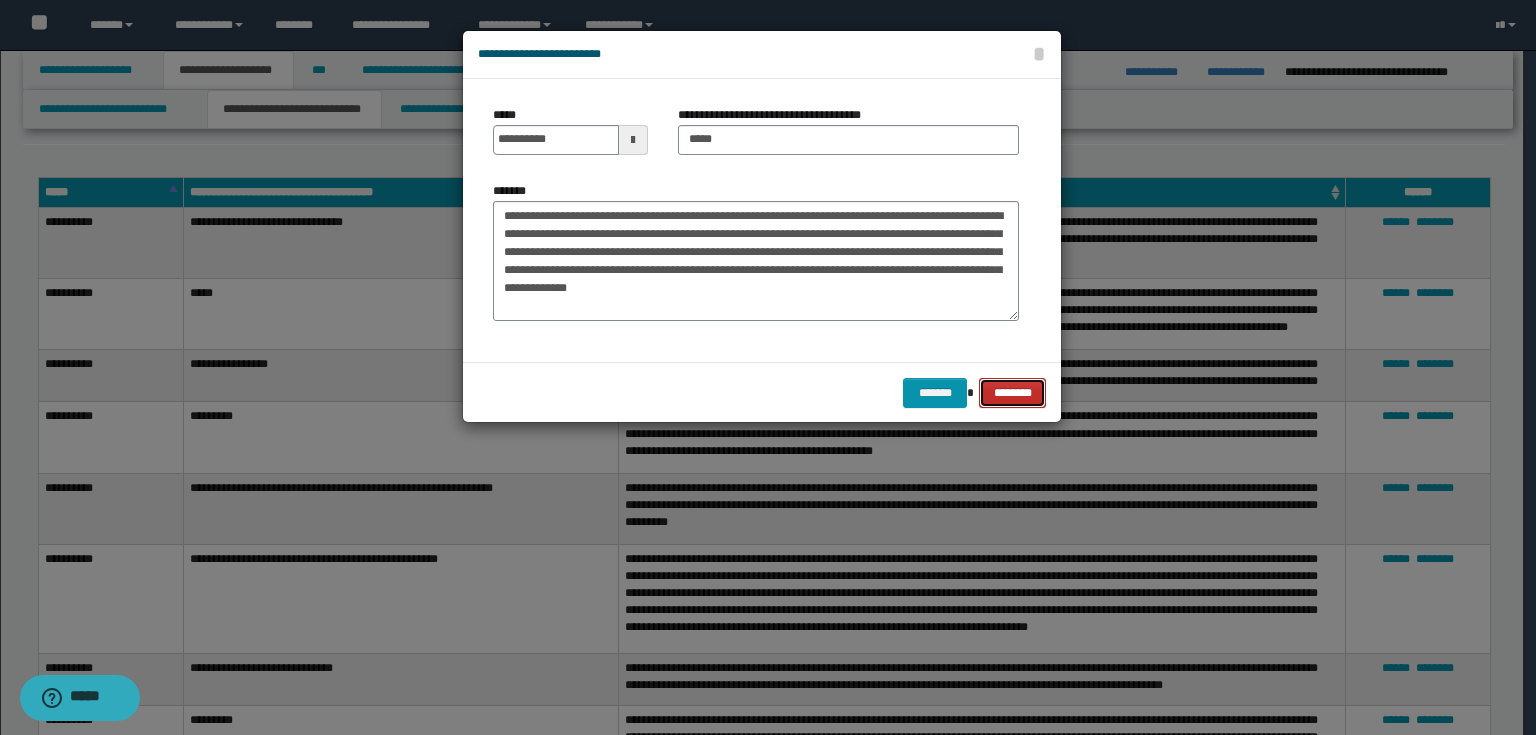 click on "********" at bounding box center (1012, 393) 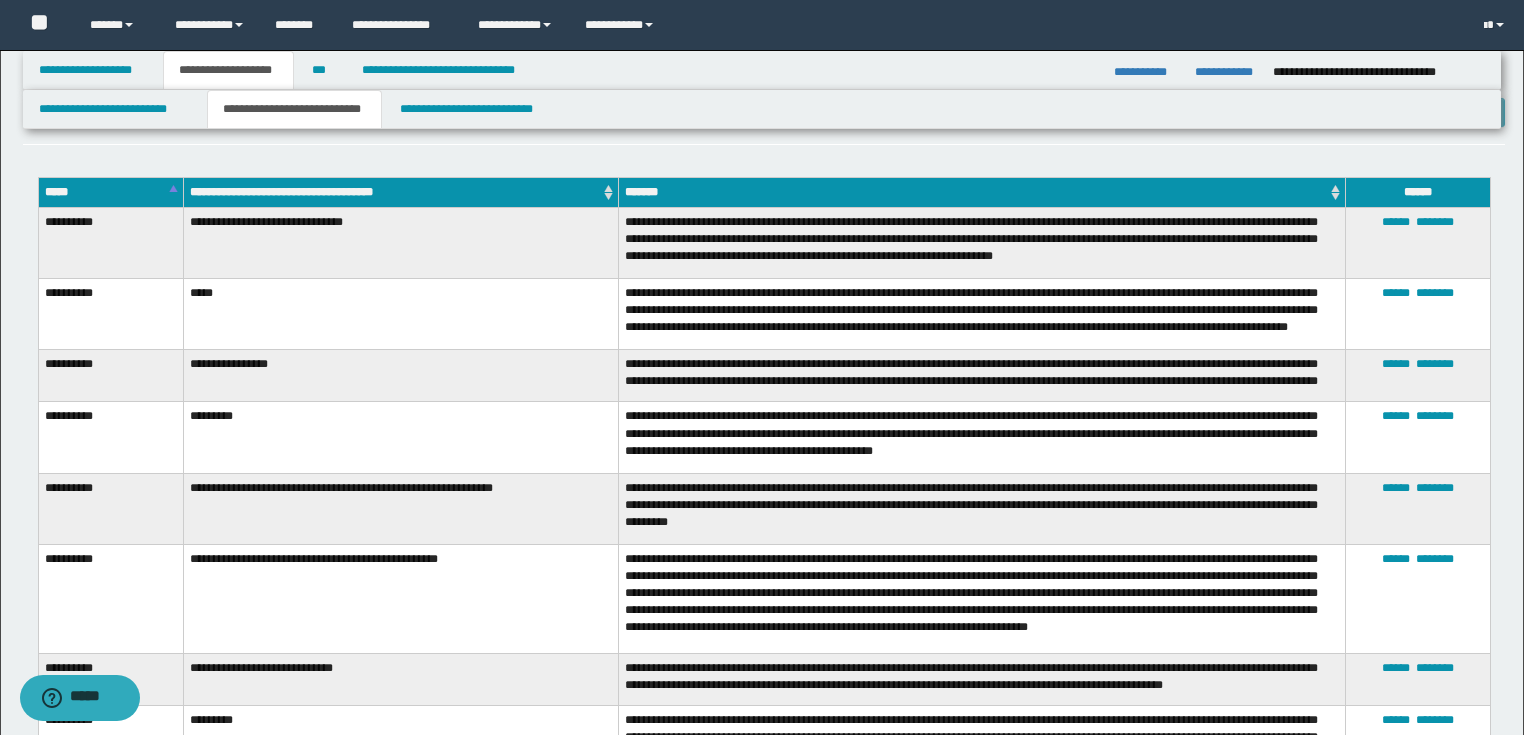 click on "**********" at bounding box center [294, 109] 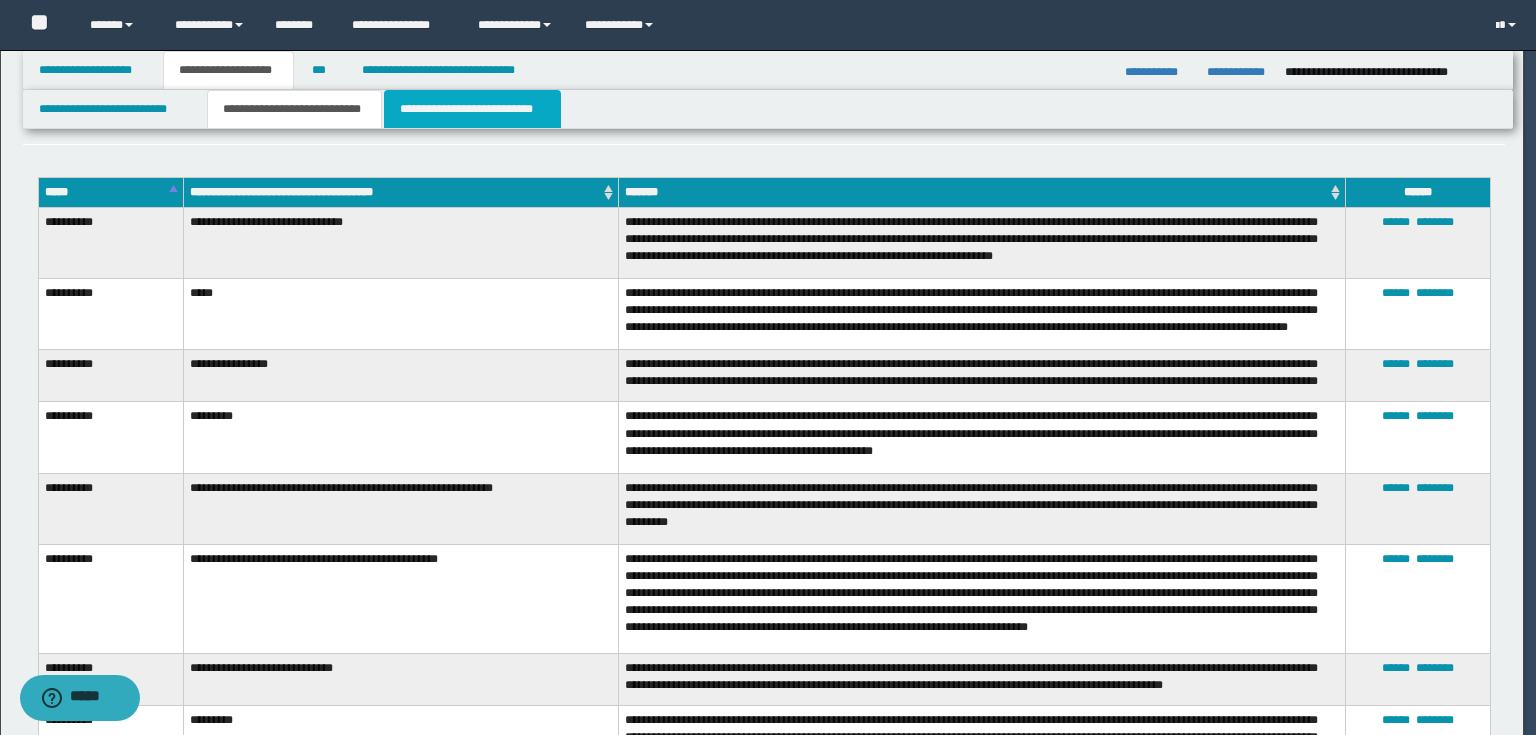 click on "**********" at bounding box center (472, 109) 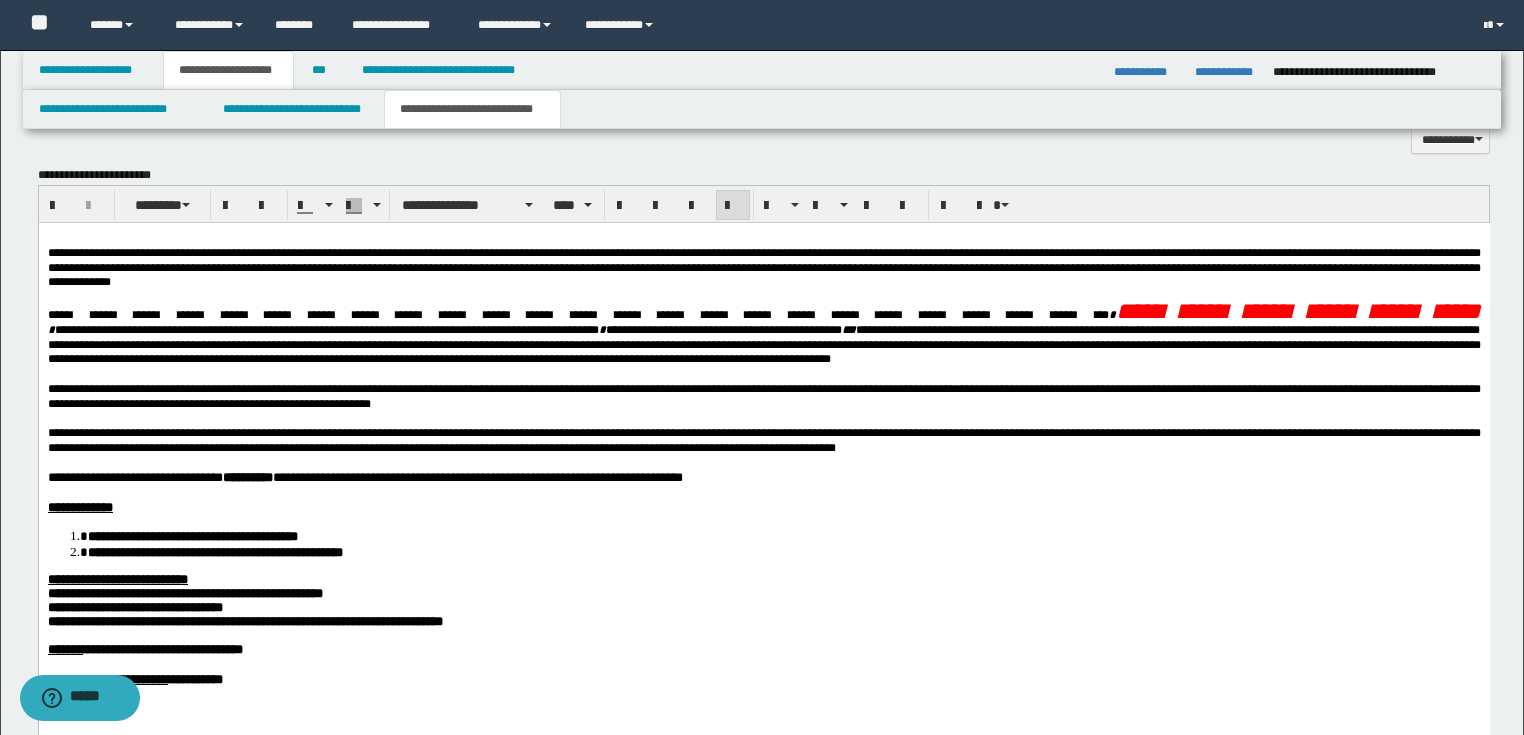click on "**********" at bounding box center [1297, 311] 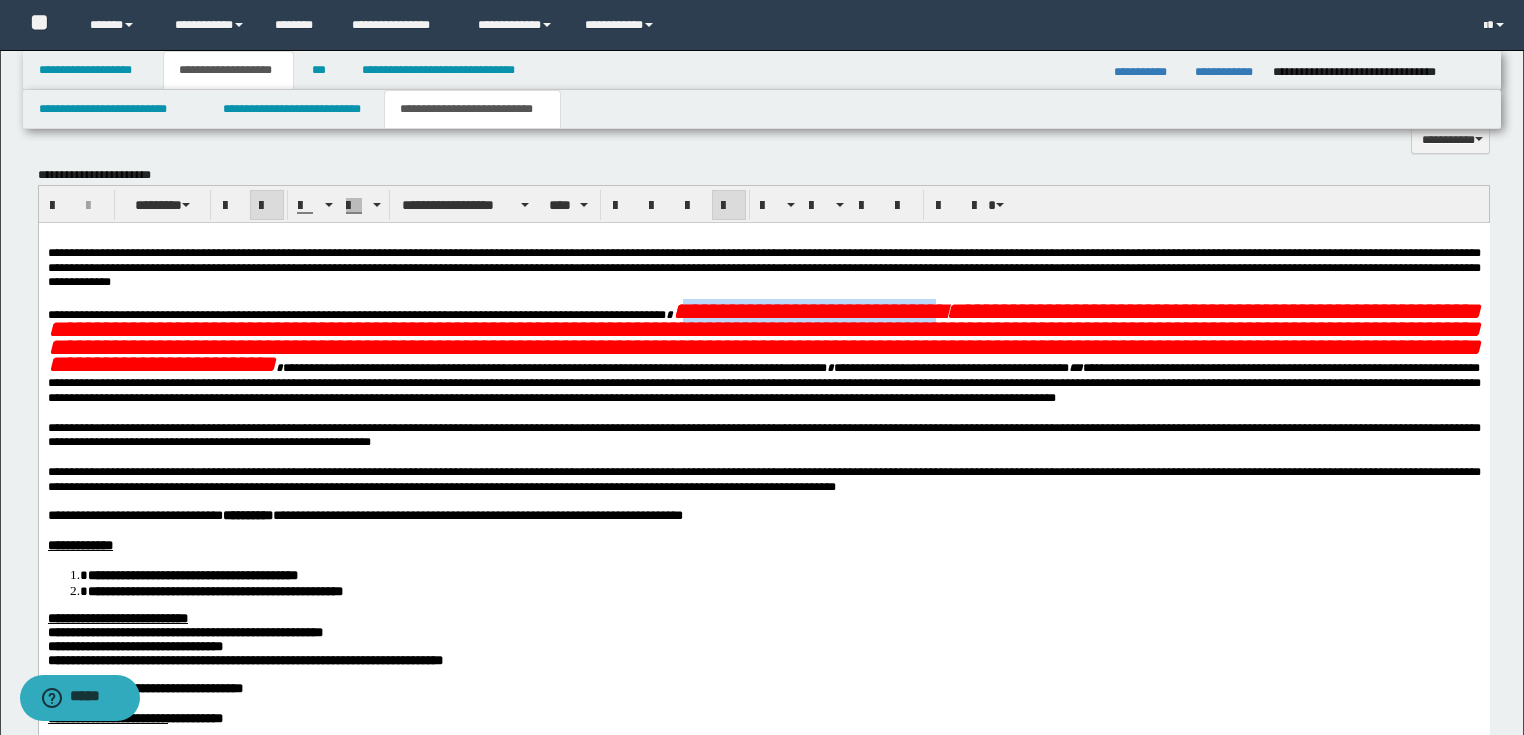 drag, startPoint x: 1172, startPoint y: 317, endPoint x: 780, endPoint y: 306, distance: 392.1543 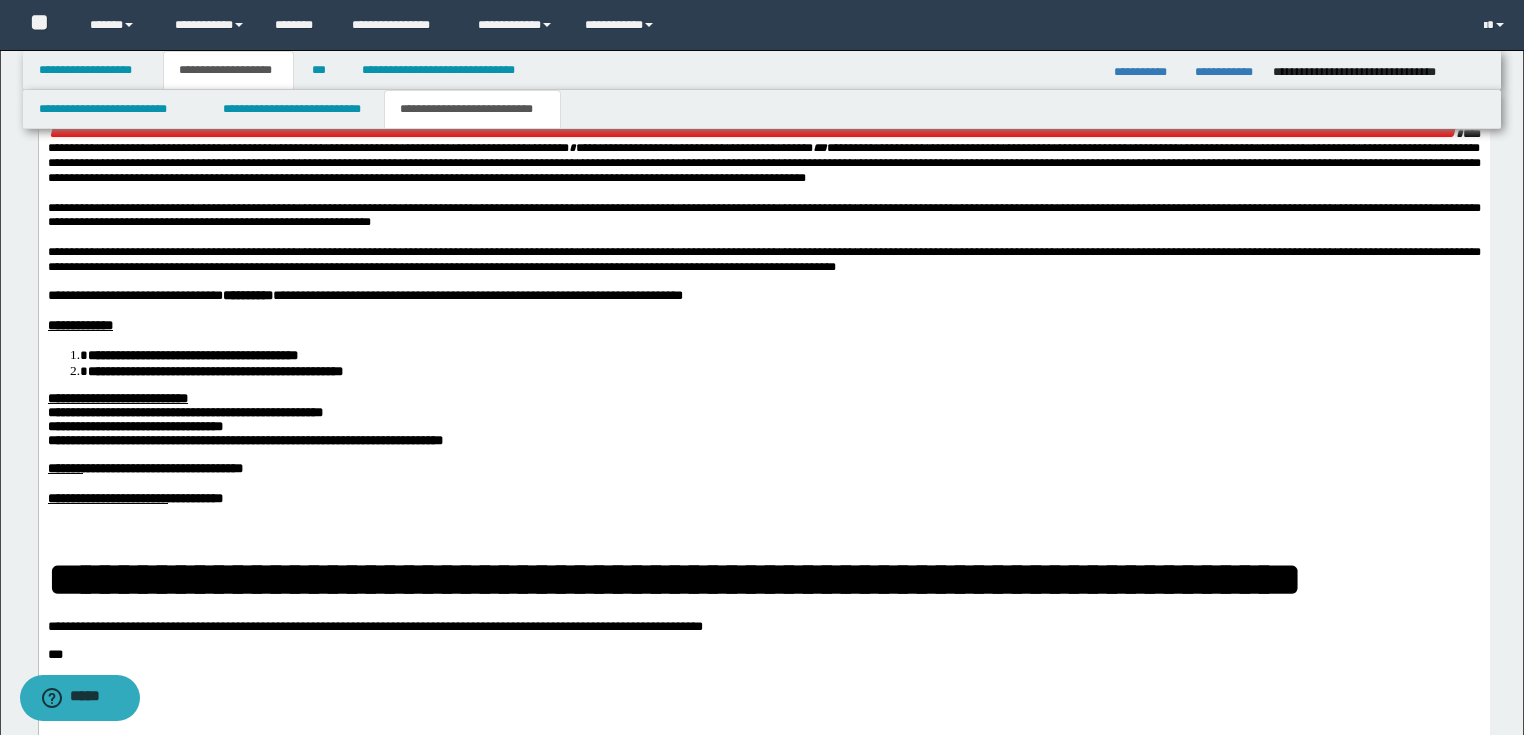 scroll, scrollTop: 1440, scrollLeft: 0, axis: vertical 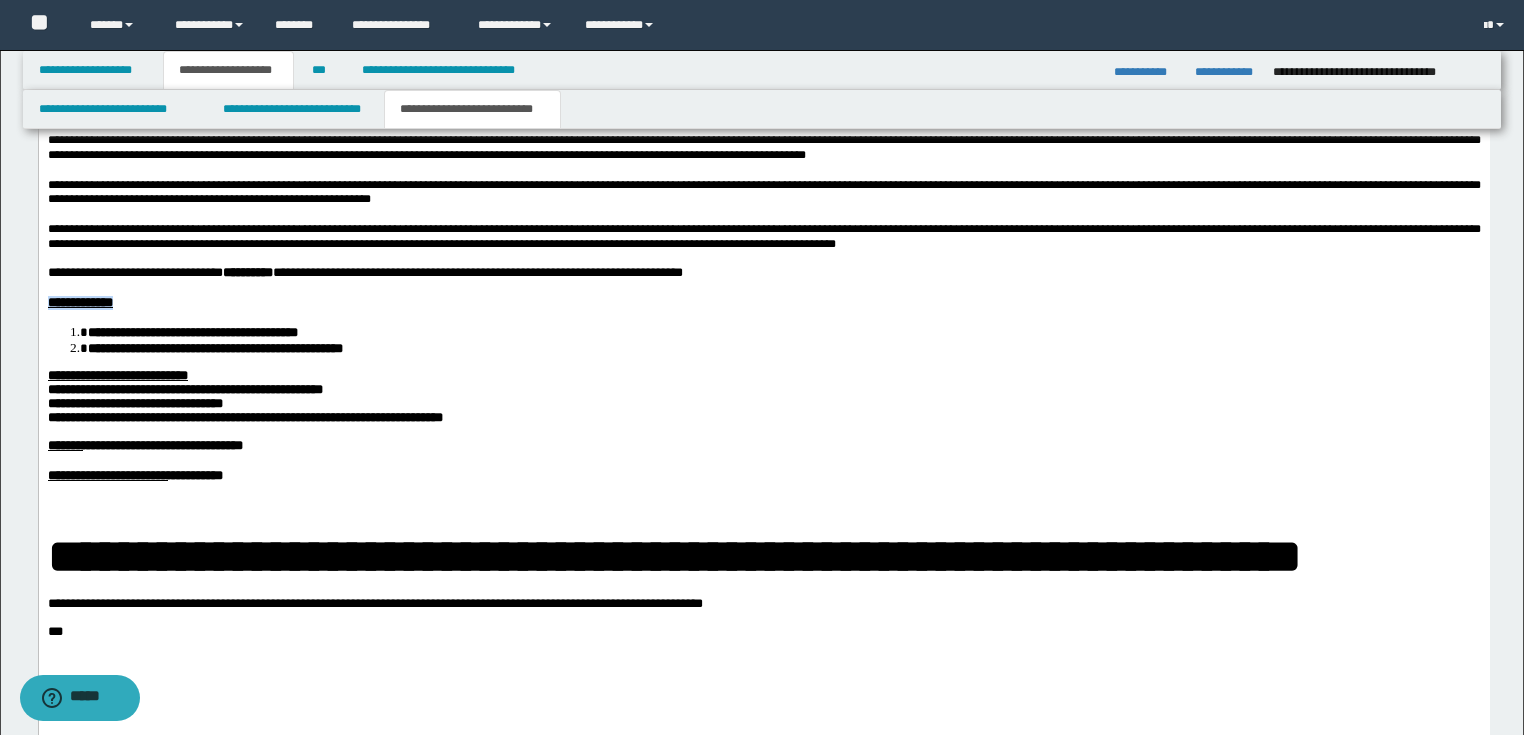 drag, startPoint x: 180, startPoint y: 351, endPoint x: 43, endPoint y: 353, distance: 137.0146 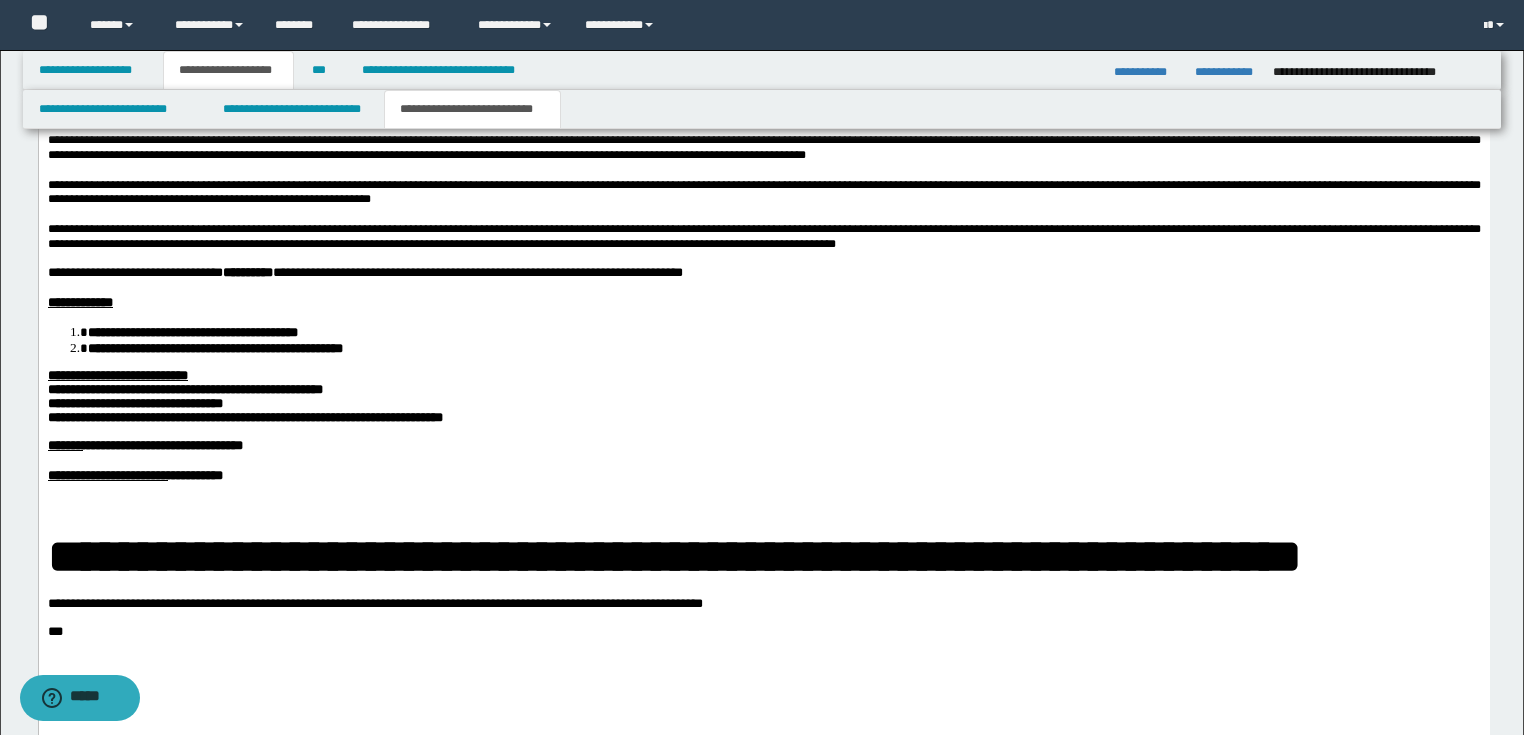 click at bounding box center (763, 508) 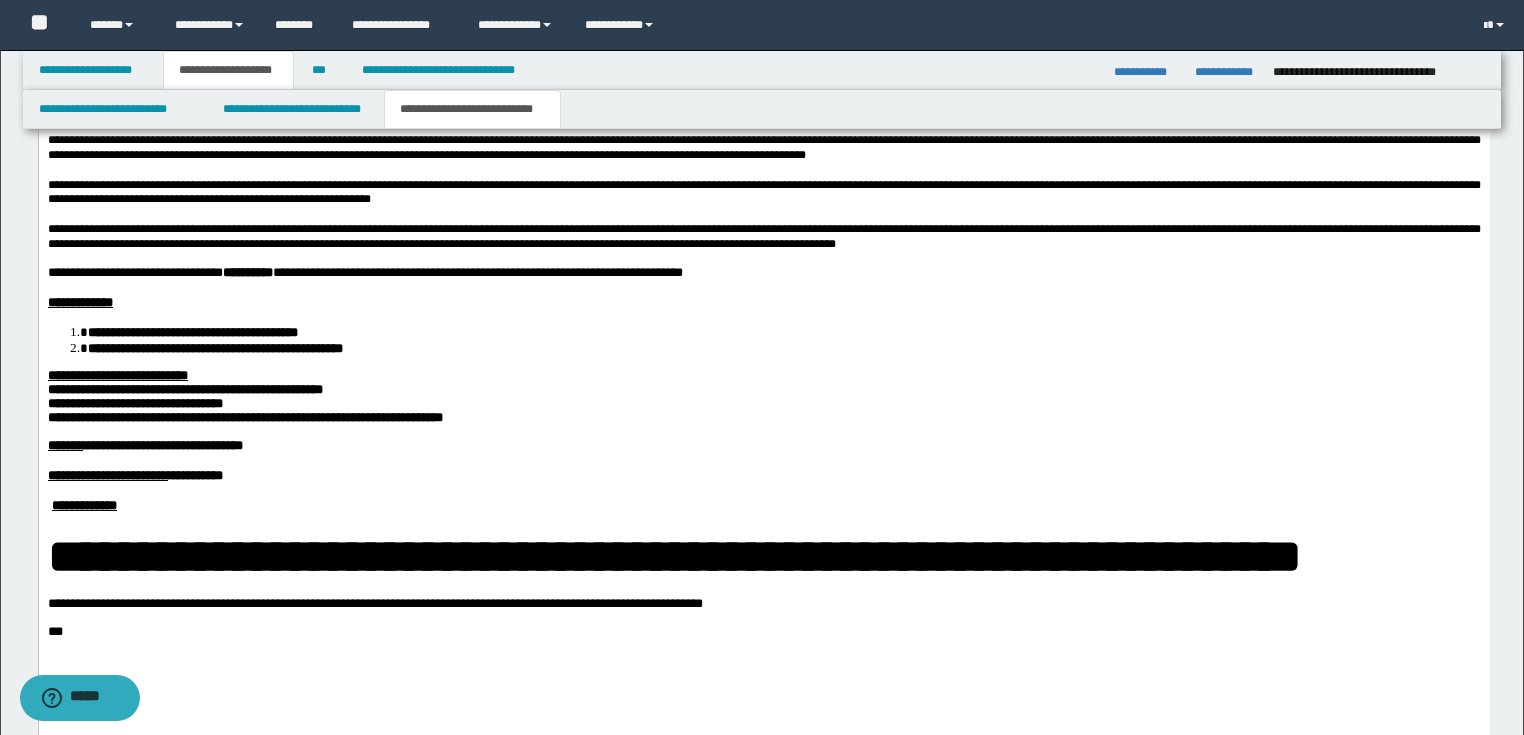 click on "**********" at bounding box center (674, 557) 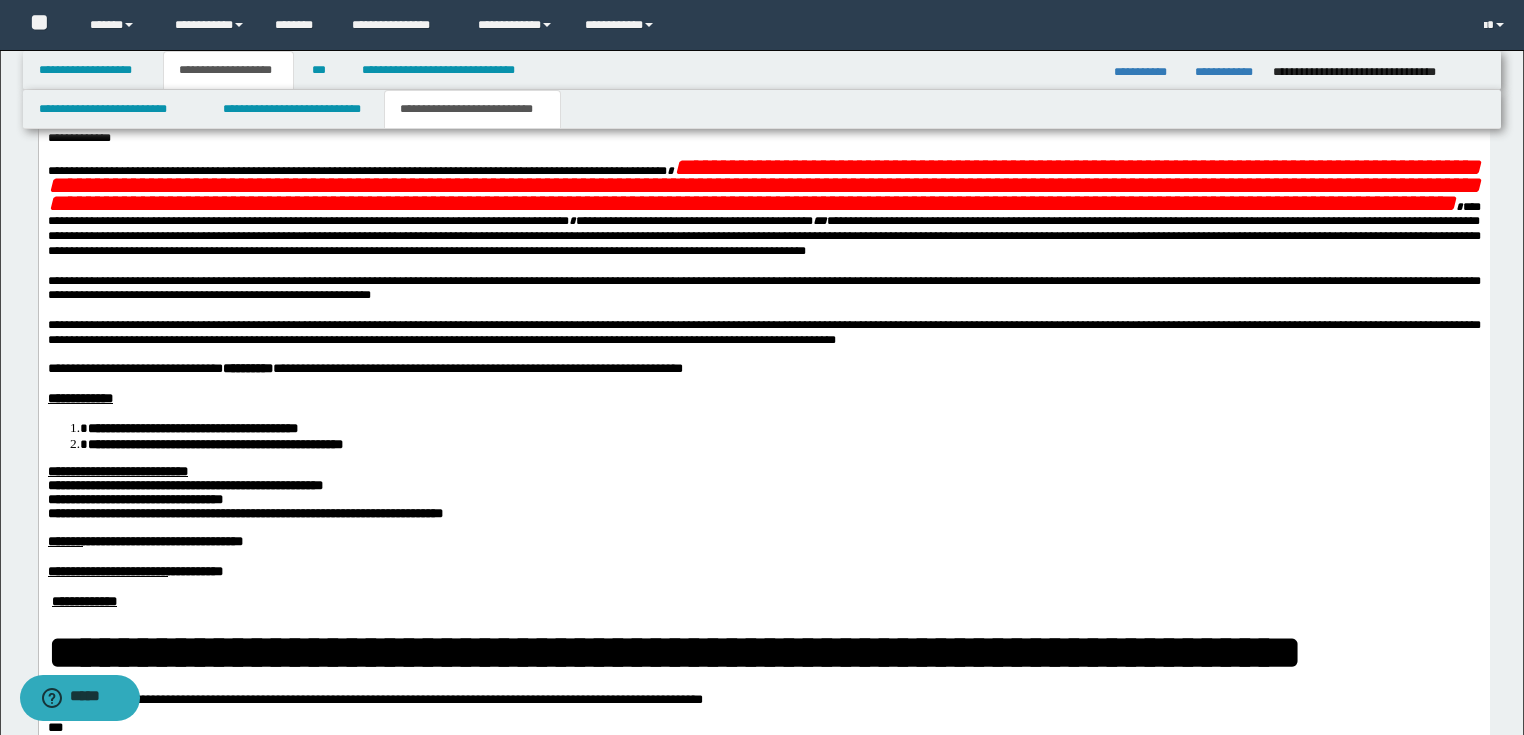 scroll, scrollTop: 1440, scrollLeft: 0, axis: vertical 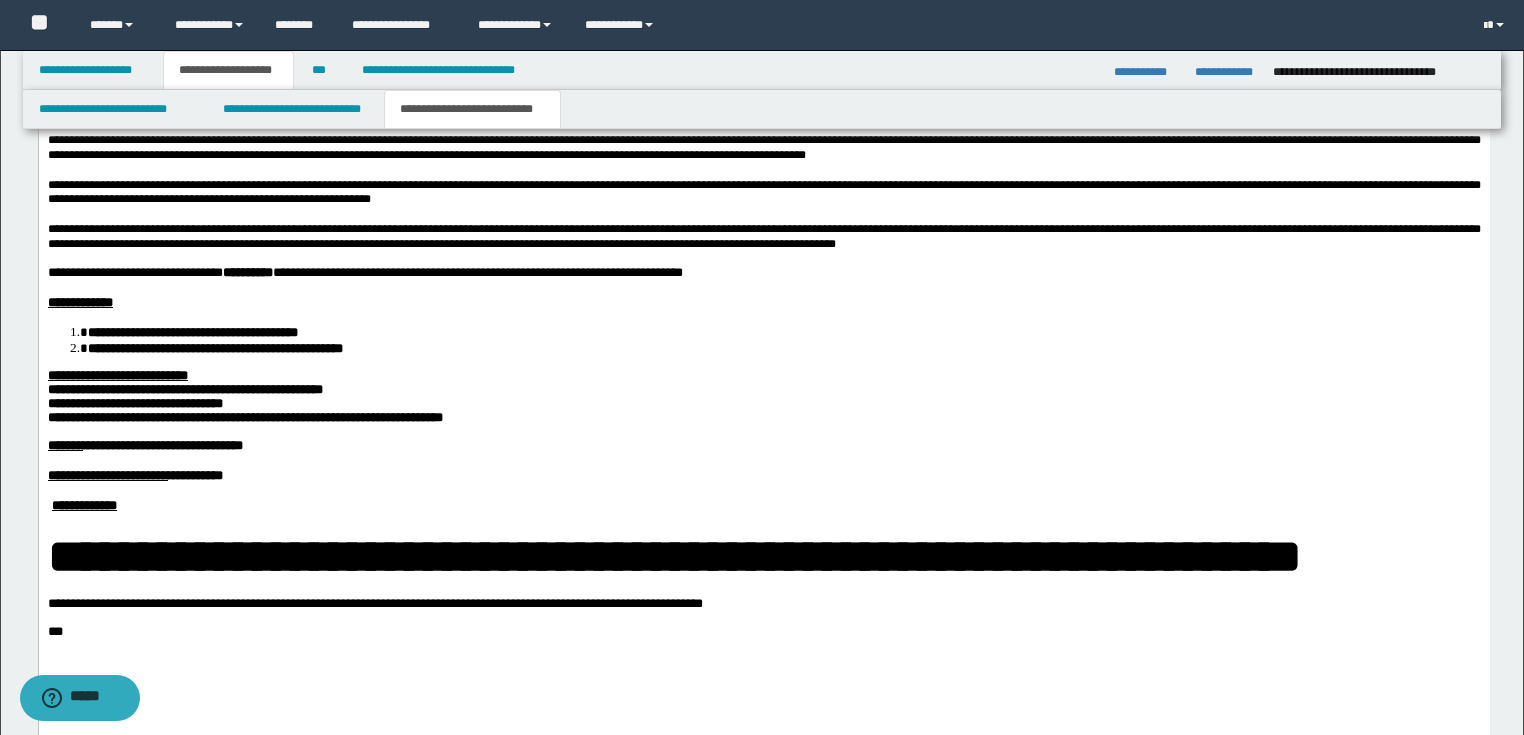 click on "**********" at bounding box center (763, 508) 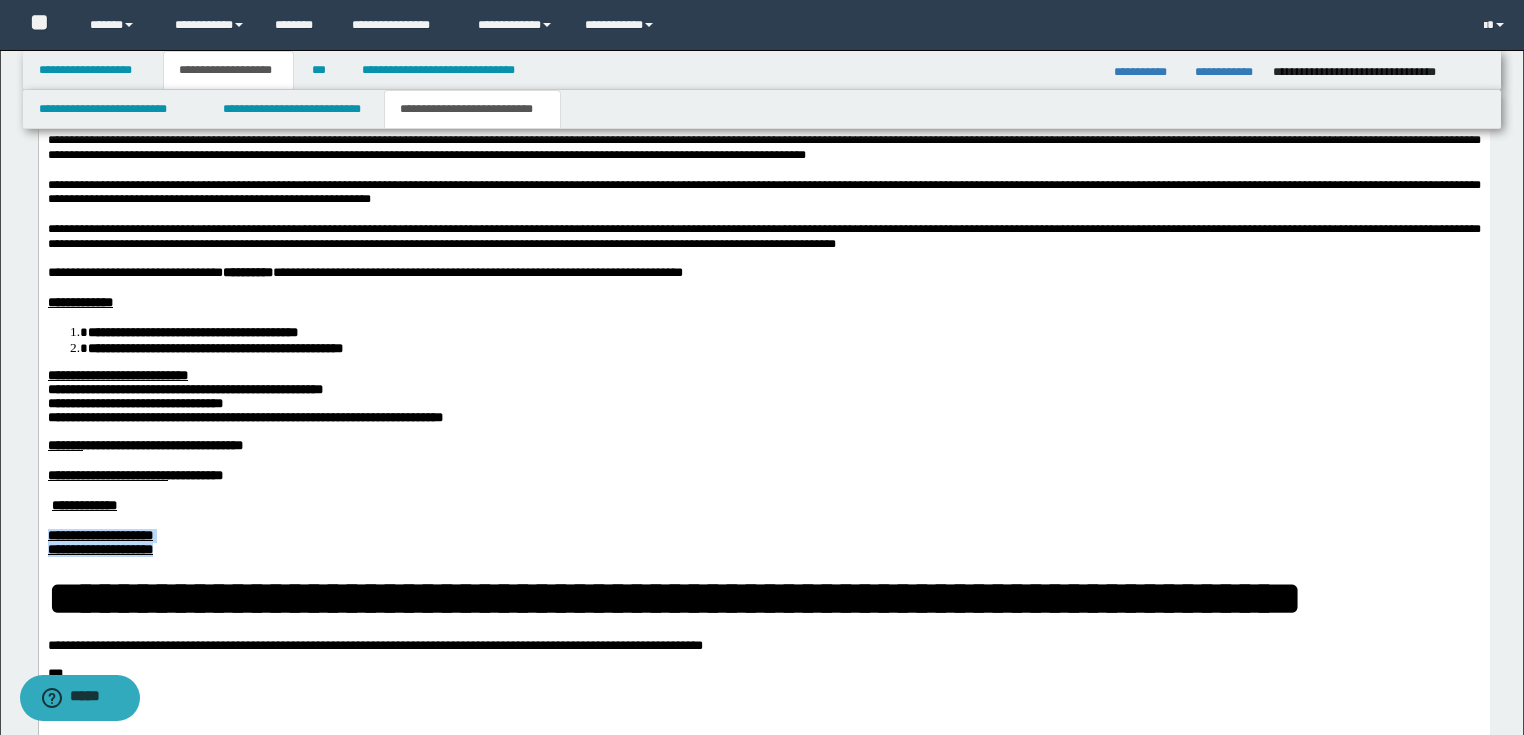 drag, startPoint x: 323, startPoint y: 614, endPoint x: 49, endPoint y: 583, distance: 275.74808 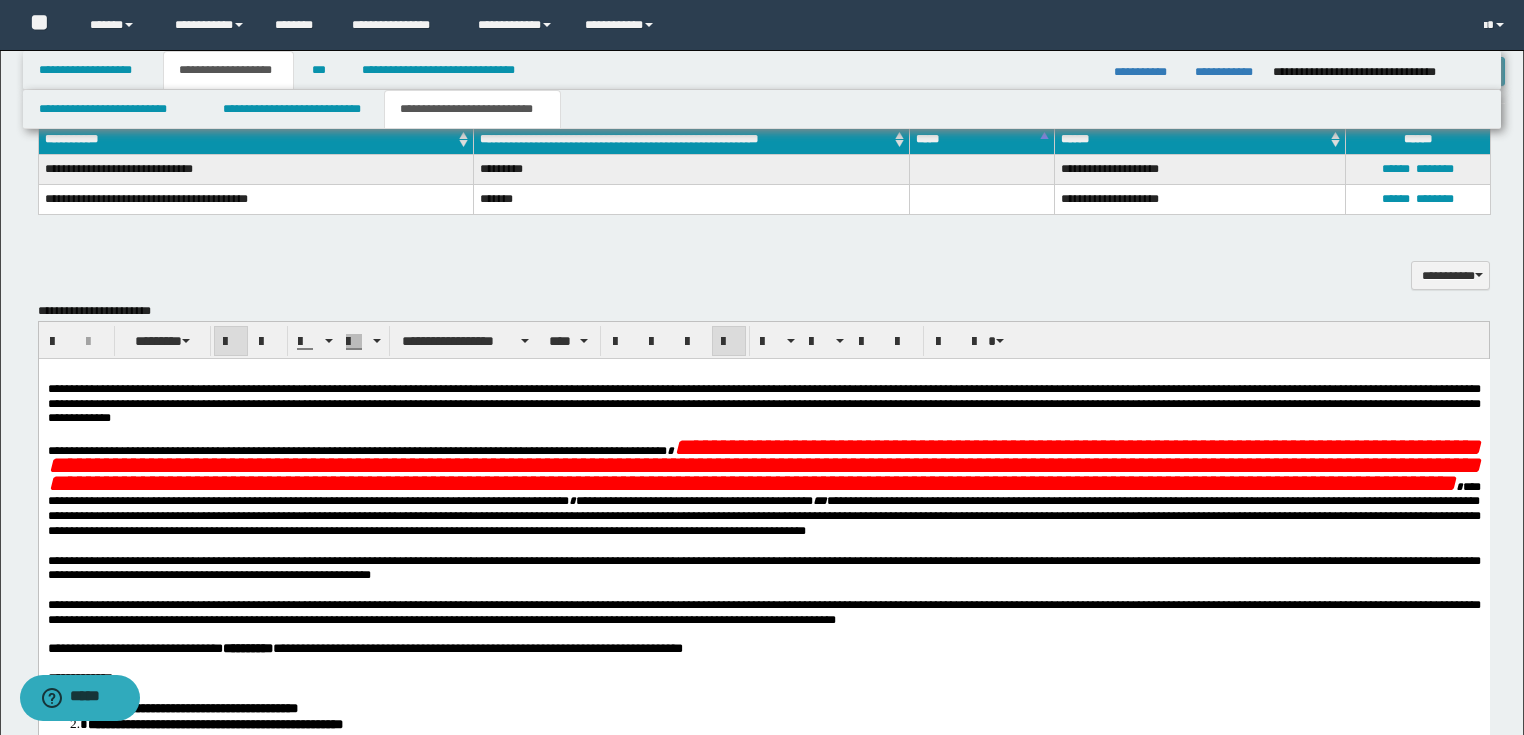 scroll, scrollTop: 1040, scrollLeft: 0, axis: vertical 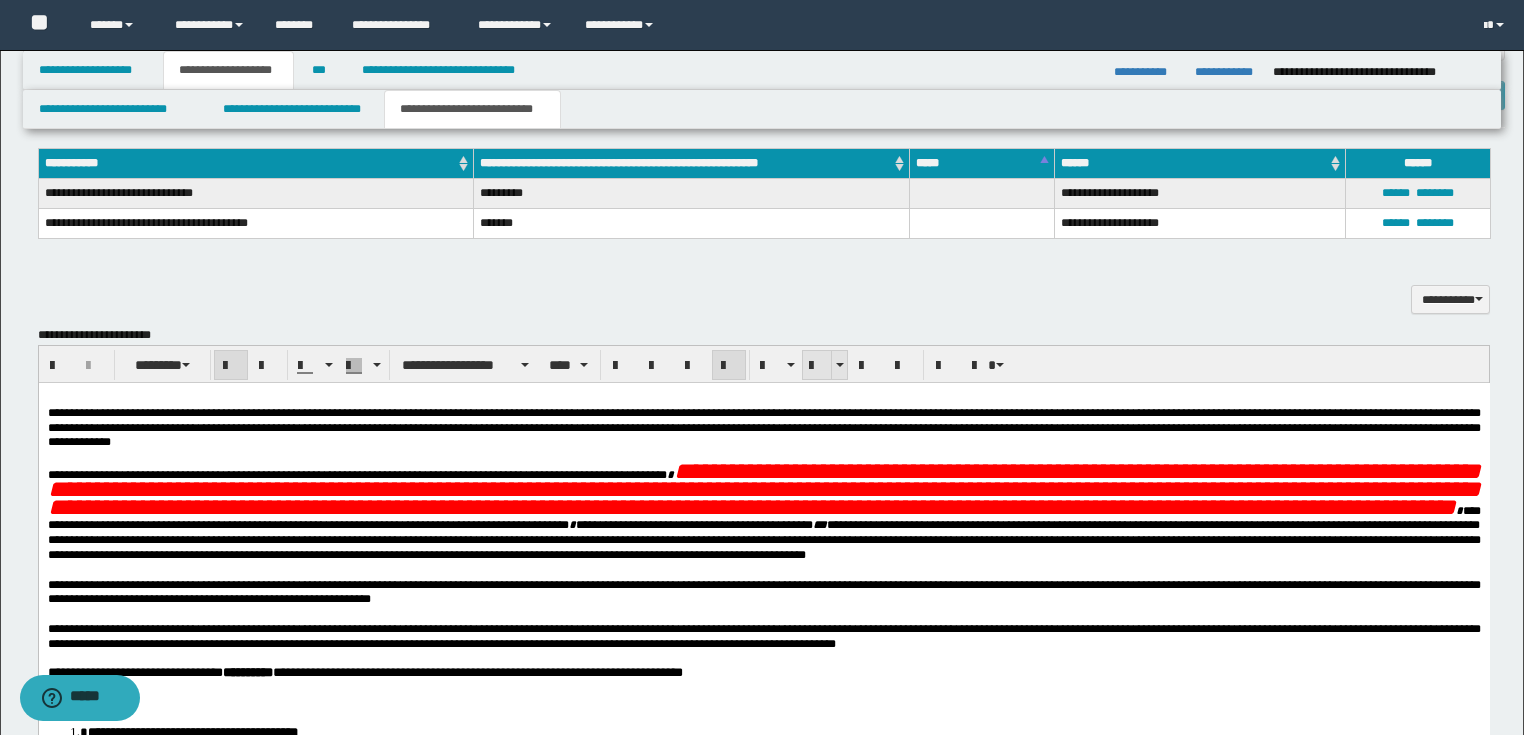 drag, startPoint x: 820, startPoint y: 353, endPoint x: 693, endPoint y: 60, distance: 319.33994 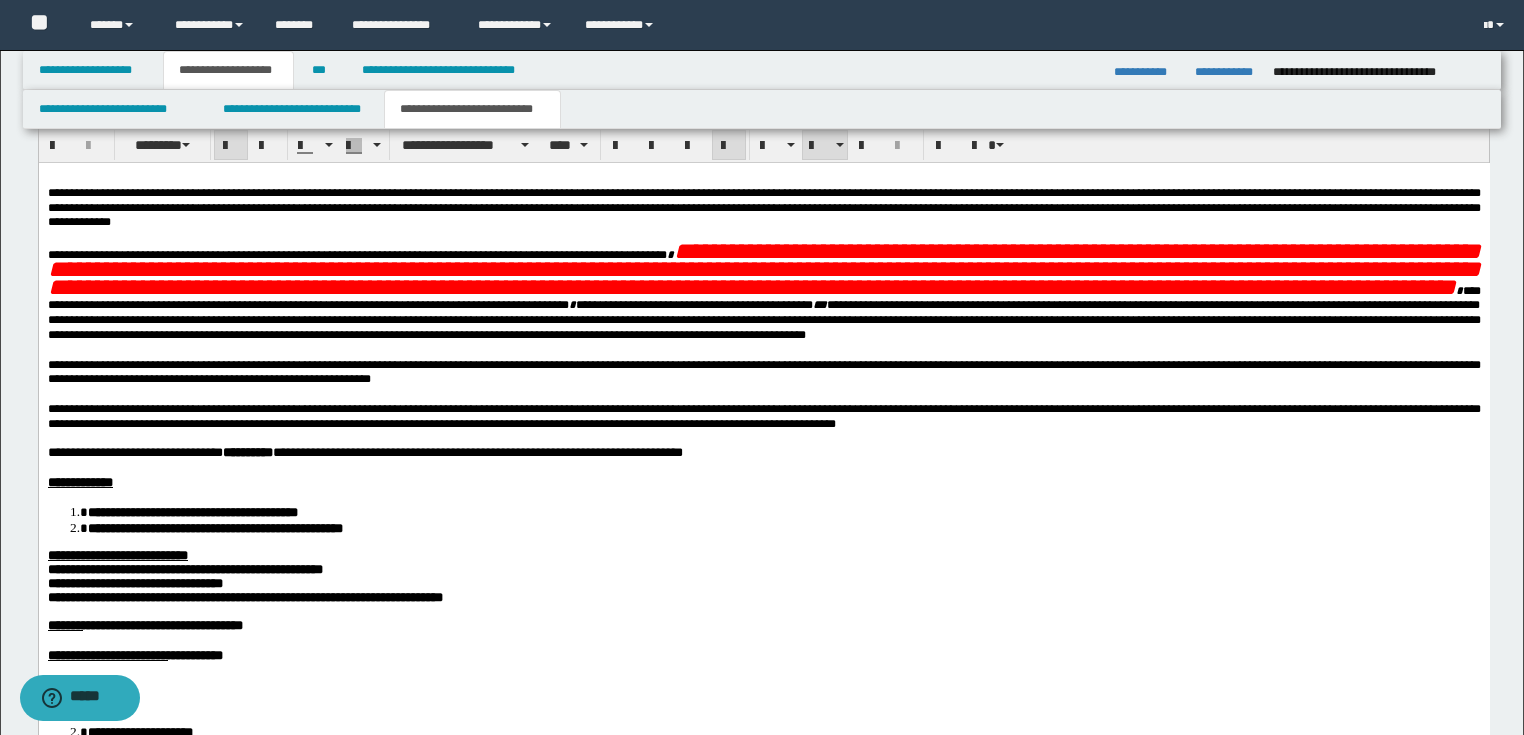 scroll, scrollTop: 1600, scrollLeft: 0, axis: vertical 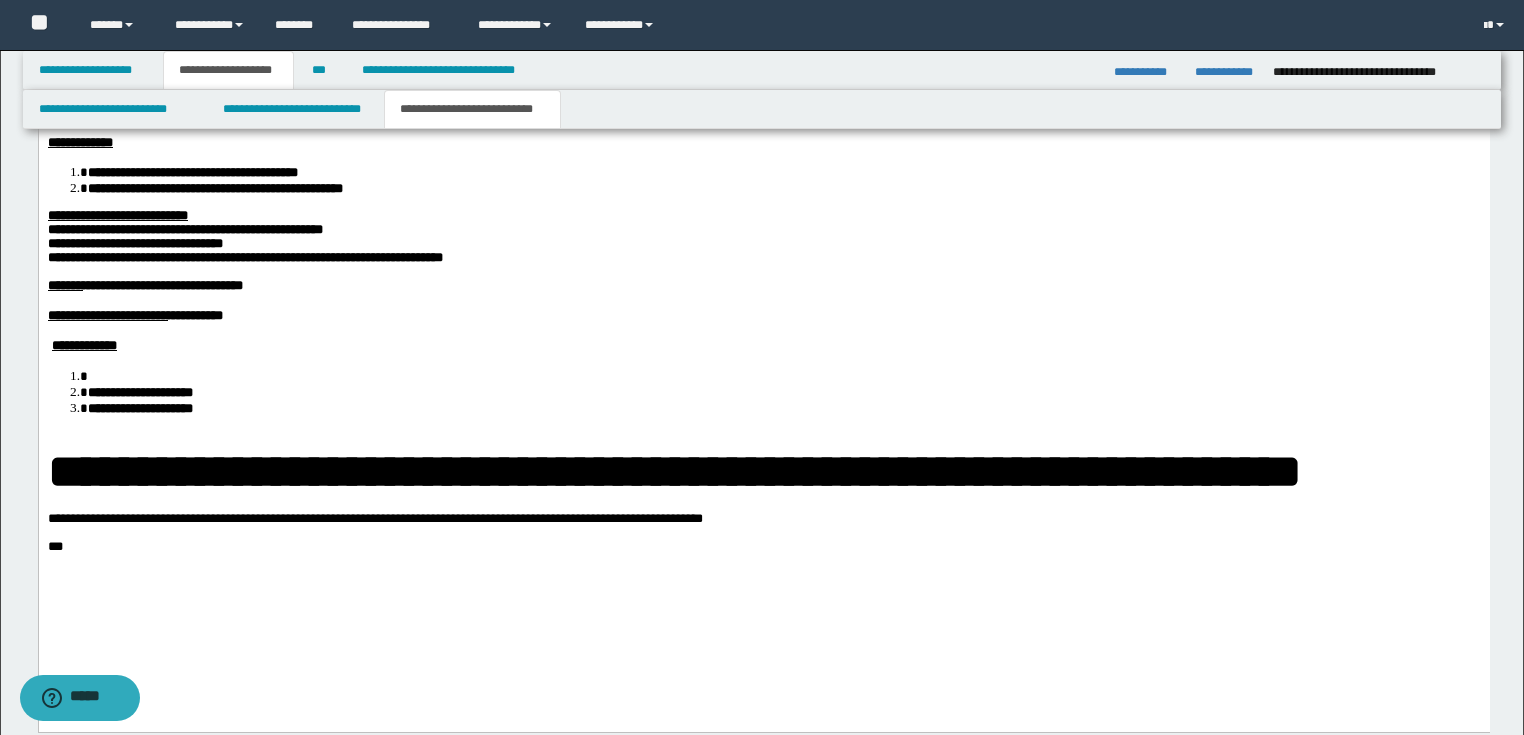click on "**********" at bounding box center [763, 218] 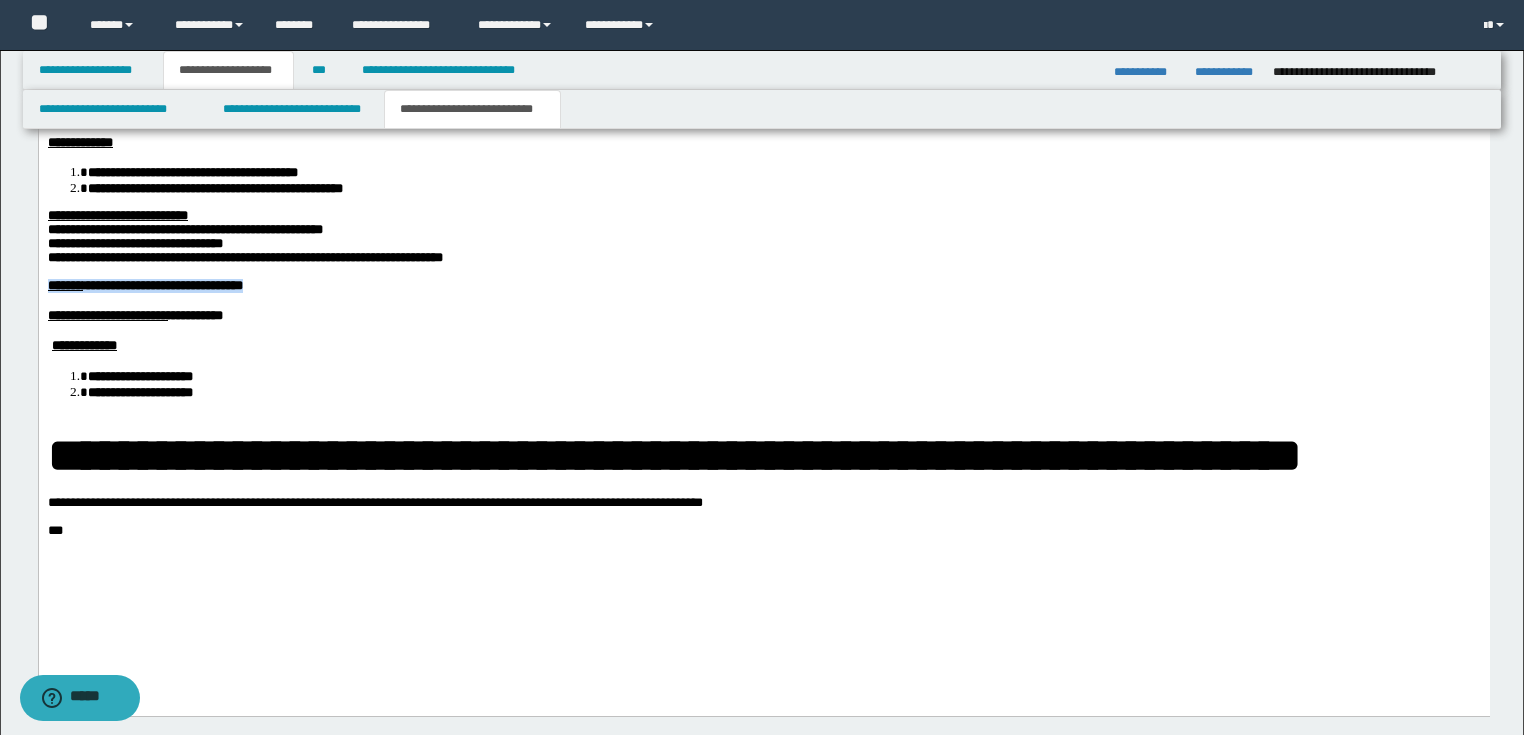 drag, startPoint x: 350, startPoint y: 341, endPoint x: 46, endPoint y: 340, distance: 304.00165 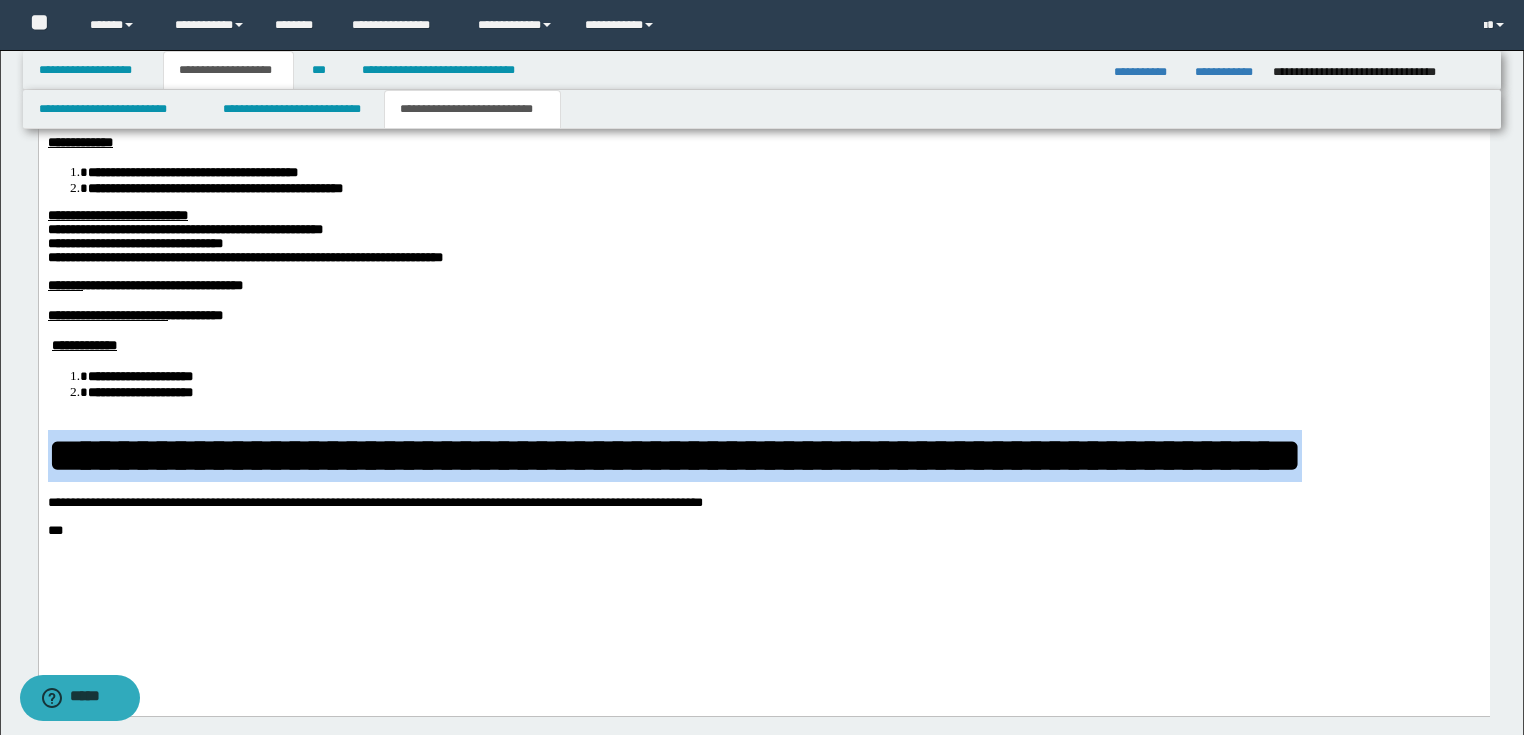 drag, startPoint x: 1389, startPoint y: 515, endPoint x: 1, endPoint y: 496, distance: 1388.13 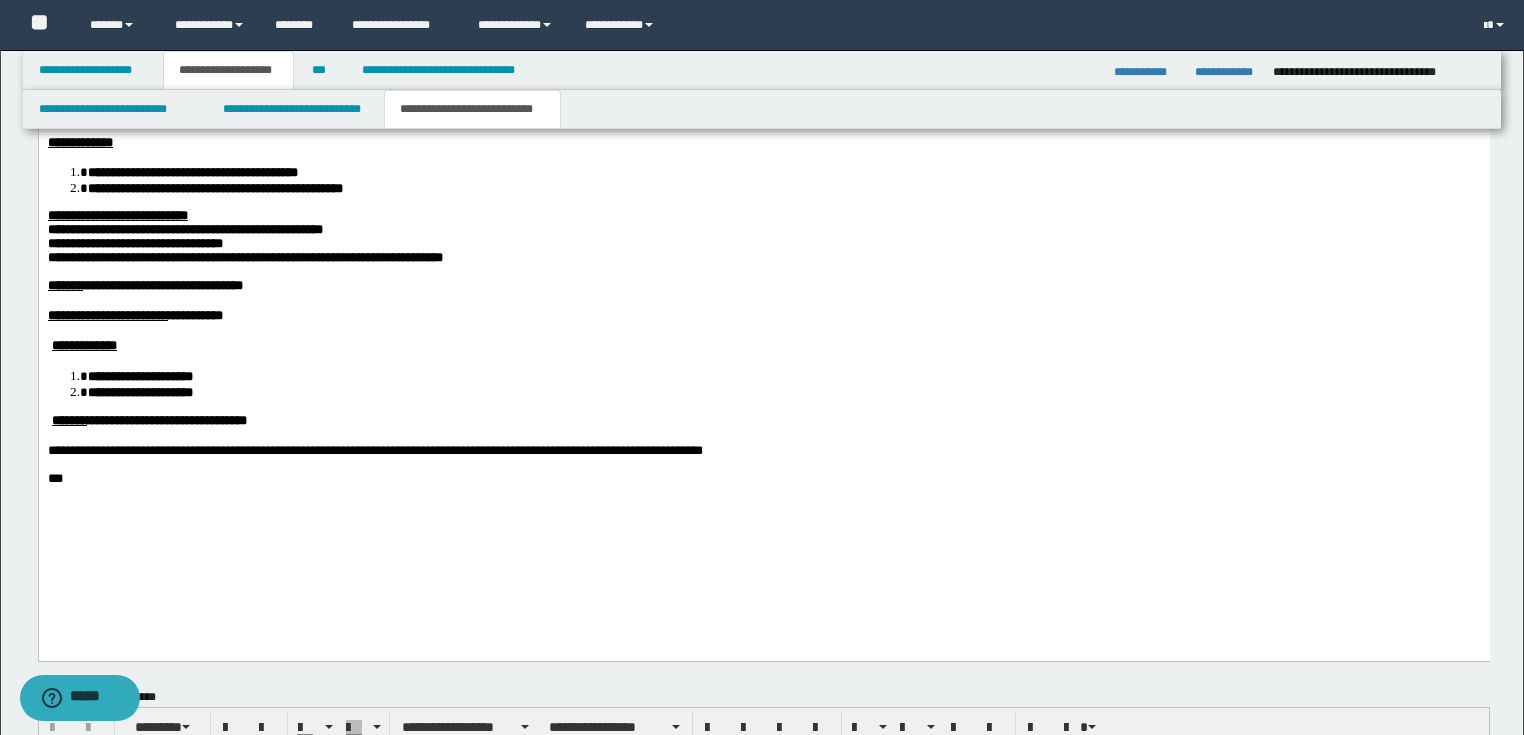 click on "**********" at bounding box center [166, 421] 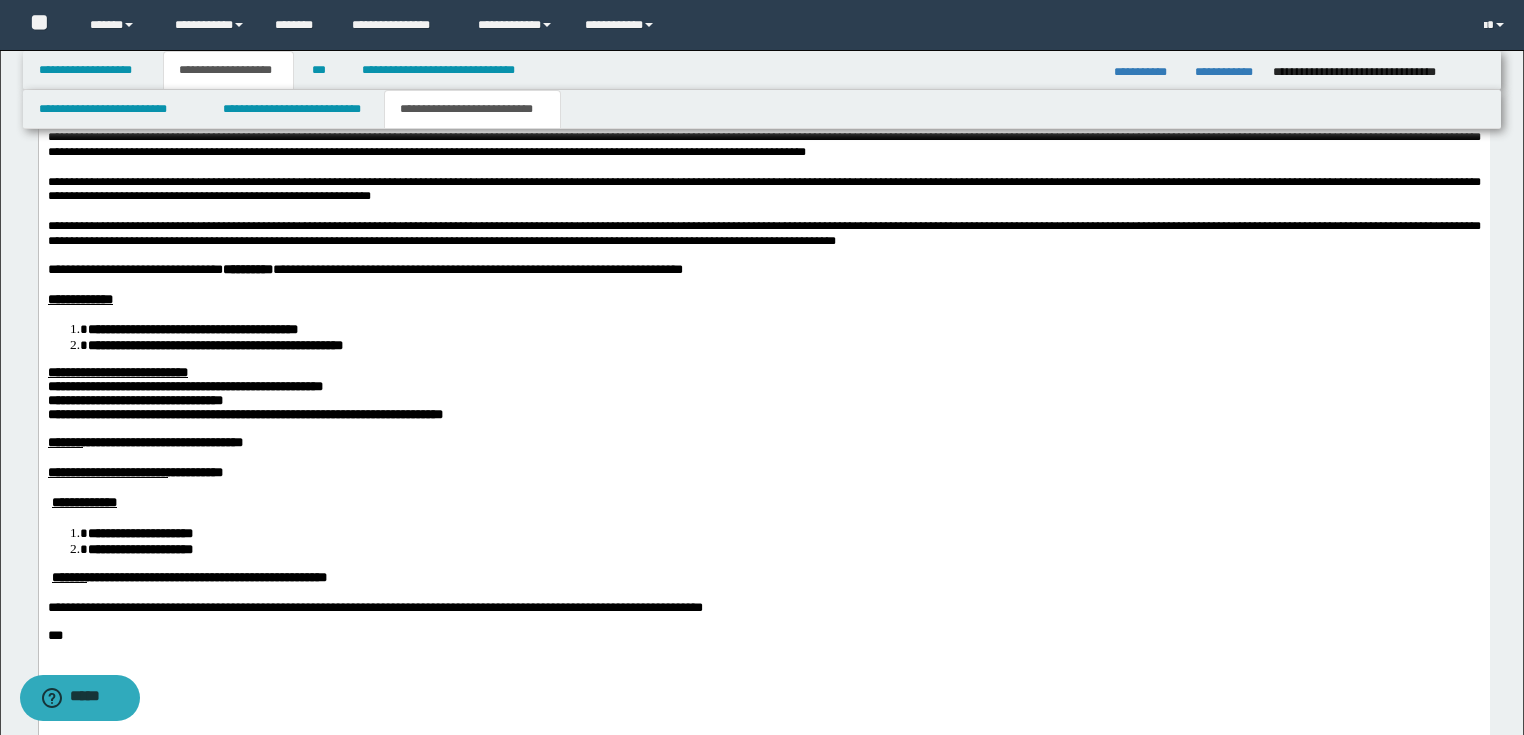 scroll, scrollTop: 1440, scrollLeft: 0, axis: vertical 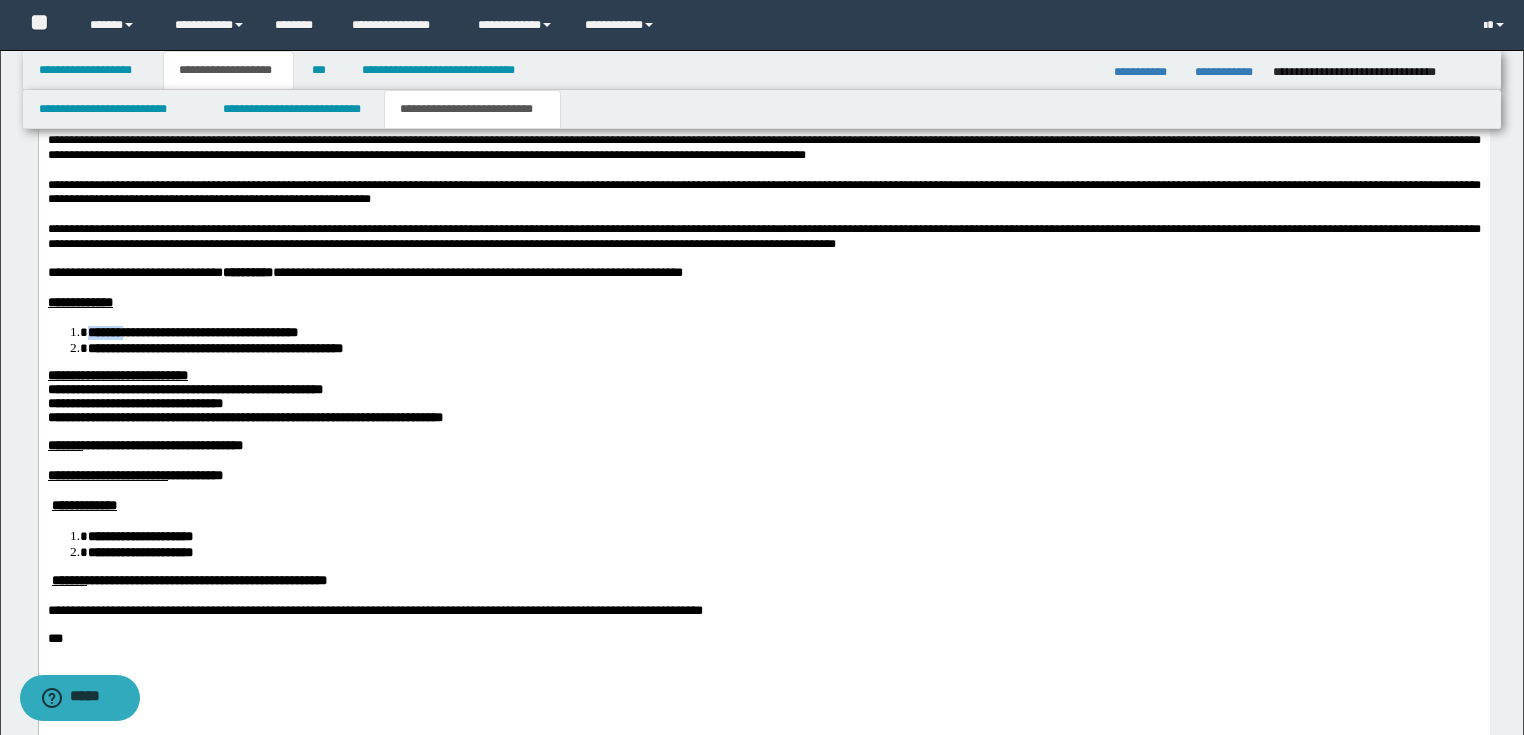 drag, startPoint x: 128, startPoint y: 376, endPoint x: 88, endPoint y: 376, distance: 40 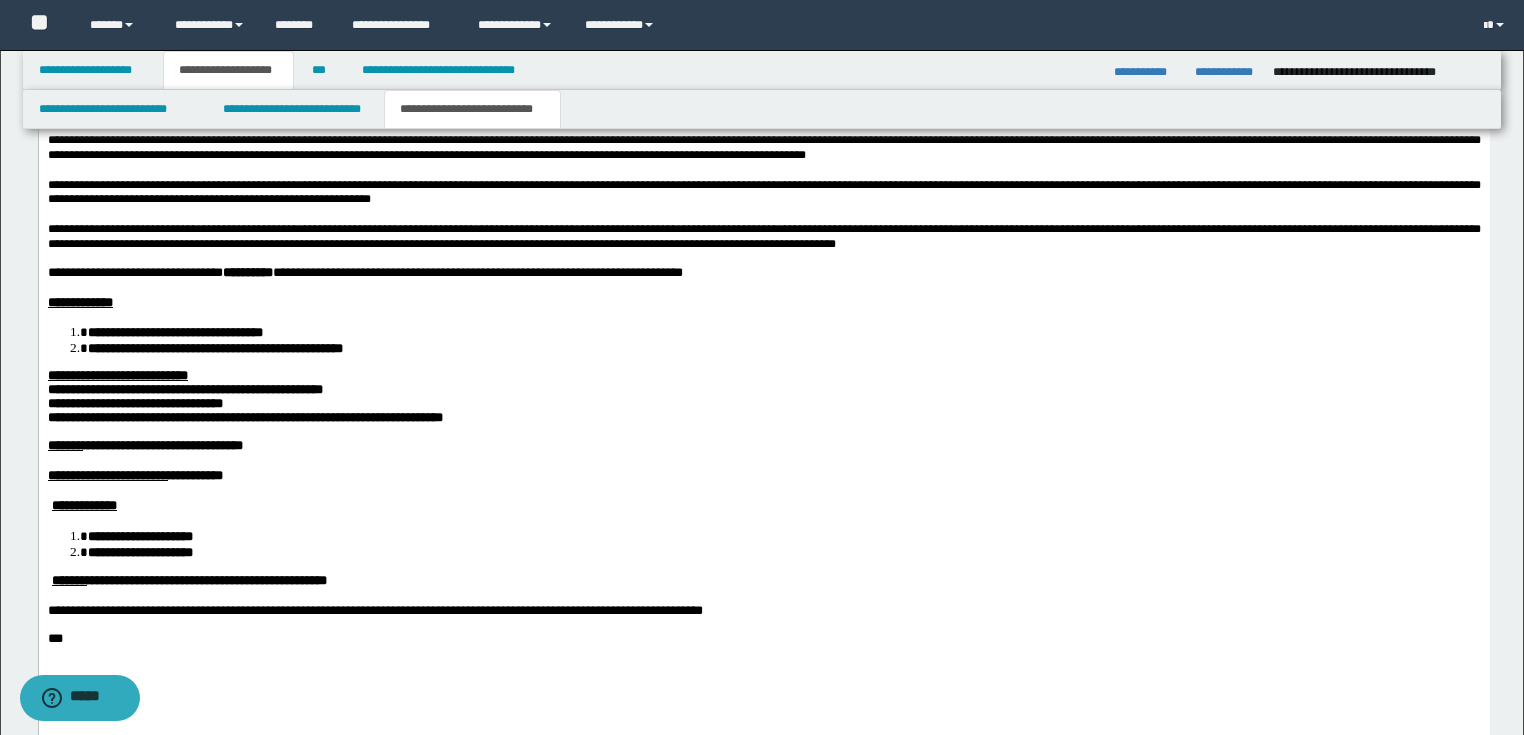 click on "**********" at bounding box center [214, 349] 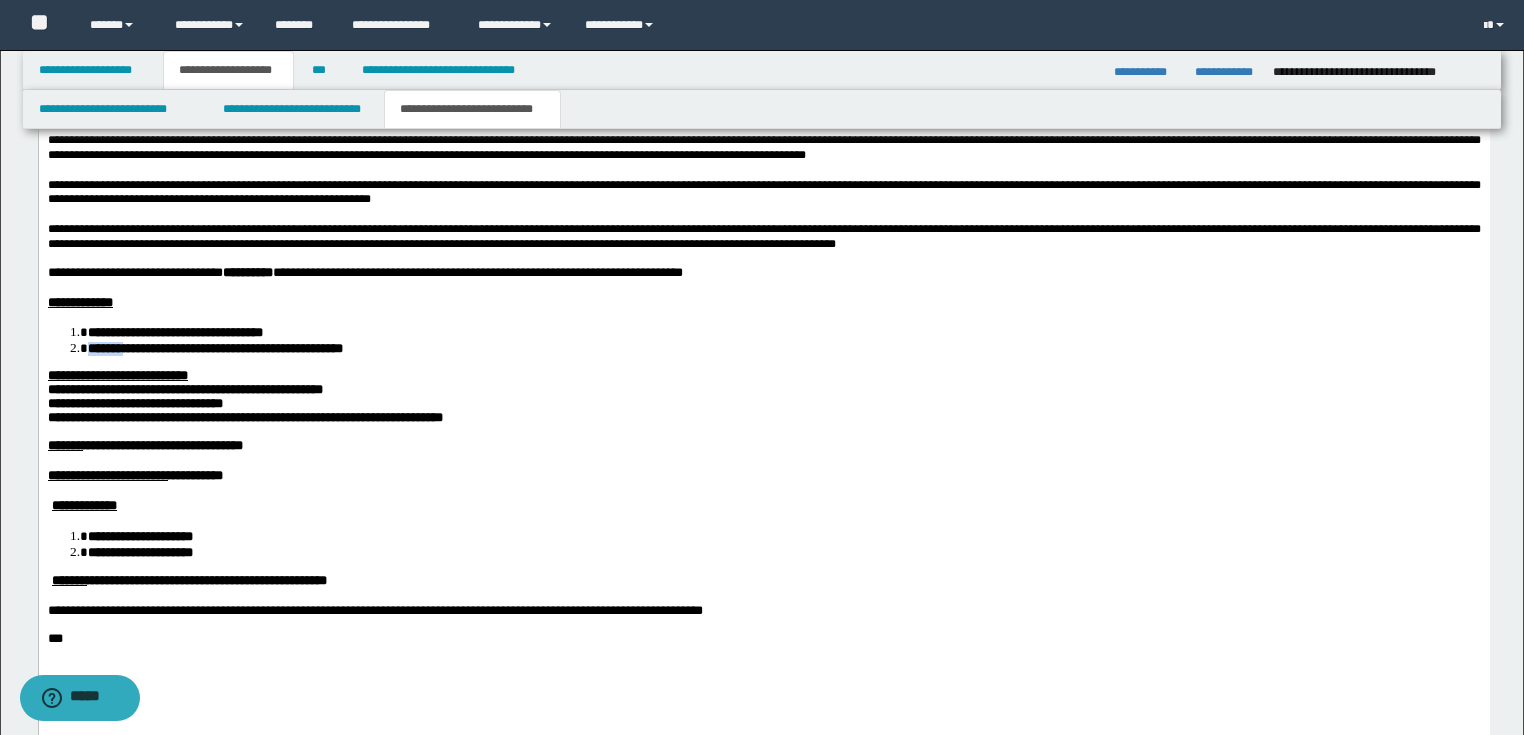 drag, startPoint x: 128, startPoint y: 396, endPoint x: 86, endPoint y: 396, distance: 42 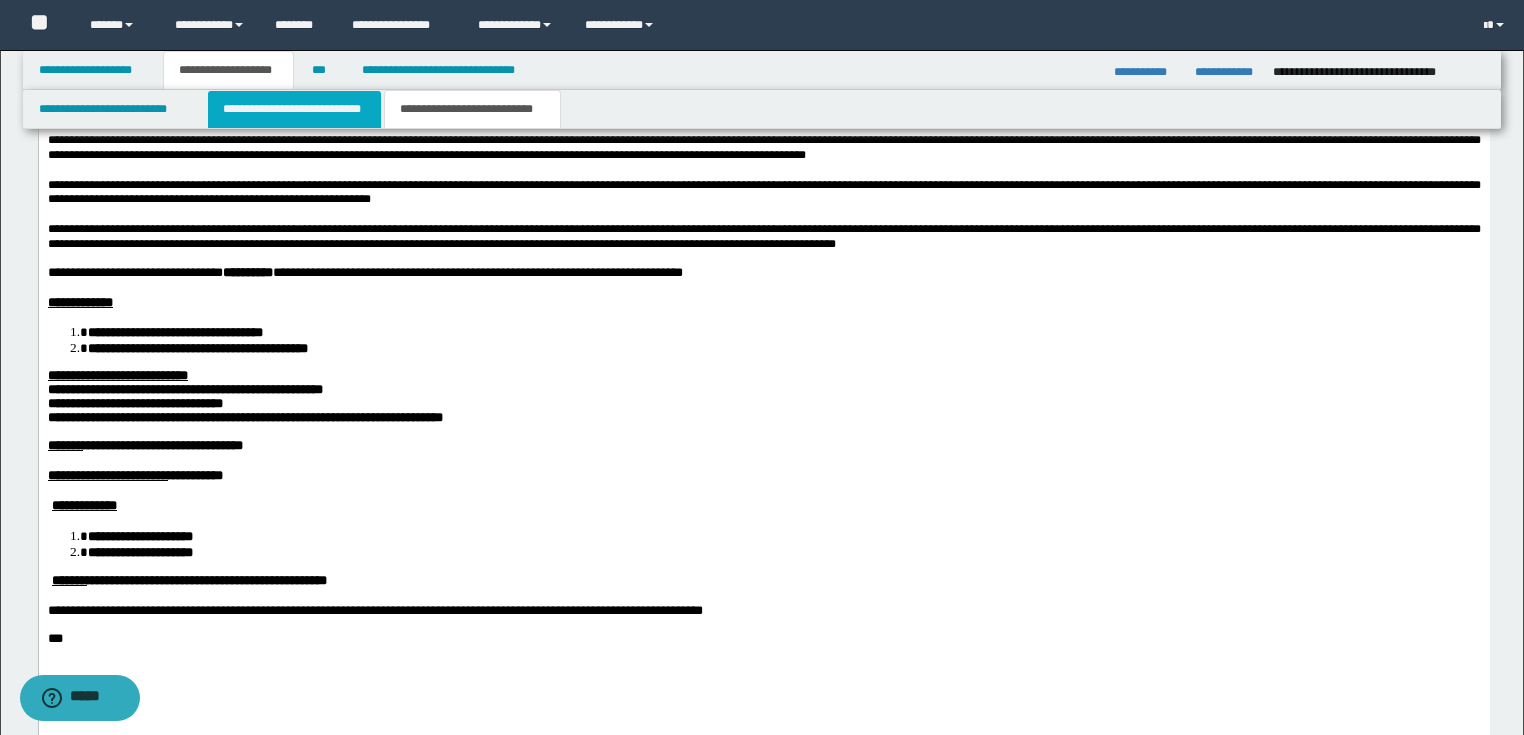 click on "**********" at bounding box center (294, 109) 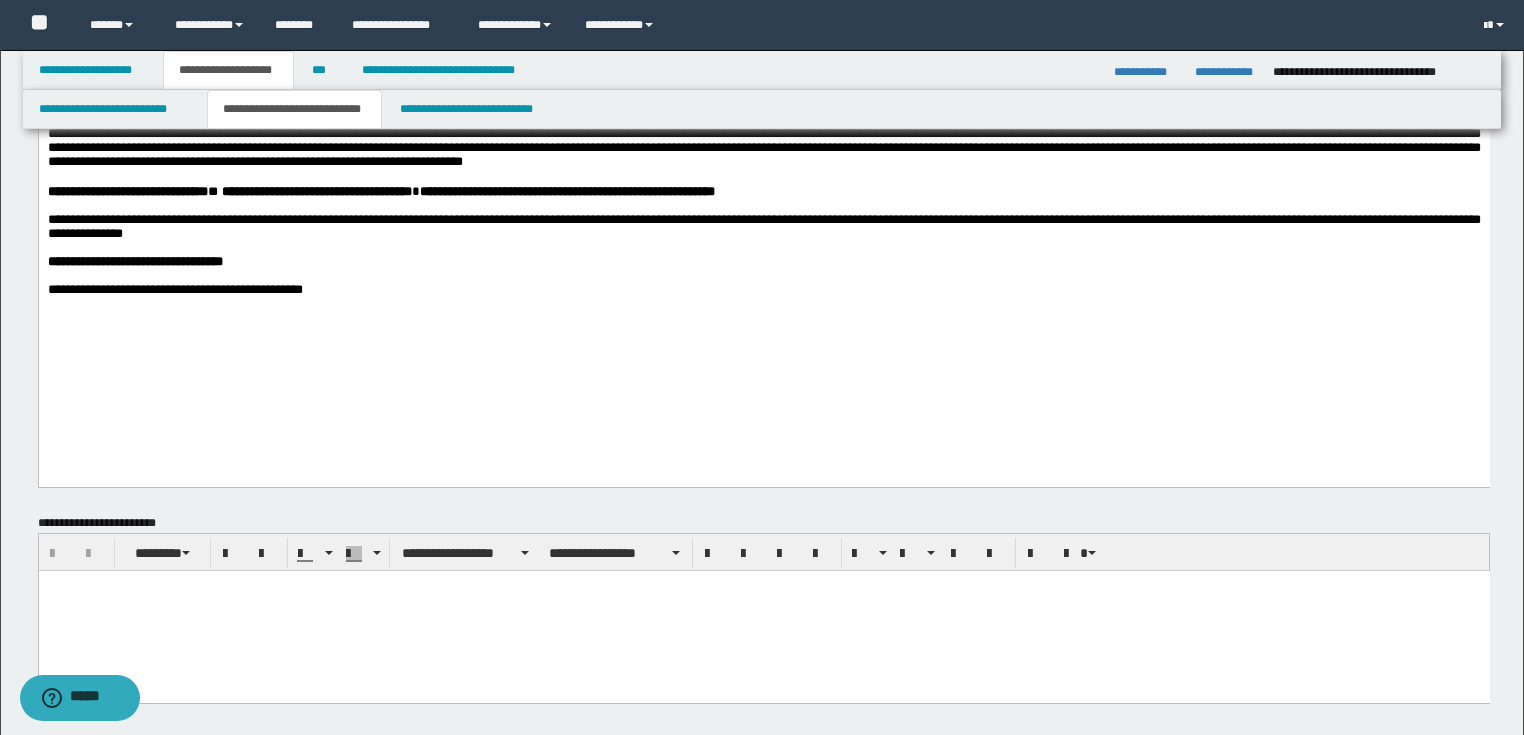 scroll, scrollTop: 0, scrollLeft: 0, axis: both 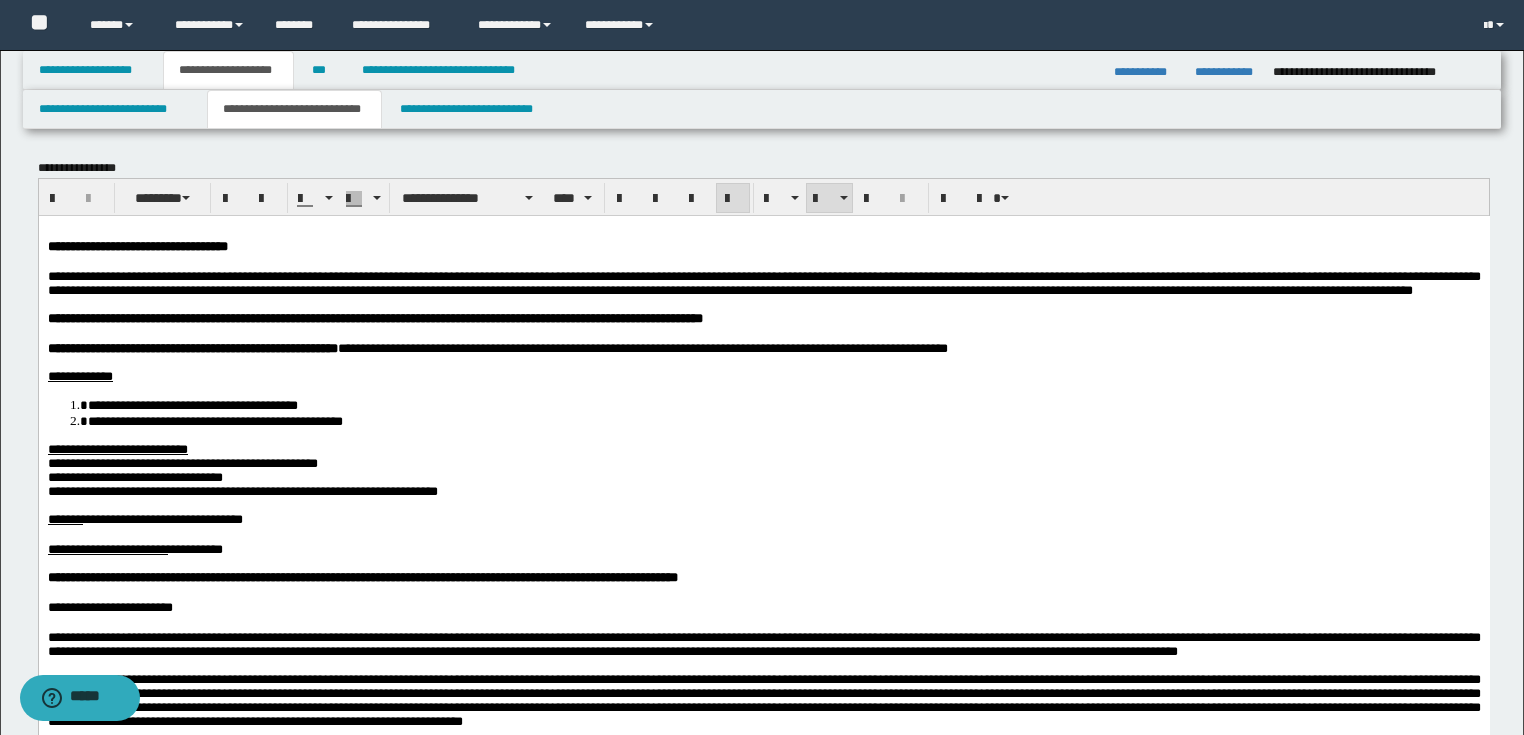 click on "**********" at bounding box center (763, 564) 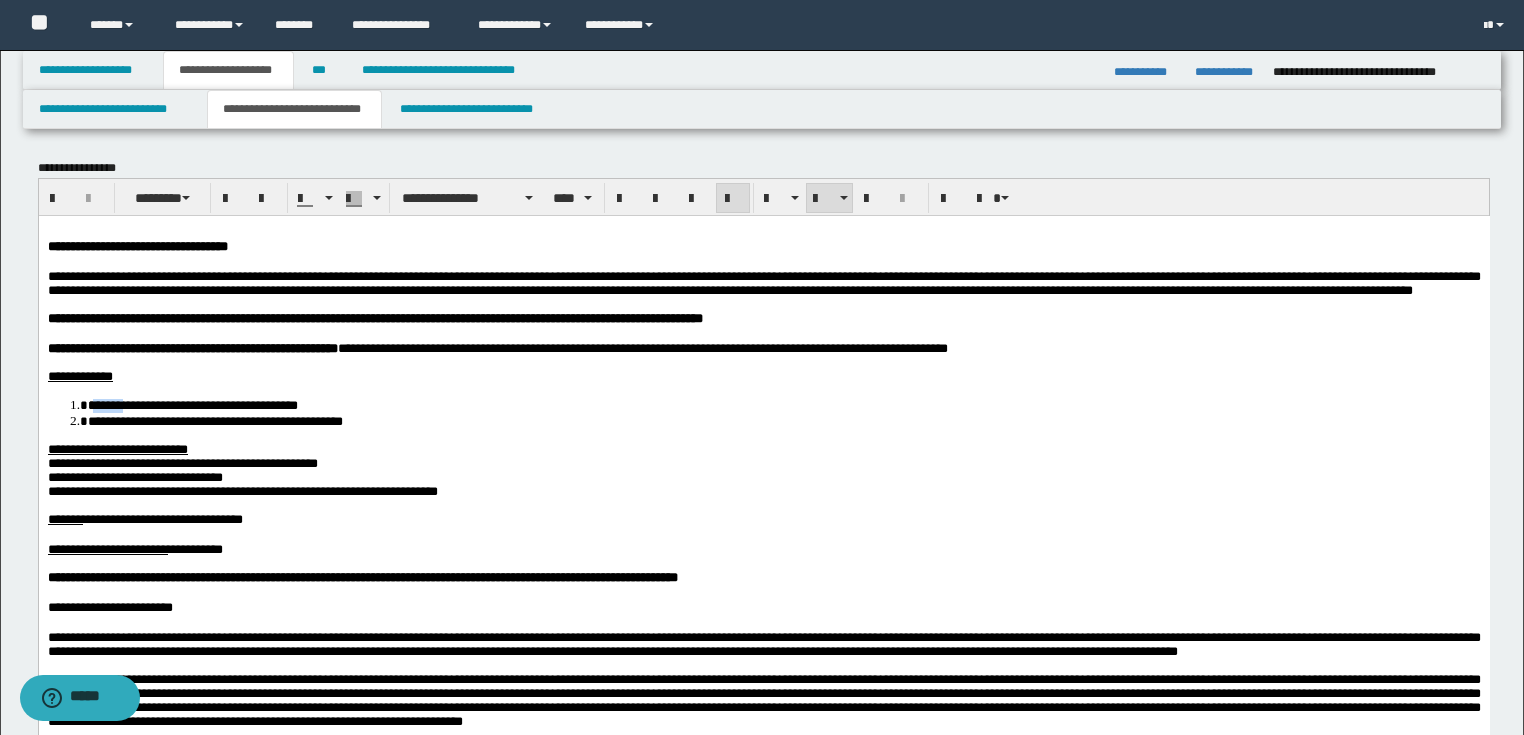 drag, startPoint x: 128, startPoint y: 433, endPoint x: 94, endPoint y: 432, distance: 34.0147 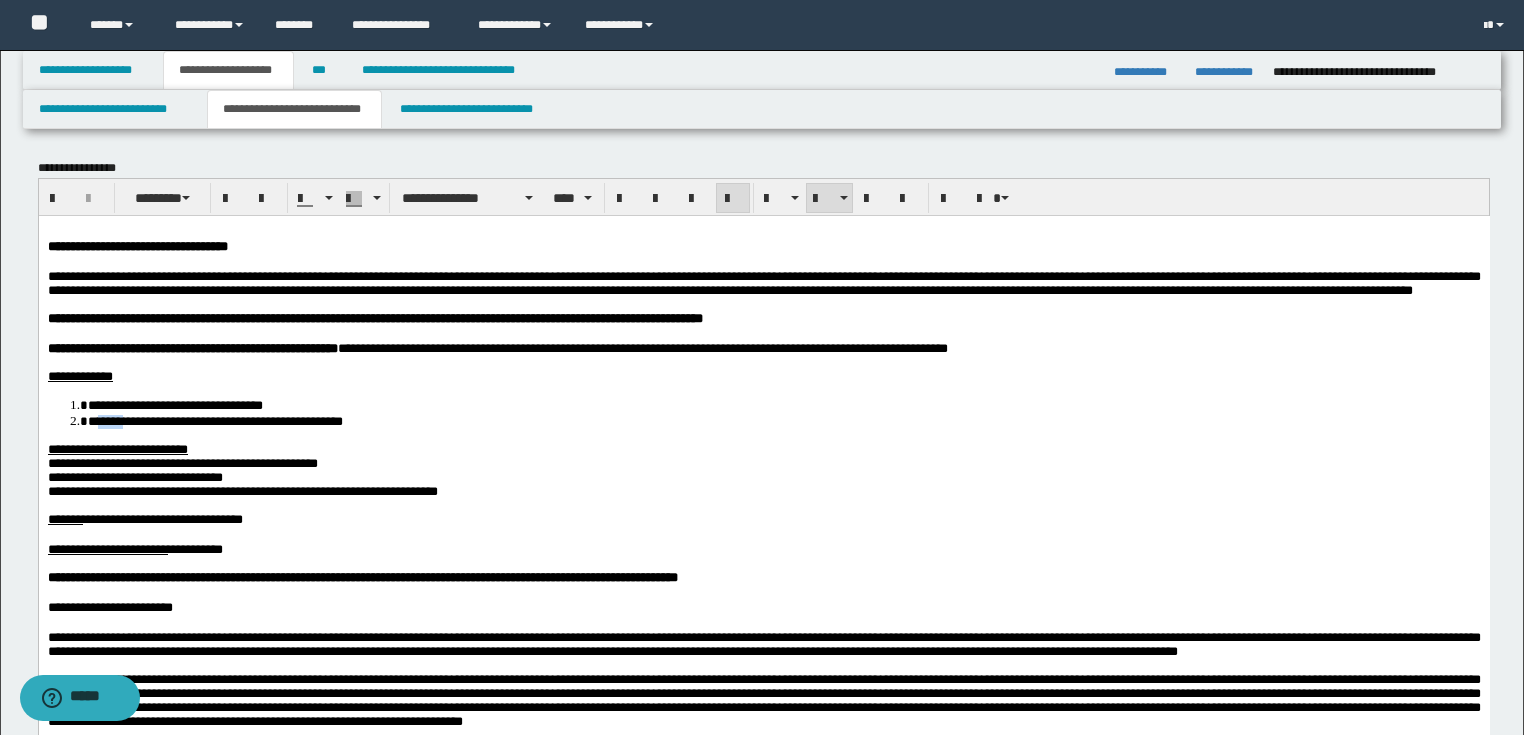 drag, startPoint x: 128, startPoint y: 447, endPoint x: 96, endPoint y: 449, distance: 32.06244 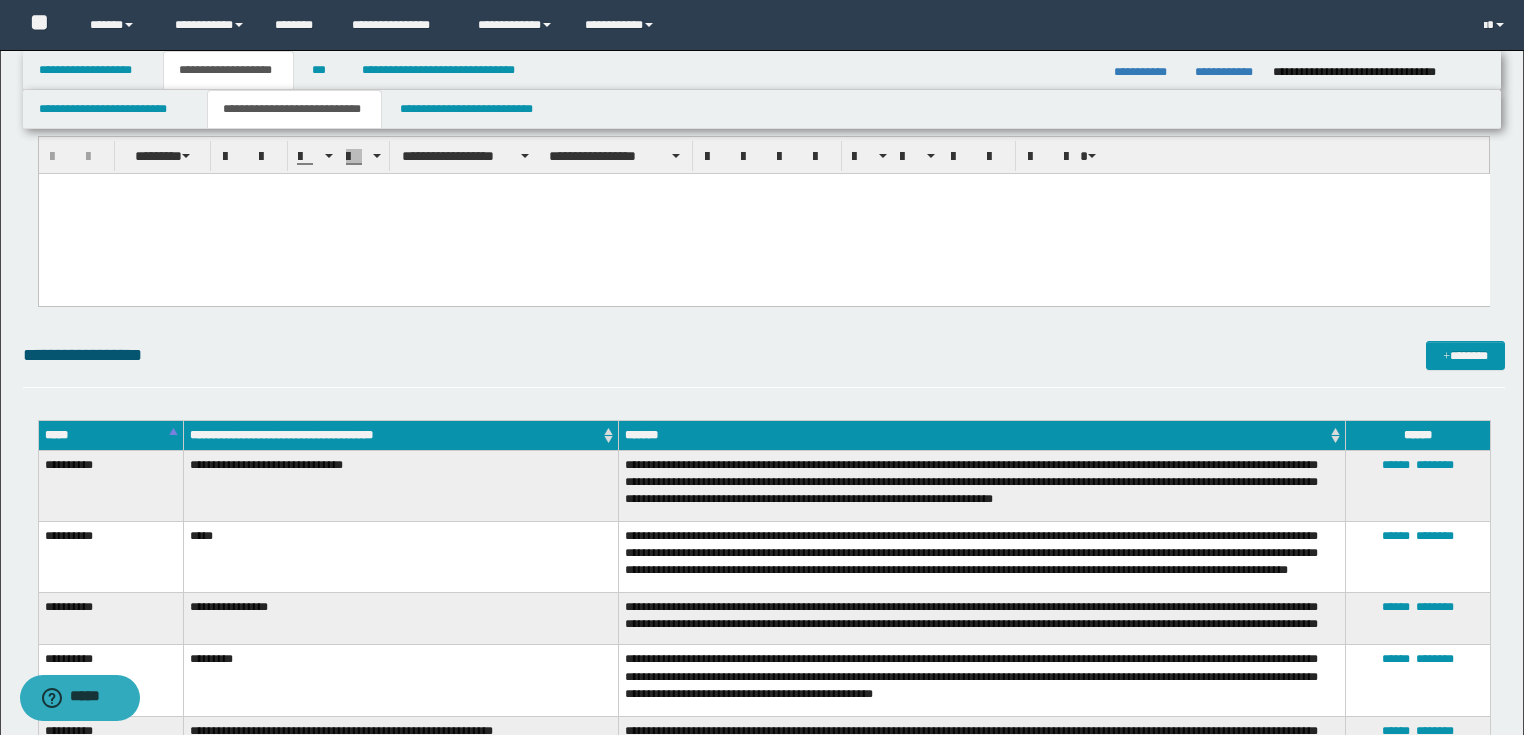 scroll, scrollTop: 960, scrollLeft: 0, axis: vertical 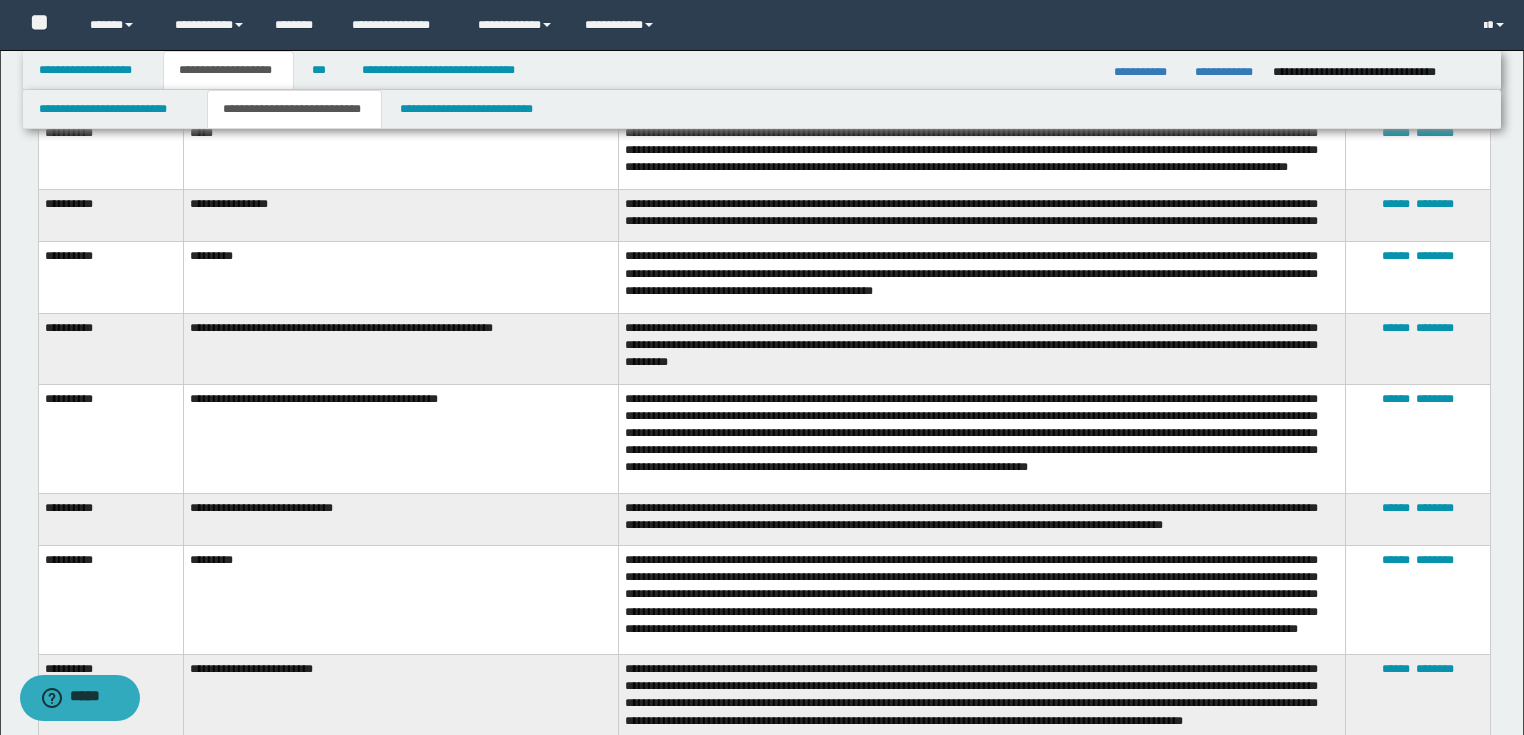 click on "*****" at bounding box center (400, 154) 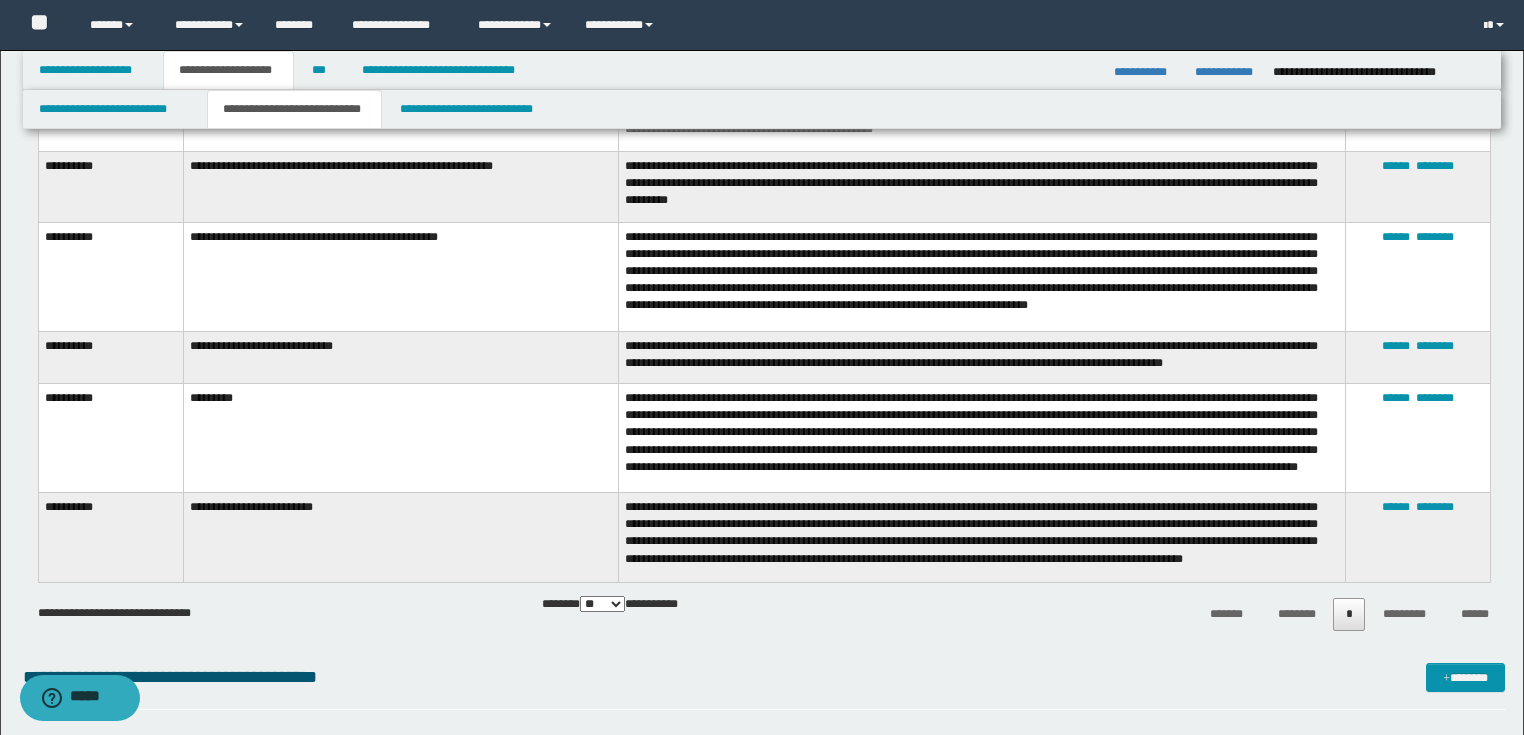 scroll, scrollTop: 1680, scrollLeft: 0, axis: vertical 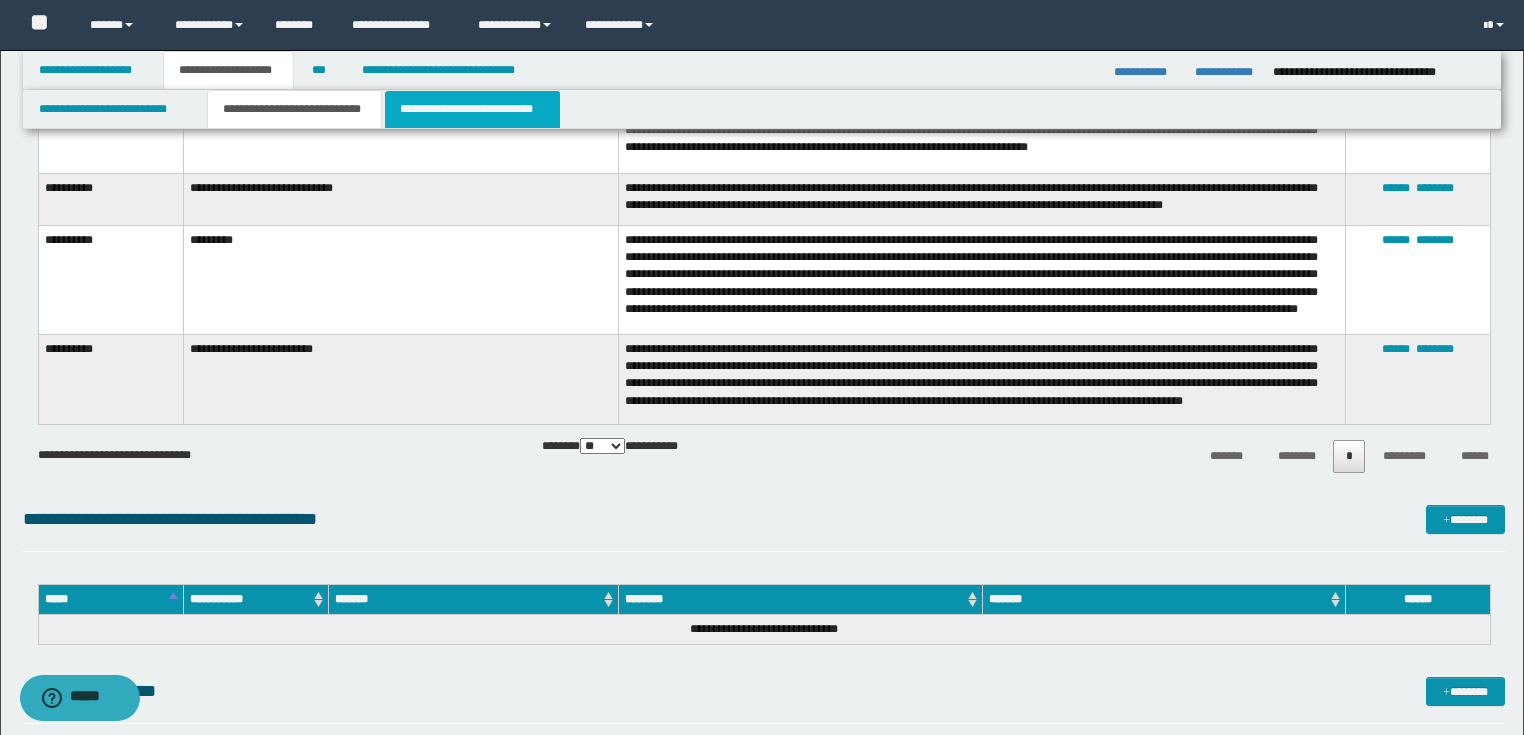 click on "**********" at bounding box center (472, 109) 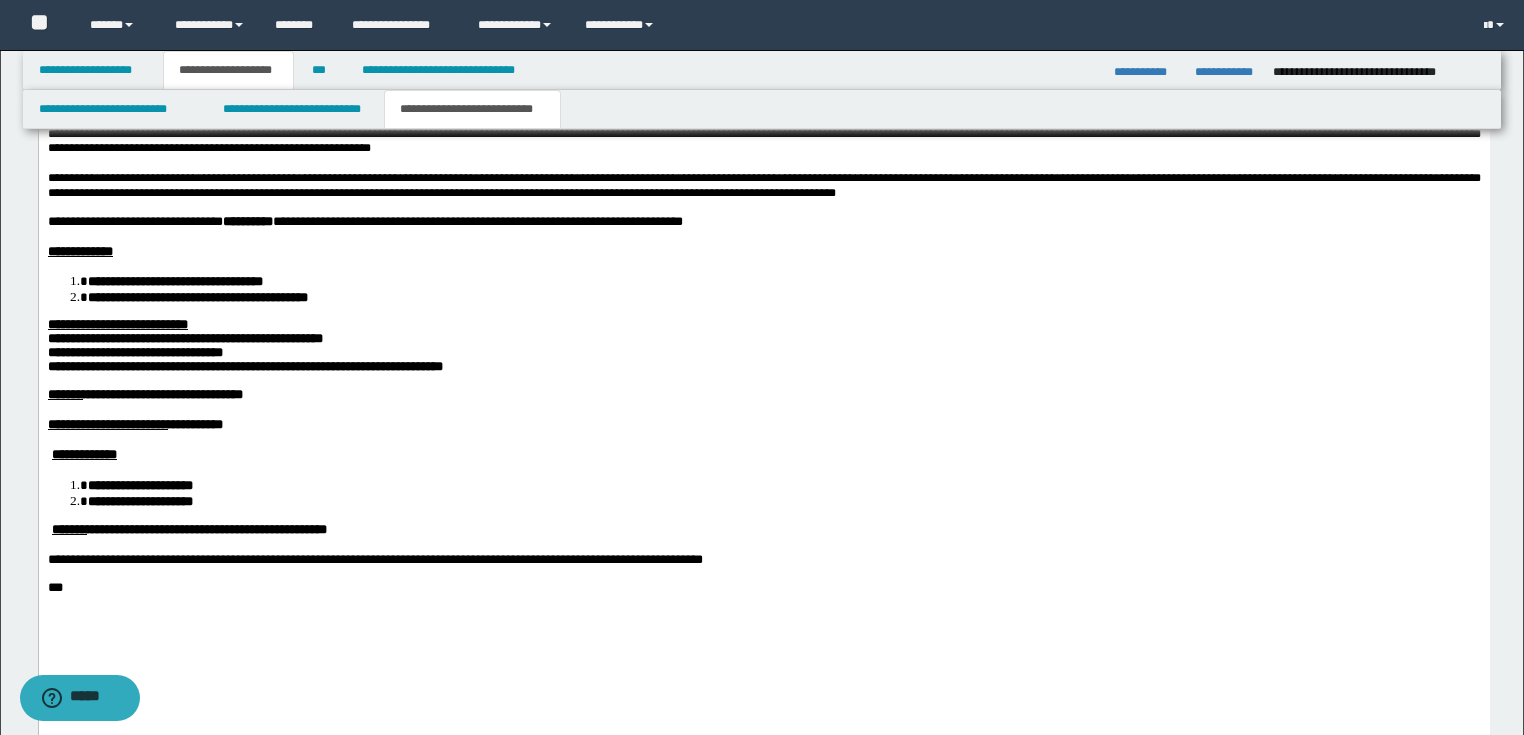 scroll, scrollTop: 1520, scrollLeft: 0, axis: vertical 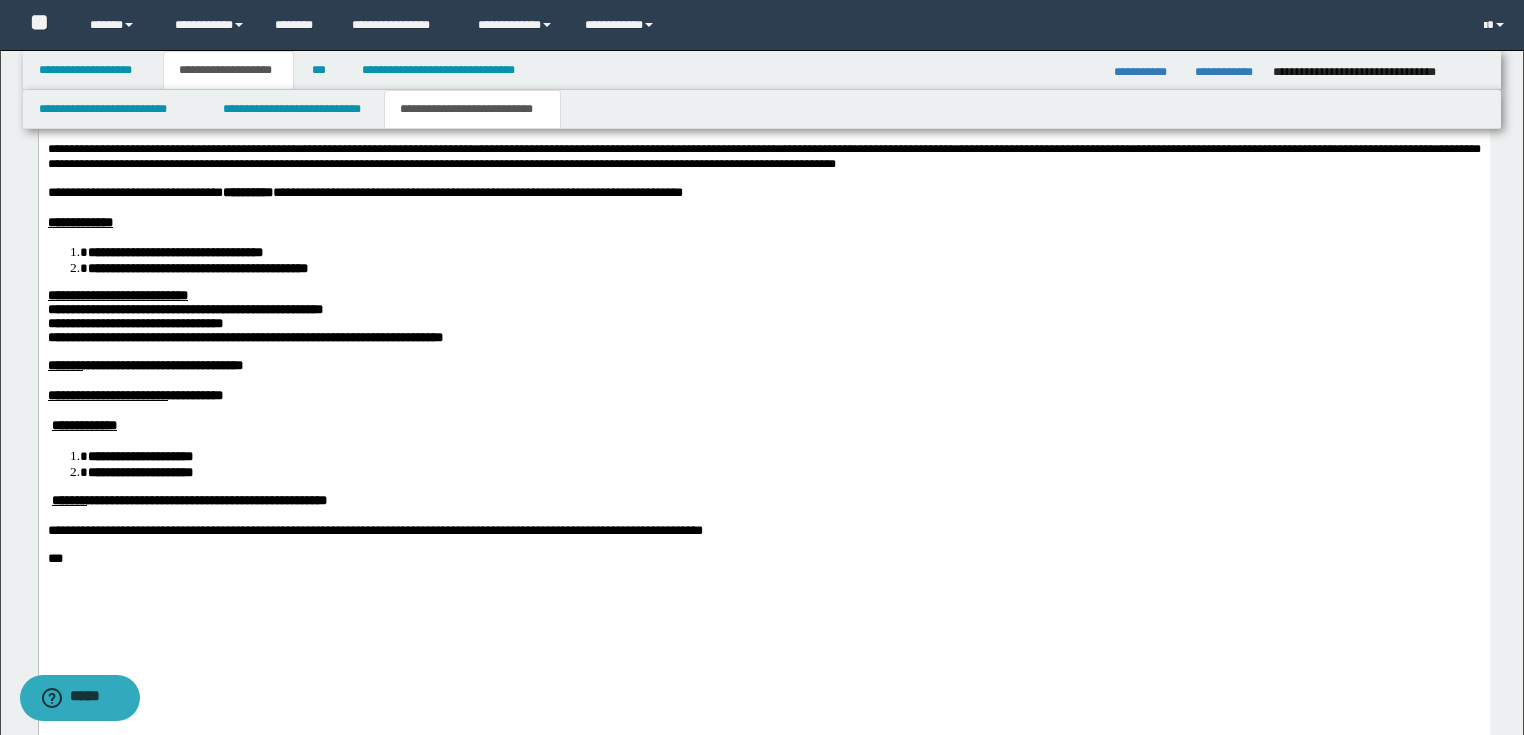 click on "**********" at bounding box center [763, 264] 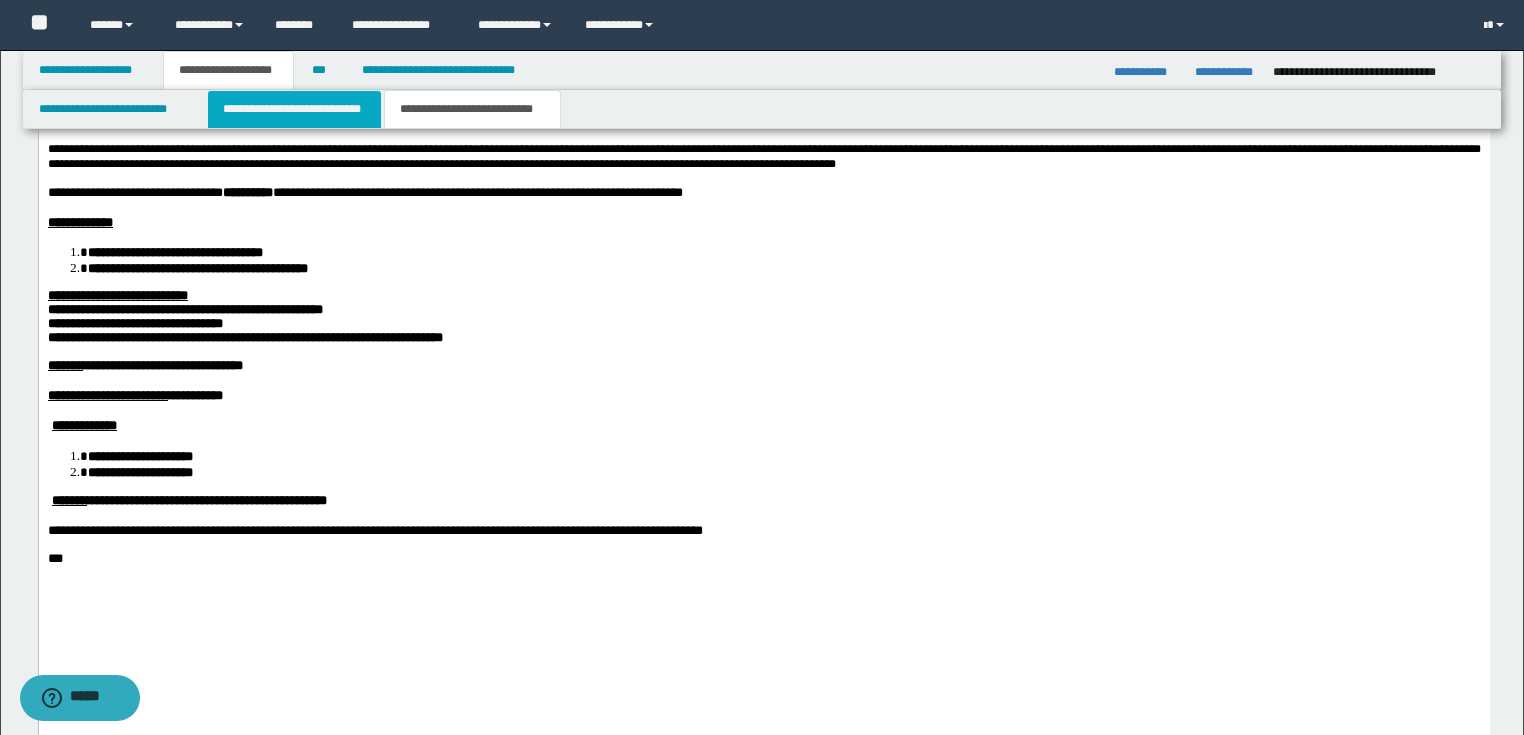 click on "**********" at bounding box center (294, 109) 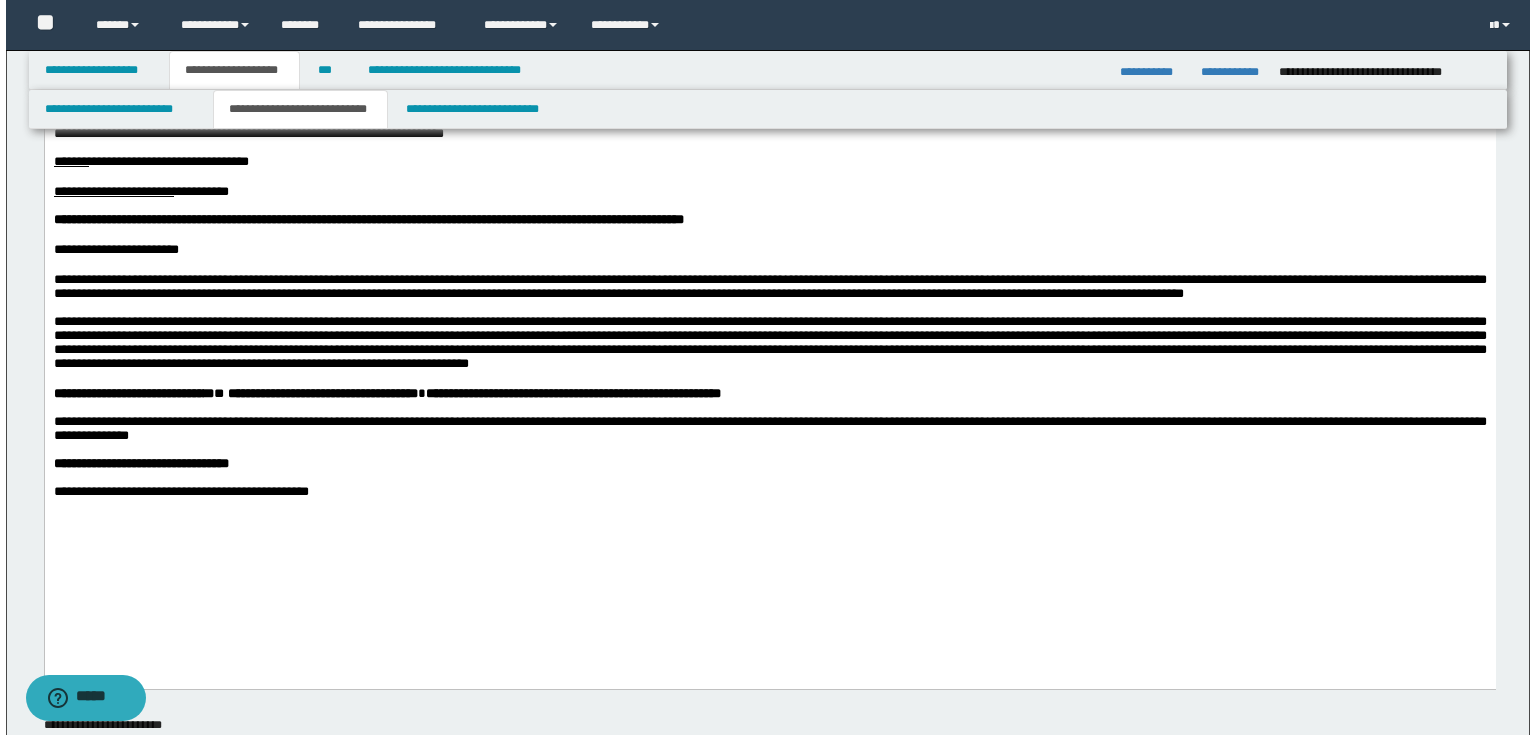 scroll, scrollTop: 0, scrollLeft: 0, axis: both 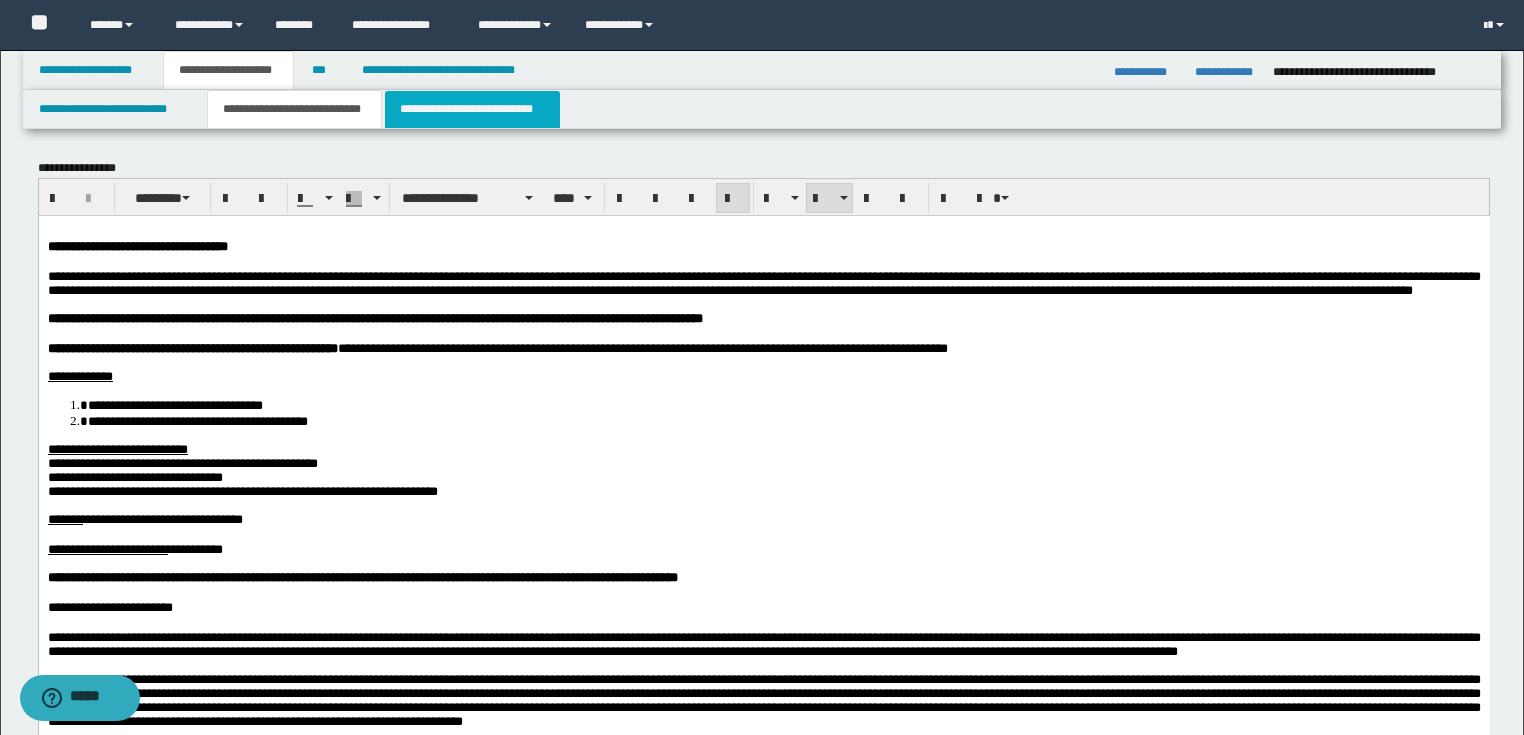 click on "**********" at bounding box center [472, 109] 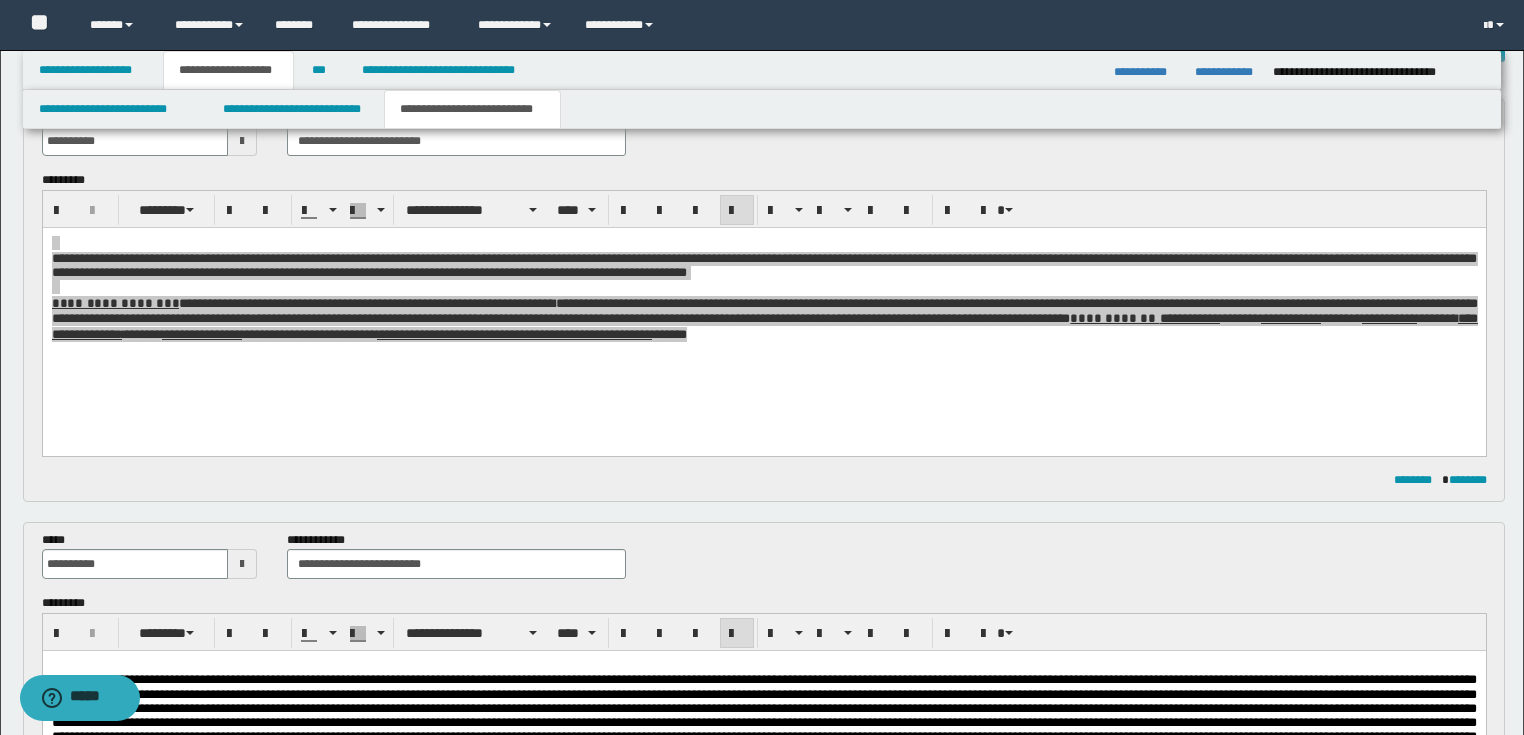 scroll, scrollTop: 560, scrollLeft: 0, axis: vertical 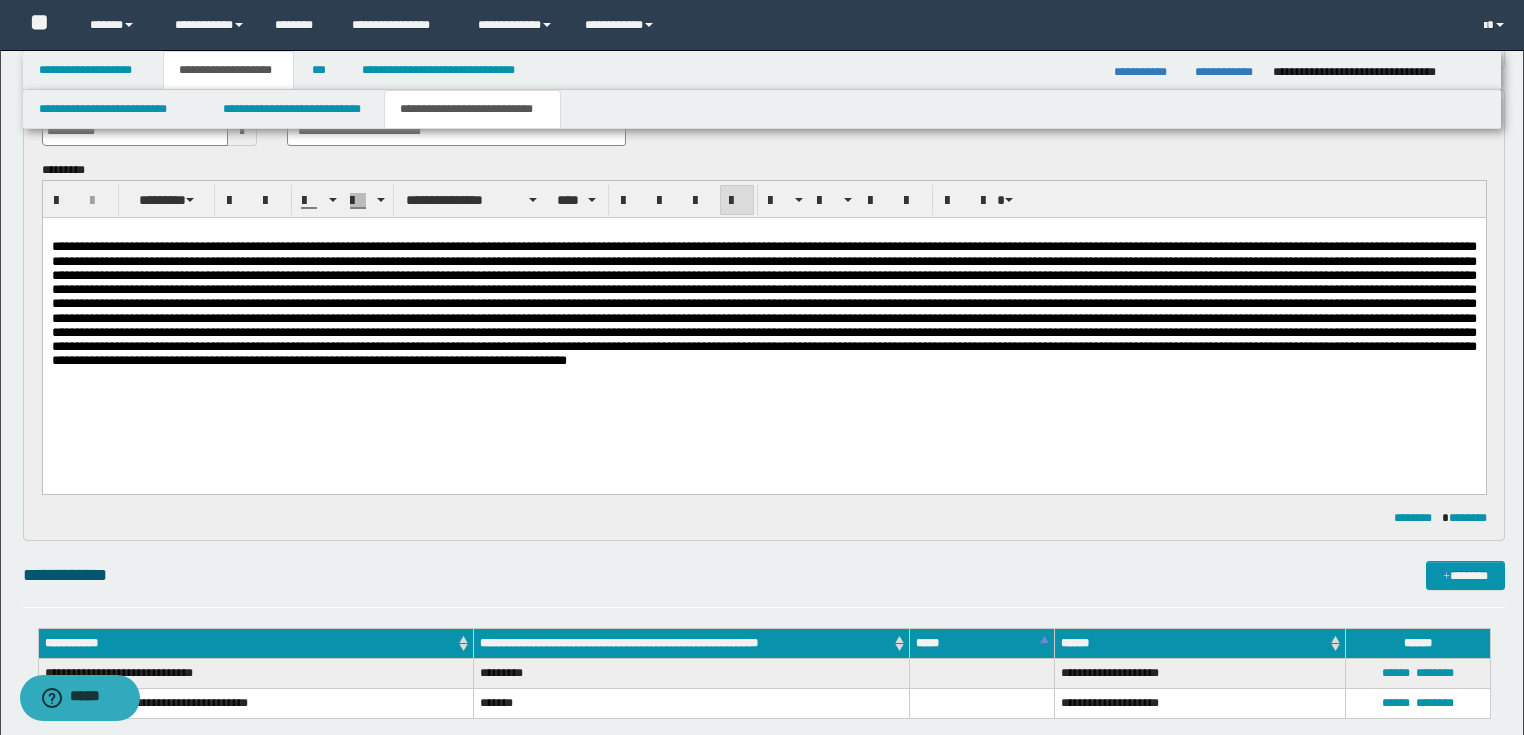click on "**********" at bounding box center [764, 849] 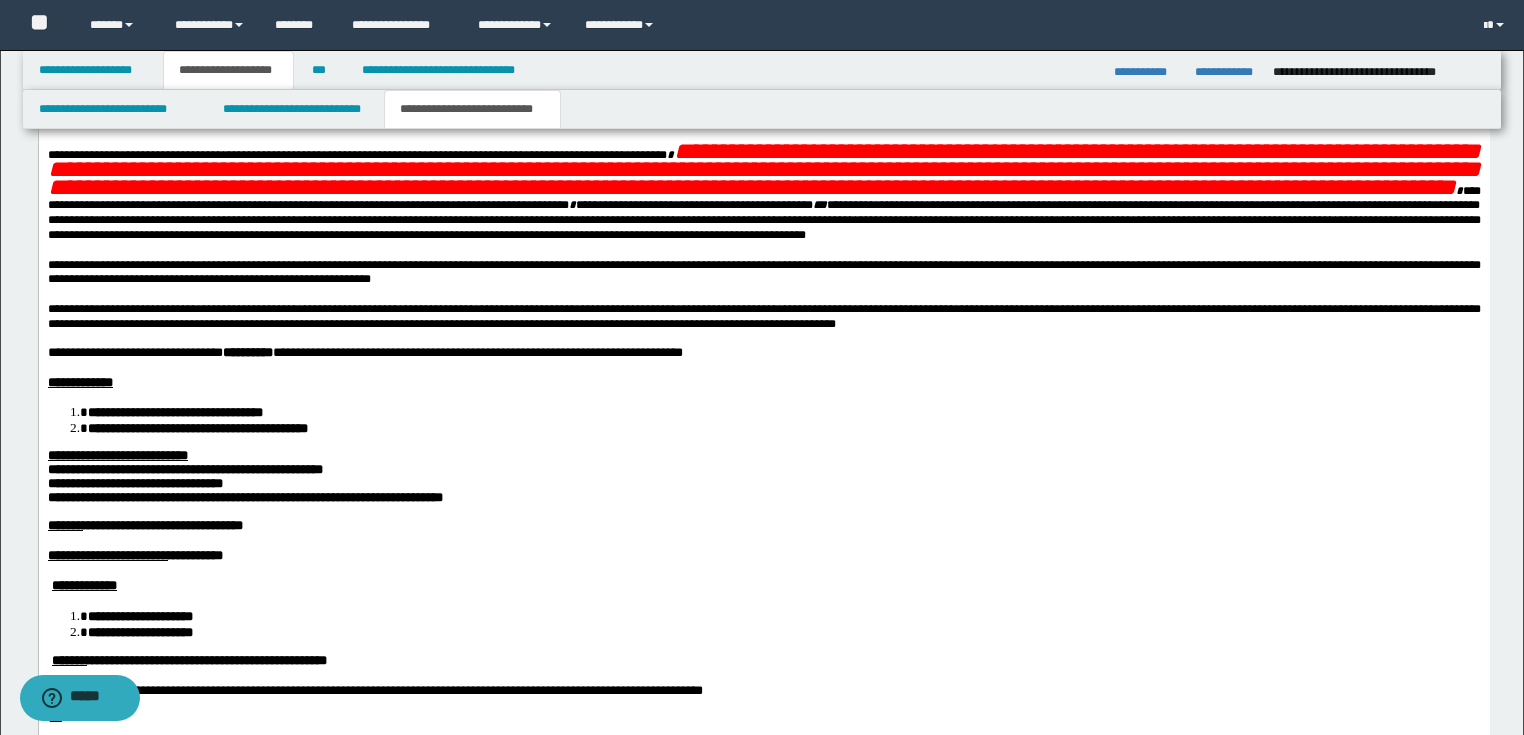 click on "**********" at bounding box center (763, 423) 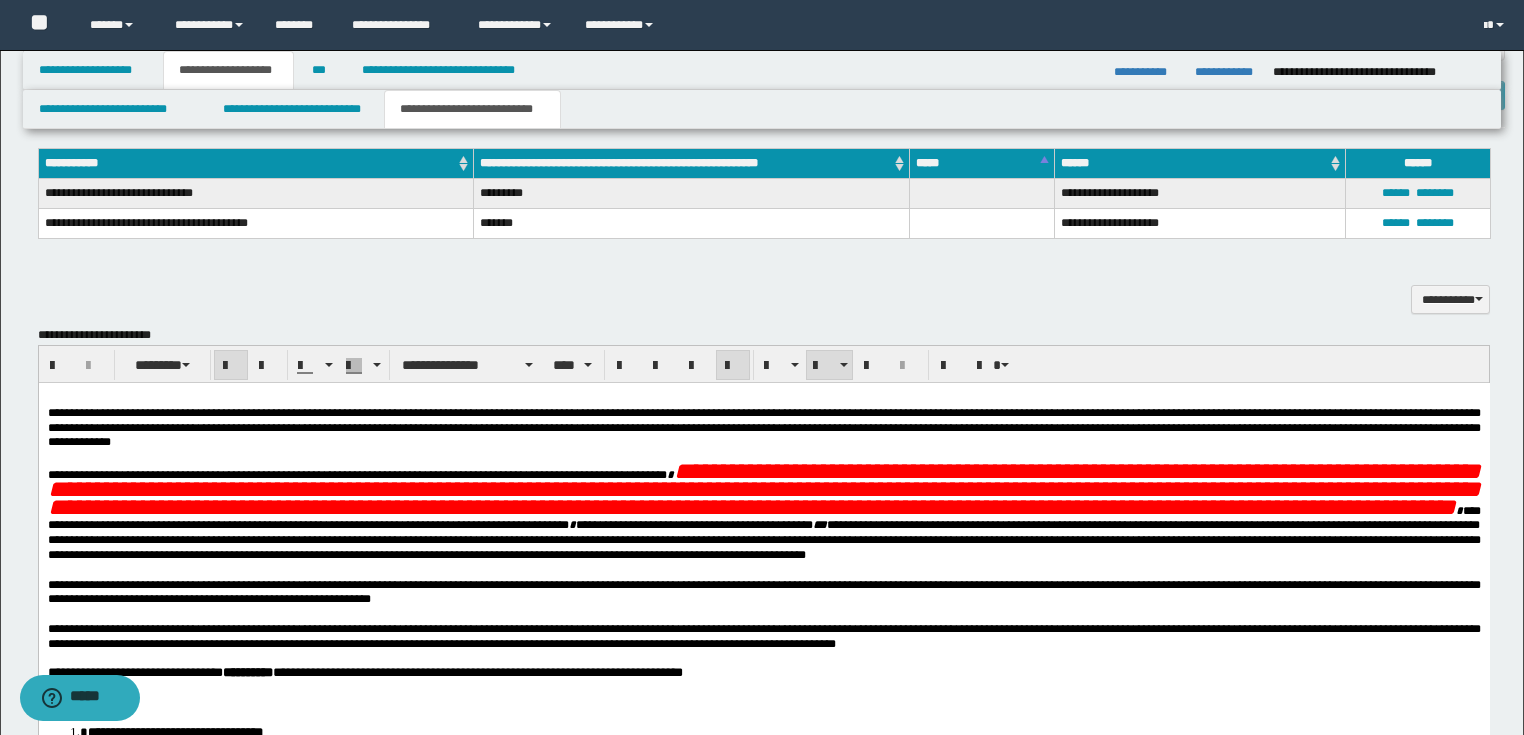 click on "**********" at bounding box center [763, 489] 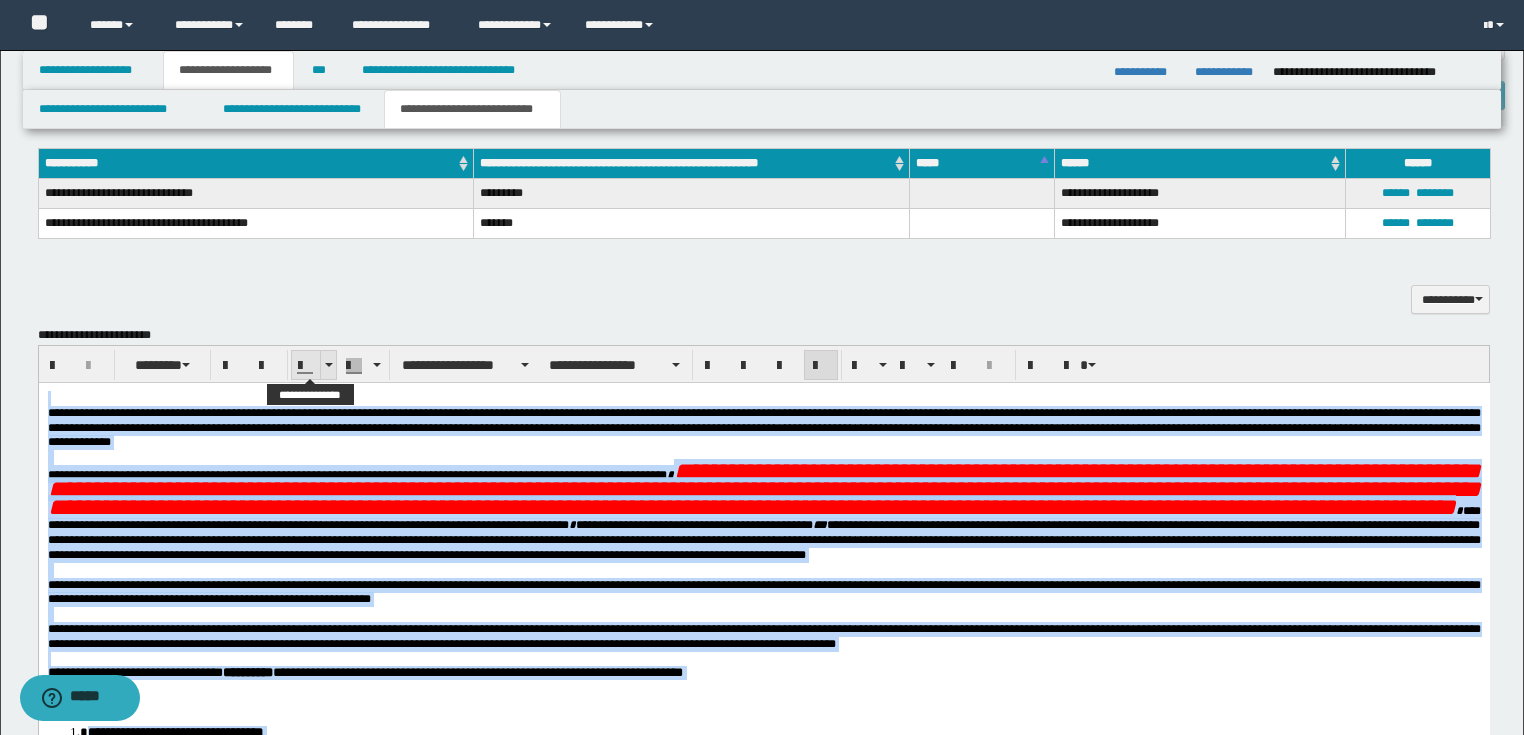 click at bounding box center [328, 365] 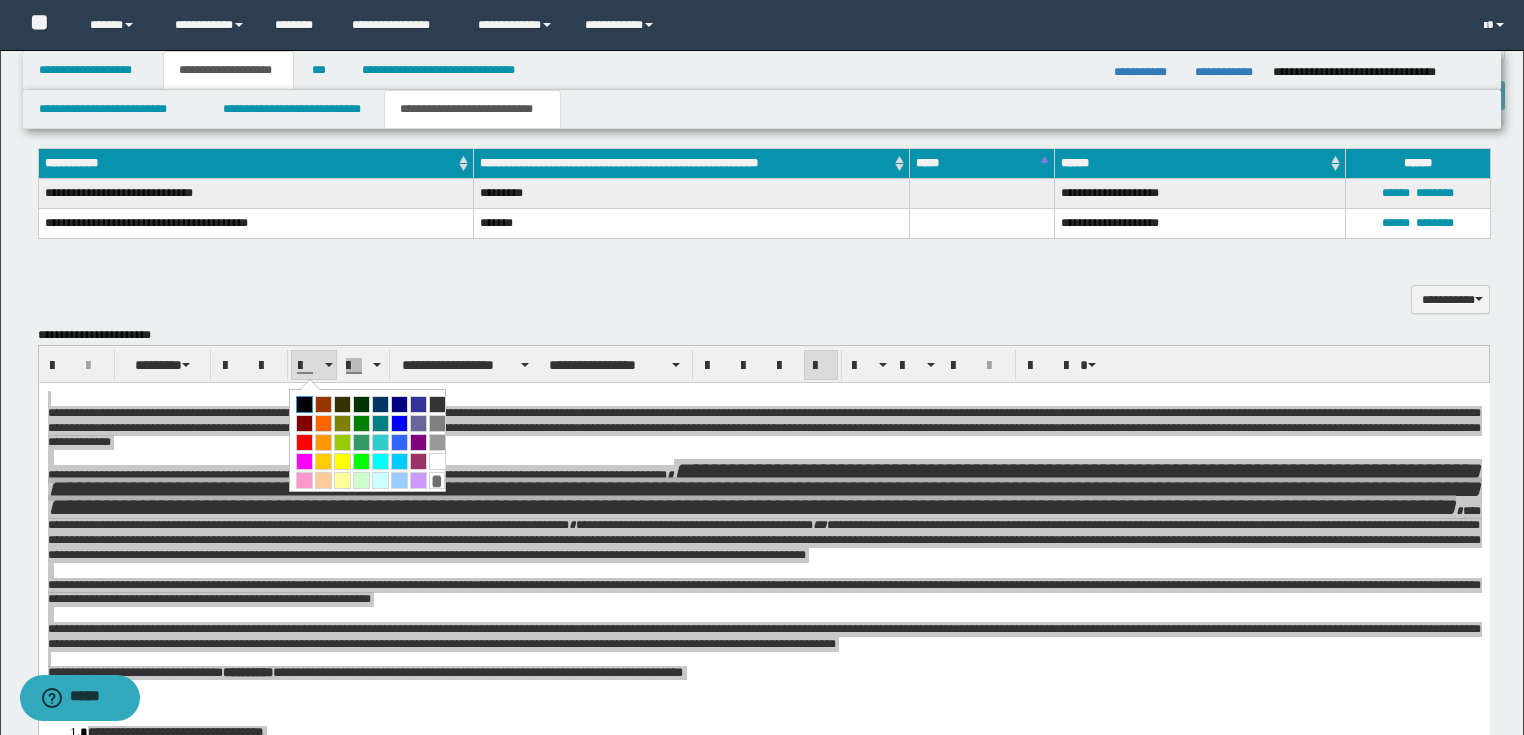 click at bounding box center (304, 404) 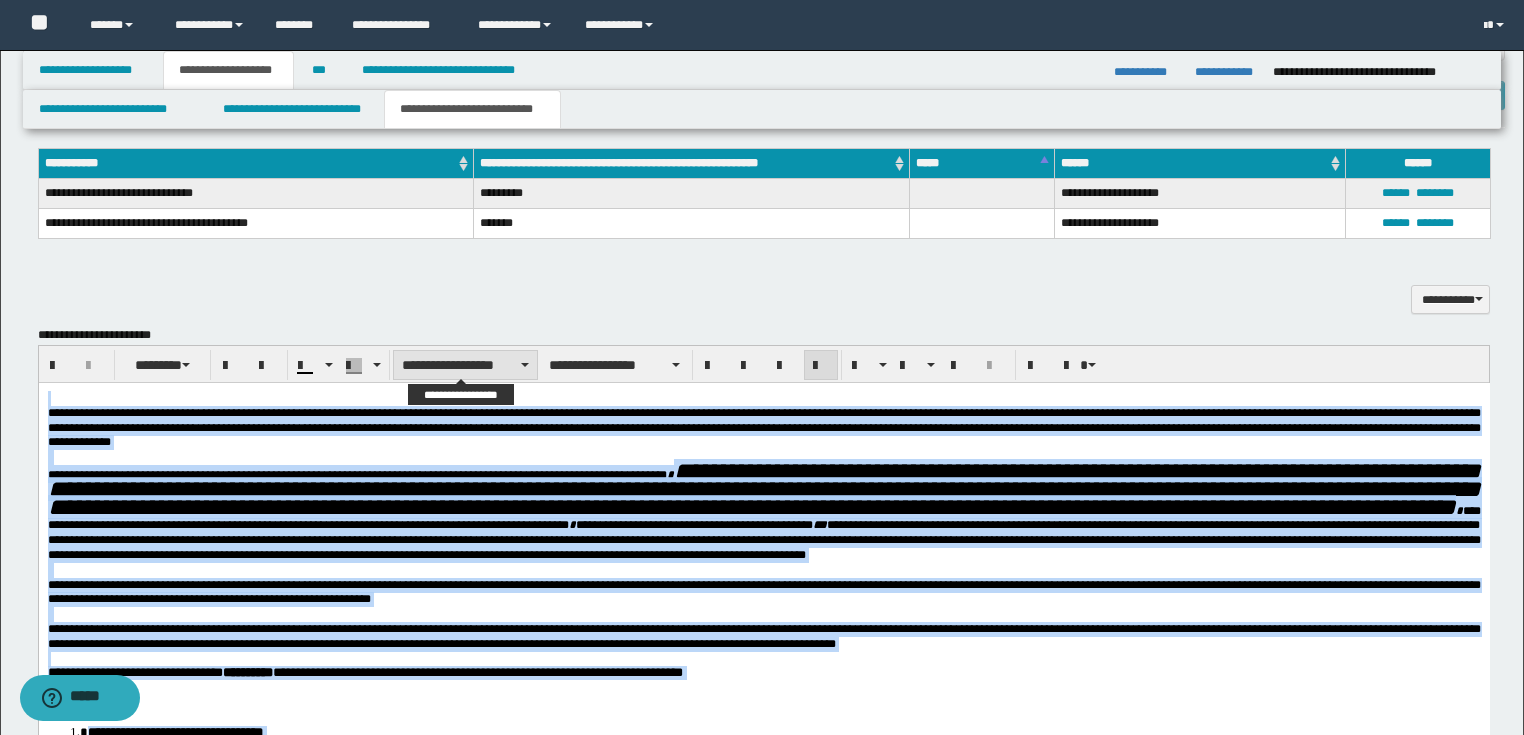 click on "**********" at bounding box center (465, 365) 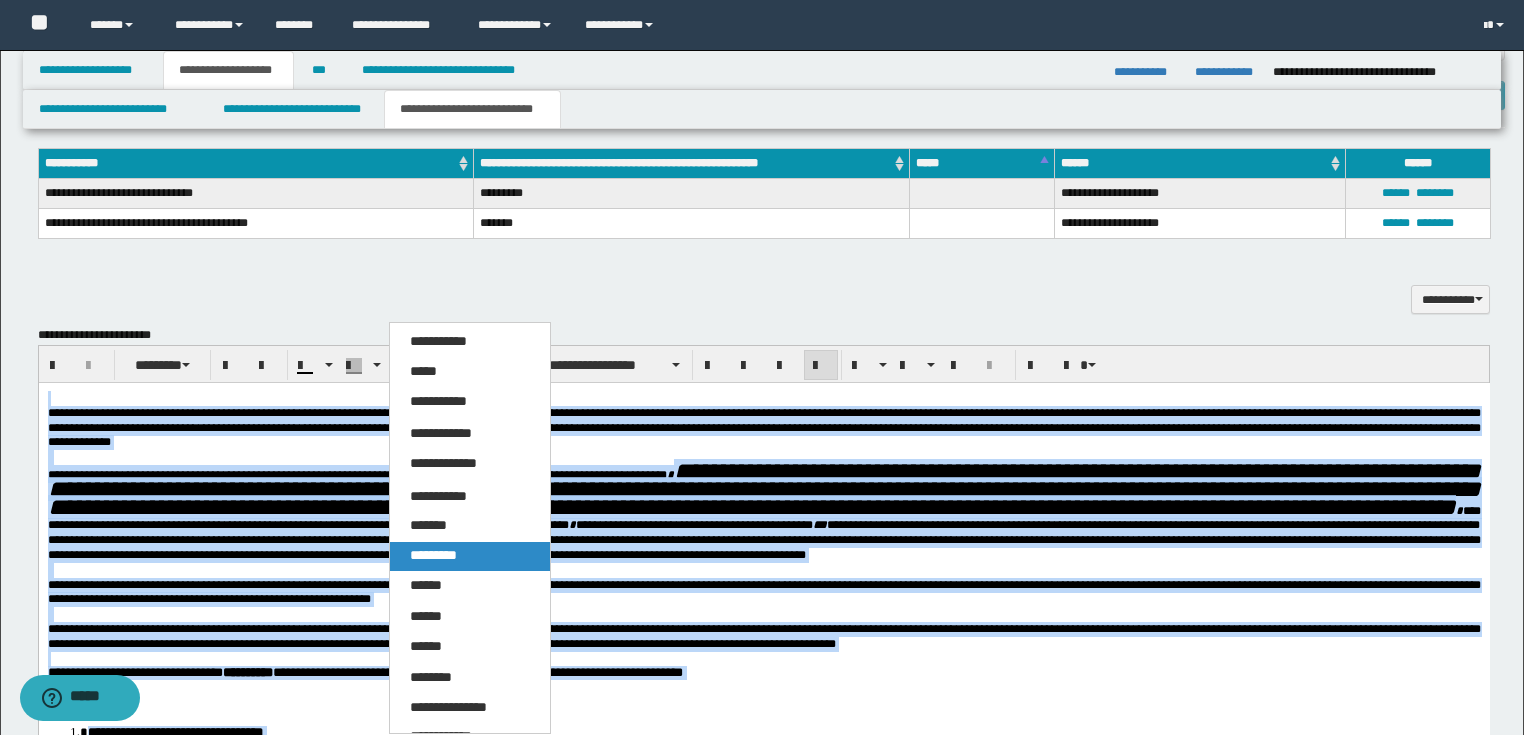 drag, startPoint x: 476, startPoint y: 550, endPoint x: 501, endPoint y: 51, distance: 499.62585 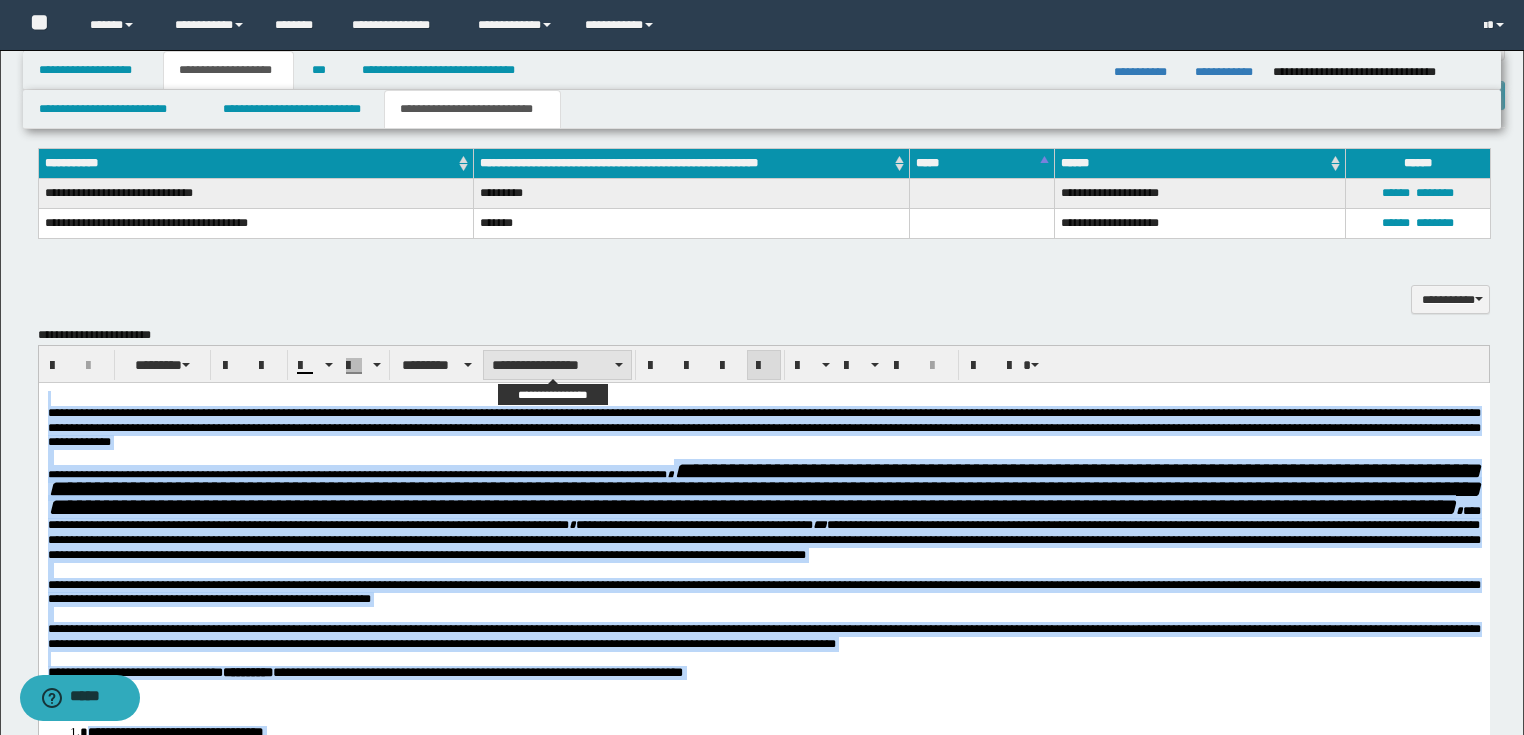 click on "**********" at bounding box center (557, 365) 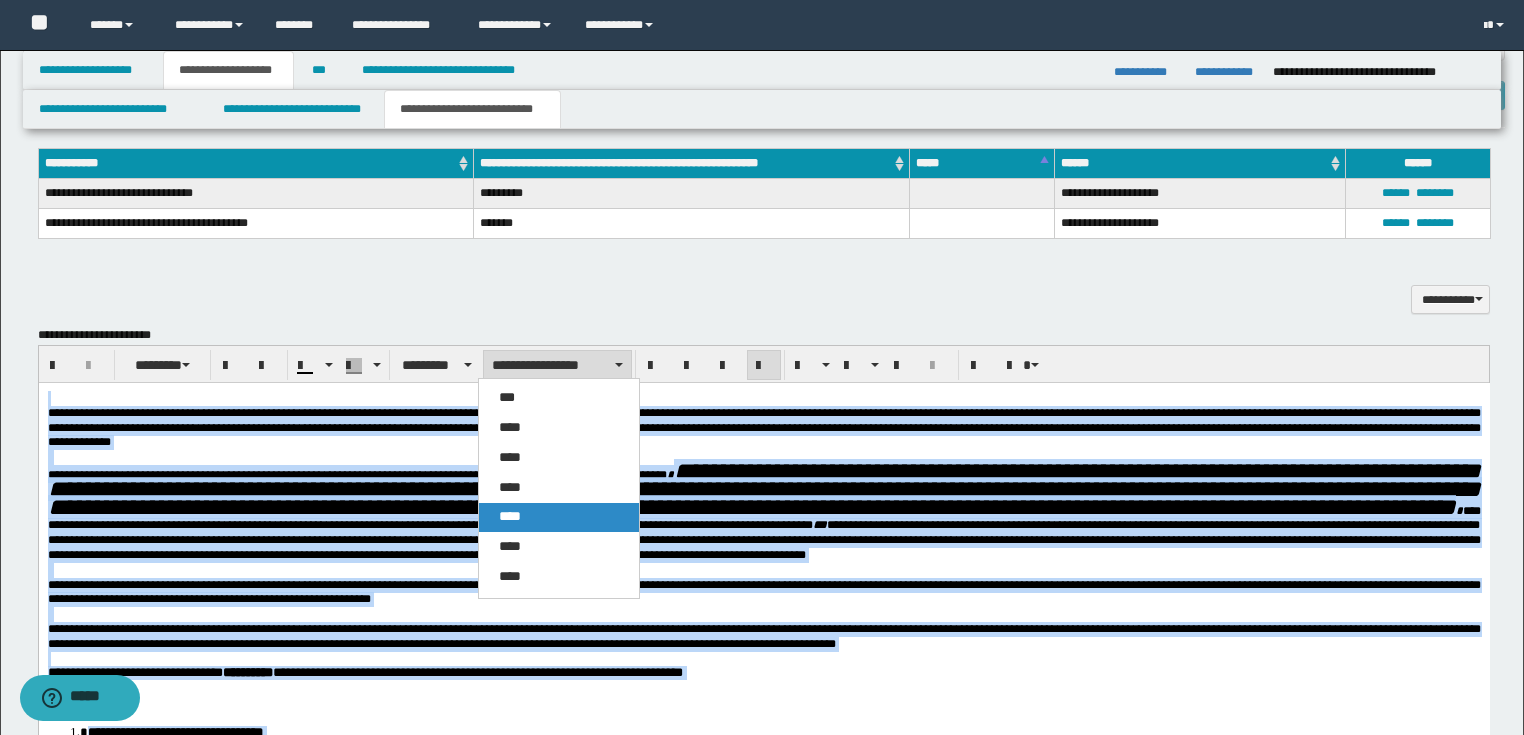 click on "****" at bounding box center (559, 517) 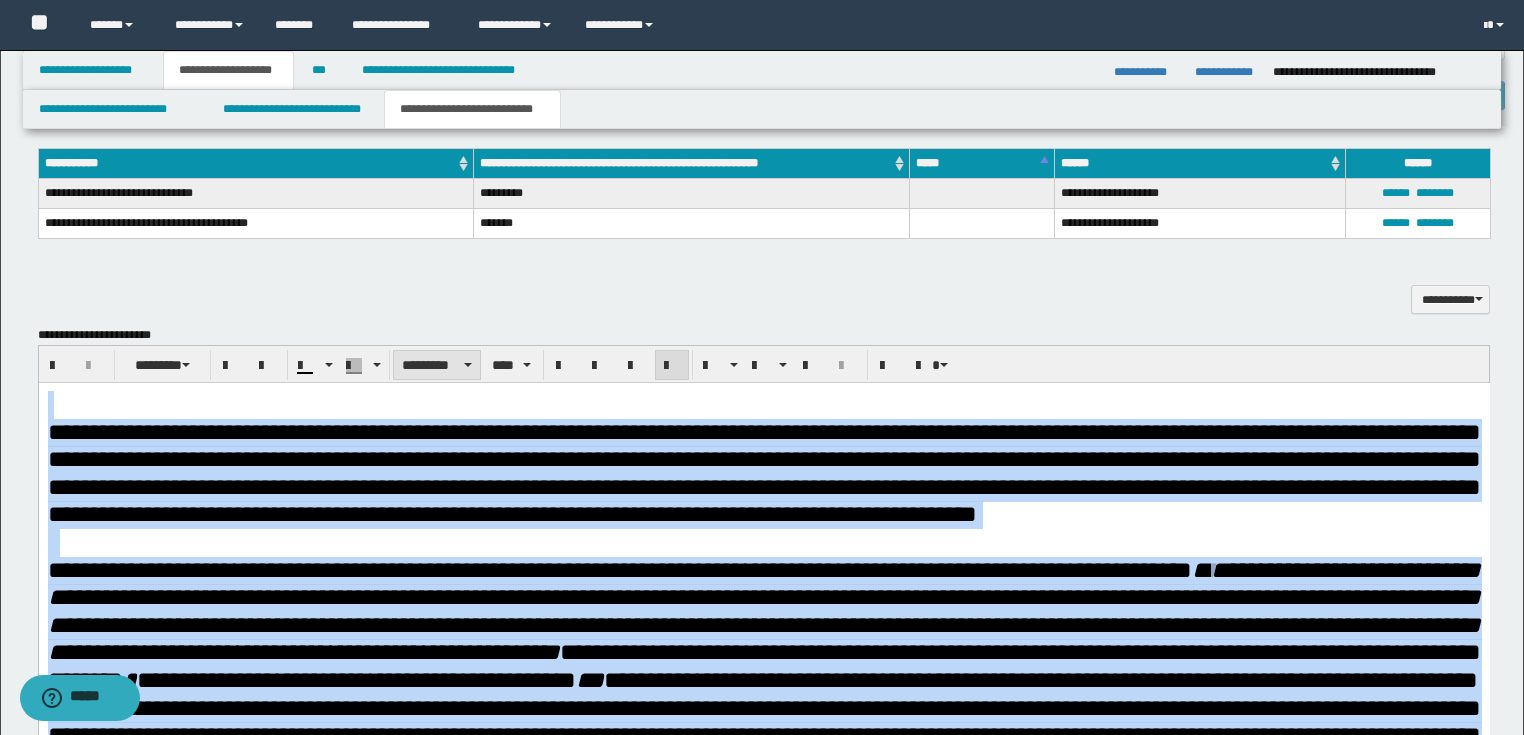 click on "*********" at bounding box center (437, 365) 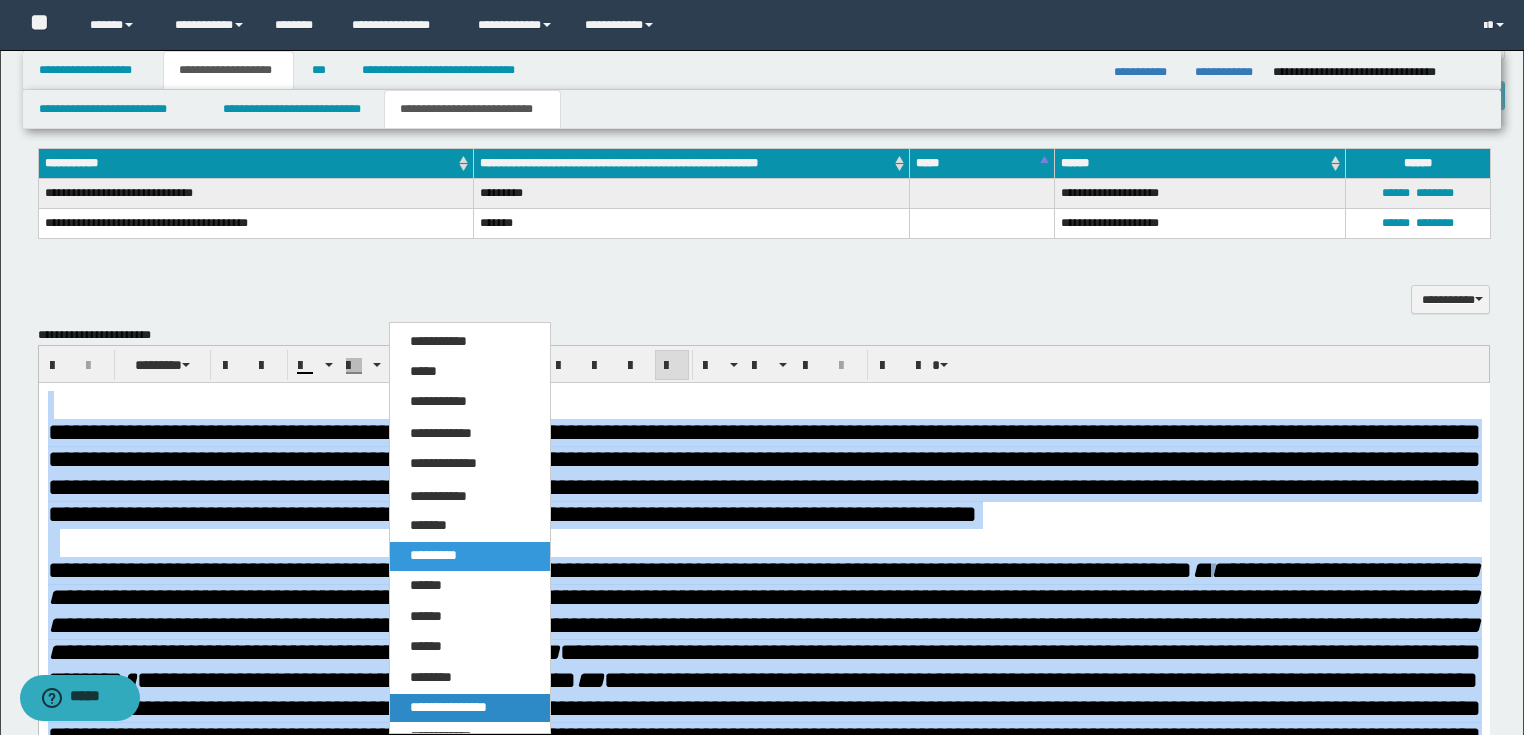 click on "**********" at bounding box center (470, 708) 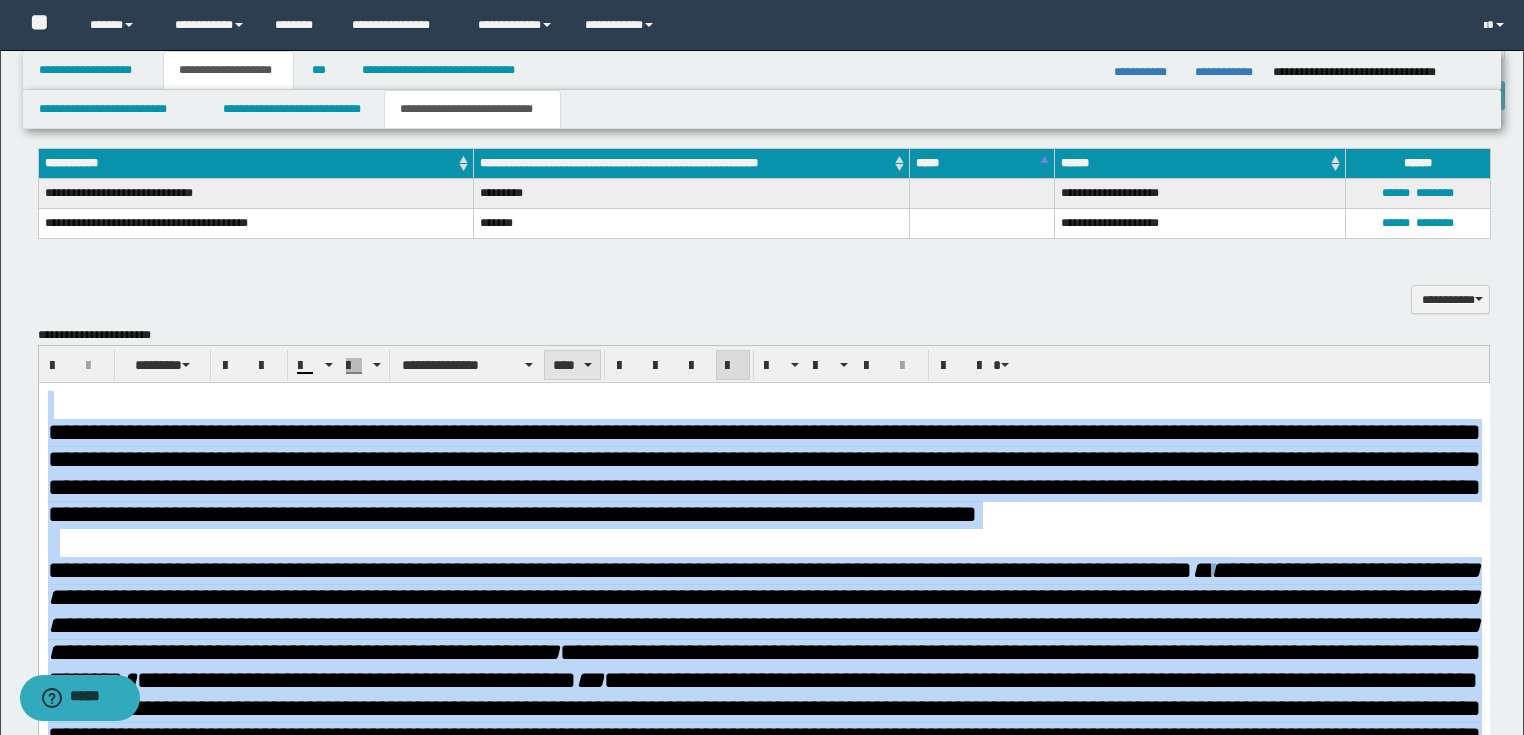 click on "****" at bounding box center (572, 365) 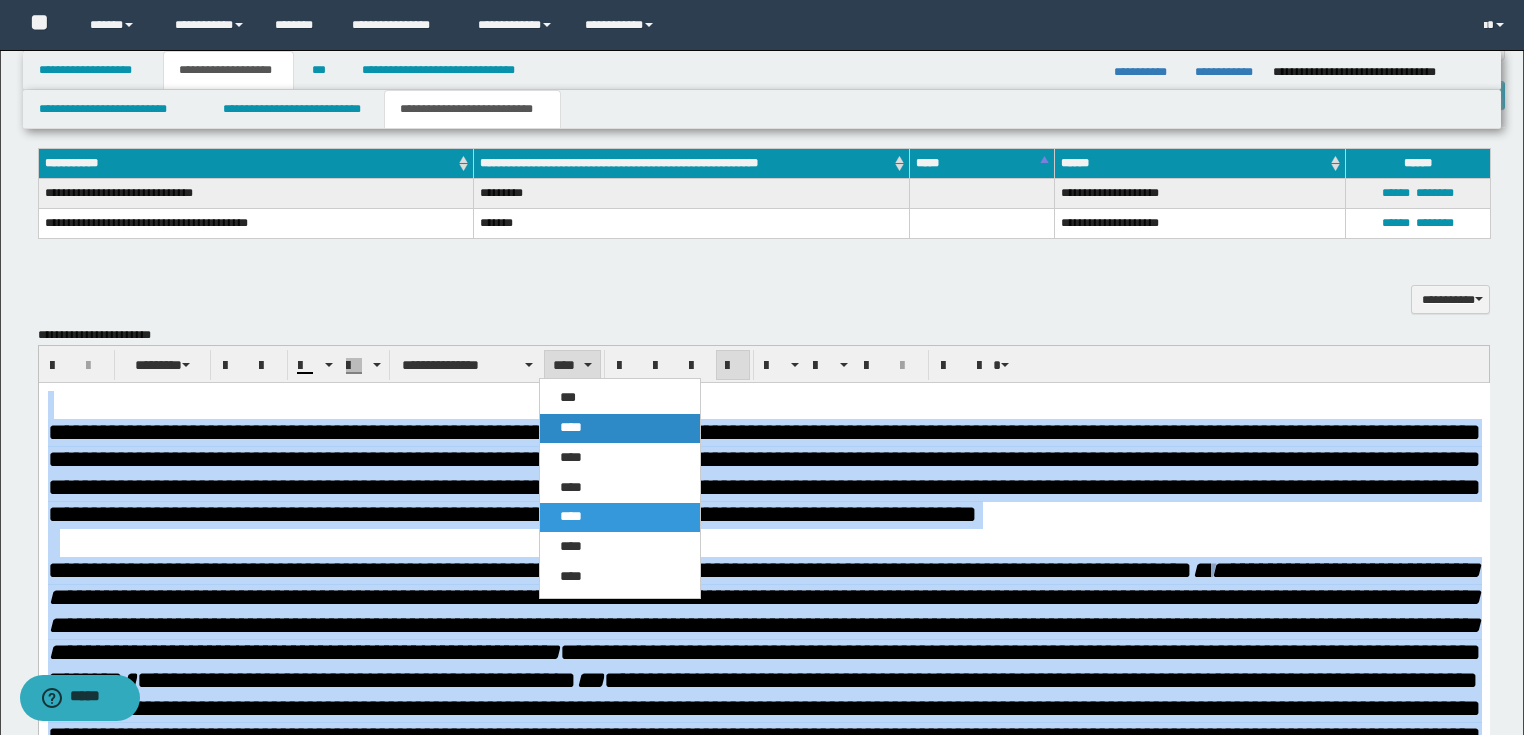 drag, startPoint x: 564, startPoint y: 407, endPoint x: 576, endPoint y: 422, distance: 19.209373 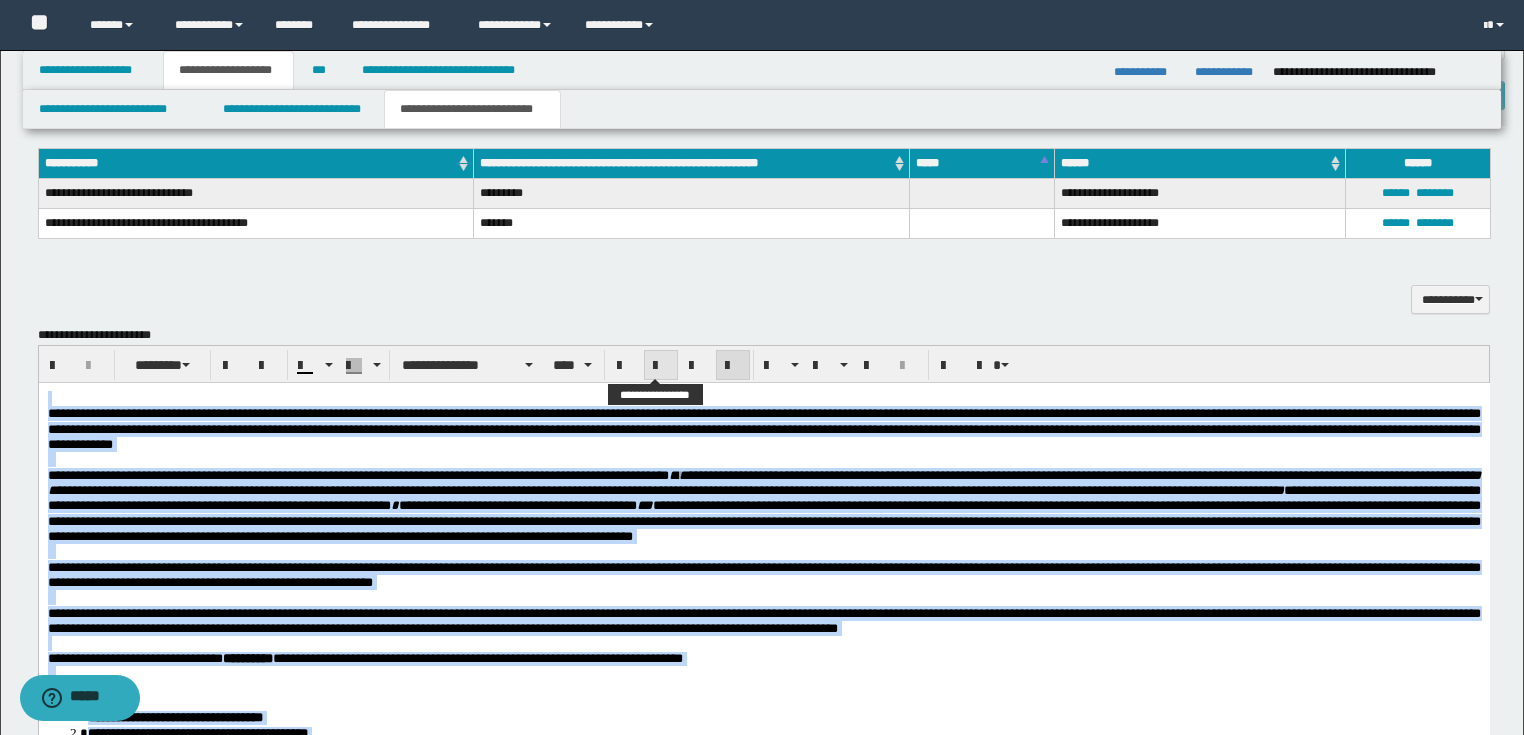 click at bounding box center (661, 365) 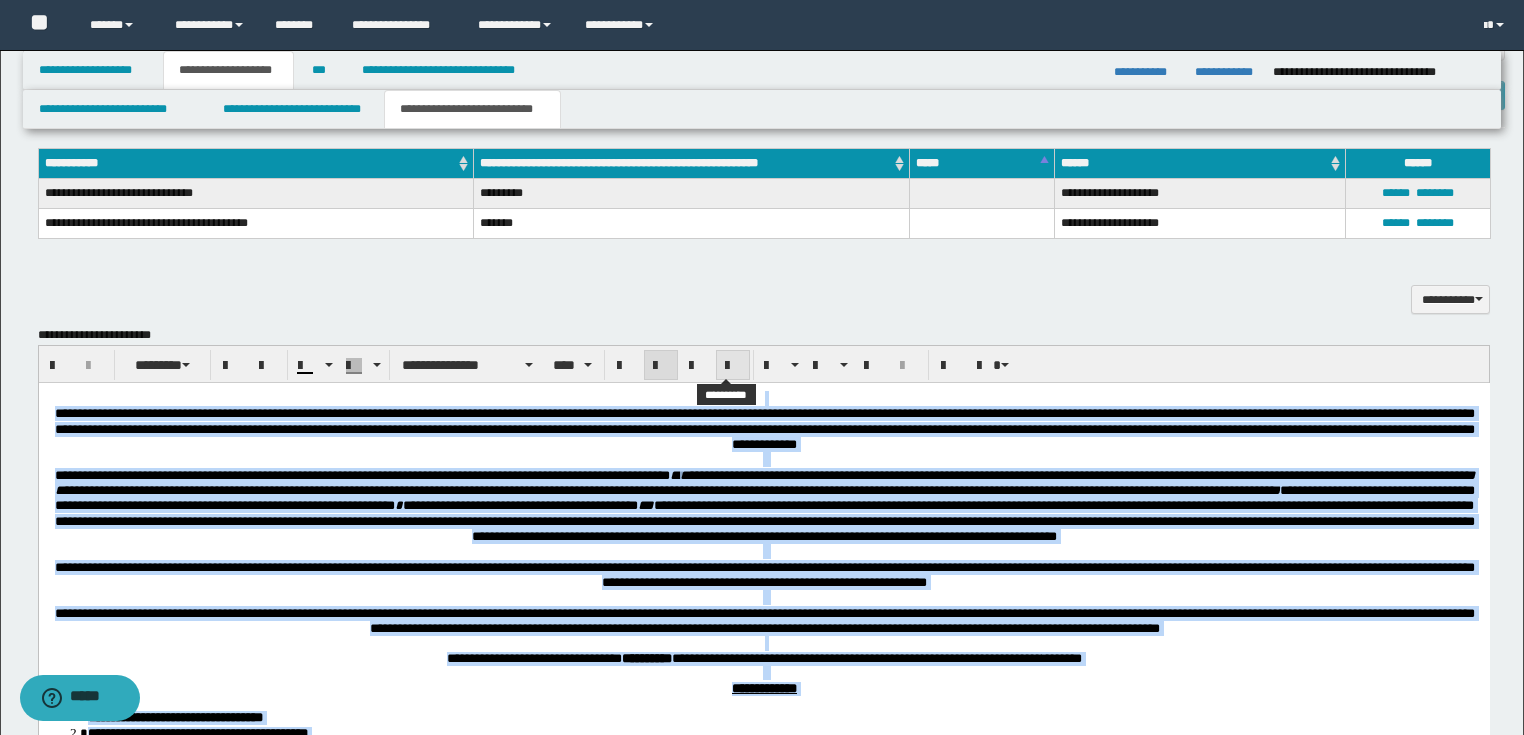 drag, startPoint x: 719, startPoint y: 364, endPoint x: 663, endPoint y: 31, distance: 337.67587 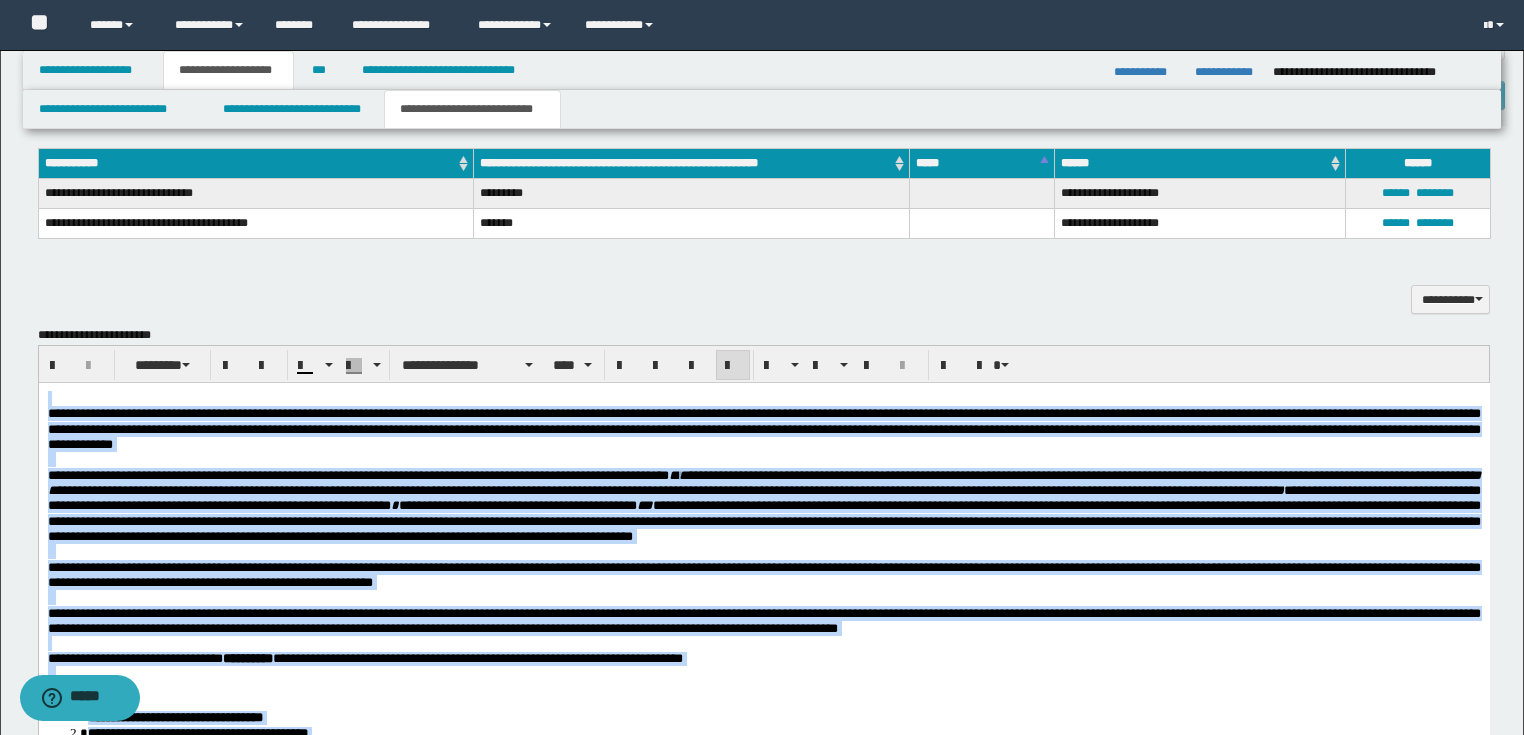 click on "**********" at bounding box center [763, 506] 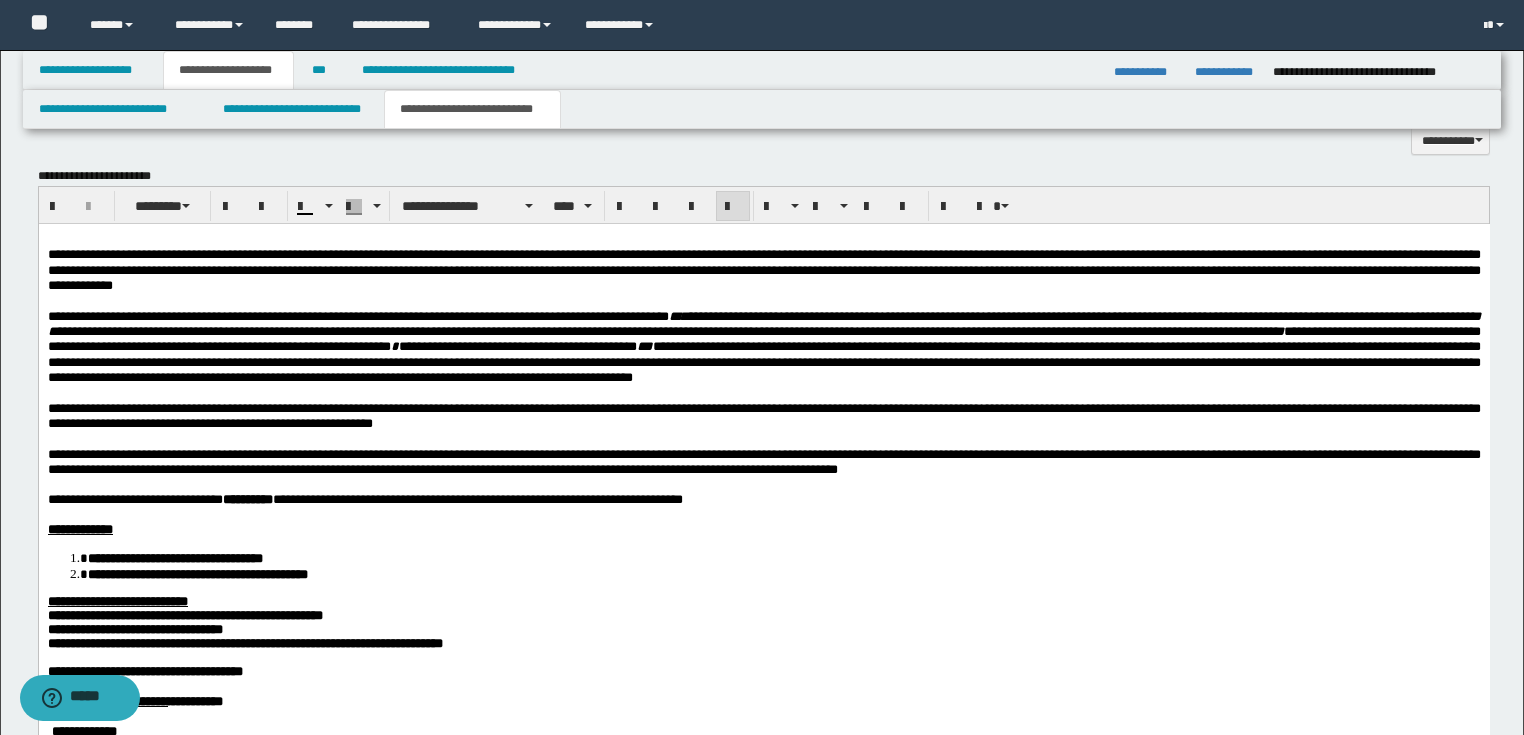 scroll, scrollTop: 1200, scrollLeft: 0, axis: vertical 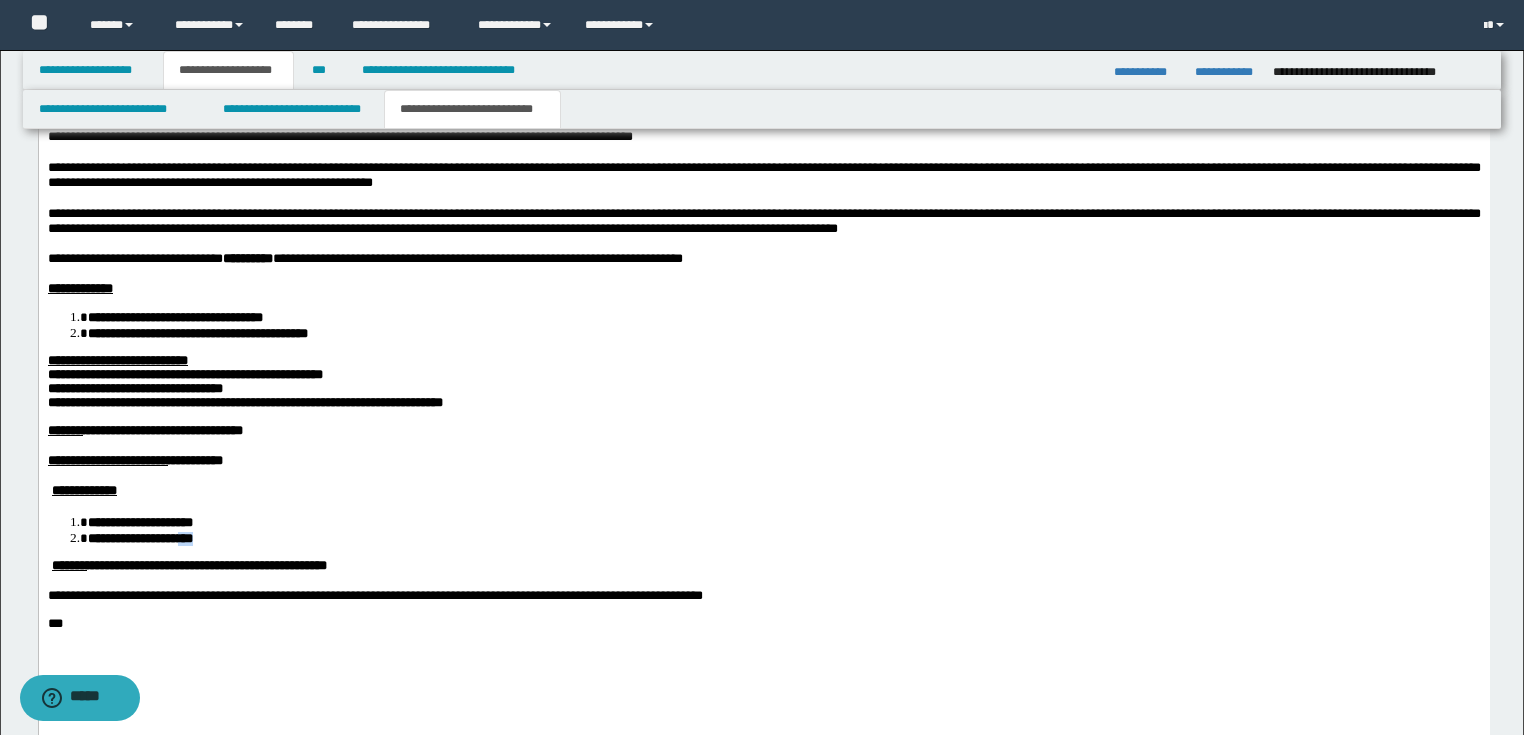 drag, startPoint x: 274, startPoint y: 561, endPoint x: 246, endPoint y: 562, distance: 28.01785 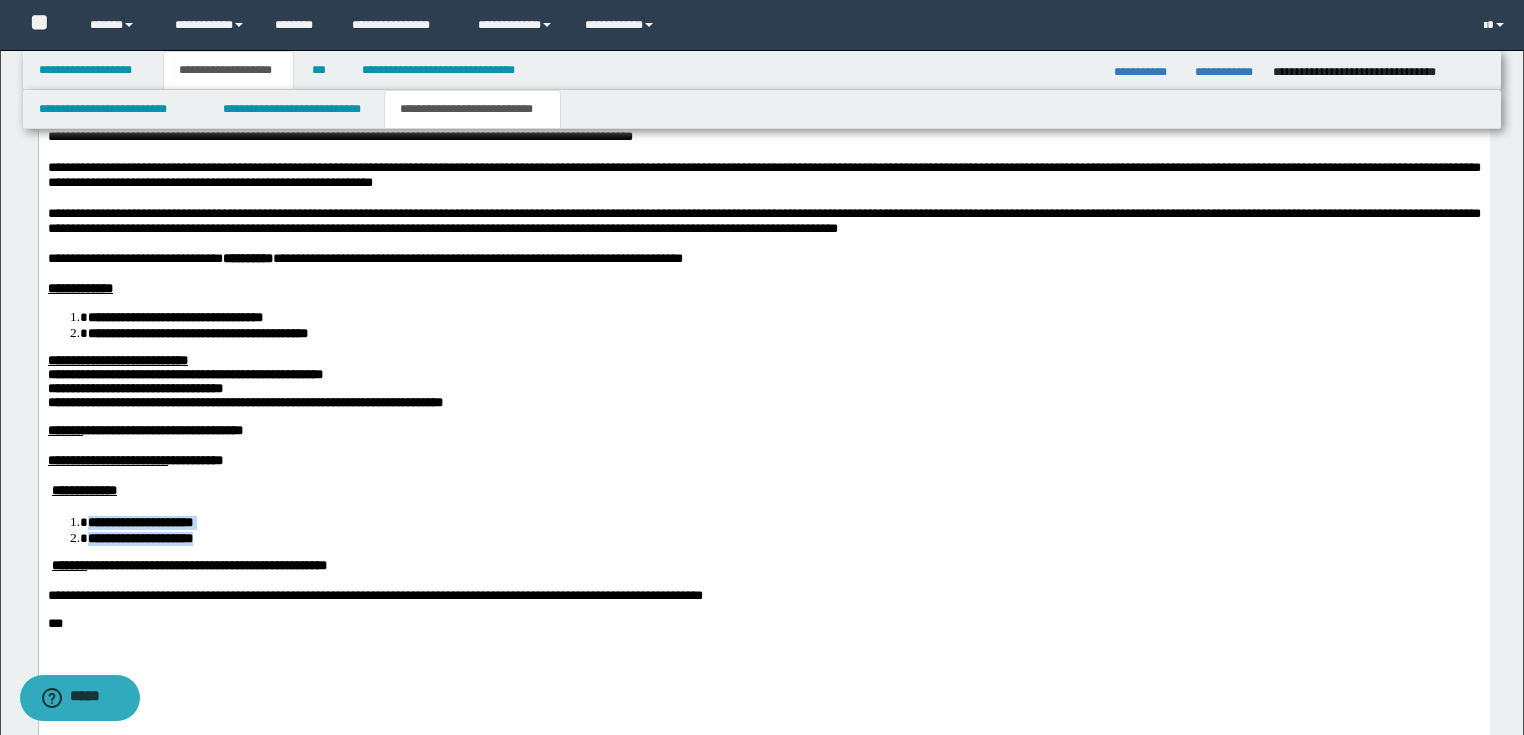 drag, startPoint x: 283, startPoint y: 568, endPoint x: 91, endPoint y: 549, distance: 192.93782 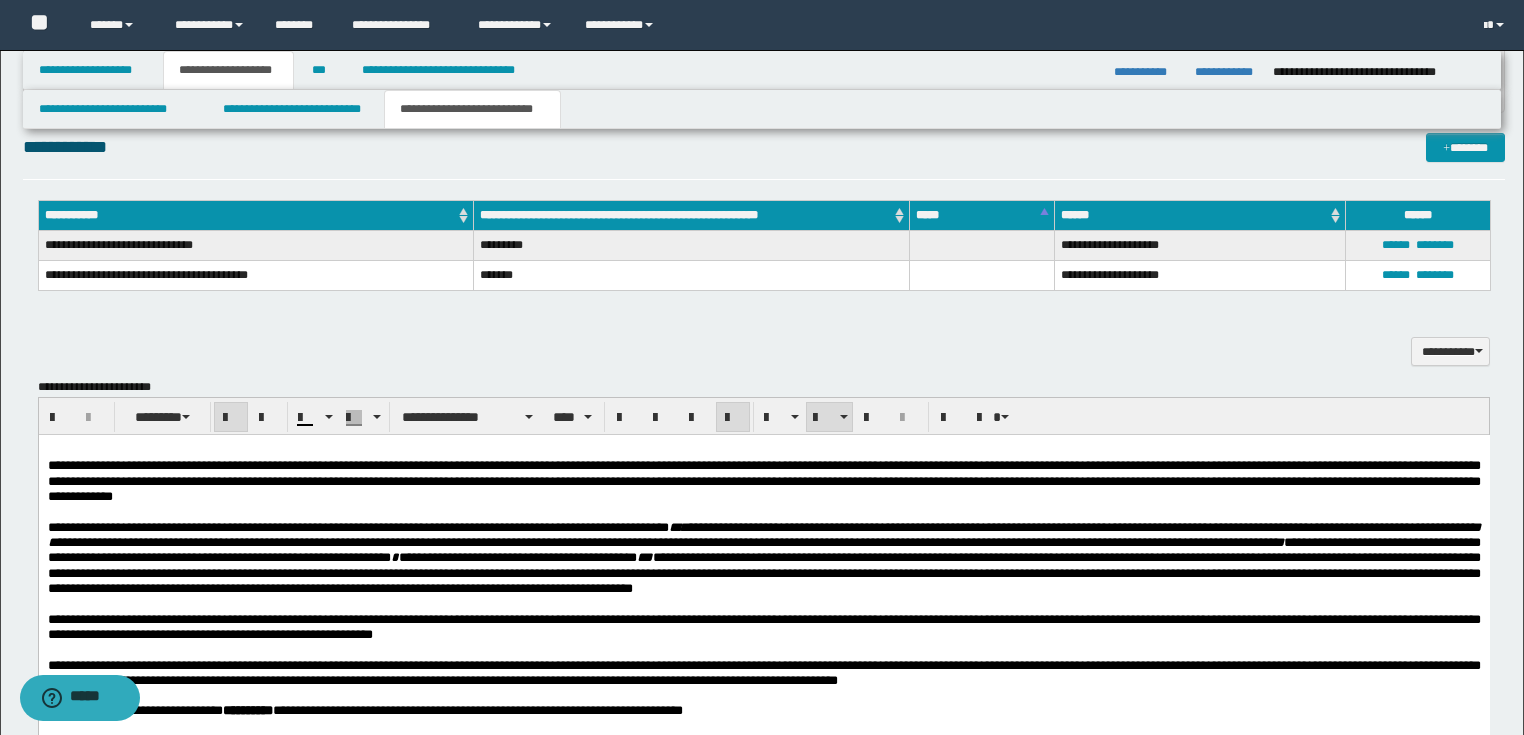 scroll, scrollTop: 880, scrollLeft: 0, axis: vertical 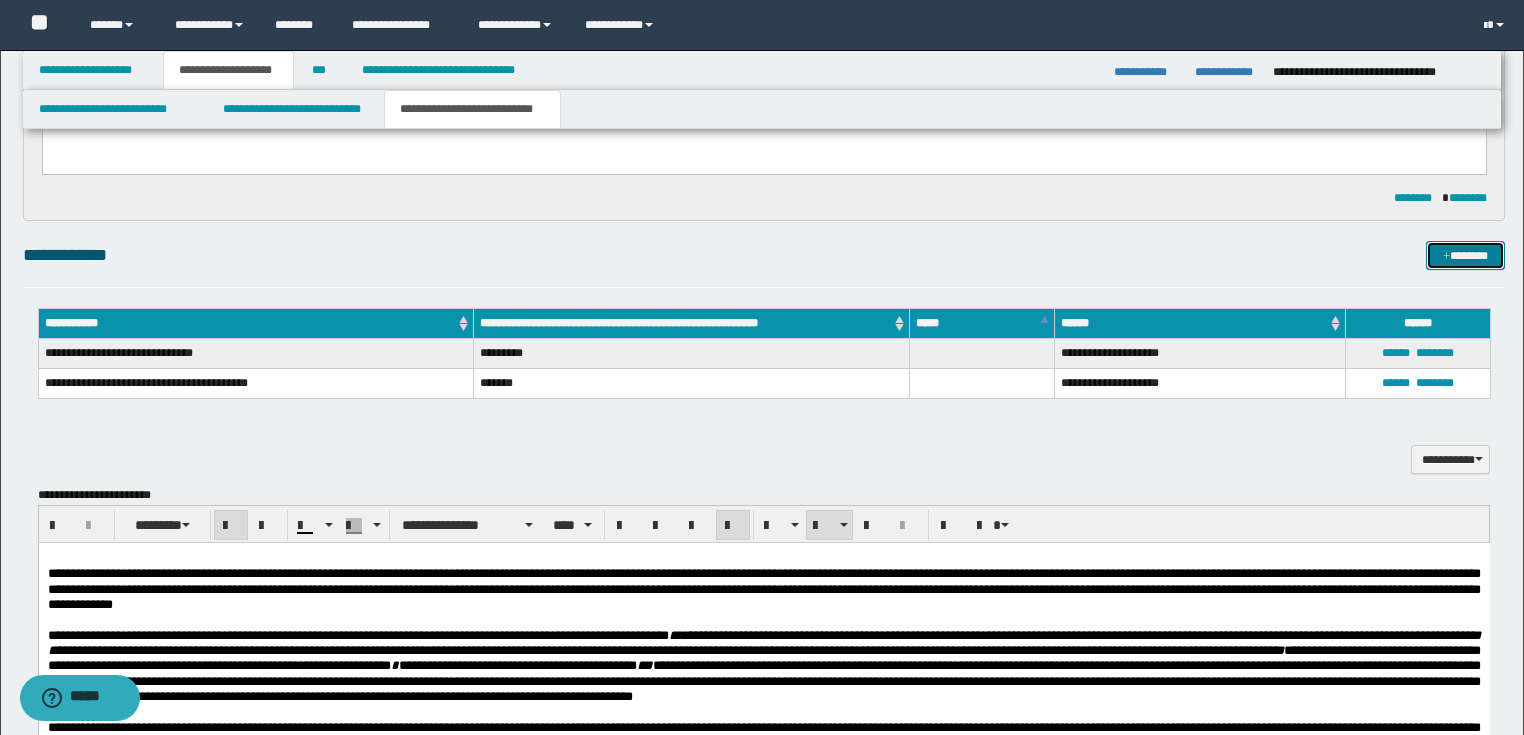 click on "*******" at bounding box center [1465, 256] 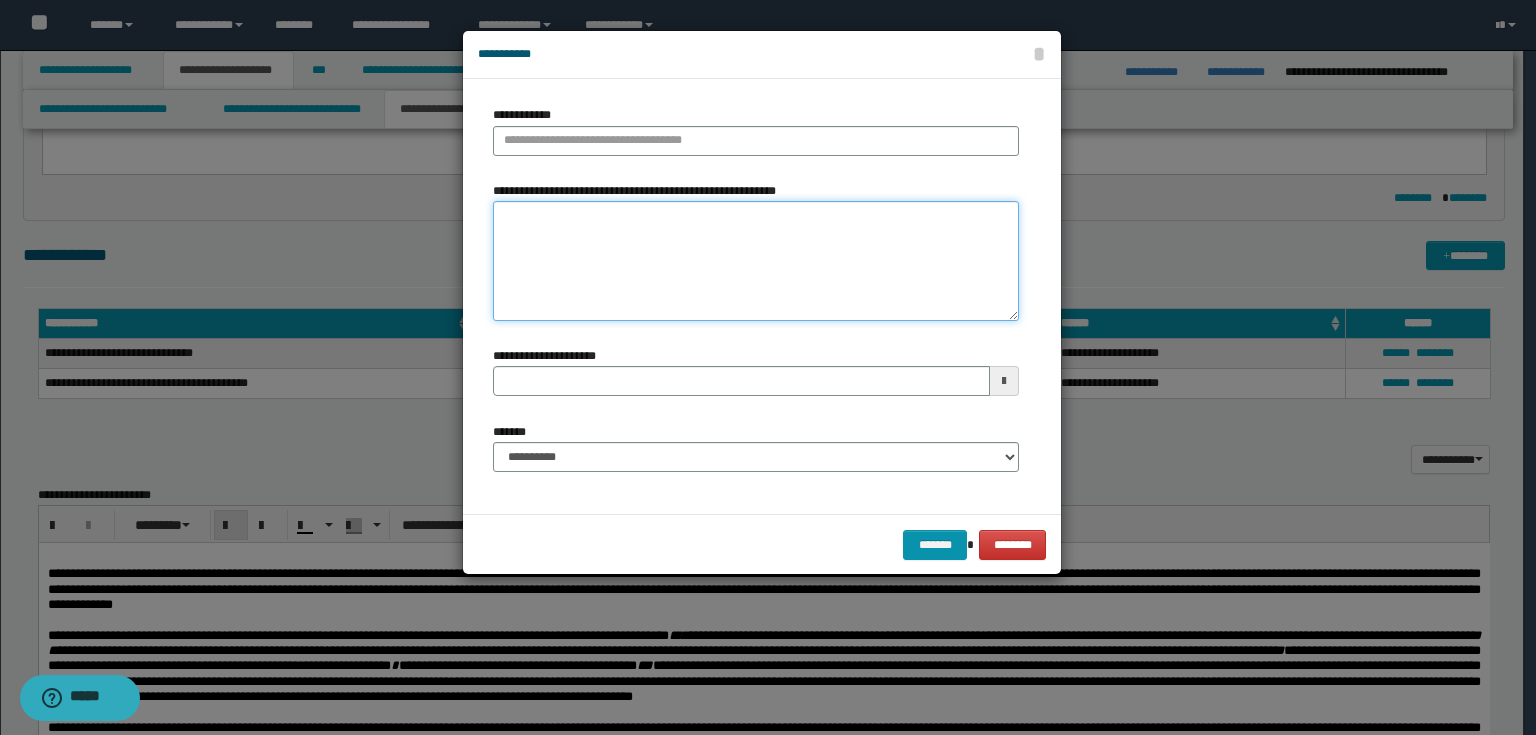 click on "**********" at bounding box center (756, 261) 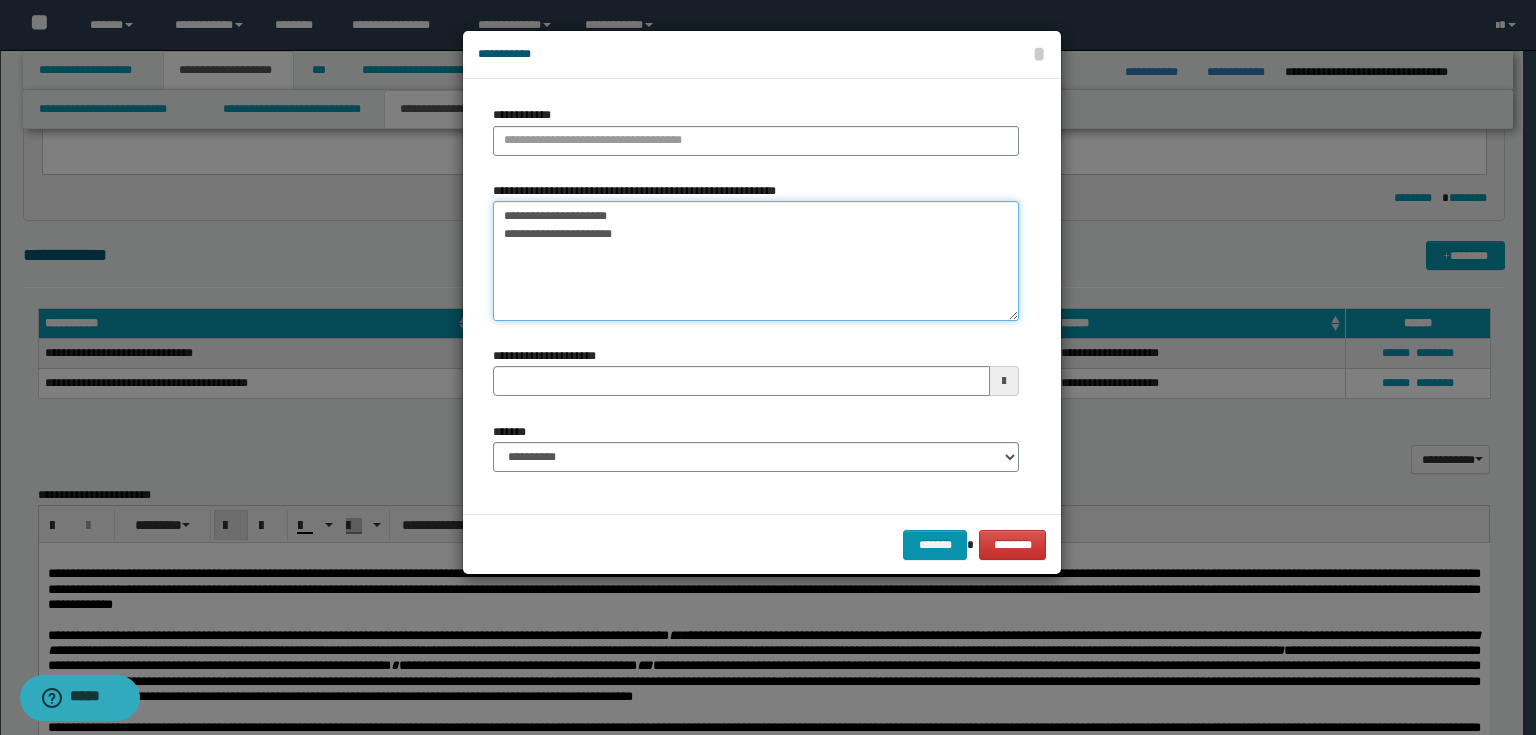 drag, startPoint x: 657, startPoint y: 221, endPoint x: 493, endPoint y: 218, distance: 164.02744 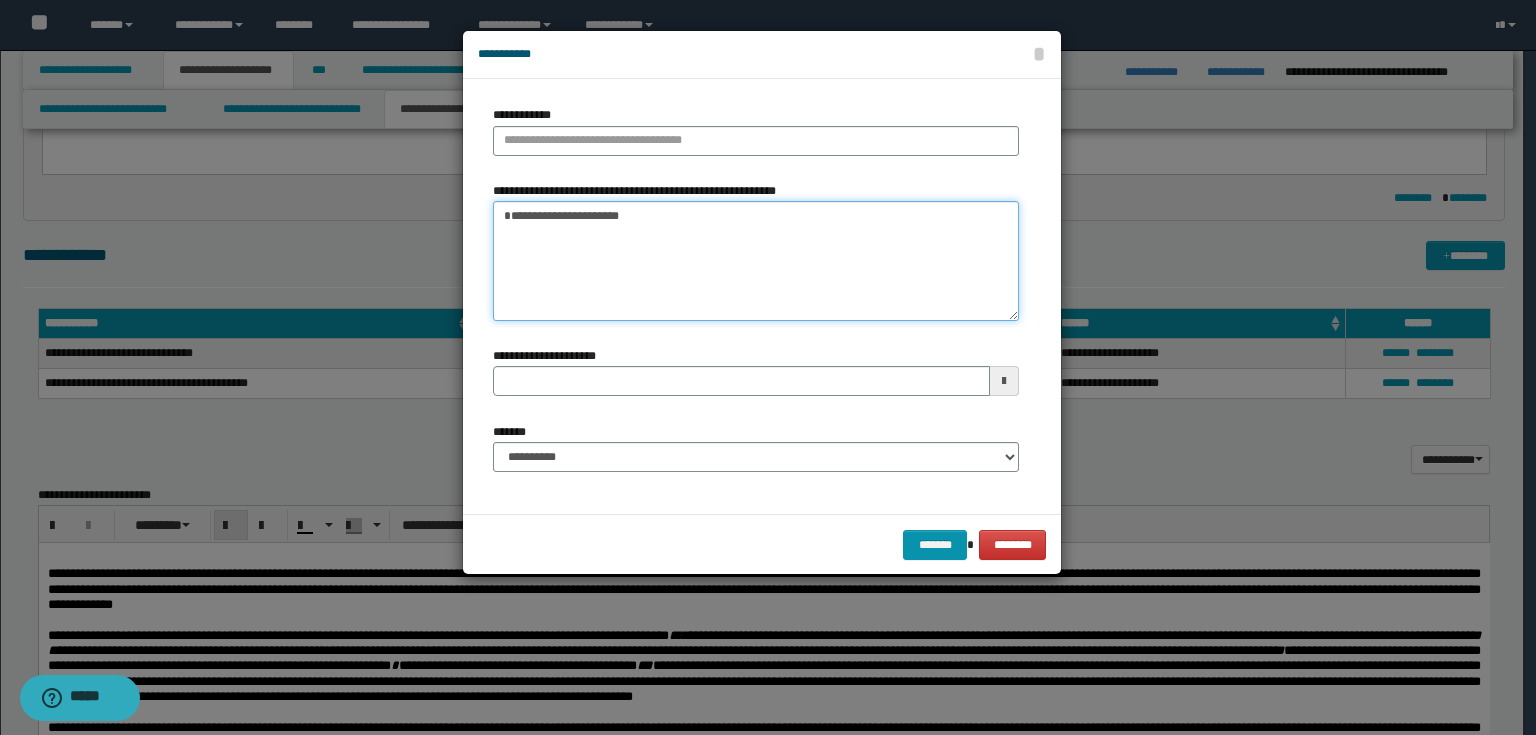 type on "**********" 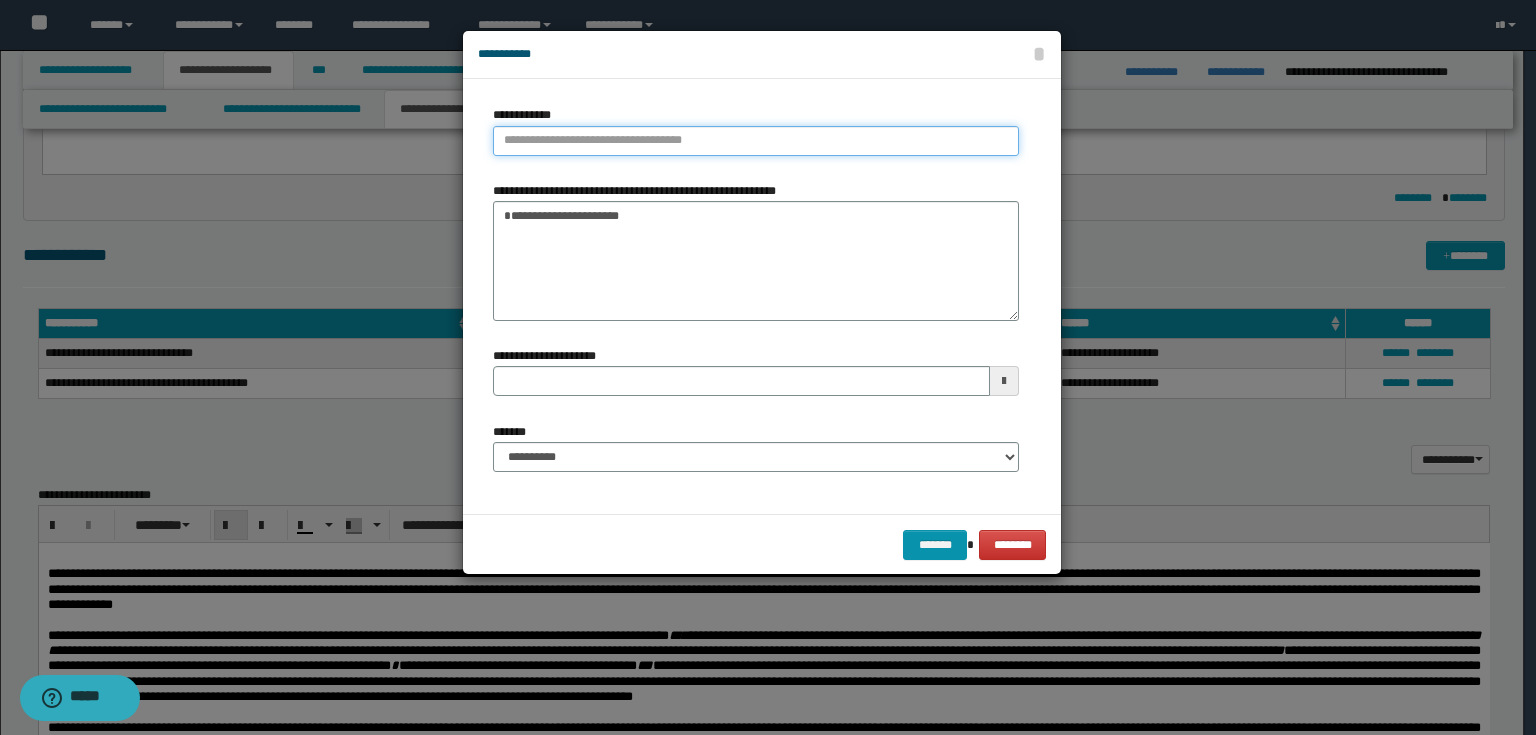click on "**********" at bounding box center (756, 141) 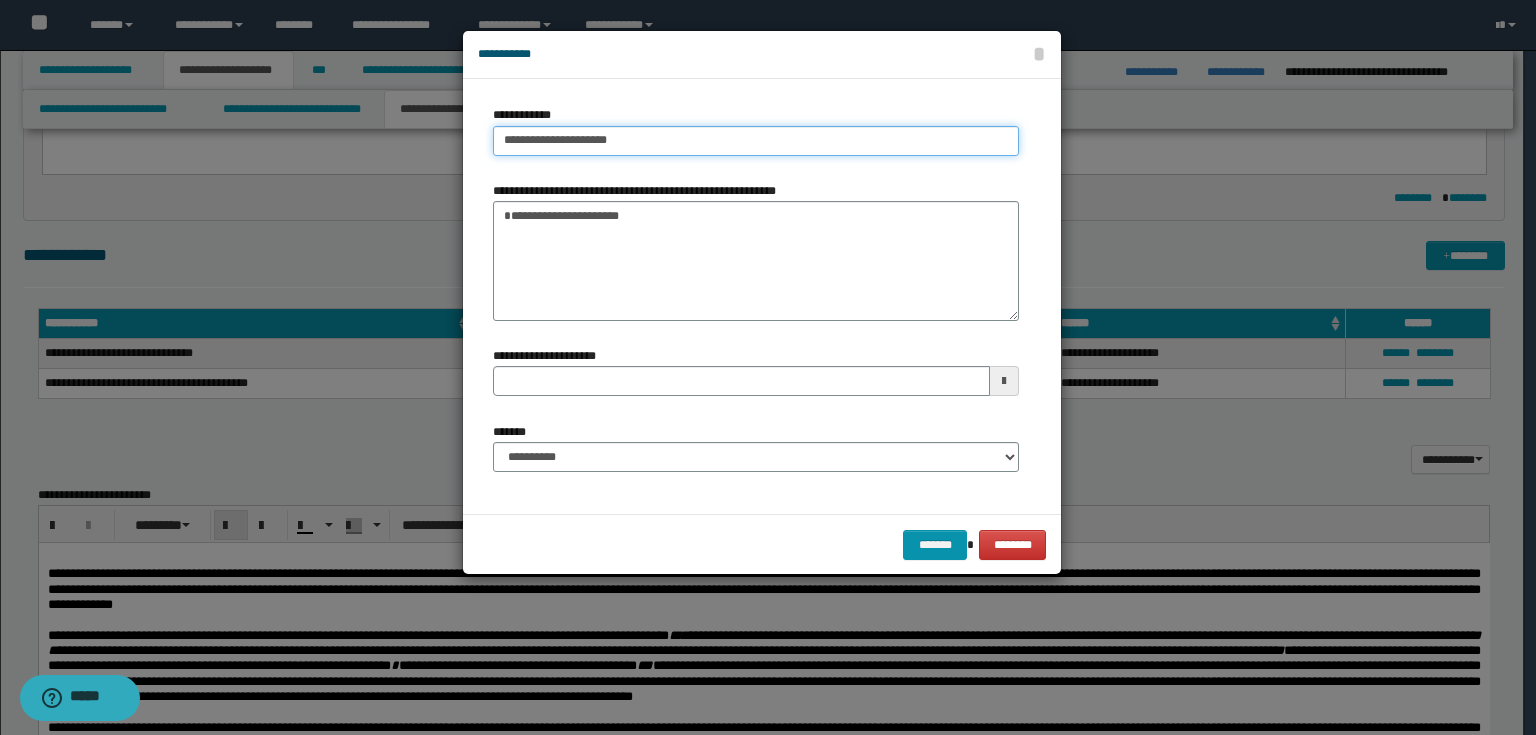 type on "**********" 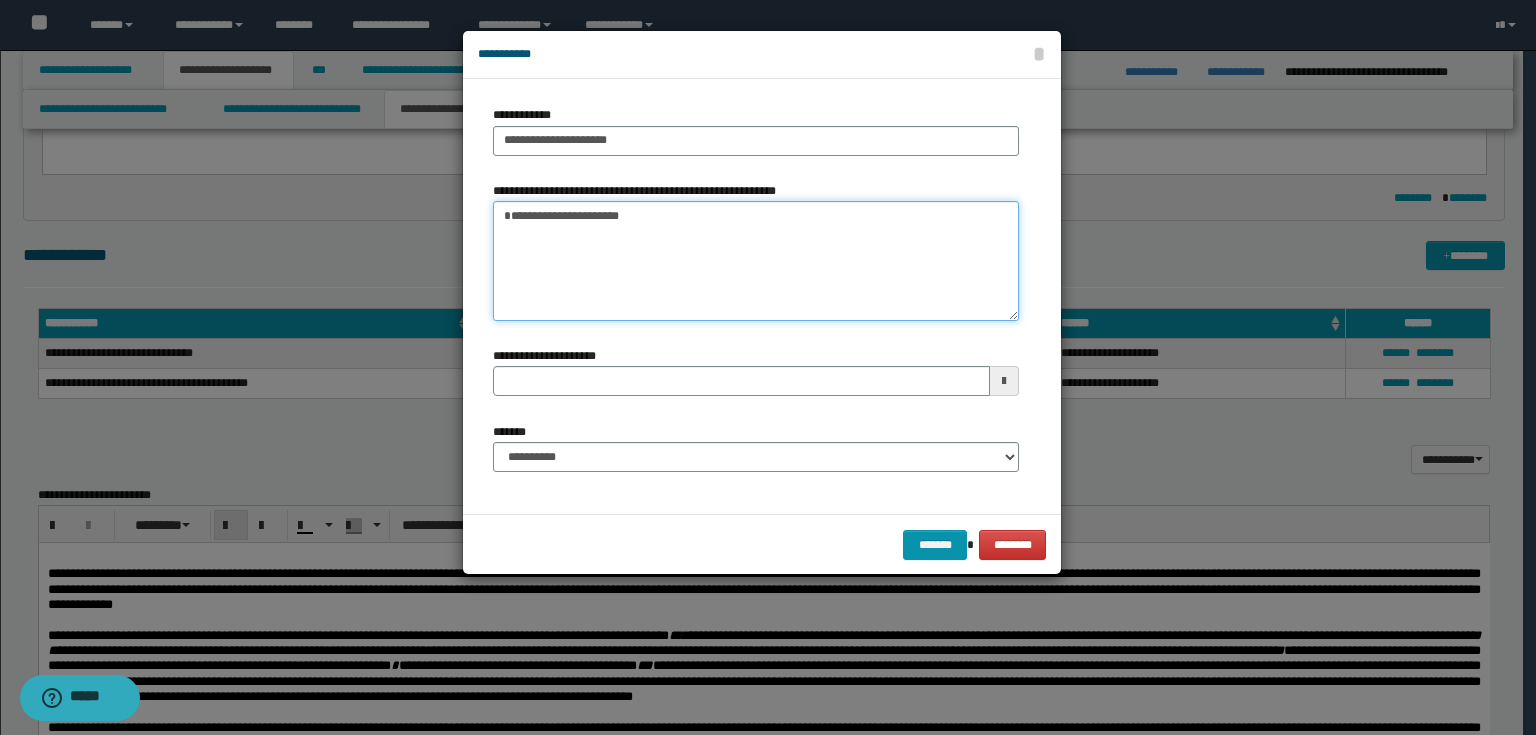 drag, startPoint x: 684, startPoint y: 233, endPoint x: 459, endPoint y: 215, distance: 225.71886 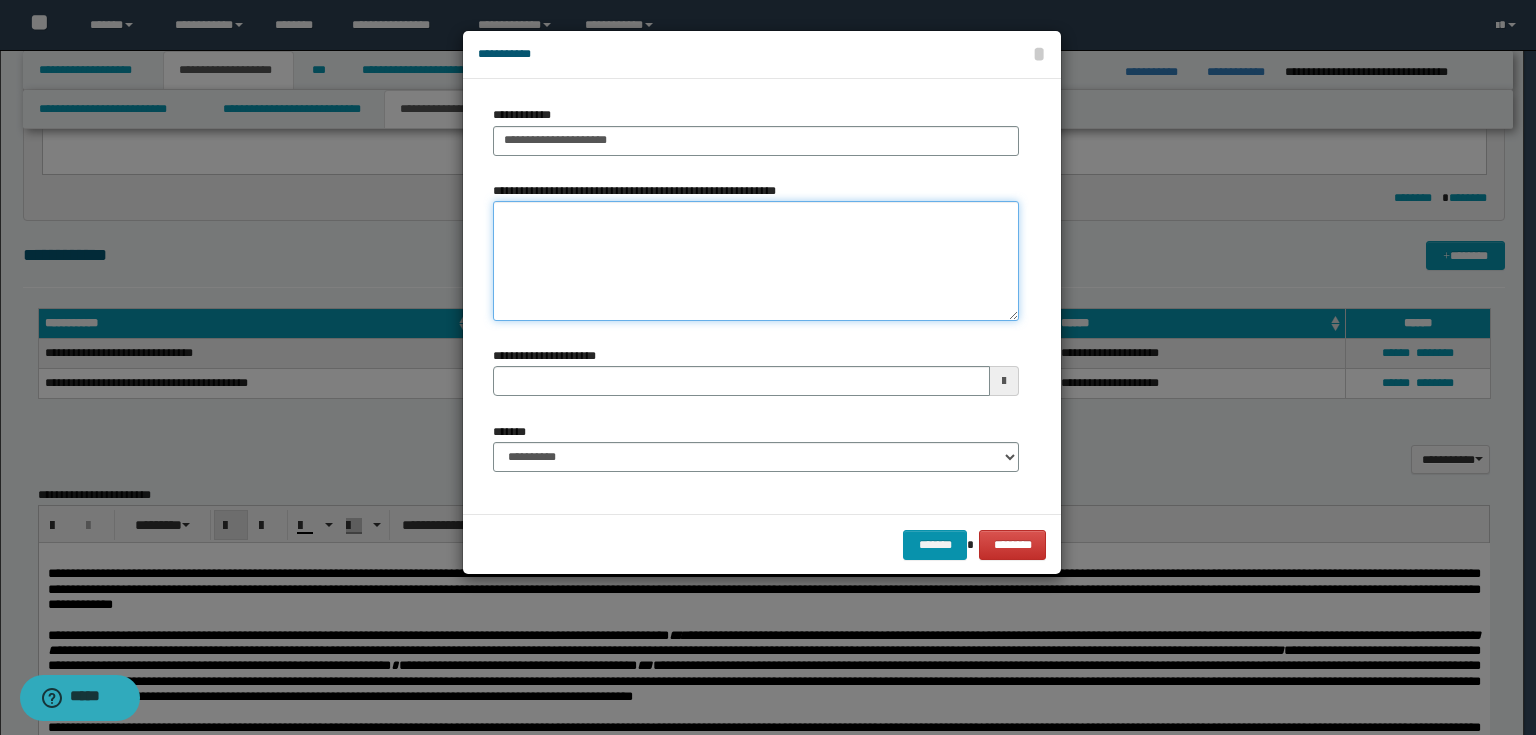 type 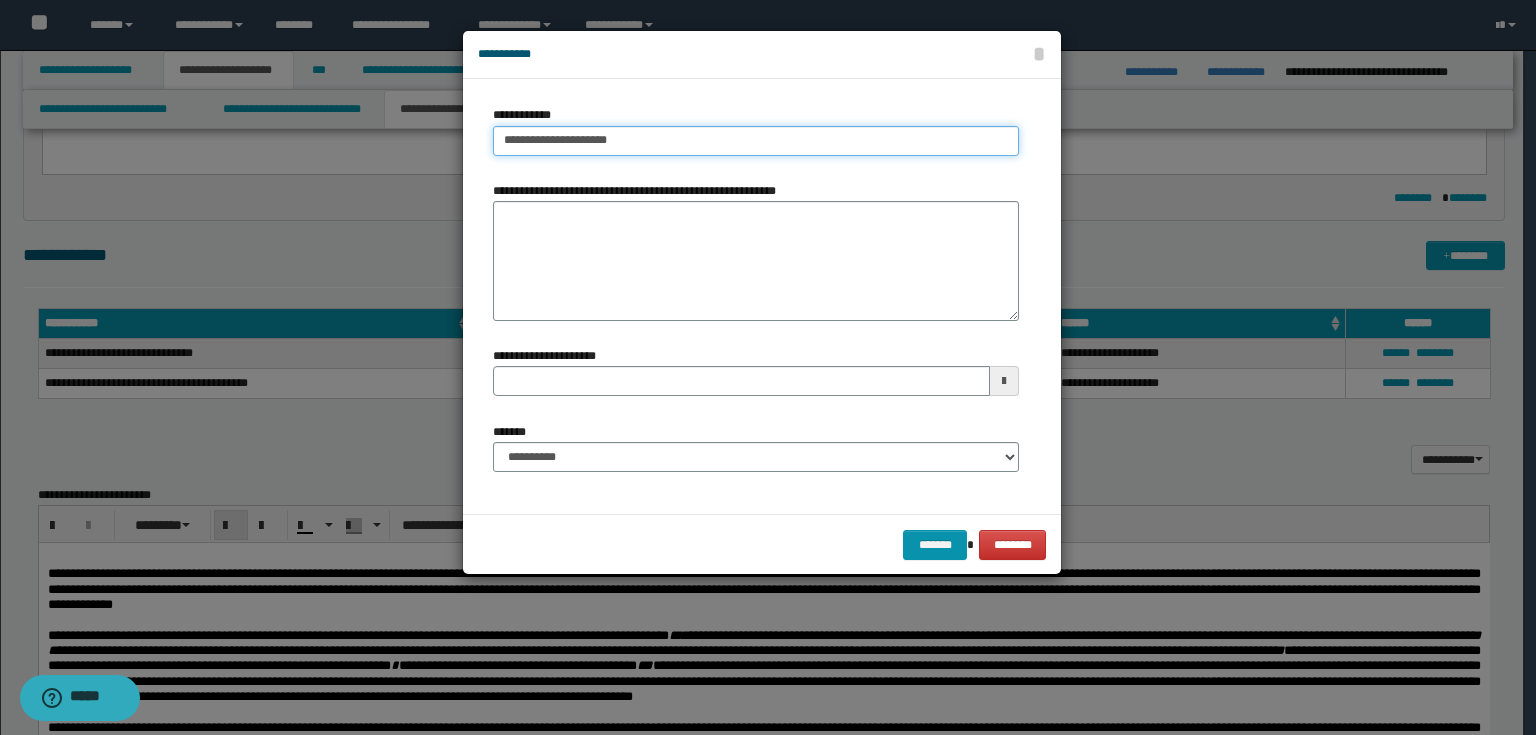 drag, startPoint x: 680, startPoint y: 137, endPoint x: 478, endPoint y: 128, distance: 202.2004 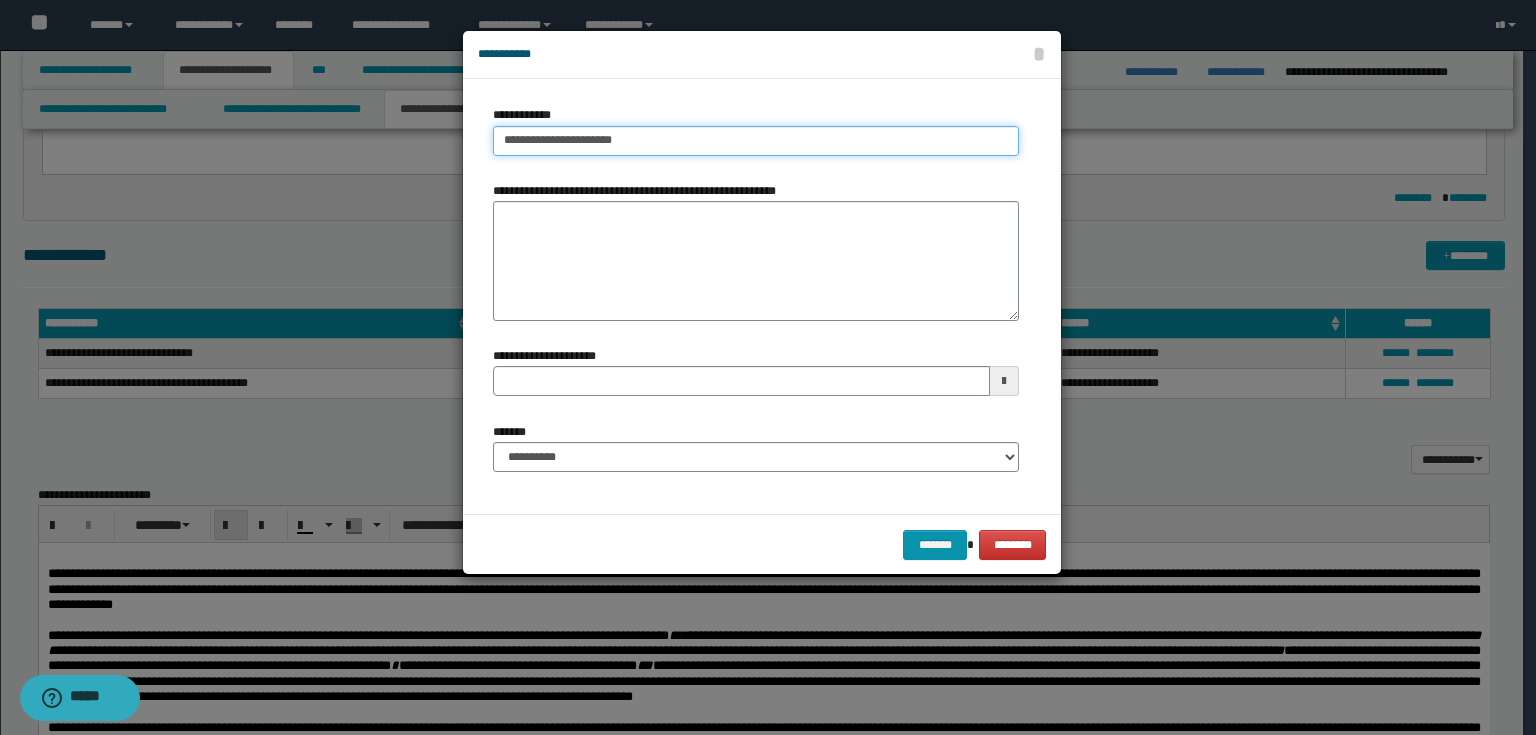 drag, startPoint x: 505, startPoint y: 140, endPoint x: 481, endPoint y: 144, distance: 24.33105 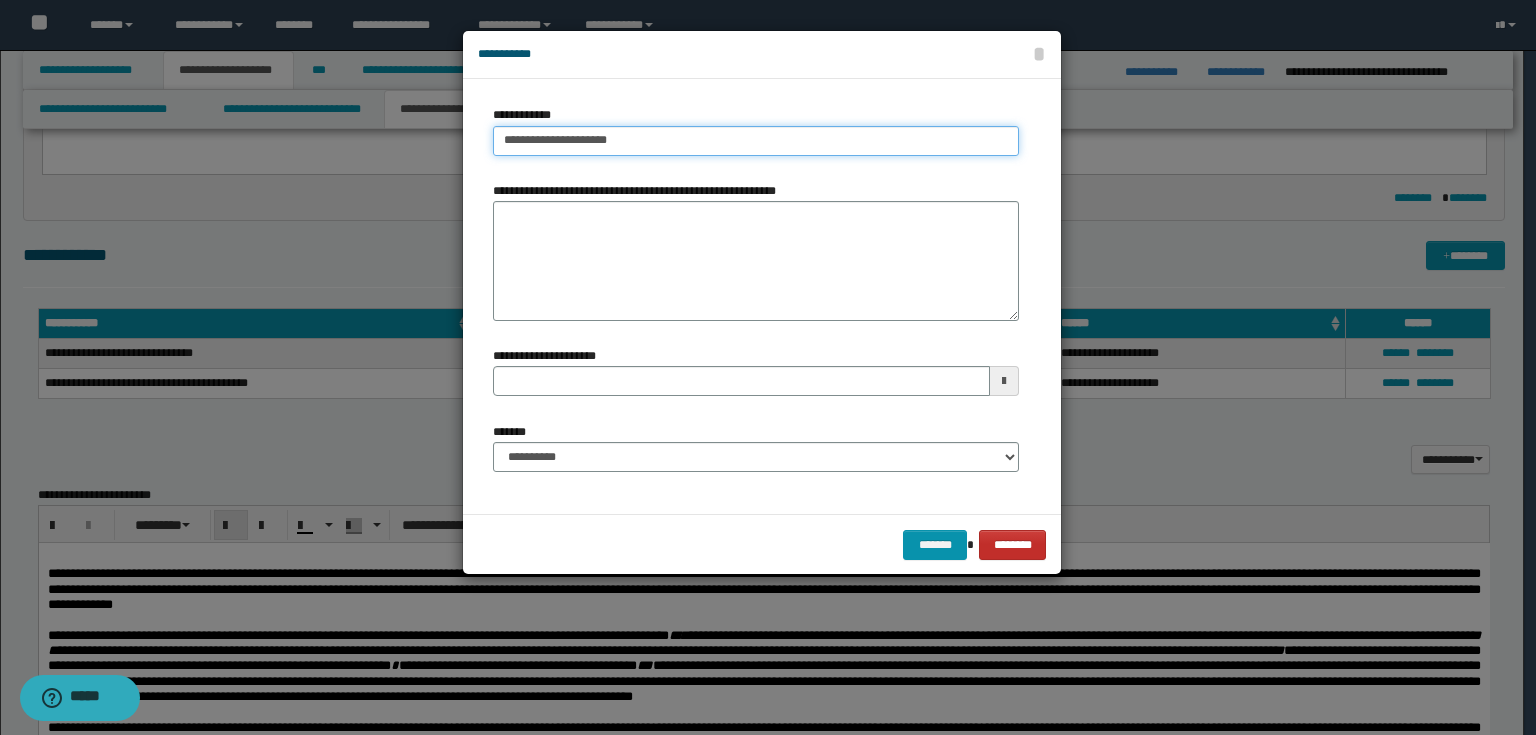 type 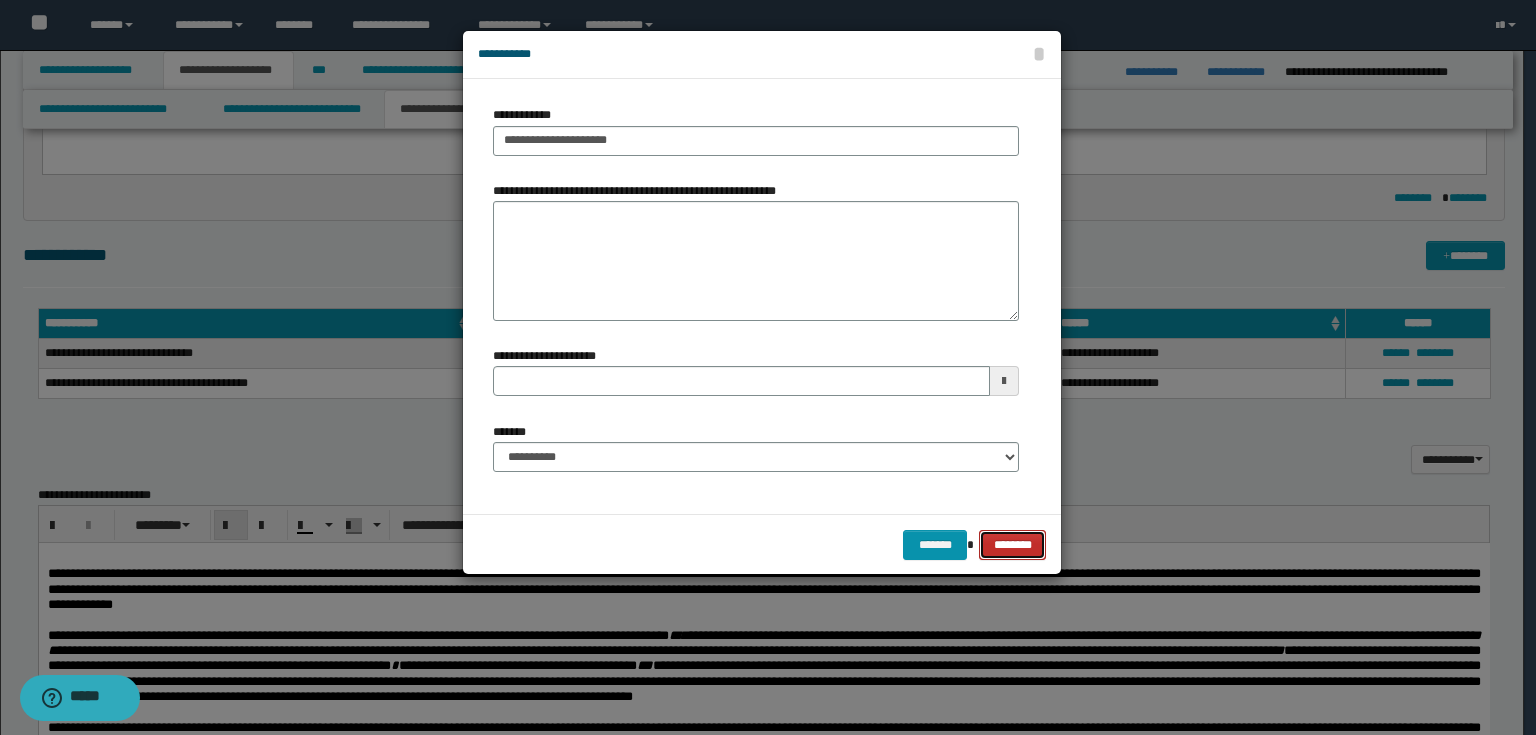 type on "**********" 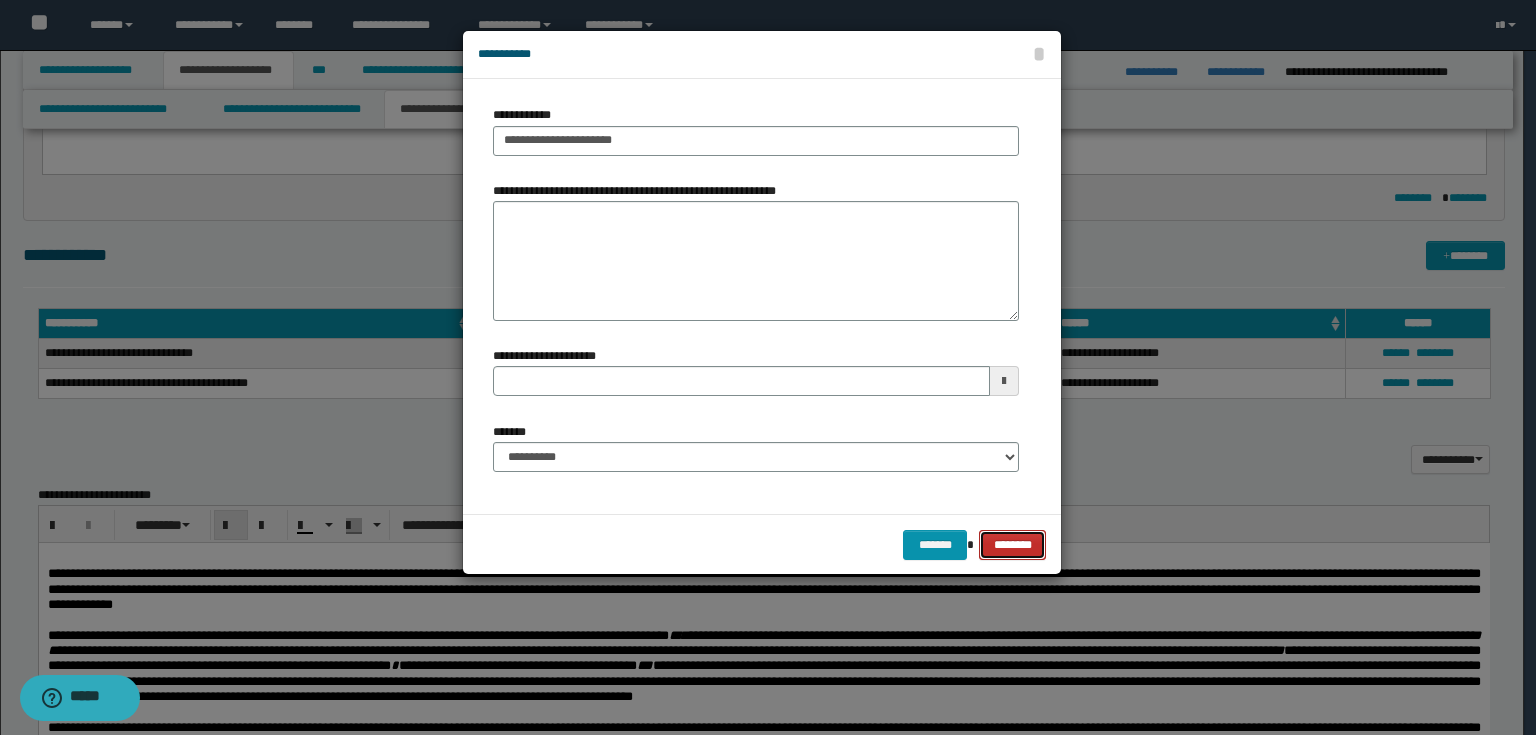 click on "********" at bounding box center (1012, 545) 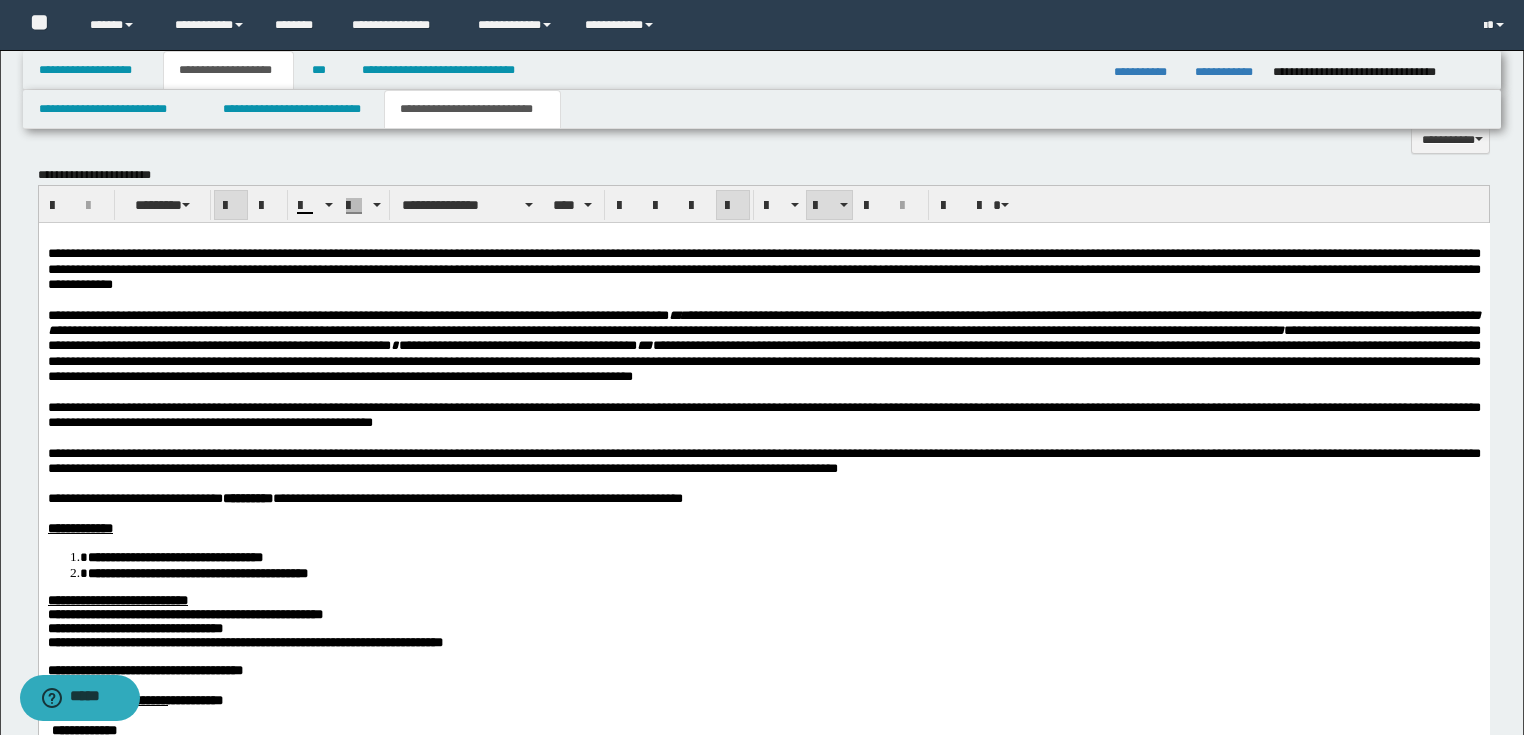 click on "**********" at bounding box center (763, 576) 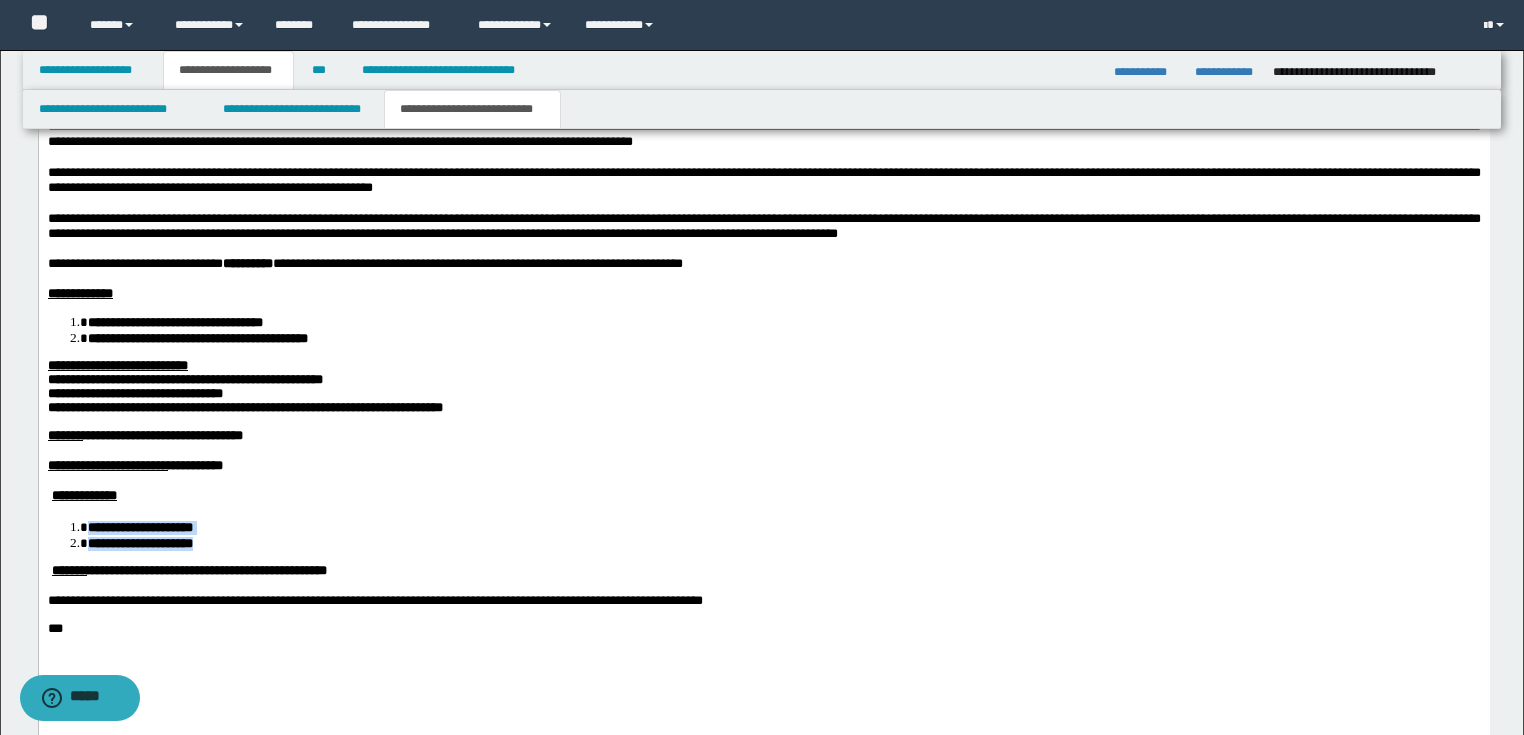 scroll, scrollTop: 1440, scrollLeft: 0, axis: vertical 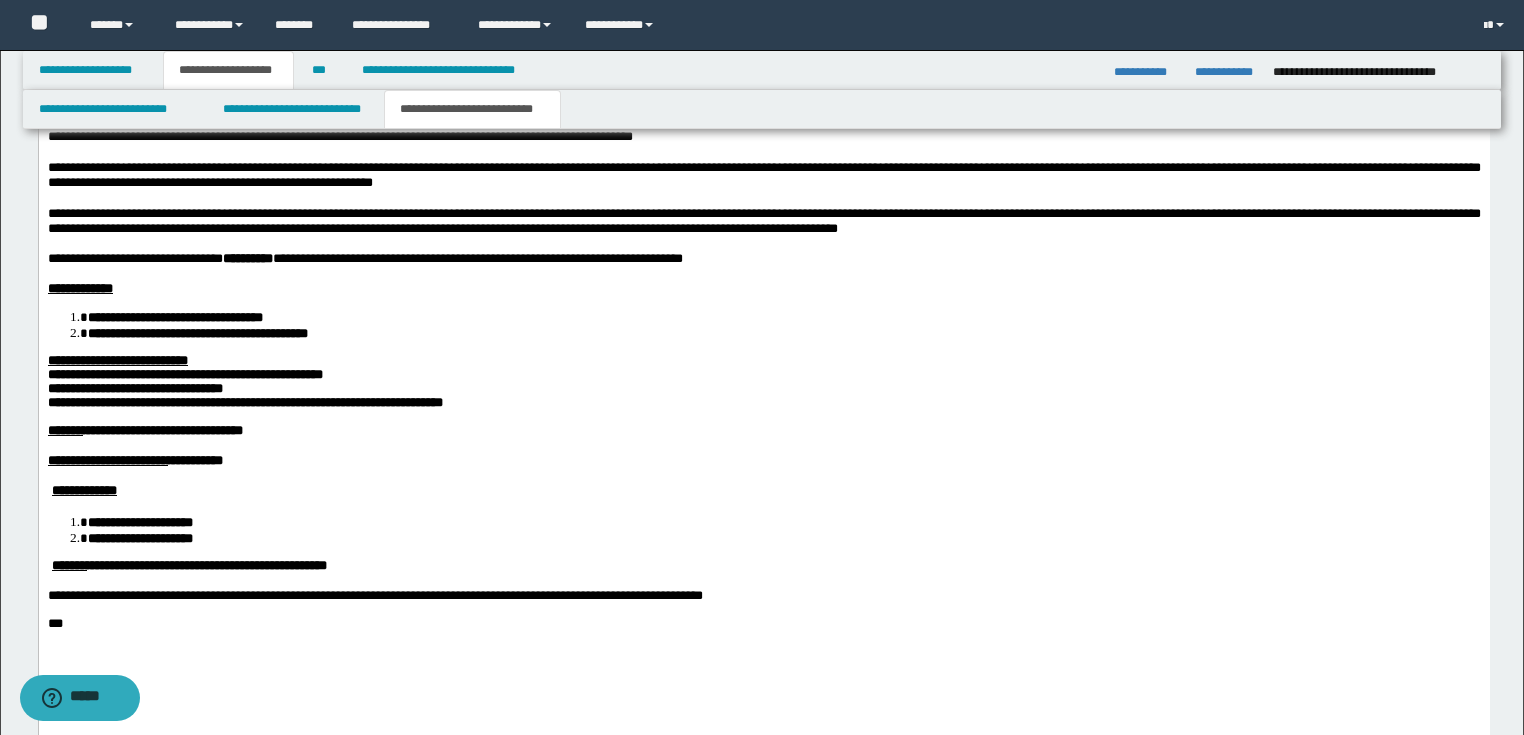 click at bounding box center [763, 583] 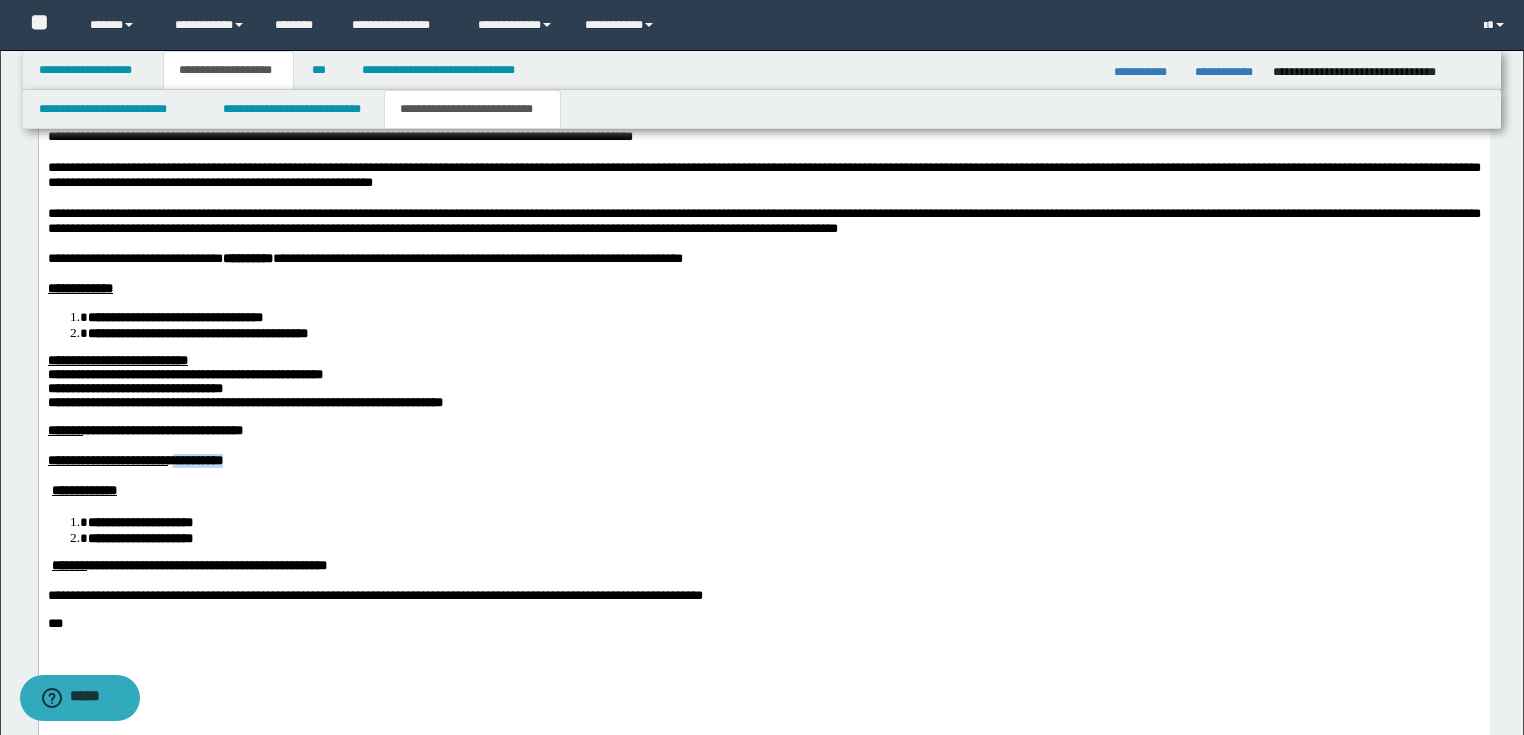 drag, startPoint x: 328, startPoint y: 488, endPoint x: 253, endPoint y: 483, distance: 75.16648 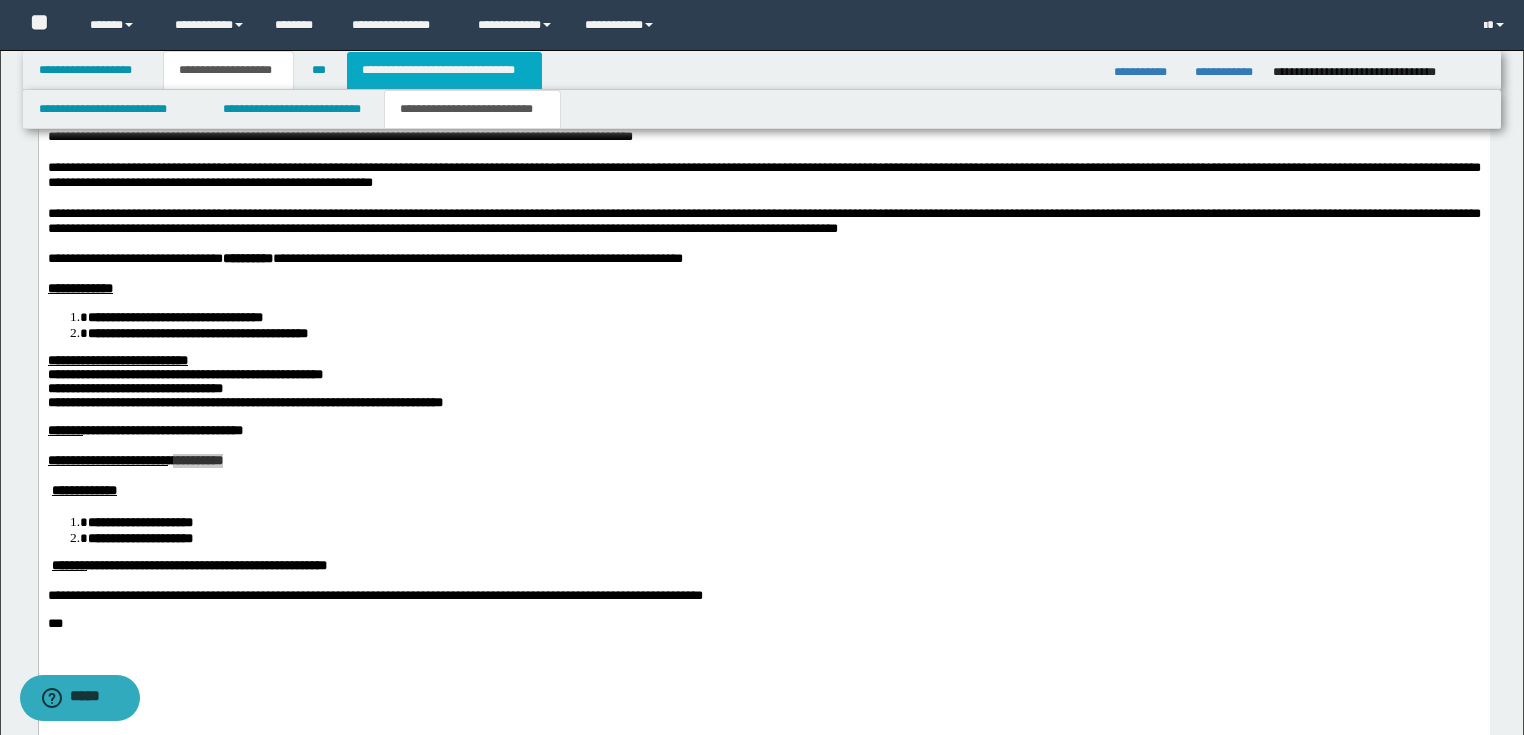 click on "**********" at bounding box center [444, 70] 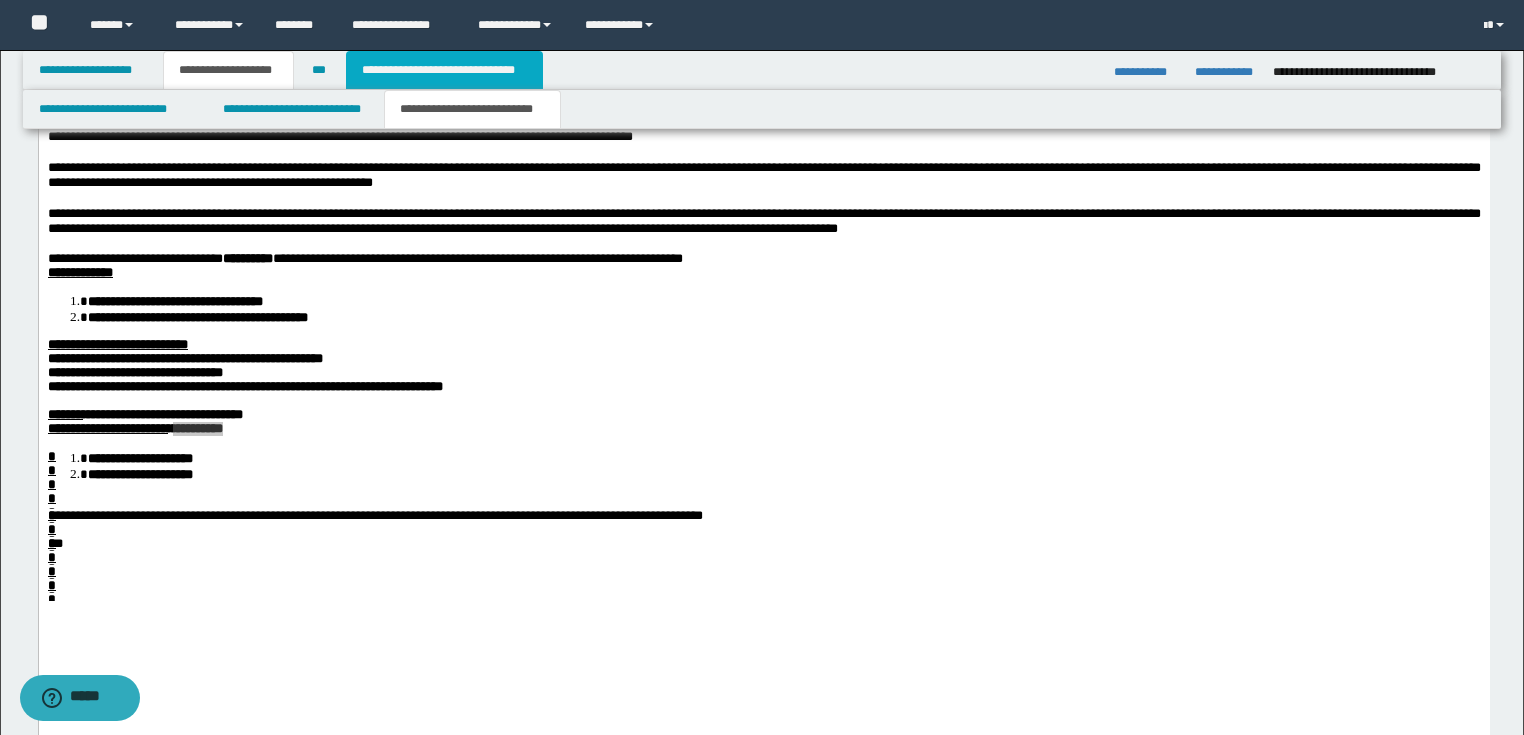 scroll, scrollTop: 0, scrollLeft: 0, axis: both 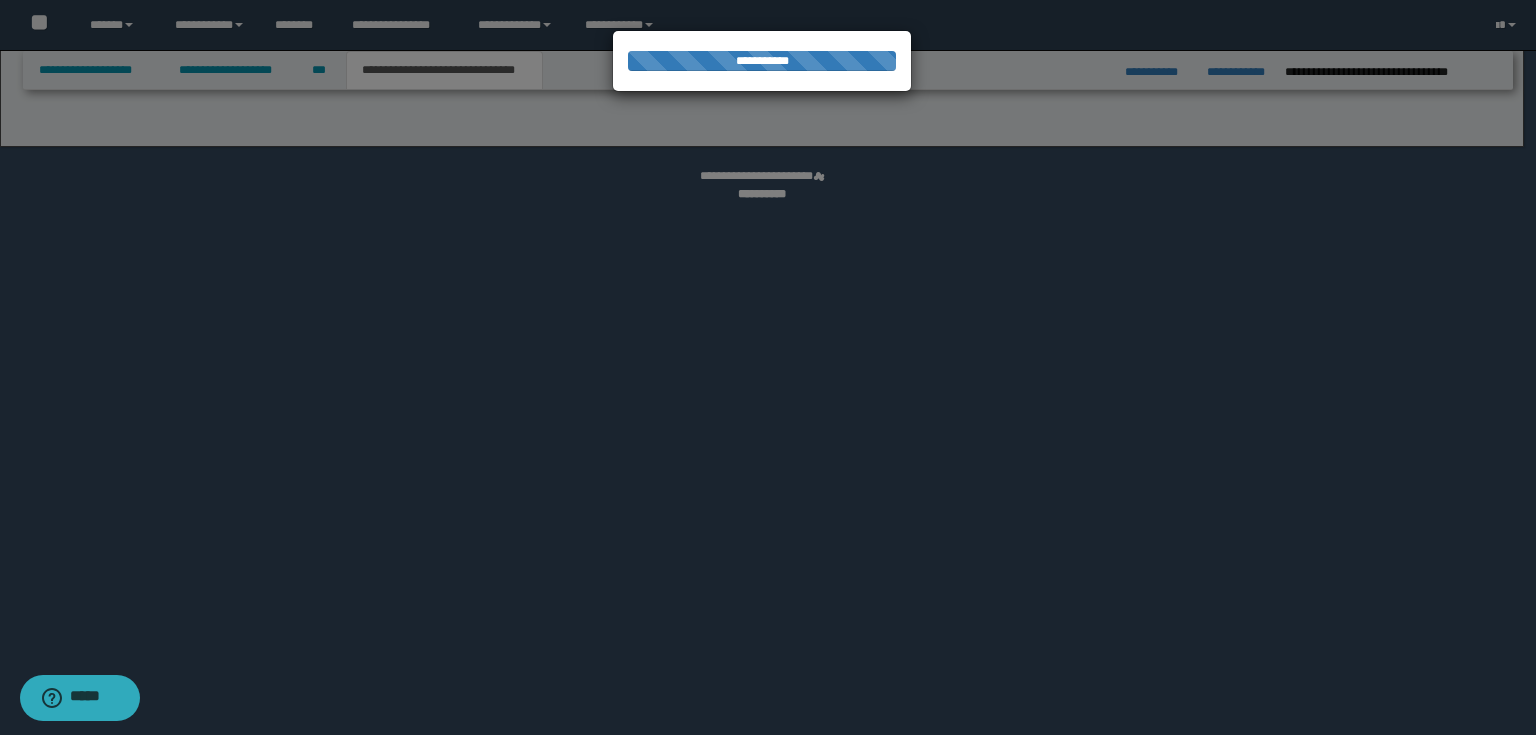 select on "*" 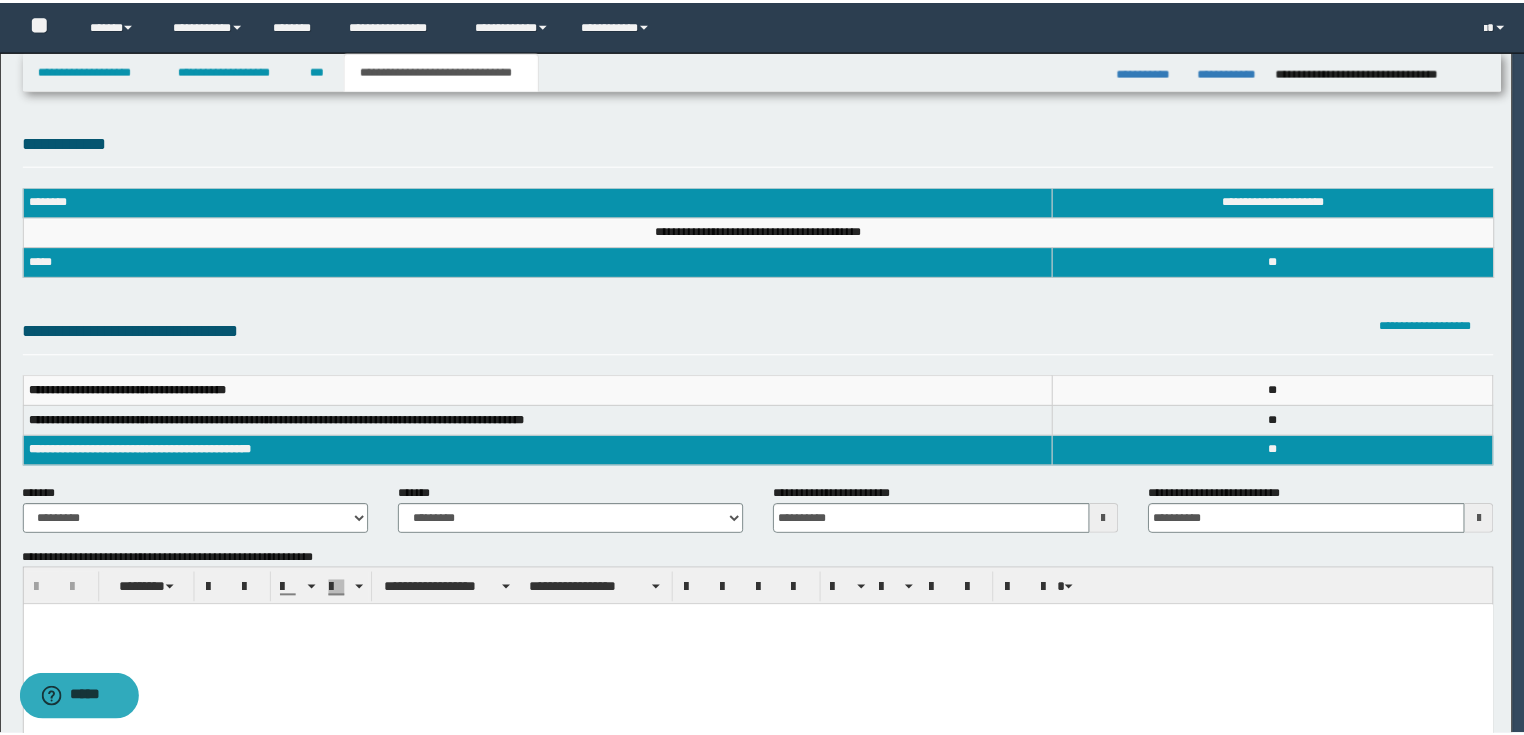 scroll, scrollTop: 0, scrollLeft: 0, axis: both 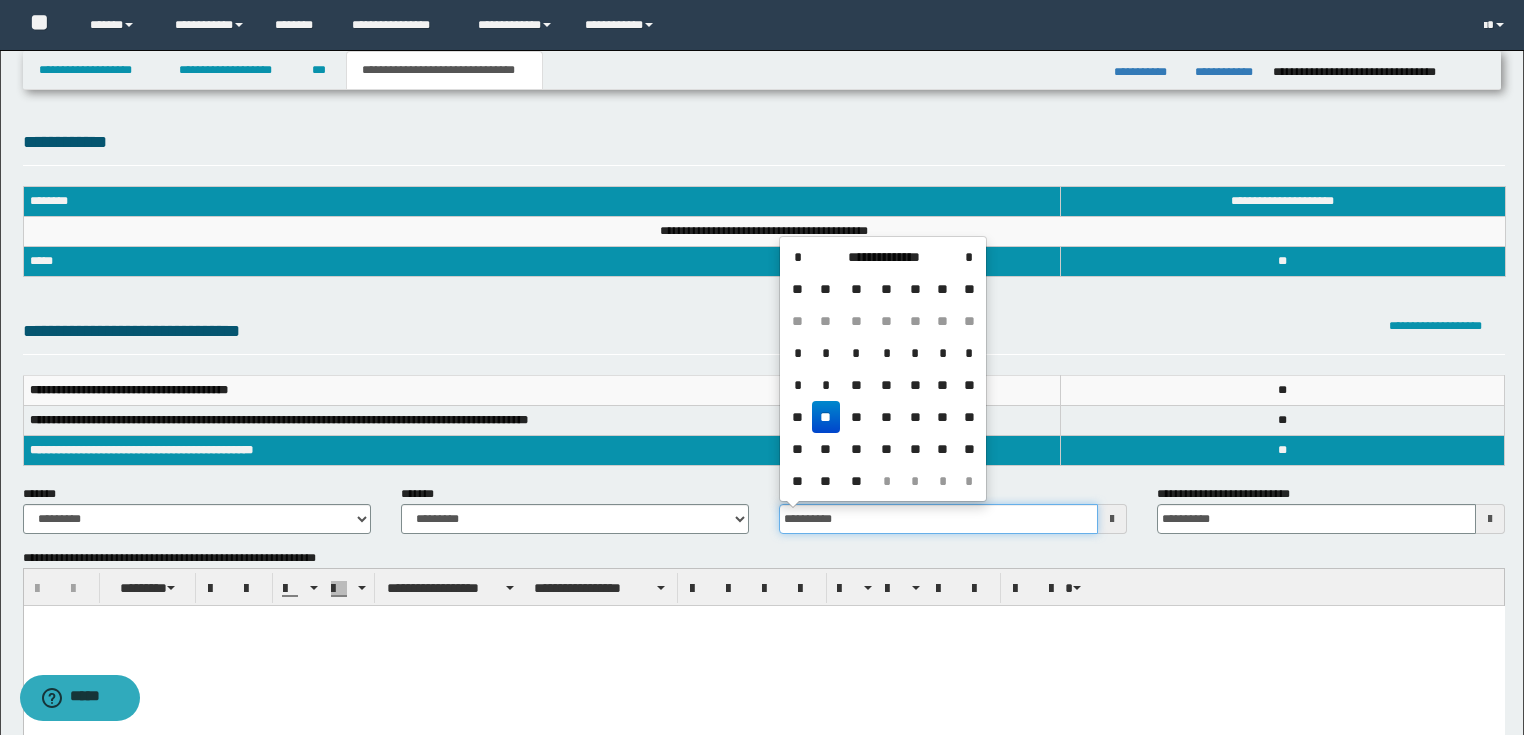click on "**********" at bounding box center [938, 519] 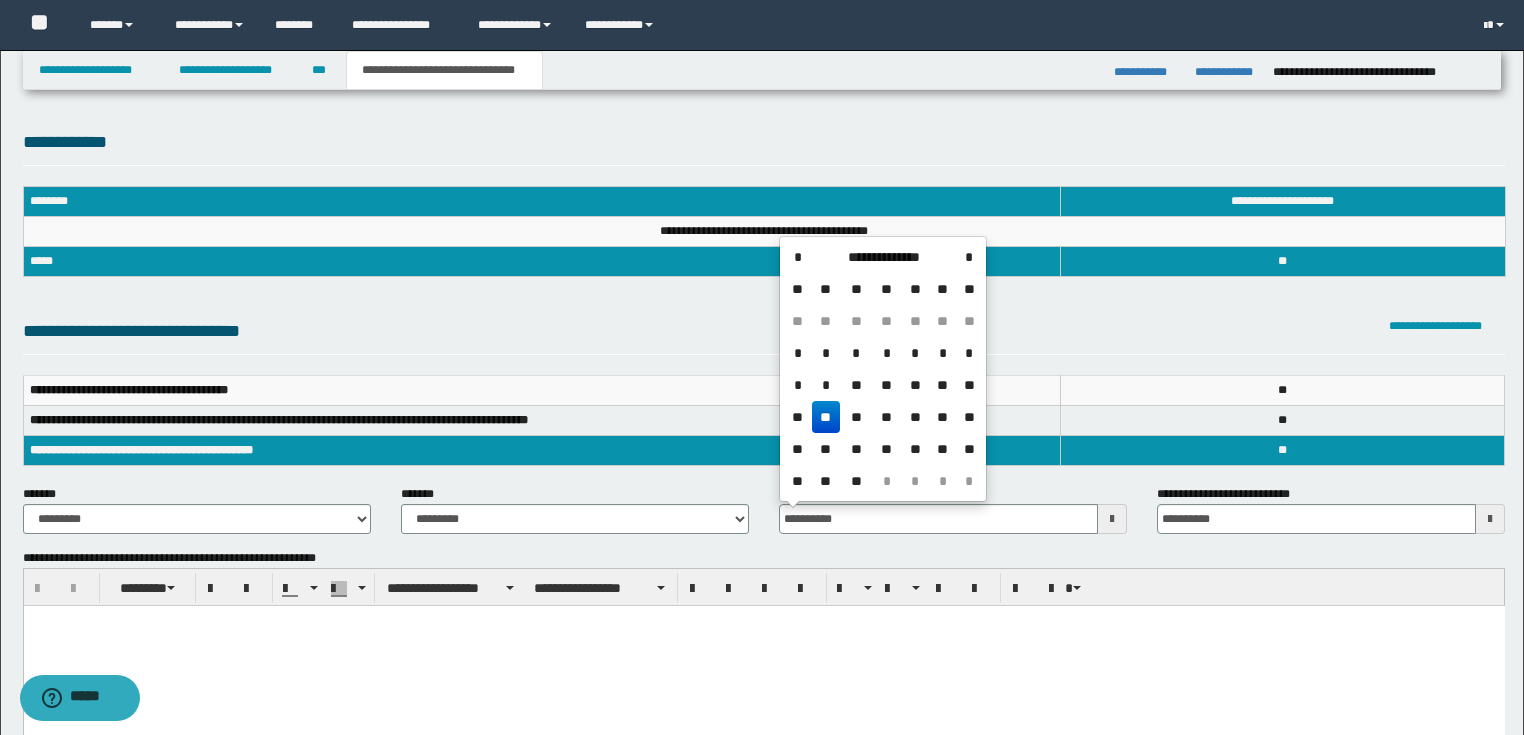 click on "**" at bounding box center (826, 417) 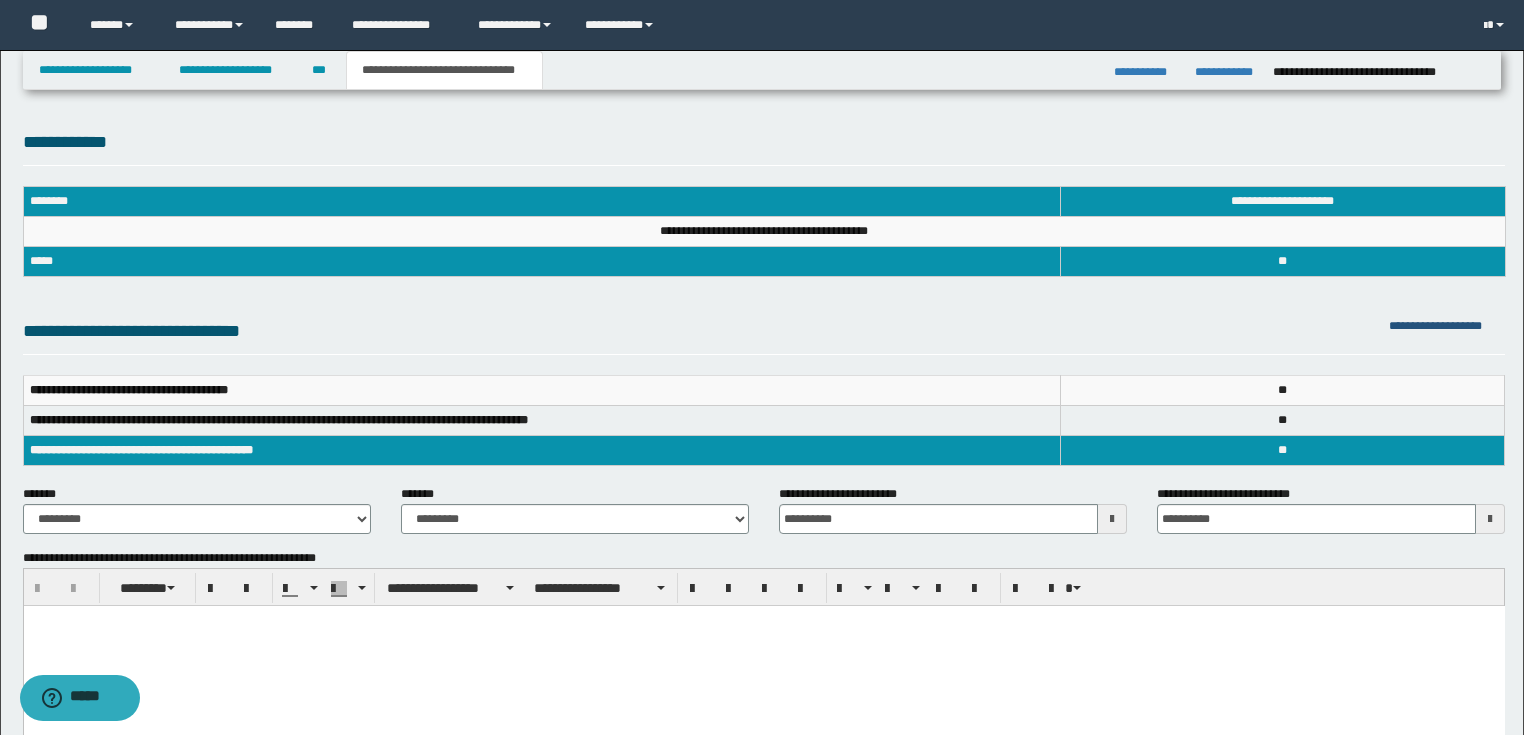 click on "**********" at bounding box center [1435, 326] 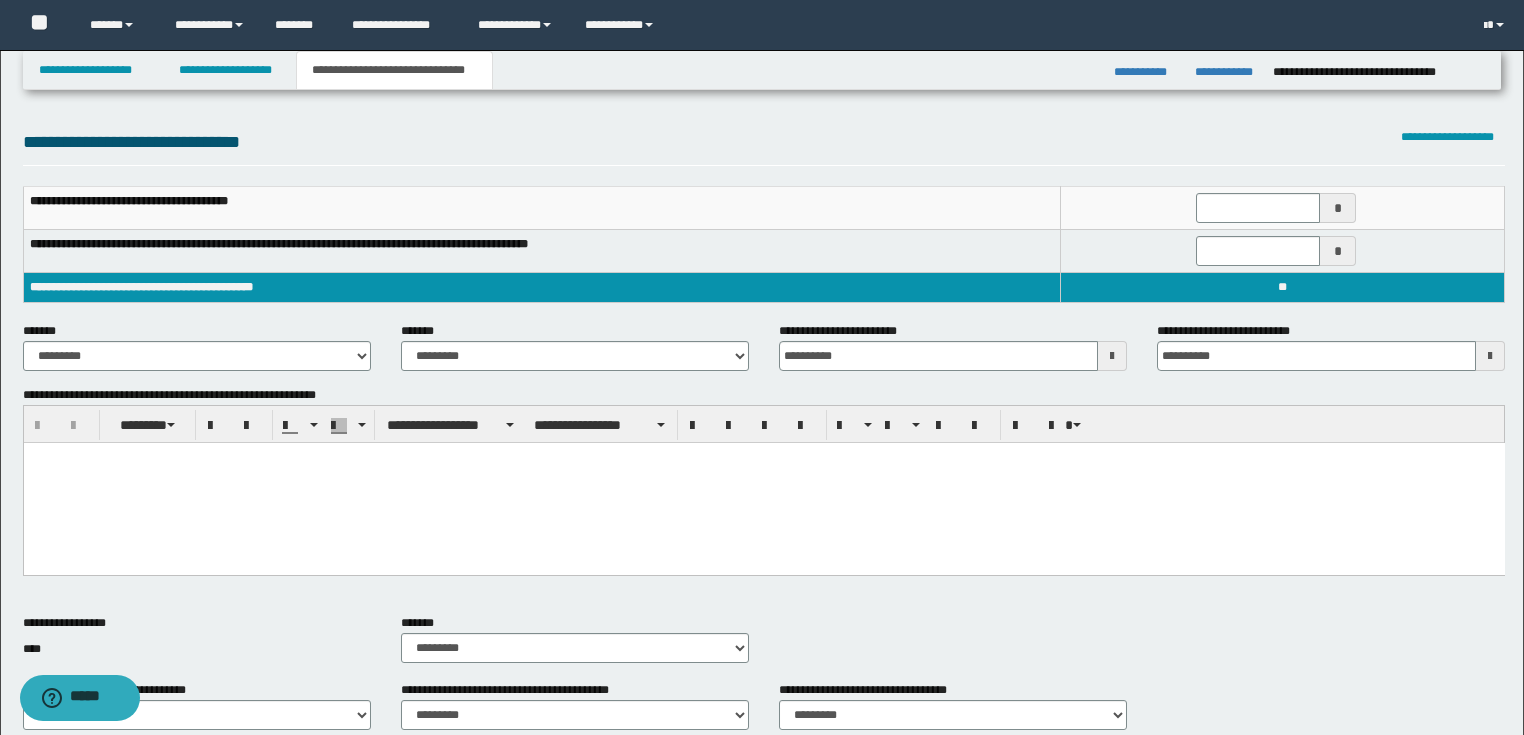click on "* *" at bounding box center (1282, 288) 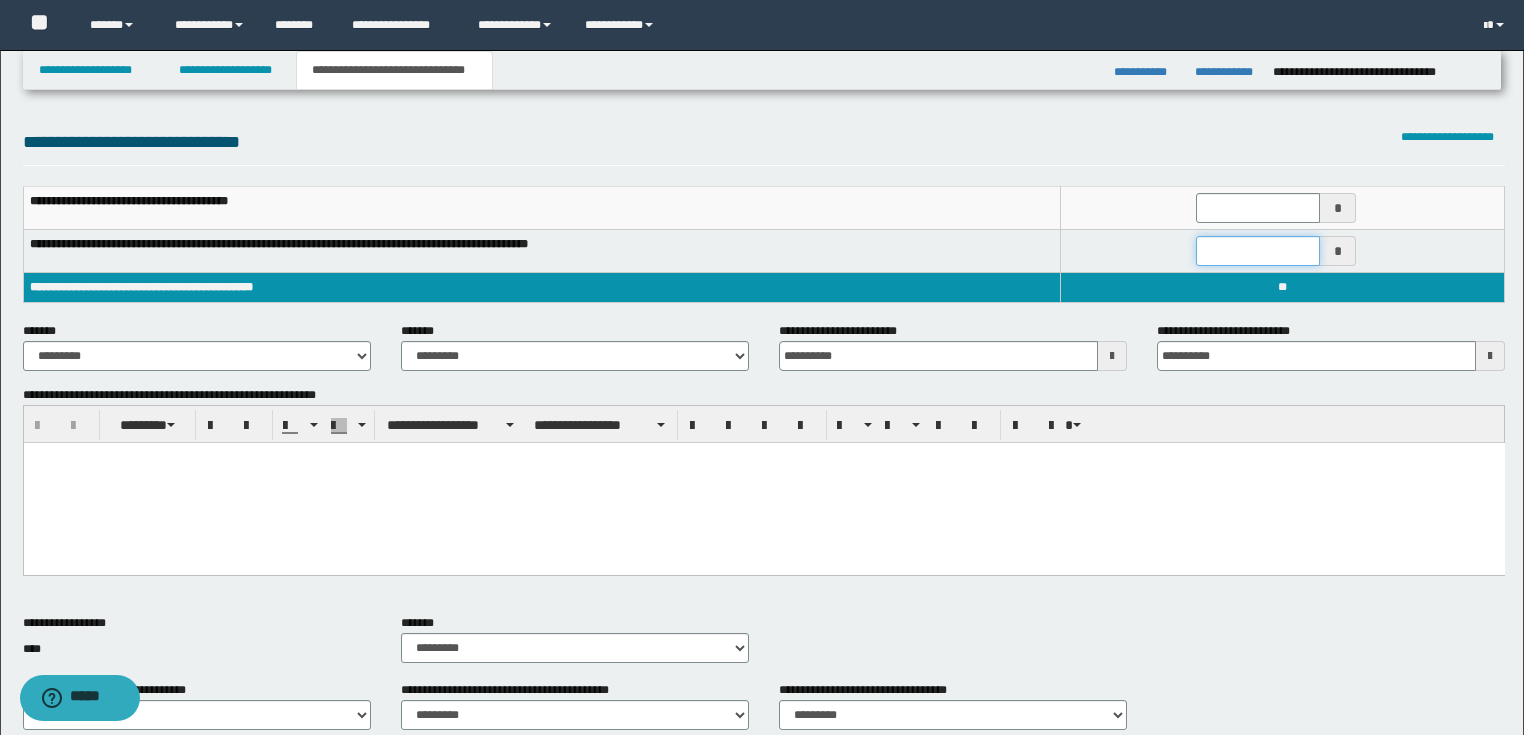 click at bounding box center [1258, 251] 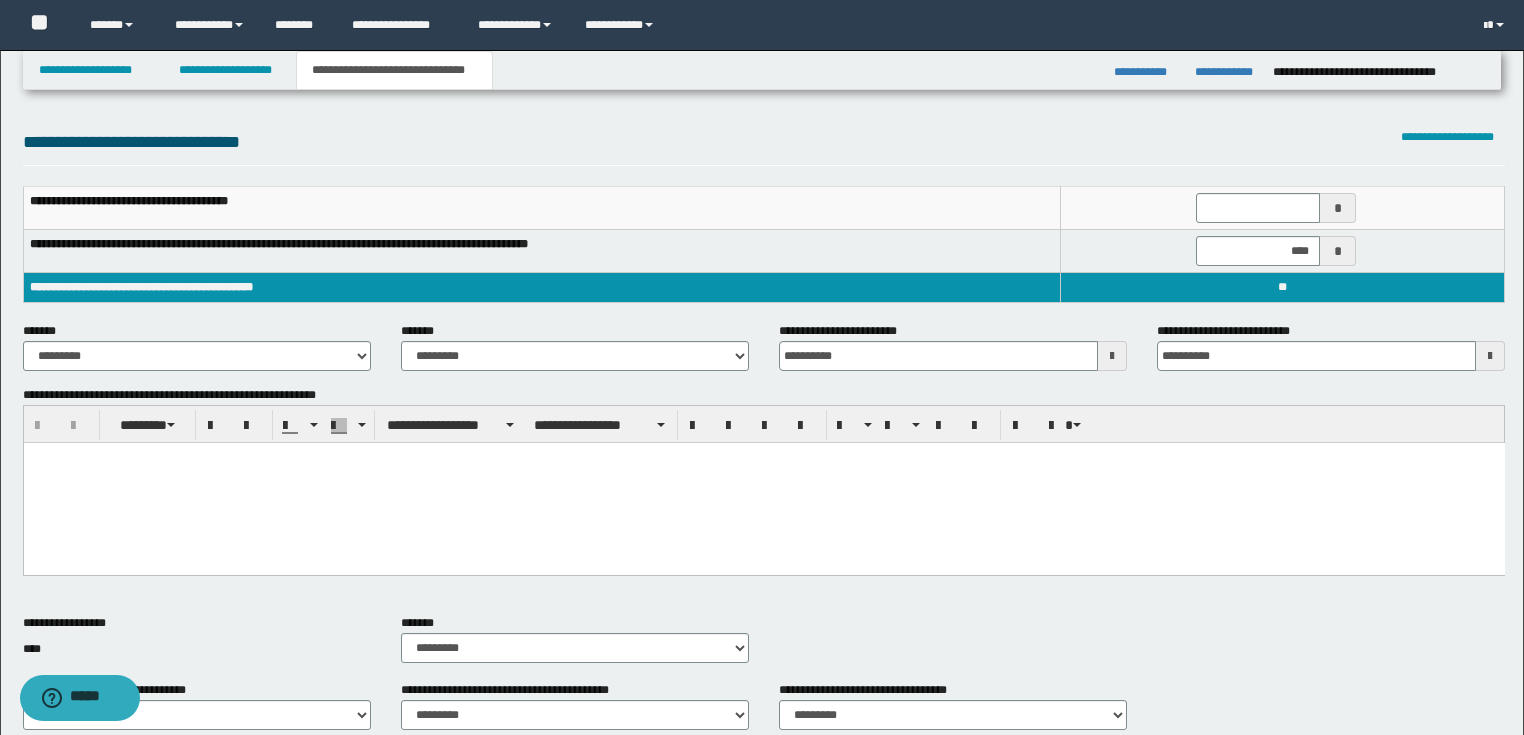 click on "*
****
*" at bounding box center [1282, 251] 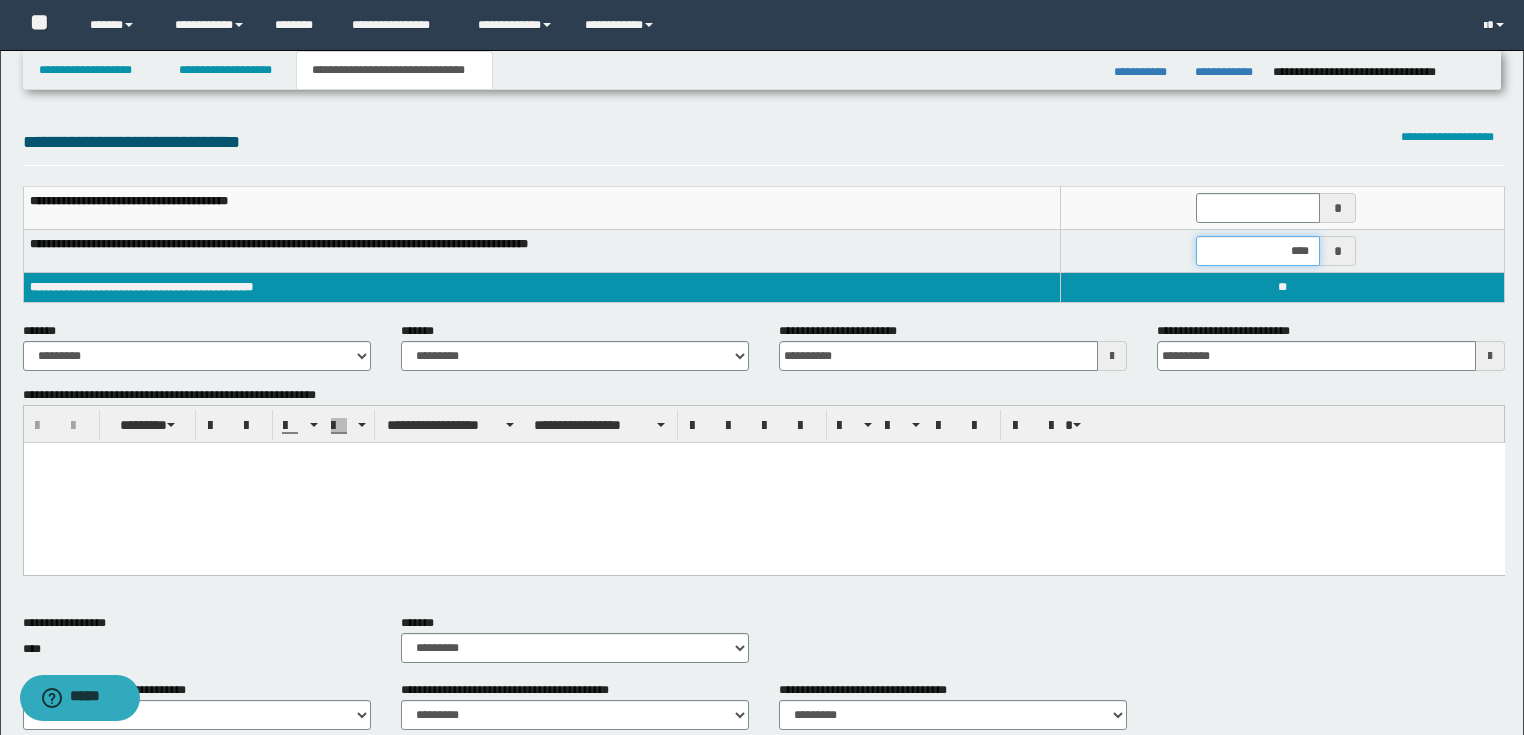 drag, startPoint x: 1272, startPoint y: 250, endPoint x: 1322, endPoint y: 254, distance: 50.159744 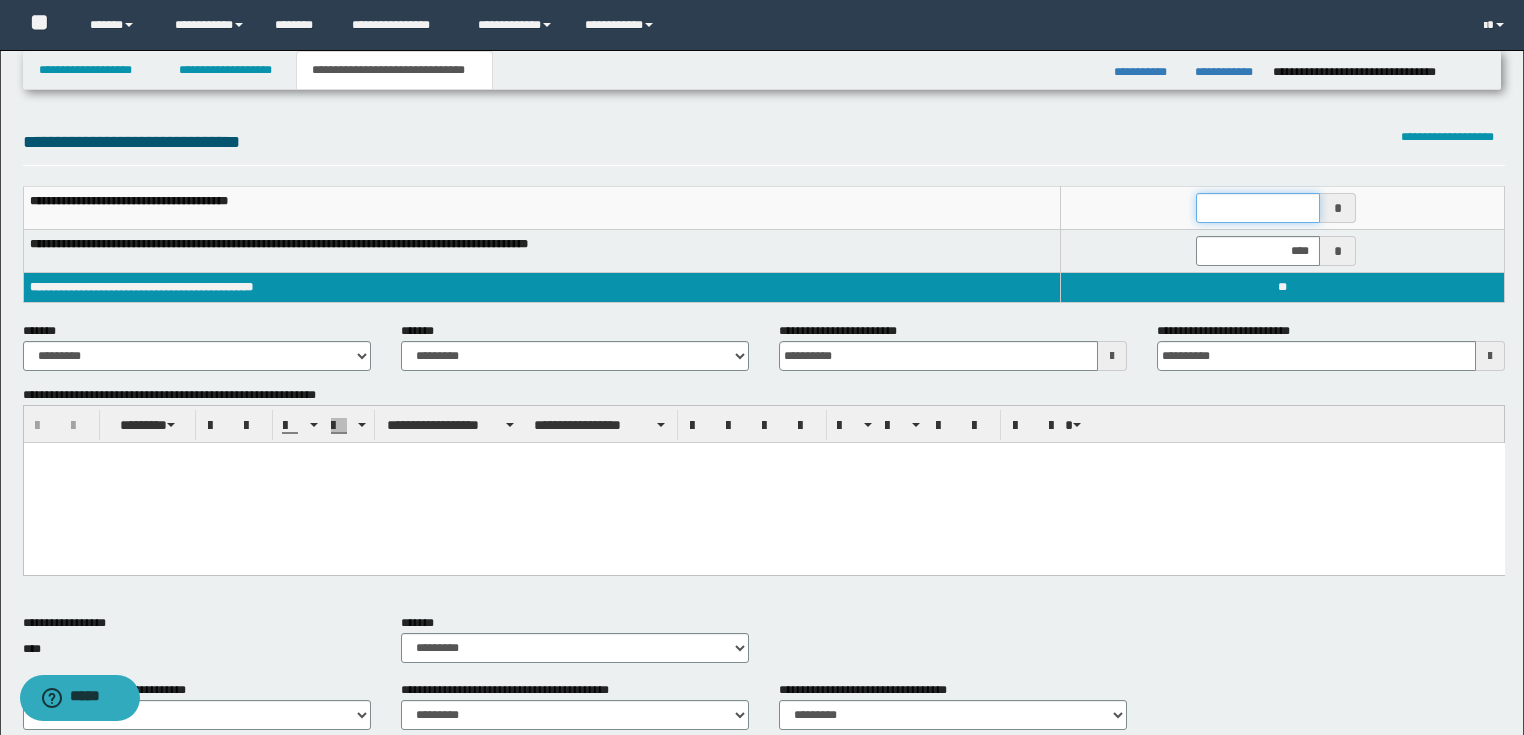 click at bounding box center (1258, 208) 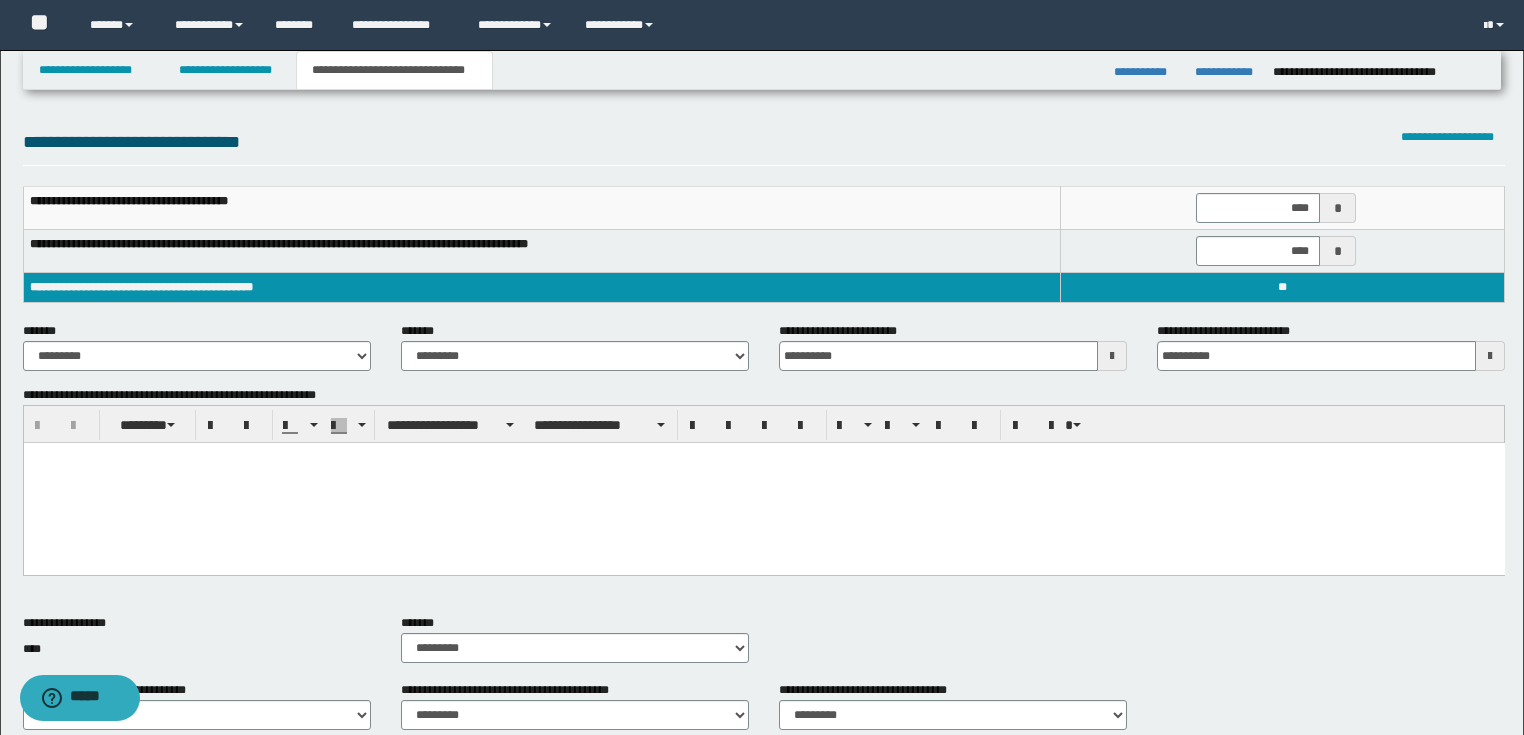 click at bounding box center (763, 483) 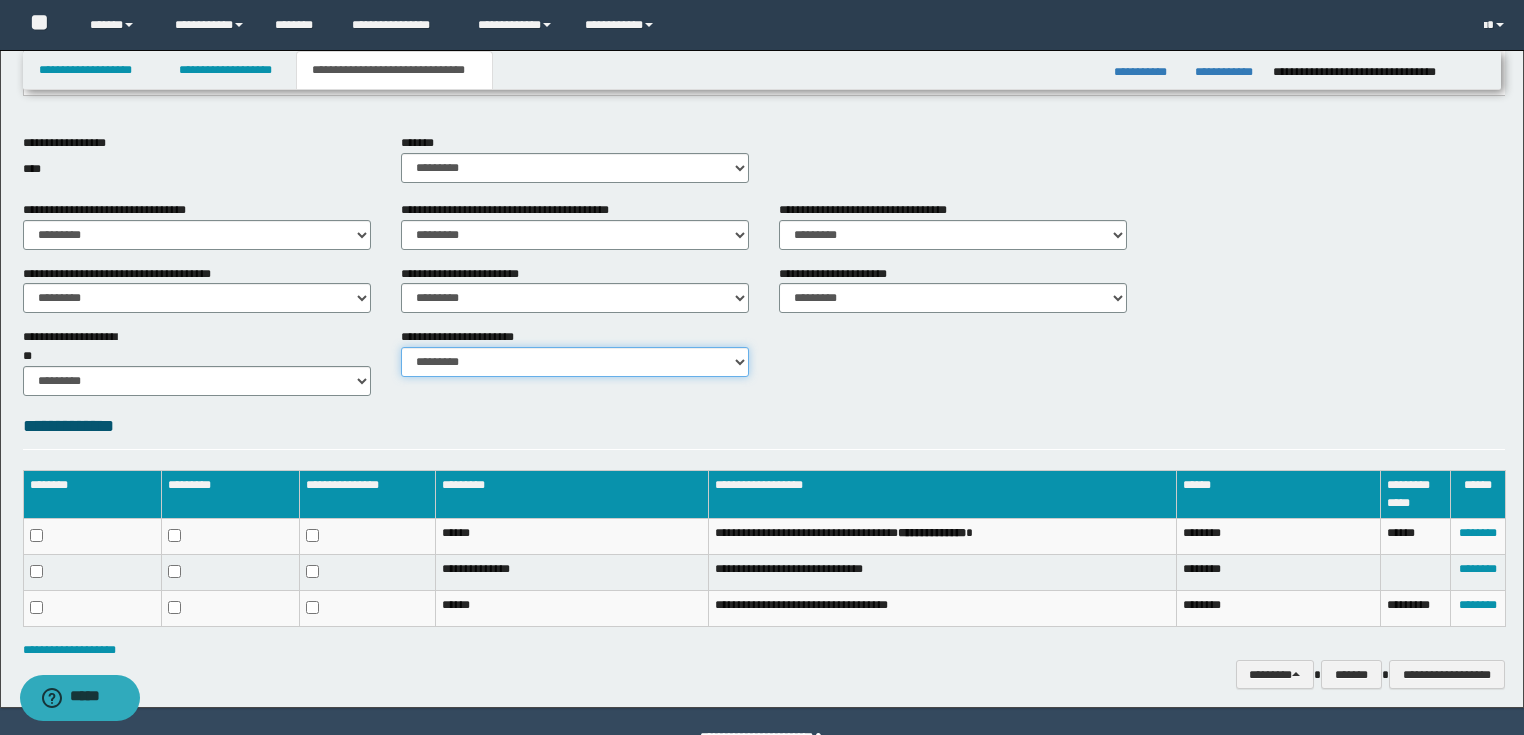 click on "*********
*********
*********" at bounding box center [575, 362] 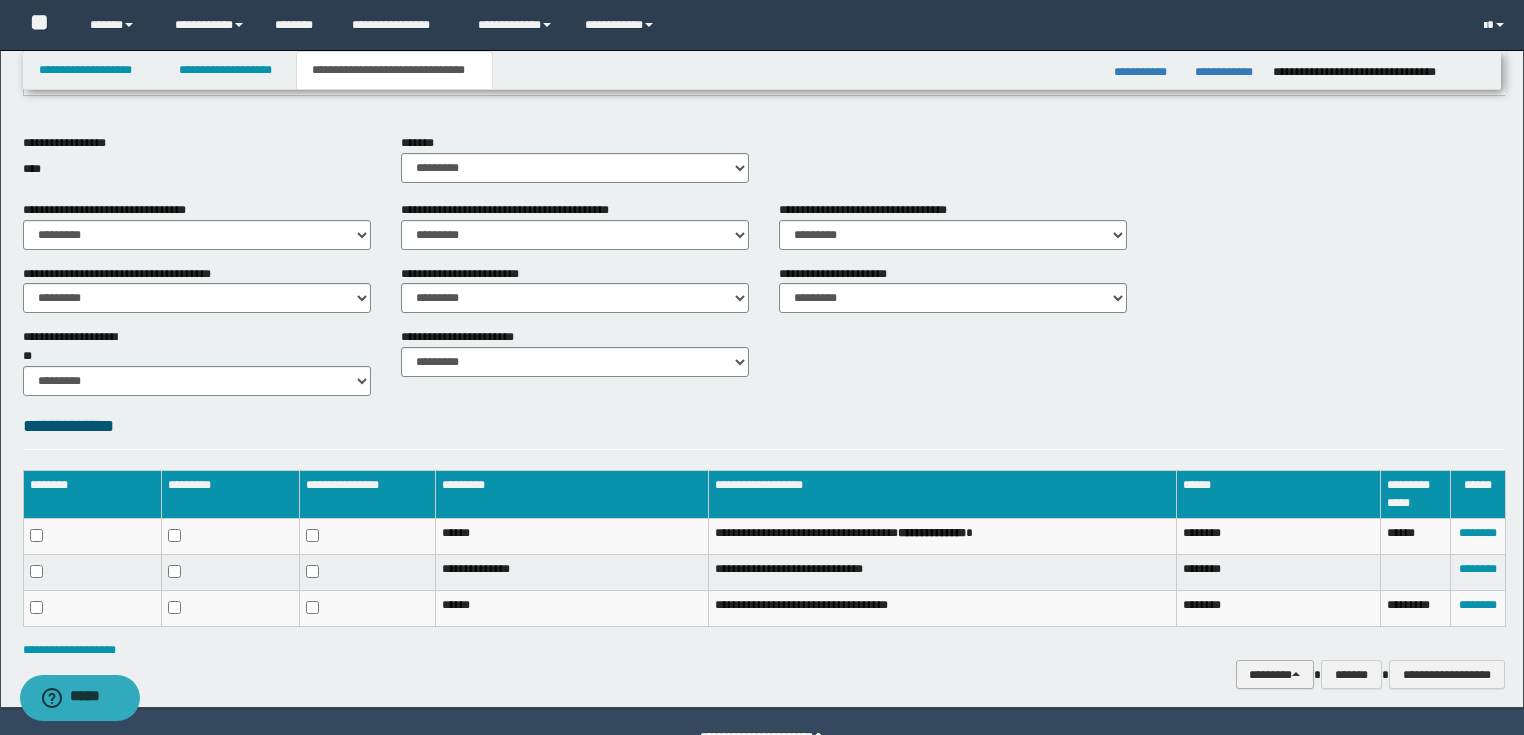click on "********" at bounding box center (1275, 675) 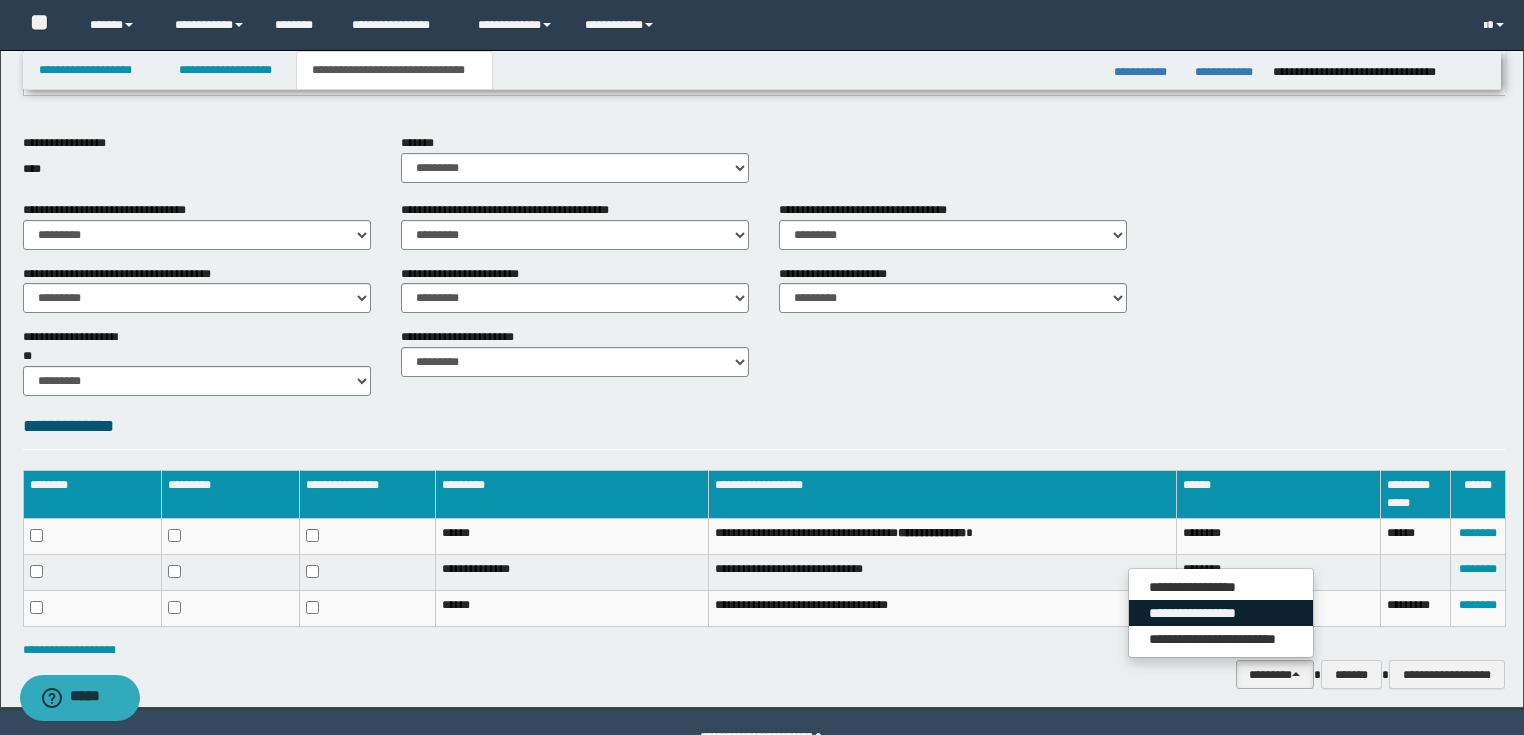 click on "**********" at bounding box center [1221, 613] 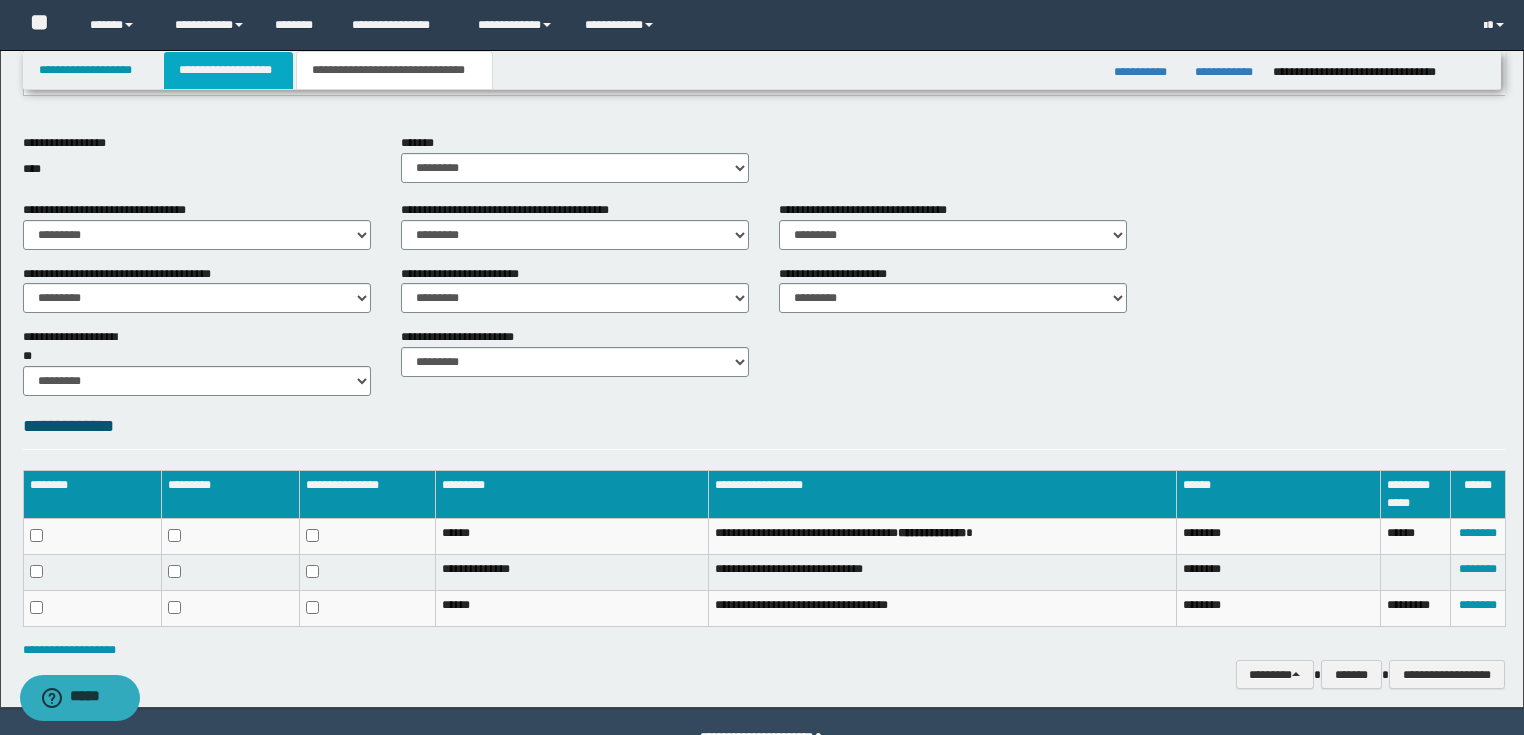 click on "**********" at bounding box center (228, 70) 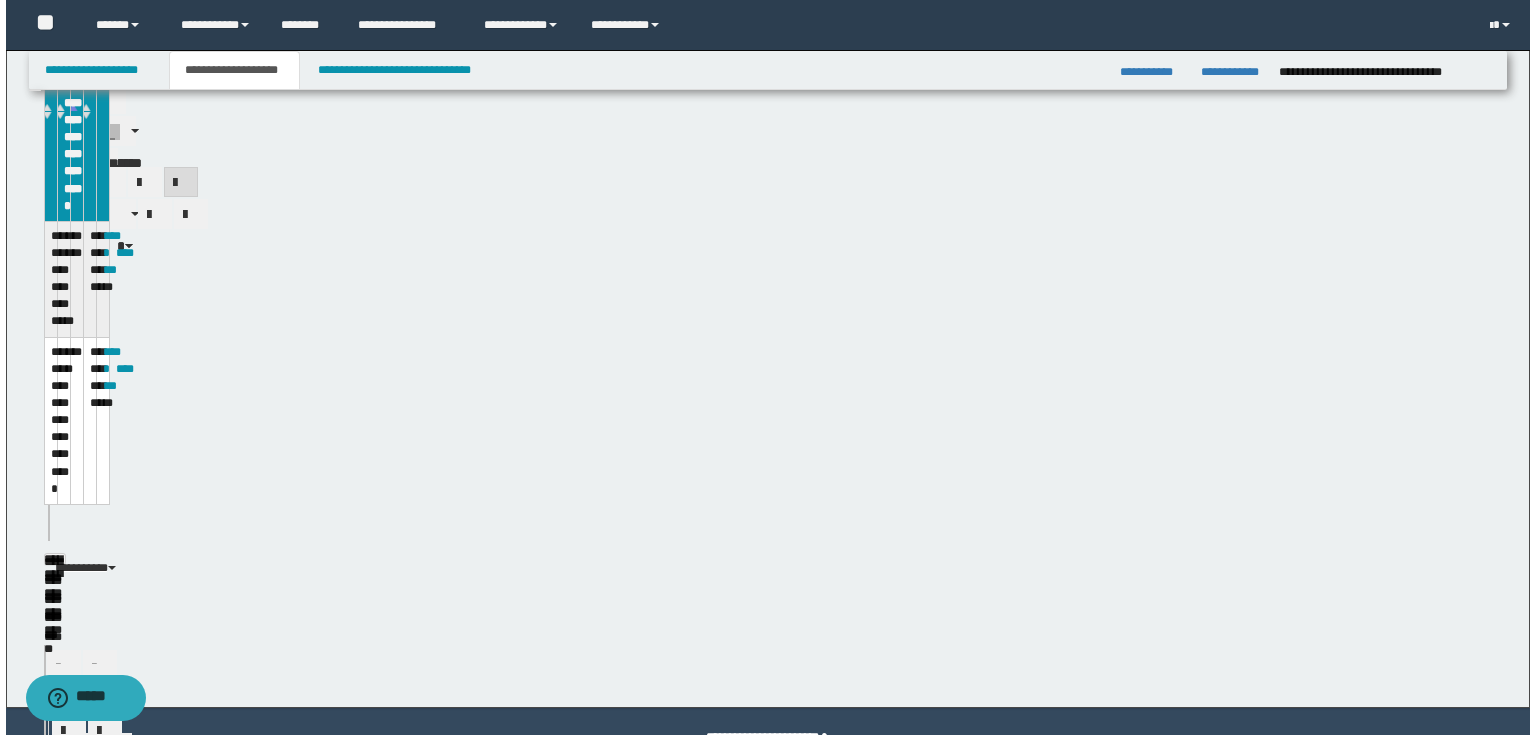 scroll, scrollTop: 511, scrollLeft: 0, axis: vertical 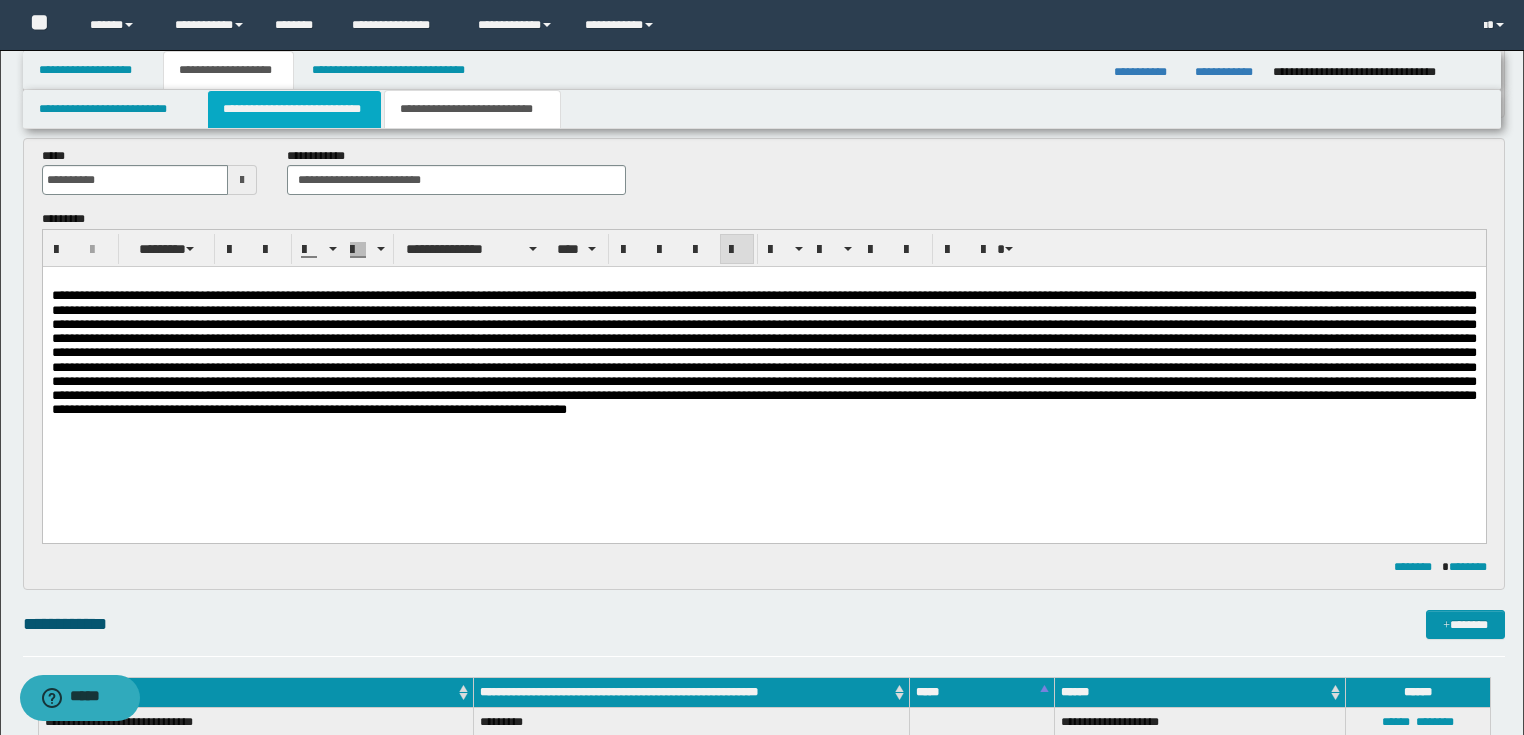 click on "**********" at bounding box center (294, 109) 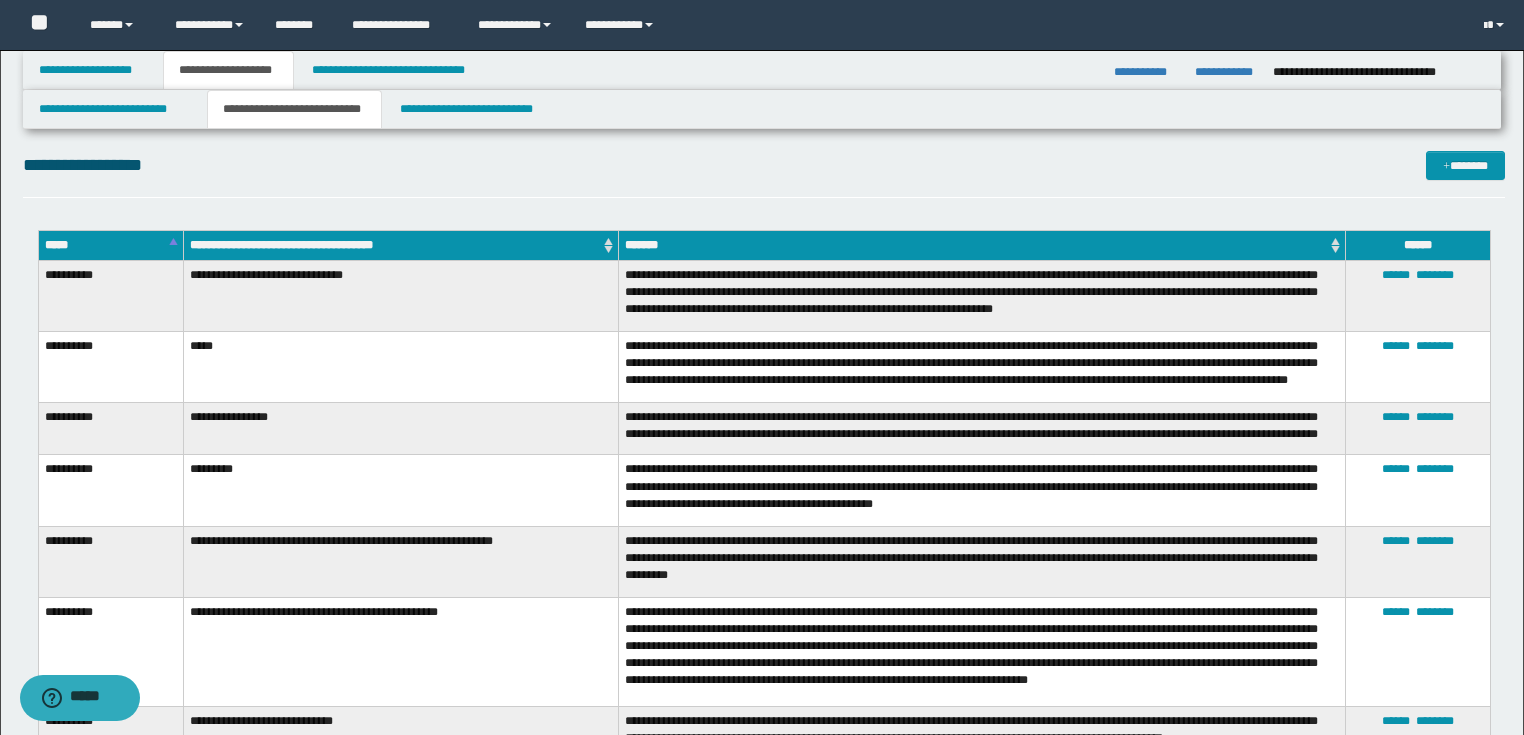 scroll, scrollTop: 1154, scrollLeft: 0, axis: vertical 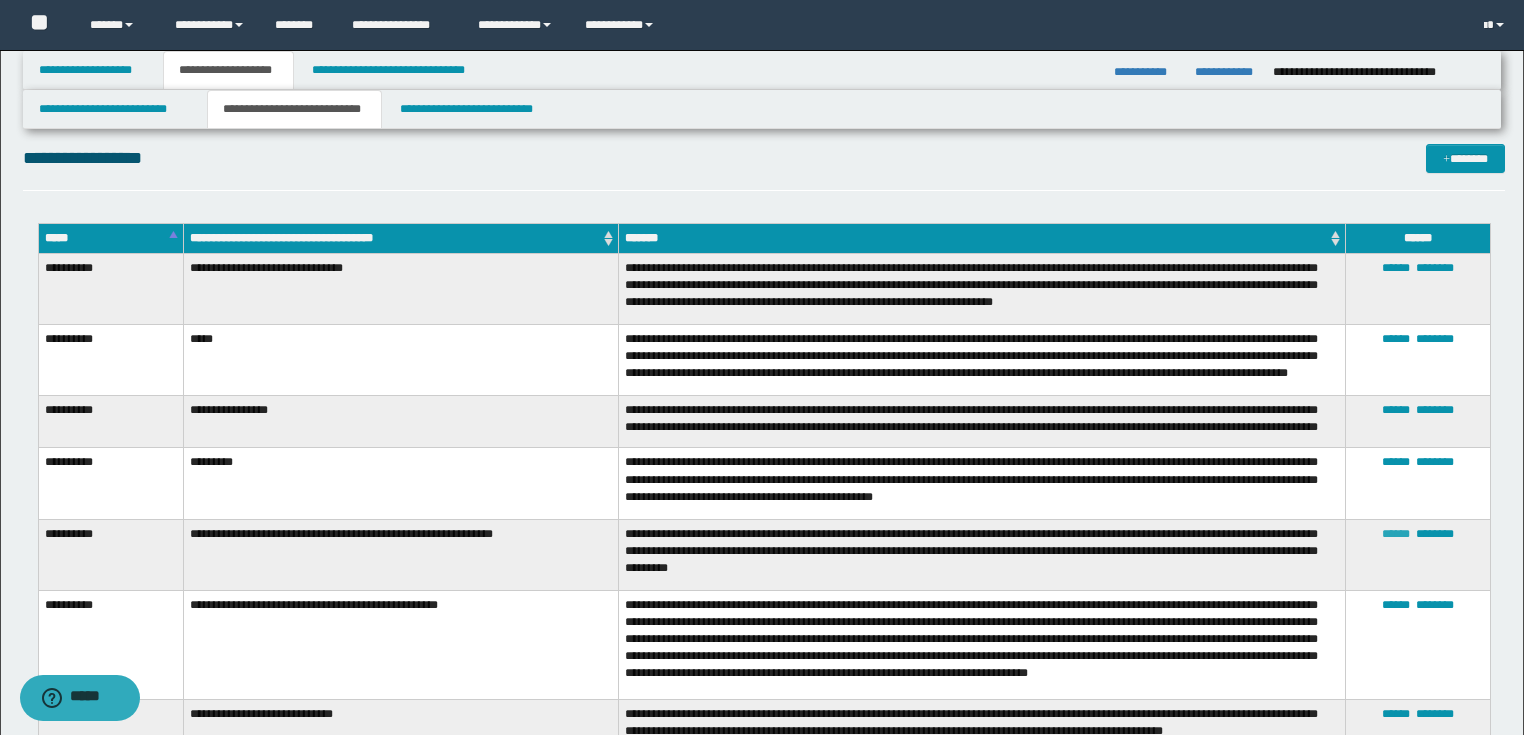 click on "******" at bounding box center (1396, 534) 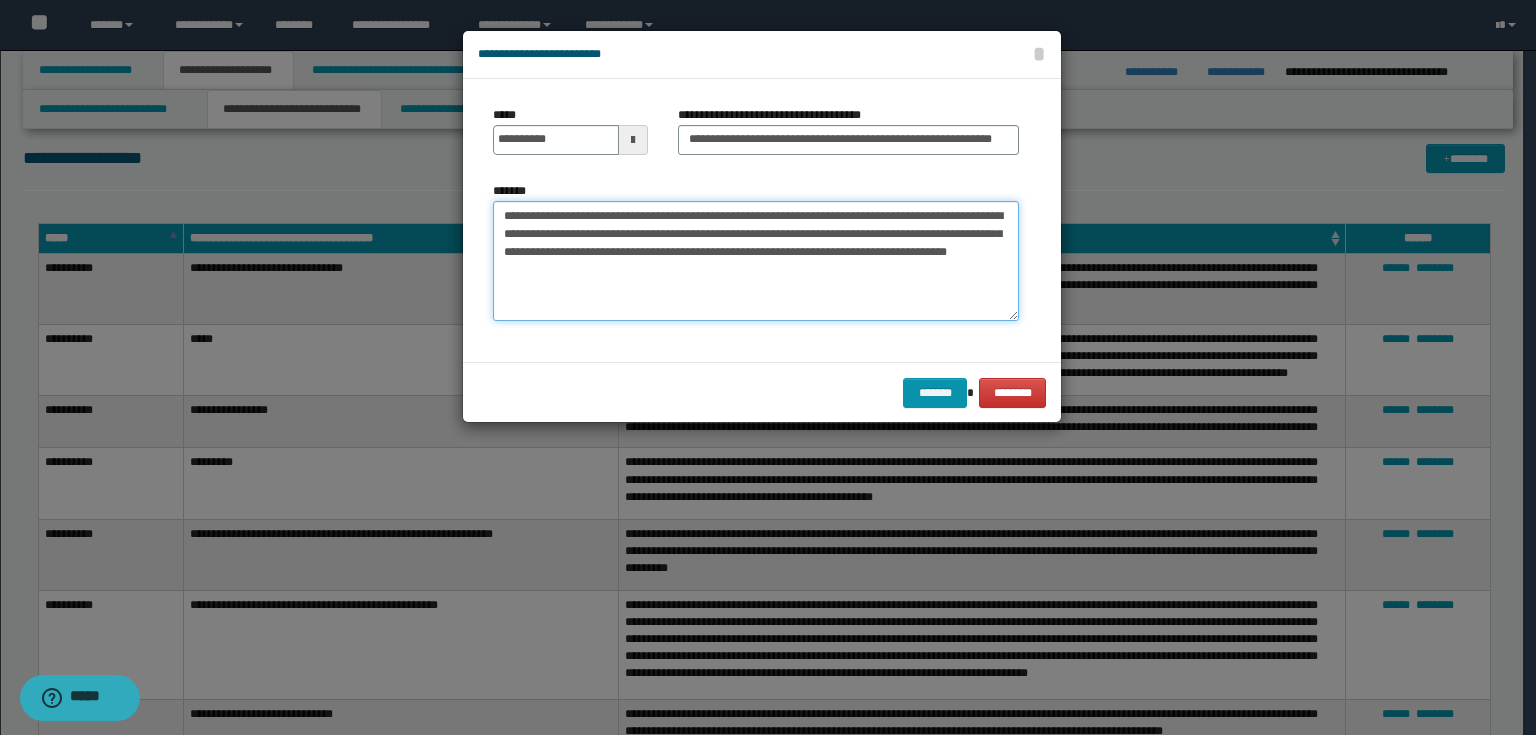 drag, startPoint x: 932, startPoint y: 280, endPoint x: 942, endPoint y: 258, distance: 24.166092 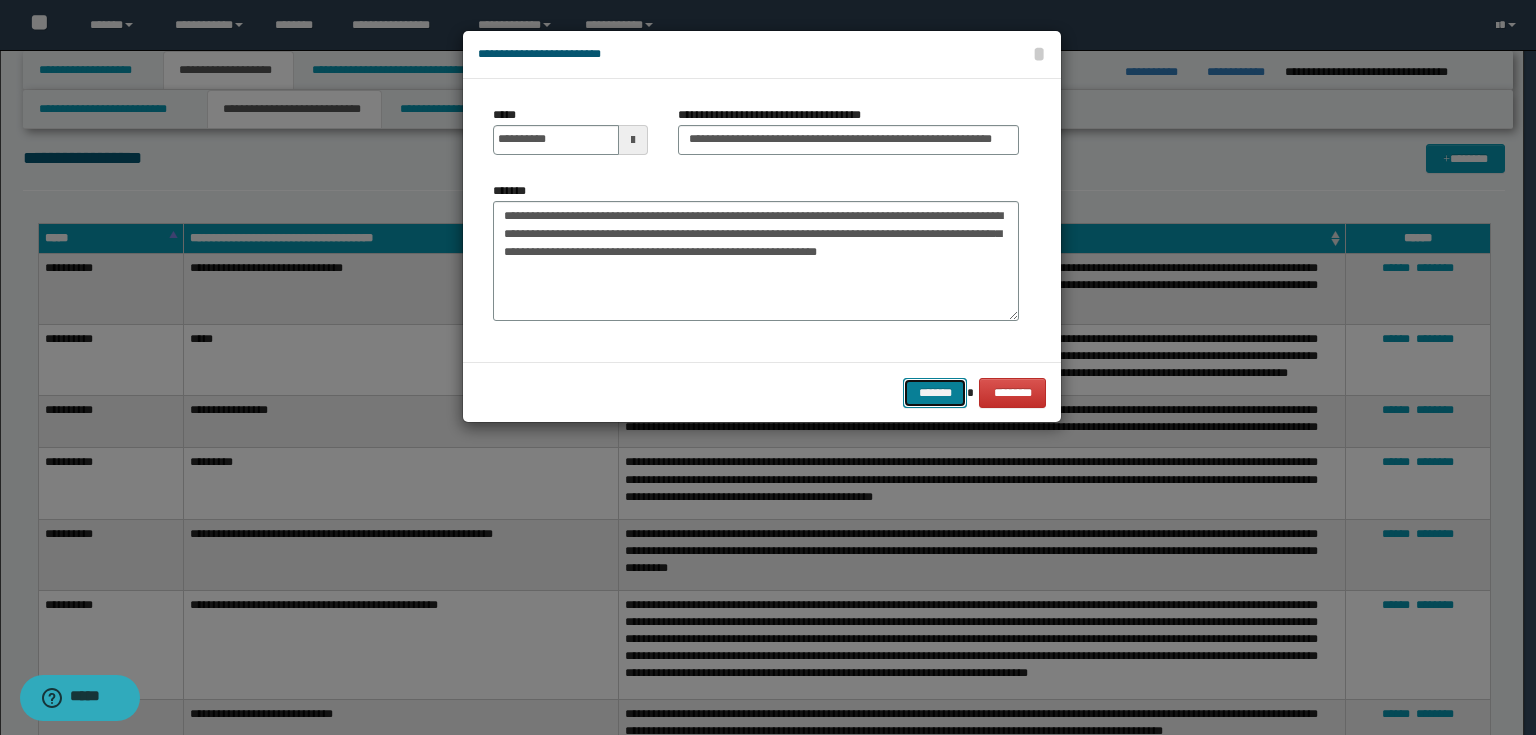 click on "*******" at bounding box center [935, 393] 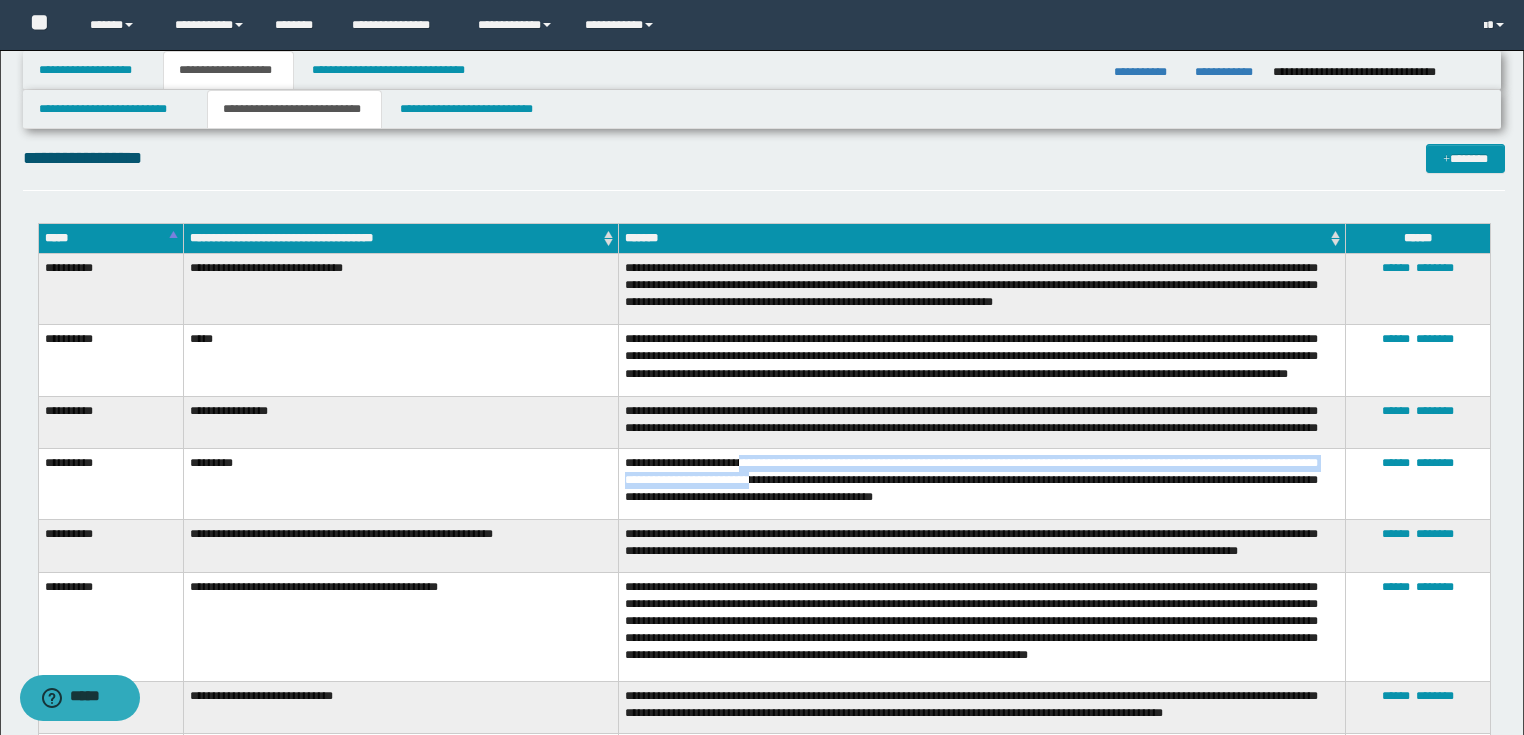 drag, startPoint x: 753, startPoint y: 480, endPoint x: 857, endPoint y: 490, distance: 104.47966 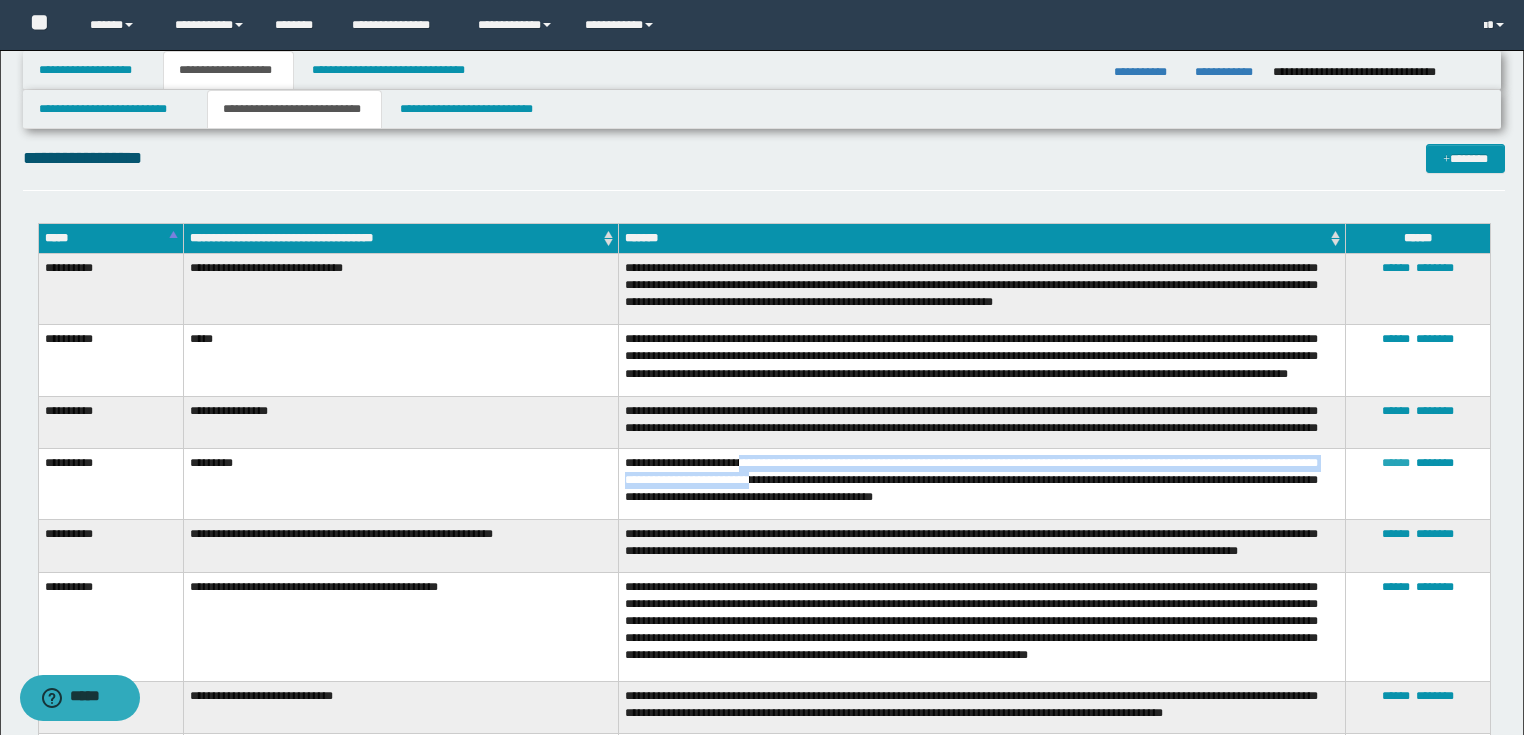 click on "******" at bounding box center [1396, 463] 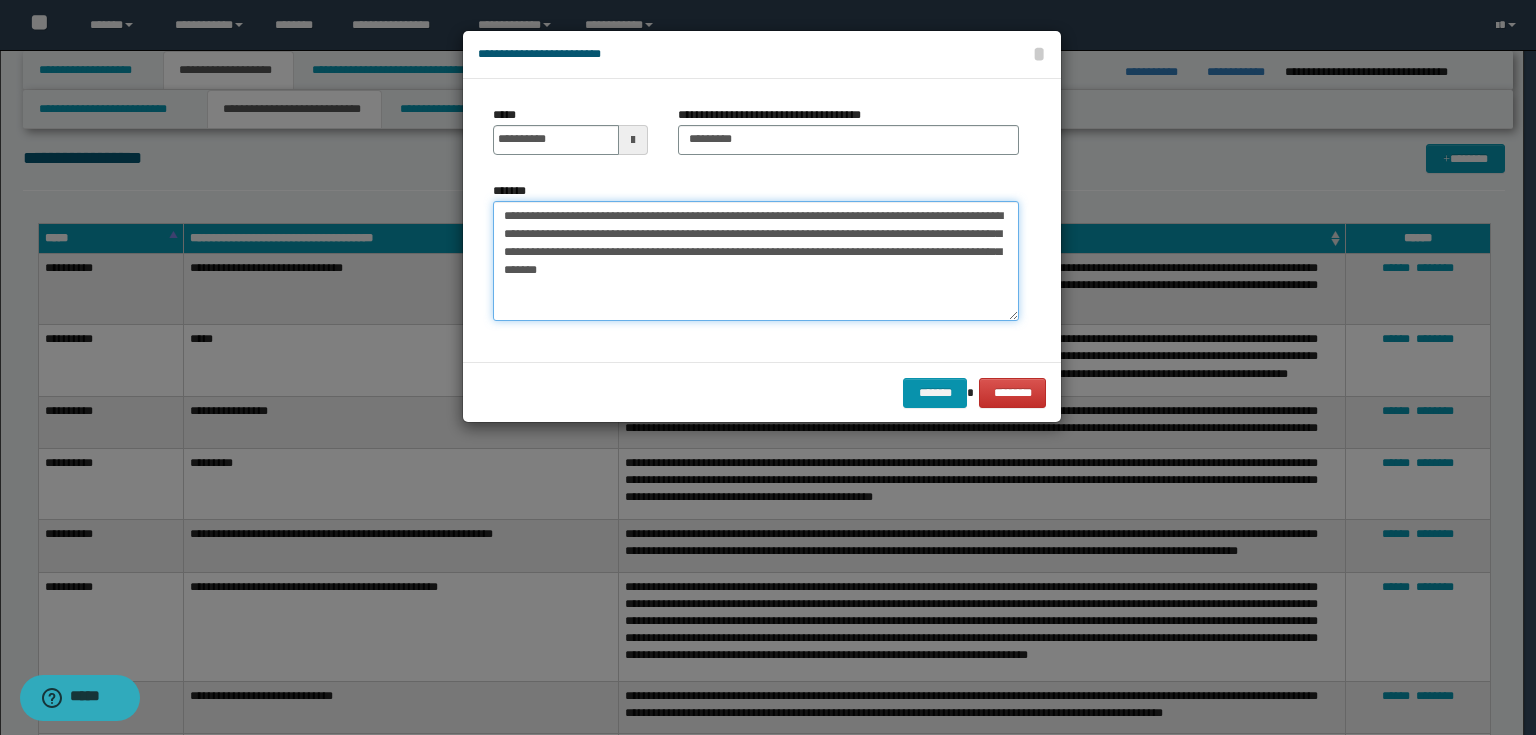 drag, startPoint x: 844, startPoint y: 295, endPoint x: 662, endPoint y: 300, distance: 182.06866 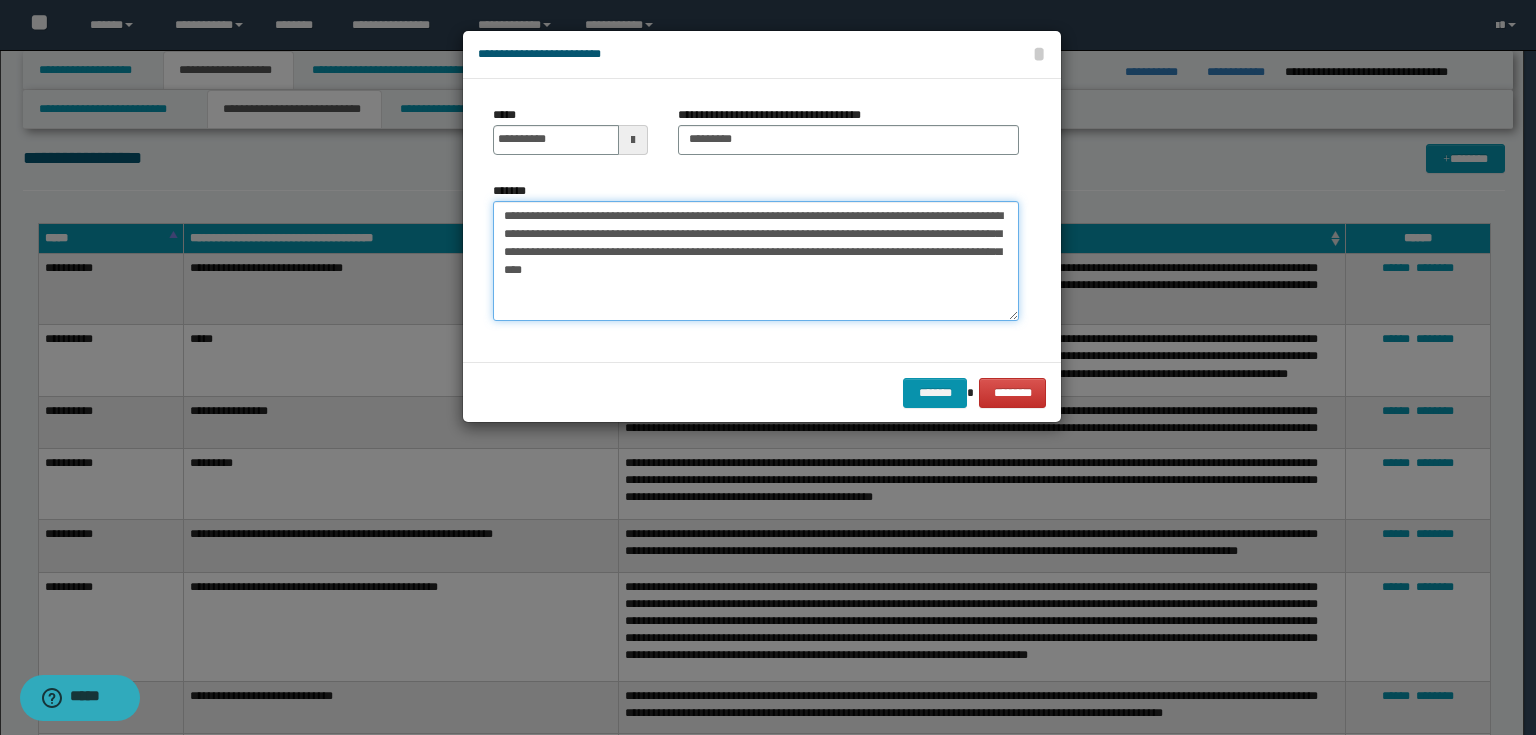 type on "**********" 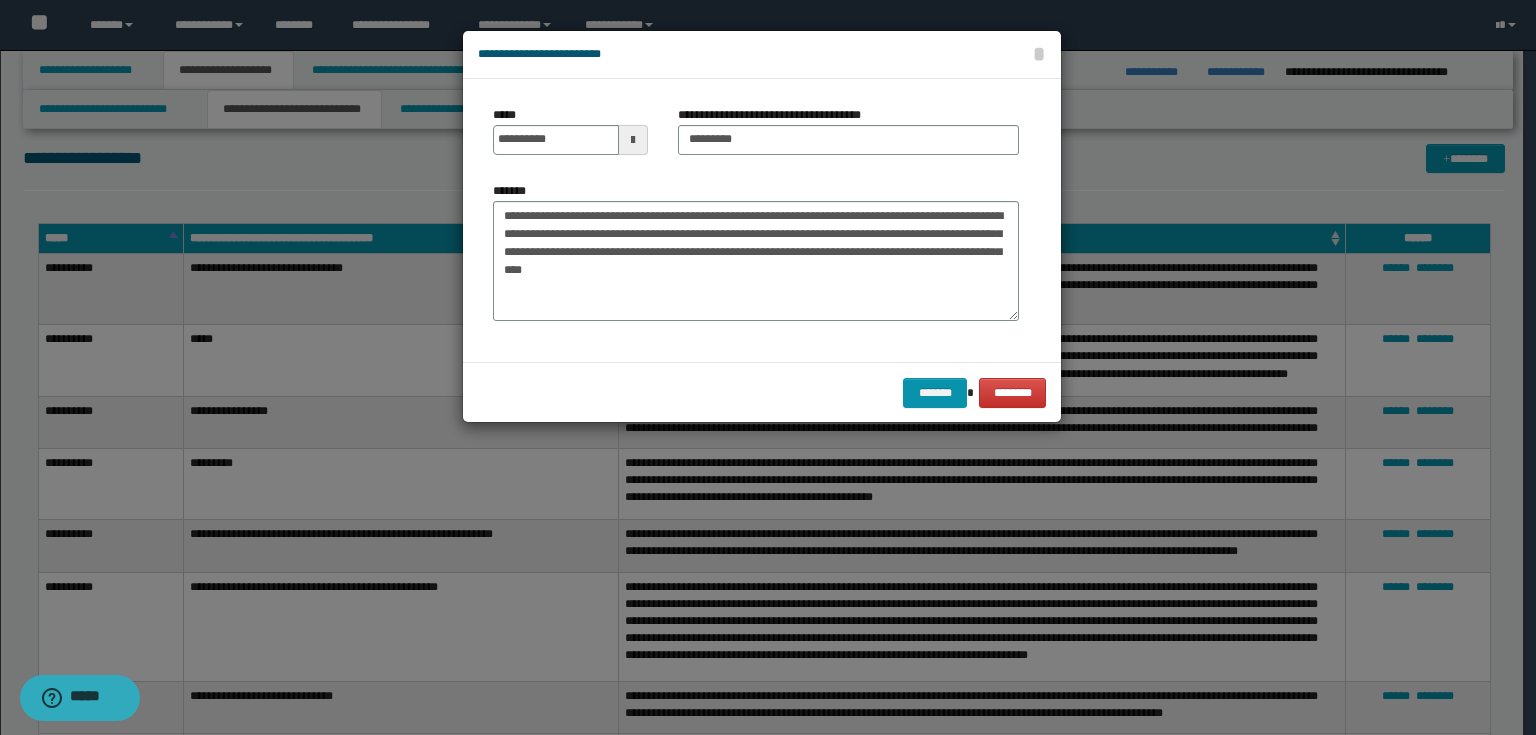 click on "*******
********" at bounding box center [762, 392] 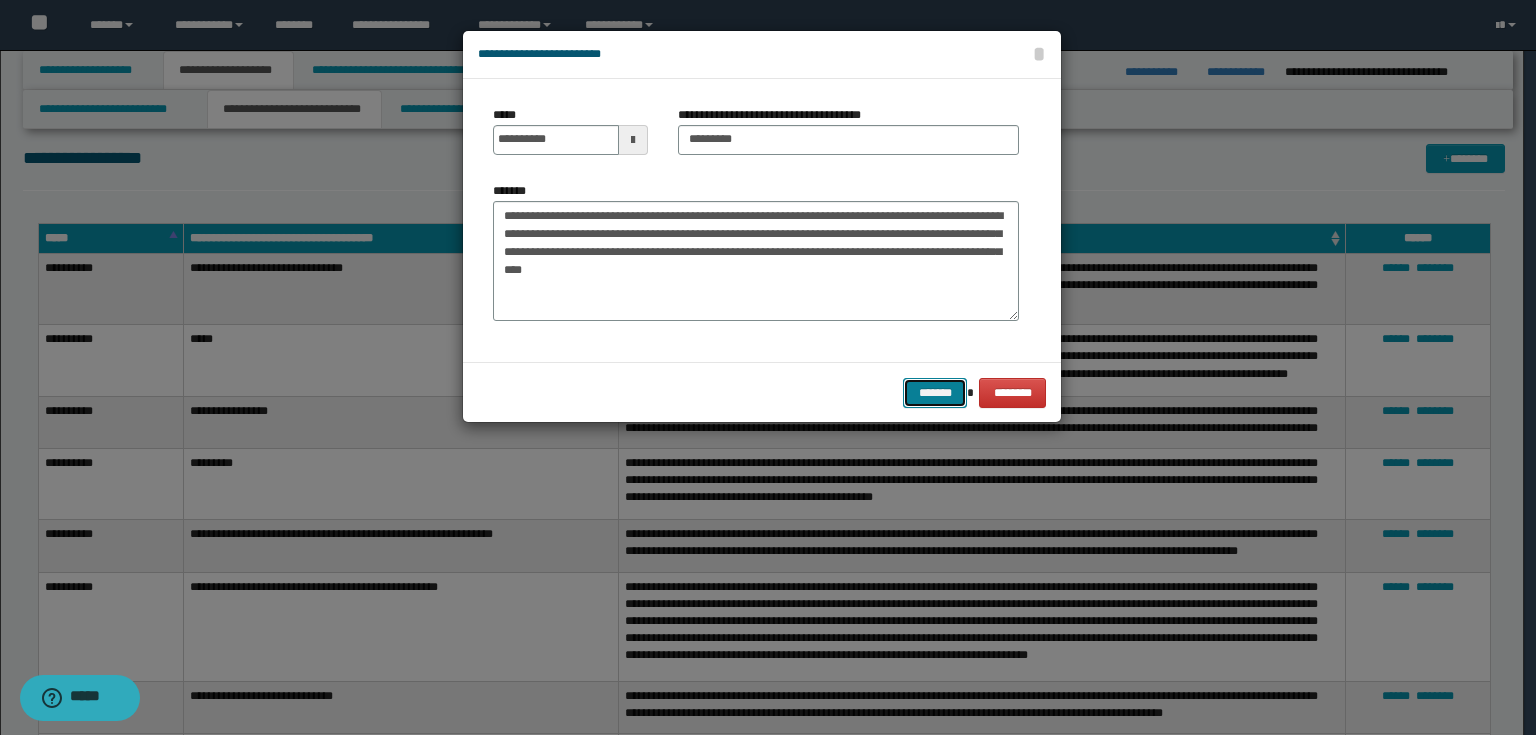 click on "*******" at bounding box center [935, 393] 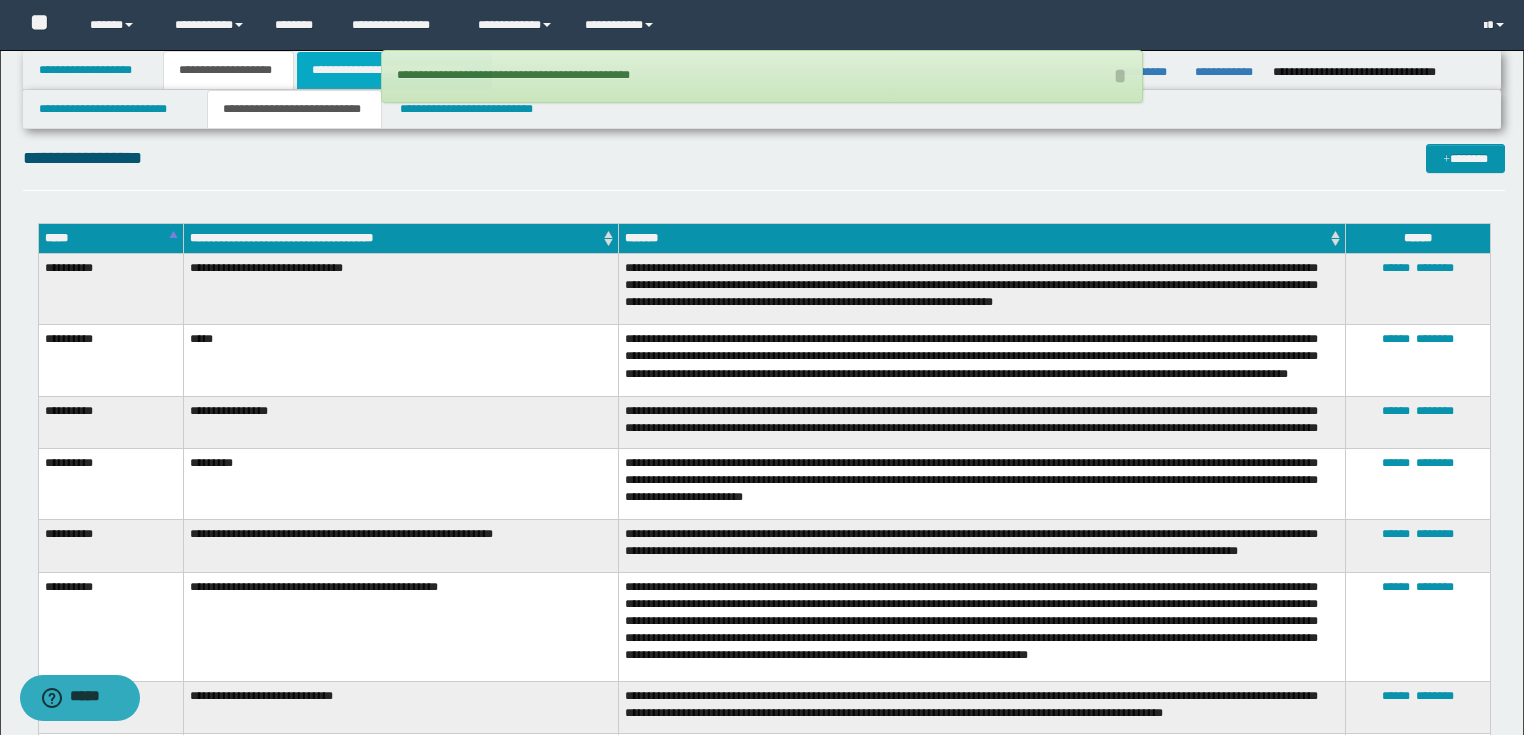 click on "**********" at bounding box center (394, 70) 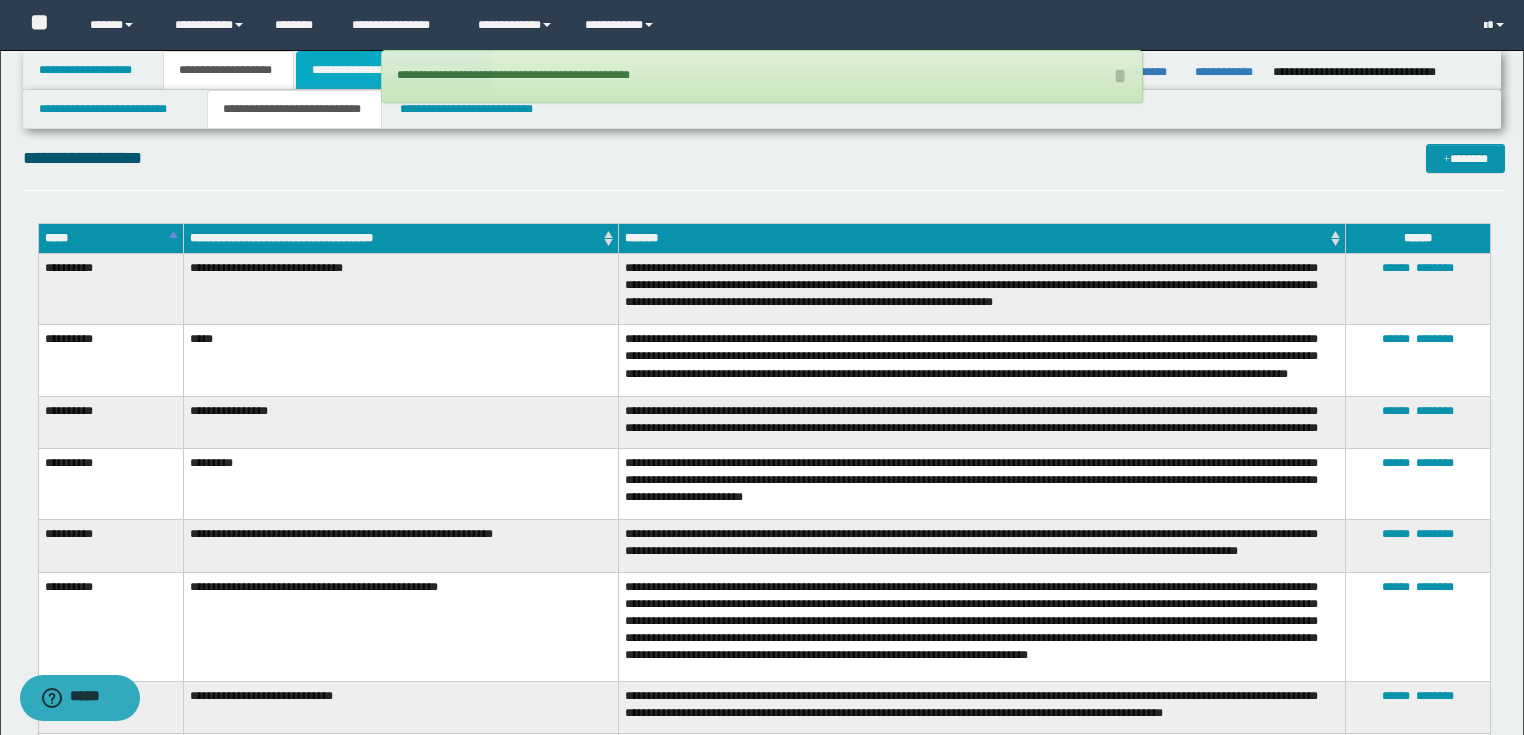 scroll, scrollTop: 530, scrollLeft: 0, axis: vertical 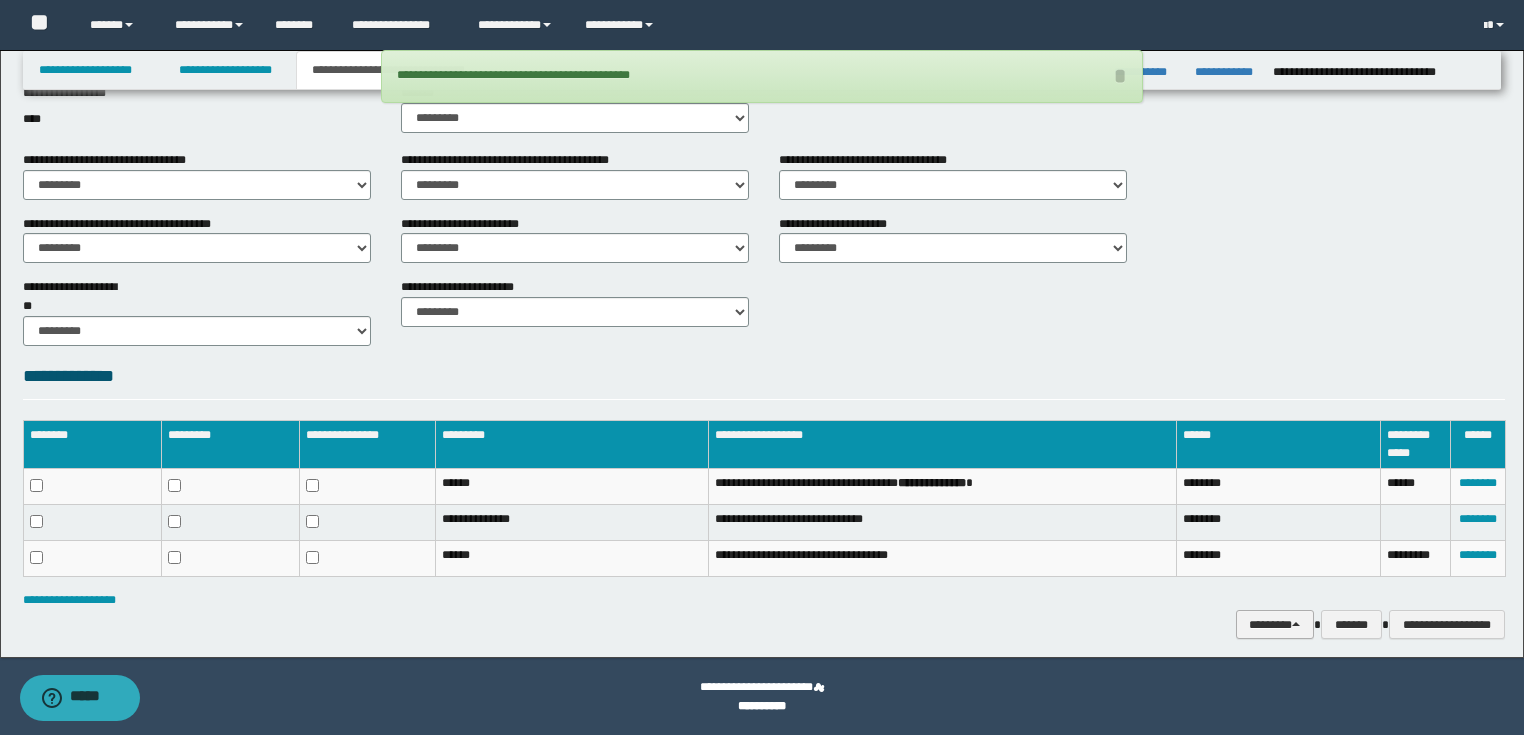 click on "********" at bounding box center (1275, 625) 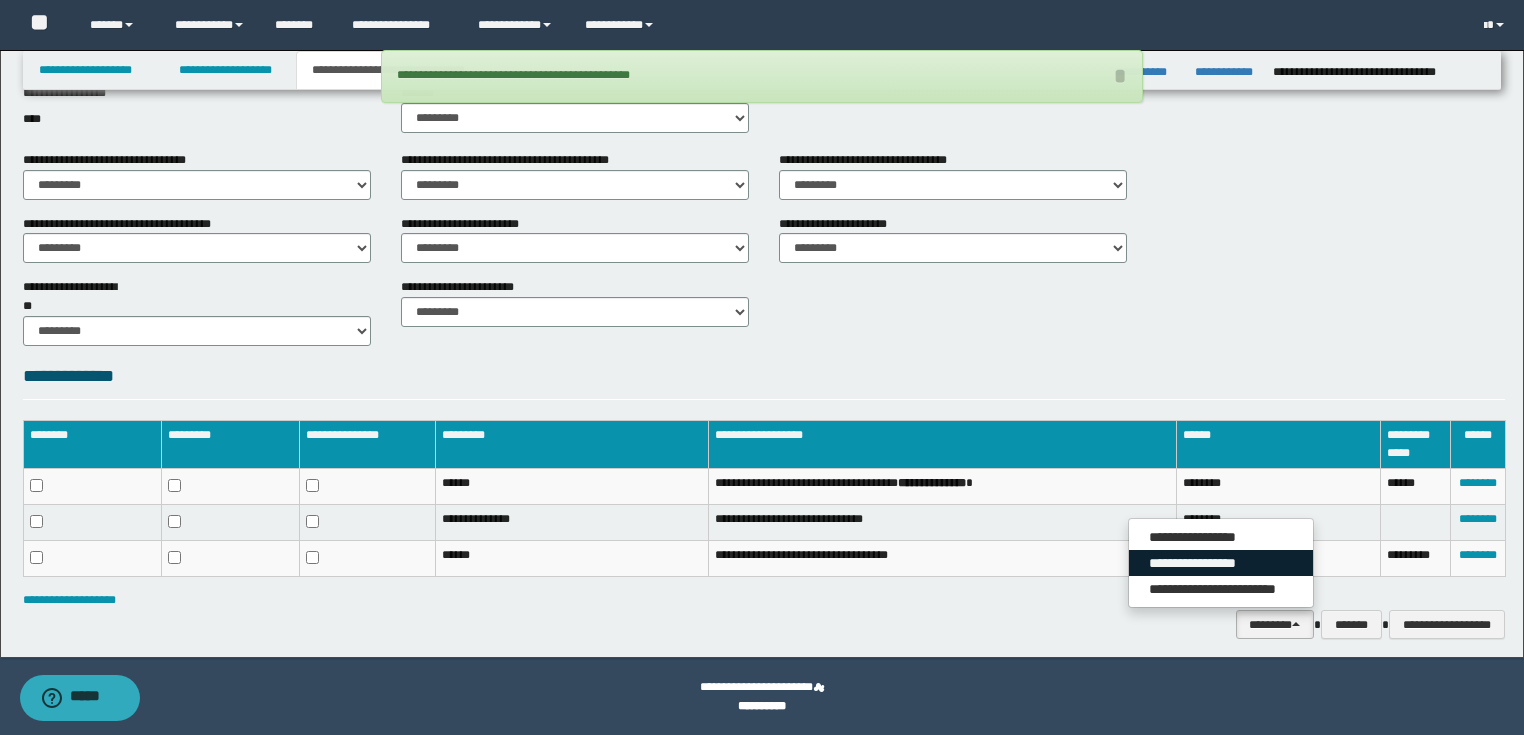 click on "**********" at bounding box center [1221, 563] 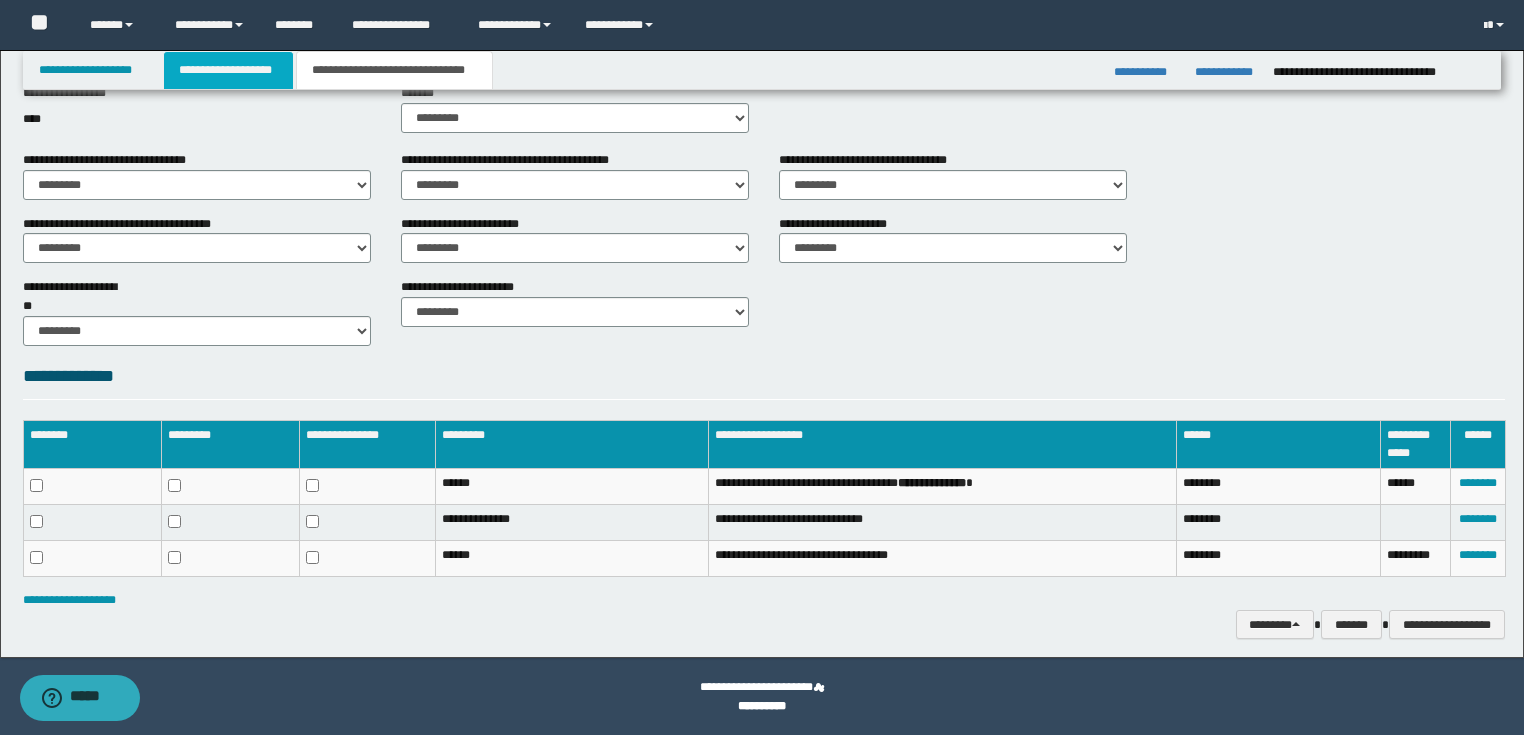 click on "**********" at bounding box center (228, 70) 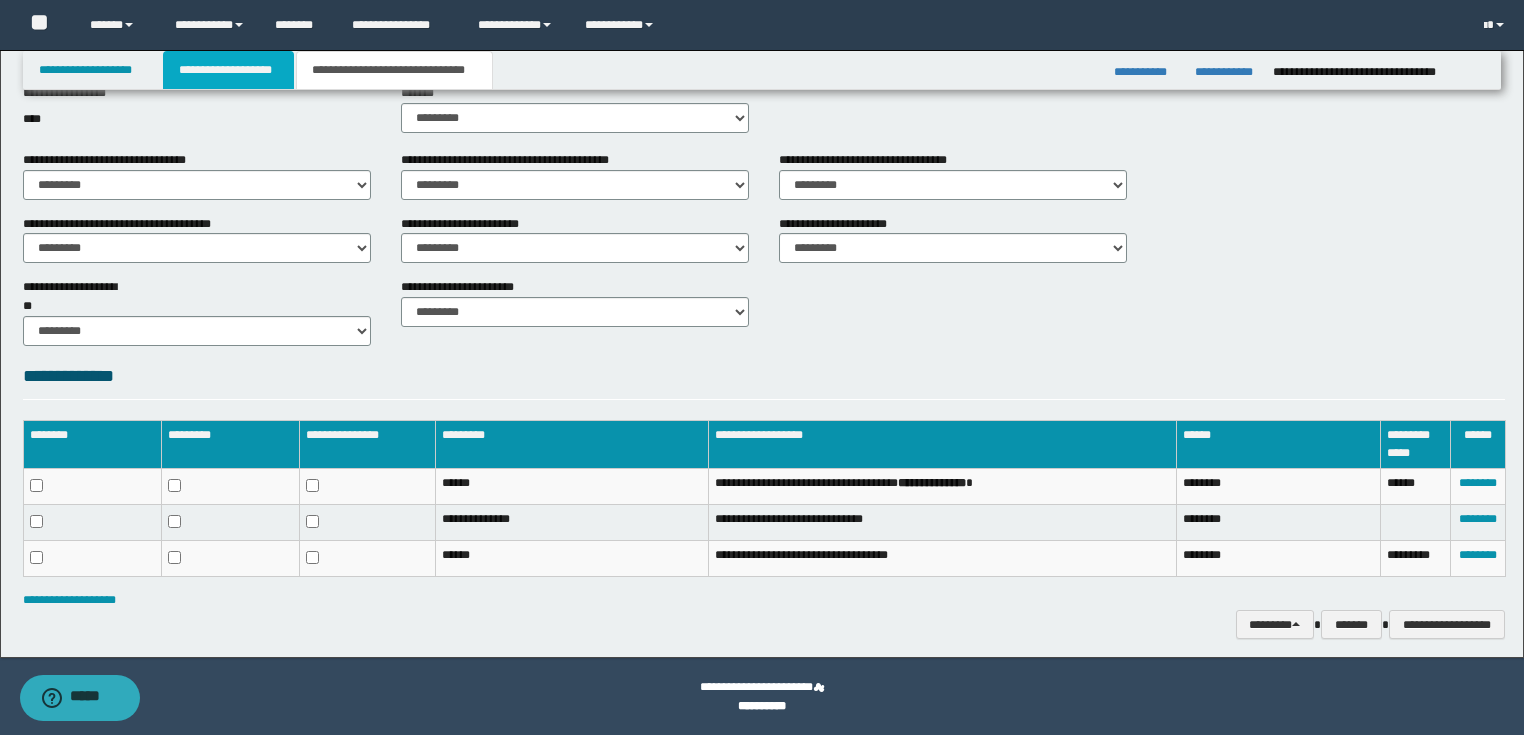 scroll, scrollTop: 561, scrollLeft: 0, axis: vertical 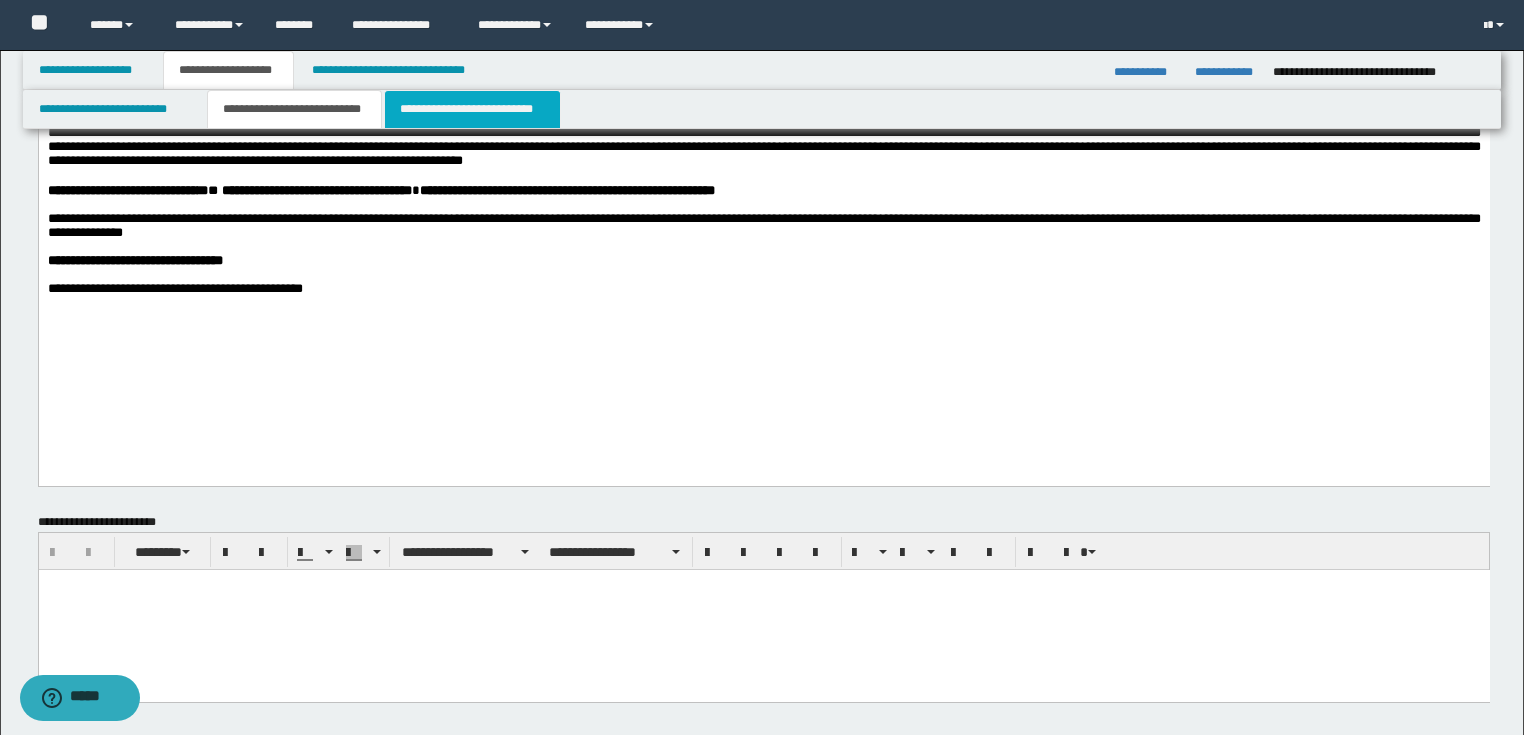 click on "**********" at bounding box center [472, 109] 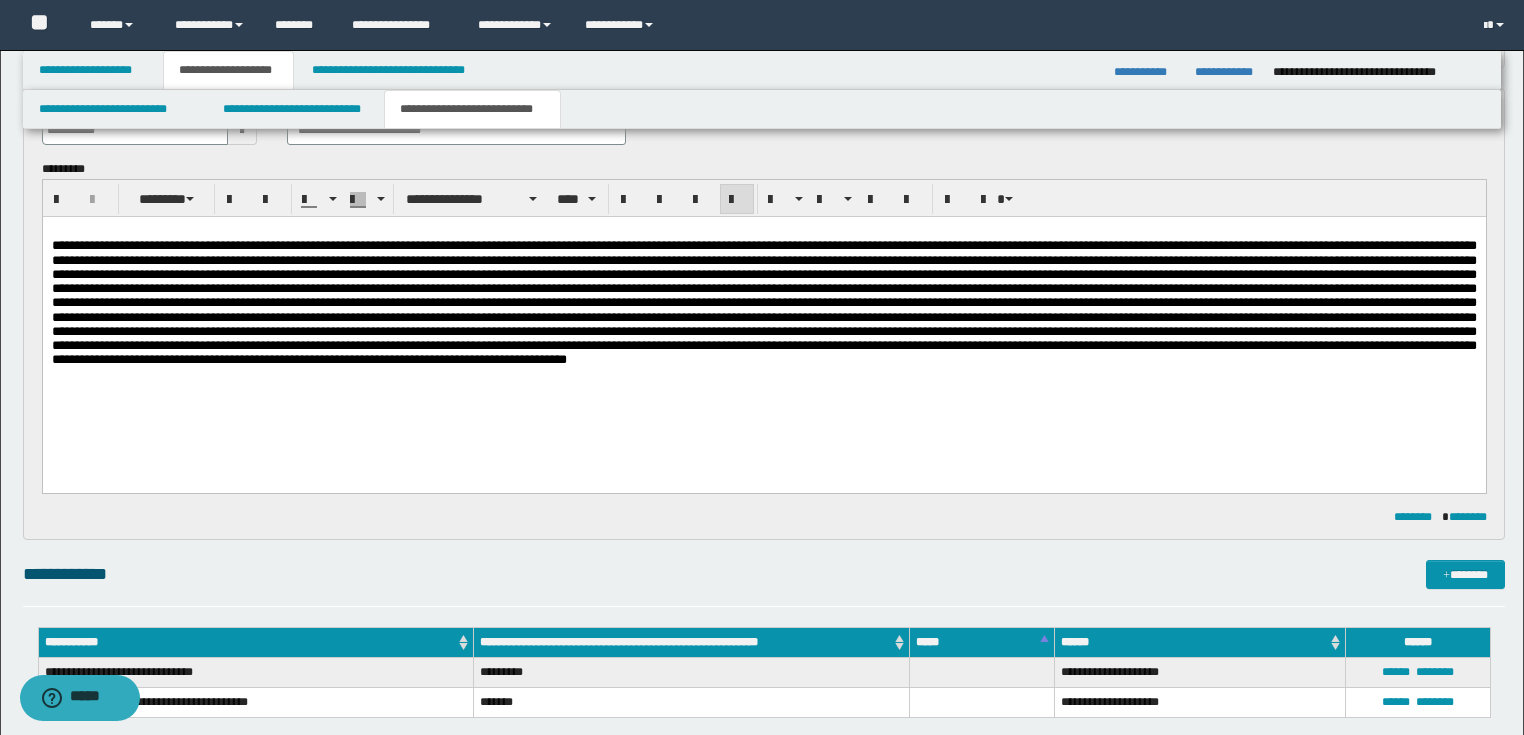 click at bounding box center [763, 321] 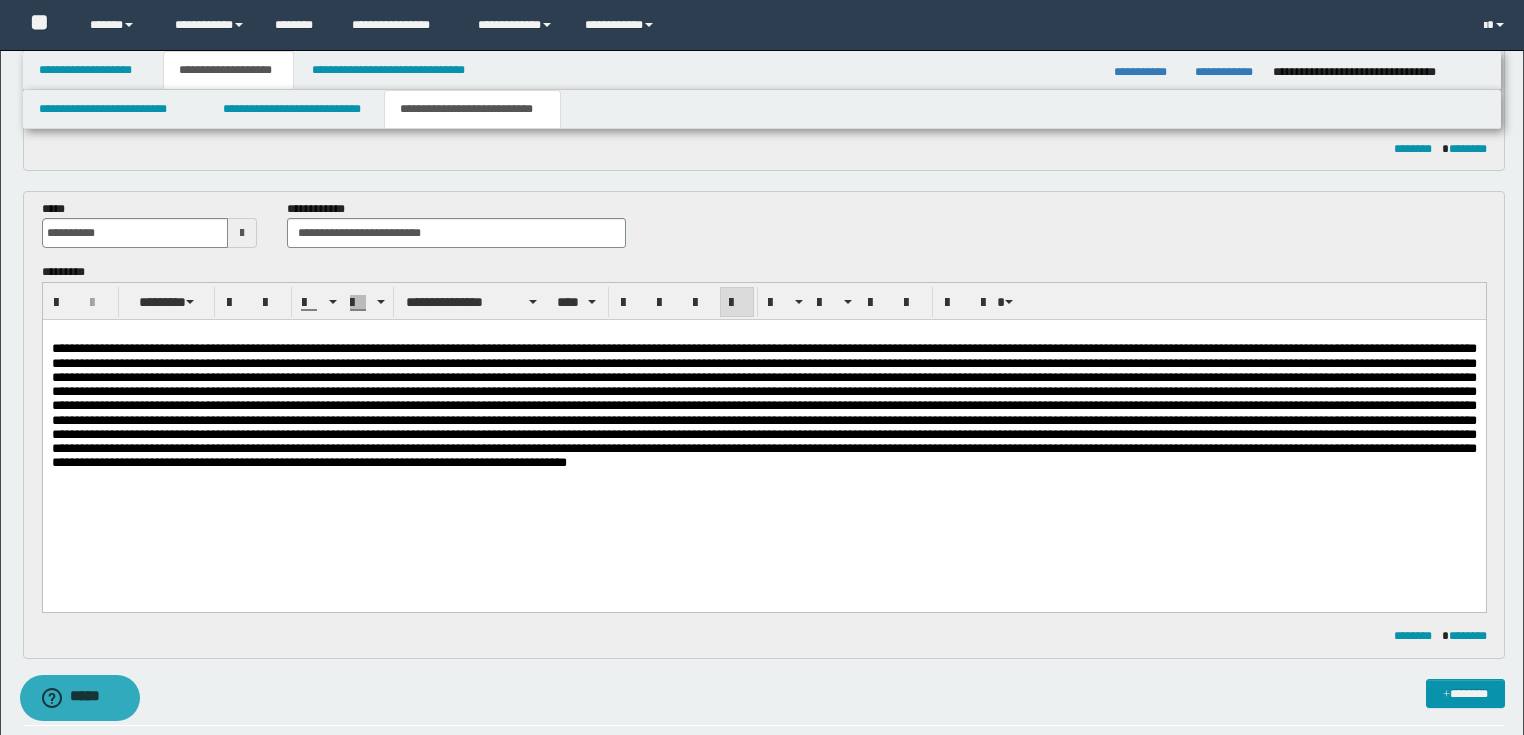 scroll, scrollTop: 241, scrollLeft: 0, axis: vertical 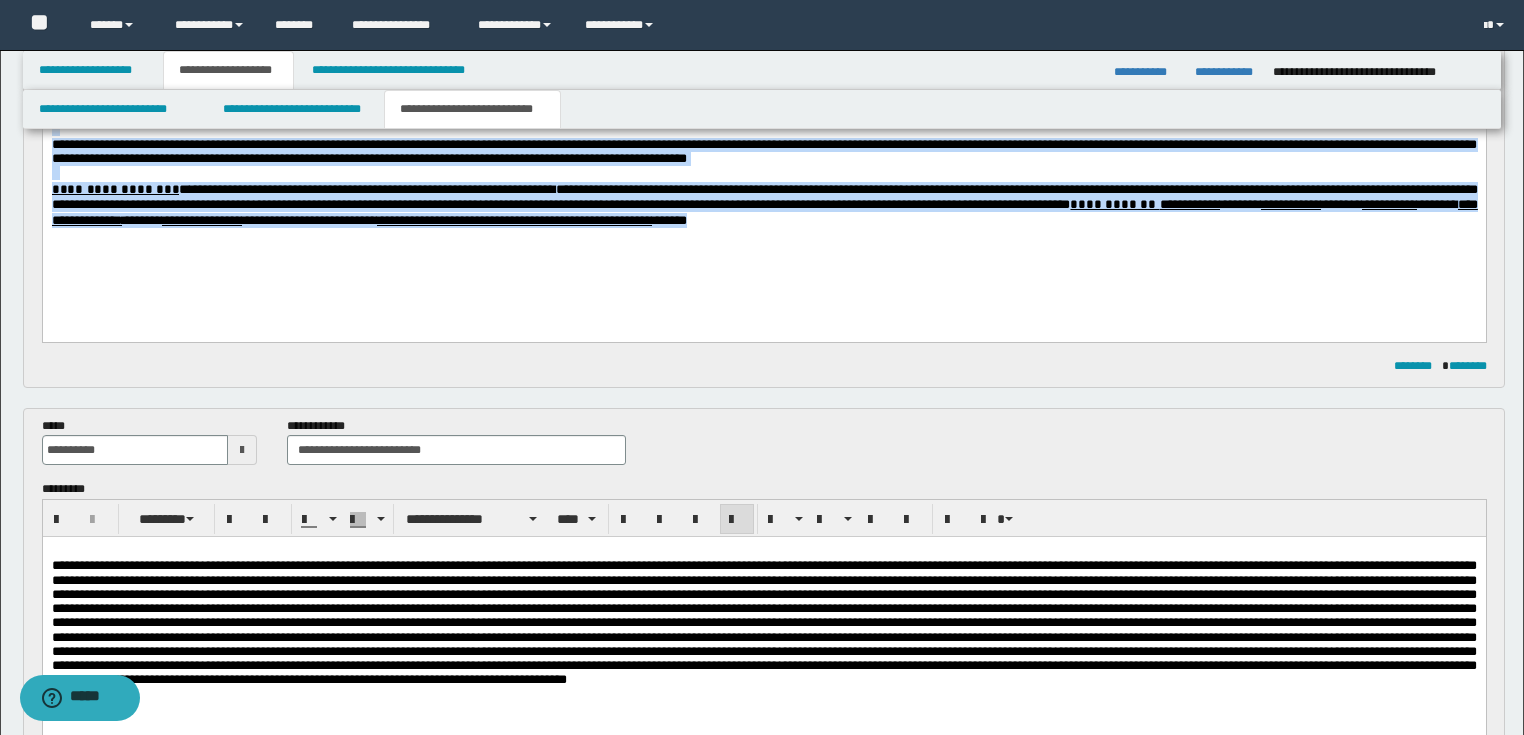 click on "**********" at bounding box center [764, 205] 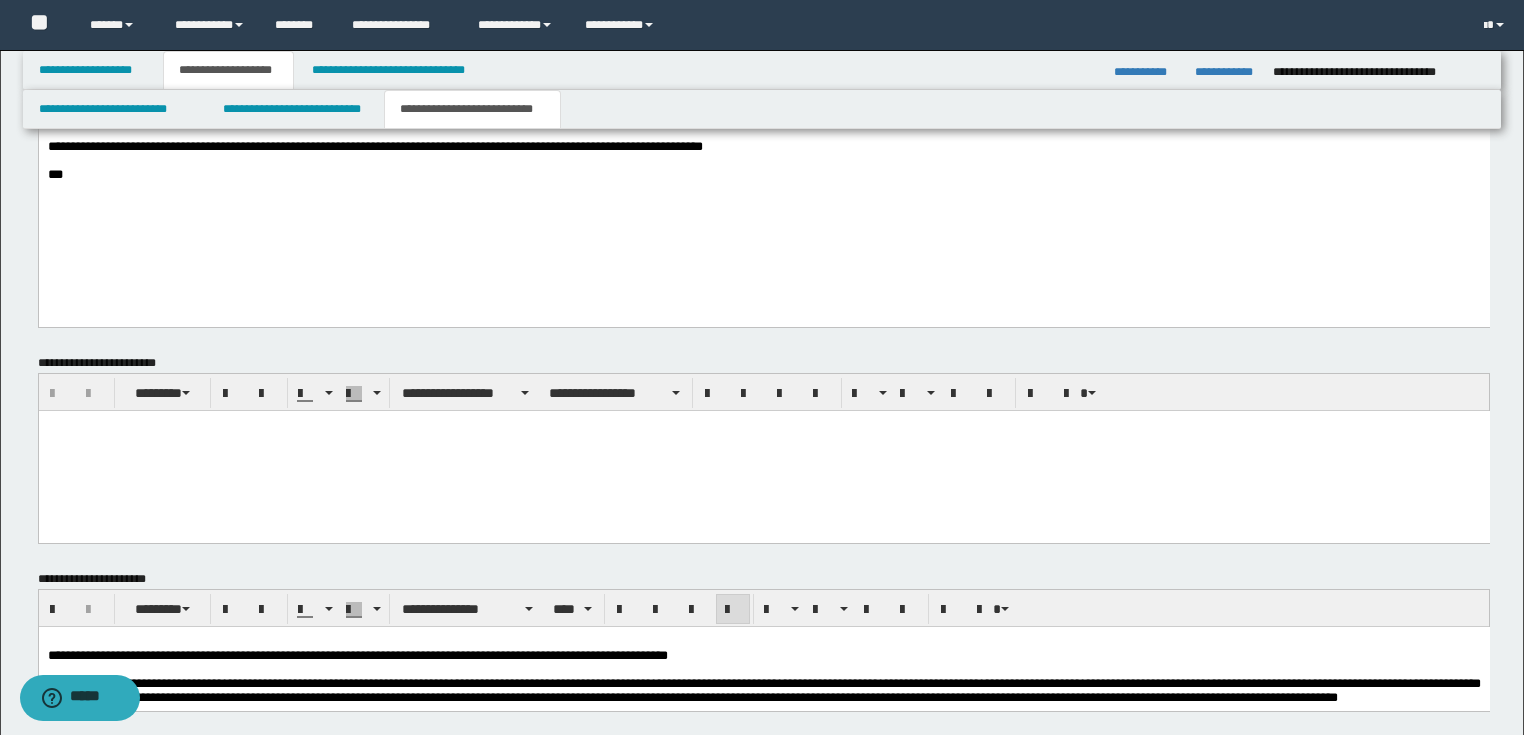 scroll, scrollTop: 2019, scrollLeft: 0, axis: vertical 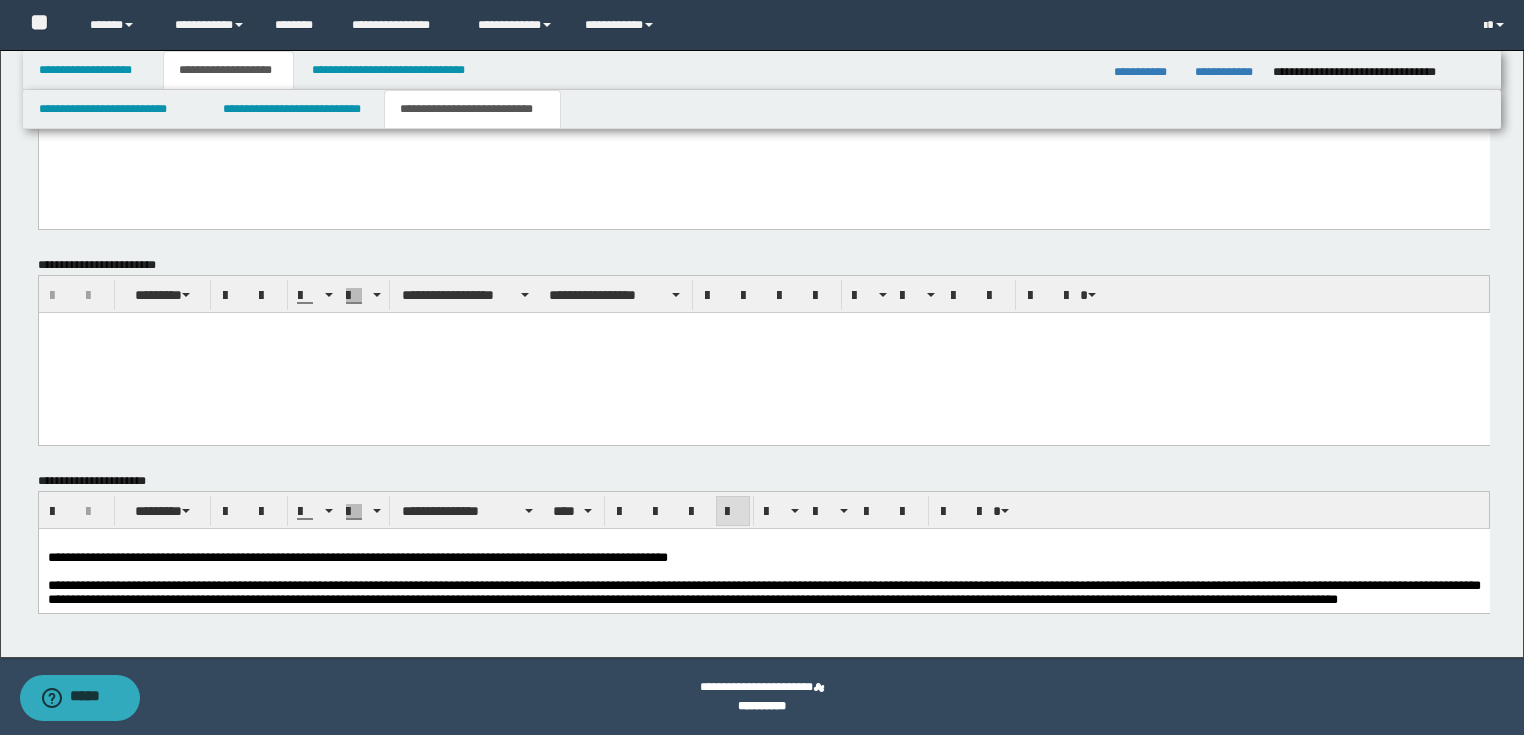 click at bounding box center [764, 571] 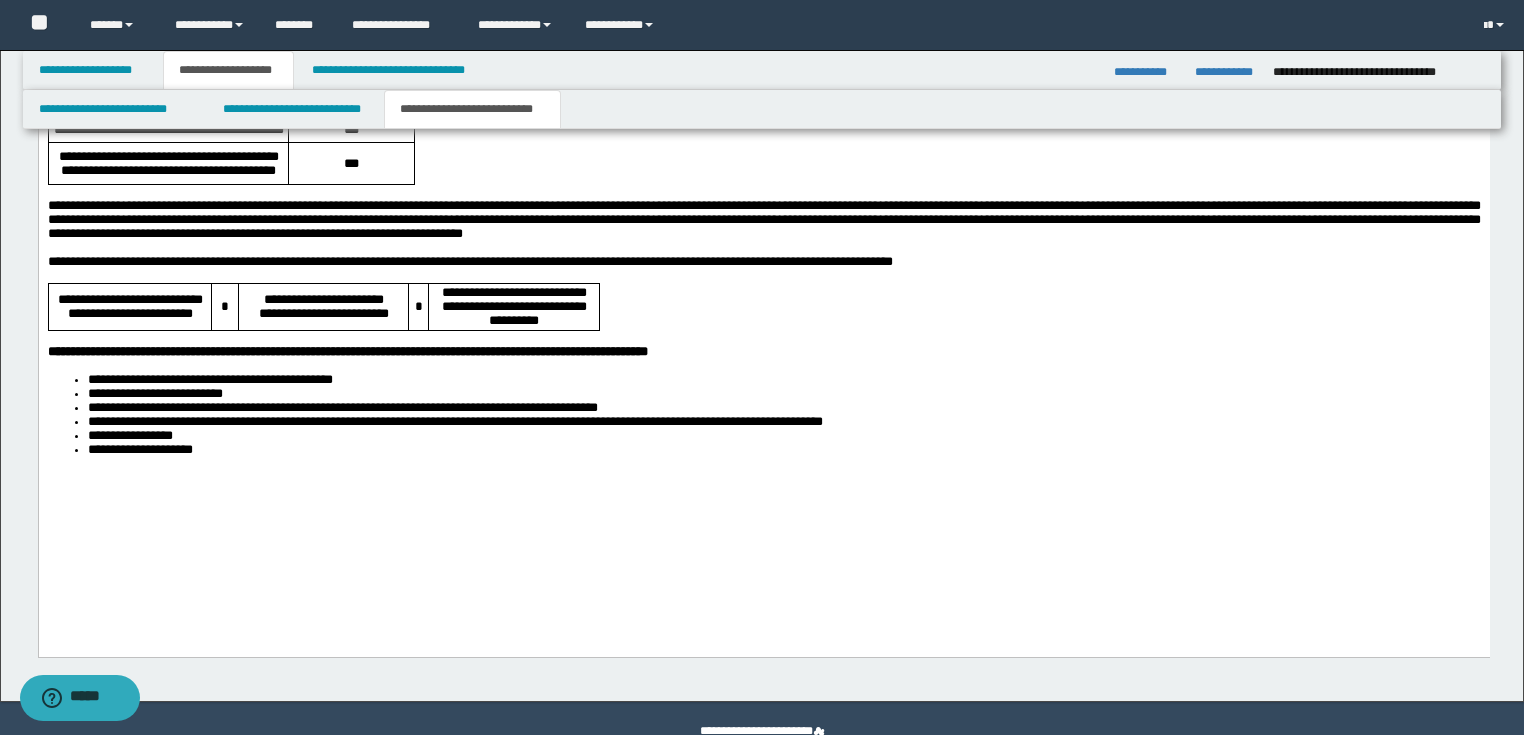 scroll, scrollTop: 2579, scrollLeft: 0, axis: vertical 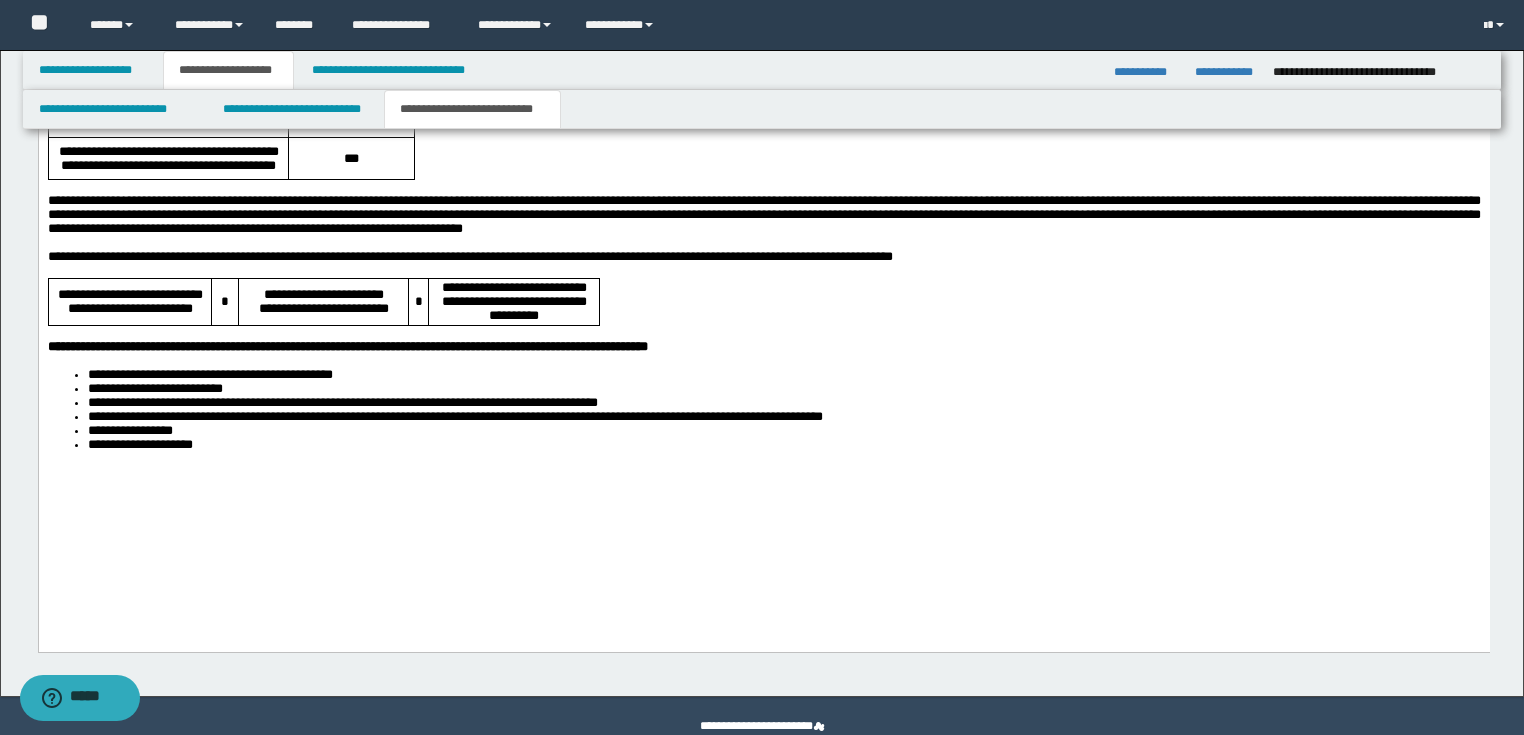 click on "***" at bounding box center [350, 159] 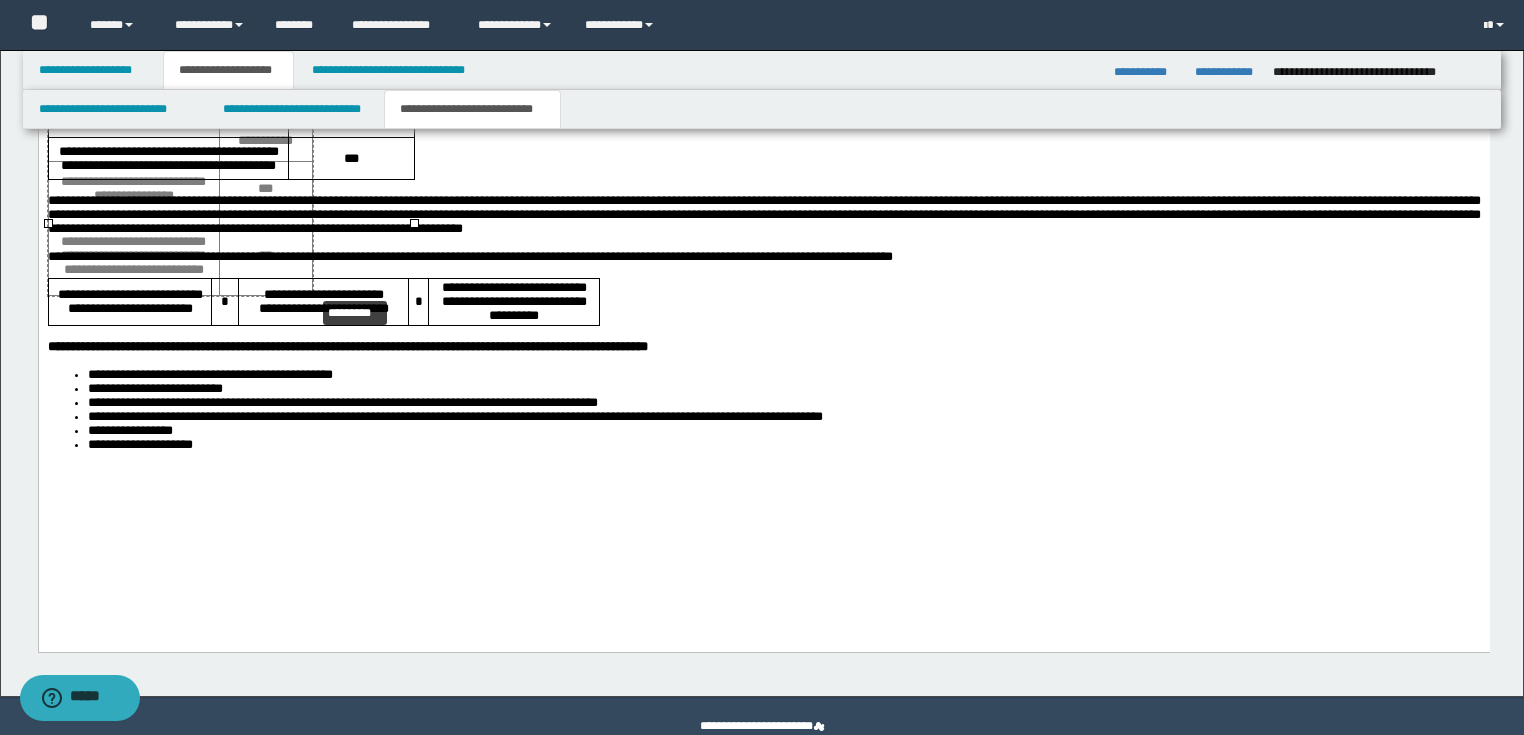 drag, startPoint x: 412, startPoint y: 221, endPoint x: 330, endPoint y: 280, distance: 101.0198 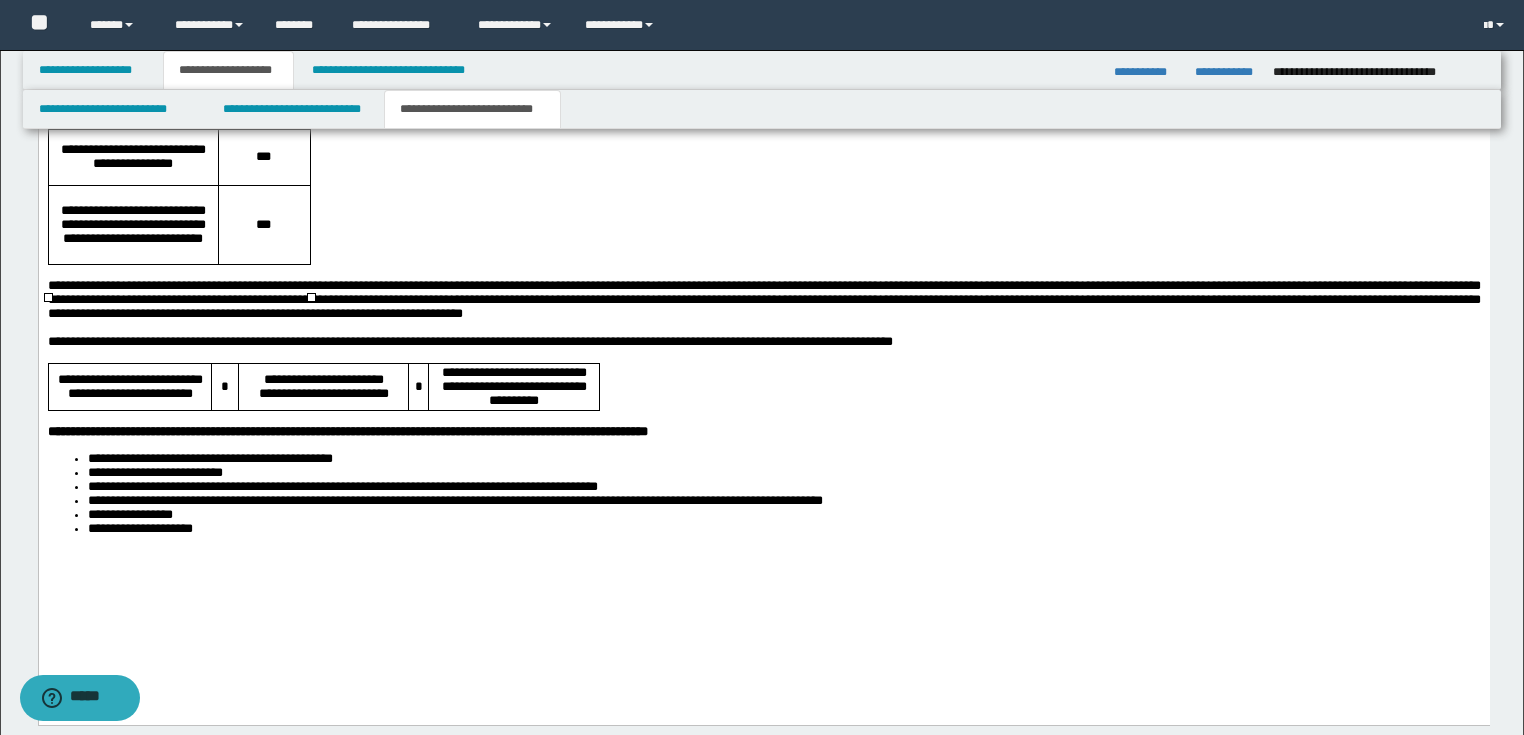 click on "**********" at bounding box center (513, 387) 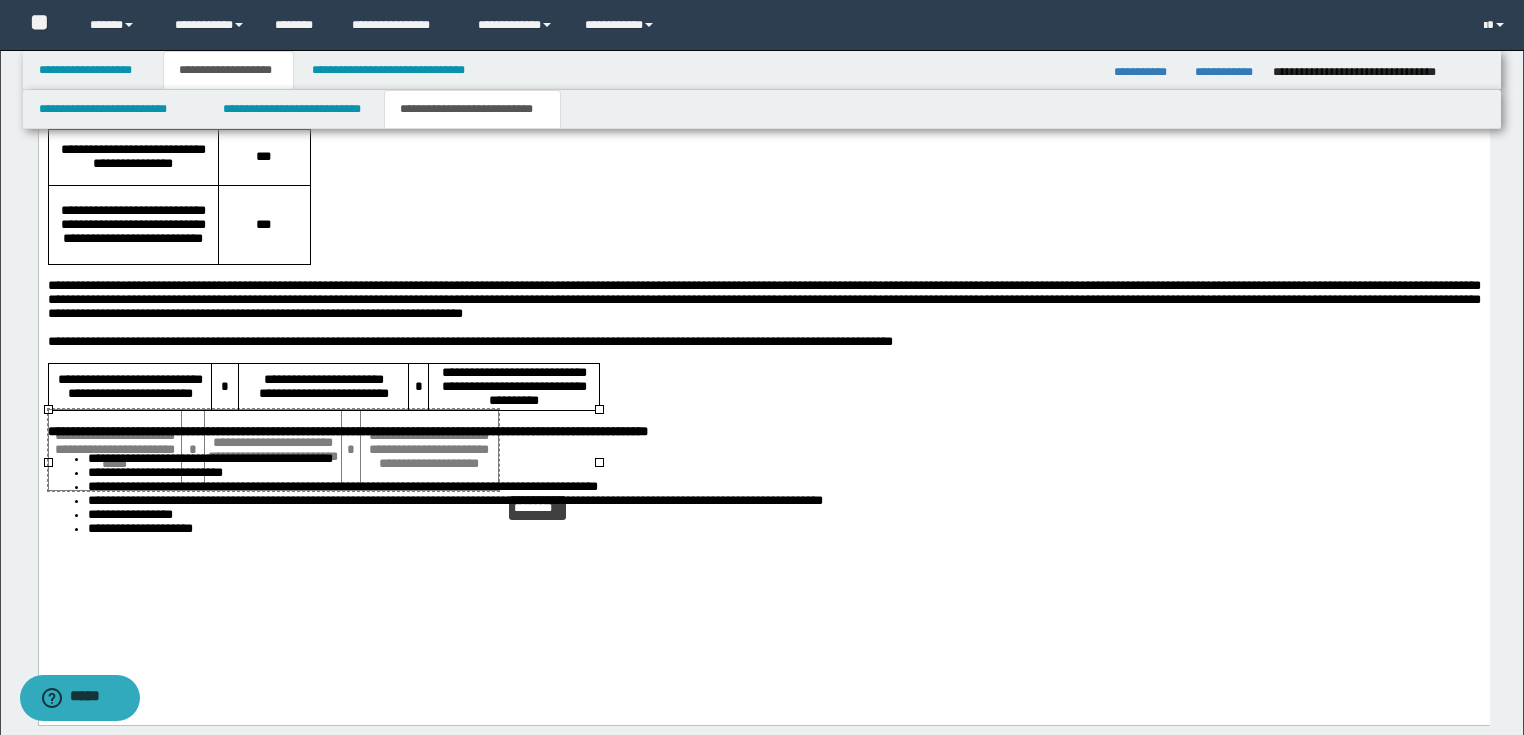 drag, startPoint x: 598, startPoint y: 464, endPoint x: 517, endPoint y: 486, distance: 83.9345 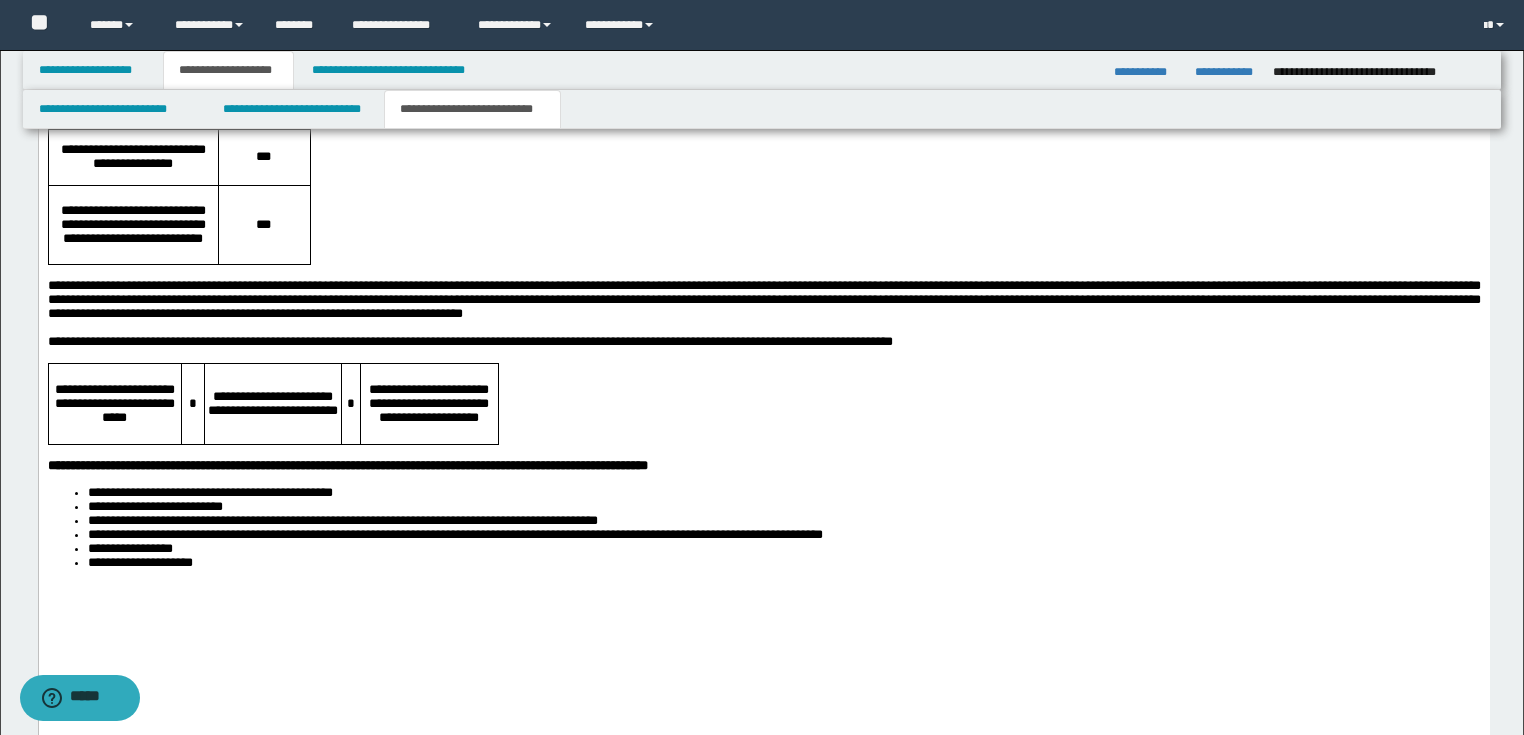 click on "**********" at bounding box center (783, 493) 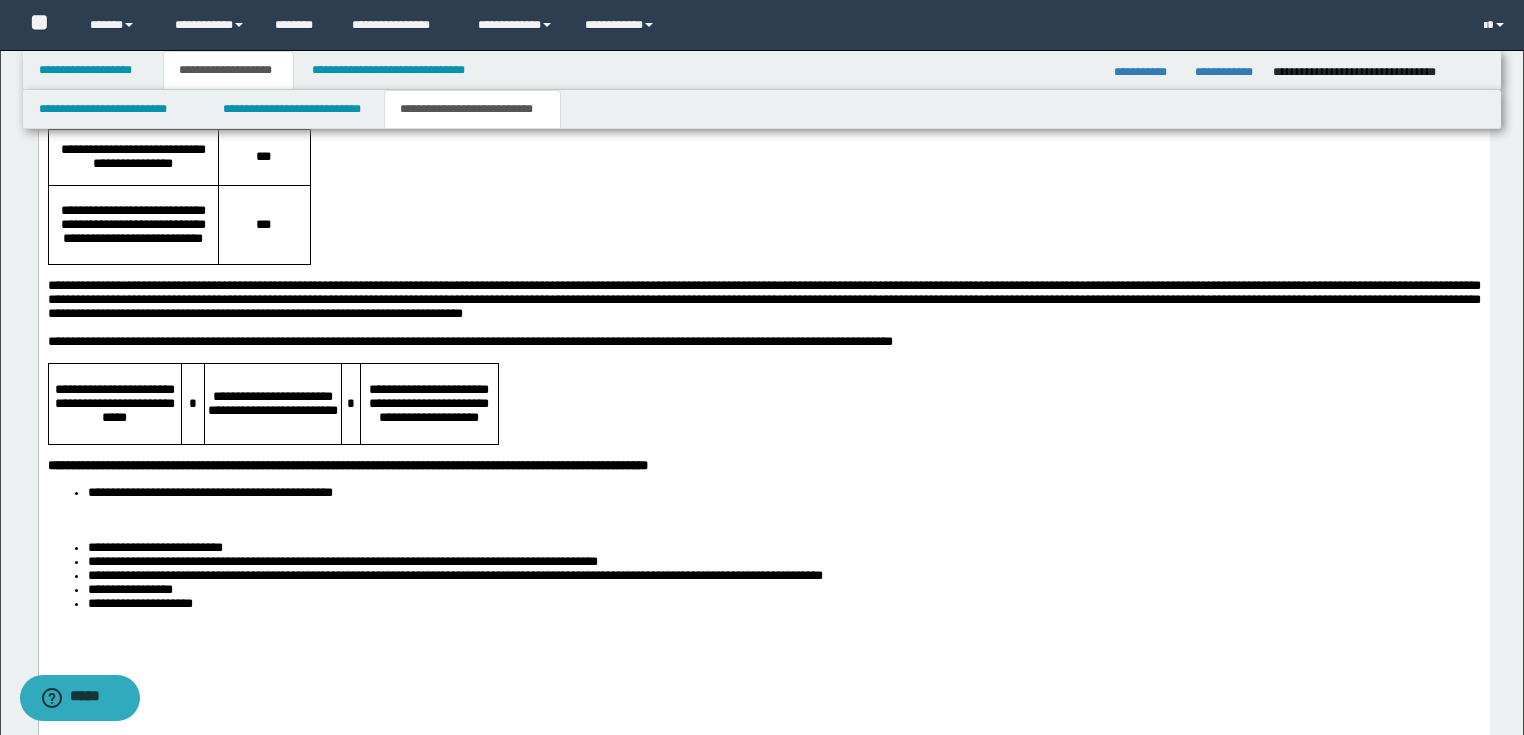 type 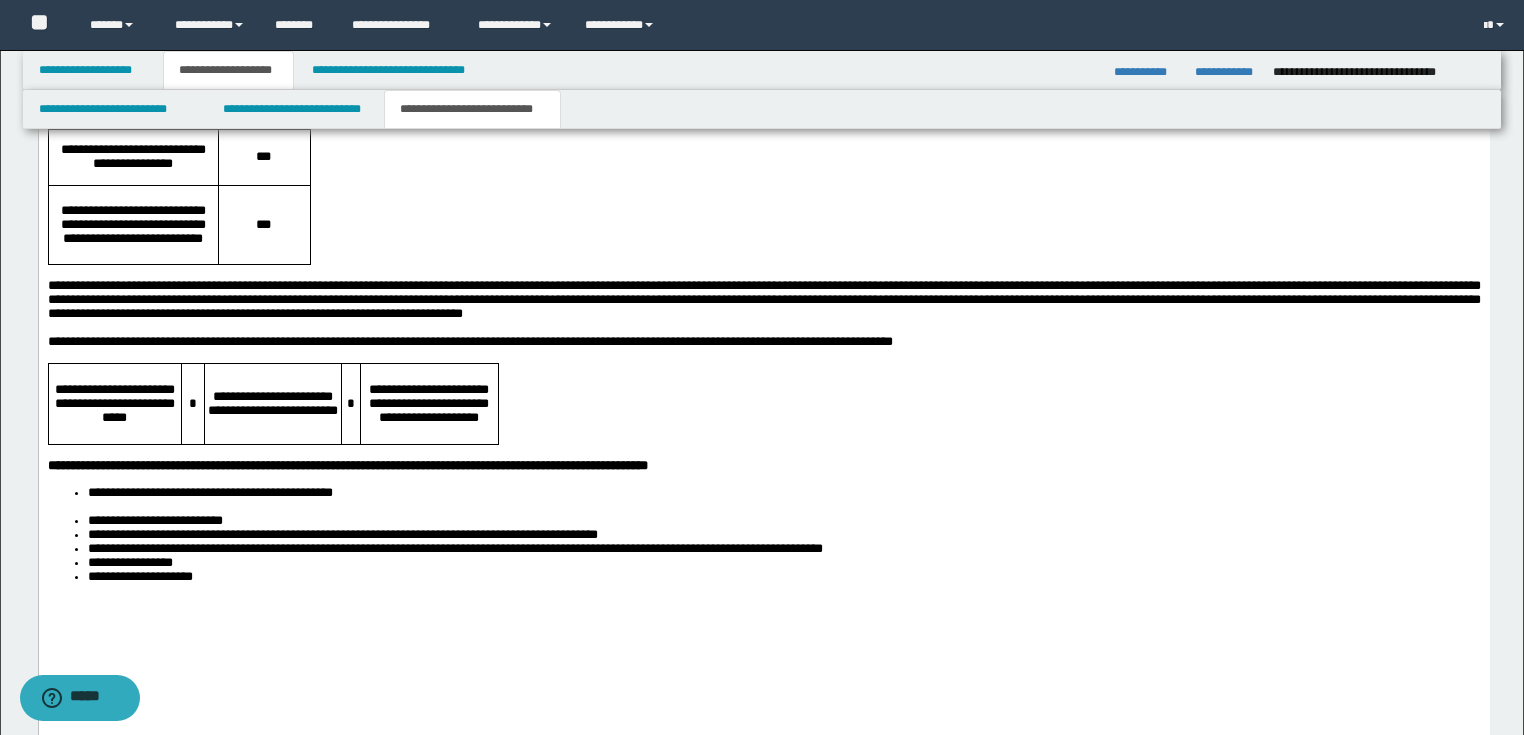 click on "**********" at bounding box center [783, 521] 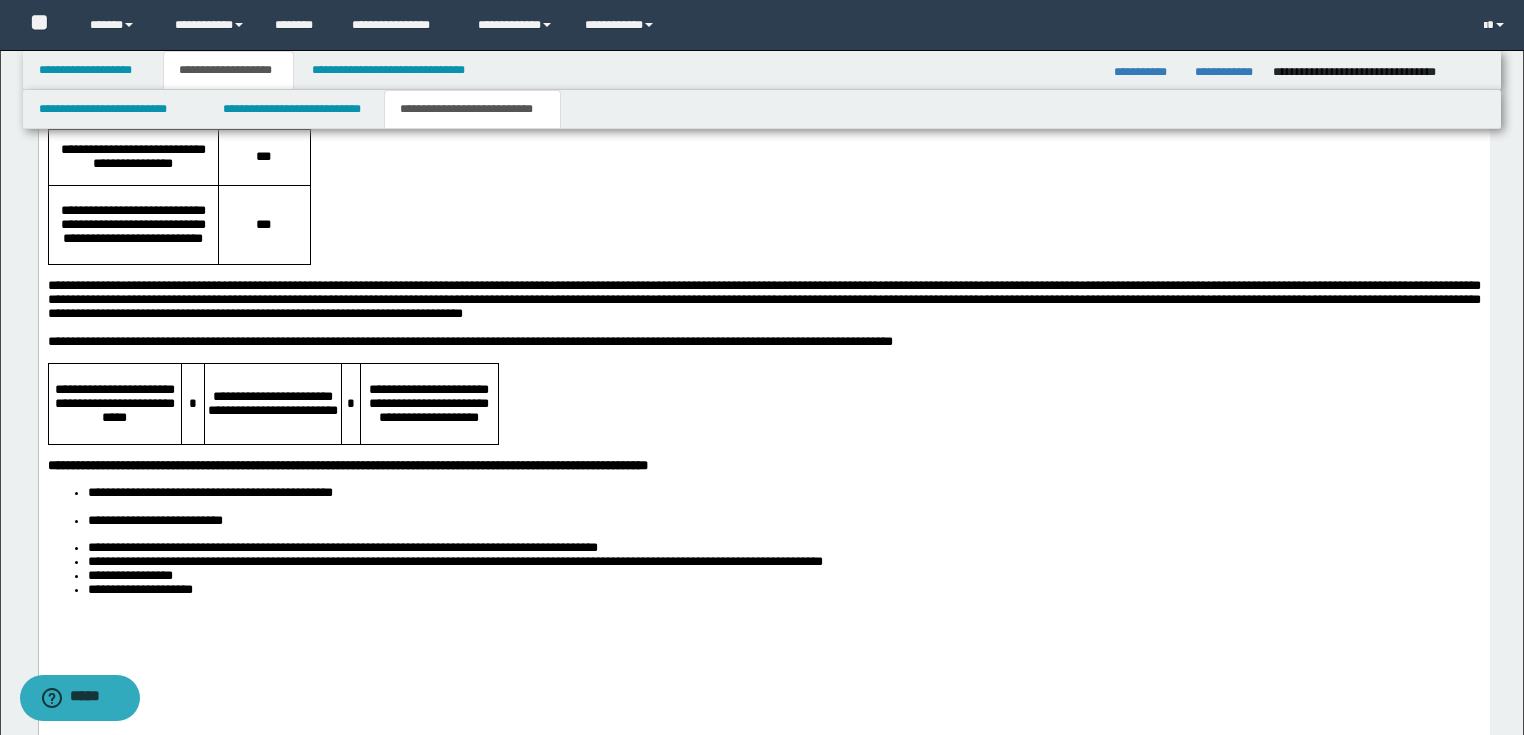 click on "**********" at bounding box center (783, 548) 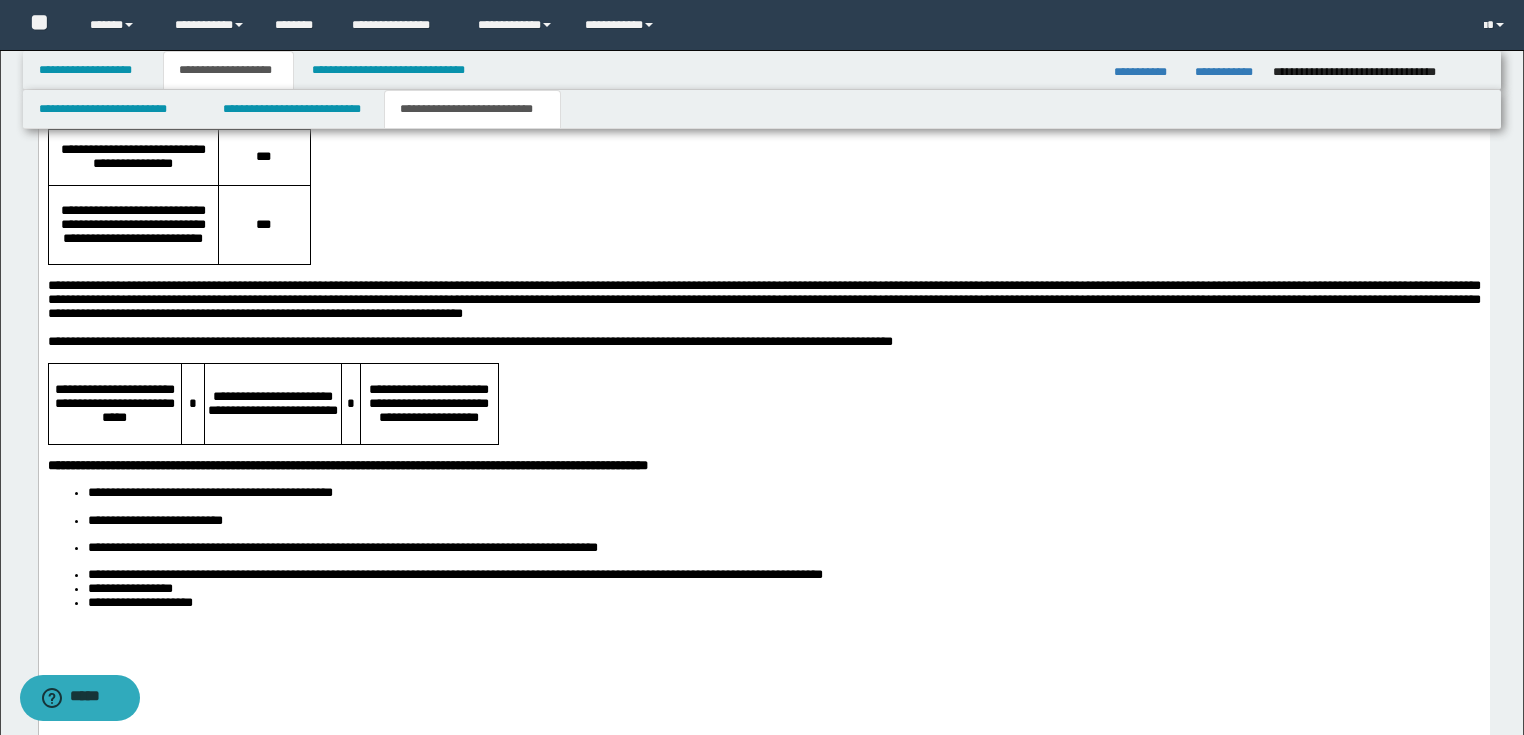 click on "**********" at bounding box center (783, 575) 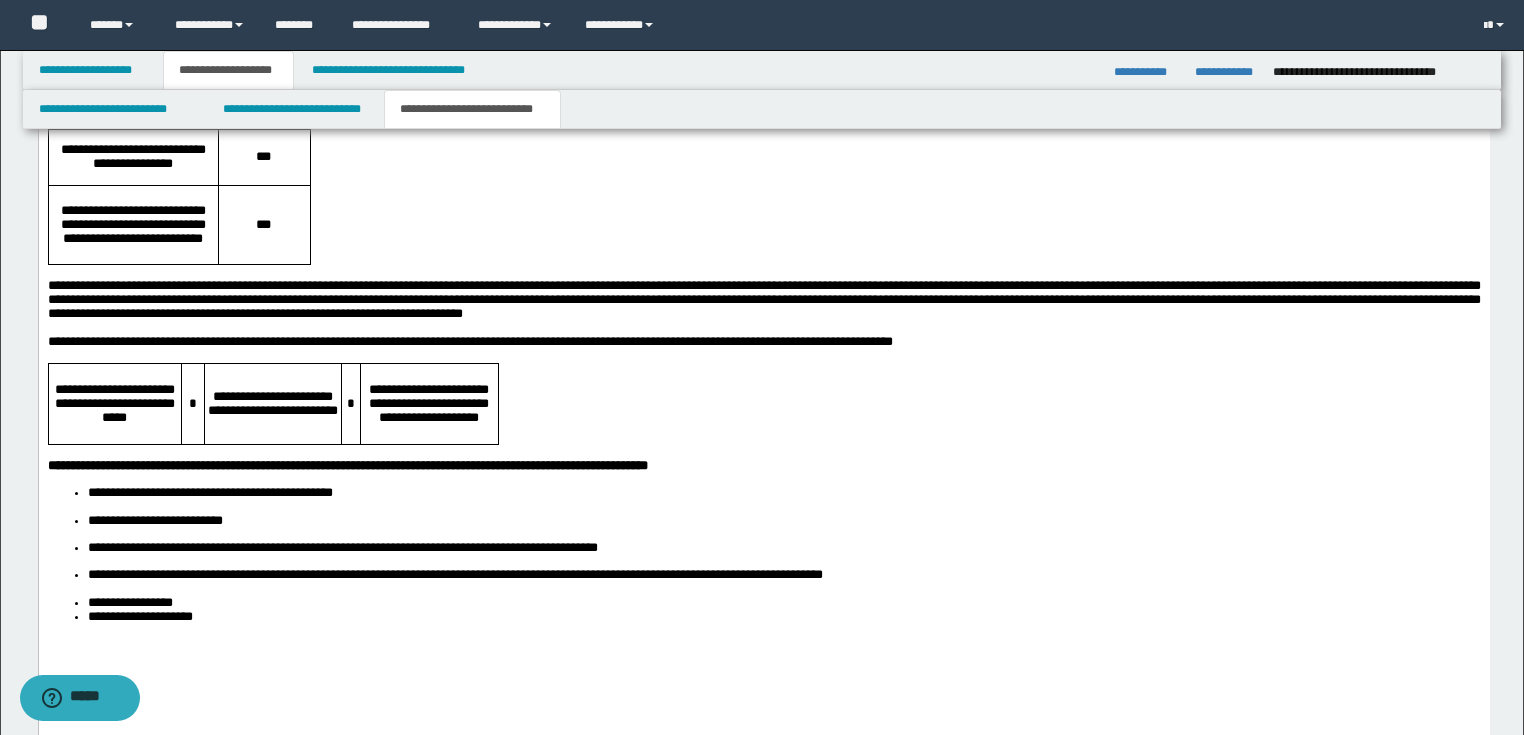 click on "**********" at bounding box center (763, 332) 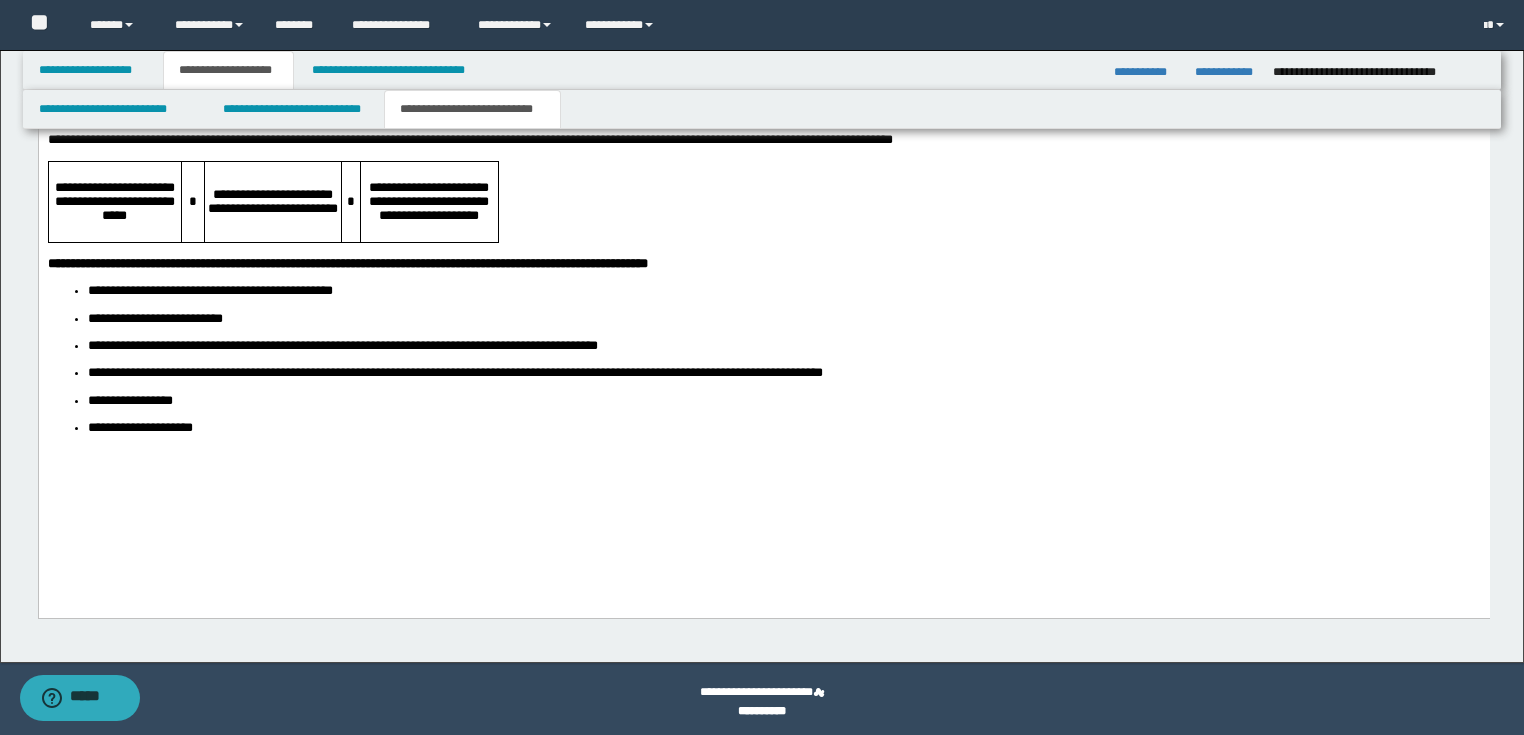 scroll, scrollTop: 2786, scrollLeft: 0, axis: vertical 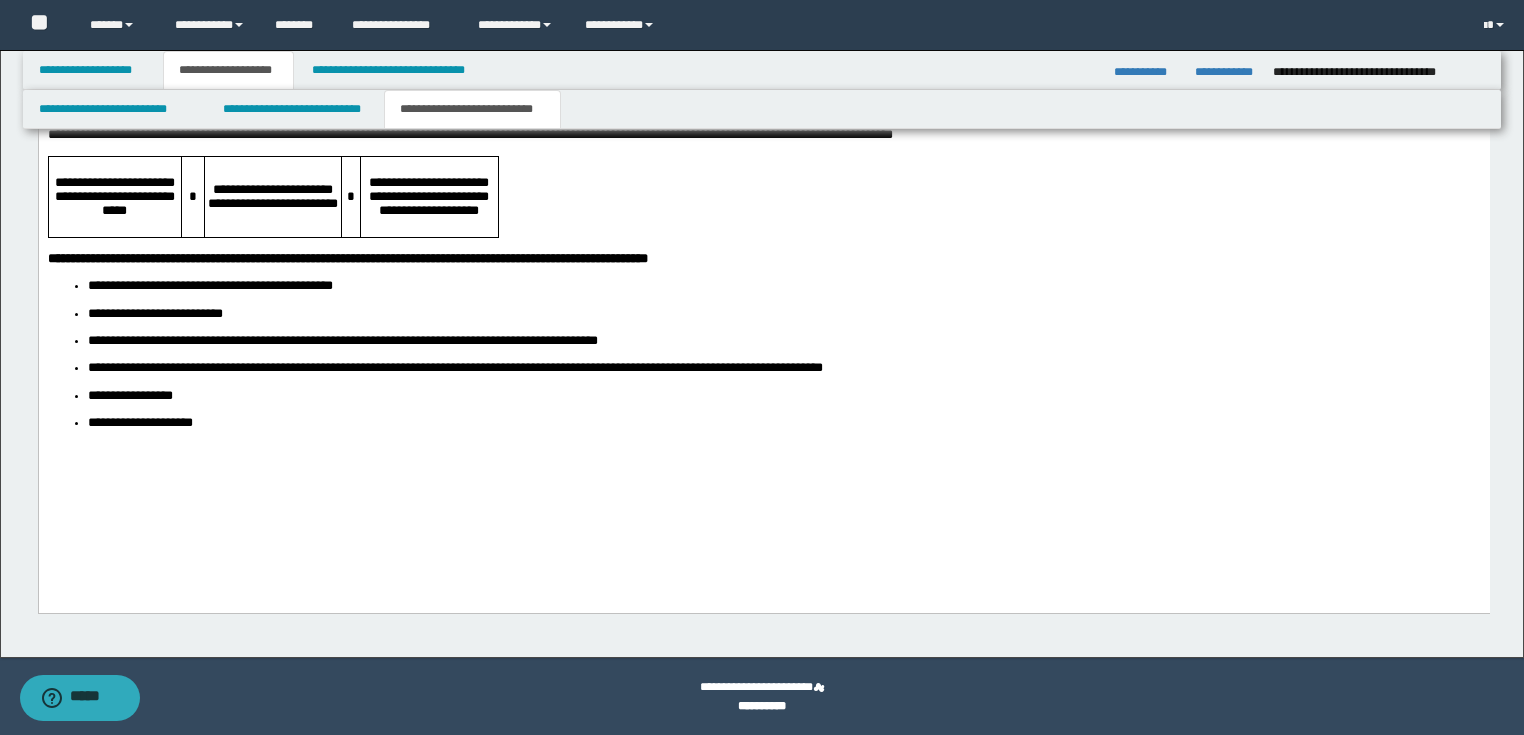 click on "**********" at bounding box center (763, 131) 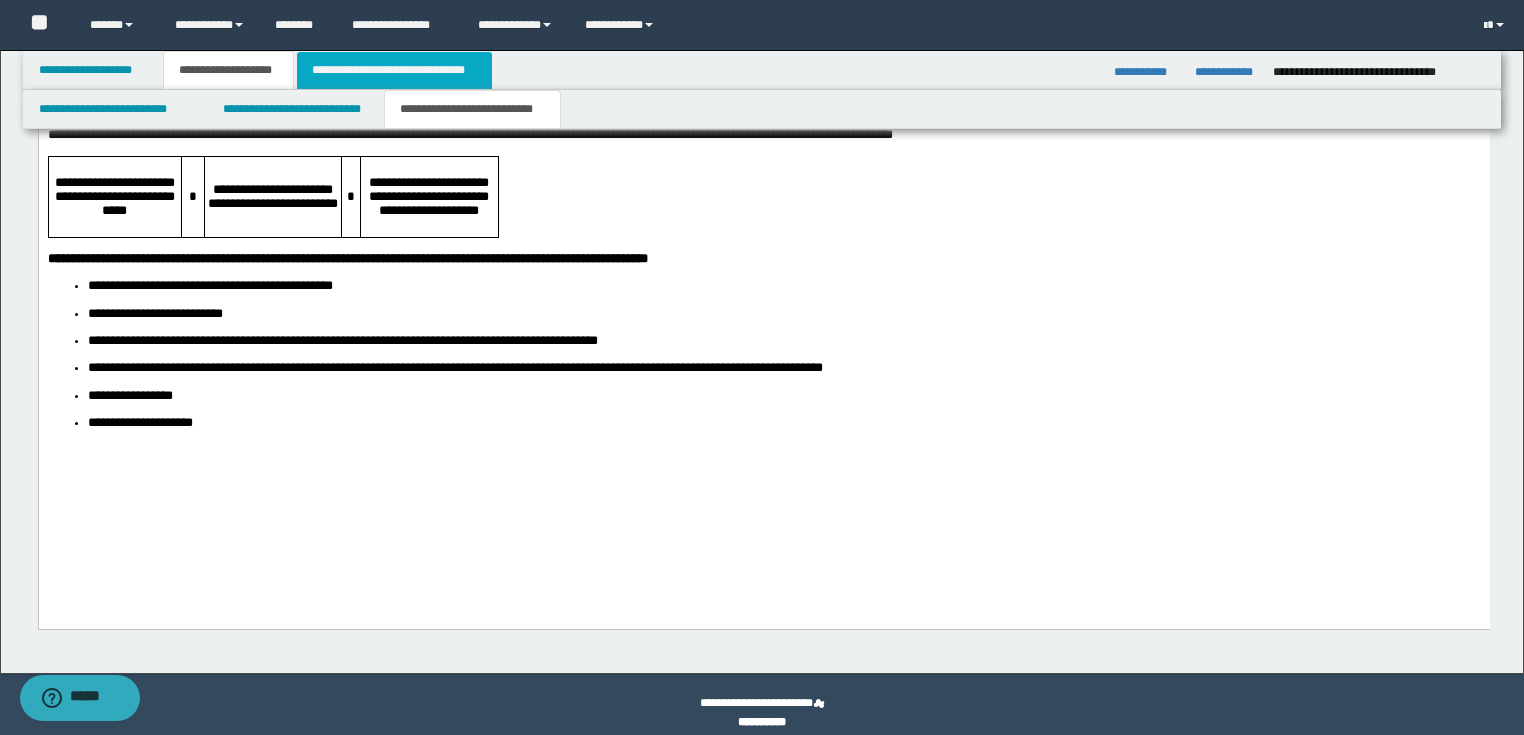 click on "**********" at bounding box center [394, 70] 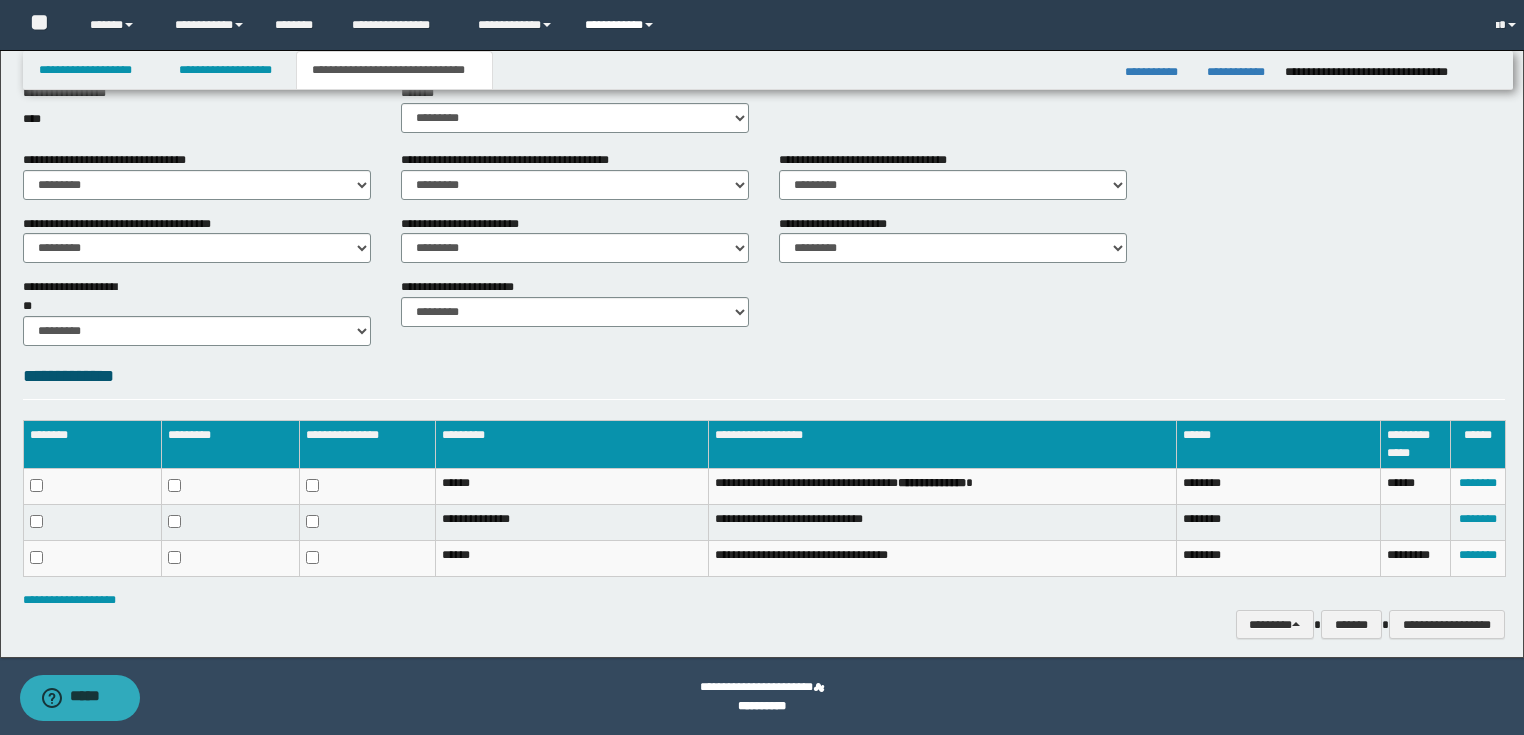 scroll, scrollTop: 530, scrollLeft: 0, axis: vertical 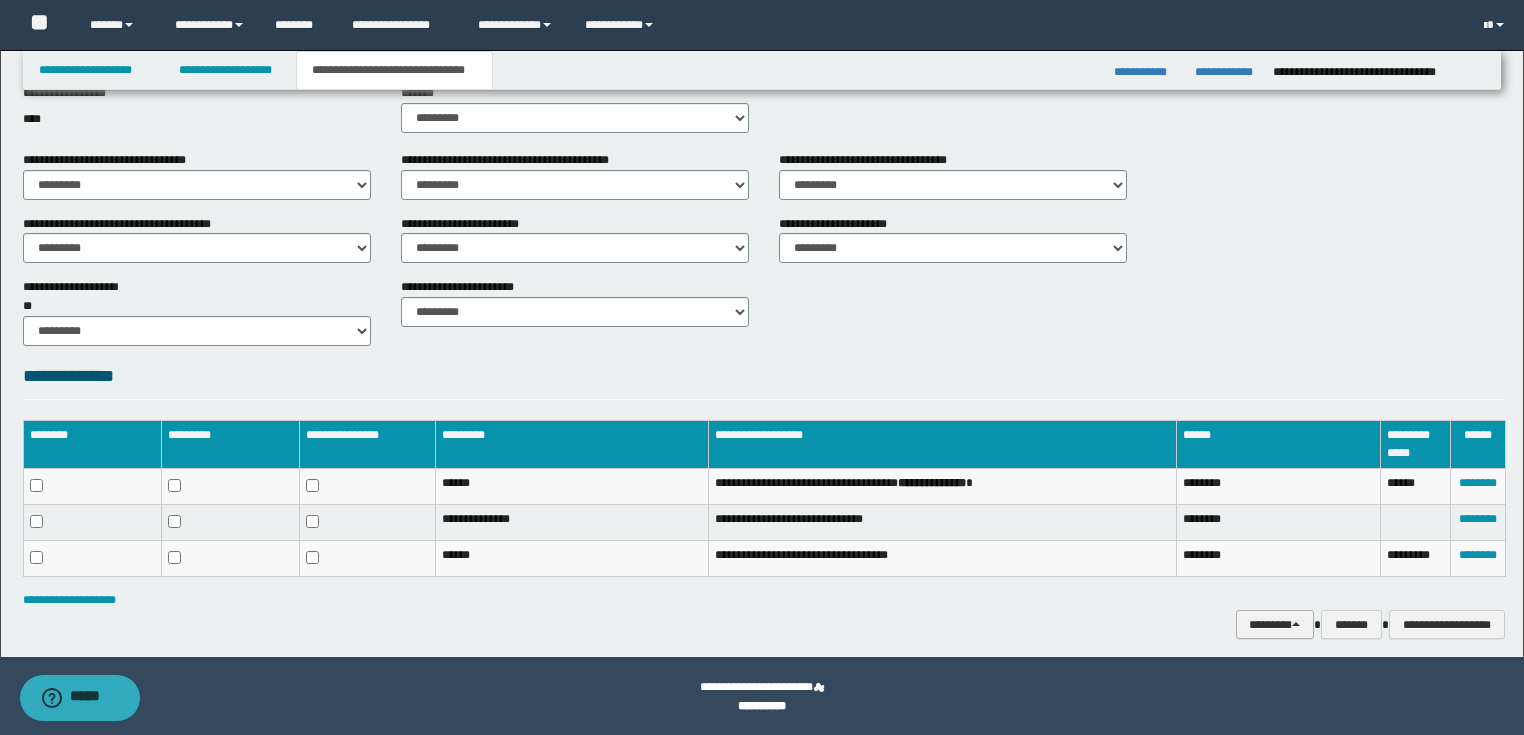 drag, startPoint x: 1258, startPoint y: 623, endPoint x: 1254, endPoint y: 592, distance: 31.257 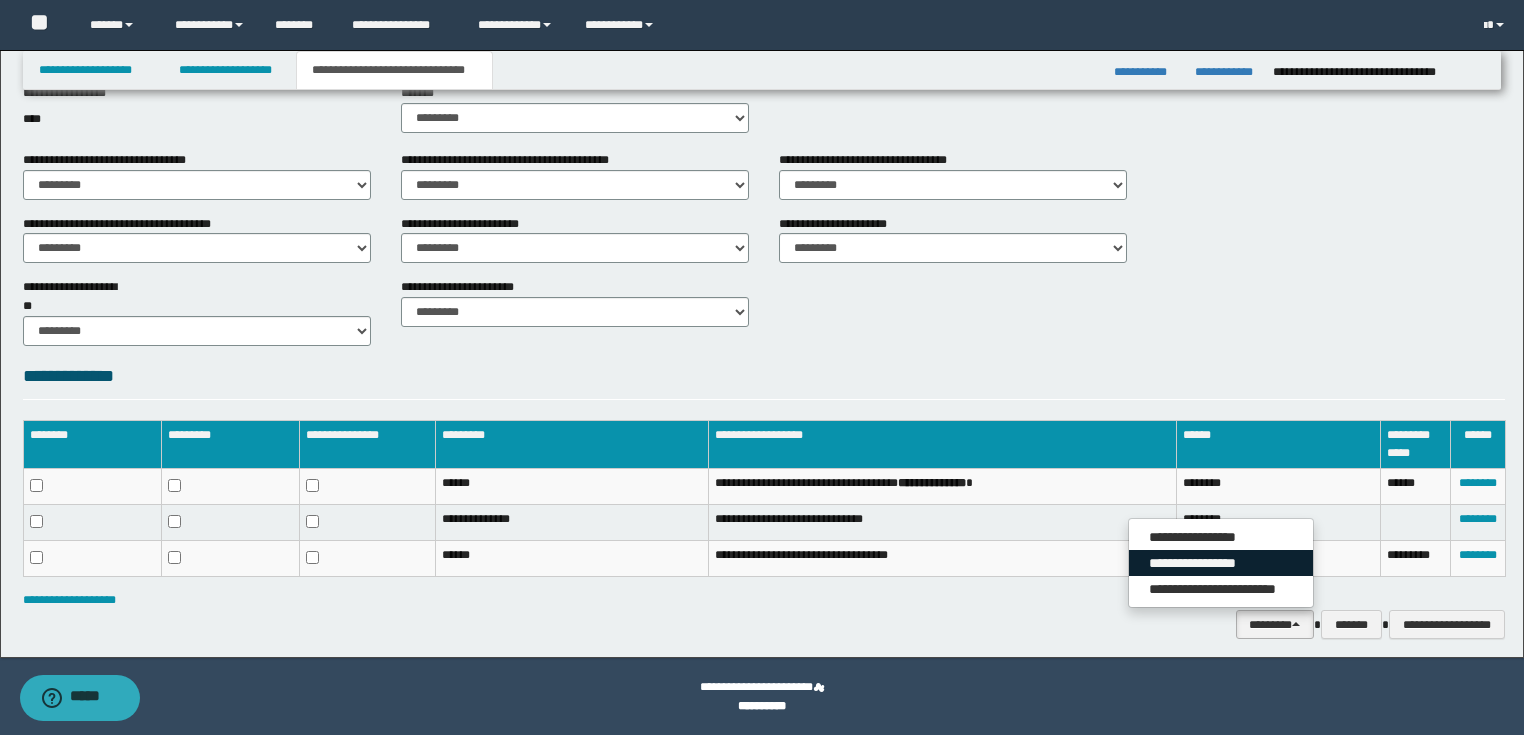 click on "**********" at bounding box center (1221, 563) 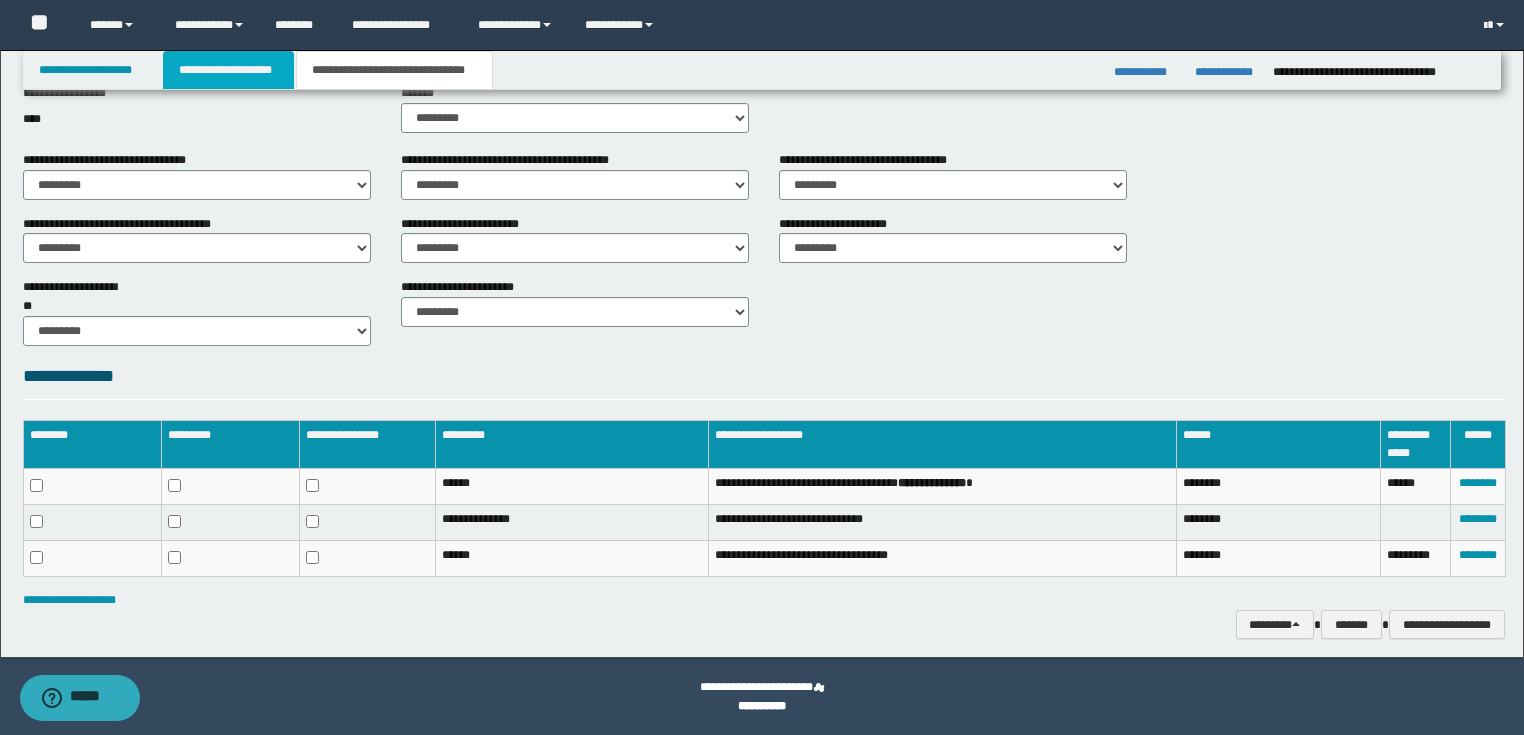 drag, startPoint x: 262, startPoint y: 66, endPoint x: 496, endPoint y: 183, distance: 261.61996 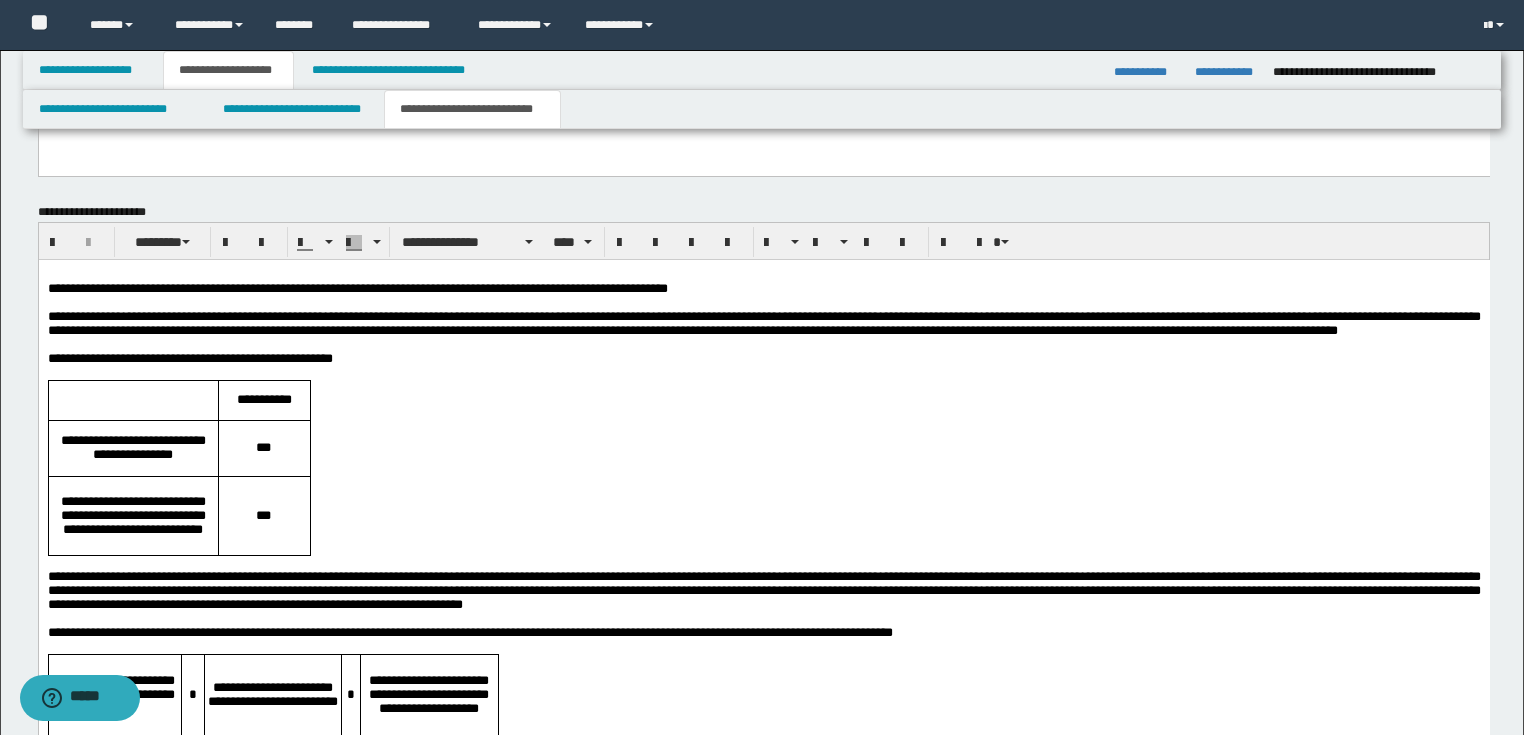 scroll, scrollTop: 2382, scrollLeft: 0, axis: vertical 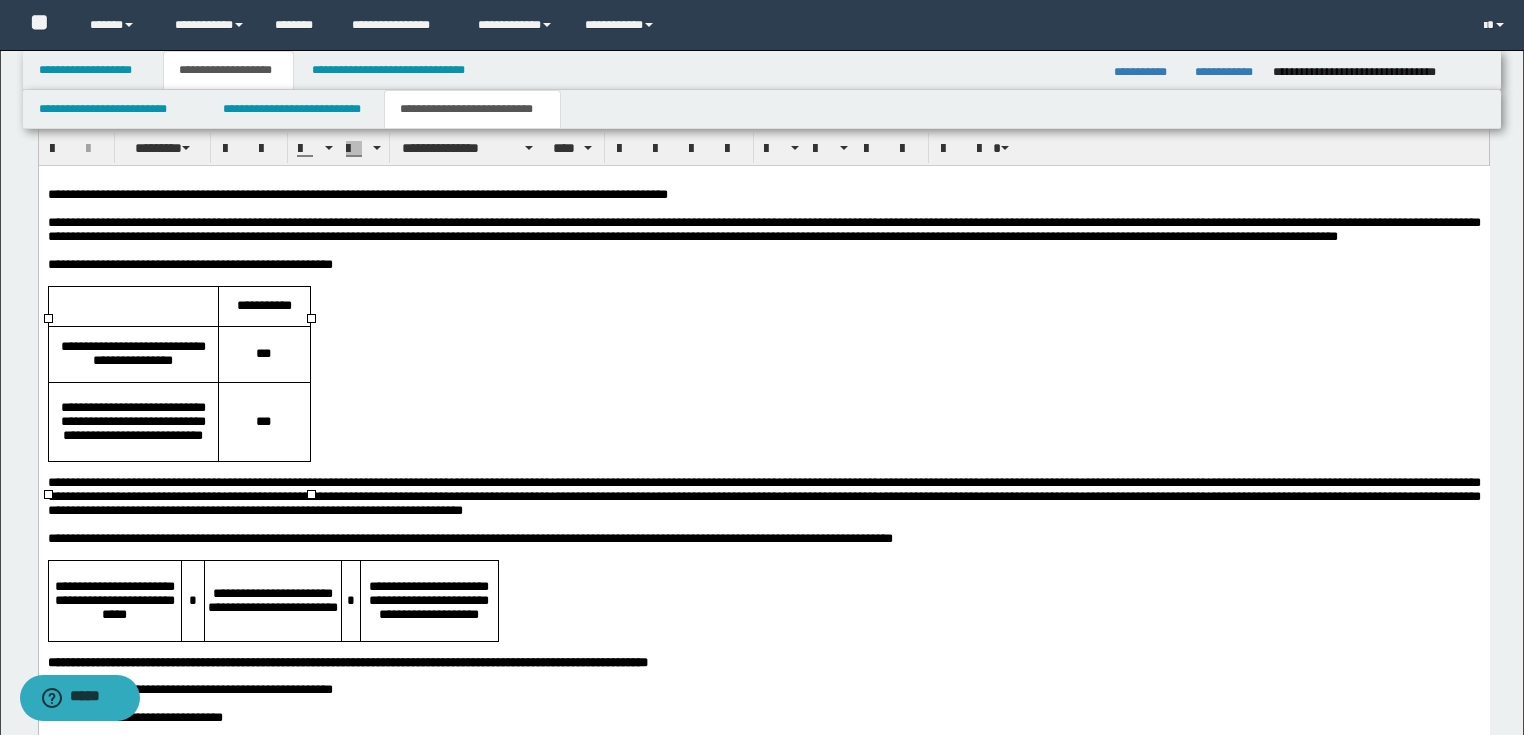 click on "***" at bounding box center (263, 420) 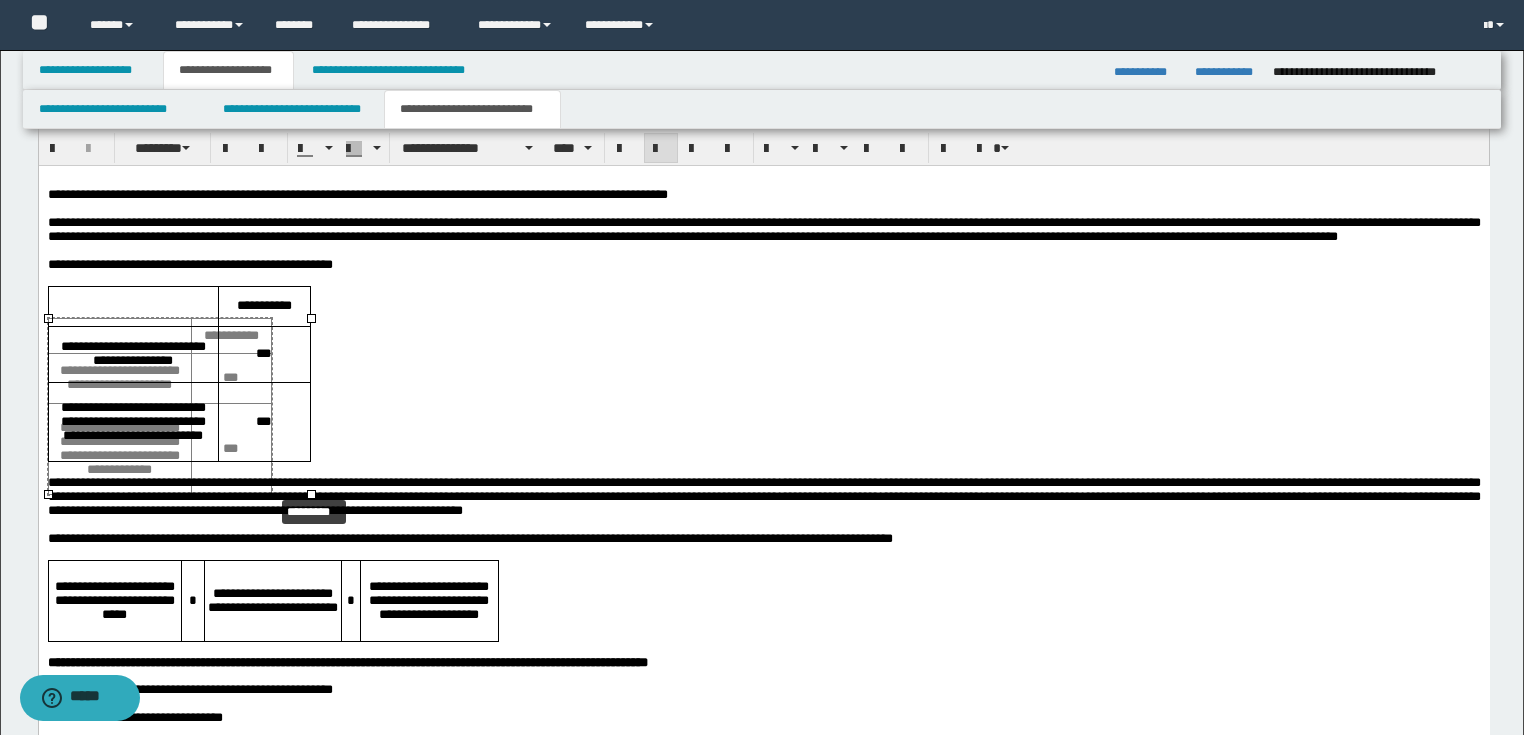 drag, startPoint x: 311, startPoint y: 492, endPoint x: 279, endPoint y: 492, distance: 32 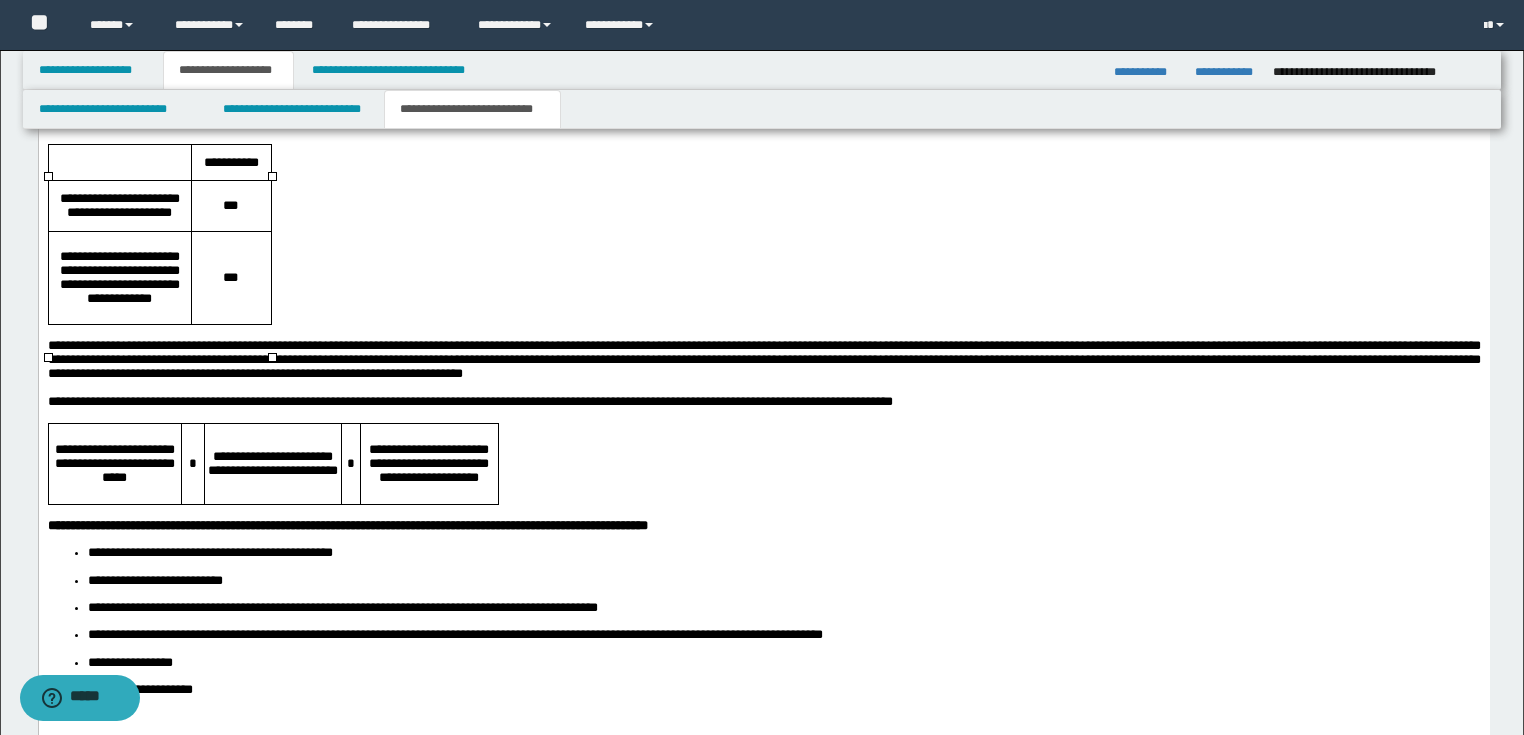 scroll, scrollTop: 2782, scrollLeft: 0, axis: vertical 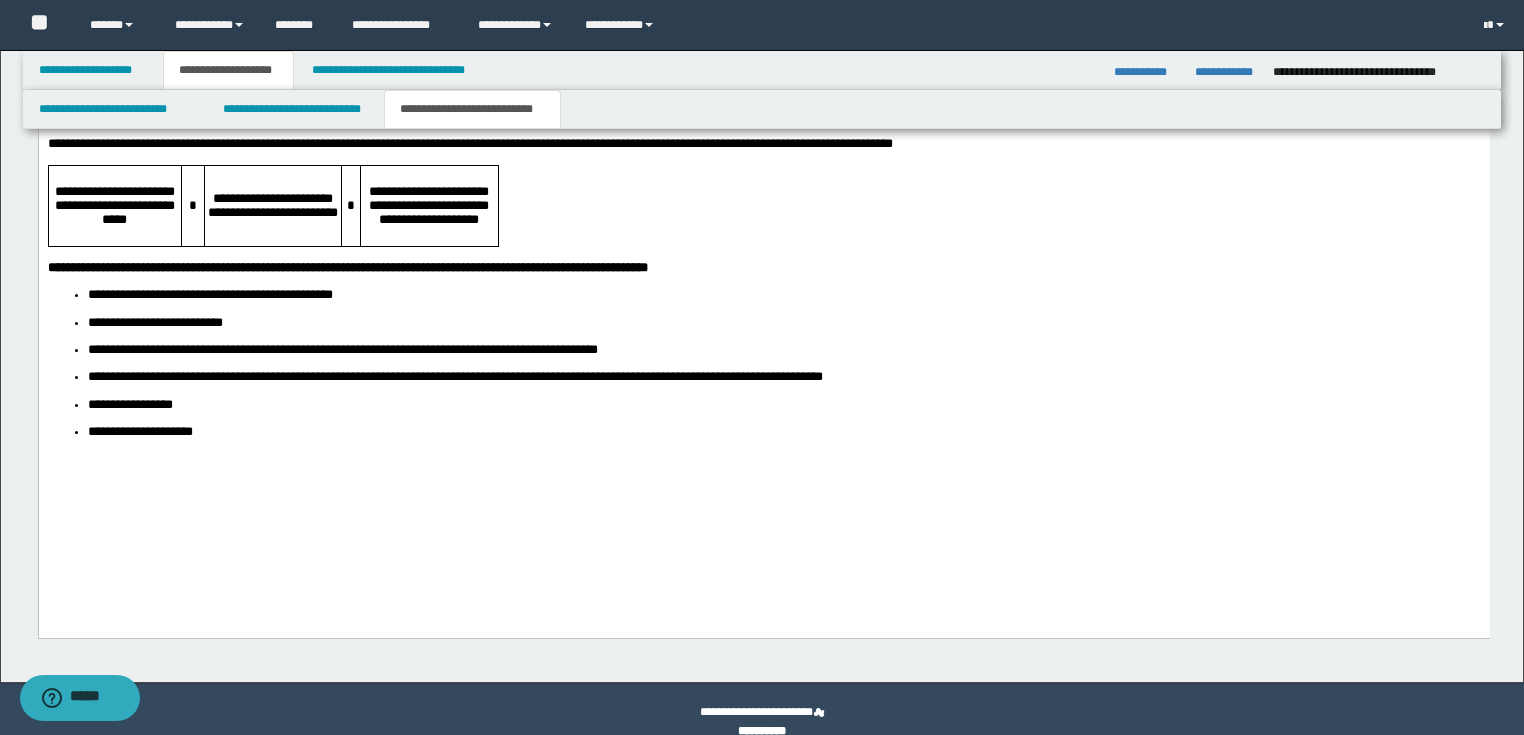 click at bounding box center [763, 254] 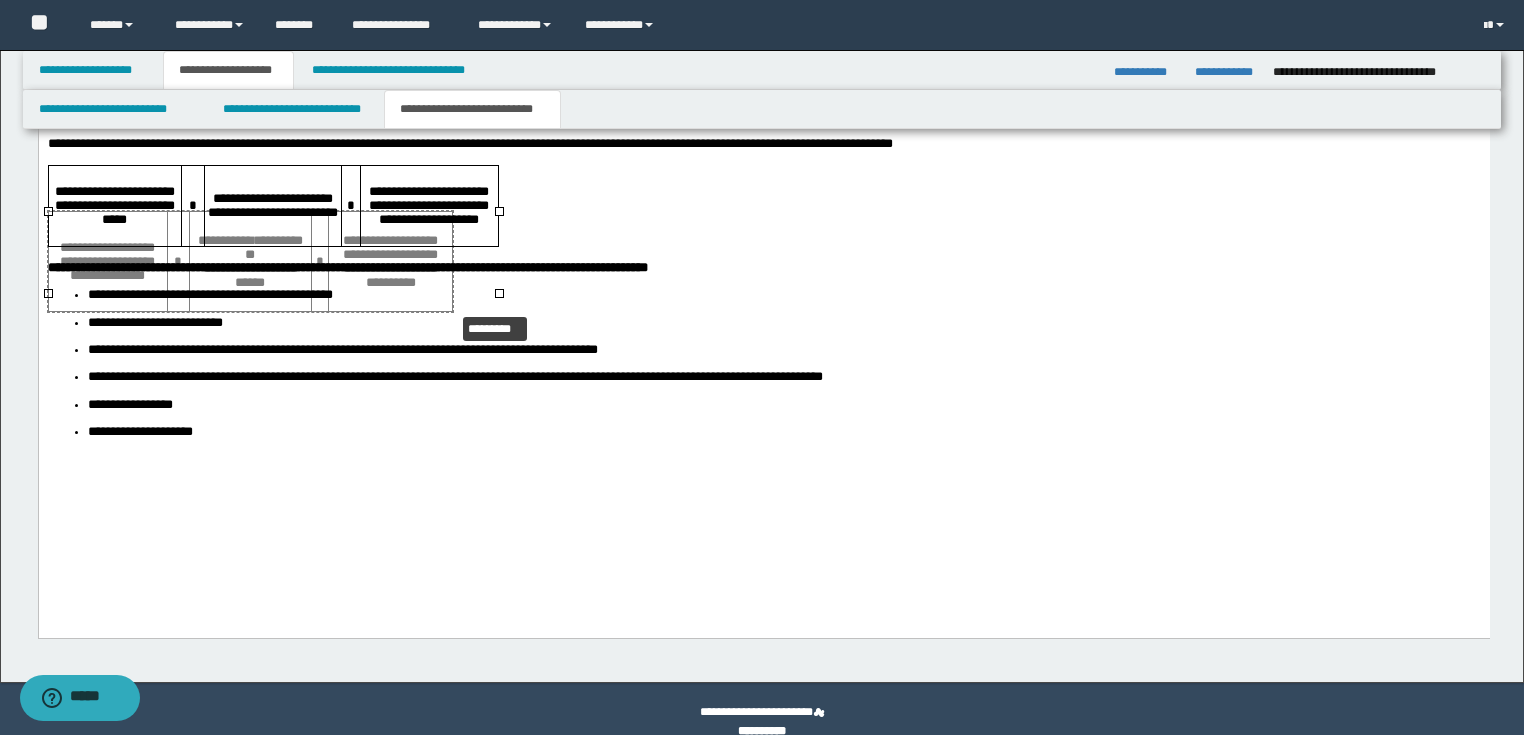drag, startPoint x: 494, startPoint y: 294, endPoint x: 457, endPoint y: 309, distance: 39.92493 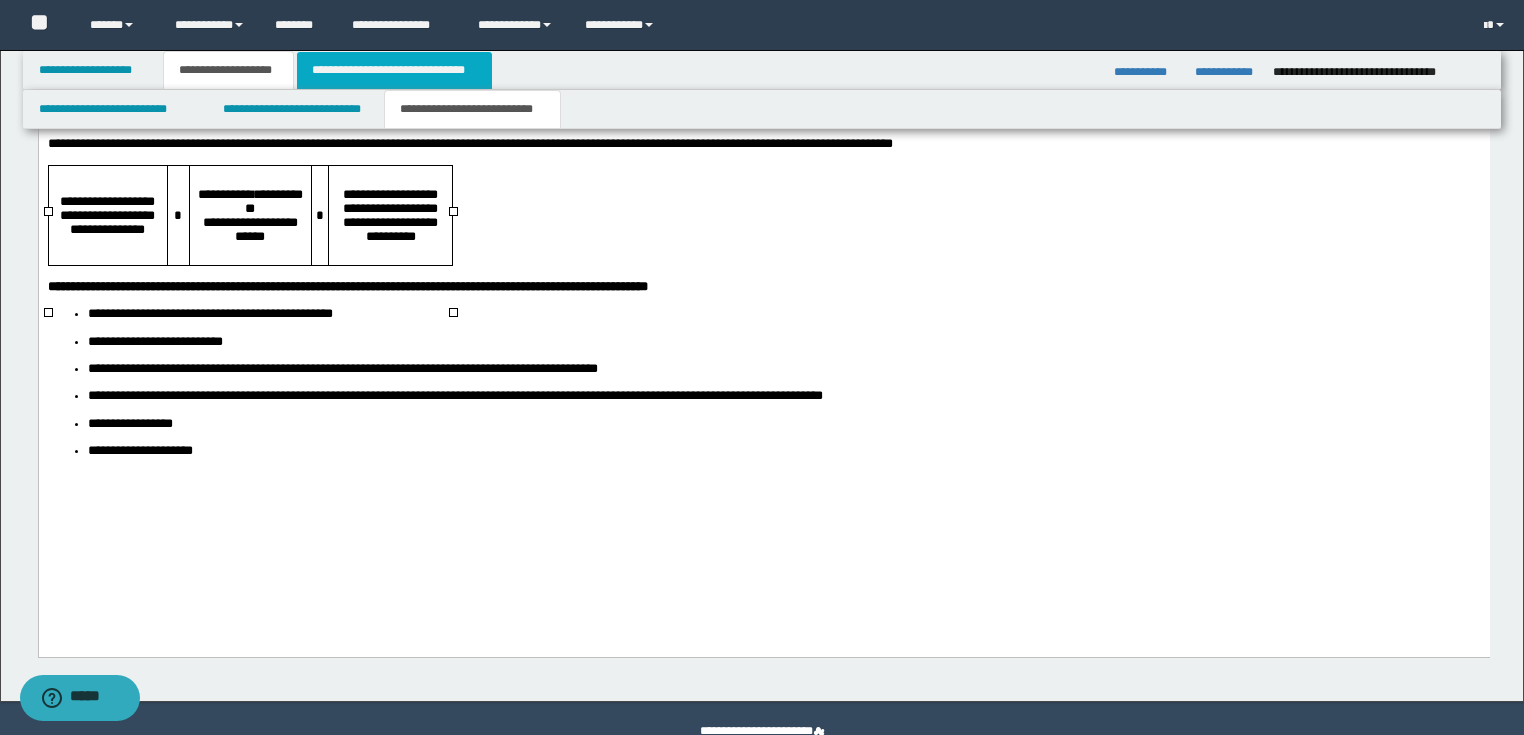 click on "**********" at bounding box center [394, 70] 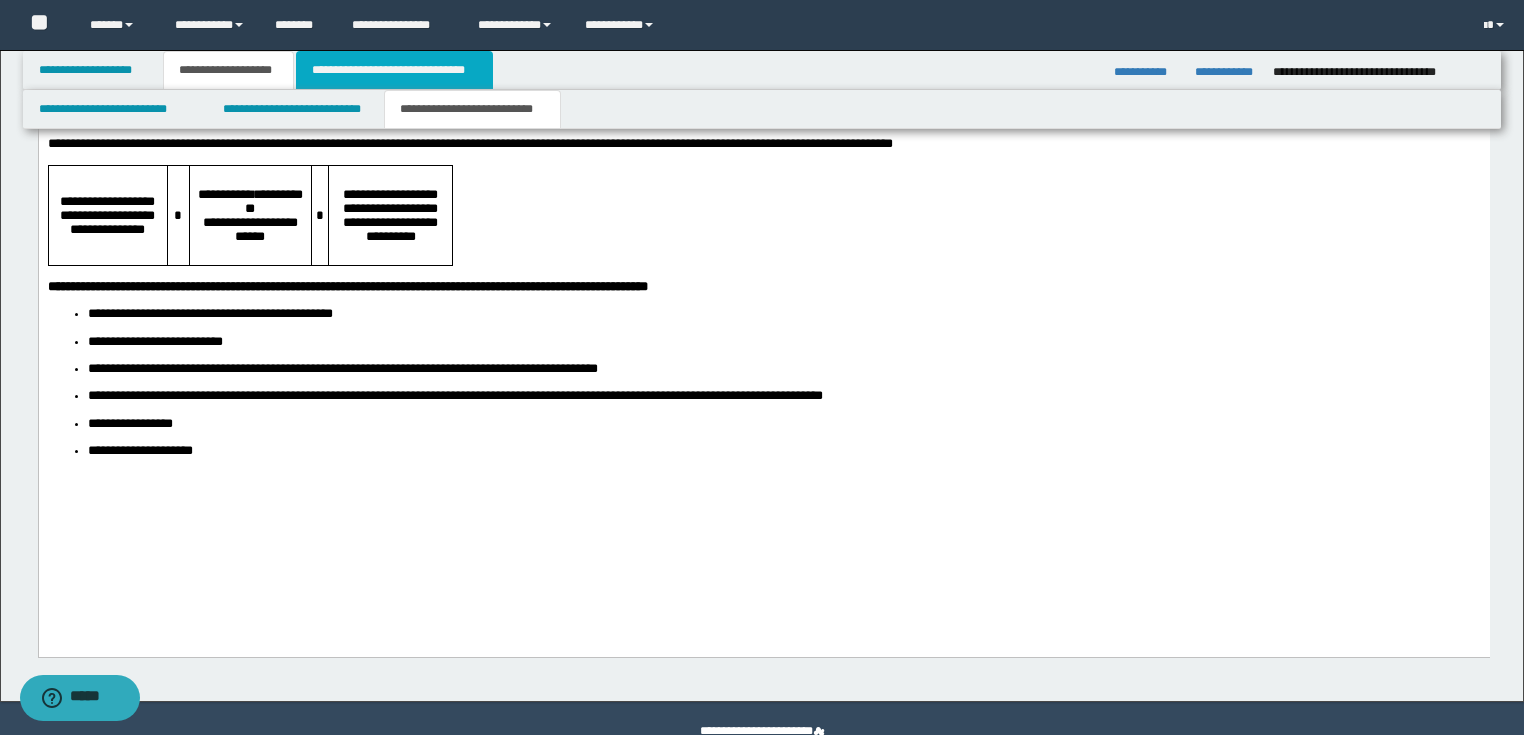 scroll, scrollTop: 530, scrollLeft: 0, axis: vertical 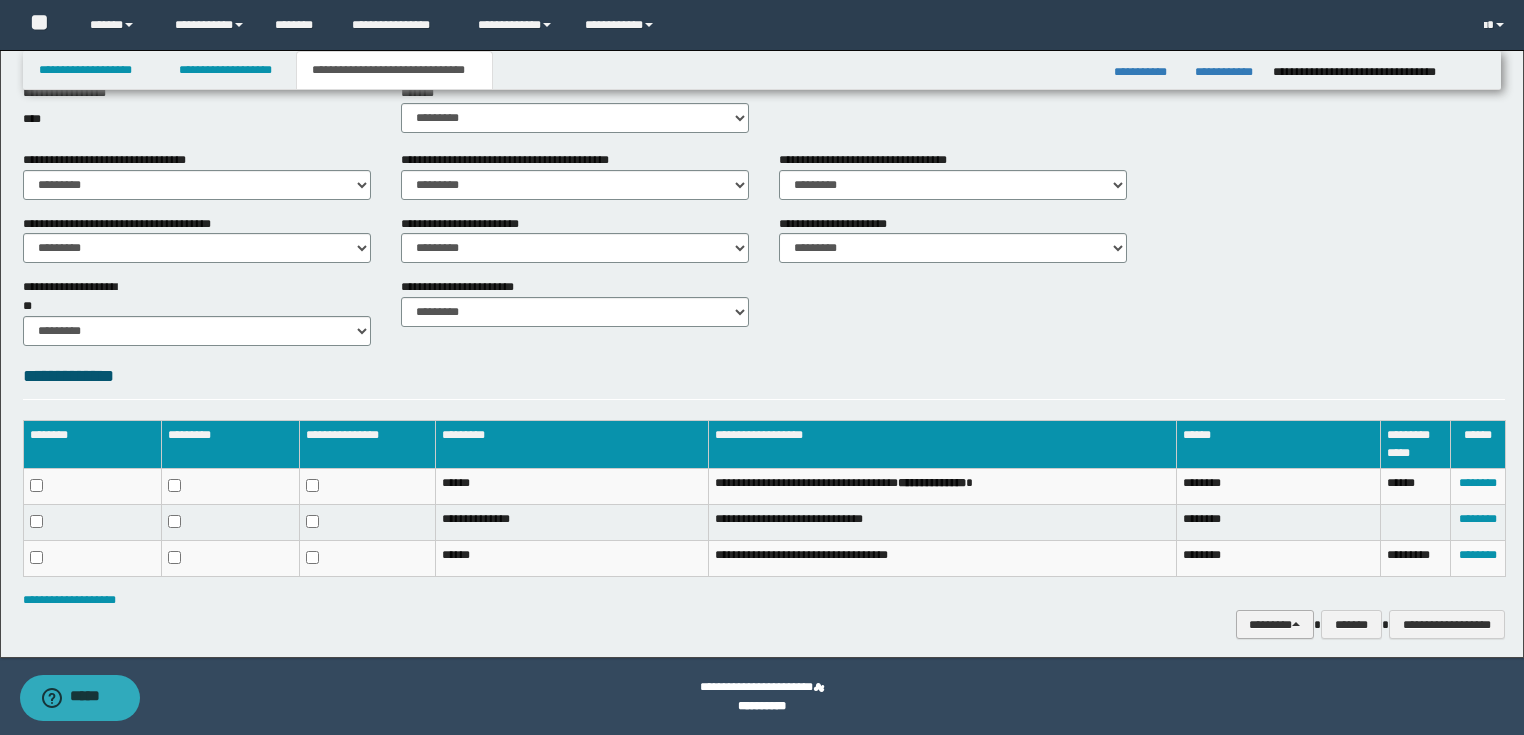 click on "********" at bounding box center [1275, 625] 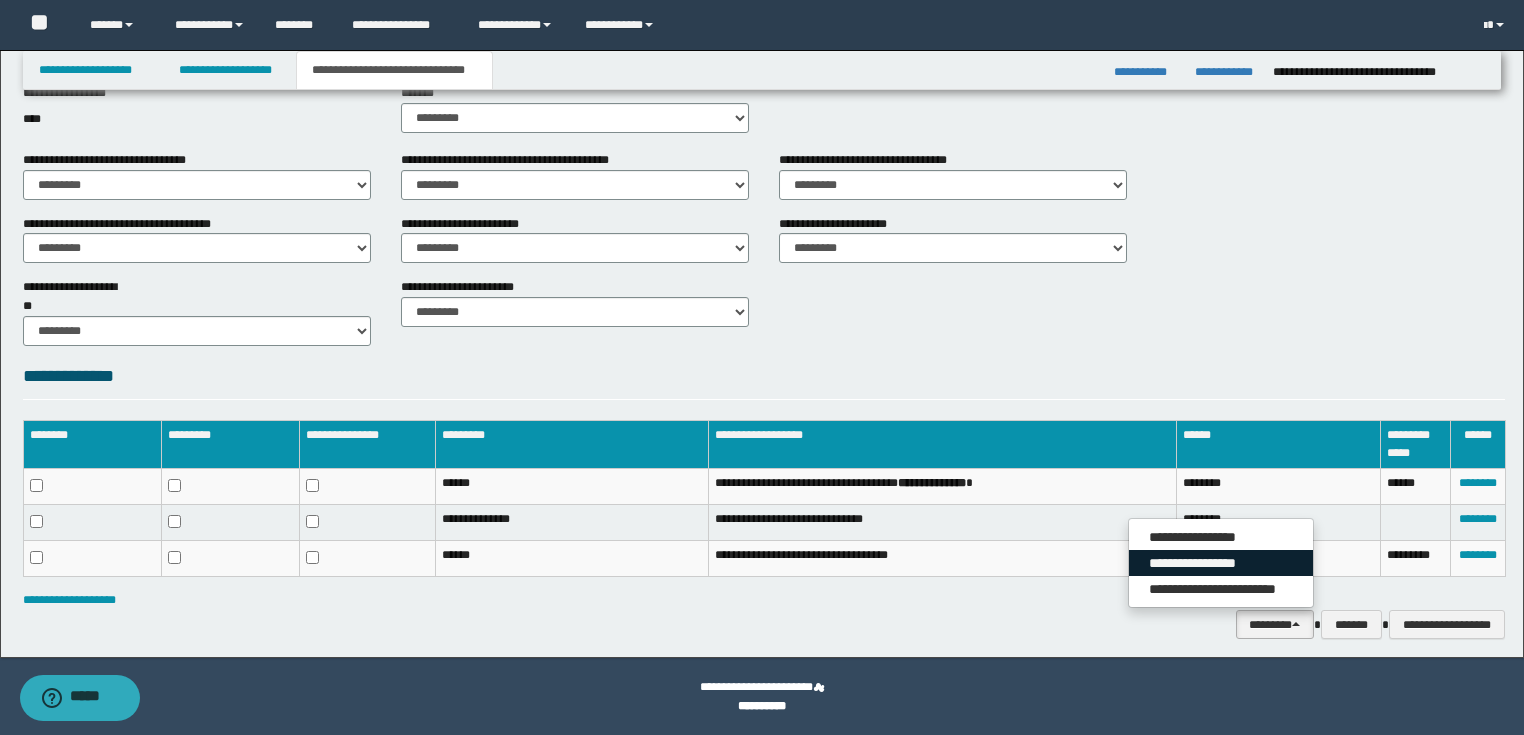 click on "**********" at bounding box center (1221, 563) 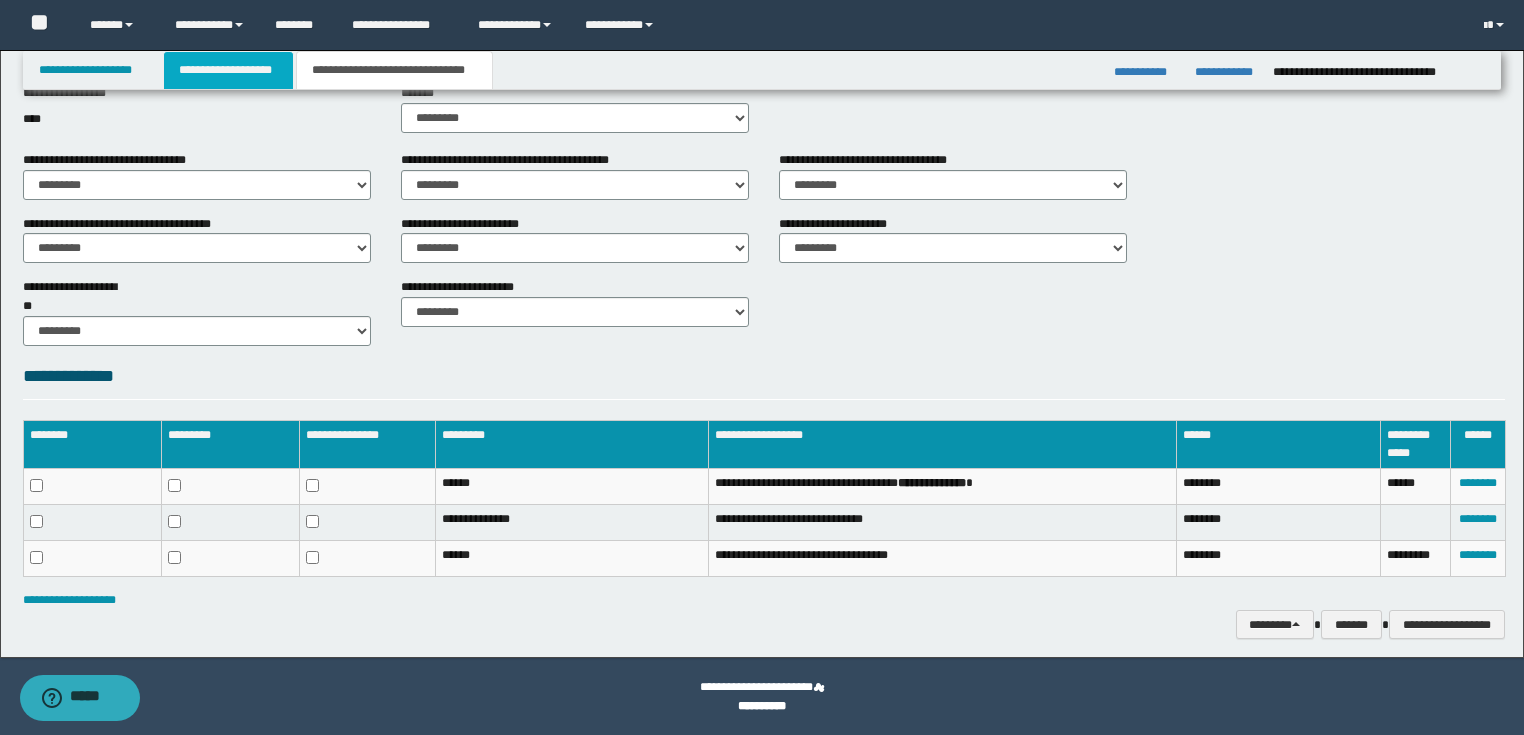 click on "**********" at bounding box center [228, 70] 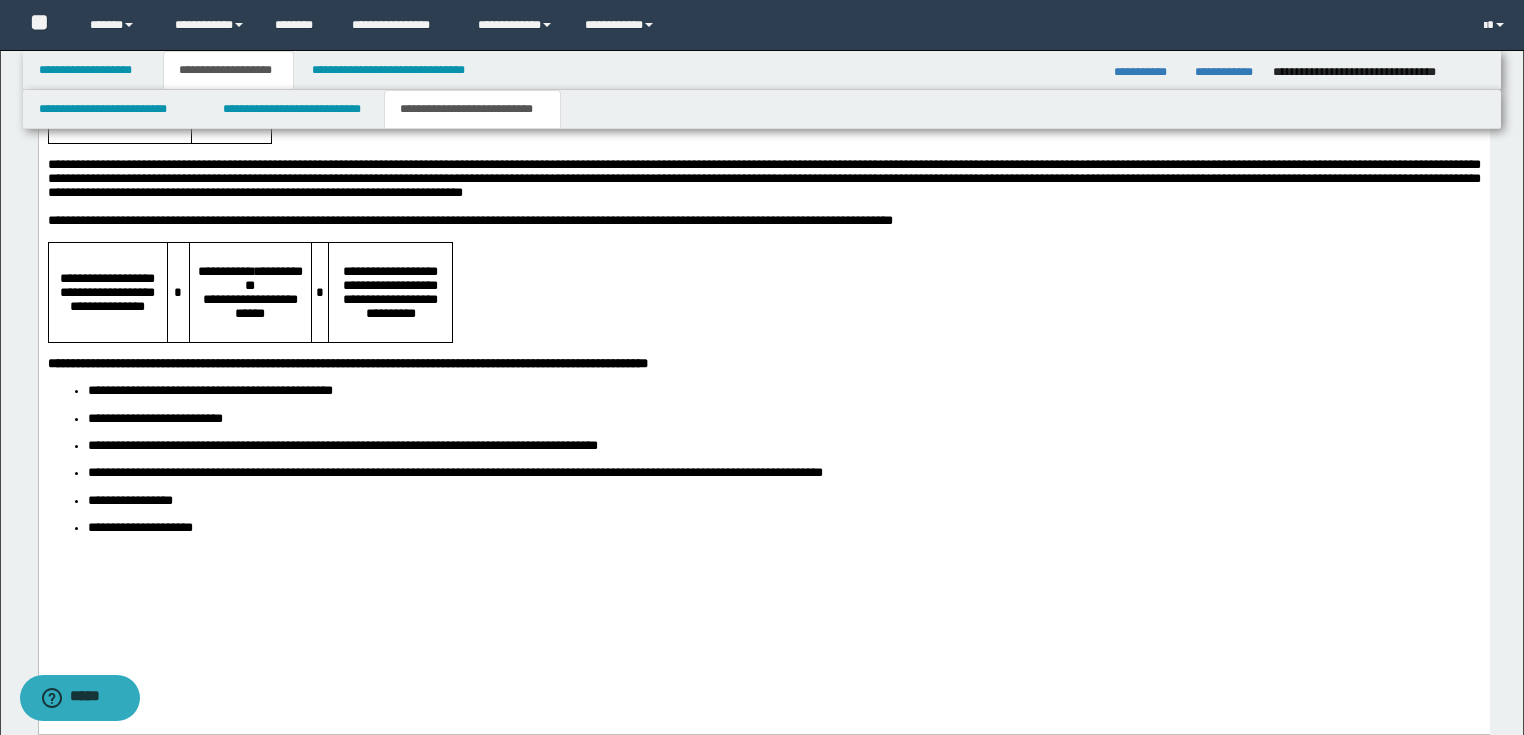 drag, startPoint x: 1535, startPoint y: 670, endPoint x: 831, endPoint y: 798, distance: 715.54175 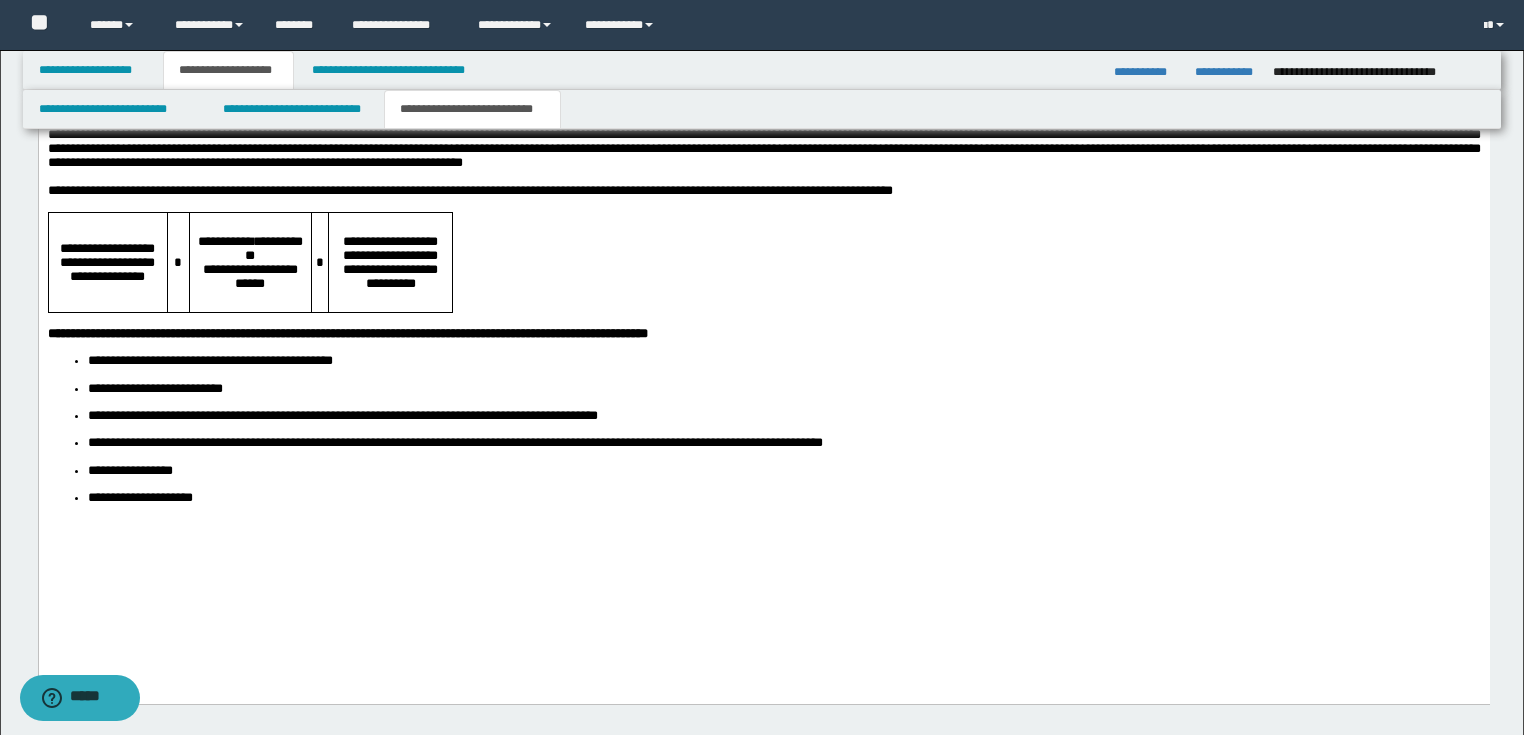 scroll, scrollTop: 2666, scrollLeft: 0, axis: vertical 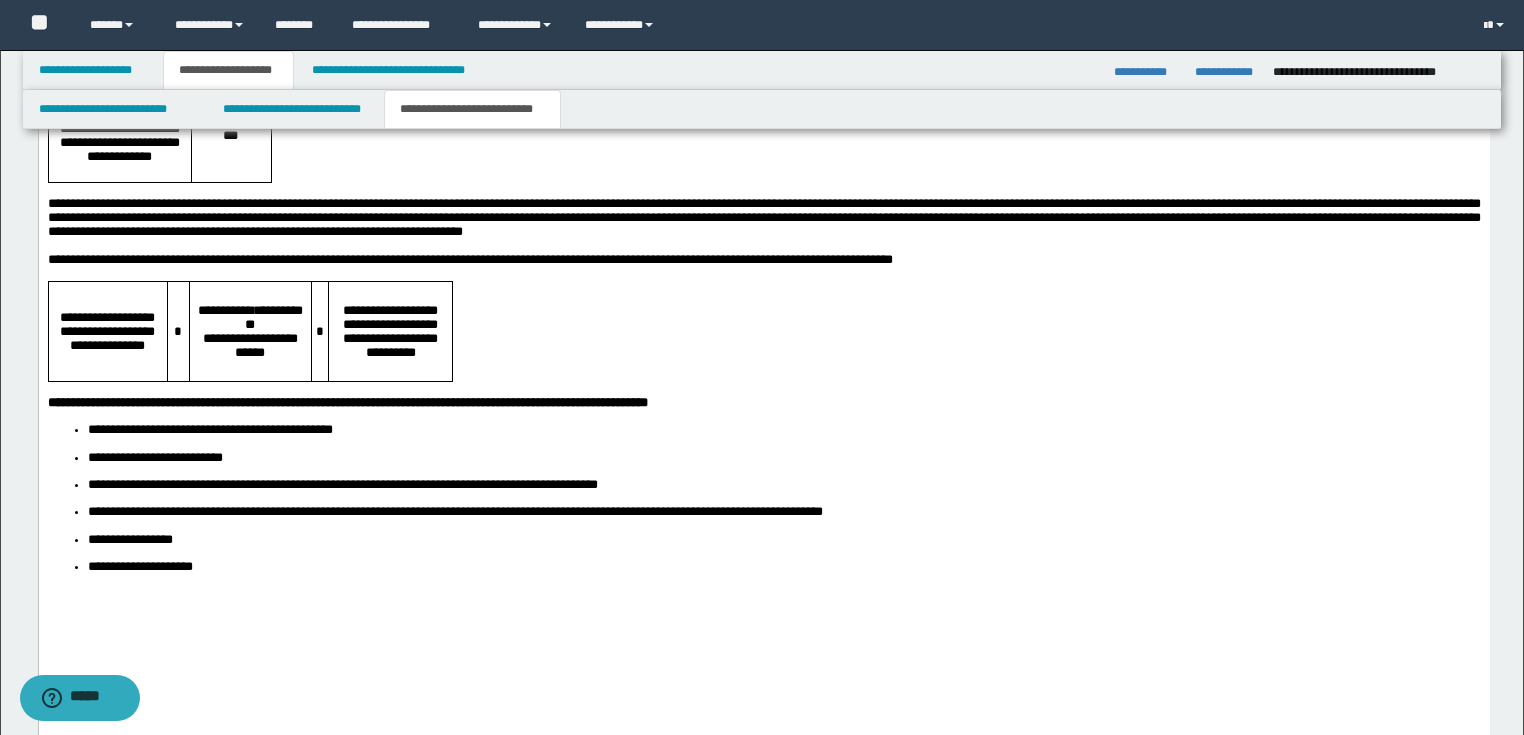 click on "**********" at bounding box center [763, 270] 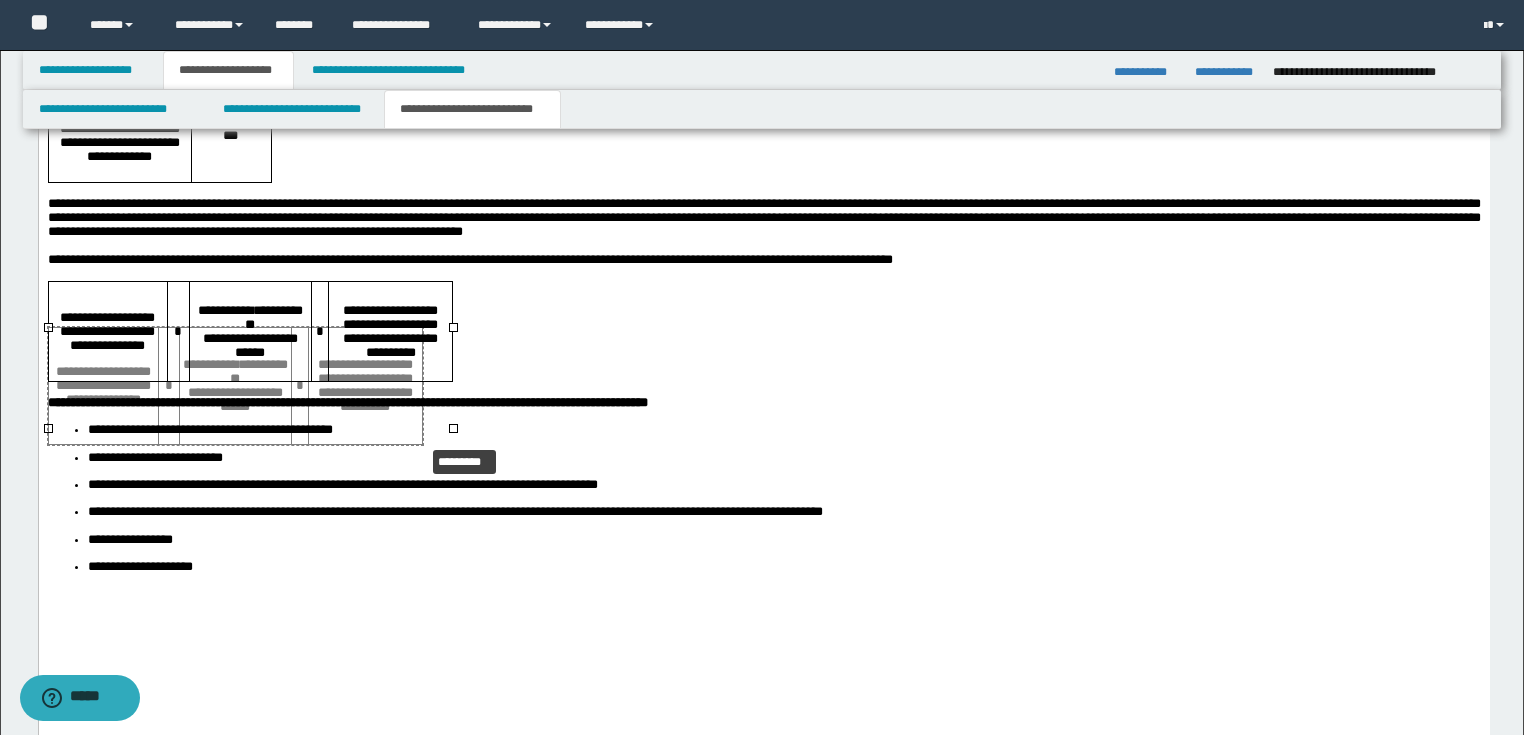 drag, startPoint x: 450, startPoint y: 427, endPoint x: 426, endPoint y: 441, distance: 27.784887 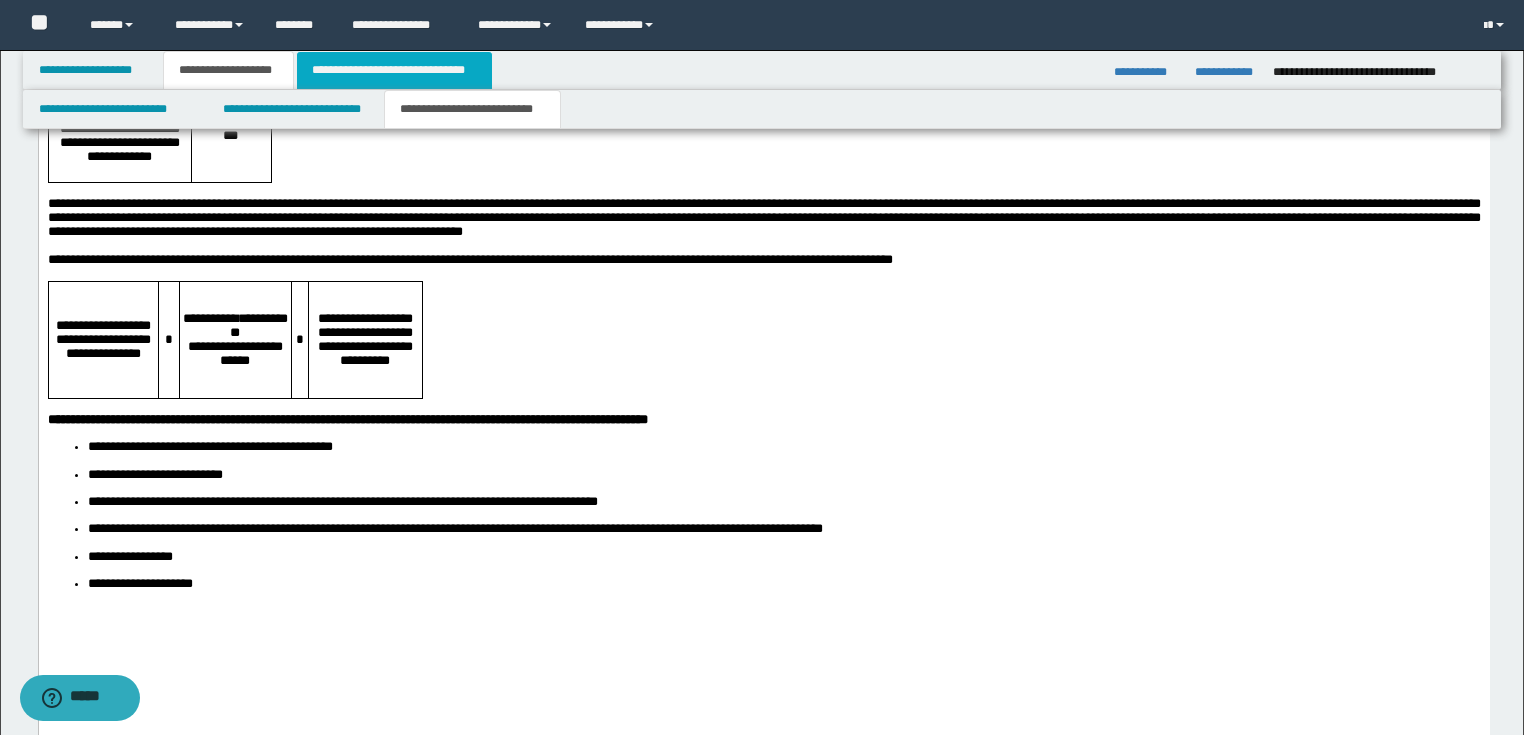 click on "**********" at bounding box center [394, 70] 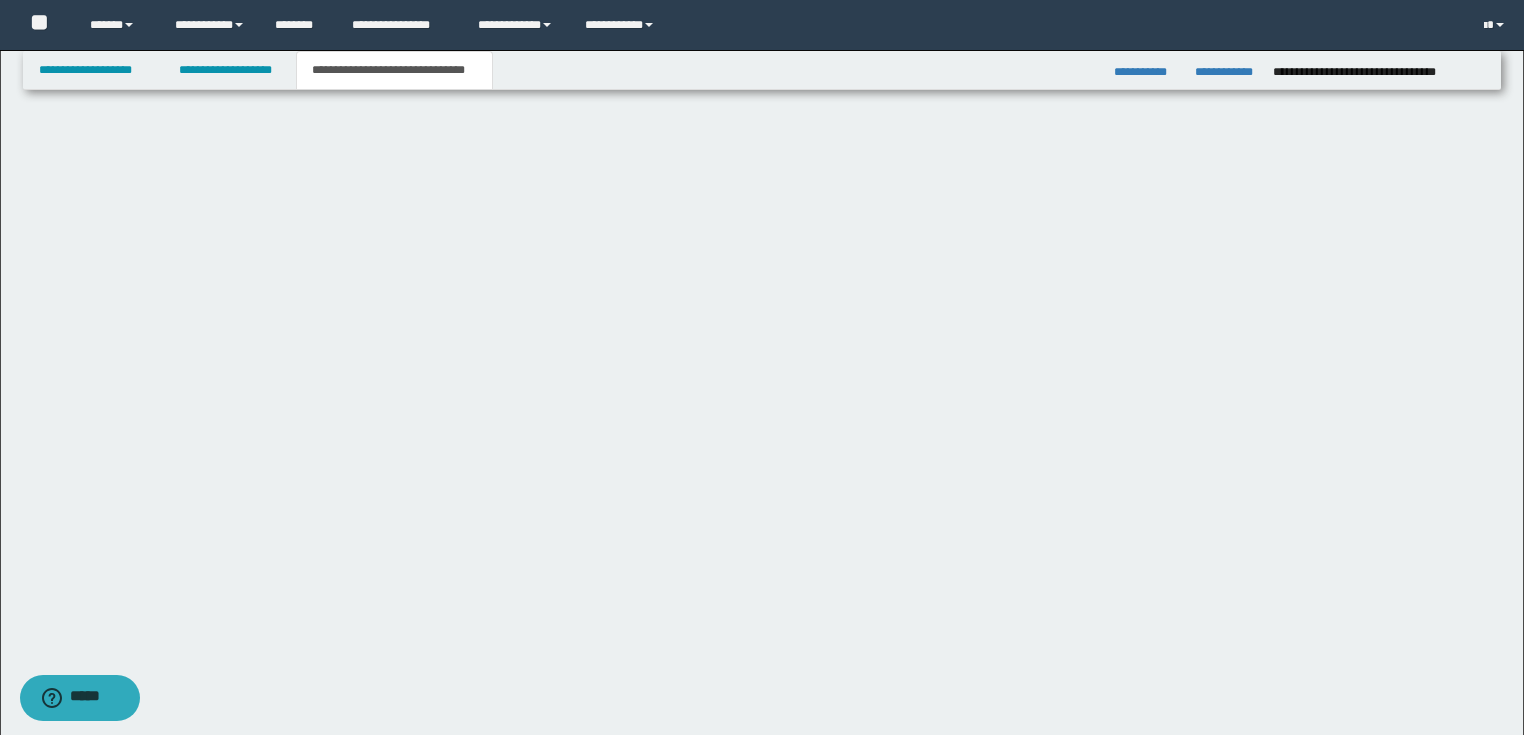 scroll, scrollTop: 530, scrollLeft: 0, axis: vertical 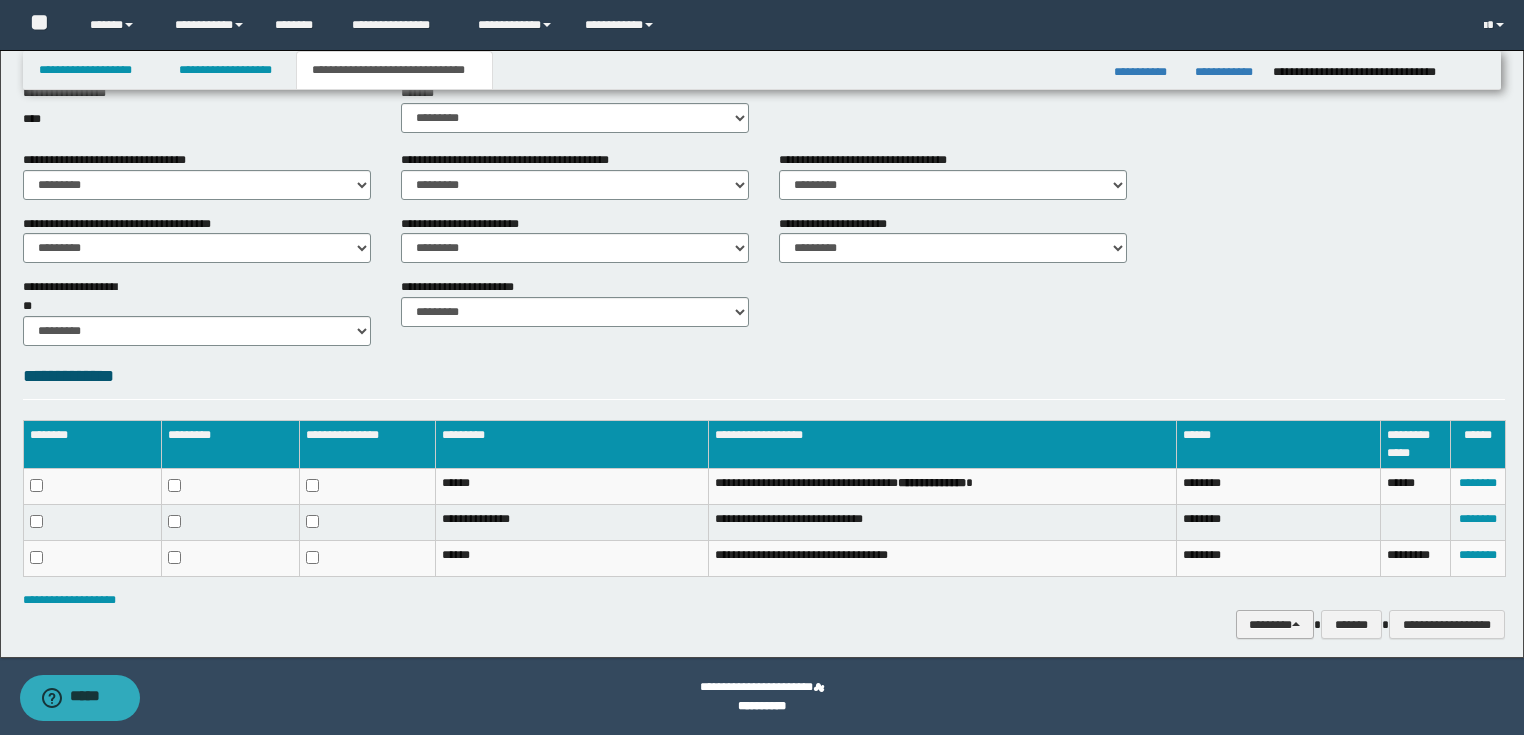 drag, startPoint x: 1295, startPoint y: 620, endPoint x: 1283, endPoint y: 549, distance: 72.00694 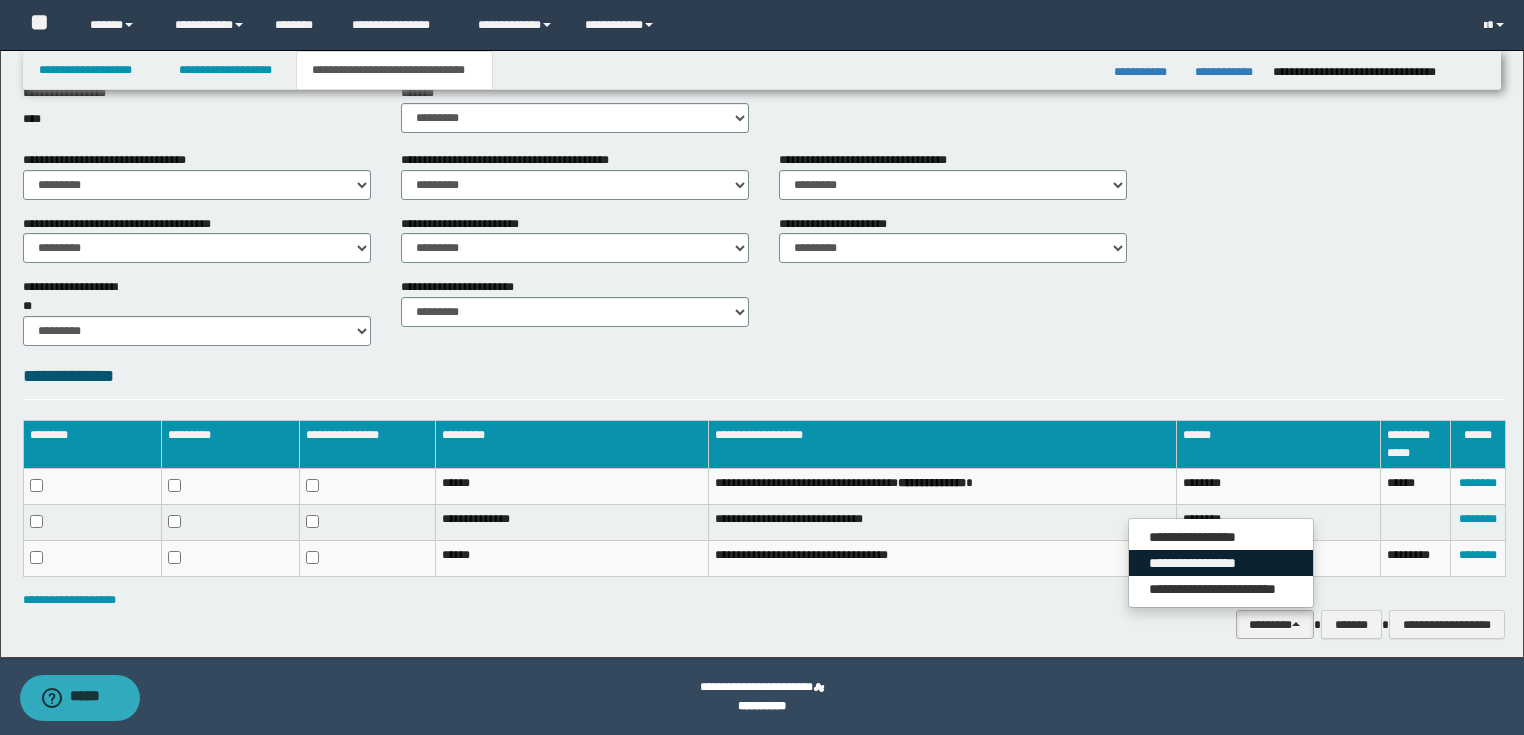 click on "**********" at bounding box center (1221, 563) 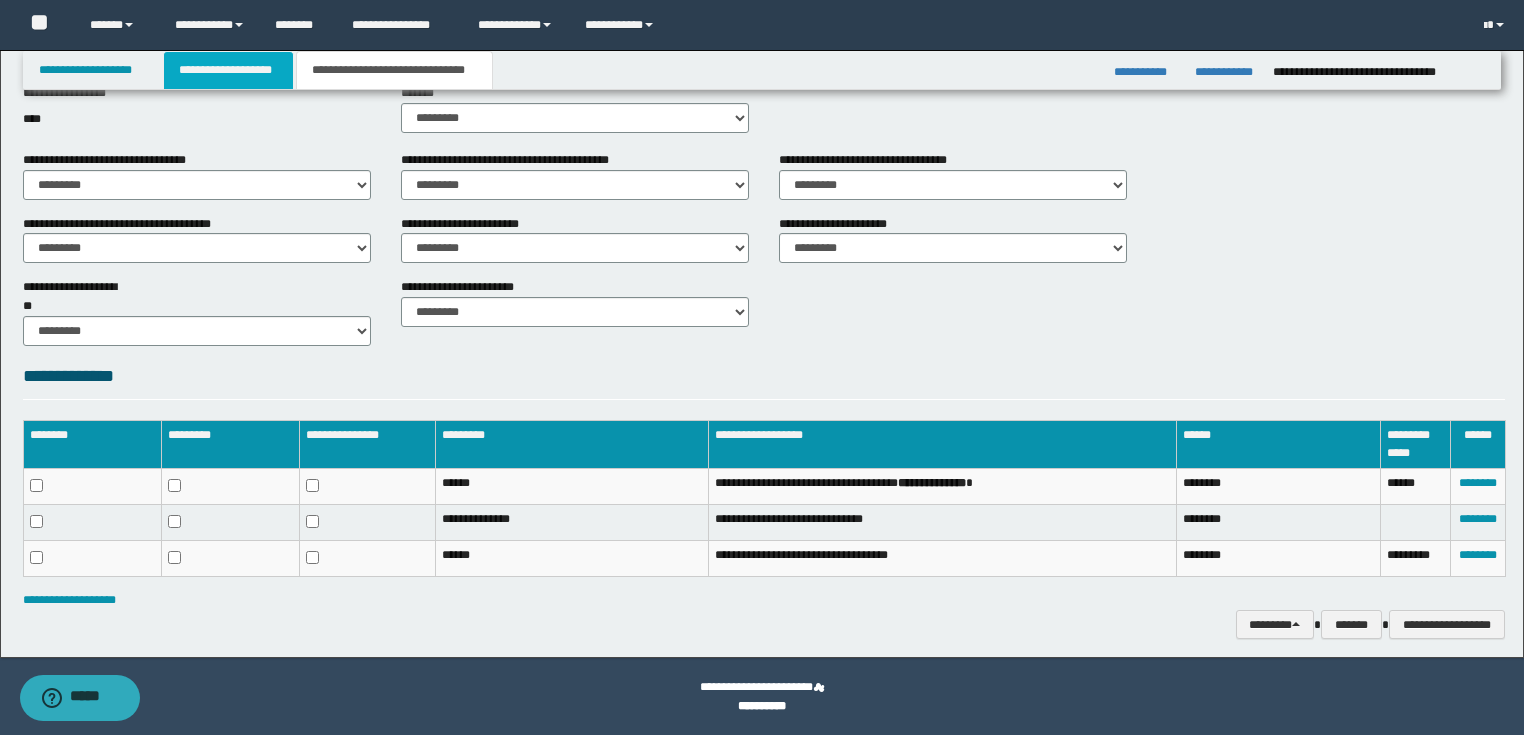 click on "**********" at bounding box center [228, 70] 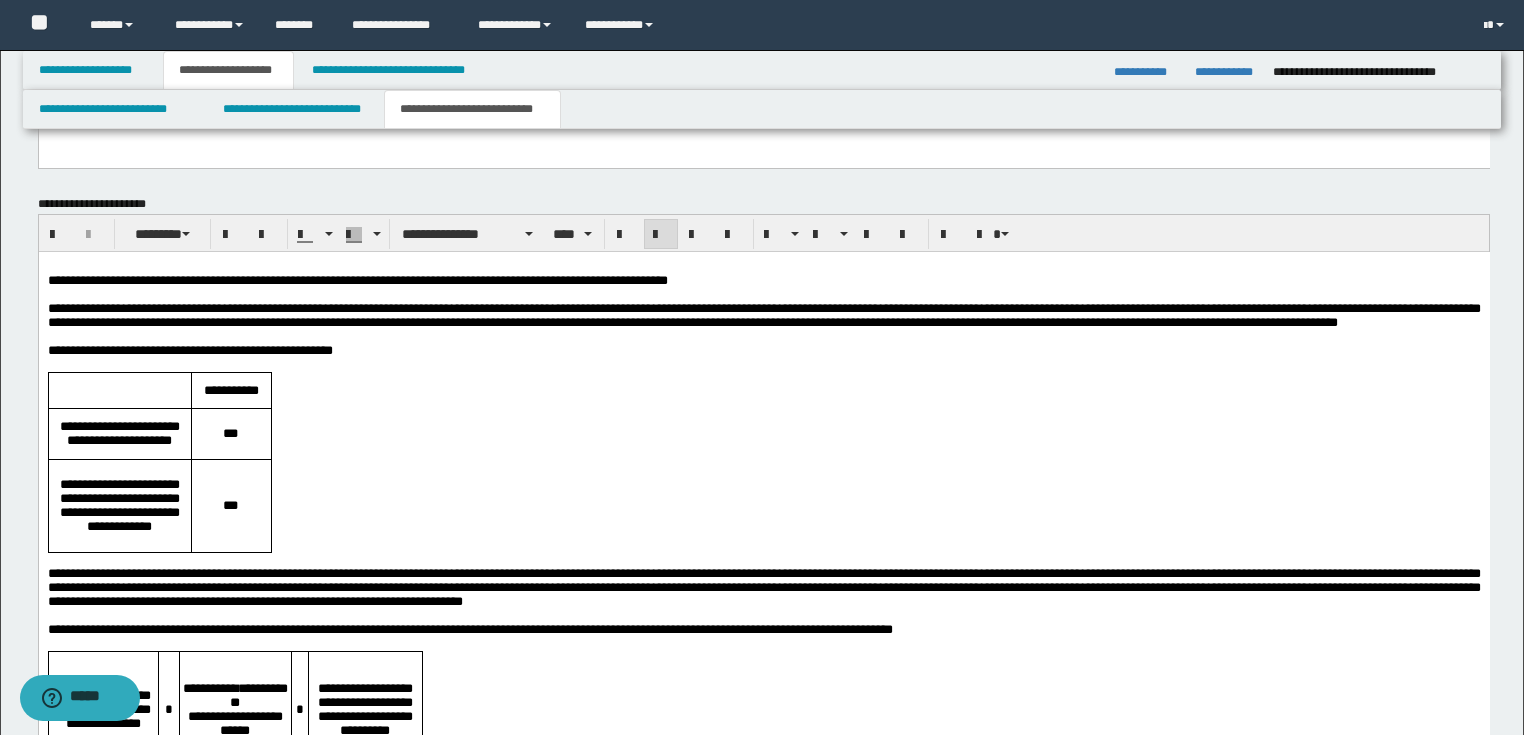 scroll, scrollTop: 2543, scrollLeft: 0, axis: vertical 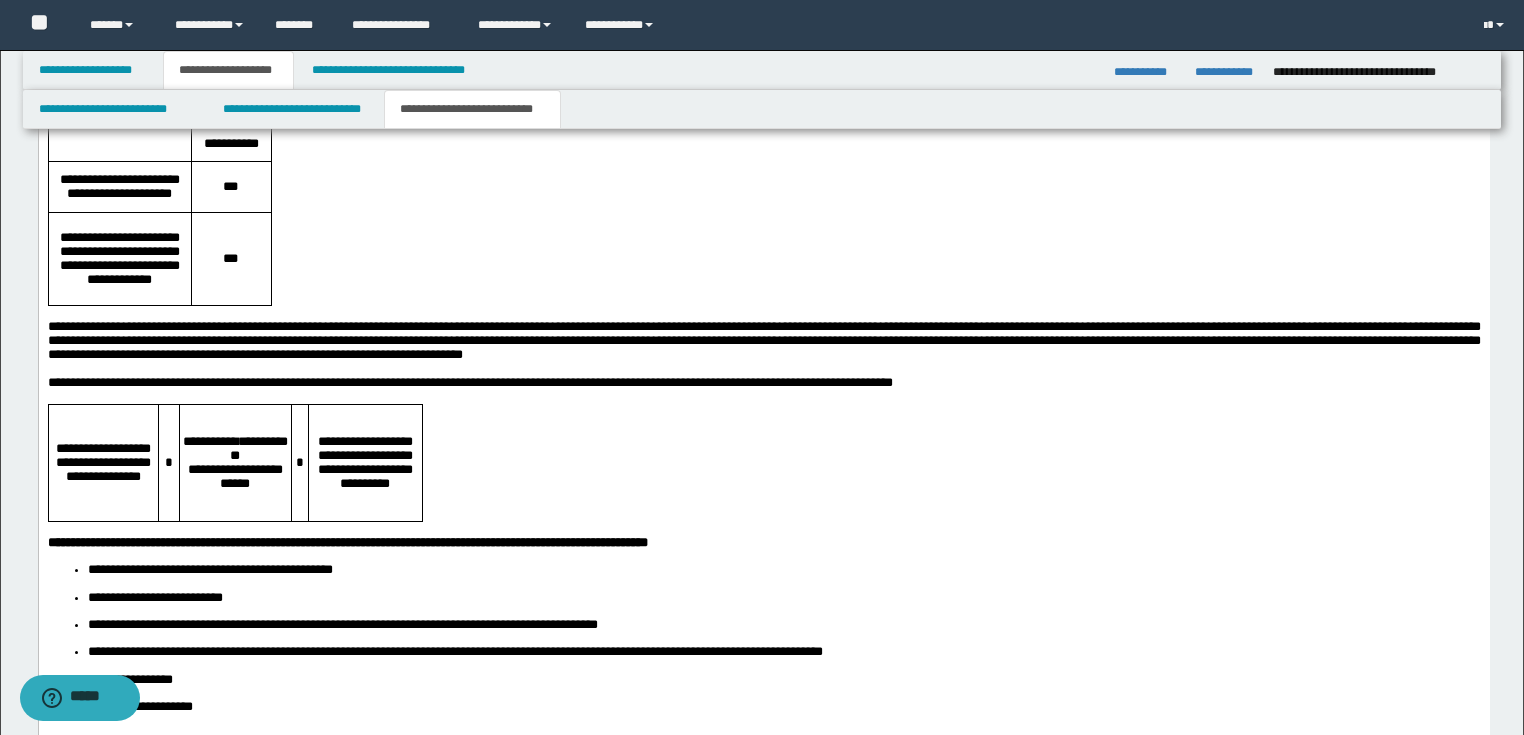 click on "**********" at bounding box center (364, 461) 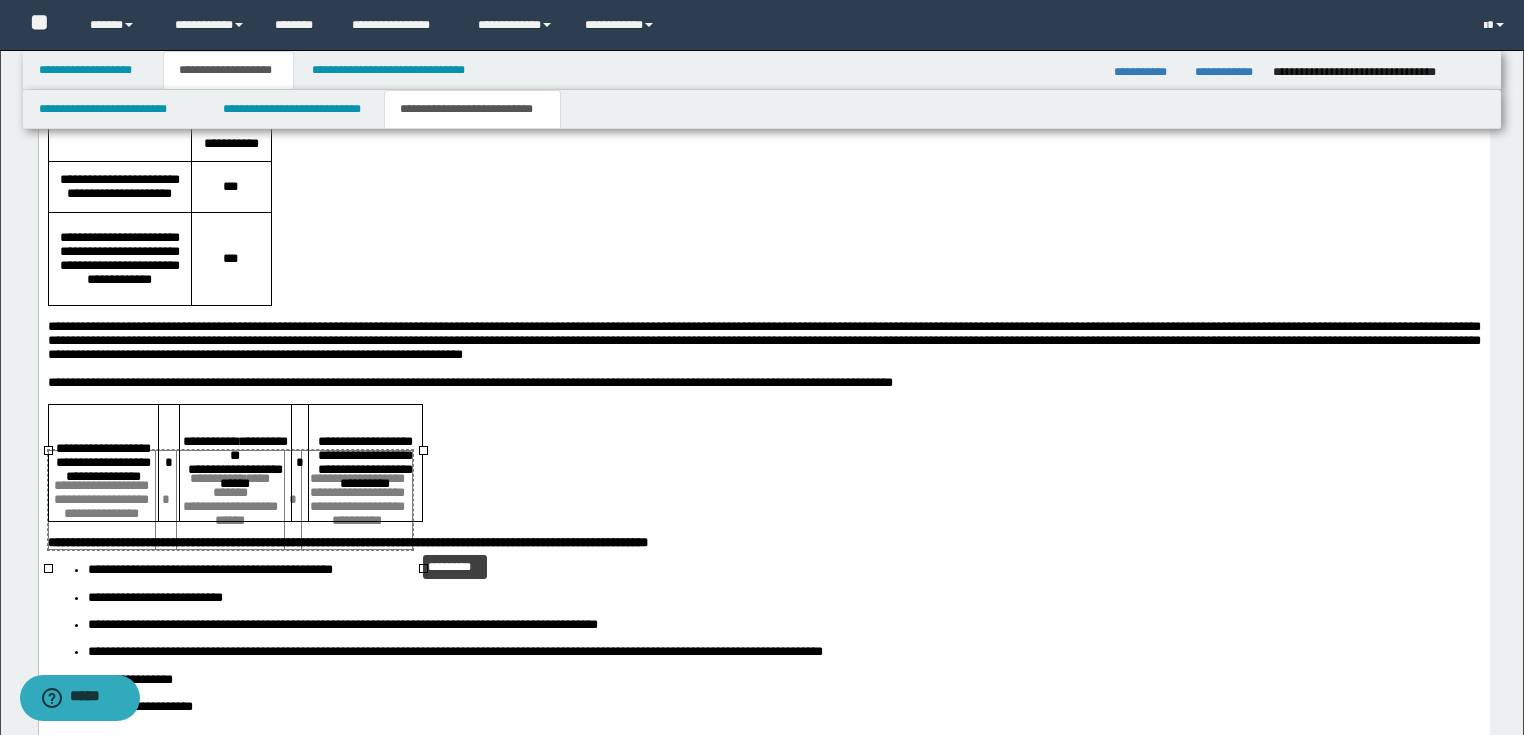drag, startPoint x: 420, startPoint y: 561, endPoint x: 412, endPoint y: 547, distance: 16.124516 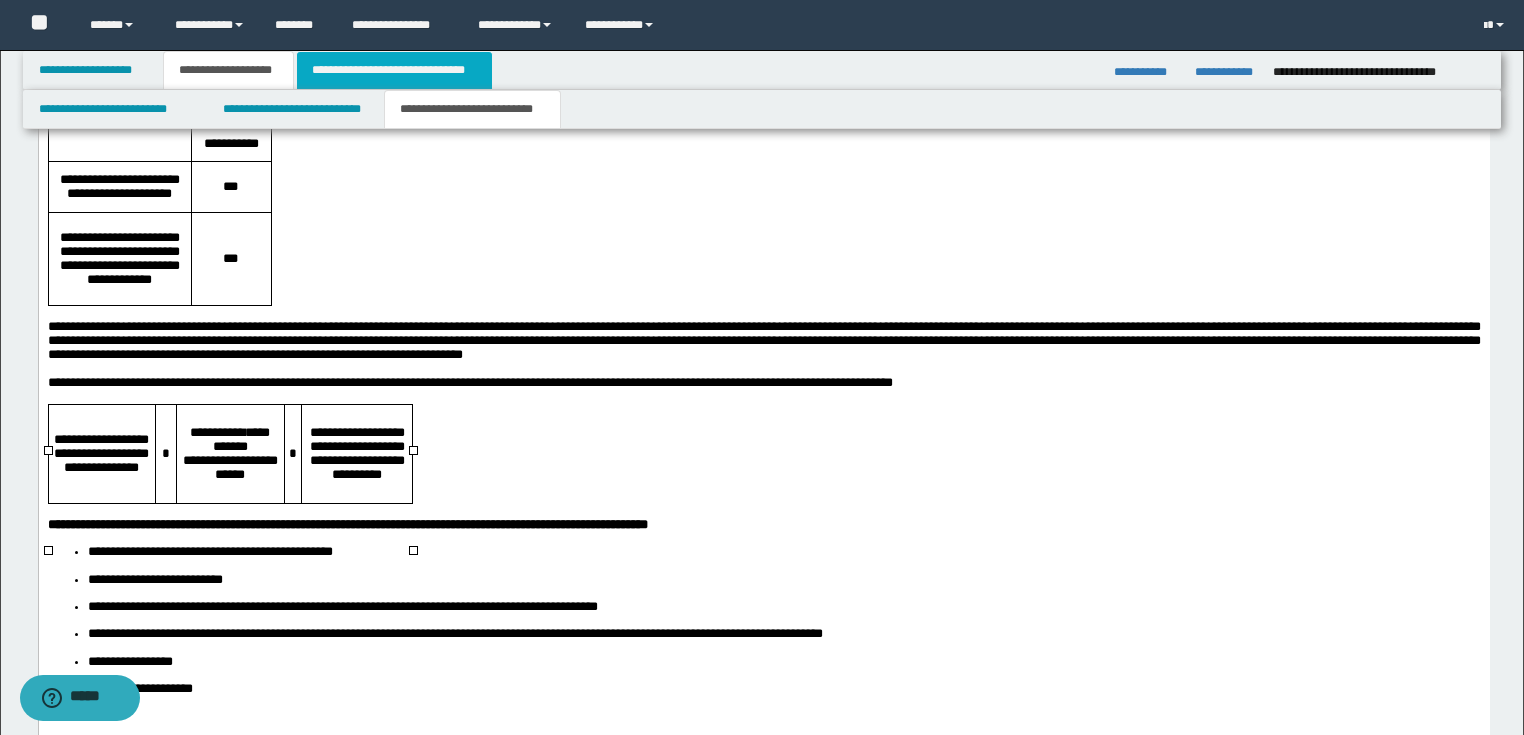 click on "**********" at bounding box center [394, 70] 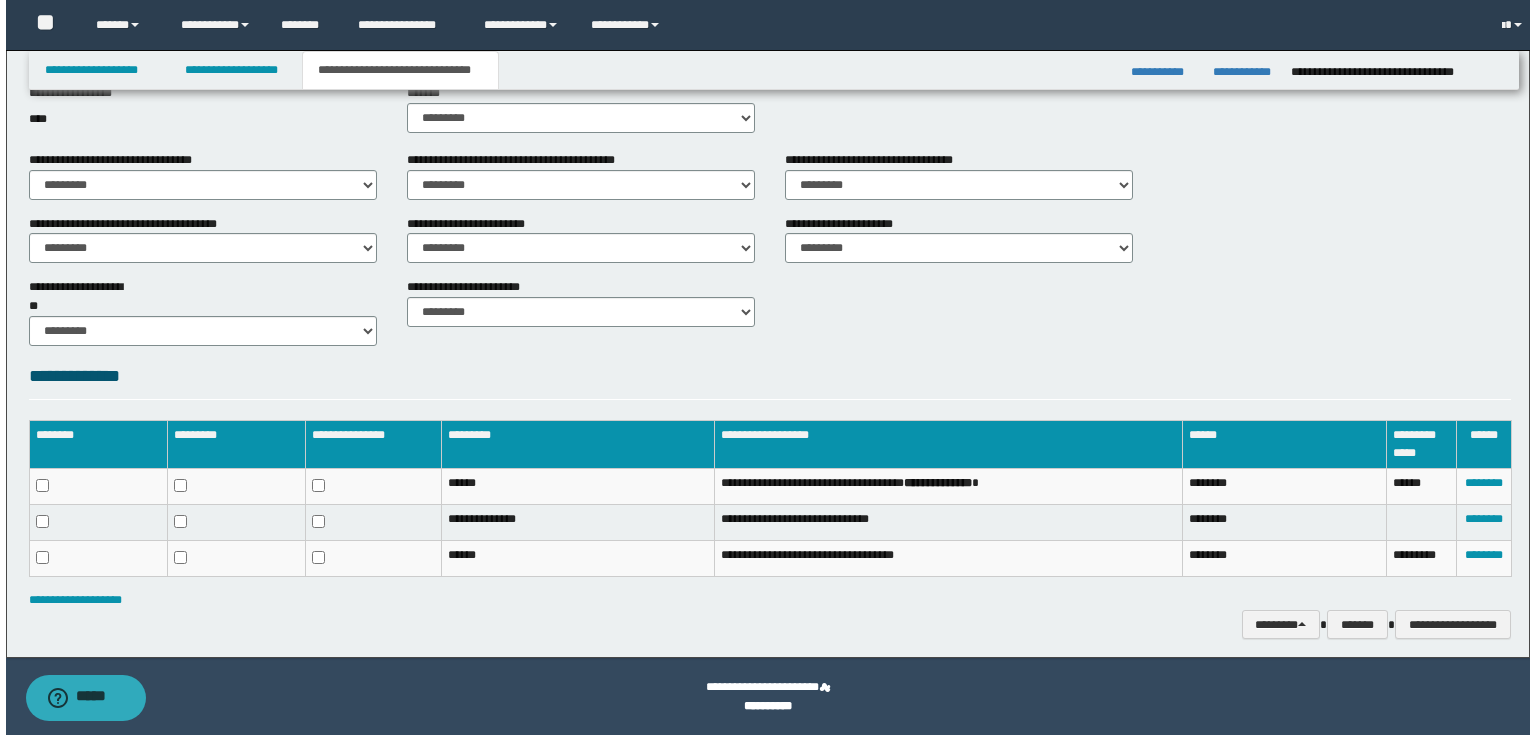 scroll, scrollTop: 530, scrollLeft: 0, axis: vertical 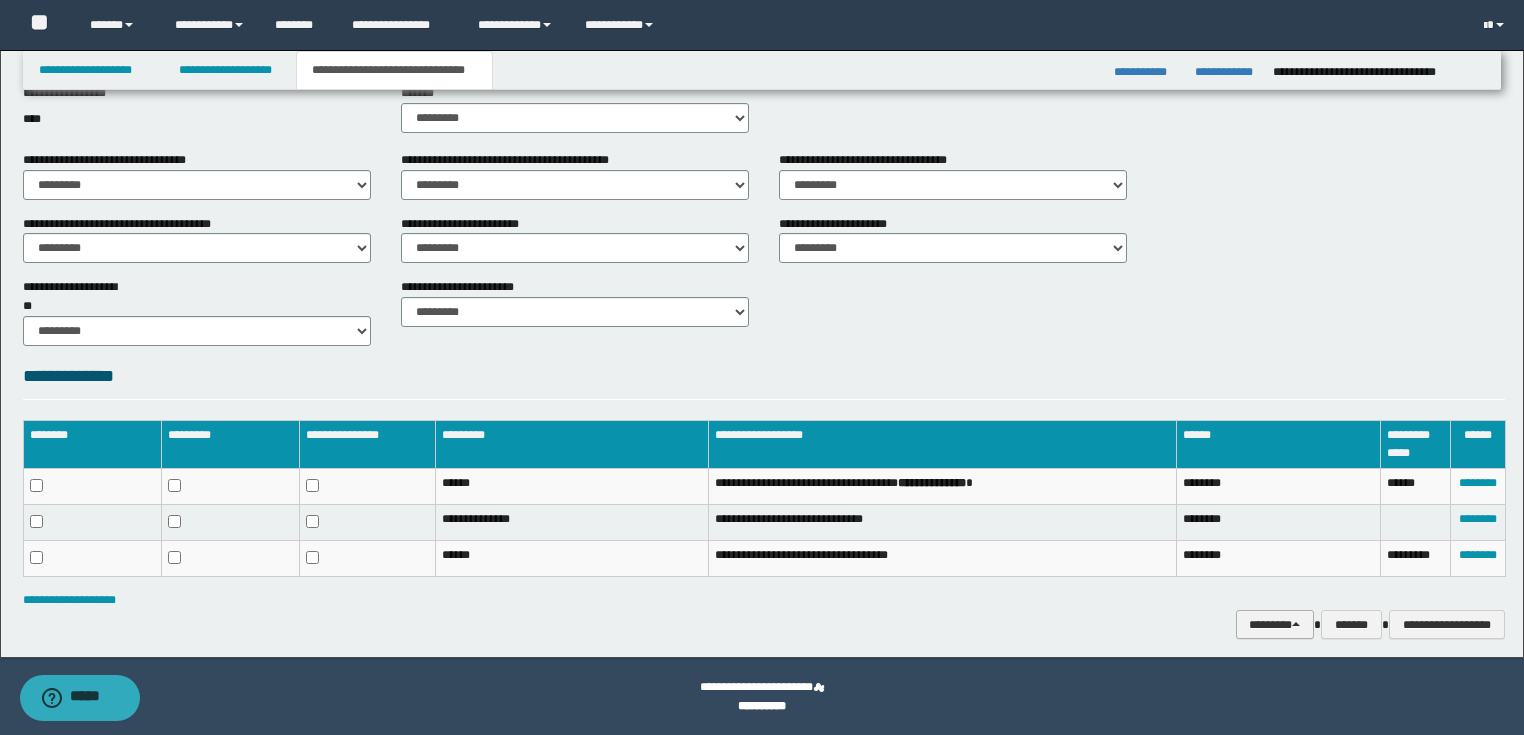 click on "********" at bounding box center [1275, 625] 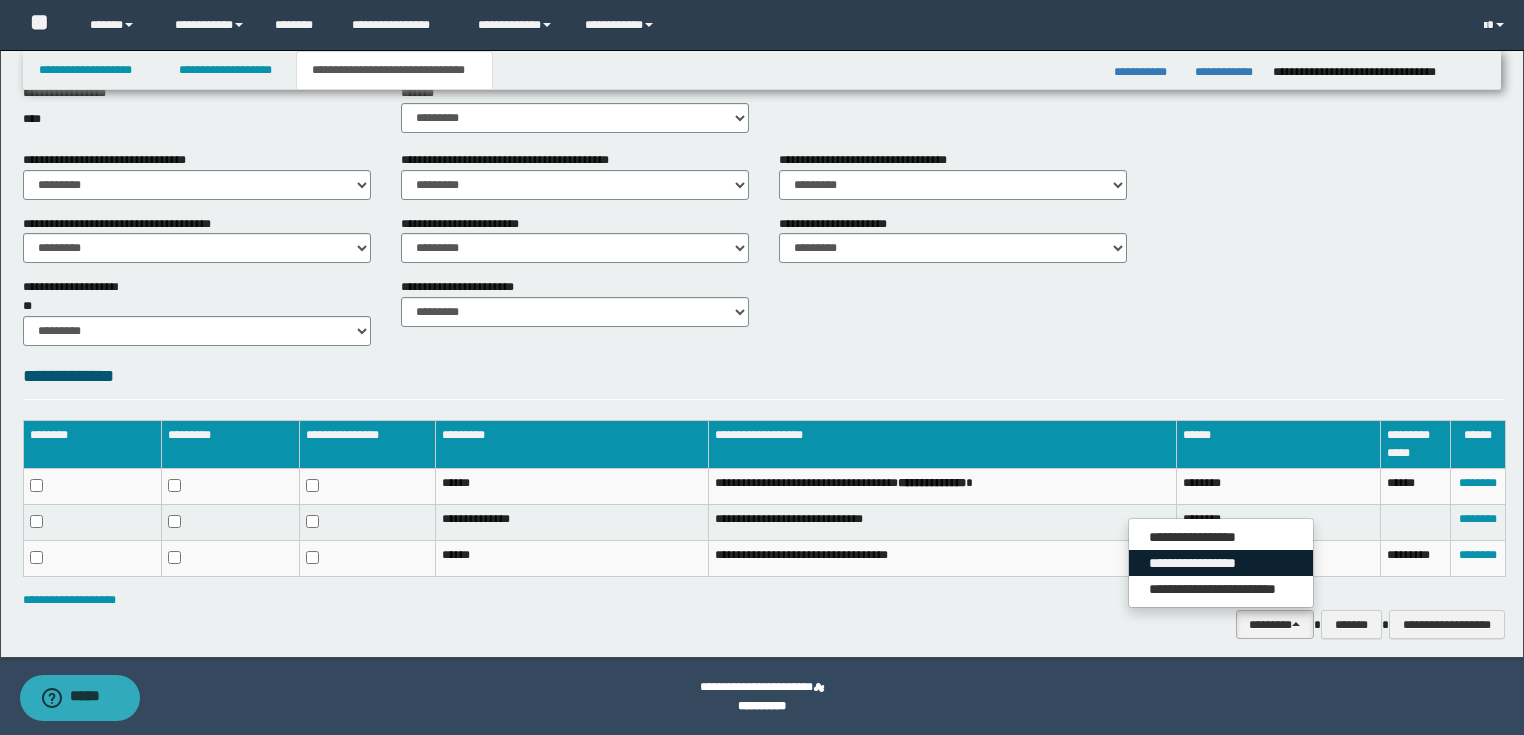 click on "**********" at bounding box center (1221, 563) 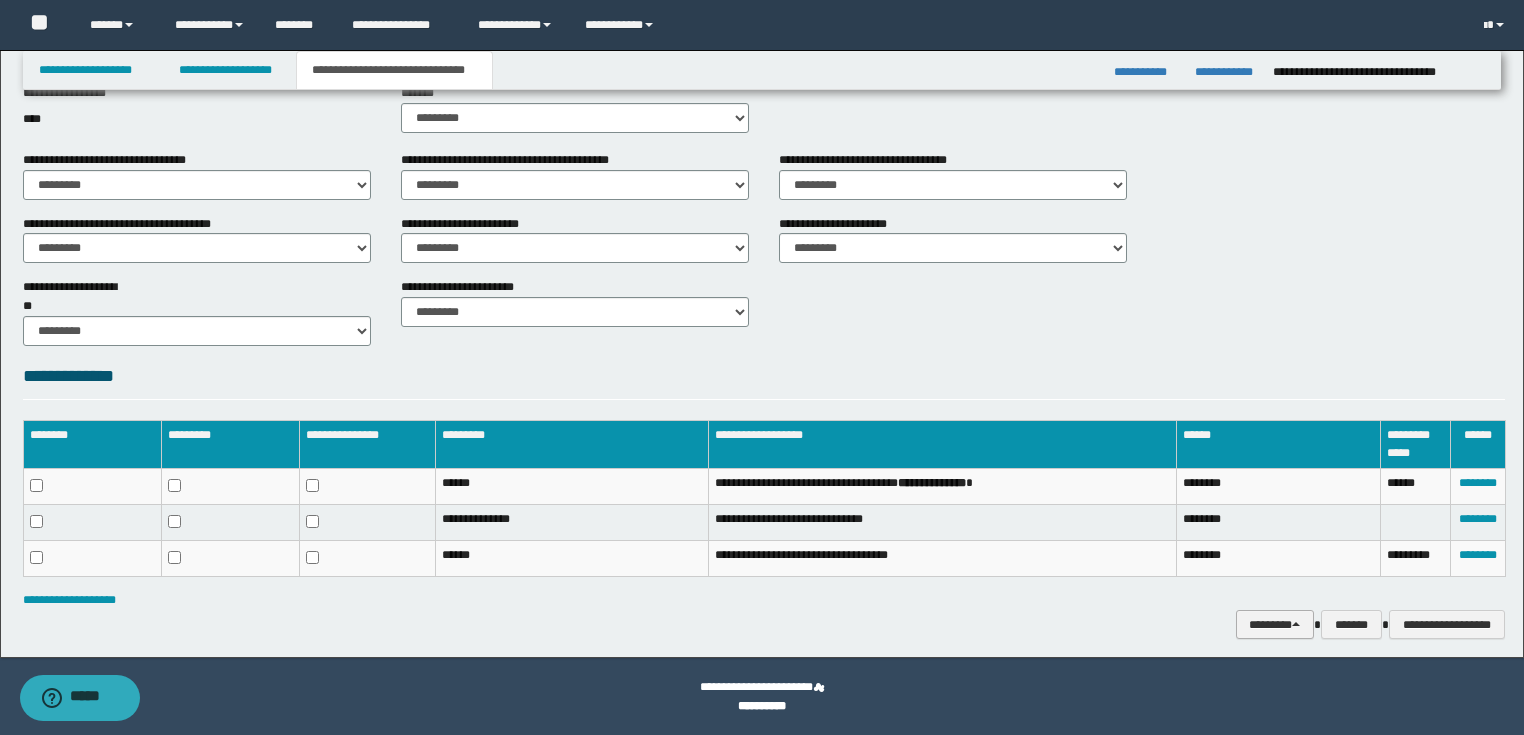 drag, startPoint x: 1279, startPoint y: 618, endPoint x: 1287, endPoint y: 552, distance: 66.48308 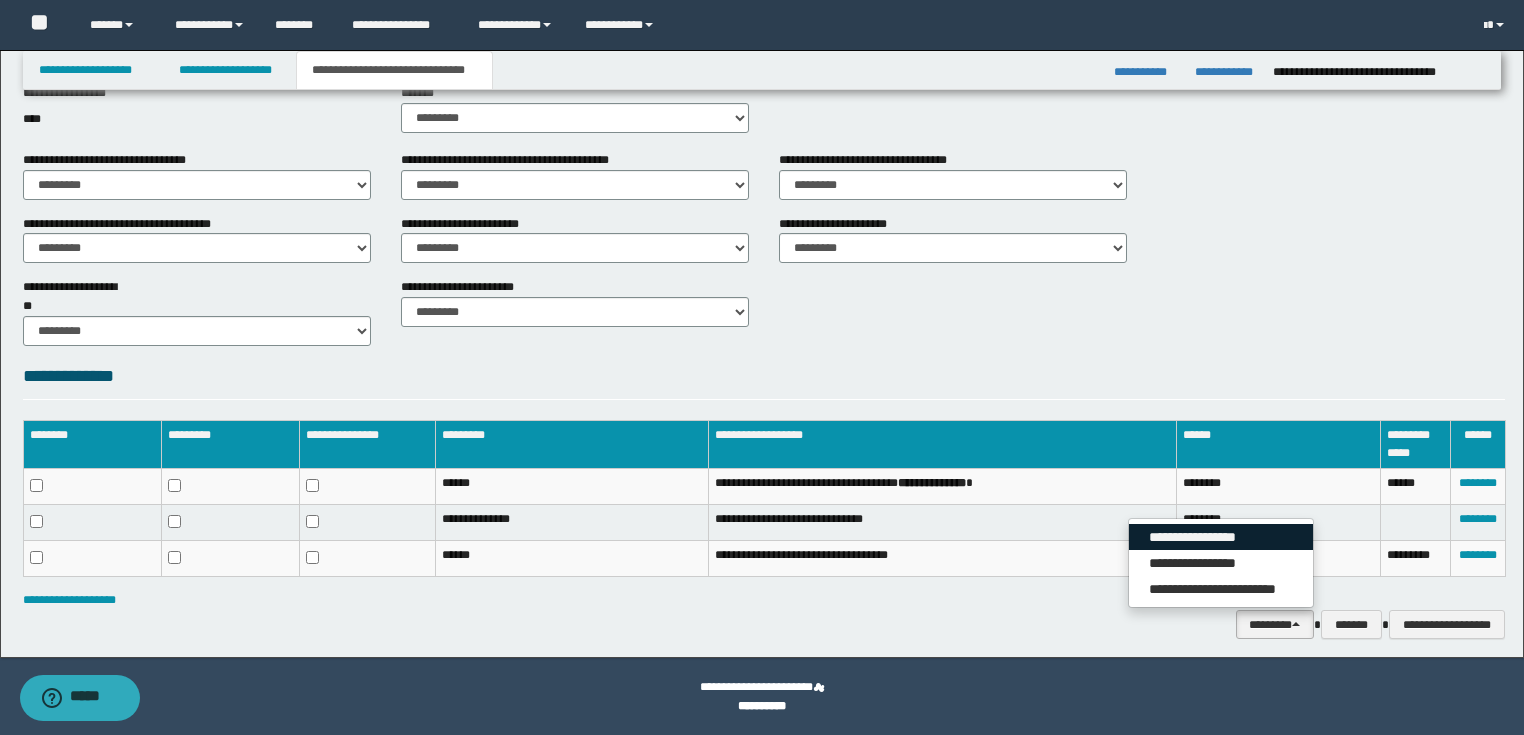 click on "**********" at bounding box center (1221, 537) 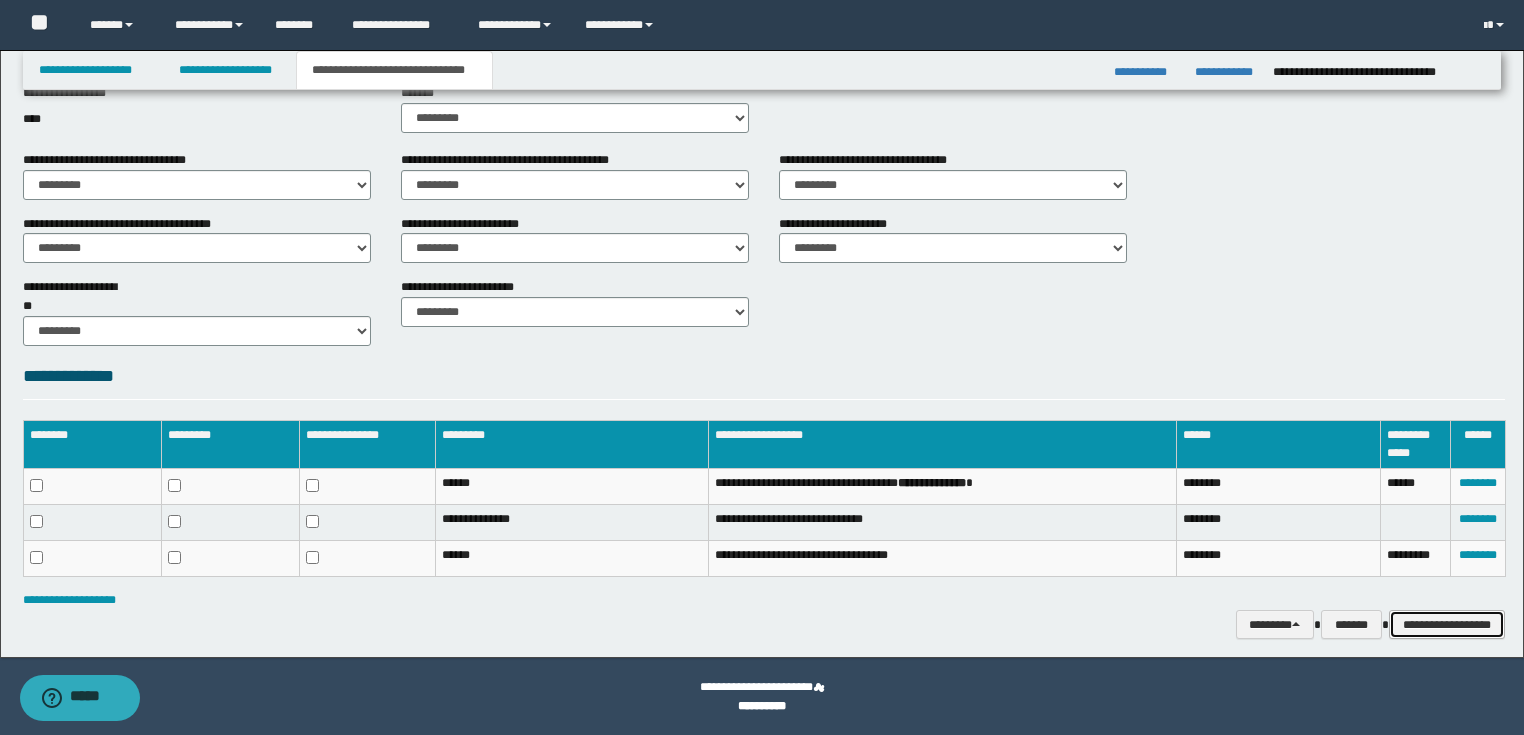 click on "**********" at bounding box center (1447, 625) 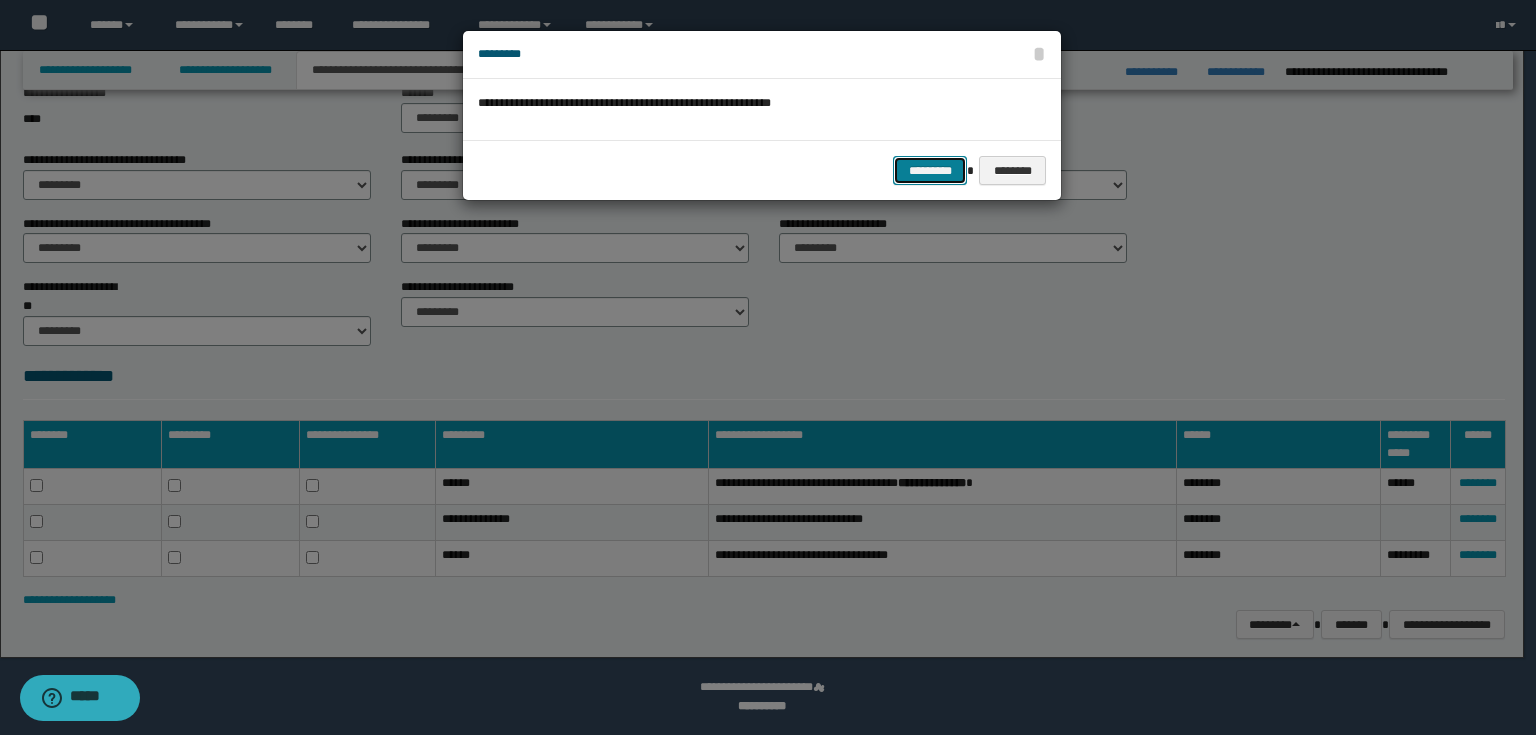 click on "*********" at bounding box center (930, 171) 